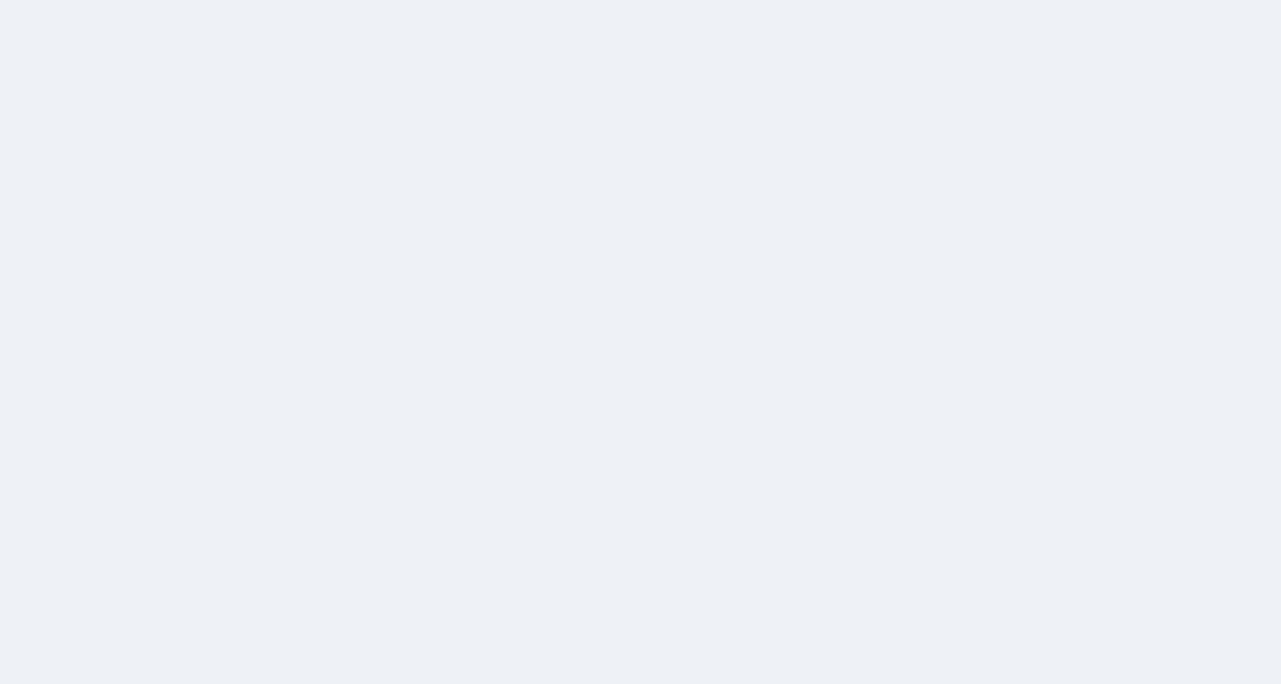 scroll, scrollTop: 0, scrollLeft: 0, axis: both 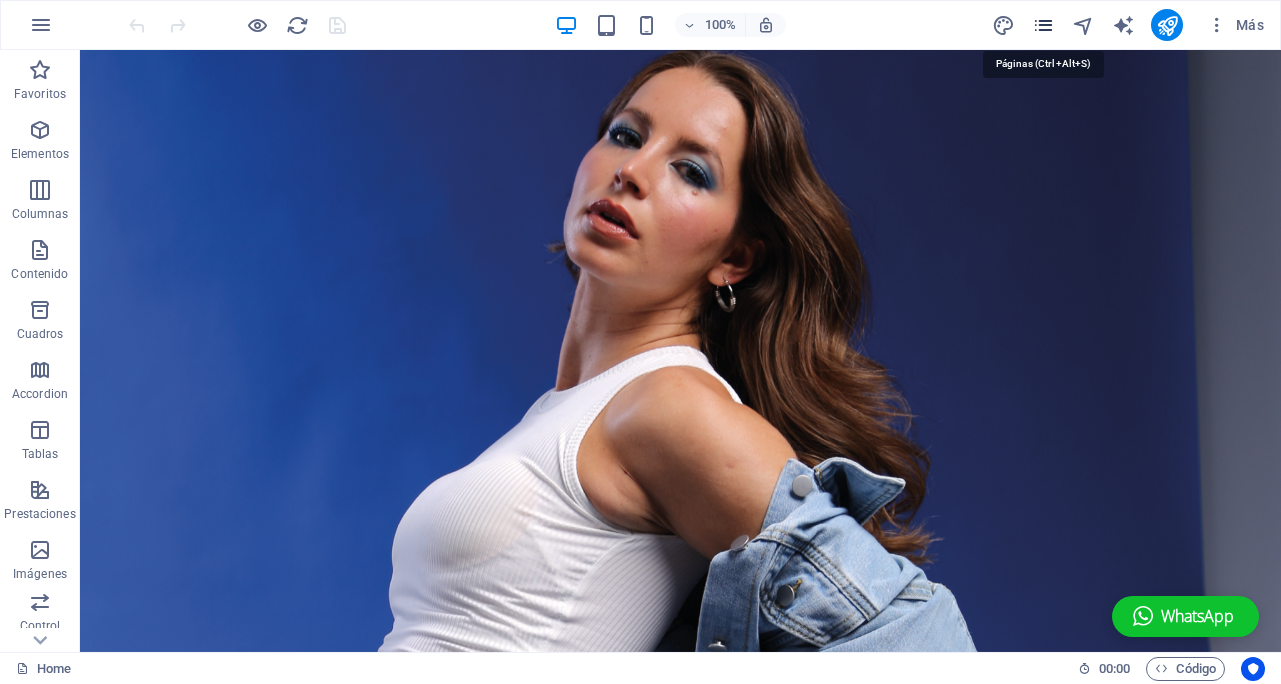 click at bounding box center [1043, 25] 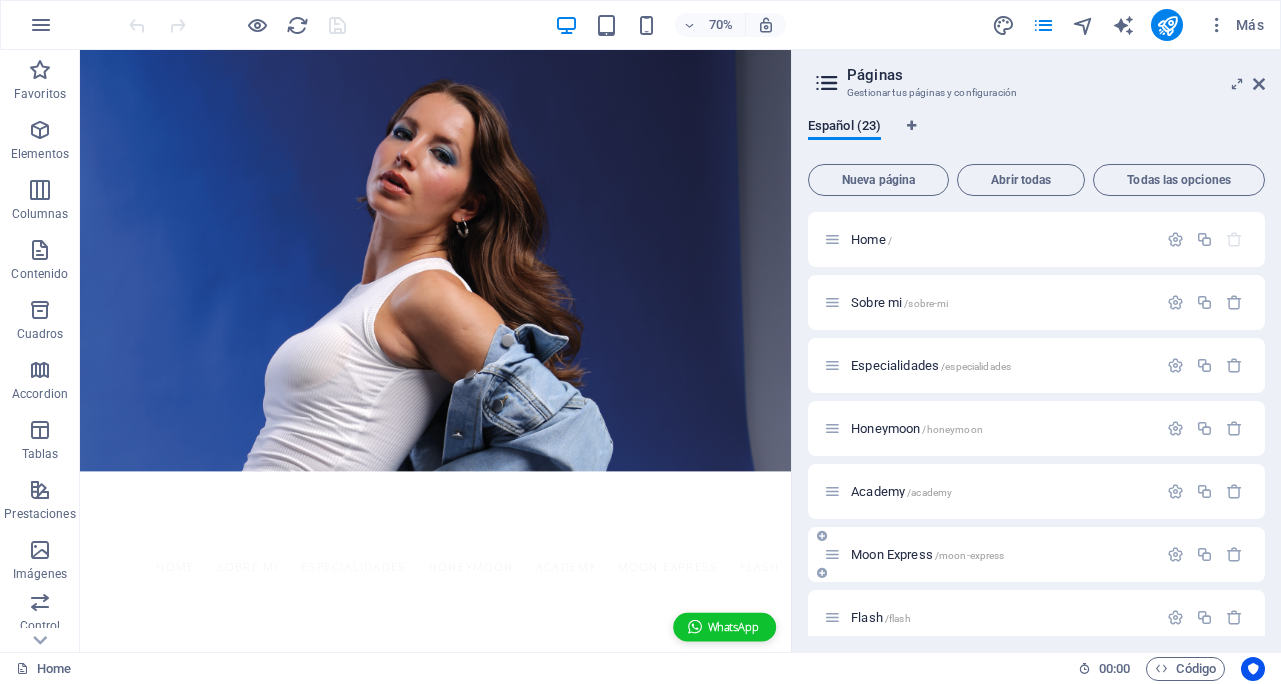 click on "Moon Express /moon-express" at bounding box center (927, 554) 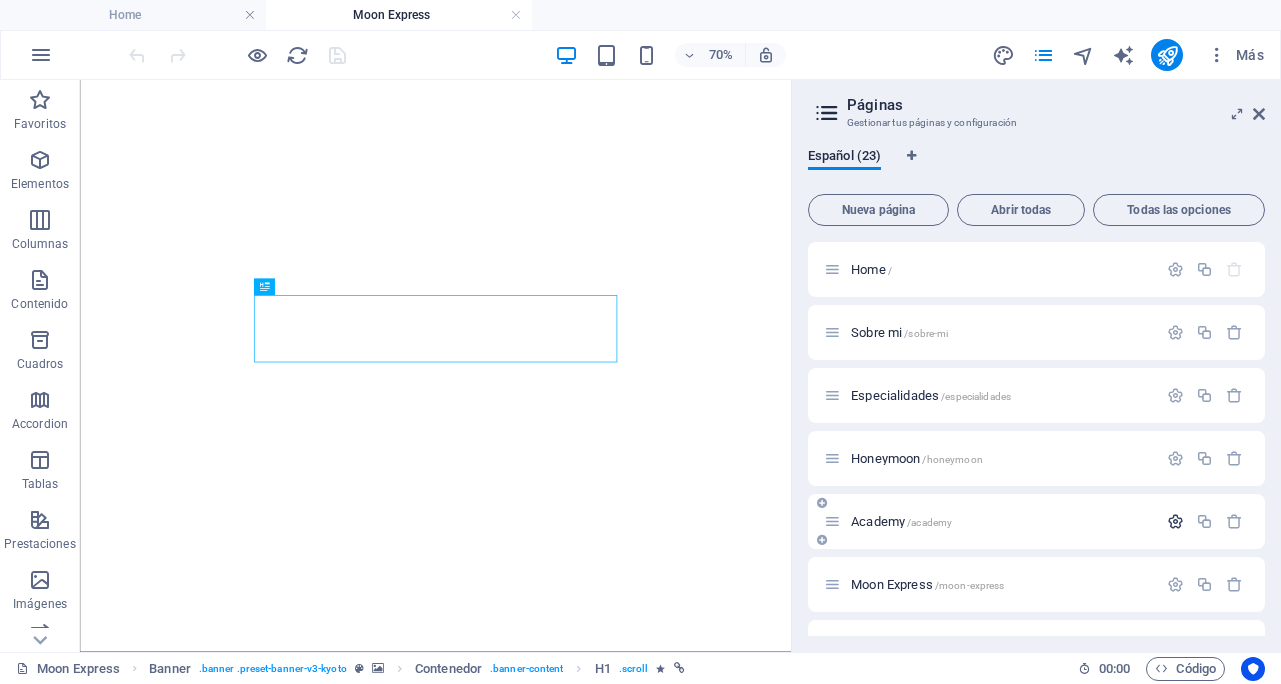 click at bounding box center (1175, 521) 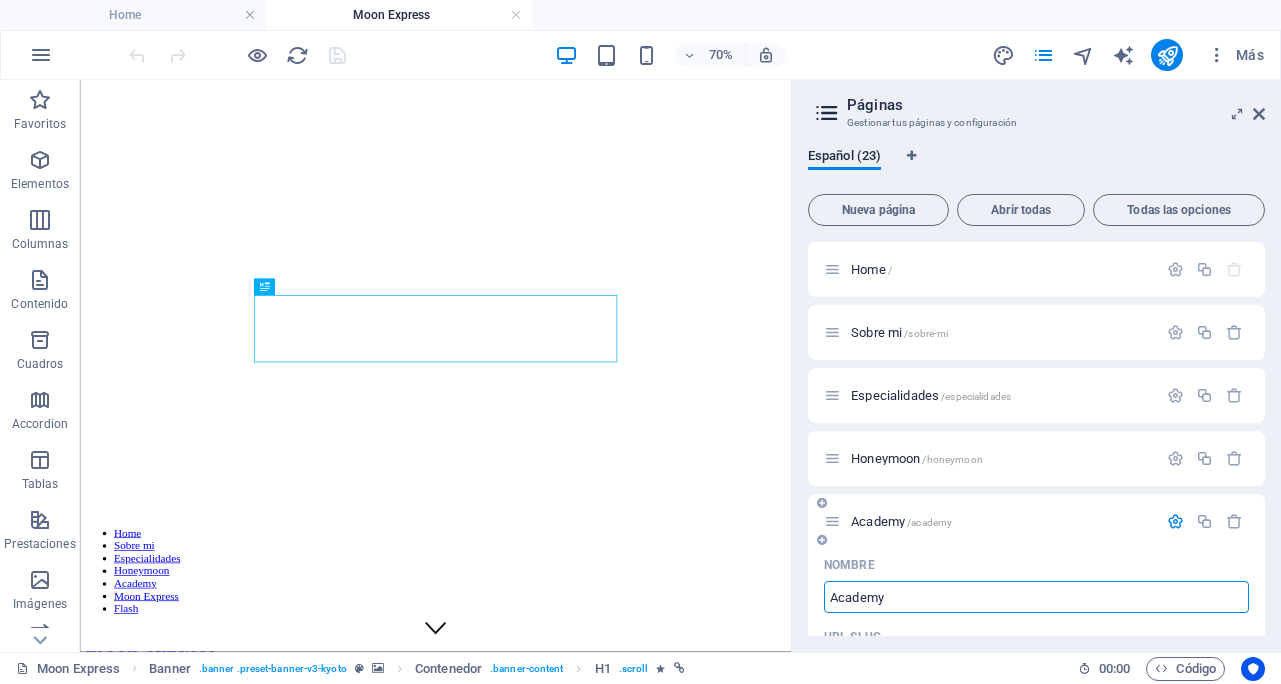 scroll, scrollTop: 0, scrollLeft: 0, axis: both 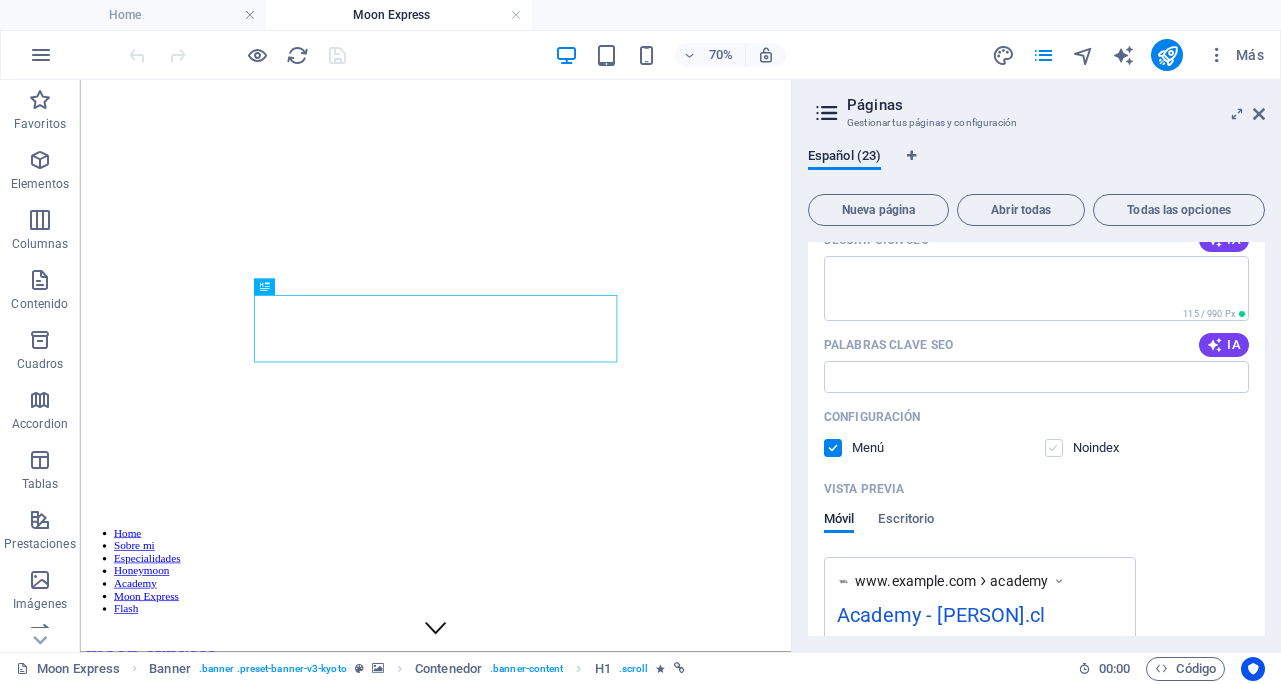 click at bounding box center [1054, 448] 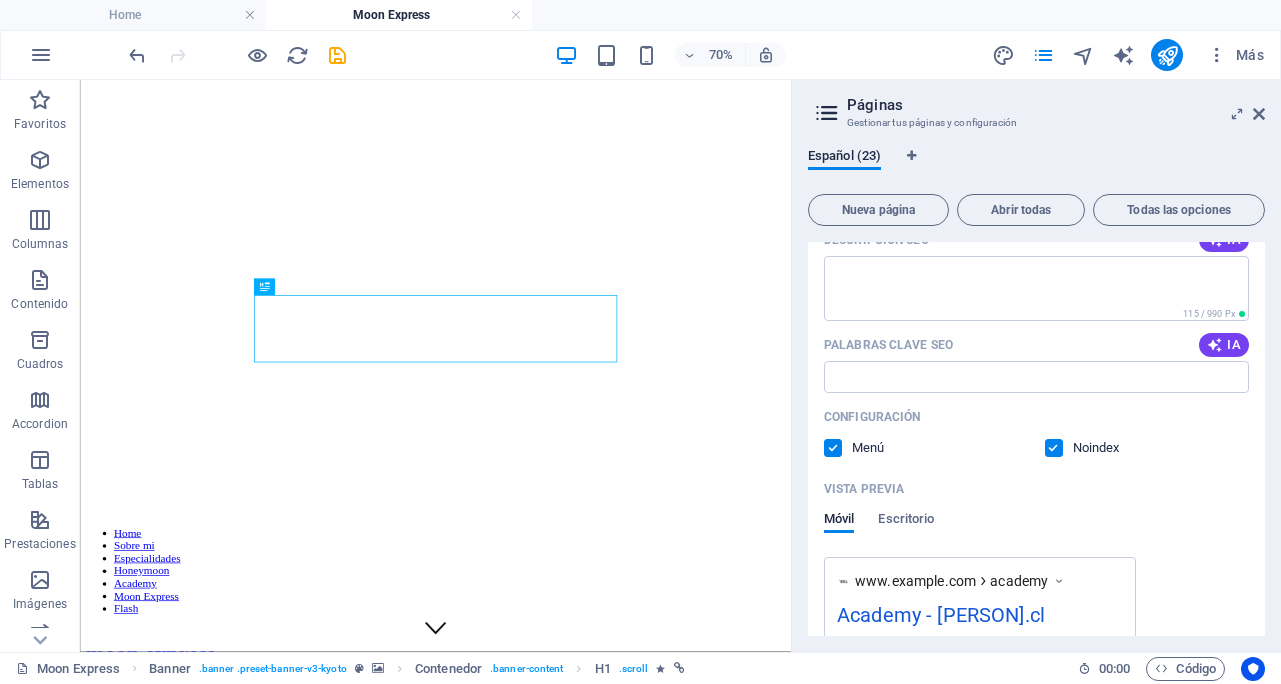 click on "Configuración Menú Noindex" at bounding box center [1036, 433] 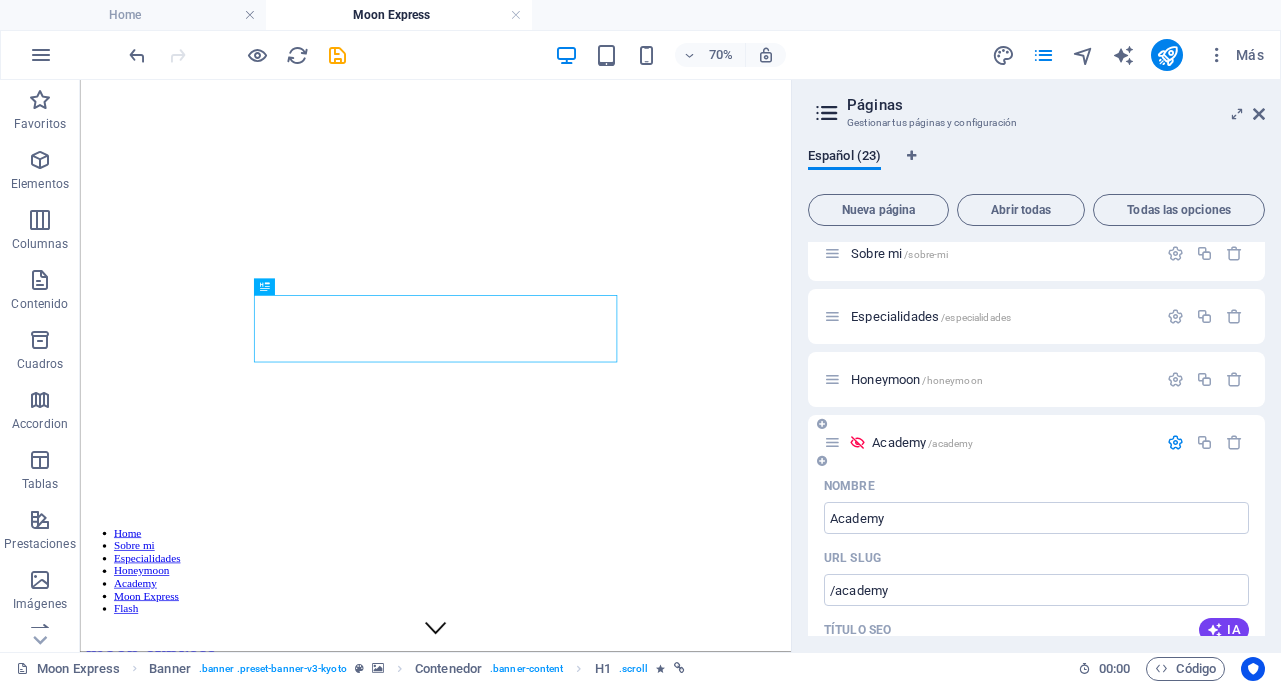 scroll, scrollTop: 0, scrollLeft: 0, axis: both 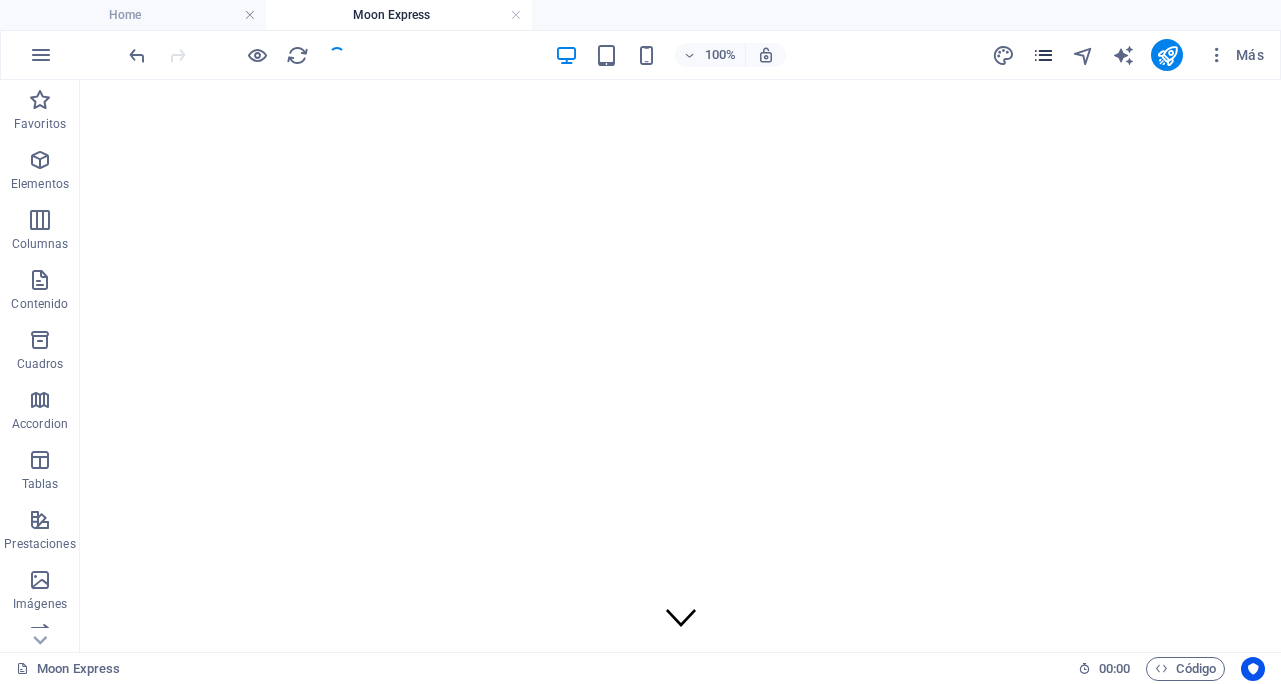 click at bounding box center (1043, 55) 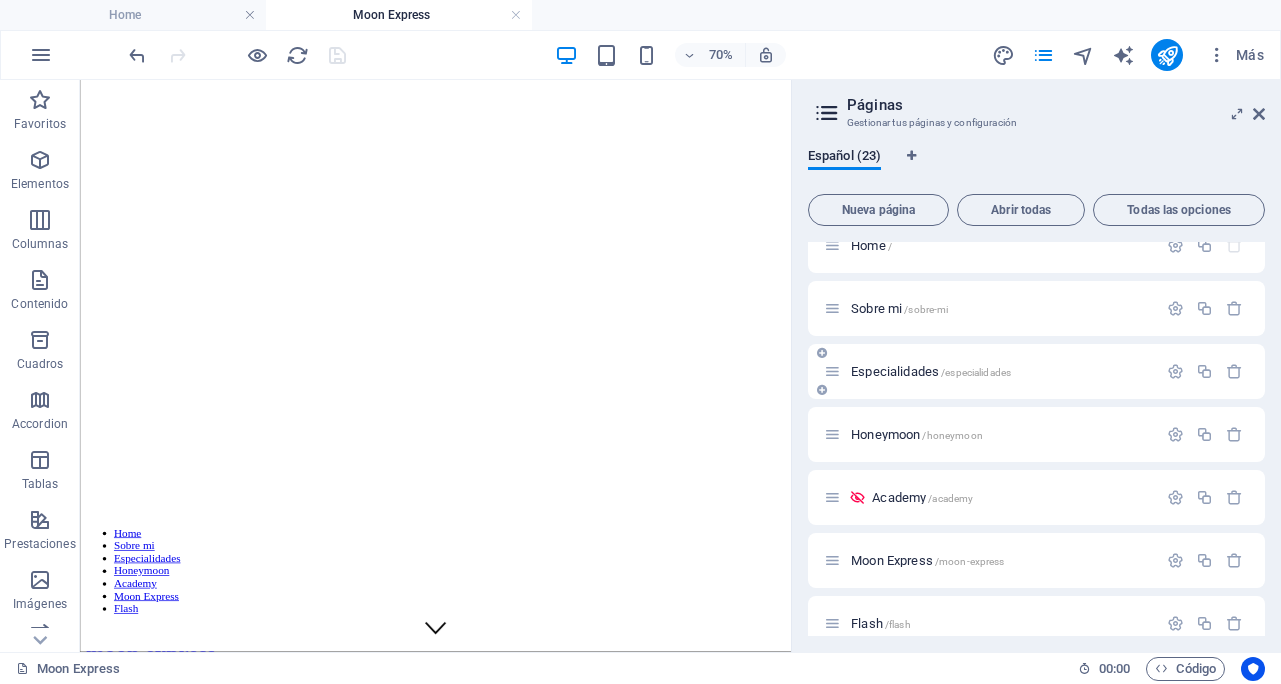 scroll, scrollTop: 31, scrollLeft: 0, axis: vertical 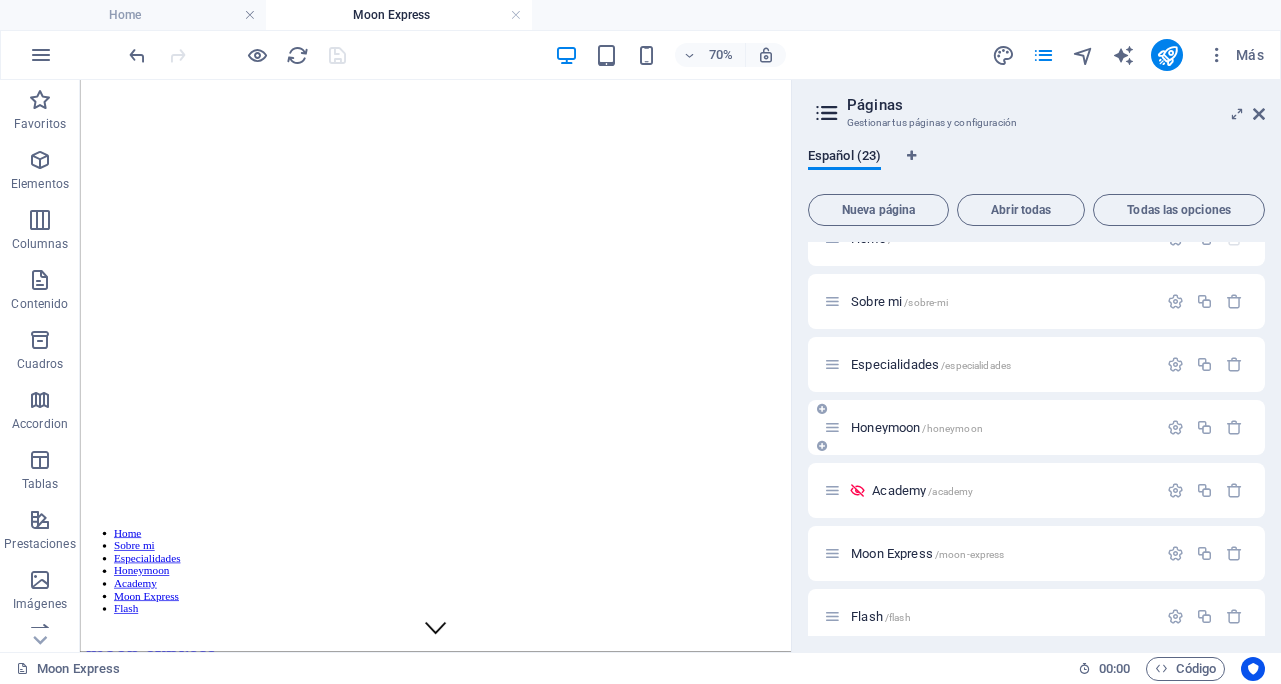 click on "Honeymoon /honeymoon" at bounding box center (917, 427) 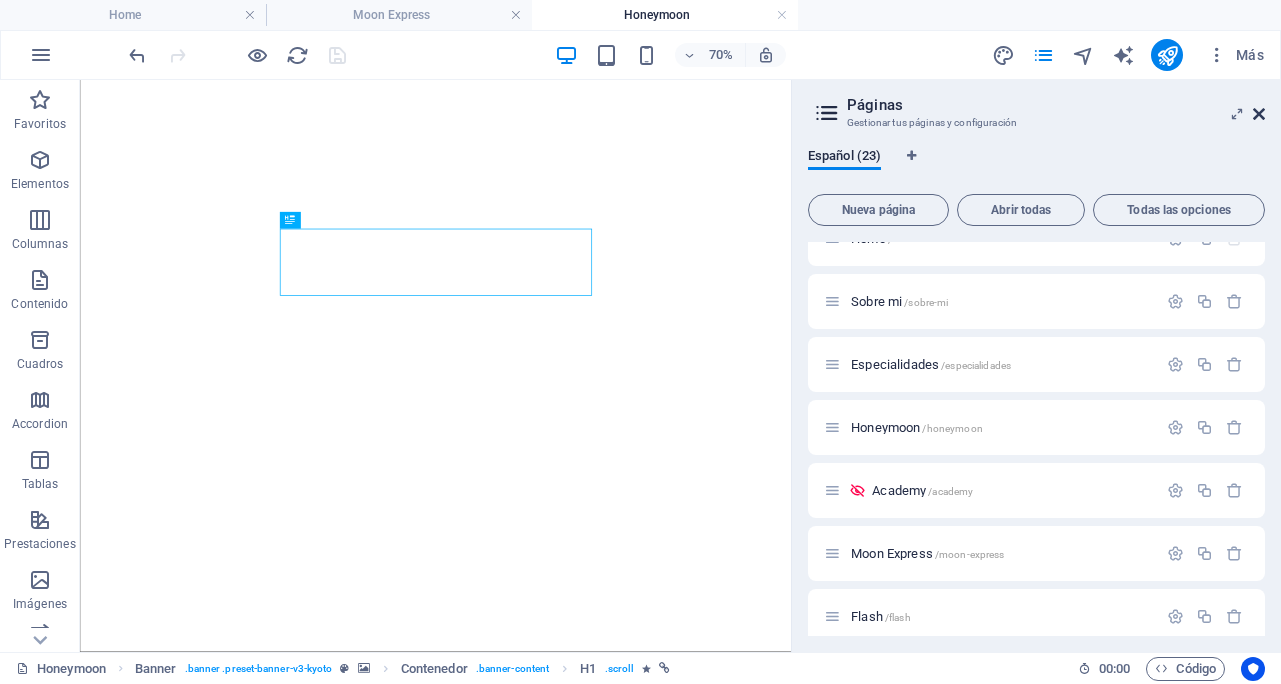 click at bounding box center [1259, 114] 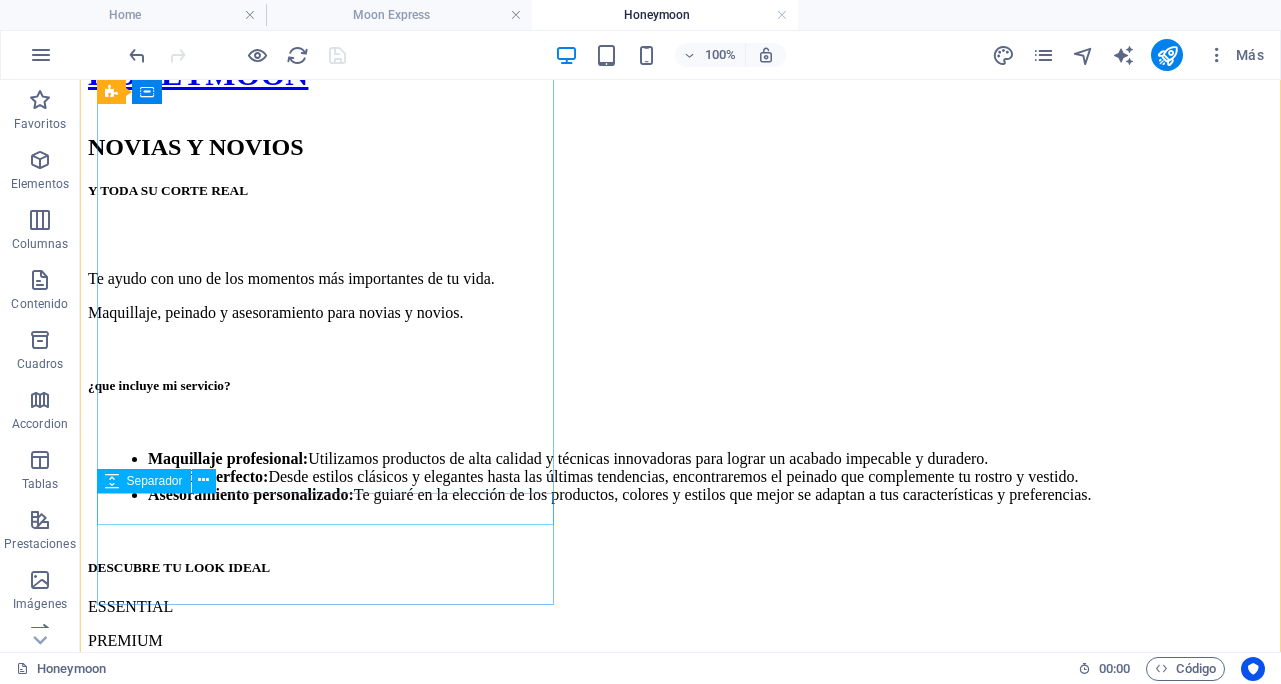 scroll, scrollTop: 846, scrollLeft: 0, axis: vertical 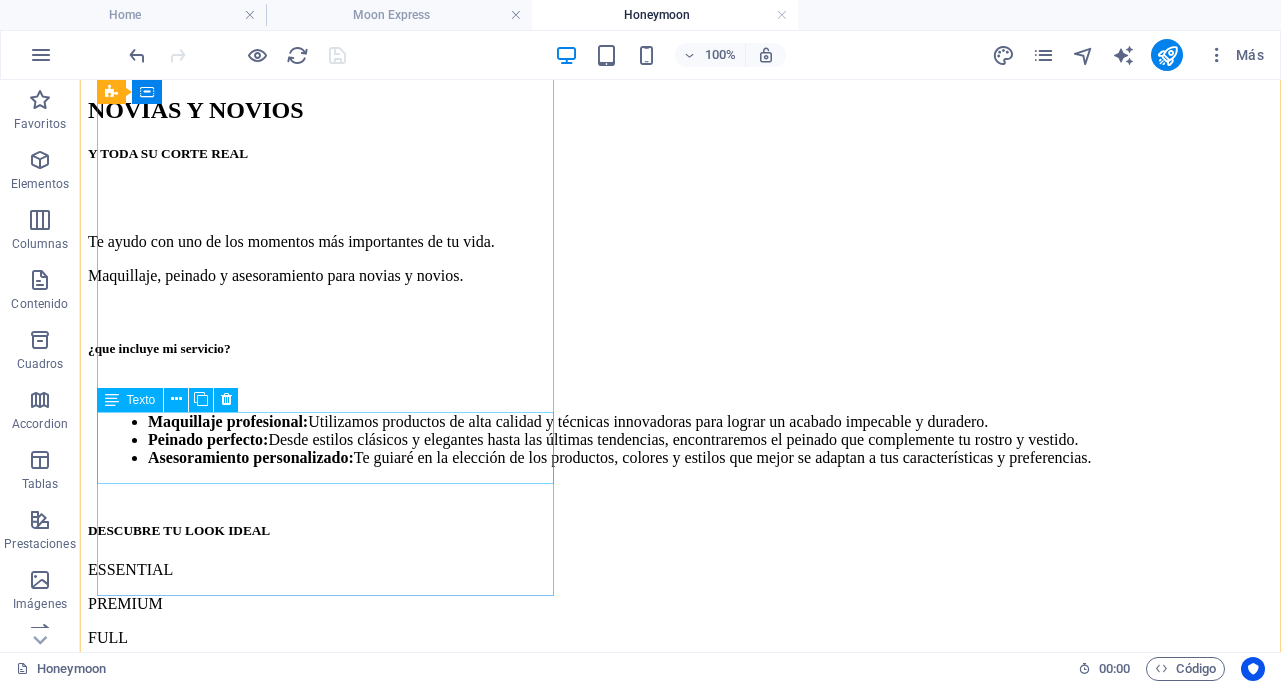 click on "ESSENTIAL PREMIUM FULL" at bounding box center [680, 604] 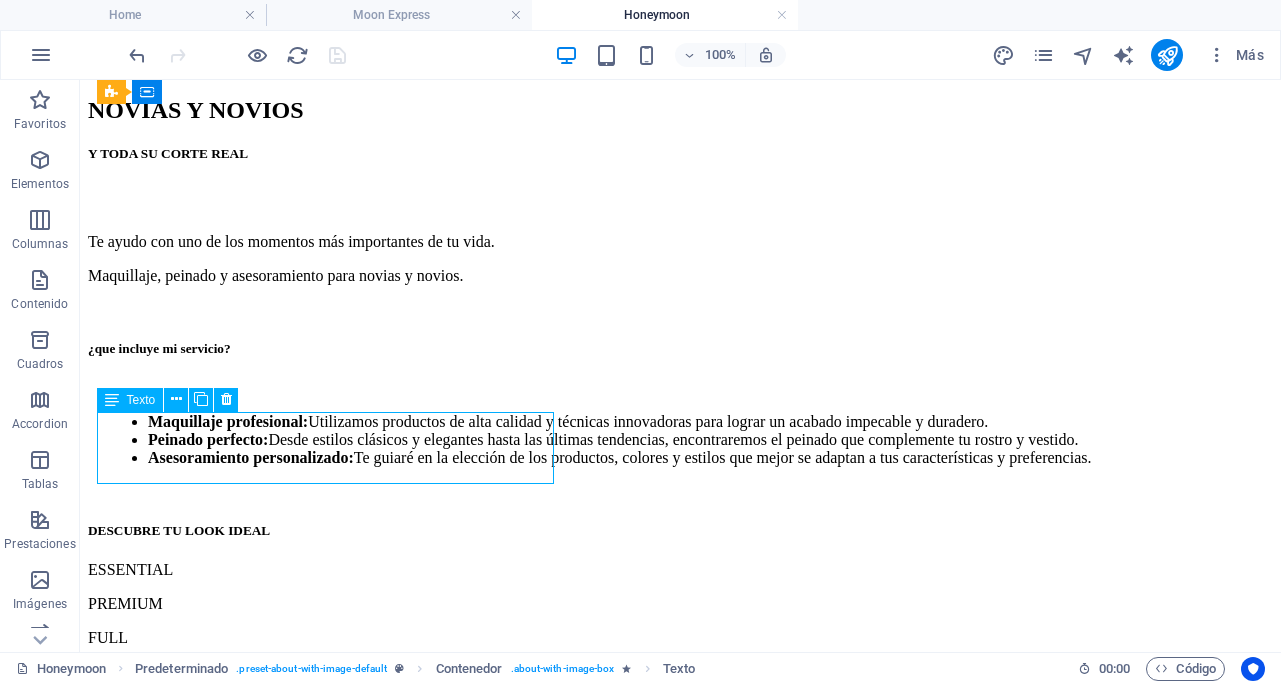click on "ESSENTIAL PREMIUM FULL" at bounding box center (680, 604) 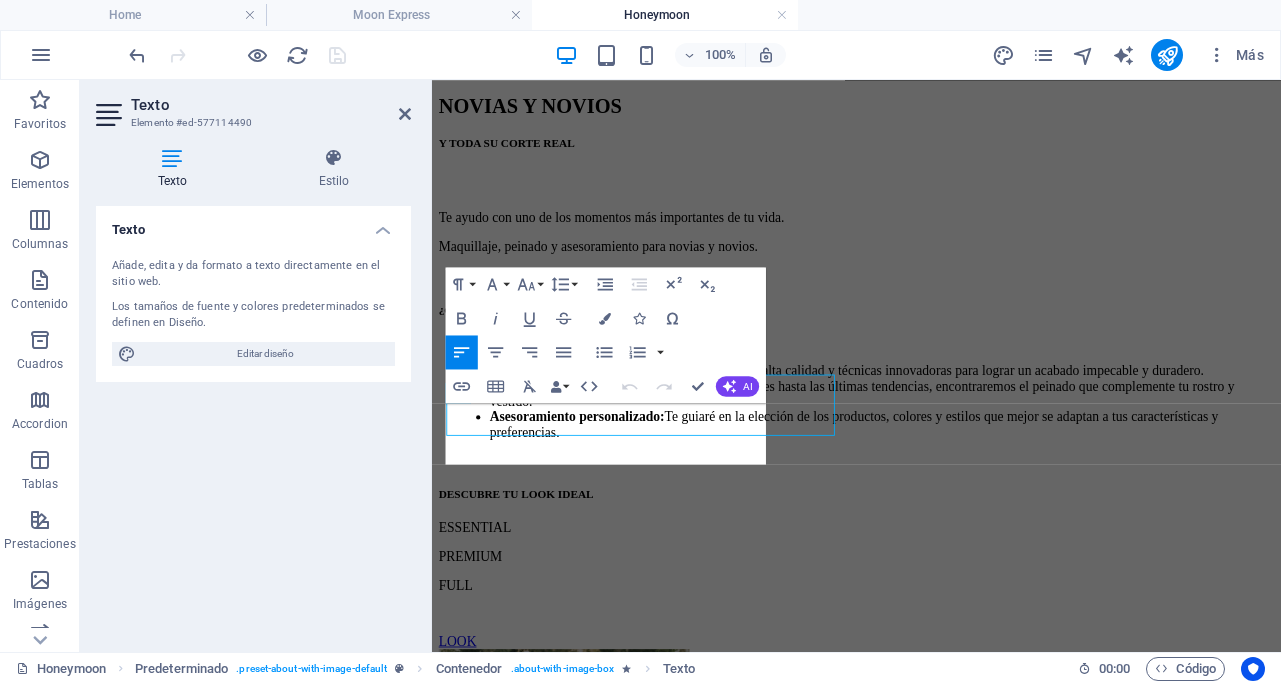 scroll, scrollTop: 832, scrollLeft: 0, axis: vertical 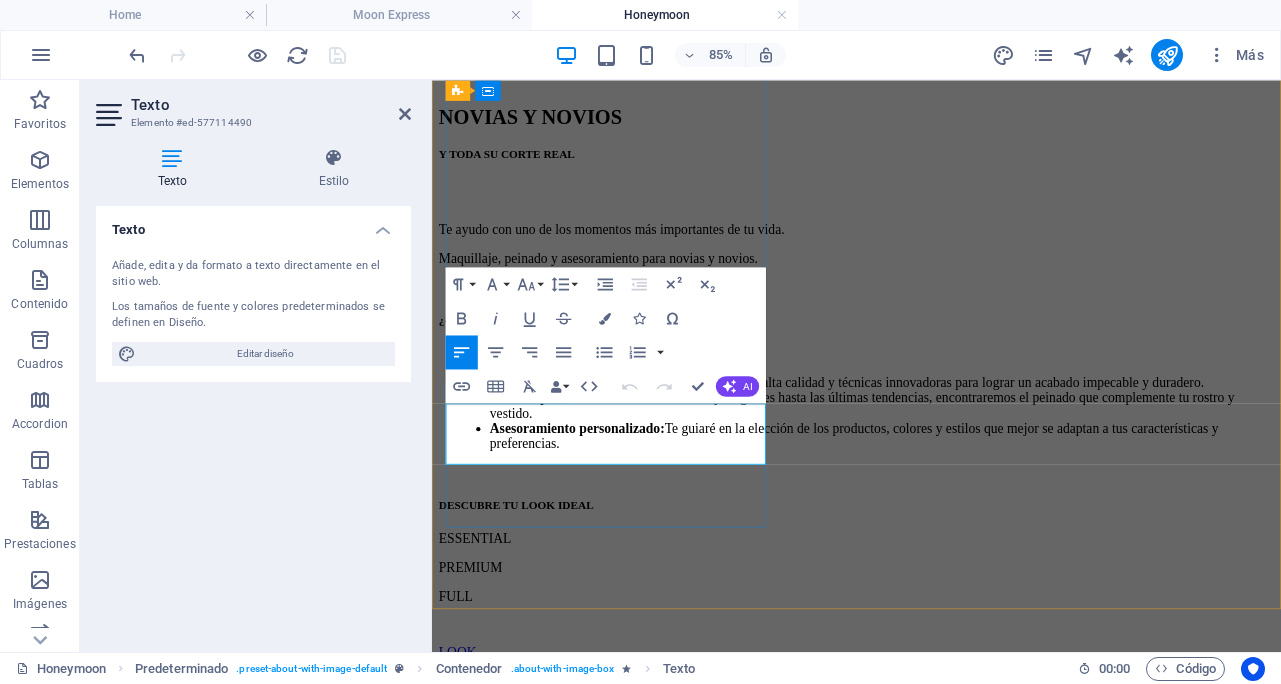 click on "ESSENTIAL" at bounding box center [931, 620] 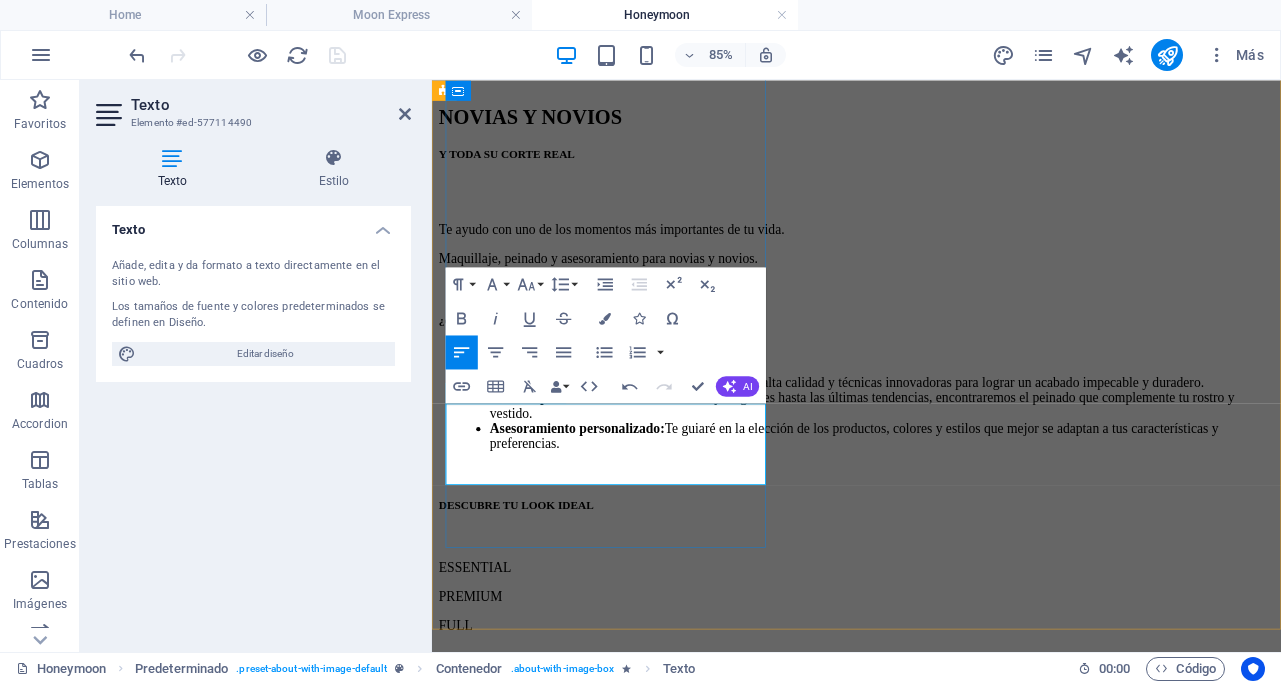 click at bounding box center [931, 620] 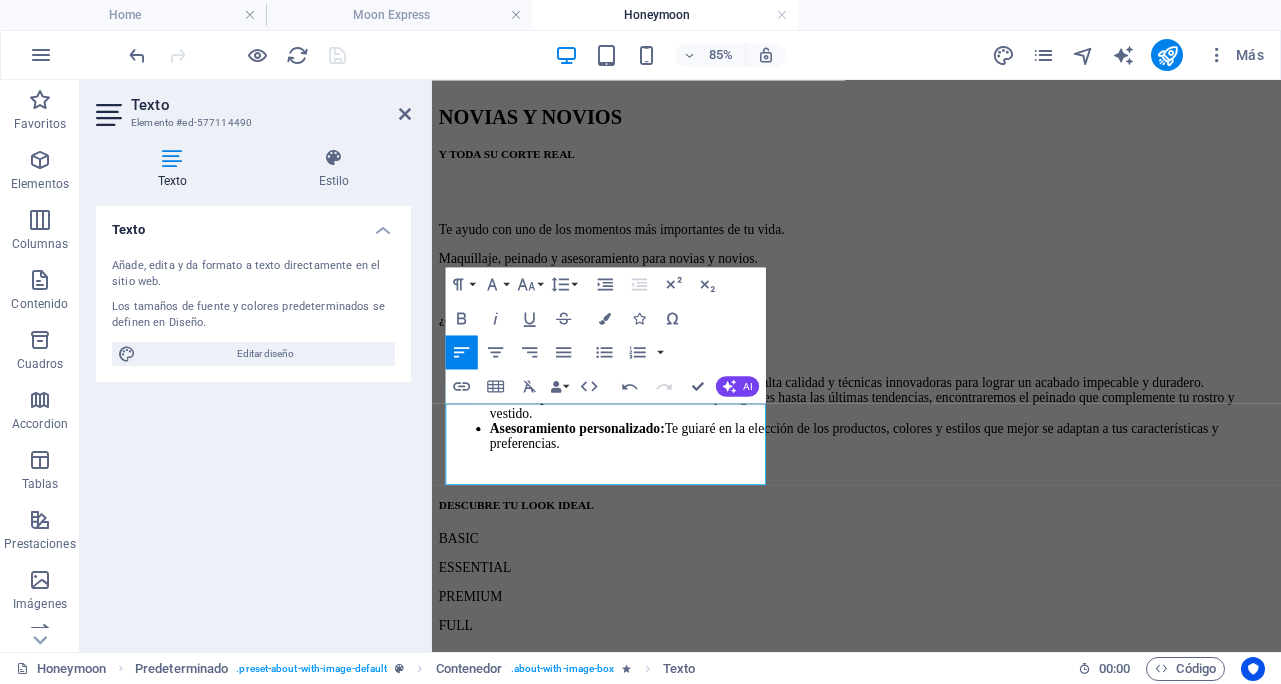click on "Texto Añade, edita y da formato a texto directamente en el sitio web. Los tamaños de fuente y colores predeterminados se definen en Diseño. Editar diseño Alineación Alineado a la izquierda Centrado Alineado a la derecha" at bounding box center (253, 421) 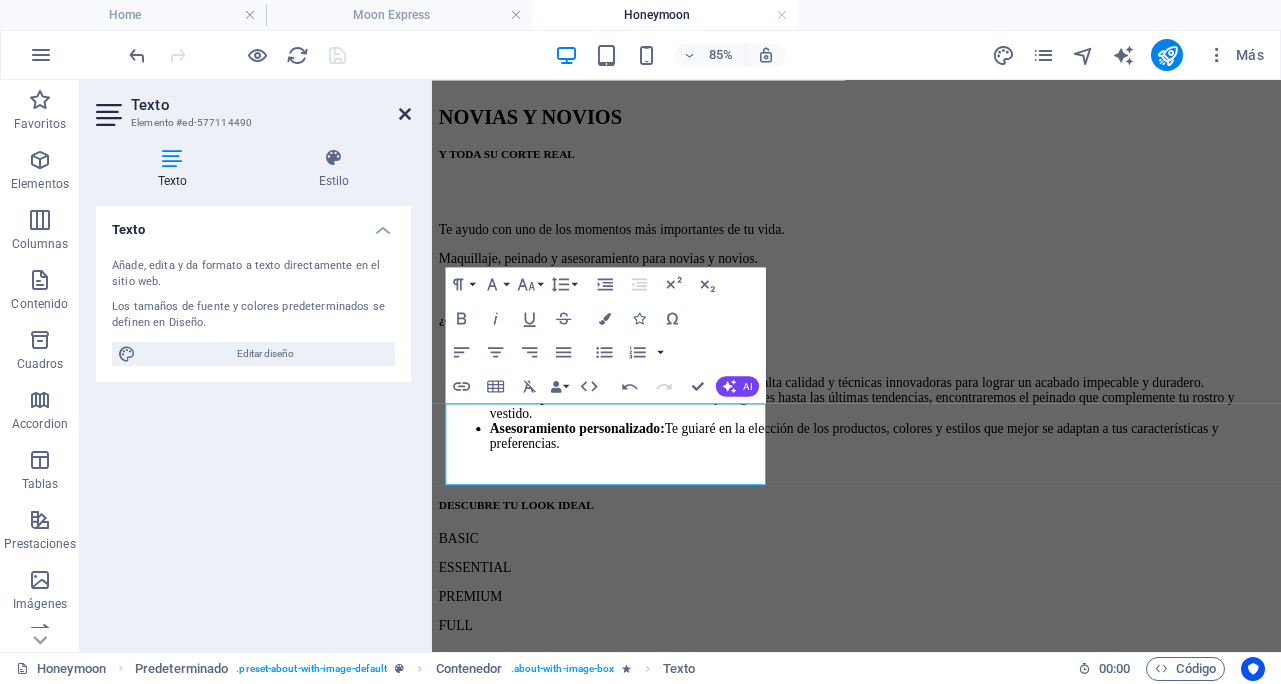 click at bounding box center [405, 114] 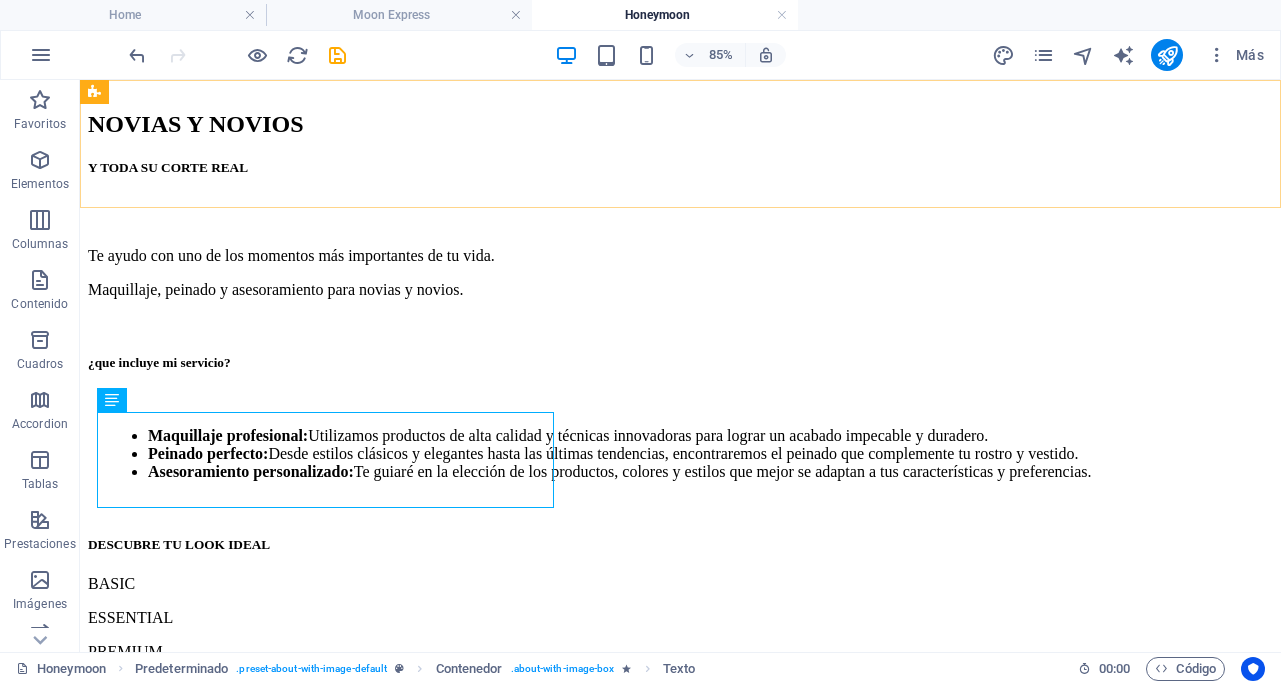 scroll, scrollTop: 834, scrollLeft: 0, axis: vertical 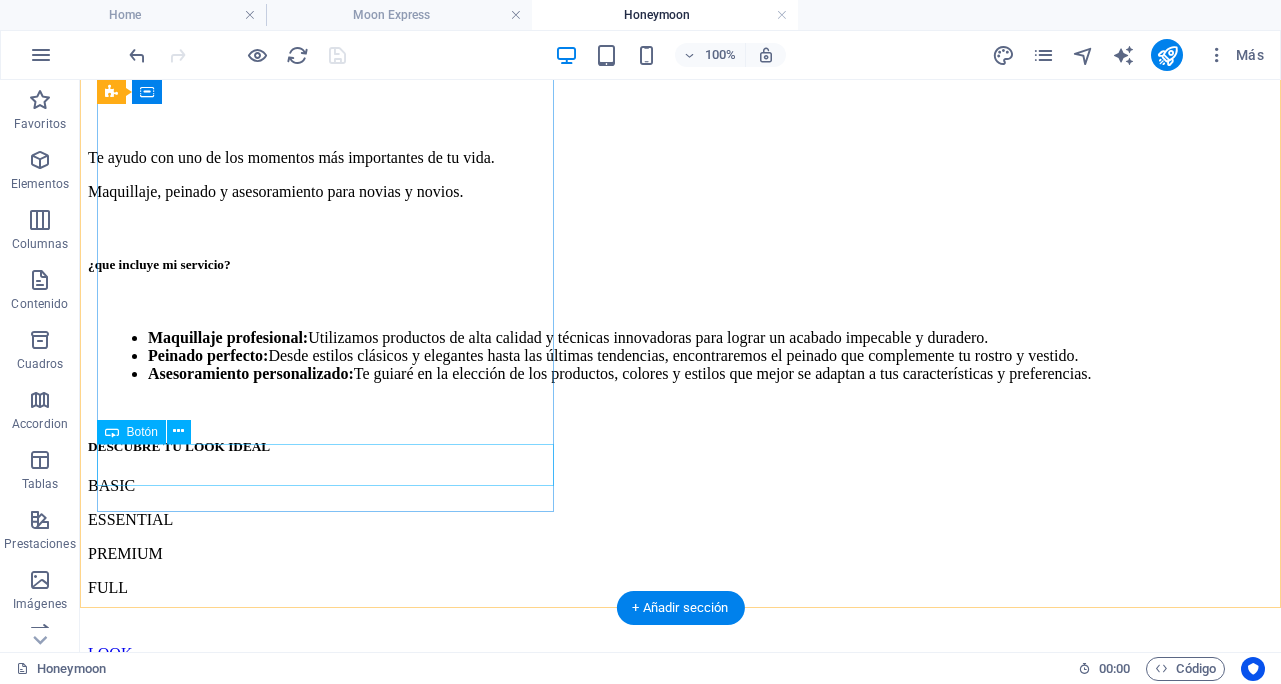 click on "LOOK" at bounding box center (680, 654) 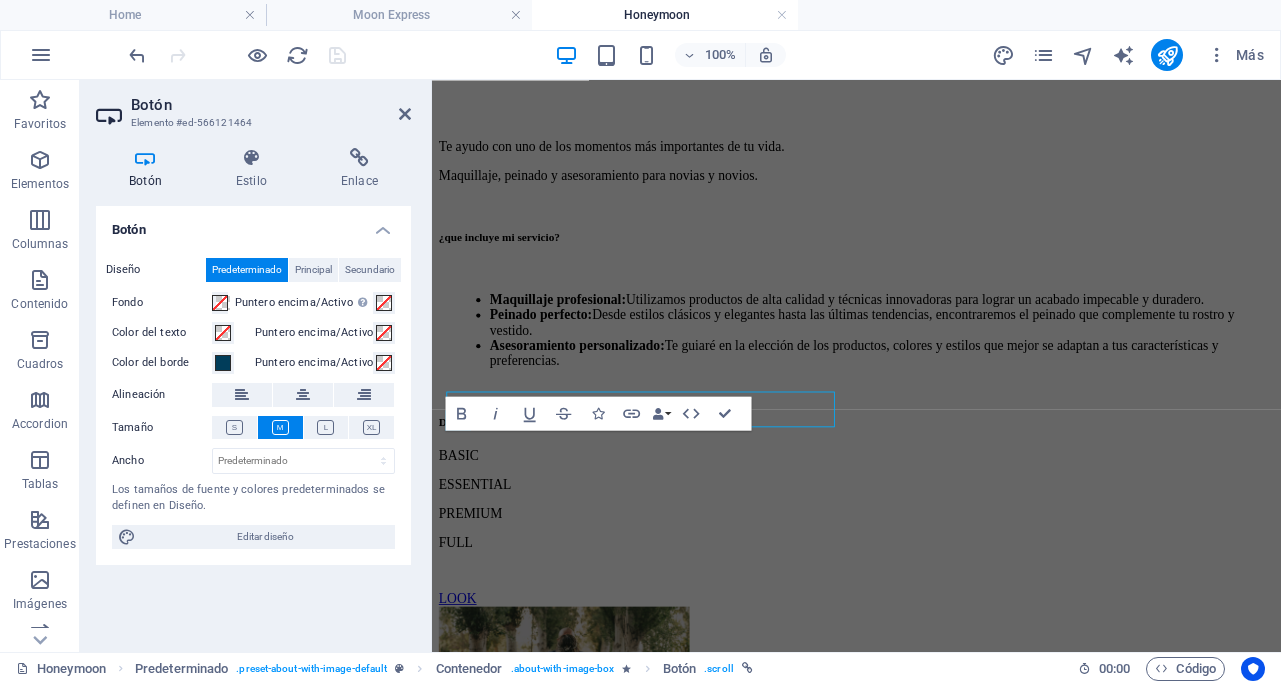 scroll, scrollTop: 928, scrollLeft: 0, axis: vertical 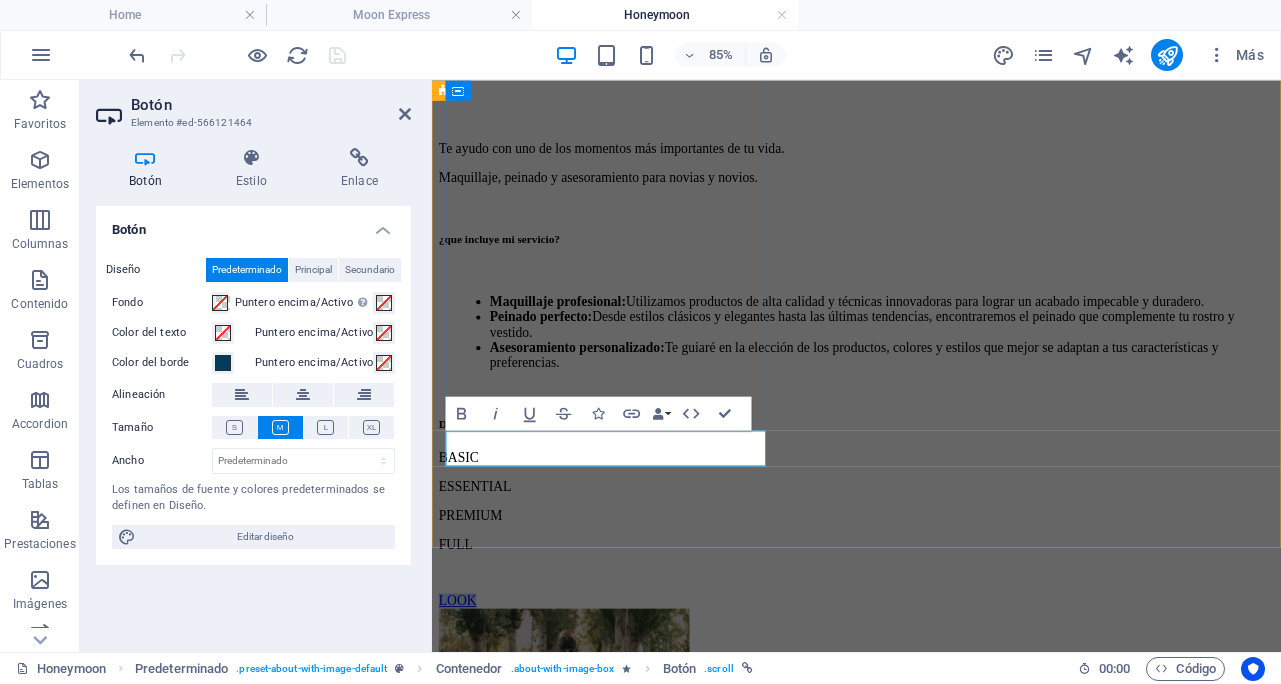 click on "LOOK" at bounding box center (462, 691) 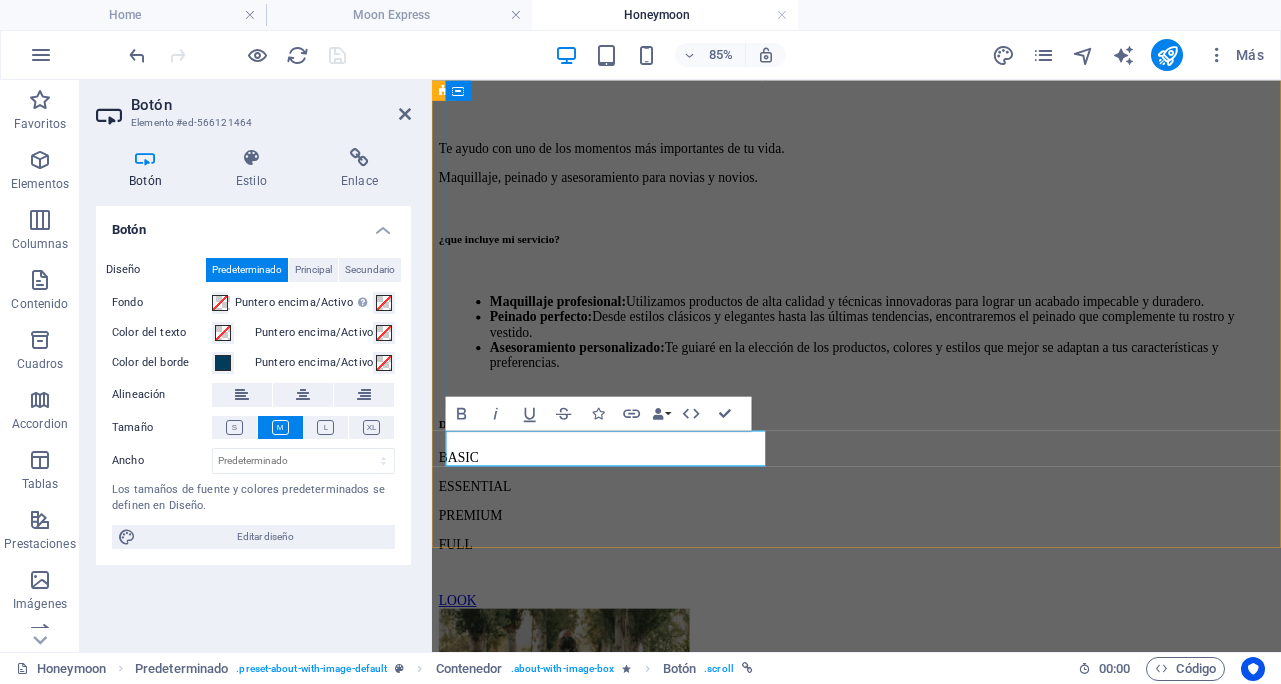 click on "LOOK" at bounding box center (462, 691) 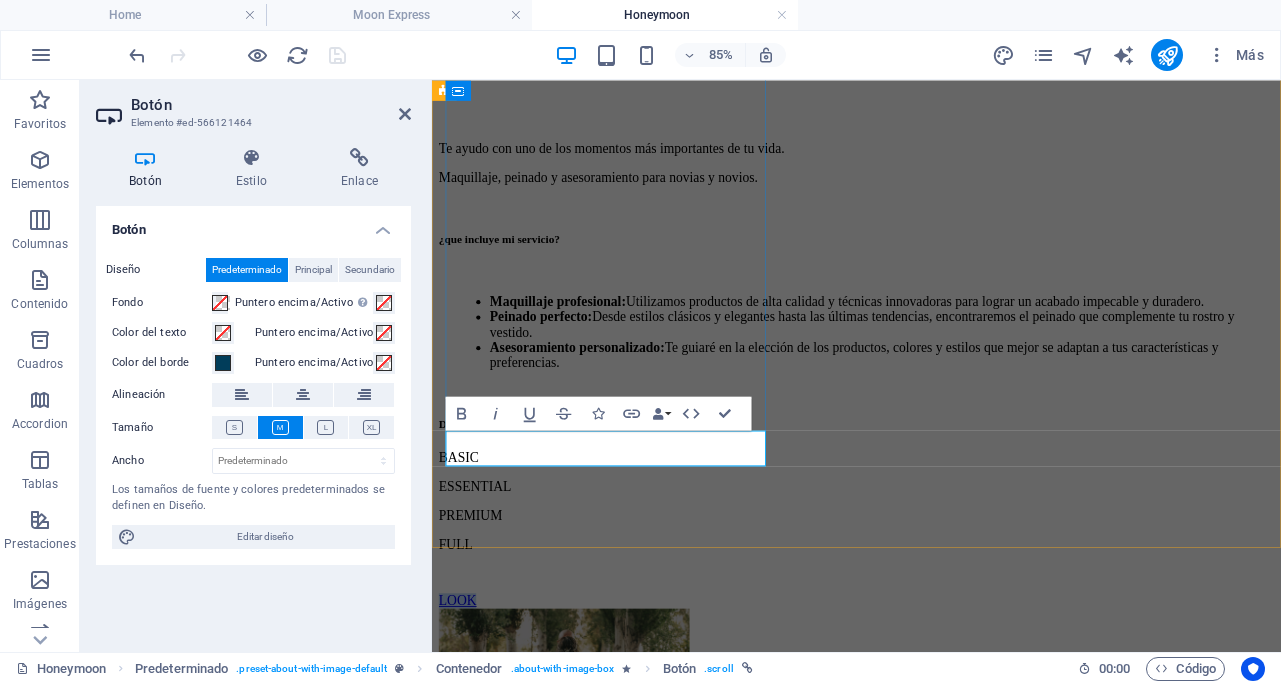 click on "LOOK" at bounding box center (462, 691) 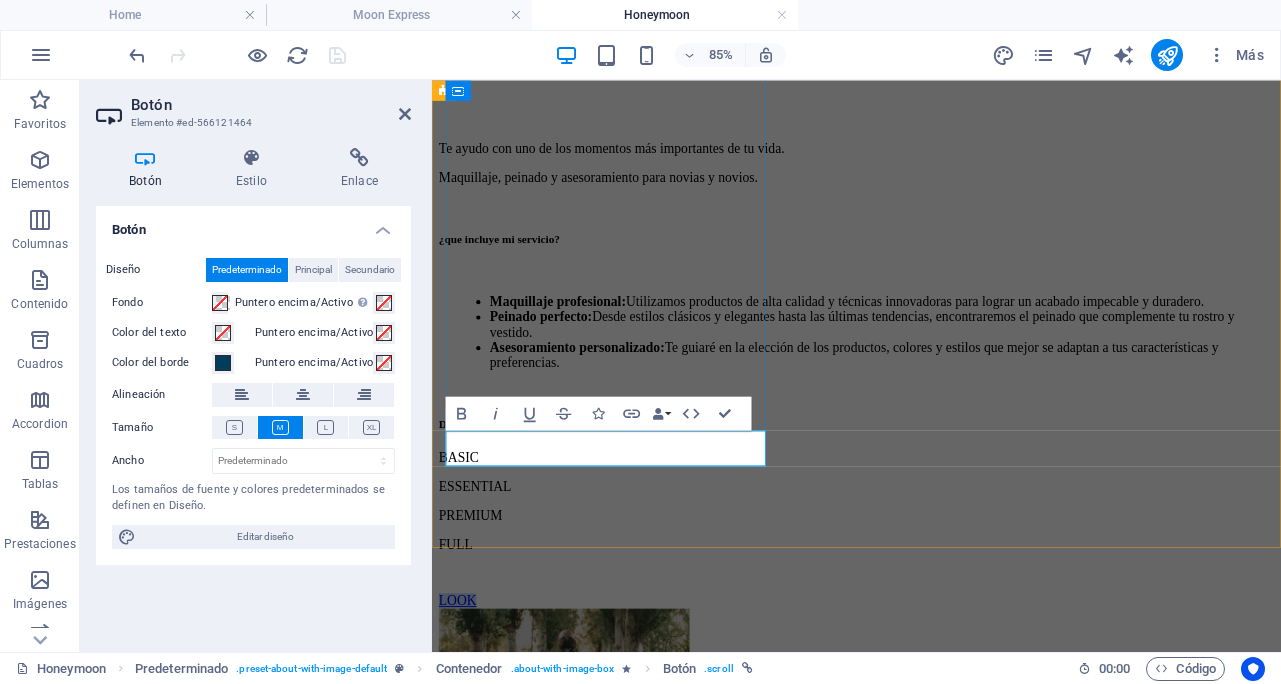type 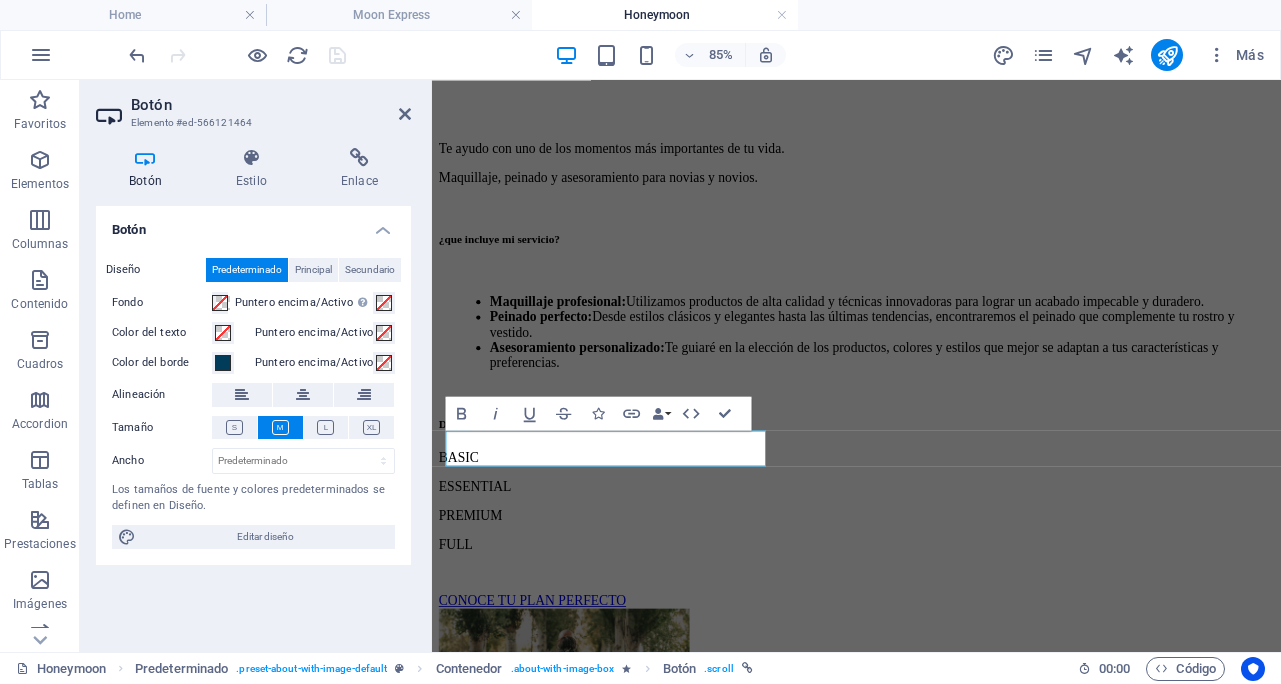 click on "Botón" at bounding box center [271, 105] 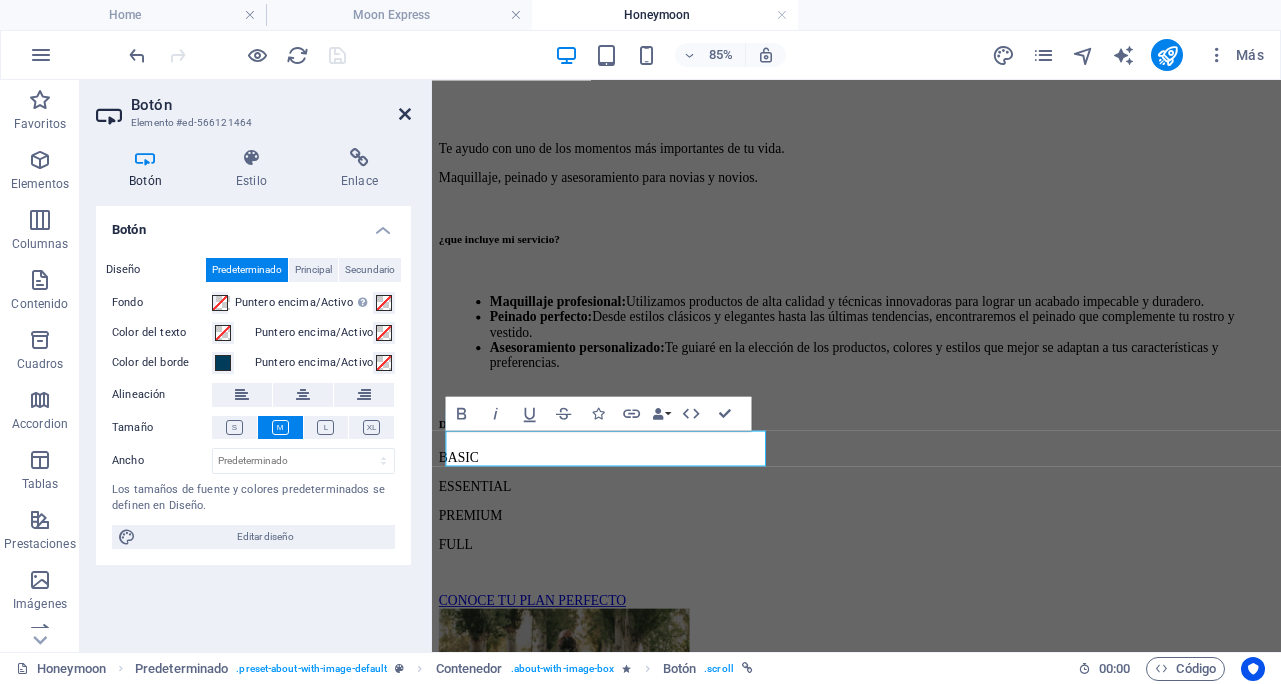 click at bounding box center (405, 114) 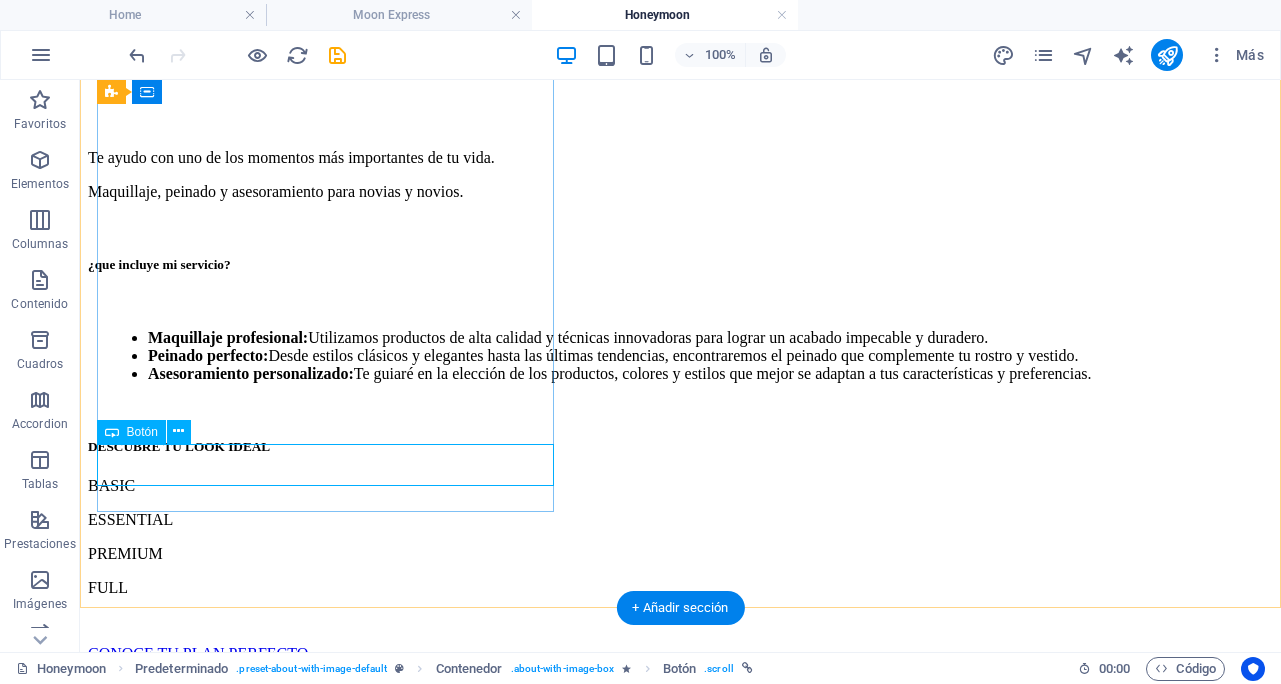click on "CONOCE TU PLAN PERFECTO" at bounding box center [680, 654] 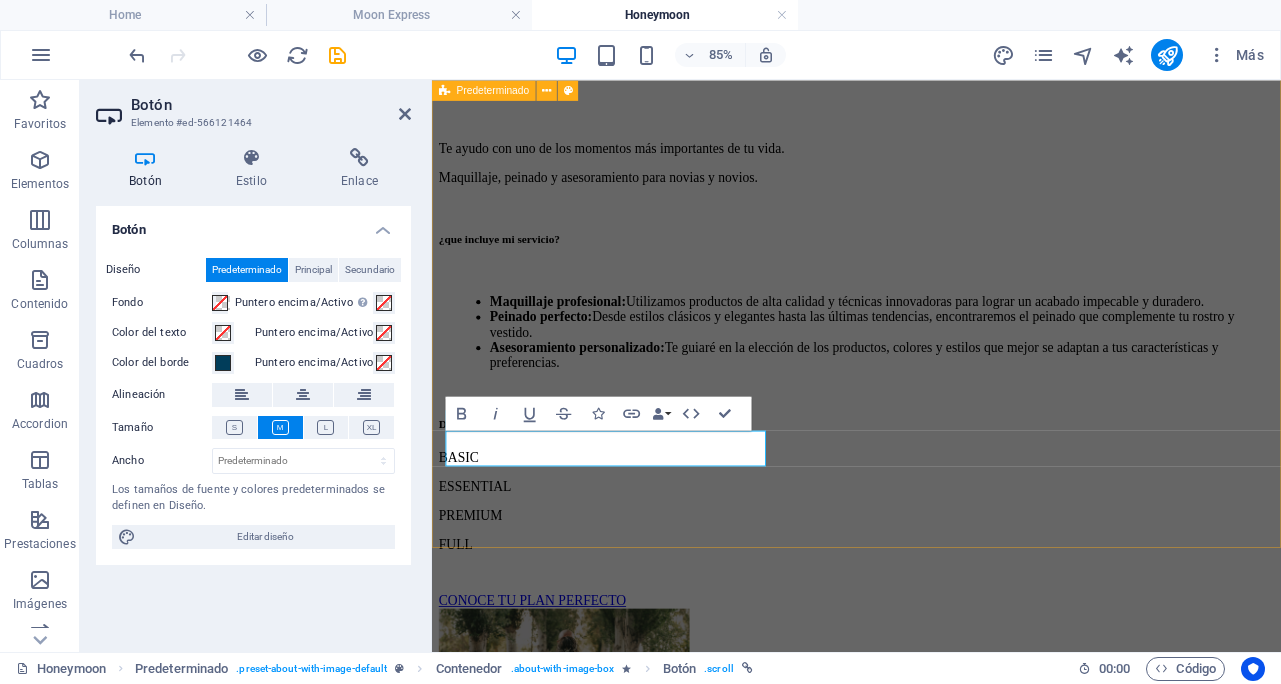 type 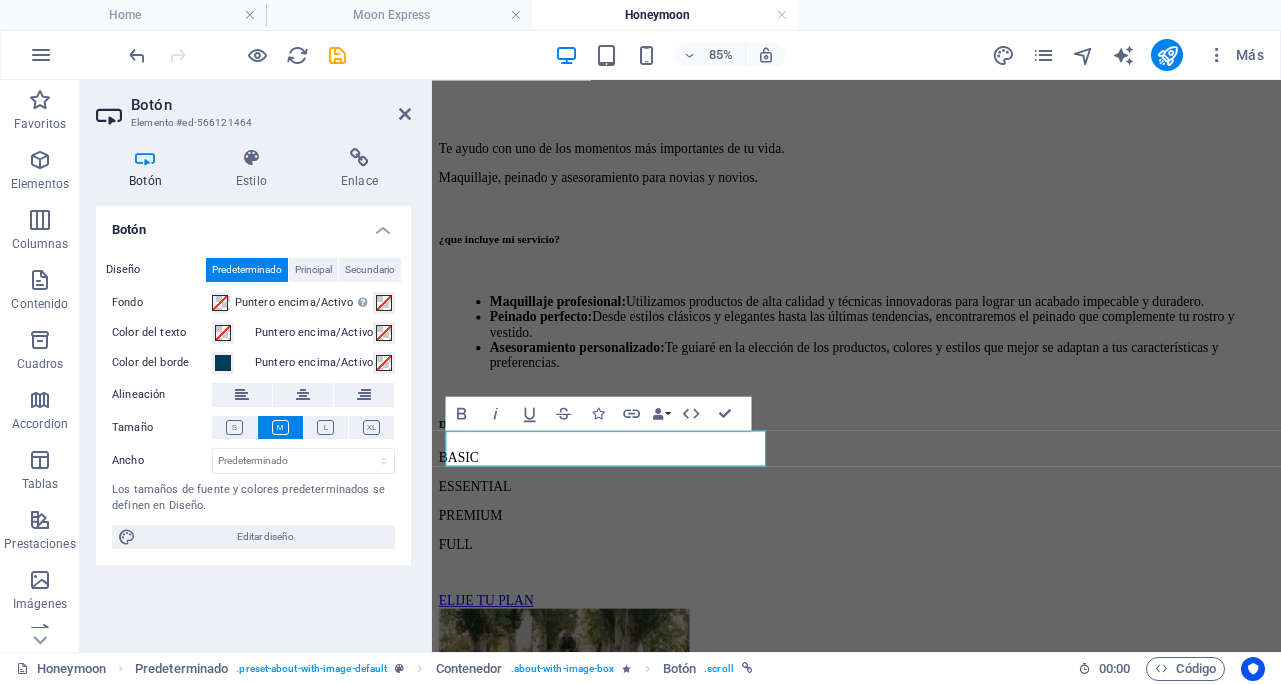 click on "Elemento #ed-566121464" at bounding box center (251, 123) 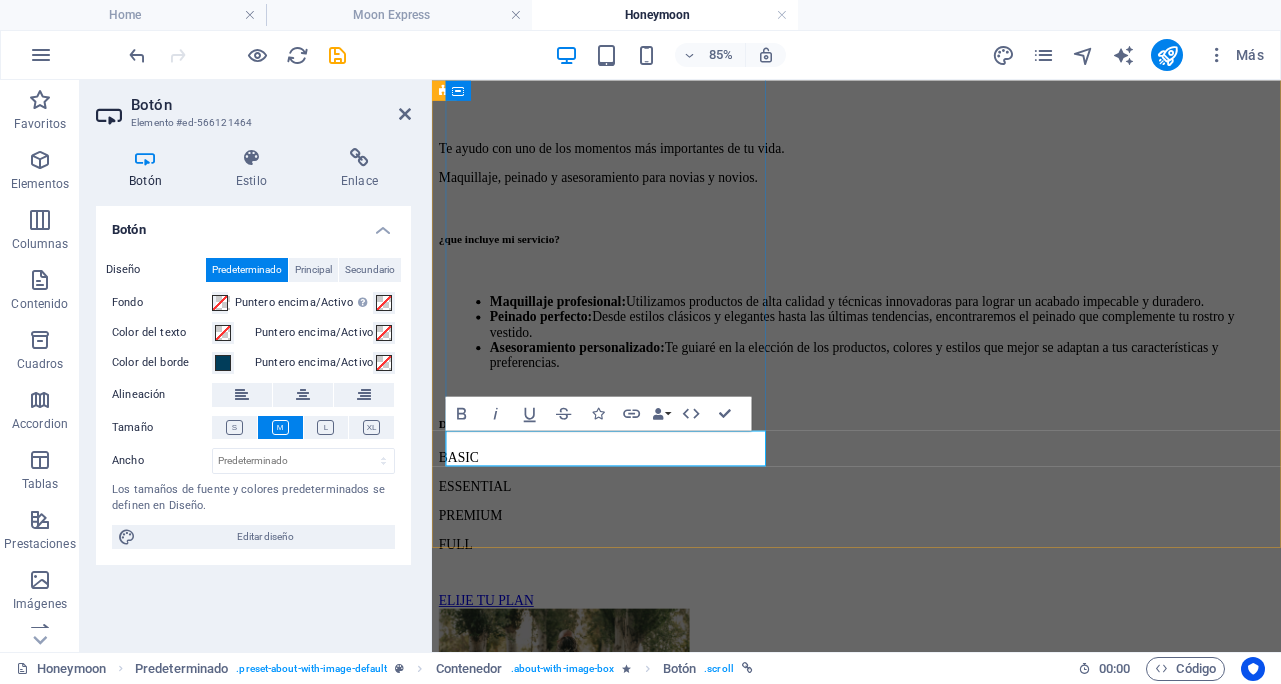click on "ELIJE TU PLAN" at bounding box center [496, 691] 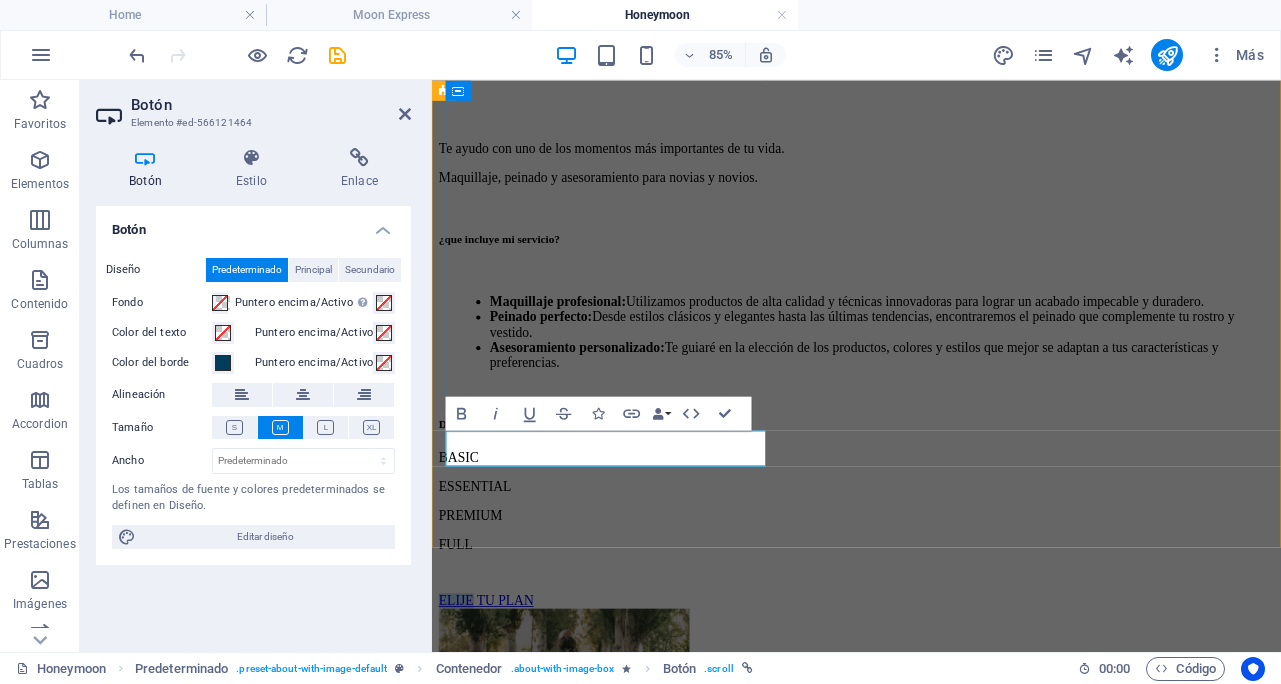click on "ELIJE TU PLAN" at bounding box center [496, 691] 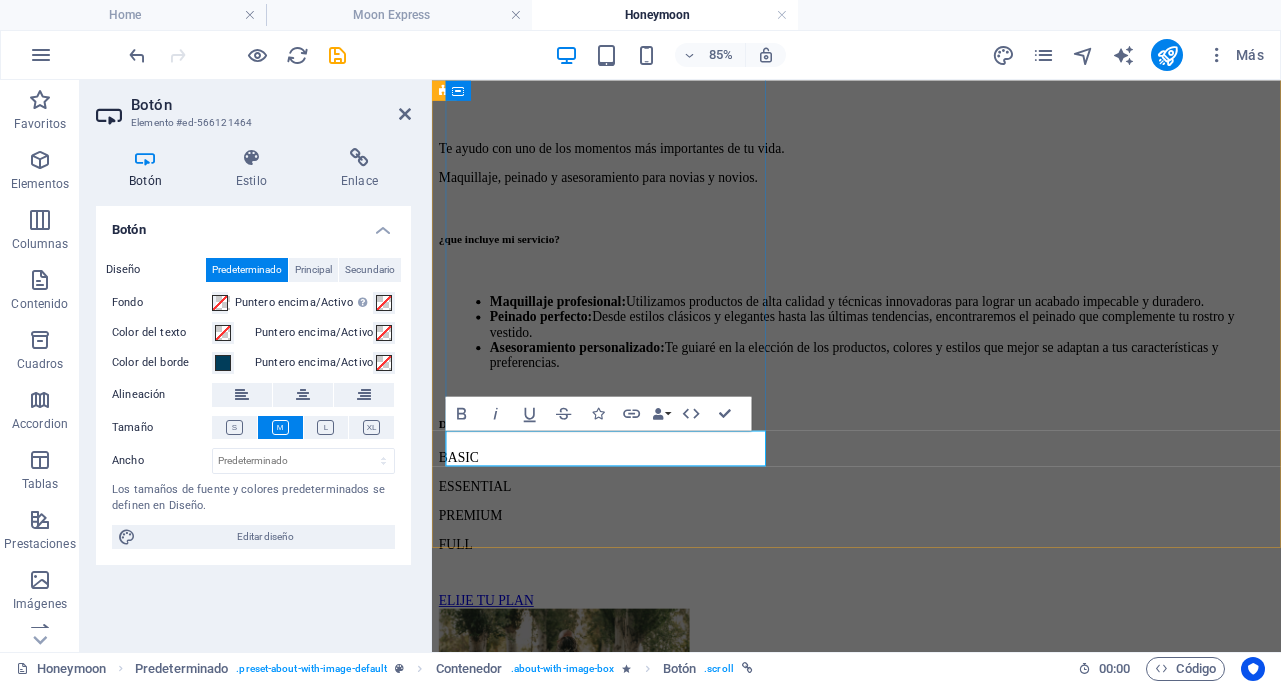 click on "ELIJE TU PLAN" at bounding box center [496, 691] 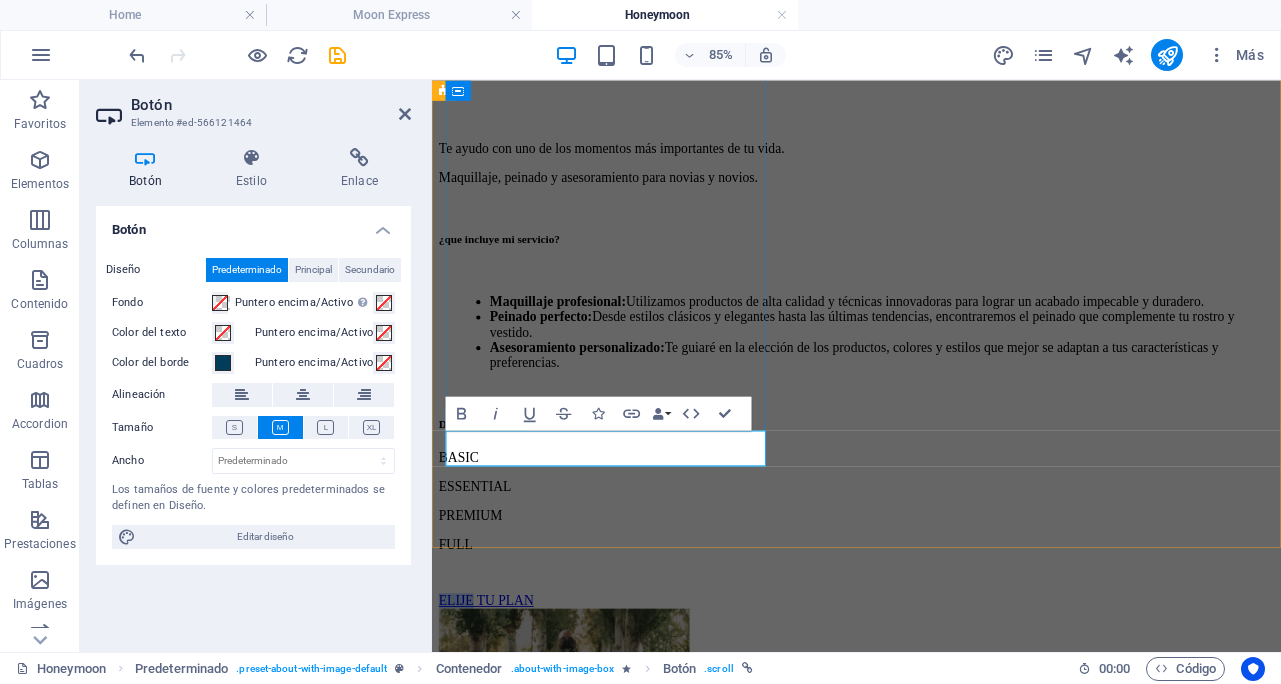 click on "ELIJE TU PLAN" at bounding box center (496, 691) 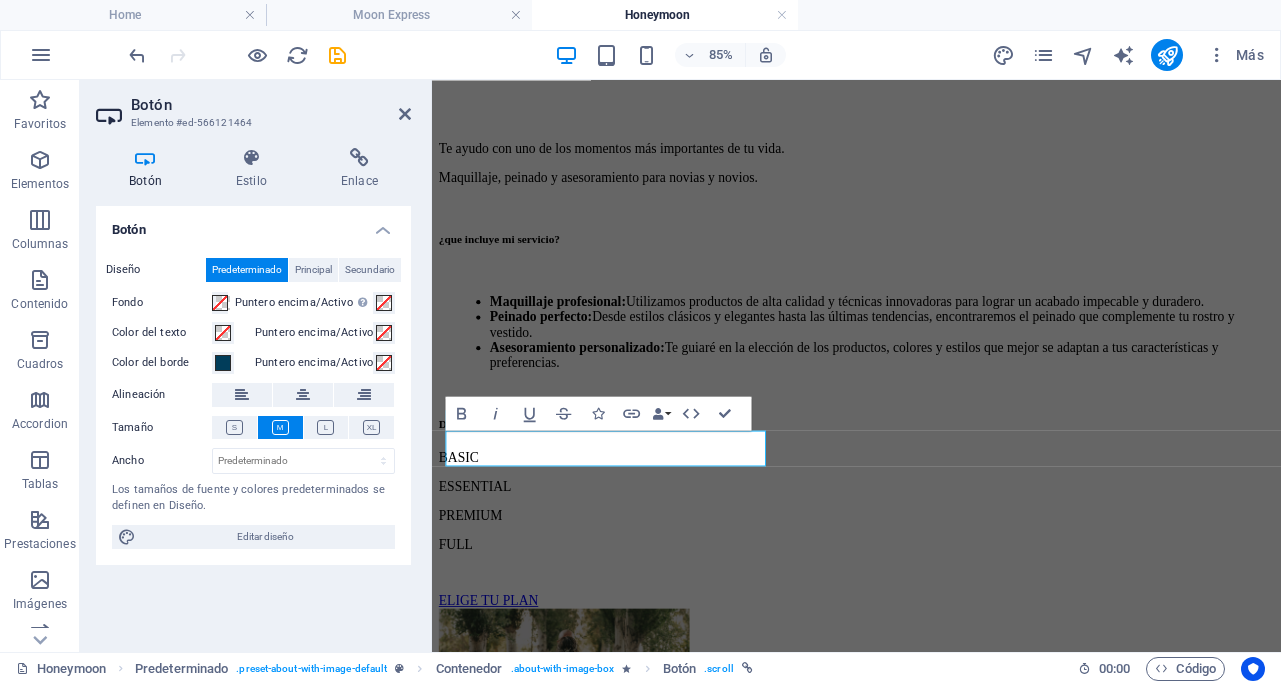 click on "Botón Elemento #ed-566121464" at bounding box center (253, 106) 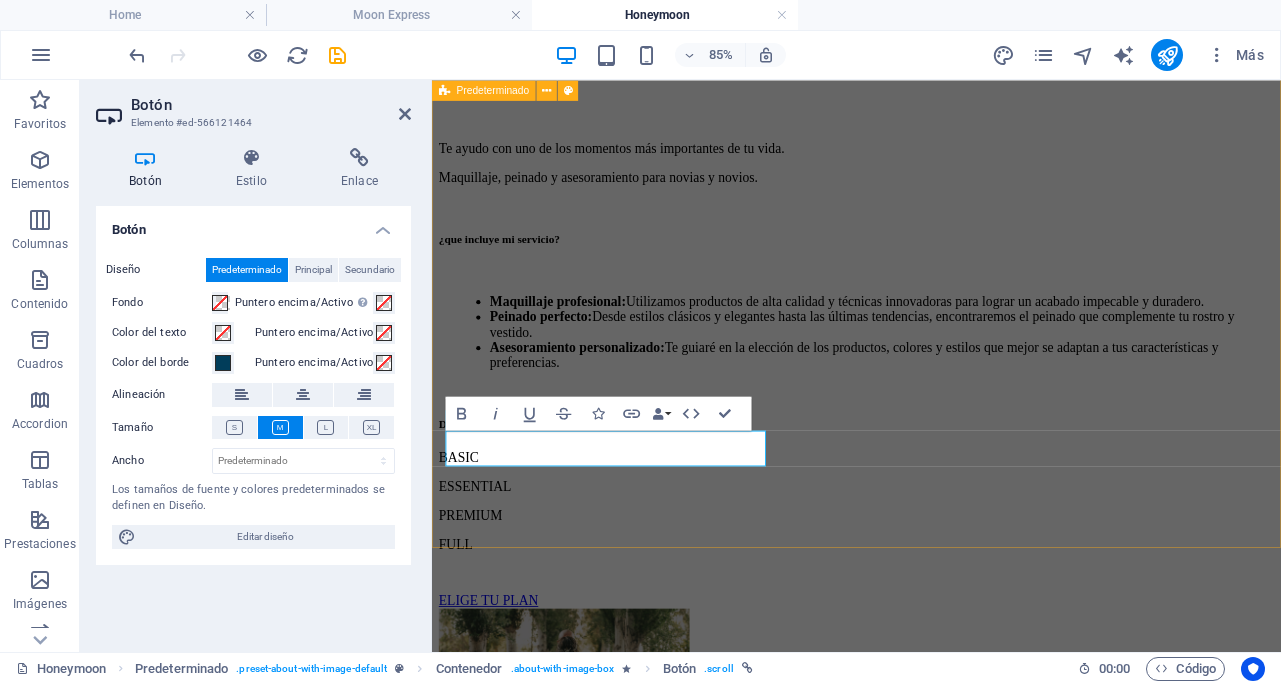 click on "NOVIAS Y NOVIOS Y TODA SU CORTE REAL Te ayudo con uno de los momentos más importantes de tu vida. Maquillaje, peinado y asesoramiento para novias y novios. ¿que incluye mi servicio? Maquillaje profesional:  Utilizamos productos de alta calidad y técnicas innovadoras para lograr un acabado impecable y duradero. Peinado perfecto:  Desde estilos clásicos y elegantes hasta las últimas tendencias, encontraremos el peinado que complemente tu rostro y vestido. Asesoramiento personalizado:  Te guiaré en la elección de los productos, colores y estilos que mejor se adaptan a tus características y preferencias. DESCUBRE TU LOOK IDEAL BASIC ESSENTIAL PREMIUM FULL ELIGE TU PLAN" at bounding box center (931, 522) 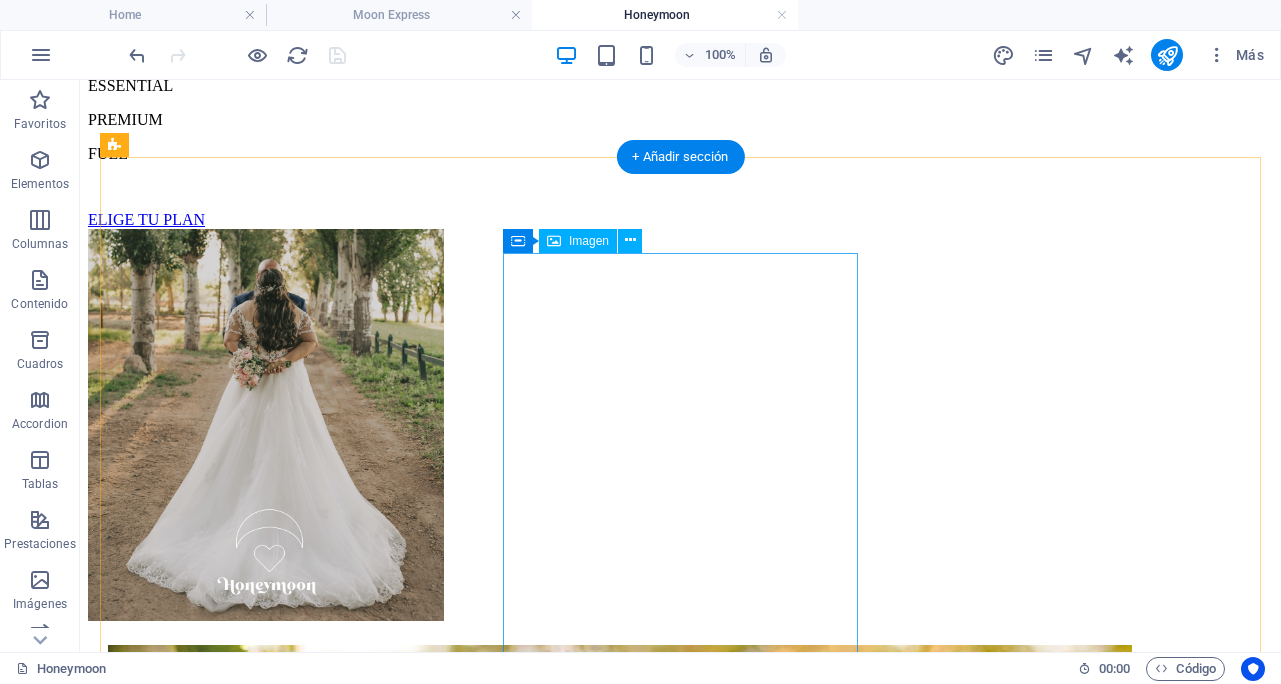 scroll, scrollTop: 1336, scrollLeft: 0, axis: vertical 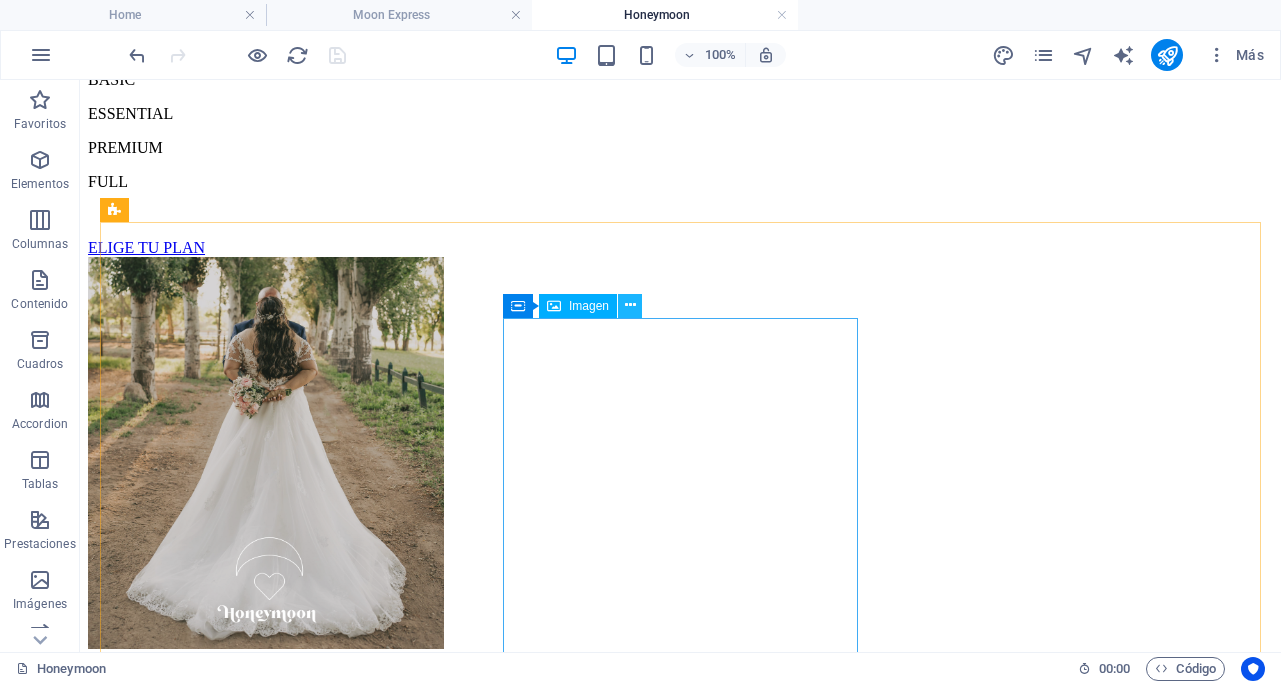 click at bounding box center [630, 305] 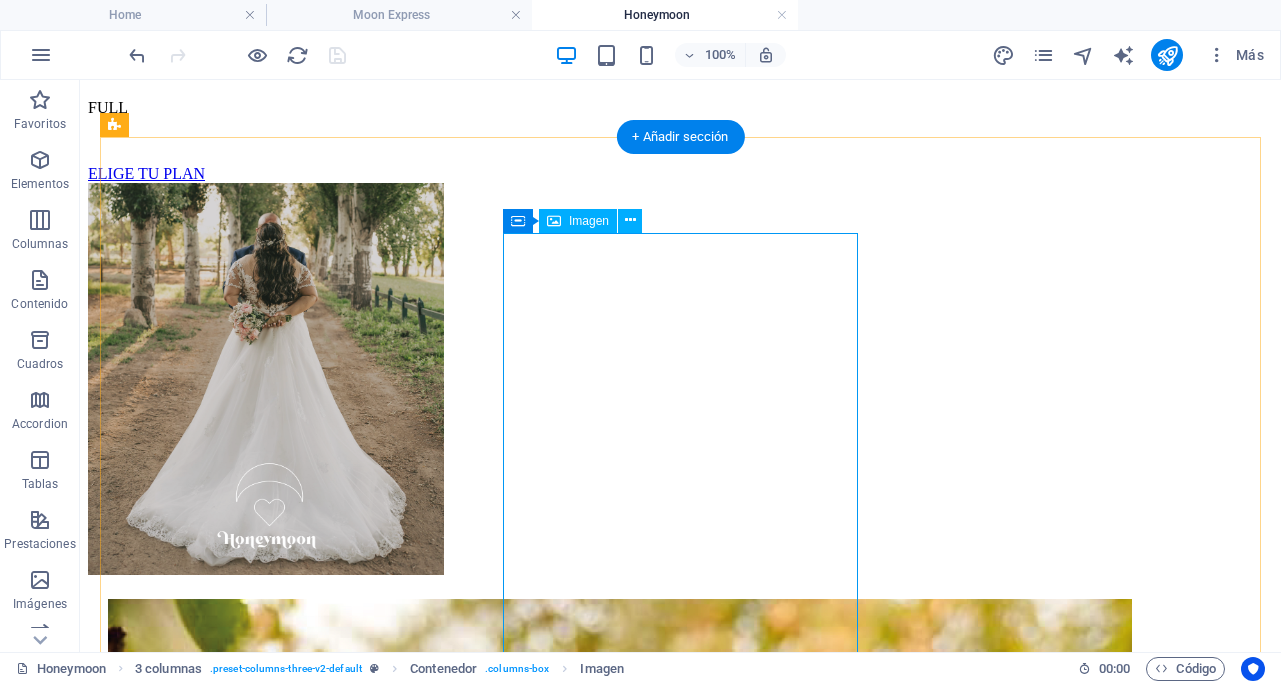 scroll, scrollTop: 1468, scrollLeft: 0, axis: vertical 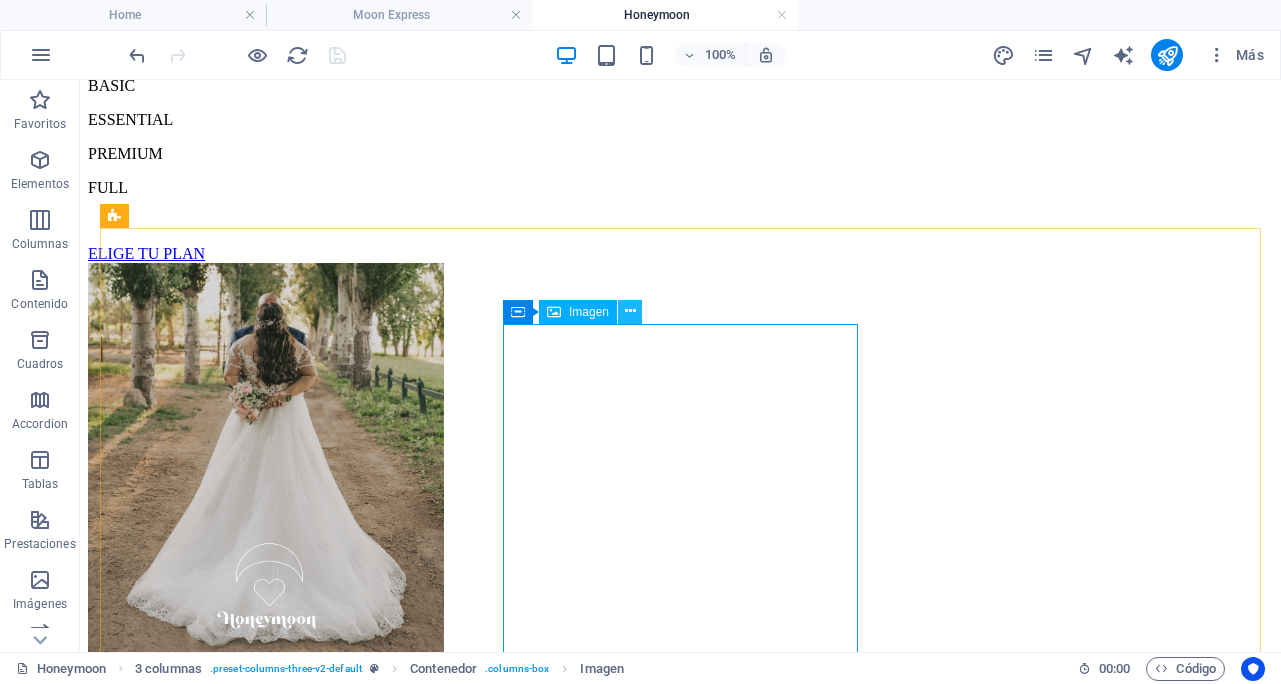 click at bounding box center (630, 312) 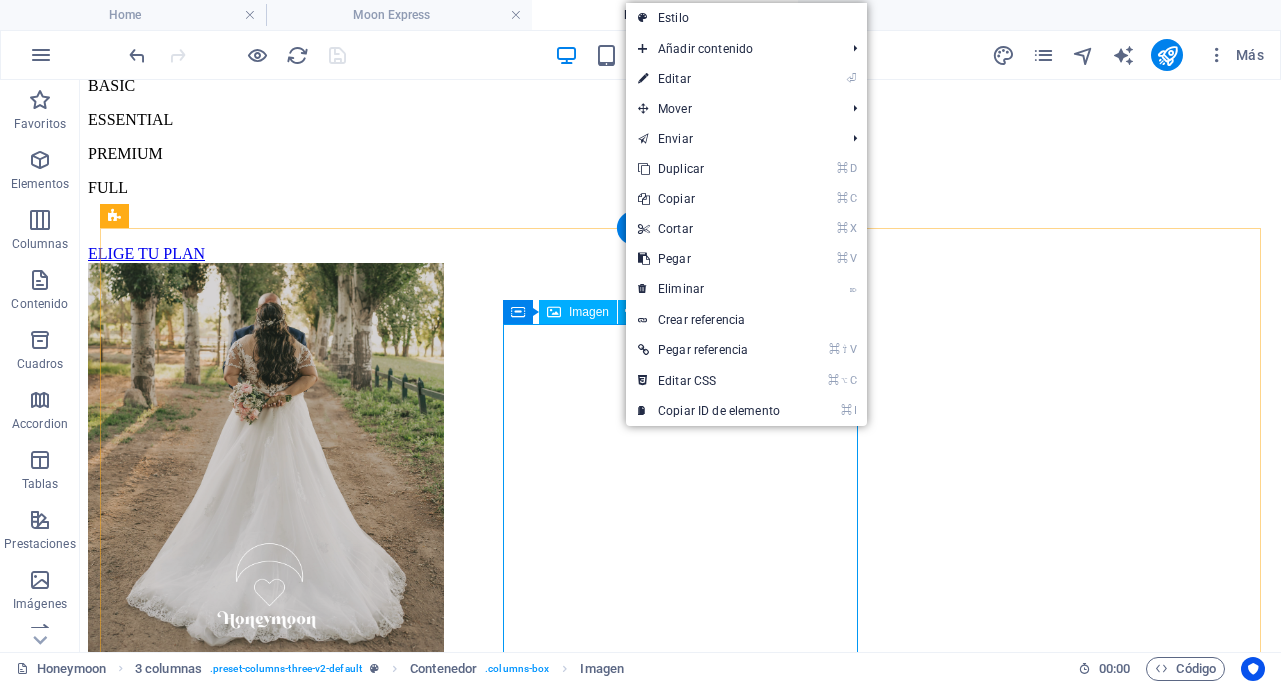click at bounding box center (680, 2734) 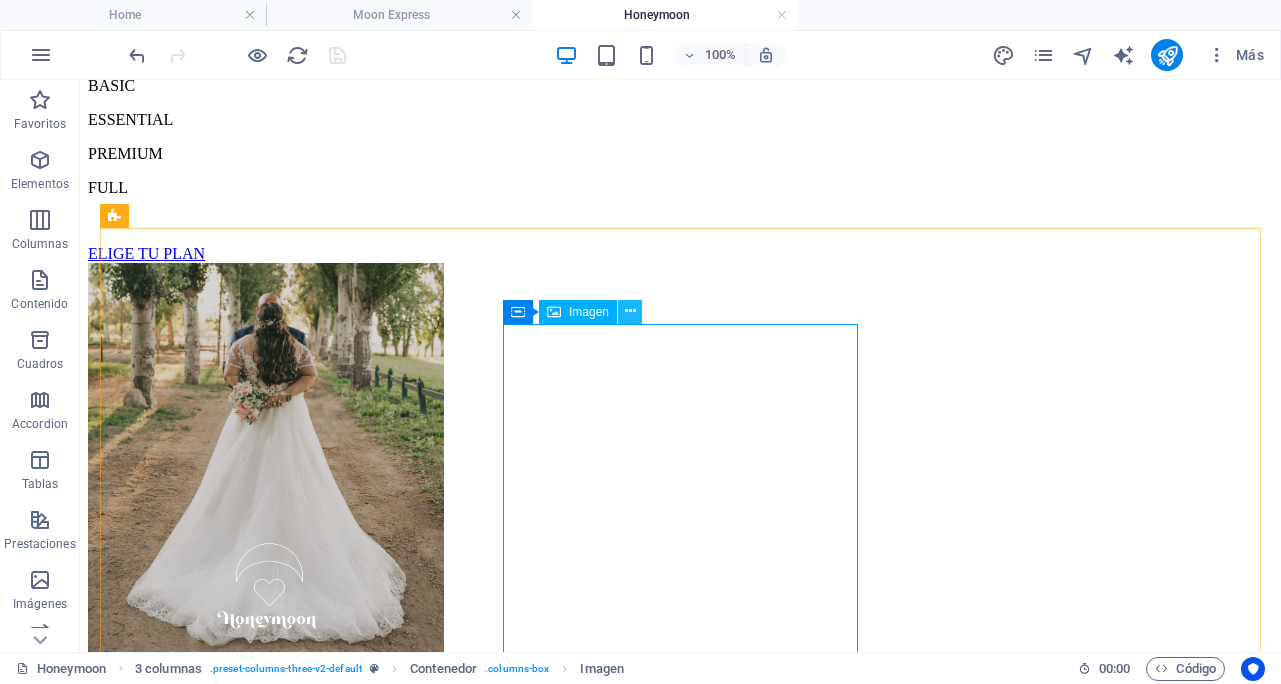 click at bounding box center [630, 311] 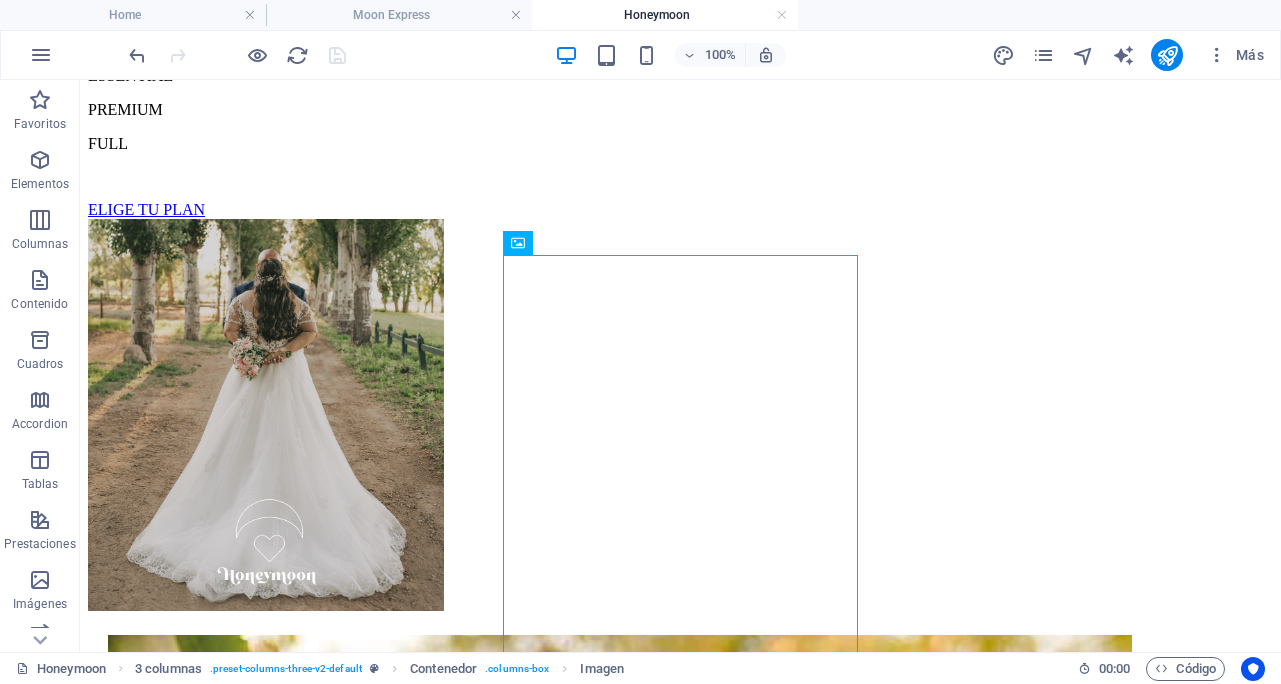 scroll, scrollTop: 1361, scrollLeft: 0, axis: vertical 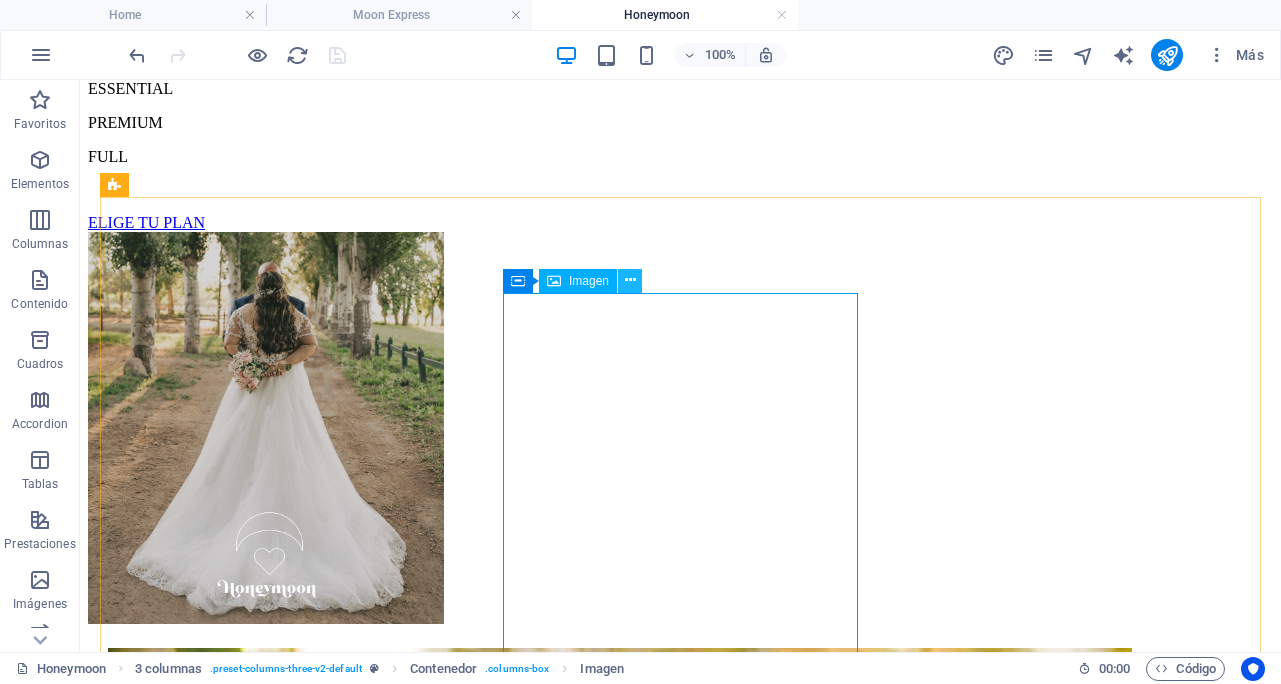 click at bounding box center (630, 281) 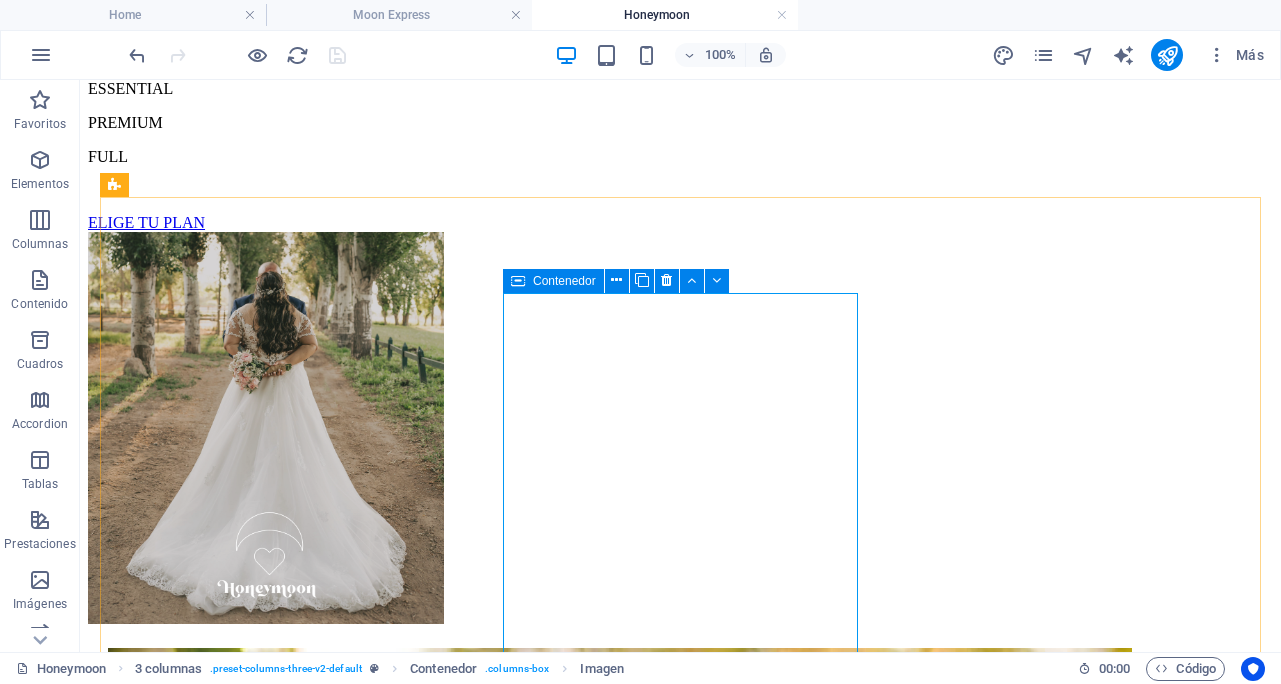 click on "Contenedor" at bounding box center [553, 281] 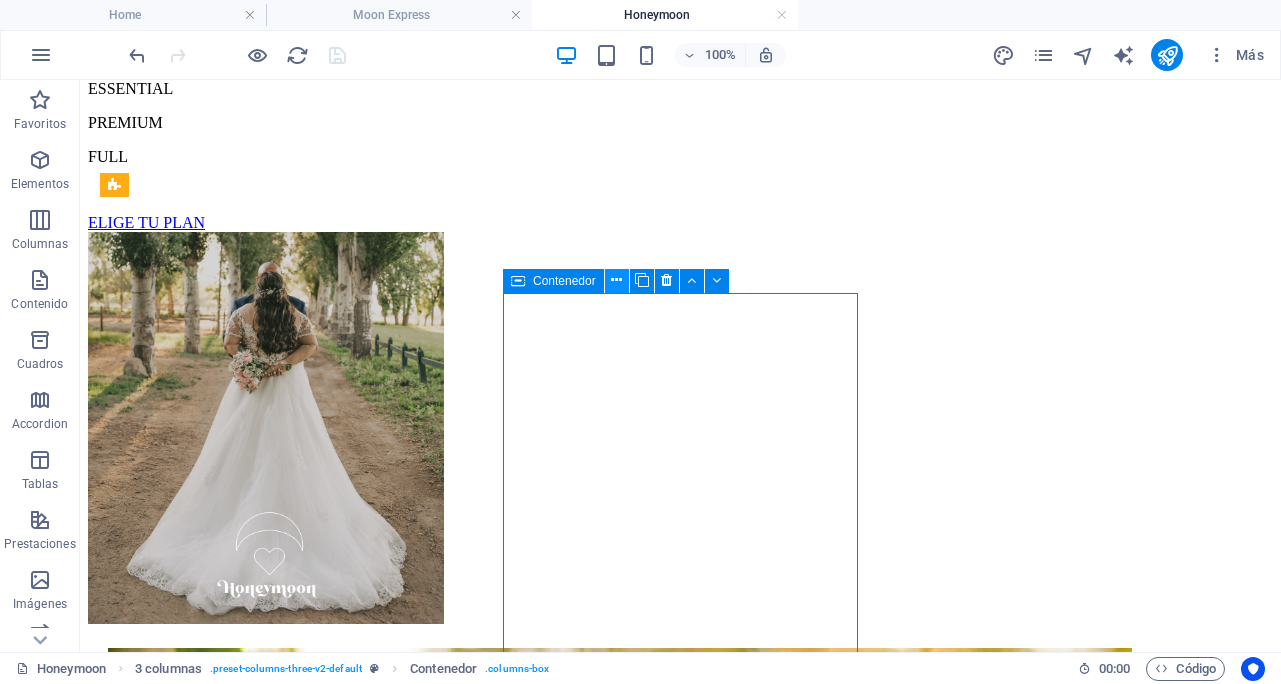 click at bounding box center [617, 281] 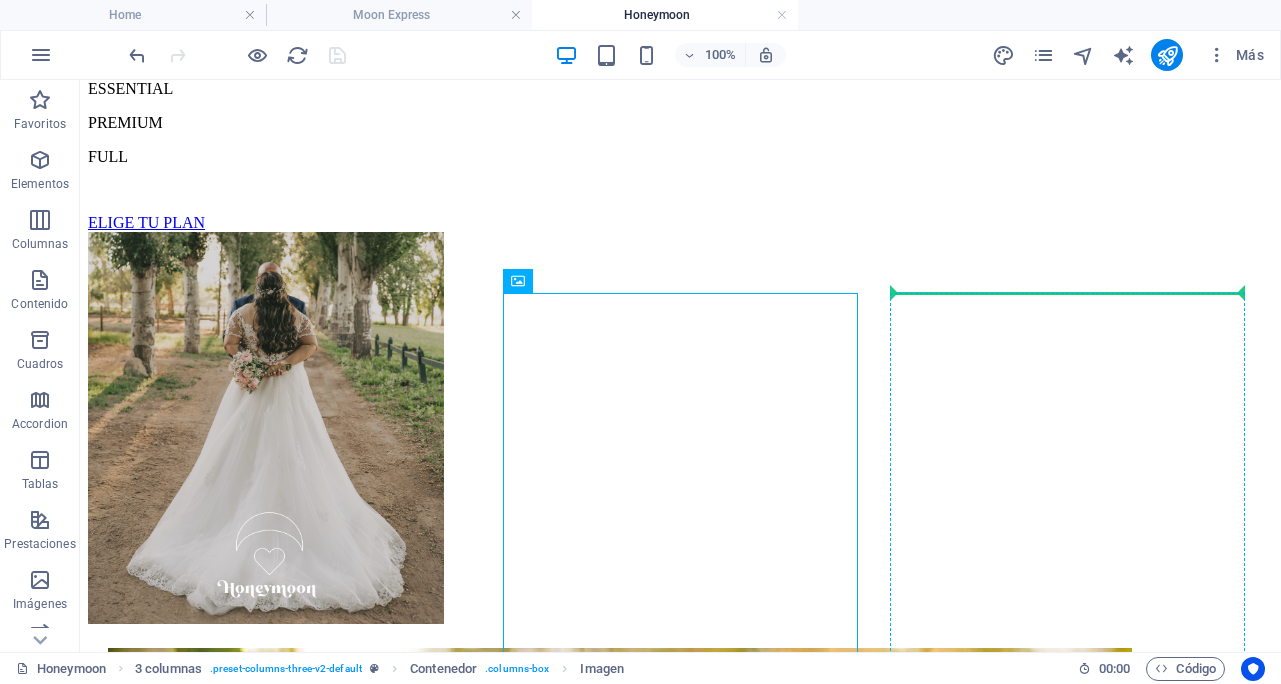 drag, startPoint x: 660, startPoint y: 517, endPoint x: 1445, endPoint y: 276, distance: 821.1614 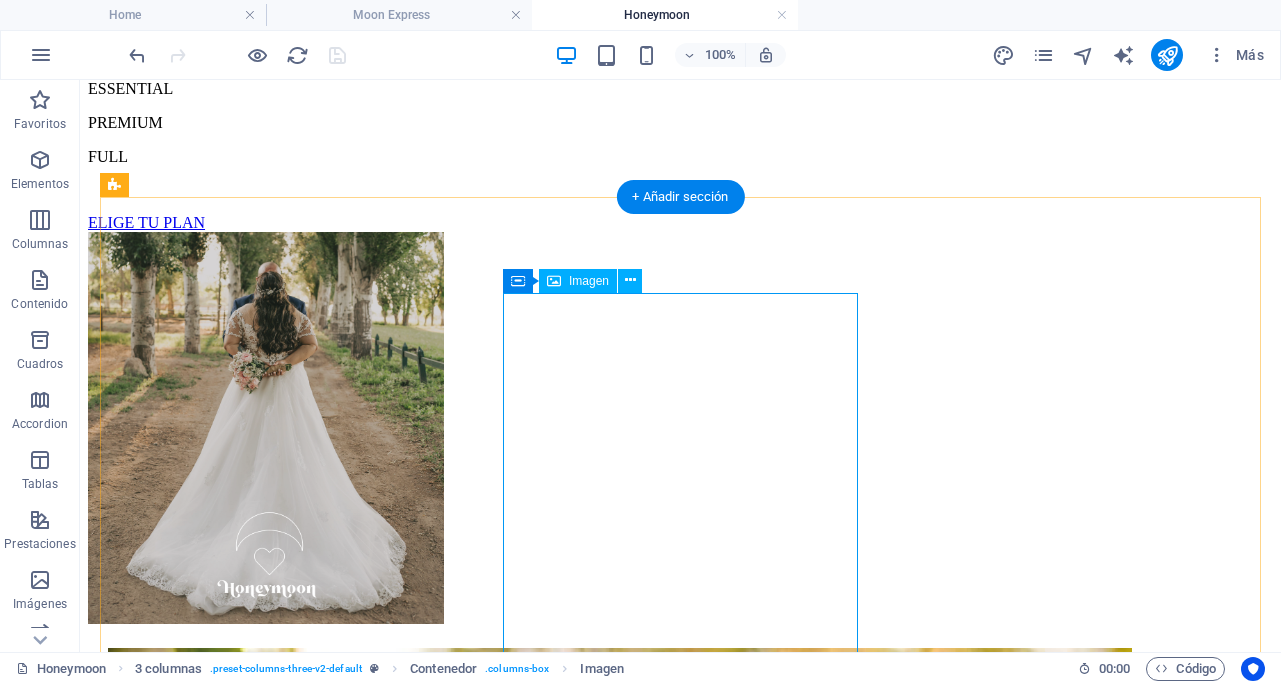 click at bounding box center [680, 2703] 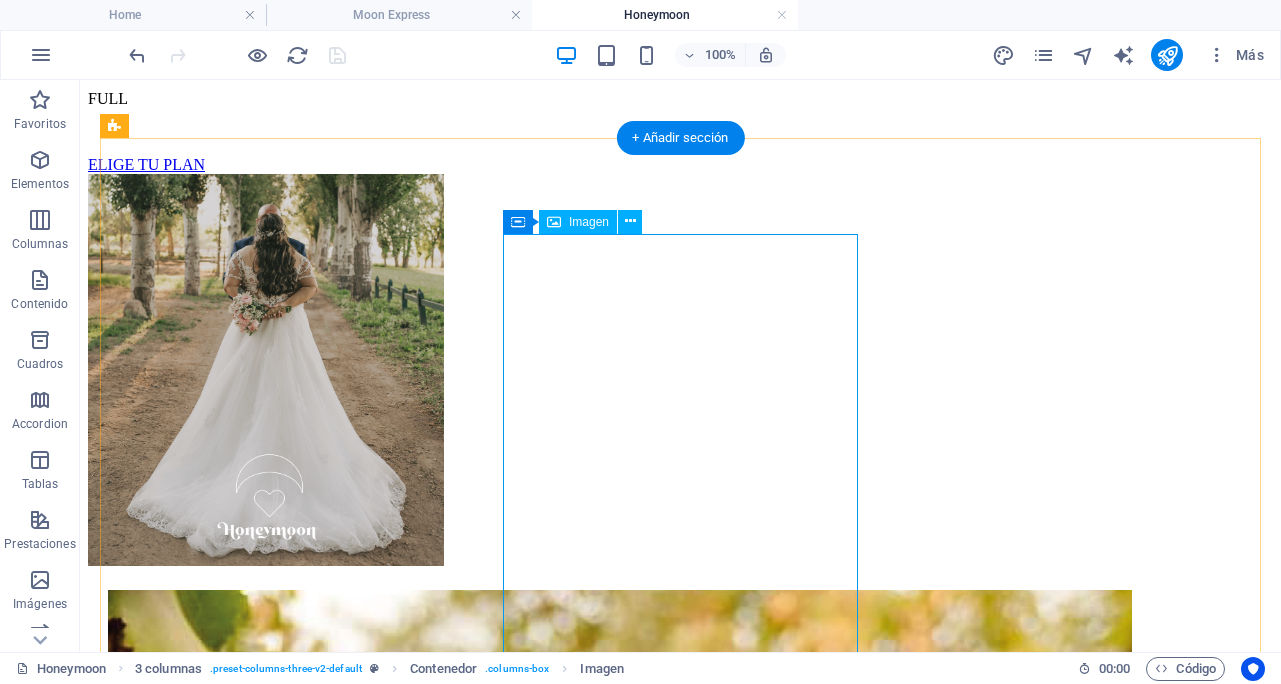 scroll, scrollTop: 1420, scrollLeft: 0, axis: vertical 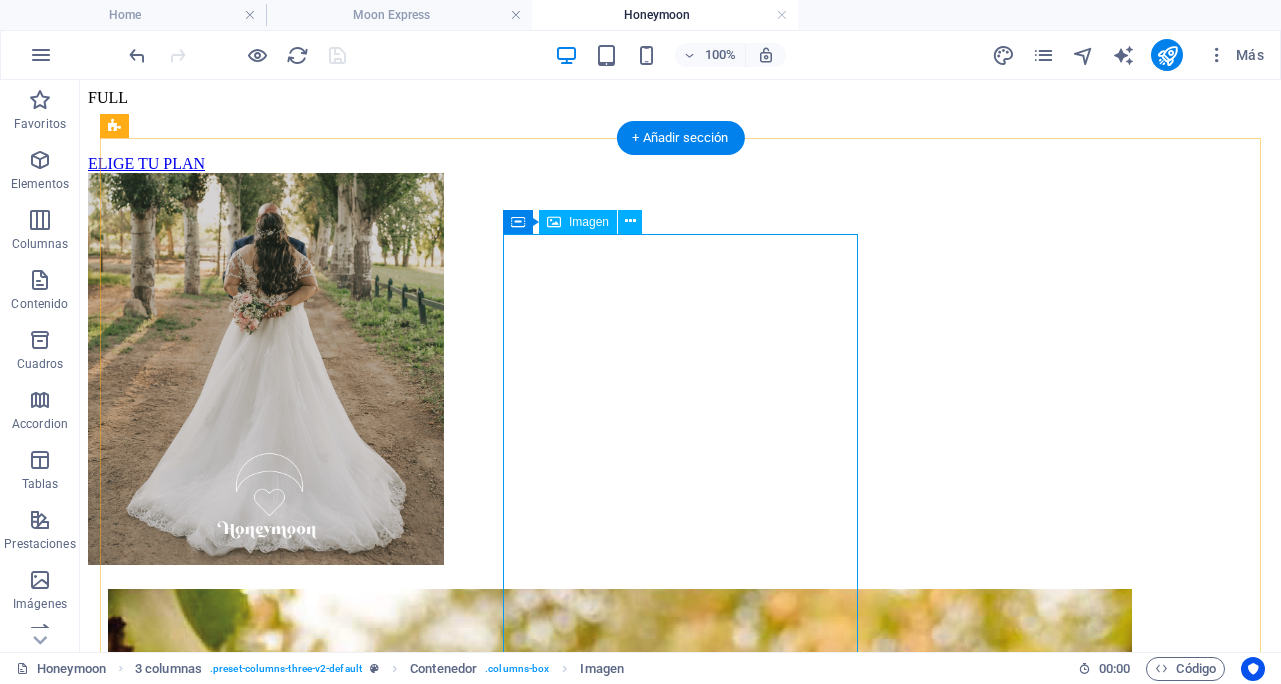 click at bounding box center (680, 2644) 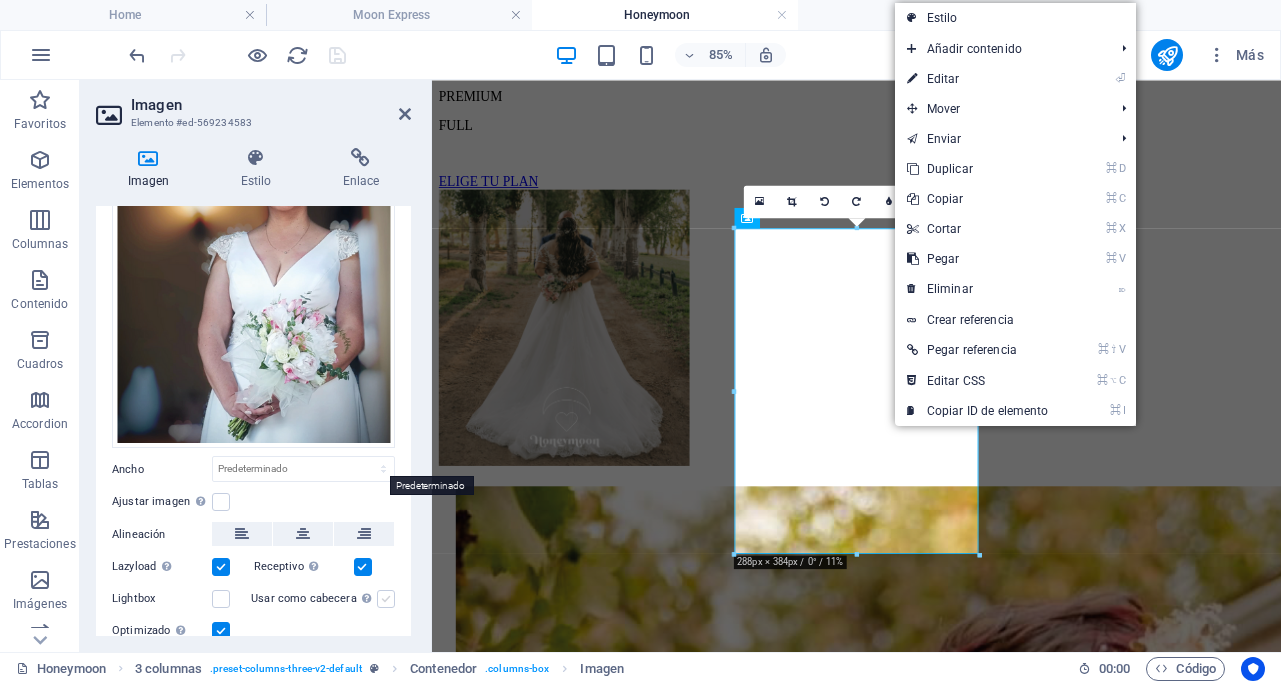 scroll, scrollTop: 249, scrollLeft: 0, axis: vertical 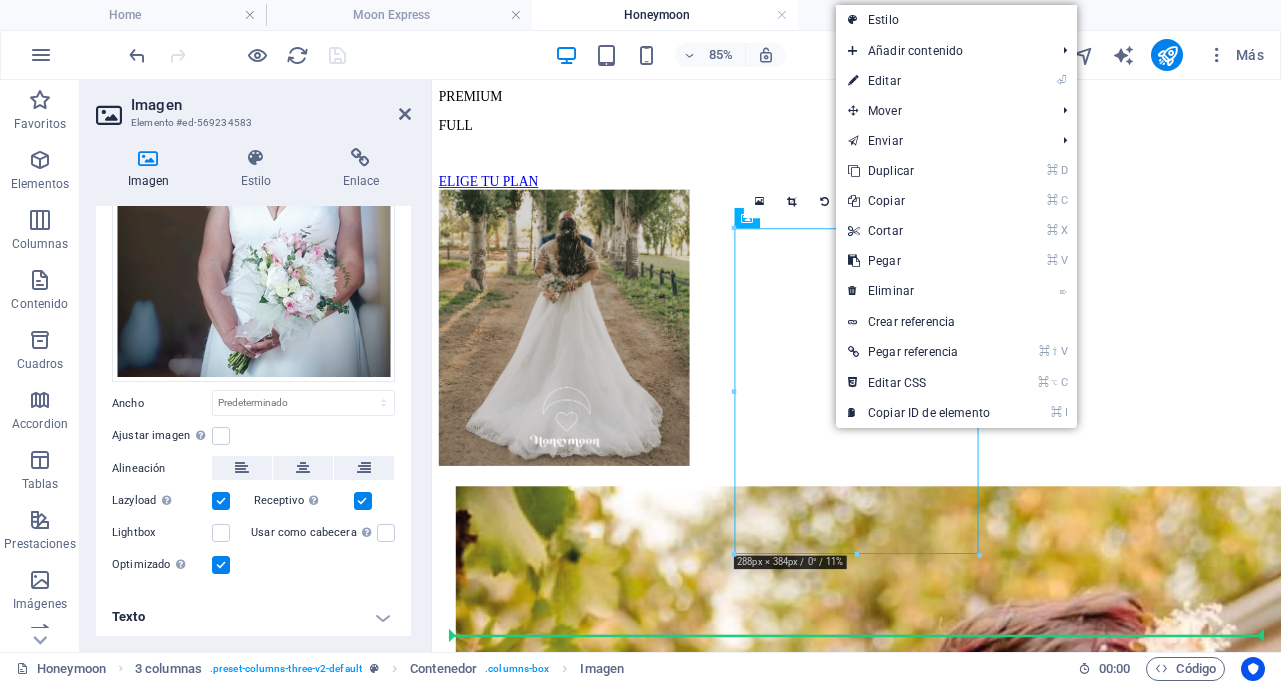 drag, startPoint x: 896, startPoint y: 485, endPoint x: 1594, endPoint y: 354, distance: 710.1866 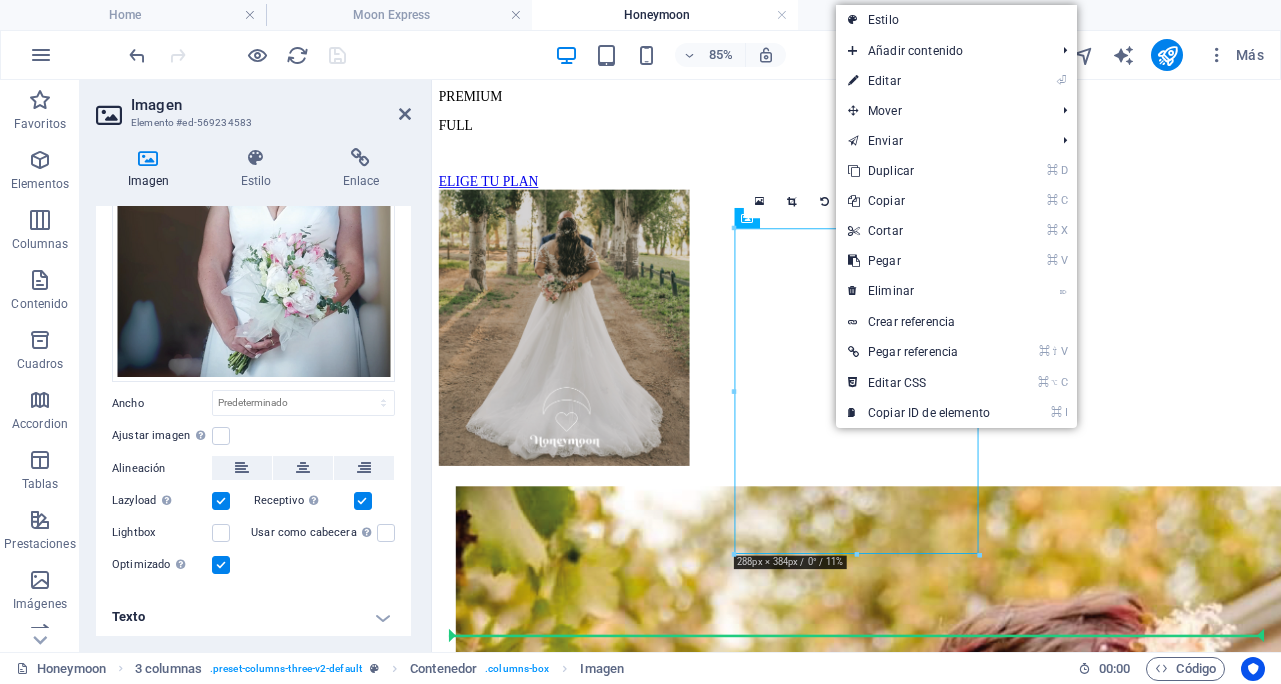 click on "Home Sobre mi Especialidades Honeymoon Moon Express Flash HONEYMOON NOVIAS Y NOVIOS Y TODA SU CORTE REAL Te ayudo con uno de los momentos más importantes de tu vida. Maquillaje, peinado y asesoramiento para novias y novios. ¿que incluye mi servicio? Maquillaje profesional:  Utilizamos productos de alta calidad y técnicas innovadoras para lograr un acabado impecable y duradero. Peinado perfecto:  Desde estilos clásicos y elegantes hasta las últimas tendencias, encontraremos el peinado que complemente tu rostro y vestido. Asesoramiento personalizado:  Te guiaré en la elección de los productos, colores y estilos que mejor se adaptan a tus características y preferencias. DESCUBRE TU LOOK IDEAL BASIC ESSENTIAL PREMIUM FULL ELIGE TU PLAN ESPECIAL HAIRDRESSER Los peinados para novias también son parte de mi labor. By Mime Le Roux |  © 2025 Todos los derechos reservados |  Políticas de privacidad" at bounding box center [931, 5605] 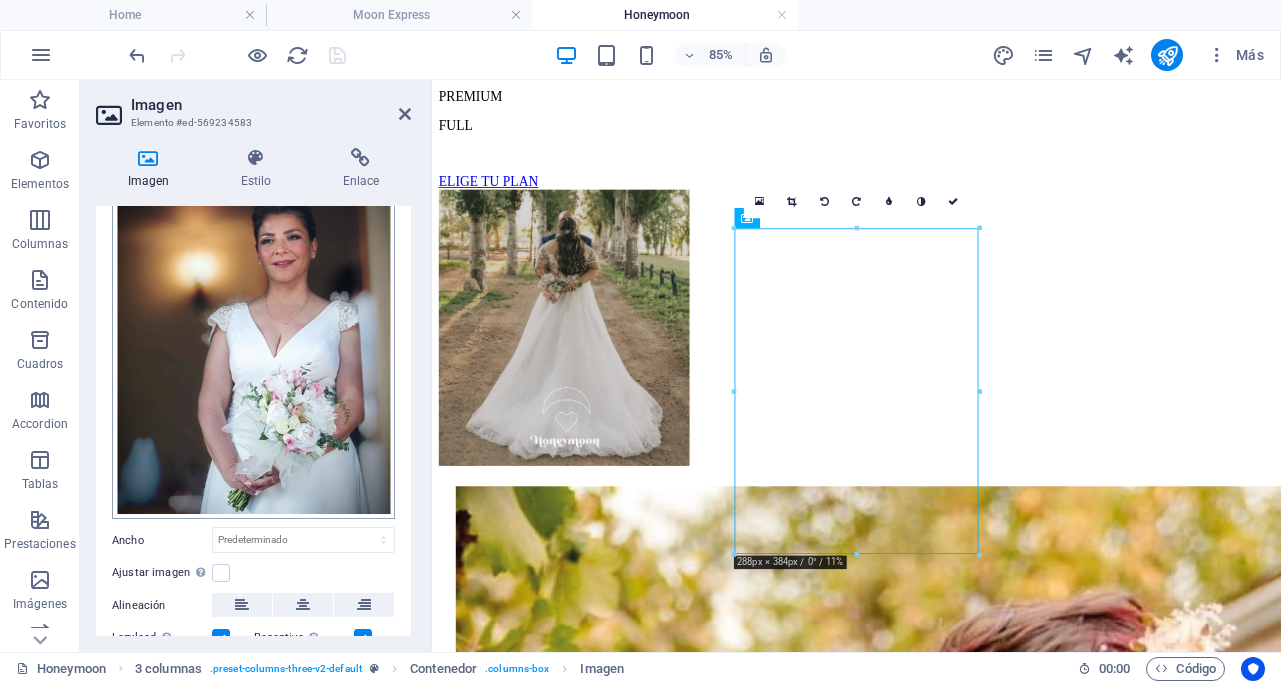 scroll, scrollTop: 98, scrollLeft: 0, axis: vertical 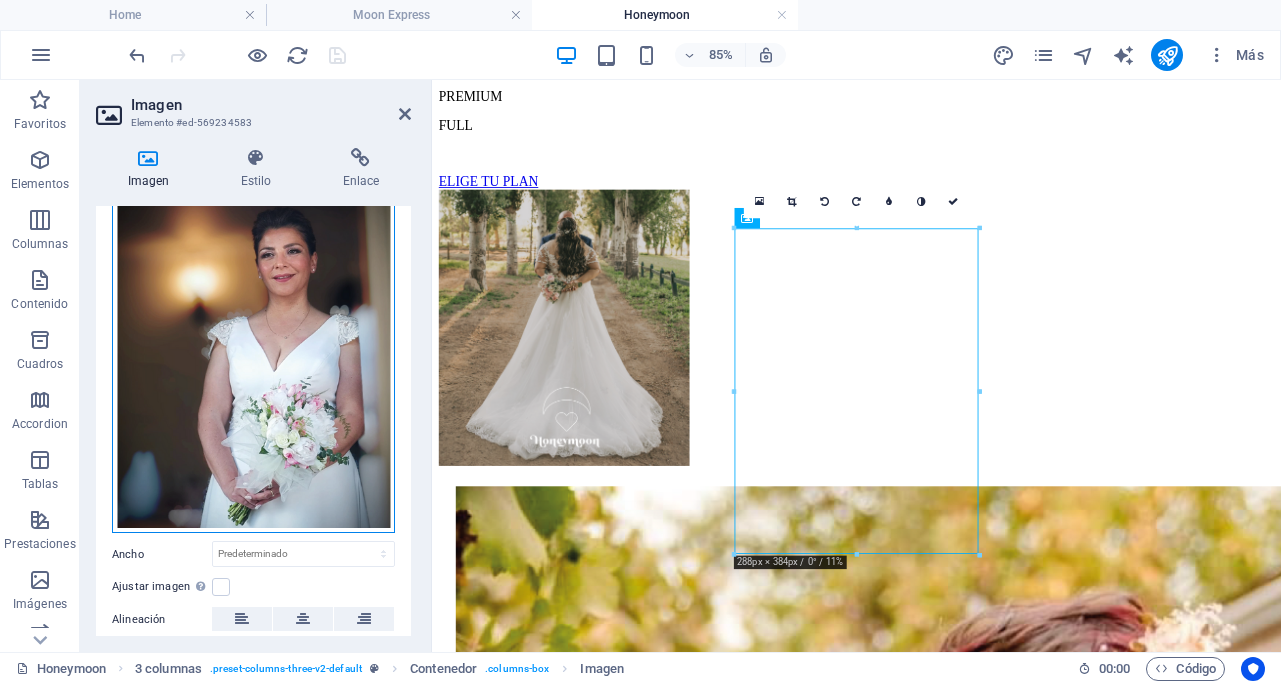 click on "Arrastra archivos aquí, haz clic para escoger archivos o  selecciona archivos de Archivos o de nuestra galería gratuita de fotos y vídeos" at bounding box center [253, 347] 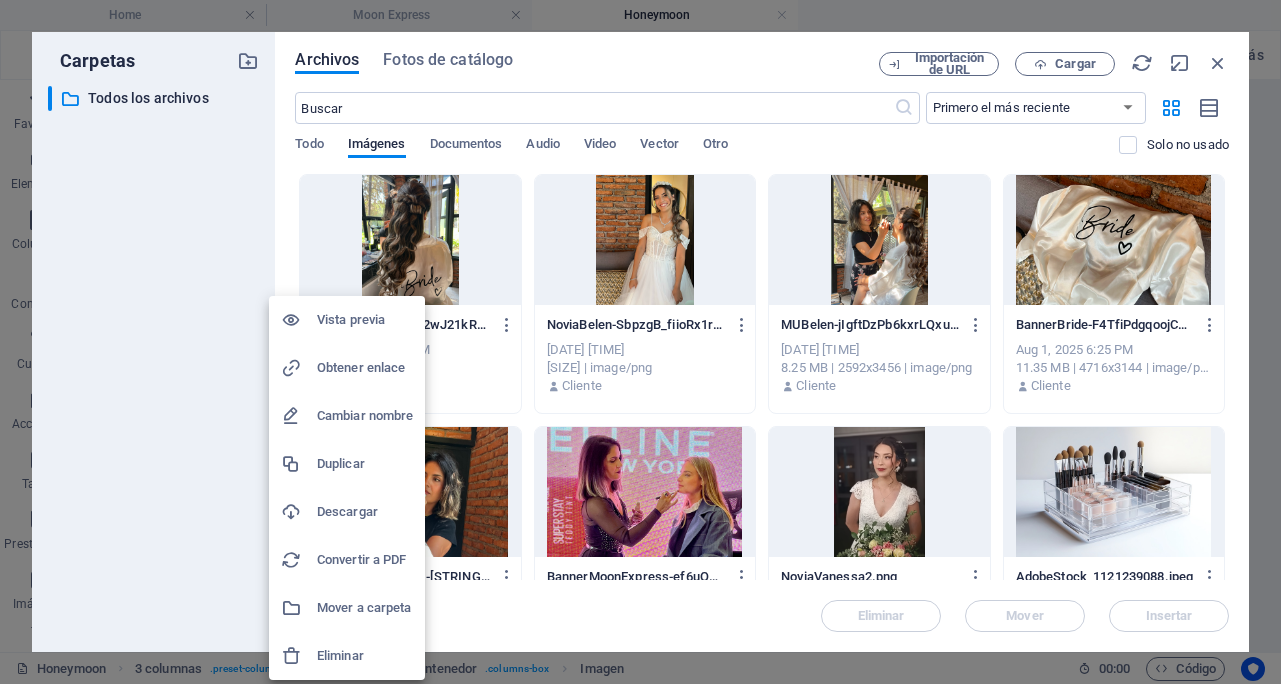 drag, startPoint x: 227, startPoint y: 44, endPoint x: 376, endPoint y: 39, distance: 149.08386 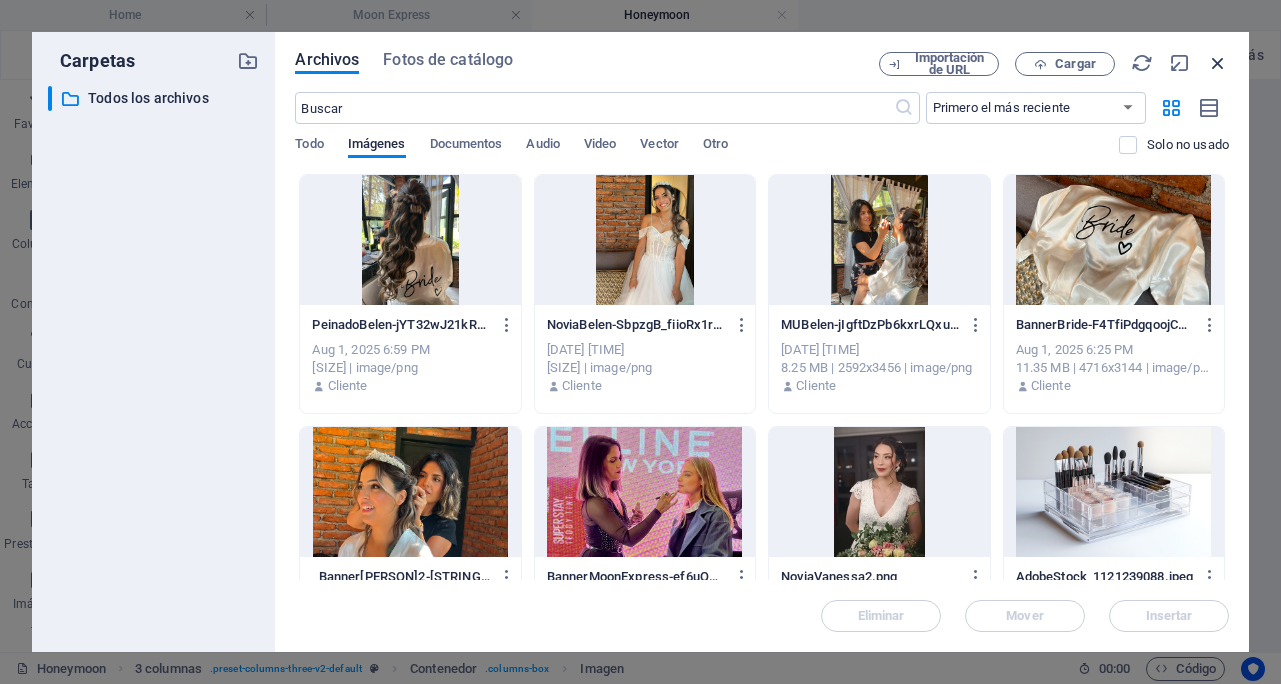 click at bounding box center (1218, 63) 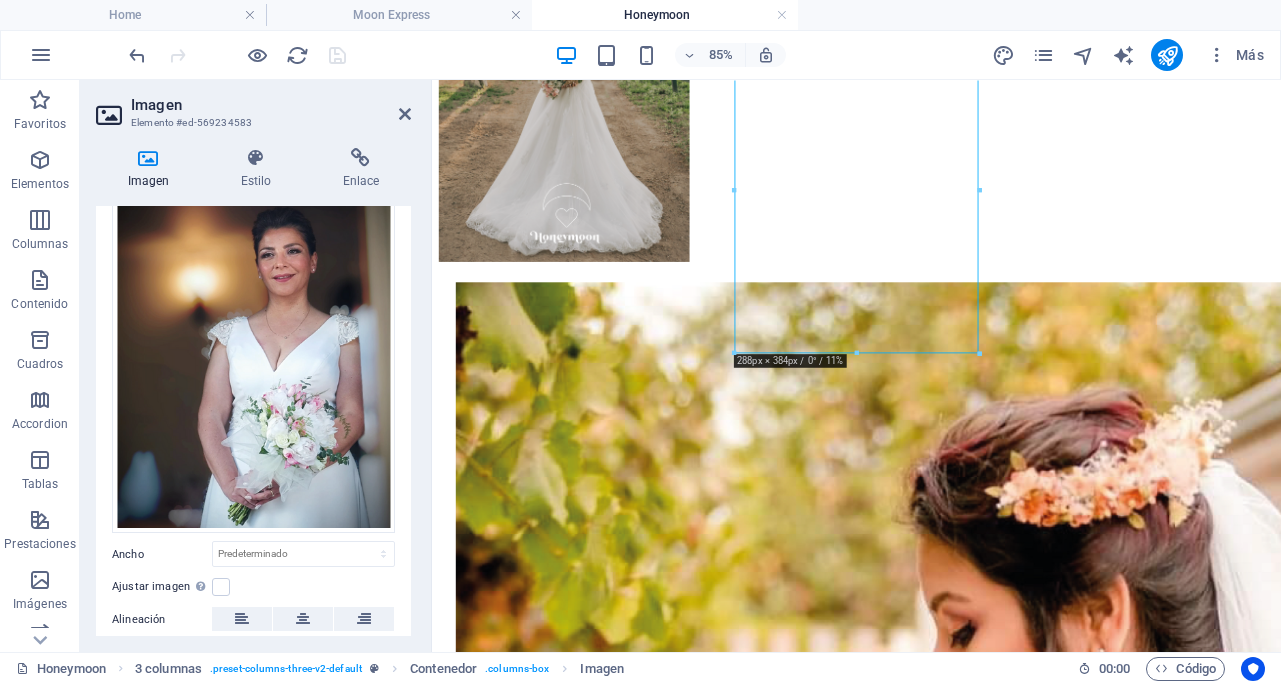 scroll, scrollTop: 1619, scrollLeft: 0, axis: vertical 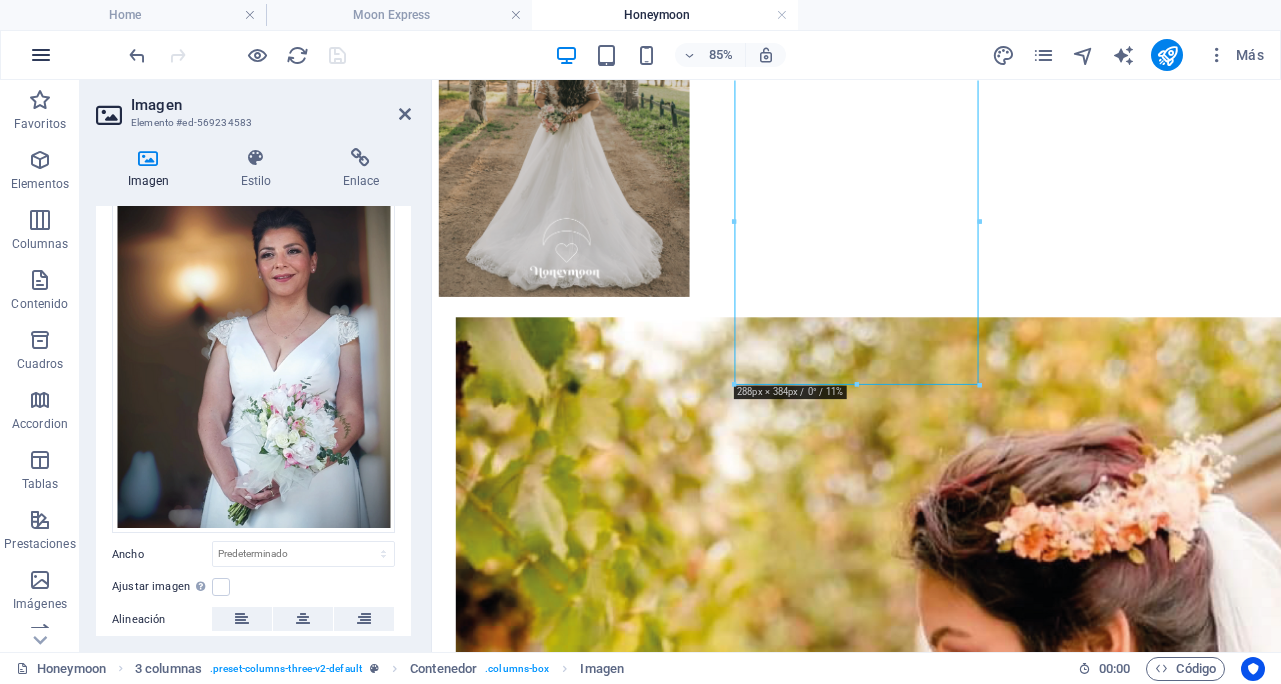 click at bounding box center [41, 55] 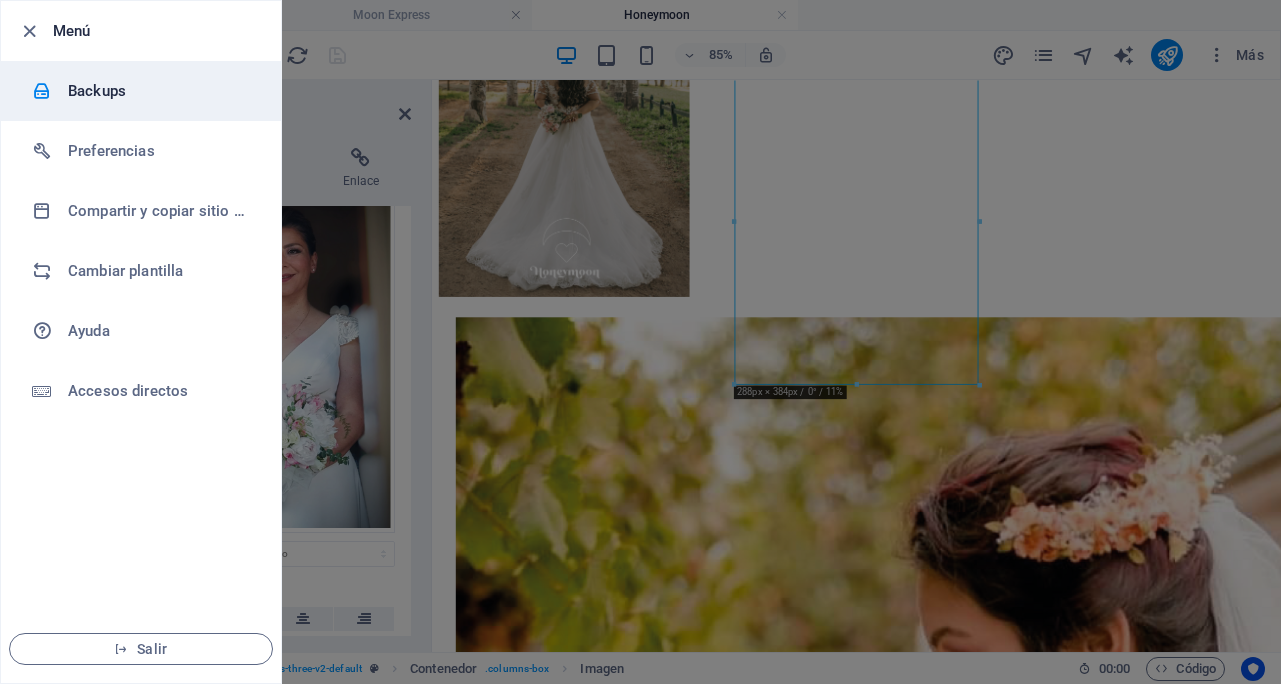 click on "Backups" at bounding box center [141, 91] 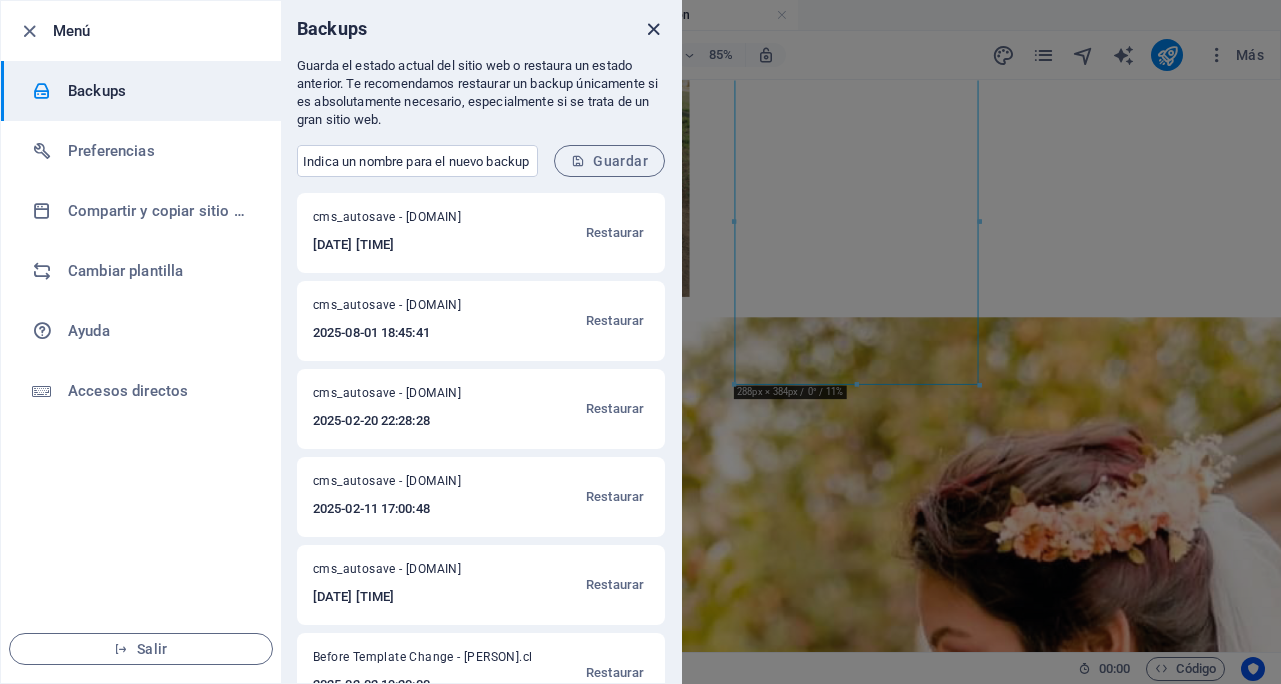 click at bounding box center [653, 29] 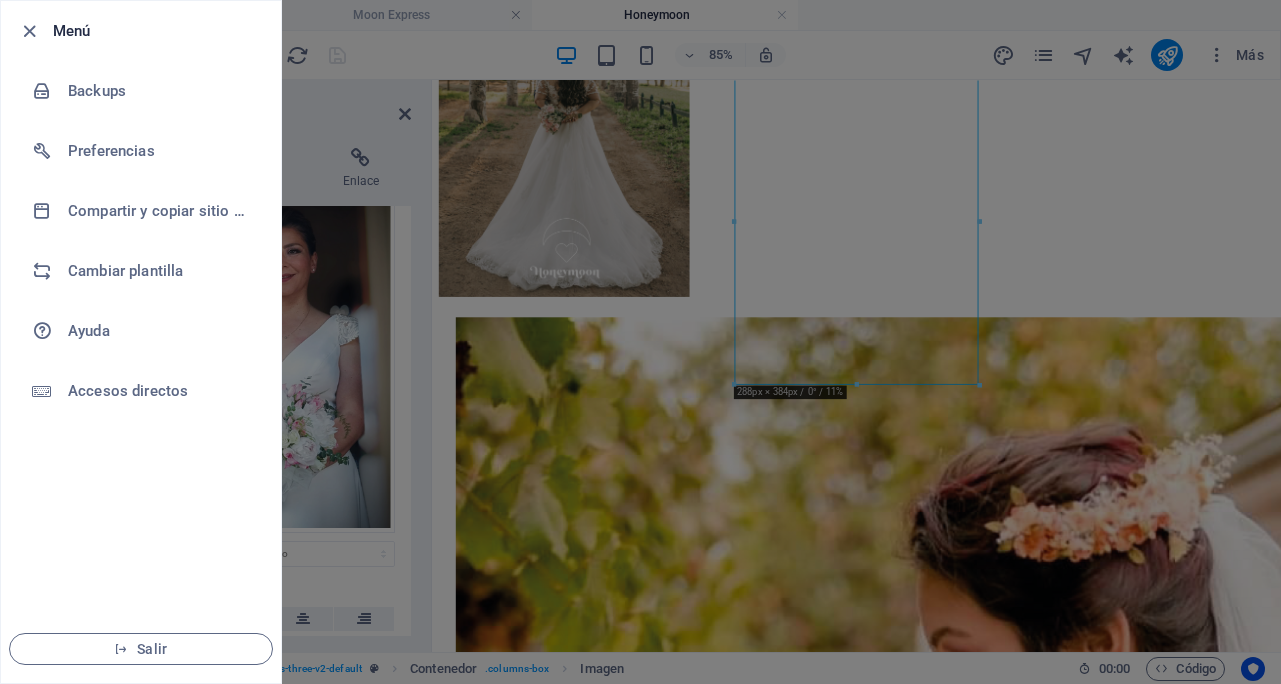 click at bounding box center [640, 342] 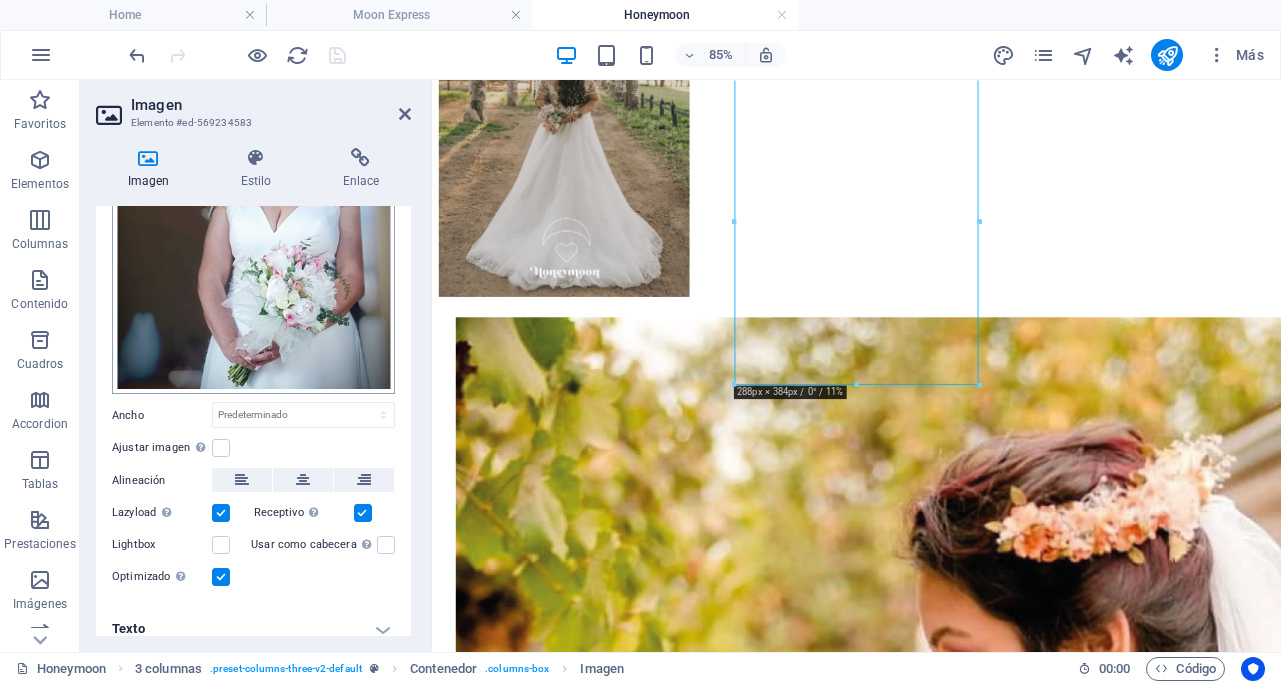 scroll, scrollTop: 249, scrollLeft: 0, axis: vertical 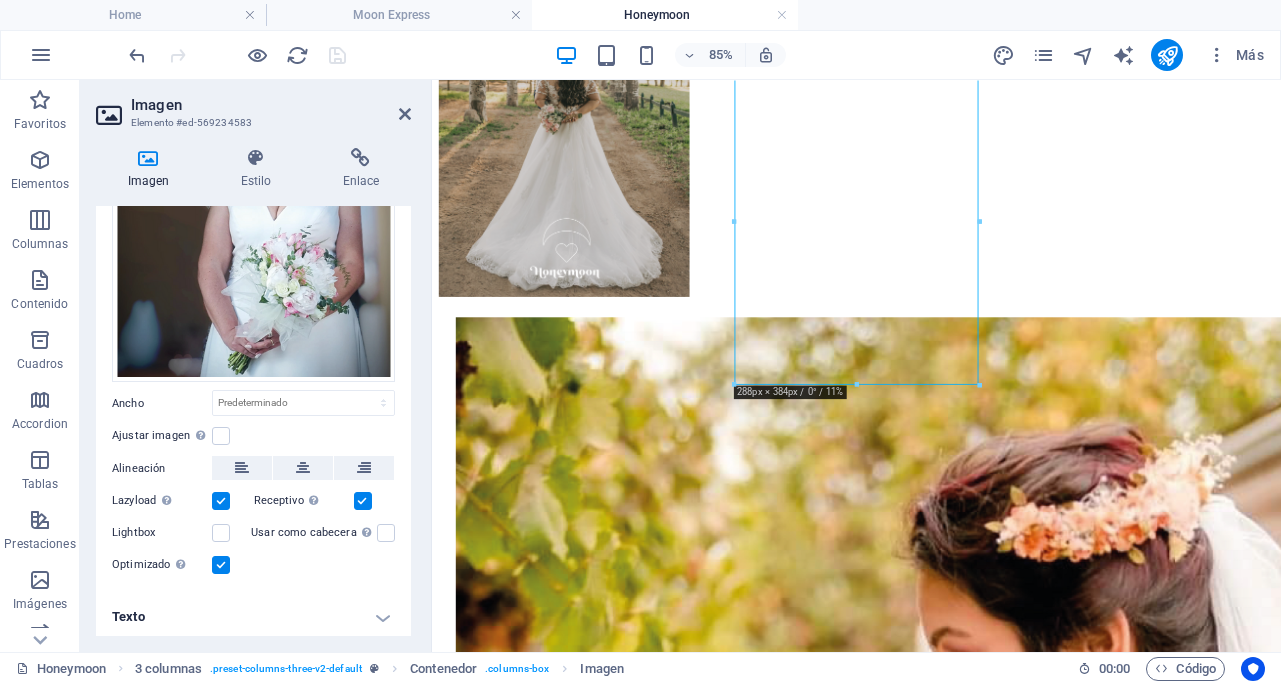 click on "Texto" at bounding box center [253, 617] 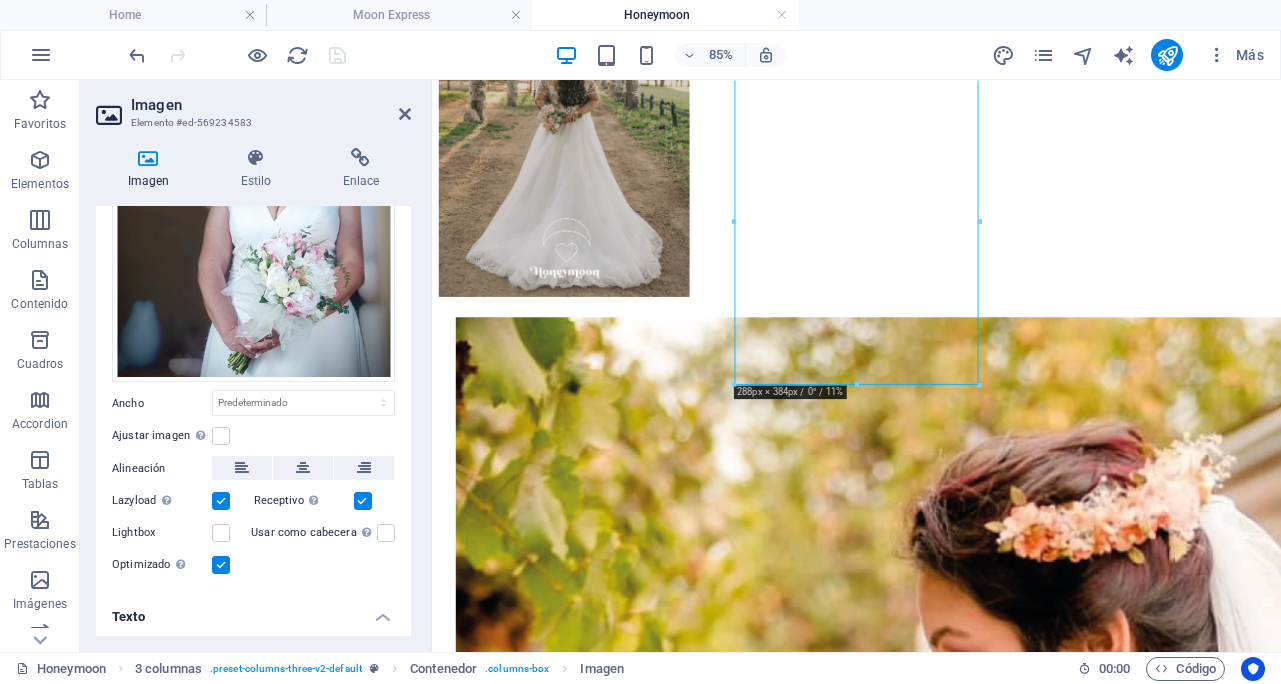 scroll, scrollTop: 437, scrollLeft: 0, axis: vertical 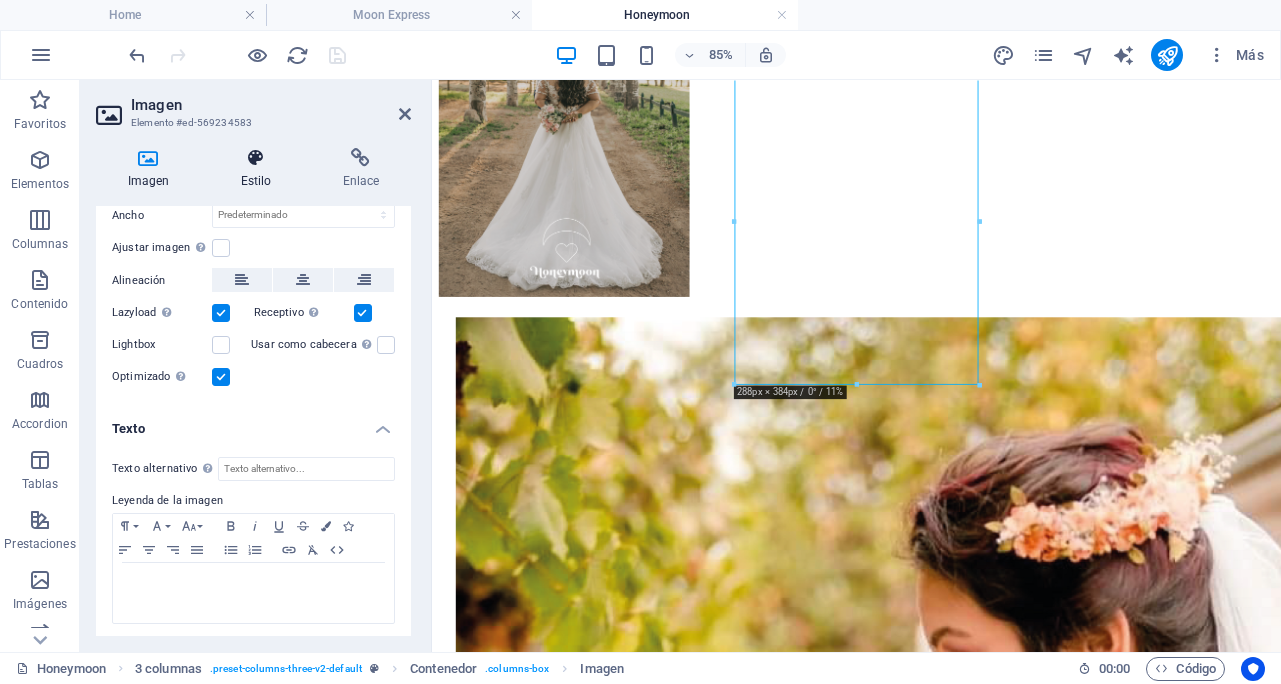 click on "Estilo" at bounding box center (260, 169) 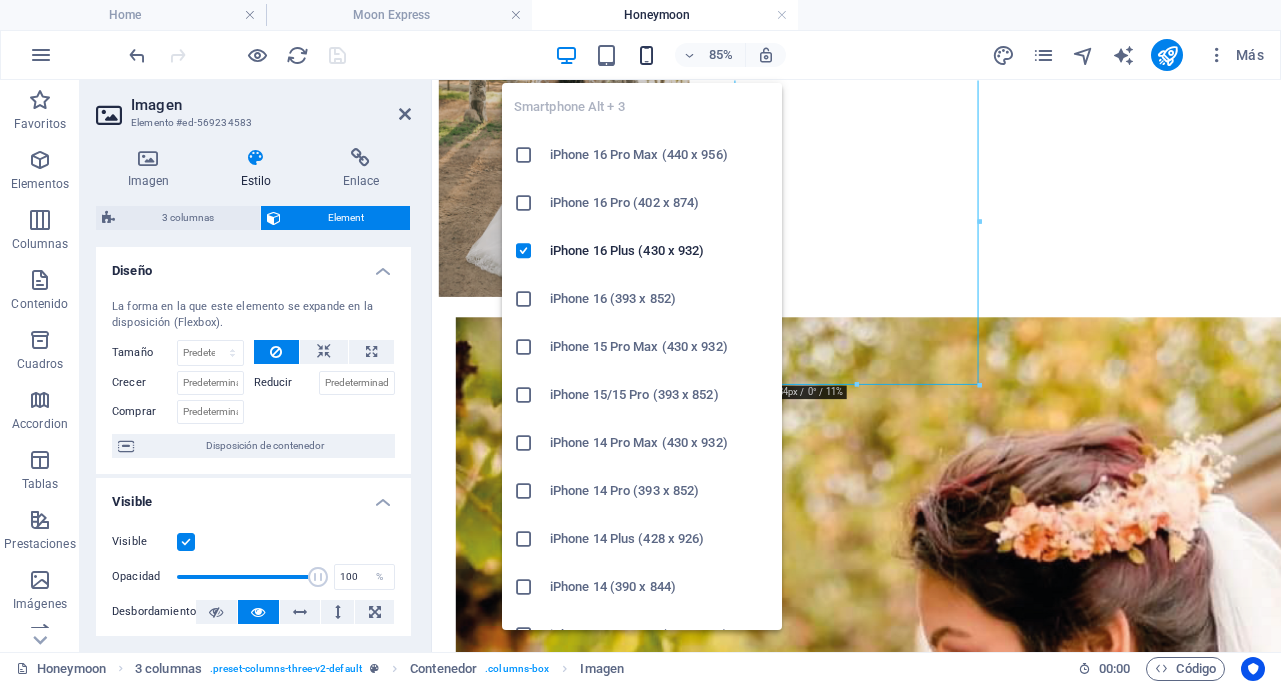 click at bounding box center [646, 55] 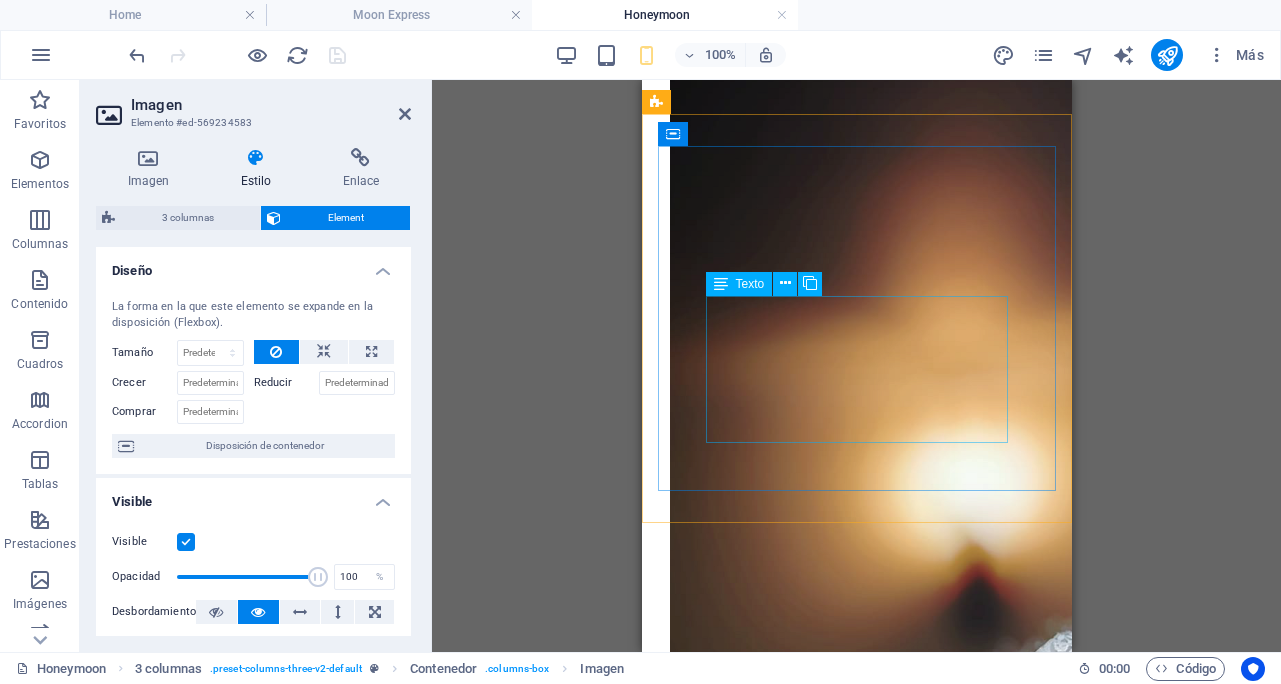 scroll, scrollTop: 3216, scrollLeft: 0, axis: vertical 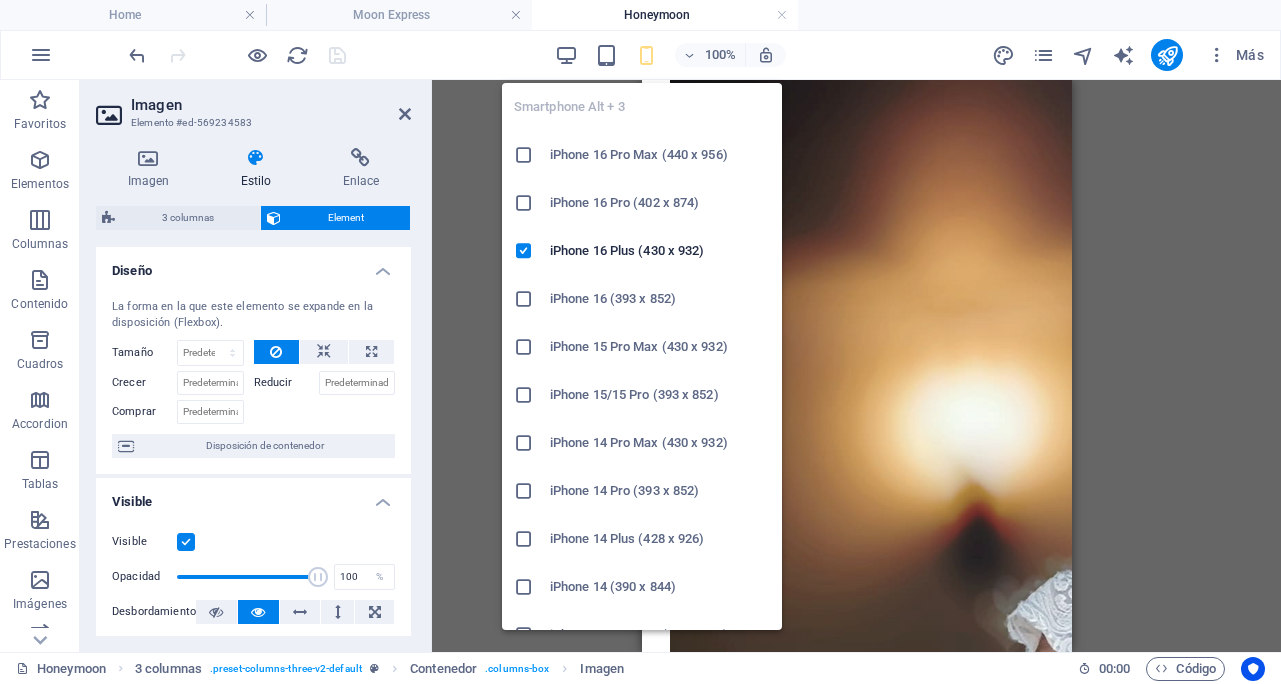 click at bounding box center [646, 55] 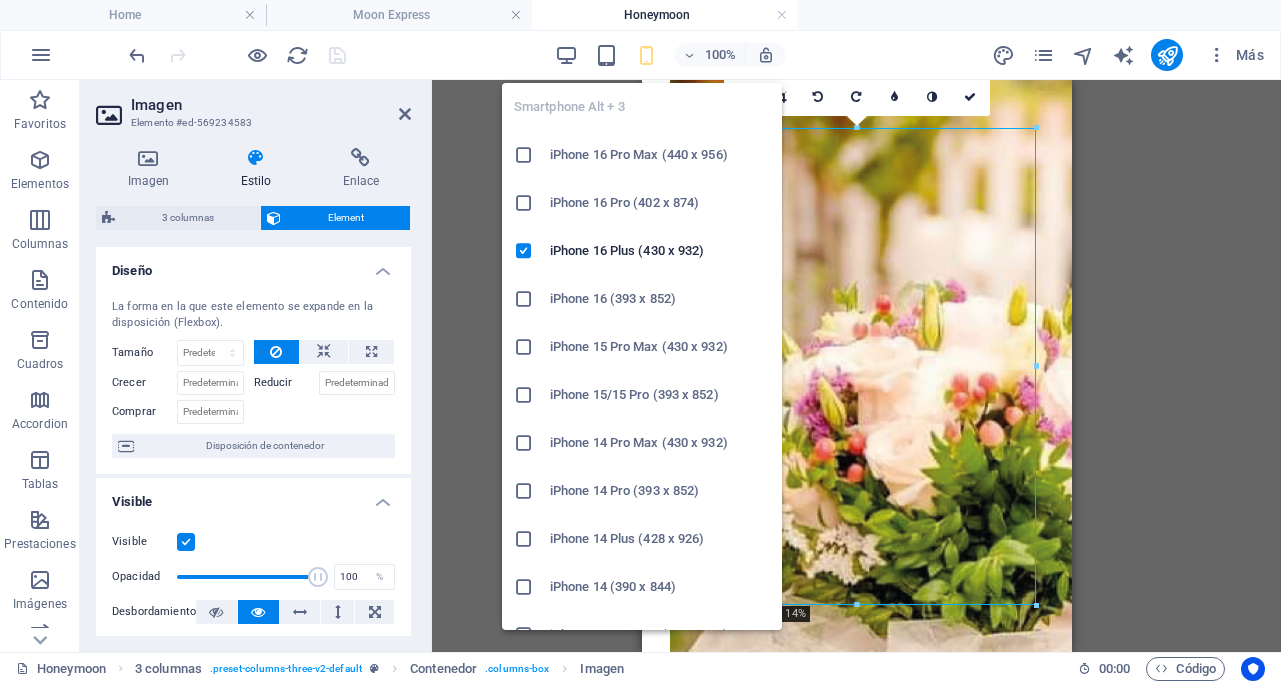 click at bounding box center (524, 155) 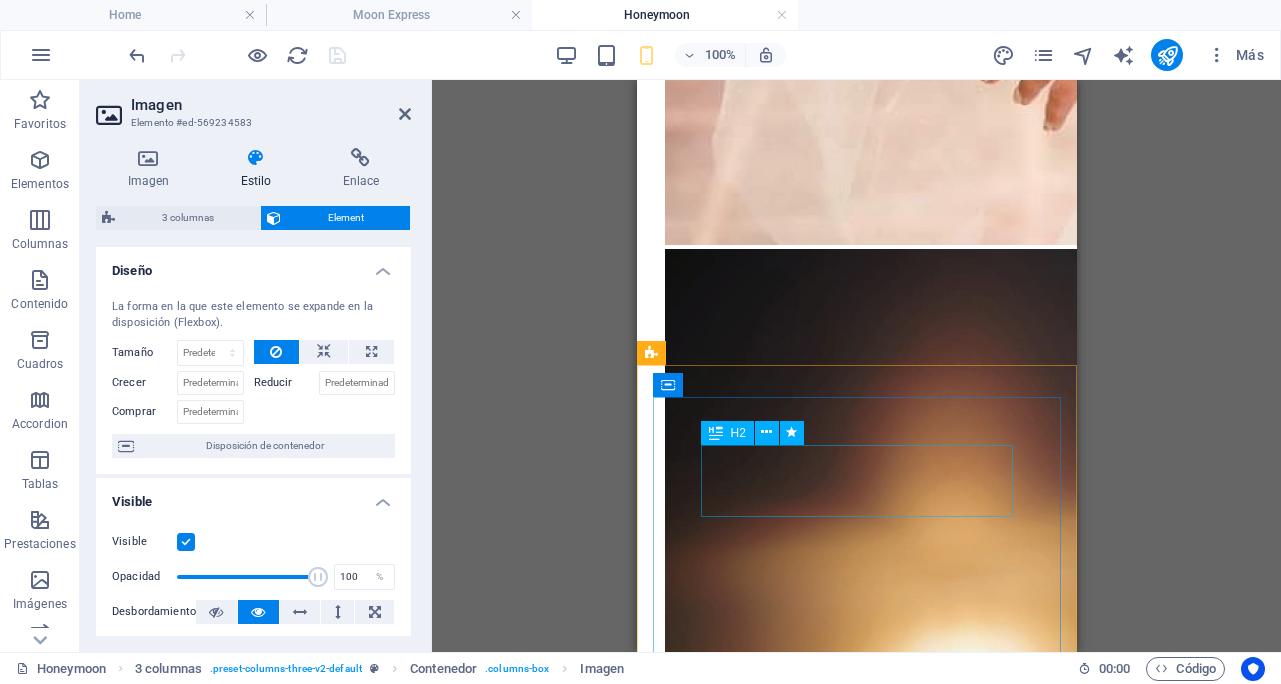 scroll, scrollTop: 2969, scrollLeft: 0, axis: vertical 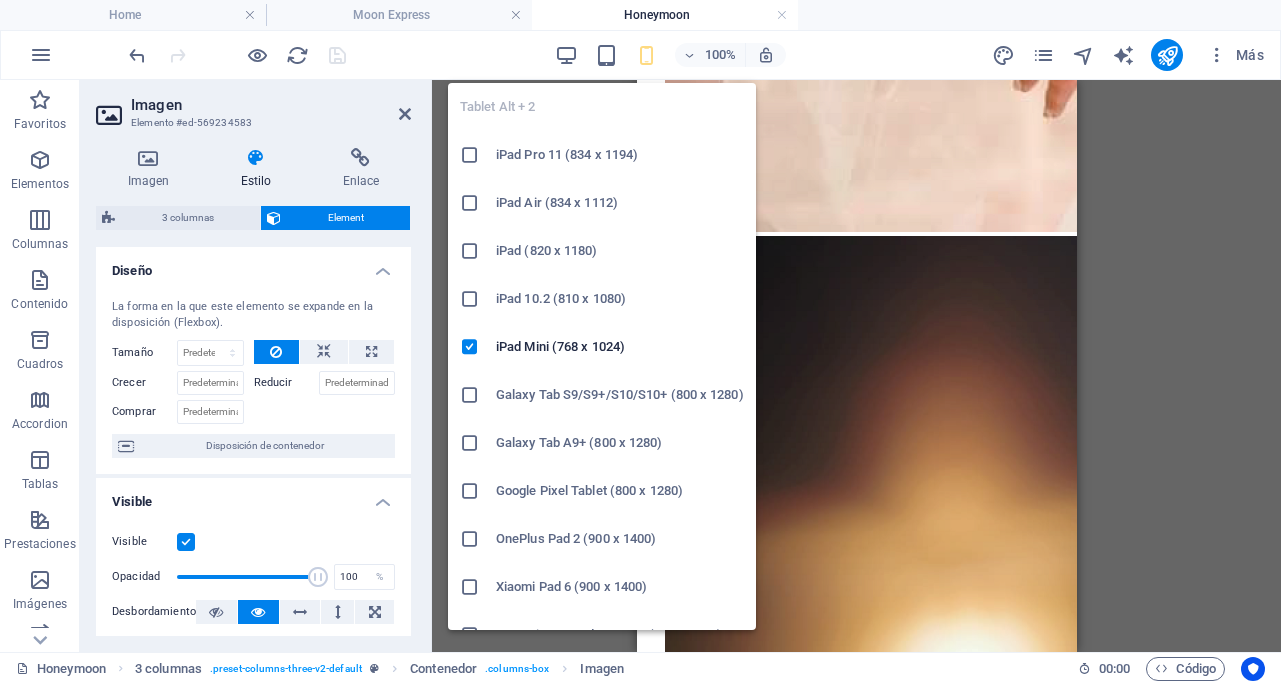 click on "Tablet Alt + 2 iPad Pro 11 (834 x 1194) iPad Air (834 x 1112) iPad (820 x 1180) iPad 10.2 (810 x 1080) iPad Mini (768 x 1024) Galaxy Tab S9/S9+/S10/S10+ (800 x 1280) Galaxy Tab A9+ (800 x 1280) Google Pixel Tablet (800 x 1280) OnePlus Pad 2 (900 x 1400) Xiaomi Pad 6 (900 x 1400) Huawei MatePad Pro 13.2 (900 x 1400) Huawei MatePad mini (600 x 1024) Fire HD 10 (800 x 1280) Fire HD 8 (600 x 1024)" at bounding box center [602, 348] 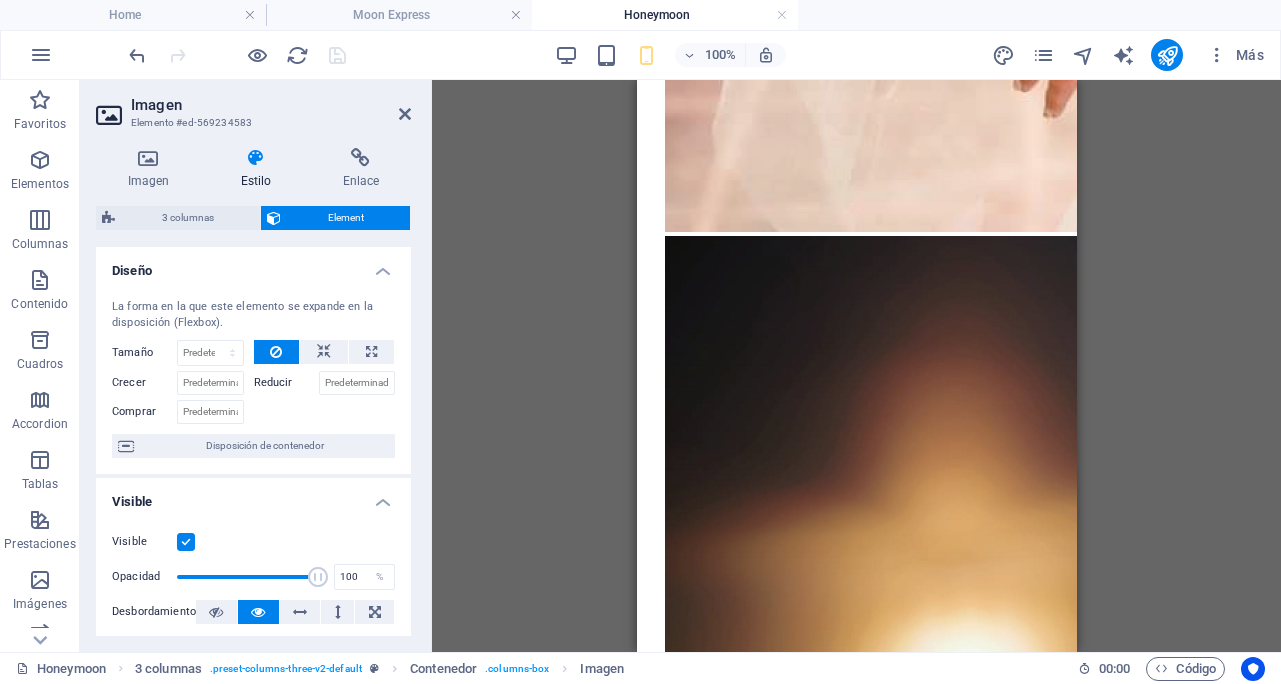 click at bounding box center [646, 55] 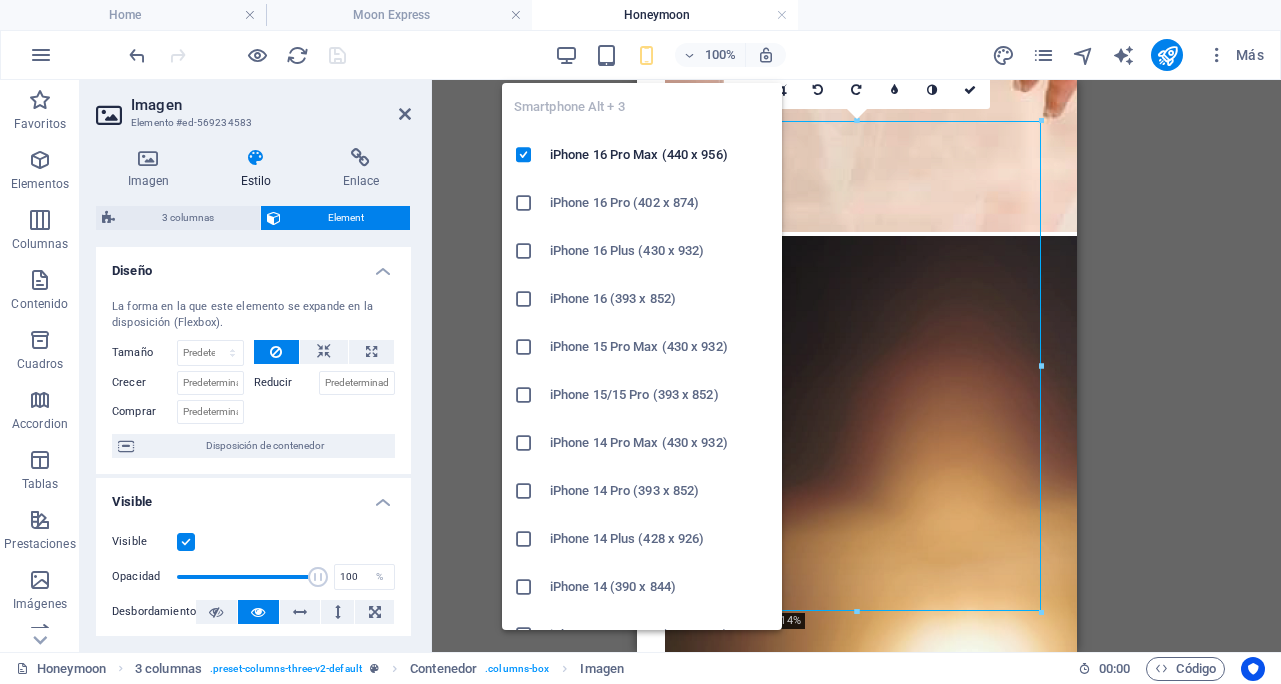 scroll, scrollTop: 2148, scrollLeft: 0, axis: vertical 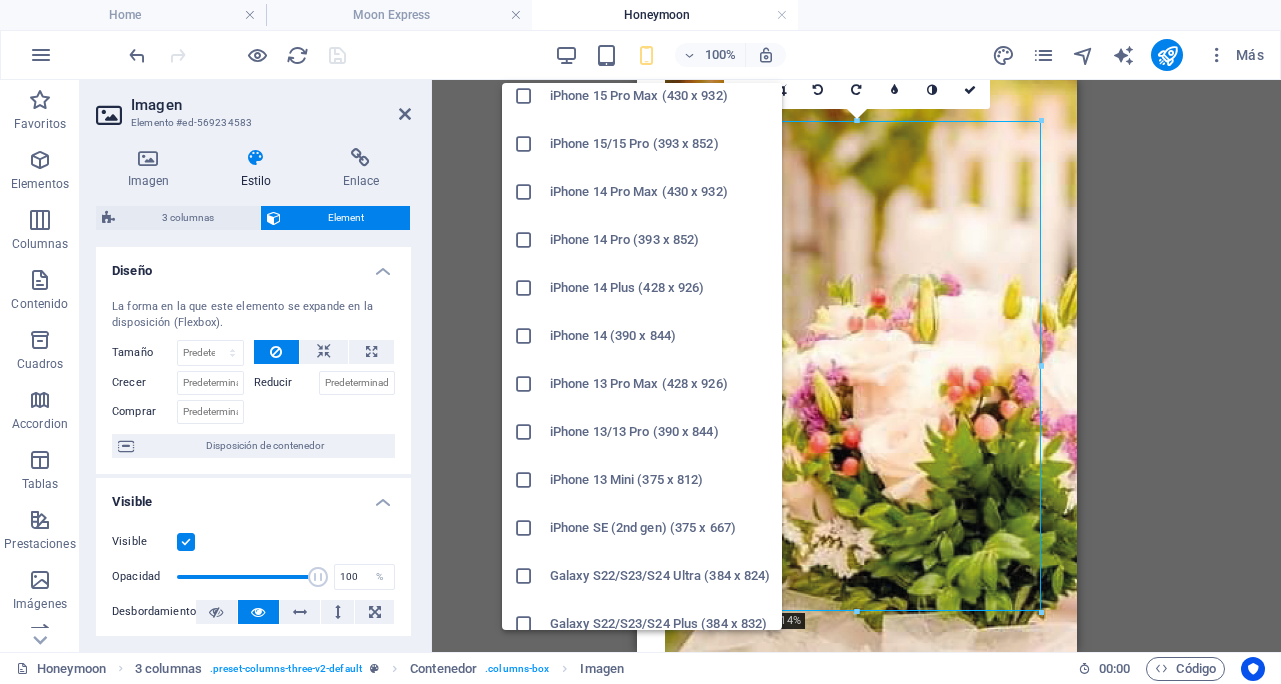 click at bounding box center [524, 432] 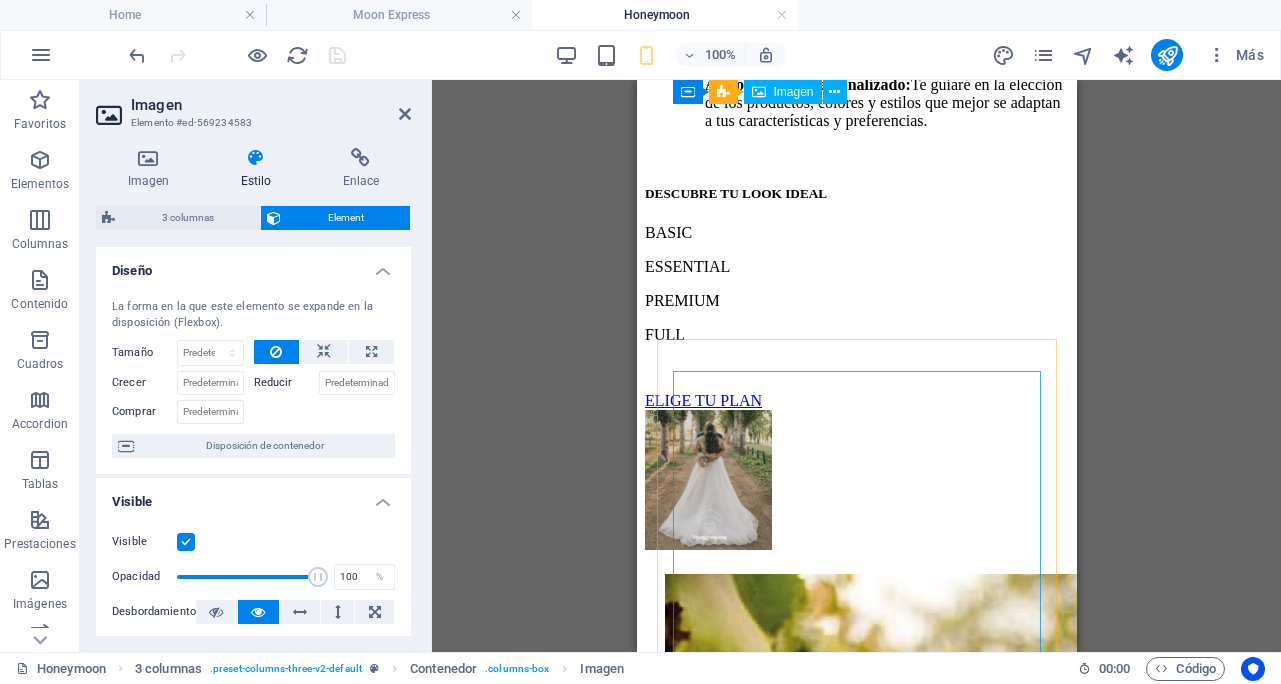 scroll, scrollTop: 1152, scrollLeft: 0, axis: vertical 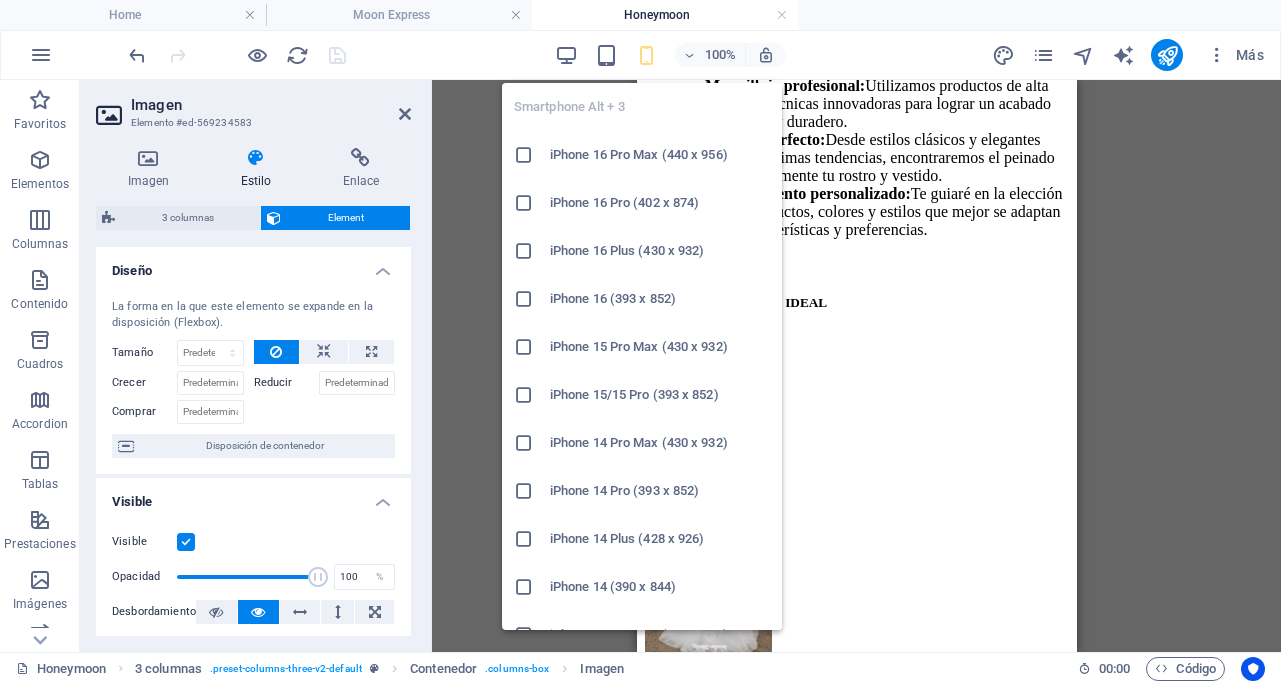 click at bounding box center [646, 55] 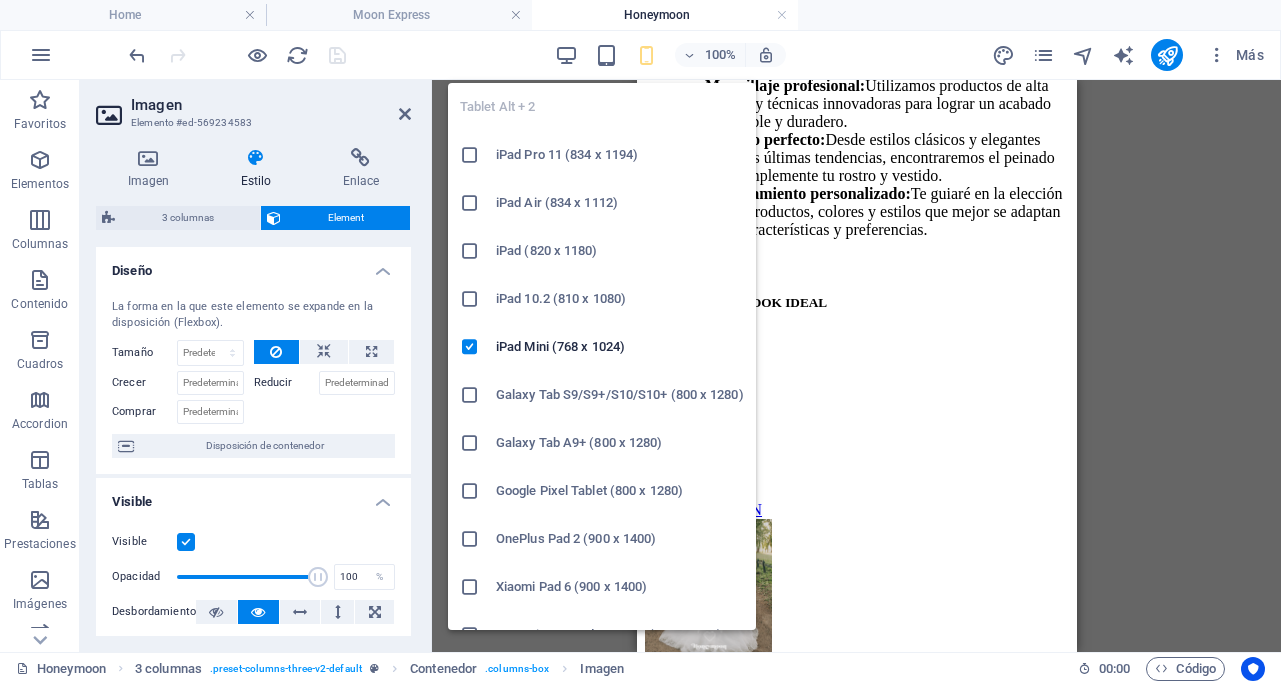 scroll, scrollTop: 173, scrollLeft: 0, axis: vertical 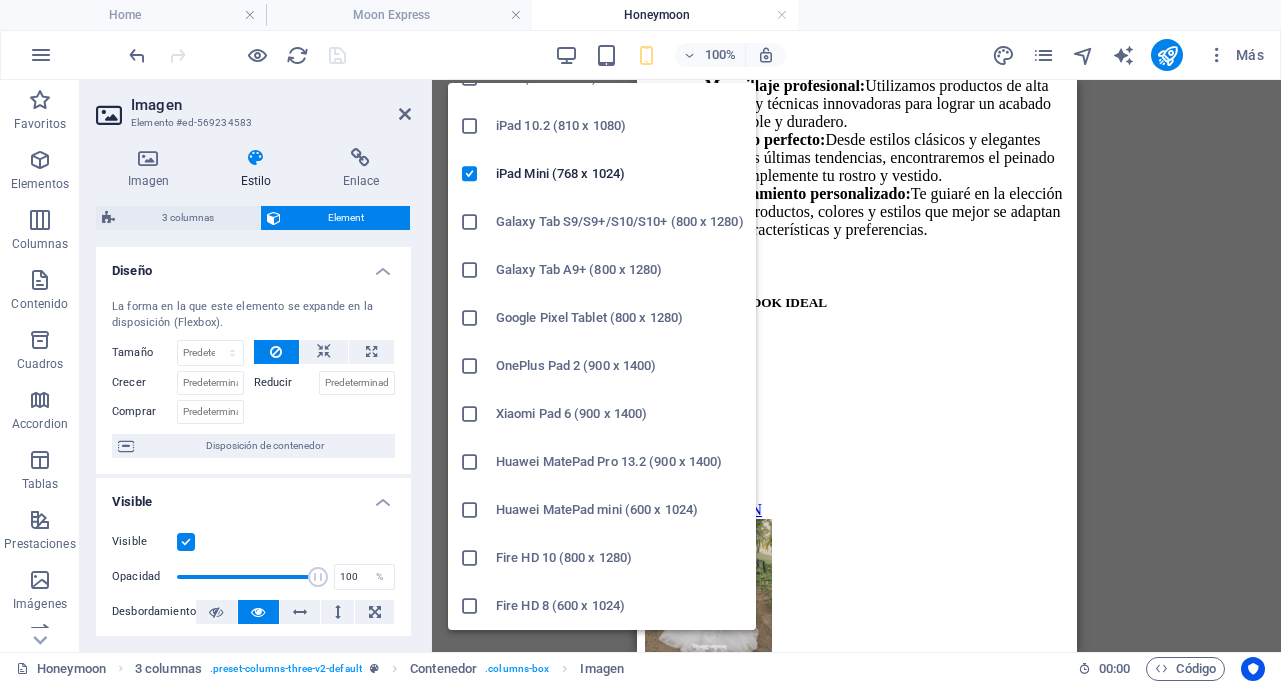 drag, startPoint x: 475, startPoint y: 415, endPoint x: 26, endPoint y: 372, distance: 451.05432 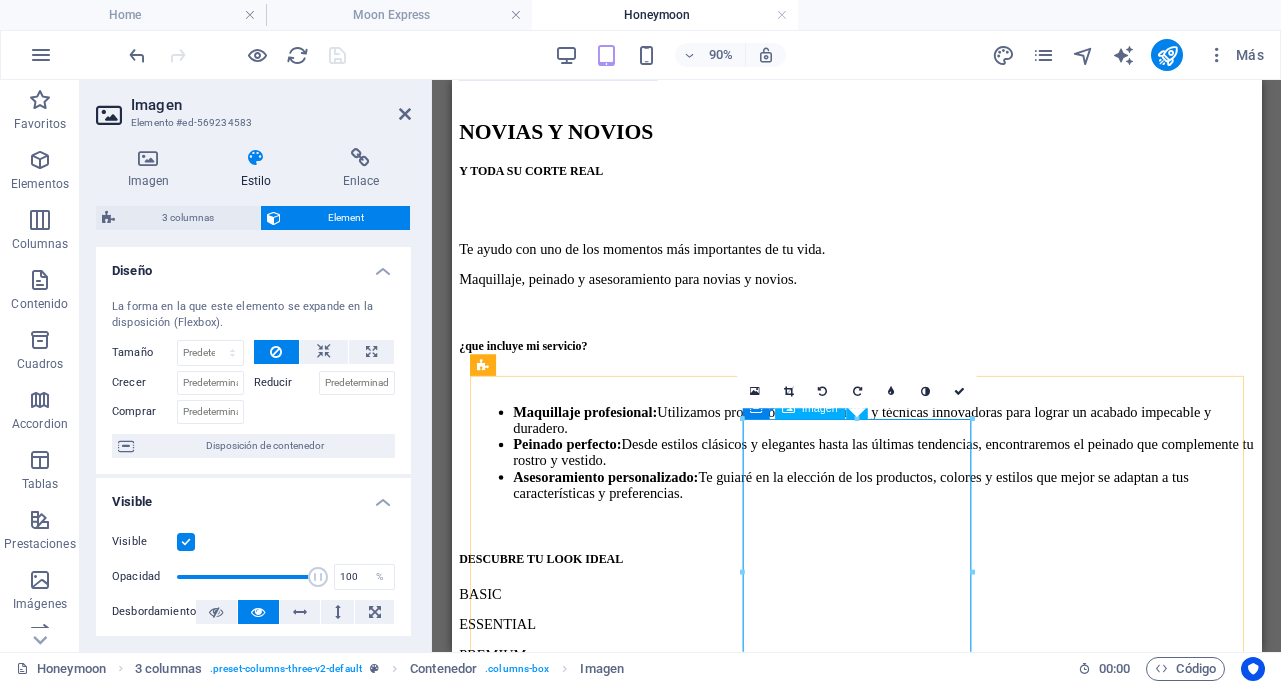 scroll, scrollTop: 372, scrollLeft: 0, axis: vertical 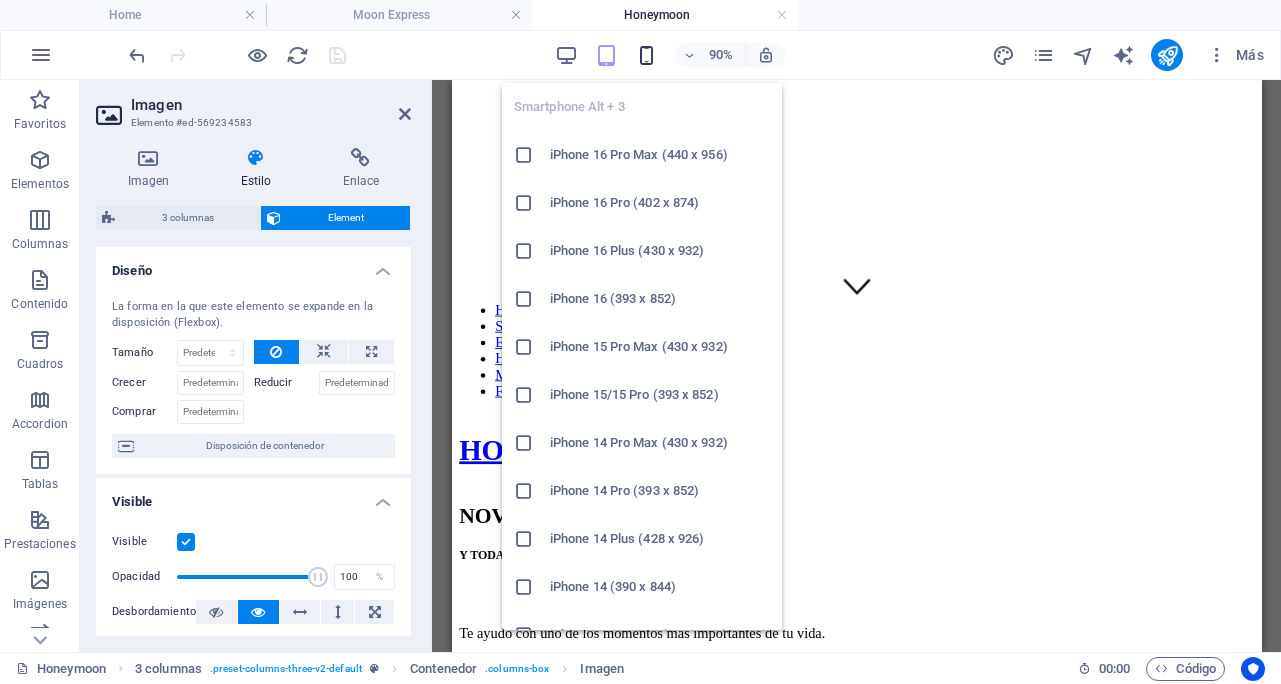 click at bounding box center (646, 55) 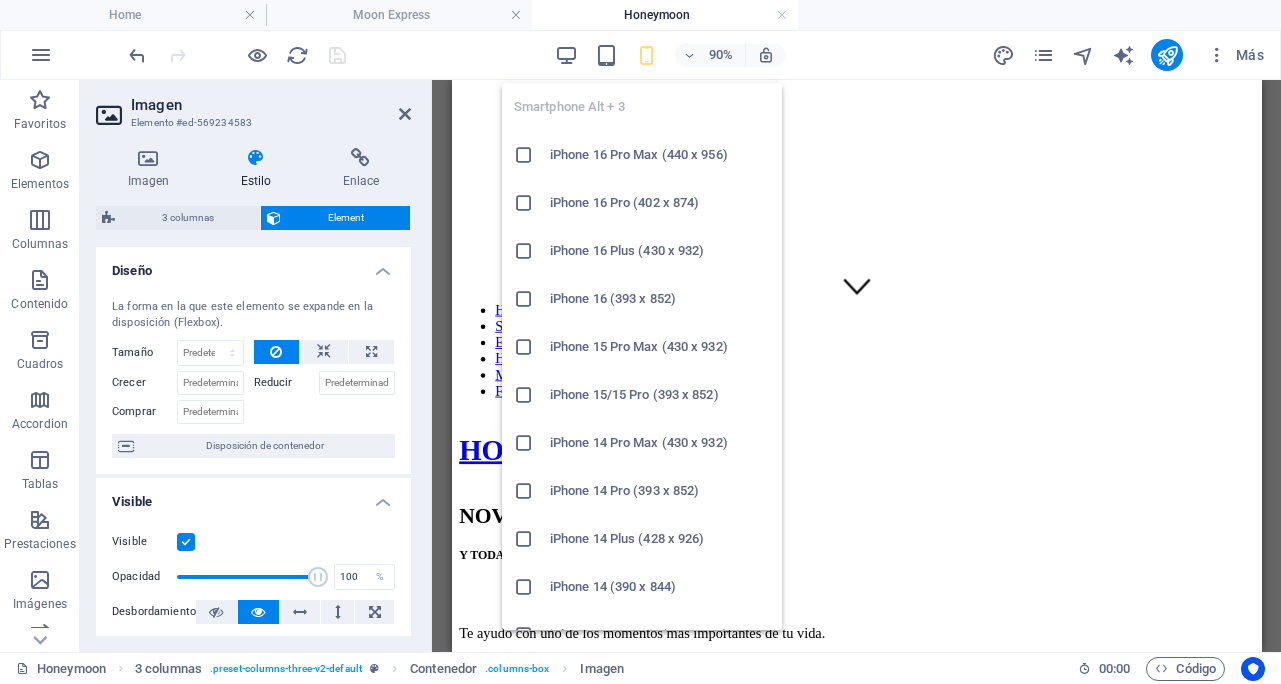 click at bounding box center (524, 155) 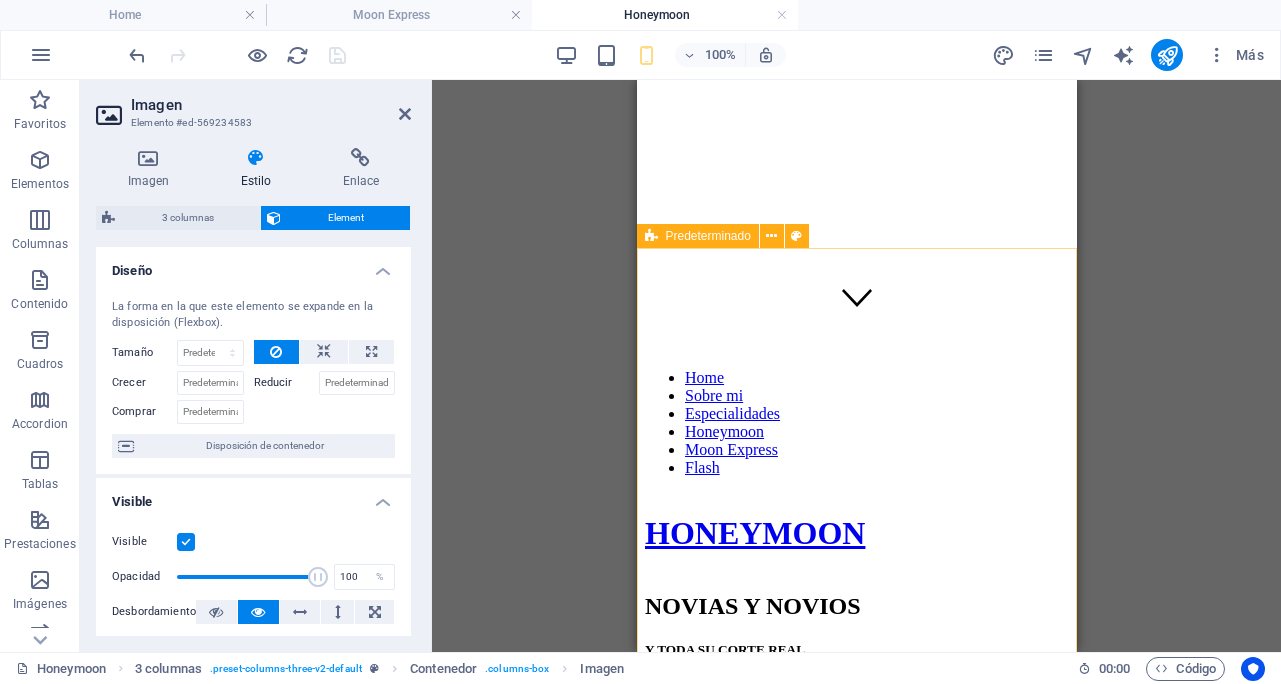 scroll, scrollTop: 341, scrollLeft: 0, axis: vertical 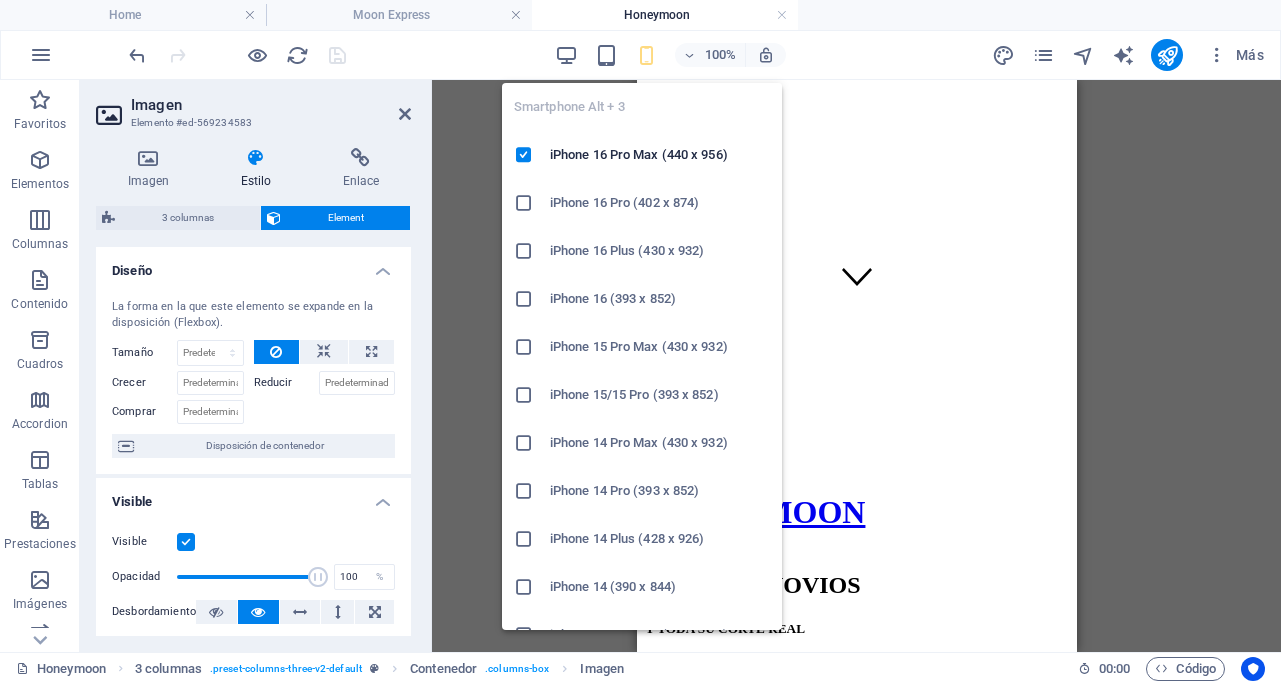 click at bounding box center (532, 203) 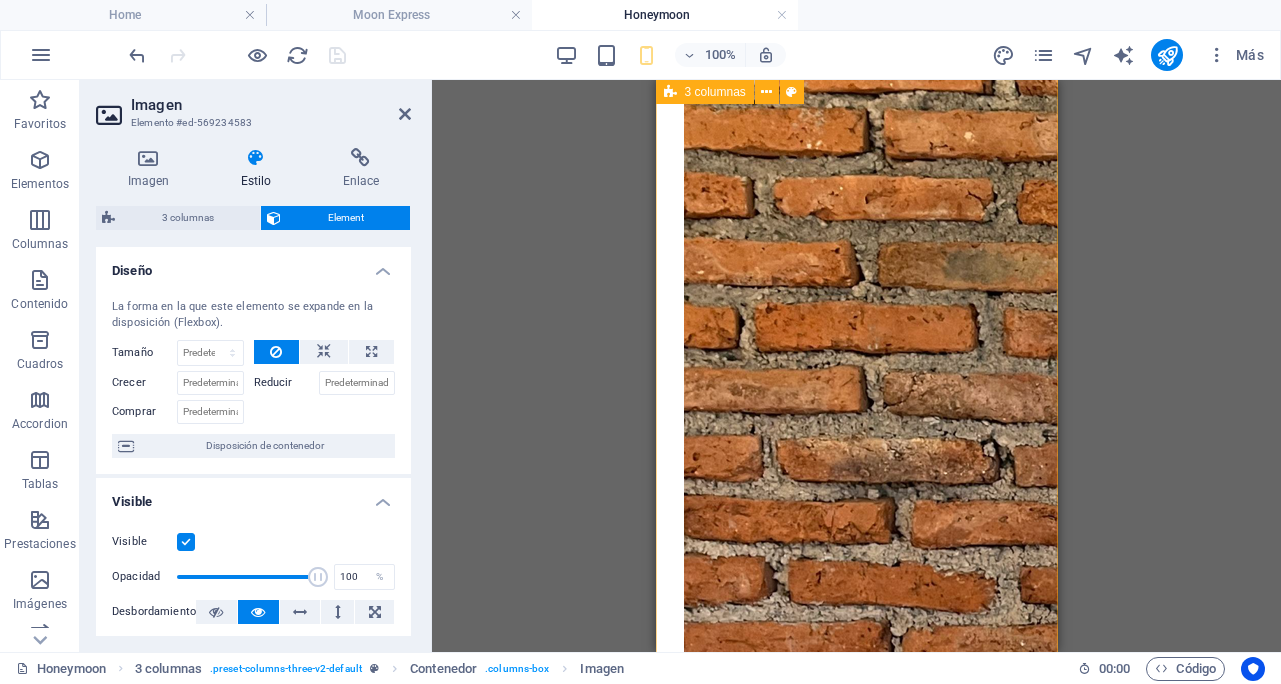 scroll, scrollTop: 4650, scrollLeft: 0, axis: vertical 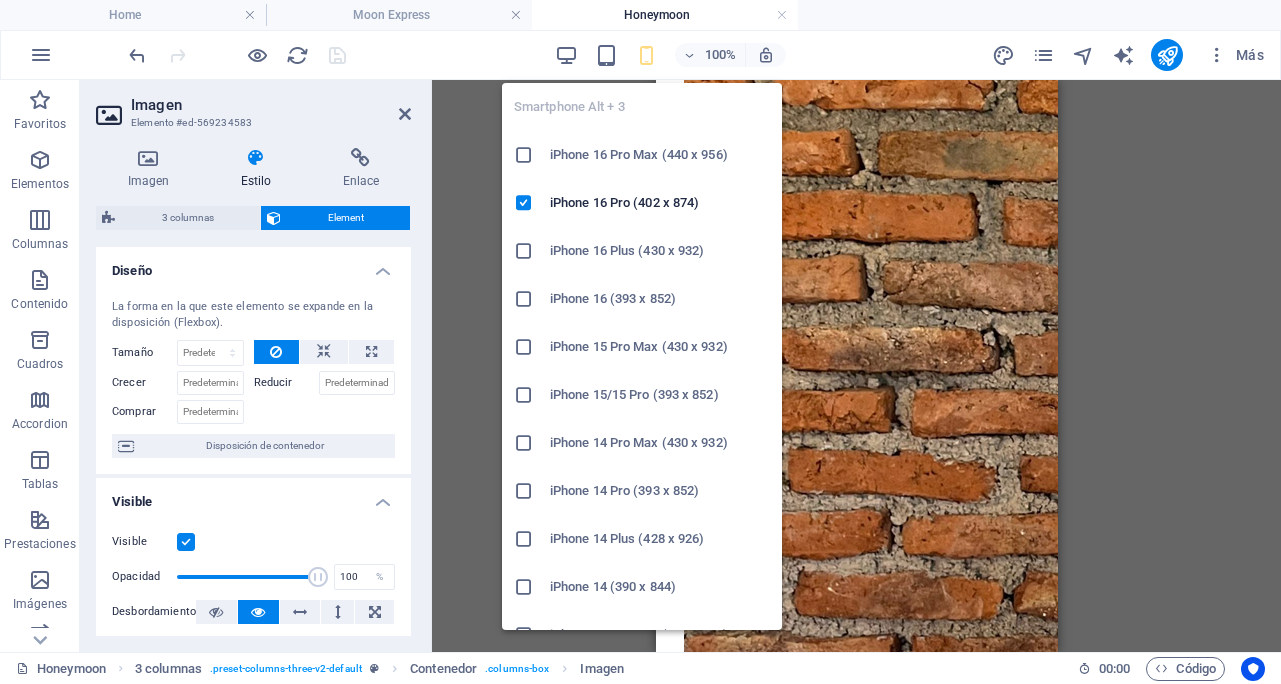 click at bounding box center (646, 55) 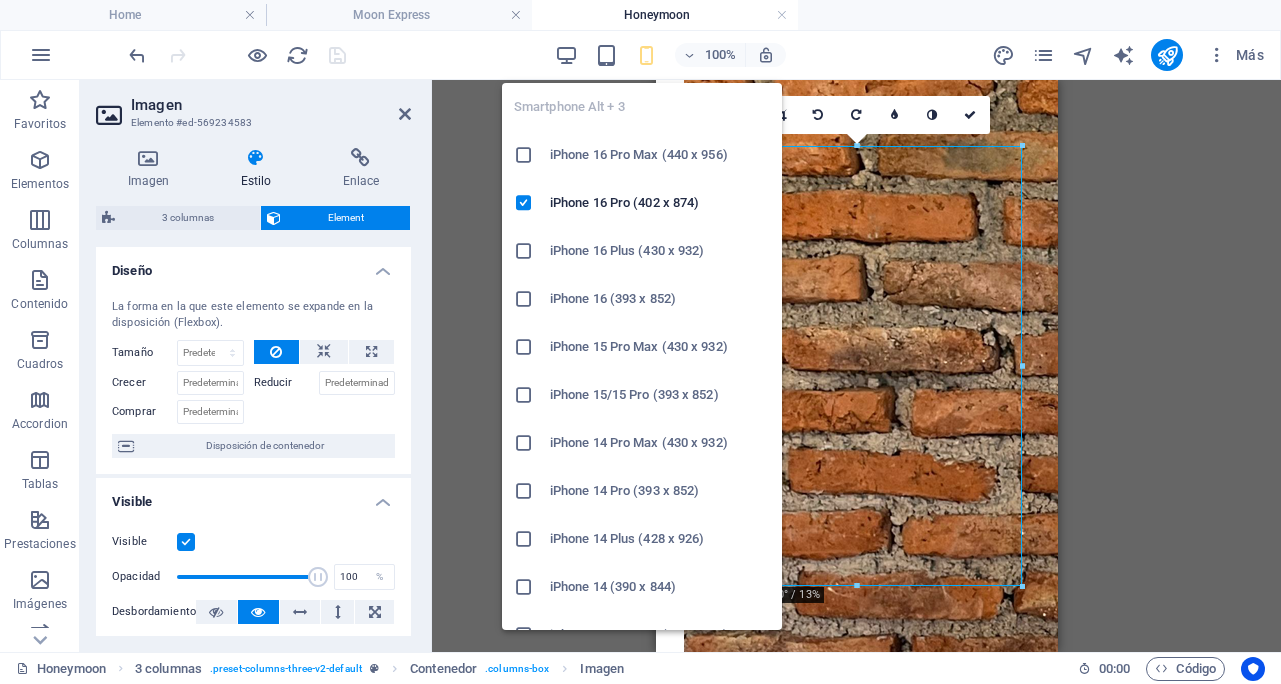 scroll, scrollTop: 2051, scrollLeft: 0, axis: vertical 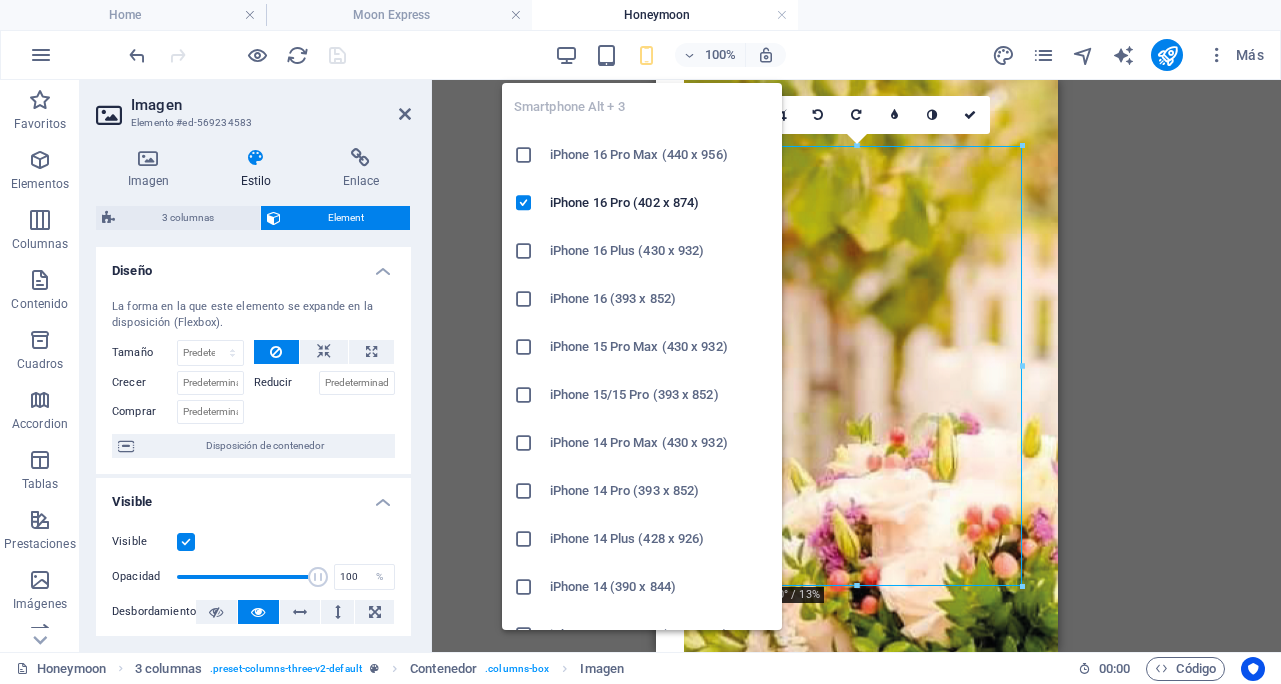 click at bounding box center [524, 251] 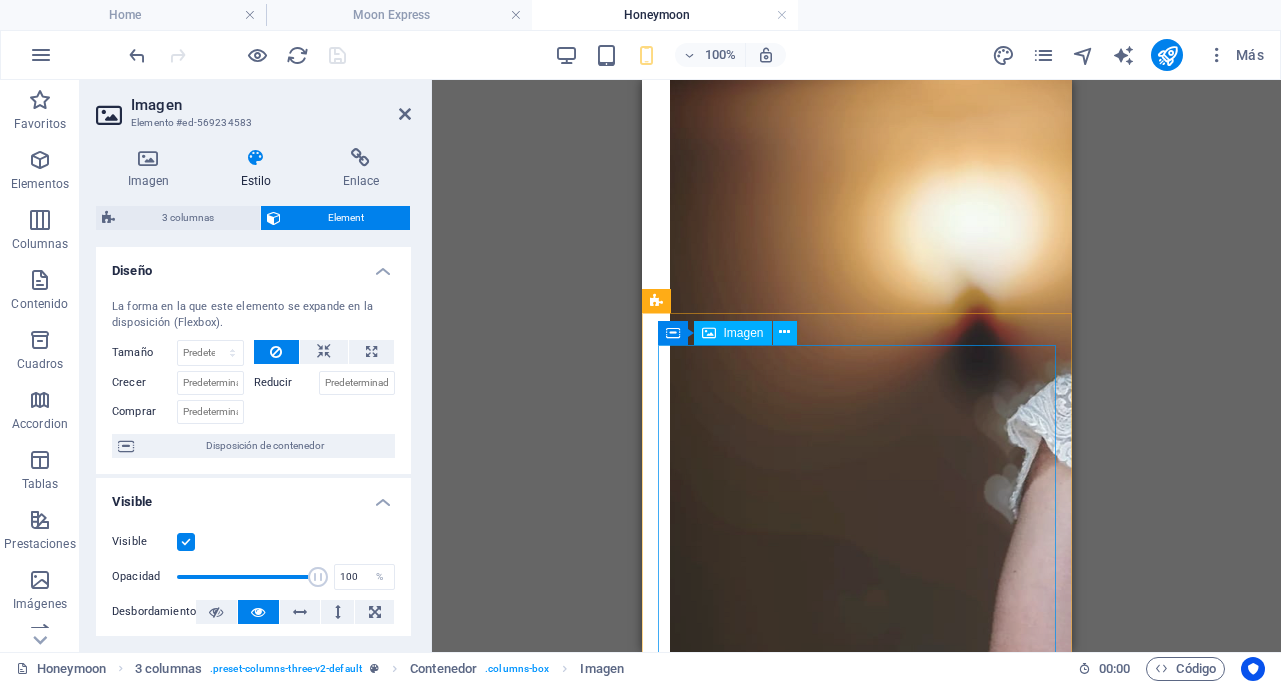 scroll, scrollTop: 3422, scrollLeft: 0, axis: vertical 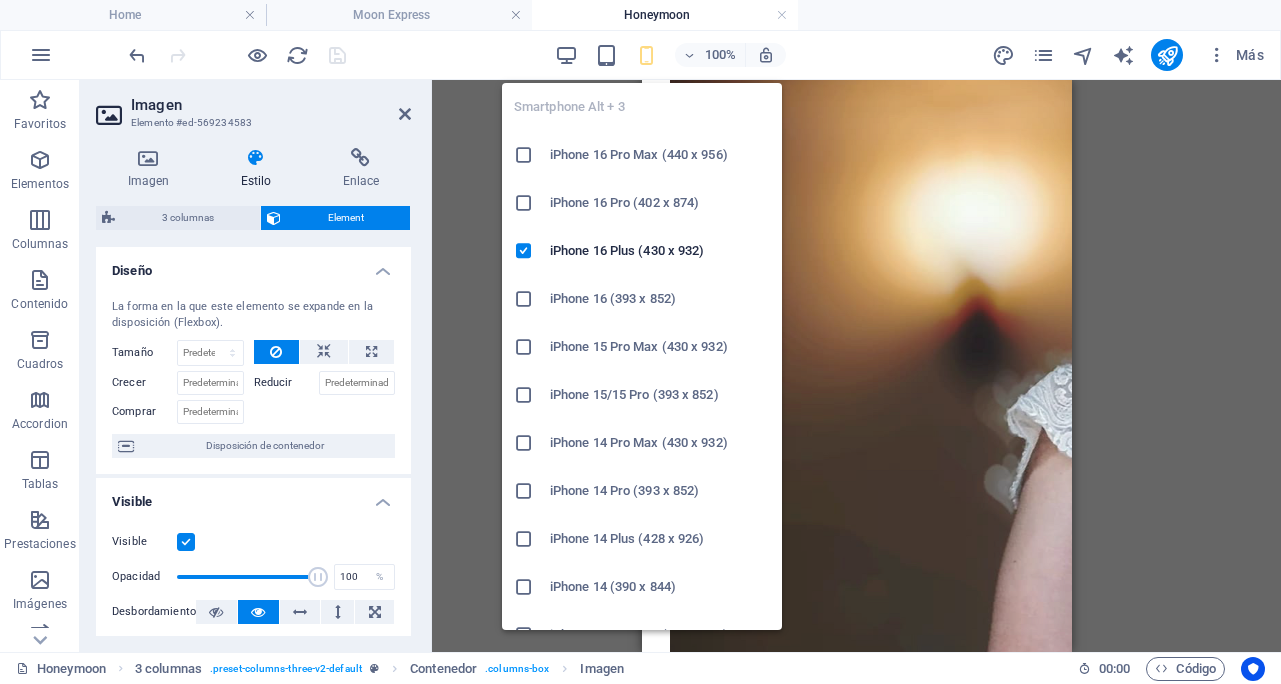 click at bounding box center (524, 299) 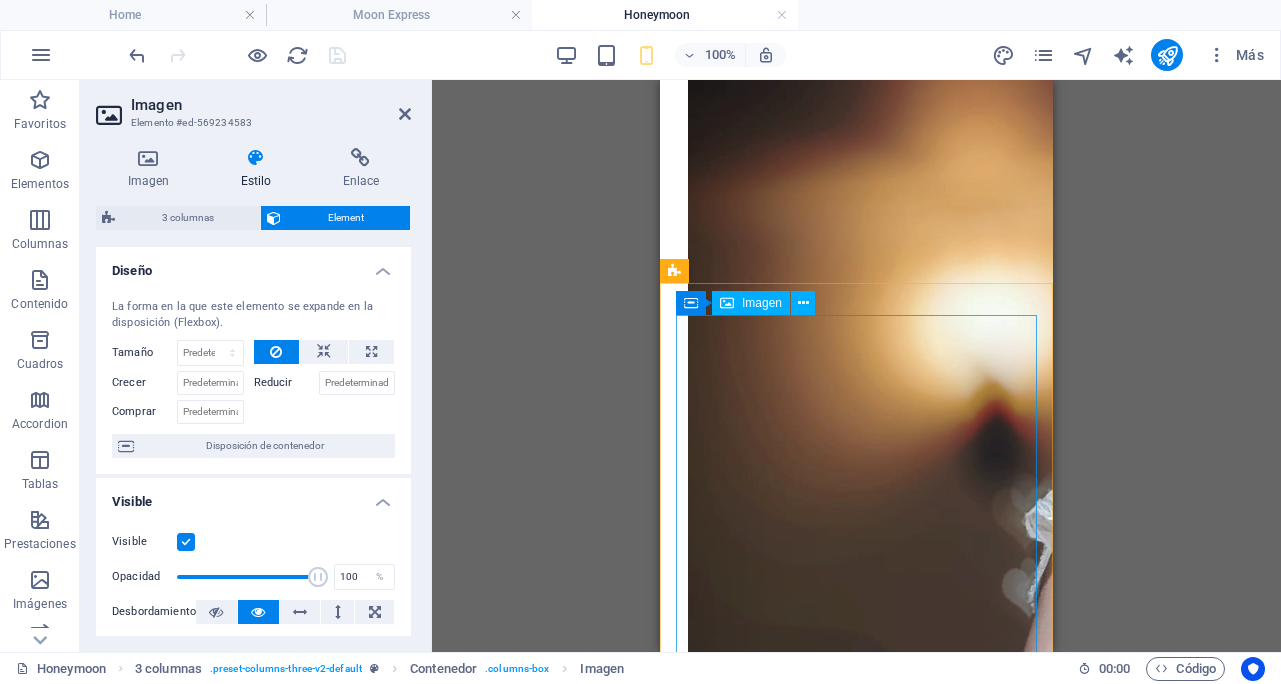 scroll, scrollTop: 3368, scrollLeft: 0, axis: vertical 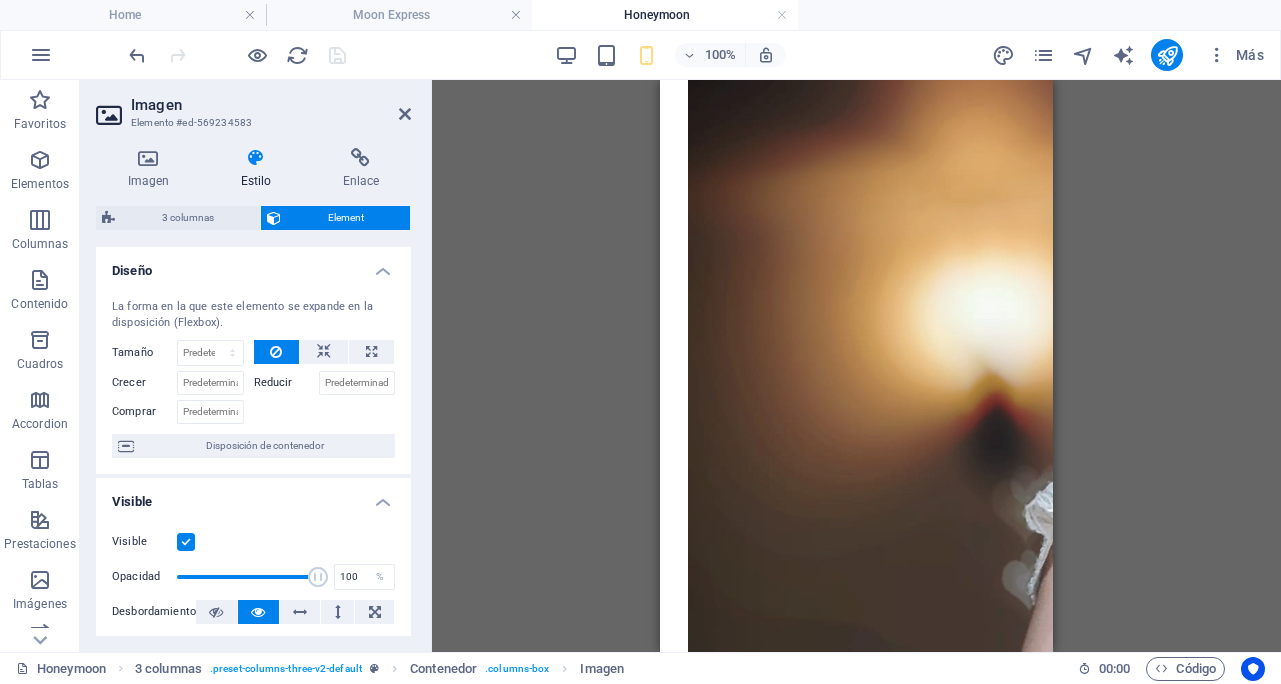 click on "Visible" at bounding box center [253, 496] 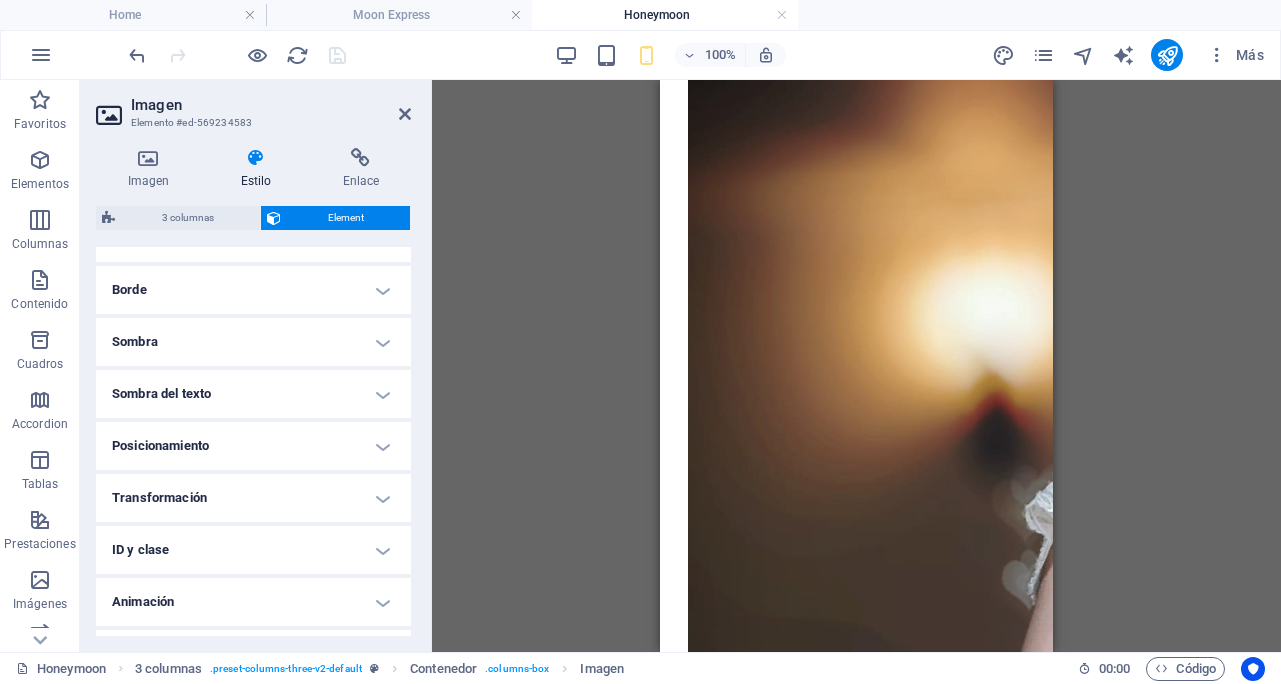 scroll, scrollTop: 357, scrollLeft: 0, axis: vertical 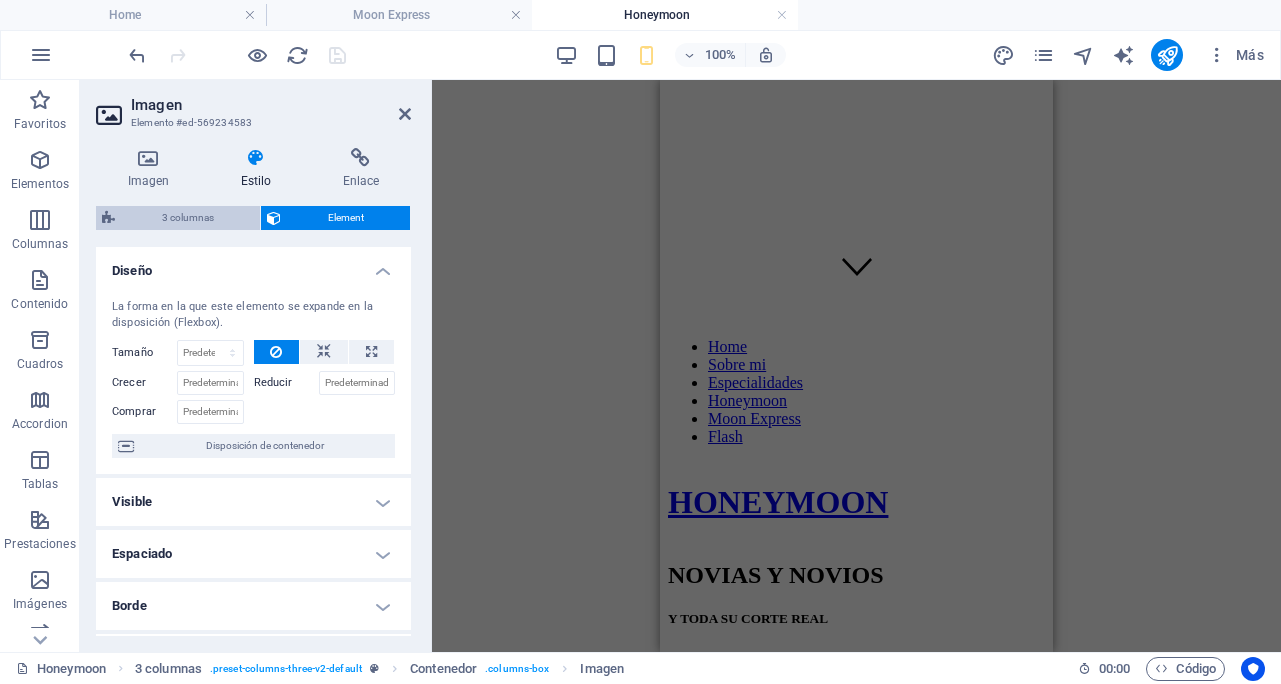 click on "3 columnas" at bounding box center (187, 218) 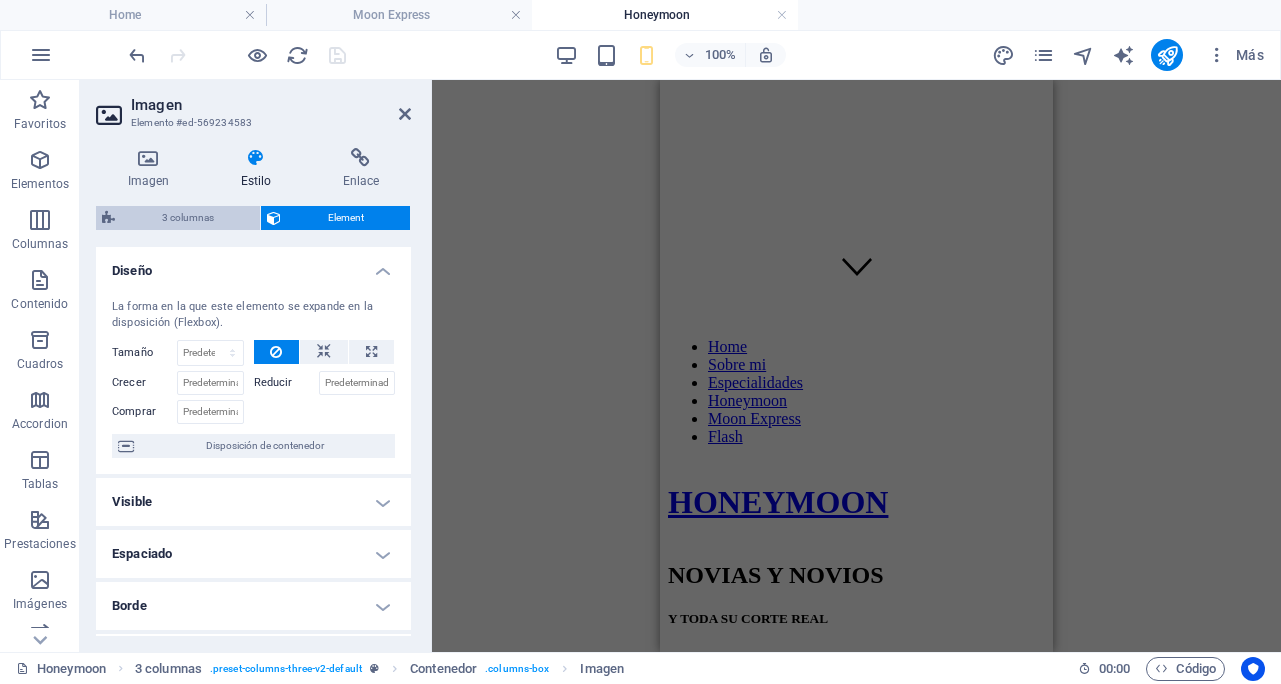 select on "rem" 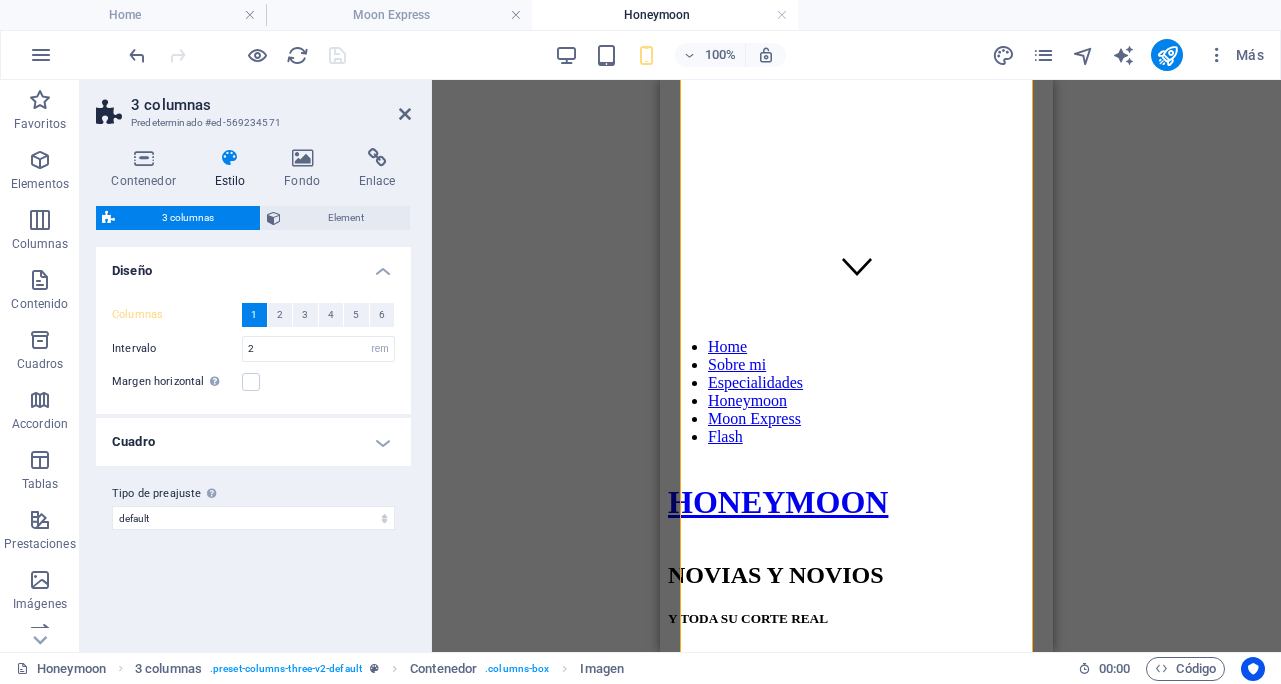 scroll, scrollTop: 2065, scrollLeft: 0, axis: vertical 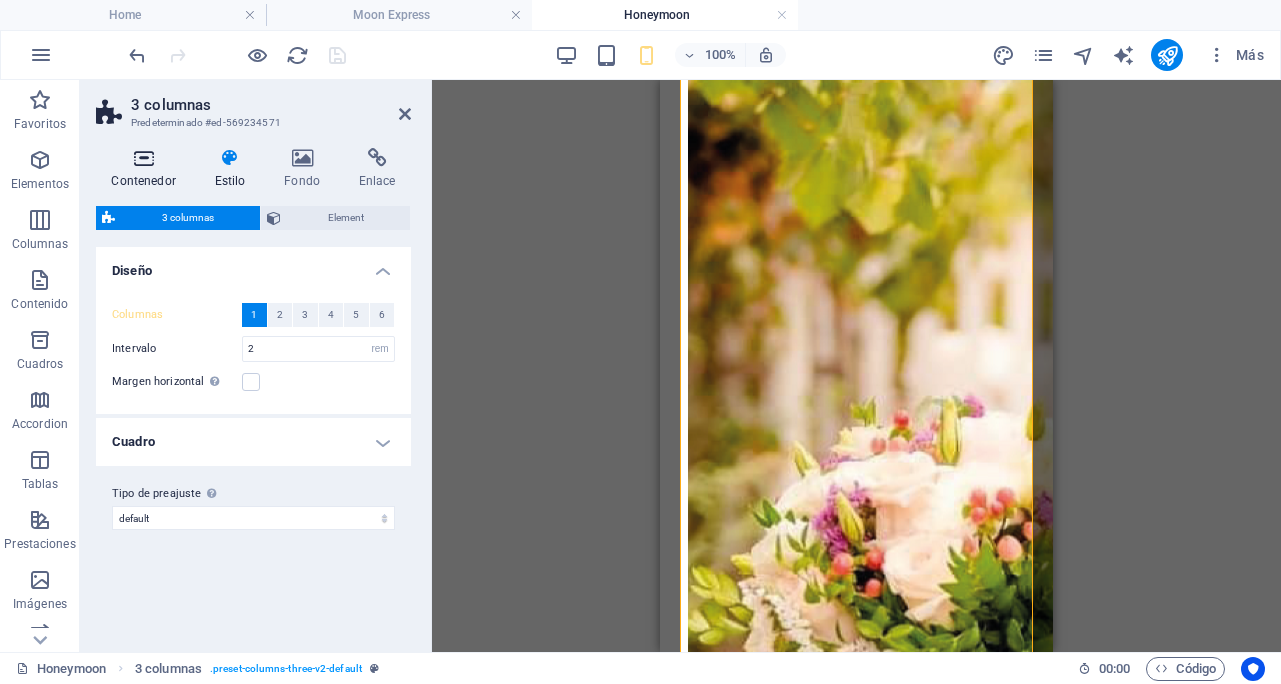 click at bounding box center [143, 158] 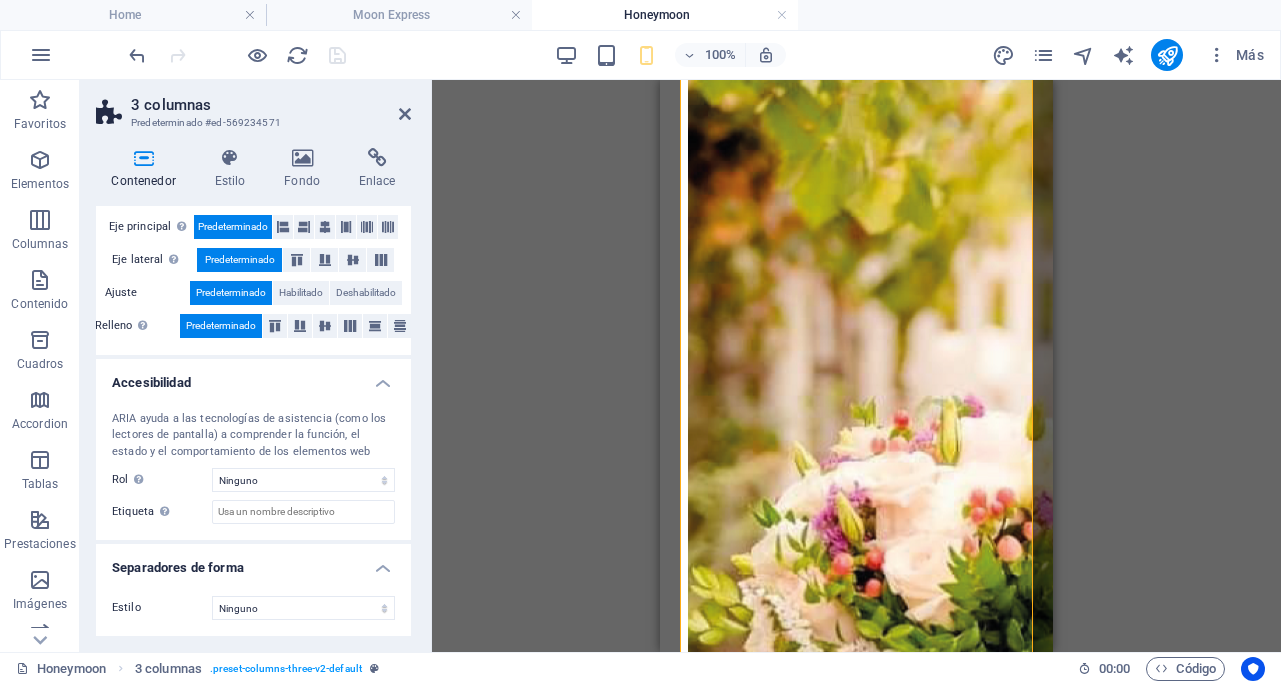 scroll, scrollTop: 0, scrollLeft: 0, axis: both 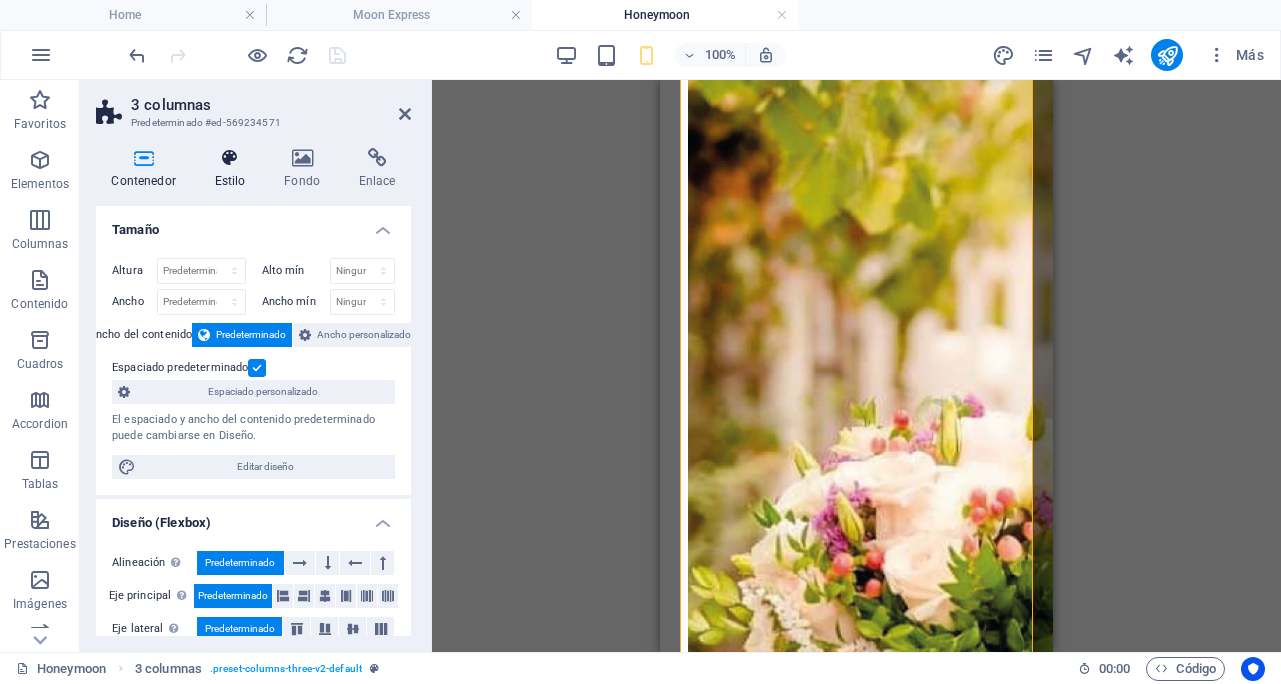 click on "Estilo" at bounding box center (234, 169) 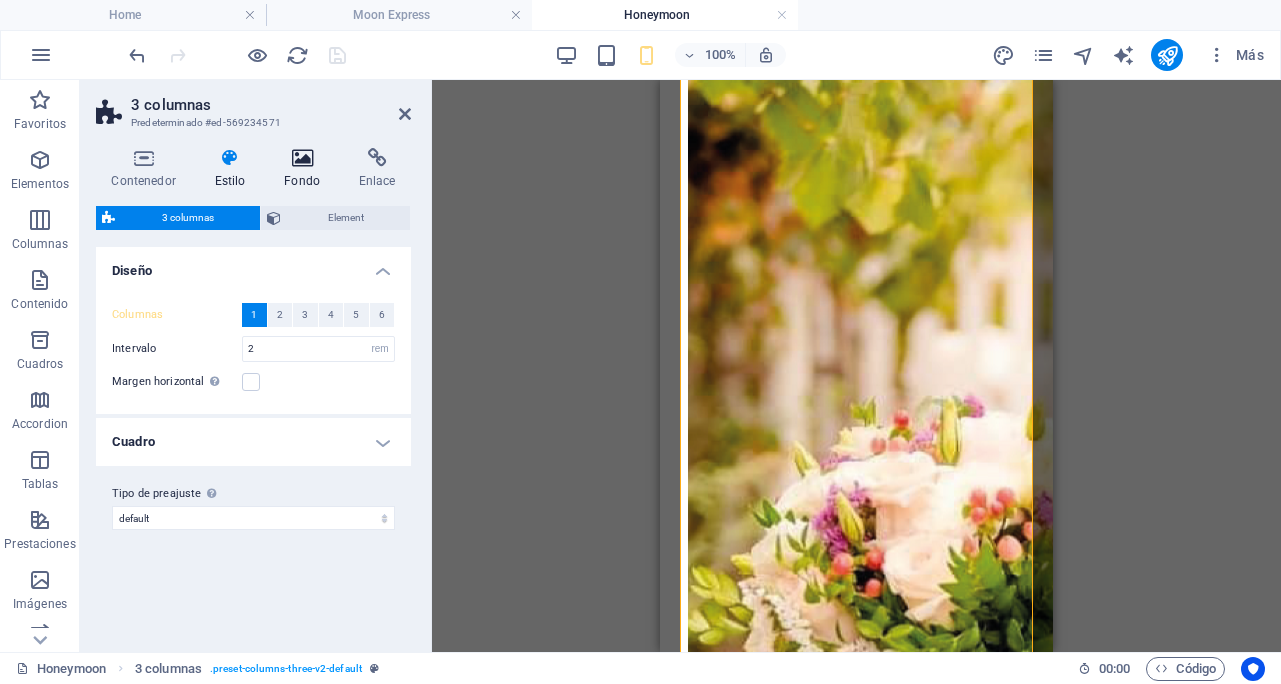 click at bounding box center [302, 158] 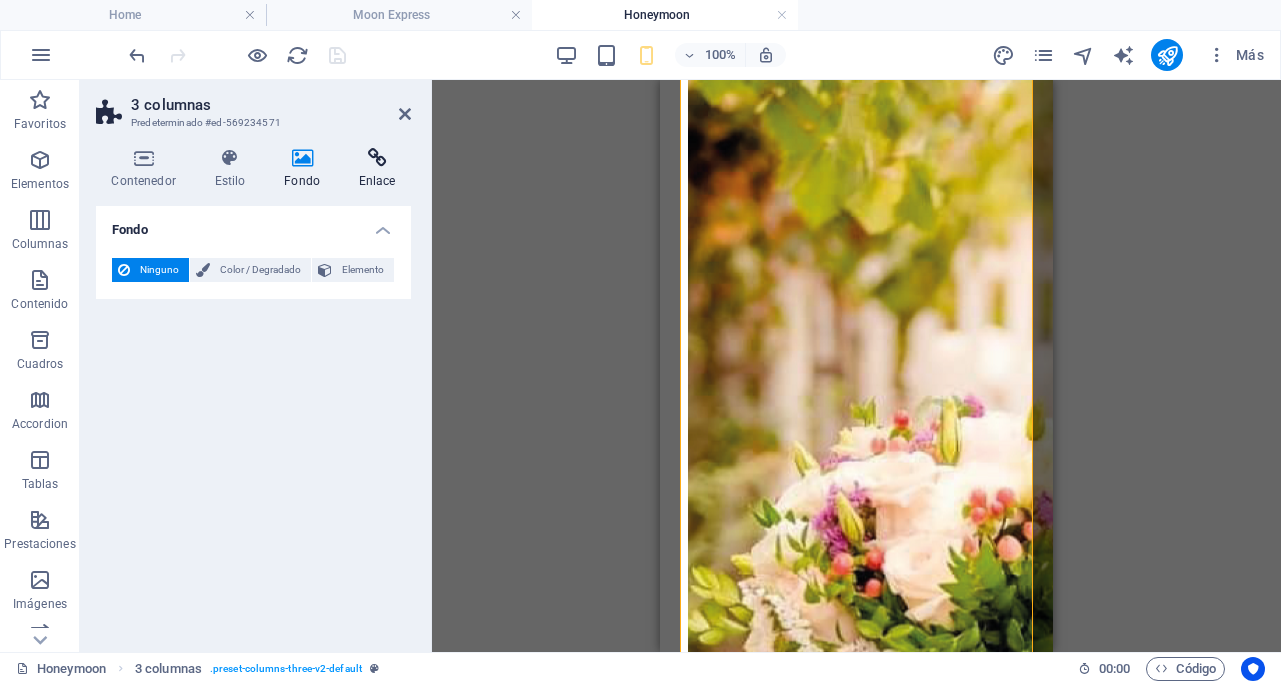 click at bounding box center (377, 158) 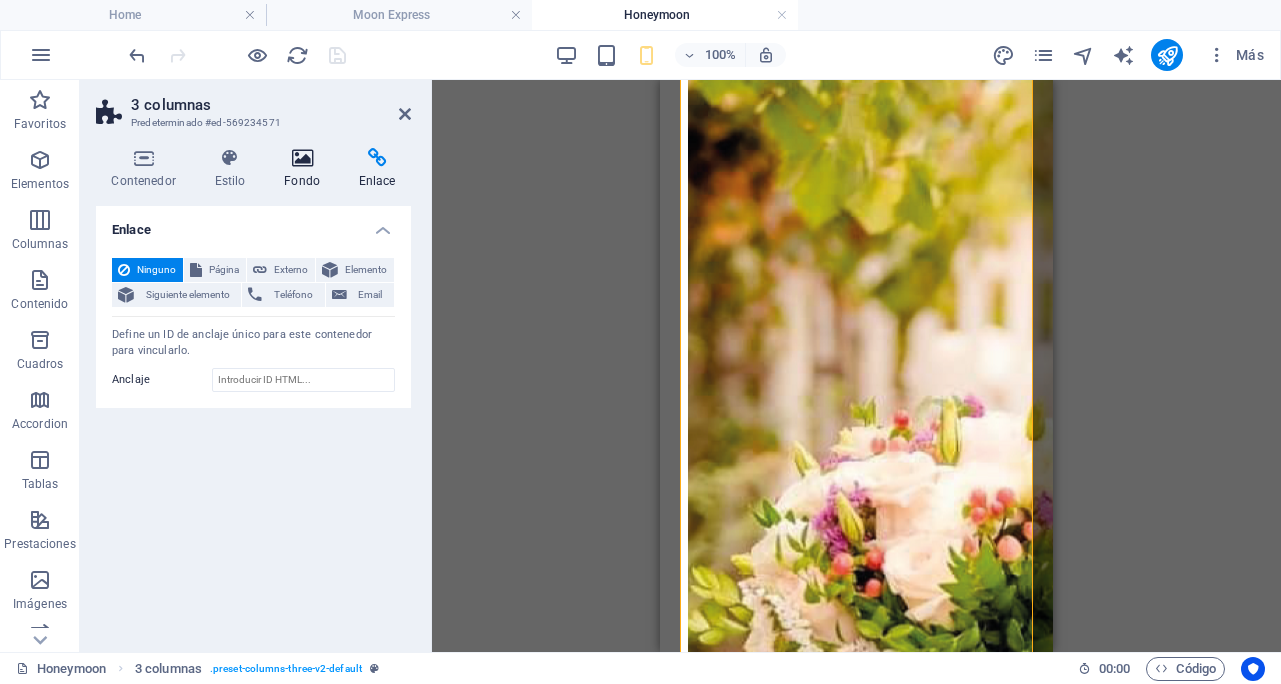 click on "Fondo" at bounding box center (306, 169) 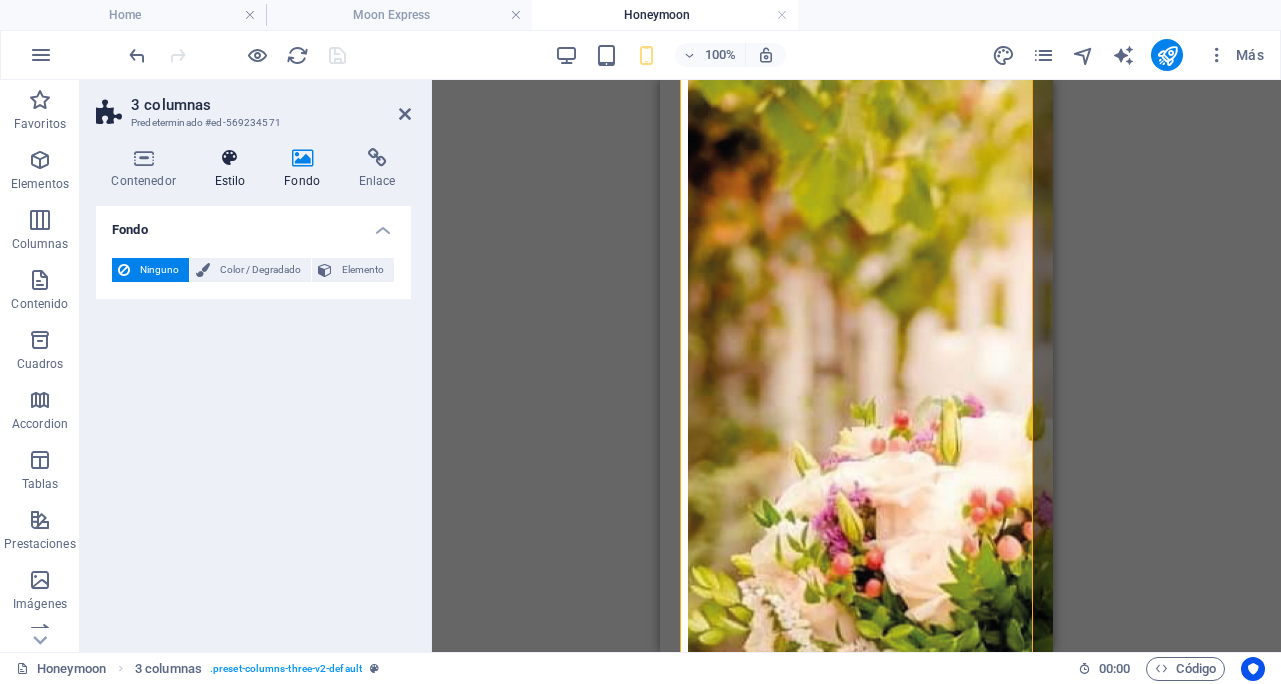 click on "Estilo" at bounding box center (234, 169) 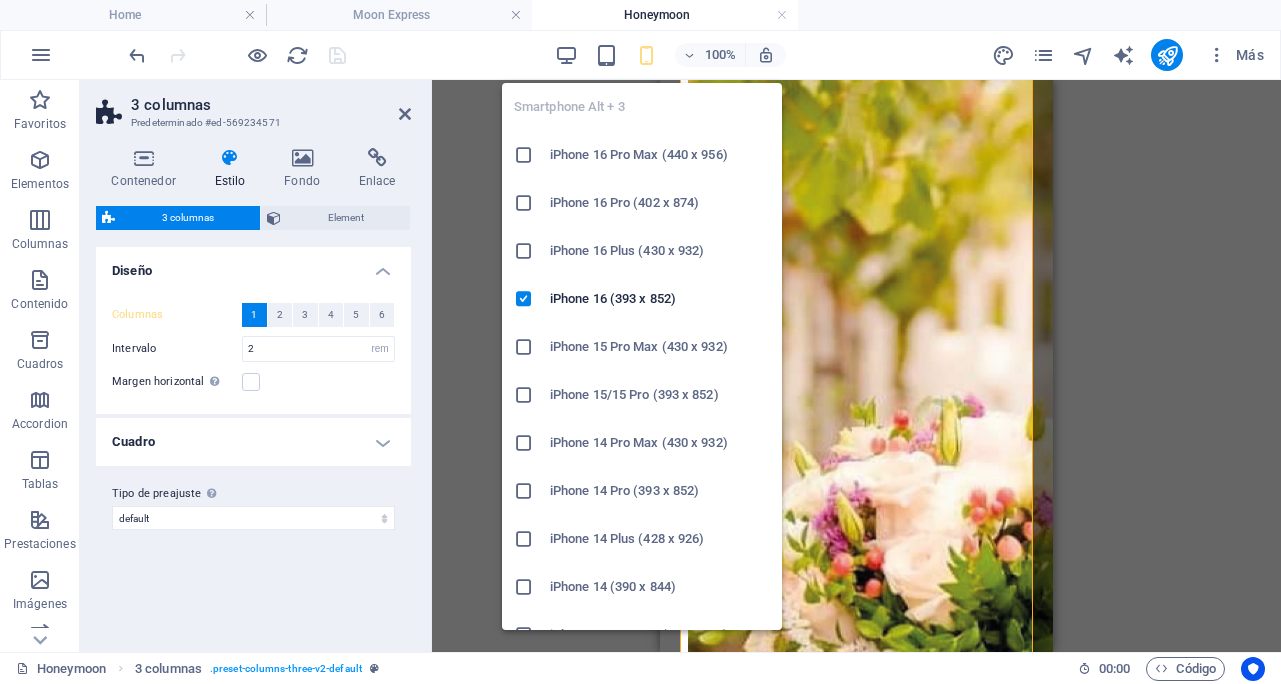 click at bounding box center [646, 55] 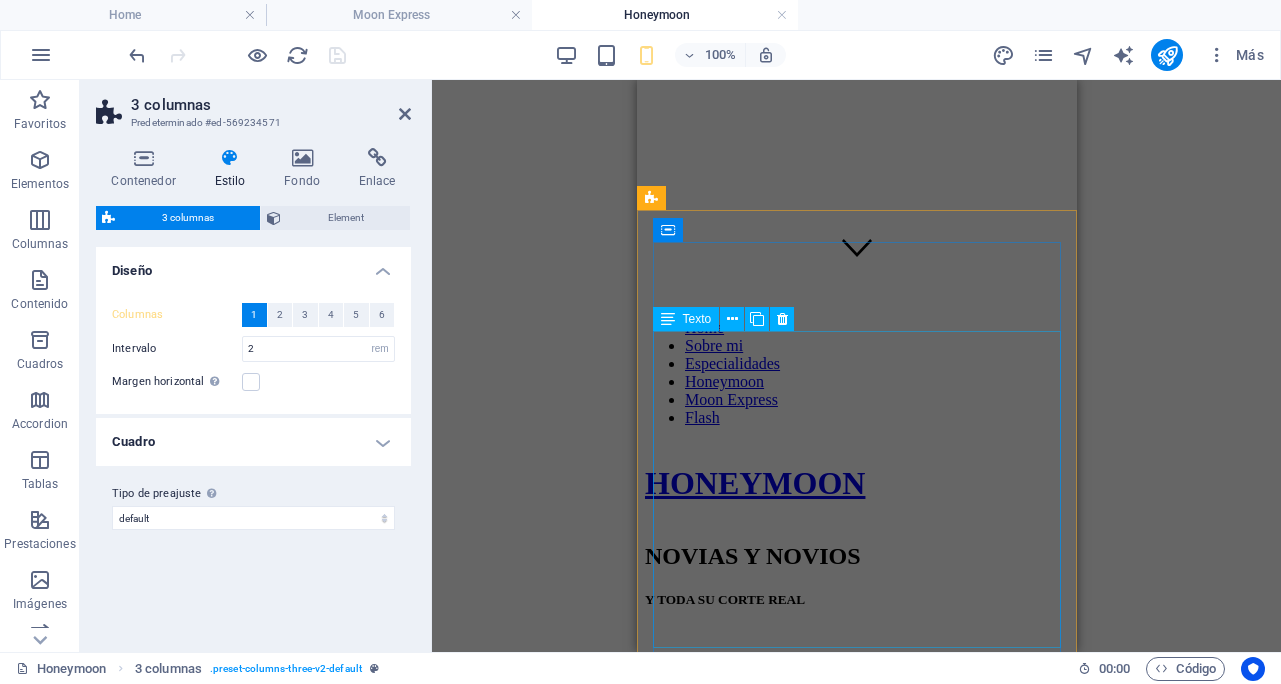 scroll, scrollTop: 369, scrollLeft: 0, axis: vertical 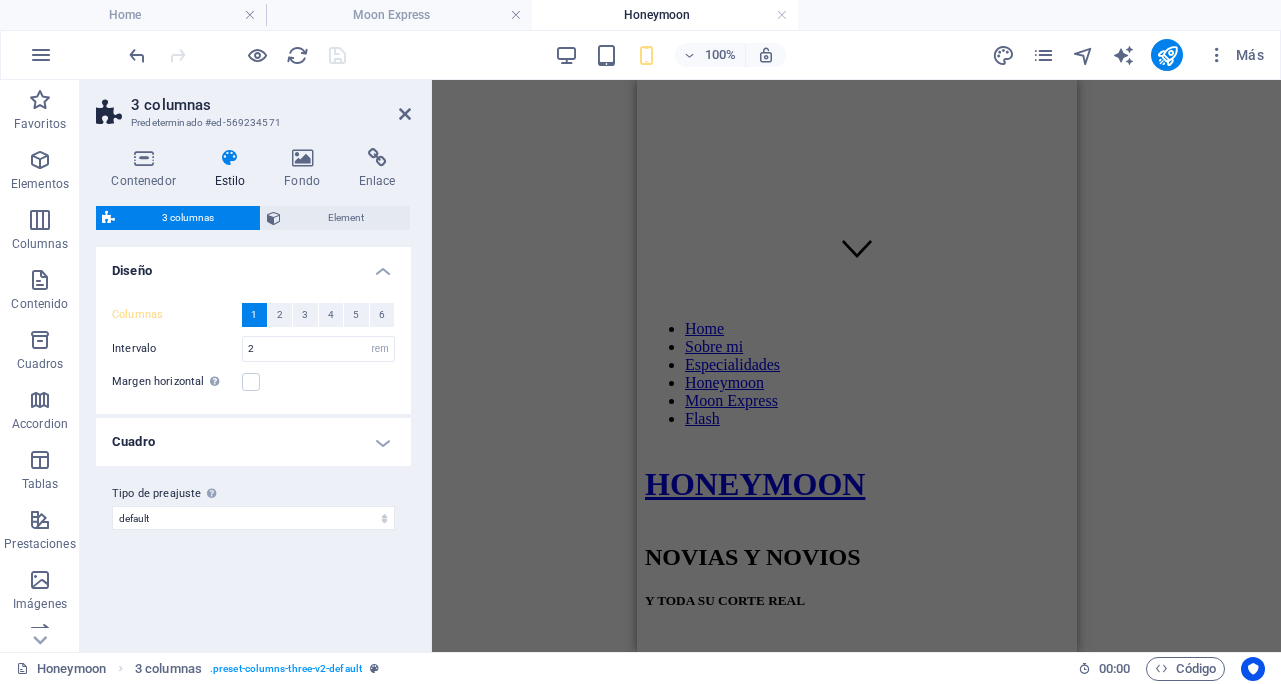 click on "Arrastra aquí para reemplazar el contenido existente. Si quieres crear un elemento nuevo, pulsa “Ctrl”.
H1   Banner   Banner   Contenedor   Referencia   Predeterminado   Imagen   Texto   Contenedor   H5   Texto   Separador   Botón   3 columnas   Contenedor   Imagen   Contenedor   Separador   Contenedor   Callout   H2   Separador   Texto   Contenedor   3 columnas   Imagen   3 columnas   Contenedor   Contenedor   Imagen   Contenedor   3 columnas   3 columnas   Contenedor   Imagen   3 columnas   Contenedor   Contenedor   Imagen   Contenedor   Contenedor   Imagen   3 columnas   Contenedor   Contenedor   H2   H5" at bounding box center [856, 366] 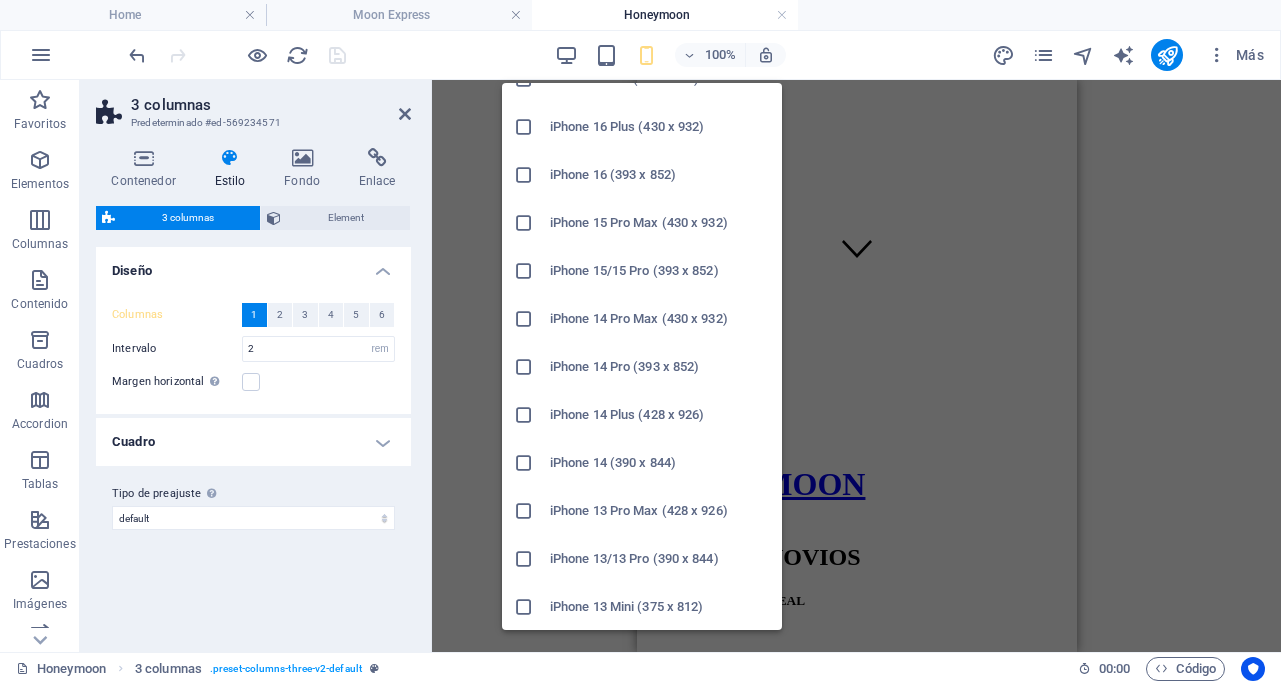 scroll, scrollTop: 273, scrollLeft: 0, axis: vertical 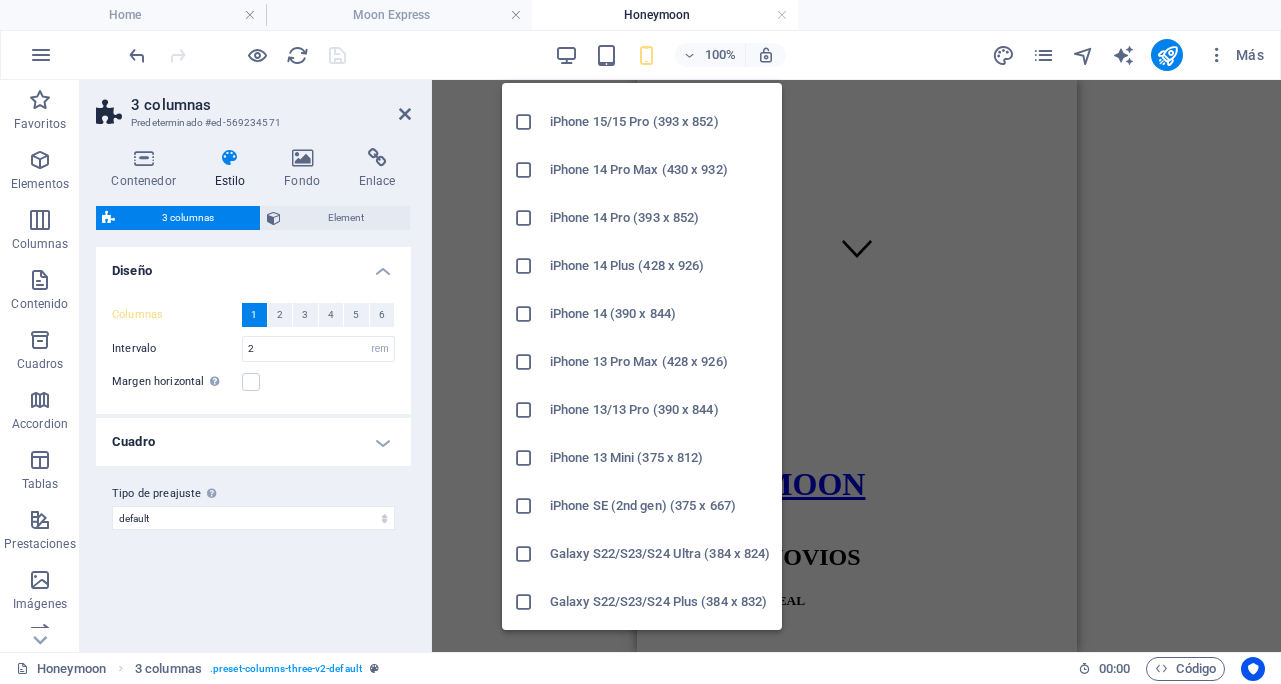 click at bounding box center [524, 410] 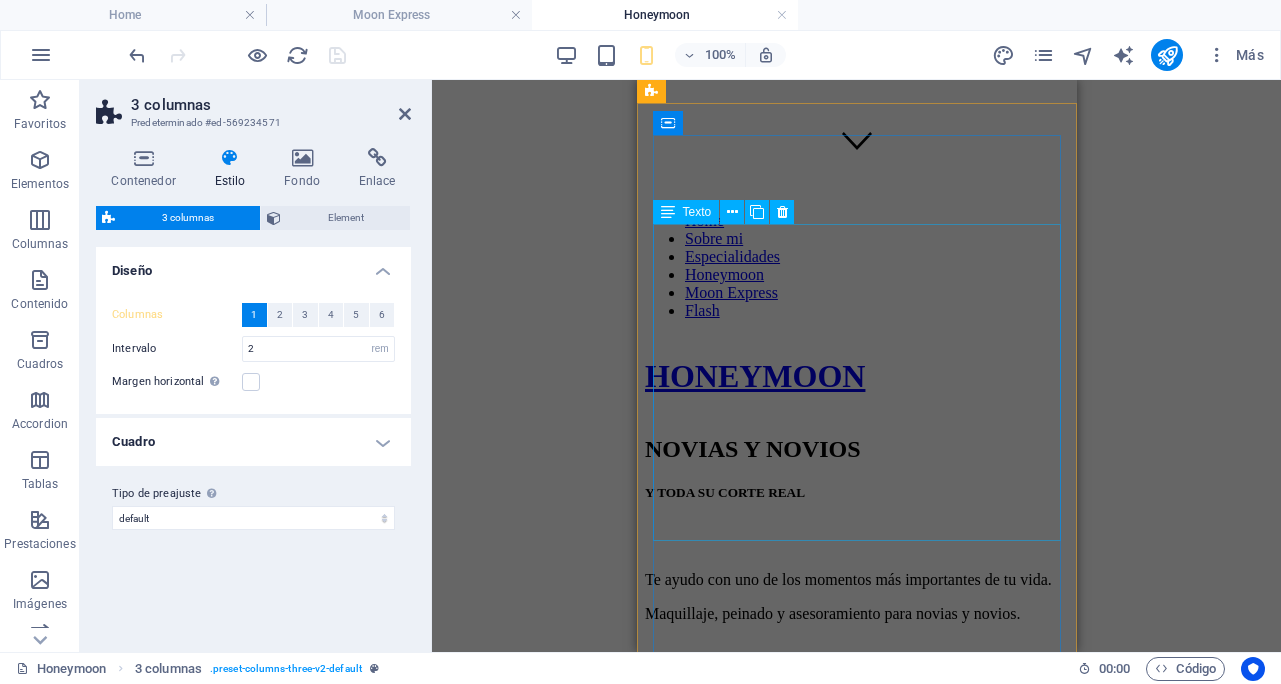 scroll, scrollTop: 502, scrollLeft: 0, axis: vertical 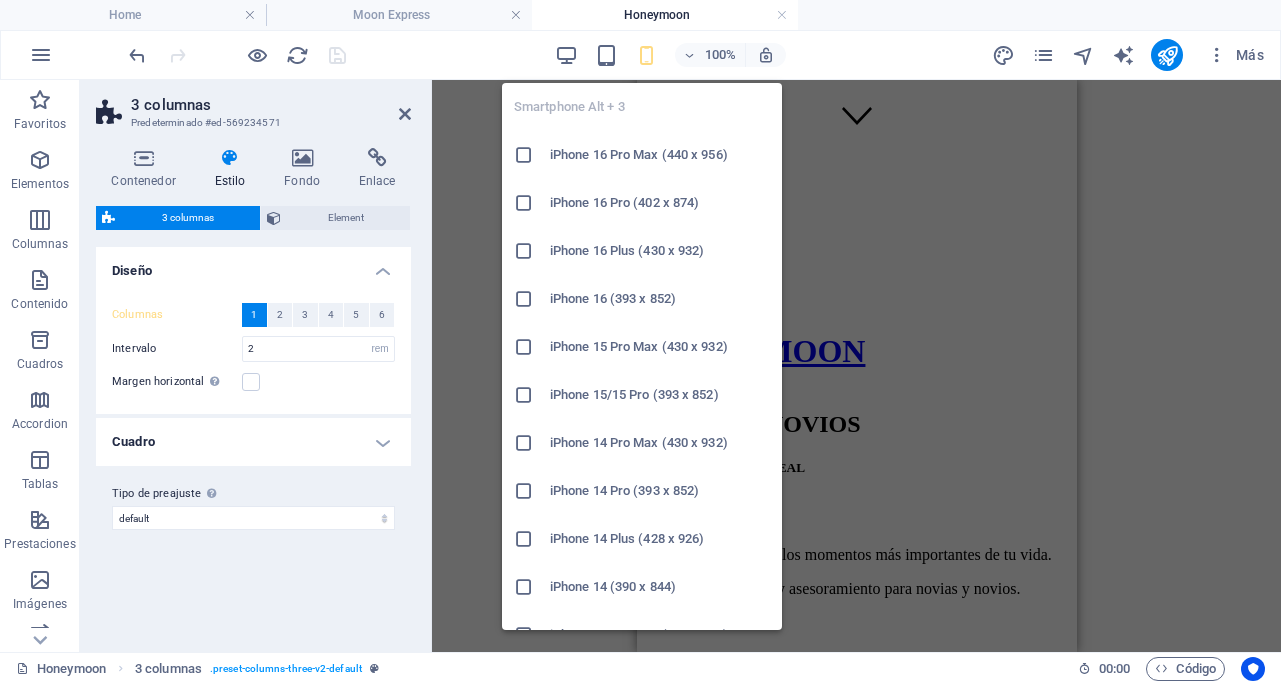click at bounding box center [646, 55] 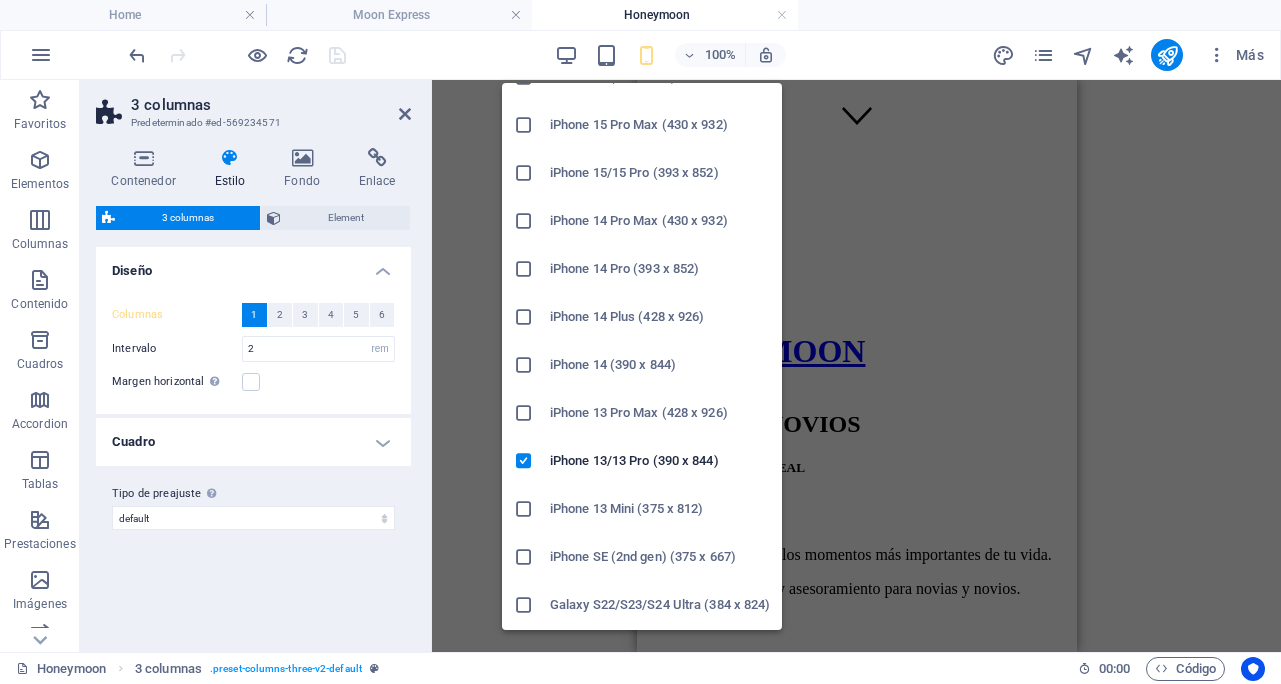 scroll, scrollTop: 224, scrollLeft: 0, axis: vertical 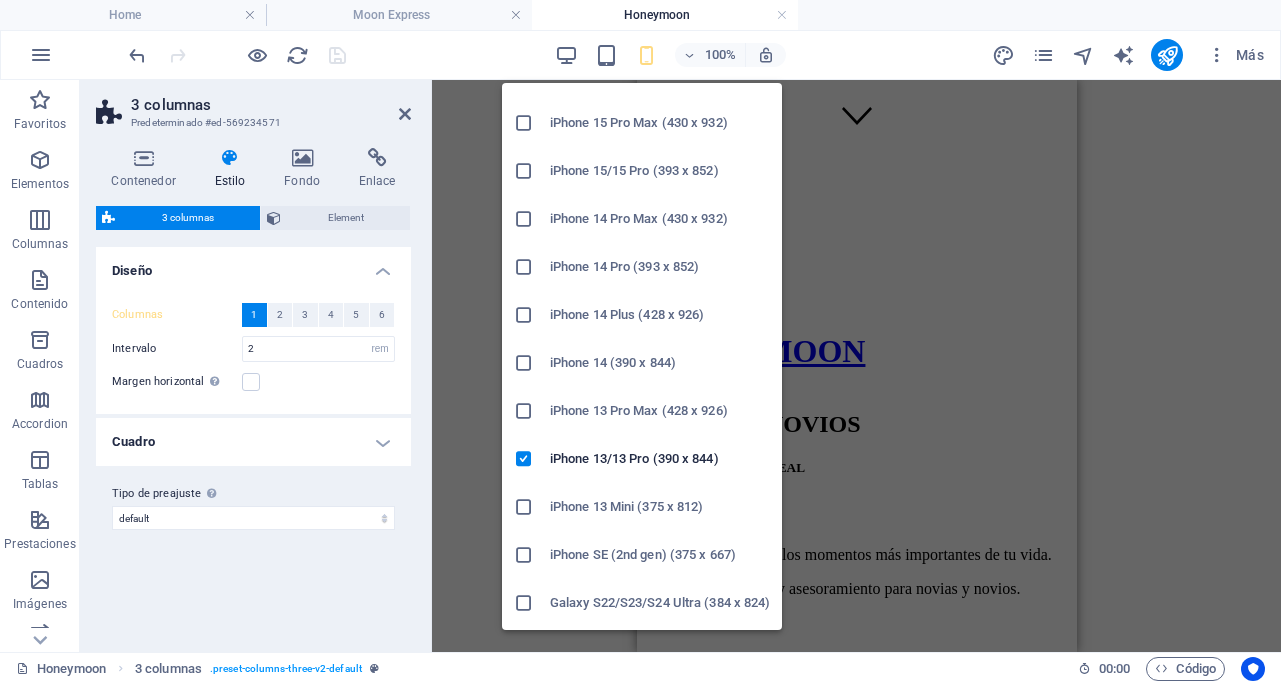 click at bounding box center (524, 411) 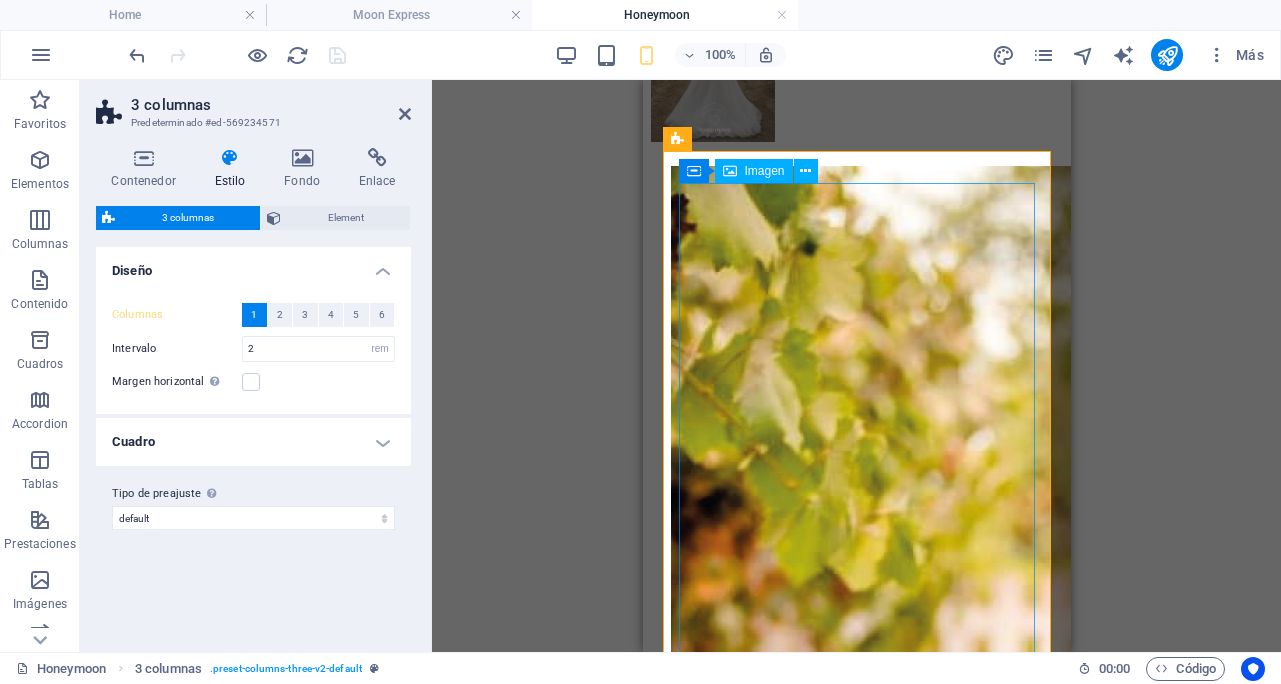 scroll, scrollTop: 1571, scrollLeft: 0, axis: vertical 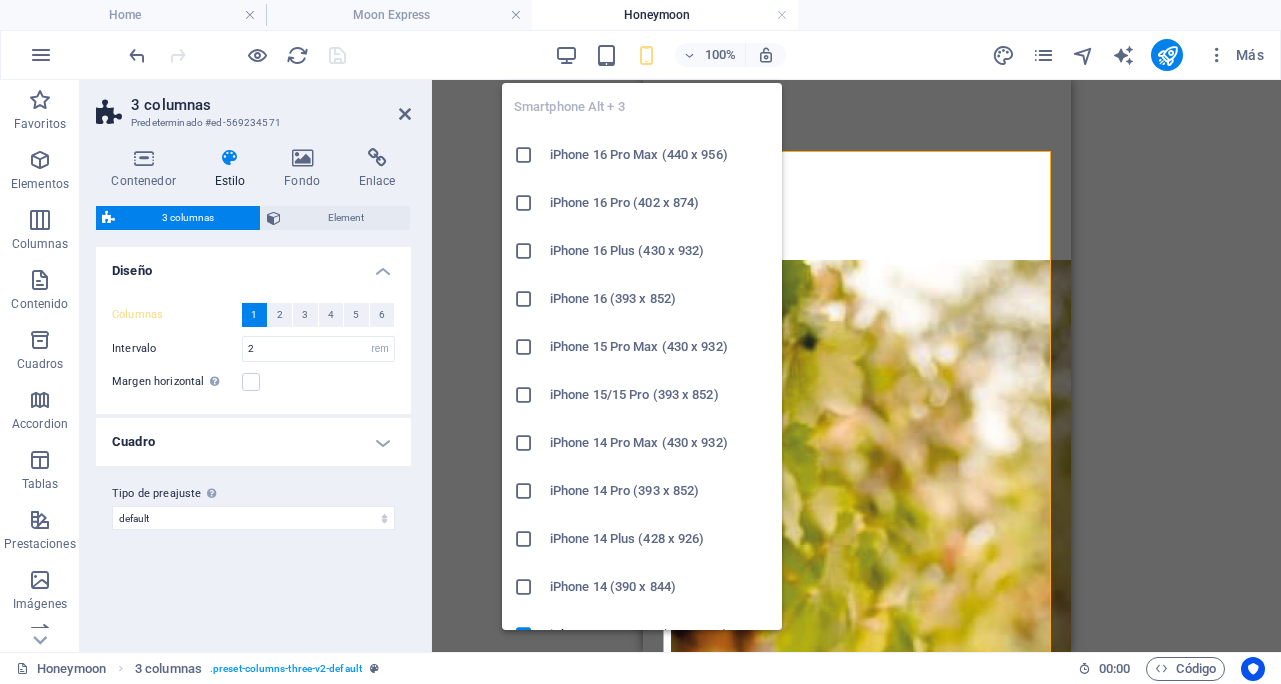 click at bounding box center (646, 55) 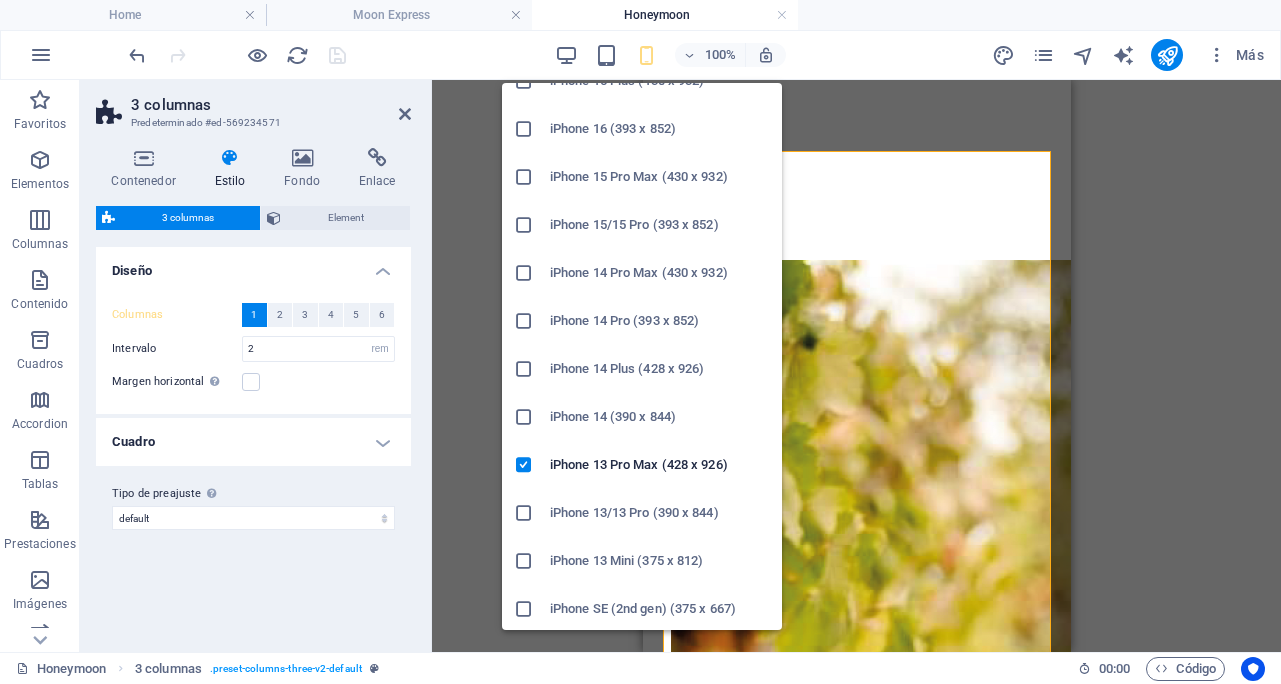 scroll, scrollTop: 249, scrollLeft: 0, axis: vertical 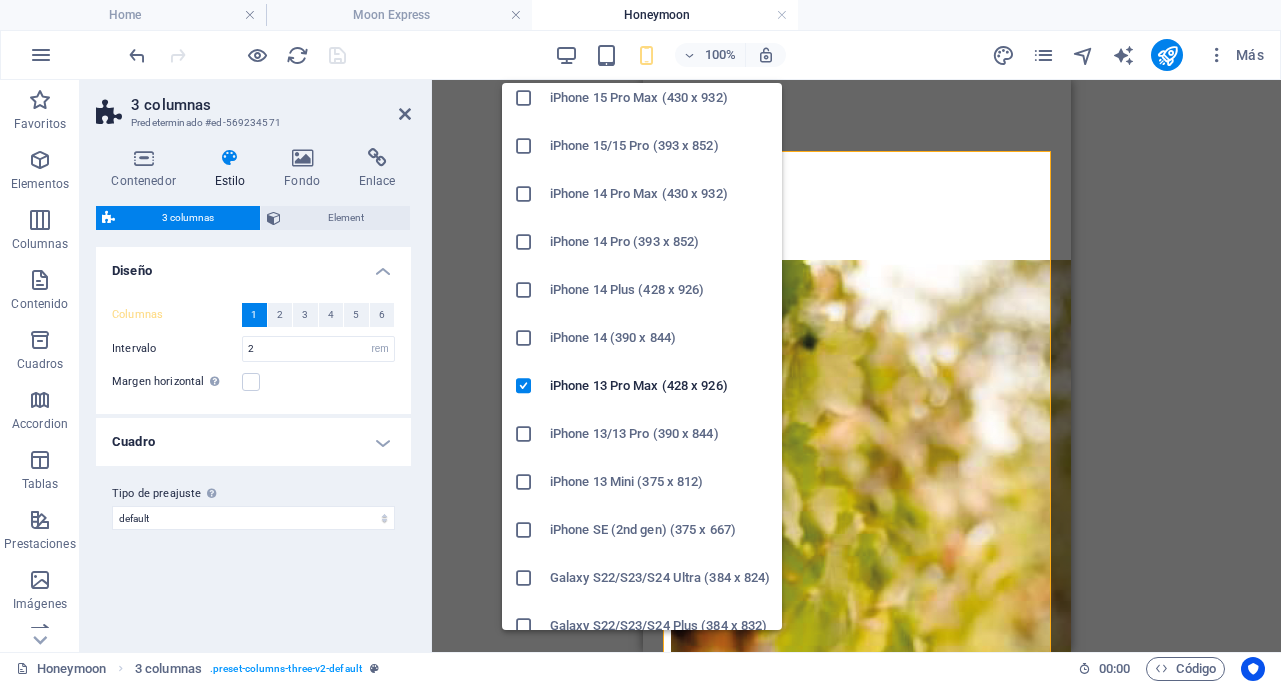 click at bounding box center (524, 530) 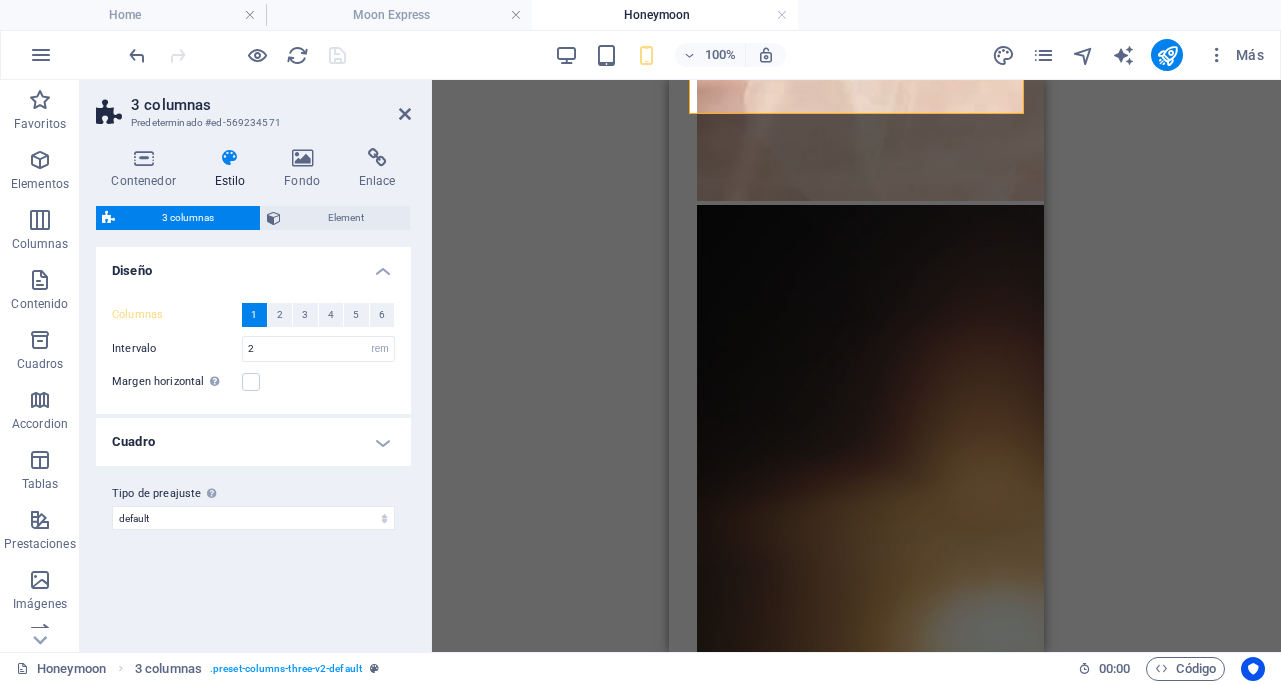 scroll, scrollTop: 3116, scrollLeft: 0, axis: vertical 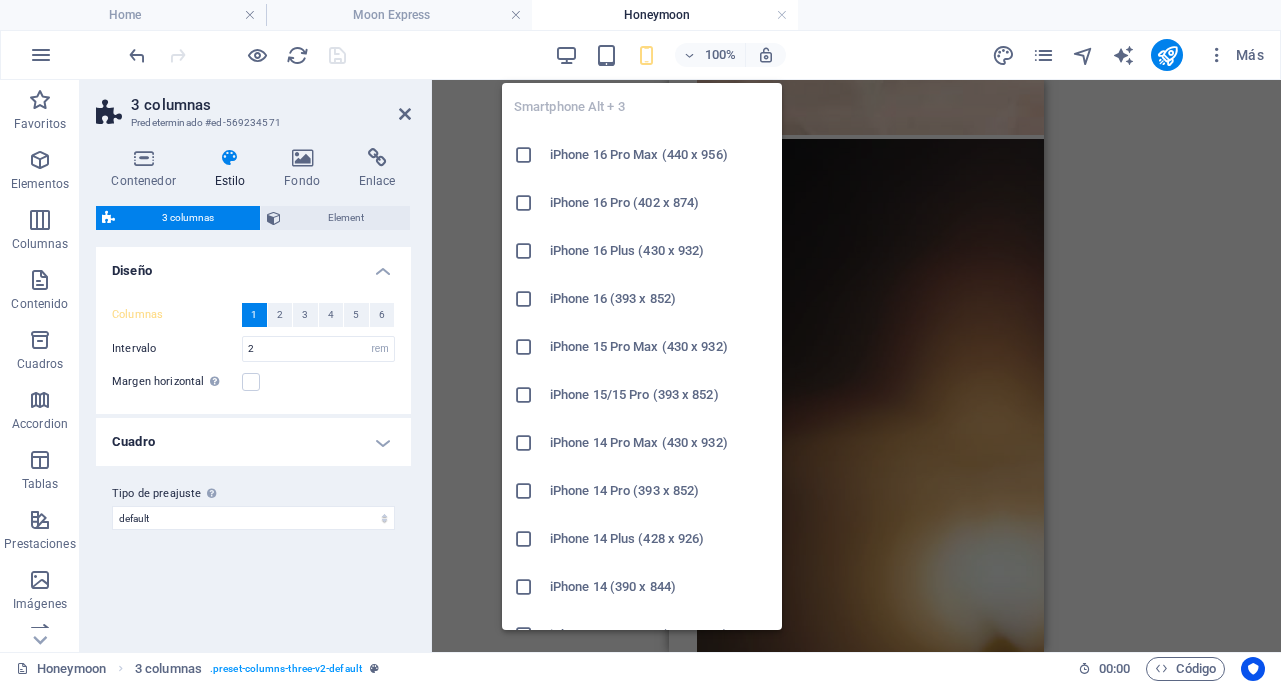 click at bounding box center (646, 55) 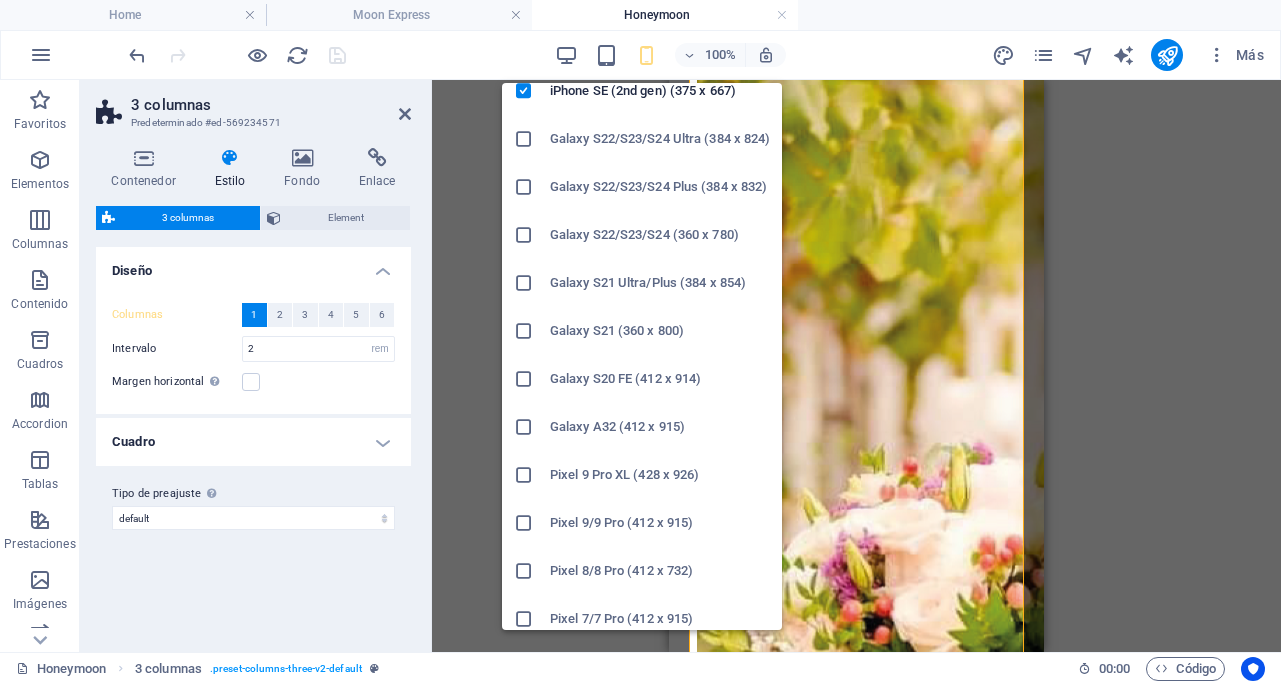 scroll, scrollTop: 706, scrollLeft: 0, axis: vertical 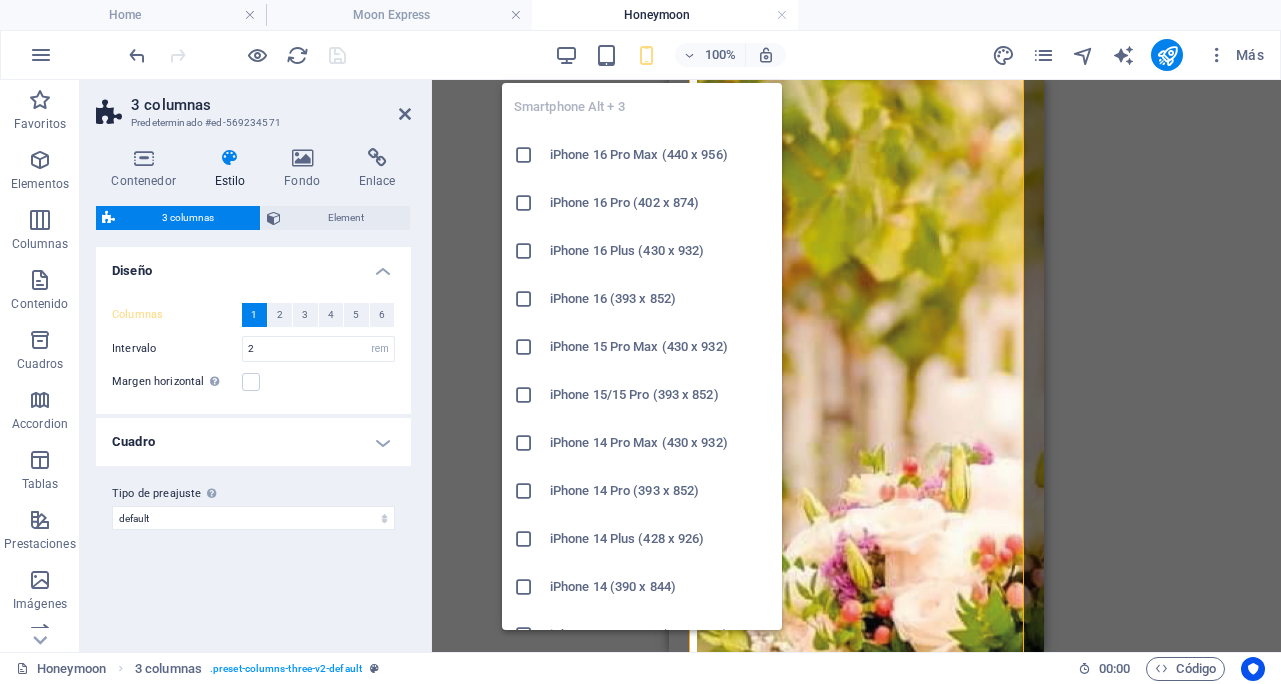 click at bounding box center (646, 55) 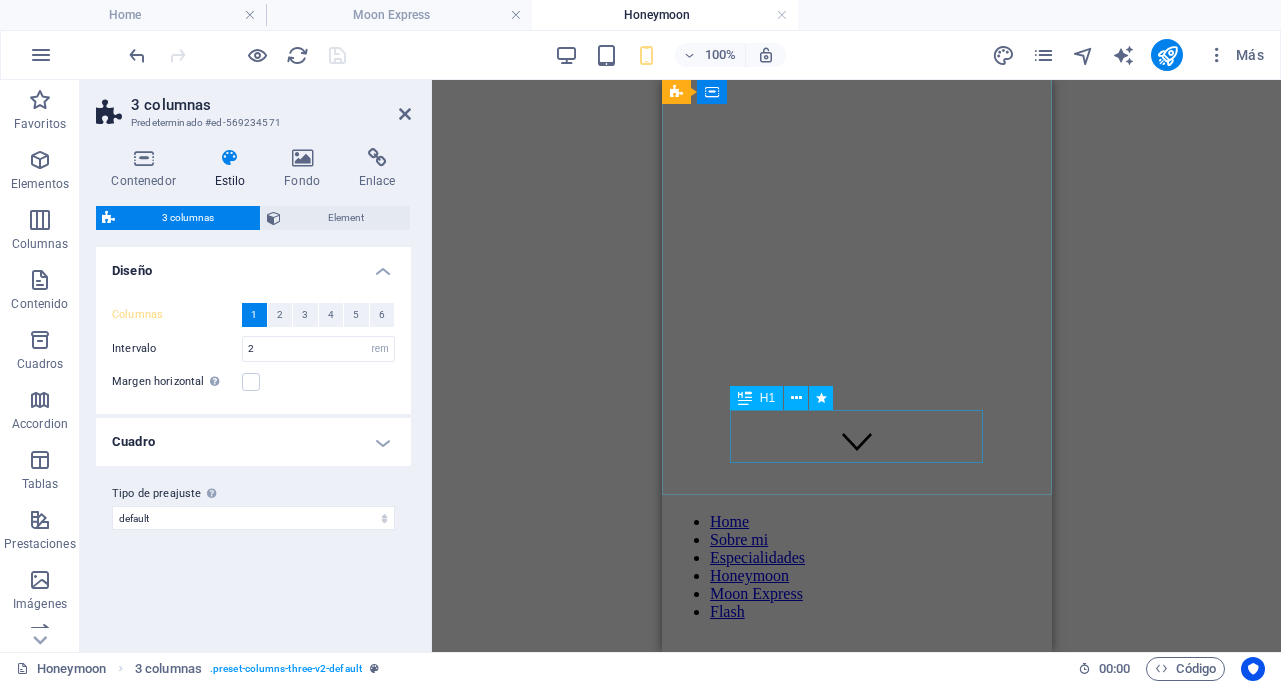 scroll, scrollTop: 0, scrollLeft: 0, axis: both 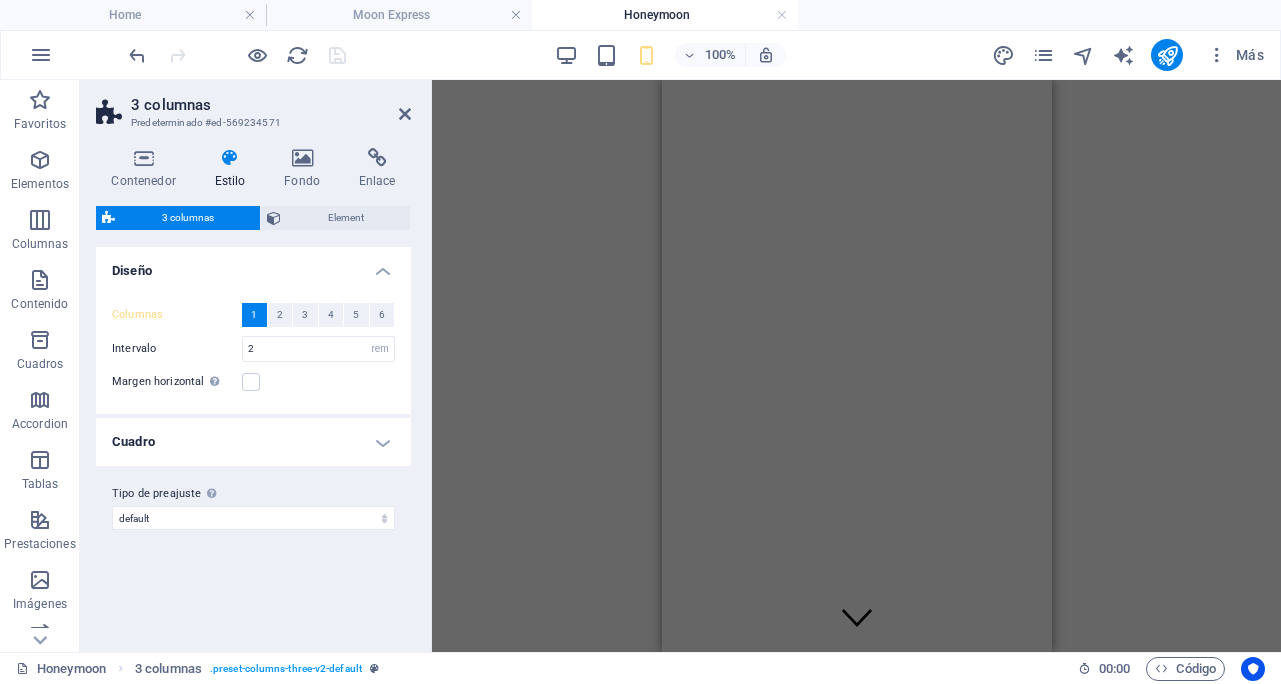 click on "Arrastra aquí para reemplazar el contenido existente. Si quieres crear un elemento nuevo, pulsa “Ctrl”.
H1   Banner   Contenedor   Referencia   Predeterminado   Imagen   Texto   Contenedor   H5   Texto   Separador   Botón   3 columnas   Contenedor   3 columnas   Imagen   Contenedor   Separador   Contenedor   Callout   H2   Separador   Texto   Contenedor   Imagen   3 columnas   Contenedor   Contenedor   Imagen   Contenedor   3 columnas   Contenedor   Imagen   Contenedor   Contenedor   Imagen   Contenedor   Contenedor   Imagen   3 columnas   Contenedor   Contenedor   H2   H5" at bounding box center (856, 366) 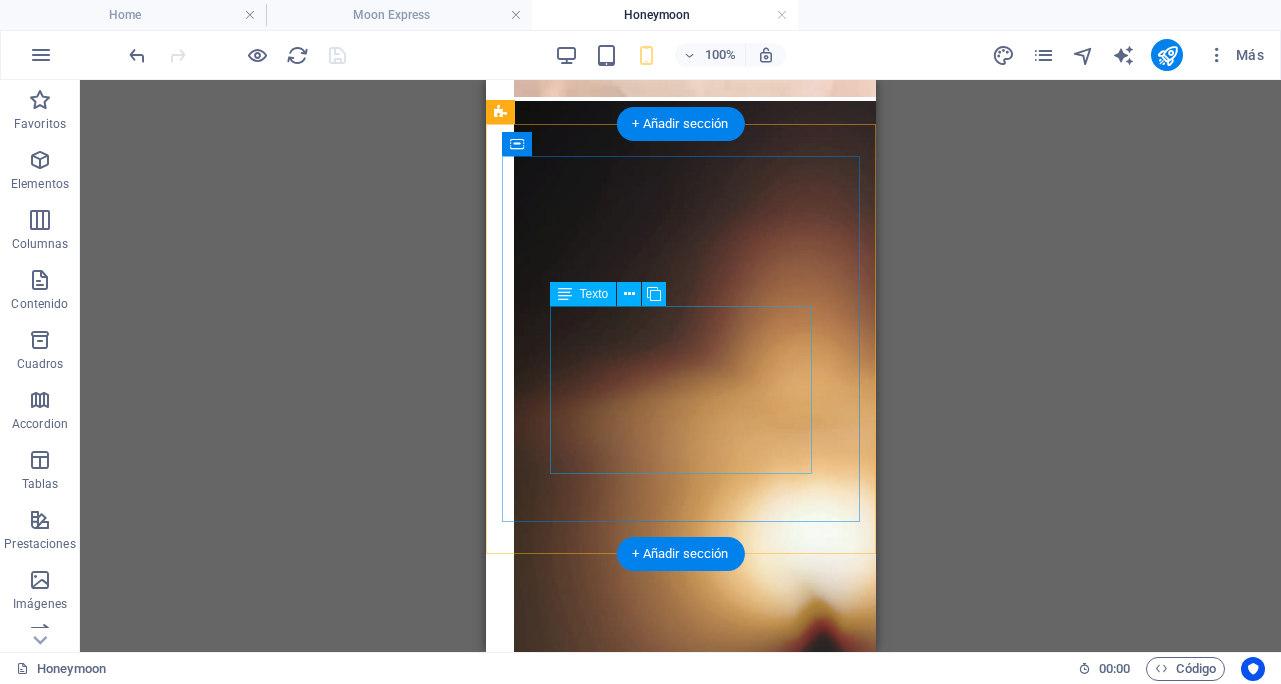 scroll, scrollTop: 3378, scrollLeft: 0, axis: vertical 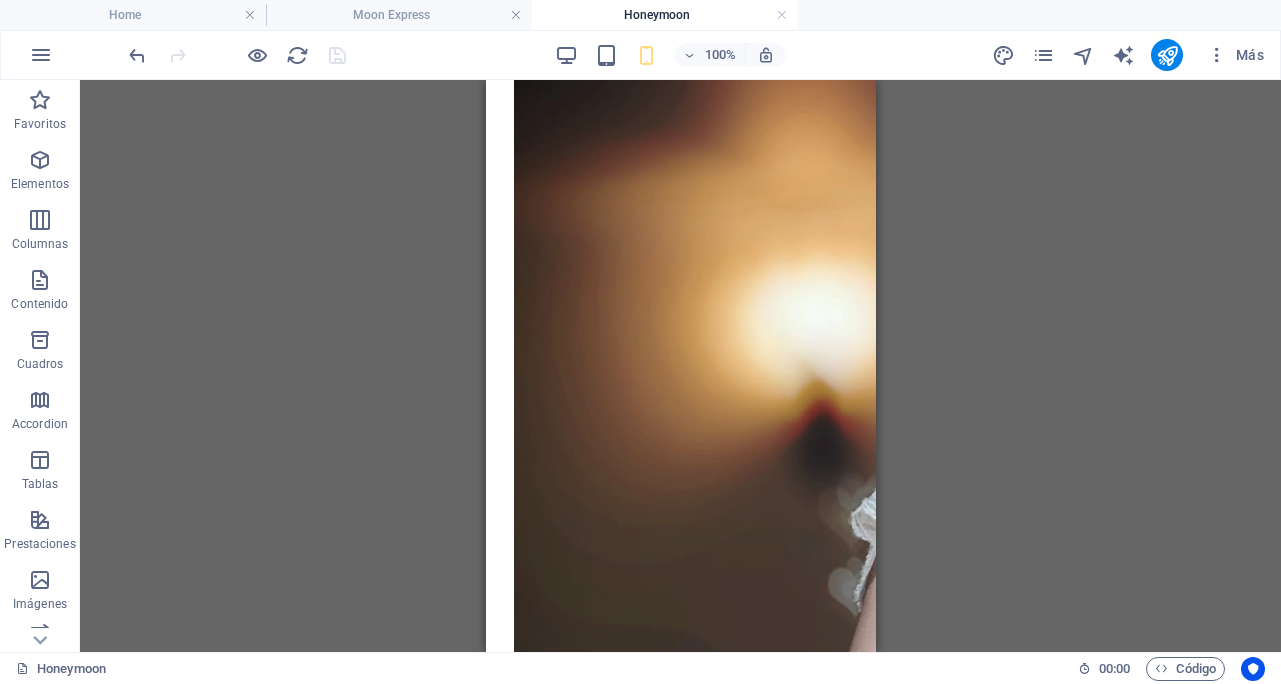 click on "100%" at bounding box center (670, 55) 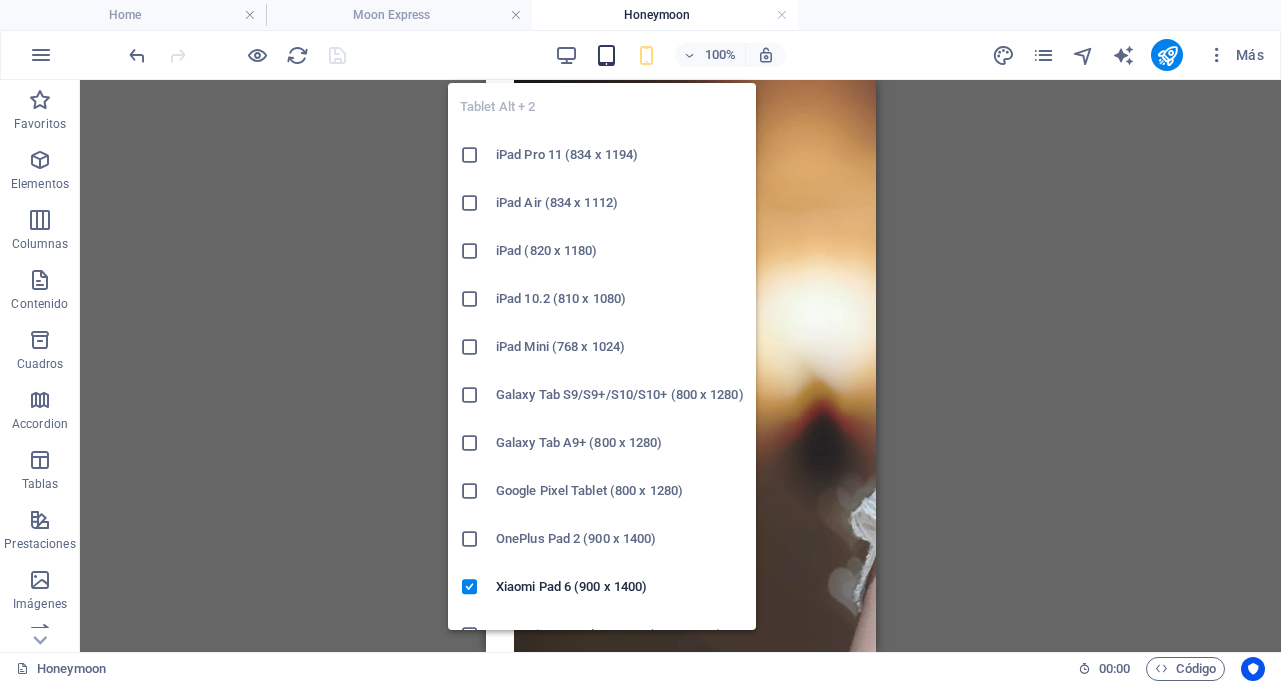click at bounding box center [606, 55] 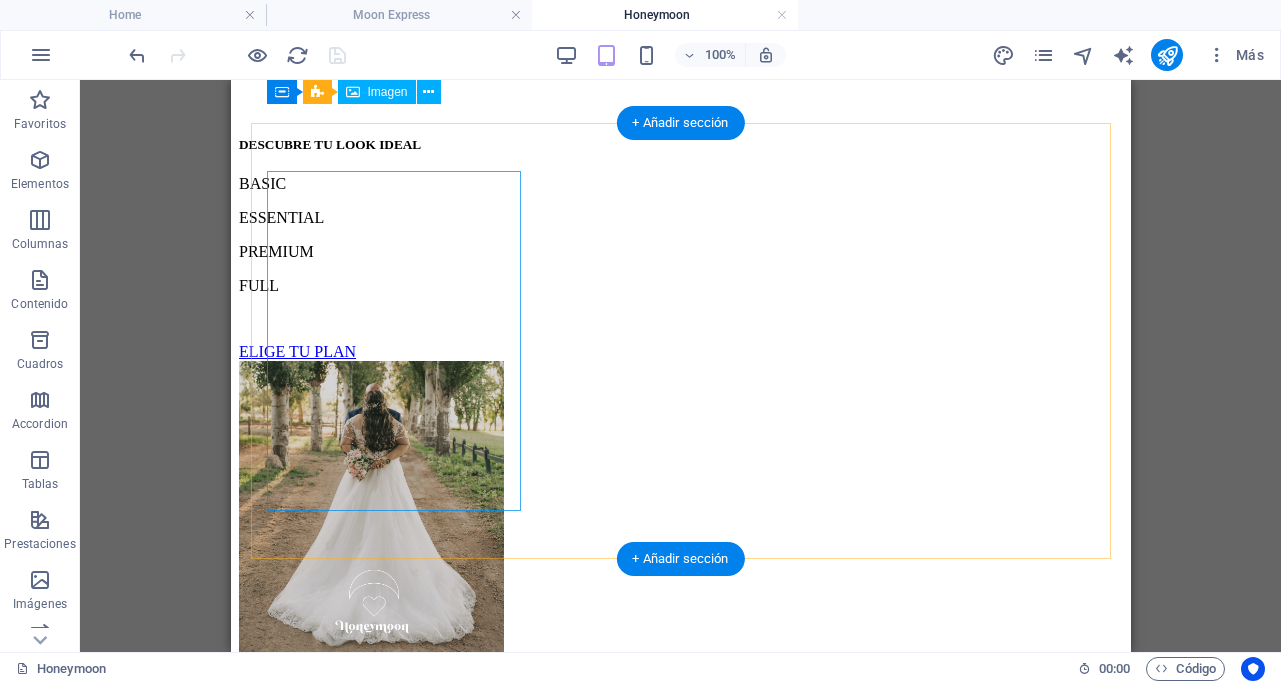 scroll, scrollTop: 1261, scrollLeft: 0, axis: vertical 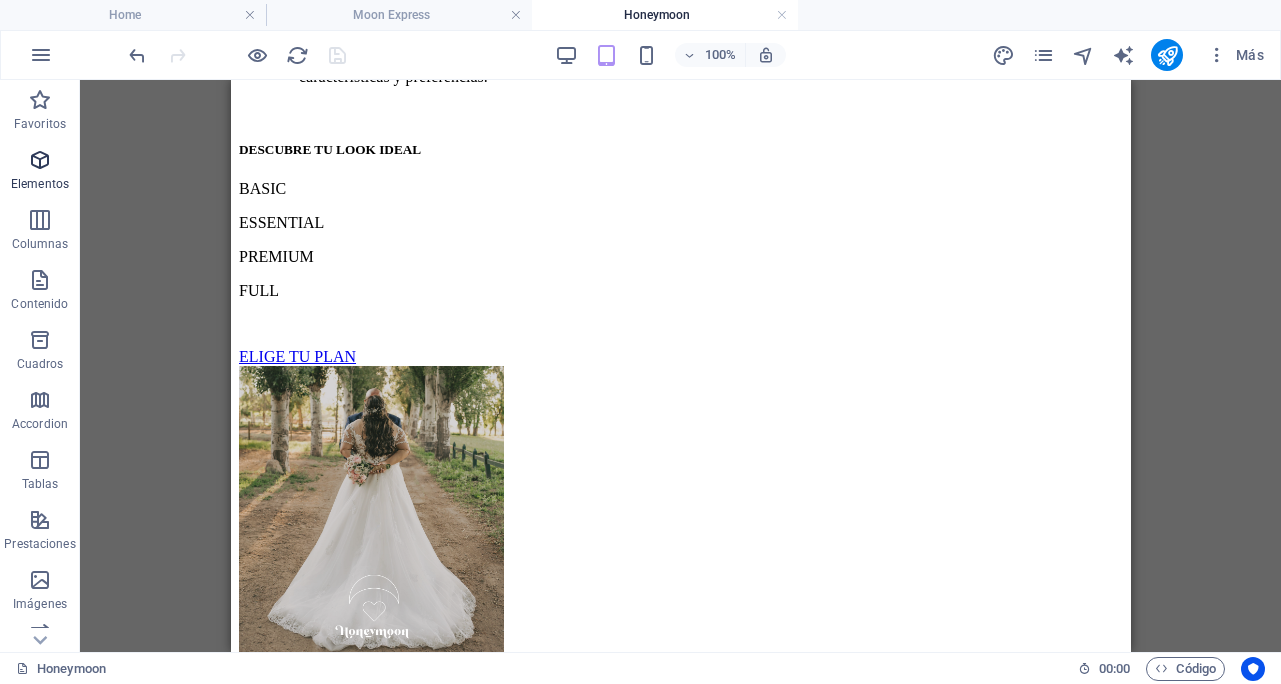 click on "Elementos" at bounding box center [40, 184] 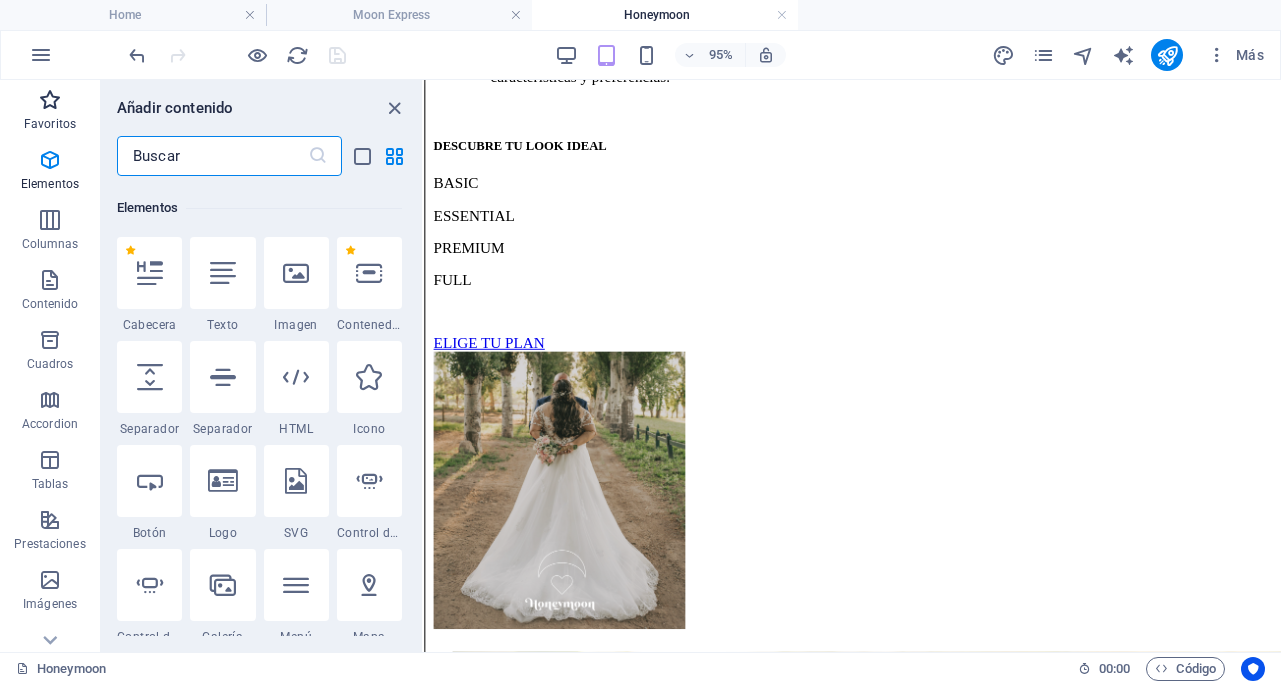 scroll, scrollTop: 377, scrollLeft: 0, axis: vertical 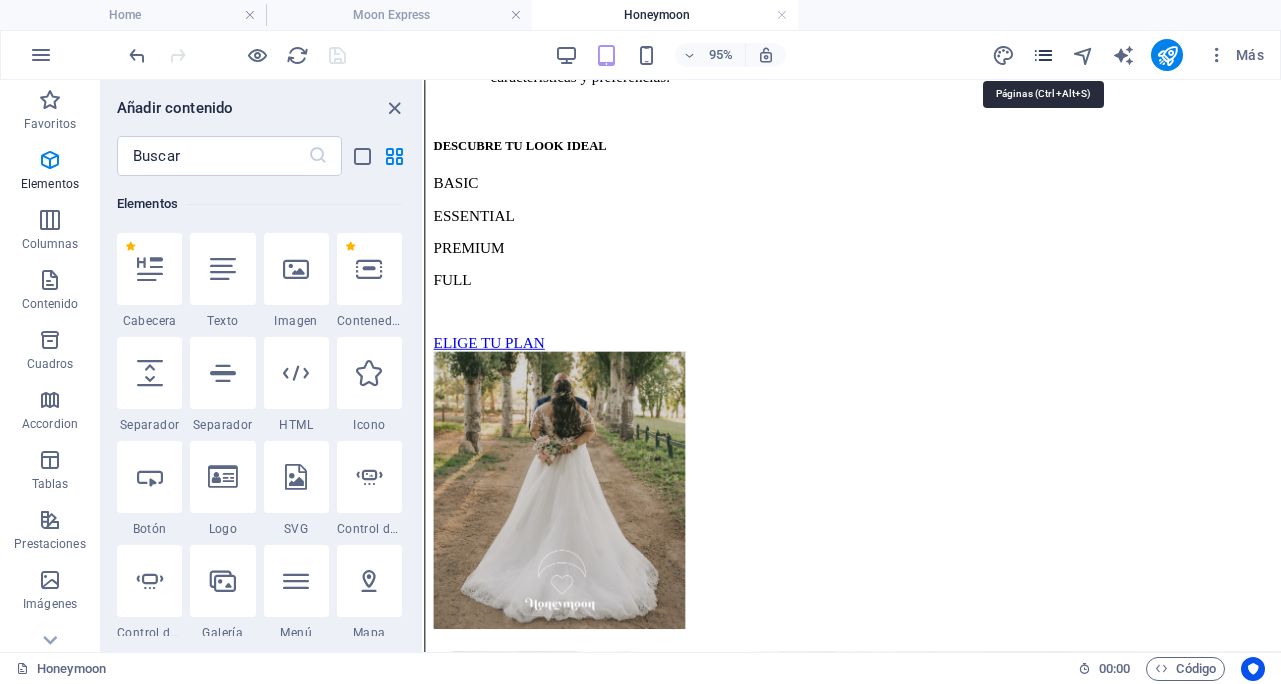 click at bounding box center (1043, 55) 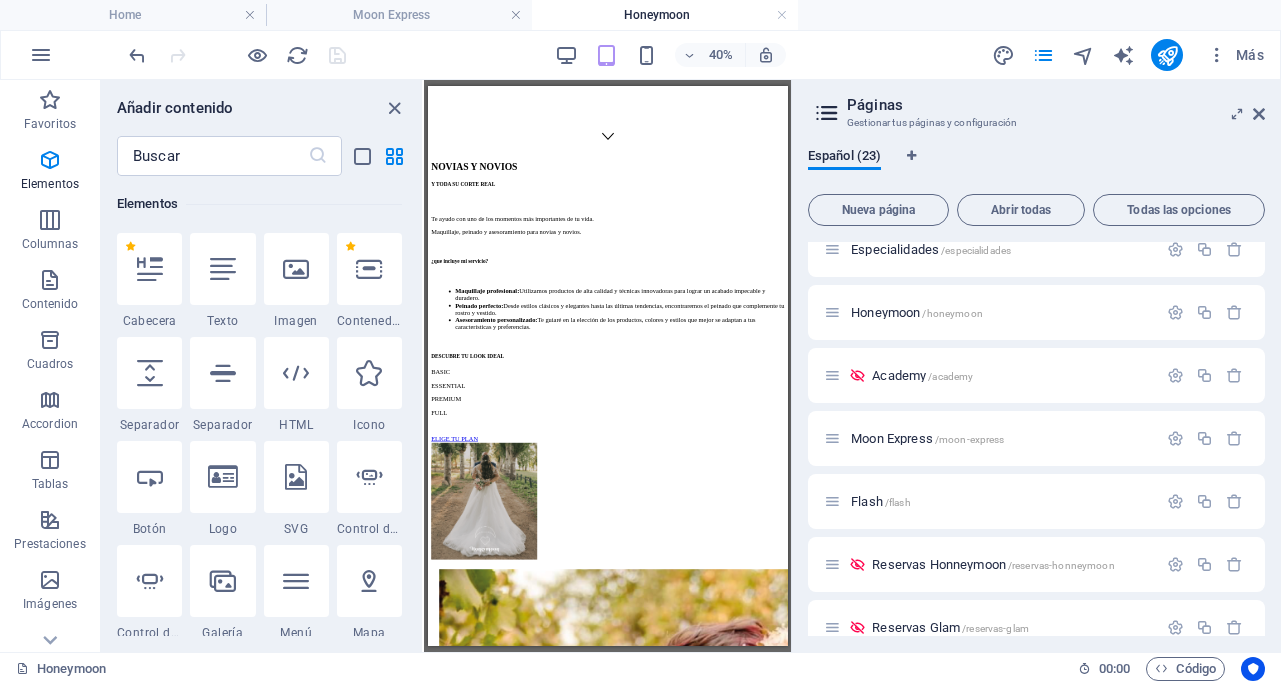 scroll, scrollTop: 149, scrollLeft: 0, axis: vertical 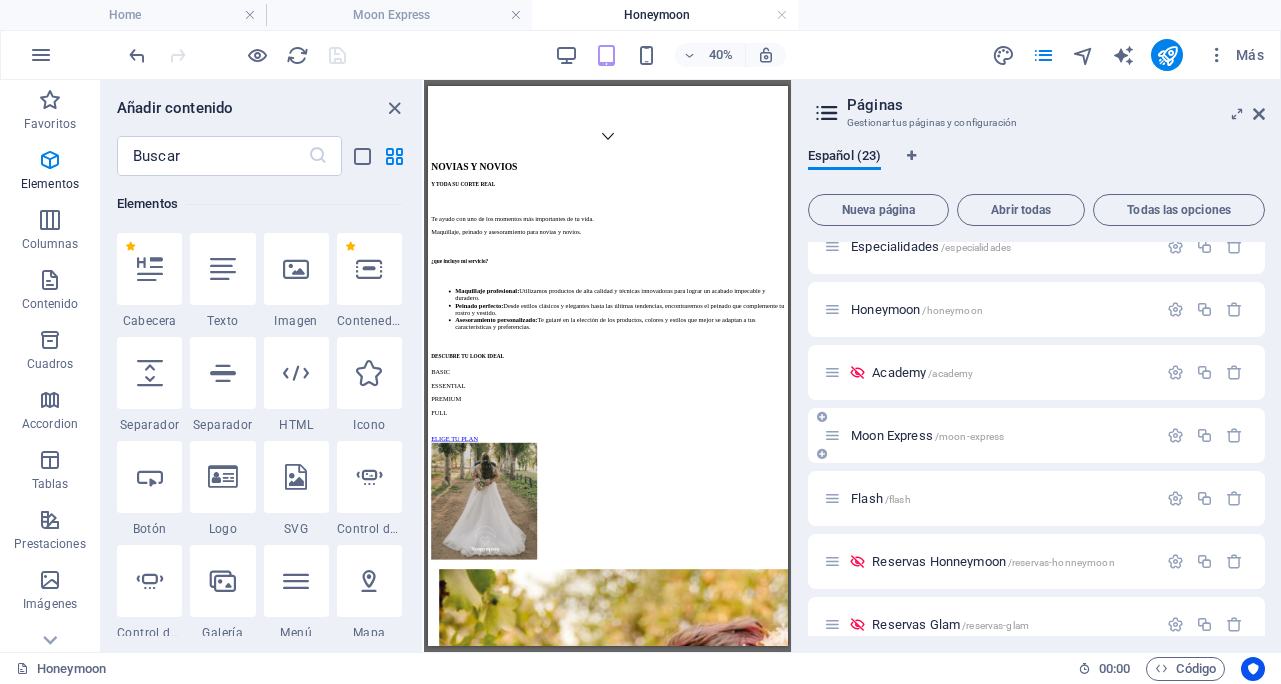 click on "Moon Express /moon-express" at bounding box center (927, 435) 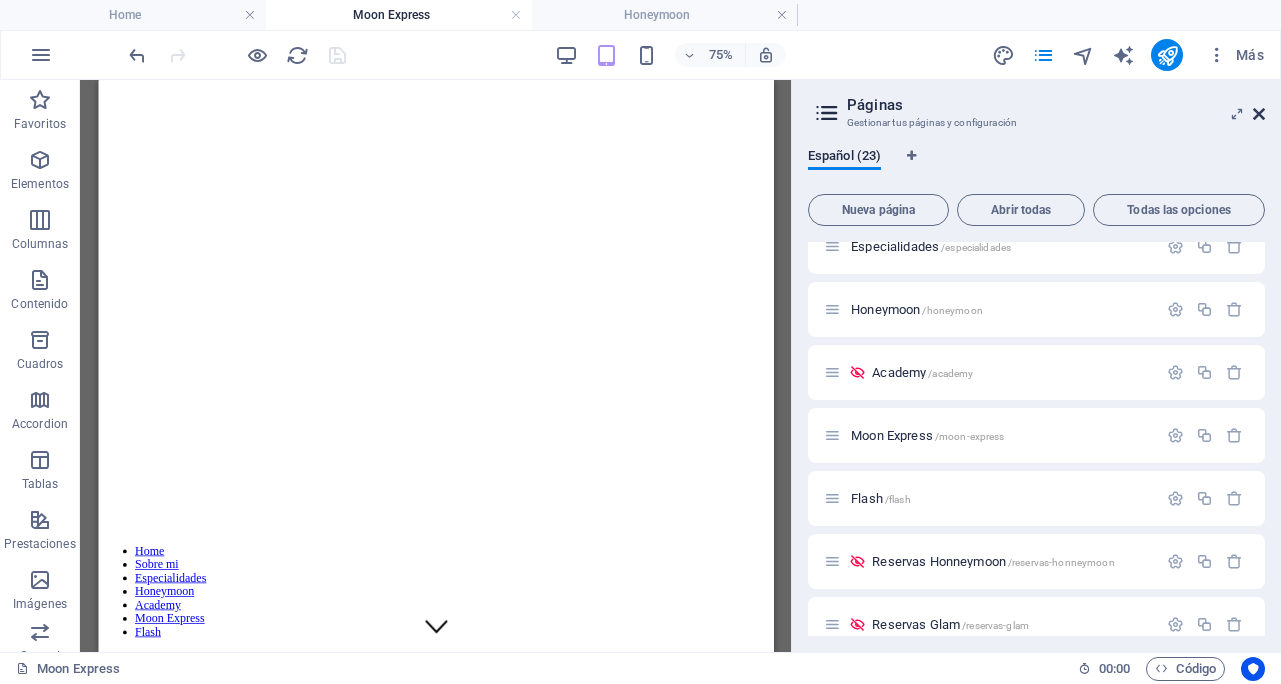 click at bounding box center (1259, 114) 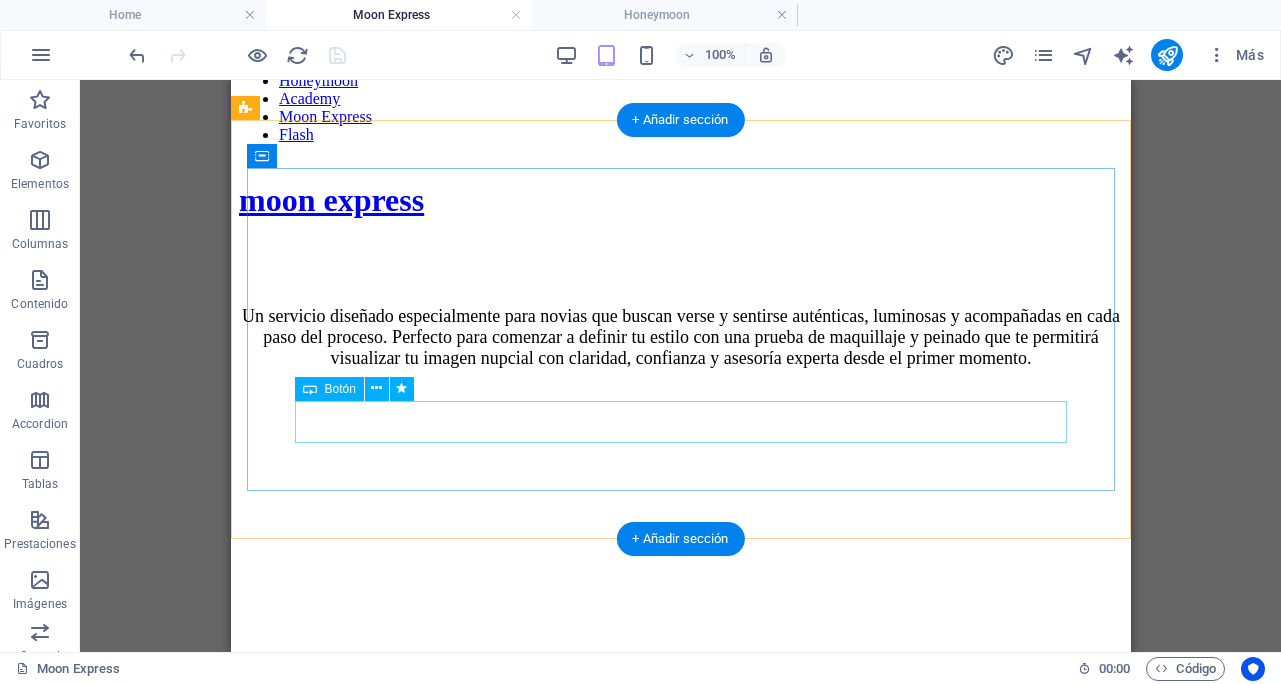 scroll, scrollTop: 691, scrollLeft: 0, axis: vertical 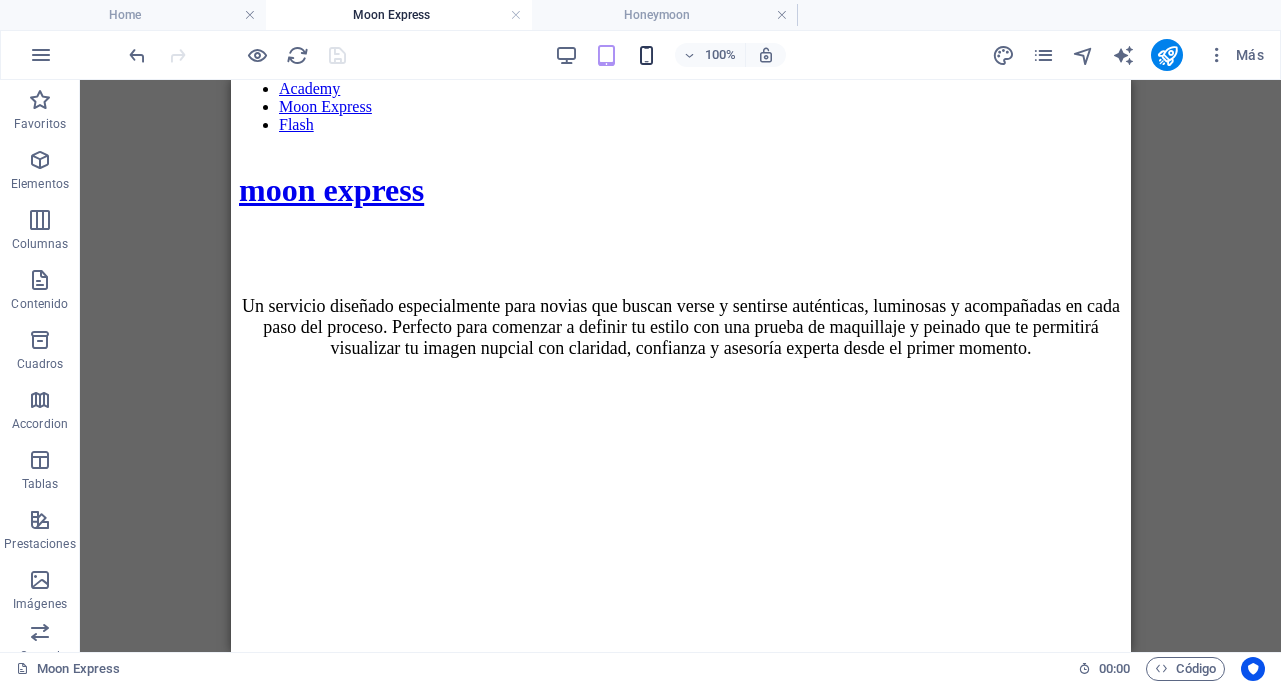 click at bounding box center (646, 55) 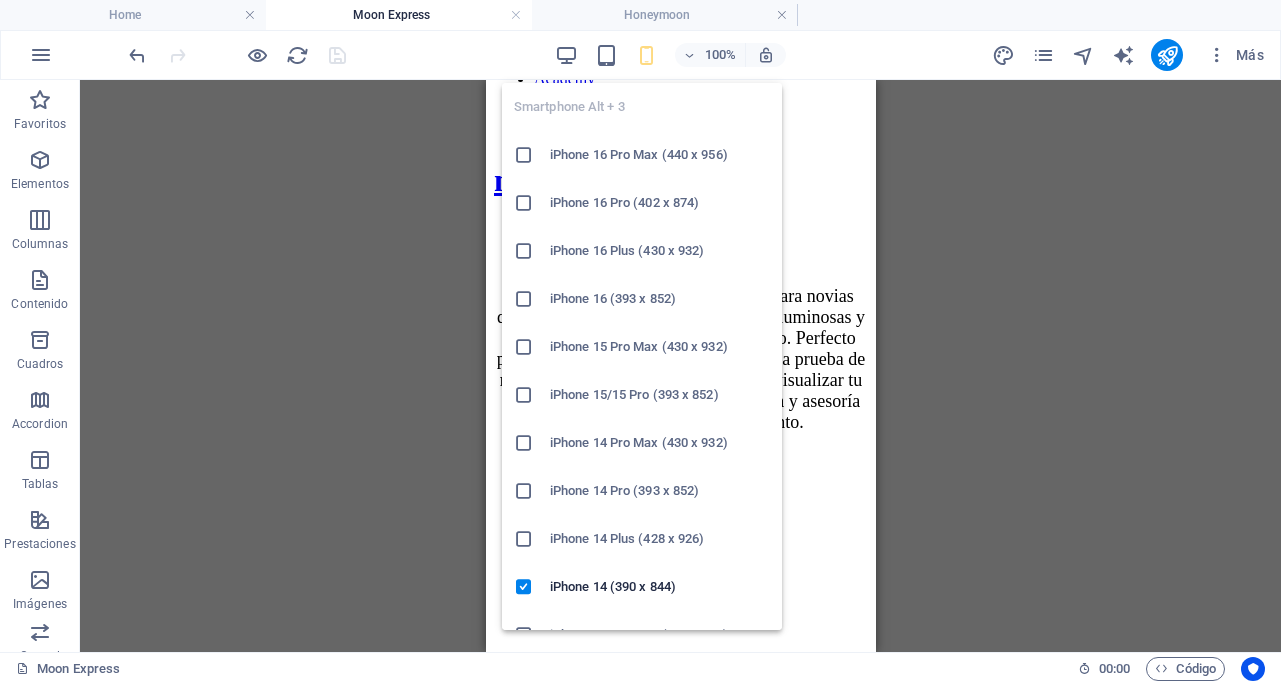 scroll, scrollTop: 799, scrollLeft: 0, axis: vertical 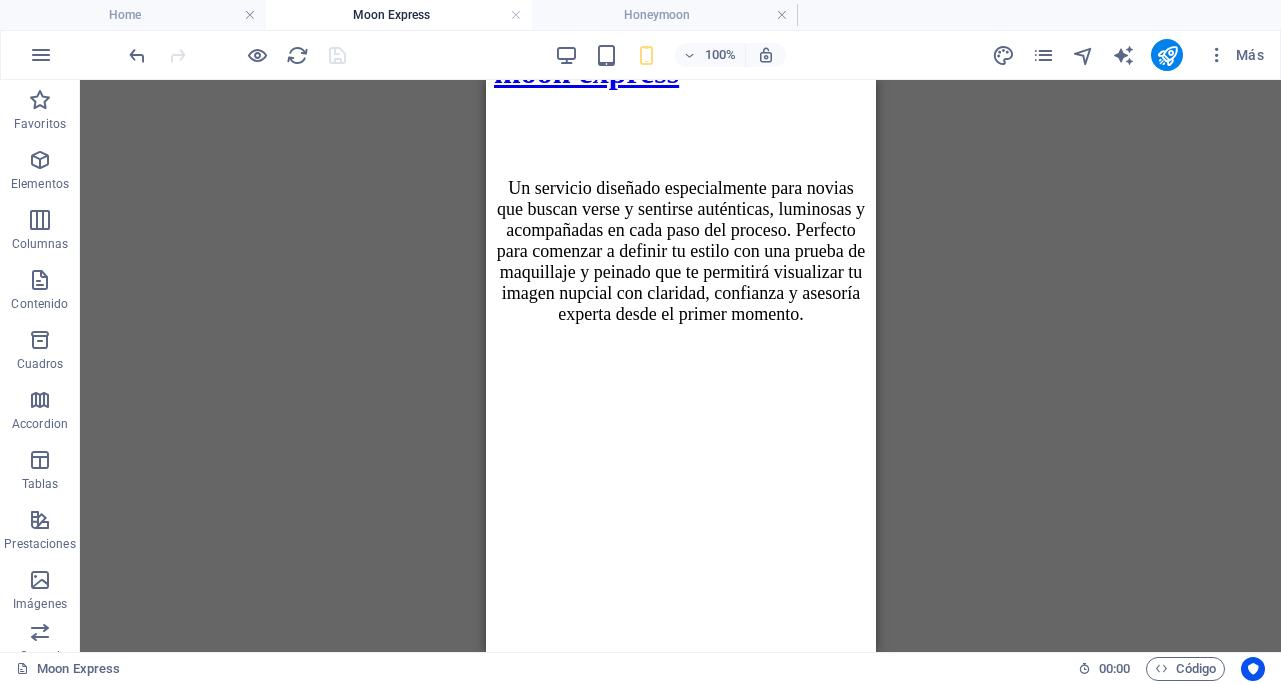 click on "Arrastra aquí para reemplazar el contenido existente. Si quieres crear un elemento nuevo, pulsa “Ctrl”.
H1   Banner   Banner   Contenedor   Predeterminado   Separador   Predeterminado   Texto   Separador   Contenedor   Callout   H2   Separador   Texto   H5   Lista de iconos   Contenedor   H3   Contenedor   Contenedor   H3   Contenedor   Icono   Contenedor   Icono   Contenedor   Contenedor   H3   Referencia   Separador   Botón" at bounding box center (680, 366) 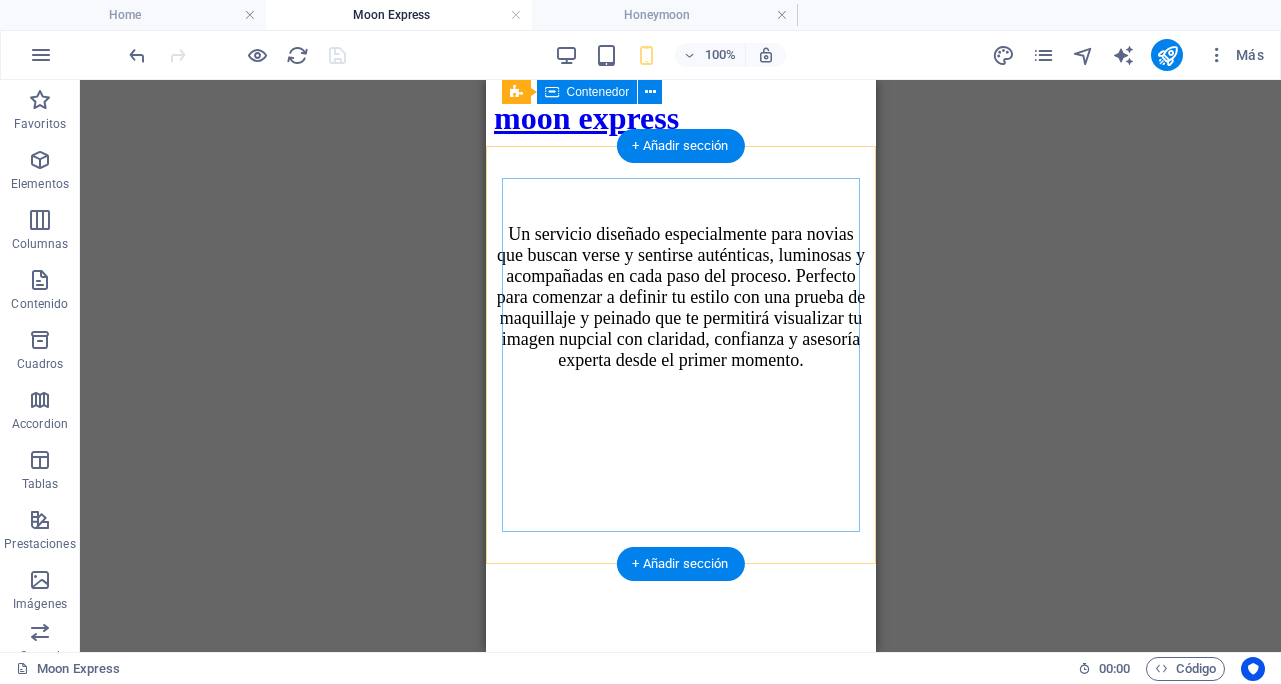 scroll, scrollTop: 748, scrollLeft: 0, axis: vertical 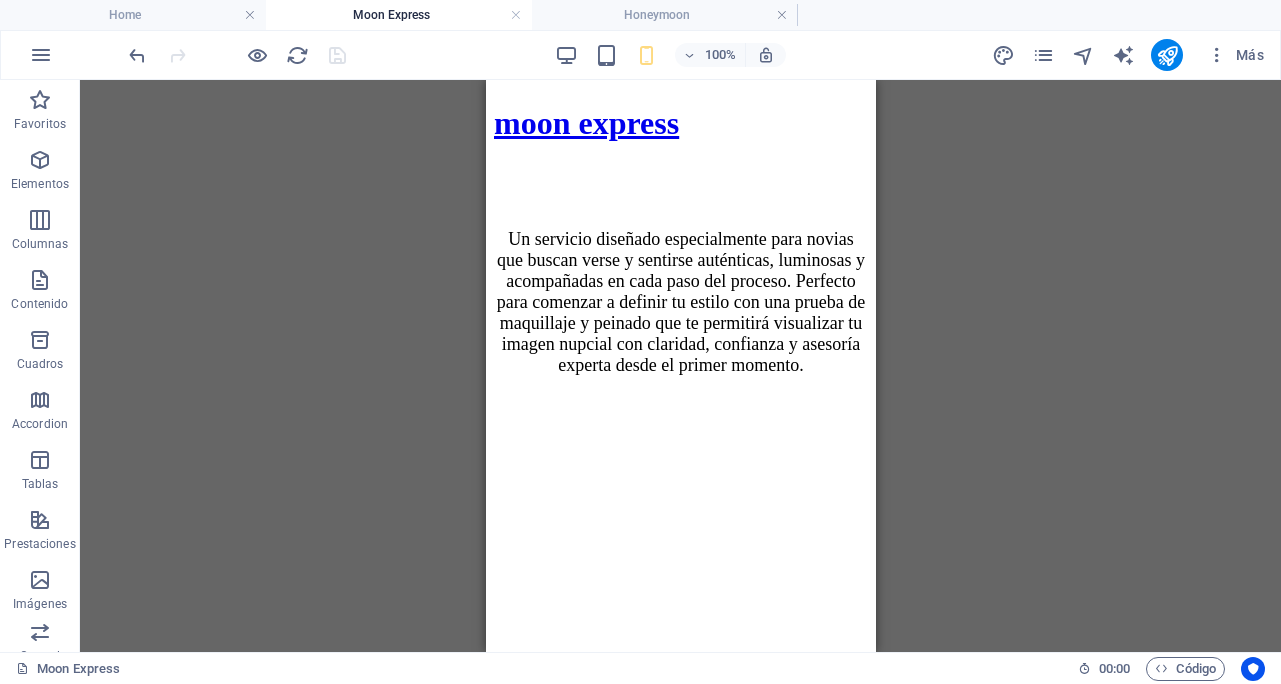 click on "100% Más" at bounding box center [698, 55] 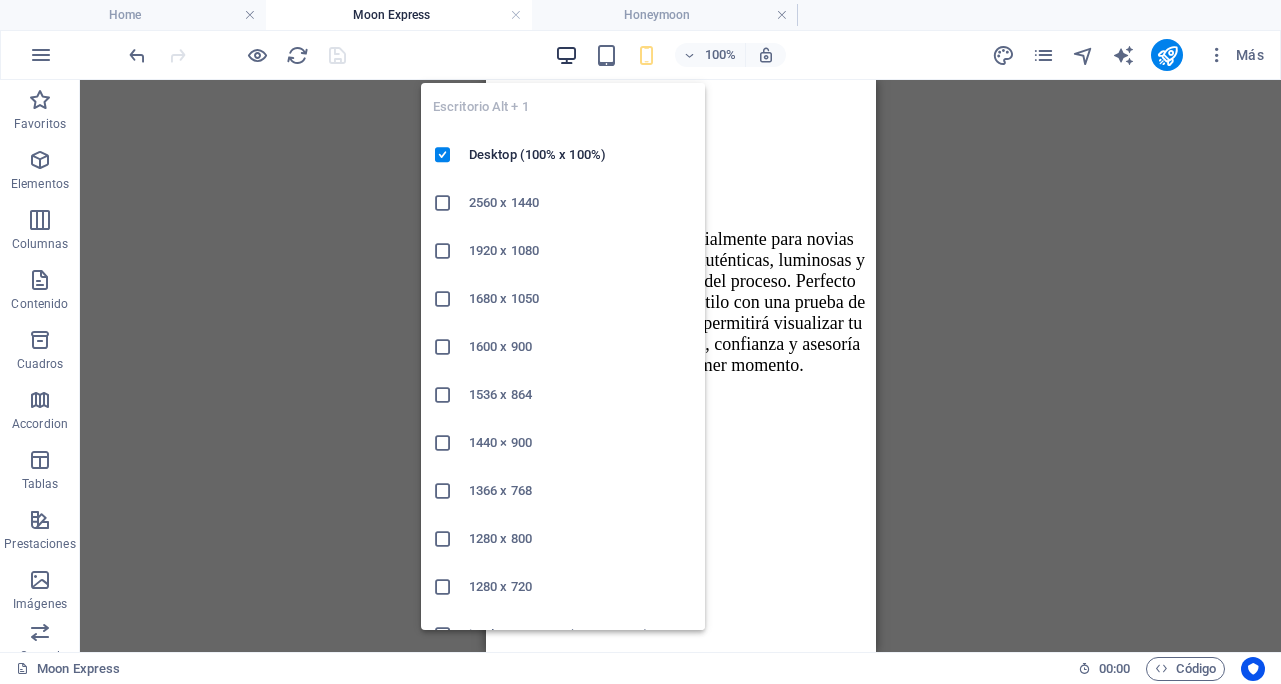 click at bounding box center [566, 55] 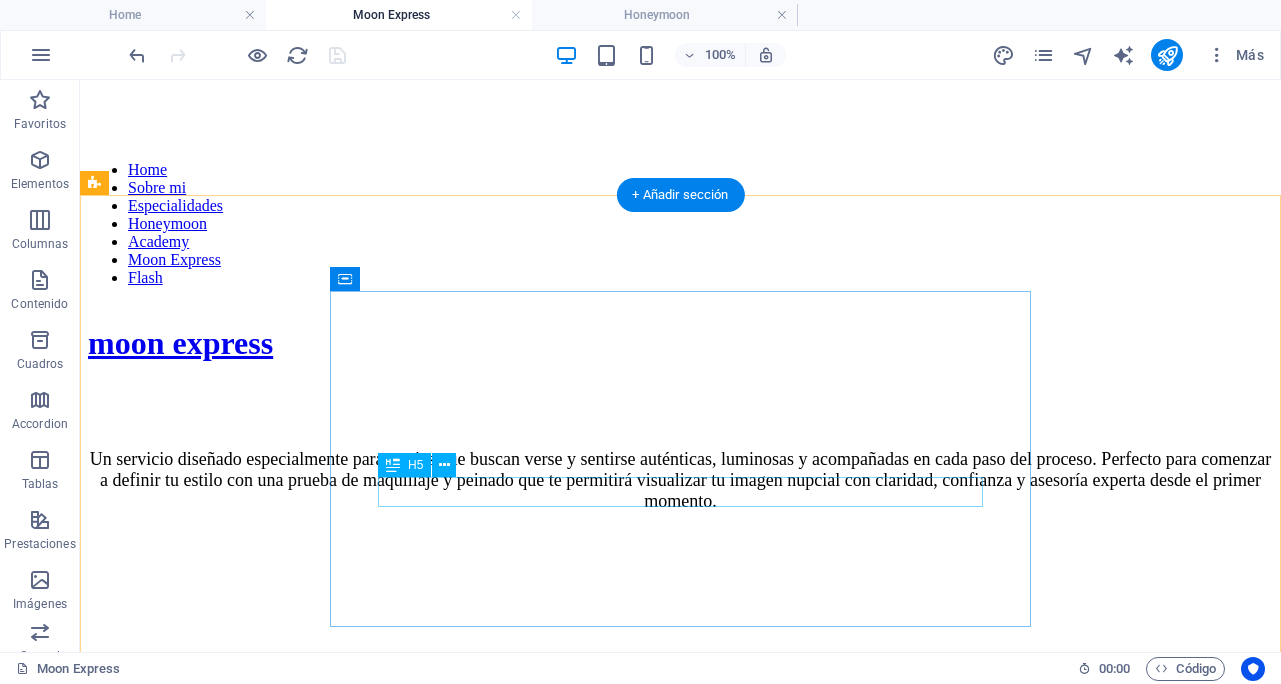 scroll, scrollTop: 555, scrollLeft: 0, axis: vertical 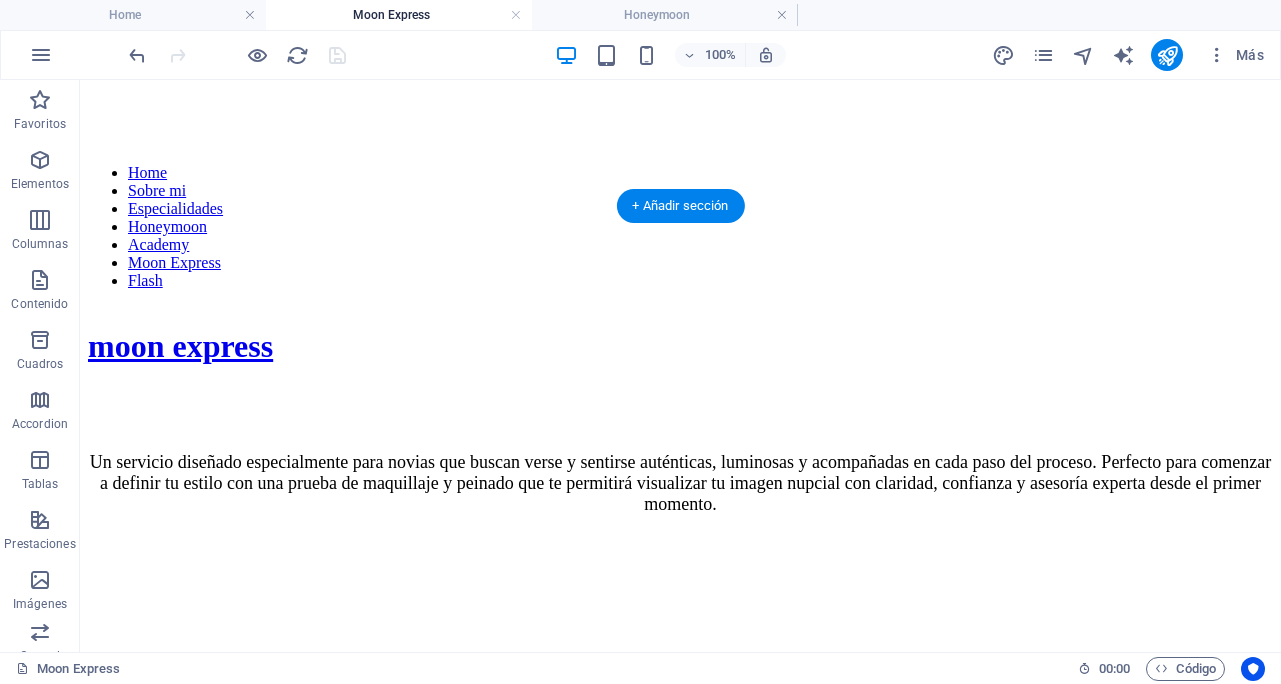 click at bounding box center (680, 581) 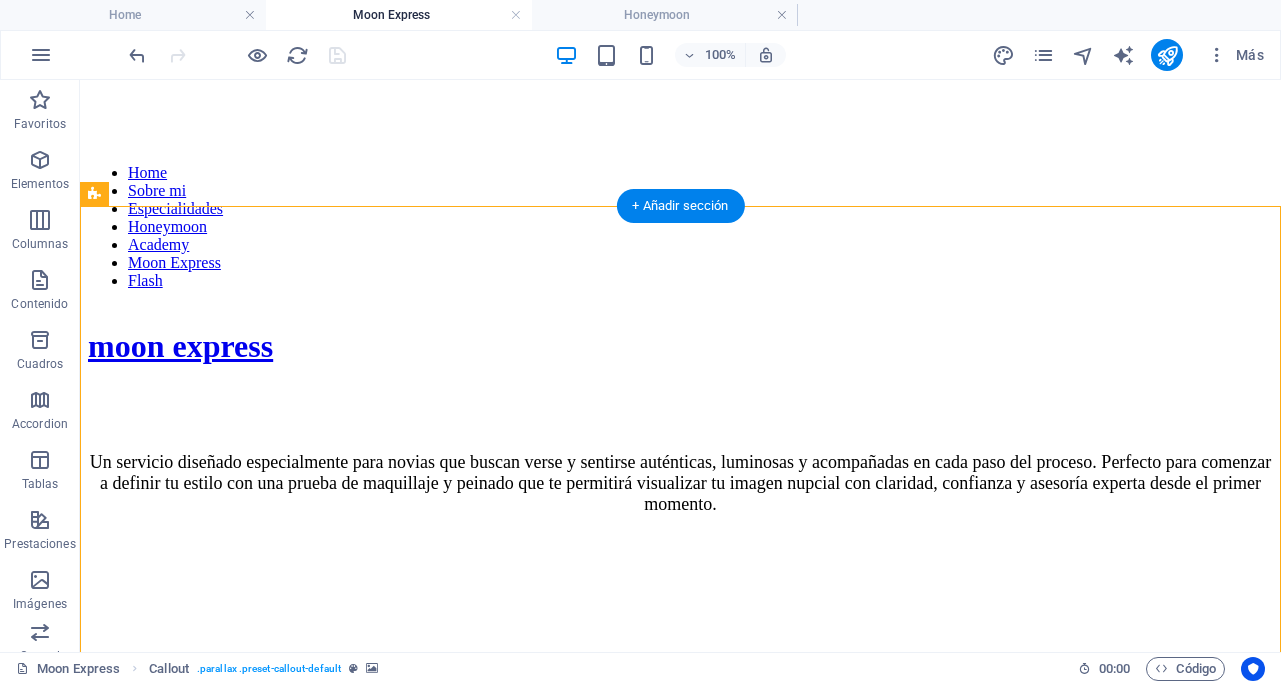 click at bounding box center [680, 581] 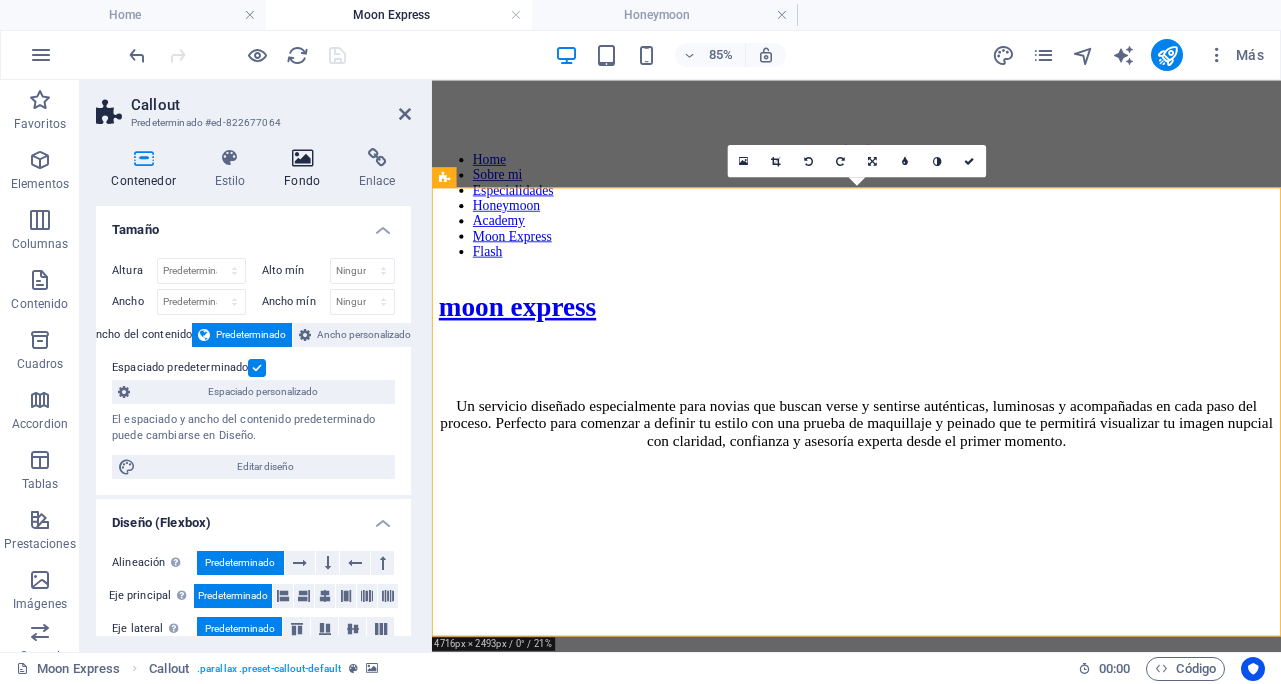click at bounding box center (302, 158) 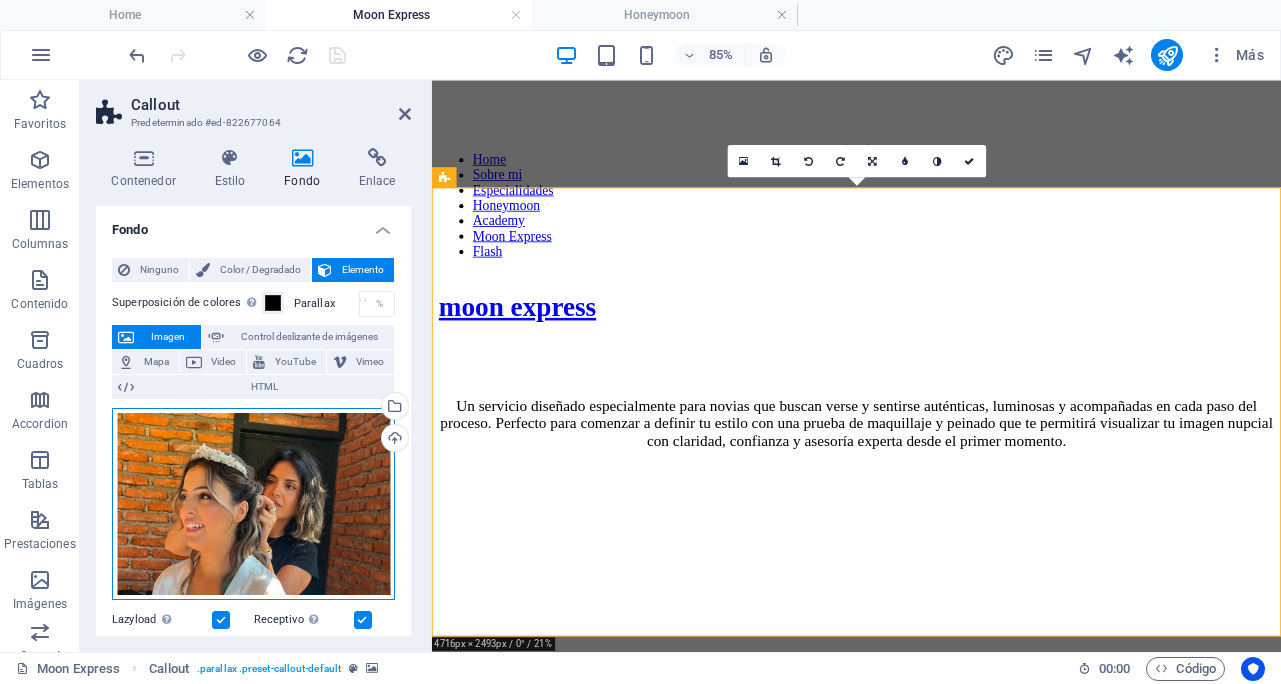 click on "Arrastra archivos aquí, haz clic para escoger archivos o  selecciona archivos de Archivos o de nuestra galería gratuita de fotos y vídeos" at bounding box center [253, 504] 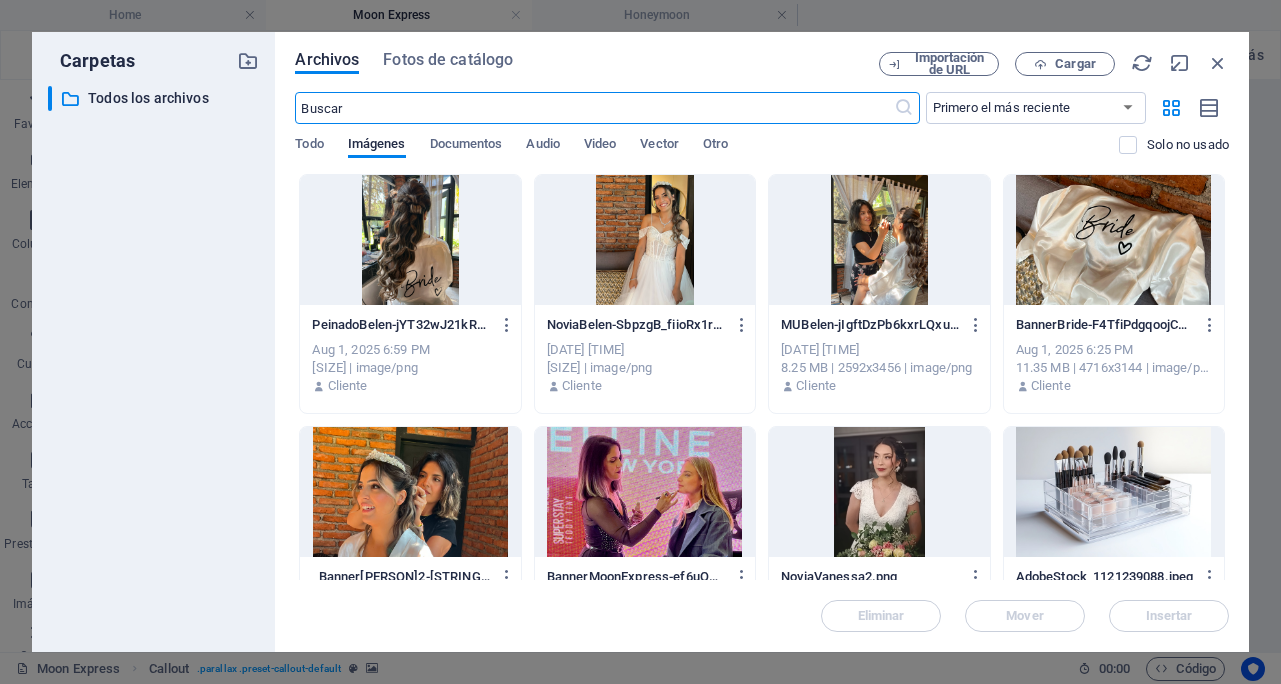 scroll, scrollTop: 513, scrollLeft: 0, axis: vertical 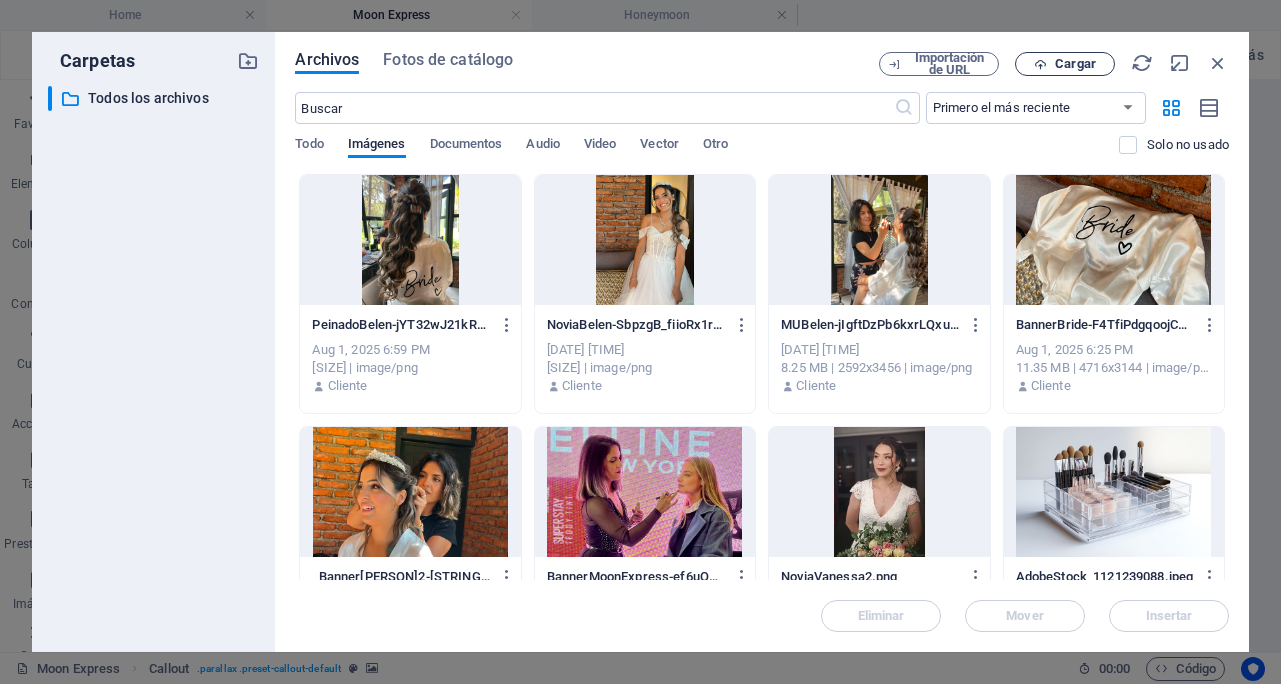 click on "Cargar" at bounding box center (1075, 64) 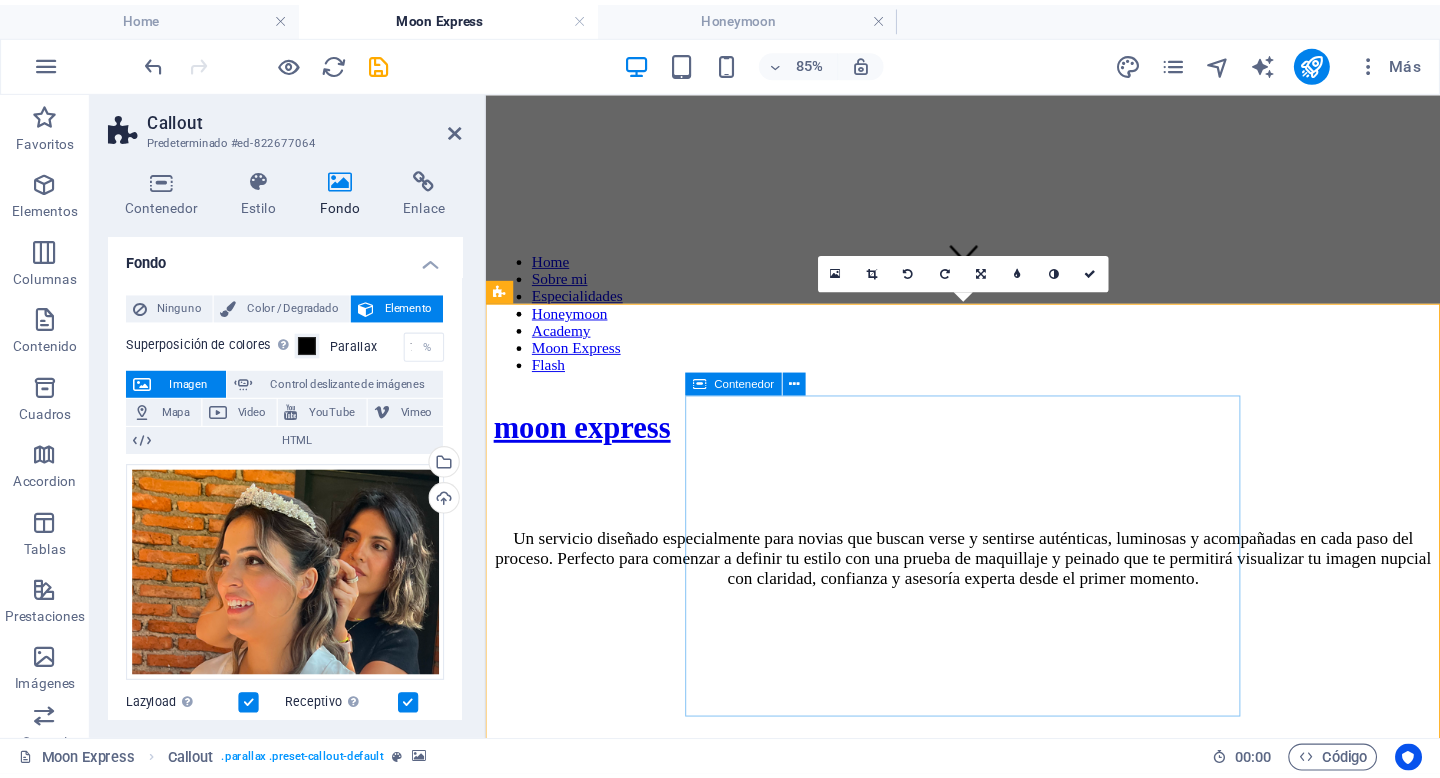 scroll, scrollTop: 457, scrollLeft: 0, axis: vertical 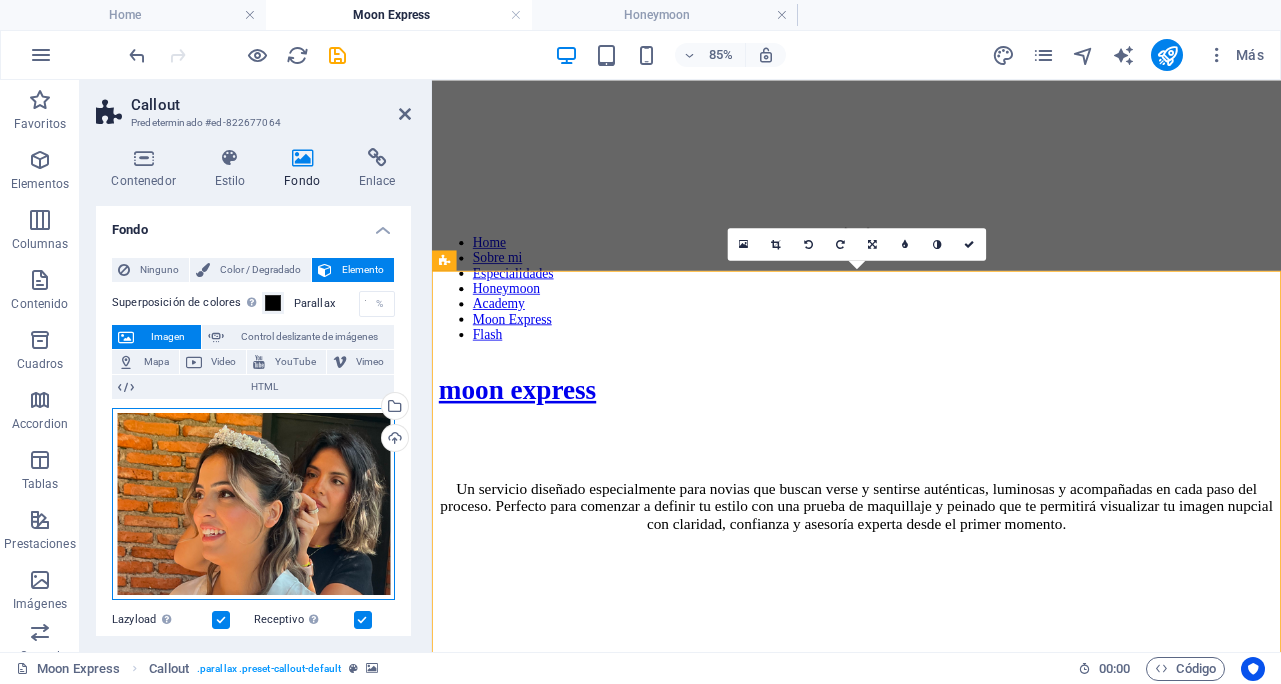 click on "Arrastra archivos aquí, haz clic para escoger archivos o  selecciona archivos de Archivos o de nuestra galería gratuita de fotos y vídeos" at bounding box center [253, 504] 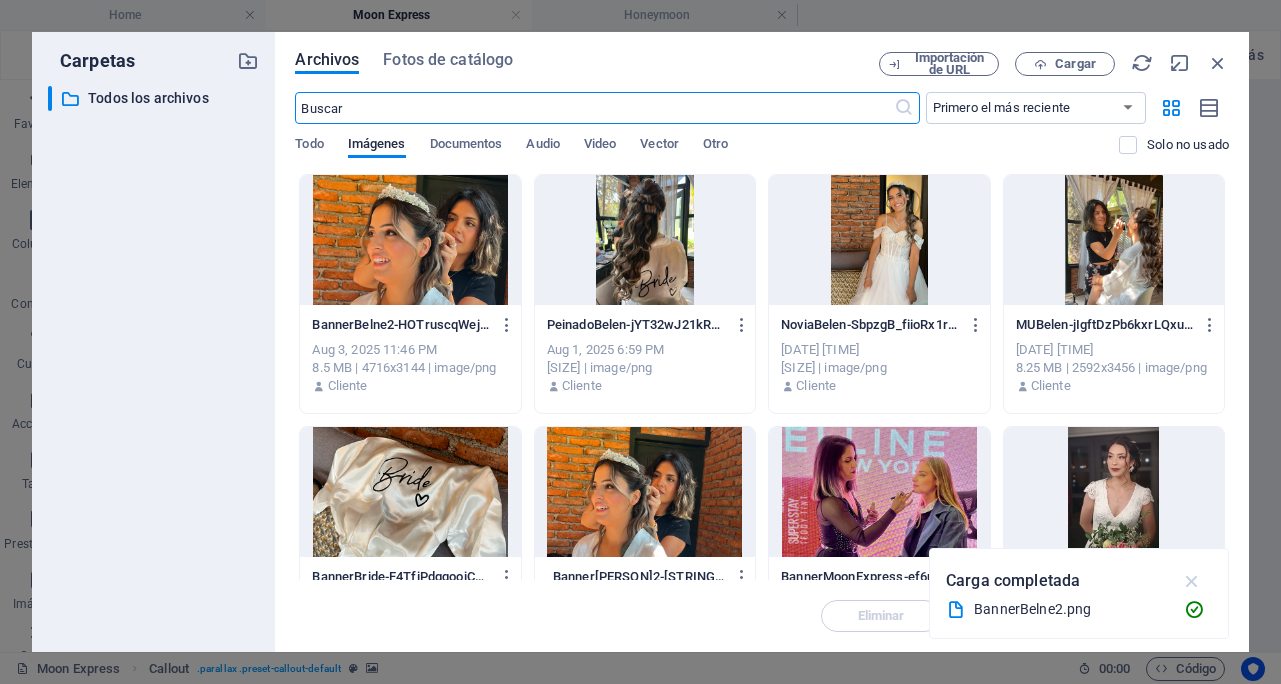 click at bounding box center [1192, 581] 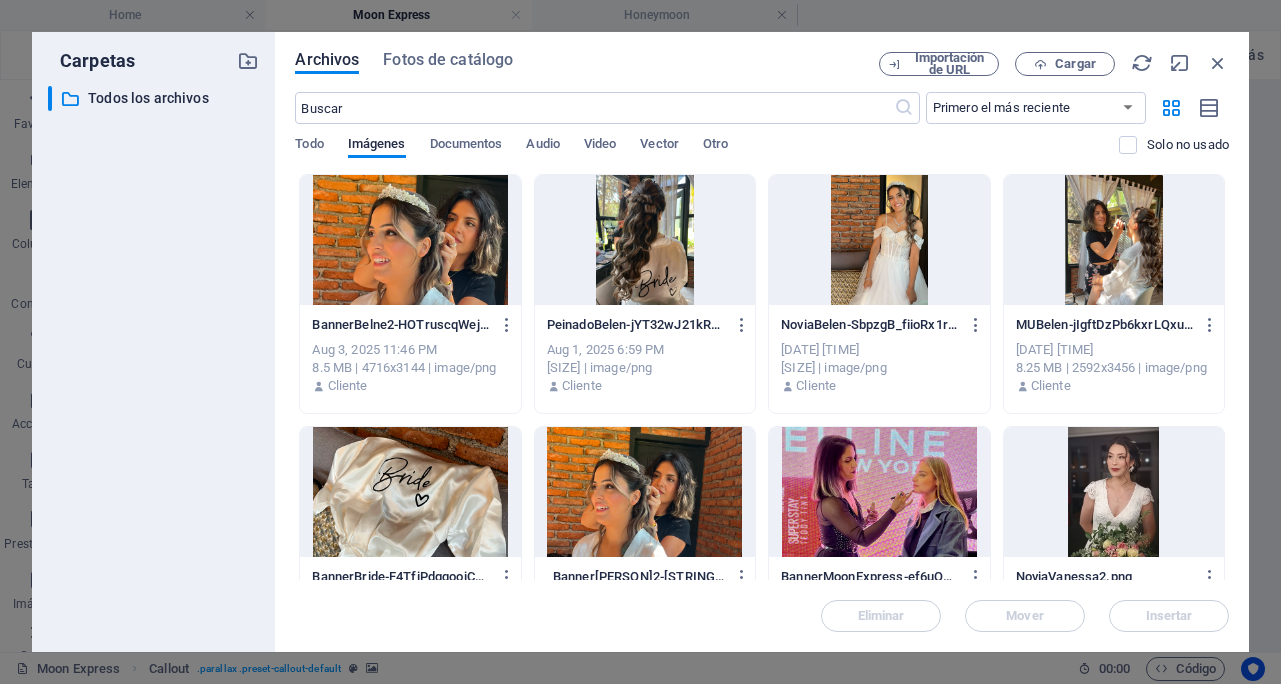 click on "Eliminar Mover Insertar" at bounding box center (762, 606) 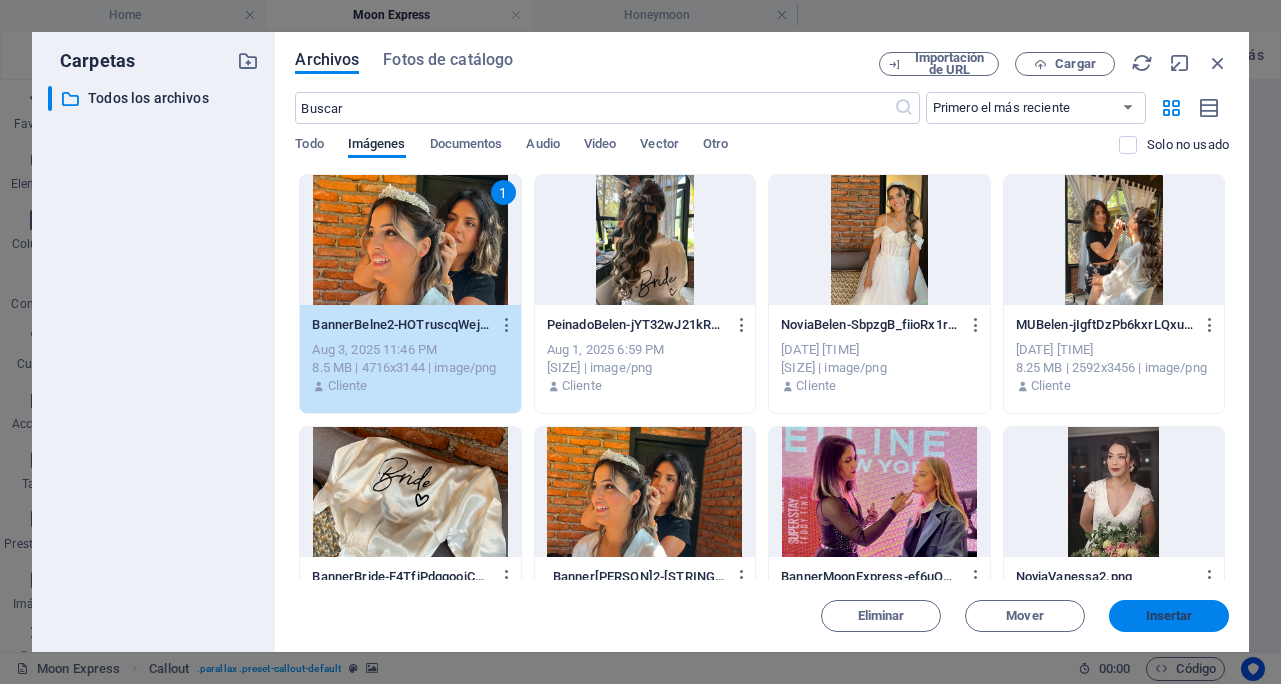 click on "Insertar" at bounding box center [1169, 616] 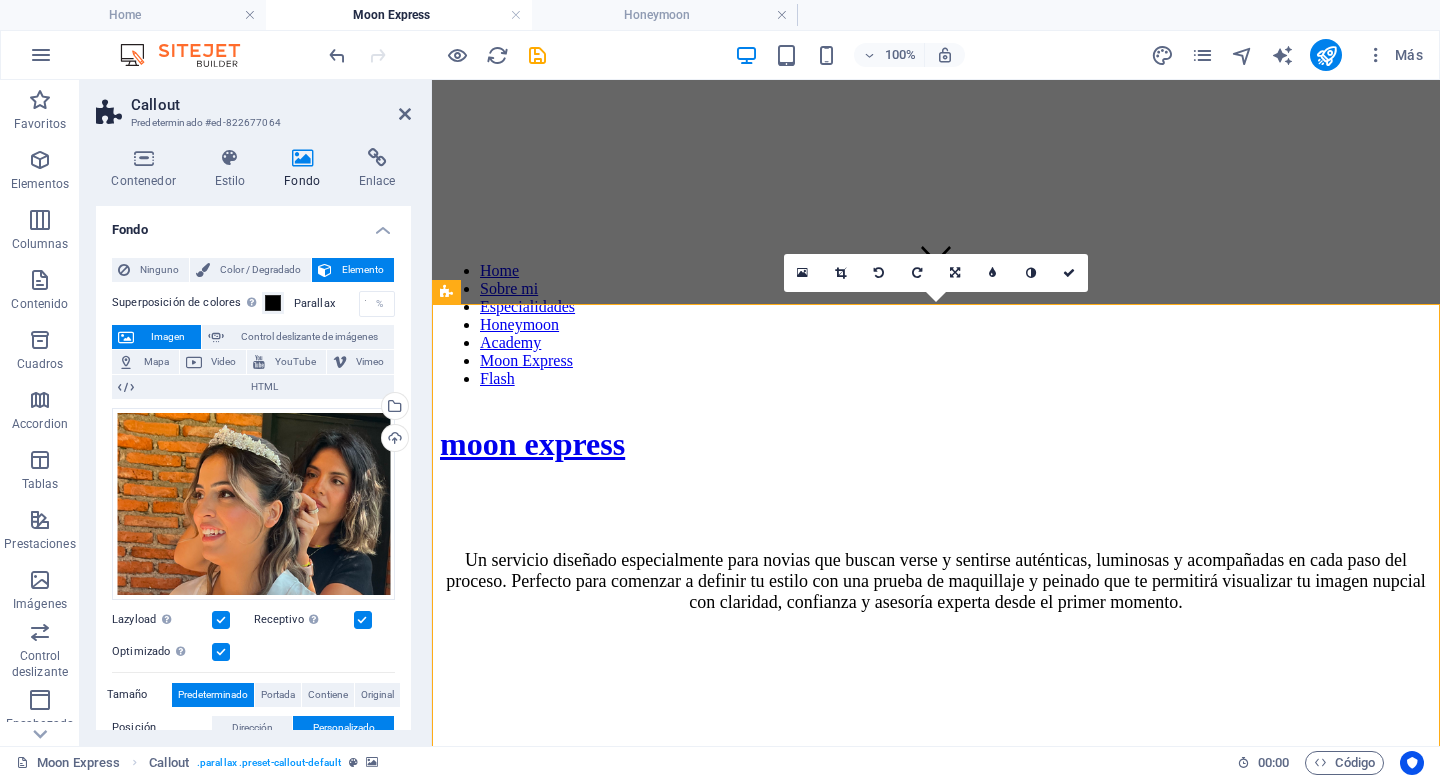 click at bounding box center [936, 679] 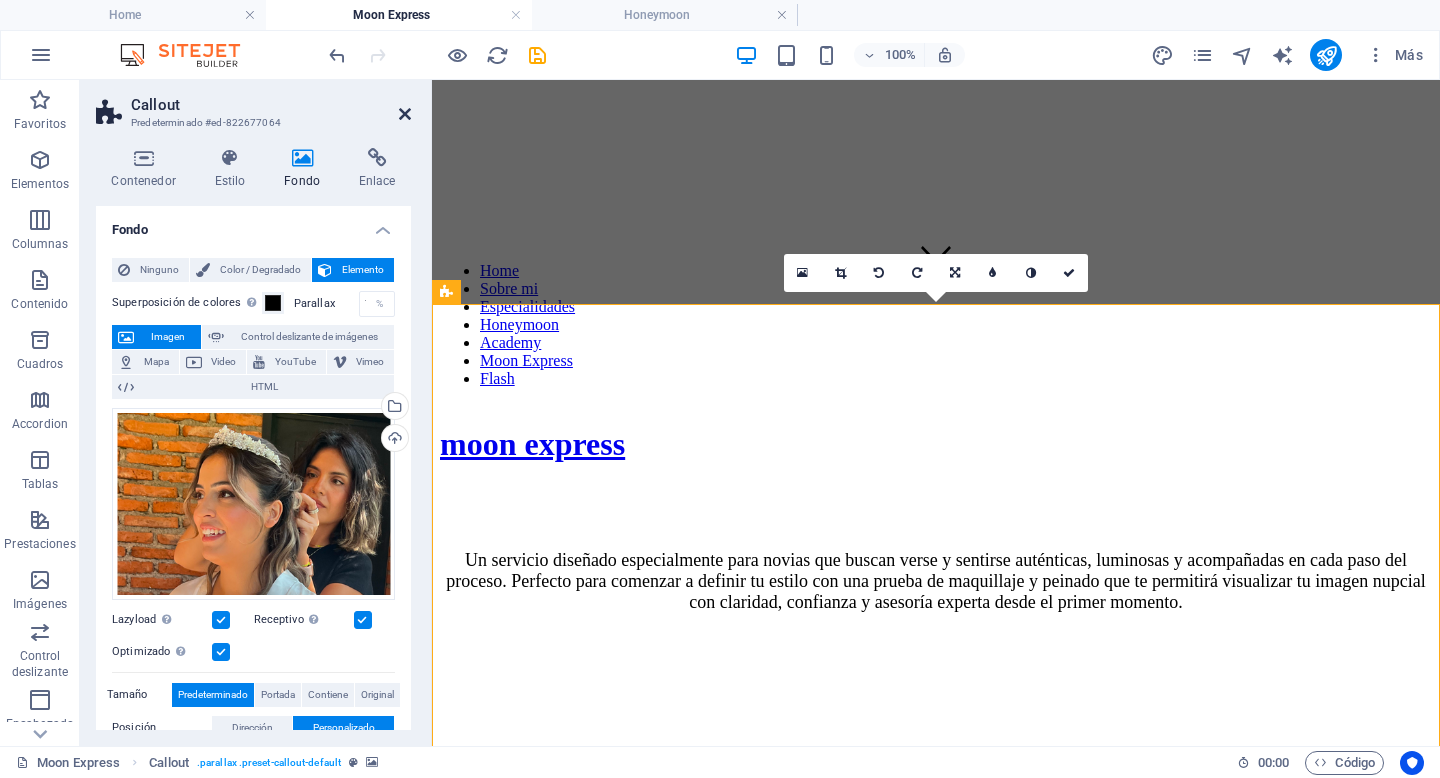 drag, startPoint x: 406, startPoint y: 109, endPoint x: 372, endPoint y: 85, distance: 41.617306 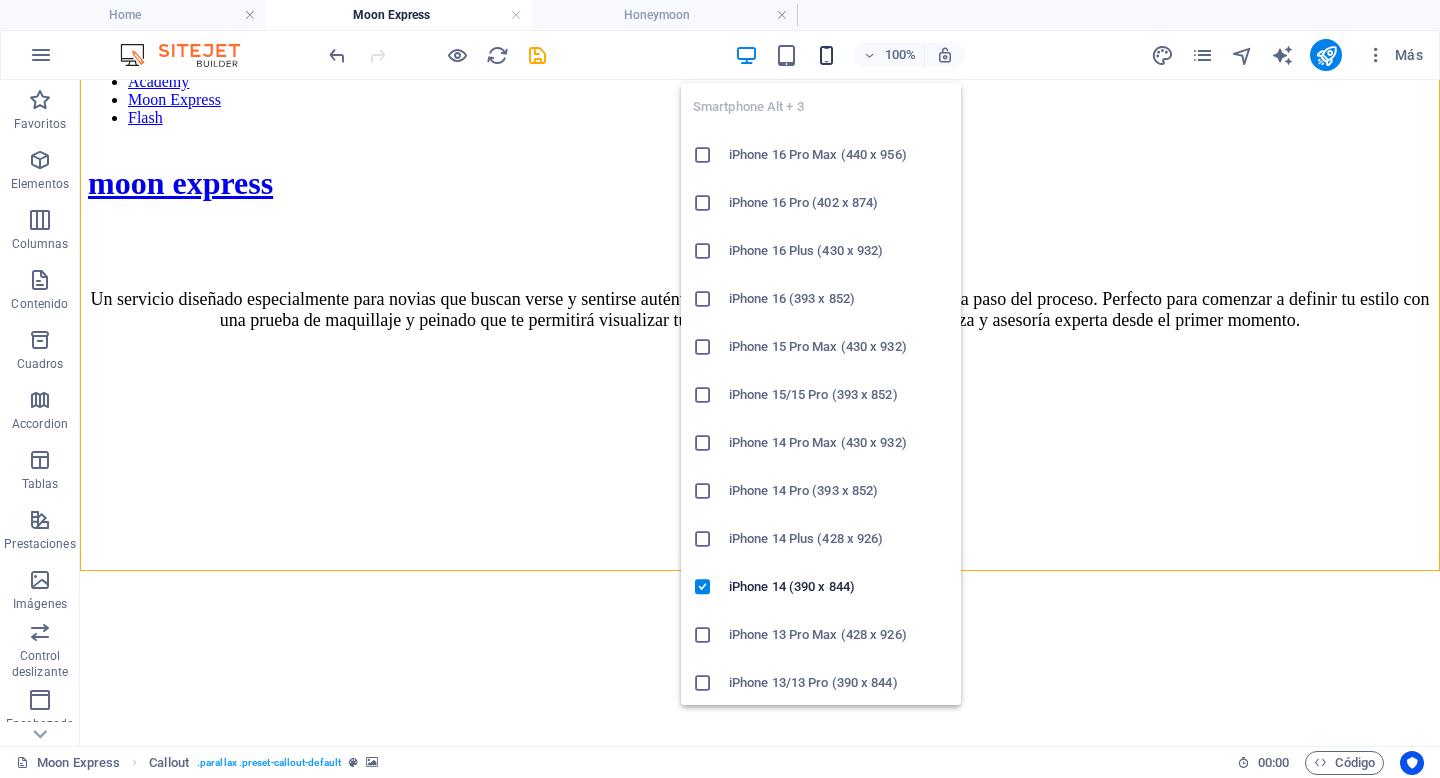 click at bounding box center (826, 55) 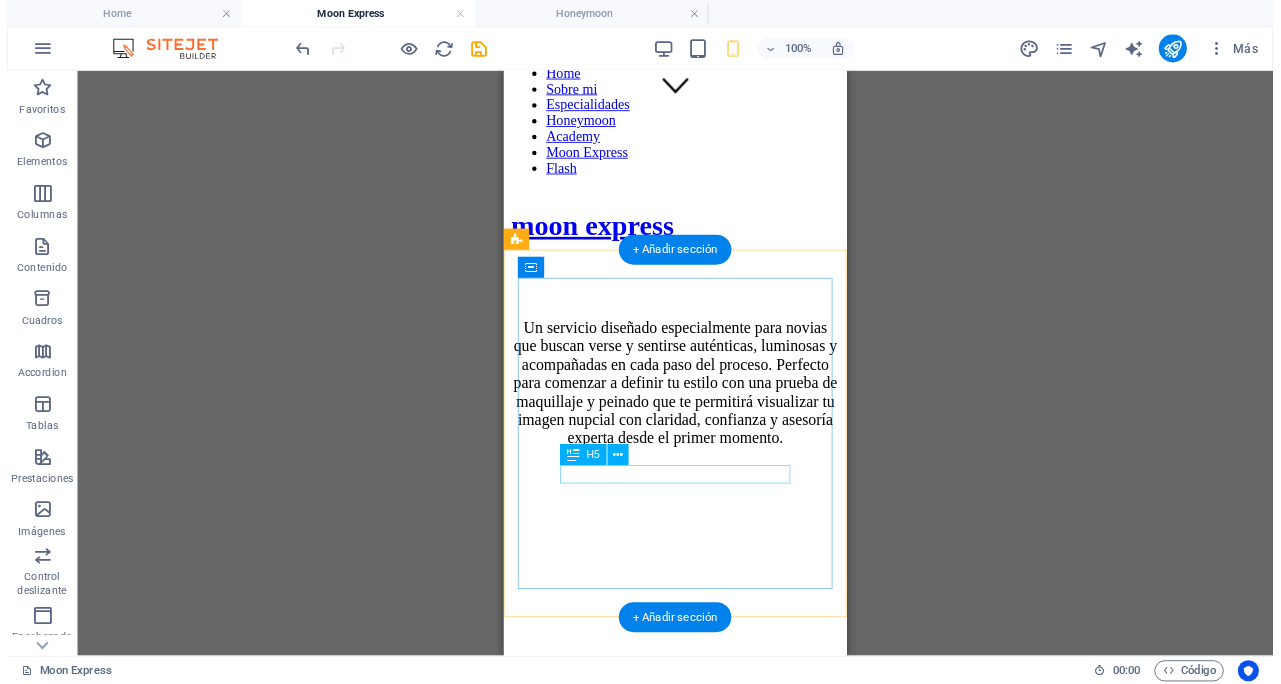 scroll, scrollTop: 612, scrollLeft: 0, axis: vertical 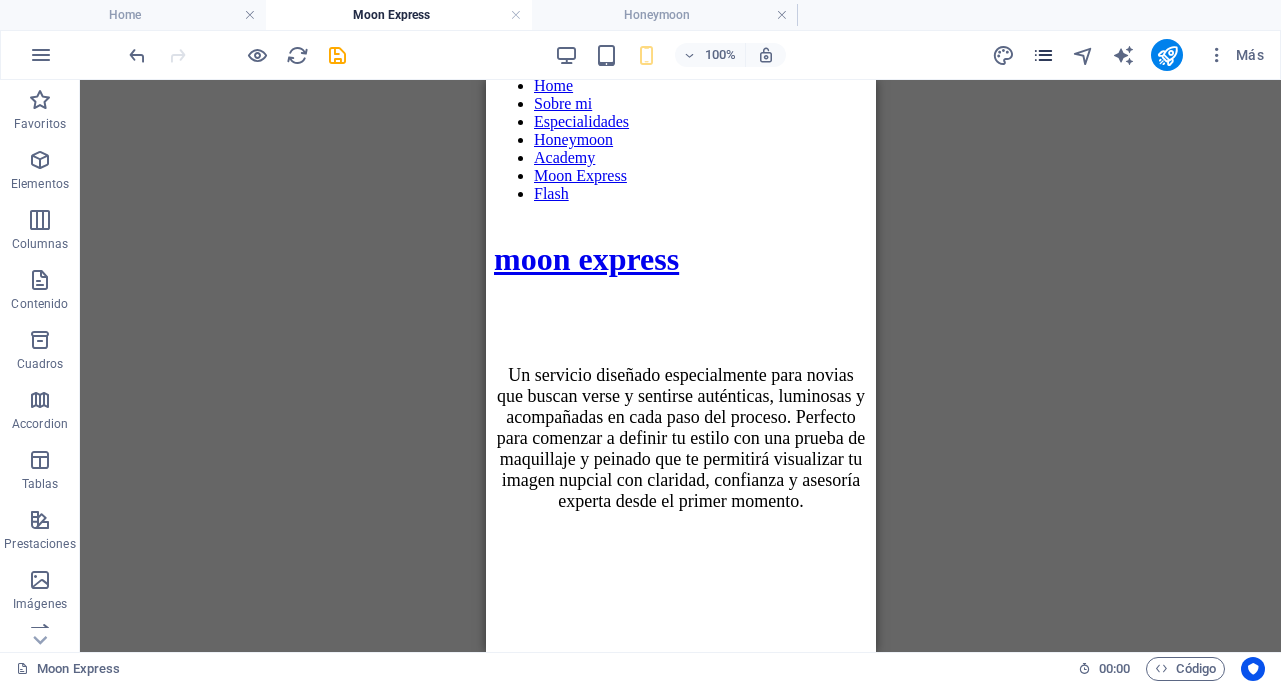 click at bounding box center [1043, 55] 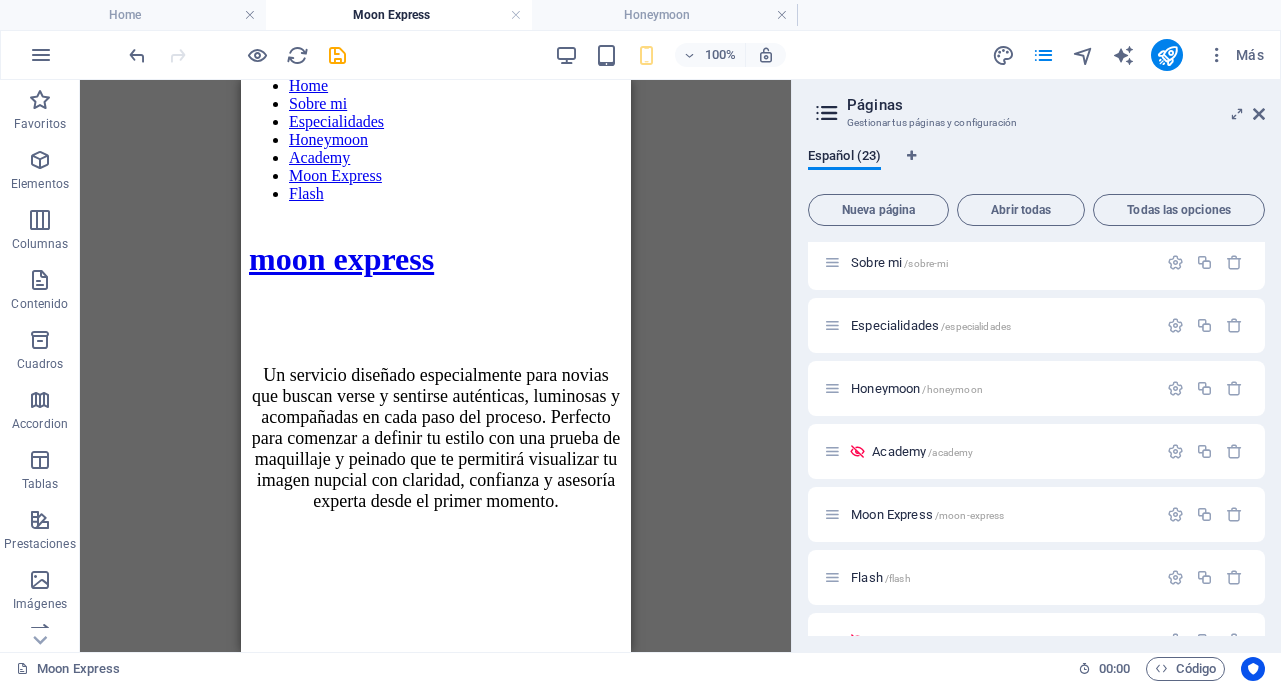 scroll, scrollTop: 190, scrollLeft: 0, axis: vertical 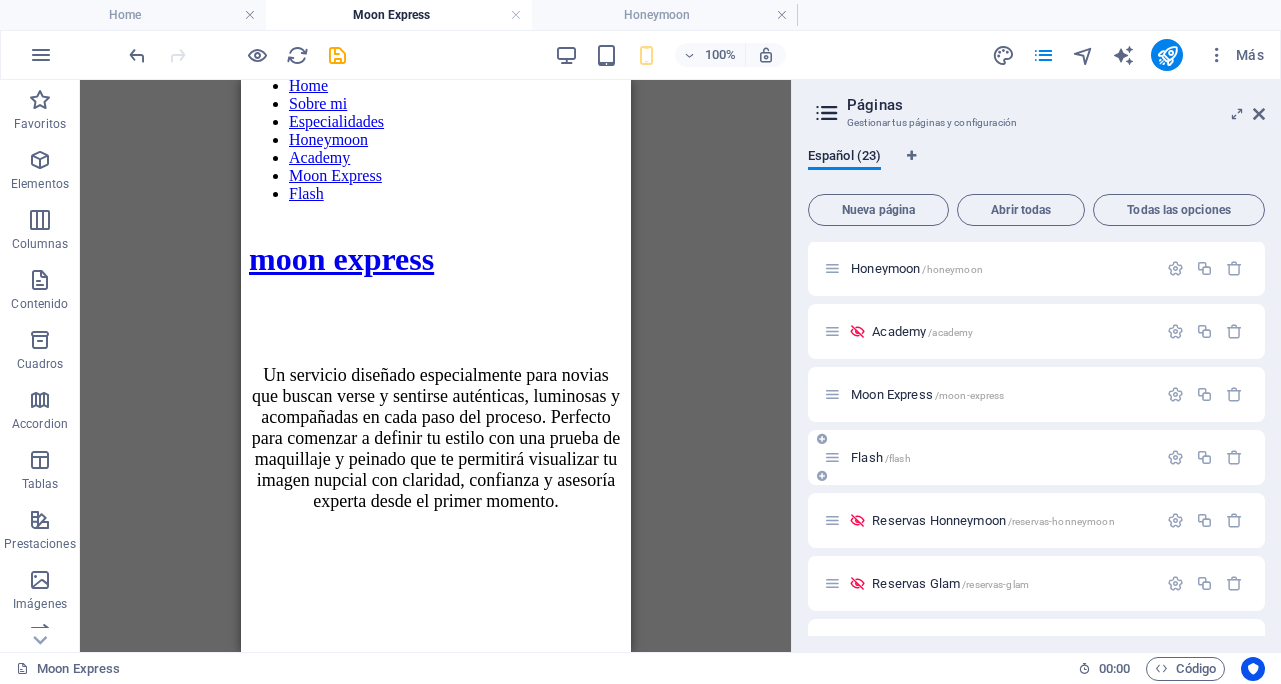 click on "Flash /flash" at bounding box center [881, 457] 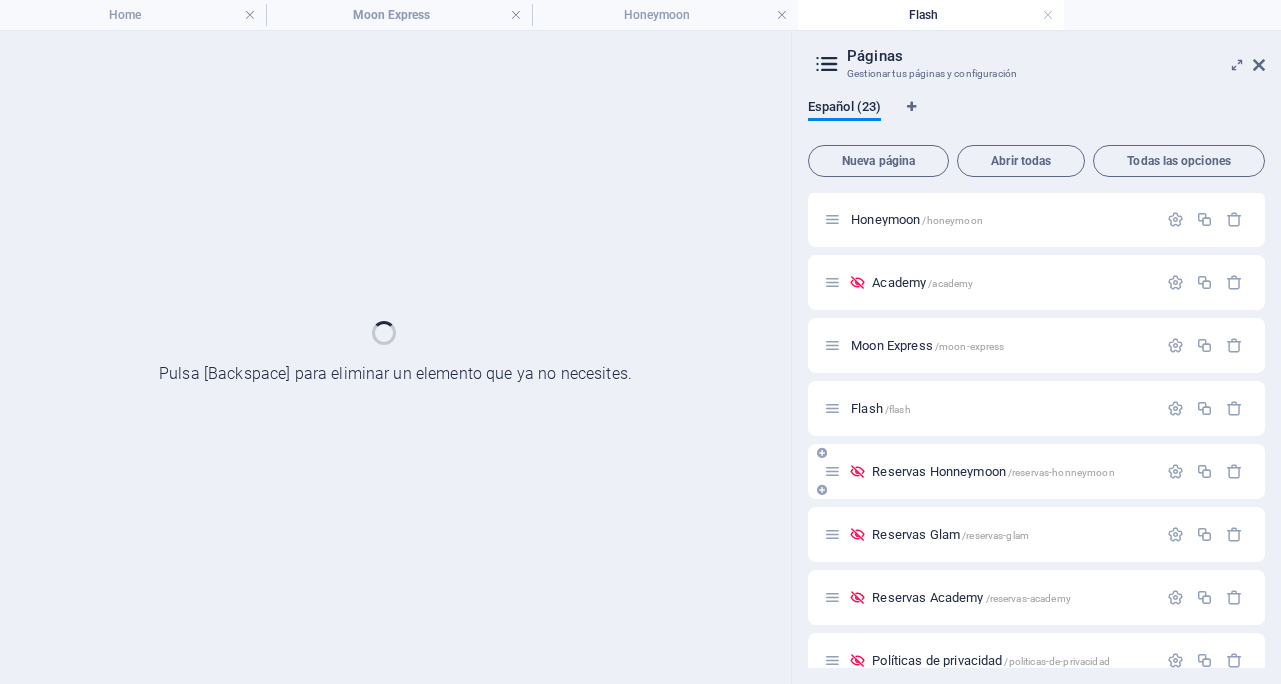 scroll, scrollTop: 0, scrollLeft: 0, axis: both 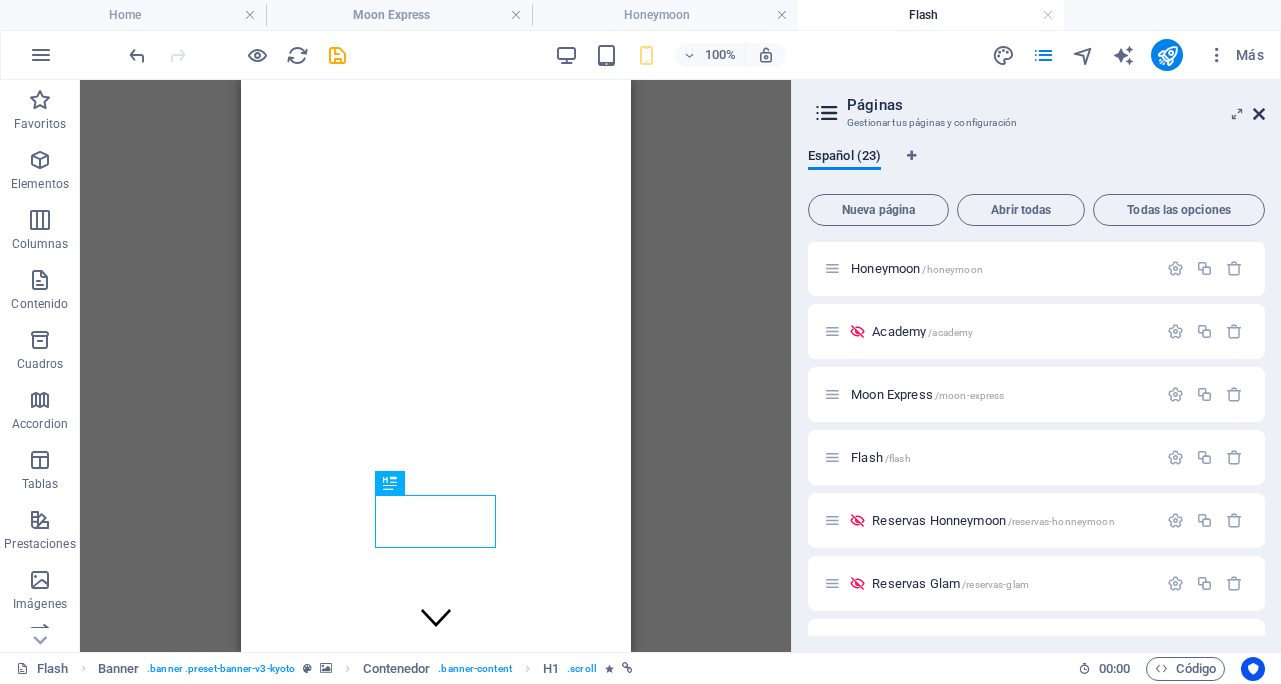 click at bounding box center [1259, 114] 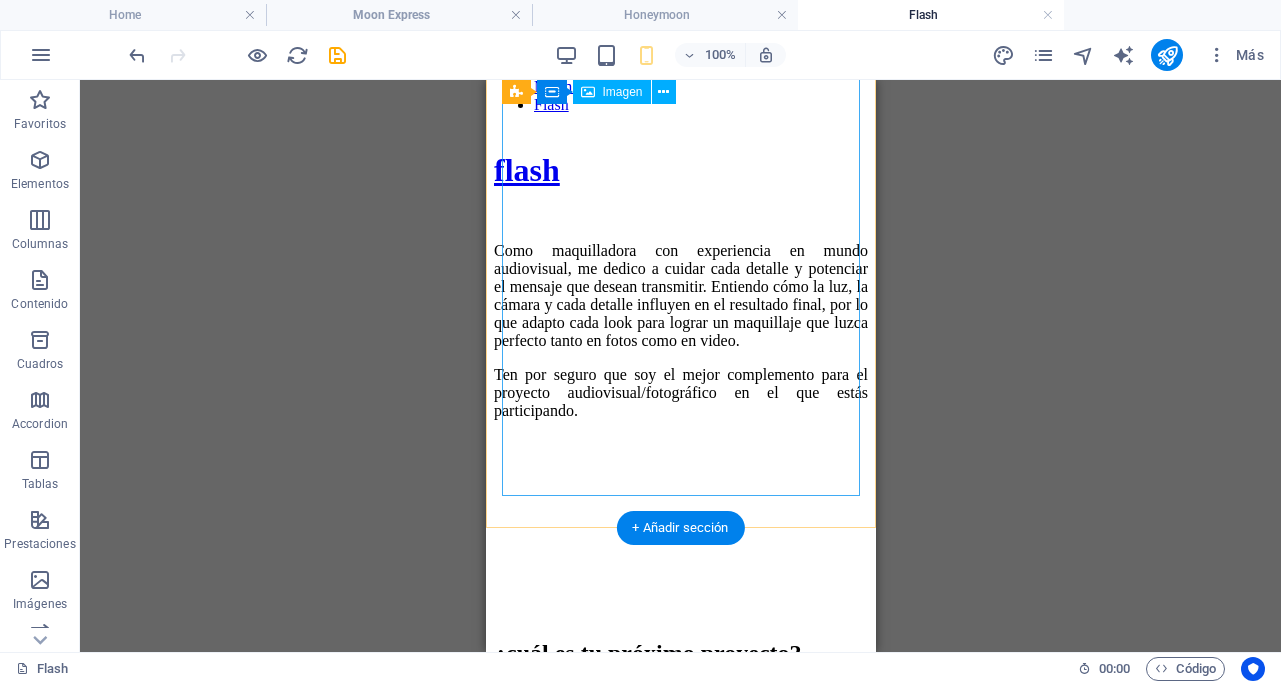 scroll, scrollTop: 0, scrollLeft: 0, axis: both 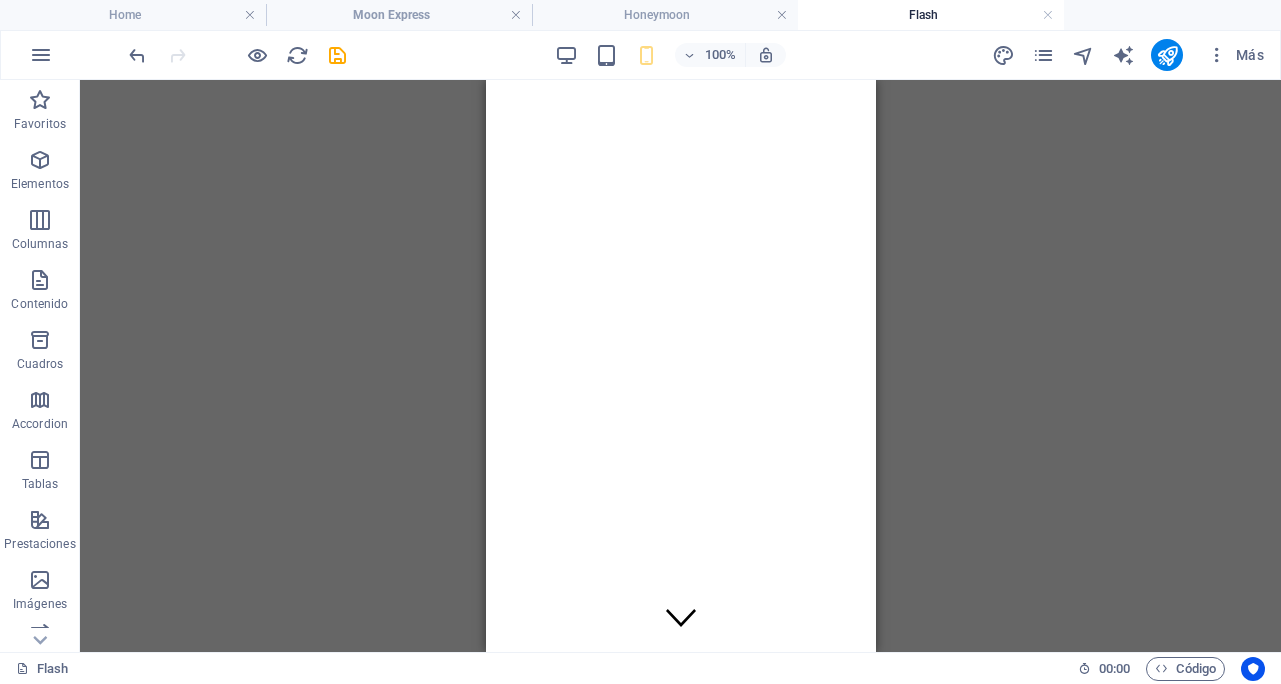 click on "100%" at bounding box center [670, 55] 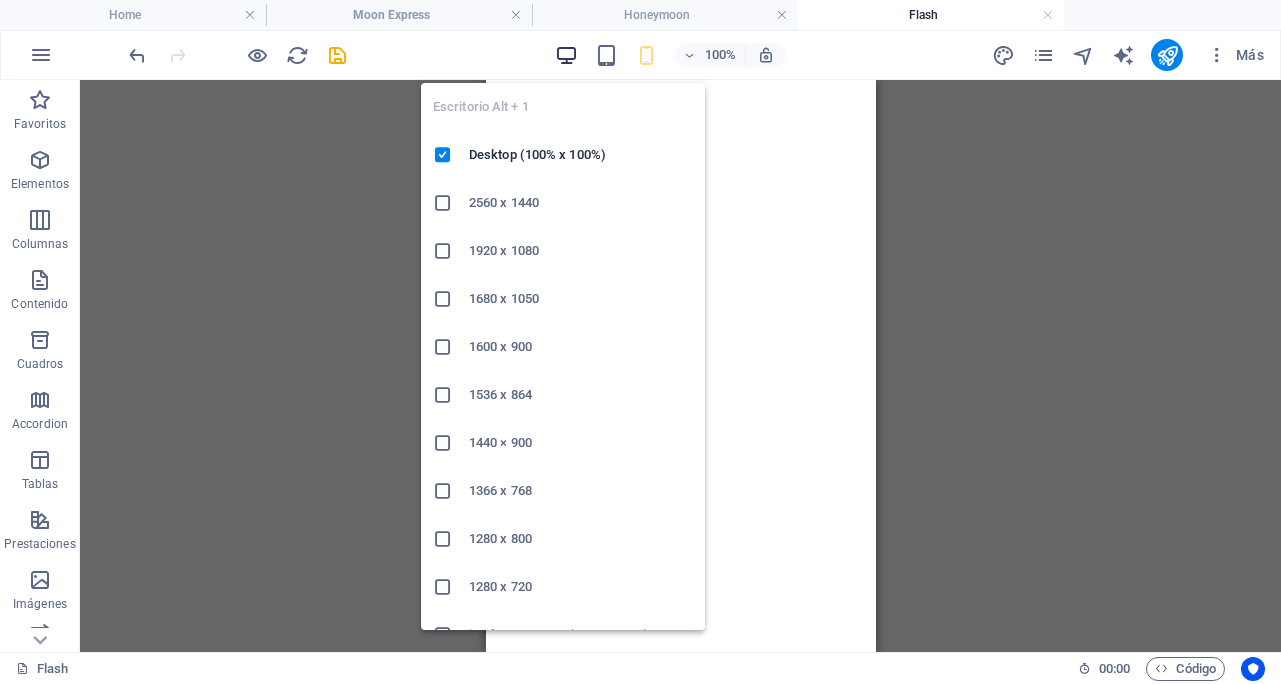 click at bounding box center (566, 55) 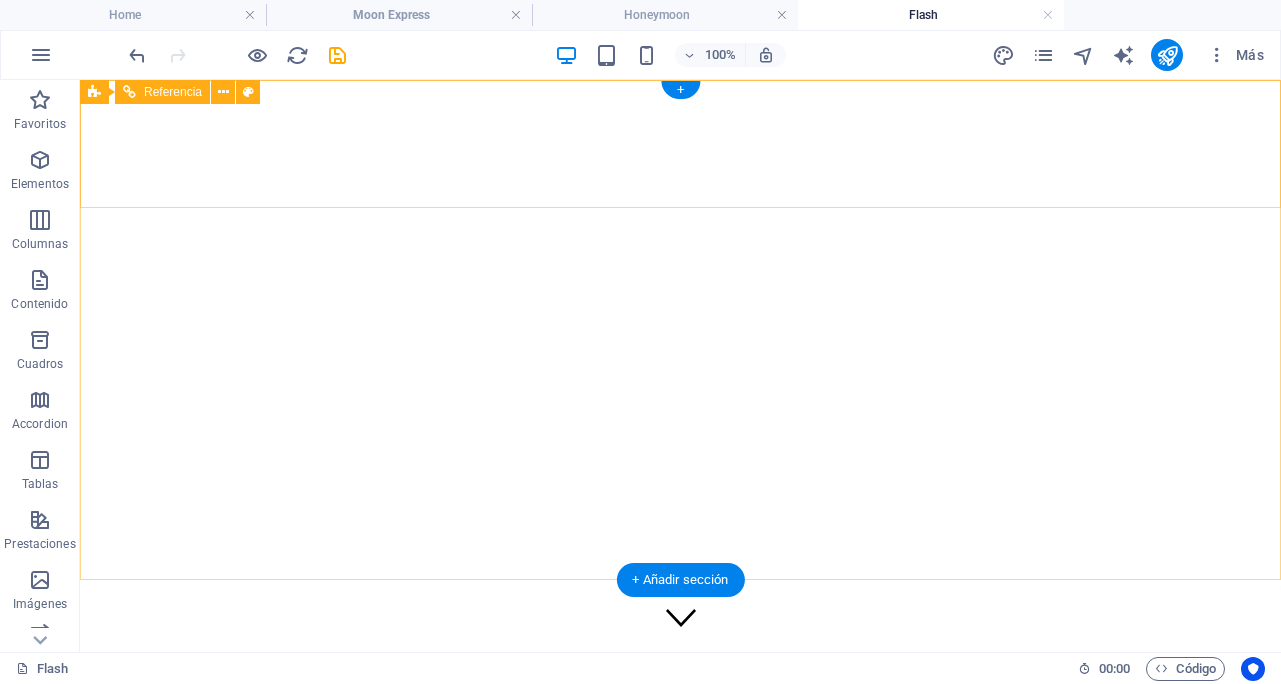 click on "Home Sobre mi Especialidades Honeymoon Moon Express Flash" at bounding box center (680, 773) 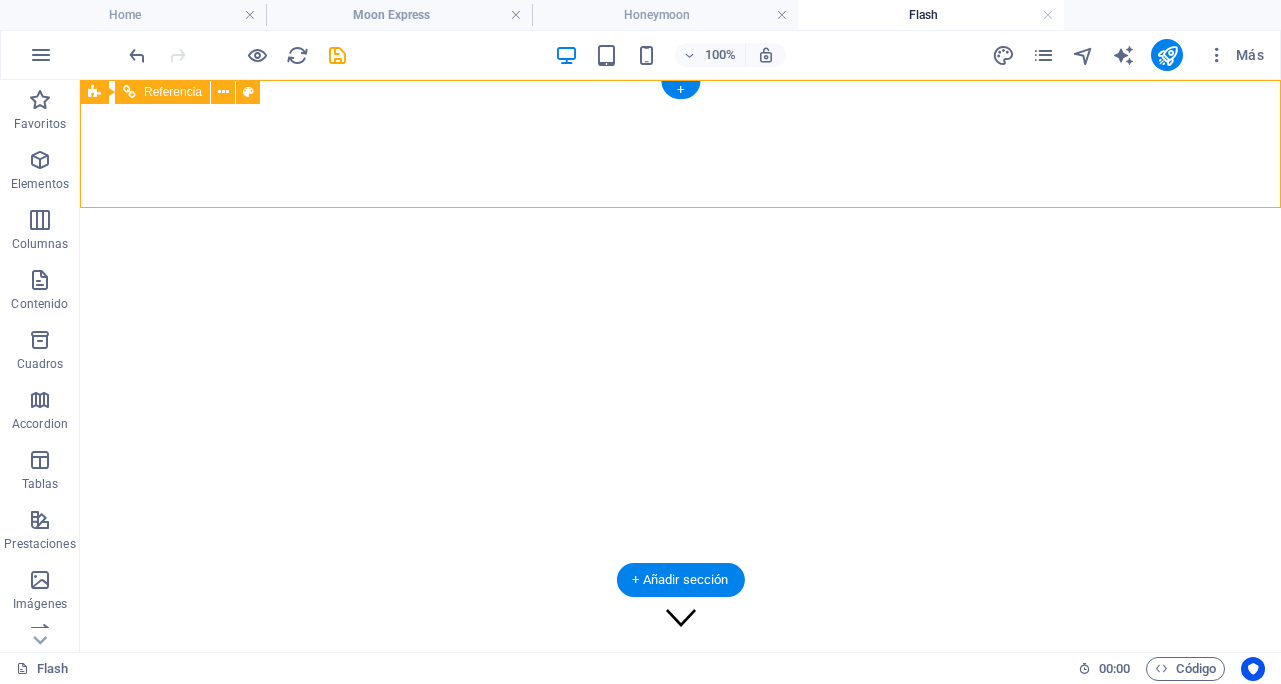 click on "Home Sobre mi Especialidades Honeymoon Moon Express Flash" at bounding box center (680, 773) 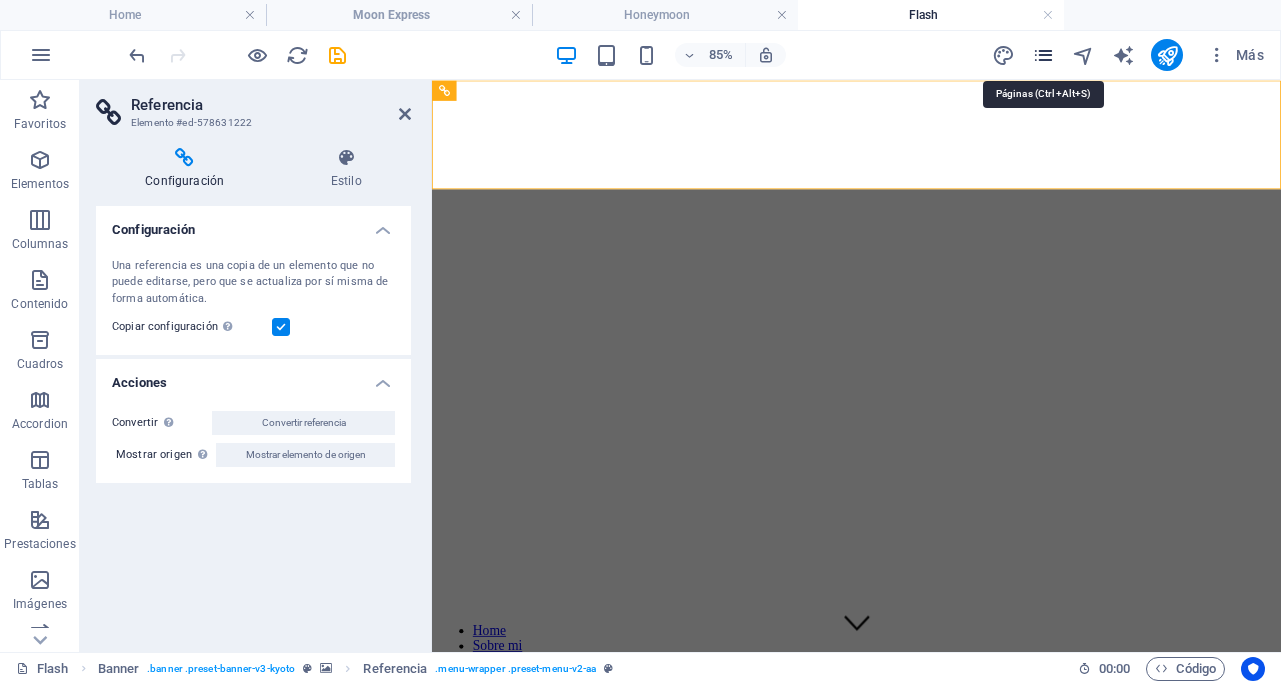 click at bounding box center [1043, 55] 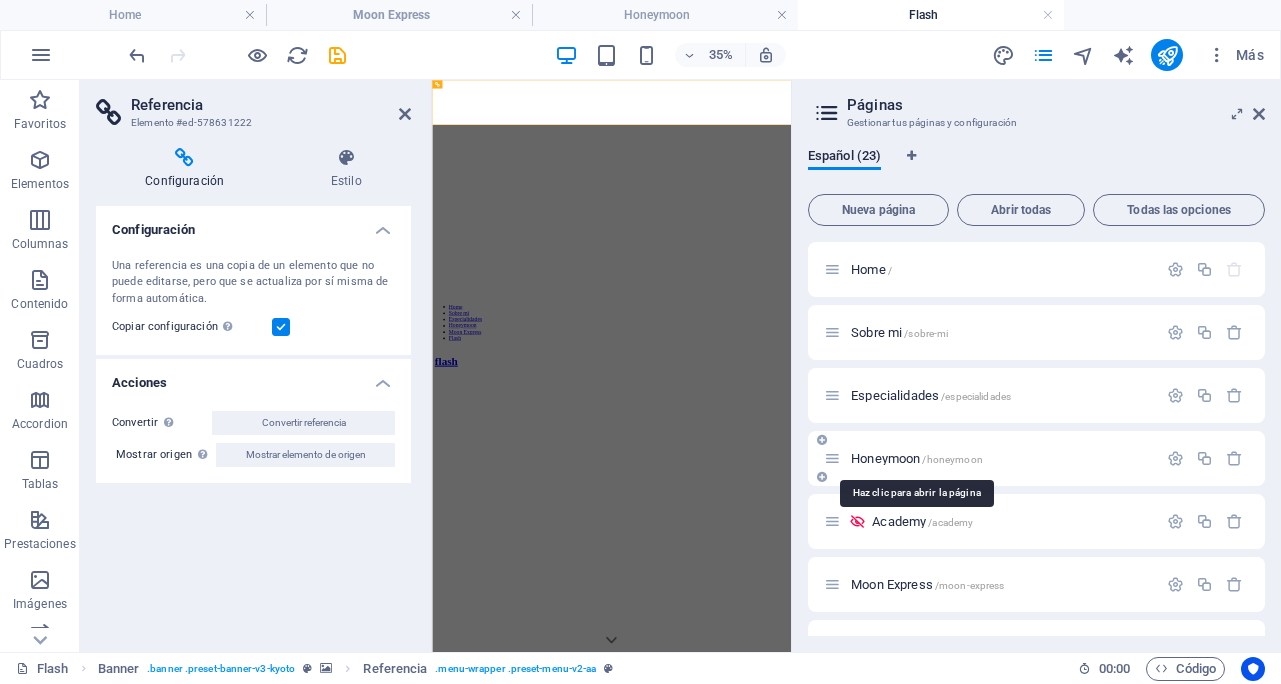 click on "Honeymoon /honeymoon" at bounding box center (917, 458) 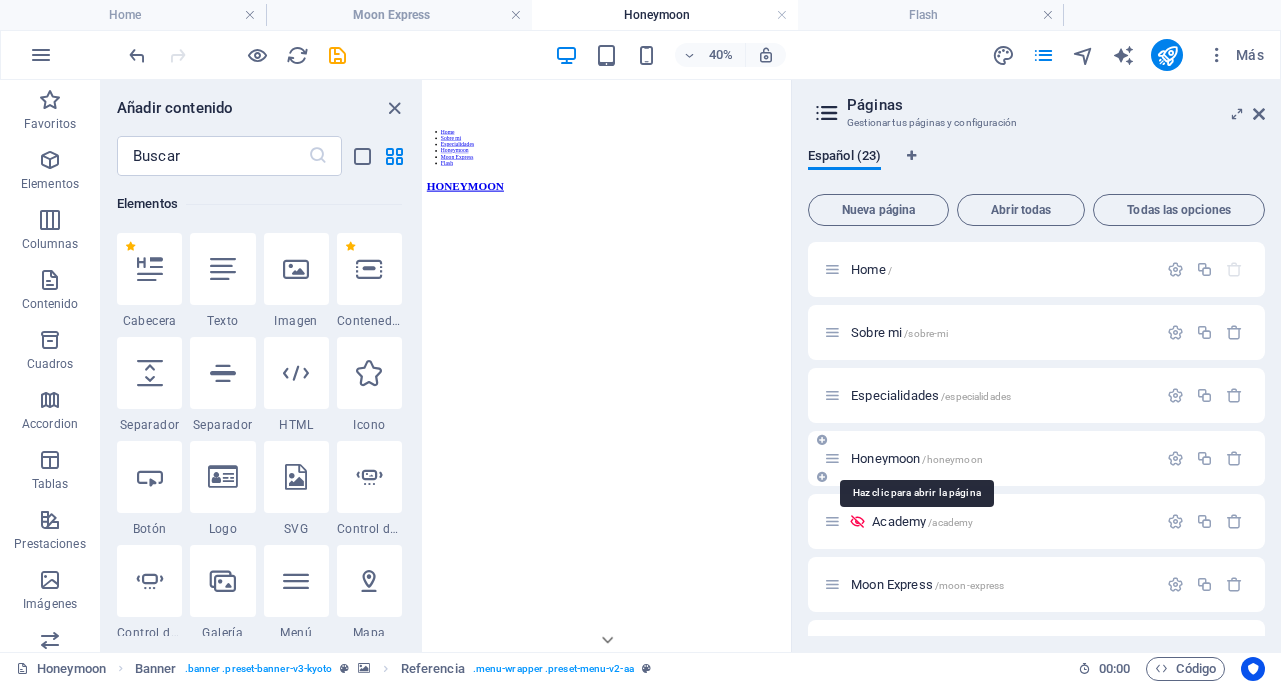 click on "Honeymoon /honeymoon" at bounding box center (917, 458) 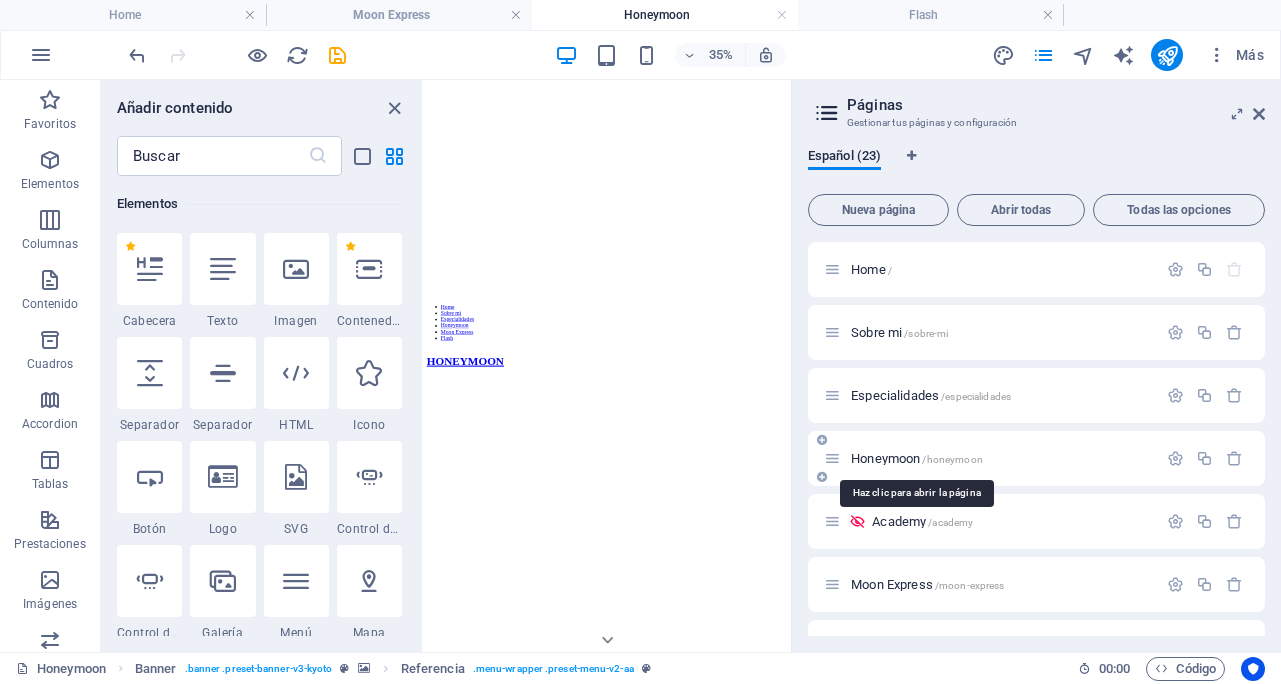 scroll, scrollTop: 1241, scrollLeft: 0, axis: vertical 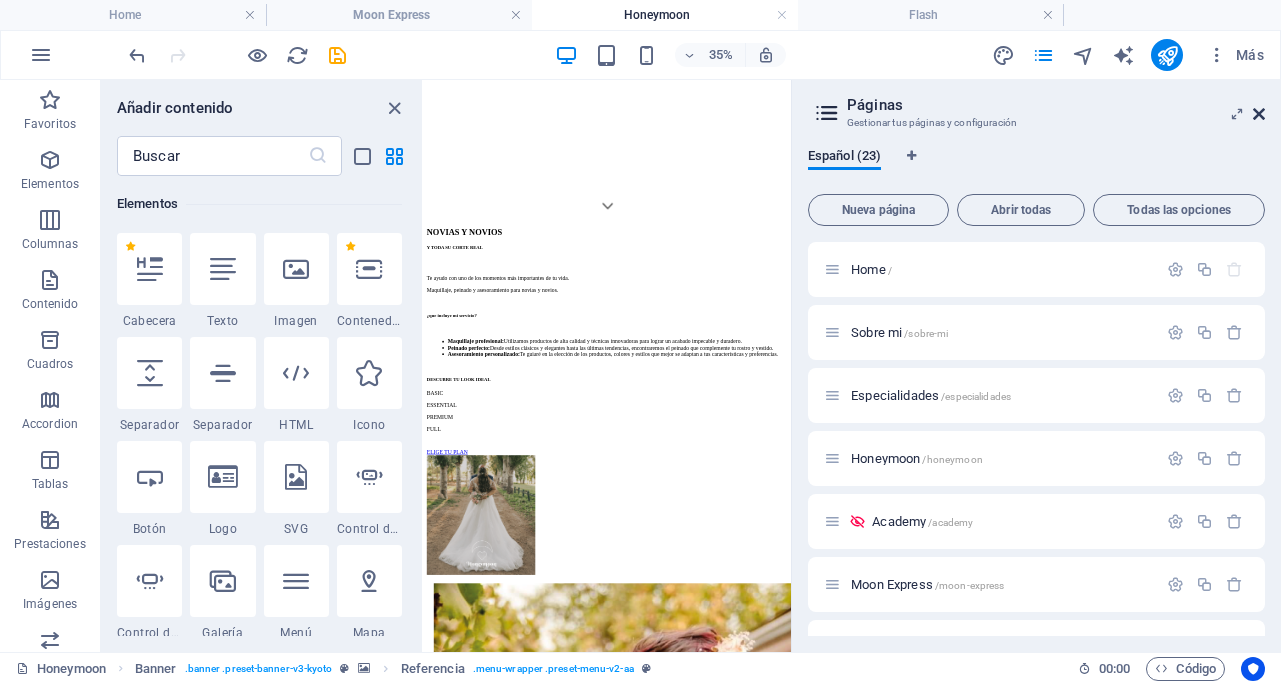 click at bounding box center (1259, 114) 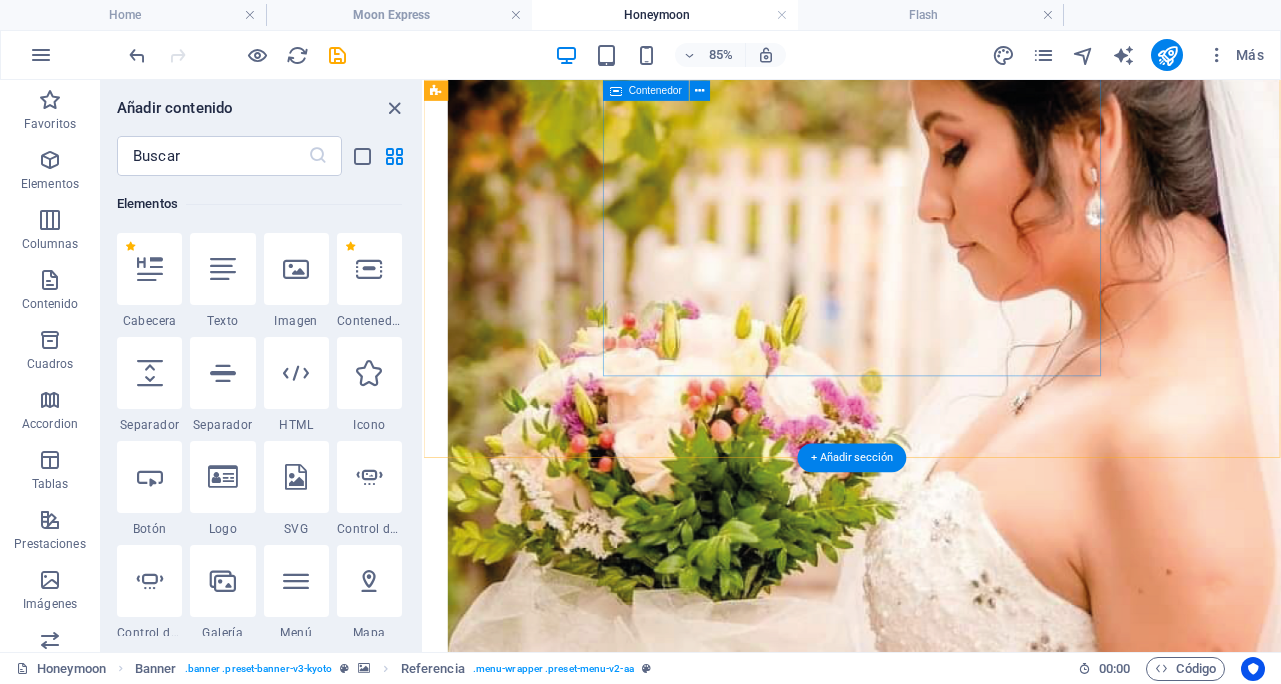 scroll, scrollTop: 2133, scrollLeft: 0, axis: vertical 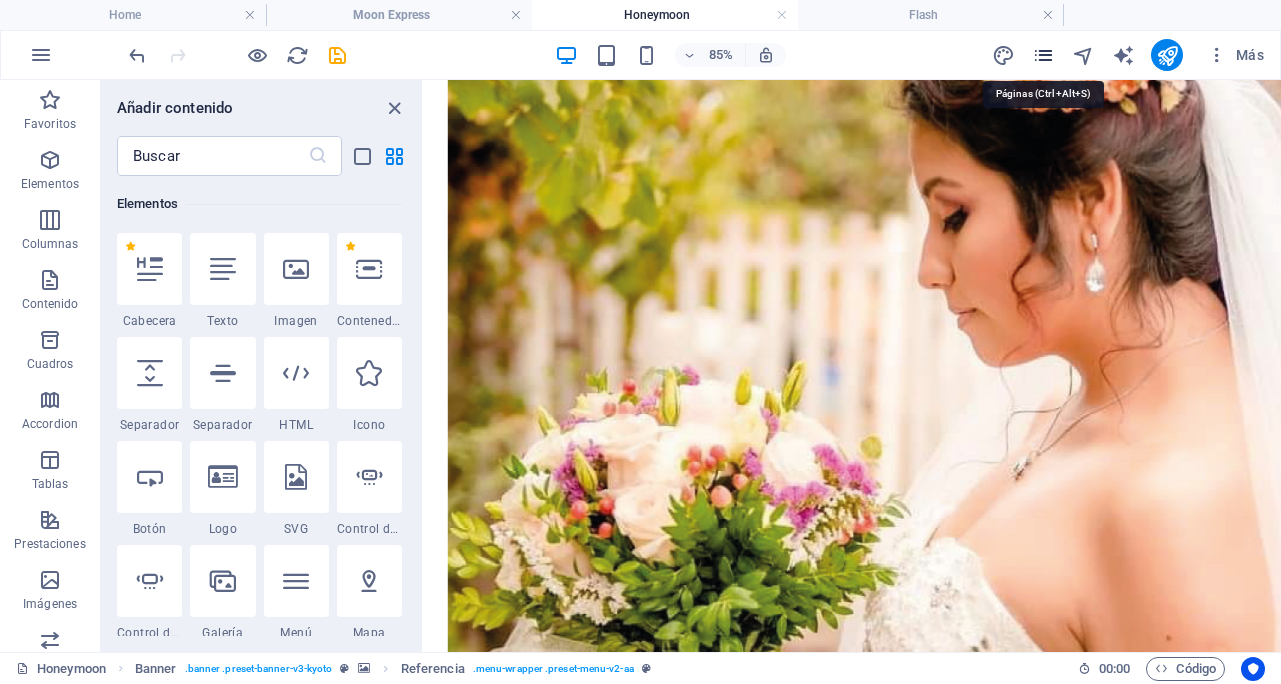 click at bounding box center (1043, 55) 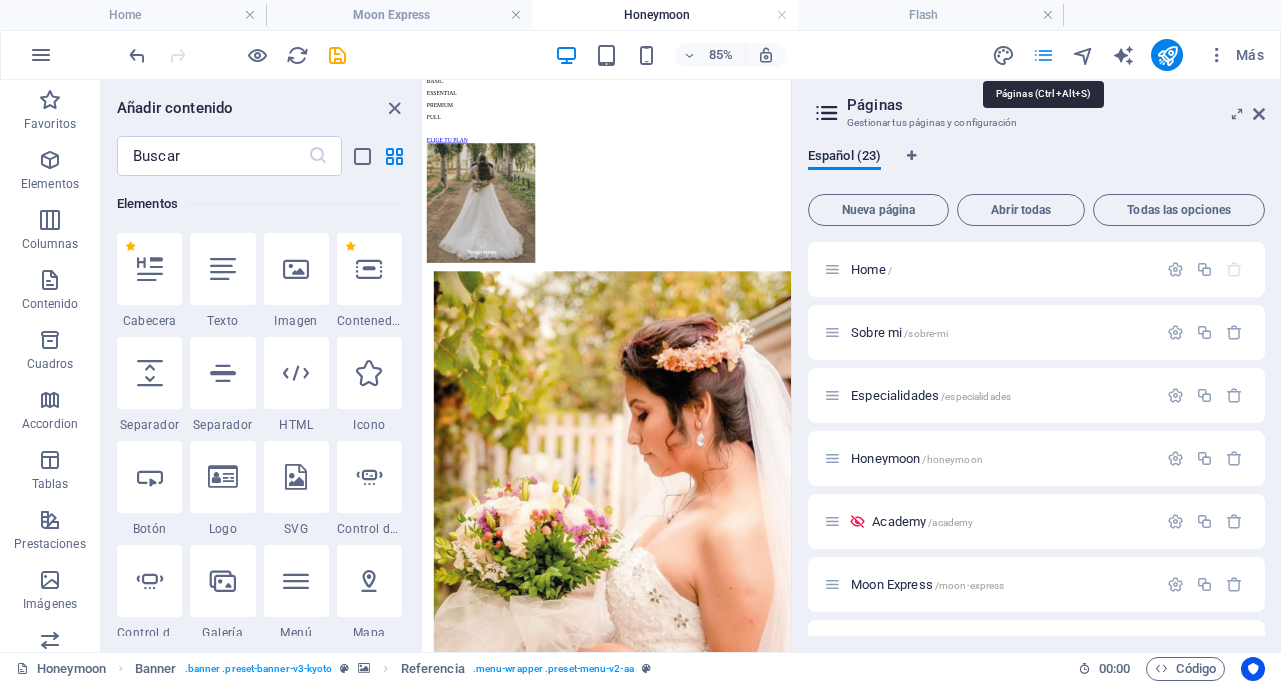 scroll, scrollTop: 1650, scrollLeft: 0, axis: vertical 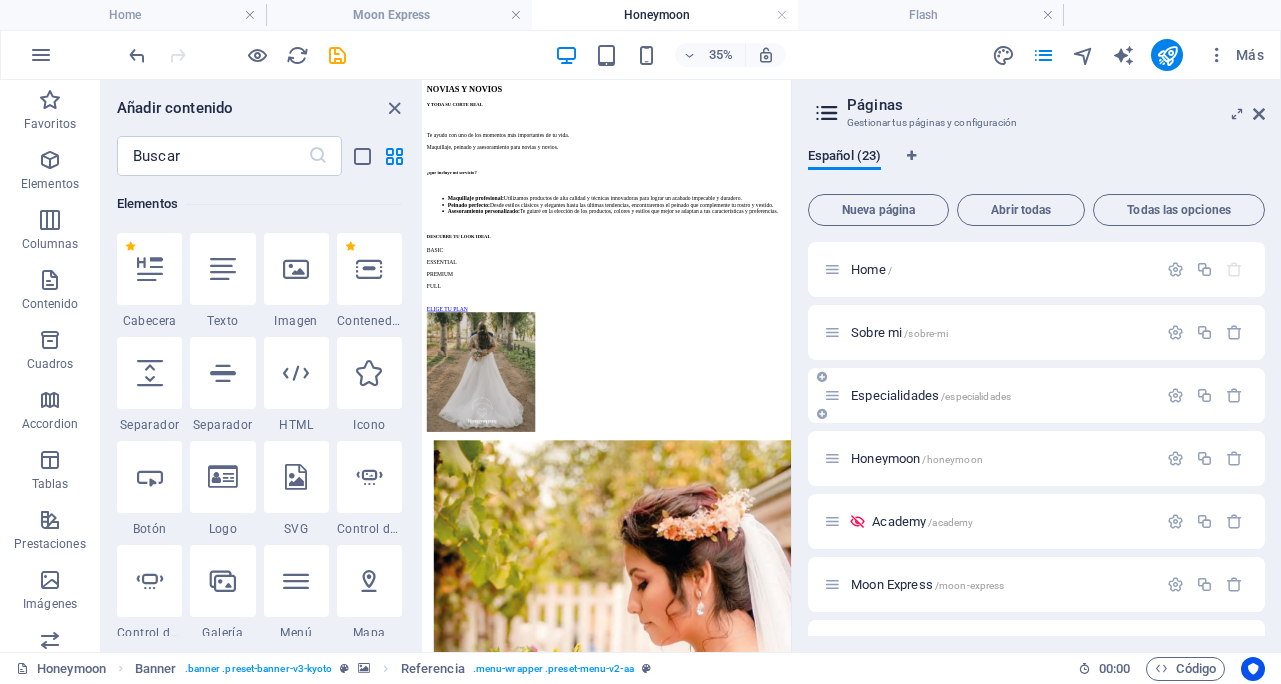click on "Especialidades /especialidades" at bounding box center (990, 395) 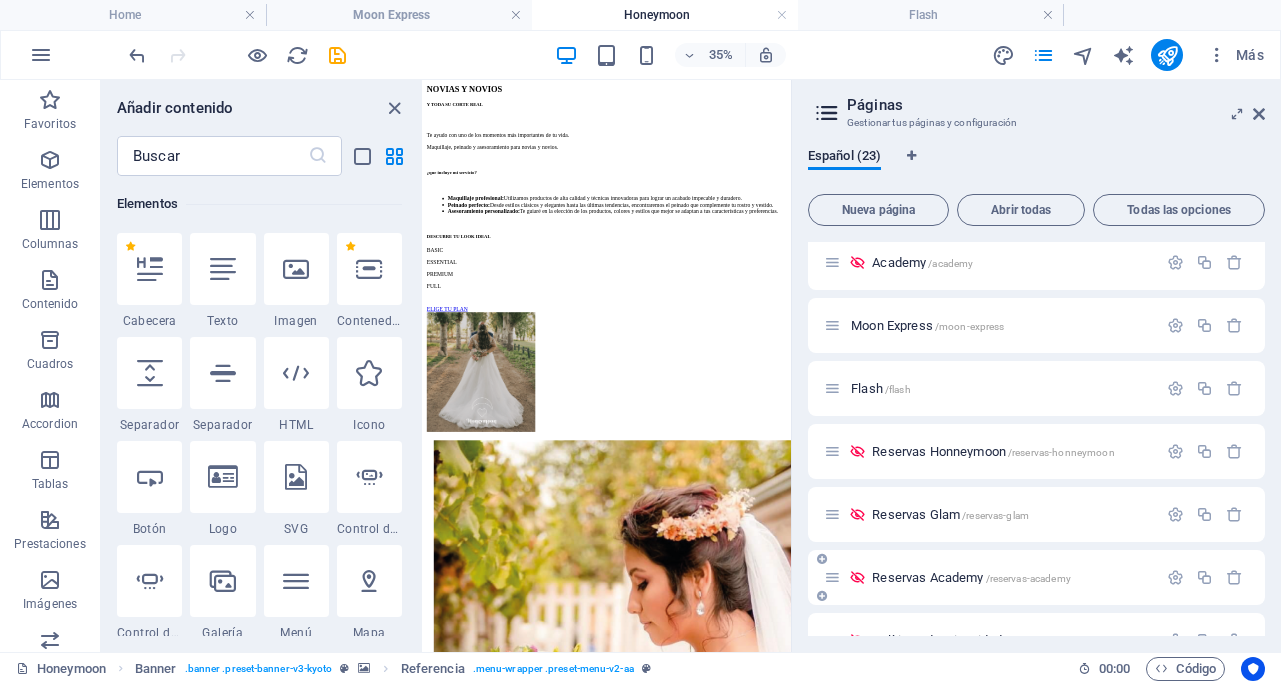 scroll, scrollTop: 0, scrollLeft: 0, axis: both 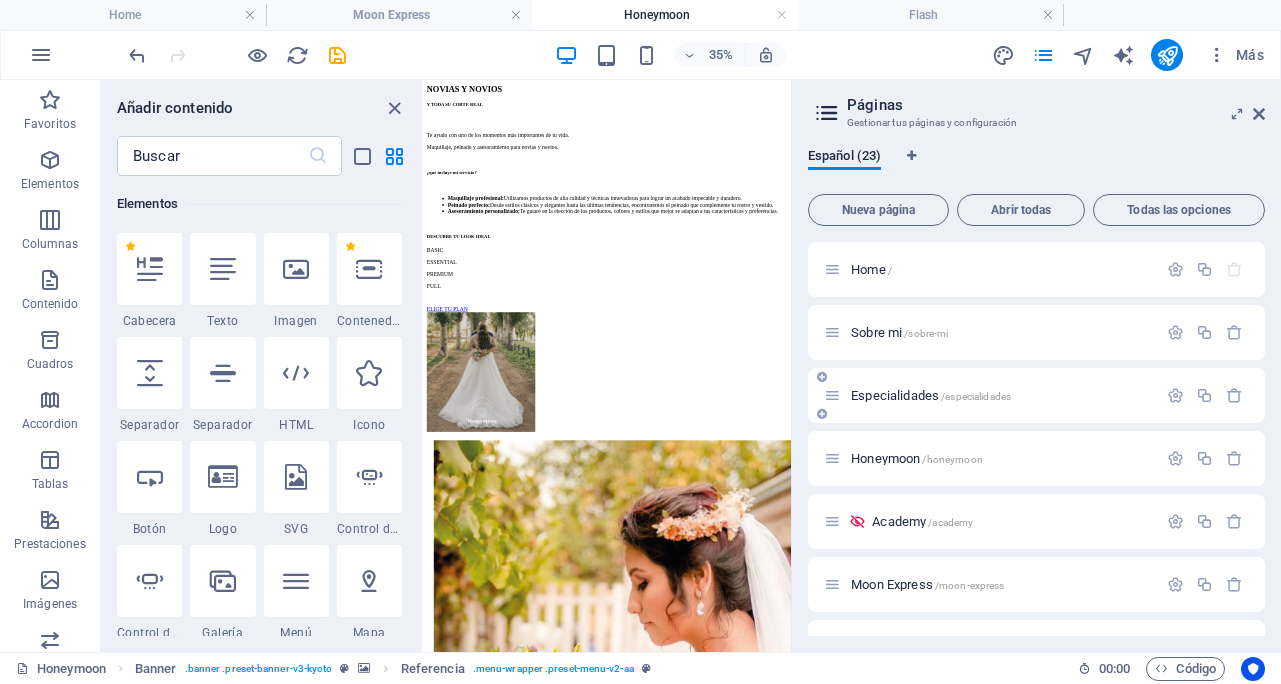 click on "Especialidades /especialidades" at bounding box center (931, 395) 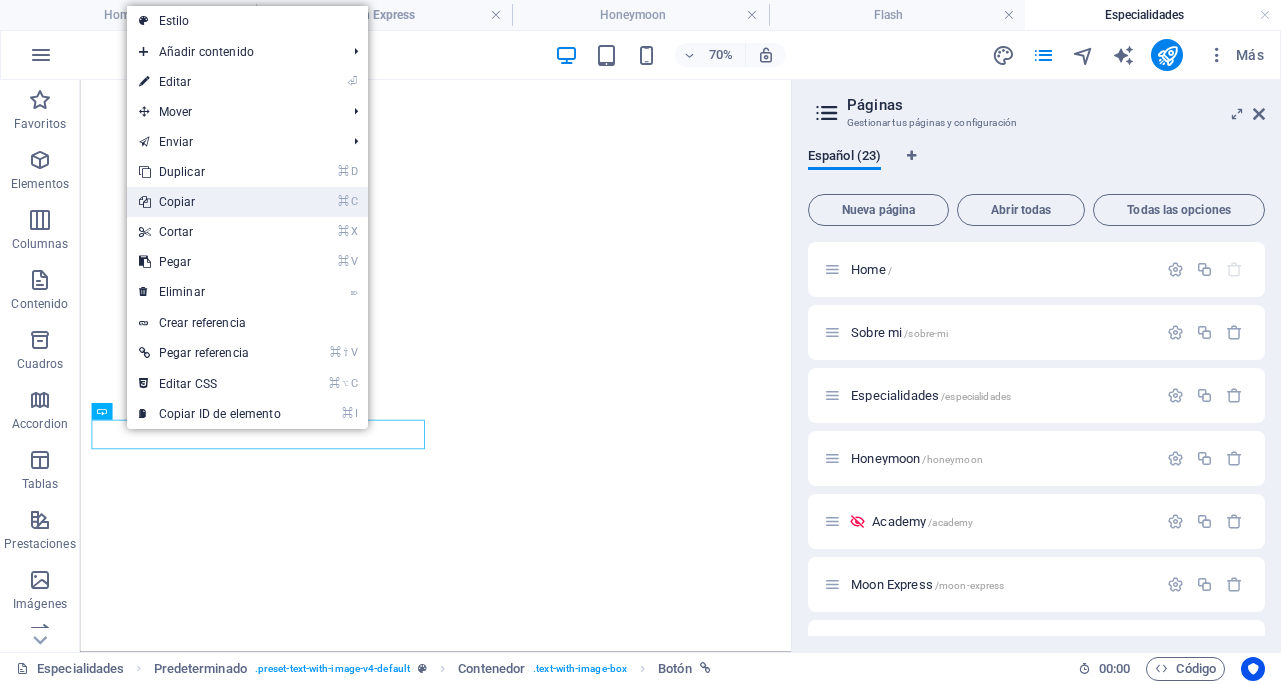 click on "⌘ C  Copiar" at bounding box center (210, 202) 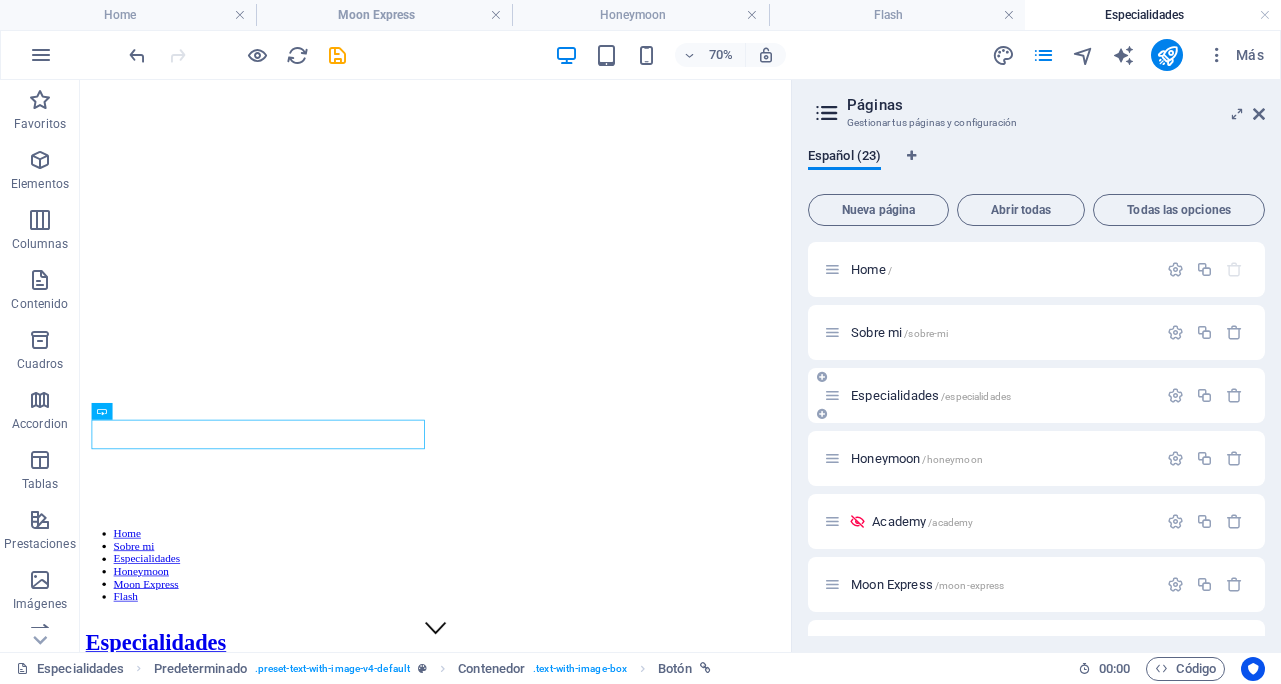 scroll, scrollTop: 1150, scrollLeft: 0, axis: vertical 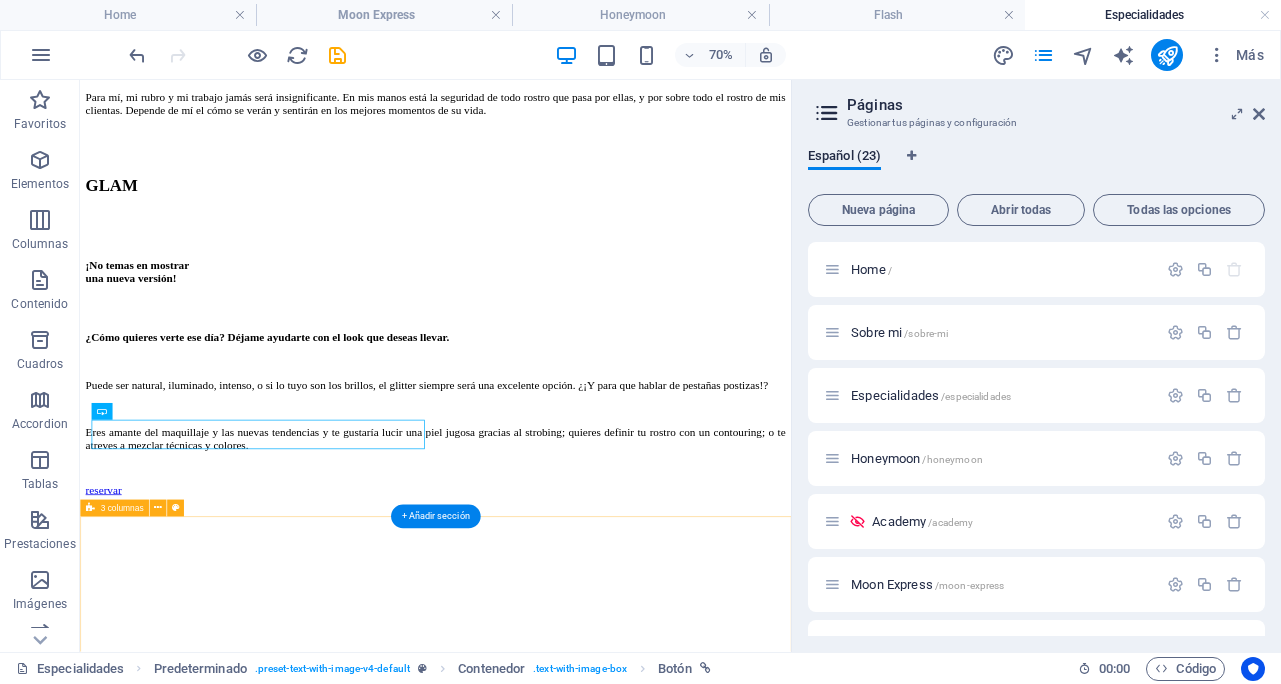 click at bounding box center (588, 4393) 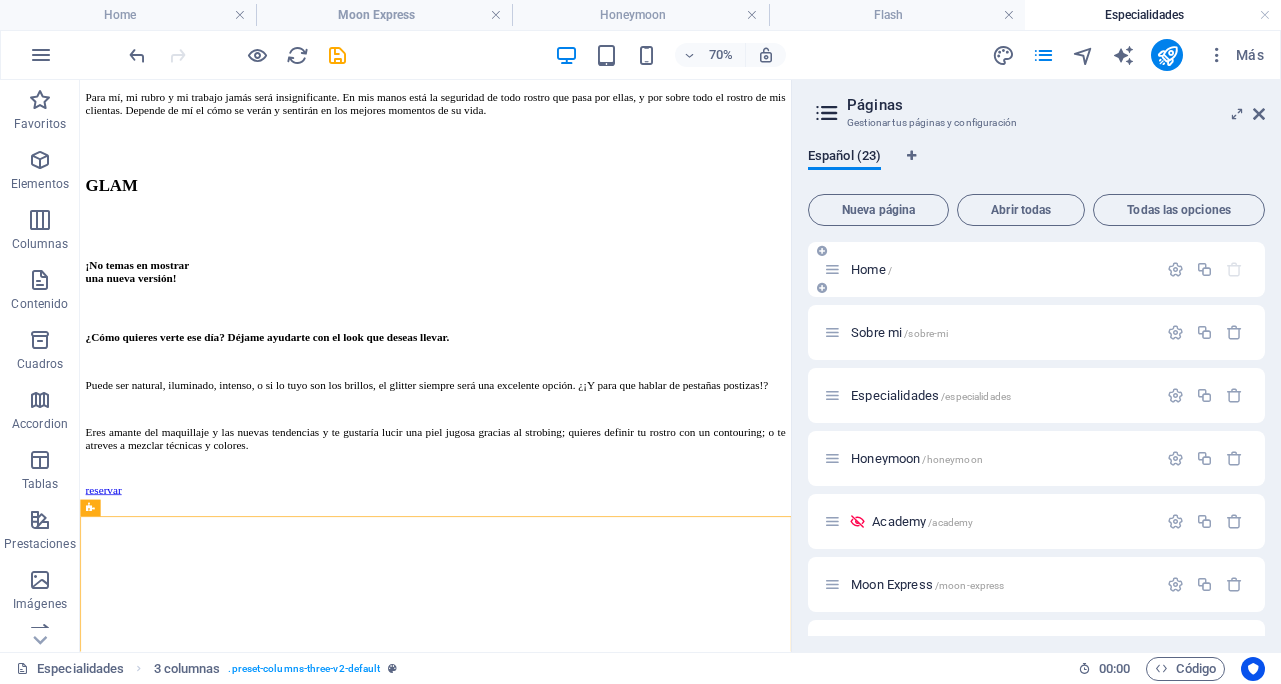 click on "Home /" at bounding box center [871, 269] 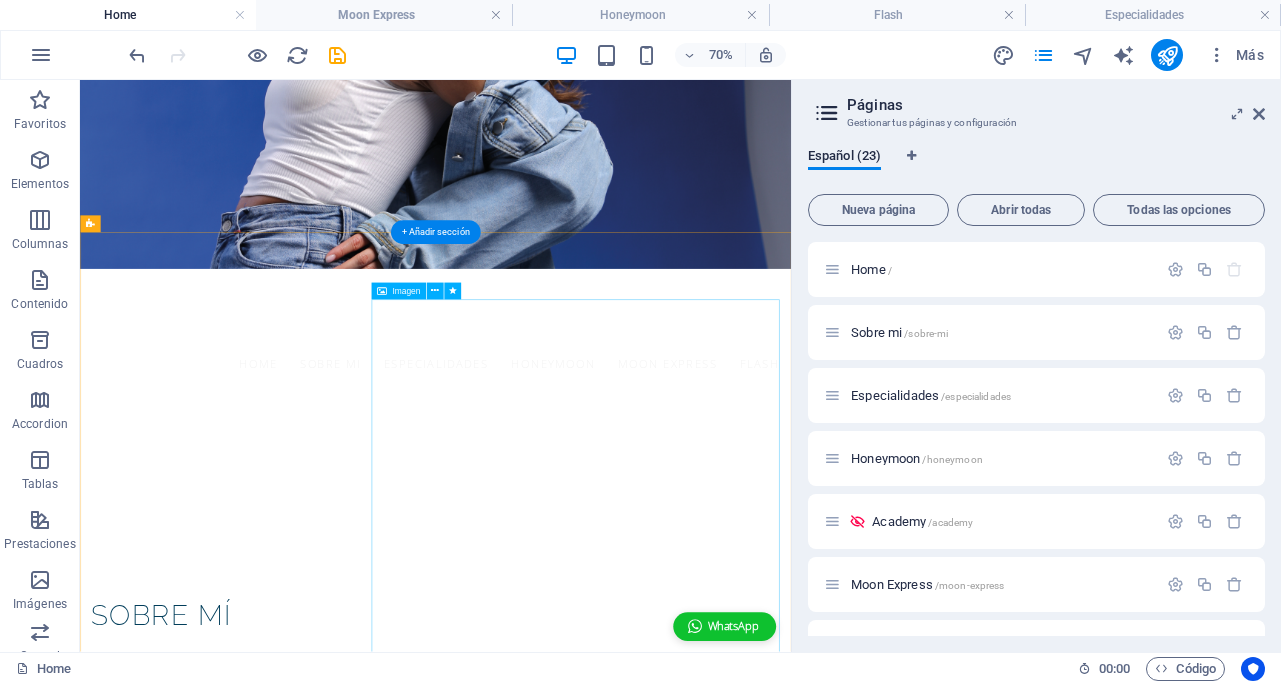 scroll, scrollTop: 973, scrollLeft: 0, axis: vertical 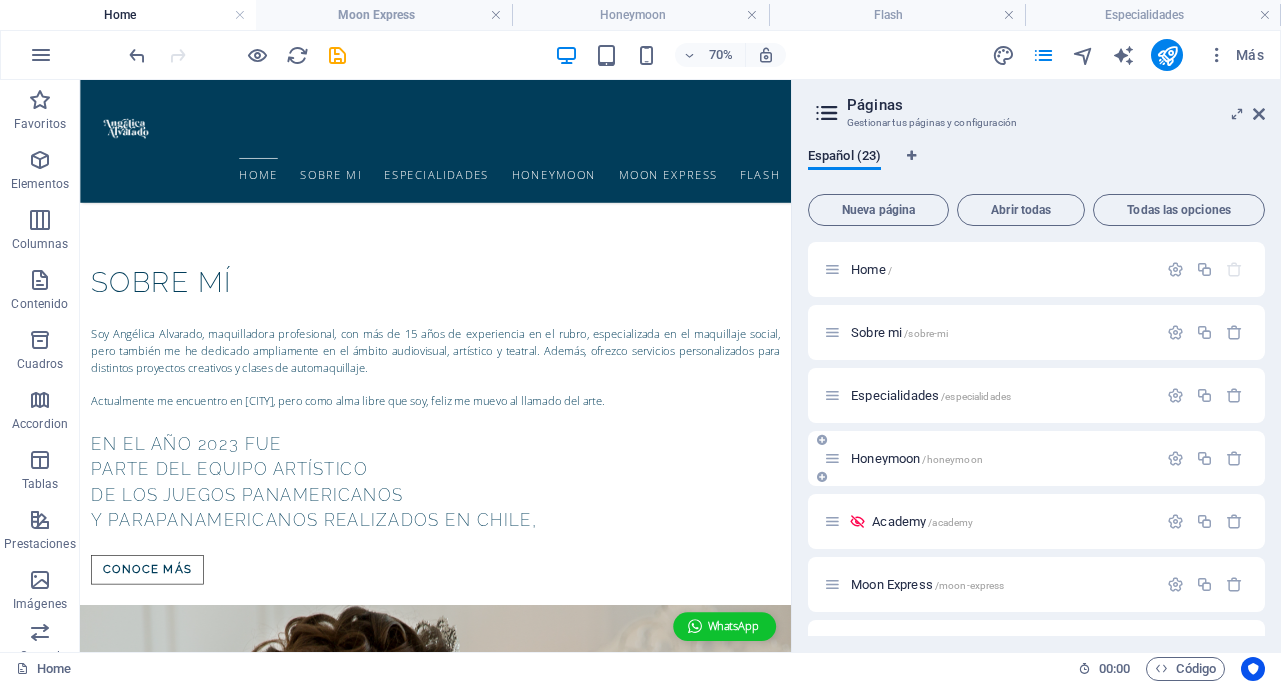 click on "Honeymoon /honeymoon" at bounding box center [917, 458] 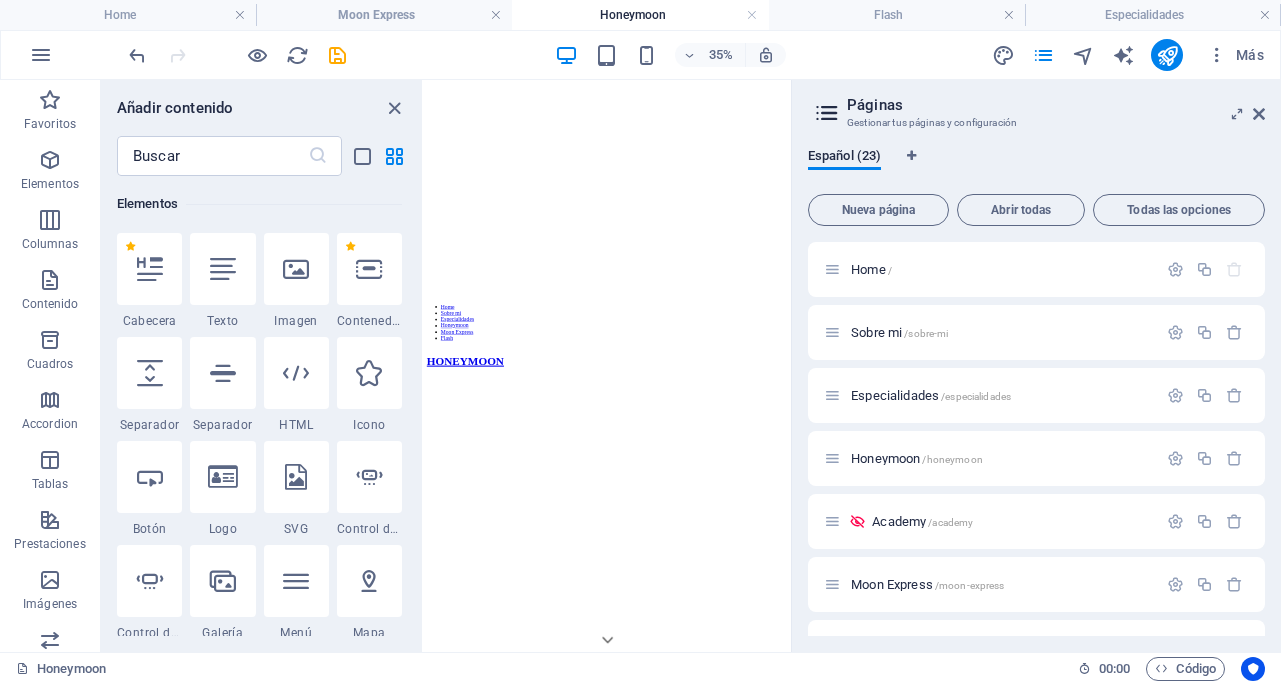 scroll, scrollTop: 0, scrollLeft: 0, axis: both 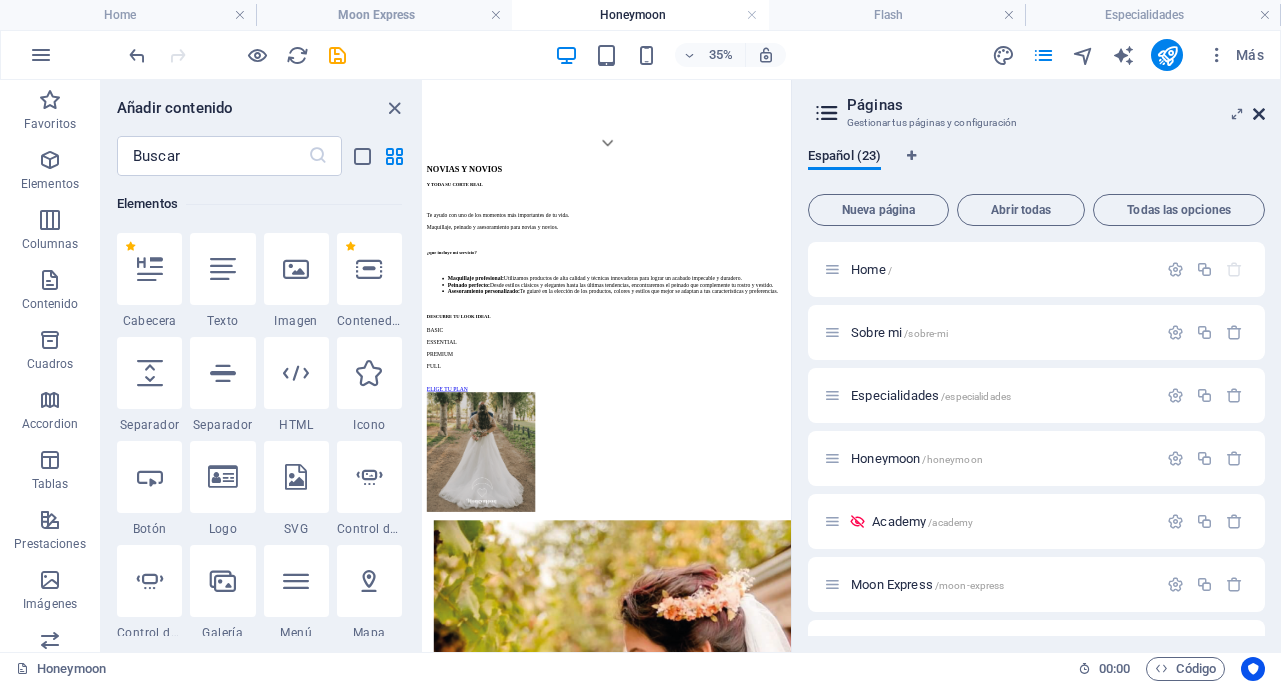 click at bounding box center (1259, 114) 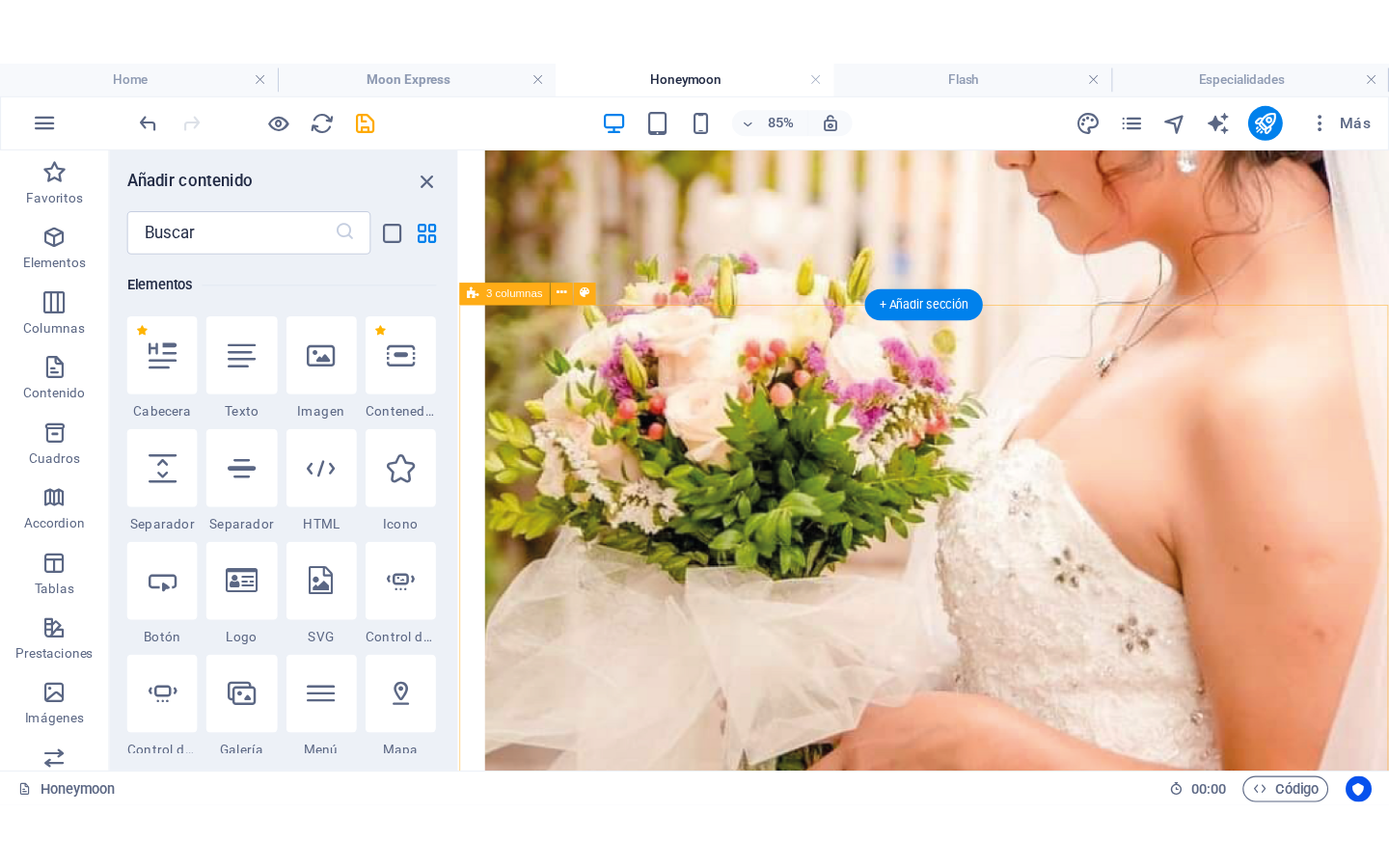 scroll, scrollTop: 2134, scrollLeft: 0, axis: vertical 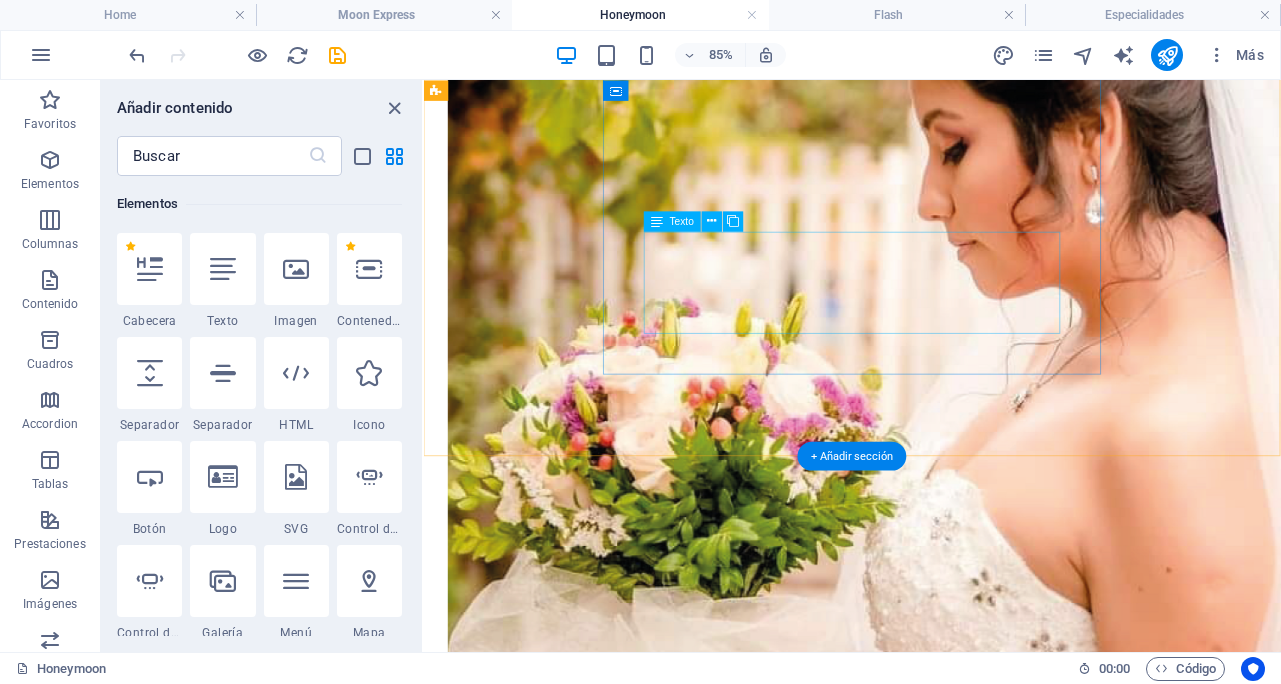 click on "Los peinados para novias también son parte de mi labor. Buscar el look acorde a la personalidad y el estilo de la clienta es fundamental para su comodidad y seguridad. Por eso la prueba de maquillaje y peinado es esencial para acordar juntas el resultado final." at bounding box center (928, 4665) 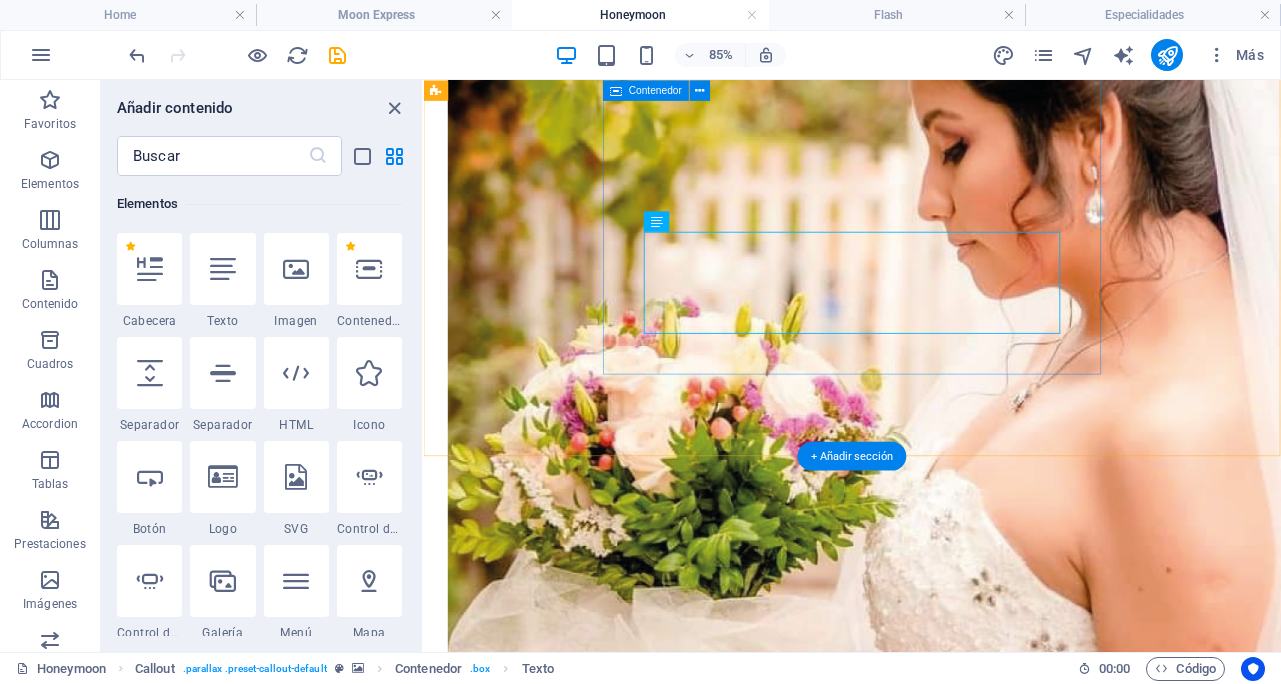 click on "ESPECIAL HAIRDRESSER Los peinados para novias también son parte de mi labor. Buscar el look acorde a la personalidad y el estilo de la clienta es fundamental para su comodidad y seguridad. Por eso la prueba de maquillaje y peinado es esencial para acordar juntas el resultado final." at bounding box center [928, 4618] 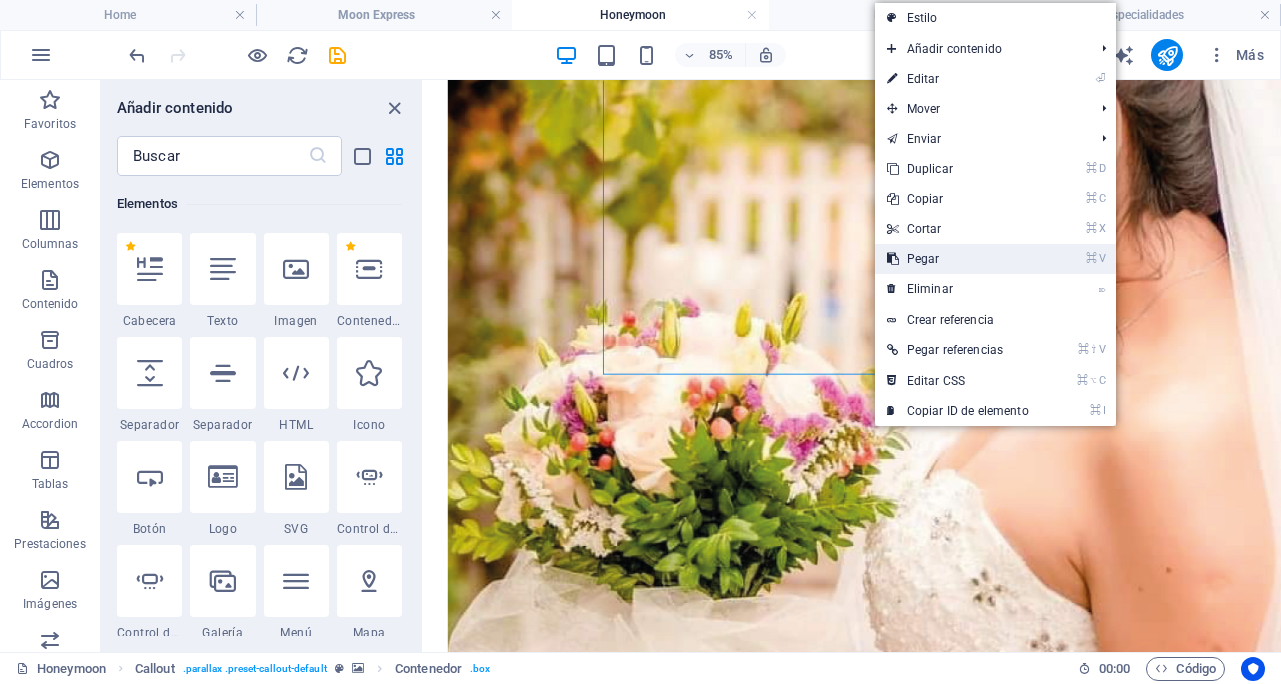 click on "⌘ V  Pegar" at bounding box center [958, 259] 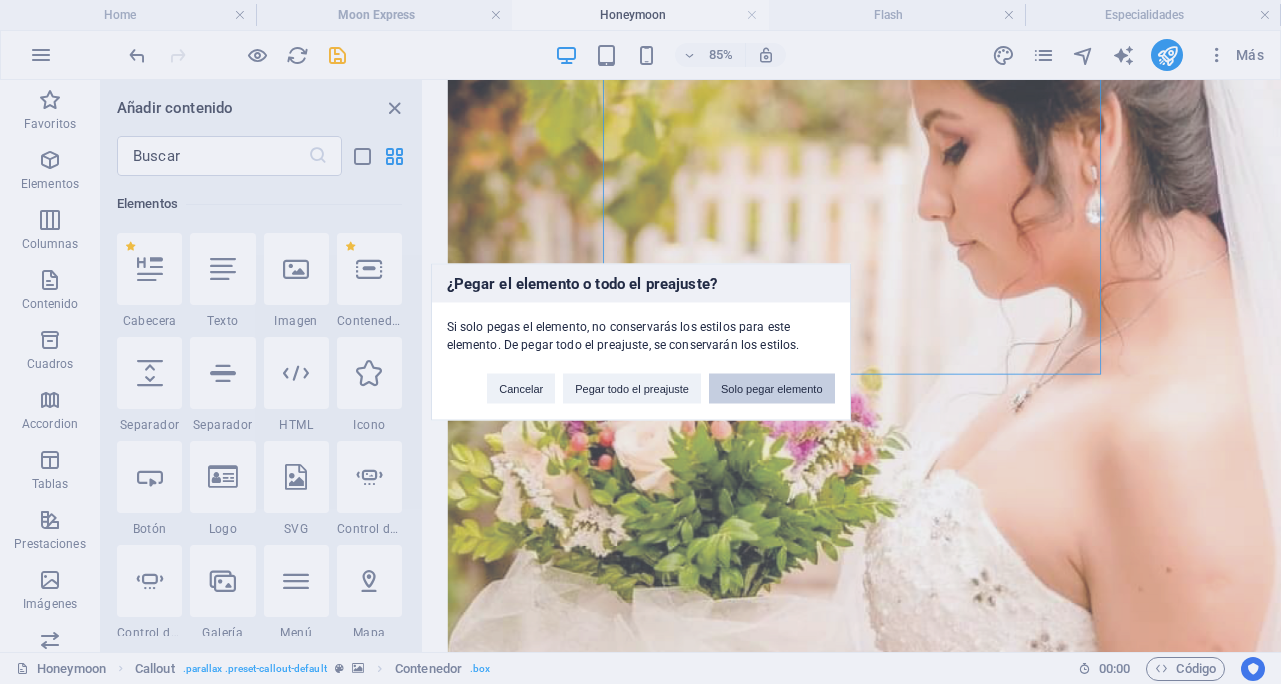 click on "Solo pegar elemento" at bounding box center [772, 389] 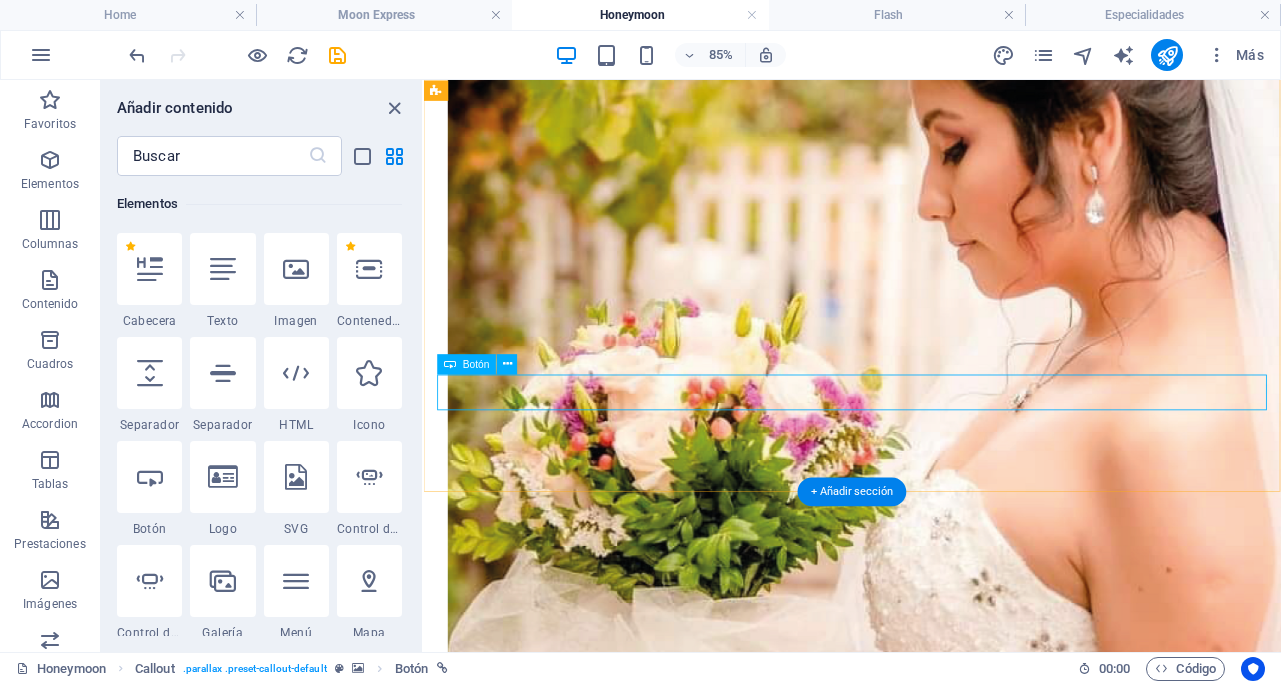 click on "reservar" at bounding box center (928, 4738) 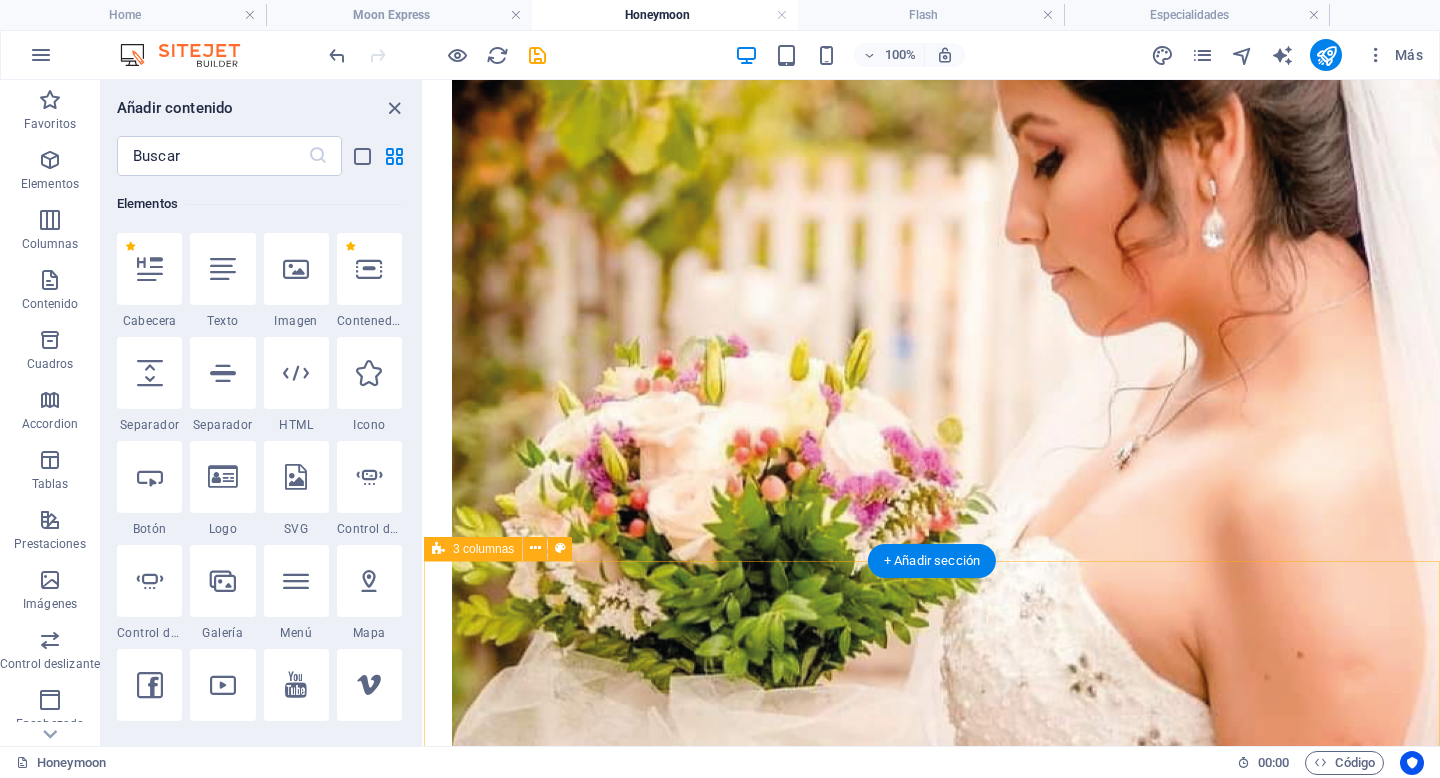scroll, scrollTop: 2214, scrollLeft: 0, axis: vertical 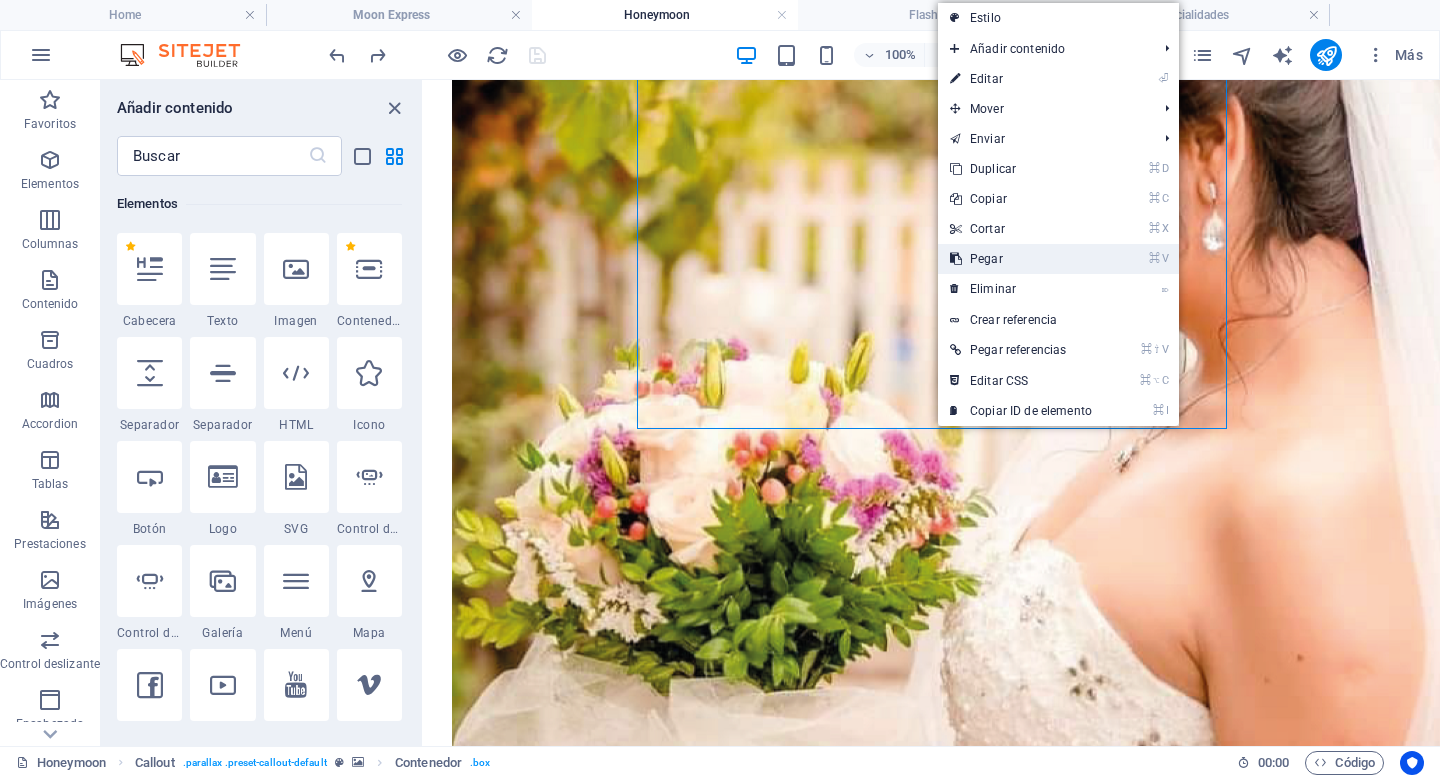 click on "⌘ V  Pegar" at bounding box center (1021, 259) 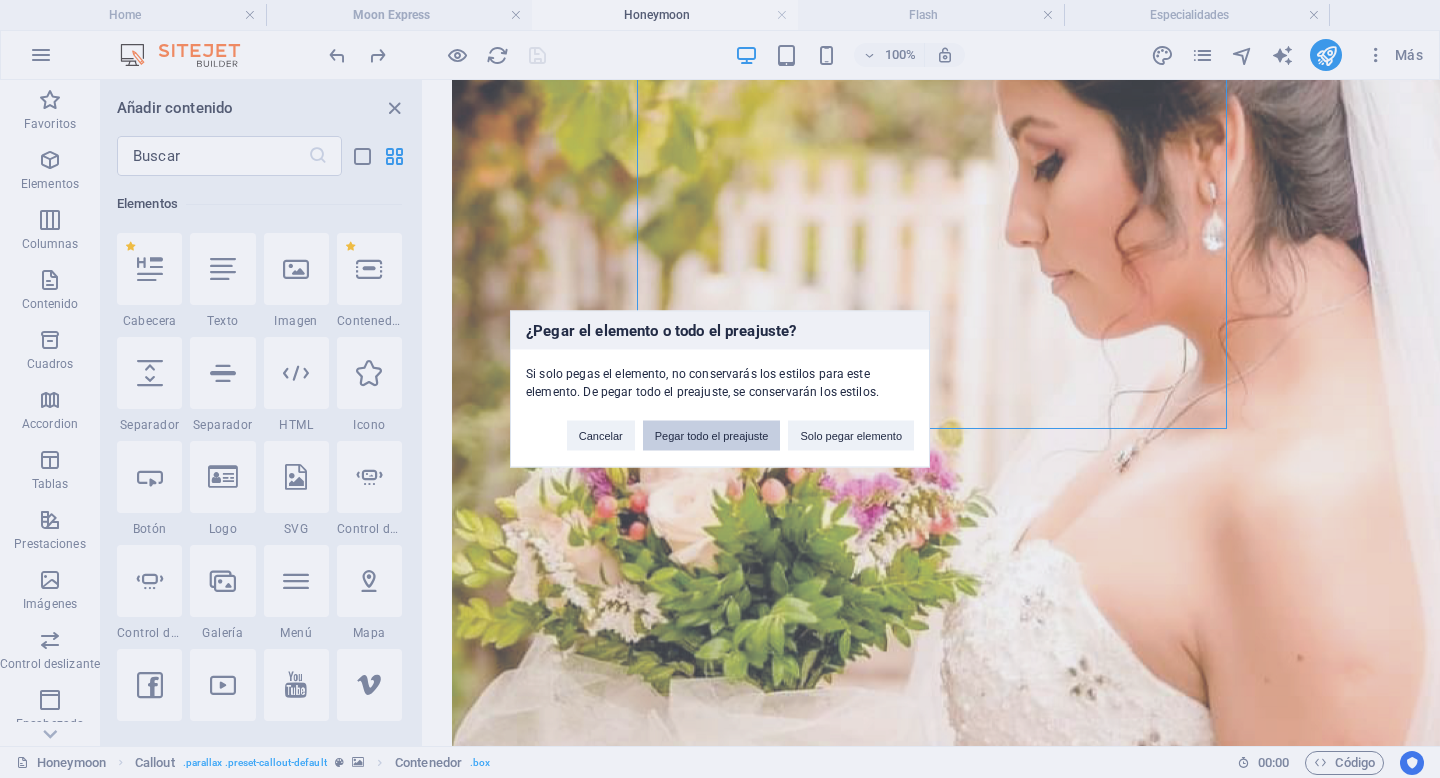click on "Pegar todo el preajuste" at bounding box center (712, 436) 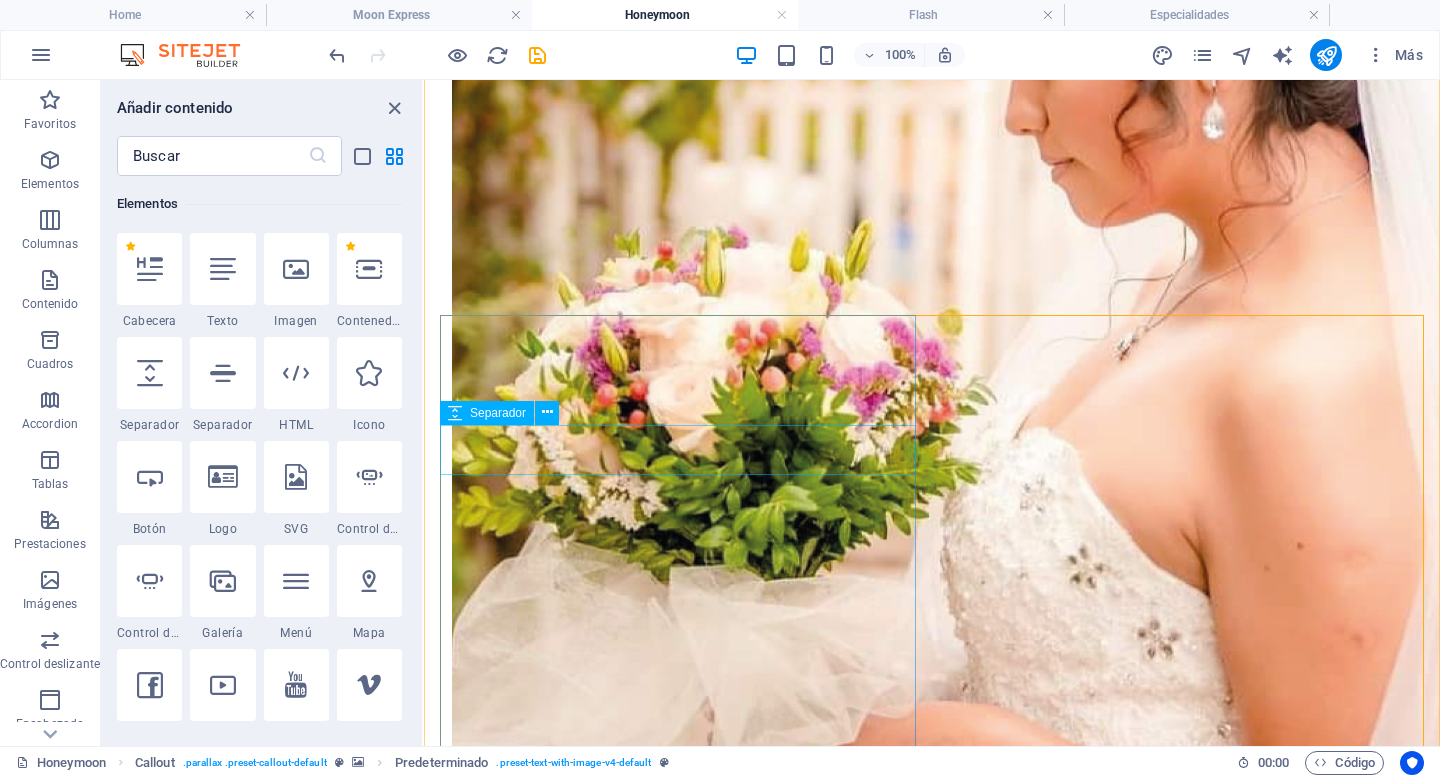 scroll, scrollTop: 2320, scrollLeft: 0, axis: vertical 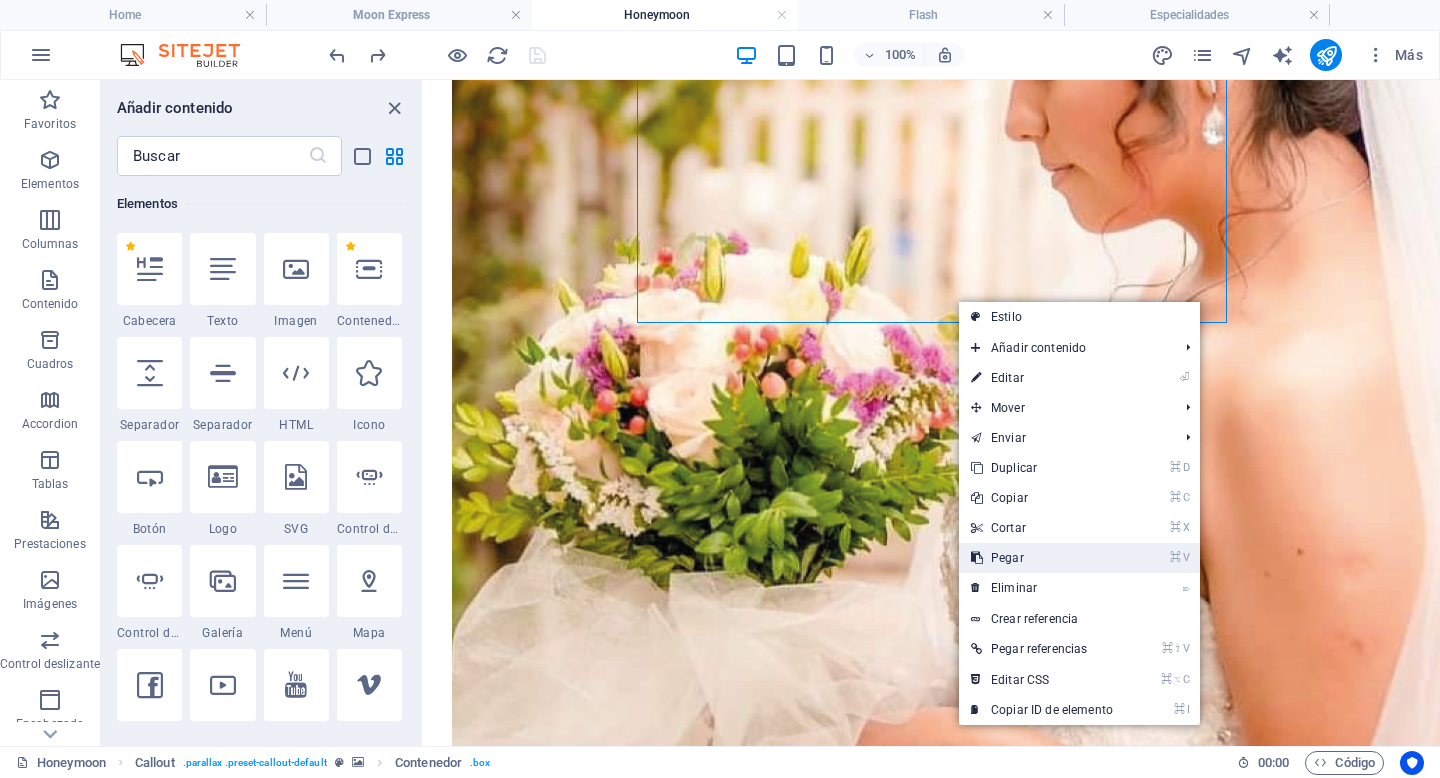 click on "⌘ V  Pegar" at bounding box center [1042, 558] 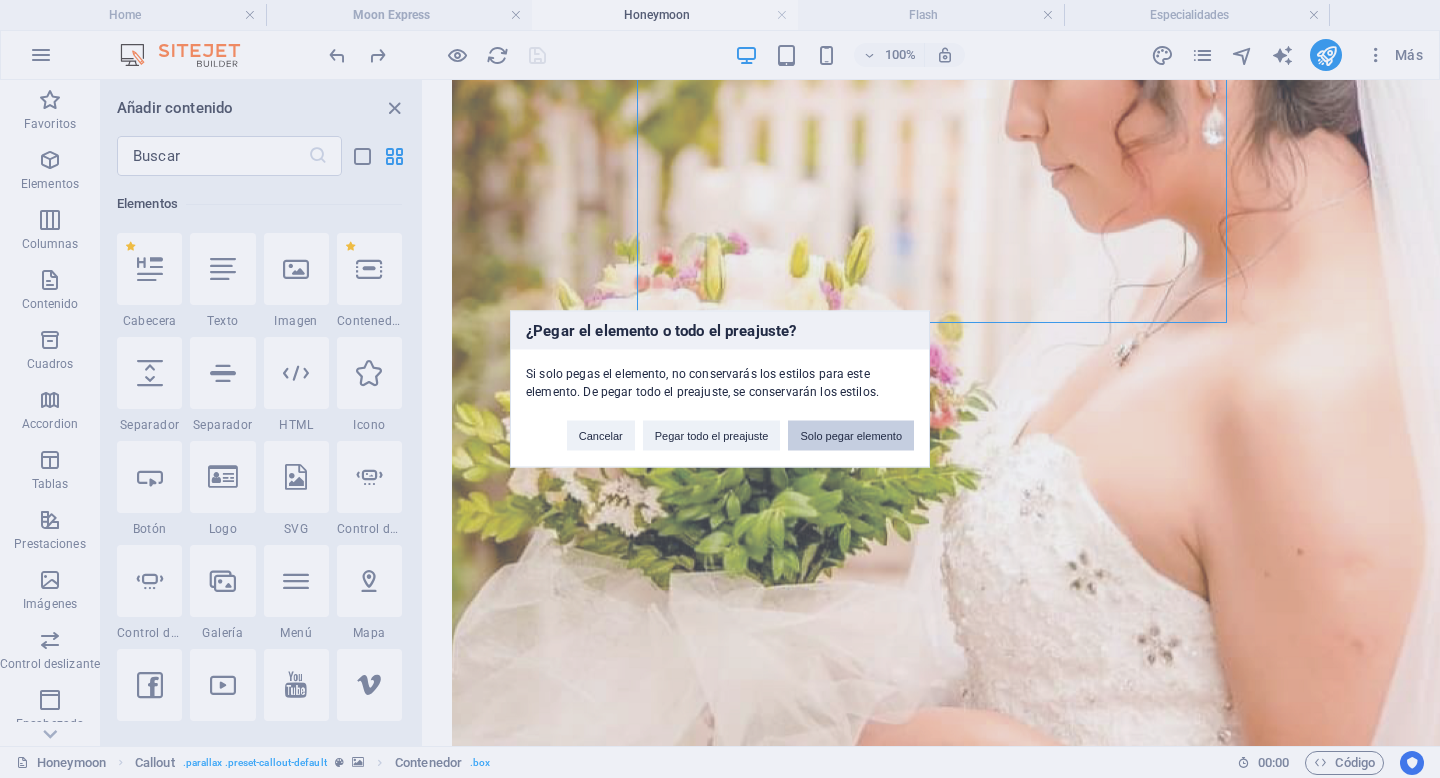 click on "Solo pegar elemento" at bounding box center [851, 436] 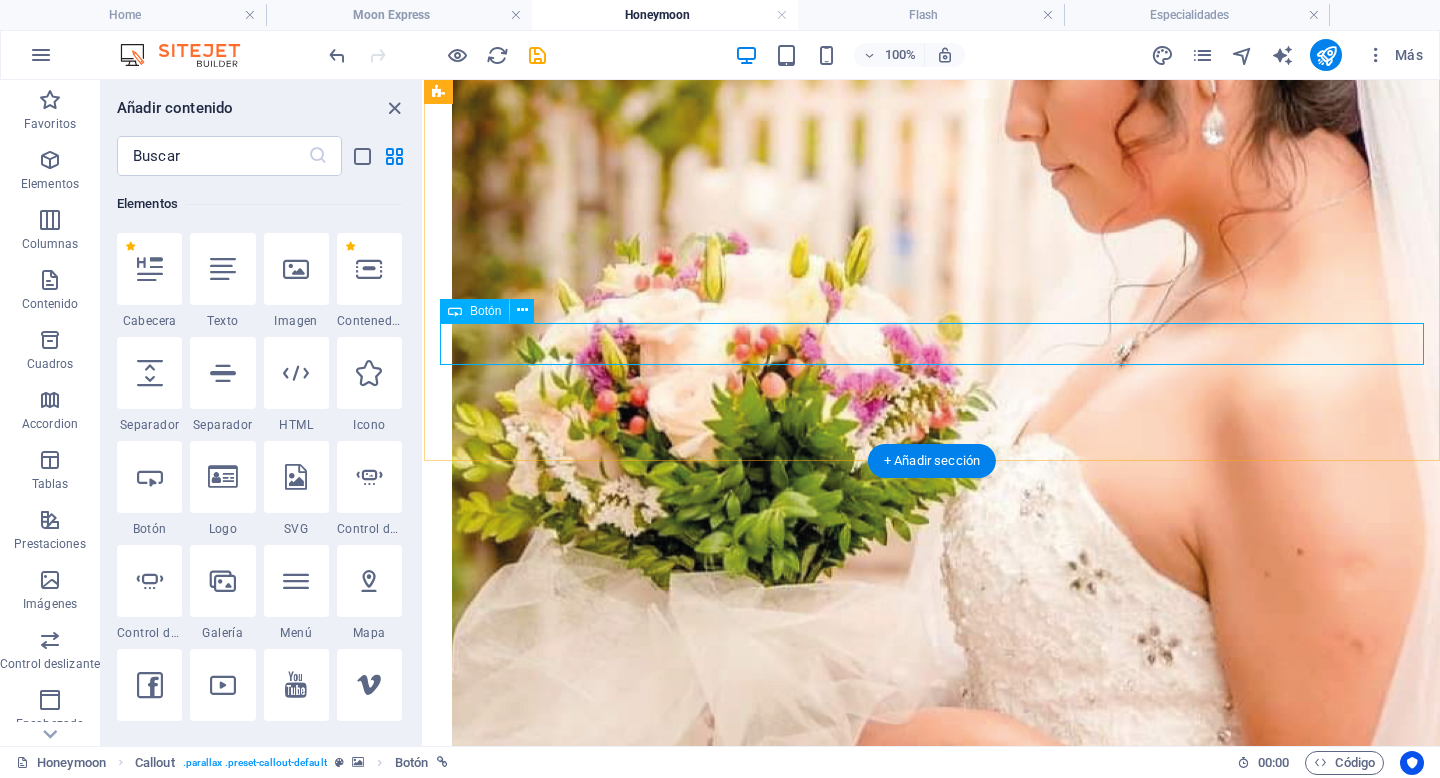 click on "reservar" at bounding box center (932, 4629) 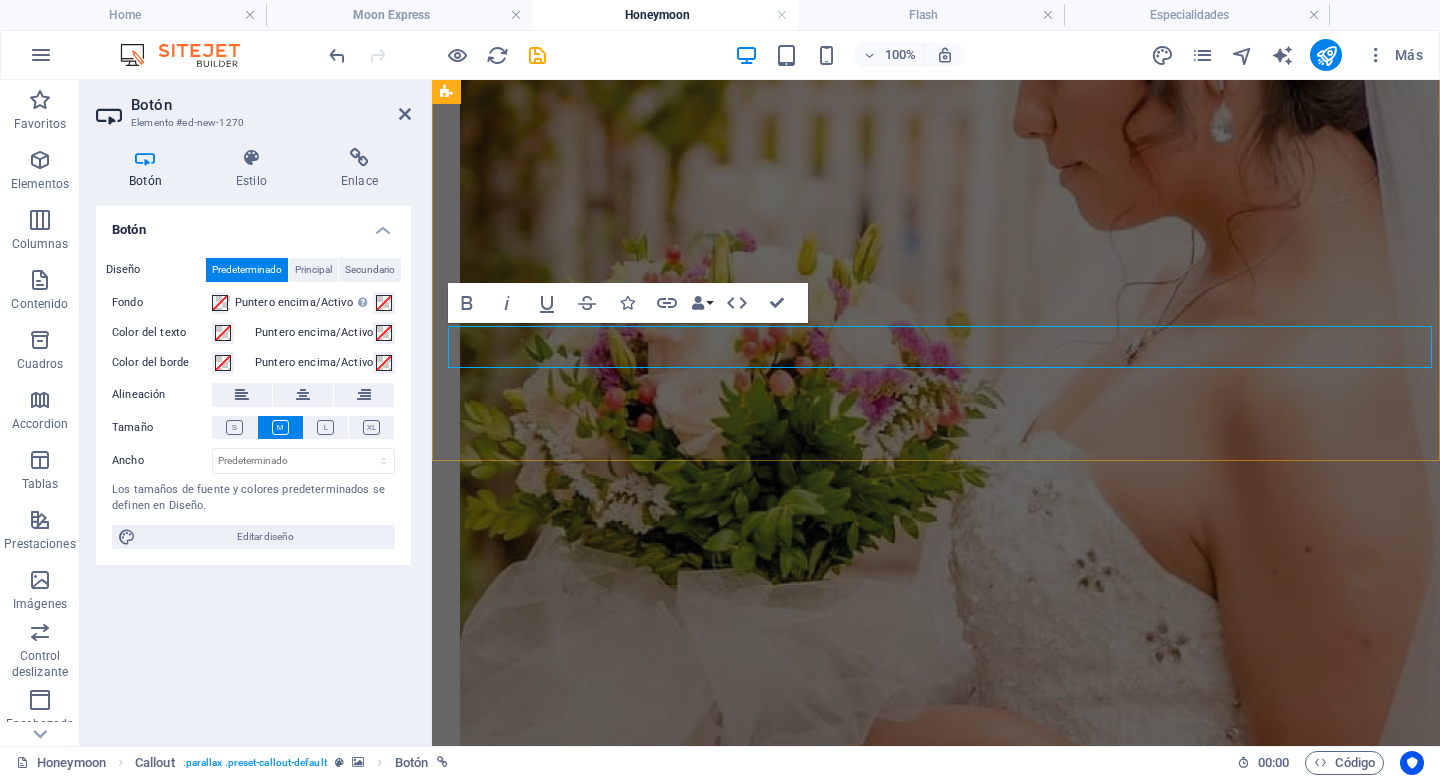scroll, scrollTop: 2316, scrollLeft: 0, axis: vertical 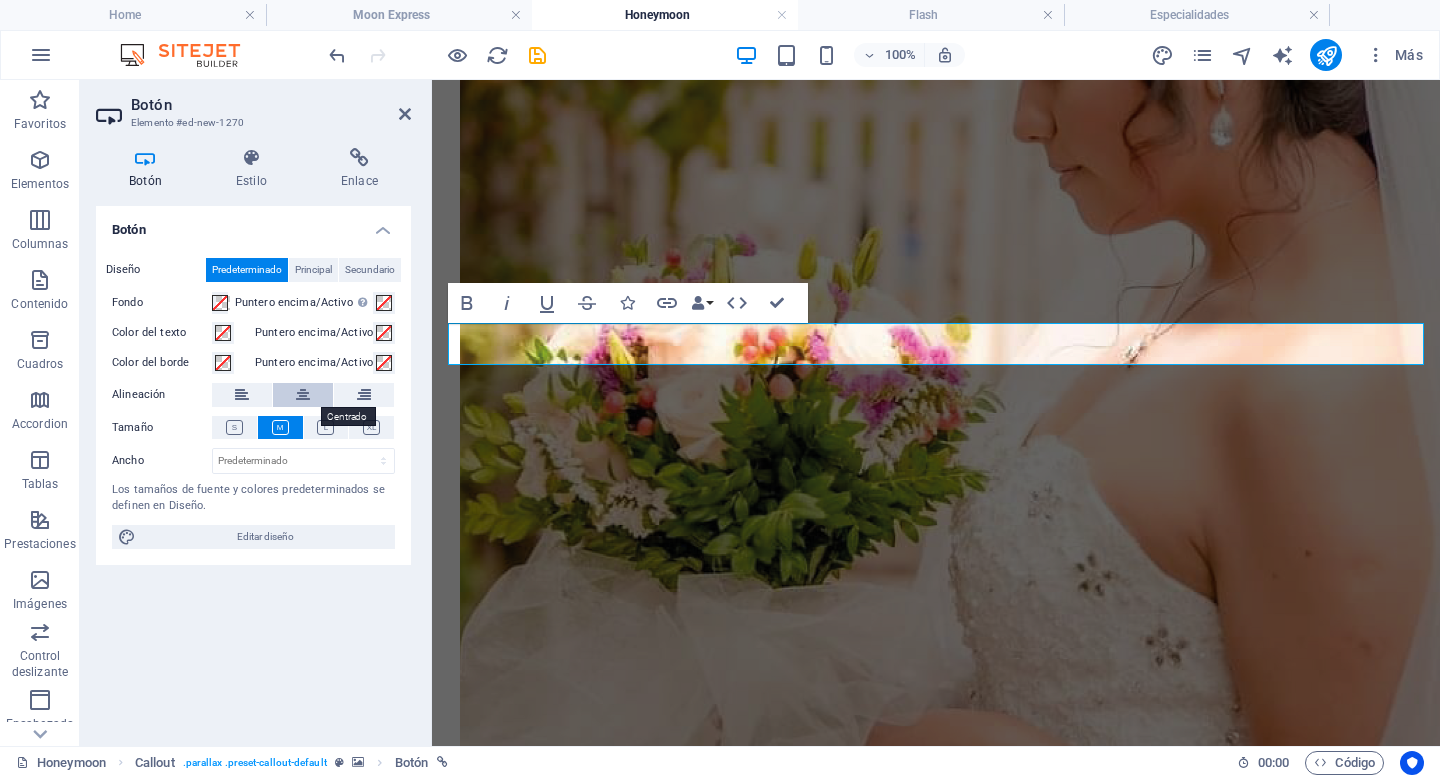 click at bounding box center [303, 395] 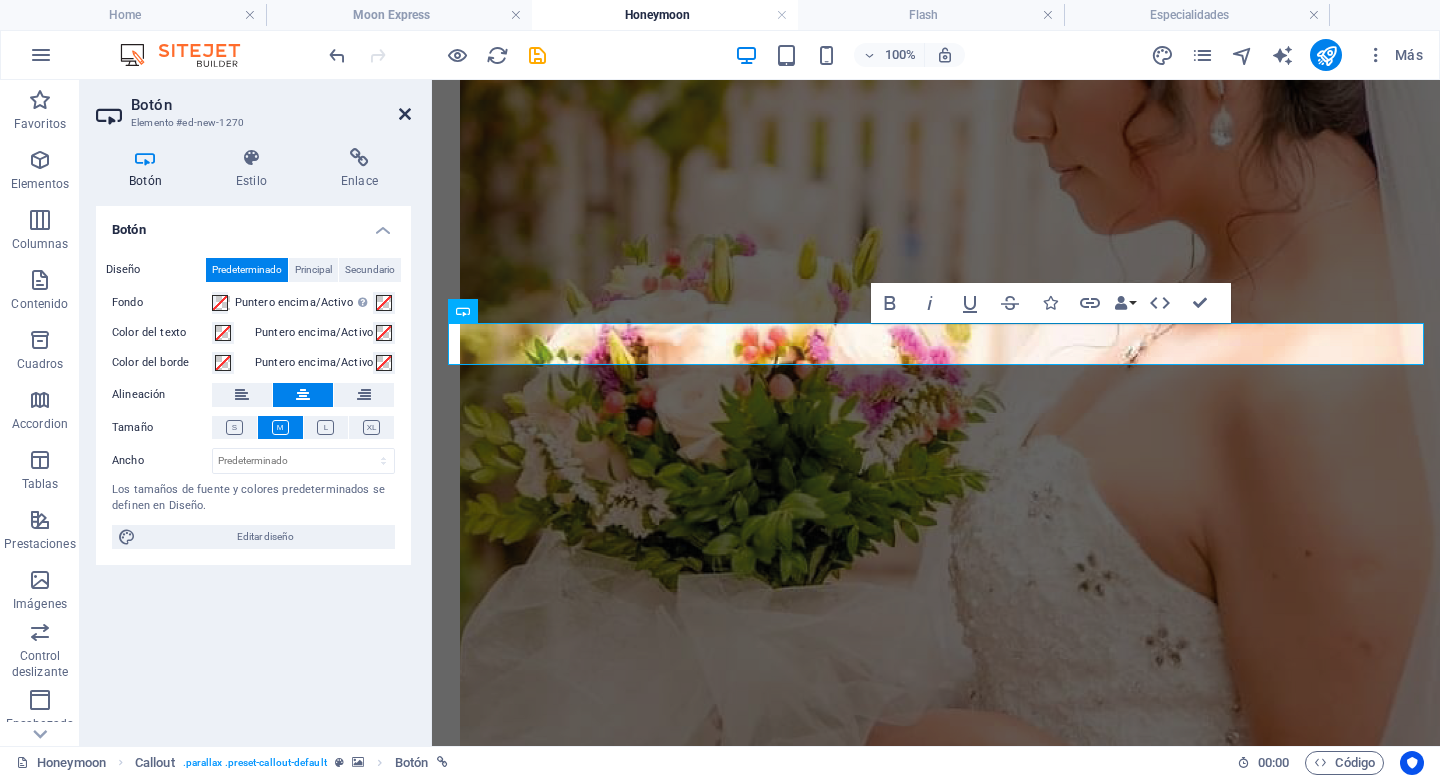 drag, startPoint x: 403, startPoint y: 113, endPoint x: 324, endPoint y: 33, distance: 112.432205 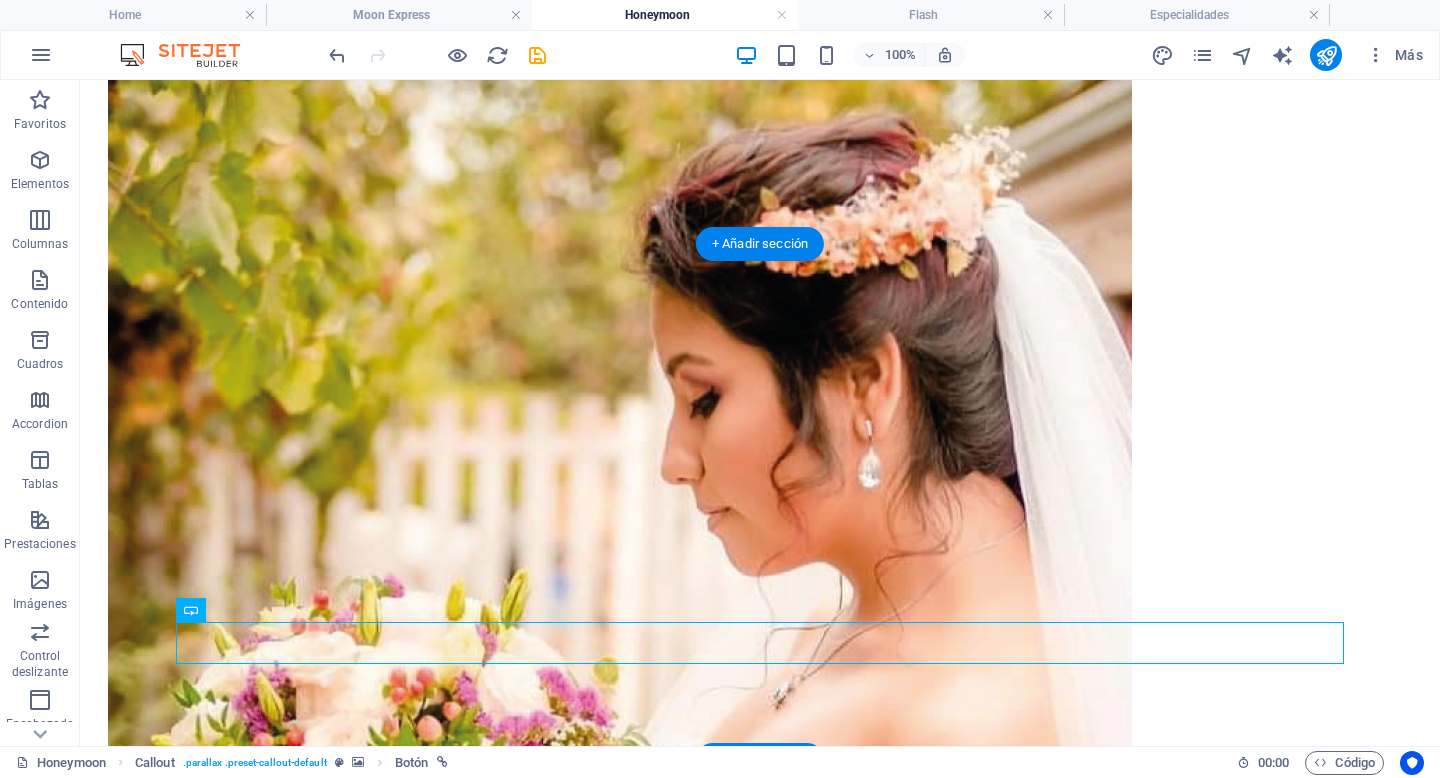 scroll, scrollTop: 2016, scrollLeft: 0, axis: vertical 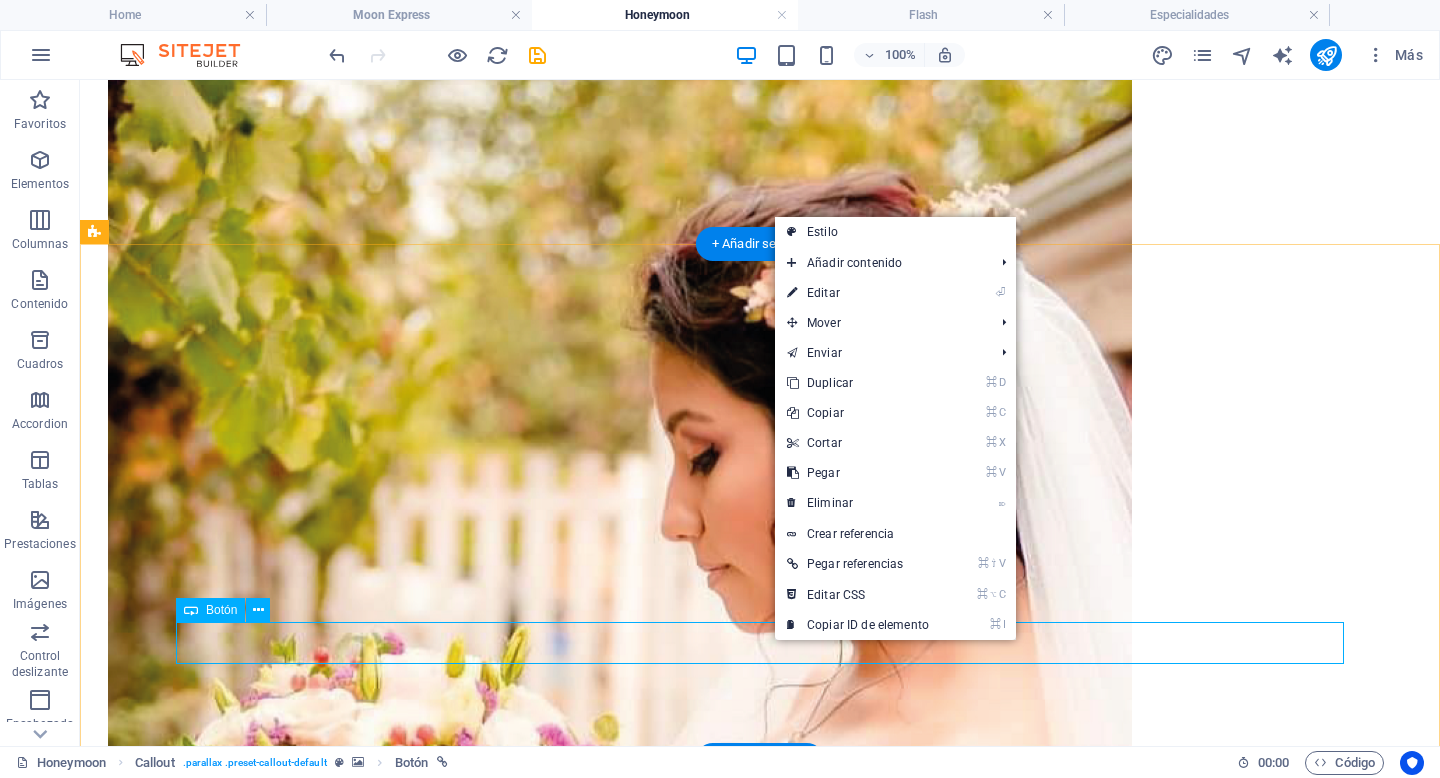 click on "reservar" at bounding box center (760, 4985) 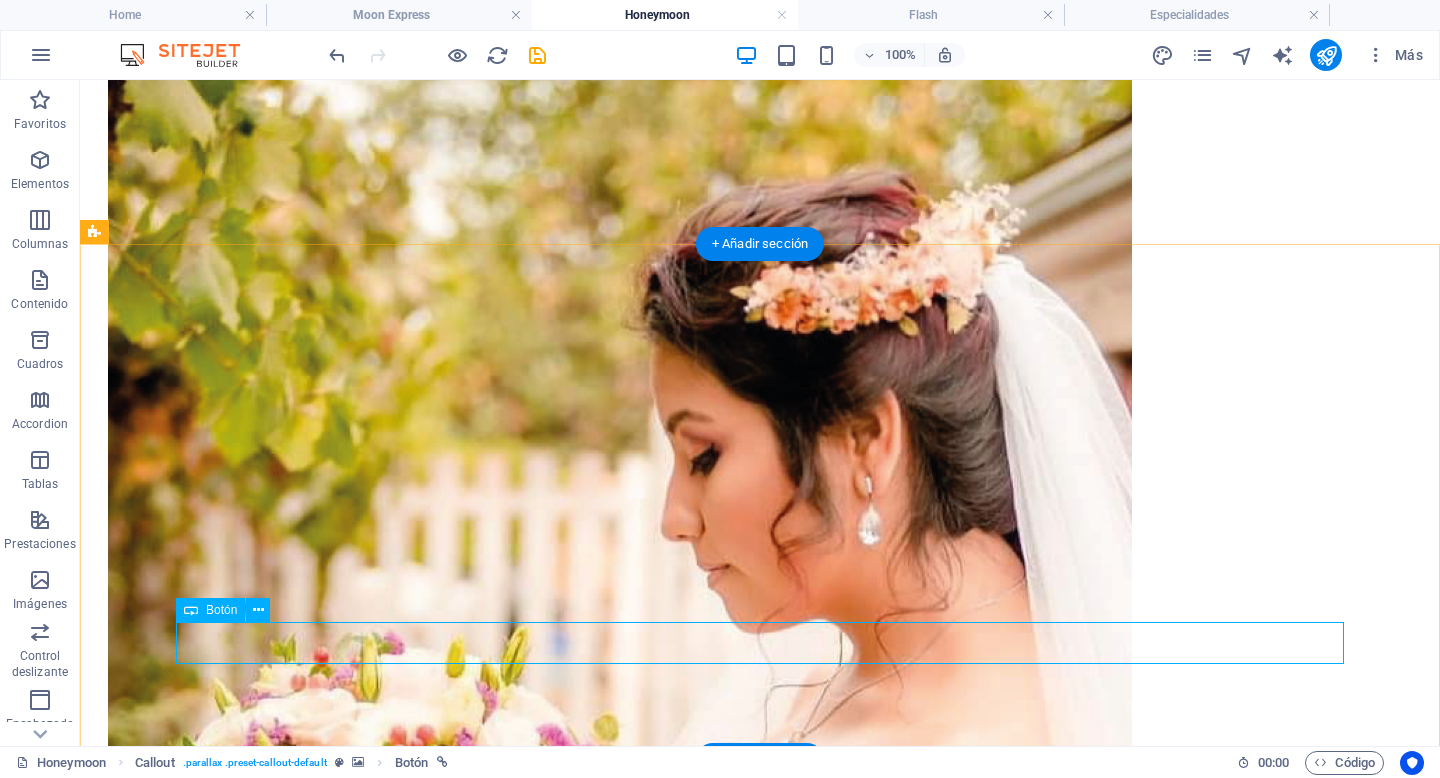 click on "reservar" at bounding box center [760, 4985] 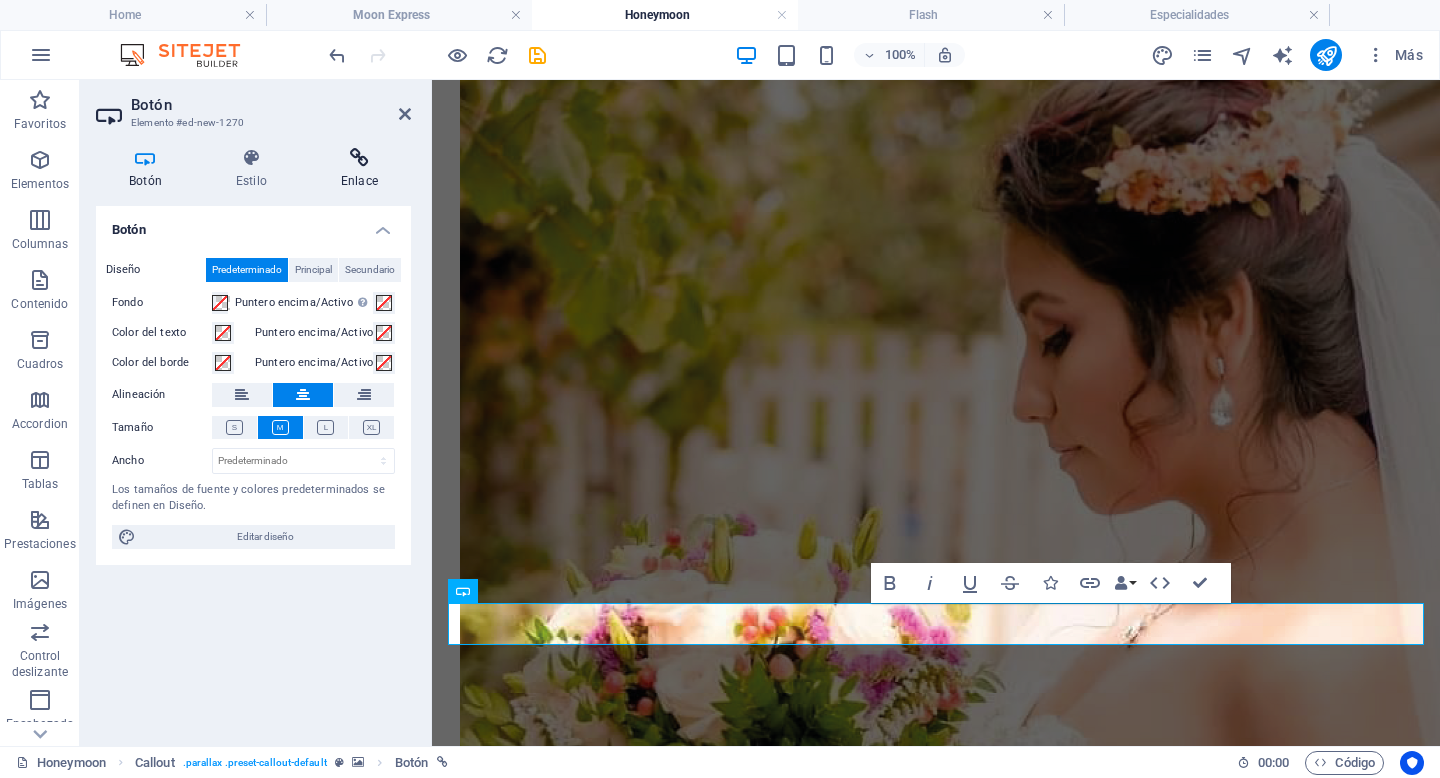 click on "Enlace" at bounding box center [359, 169] 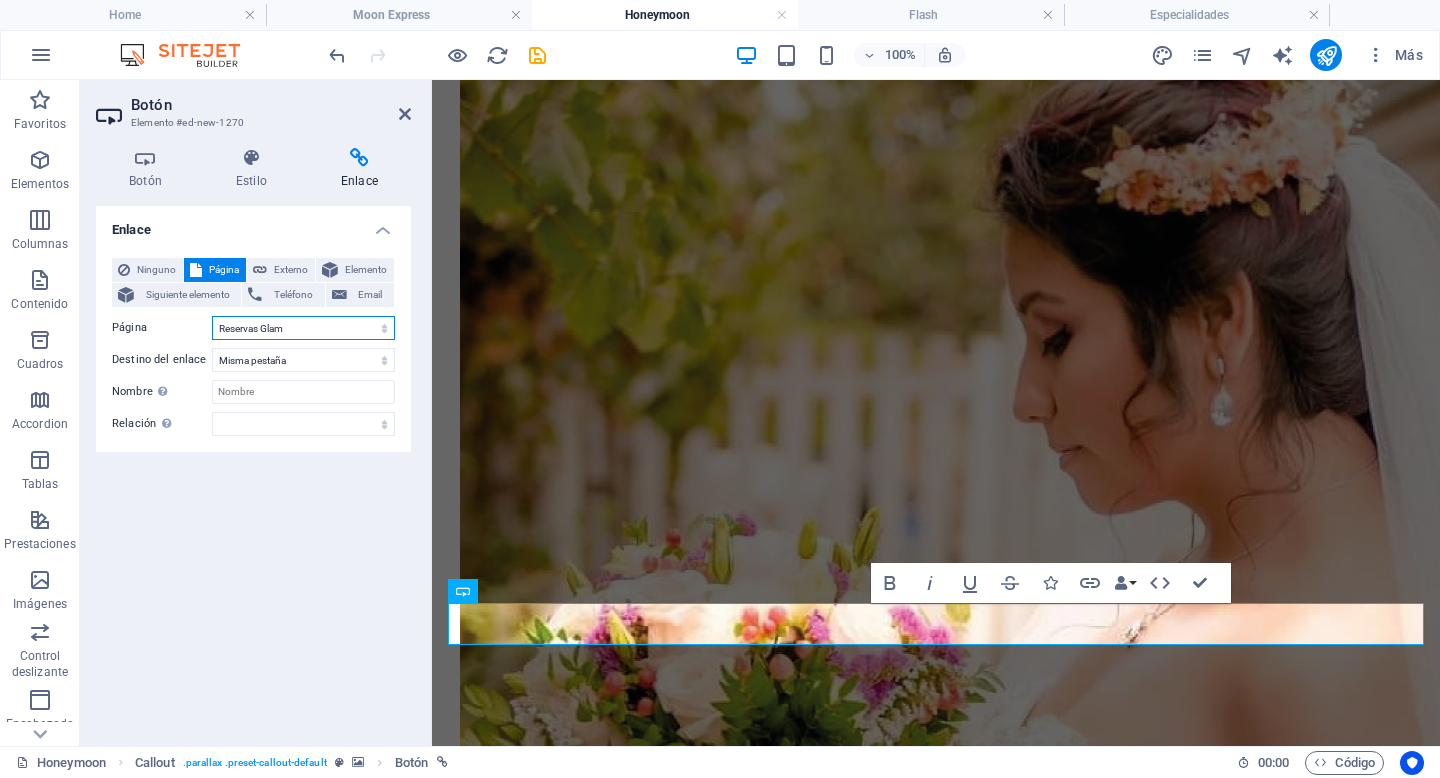 click on "Home Sobre mi Especialidades Honeymoon Academy Moon Express Flash Reservas Honneymoon Reservas Glam Reservas Academy Políticas de privacidad Formulario ebook Formulario Honeymoon Premium Formulario Honeymoon Full Formulario Honeymoon Essential Formulario Honeymoon Basic Formulario Moon Express Formulario Glam Formulario makeup Formulario hairdresser Formulario Academy1 Formulario Academy2 Formulario Academy3" at bounding box center [303, 328] 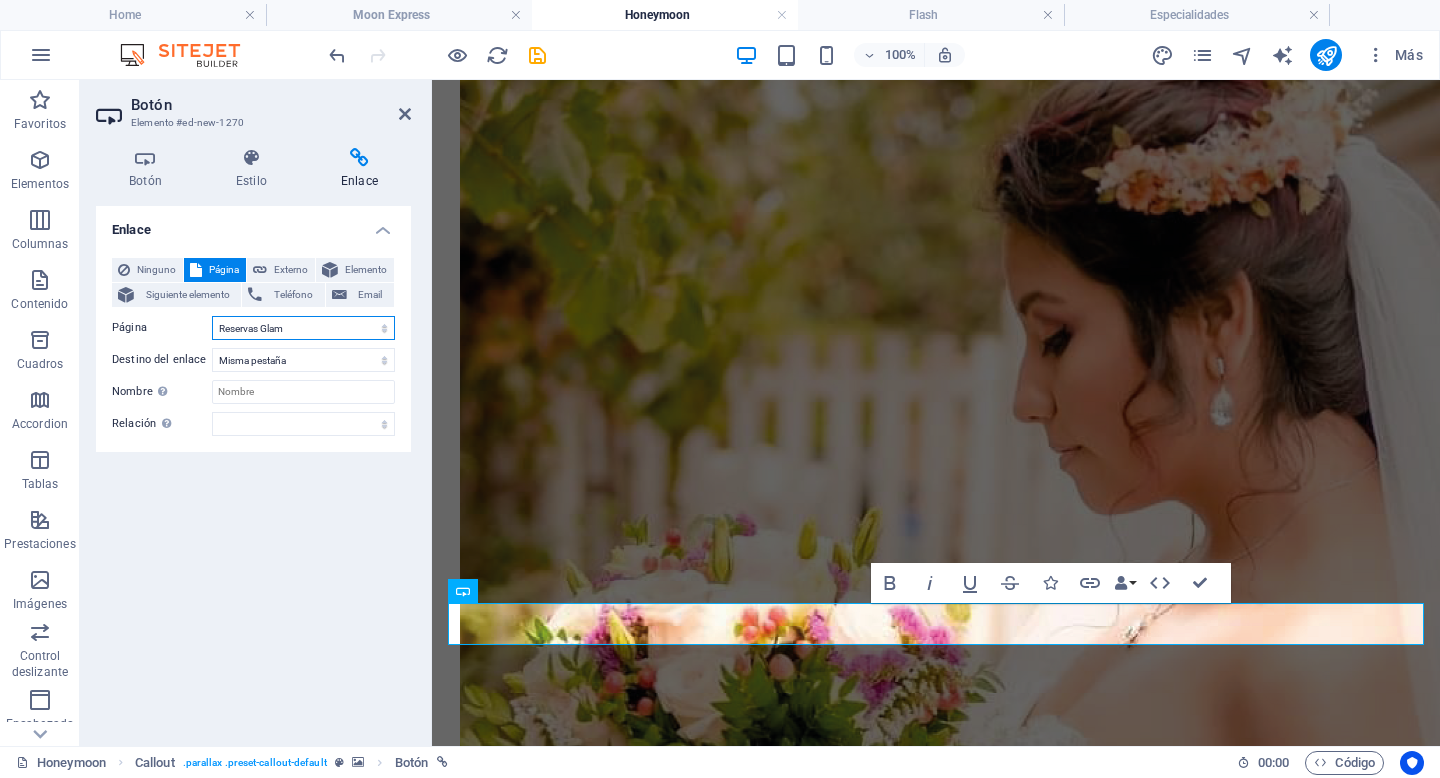 select on "7" 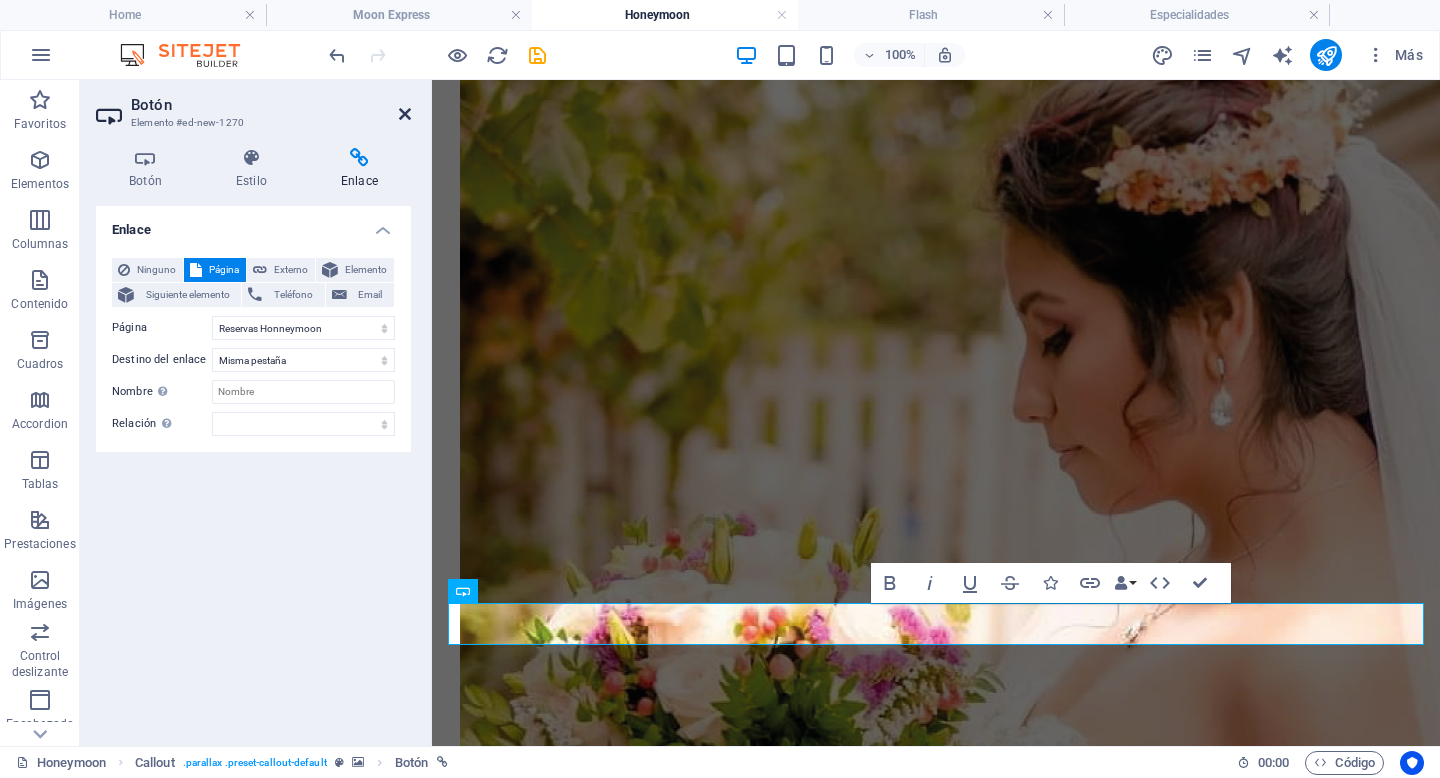 click at bounding box center (405, 114) 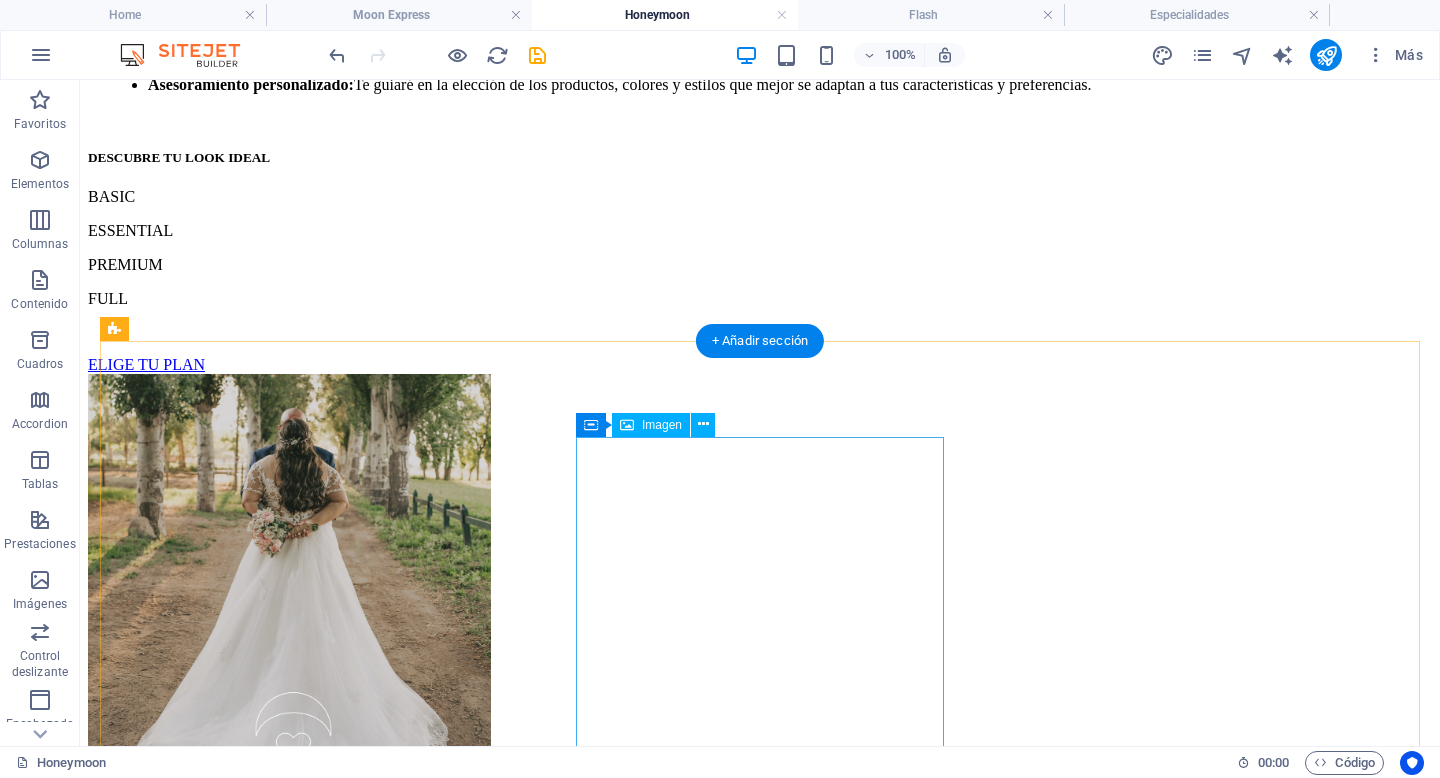 scroll, scrollTop: 1217, scrollLeft: 0, axis: vertical 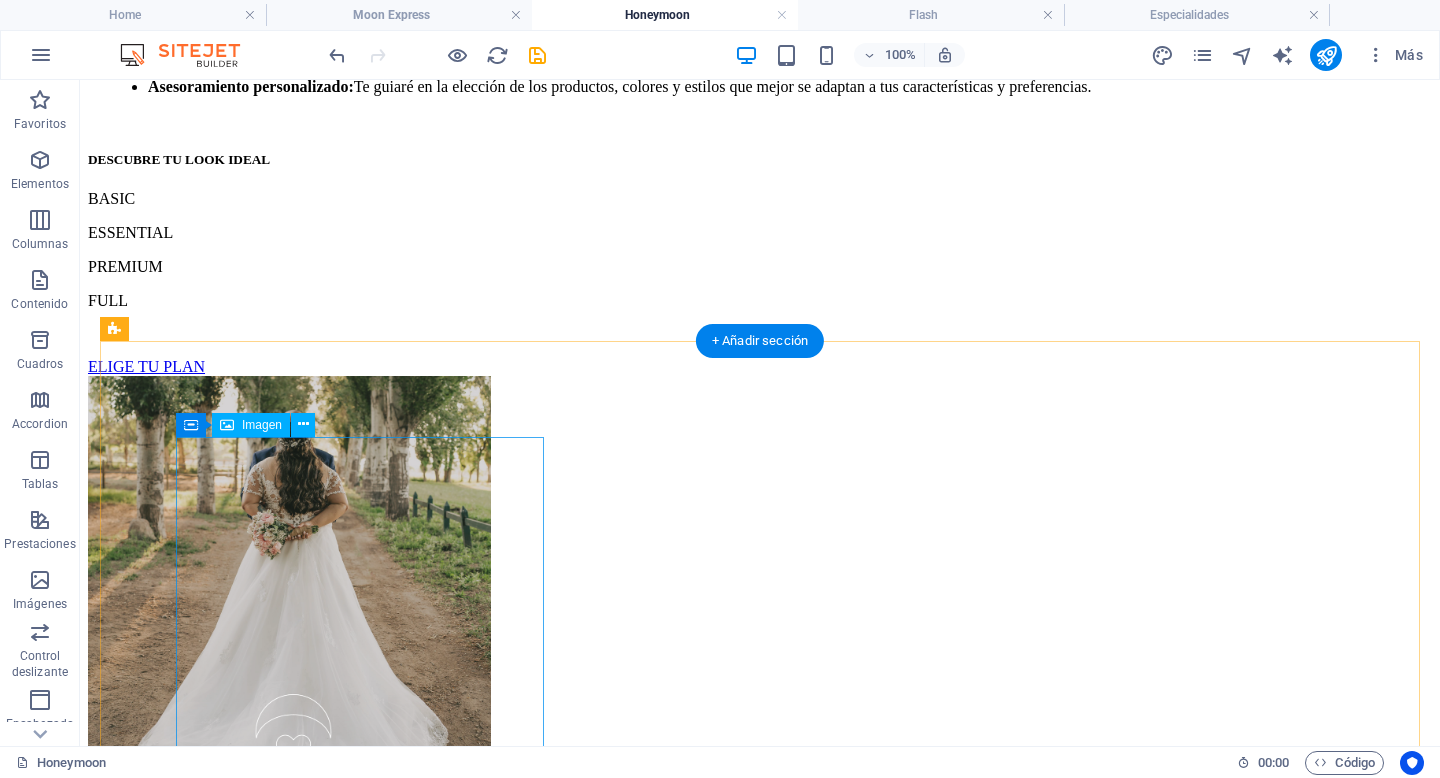 click at bounding box center [760, 1530] 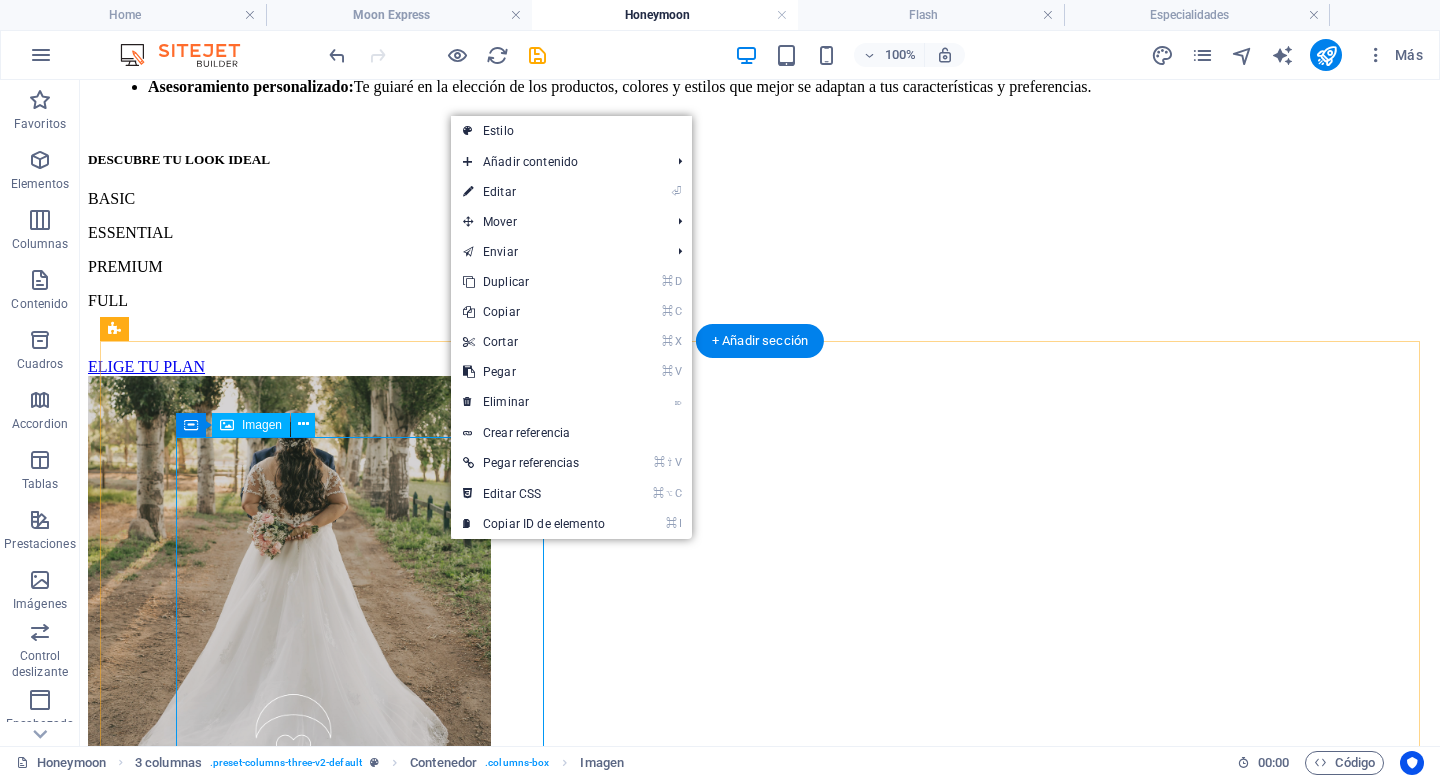 click at bounding box center (760, 1530) 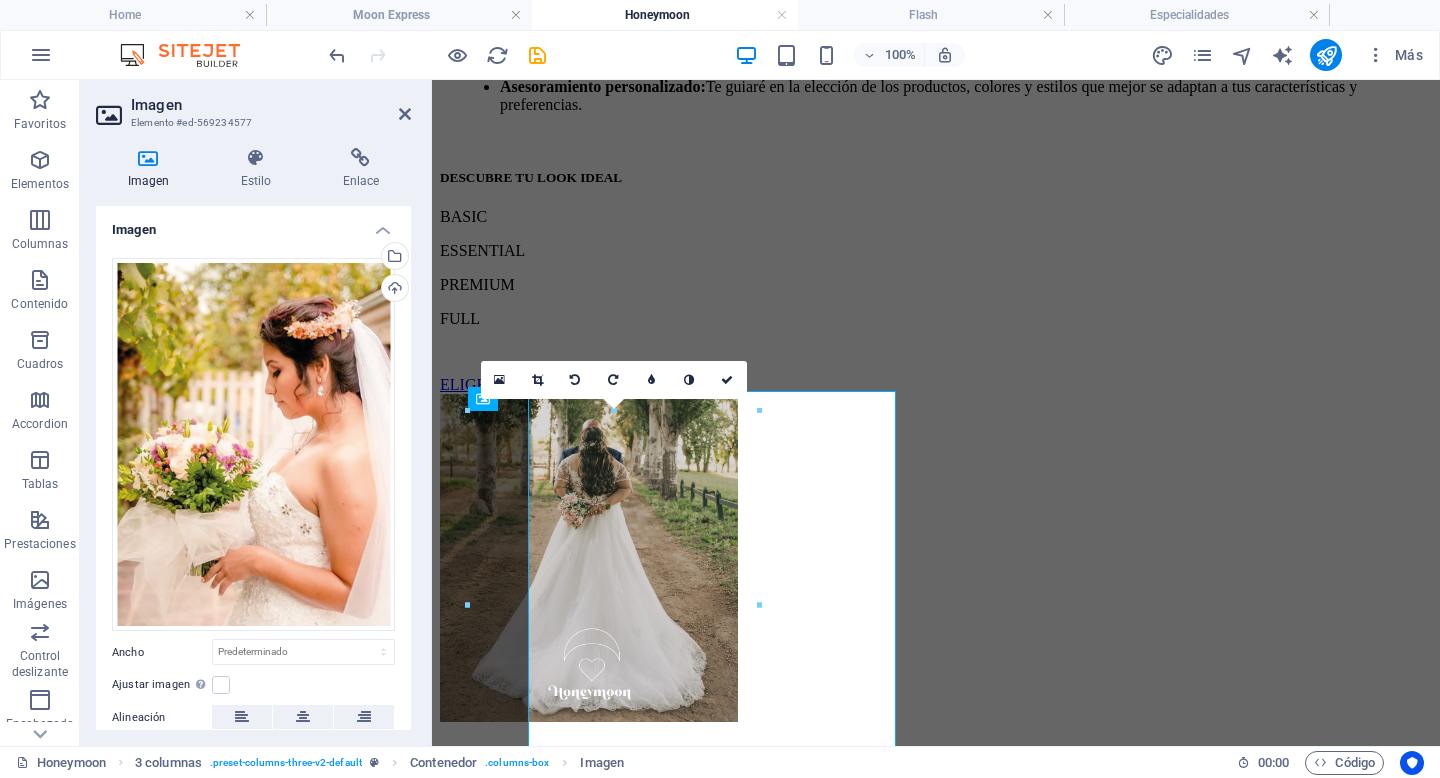 scroll, scrollTop: 1263, scrollLeft: 0, axis: vertical 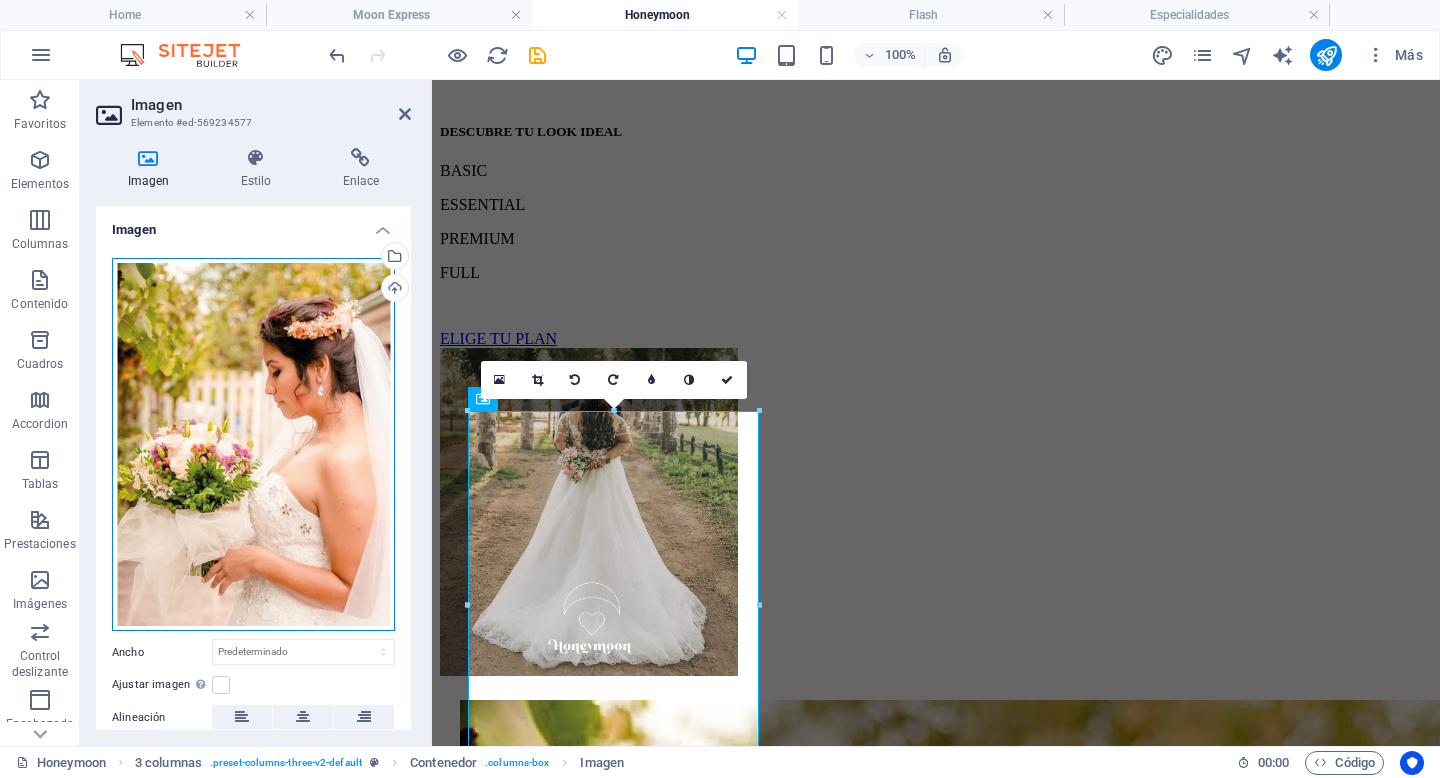 click on "Arrastra archivos aquí, haz clic para escoger archivos o  selecciona archivos de Archivos o de nuestra galería gratuita de fotos y vídeos" at bounding box center (253, 445) 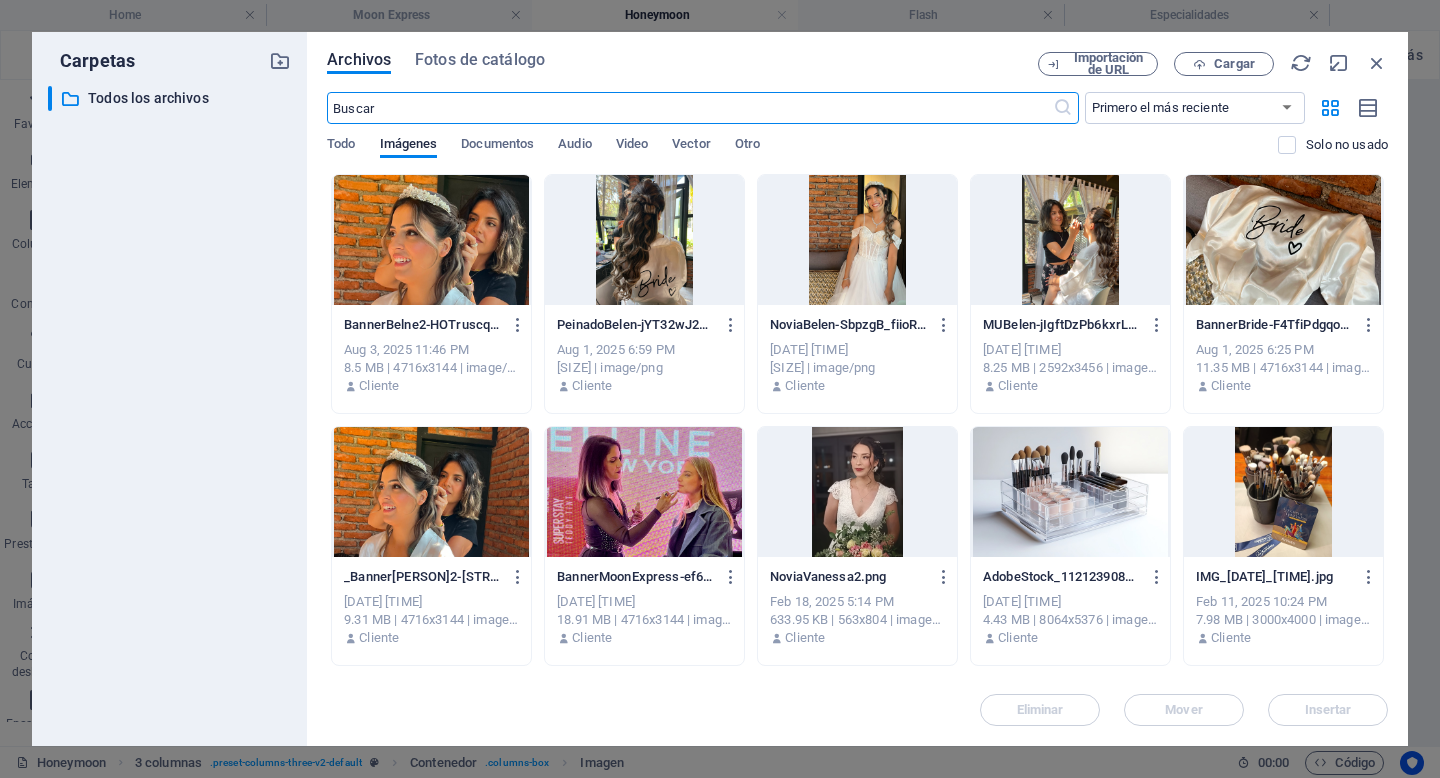 scroll, scrollTop: 4, scrollLeft: 0, axis: vertical 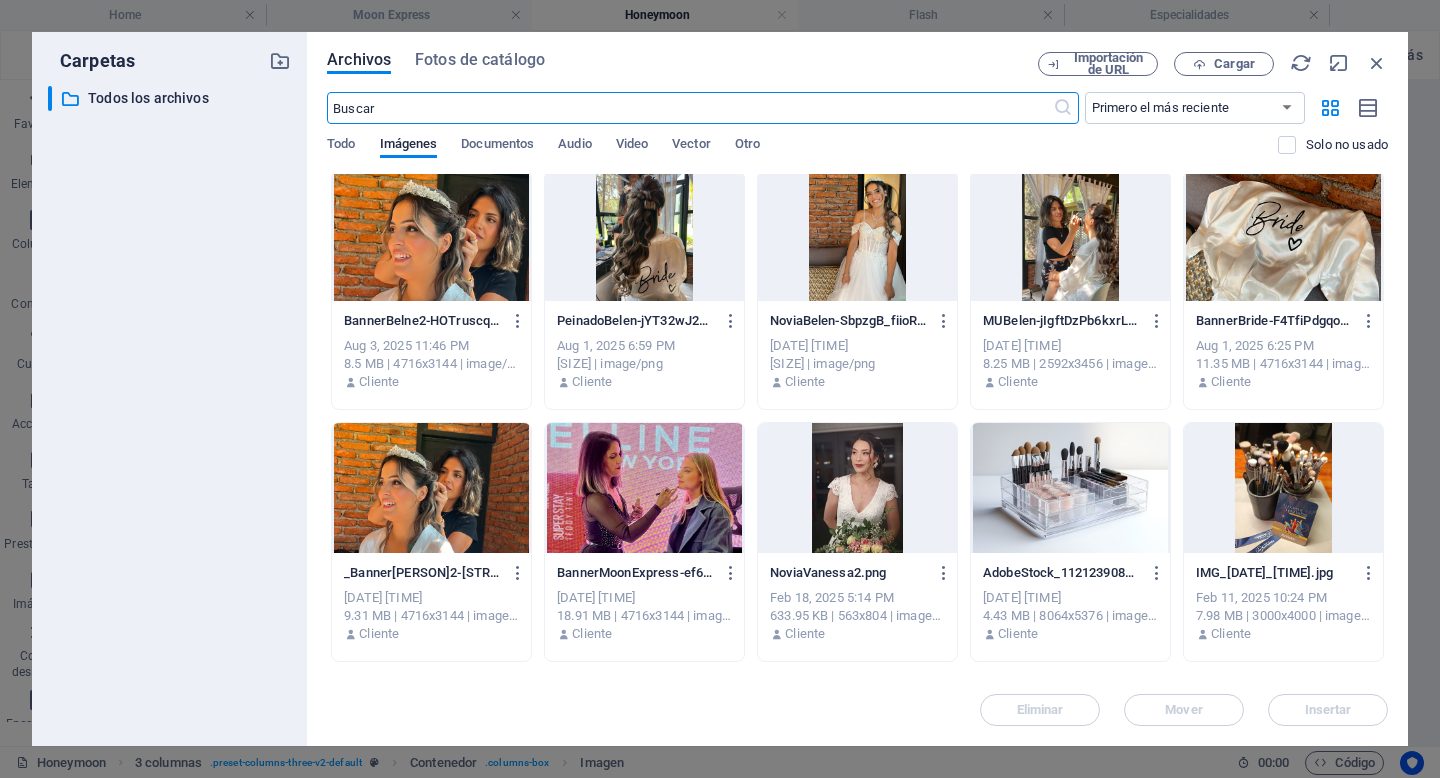 click at bounding box center (857, 236) 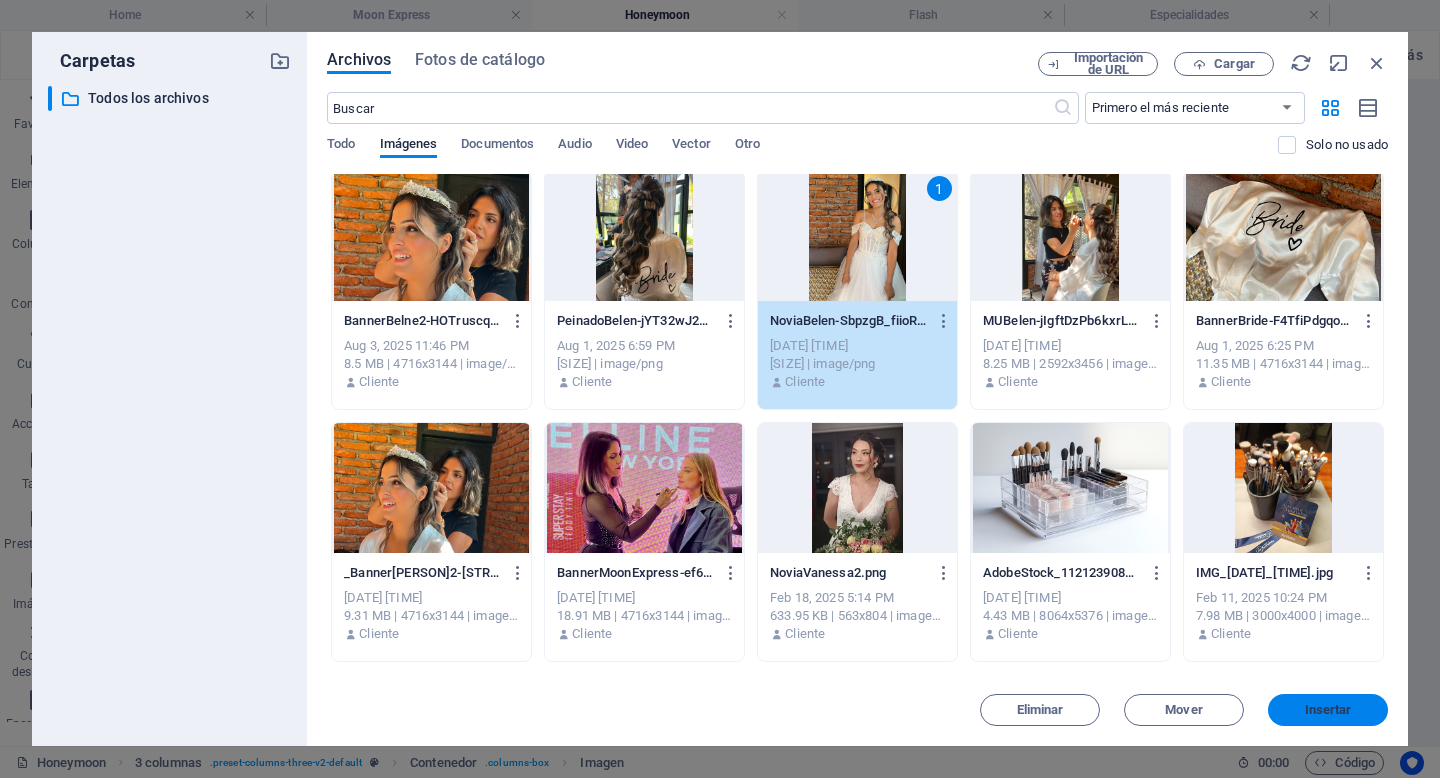 click on "Insertar" at bounding box center [1328, 710] 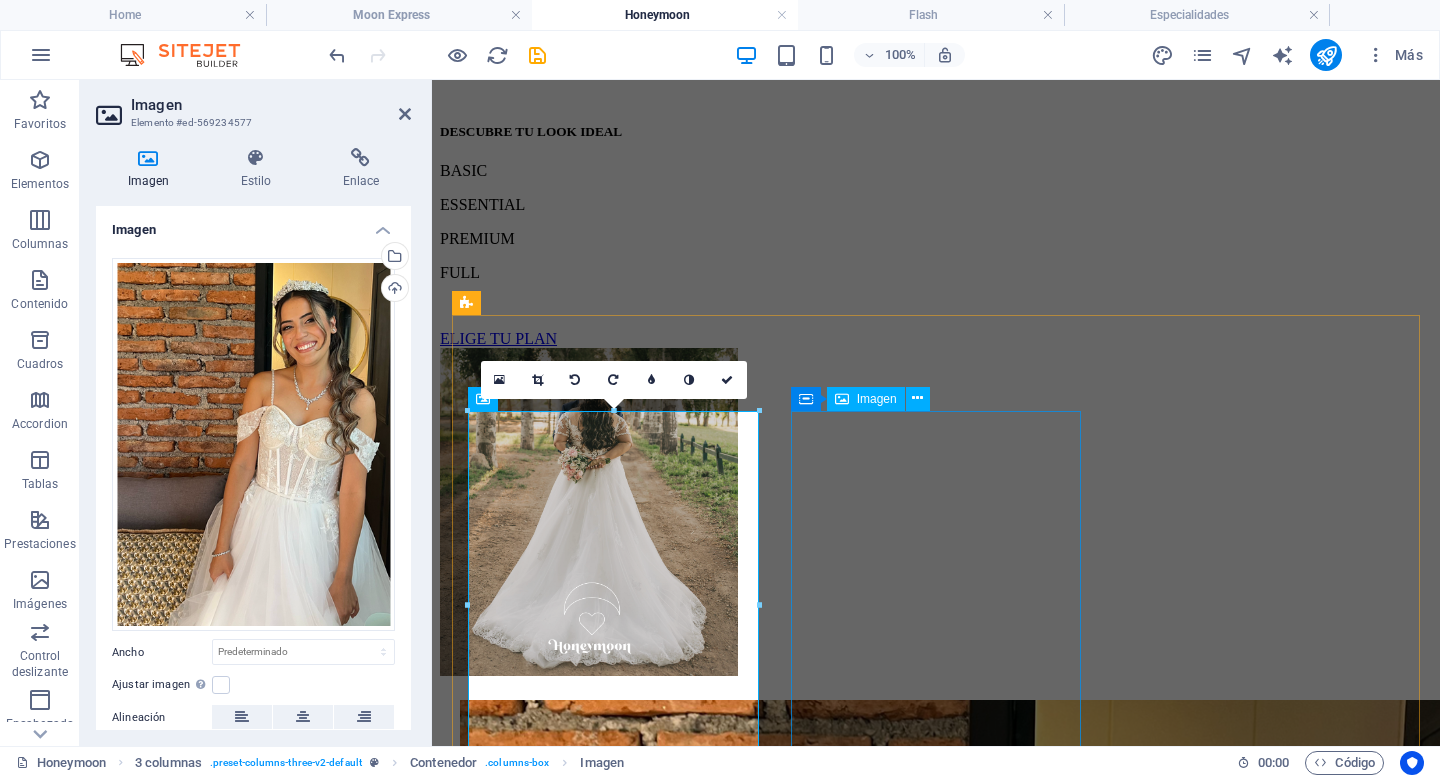 click at bounding box center (936, 2733) 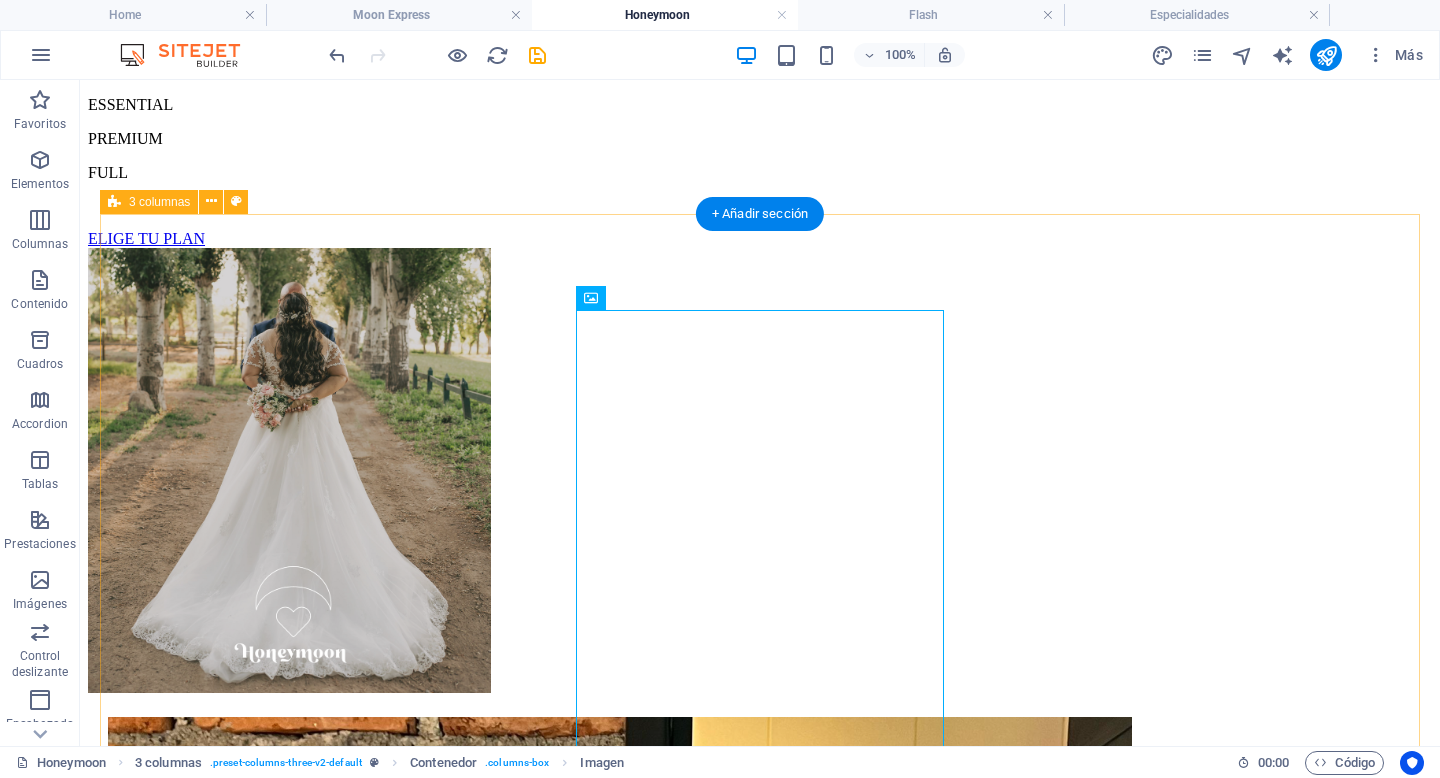 scroll, scrollTop: 1347, scrollLeft: 0, axis: vertical 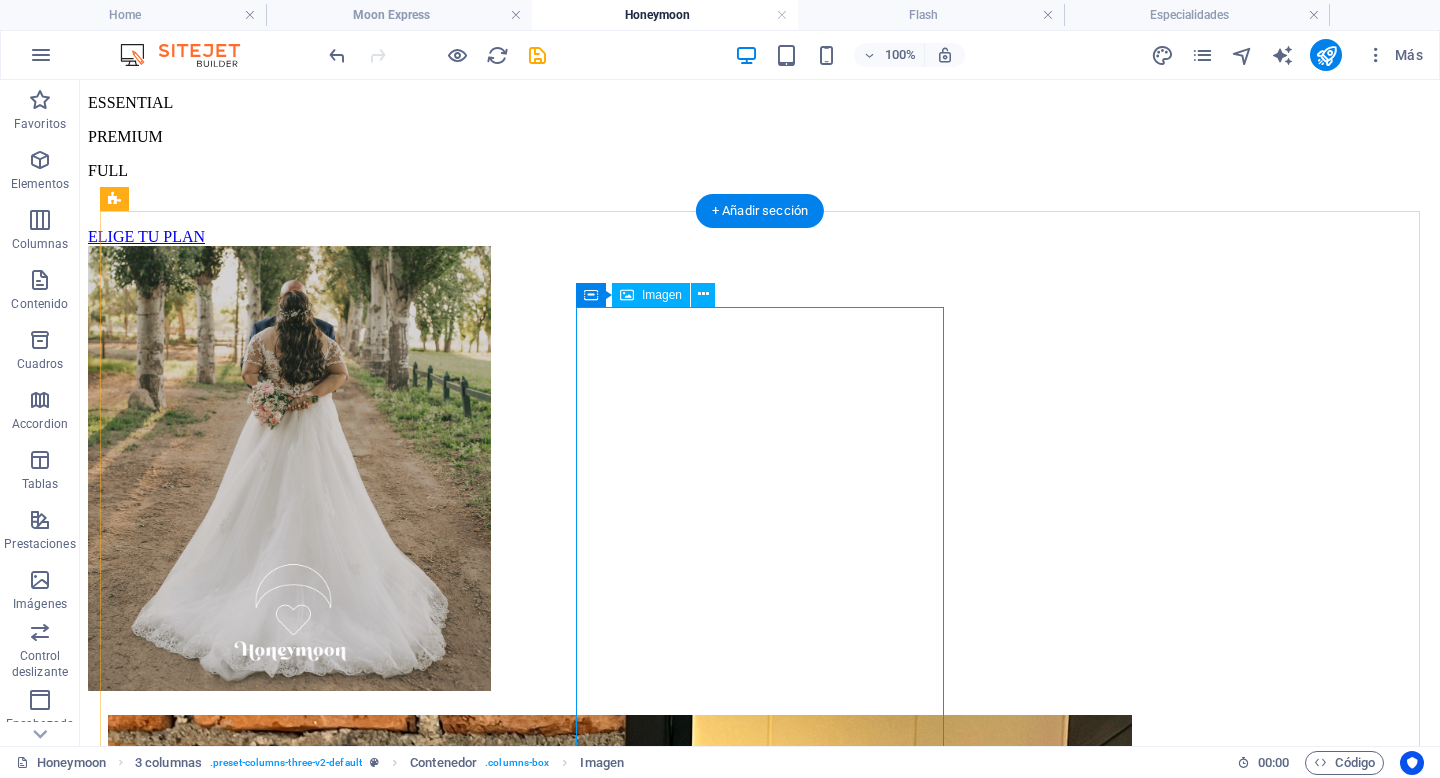 click at bounding box center (760, 2769) 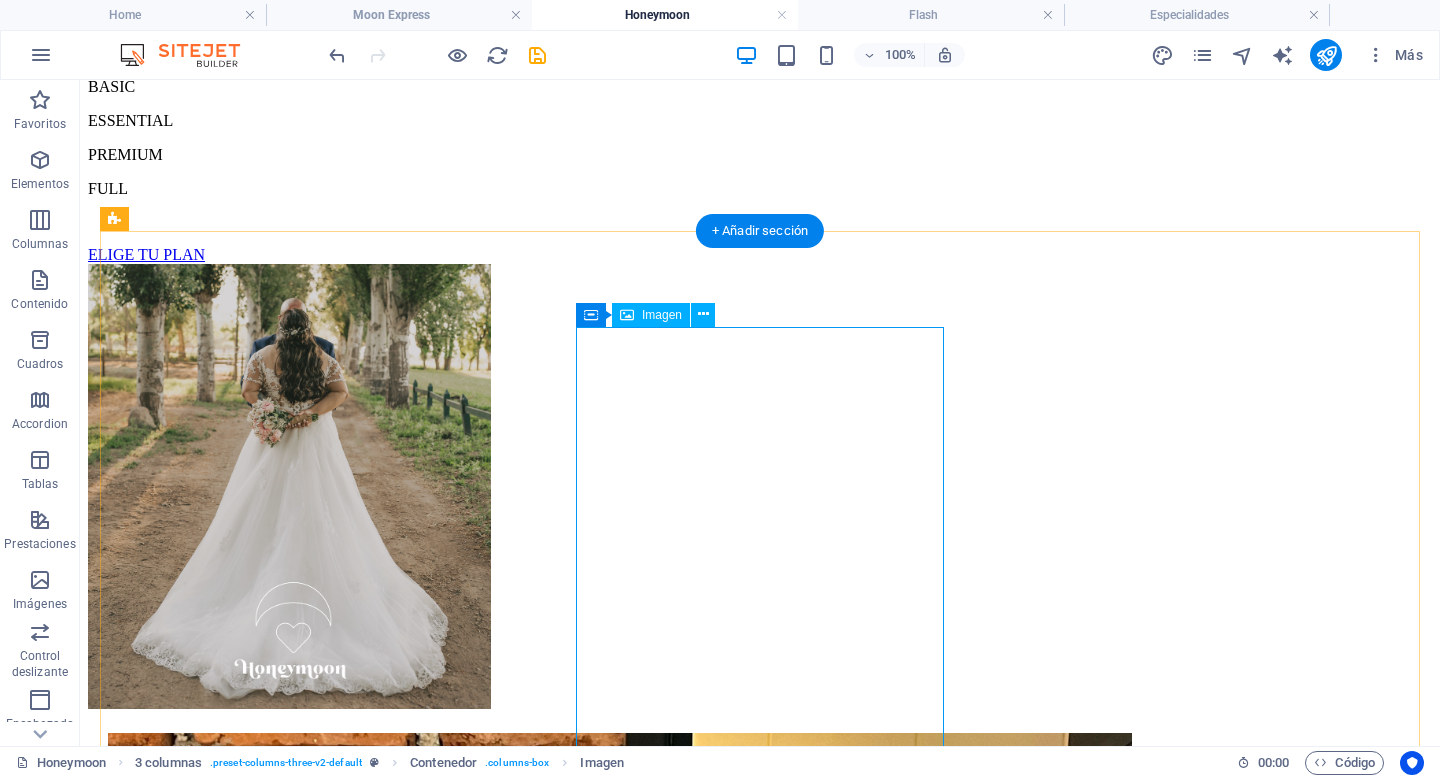 scroll, scrollTop: 1327, scrollLeft: 0, axis: vertical 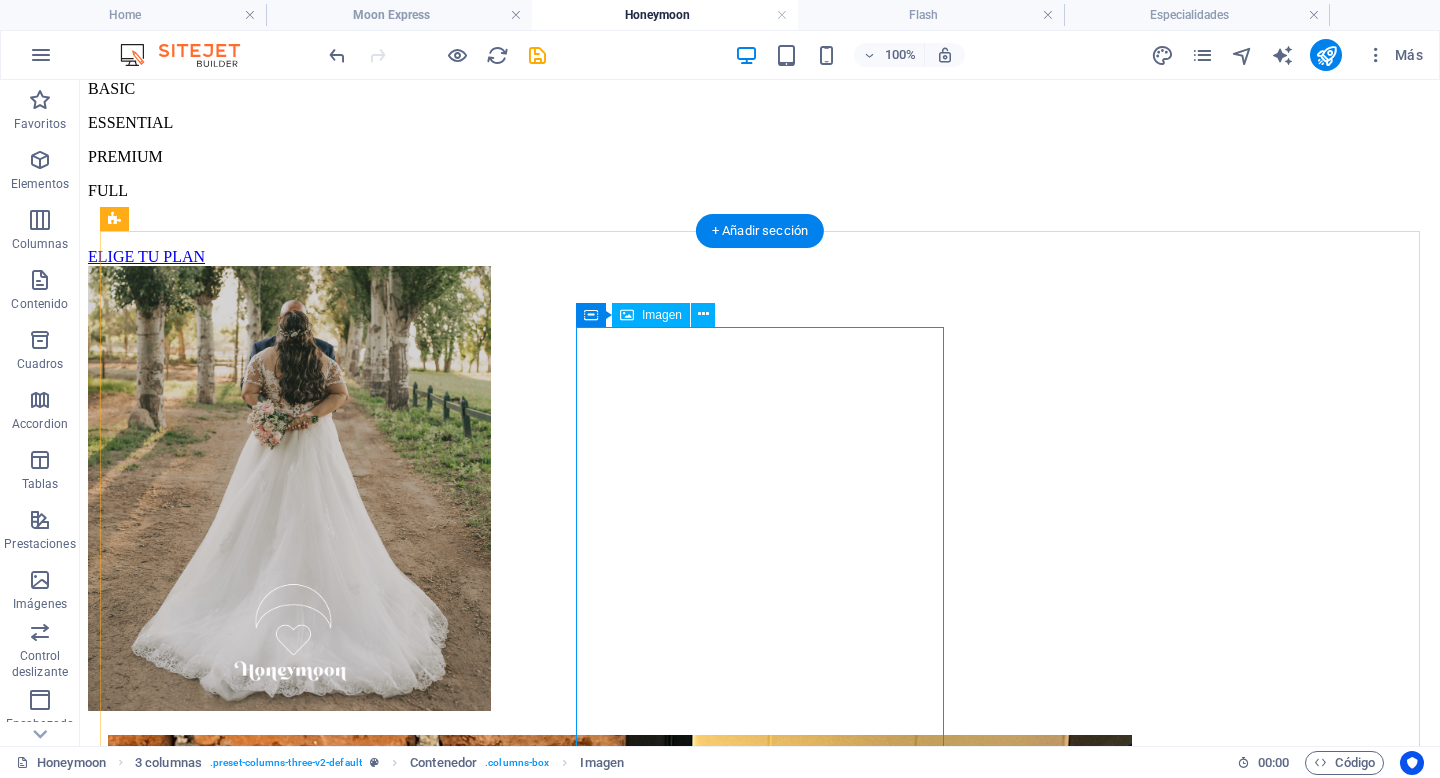click at bounding box center [760, 2789] 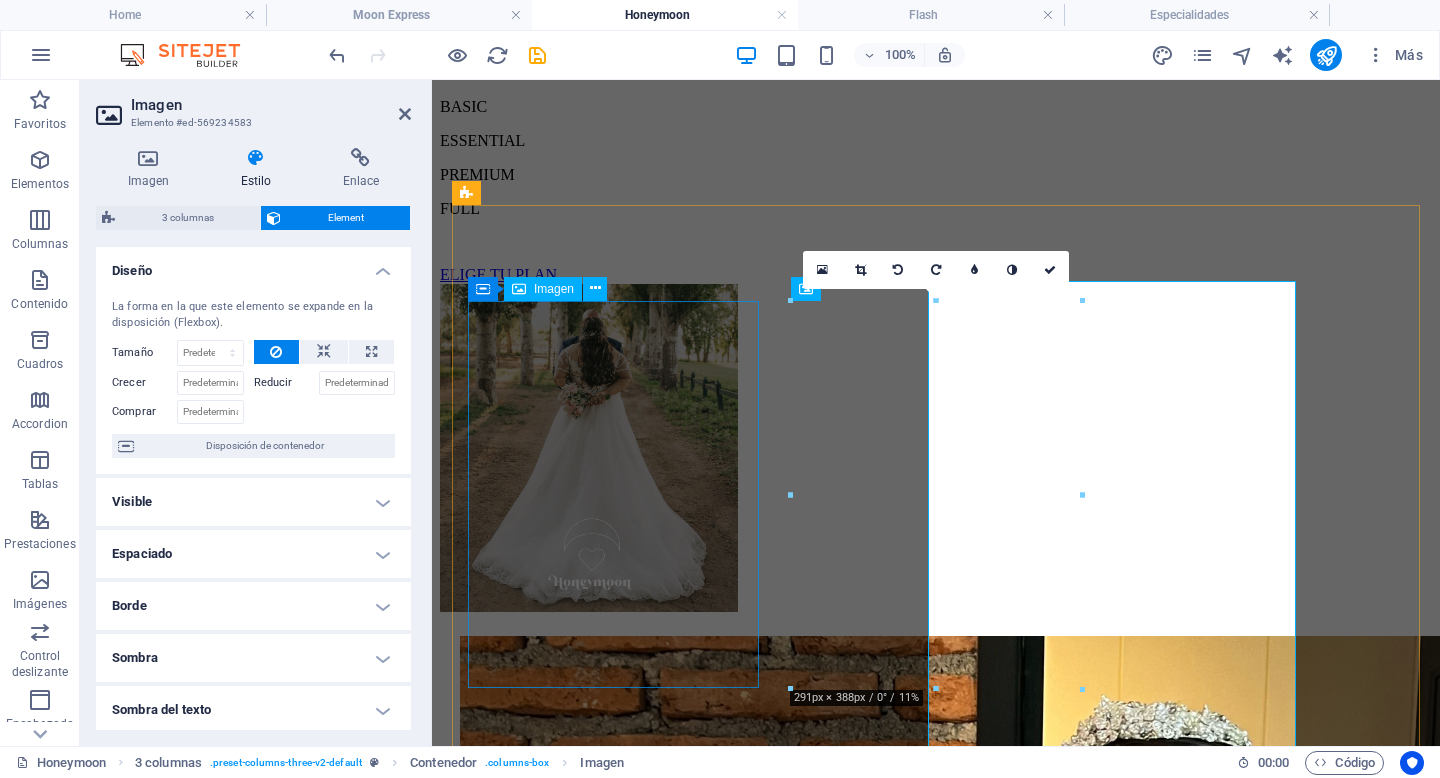 scroll, scrollTop: 1373, scrollLeft: 0, axis: vertical 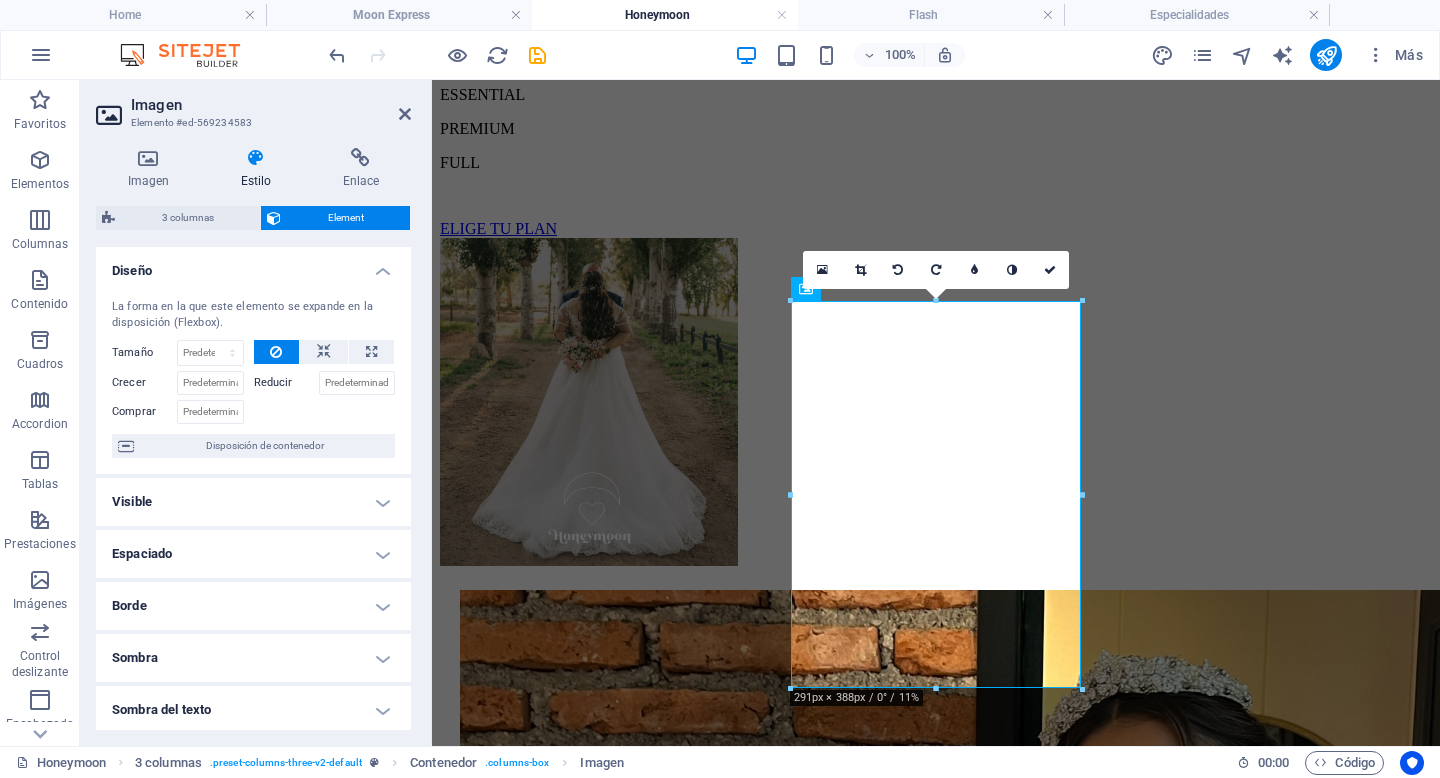 click on "Imagen Estilo Enlace Imagen Arrastra archivos aquí, haz clic para escoger archivos o  selecciona archivos de Archivos o de nuestra galería gratuita de fotos y vídeos Selecciona archivos del administrador de archivos, de la galería de fotos o carga archivo(s) Cargar Ancho Predeterminado automático px rem % em vh vw Ajustar imagen Ajustar imagen automáticamente a un ancho y alto fijo Altura Predeterminado automático px Alineación Lazyload La carga de imágenes tras la carga de la página mejora la velocidad de la página. Receptivo Automáticamente cargar tamaños optimizados de smartphone e imagen retina. Lightbox Usar como cabecera La imagen se ajustará en una etiqueta de cabecera H1. Resulta útil para dar al texto alternativo el peso de una cabecera H1, por ejemplo, para el logo. En caso de duda, dejar deseleccionado. Optimizado Las imágenes se comprimen para así mejorar la velocidad de las páginas. Posición Dirección Personalizado X offset 50 px rem % vh vw Y offset 50 px rem % vh vw Texto 8" at bounding box center (253, 439) 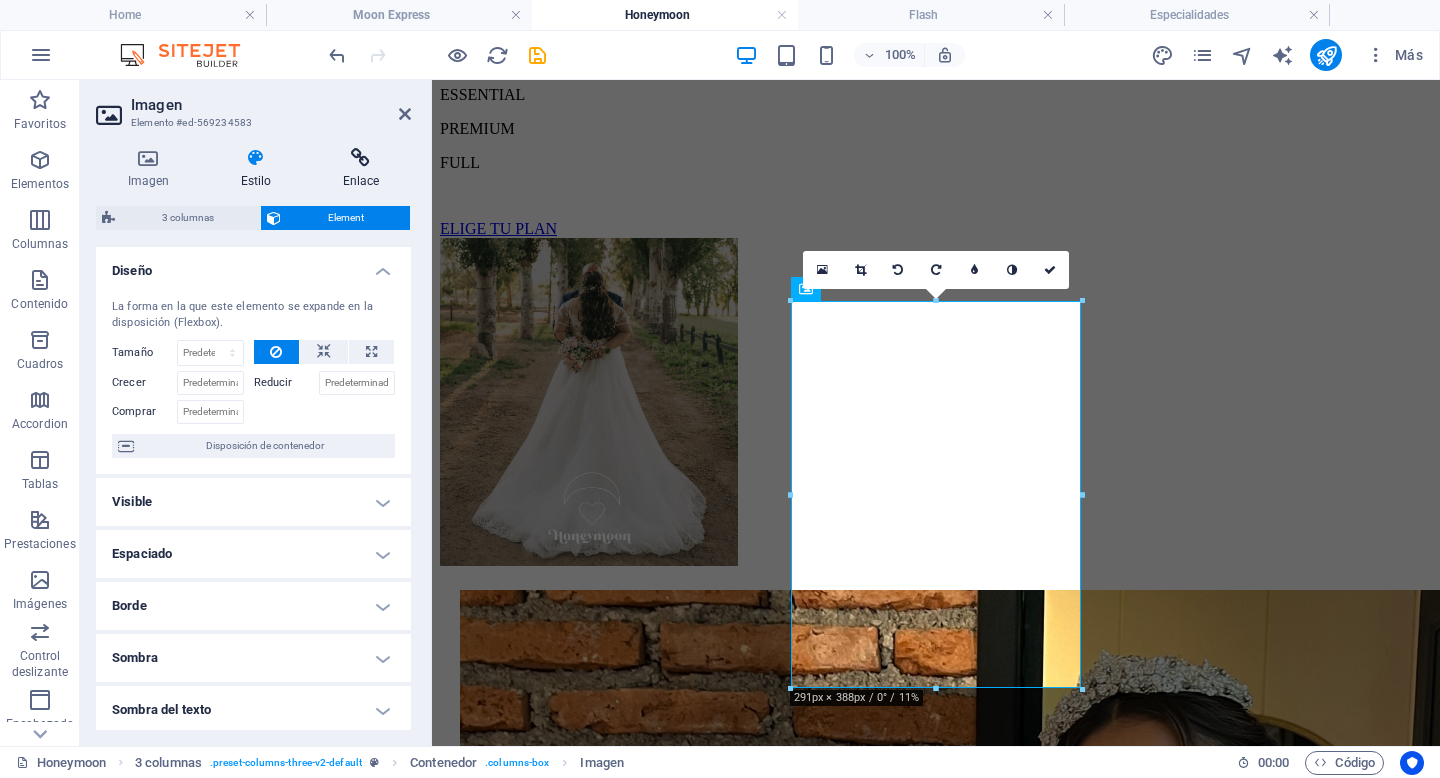 click on "Enlace" at bounding box center (361, 169) 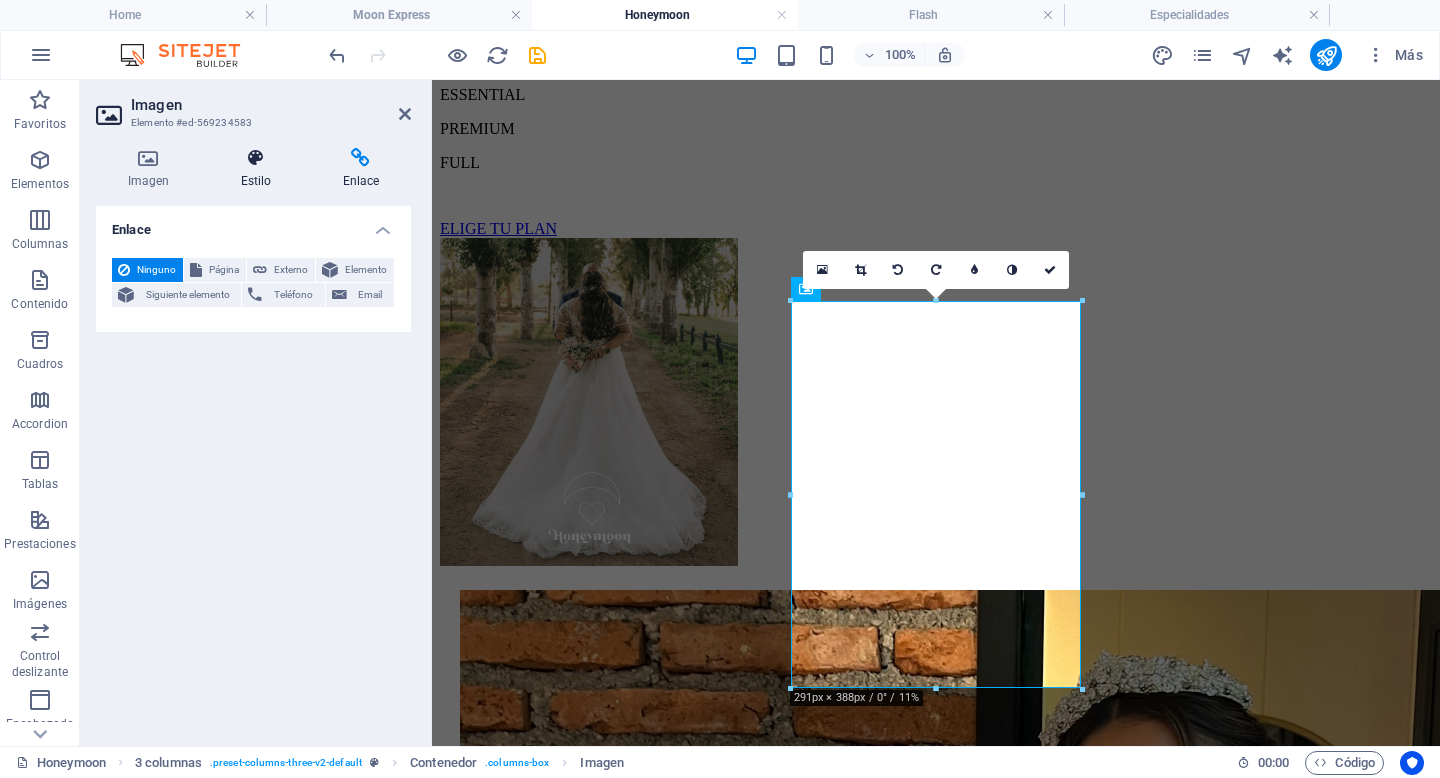 click on "Estilo" at bounding box center (260, 169) 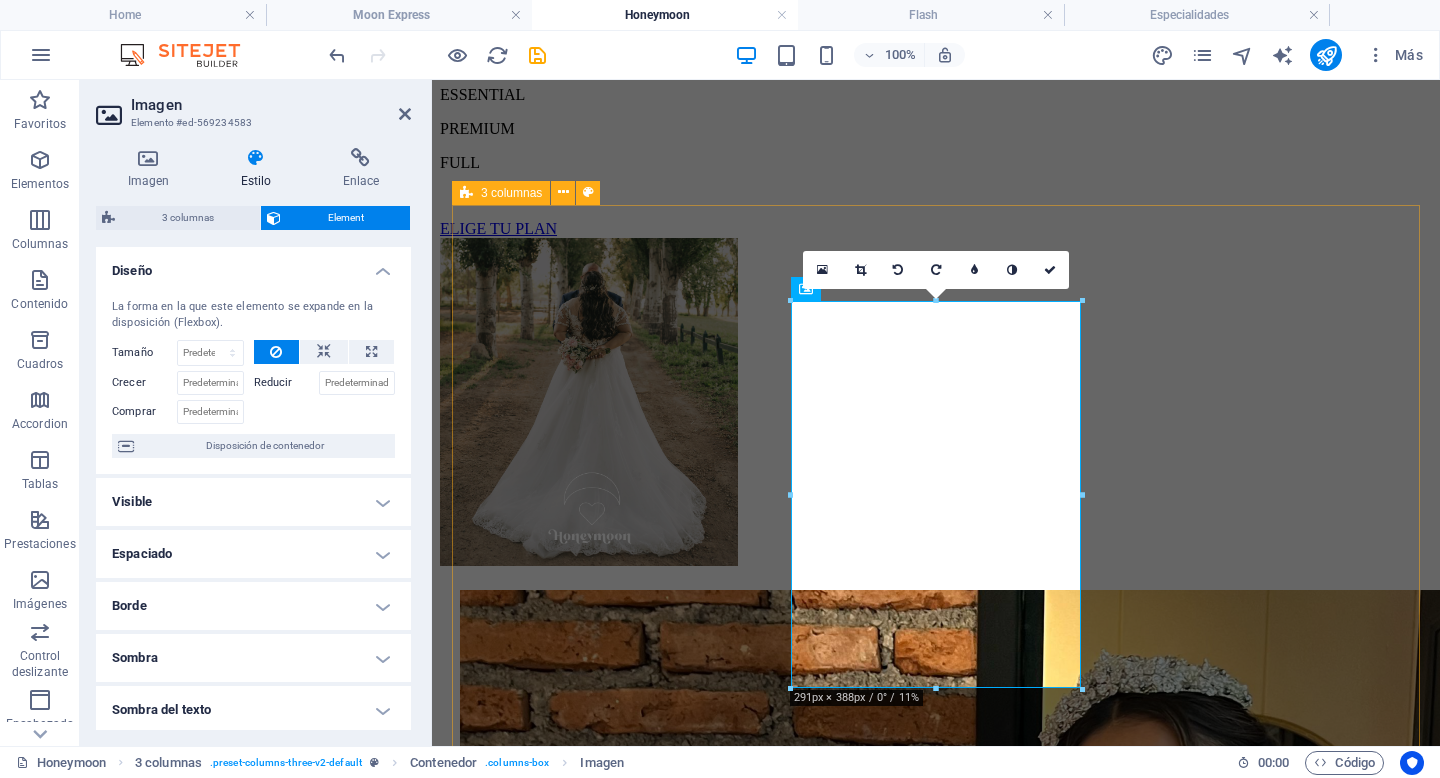 click at bounding box center (936, 2644) 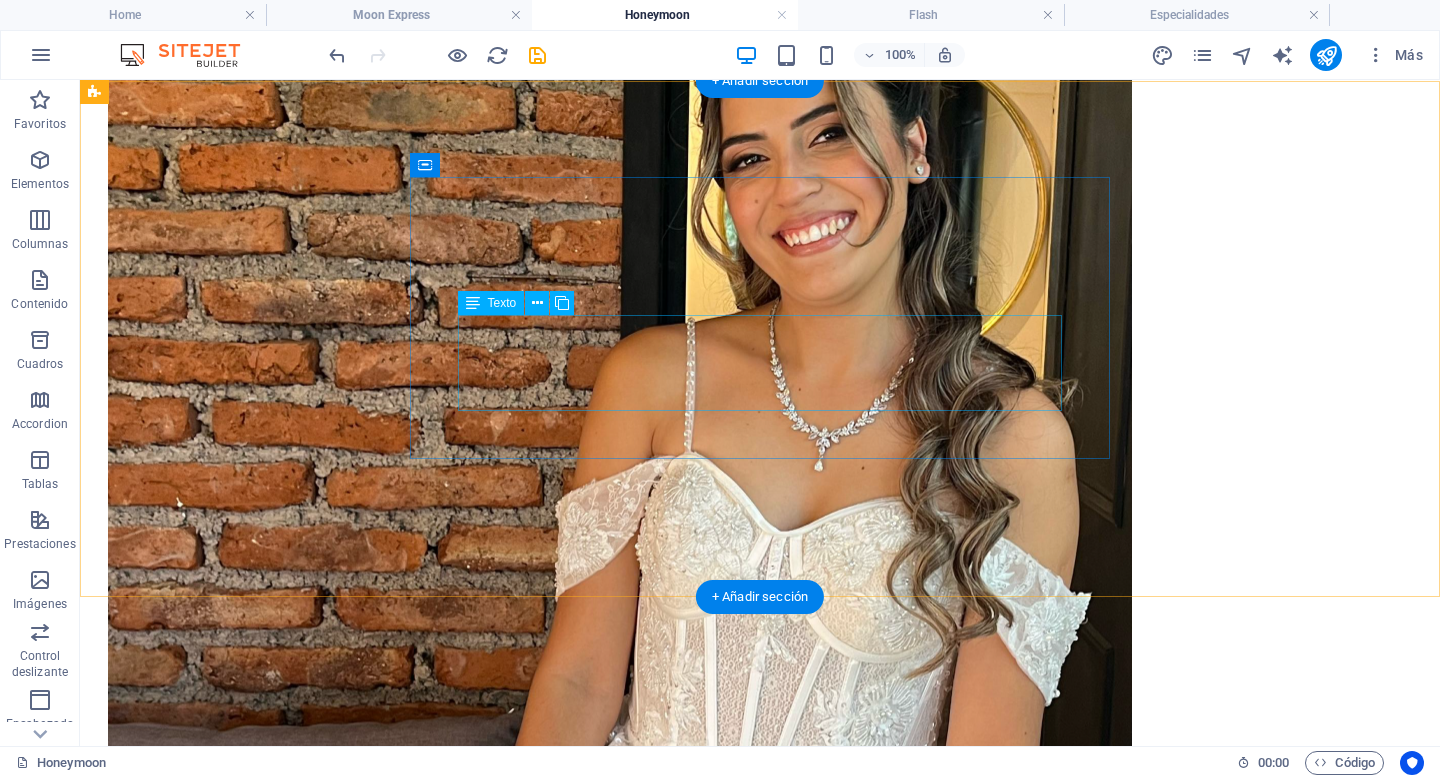scroll, scrollTop: 2132, scrollLeft: 0, axis: vertical 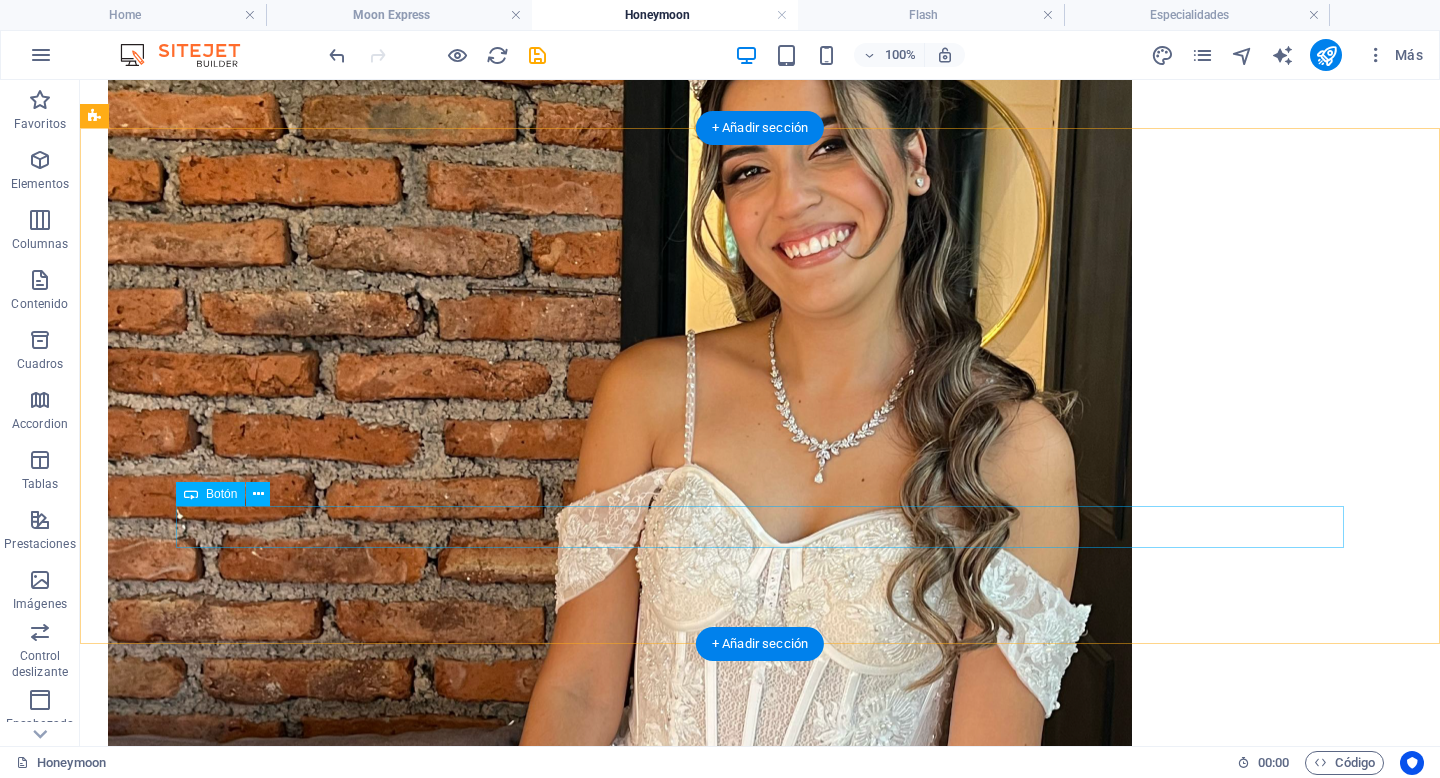 click on "reservar" at bounding box center [760, 4869] 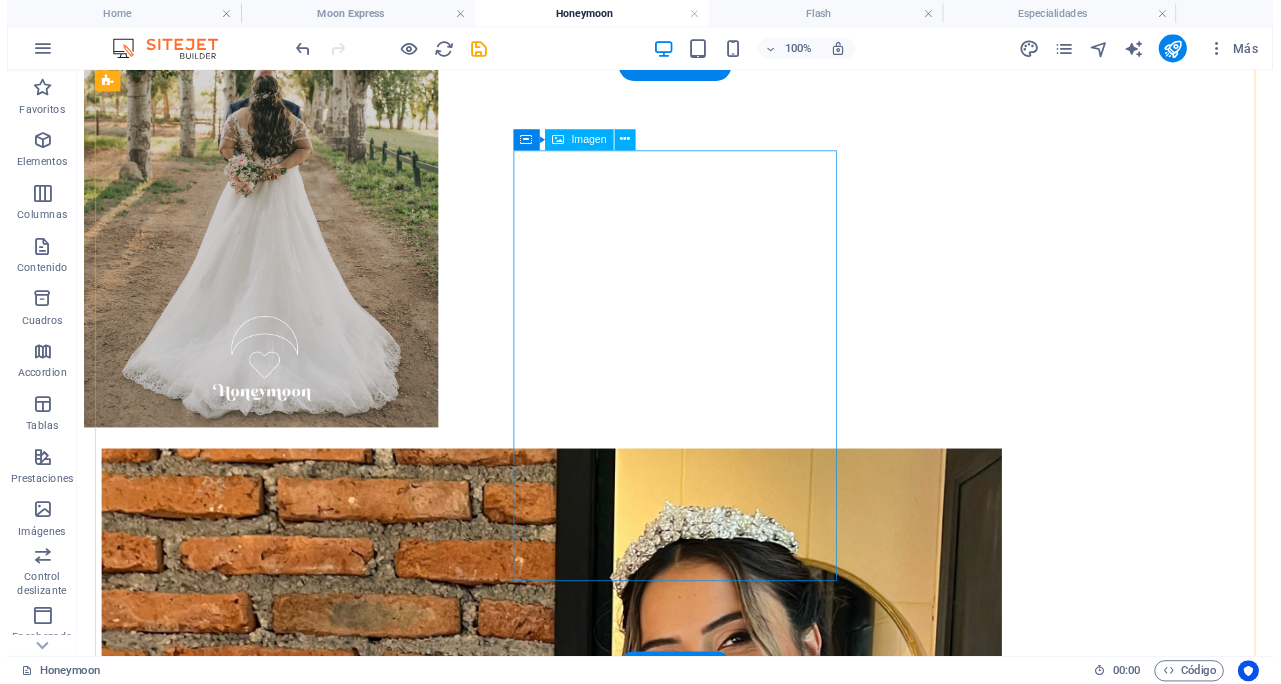 scroll, scrollTop: 1430, scrollLeft: 0, axis: vertical 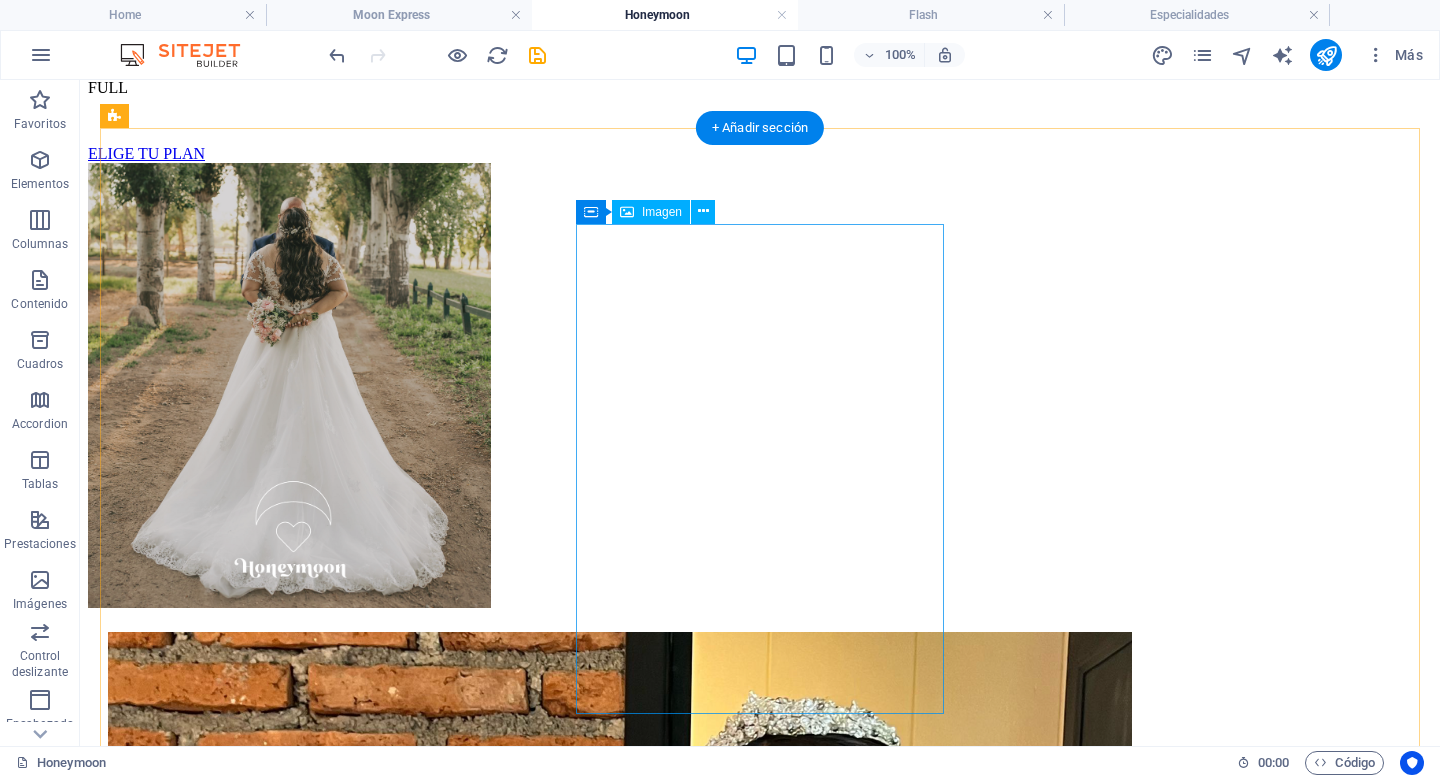 click at bounding box center [760, 2686] 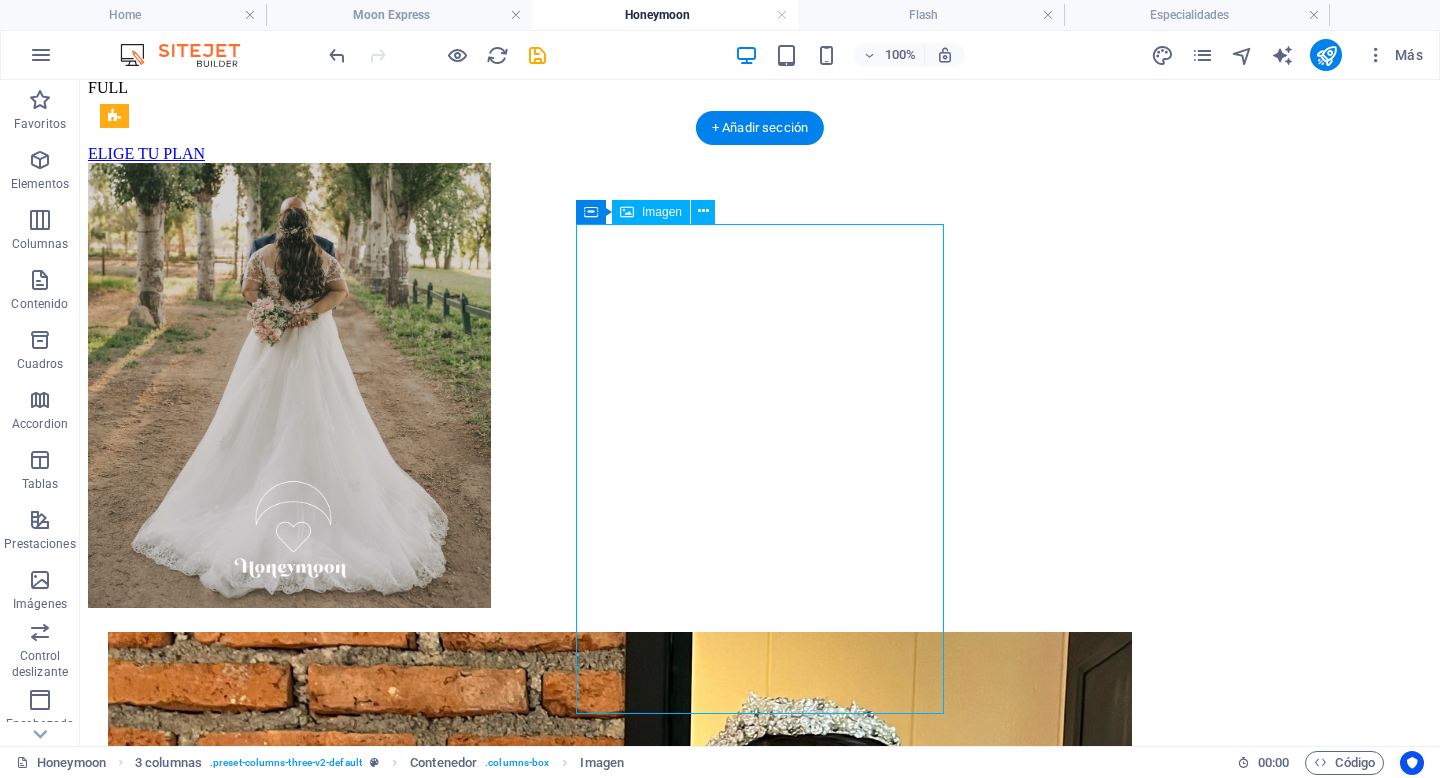 click at bounding box center (760, 2686) 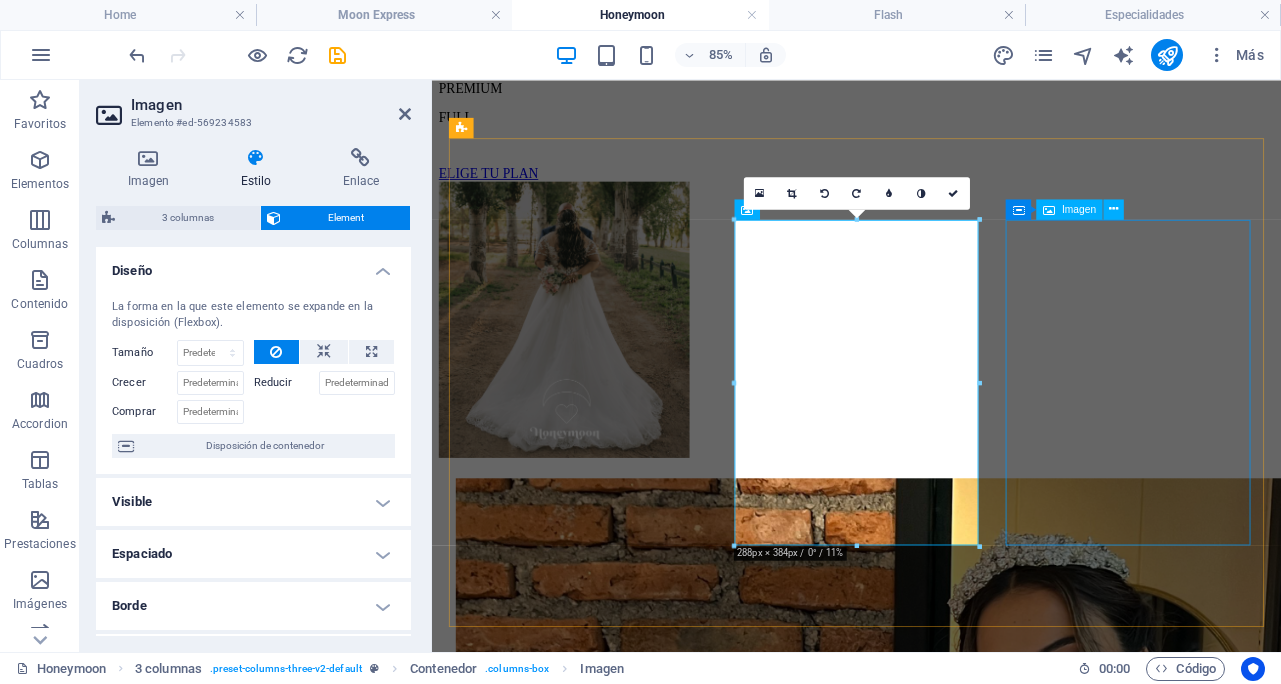 click at bounding box center (931, 3971) 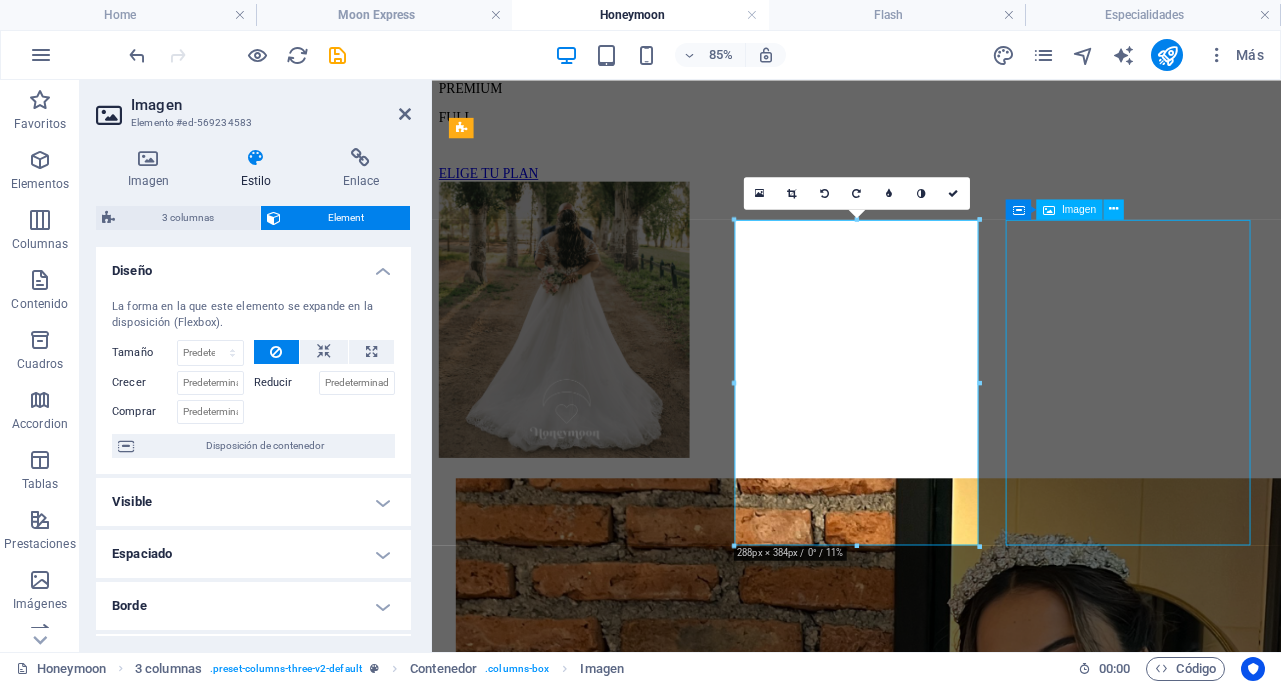 click at bounding box center (931, 3971) 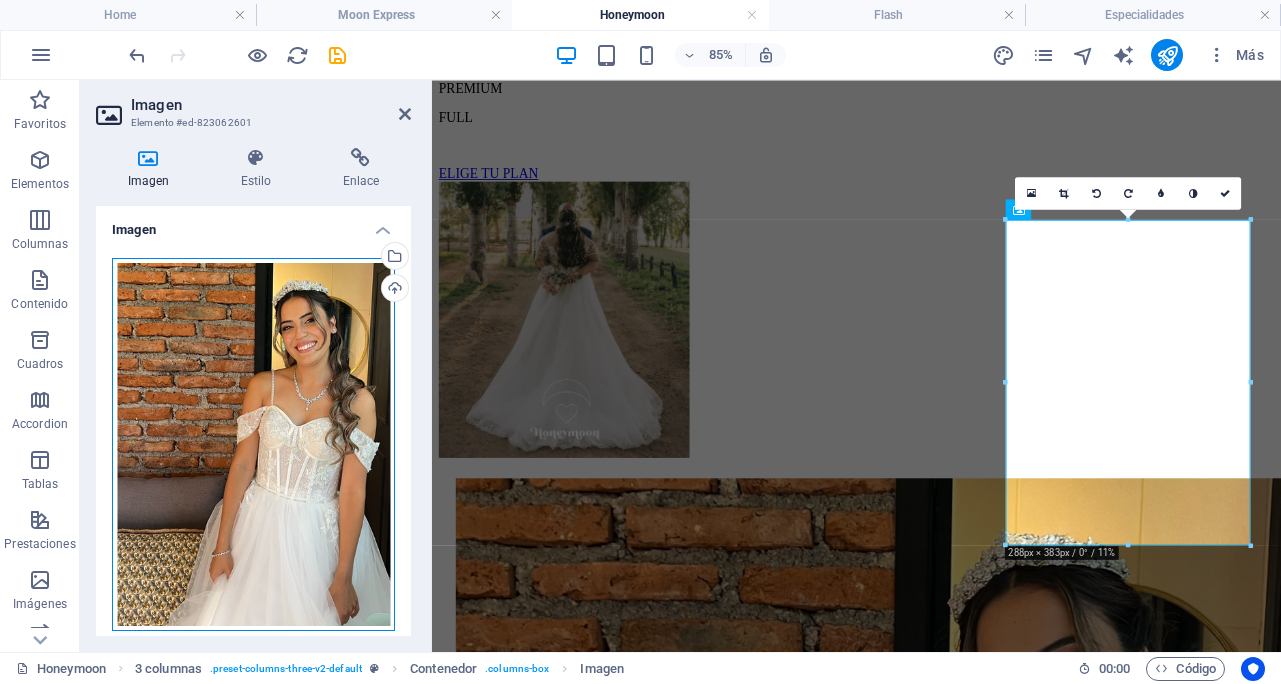 click on "Arrastra archivos aquí, haz clic para escoger archivos o  selecciona archivos de Archivos o de nuestra galería gratuita de fotos y vídeos" at bounding box center (253, 445) 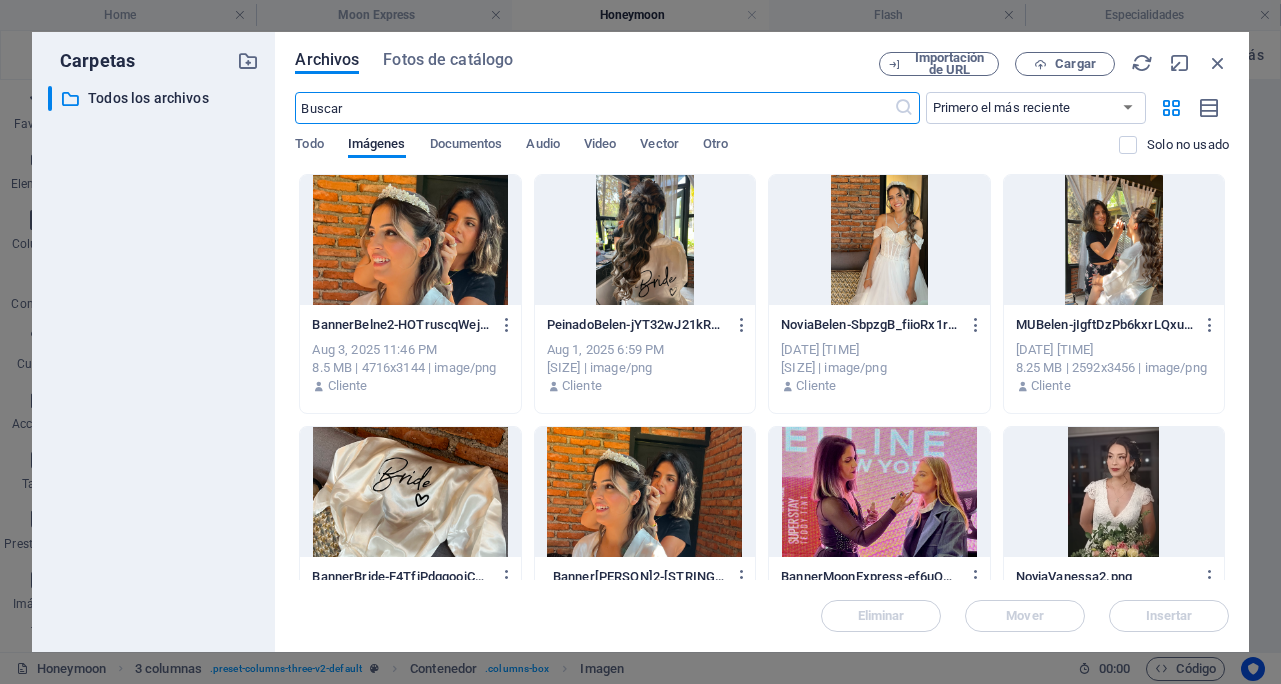 click on "Archivos Fotos de catálogo Importación de URL Cargar ​ Primero el más reciente Primero el más antiguo Nombre (A-Z) Nombre (Z-A) Tamaño (0-9) Tamaño (9-0) Resolución (0-9) Resolución (9-0) Todo Imágenes Documentos Audio Video Vector Otro Solo no usado Arrastra archivos aquí para cargarlos de inmediato BannerBelne2-HOTruscqWejhGgfBWN4GFA.png BannerBelne2-HOTruscqWejhGgfBWN4GFA.png Aug 3, 2025 11:46 PM 8.5 MB | 4716x3144 | image/png Cliente PeinadoBelen-jYT32wJ21kRvPuQQI_Zp9Q.png PeinadoBelen-jYT32wJ21kRvPuQQI_Zp9Q.png Aug 1, 2025 6:59 PM 9.71 MB | 2592x3456 | image/png Cliente NoviaBelen-SbpzgB_fiioRx1rlq8lykw.png NoviaBelen-SbpzgB_fiioRx1rlq8lykw.png Aug 1, 2025 6:58 PM 9.4 MB | 2592x3456 | image/png Cliente MUBelen-jIgftDzPb6kxrLQxuhAT5g.png MUBelen-jIgftDzPb6kxrLQxuhAT5g.png Aug 1, 2025 6:58 PM 8.25 MB | 2592x3456 | image/png Cliente BannerBride-F4TfiPdgqoojCX1KbEwp8w.png BannerBride-F4TfiPdgqoojCX1KbEwp8w.png Aug 1, 2025 6:25 PM 11.35 MB | 4716x3144 | image/png Cliente Aug 1, 2025 3:11 PM Mover" at bounding box center (762, 342) 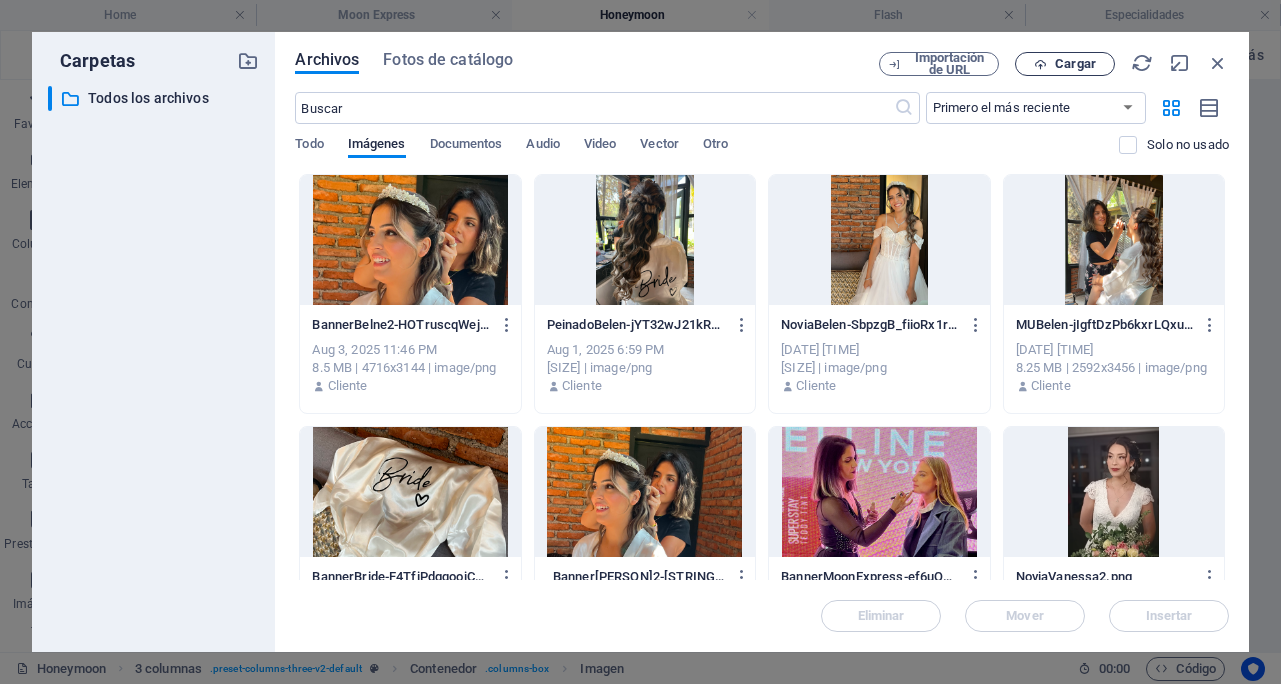click on "Cargar" at bounding box center (1075, 64) 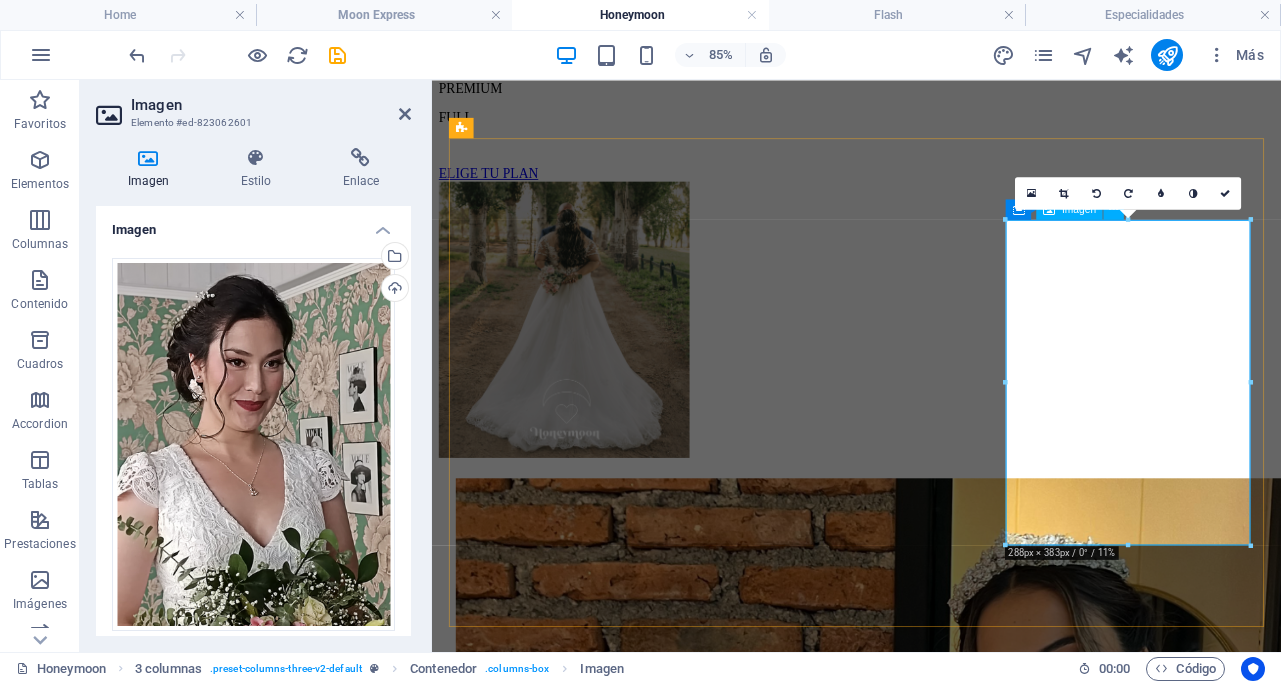 click at bounding box center [931, 3971] 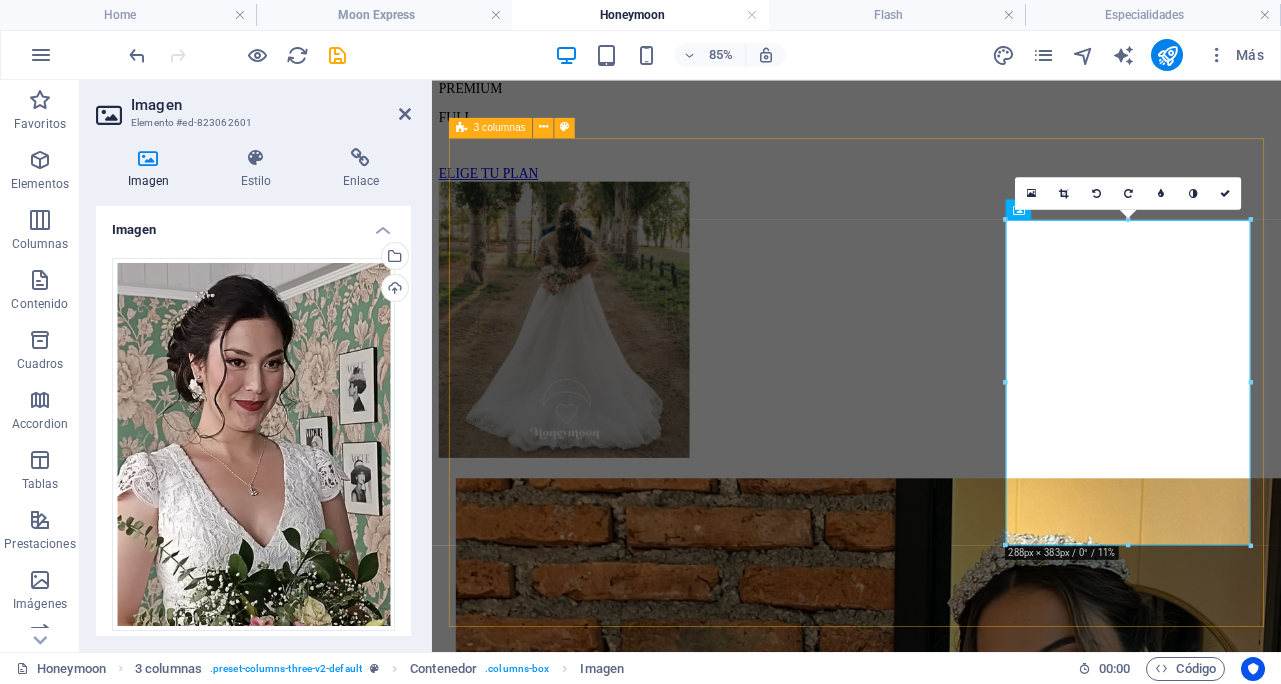 click at bounding box center (931, 2602) 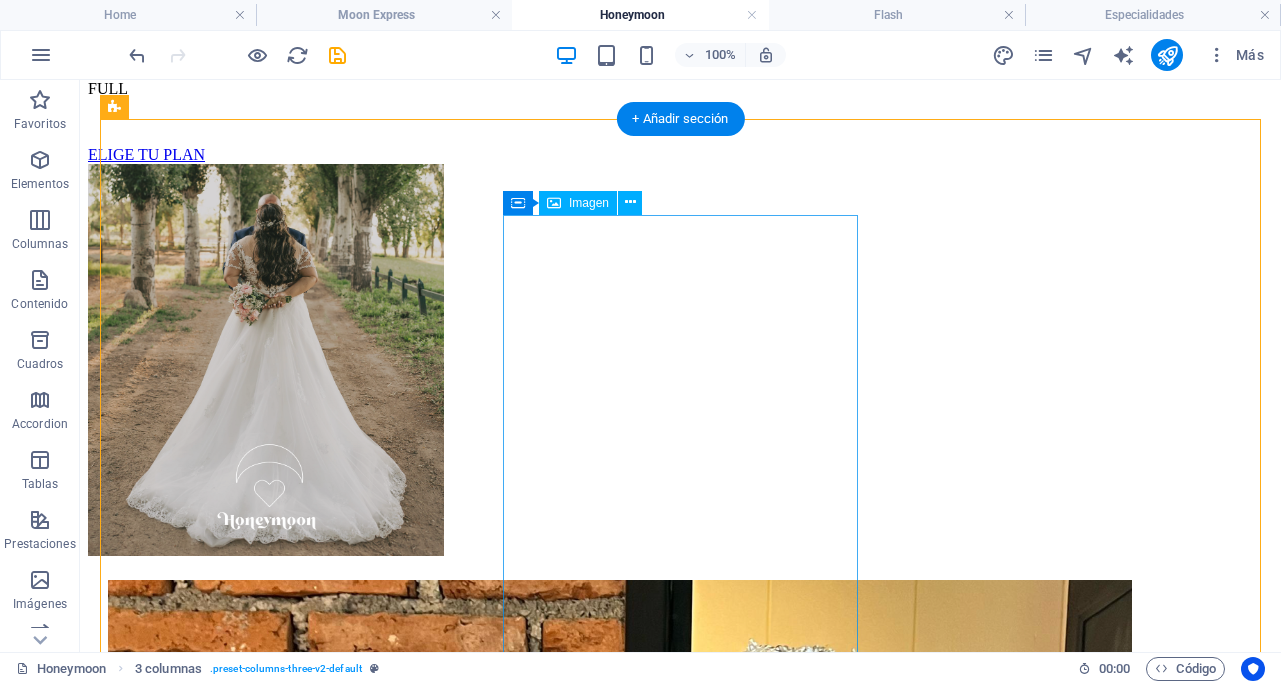 scroll, scrollTop: 1441, scrollLeft: 0, axis: vertical 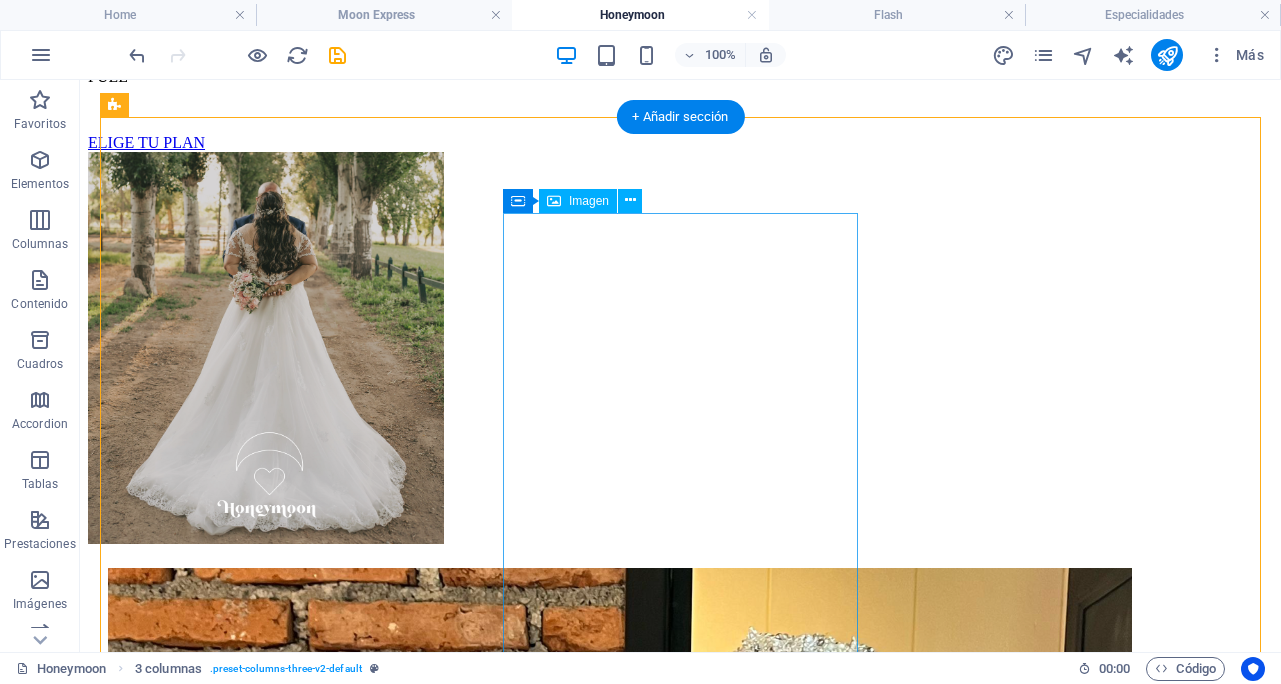 click at bounding box center [680, 2623] 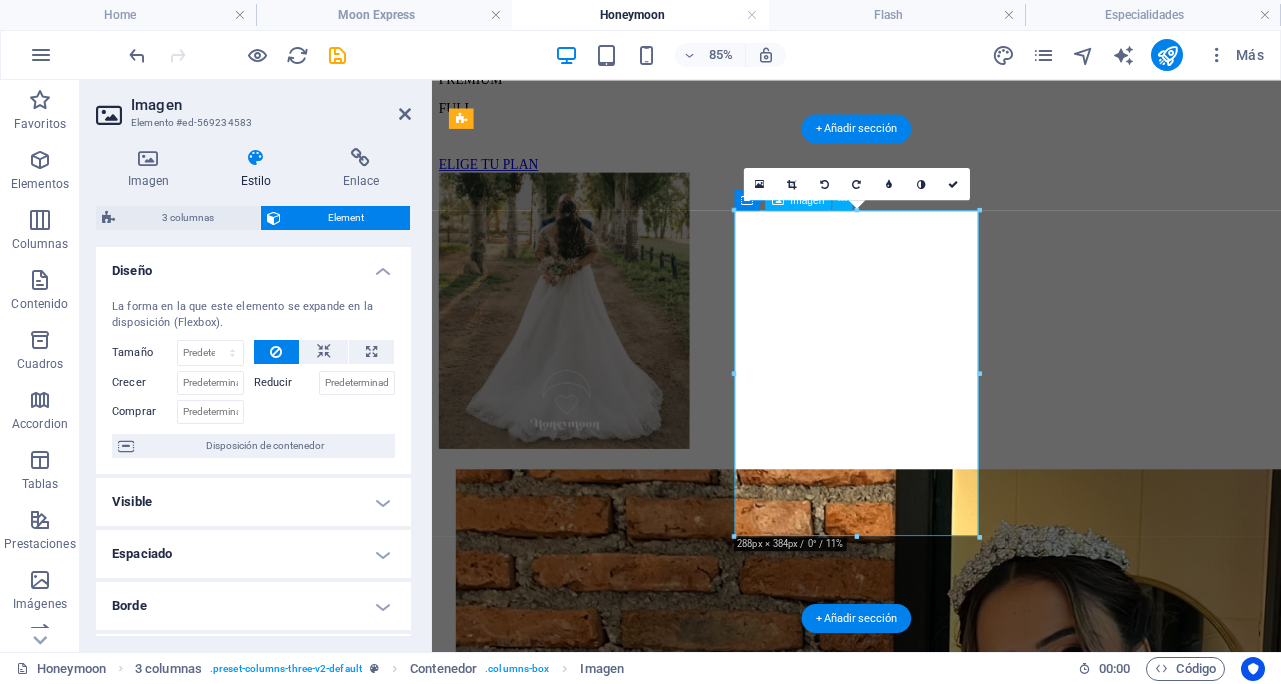 click at bounding box center [931, 2592] 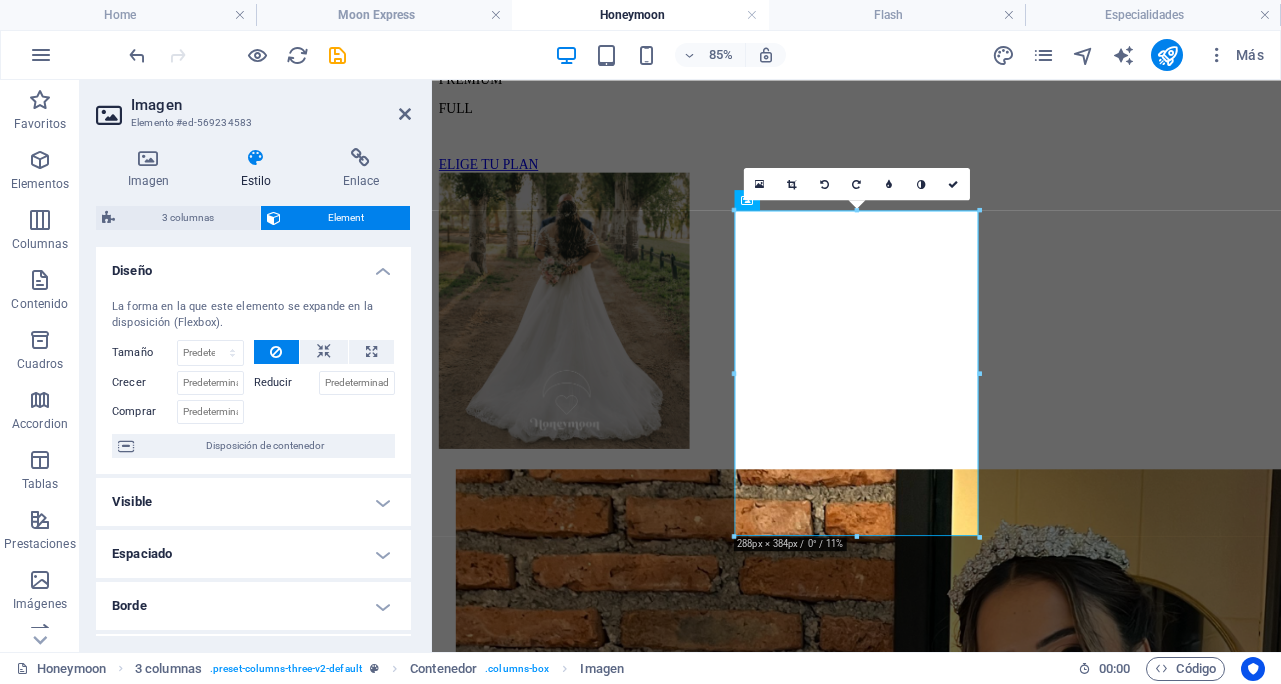 click at bounding box center (256, 158) 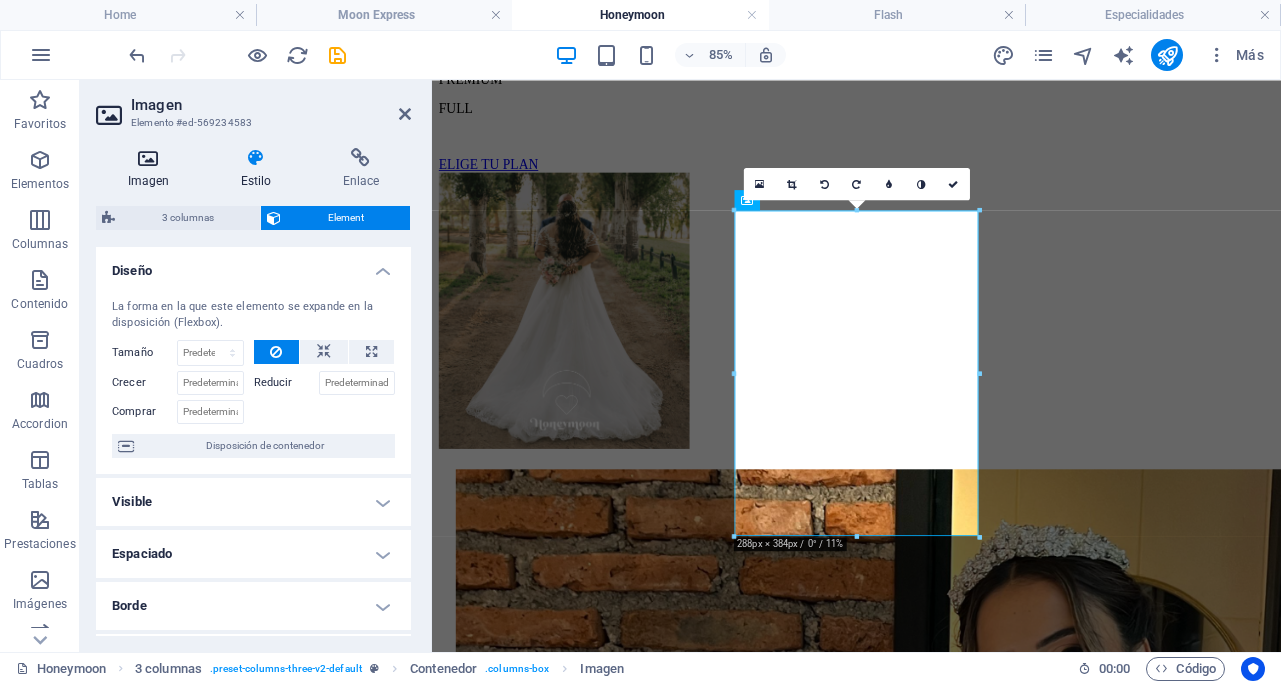 click on "Imagen" at bounding box center (152, 169) 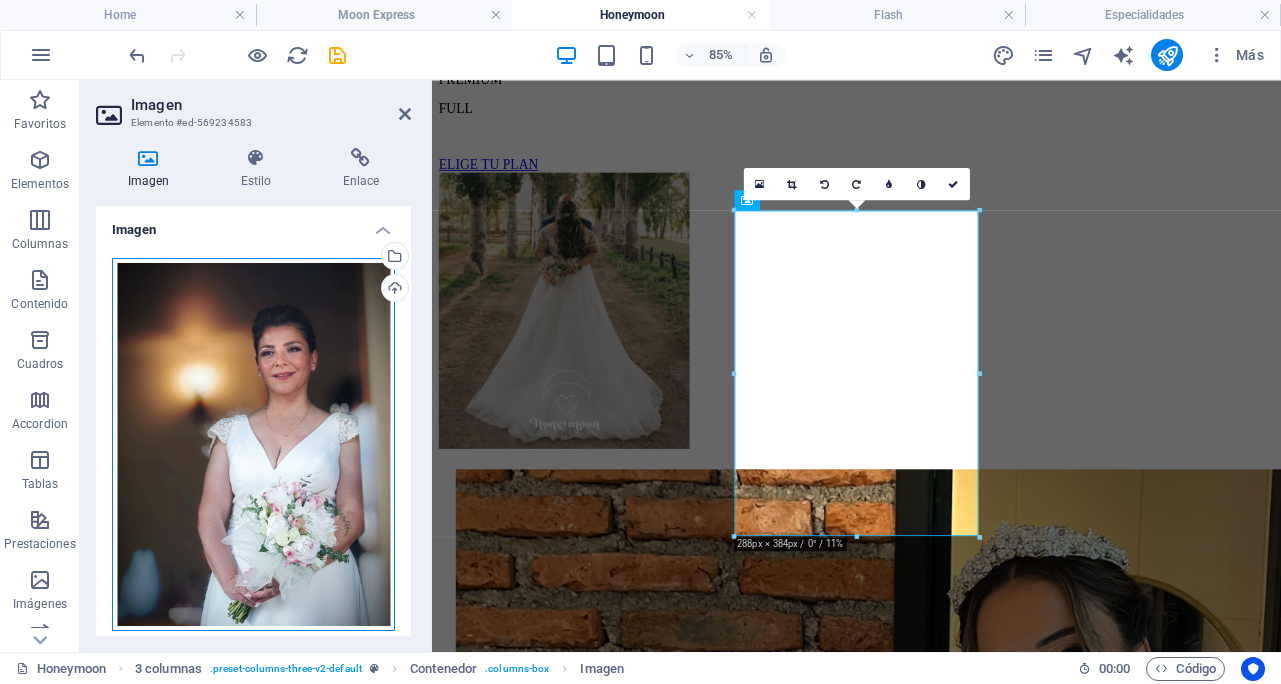 click on "Arrastra archivos aquí, haz clic para escoger archivos o  selecciona archivos de Archivos o de nuestra galería gratuita de fotos y vídeos" at bounding box center (253, 445) 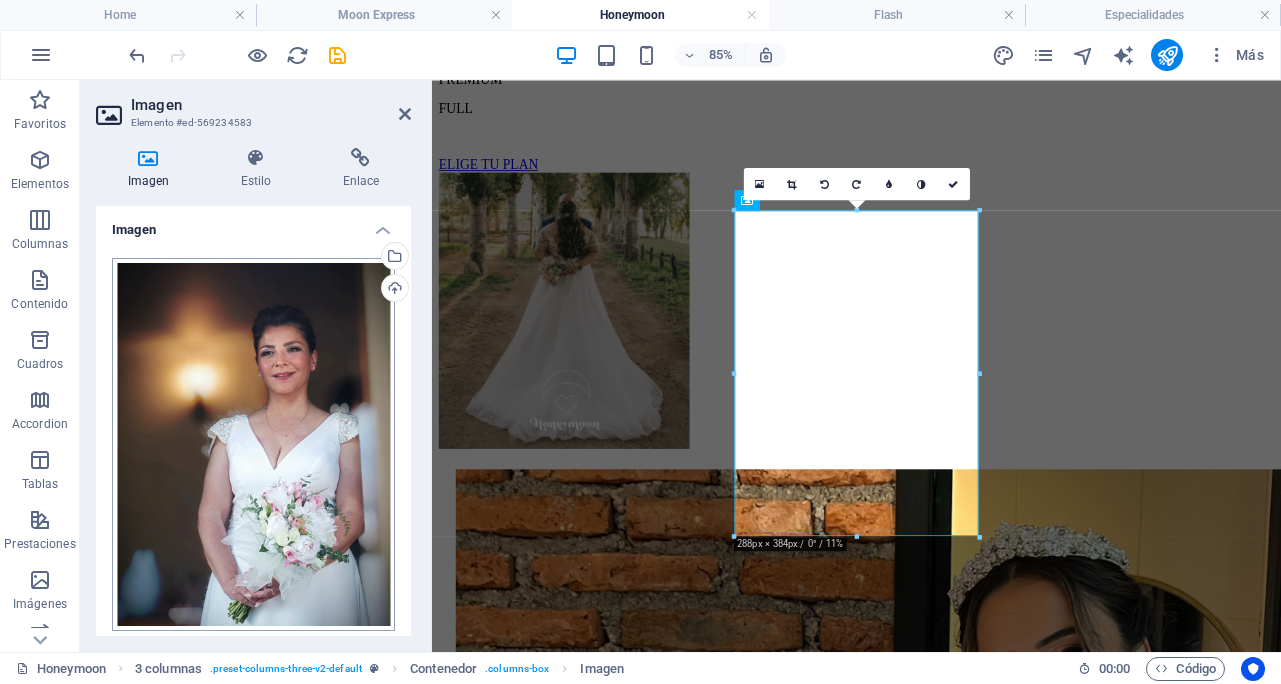 click on "angelicalvarado.cl Home Moon Express Honeymoon Flash Especialidades Favoritos Elementos Columnas Contenido Cuadros Accordion Tablas Prestaciones Imágenes Control deslizante Encabezado Pie de página Formularios Marketing Colecciones
Arrastra aquí para reemplazar el contenido existente. Si quieres crear un elemento nuevo, pulsa “Ctrl”.
H2   Predeterminado   Contenedor   Contenedor   Banner   Imagen   Banner   Barra de menús   Menú 70% Más Home 3 columnas . preset-columns-three-v2-default Contenedor . columns-box Imagen 00 : 00 Código Favoritos Elementos Columnas Contenido Cuadros Accordion Tablas Prestaciones Imágenes Control deslizante Encabezado Pie de página Formularios Marketing Colecciones
Arrastra aquí para reemplazar el contenido existente. Si quieres crear un elemento nuevo, pulsa “Ctrl”.
H1   Banner   Banner   Contenedor   Predeterminado   Separador" at bounding box center (640, 342) 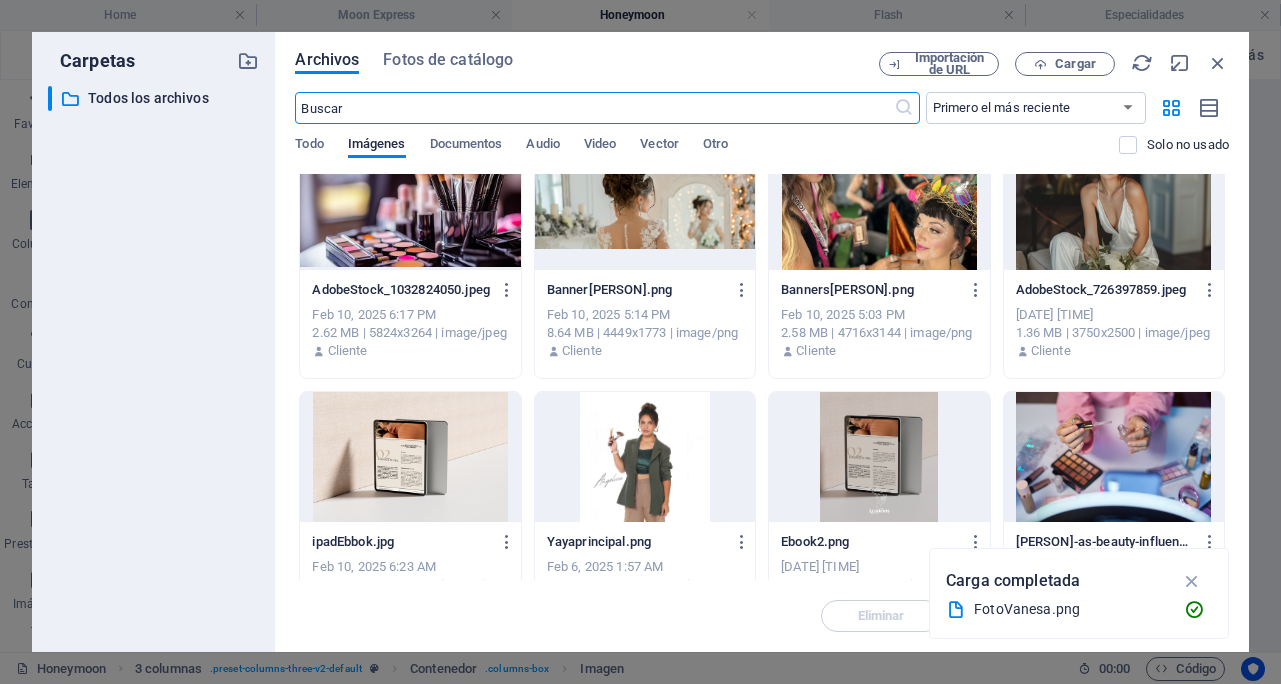 scroll, scrollTop: 550, scrollLeft: 0, axis: vertical 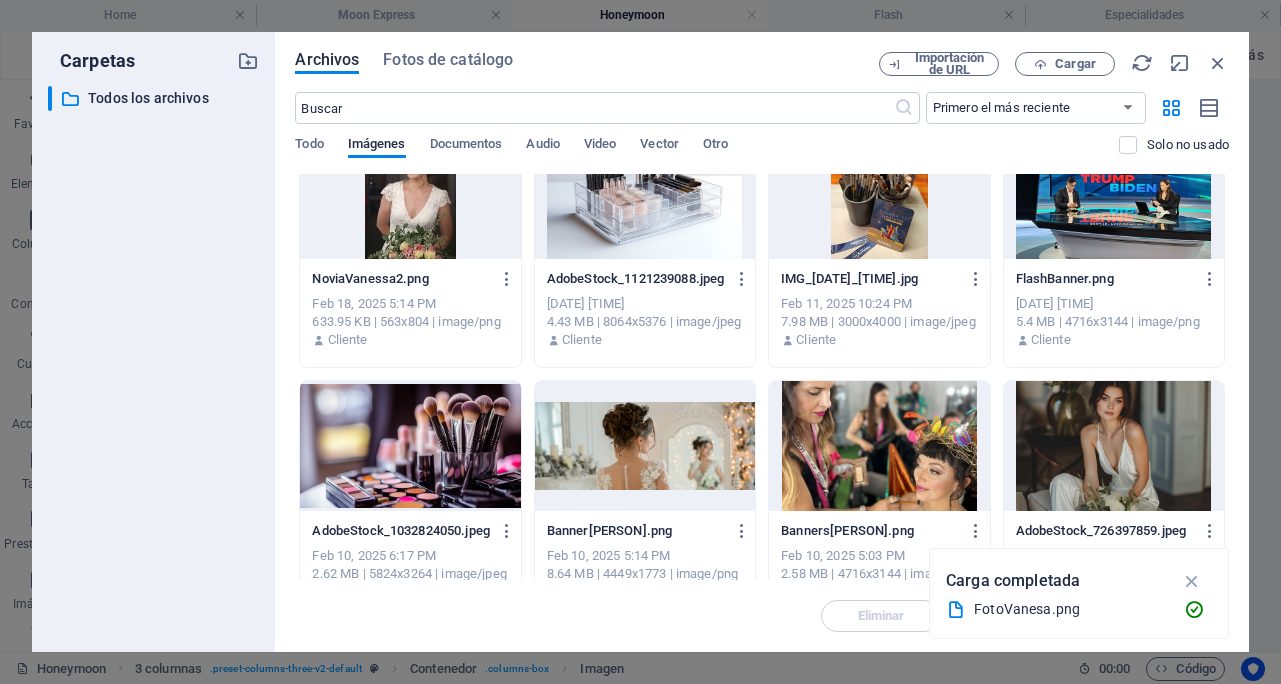 click at bounding box center (410, 194) 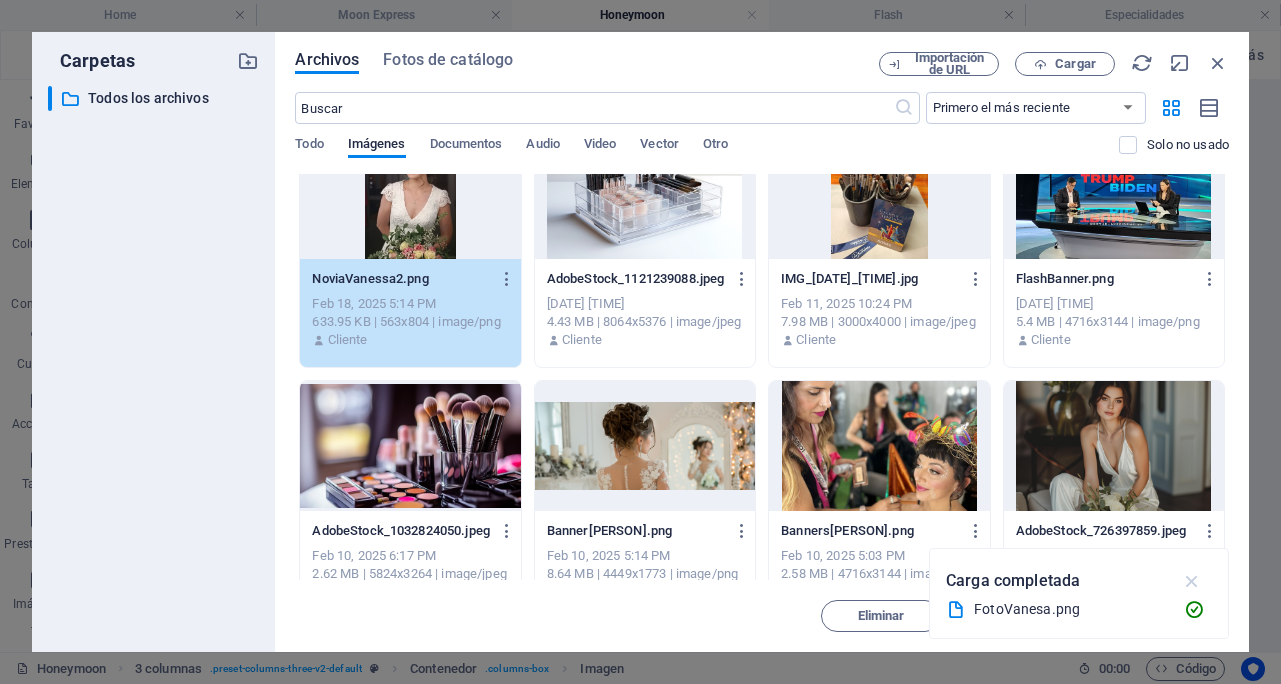 click at bounding box center [1192, 581] 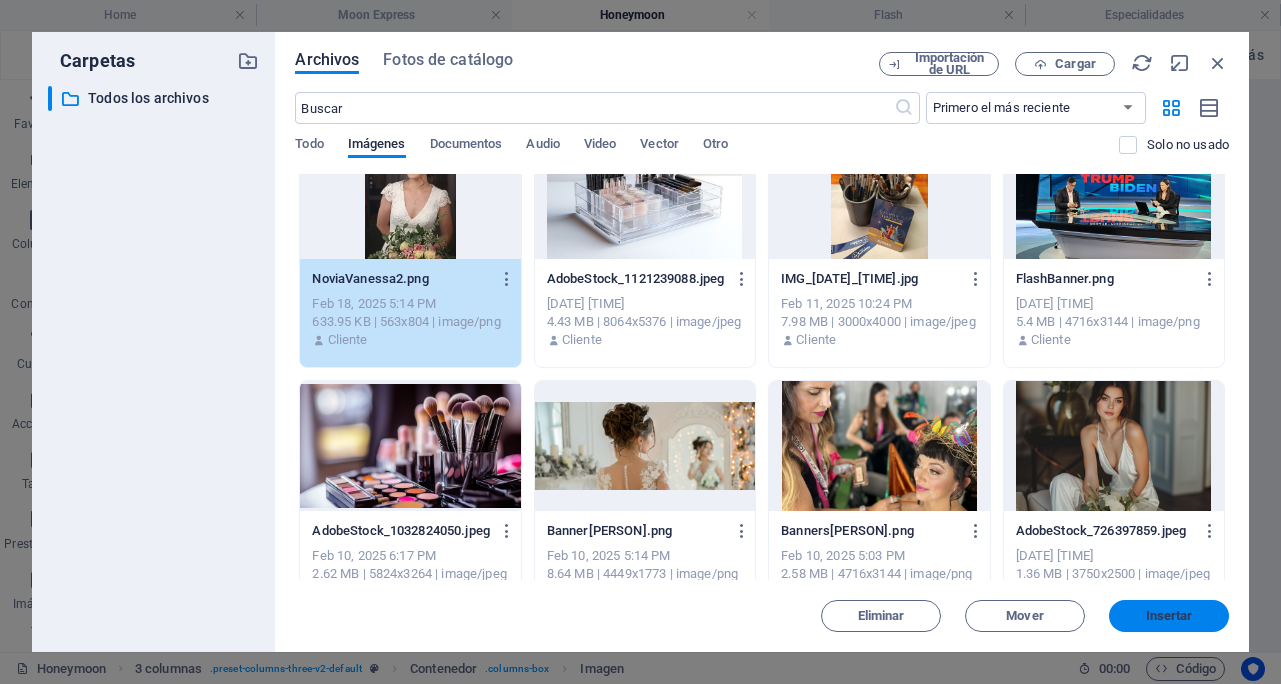 click on "Insertar" at bounding box center [1169, 616] 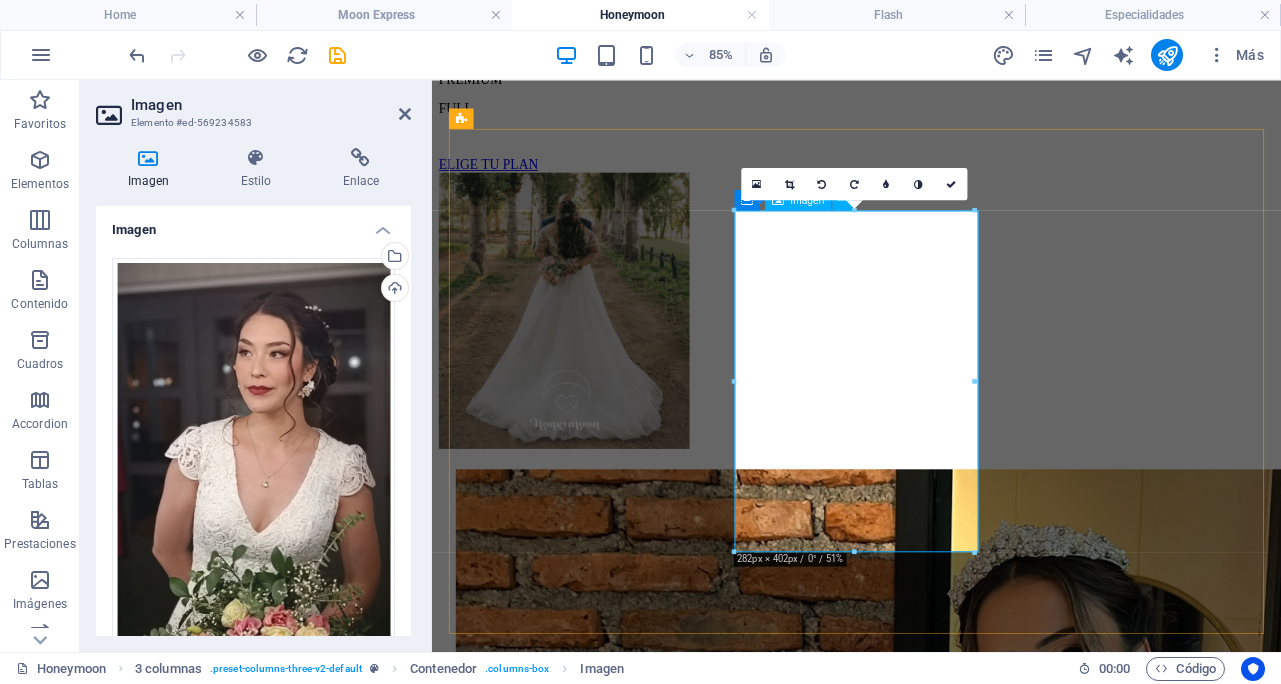 click at bounding box center (931, 2110) 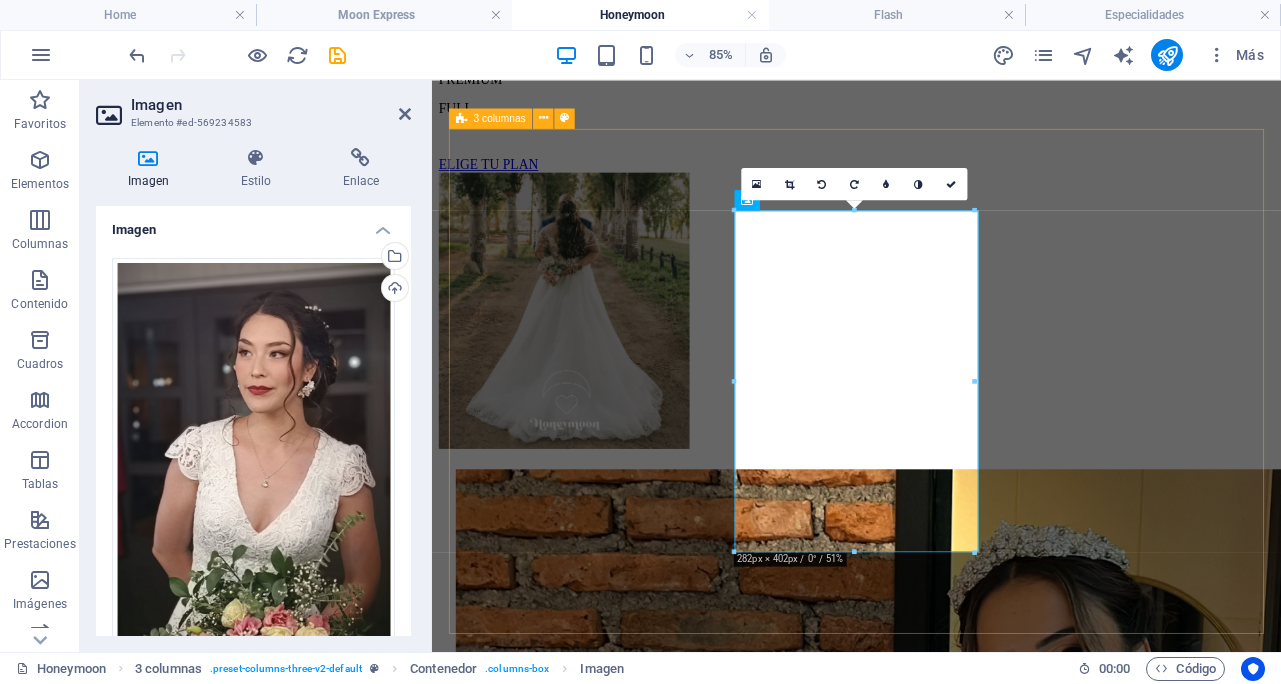 click at bounding box center (931, 2109) 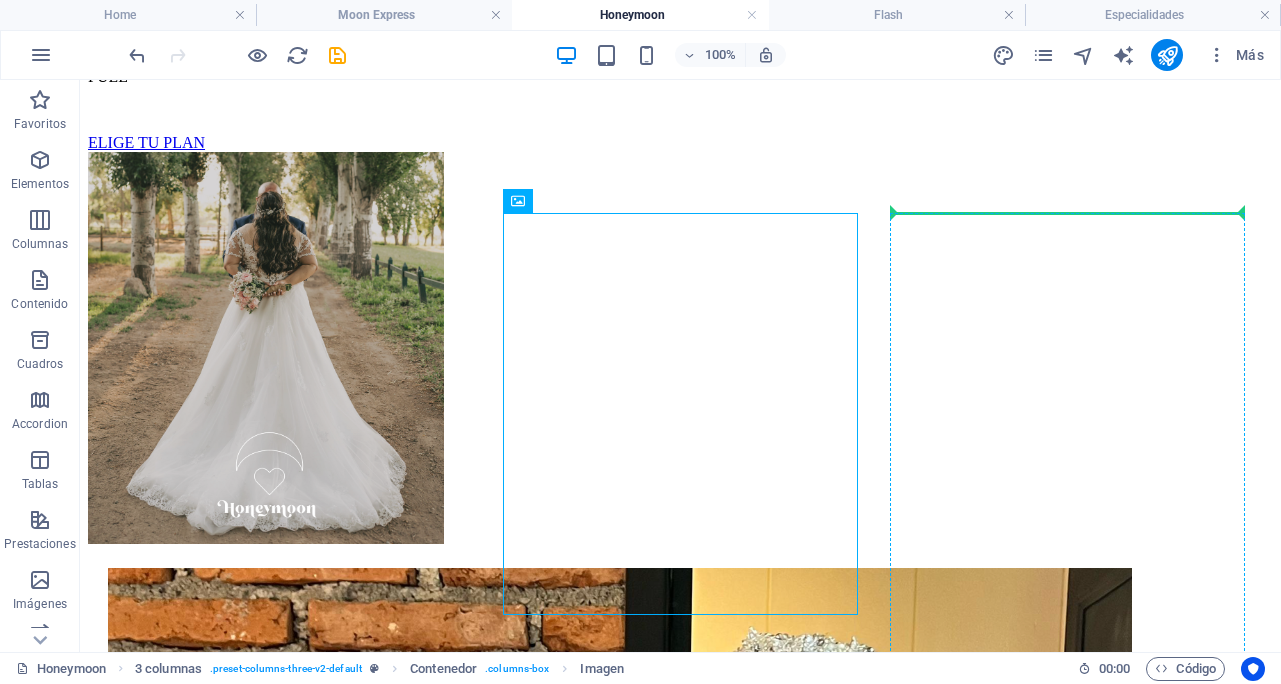 drag, startPoint x: 704, startPoint y: 345, endPoint x: 1397, endPoint y: 281, distance: 695.949 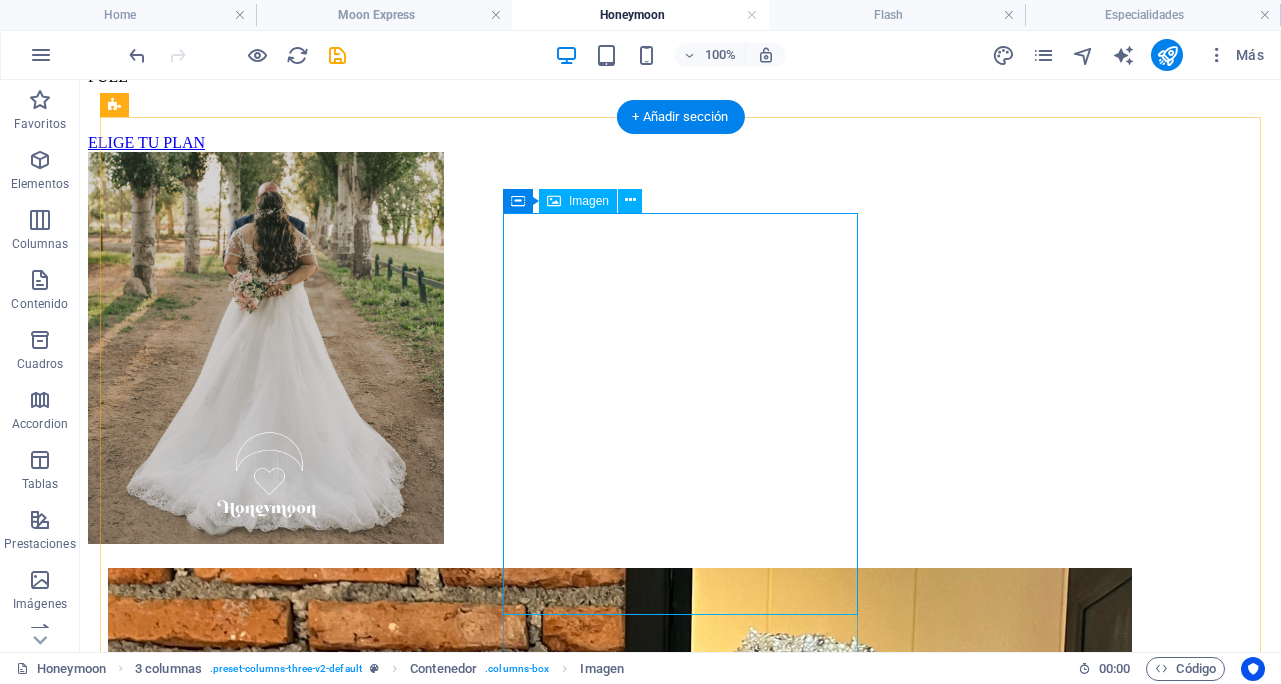 click at bounding box center (680, 2141) 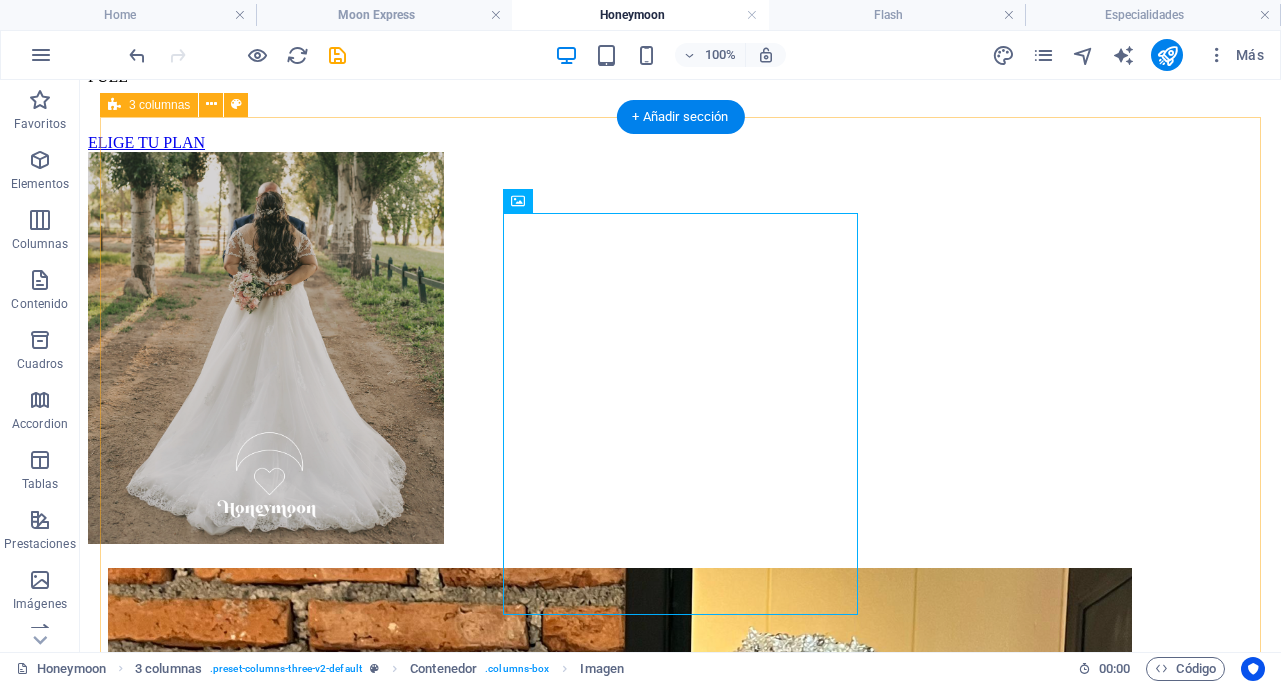 click at bounding box center [680, 2140] 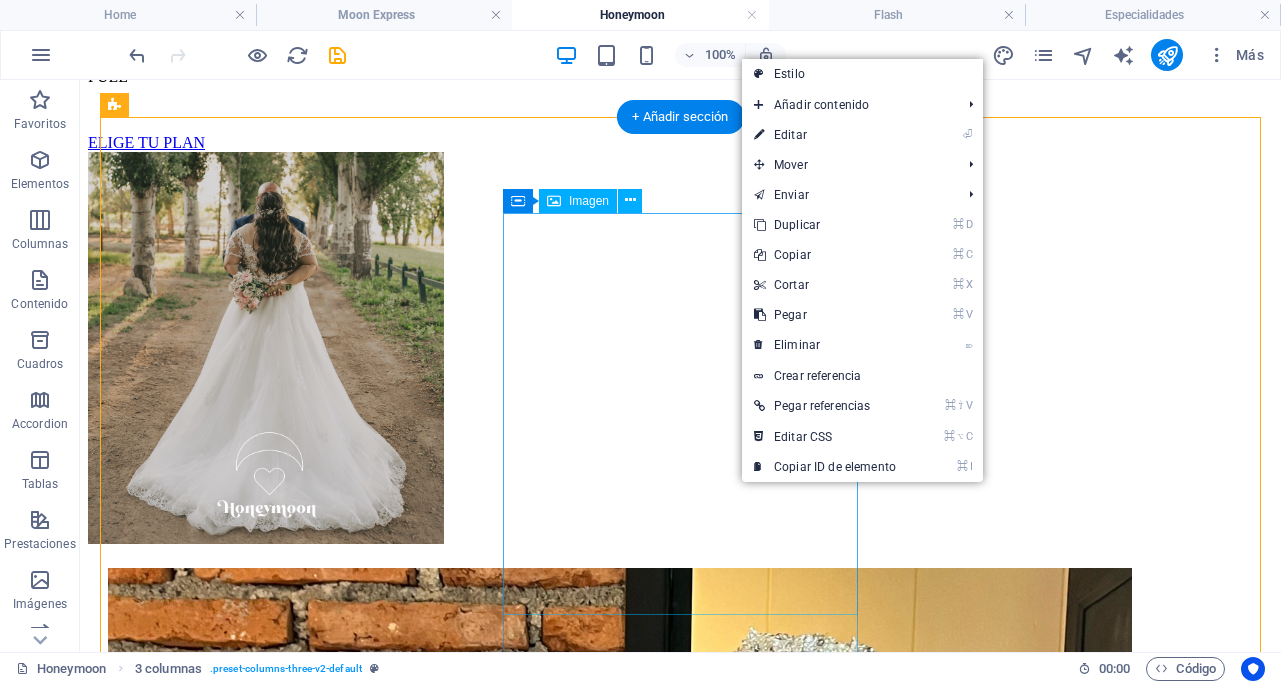 click at bounding box center (680, 2141) 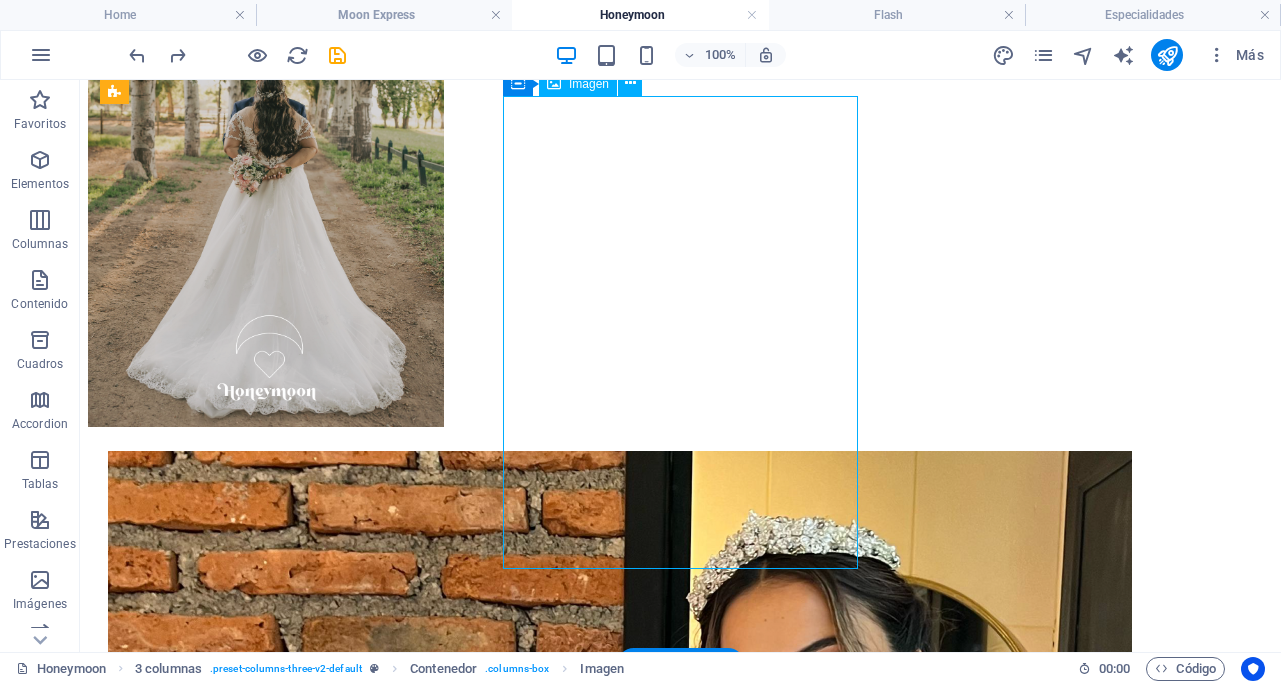 scroll, scrollTop: 1503, scrollLeft: 0, axis: vertical 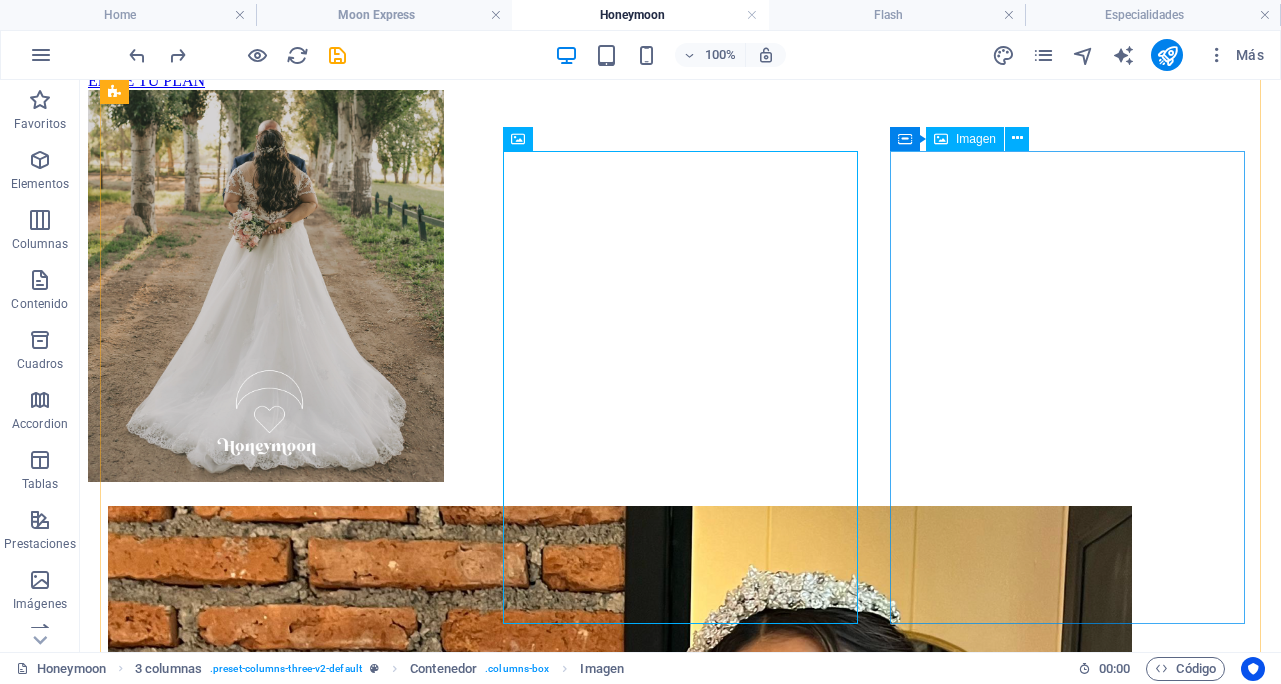 click at bounding box center [680, 3246] 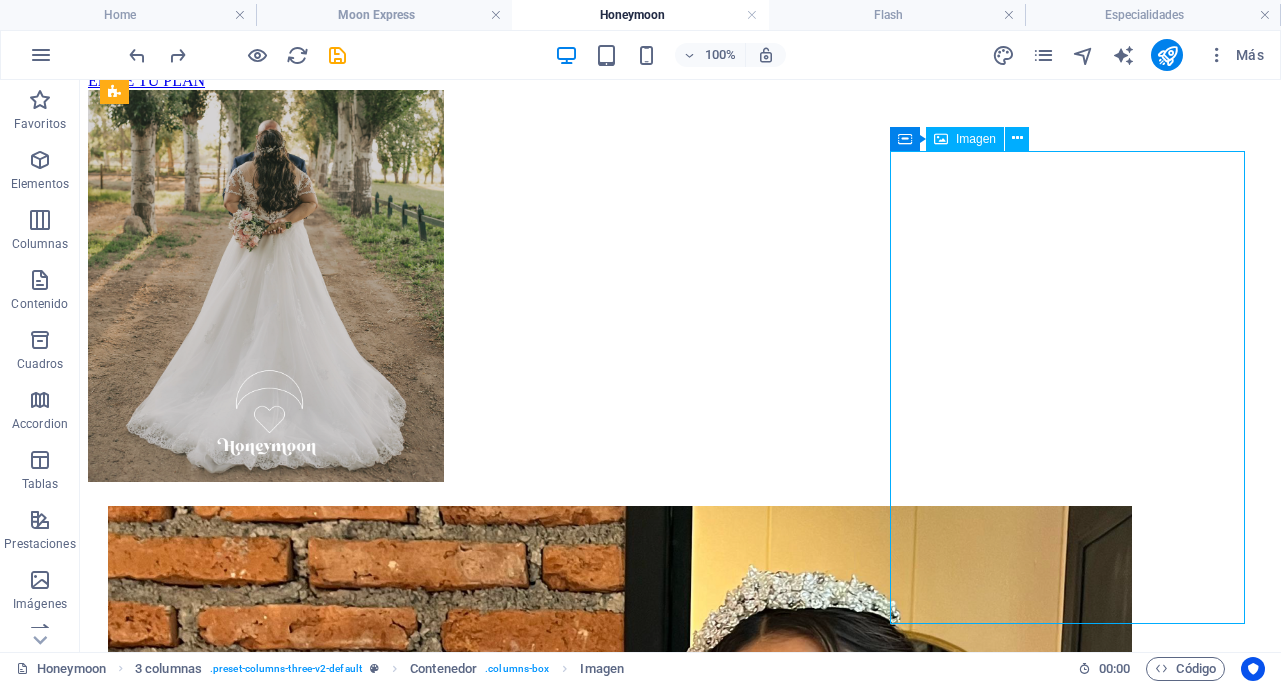 click at bounding box center (680, 3246) 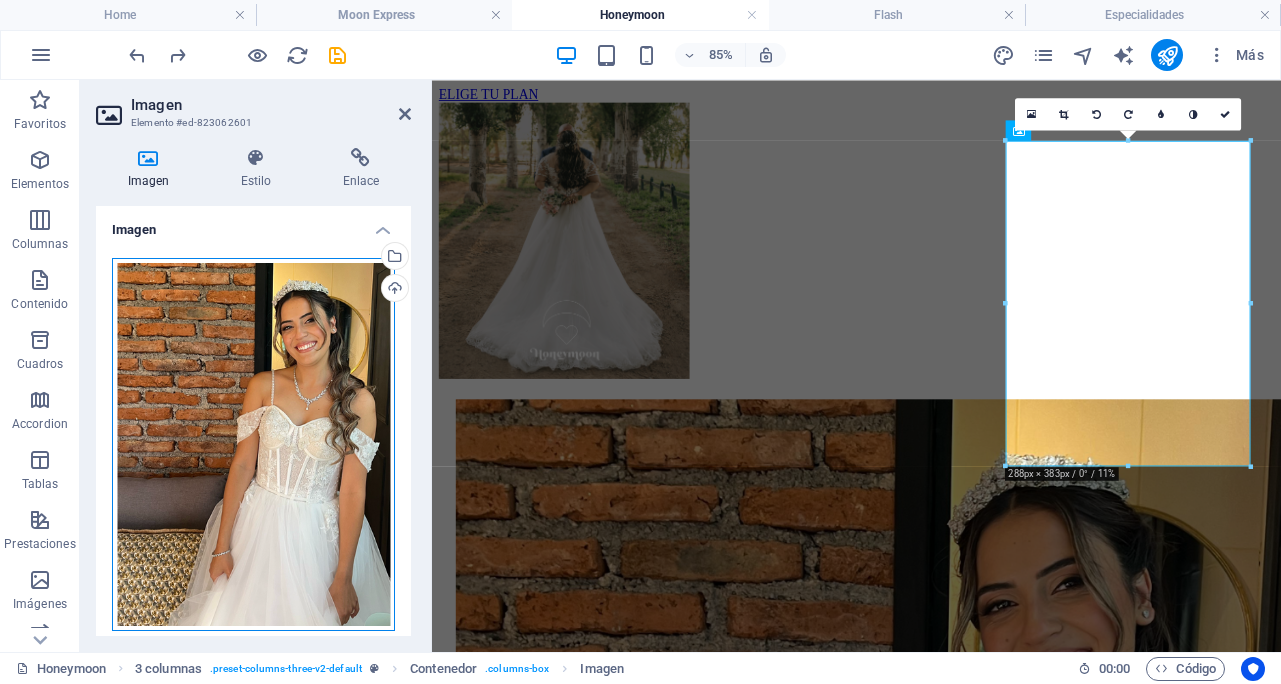 click on "Arrastra archivos aquí, haz clic para escoger archivos o  selecciona archivos de Archivos o de nuestra galería gratuita de fotos y vídeos" at bounding box center (253, 445) 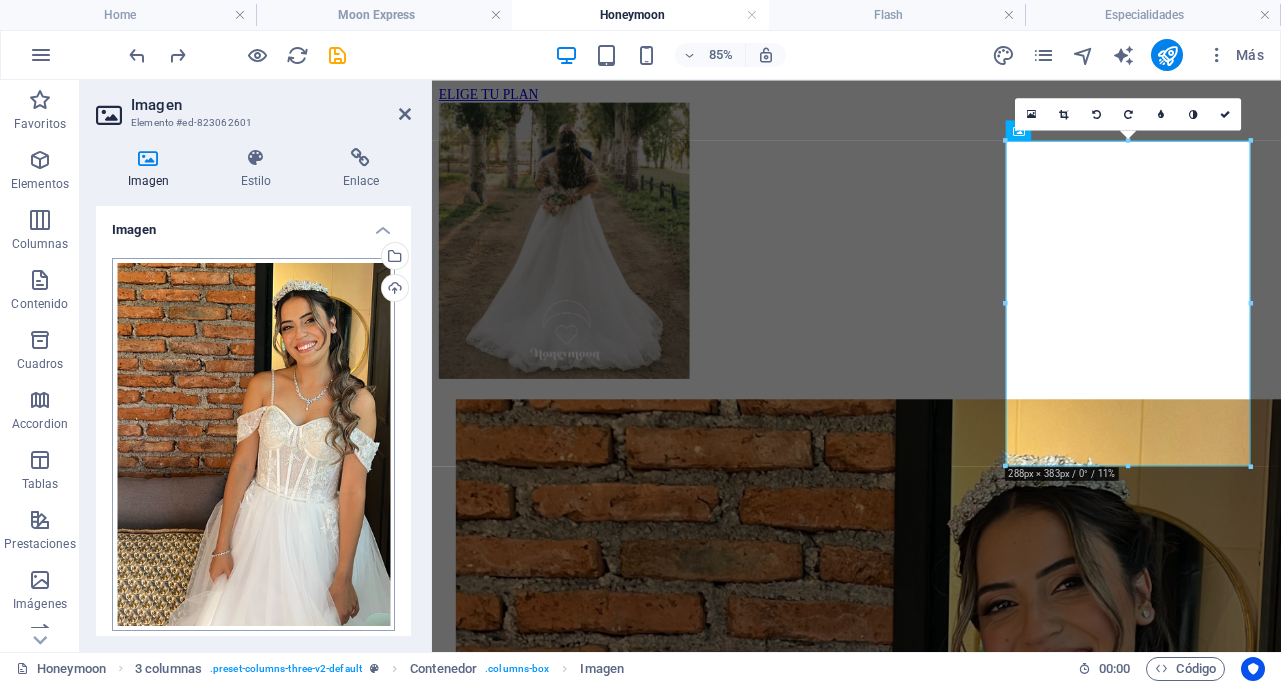 click on "angelicalvarado.cl Home Moon Express Honeymoon Flash Especialidades Favoritos Elementos Columnas Contenido Cuadros Accordion Tablas Prestaciones Imágenes Control deslizante Encabezado Pie de página Formularios Marketing Colecciones
Arrastra aquí para reemplazar el contenido existente. Si quieres crear un elemento nuevo, pulsa “Ctrl”.
H2   Predeterminado   Contenedor   Contenedor   Banner   Imagen   Banner   Barra de menús   Menú 70% Más Home 3 columnas . preset-columns-three-v2-default Contenedor . columns-box Imagen 00 : 00 Código Favoritos Elementos Columnas Contenido Cuadros Accordion Tablas Prestaciones Imágenes Control deslizante Encabezado Pie de página Formularios Marketing Colecciones
Arrastra aquí para reemplazar el contenido existente. Si quieres crear un elemento nuevo, pulsa “Ctrl”.
H1   Banner   Banner   Contenedor   Predeterminado   Separador" at bounding box center [640, 342] 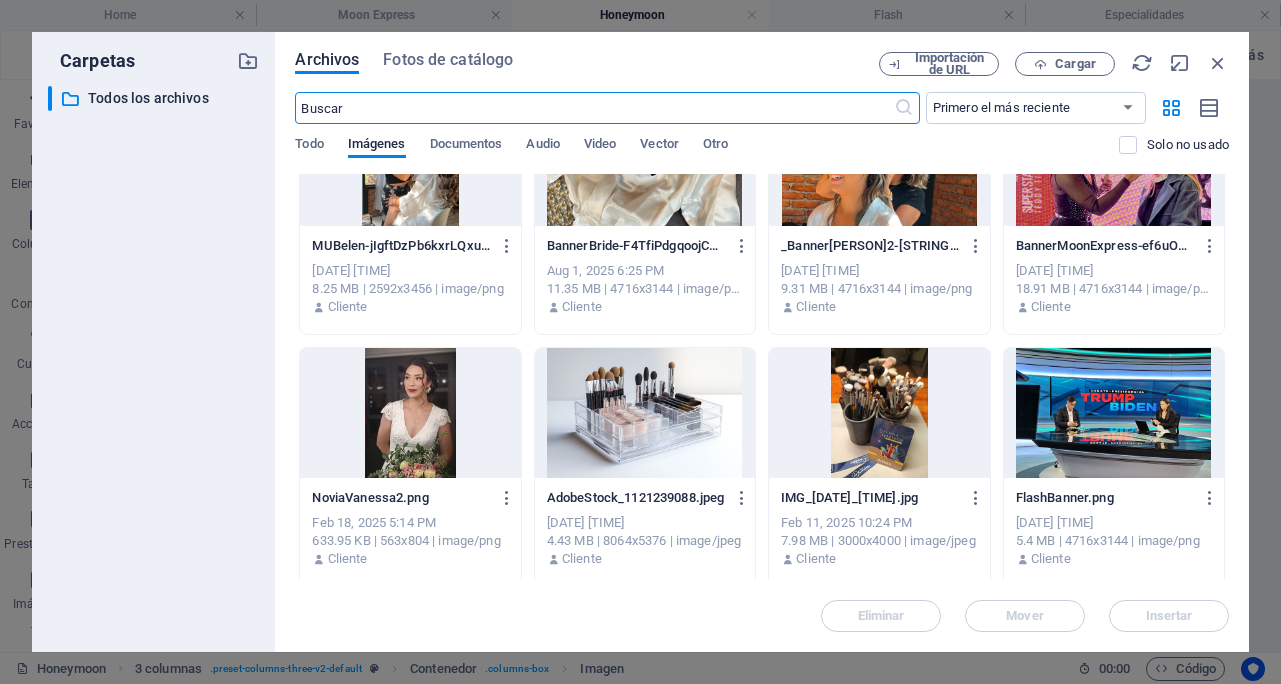 scroll, scrollTop: 0, scrollLeft: 0, axis: both 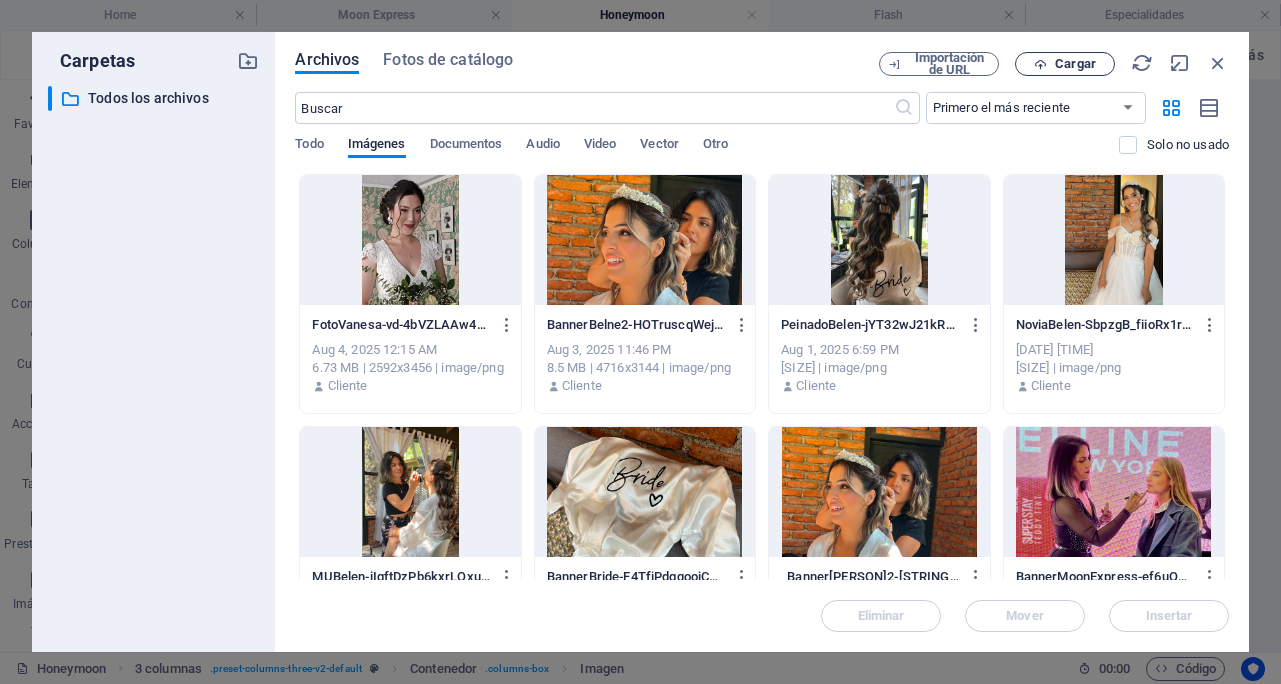 click on "Cargar" at bounding box center [1065, 64] 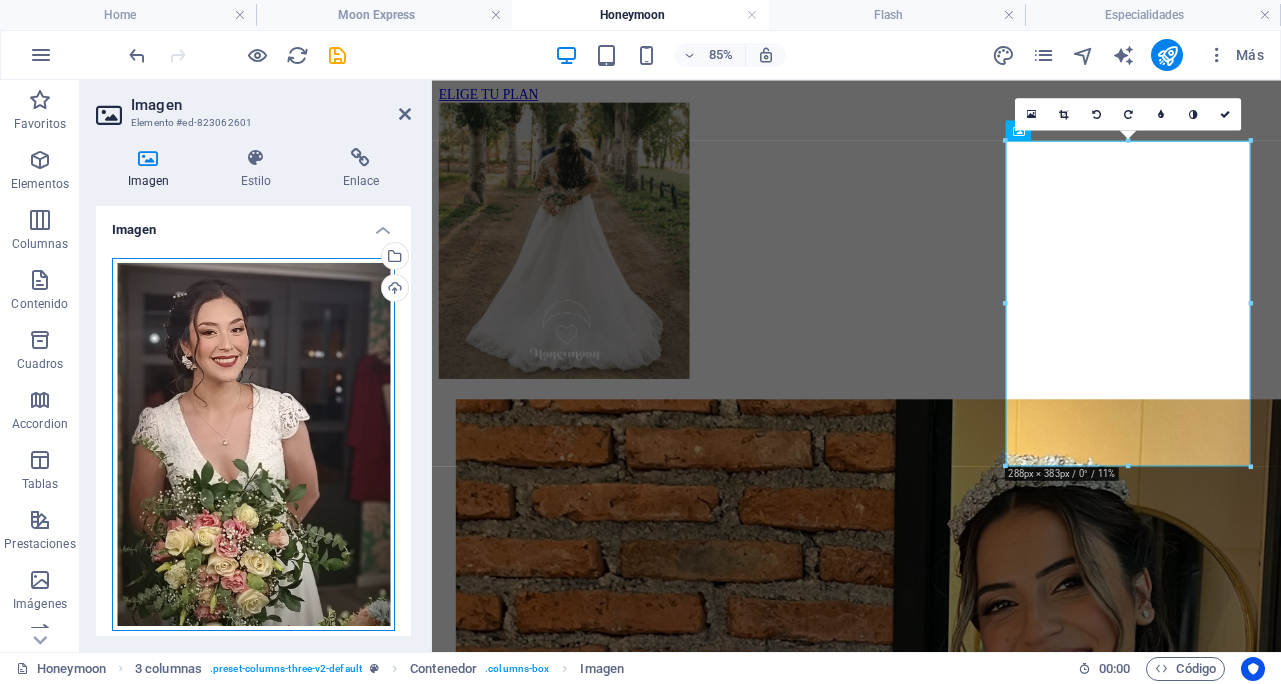 click on "Arrastra archivos aquí, haz clic para escoger archivos o  selecciona archivos de Archivos o de nuestra galería gratuita de fotos y vídeos" at bounding box center [253, 445] 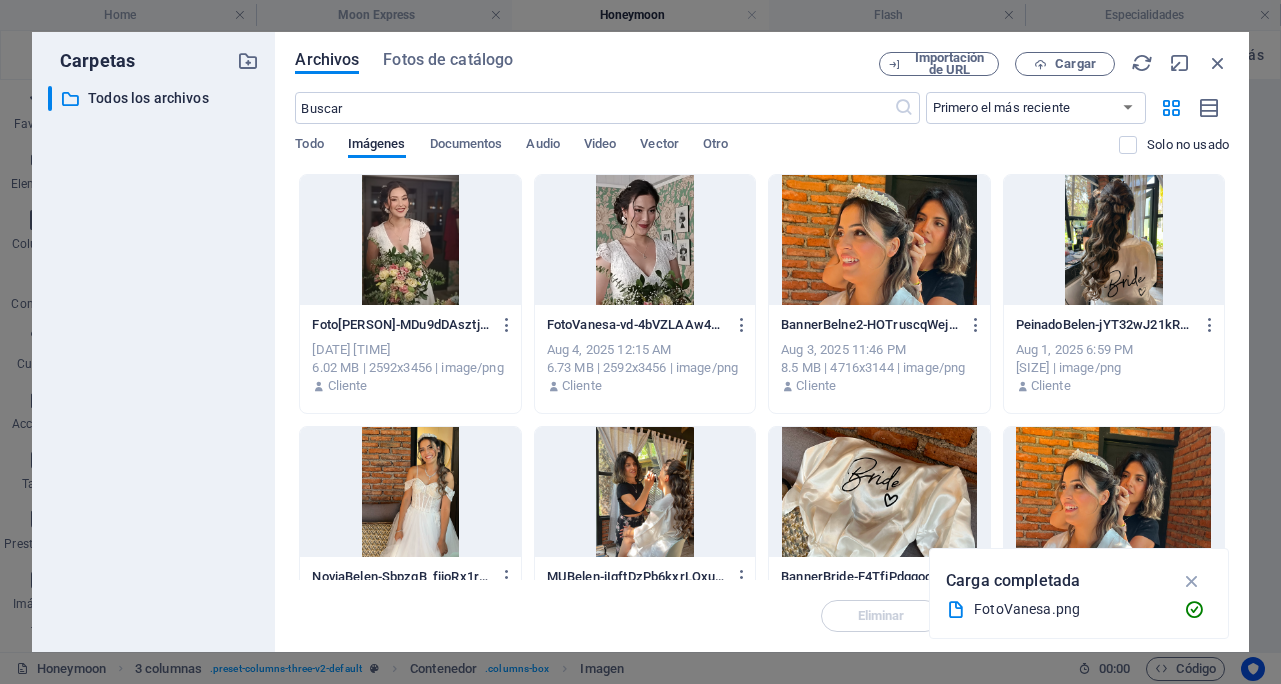 click at bounding box center [410, 240] 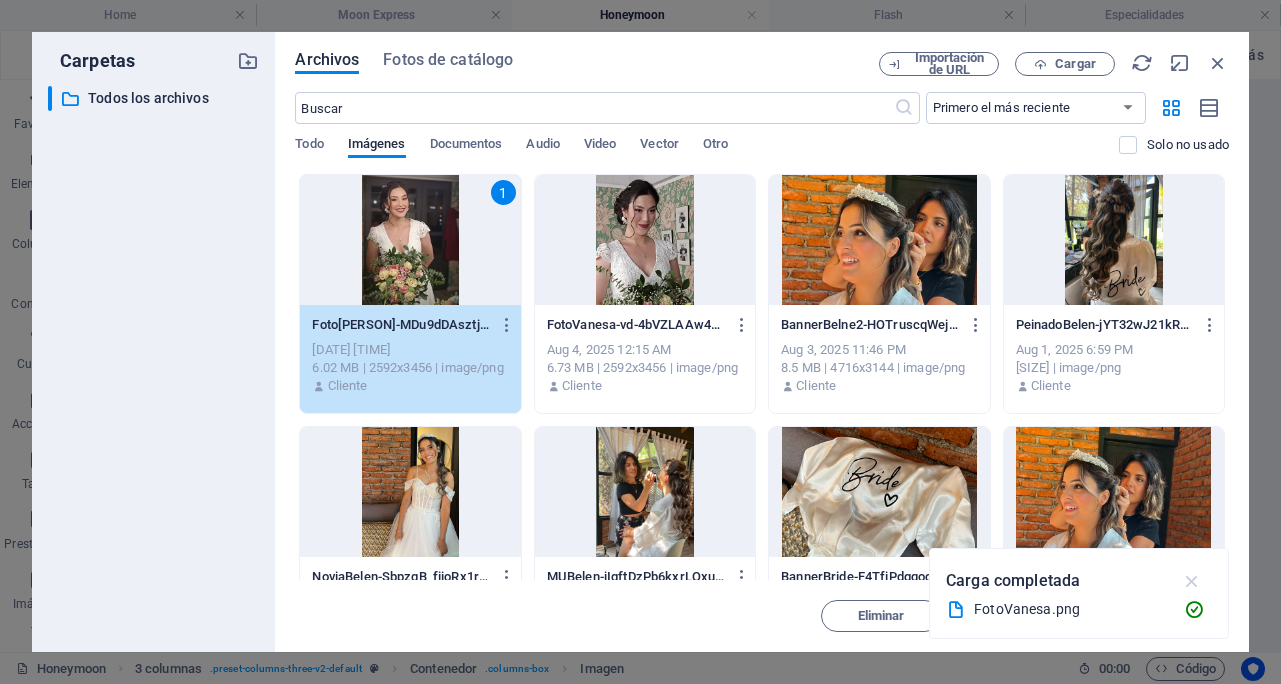 click at bounding box center (1192, 581) 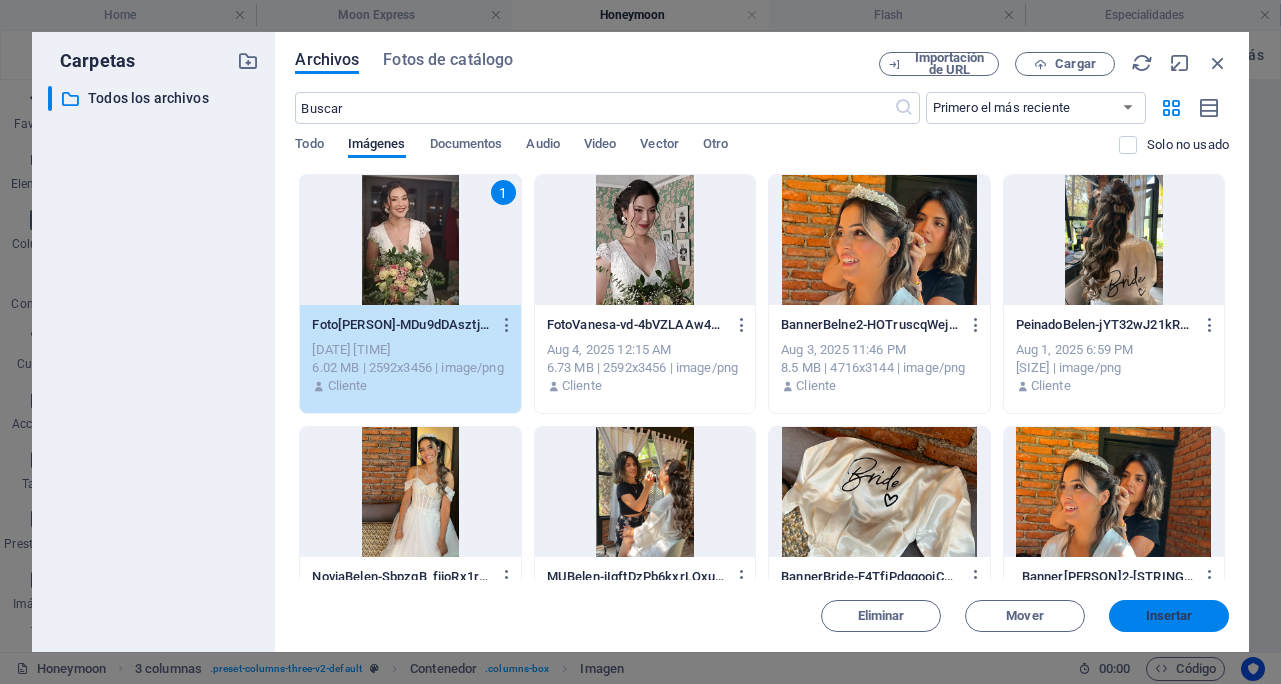 click on "Insertar" at bounding box center (1169, 616) 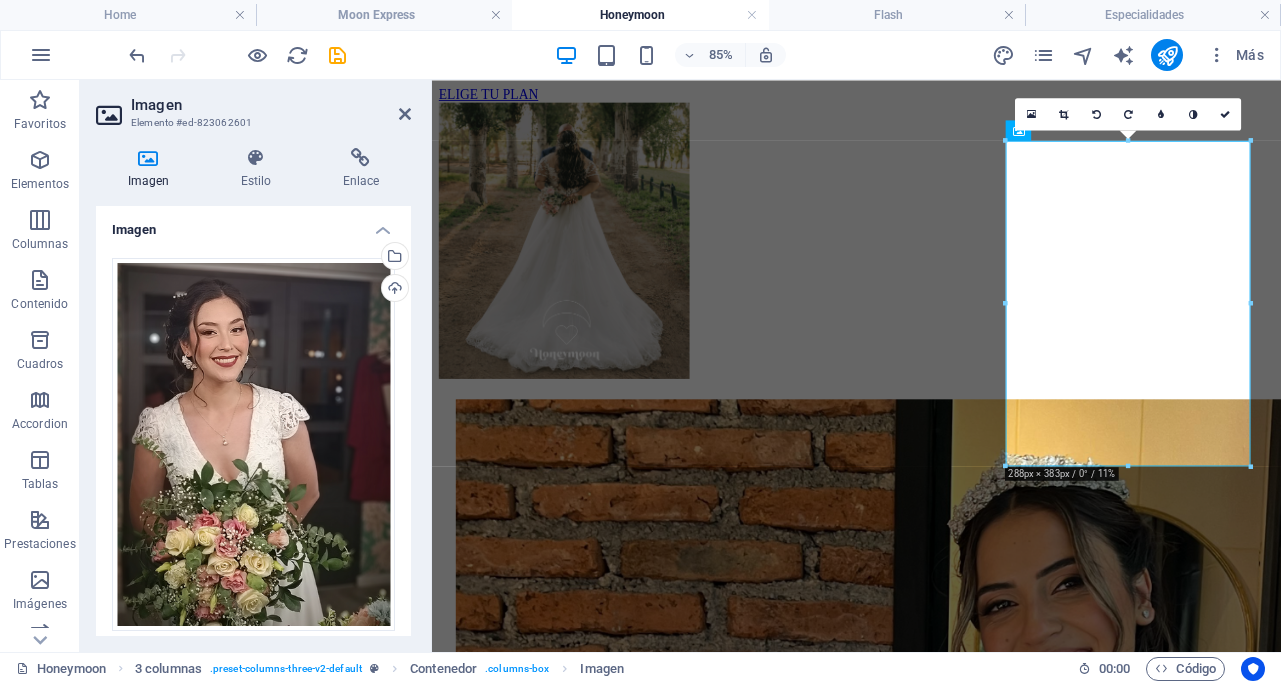 click at bounding box center (931, 2167) 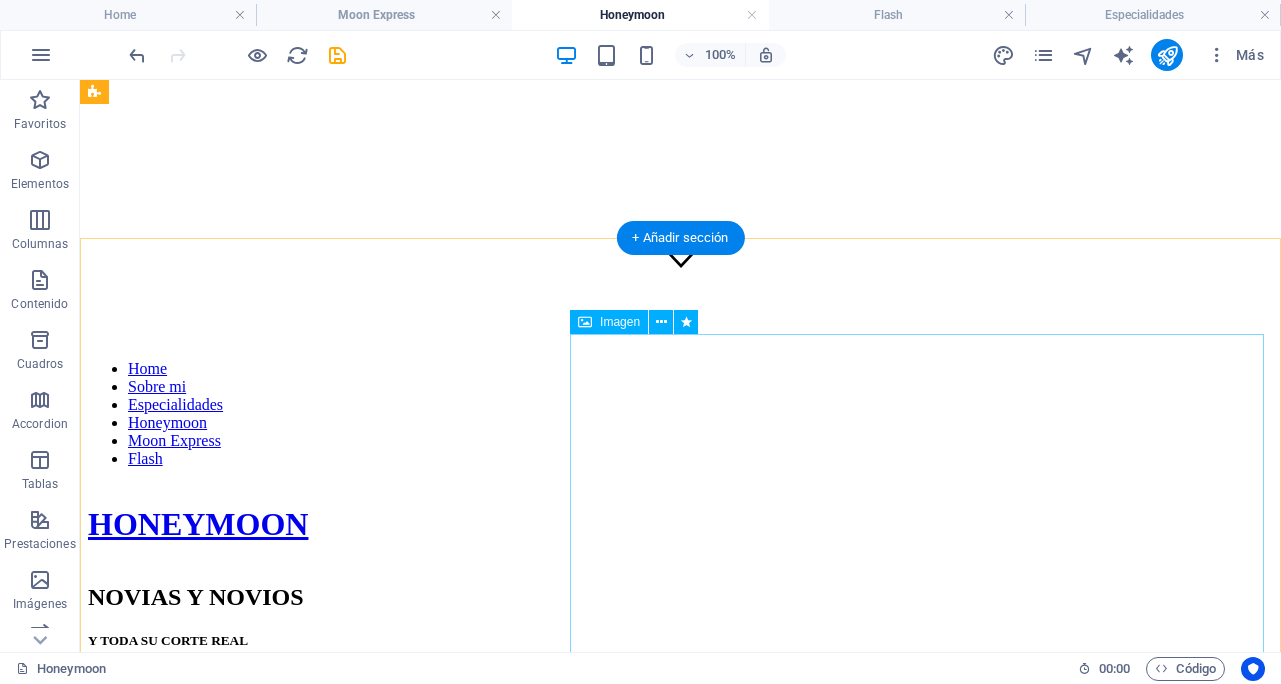 scroll, scrollTop: 342, scrollLeft: 0, axis: vertical 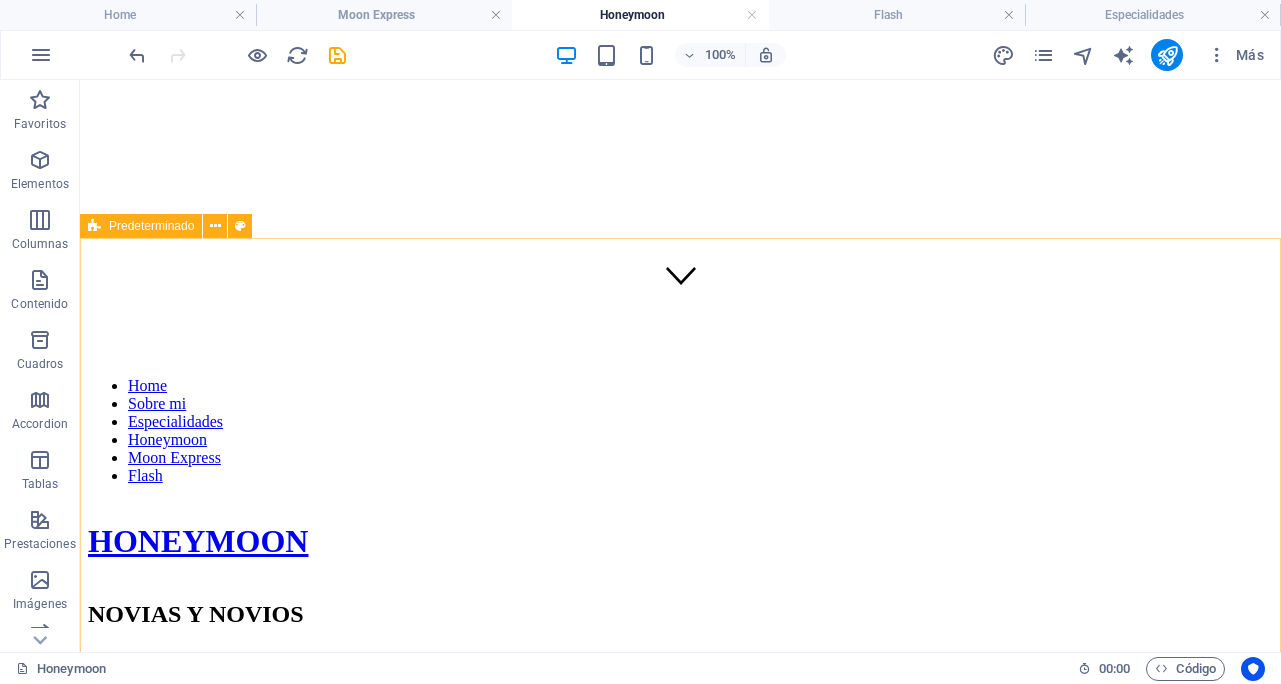 click on "Predeterminado" at bounding box center (151, 226) 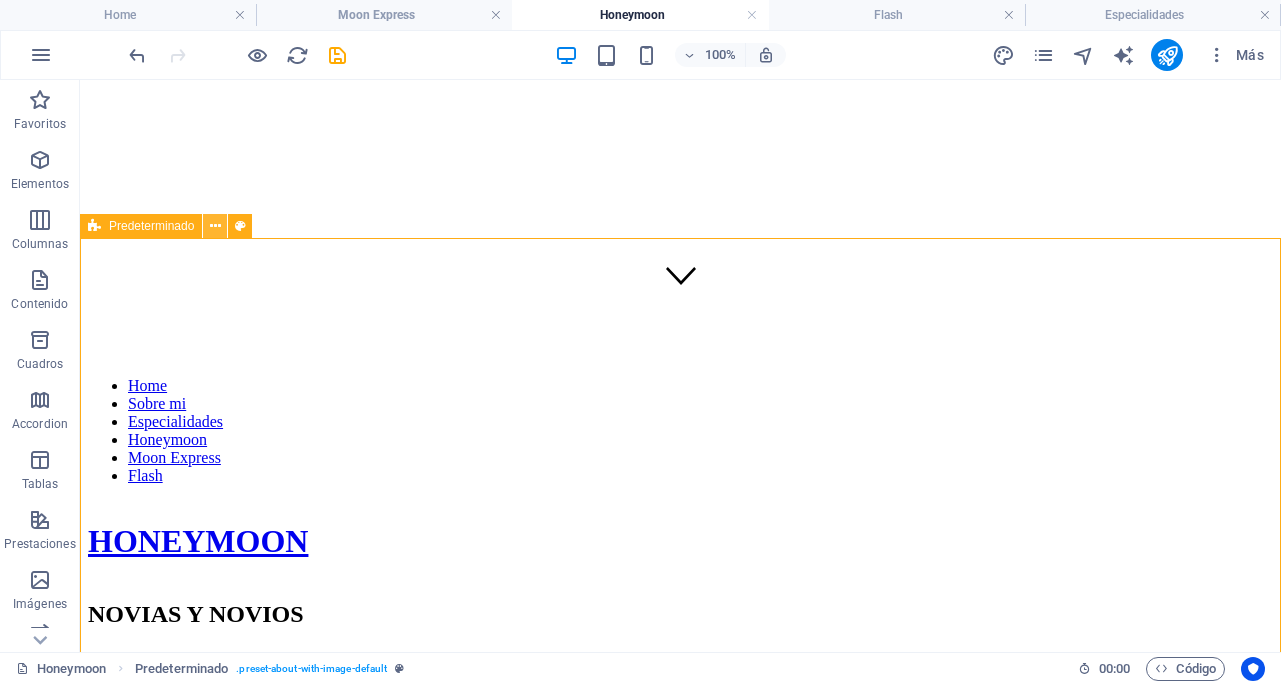 click at bounding box center [215, 226] 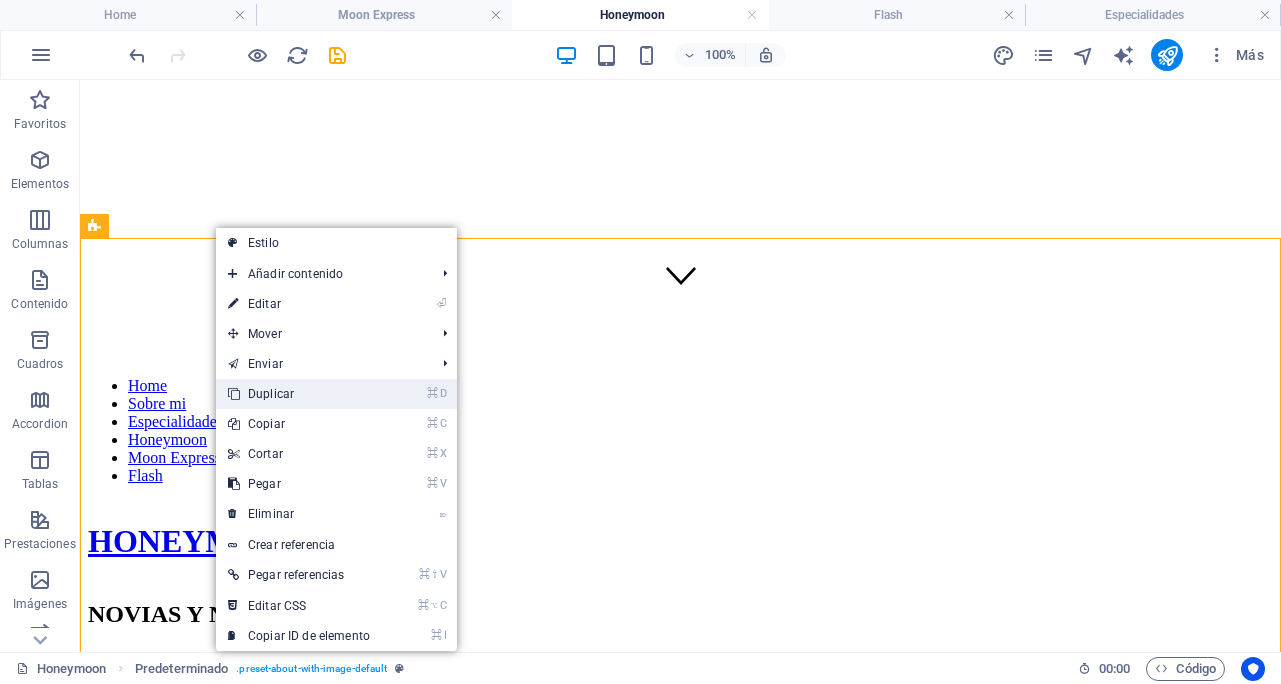 click on "⌘ D  Duplicar" at bounding box center (299, 394) 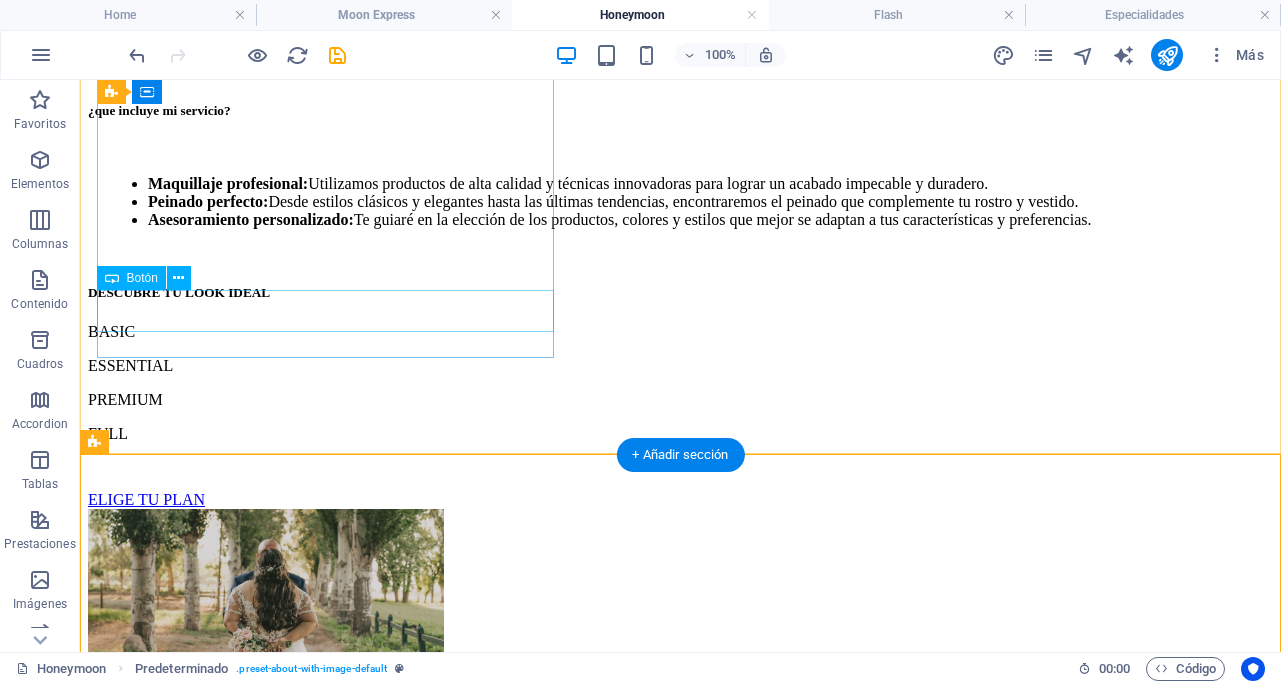 scroll, scrollTop: 1086, scrollLeft: 0, axis: vertical 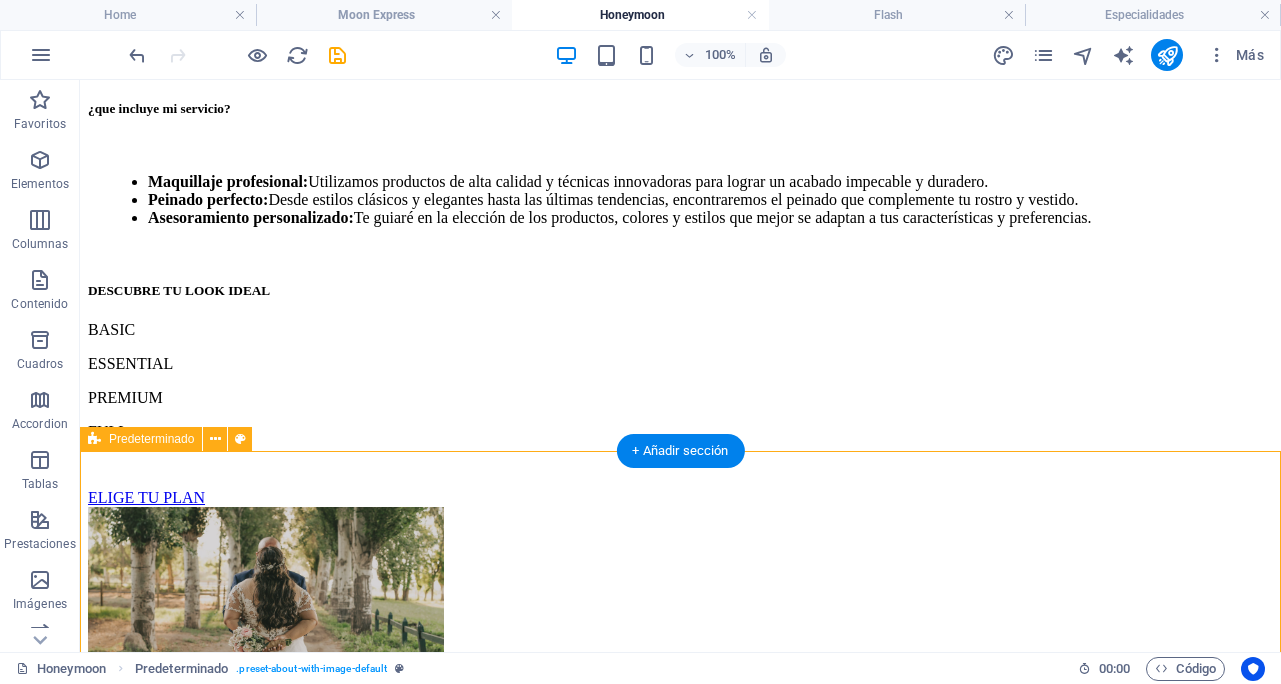 drag, startPoint x: 225, startPoint y: 522, endPoint x: 187, endPoint y: 459, distance: 73.57309 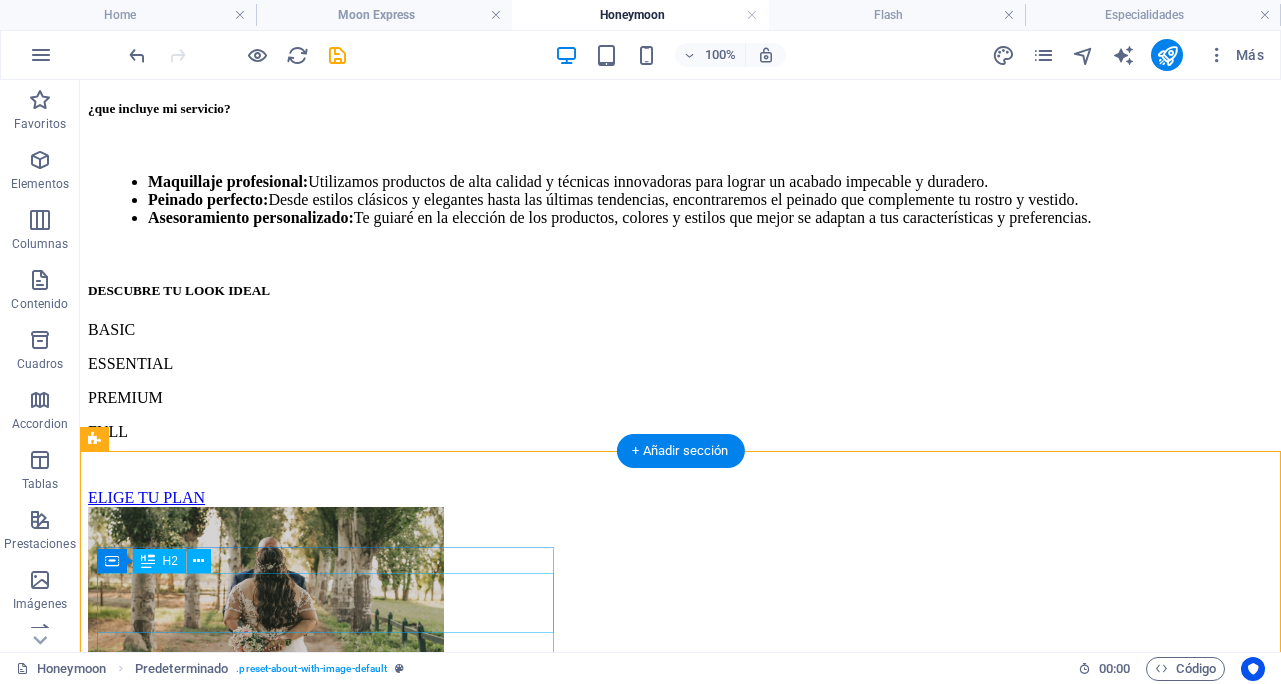 drag, startPoint x: 295, startPoint y: 520, endPoint x: 342, endPoint y: 533, distance: 48.76474 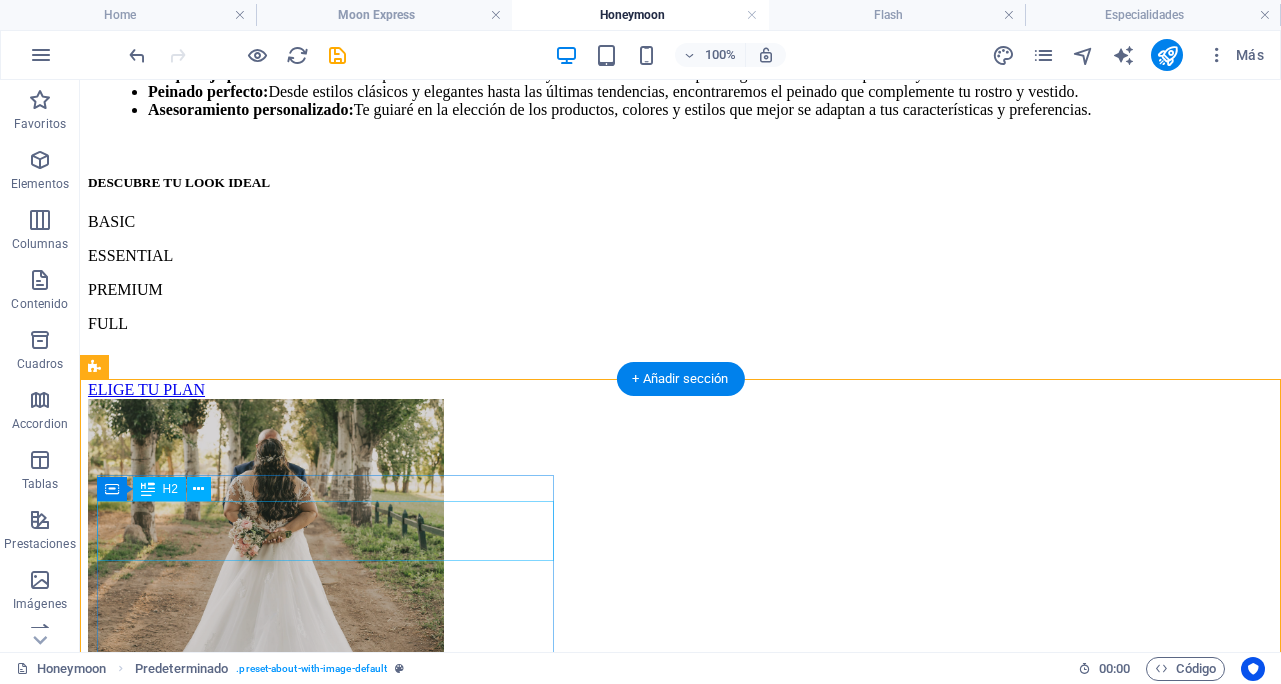 scroll, scrollTop: 1222, scrollLeft: 0, axis: vertical 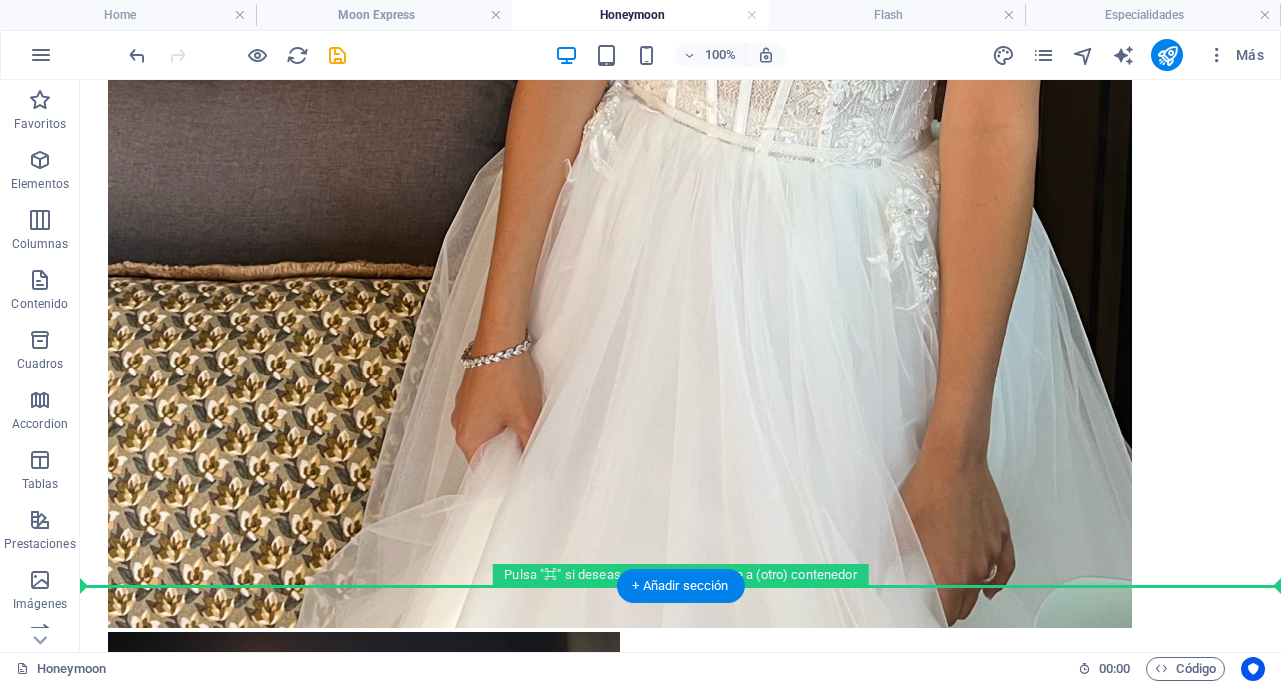 drag, startPoint x: 106, startPoint y: 318, endPoint x: 267, endPoint y: 545, distance: 278.2984 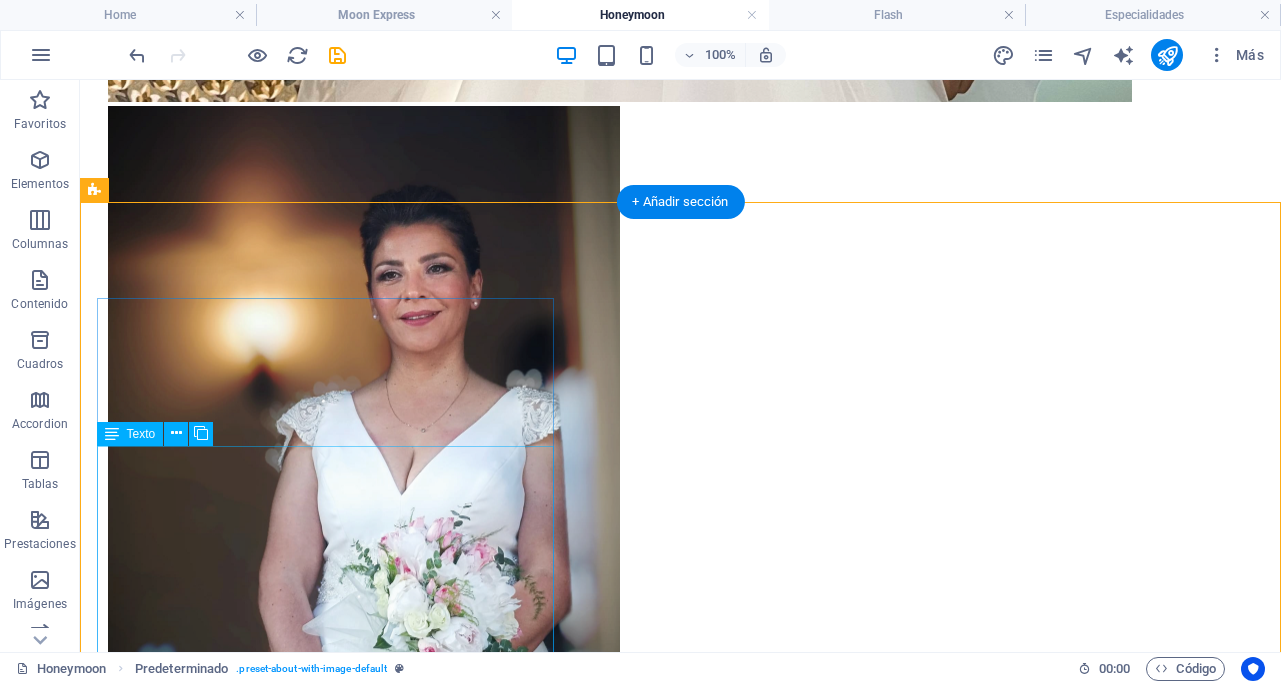 scroll, scrollTop: 3287, scrollLeft: 0, axis: vertical 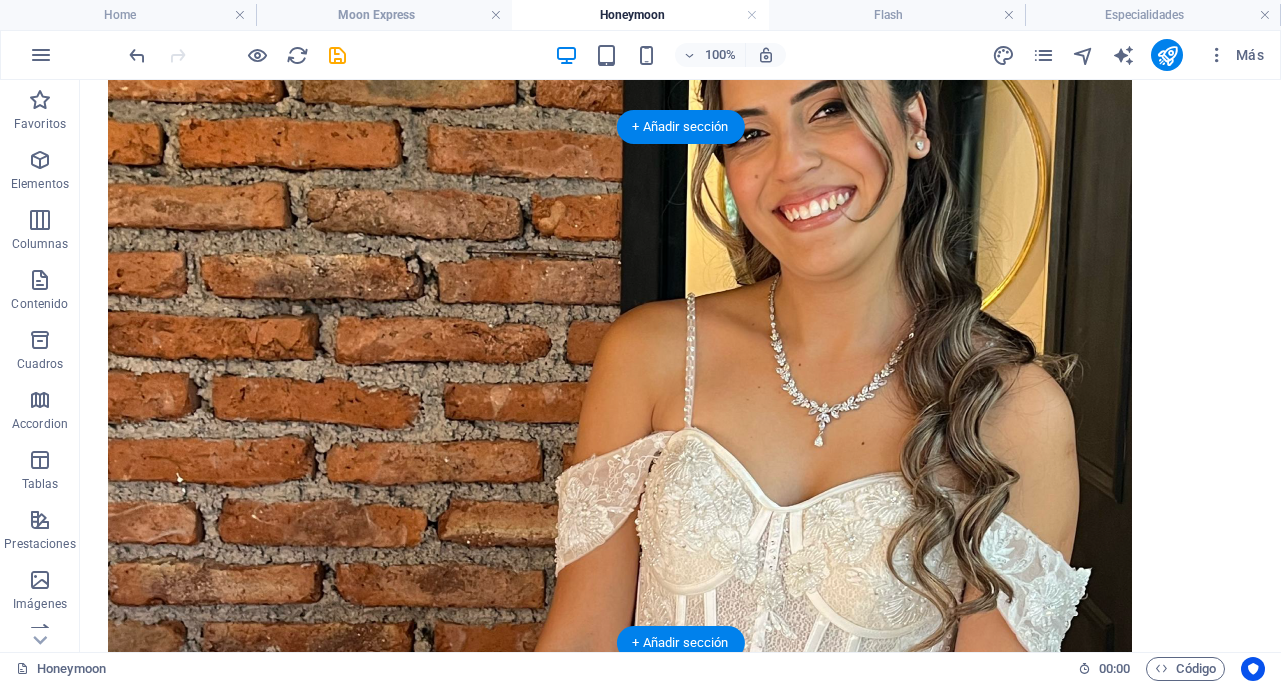 click at bounding box center [680, 3338] 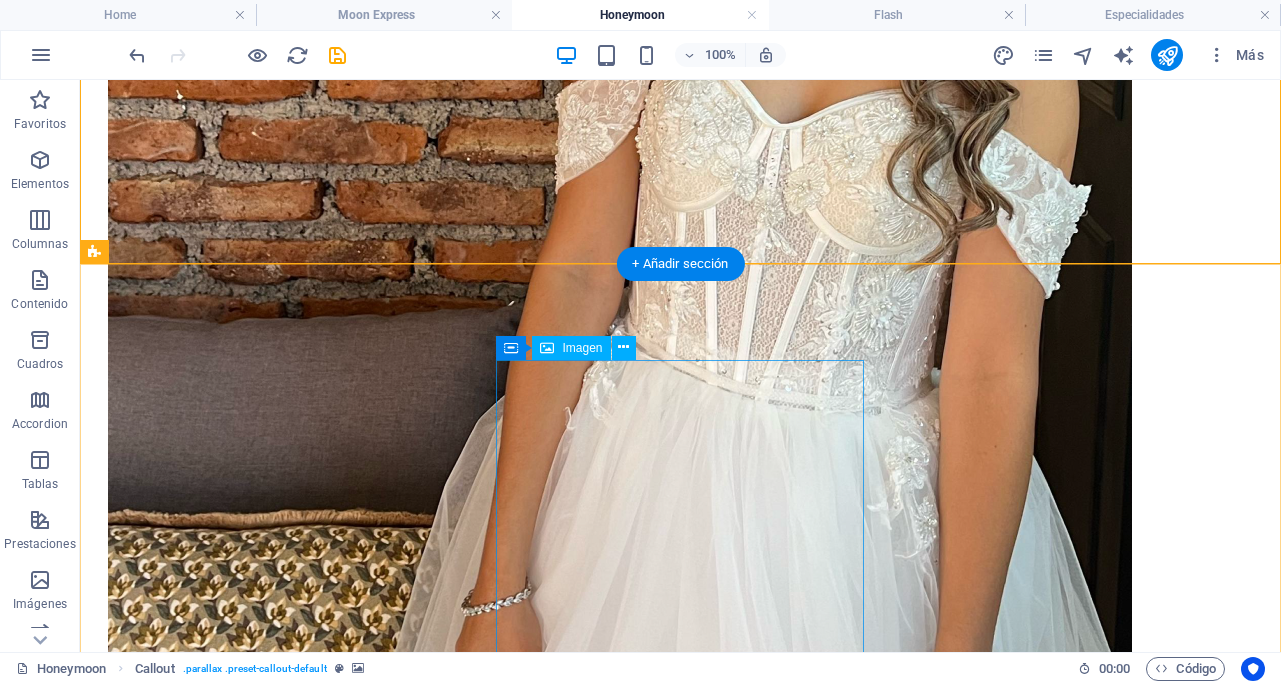 scroll, scrollTop: 2501, scrollLeft: 0, axis: vertical 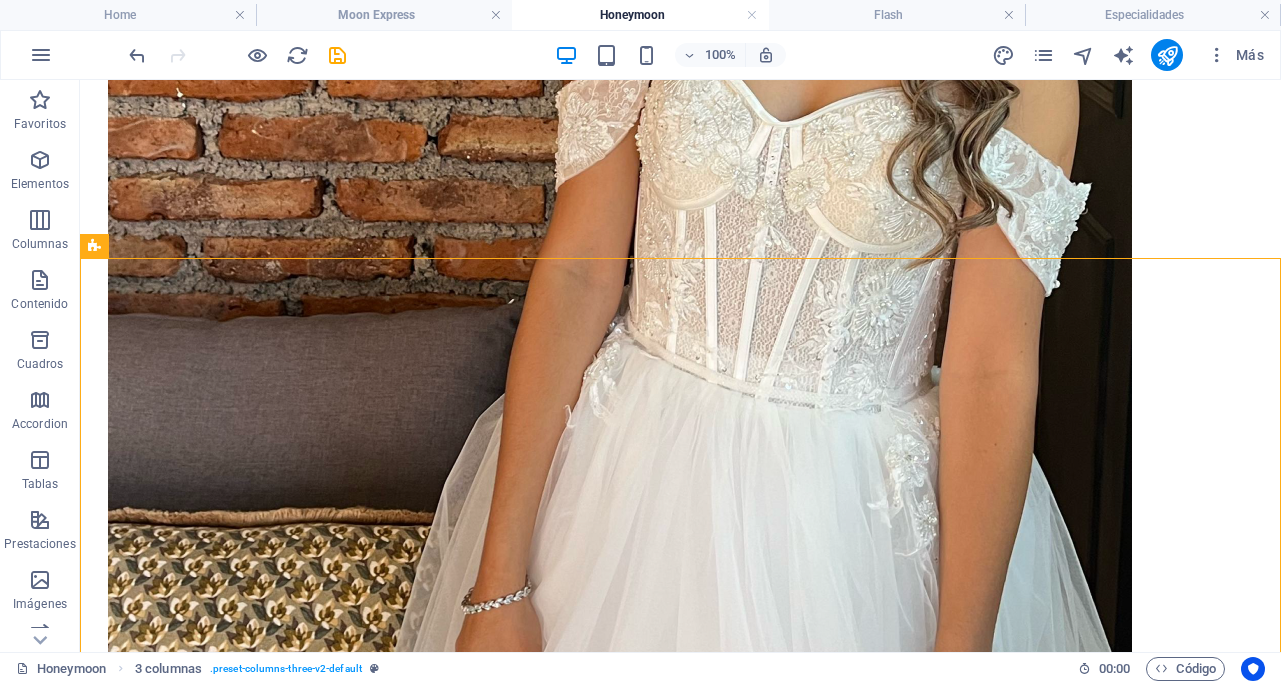 drag, startPoint x: 622, startPoint y: 548, endPoint x: 1424, endPoint y: 126, distance: 906.2494 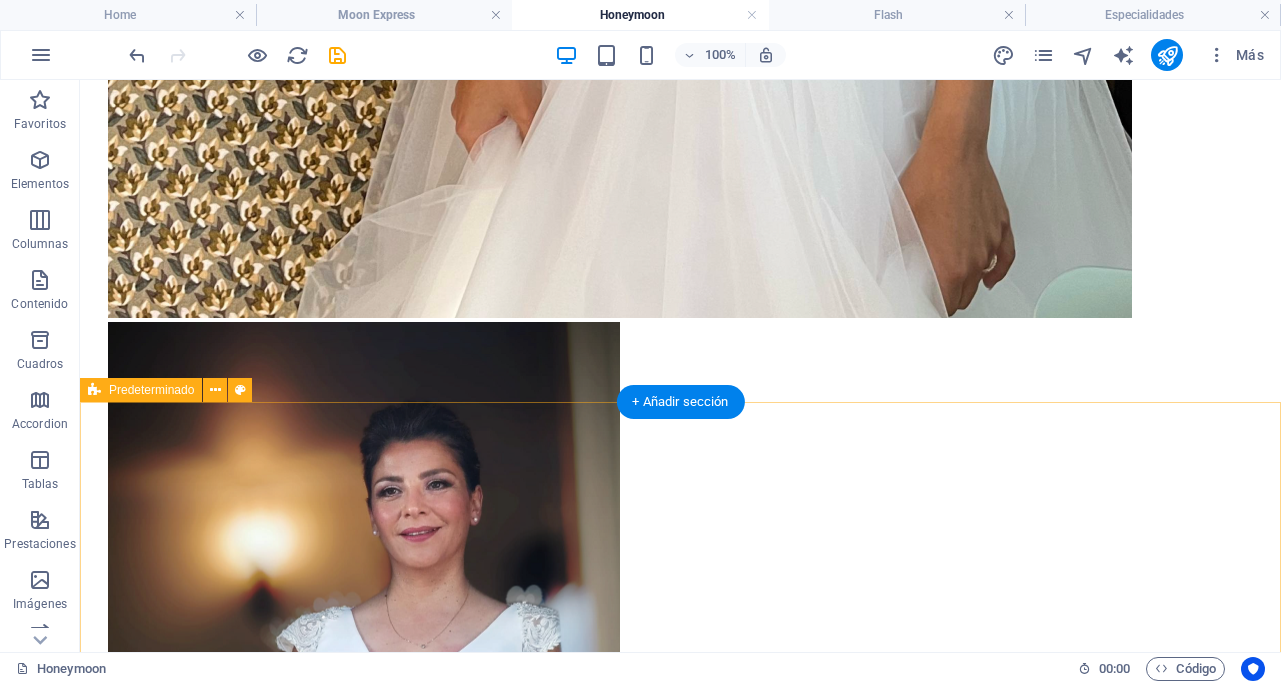 scroll, scrollTop: 3039, scrollLeft: 0, axis: vertical 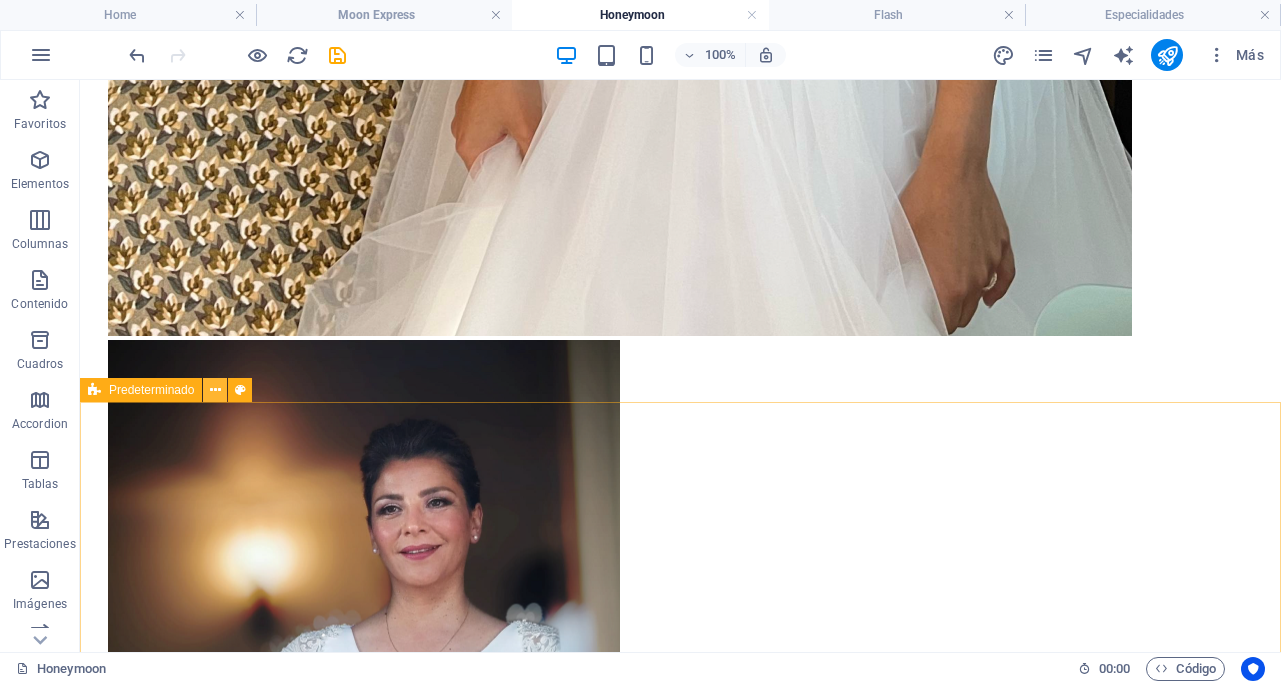 click at bounding box center [215, 390] 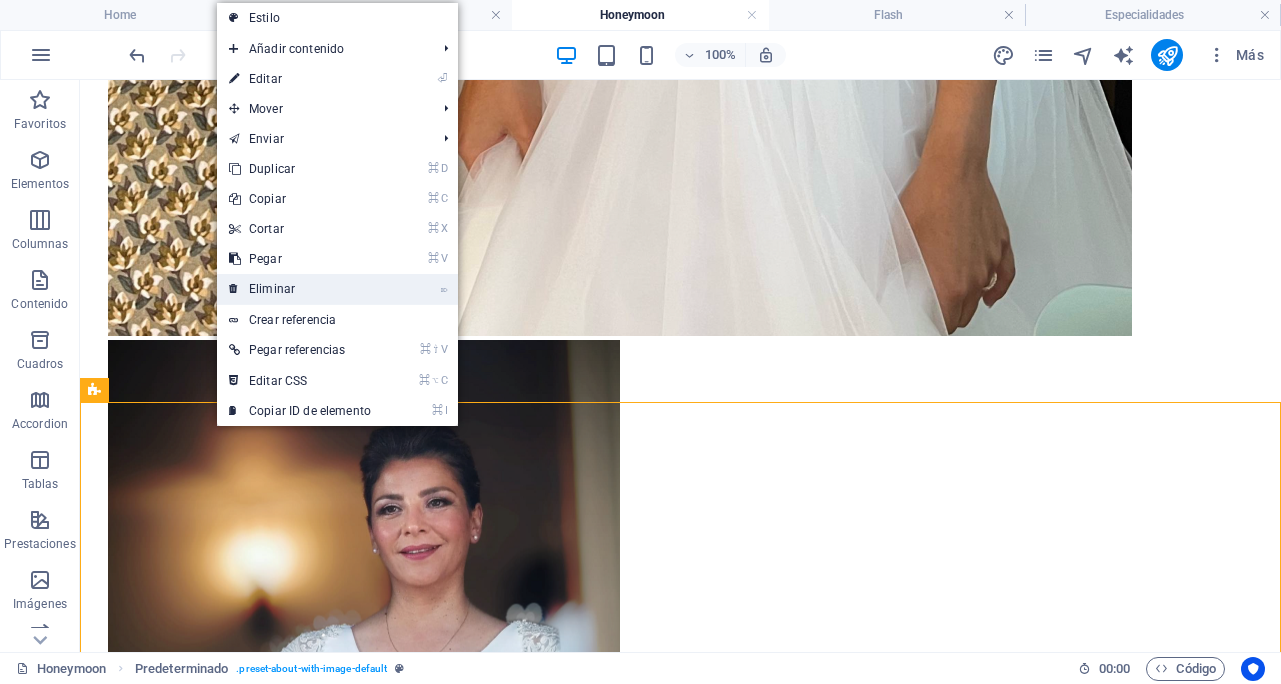 click on "⌦  Eliminar" at bounding box center (300, 289) 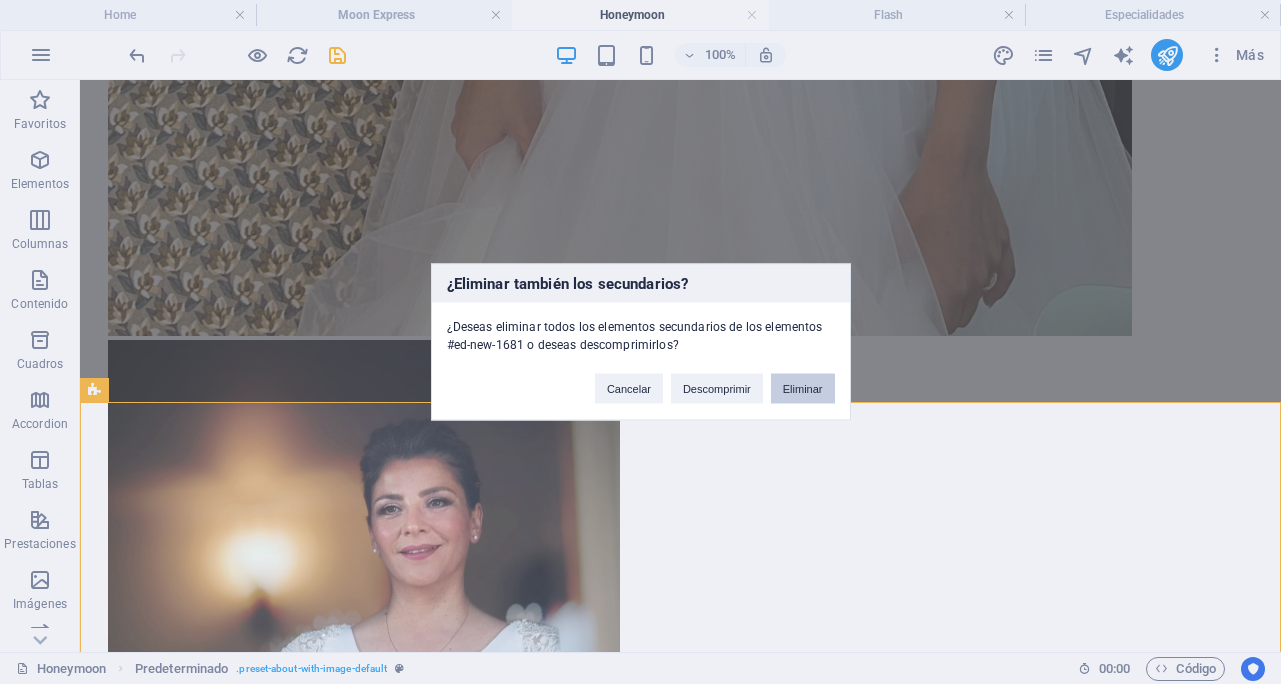 click on "Eliminar" at bounding box center [803, 389] 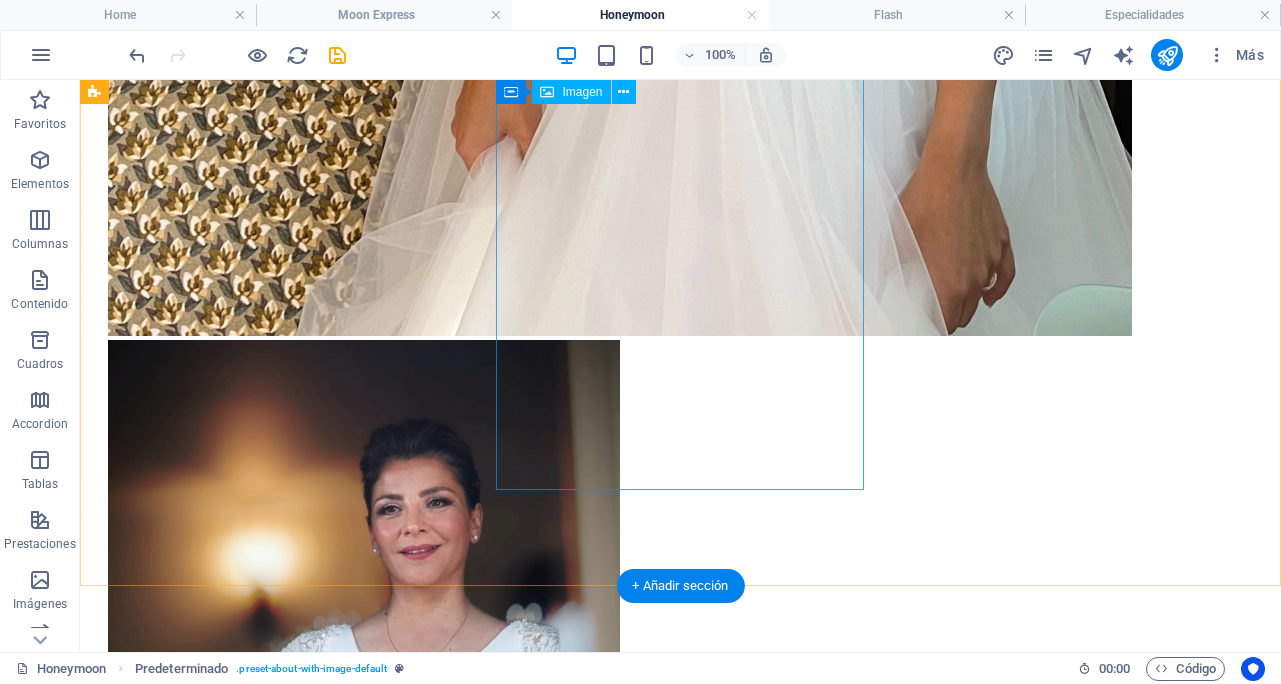 scroll, scrollTop: 2855, scrollLeft: 0, axis: vertical 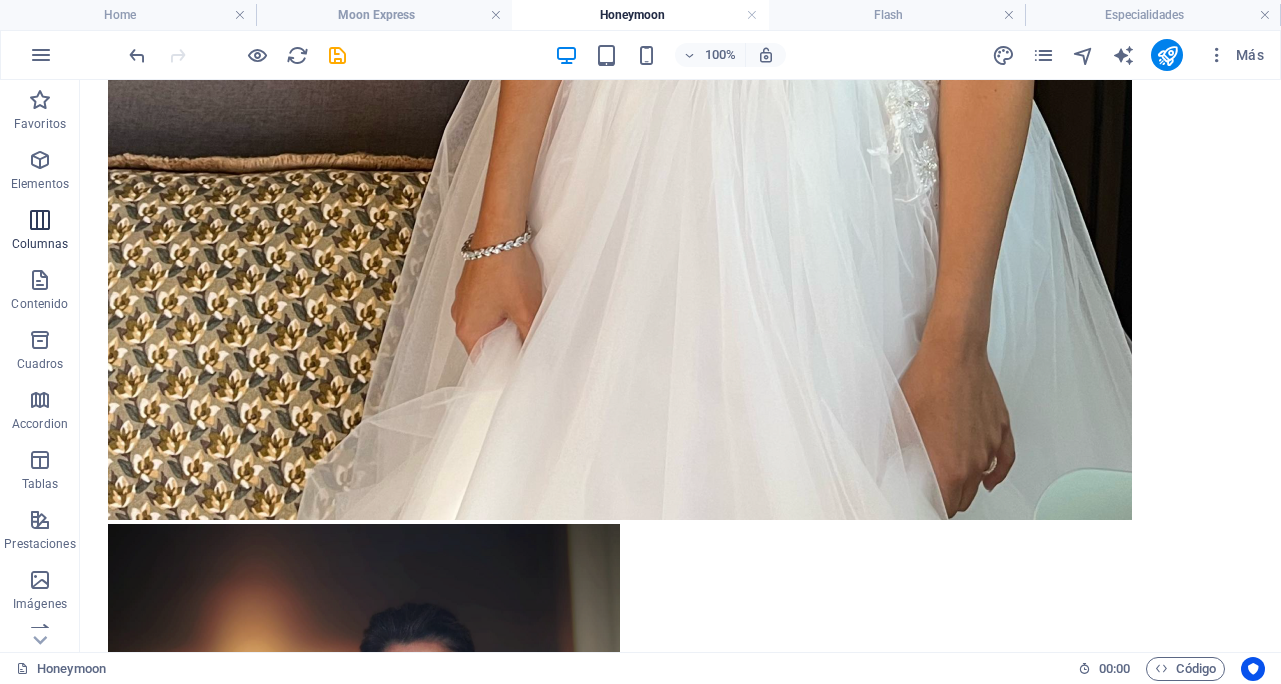 click at bounding box center [40, 220] 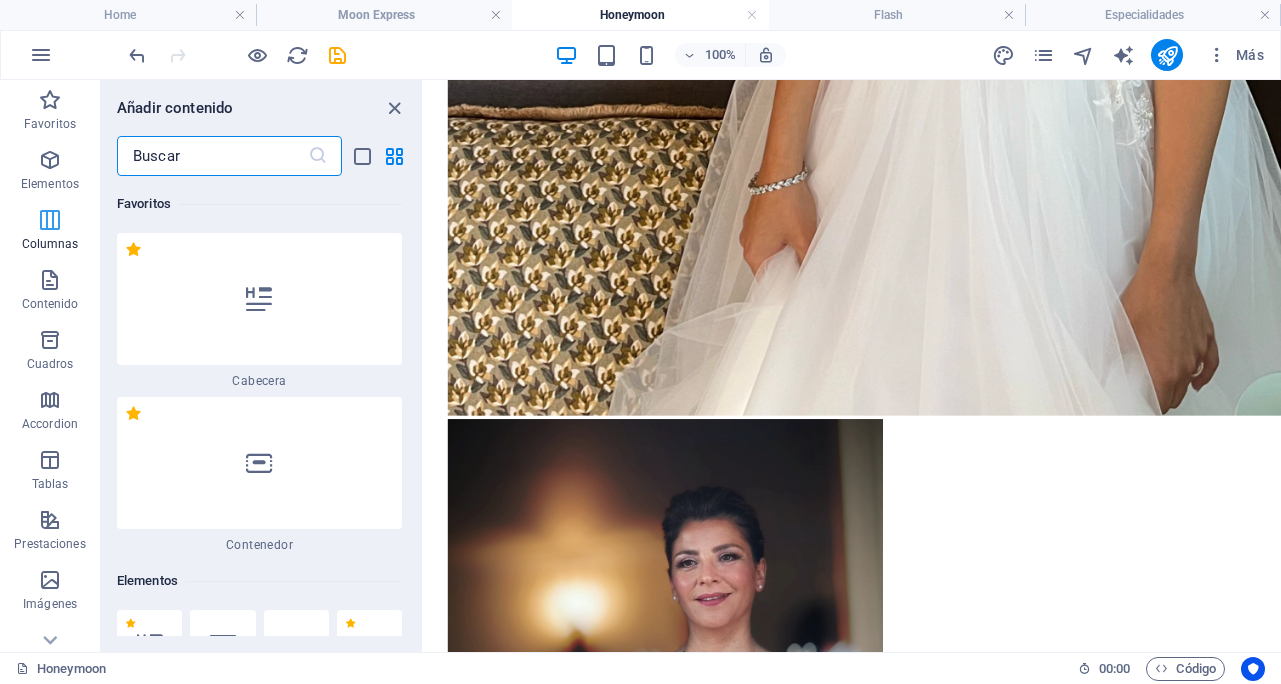 scroll, scrollTop: 2450, scrollLeft: 0, axis: vertical 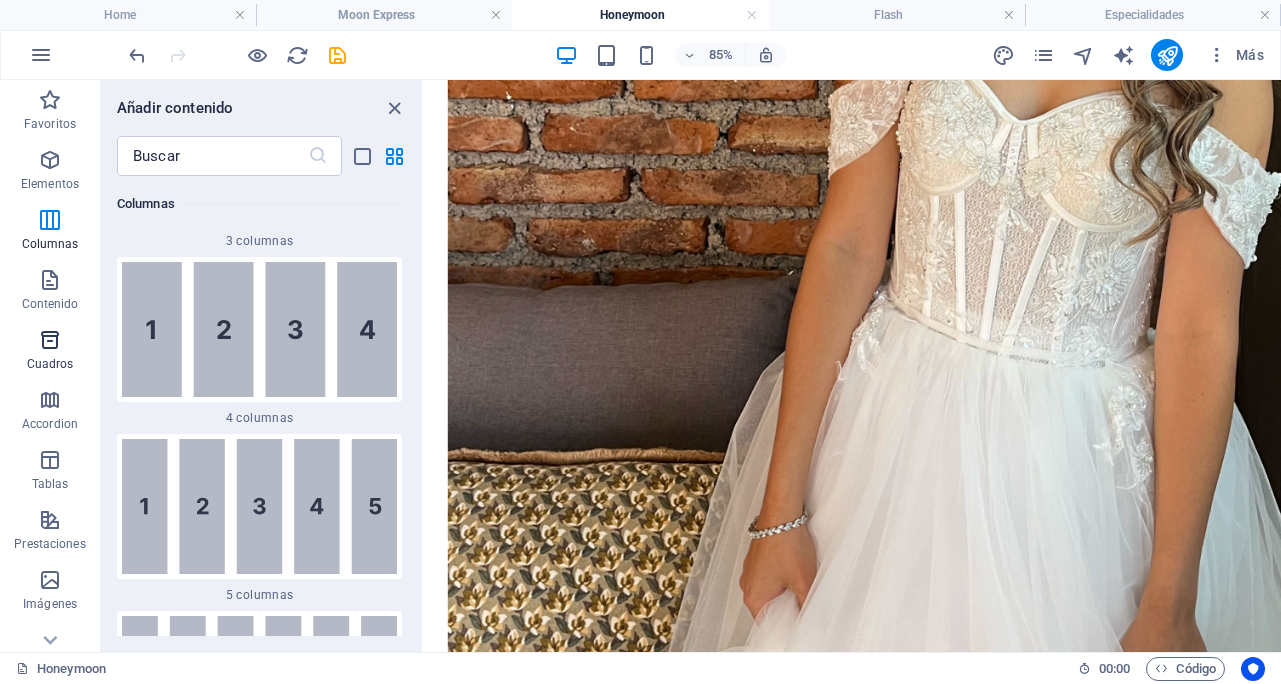 click at bounding box center [50, 340] 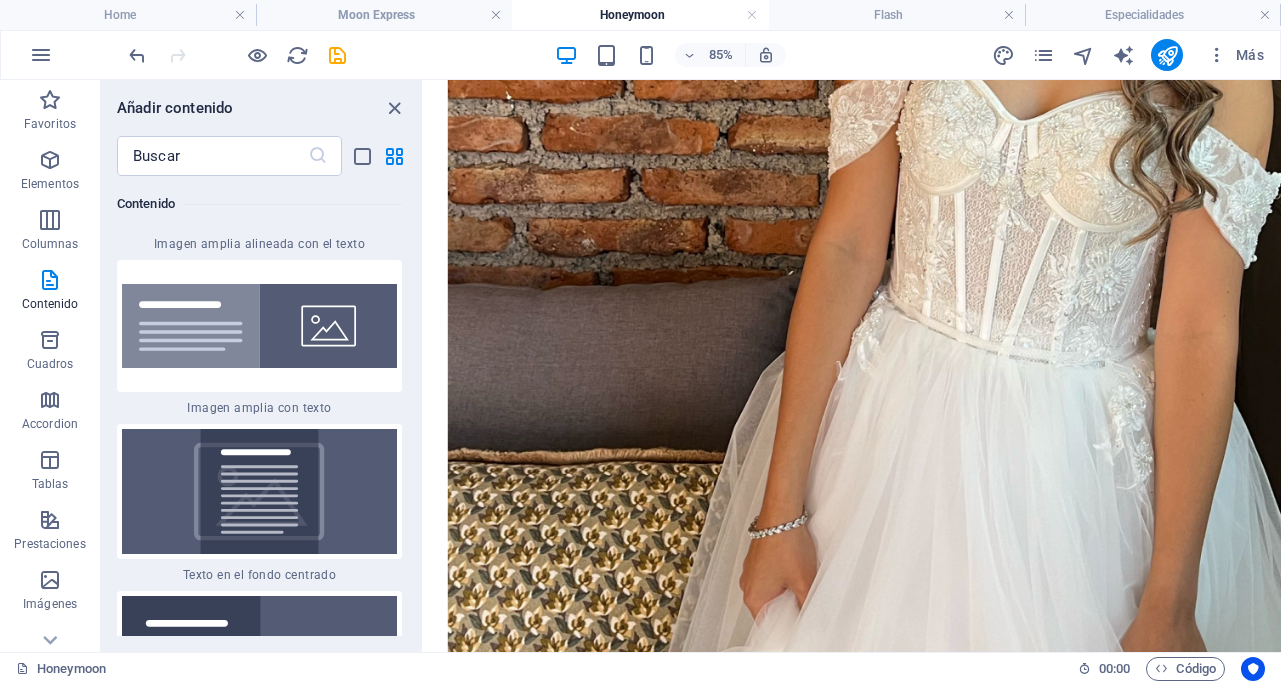 scroll, scrollTop: 7943, scrollLeft: 0, axis: vertical 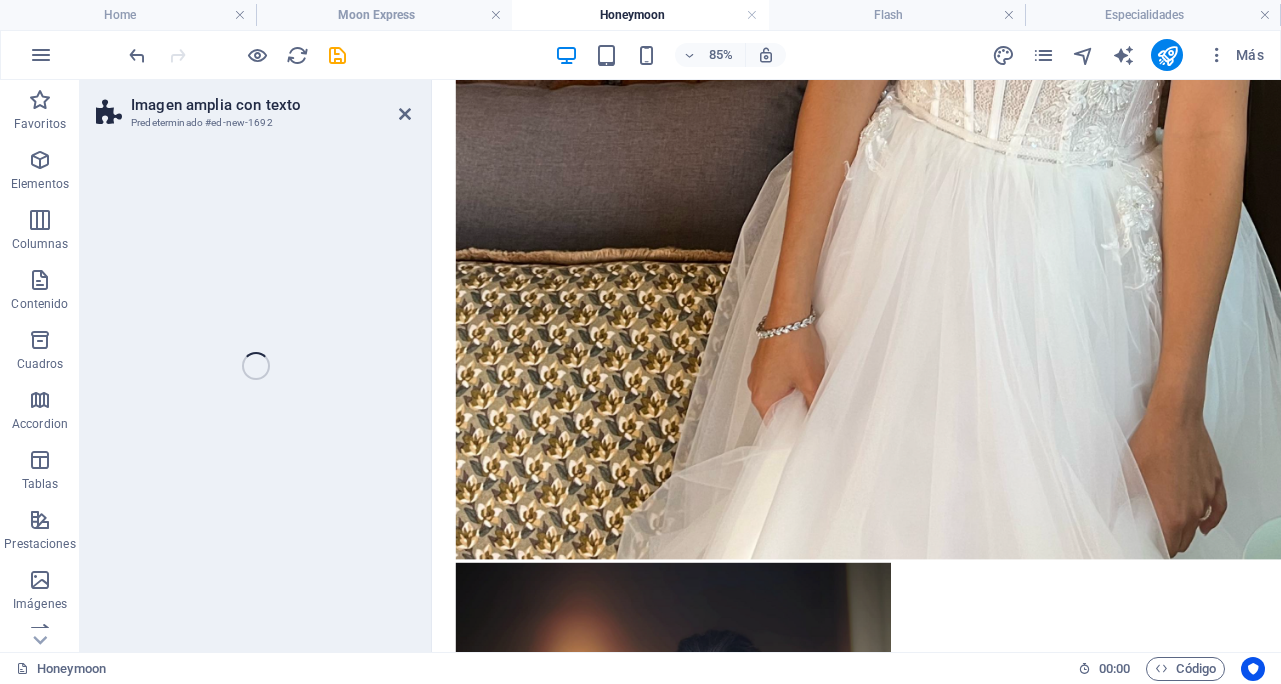 select on "%" 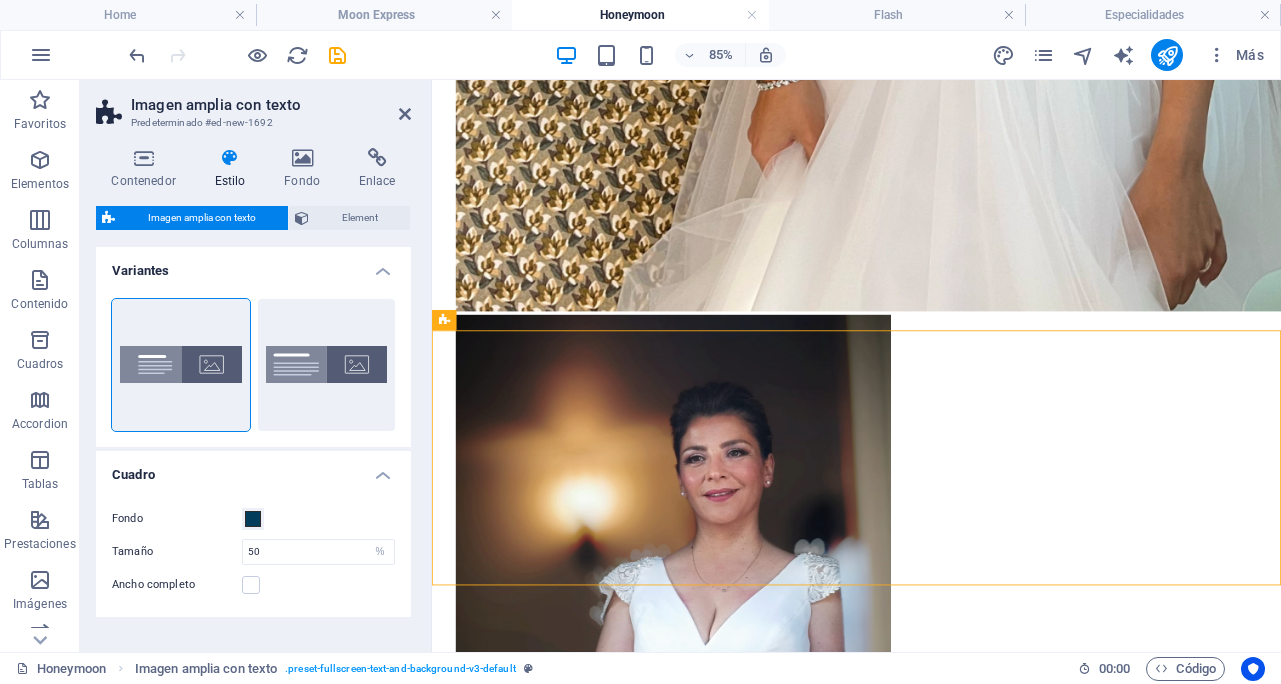 scroll, scrollTop: 2855, scrollLeft: 0, axis: vertical 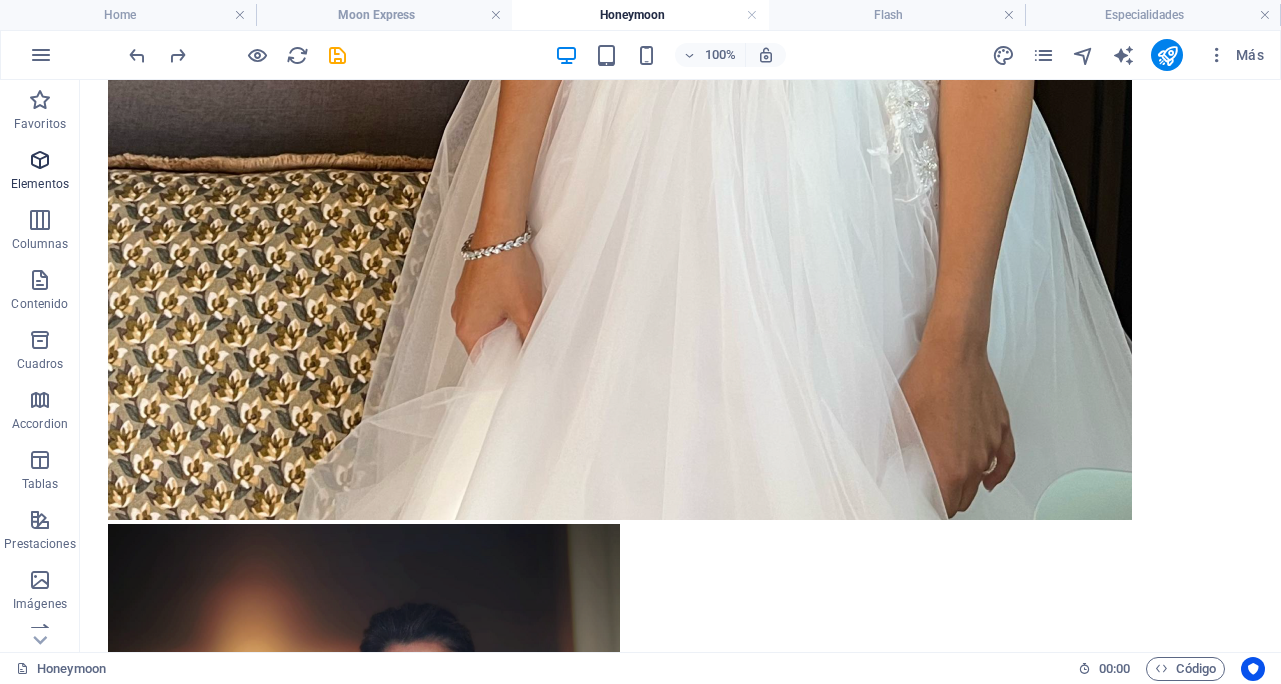 click on "Elementos" at bounding box center (40, 184) 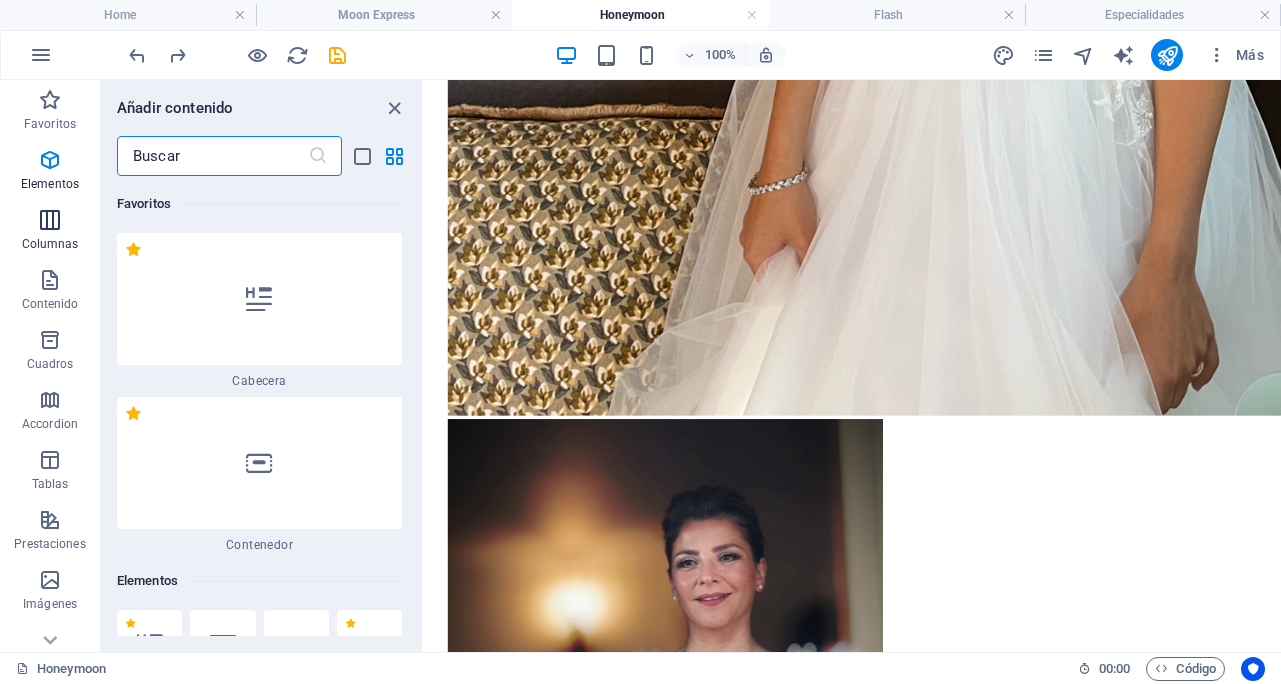 scroll, scrollTop: 2450, scrollLeft: 0, axis: vertical 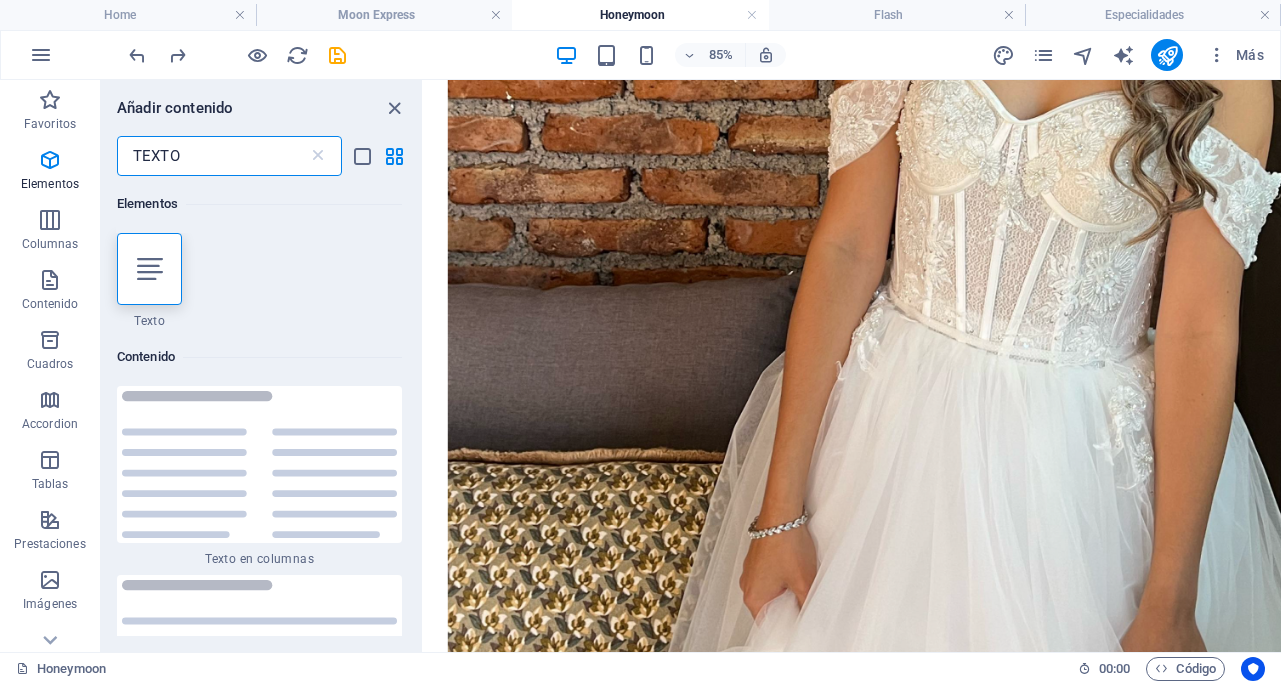 type on "TEXTO" 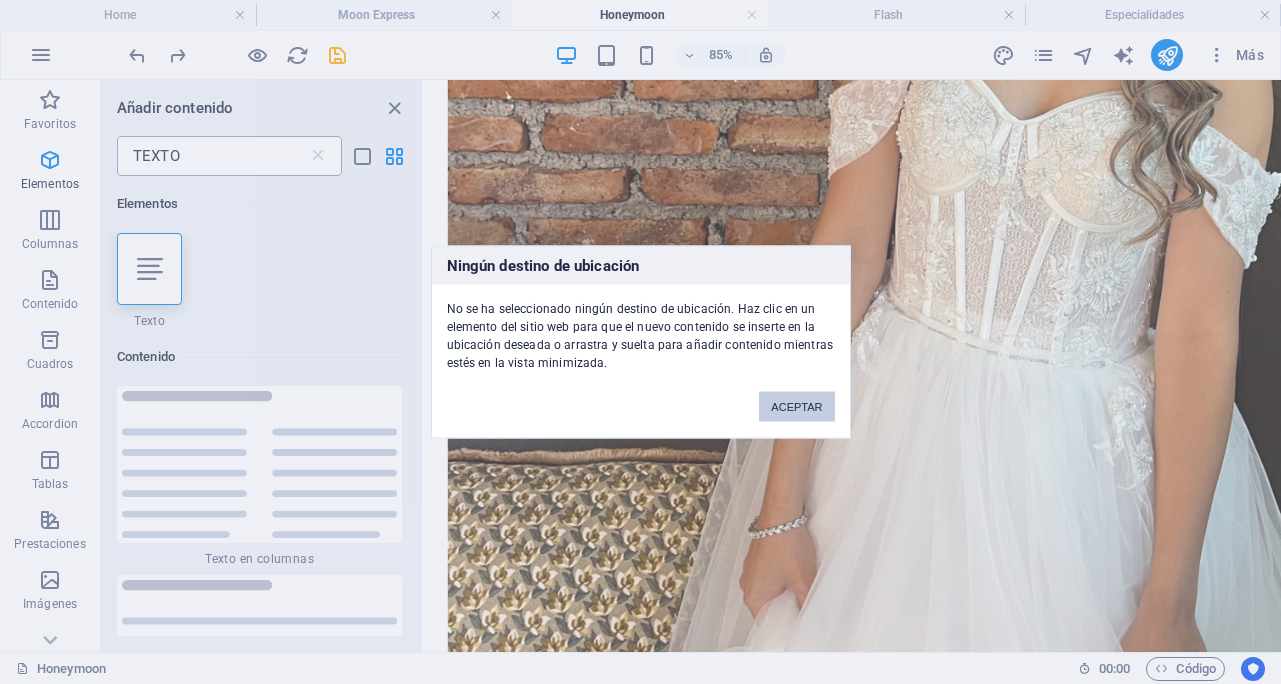 type 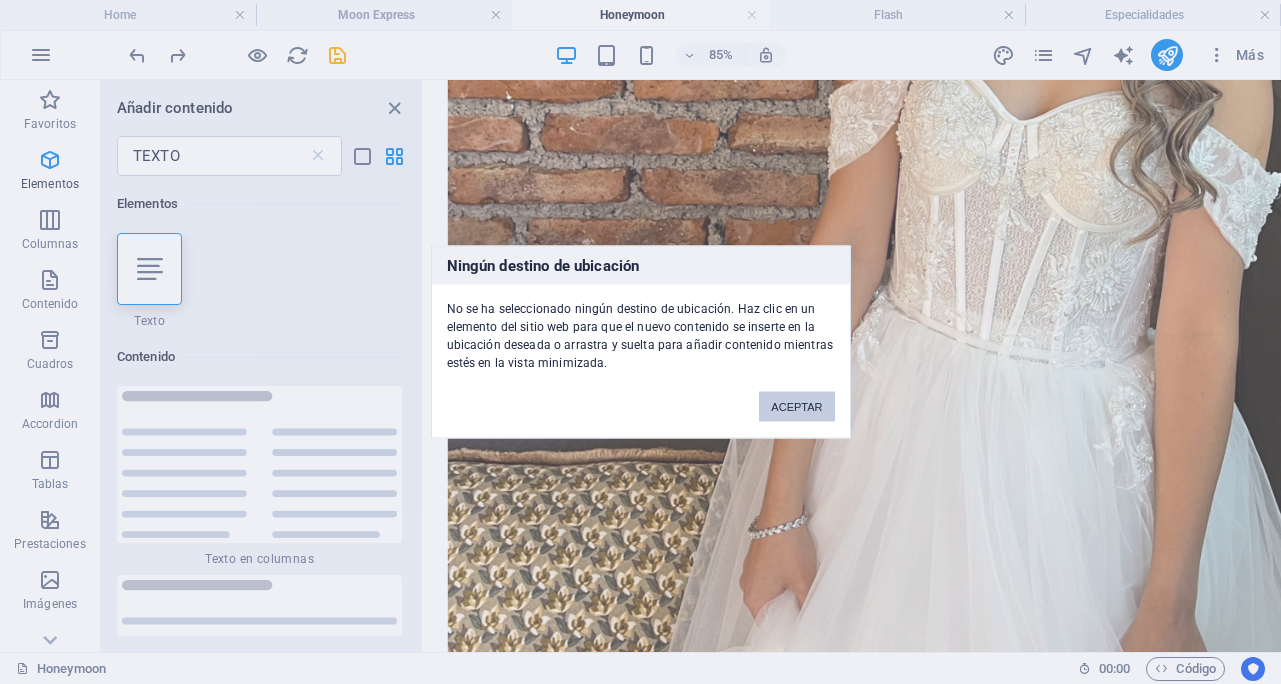 click on "ACEPTAR" at bounding box center [796, 407] 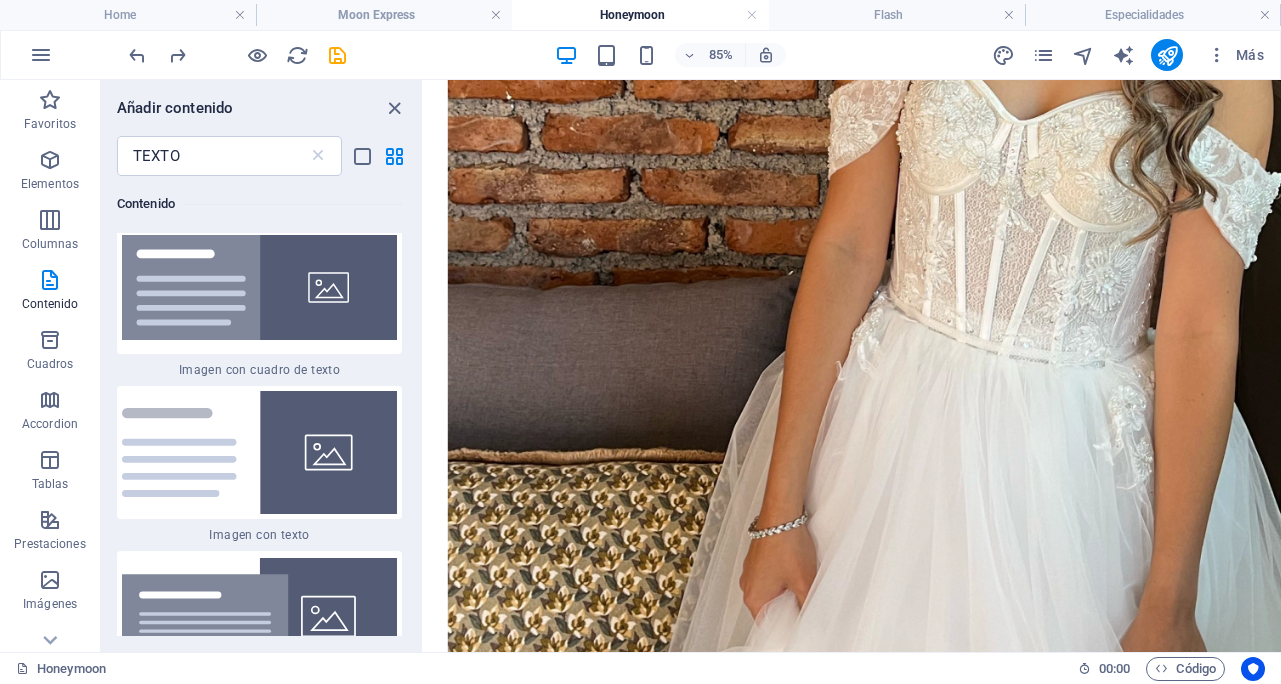 scroll, scrollTop: 752, scrollLeft: 0, axis: vertical 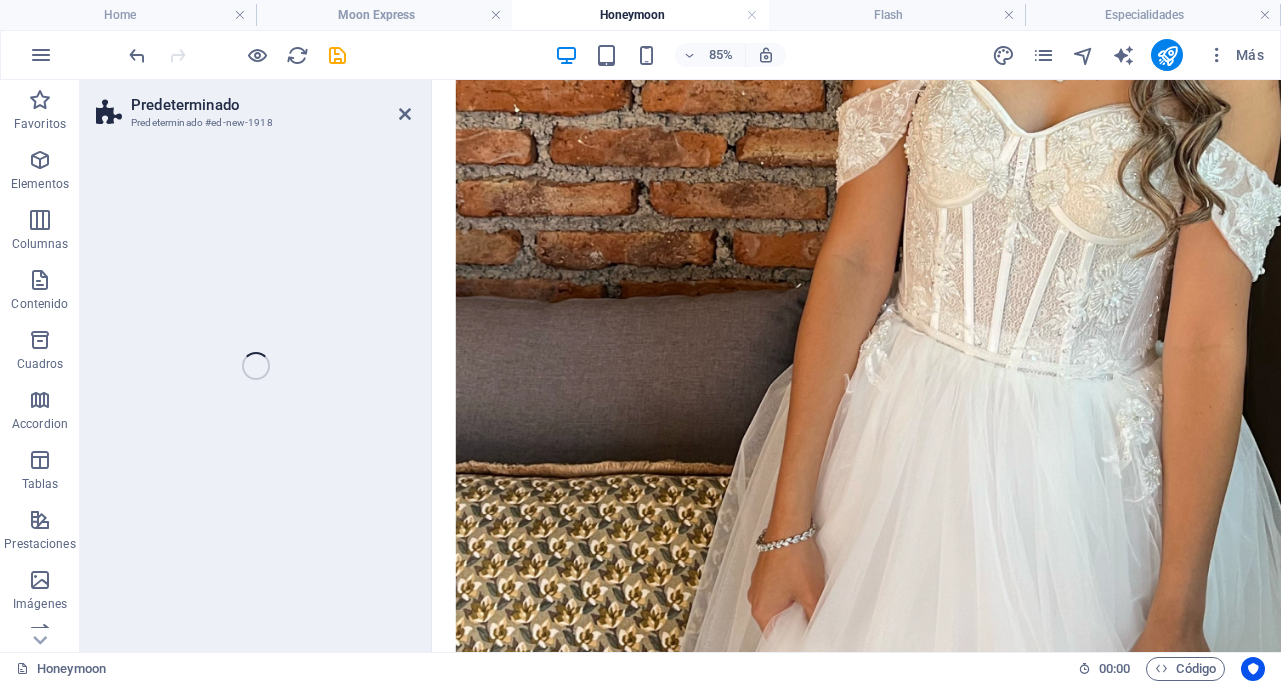 select on "rem" 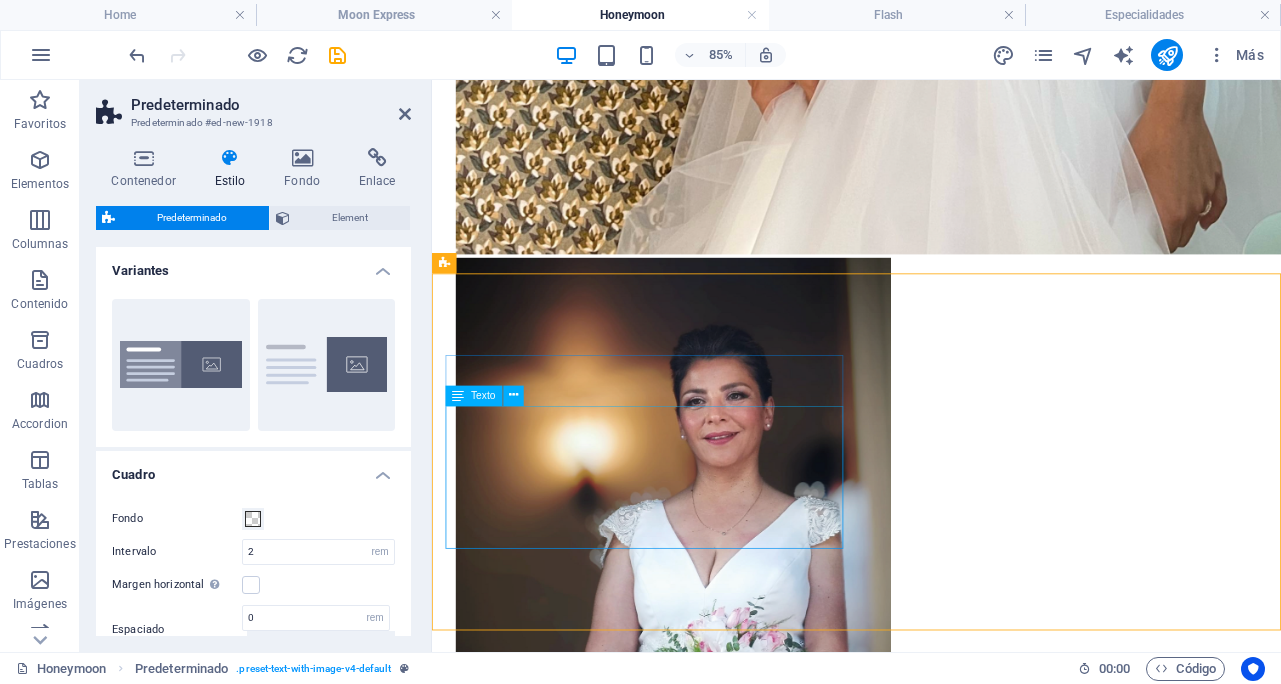 scroll, scrollTop: 3113, scrollLeft: 0, axis: vertical 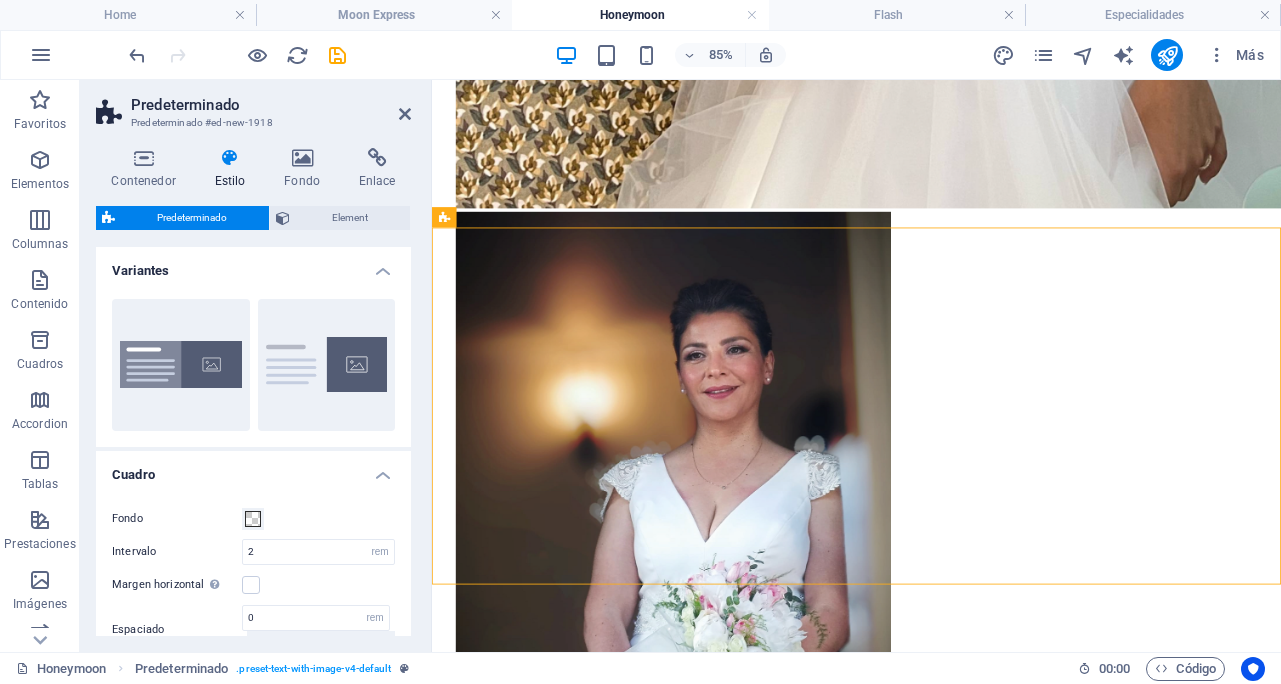 click at bounding box center [931, 7424] 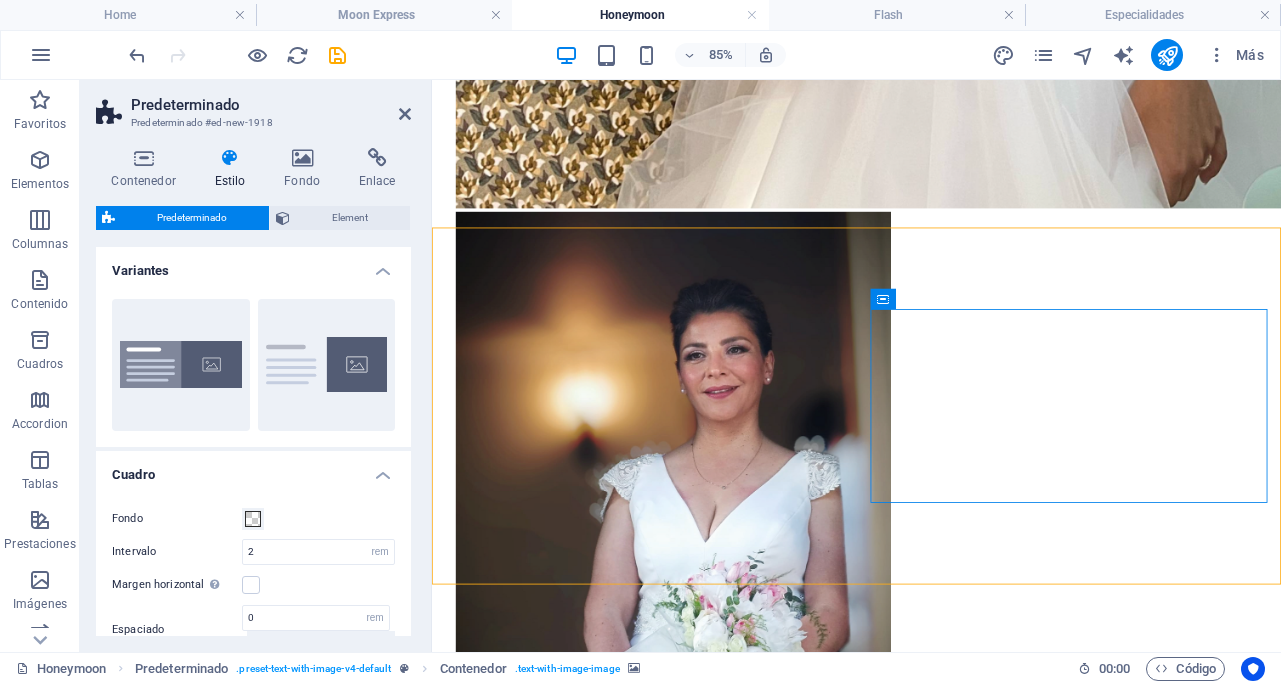 click at bounding box center (931, 7424) 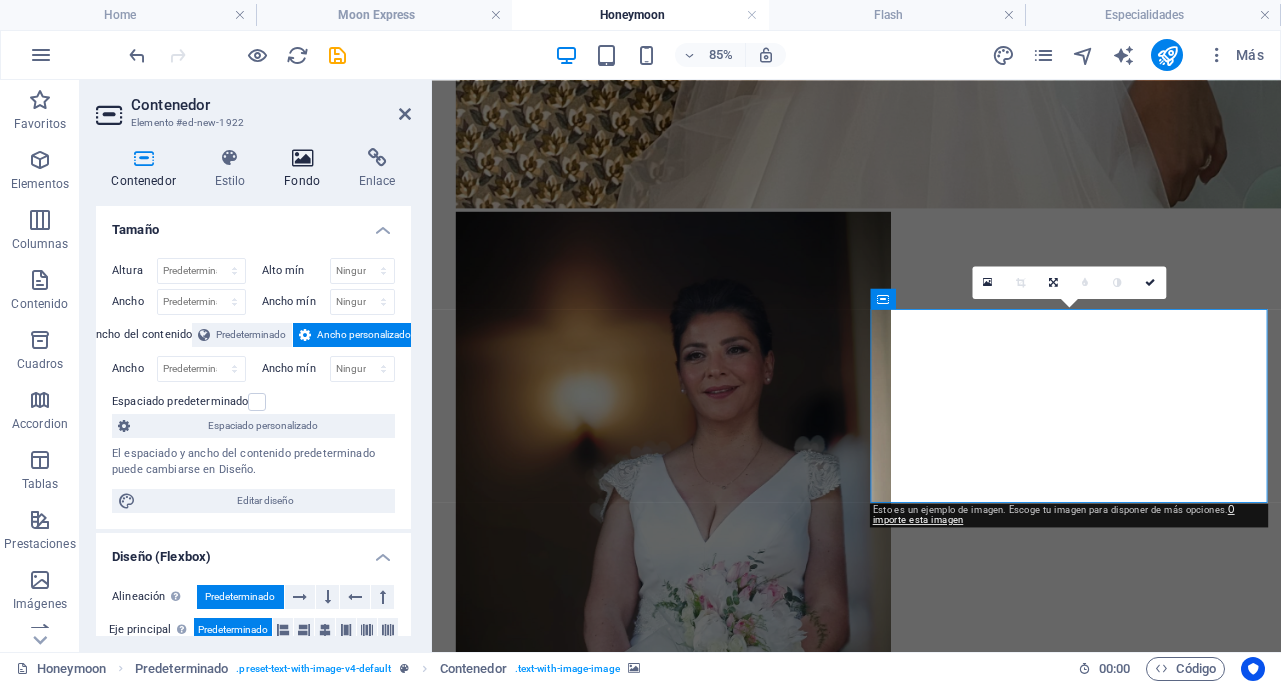 click at bounding box center (302, 158) 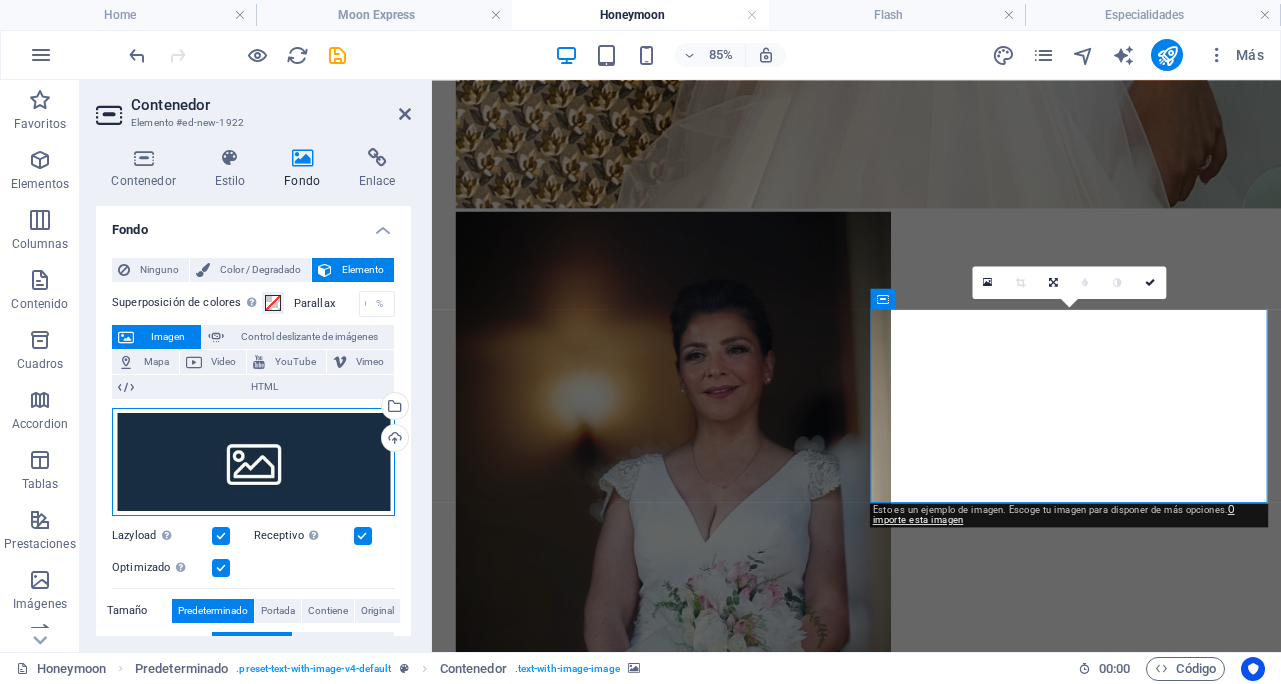 click on "Arrastra archivos aquí, haz clic para escoger archivos o  selecciona archivos de Archivos o de nuestra galería gratuita de fotos y vídeos" at bounding box center [253, 462] 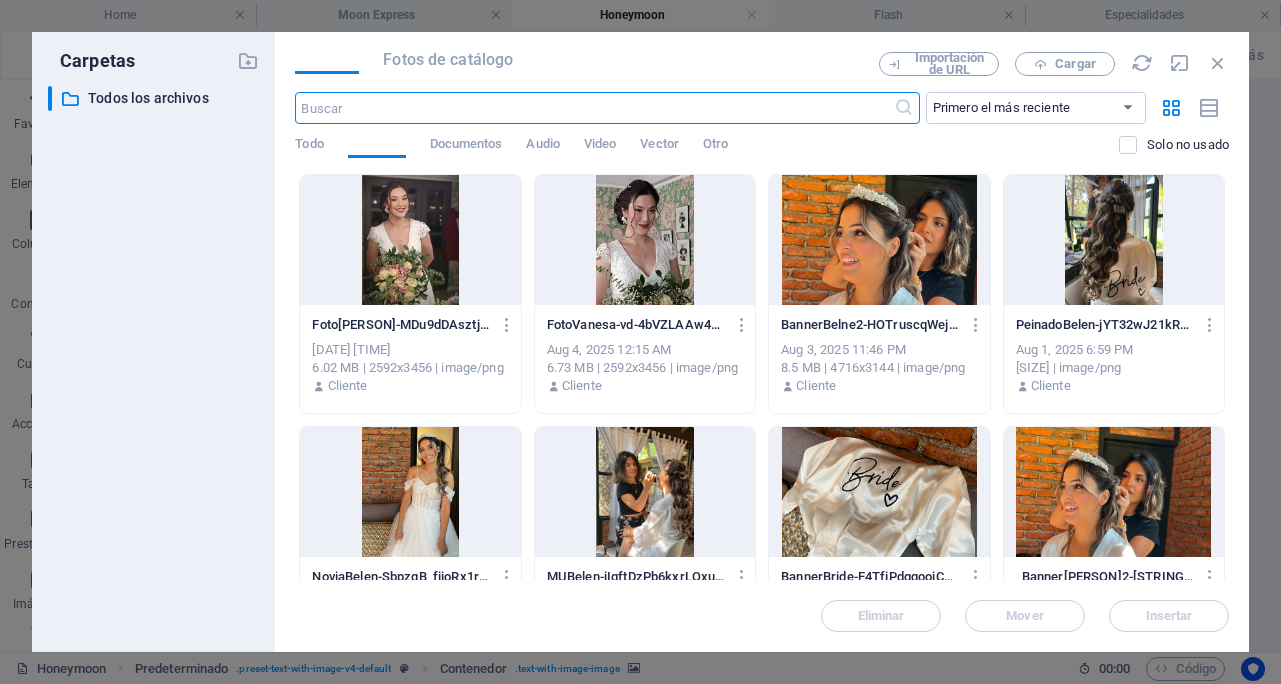 scroll, scrollTop: 2175, scrollLeft: 0, axis: vertical 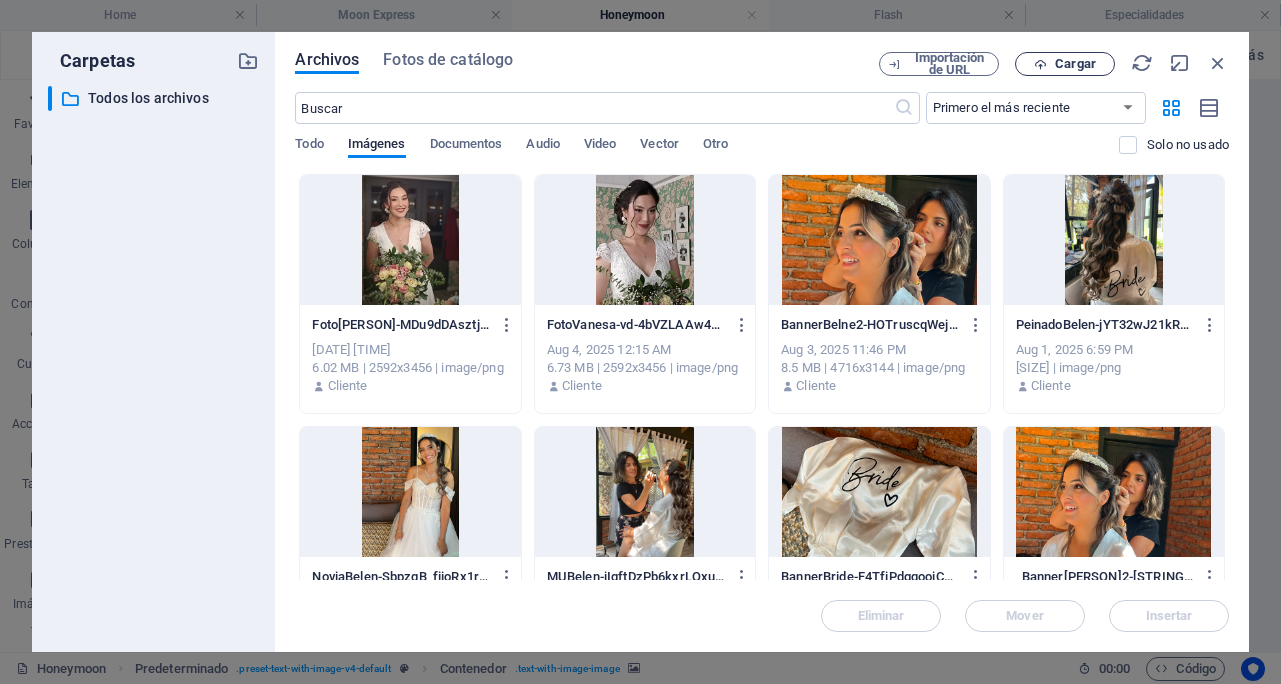click on "Cargar" at bounding box center (1075, 64) 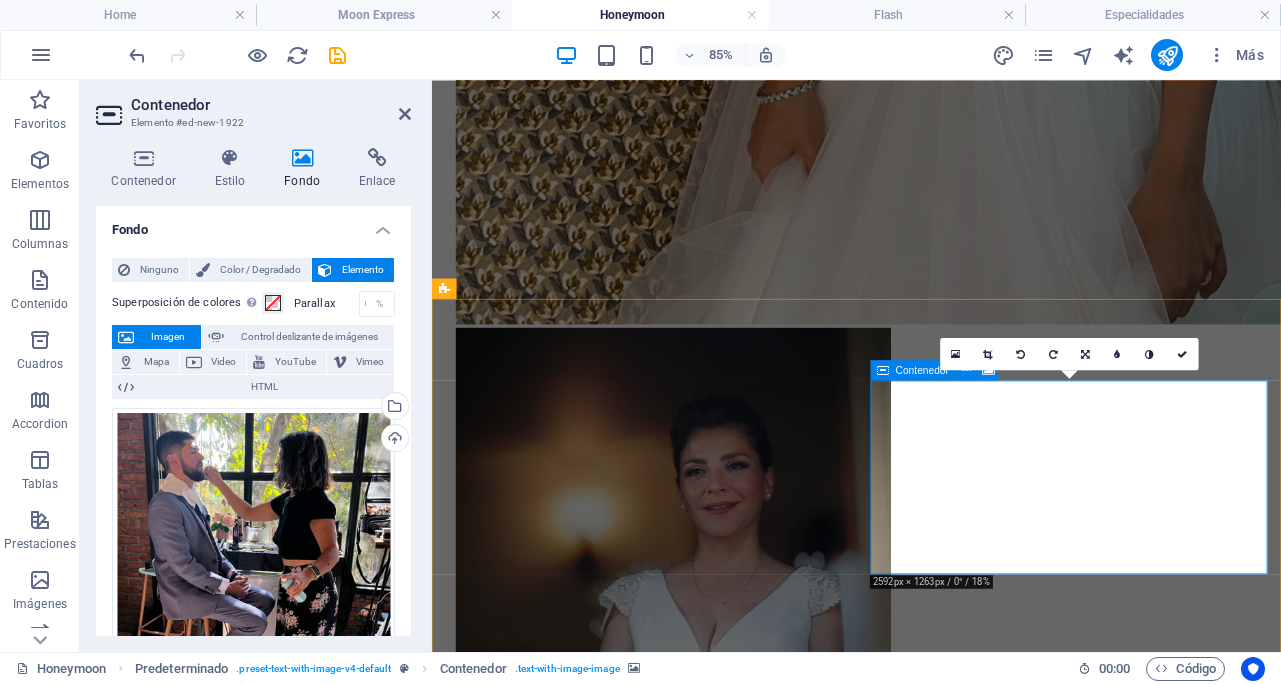 scroll, scrollTop: 2928, scrollLeft: 0, axis: vertical 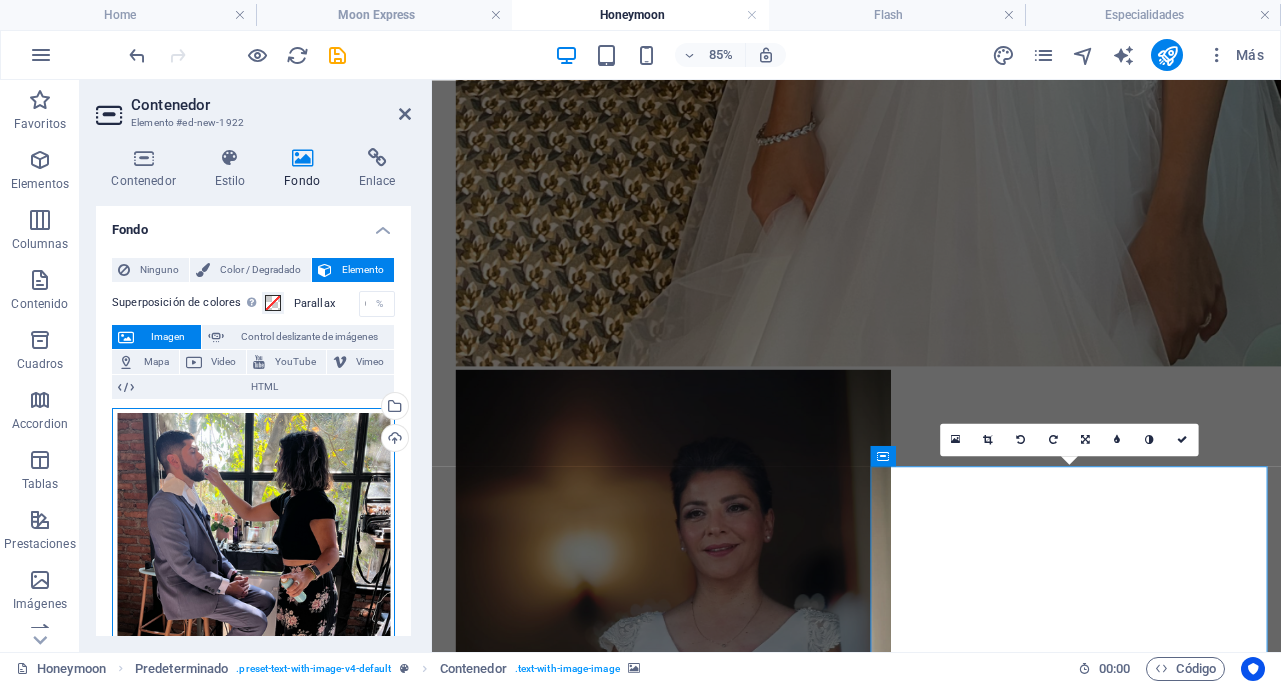 click on "Arrastra archivos aquí, haz clic para escoger archivos o  selecciona archivos de Archivos o de nuestra galería gratuita de fotos y vídeos" at bounding box center [253, 595] 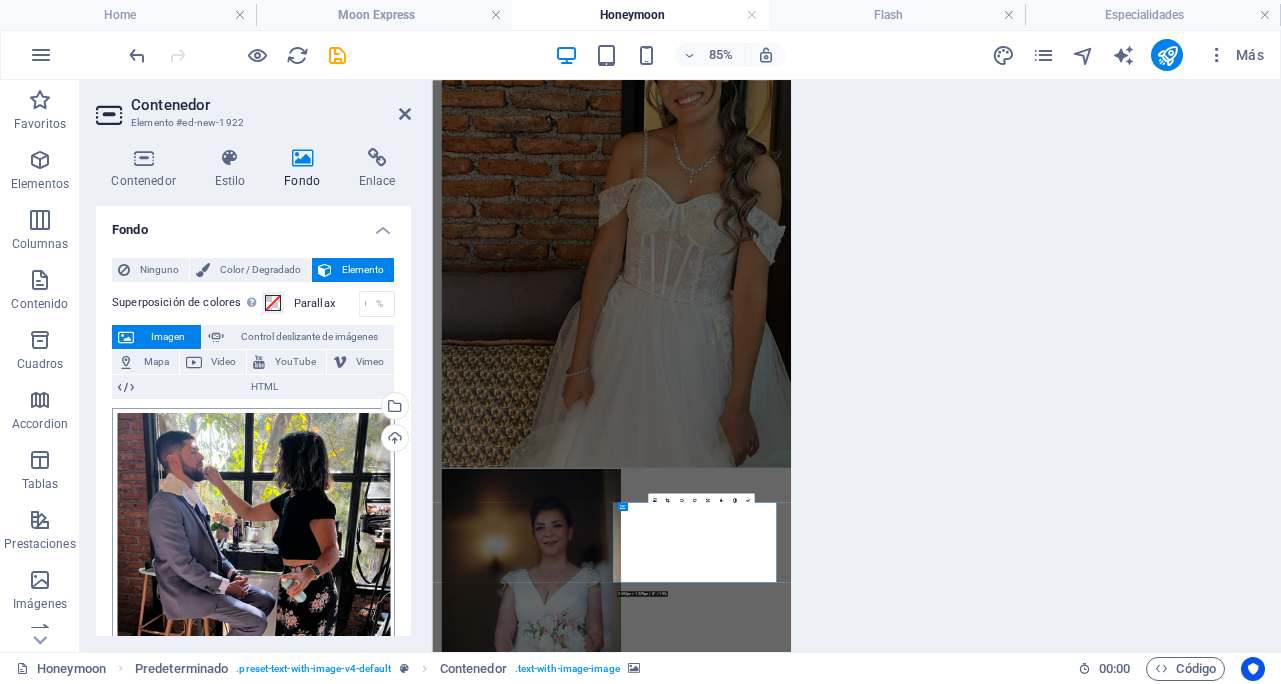 scroll, scrollTop: 2175, scrollLeft: 0, axis: vertical 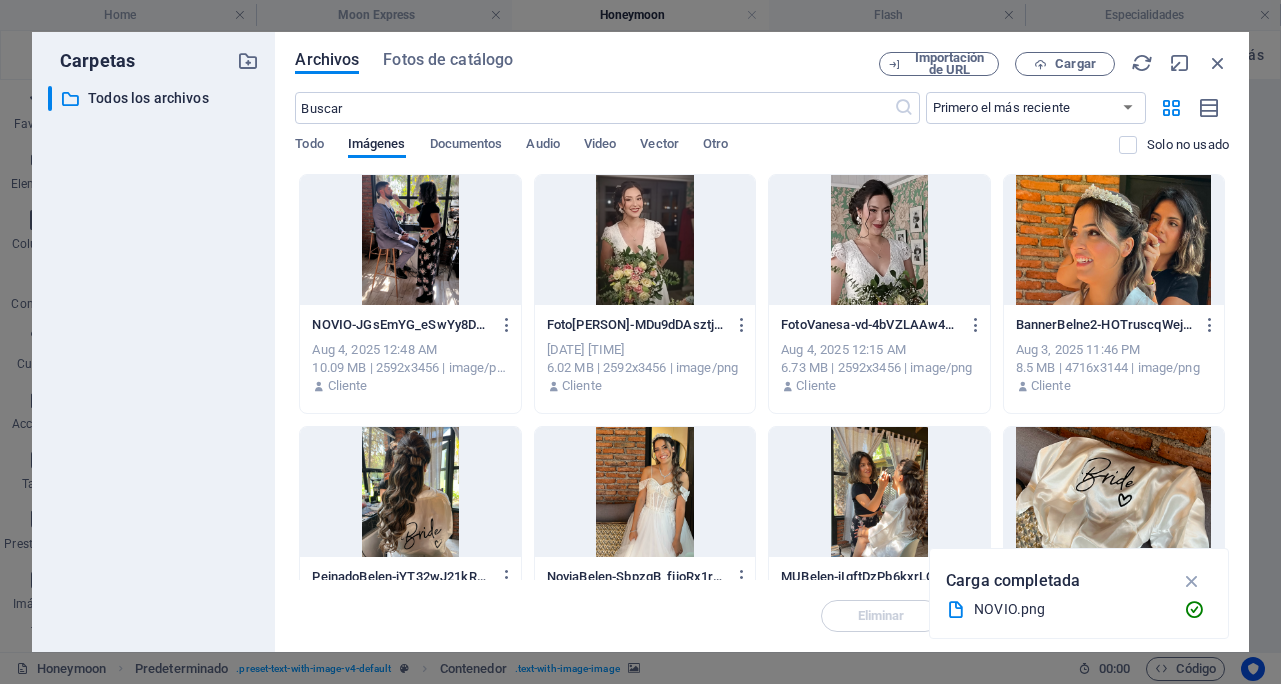 click at bounding box center [410, 240] 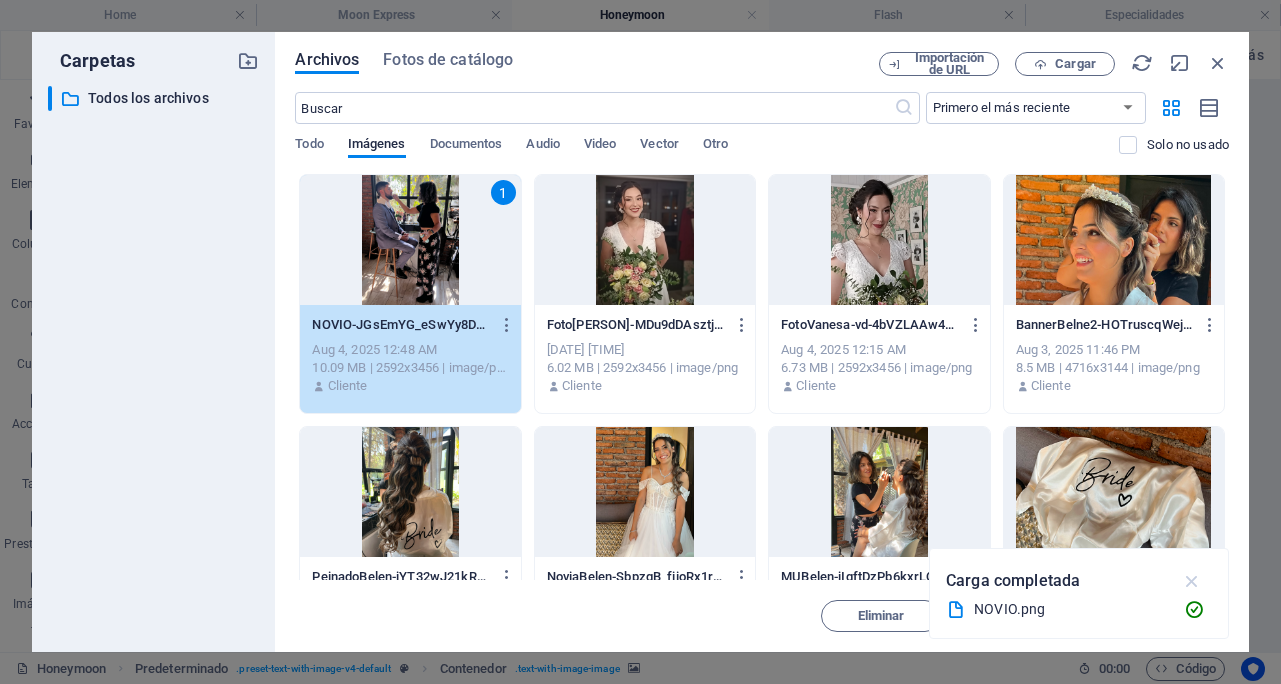 click at bounding box center [1192, 581] 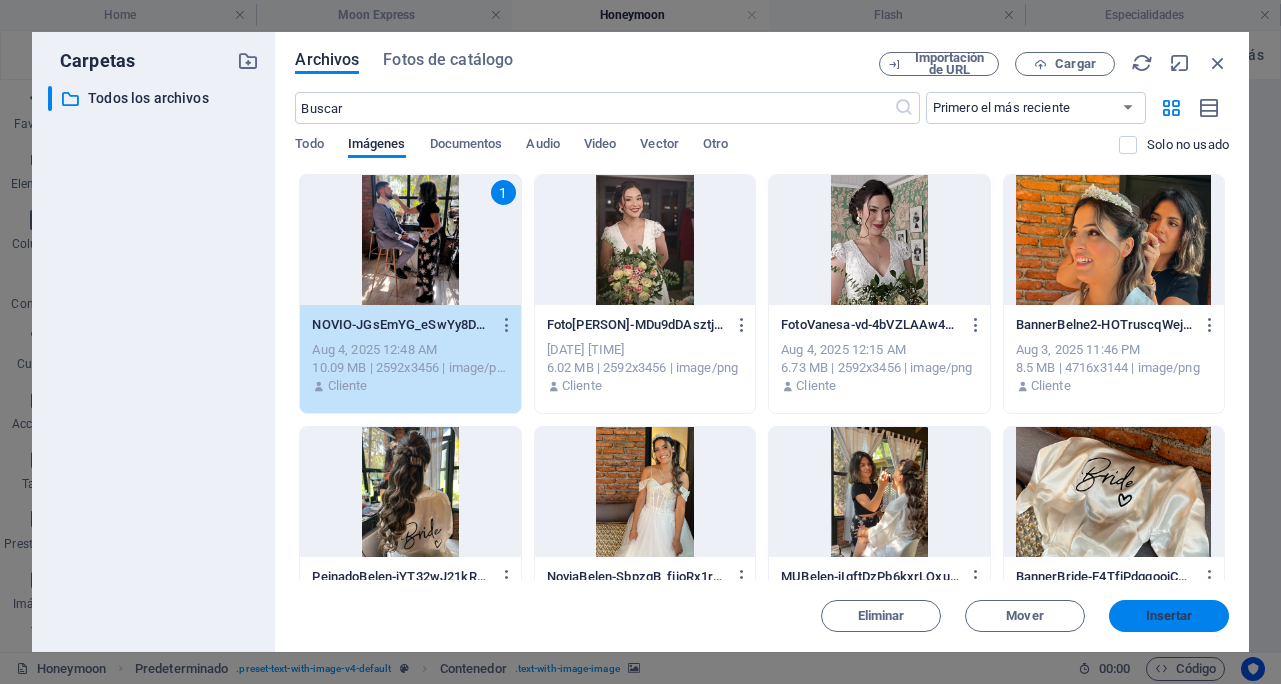click on "Insertar" at bounding box center [1169, 616] 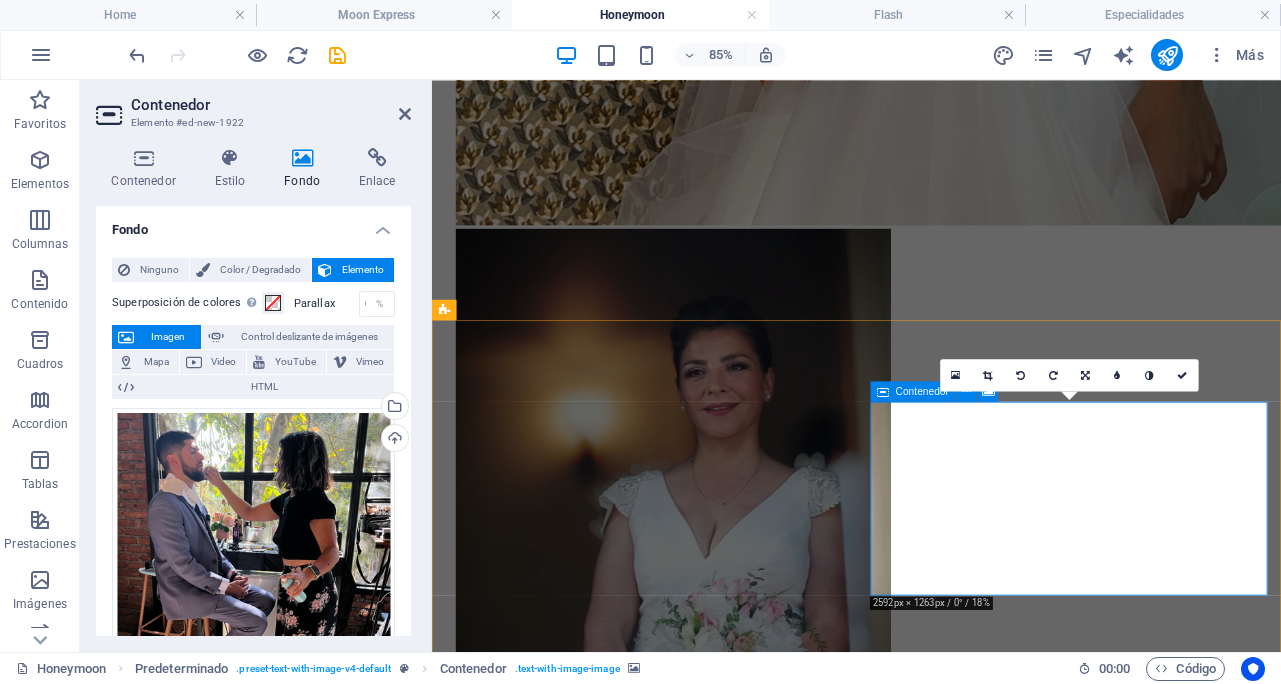 scroll, scrollTop: 3113, scrollLeft: 0, axis: vertical 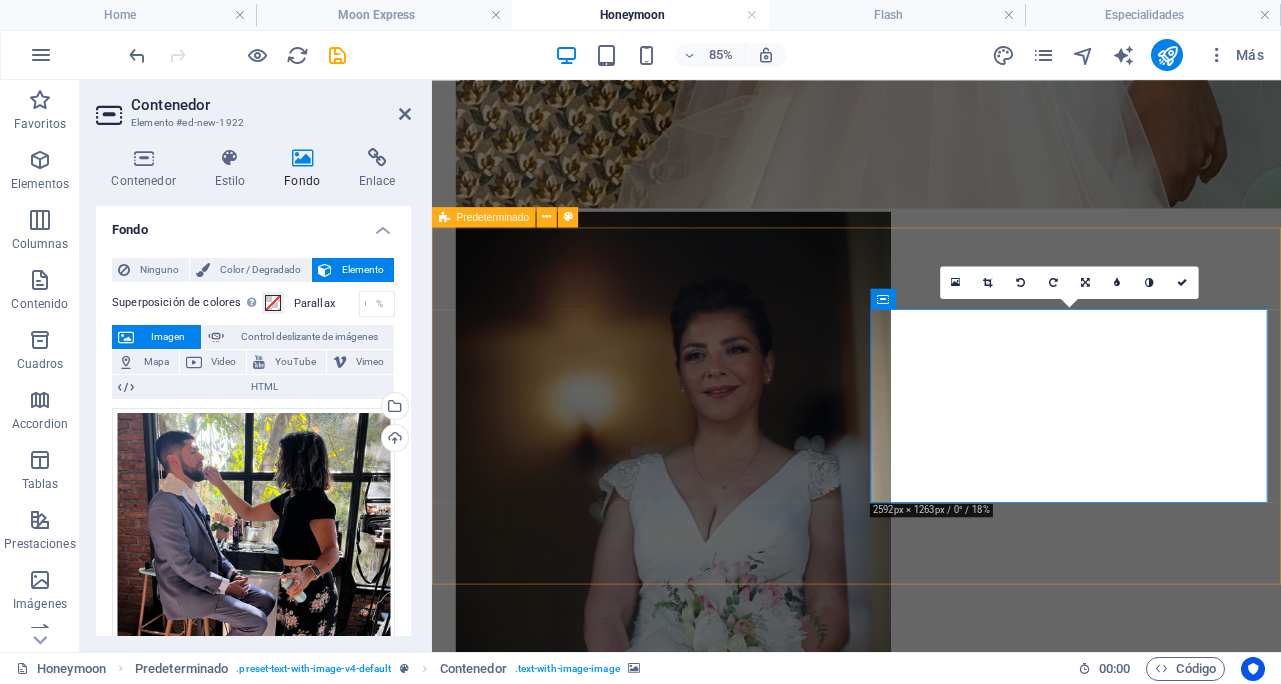 click on "New headline Lorem ipsum dolor sit amet, consectetuer adipiscing elit. Aenean commodo ligula eget dolor. Lorem ipsum dolor sit amet, consectetuer adipiscing elit leget dolor. Lorem ipsum dolor sit amet, consectetuer adipiscing elit. Aenean commodo ligula eget dolor. Lorem ipsum dolor sit amet, consectetuer adipiscing elit dolor consectetuer adipiscing elit leget dolor. Lorem elit saget ipsum dolor sit amet, consectetuer. Suelta el contenido aquí o  Añadir elementos  Pegar portapapeles" at bounding box center [931, 7550] 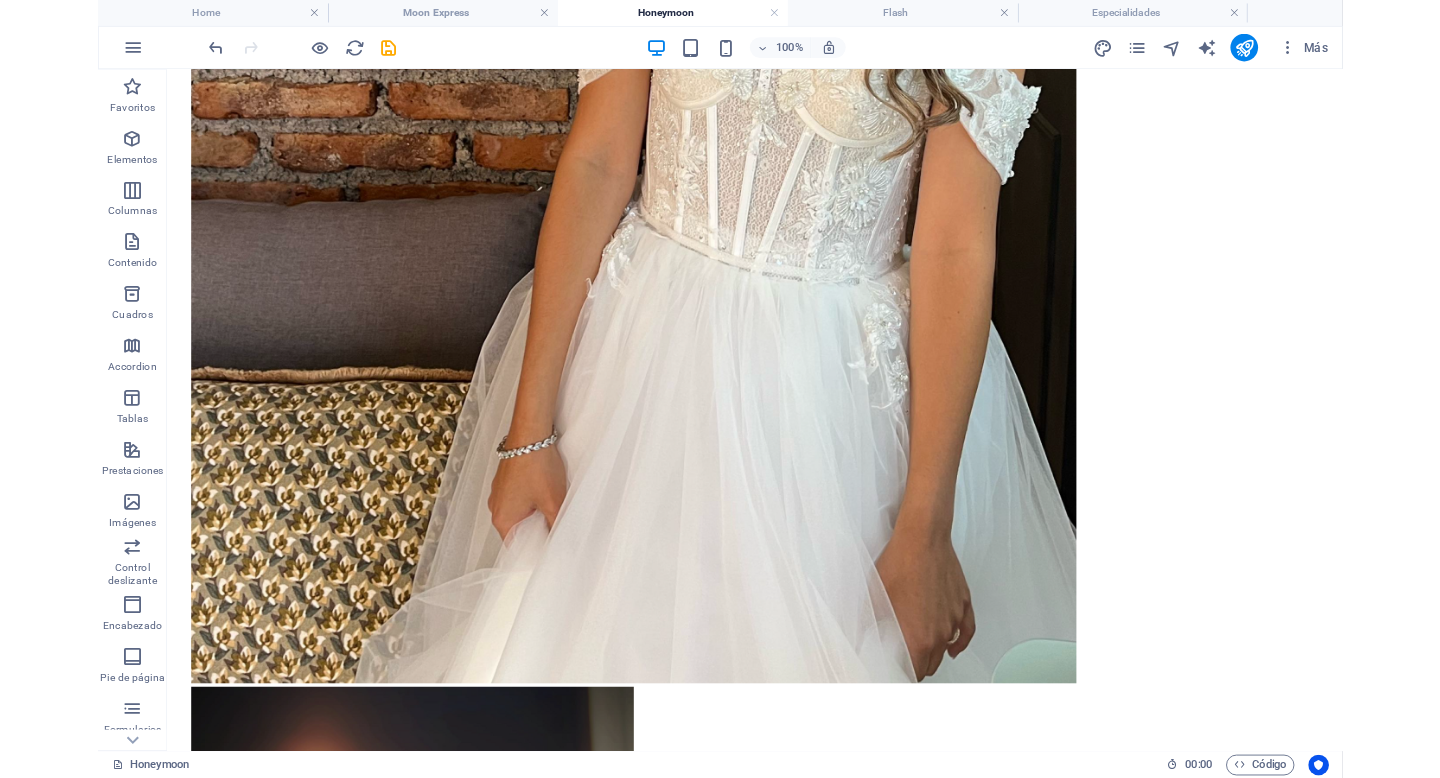 scroll, scrollTop: 2655, scrollLeft: 0, axis: vertical 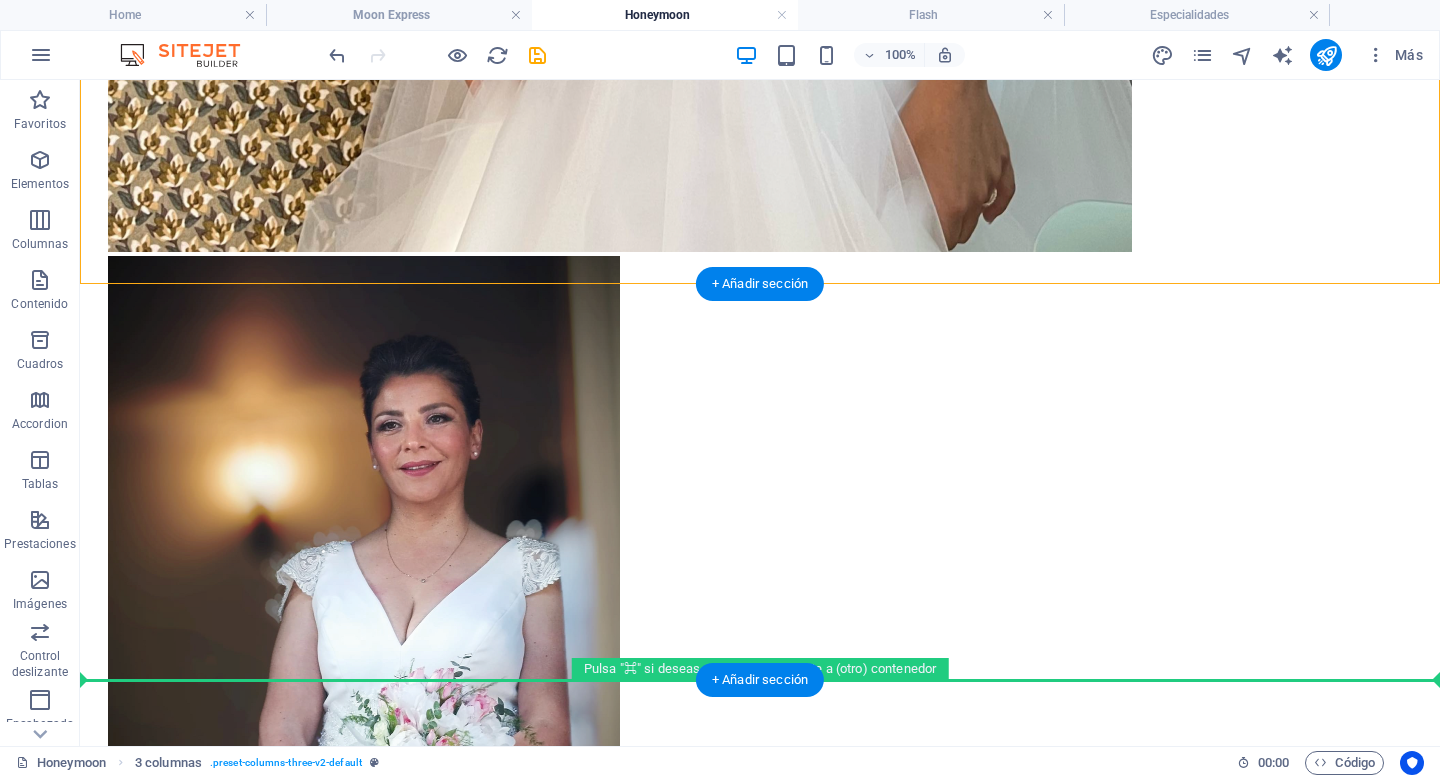 drag, startPoint x: 1073, startPoint y: 284, endPoint x: 878, endPoint y: 615, distance: 384.16922 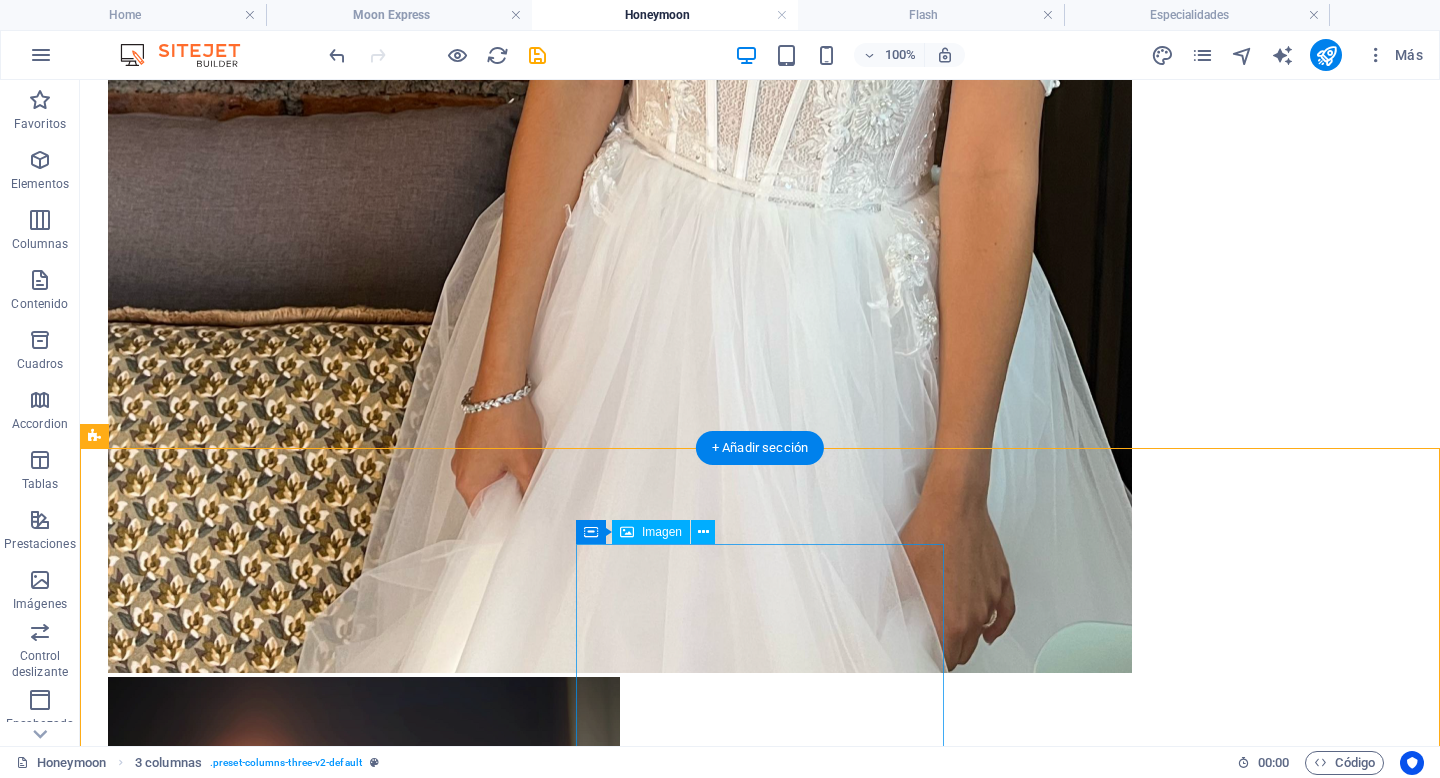 scroll, scrollTop: 2724, scrollLeft: 0, axis: vertical 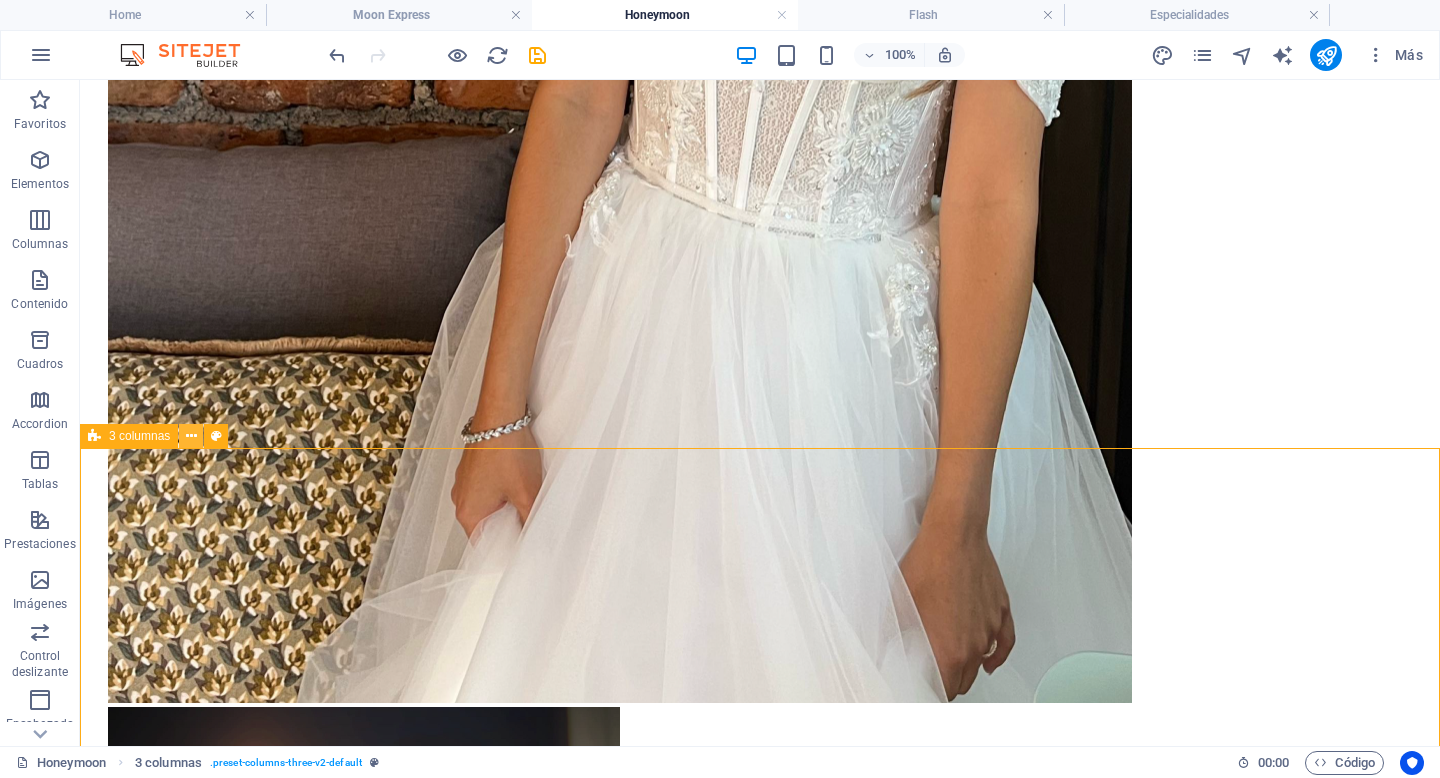 click at bounding box center (191, 436) 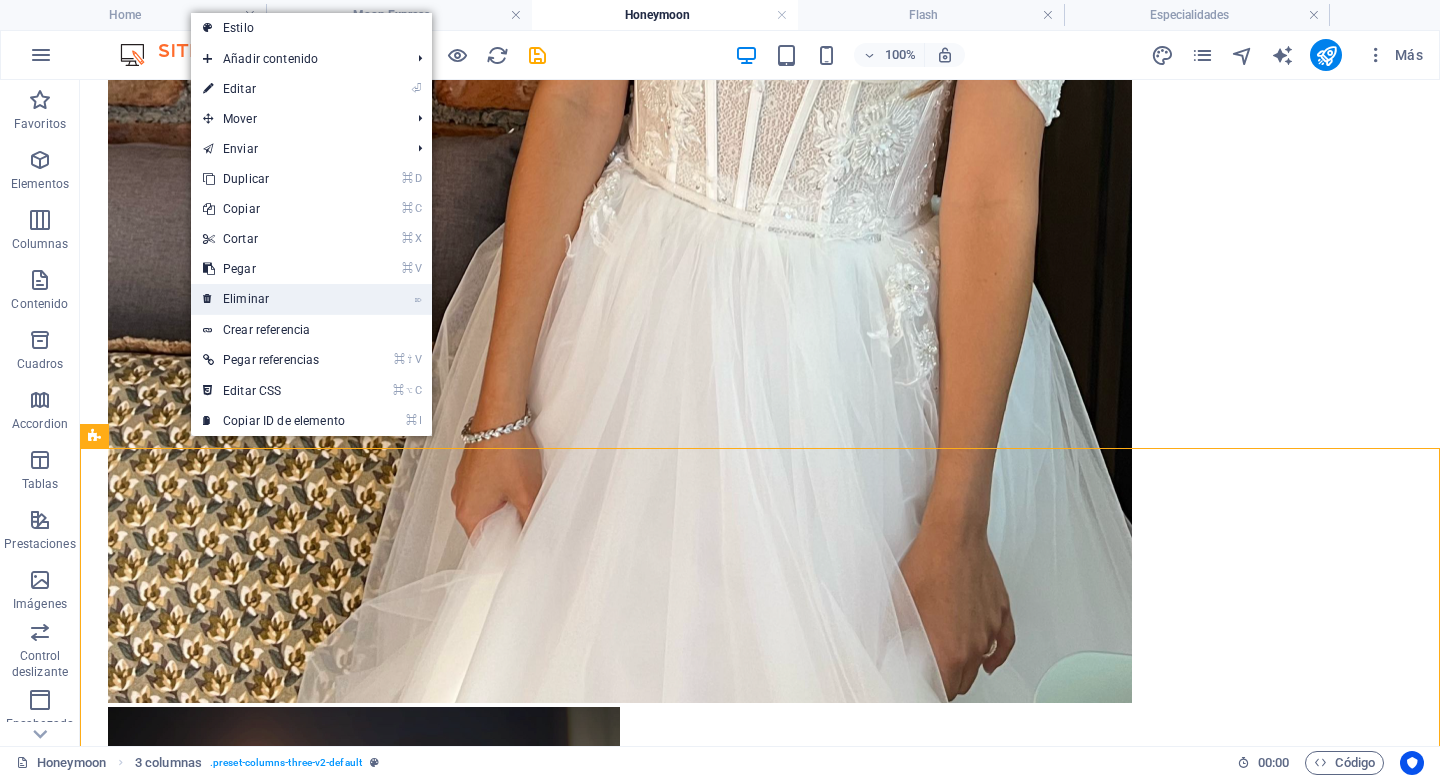 click on "⌦  Eliminar" at bounding box center (274, 299) 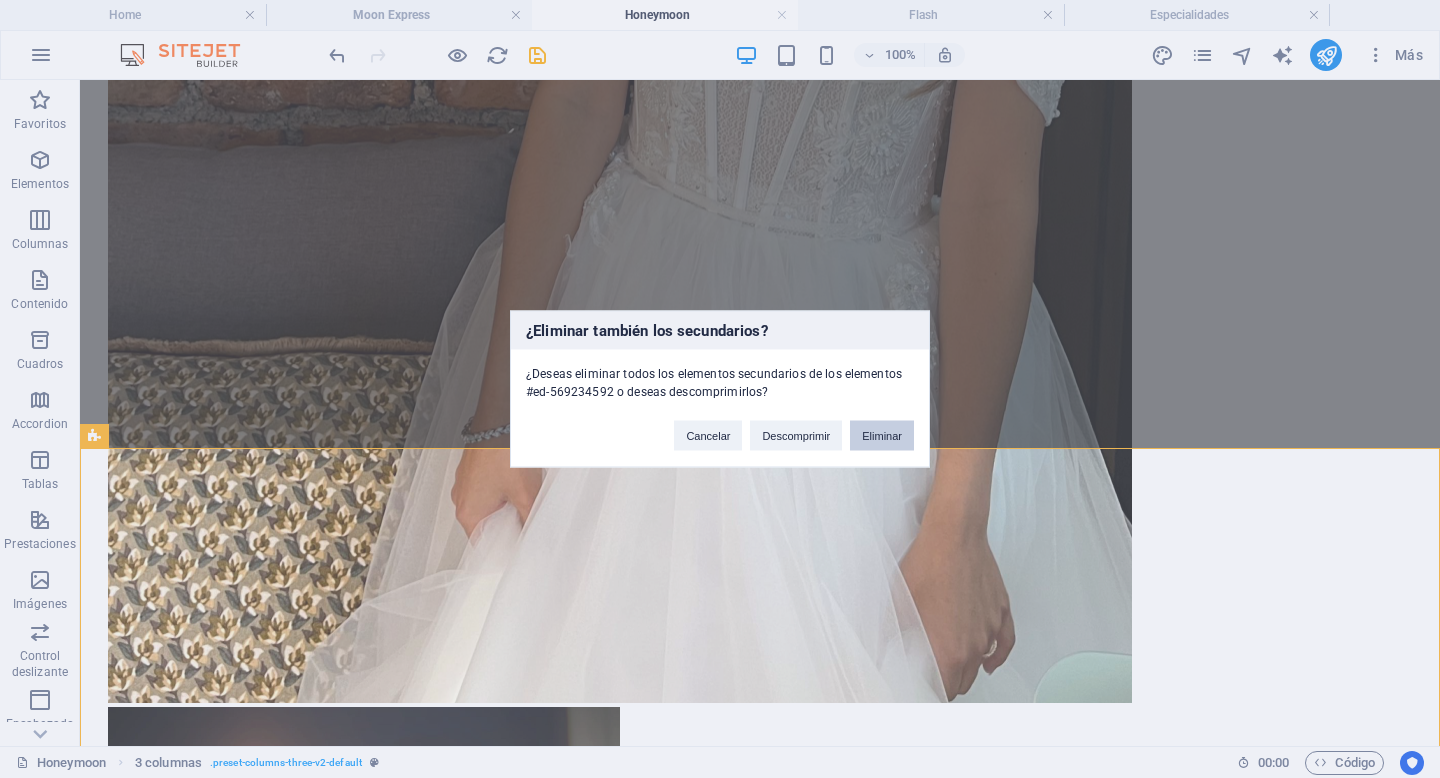 click on "Eliminar" at bounding box center [882, 436] 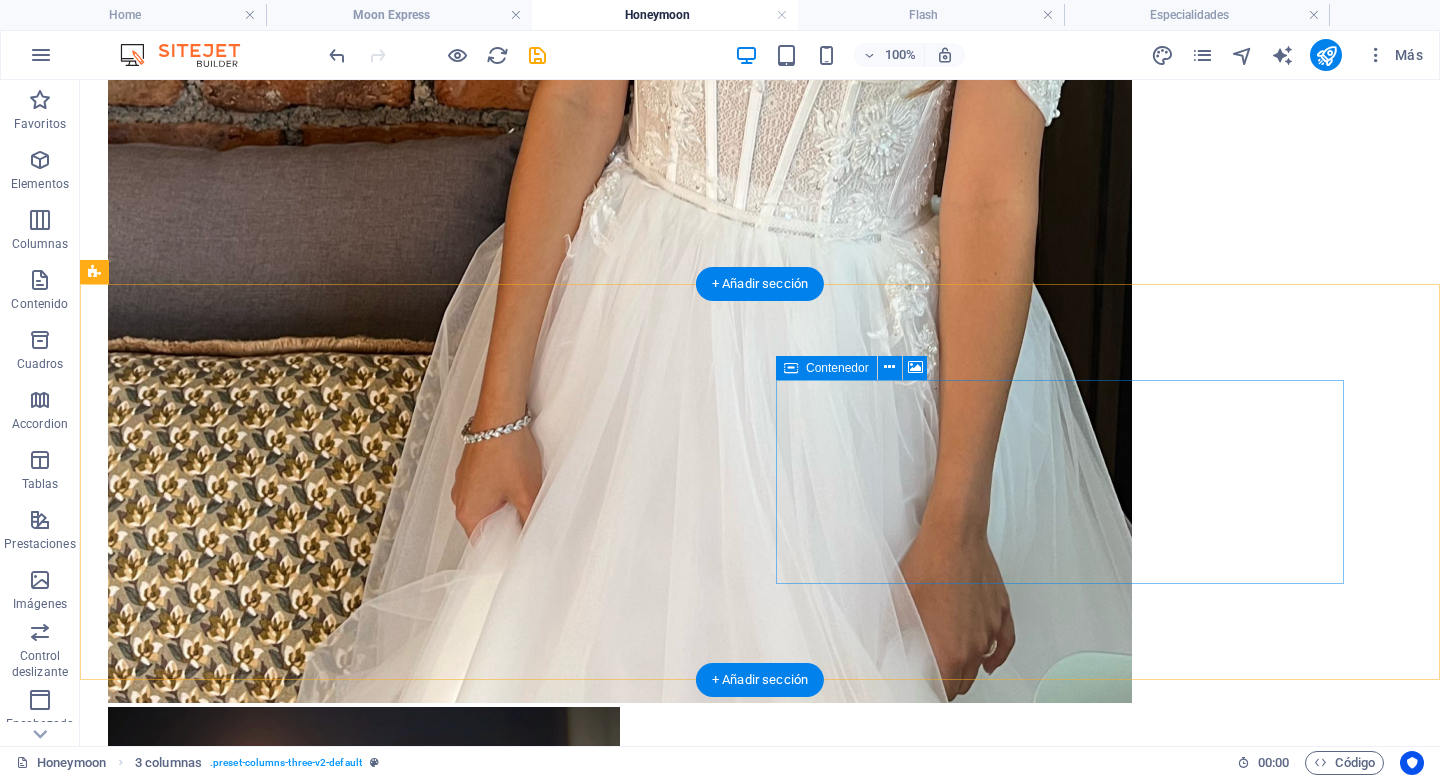 scroll, scrollTop: 2492, scrollLeft: 0, axis: vertical 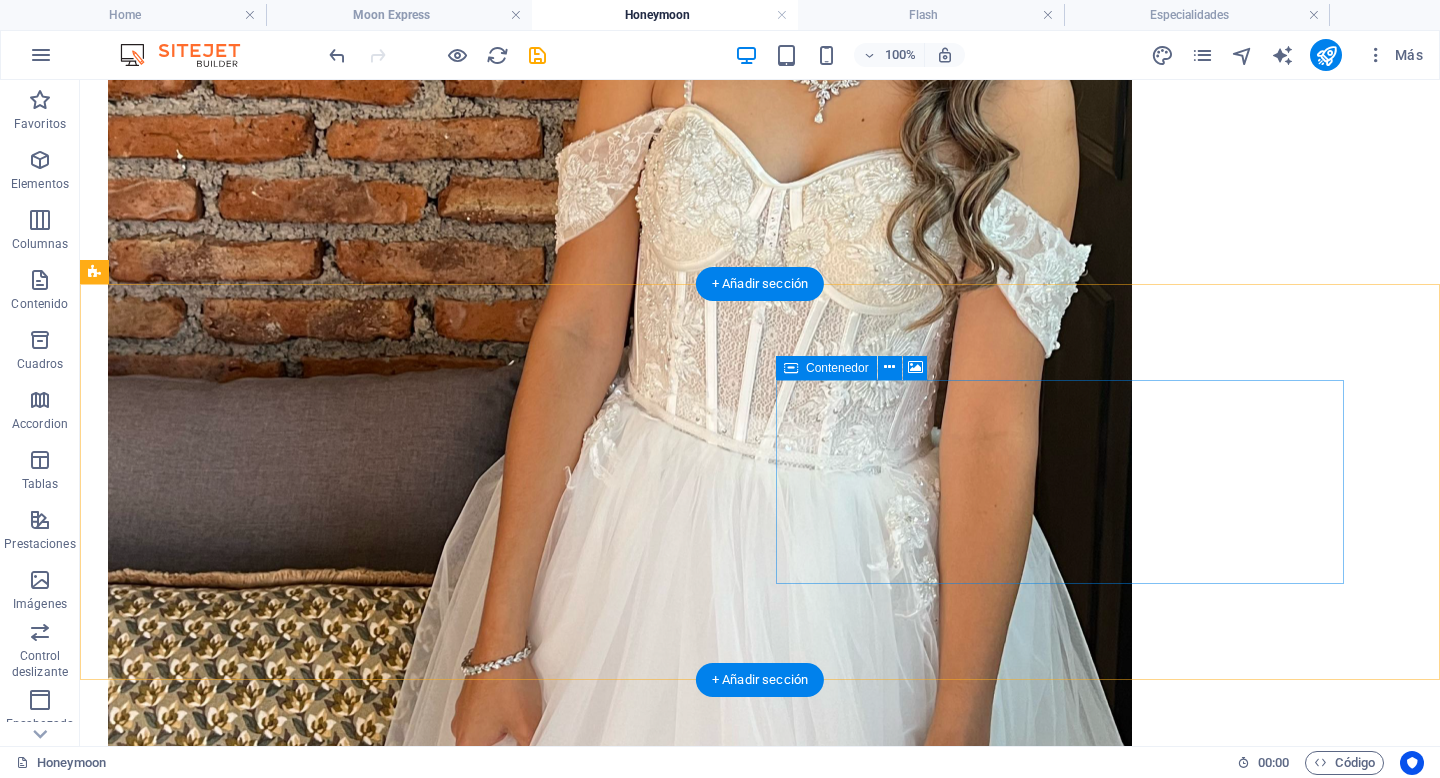 click on "Suelta el contenido aquí o  Añadir elementos  Pegar portapapeles" at bounding box center (760, 4228) 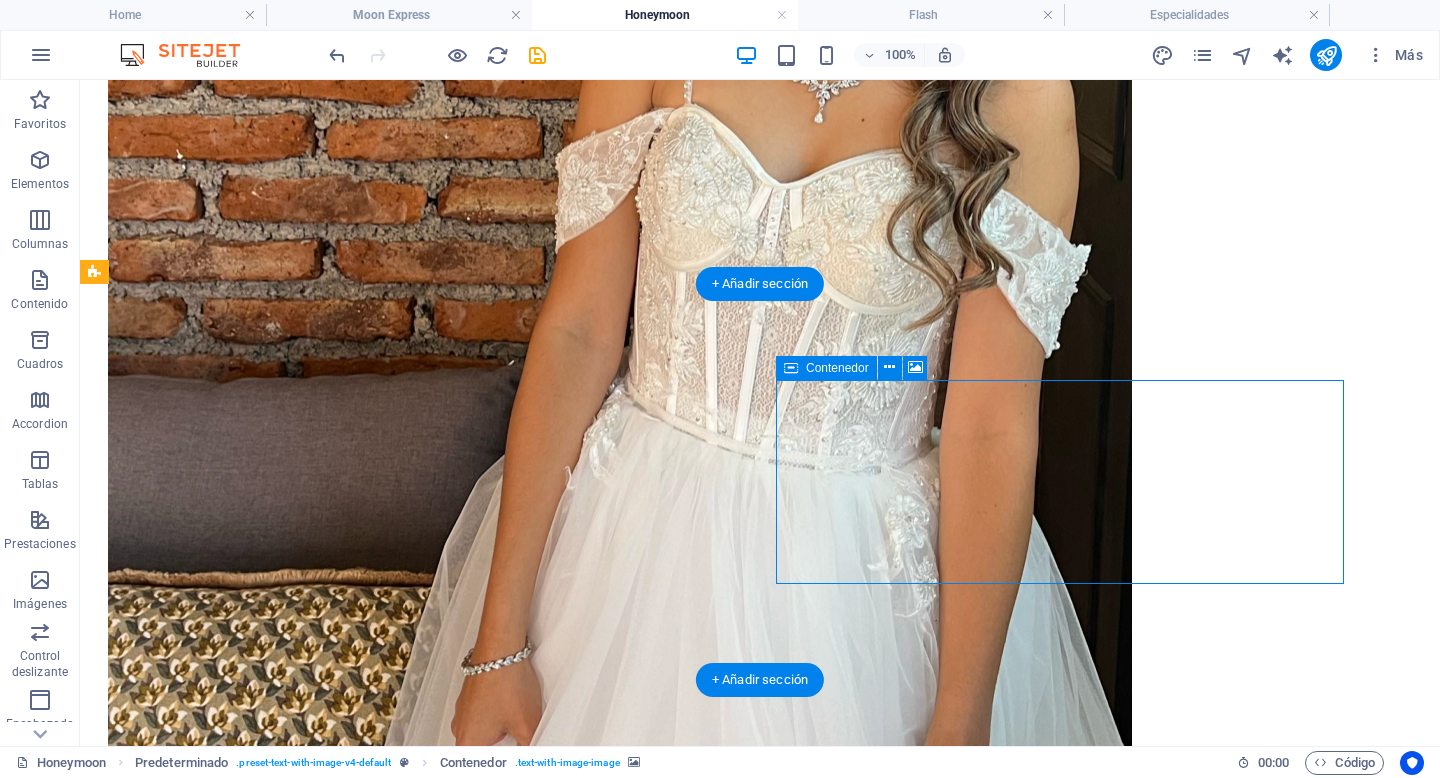 click on "Suelta el contenido aquí o  Añadir elementos  Pegar portapapeles" at bounding box center [760, 4228] 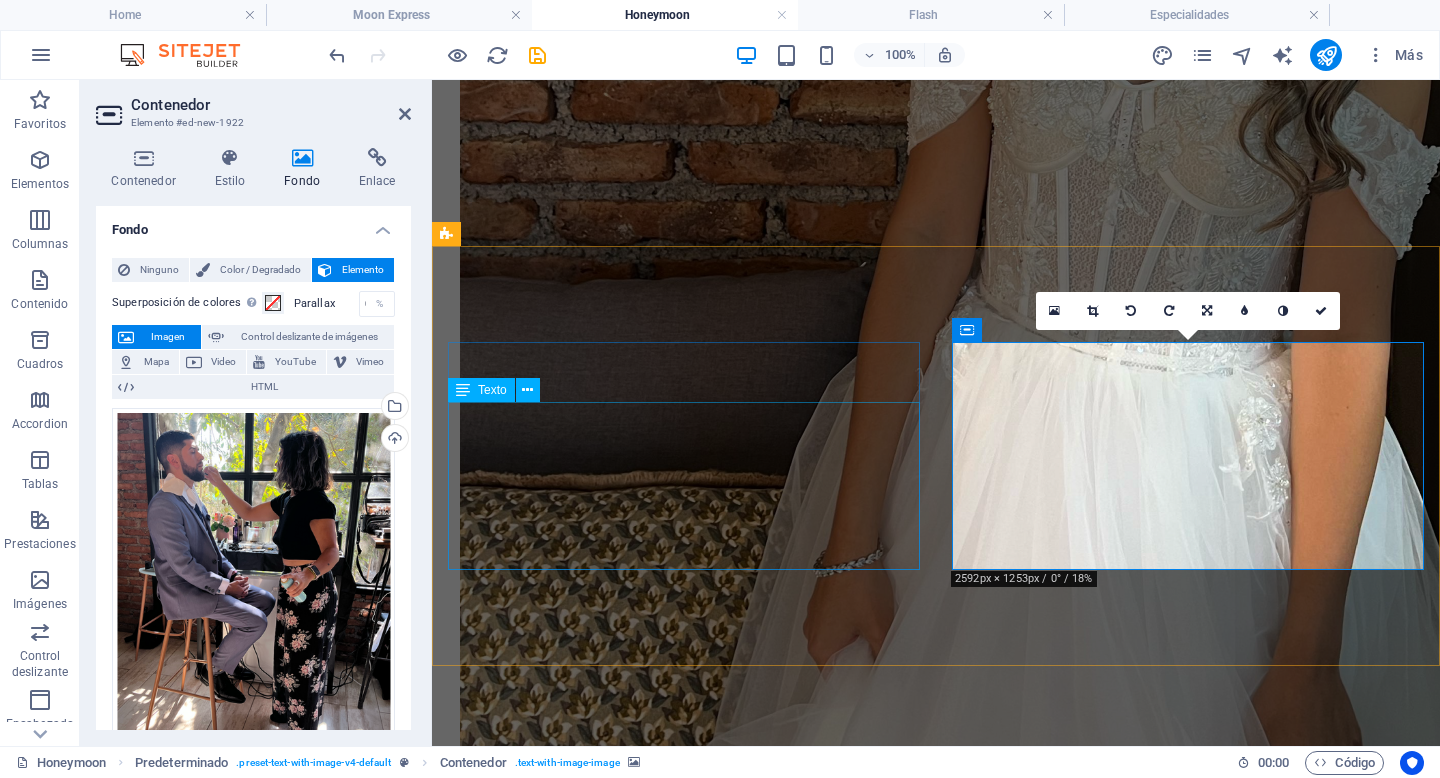 scroll, scrollTop: 2531, scrollLeft: 0, axis: vertical 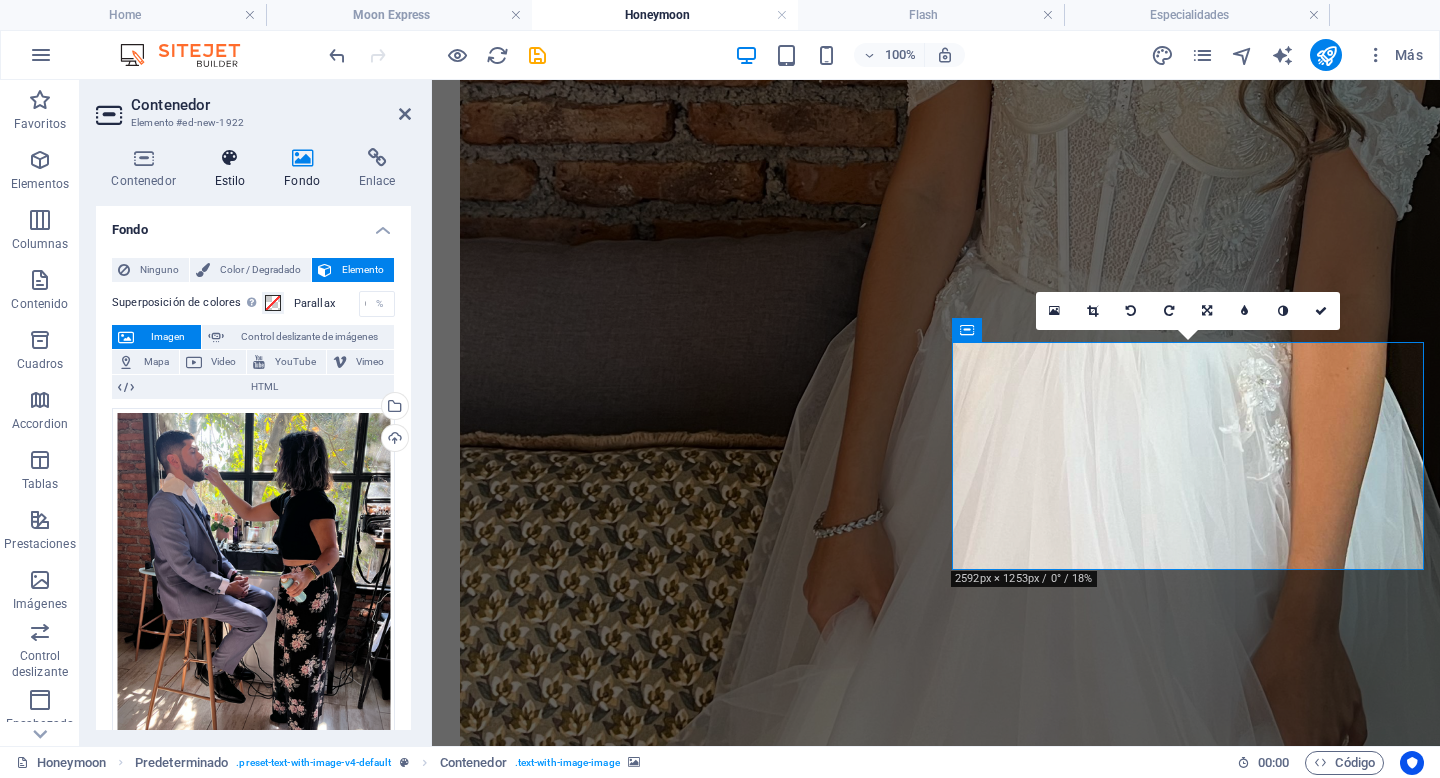 click at bounding box center (230, 158) 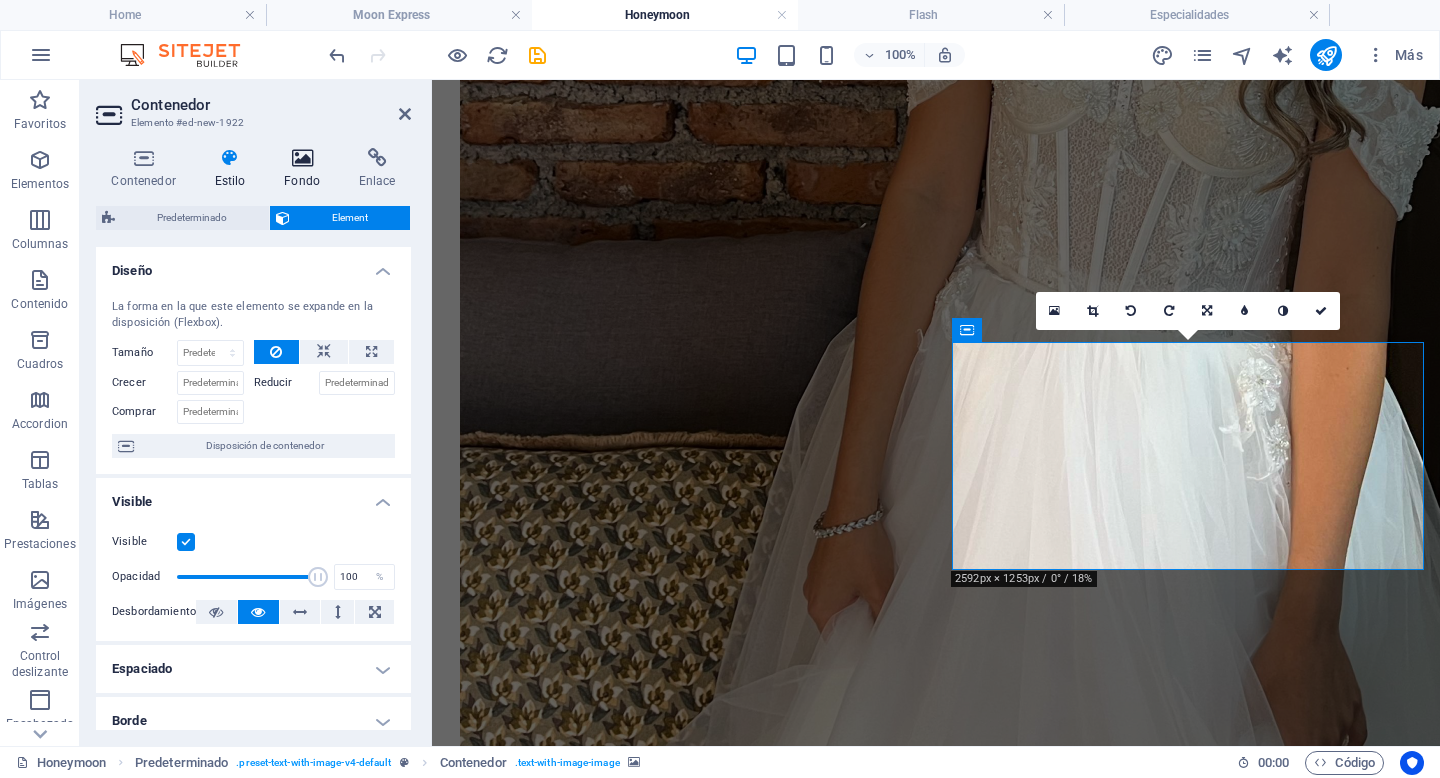 click at bounding box center [302, 158] 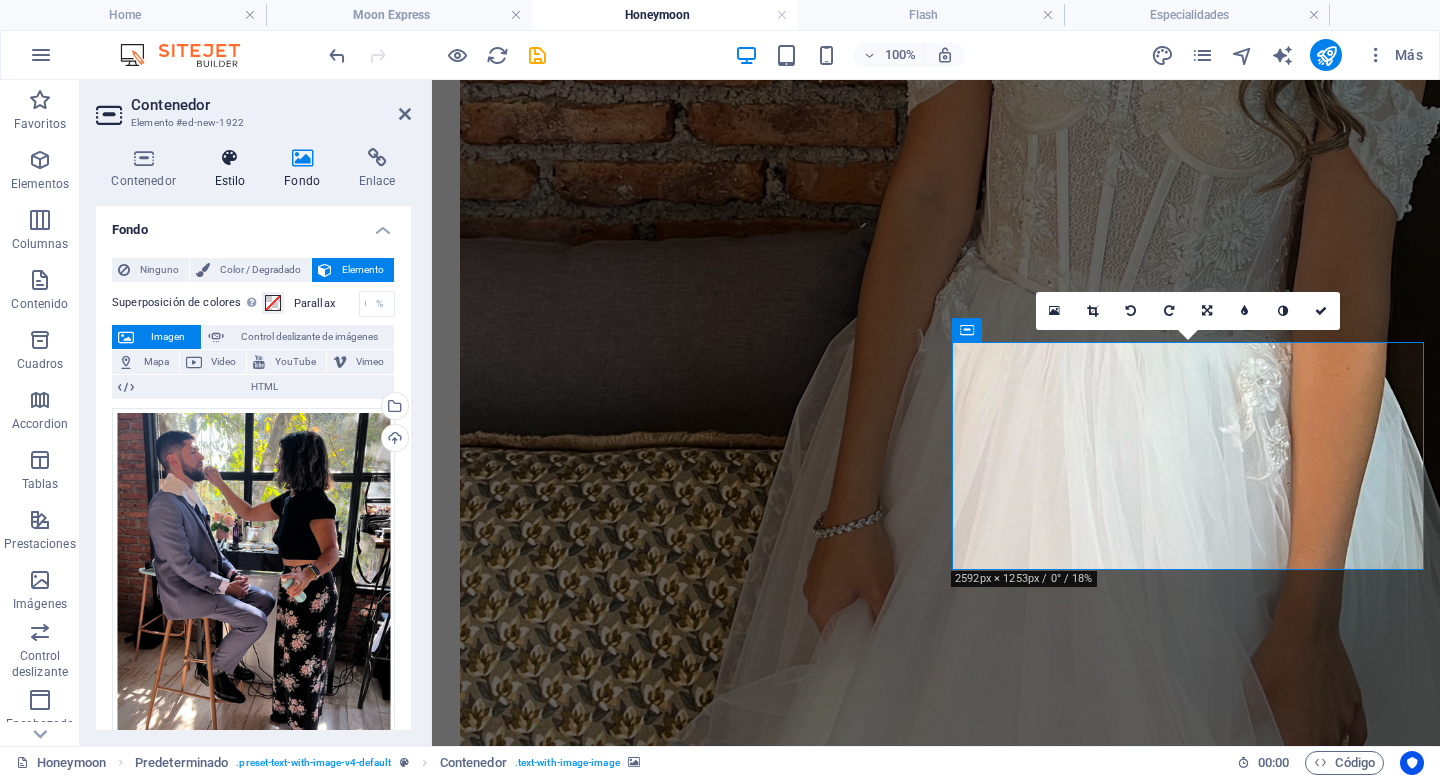 click at bounding box center (230, 158) 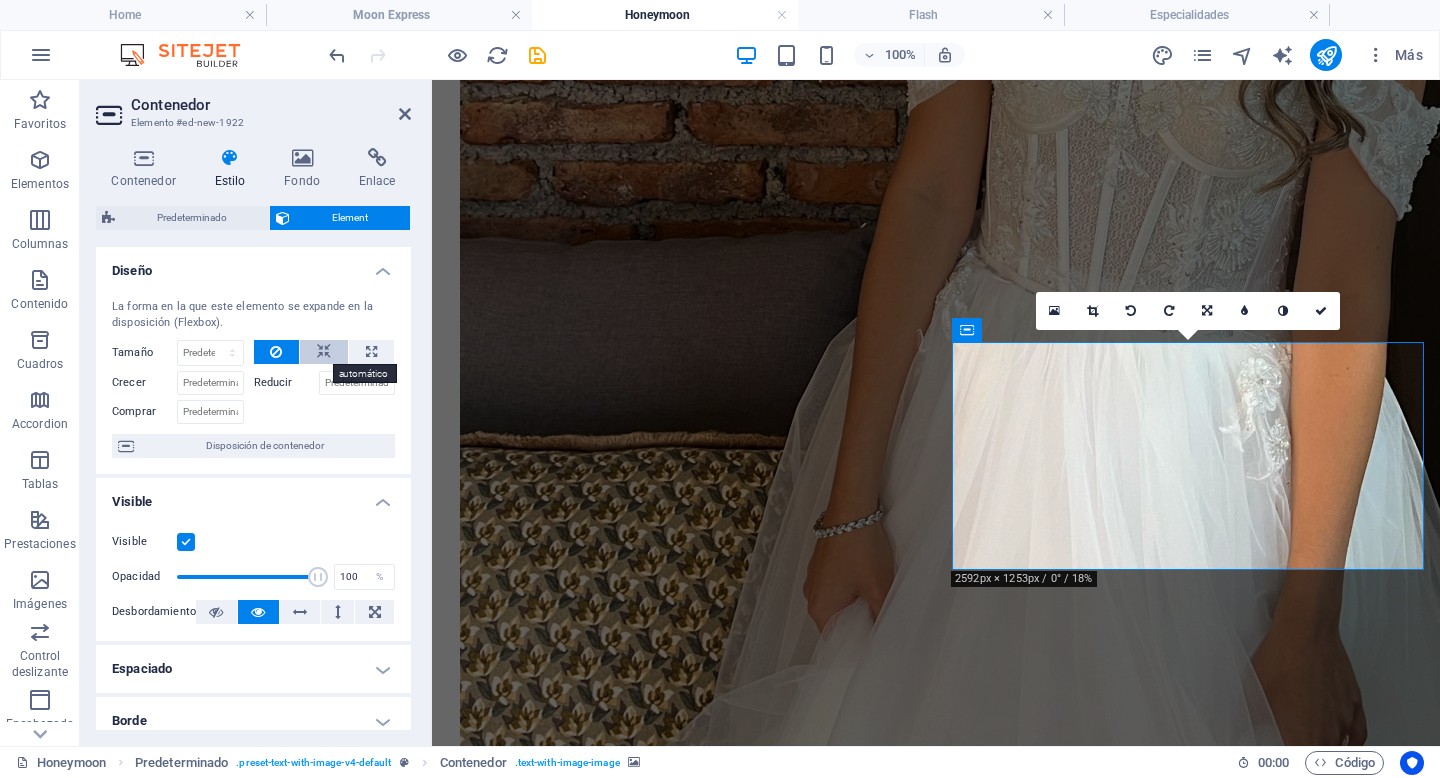 click at bounding box center [324, 352] 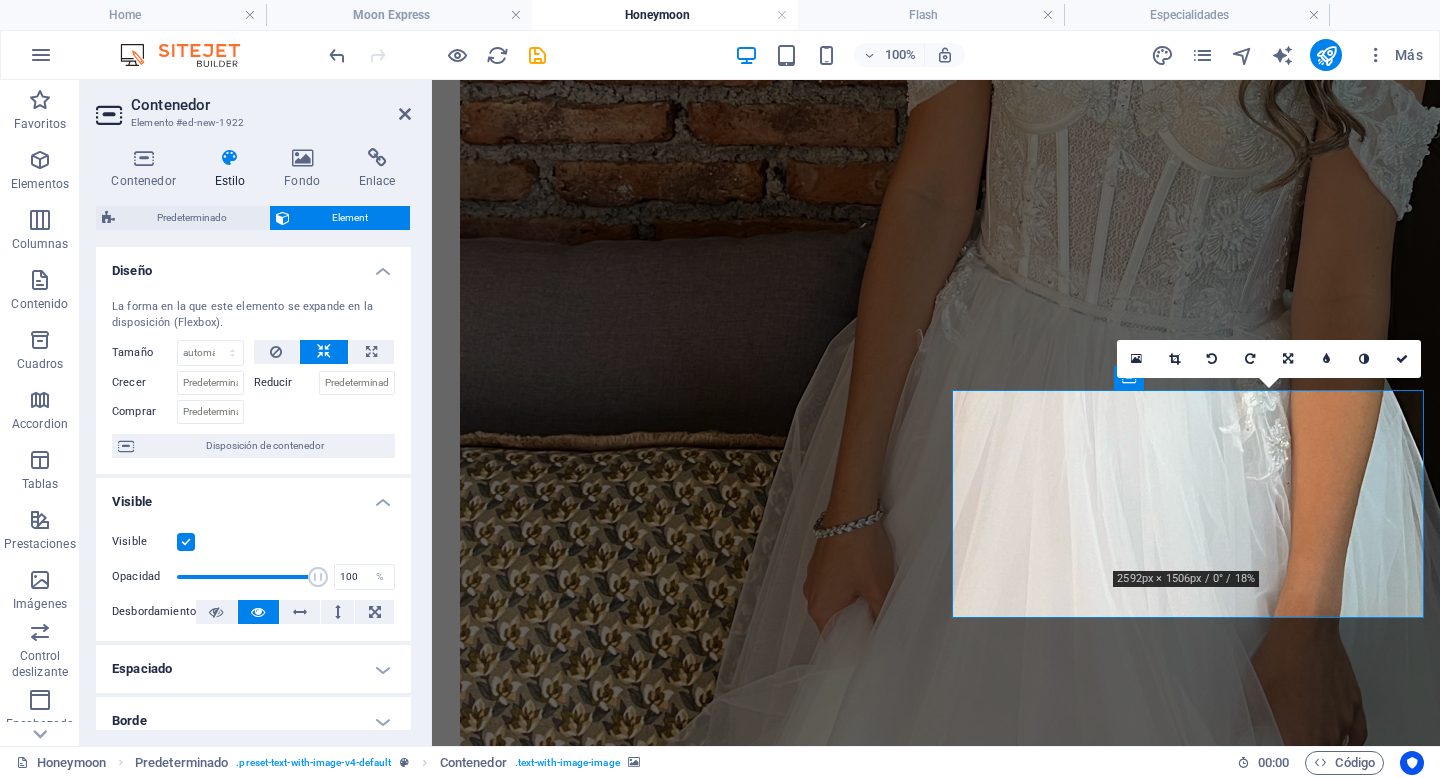scroll, scrollTop: 2483, scrollLeft: 0, axis: vertical 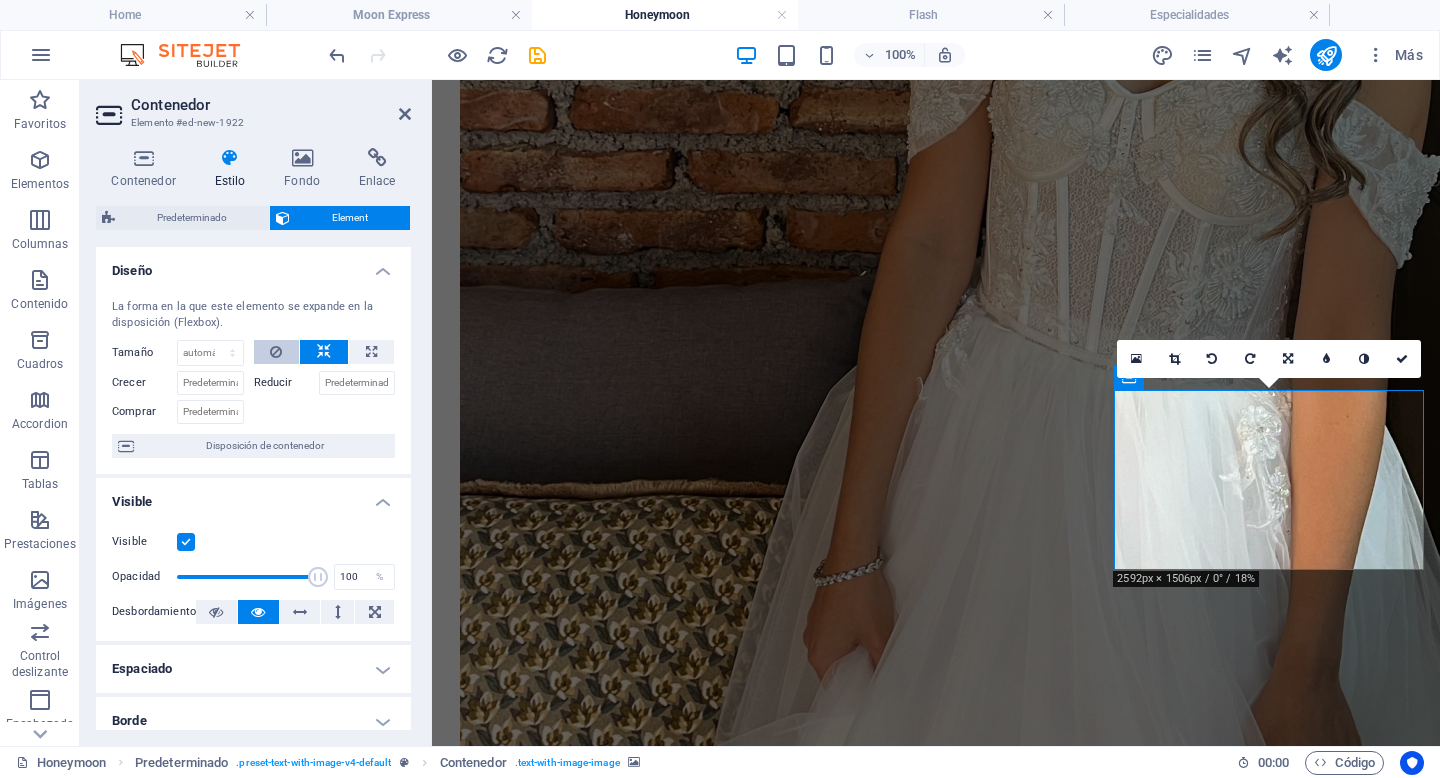 click at bounding box center (276, 352) 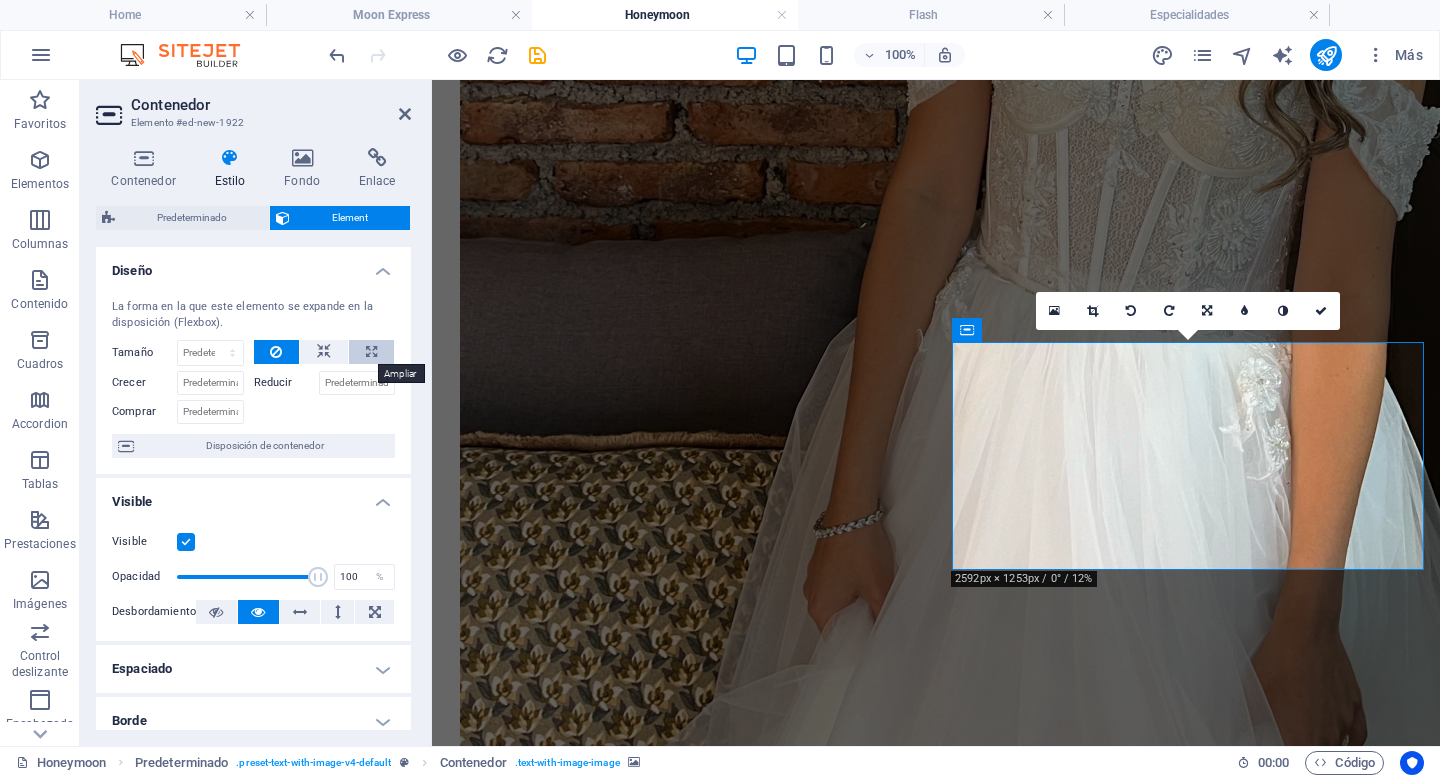 click at bounding box center (371, 352) 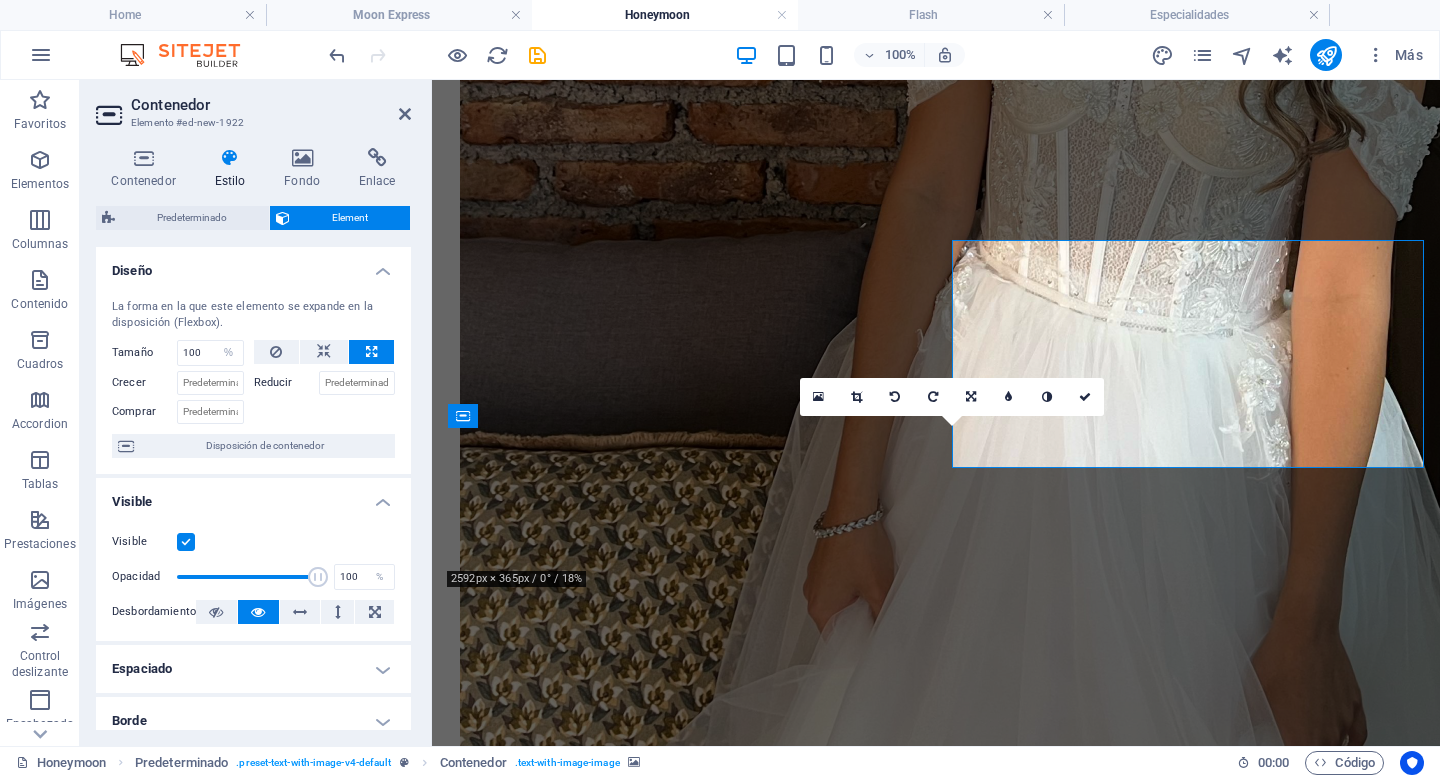 scroll, scrollTop: 2633, scrollLeft: 0, axis: vertical 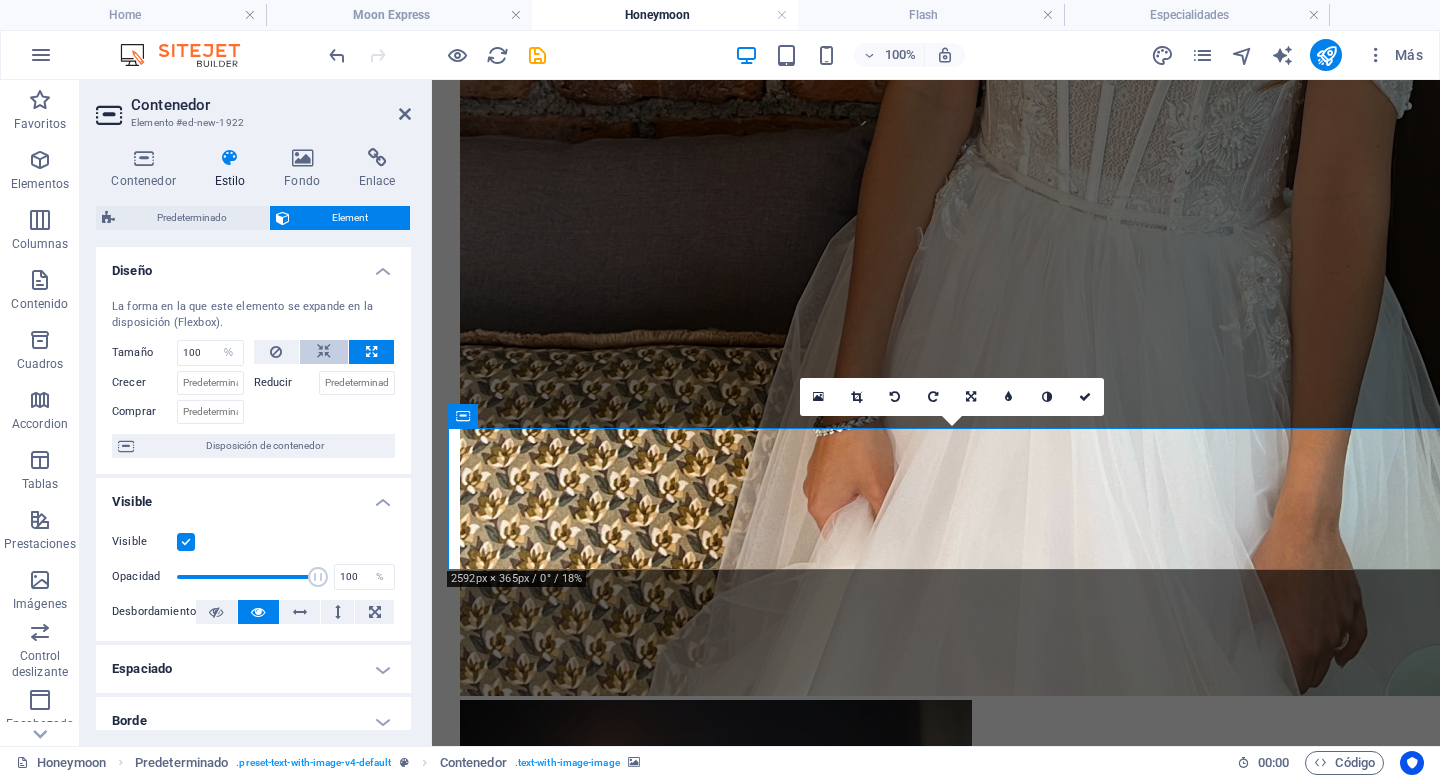 click at bounding box center [324, 352] 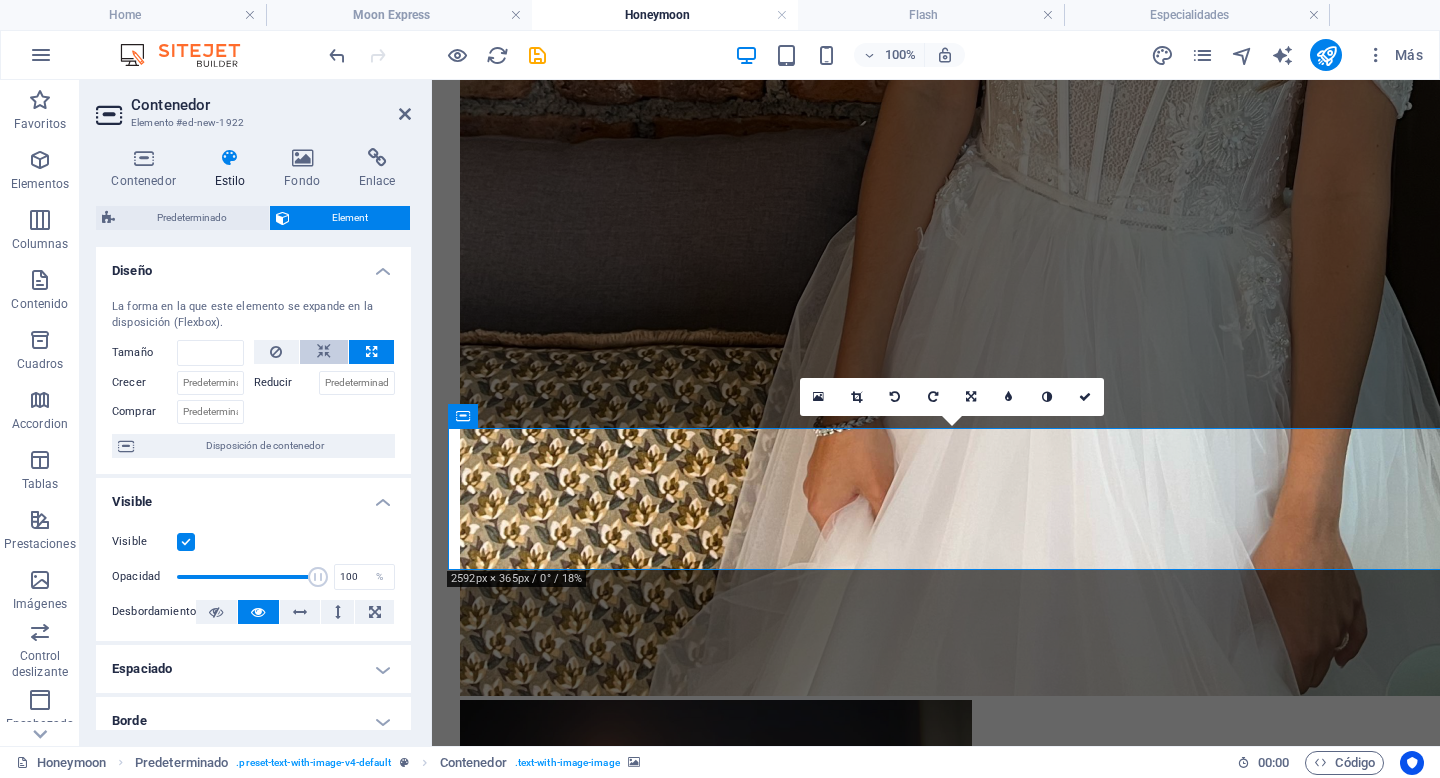 scroll, scrollTop: 2483, scrollLeft: 0, axis: vertical 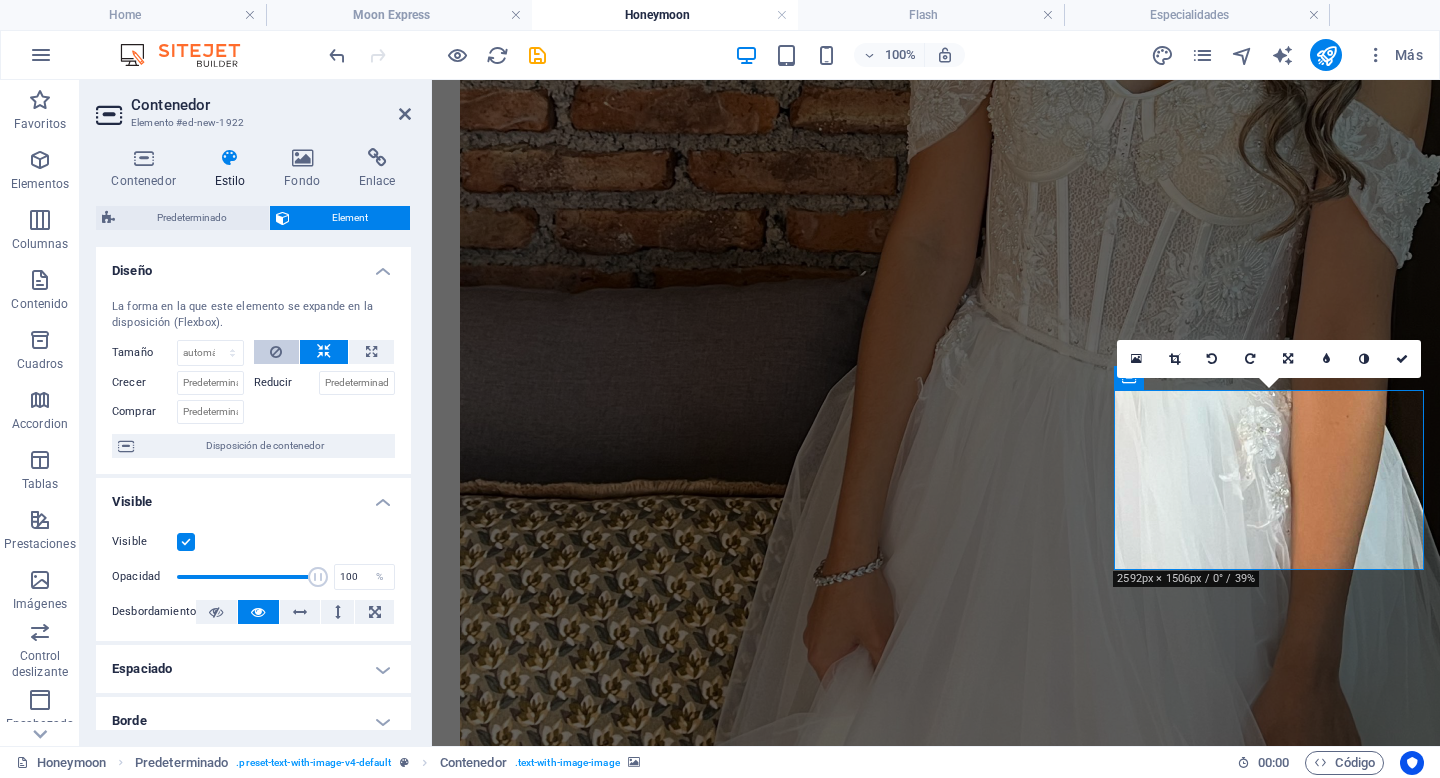 click at bounding box center [276, 352] 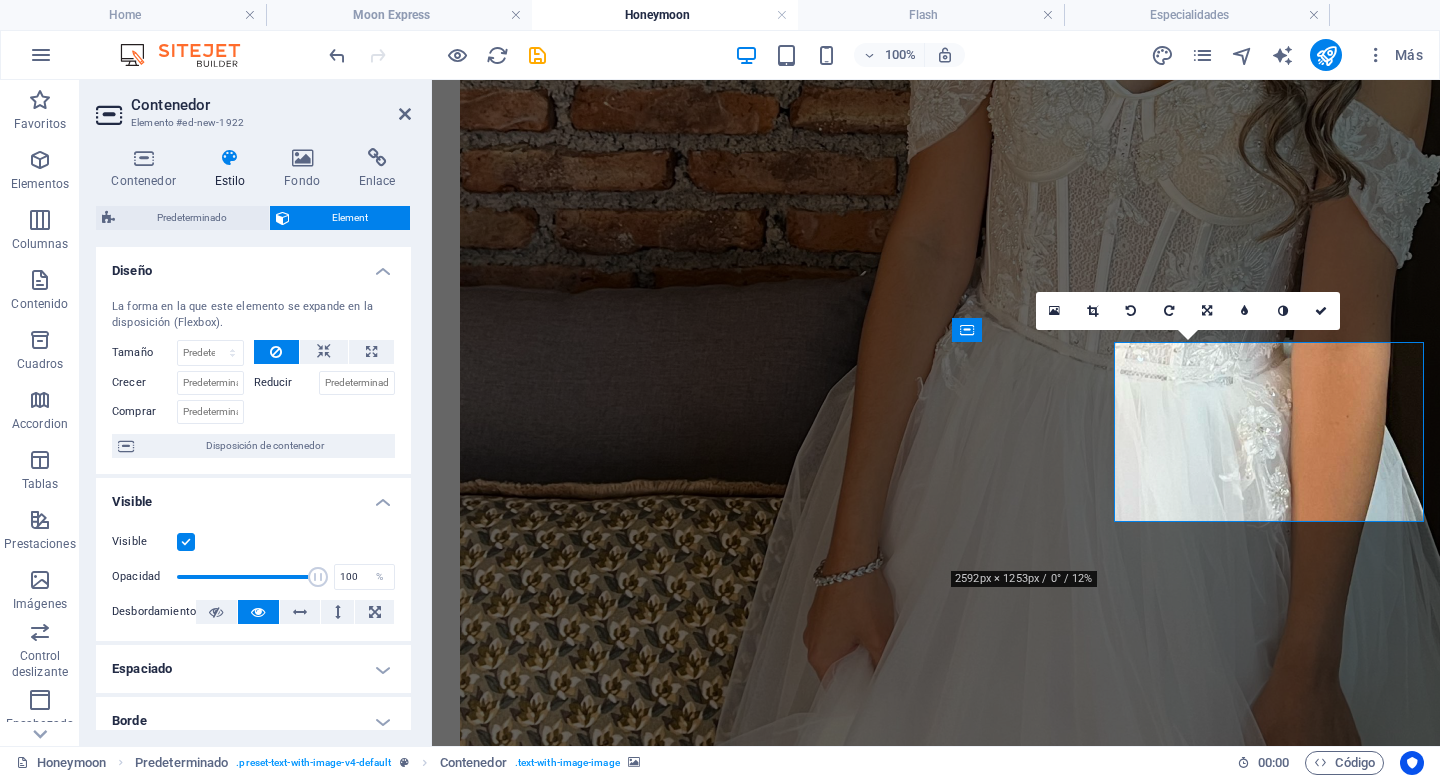 scroll, scrollTop: 2531, scrollLeft: 0, axis: vertical 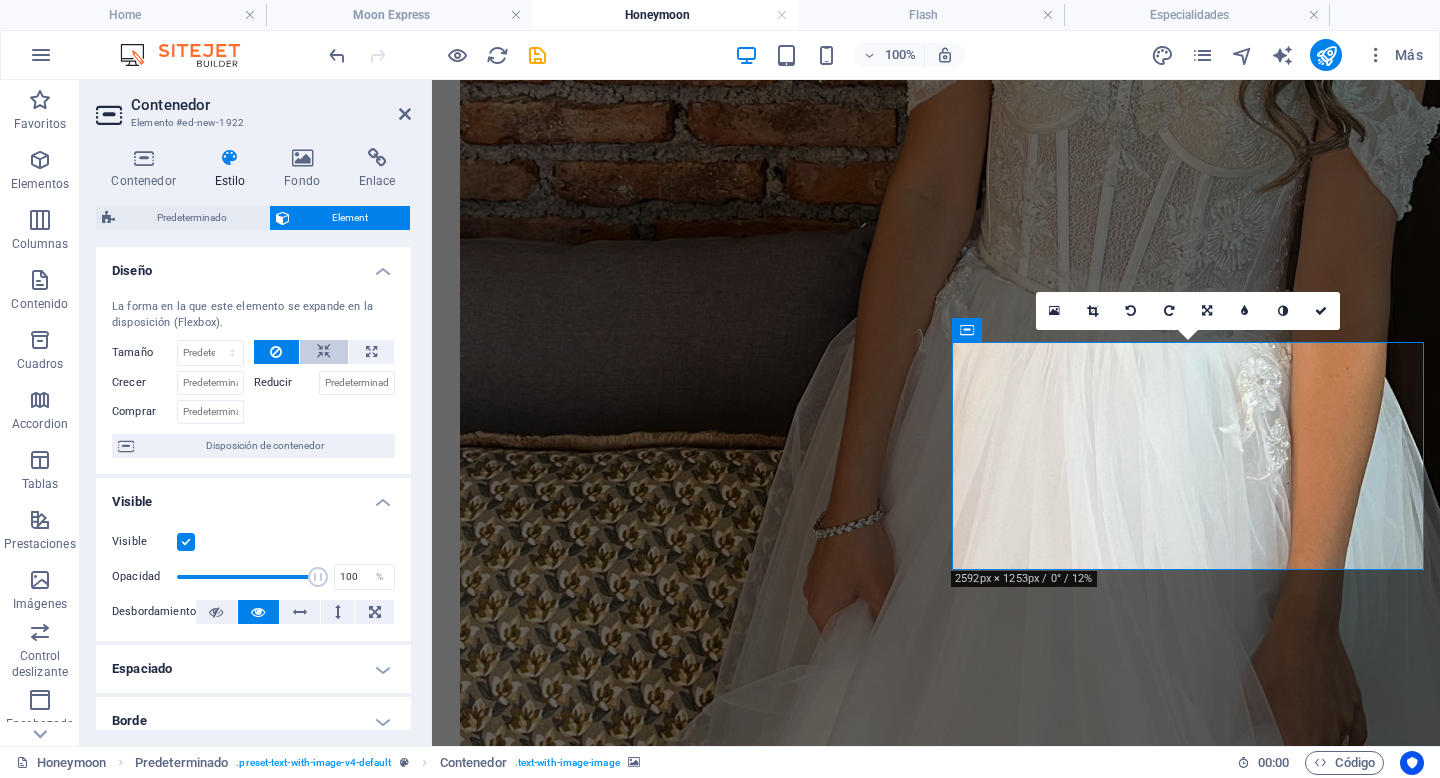 click at bounding box center [324, 352] 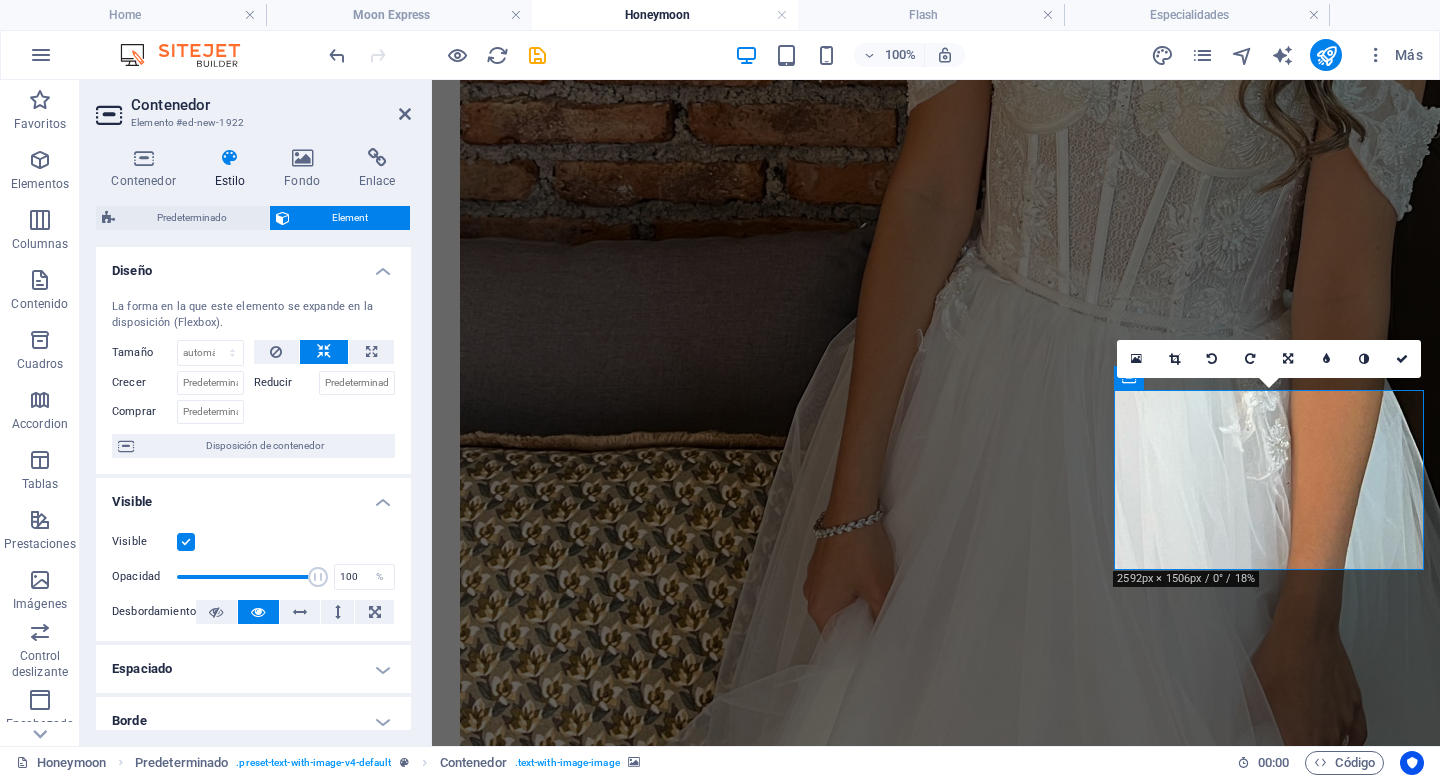 scroll, scrollTop: 2483, scrollLeft: 0, axis: vertical 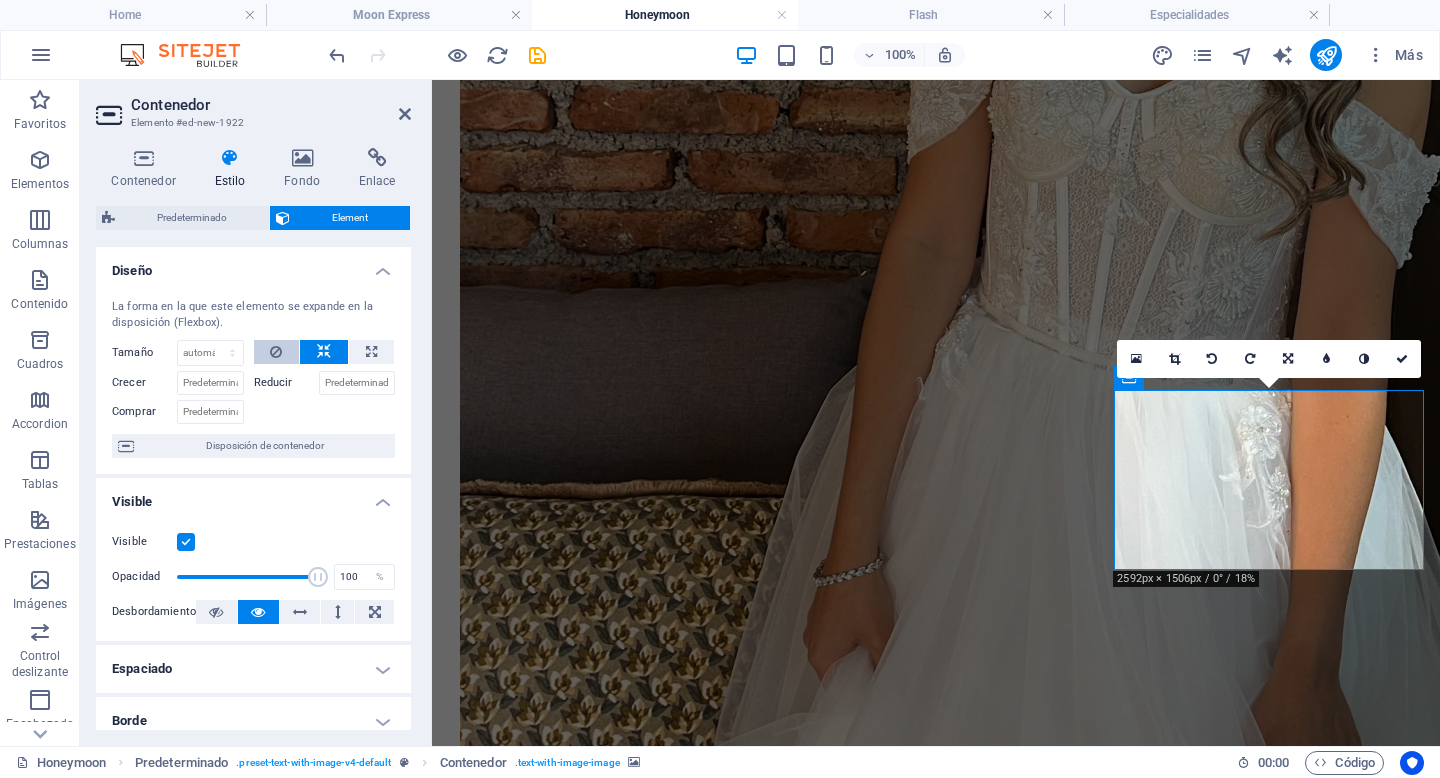 click at bounding box center [277, 352] 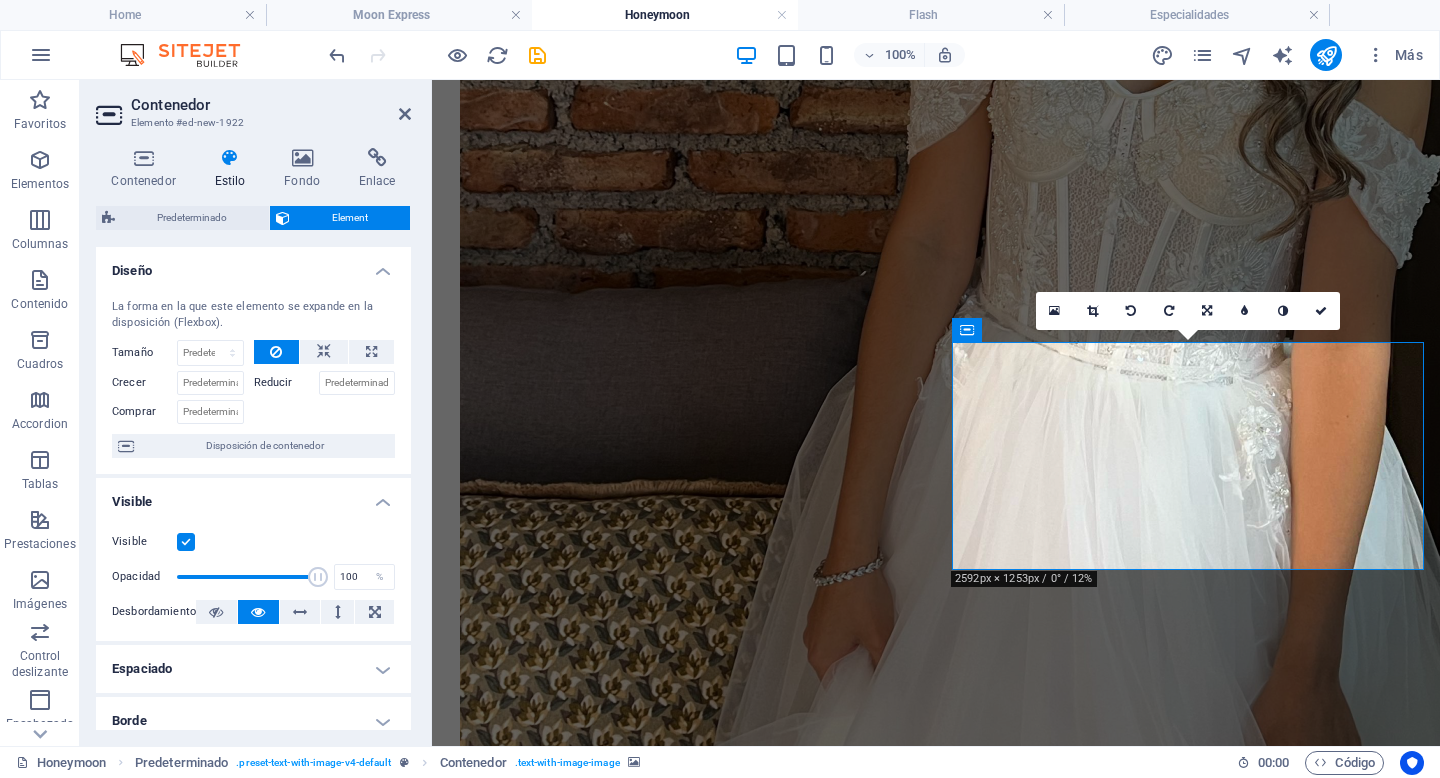 scroll, scrollTop: 2531, scrollLeft: 0, axis: vertical 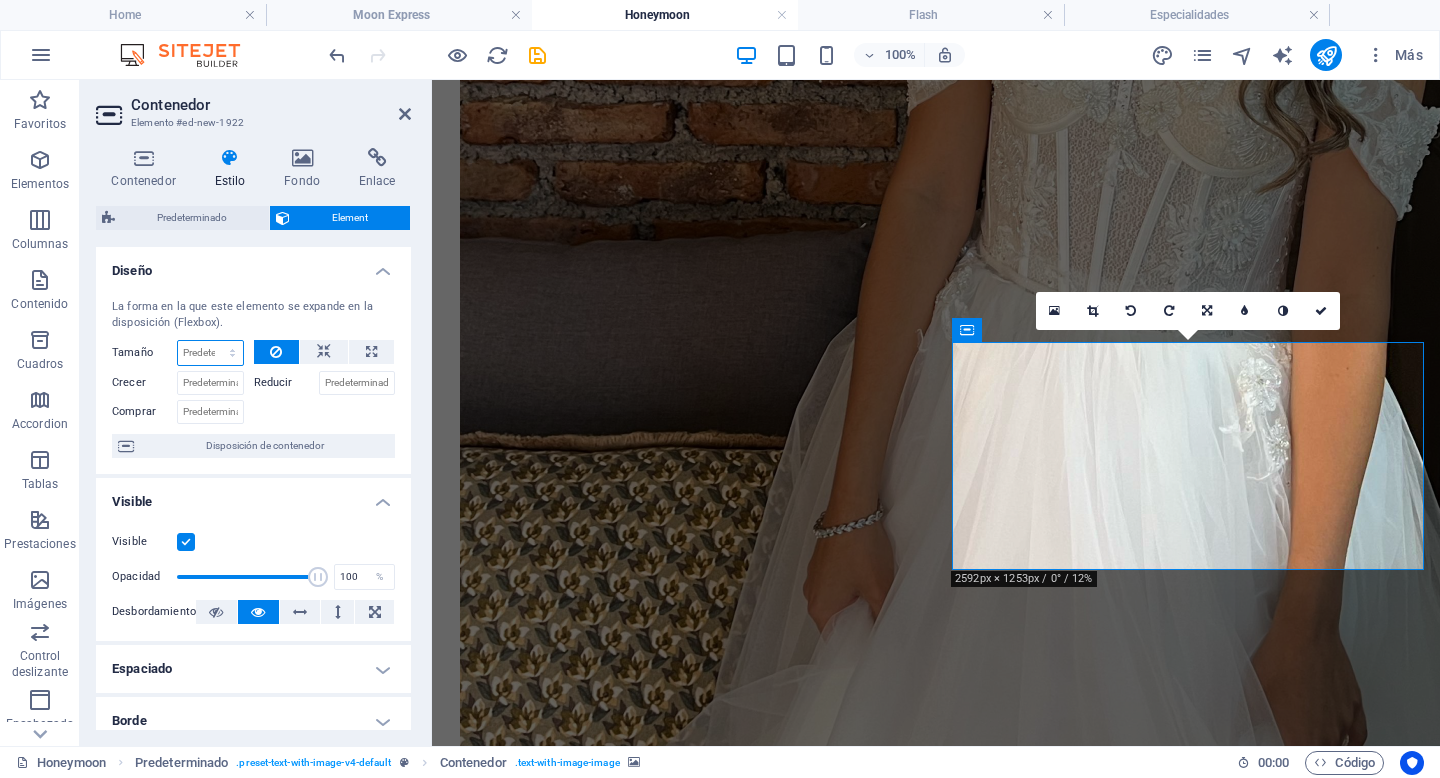 click on "Predeterminado automático px % 1/1 1/2 1/3 1/4 1/5 1/6 1/7 1/8 1/9 1/10" at bounding box center [210, 353] 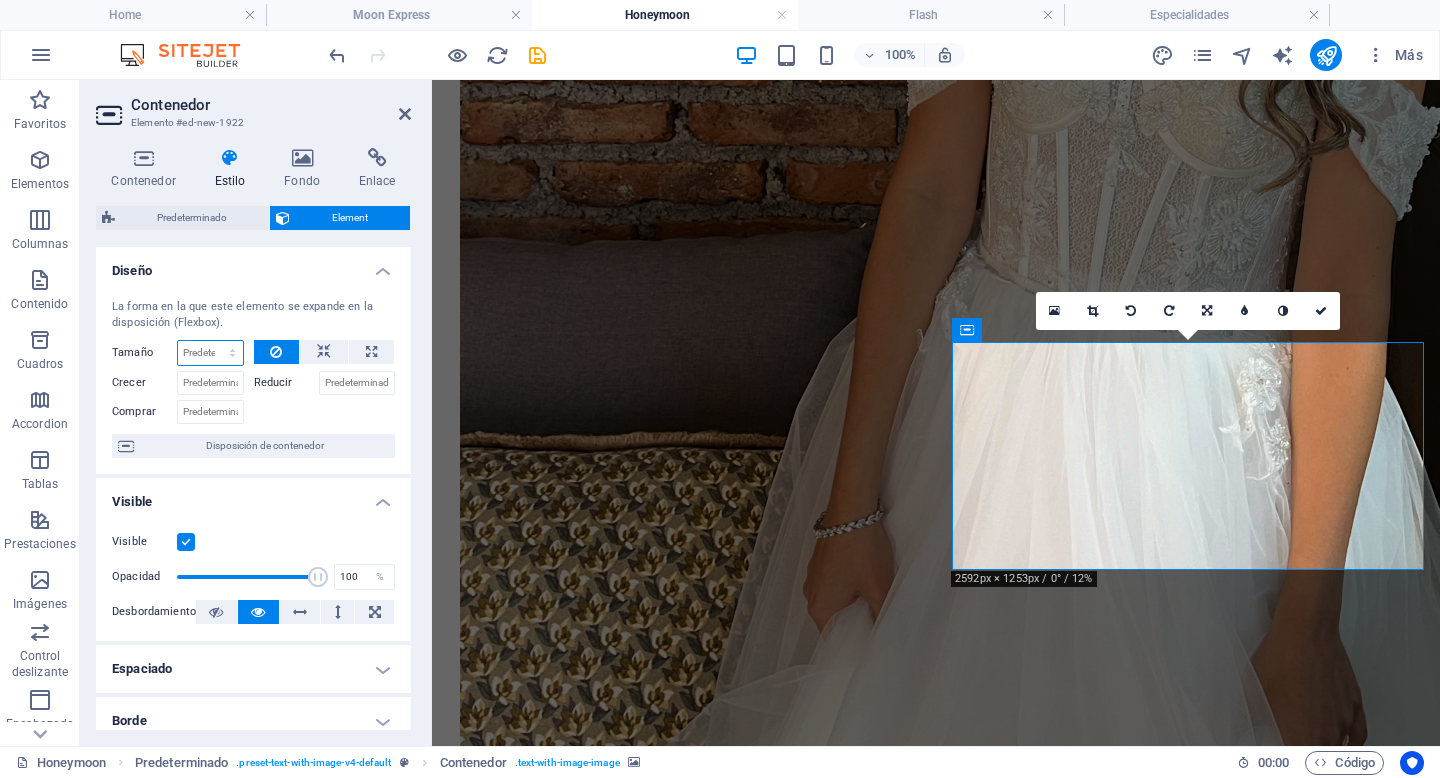 select on "px" 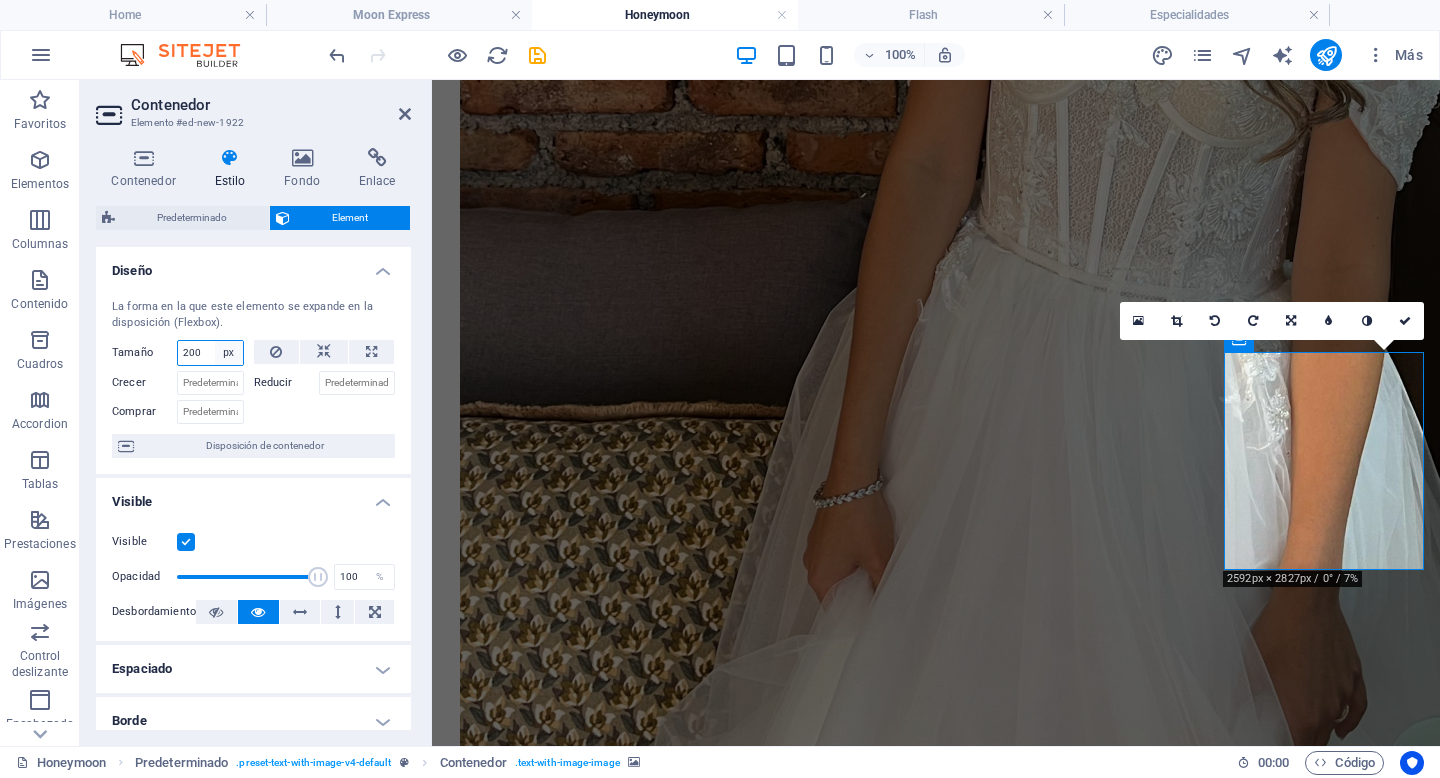 scroll, scrollTop: 2521, scrollLeft: 0, axis: vertical 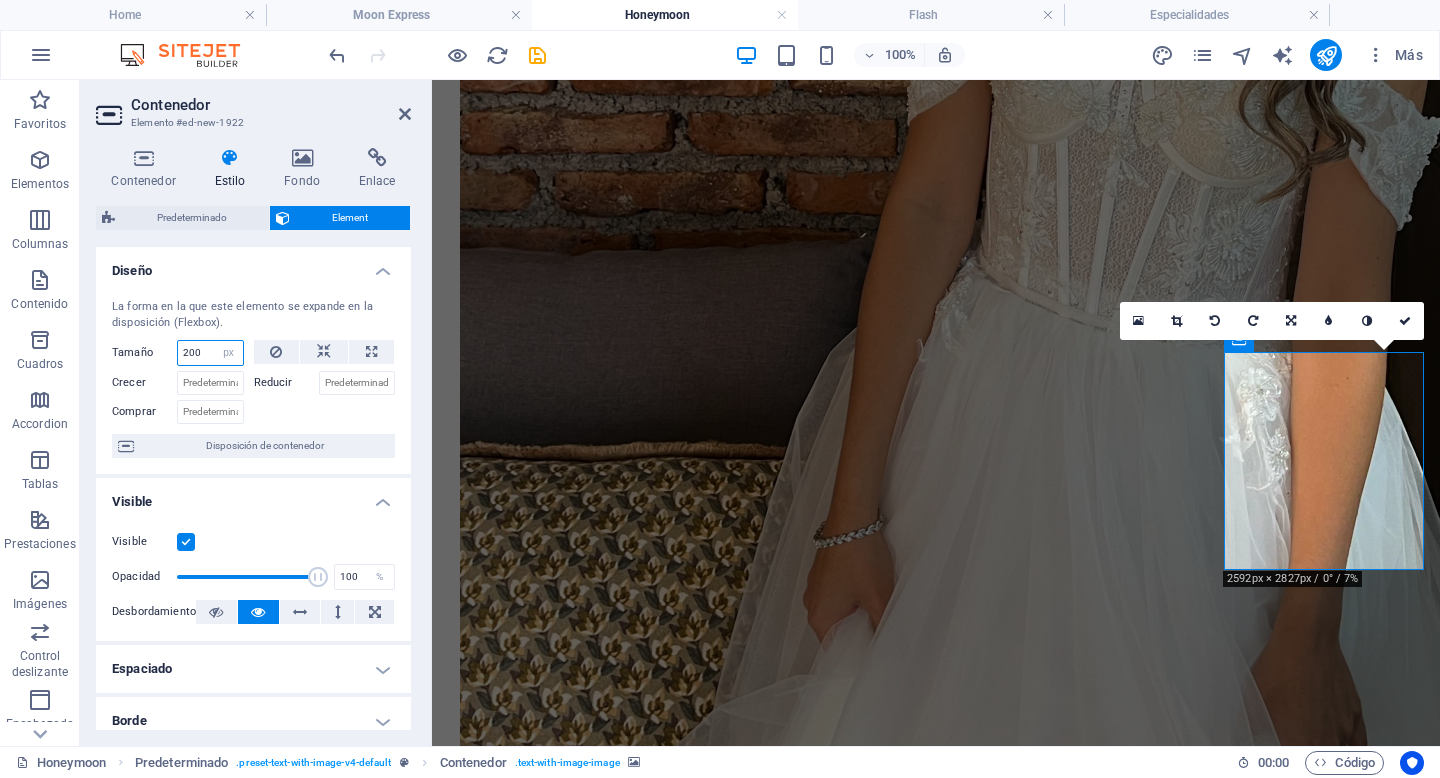 drag, startPoint x: 207, startPoint y: 353, endPoint x: 151, endPoint y: 353, distance: 56 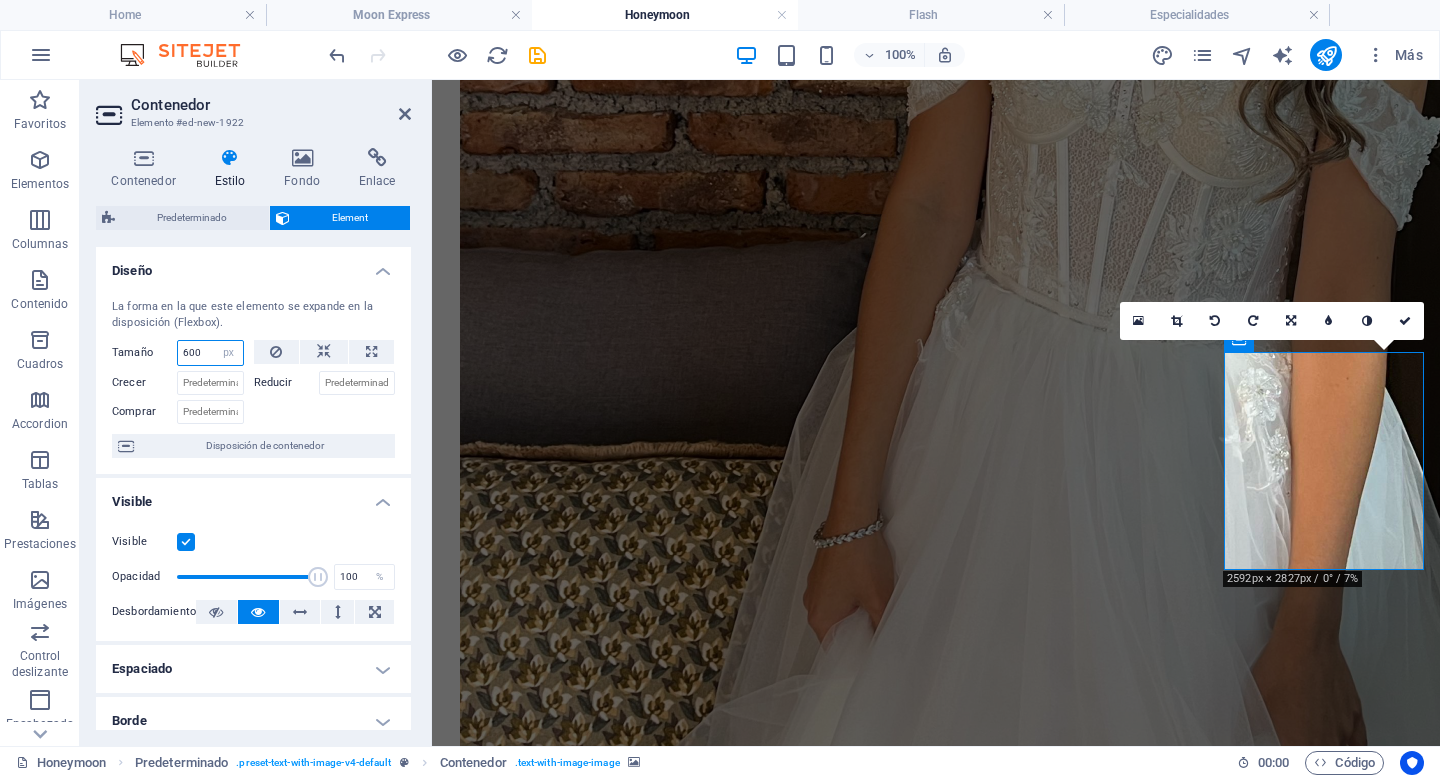 scroll, scrollTop: 2603, scrollLeft: 0, axis: vertical 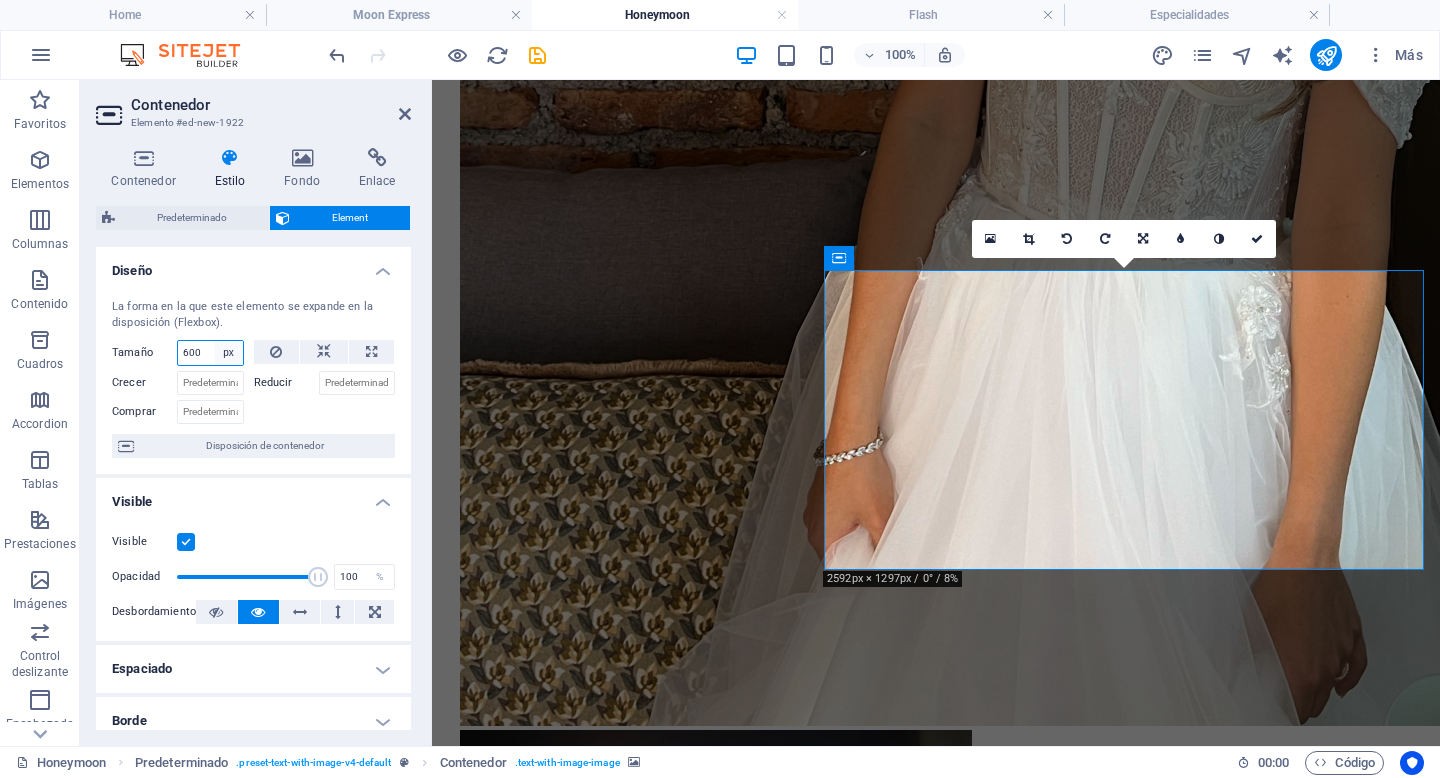 click on "Predeterminado automático px % 1/1 1/2 1/3 1/4 1/5 1/6 1/7 1/8 1/9 1/10" at bounding box center (229, 353) 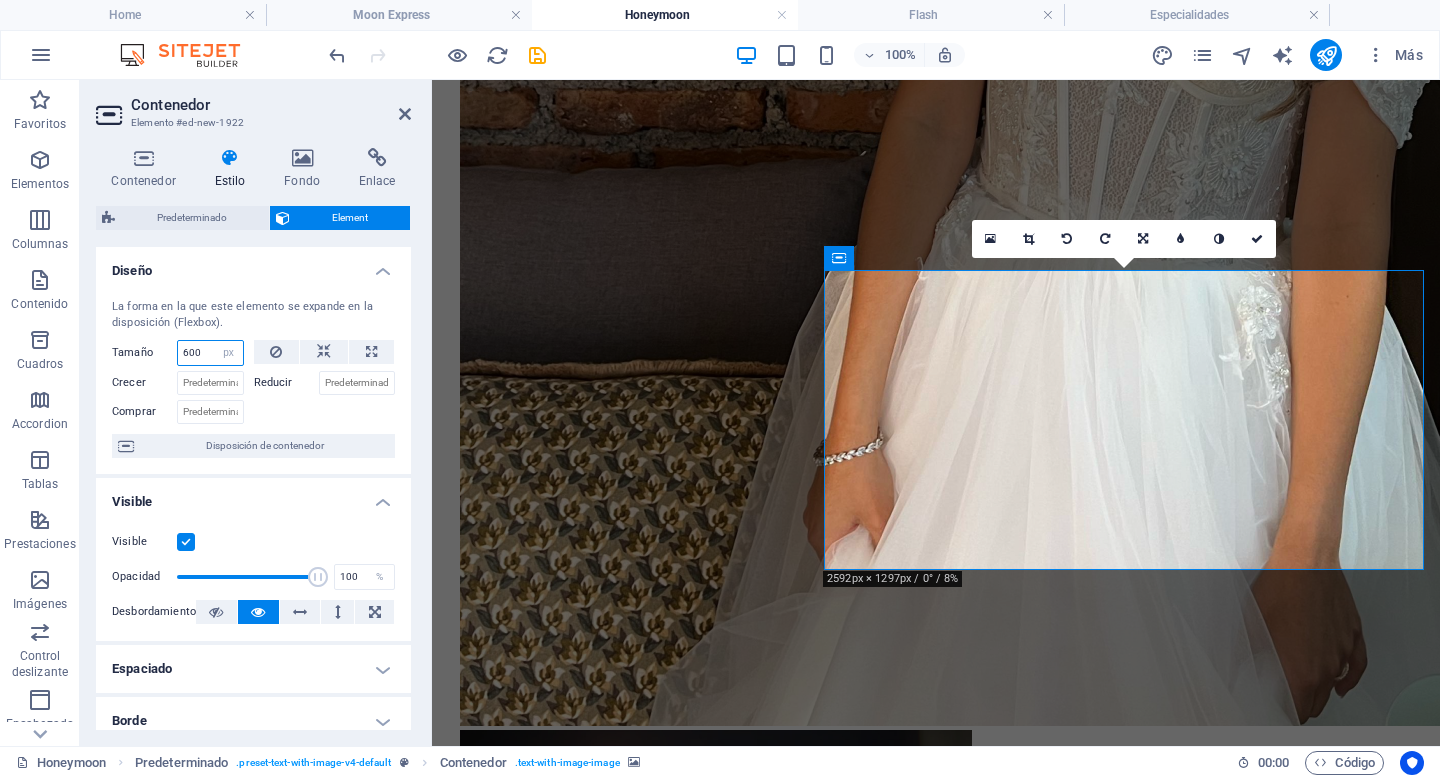 click on "600" at bounding box center (210, 353) 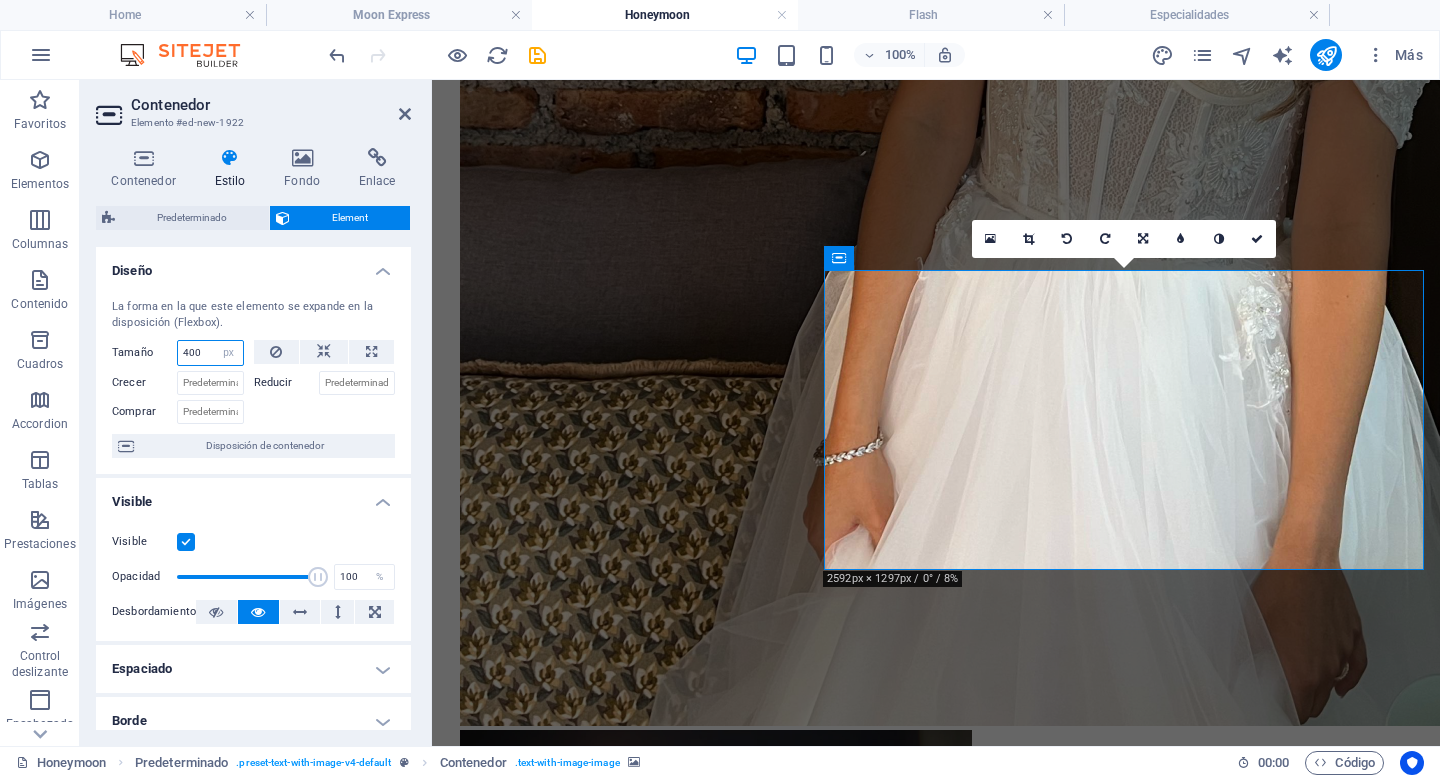 type on "400" 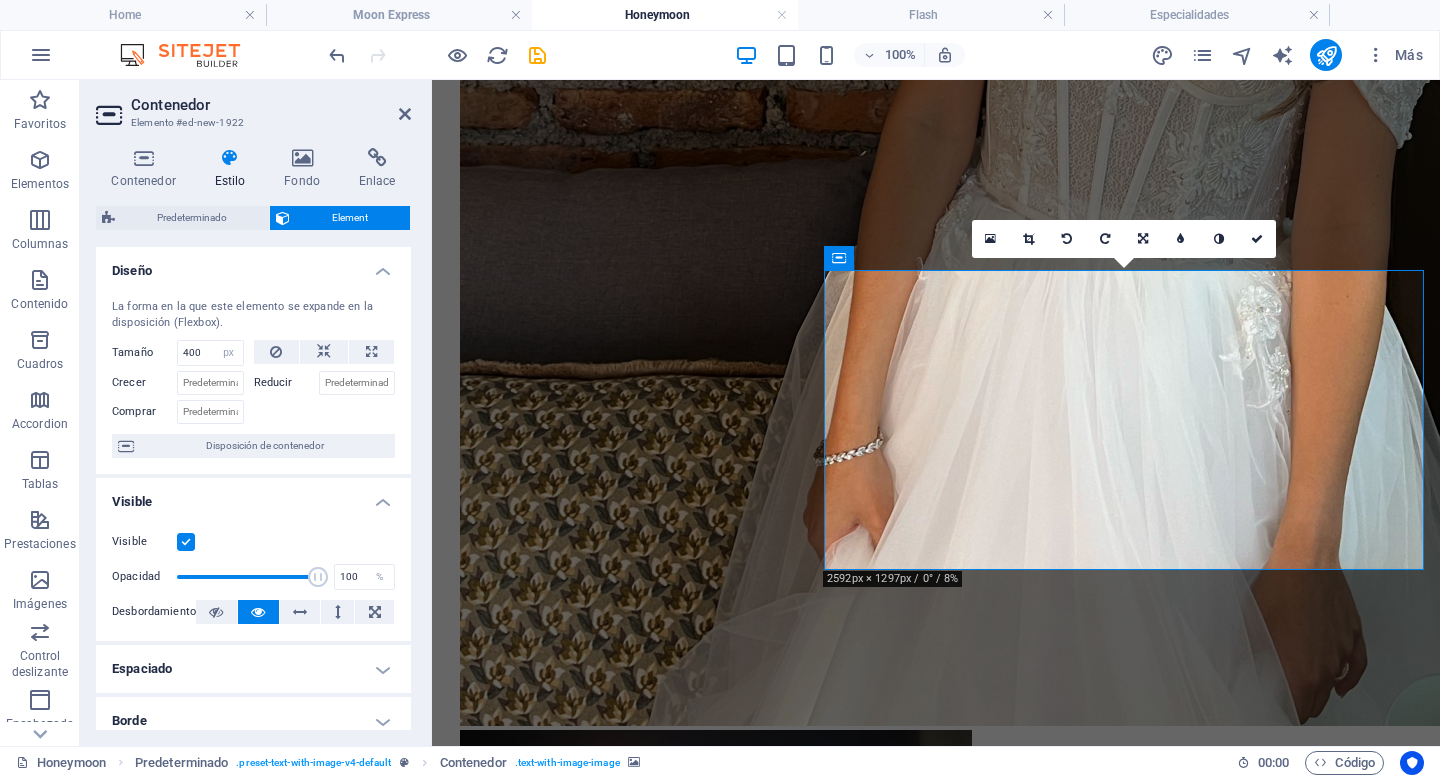 scroll, scrollTop: 2507, scrollLeft: 0, axis: vertical 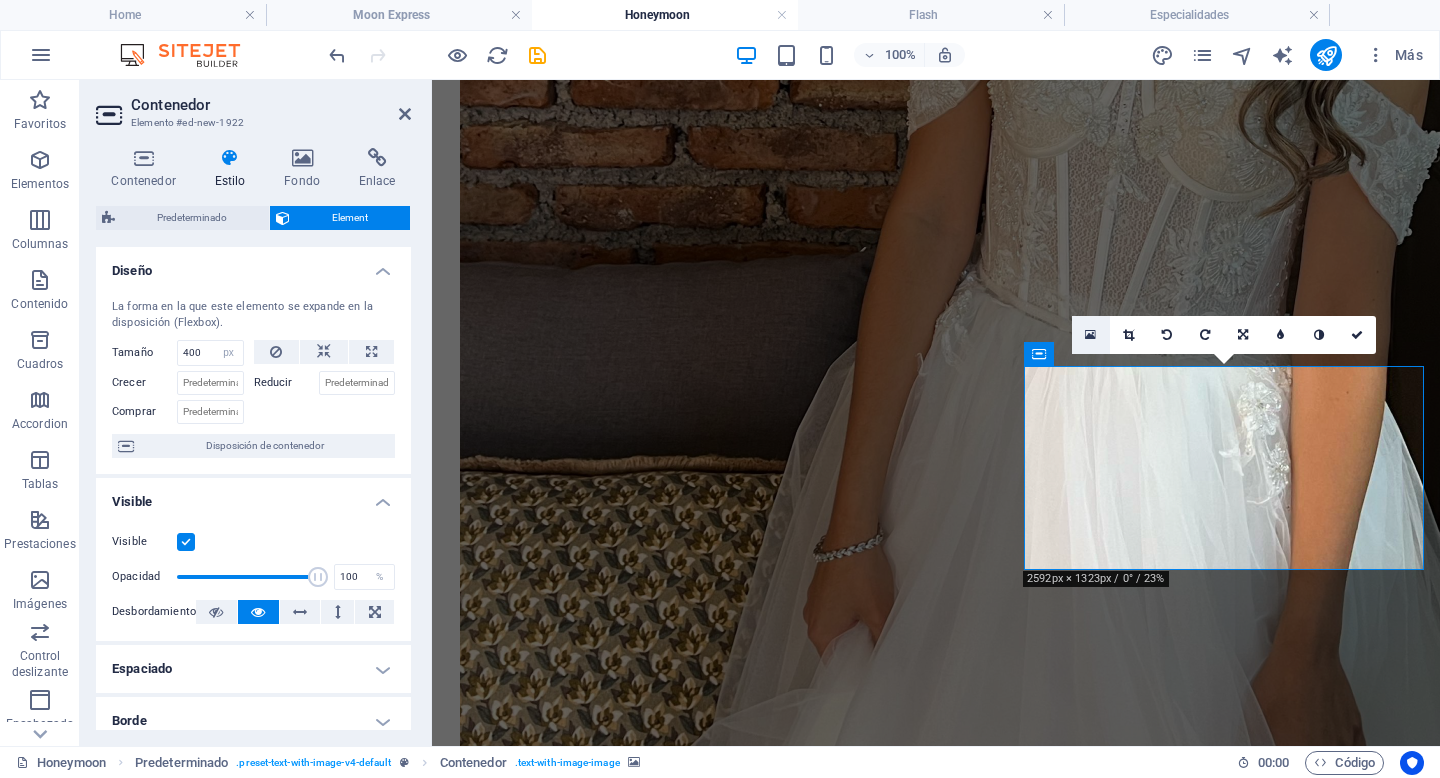 click at bounding box center (1090, 335) 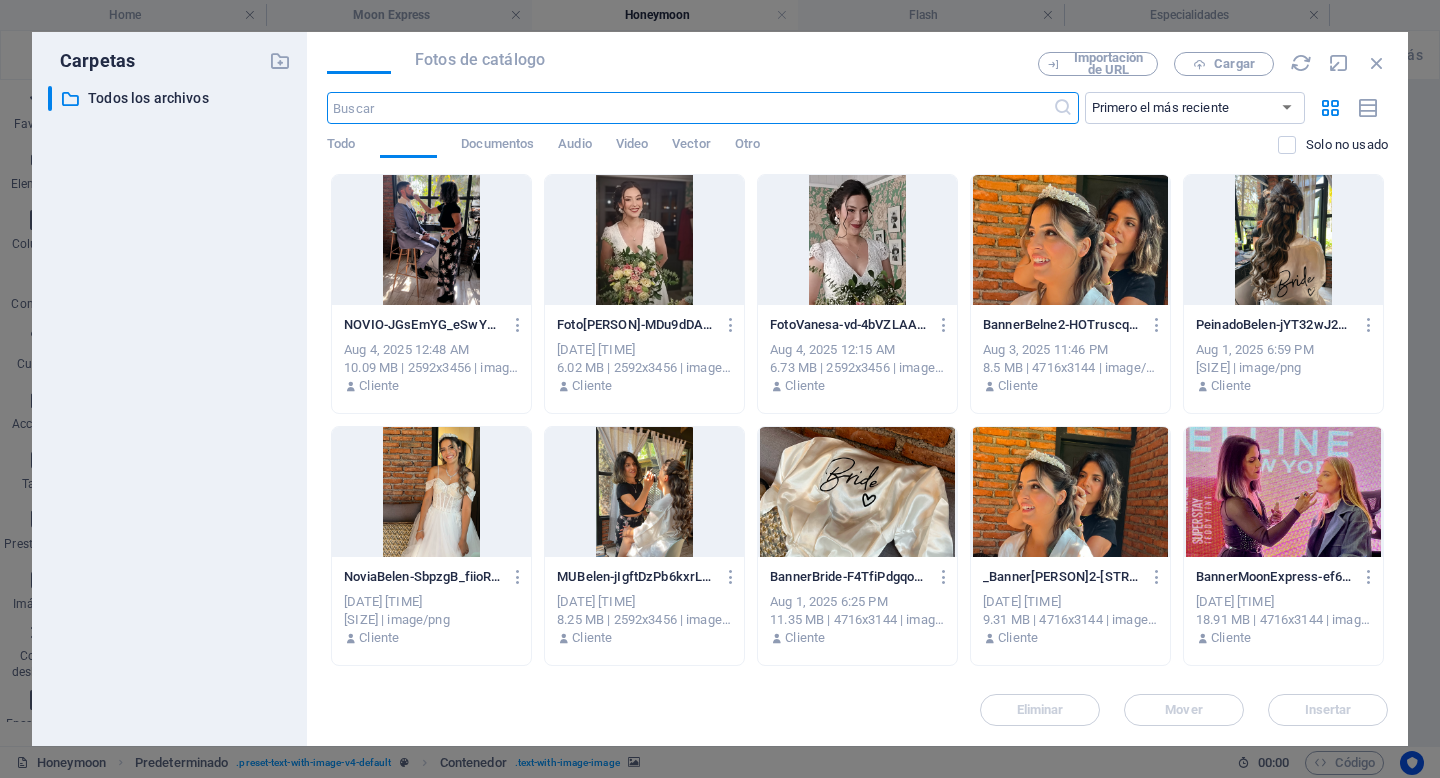 scroll, scrollTop: 1769, scrollLeft: 0, axis: vertical 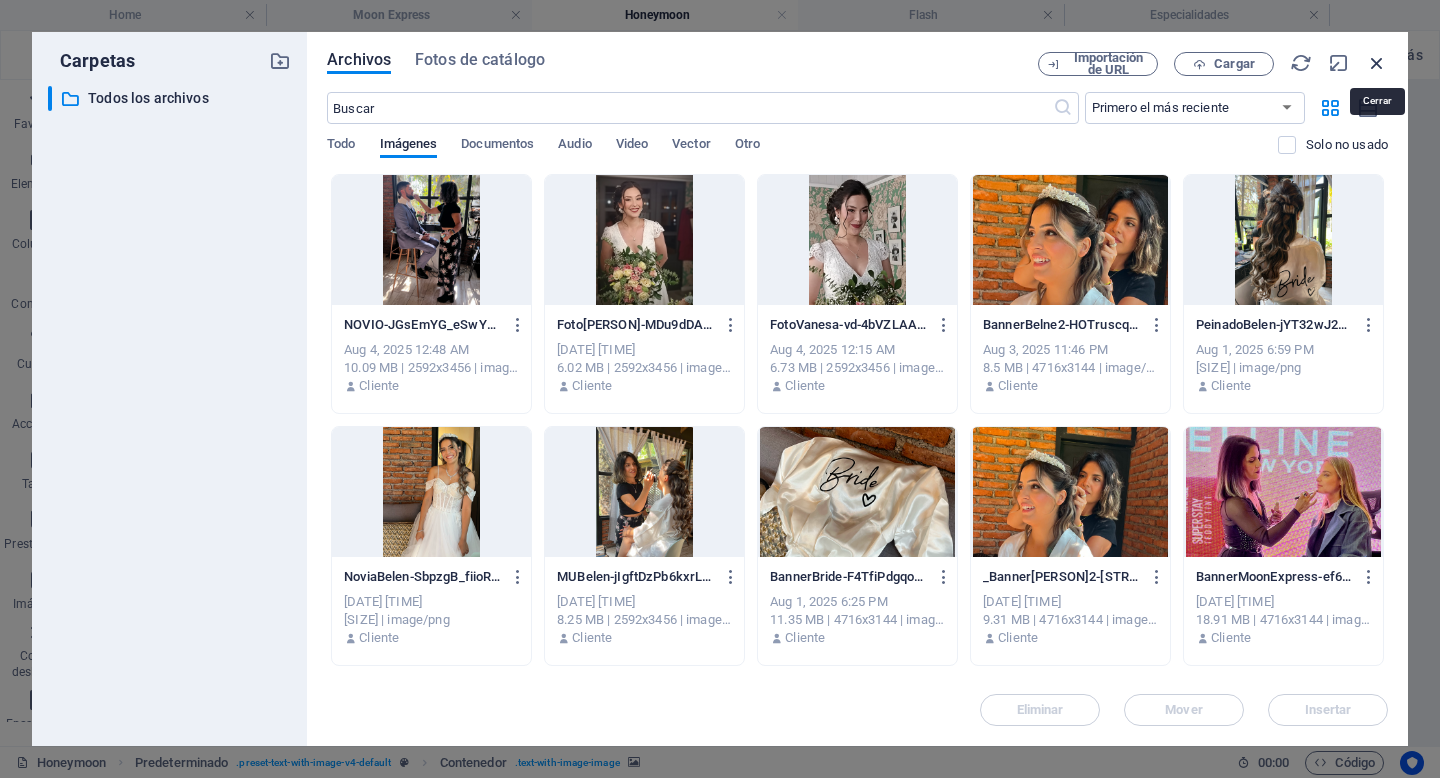 click at bounding box center (1377, 63) 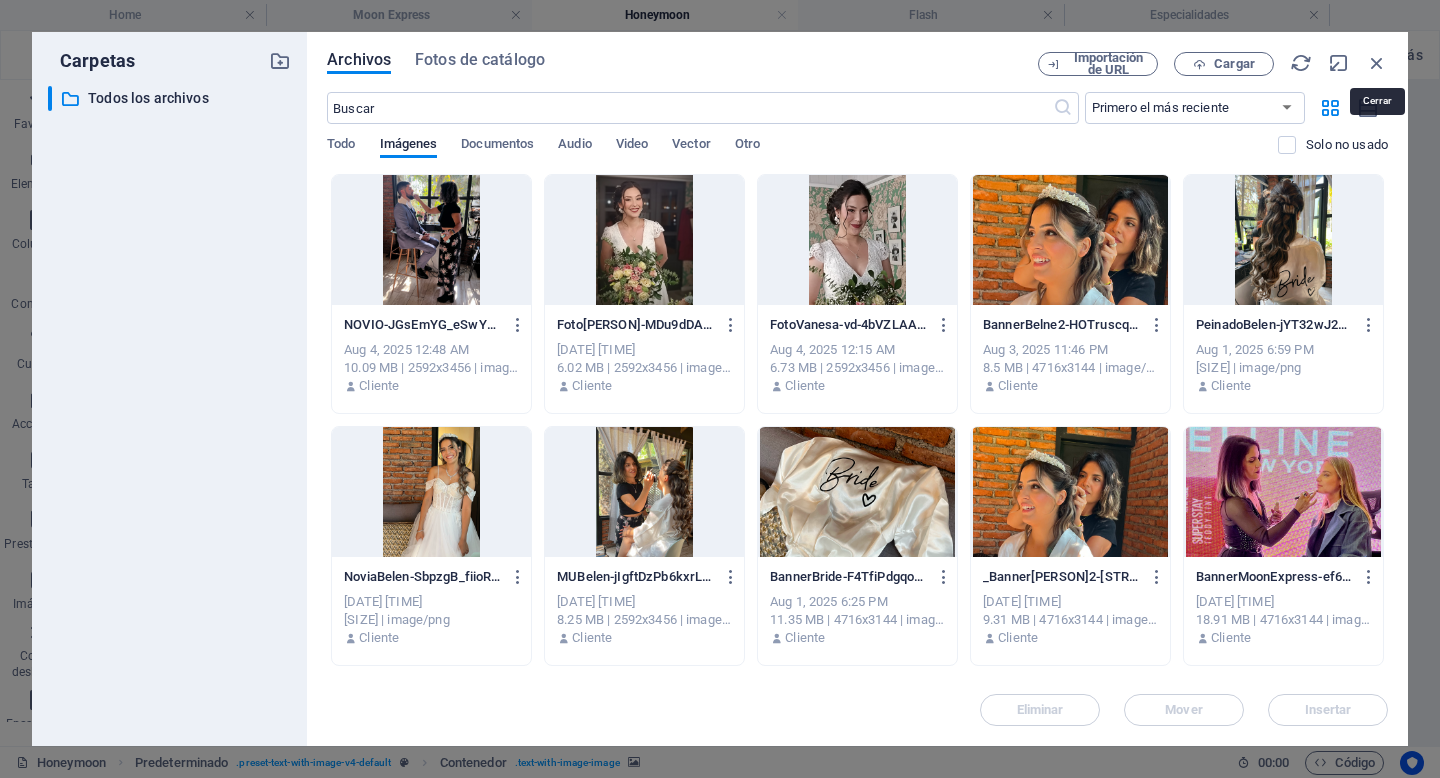scroll, scrollTop: 2507, scrollLeft: 0, axis: vertical 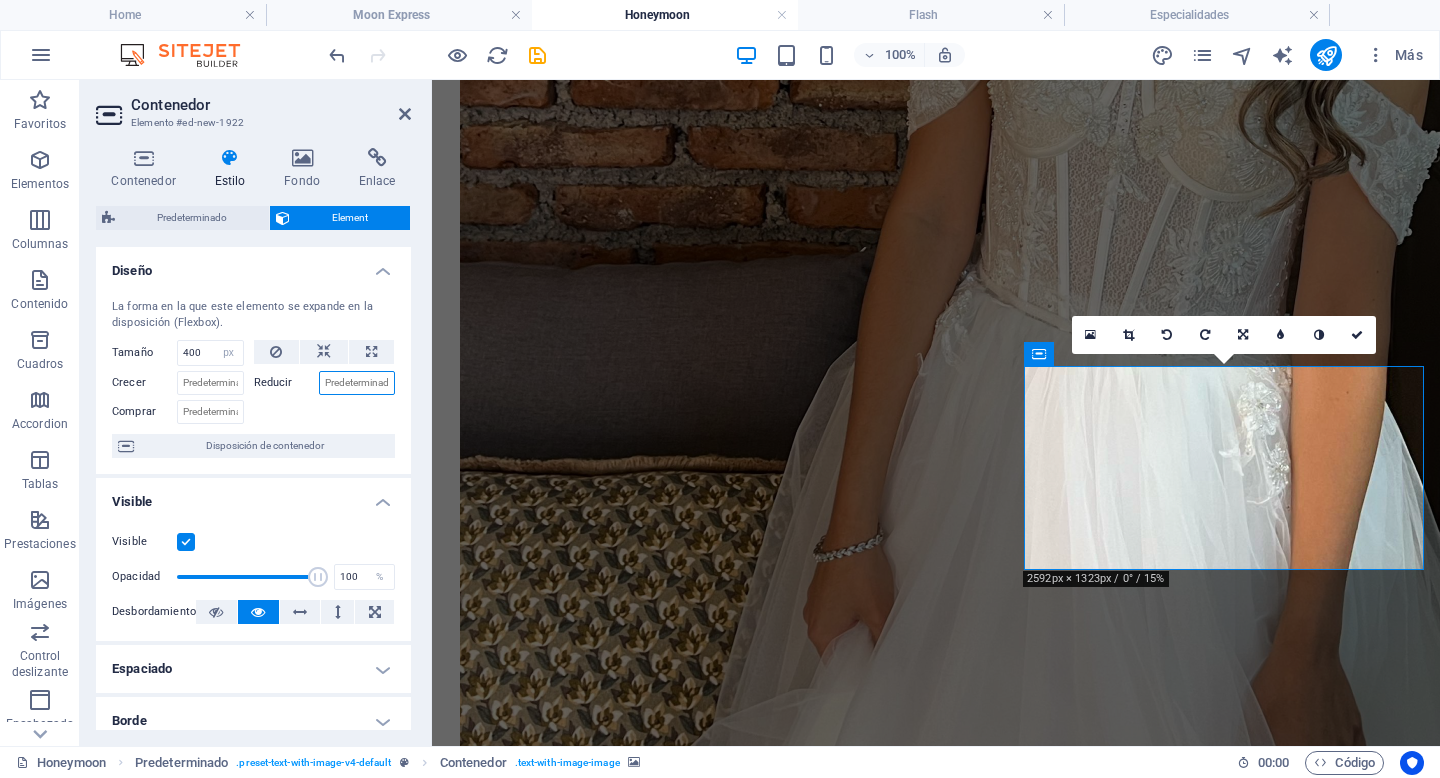 click on "Reducir" at bounding box center [357, 383] 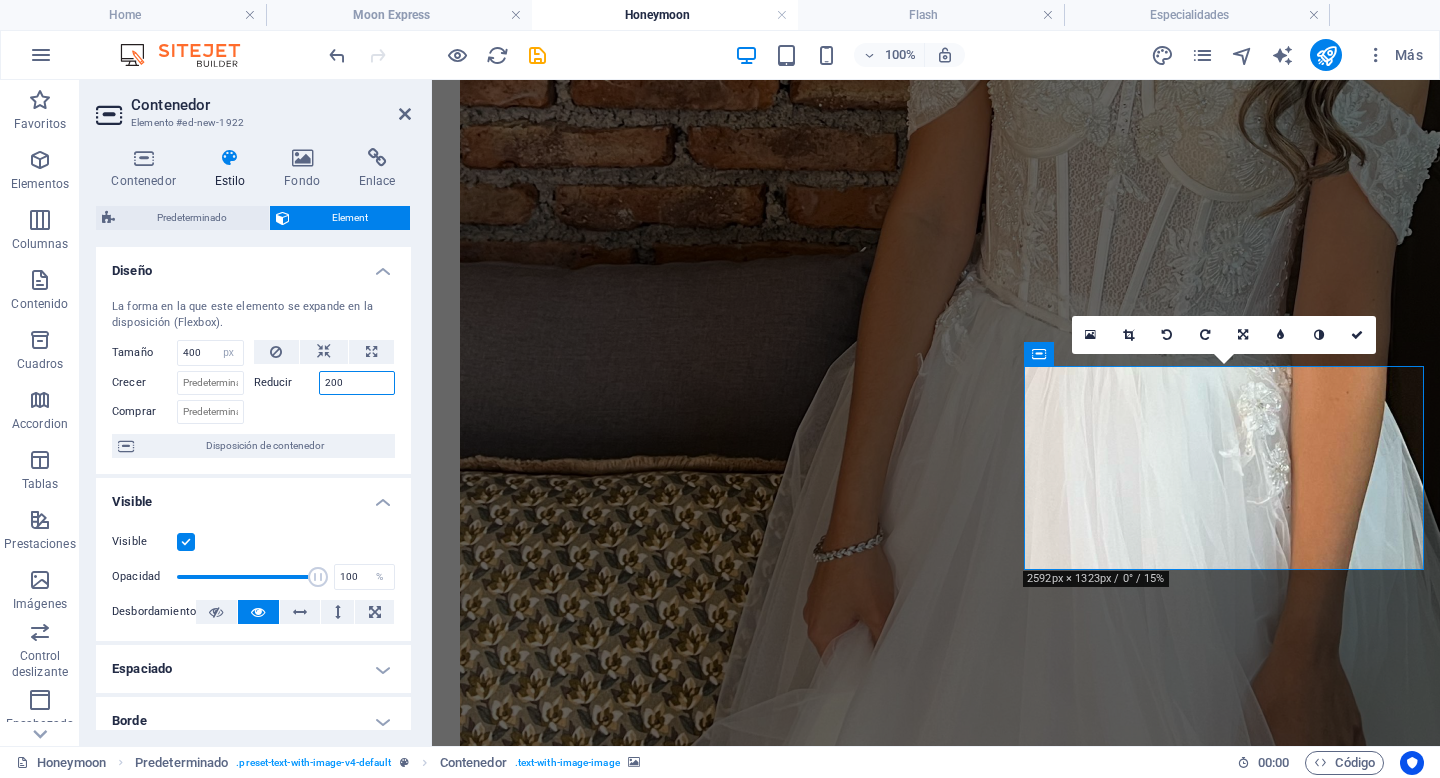 type on "200" 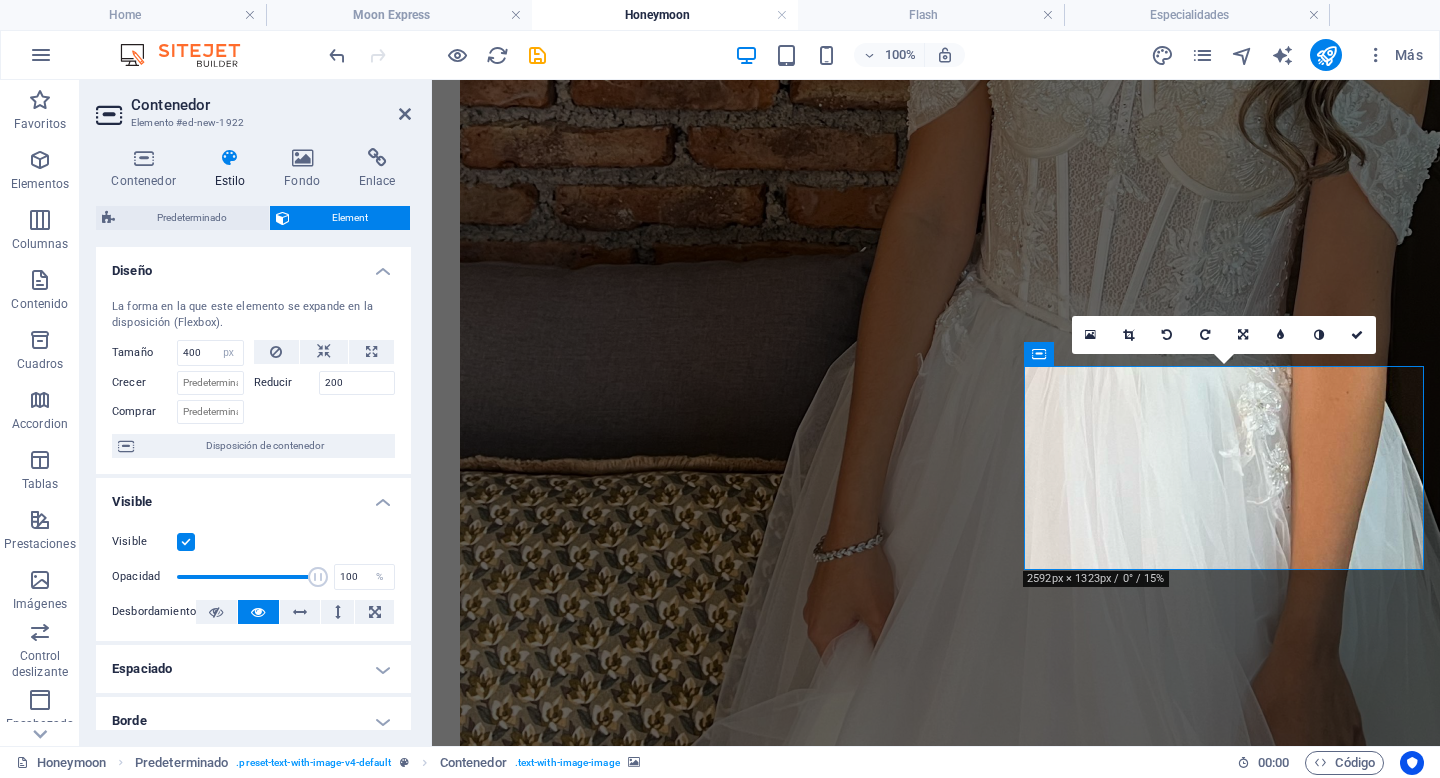 click on "La forma en la que este elemento se expande en la disposición (Flexbox). Tamaño 400 Predeterminado automático px % 1/1 1/2 1/3 1/4 1/5 1/6 1/7 1/8 1/9 1/10 Crecer Reducir 200 Comprar Disposición de contenedor" at bounding box center [253, 378] 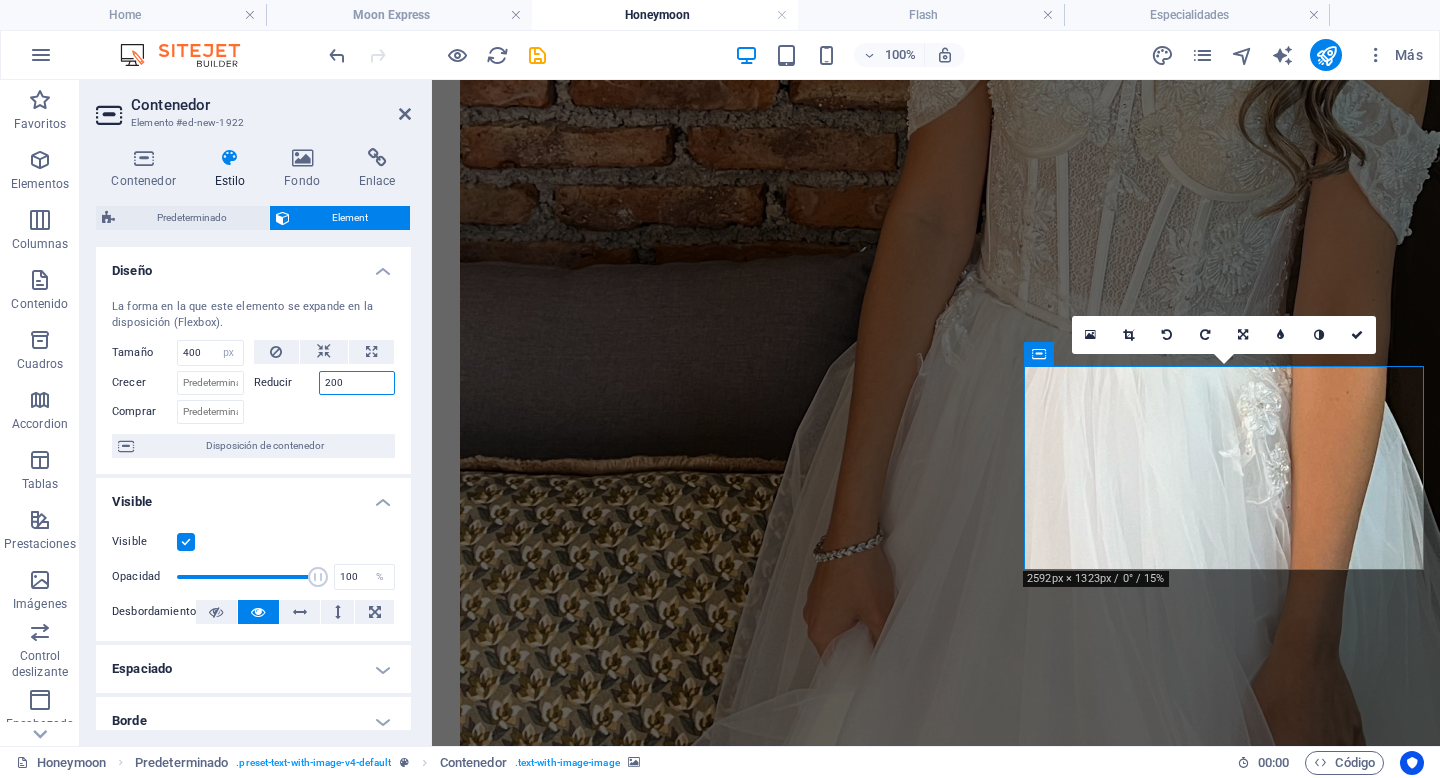 drag, startPoint x: 344, startPoint y: 380, endPoint x: 281, endPoint y: 380, distance: 63 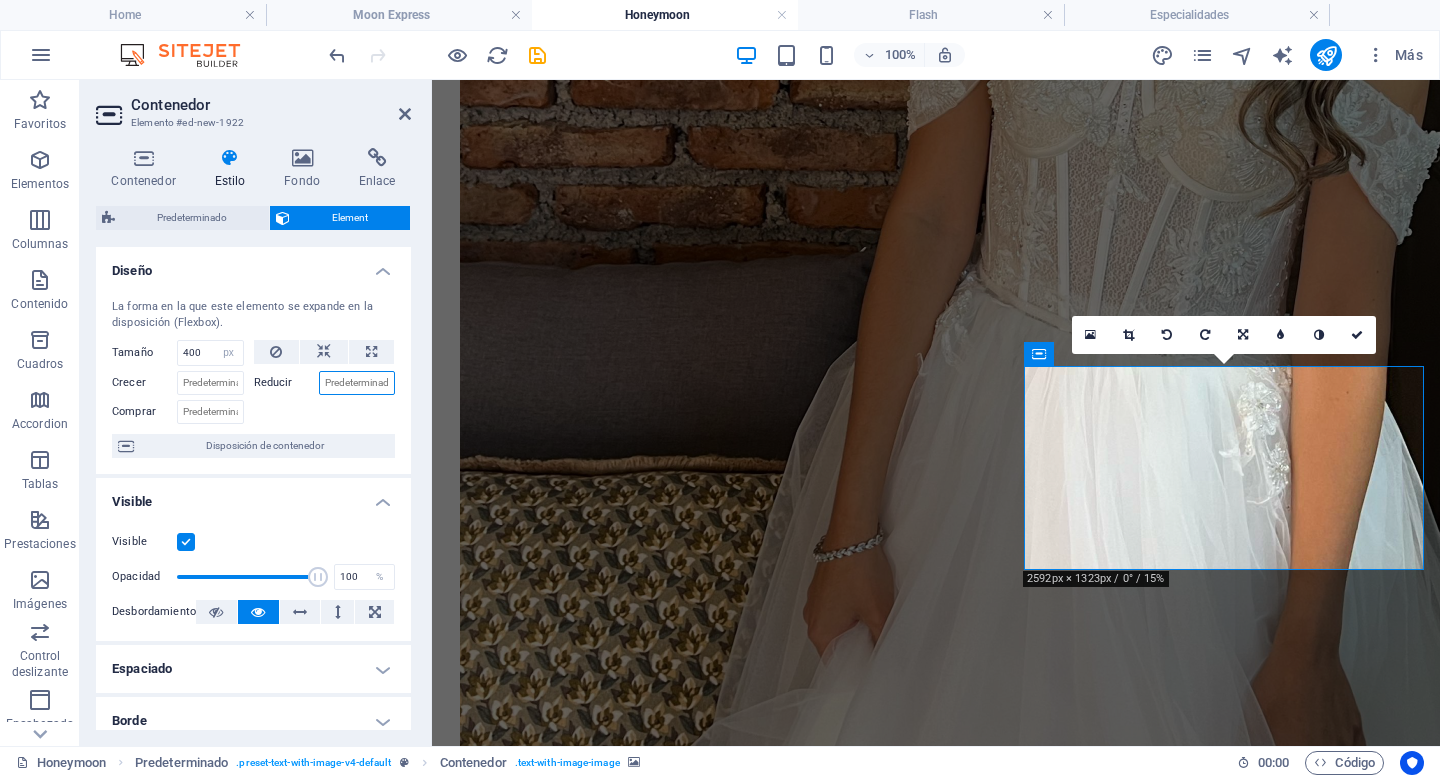 type 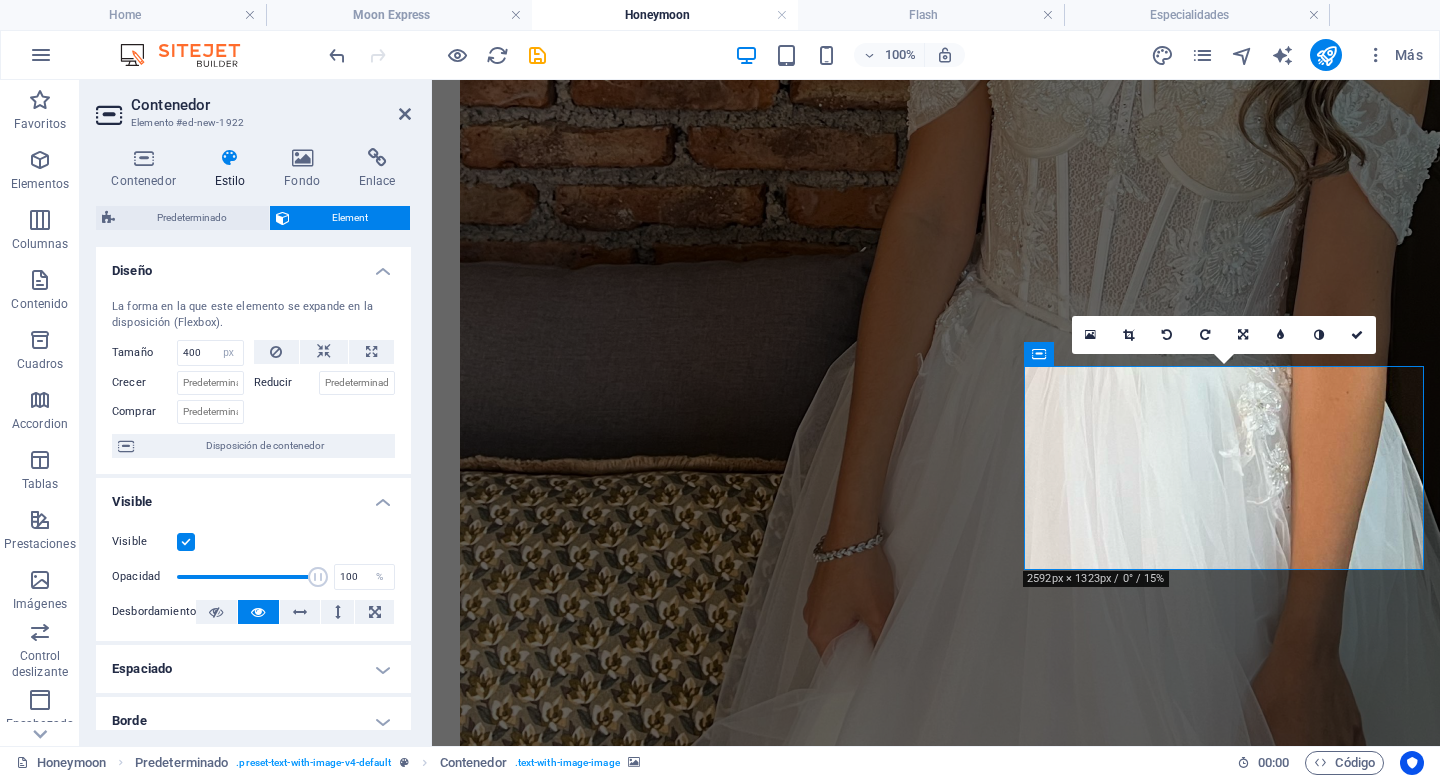 click at bounding box center (325, 409) 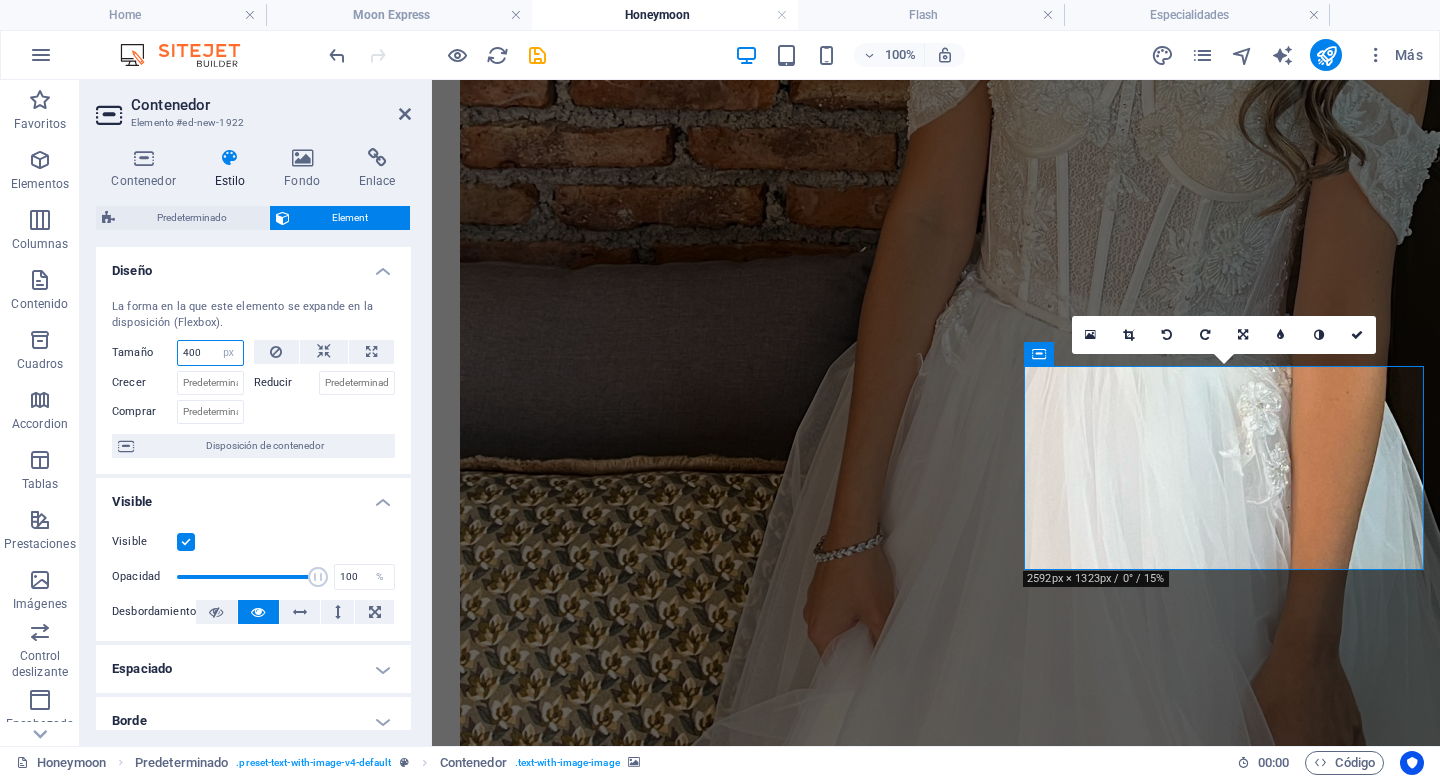 click on "400" at bounding box center [210, 353] 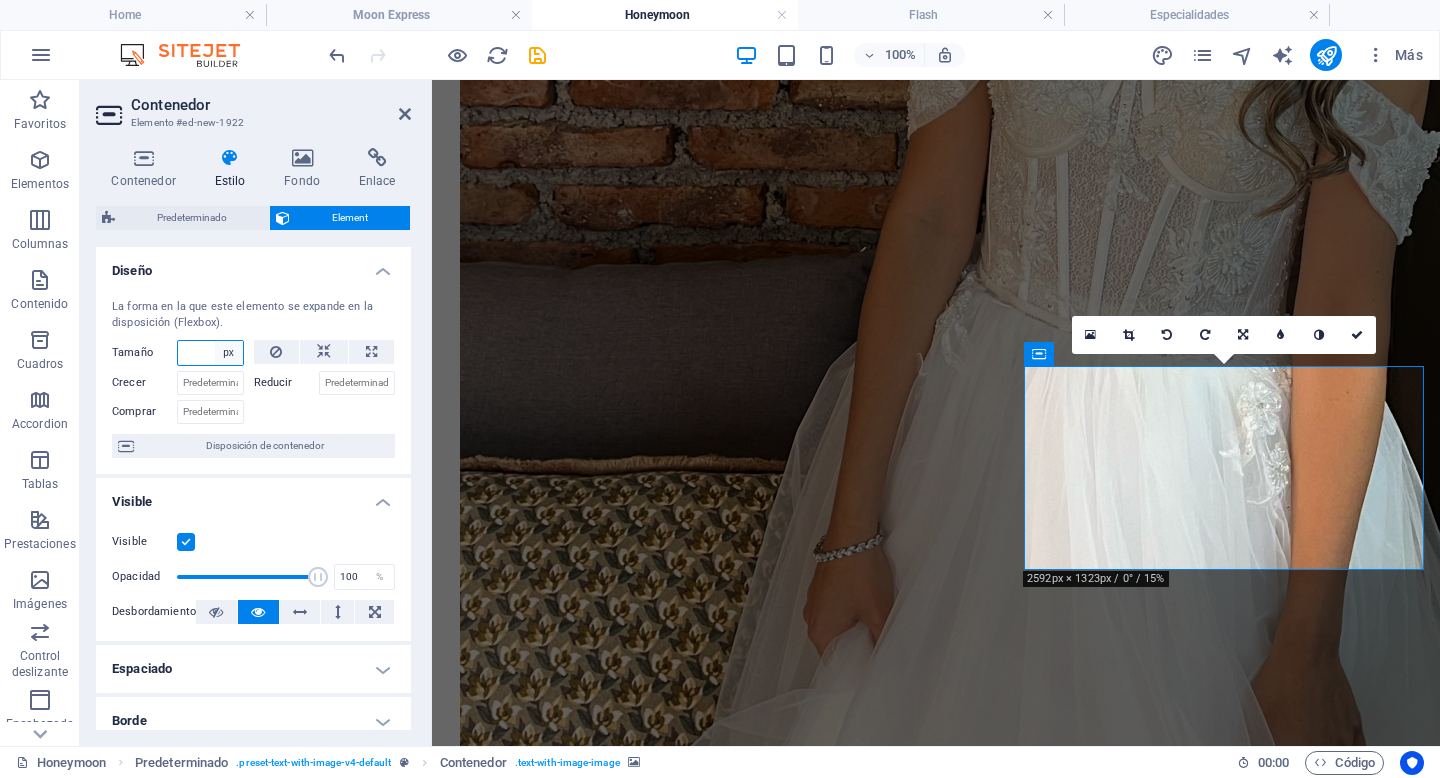 type 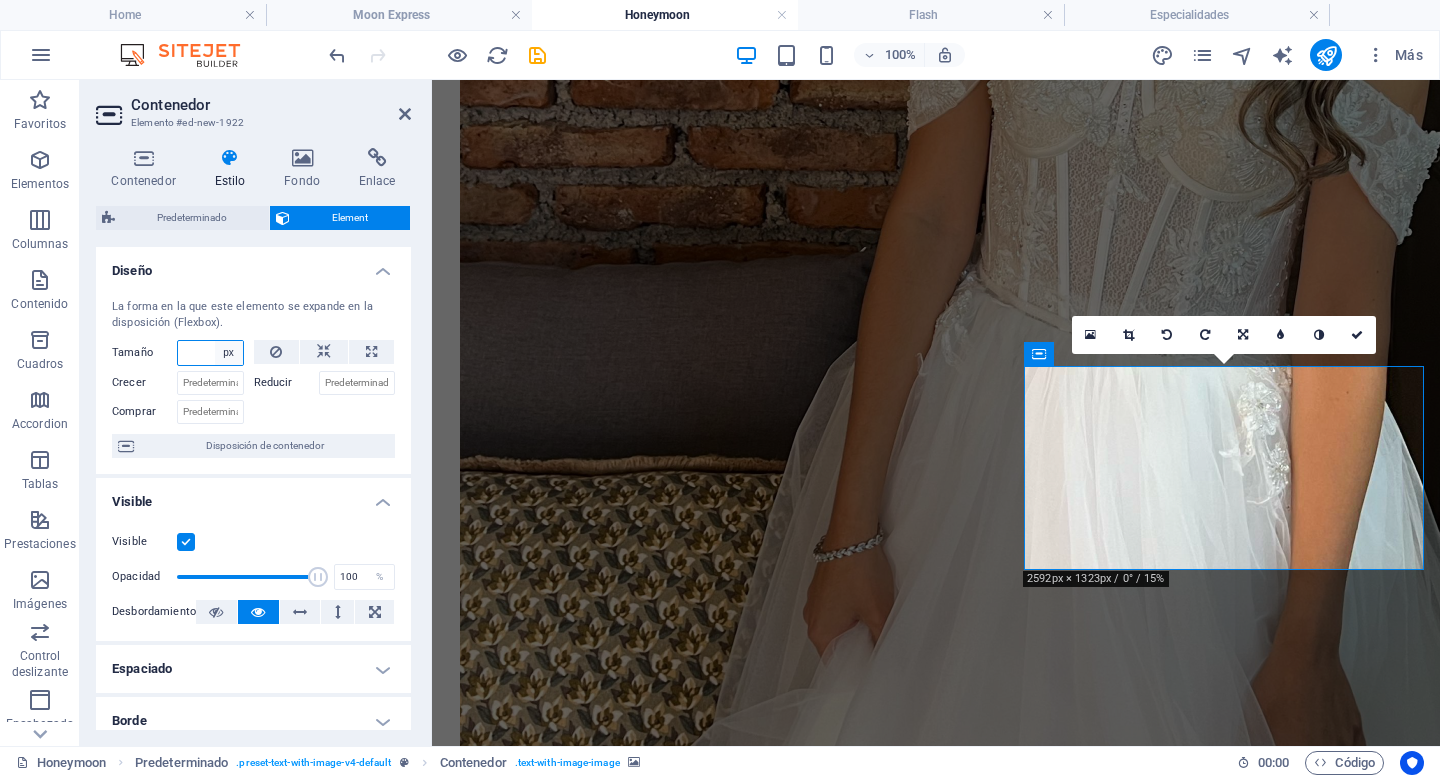 click on "Predeterminado automático px % 1/1 1/2 1/3 1/4 1/5 1/6 1/7 1/8 1/9 1/10" at bounding box center [229, 353] 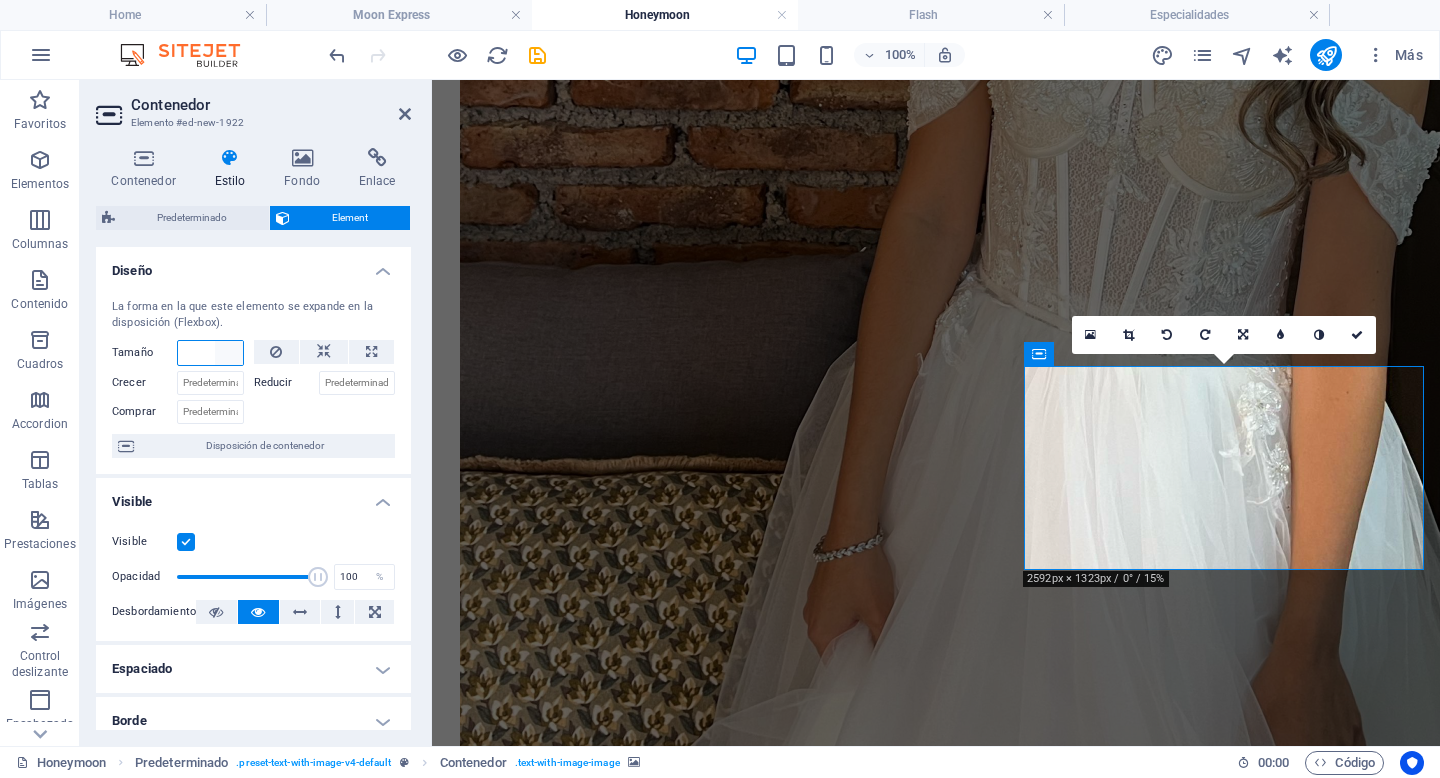 scroll, scrollTop: 2483, scrollLeft: 0, axis: vertical 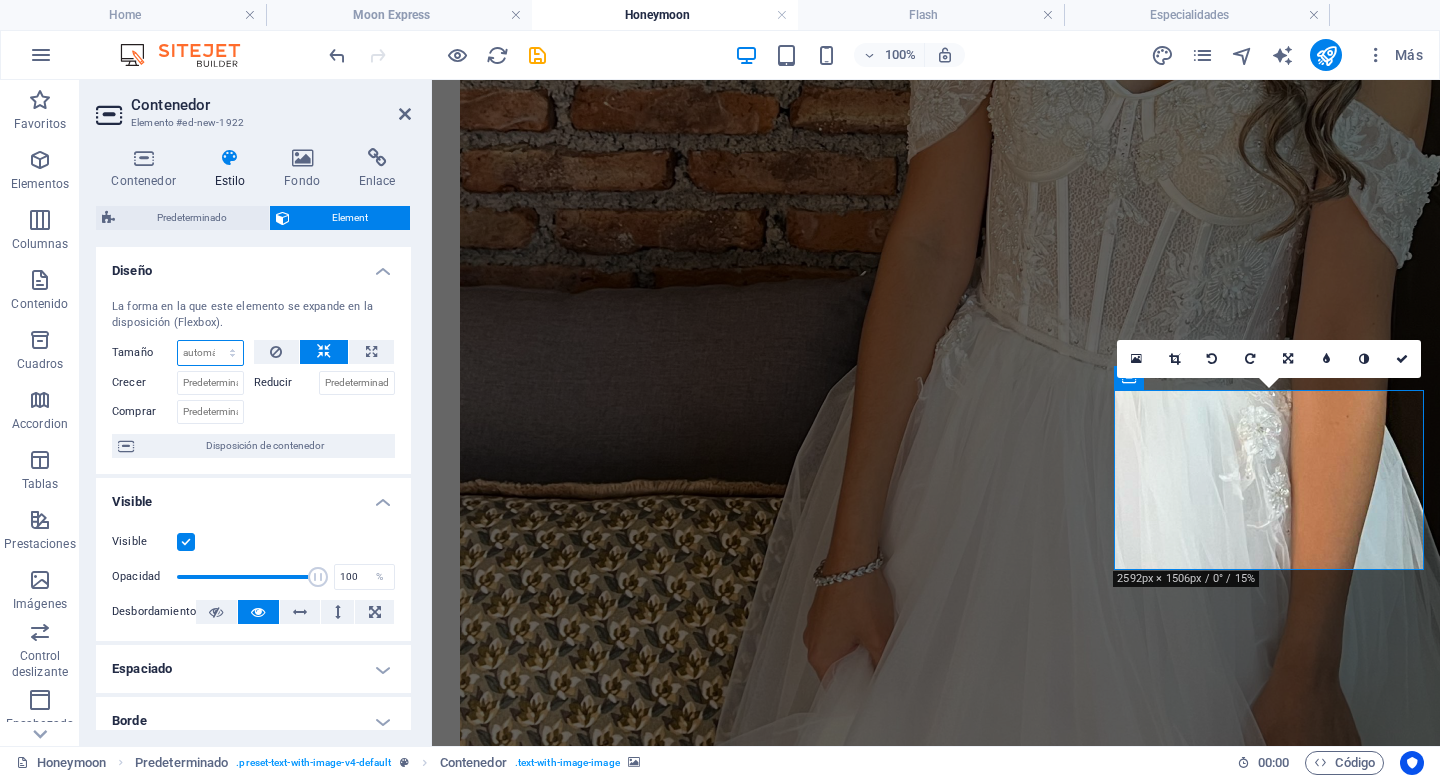 click on "Predeterminado automático px % 1/1 1/2 1/3 1/4 1/5 1/6 1/7 1/8 1/9 1/10" at bounding box center [210, 353] 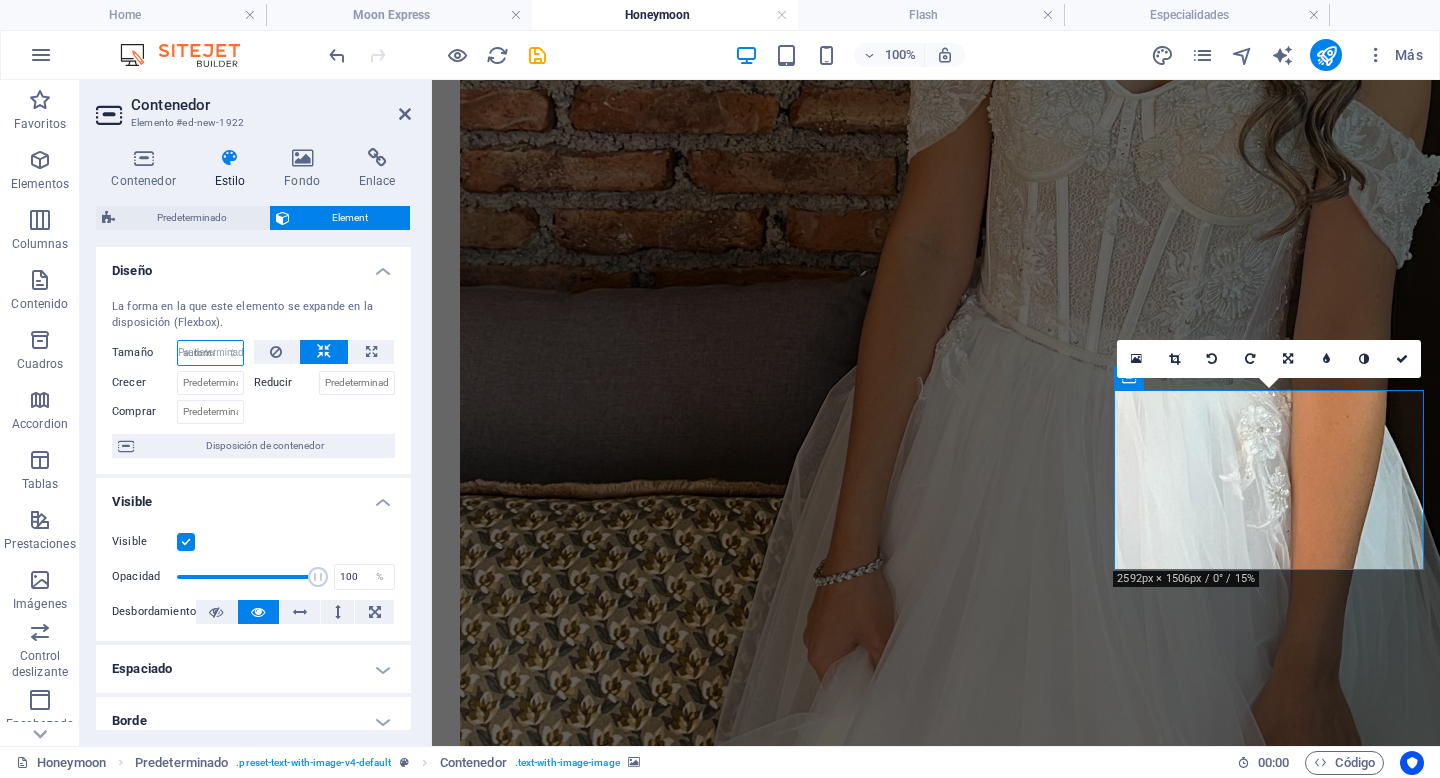 select on "DISABLED_OPTION_VALUE" 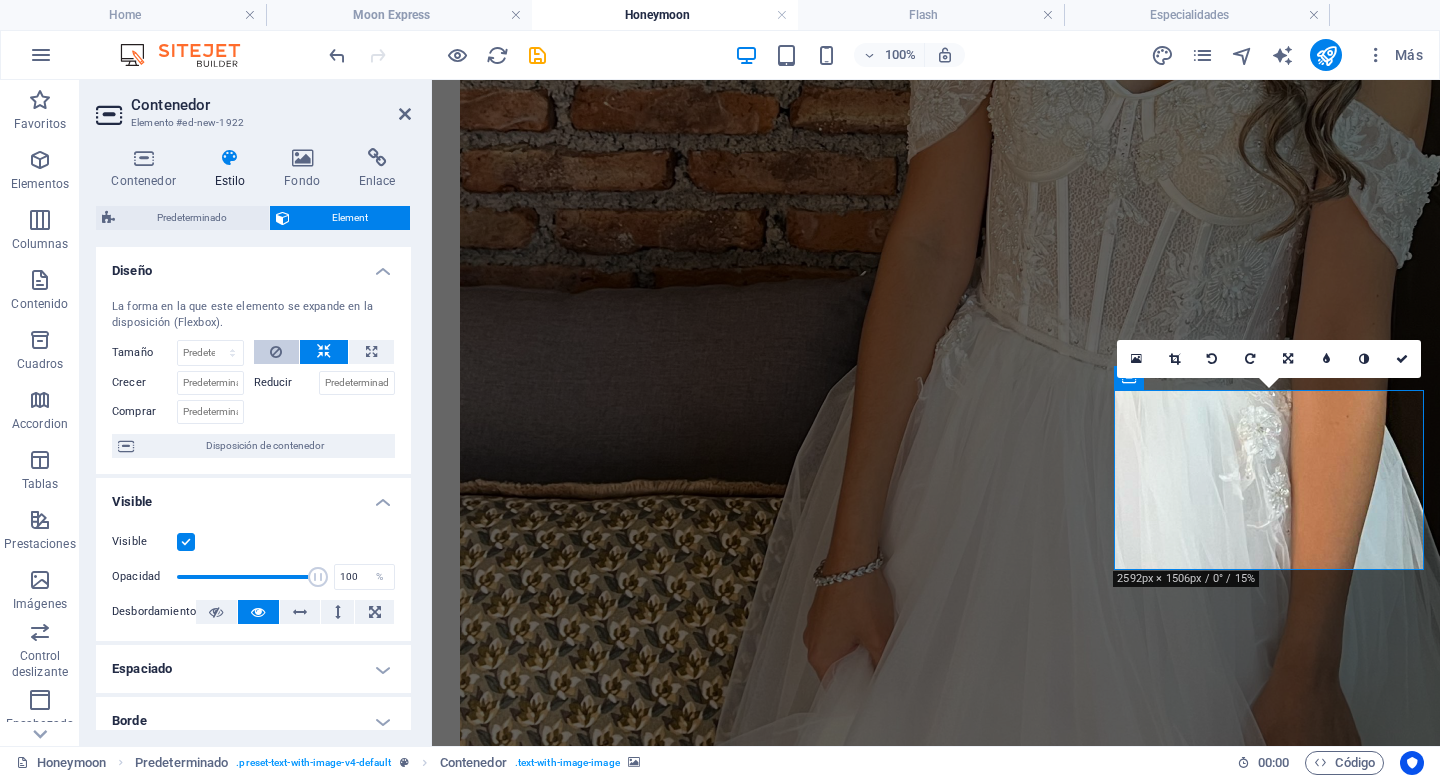 click at bounding box center (277, 352) 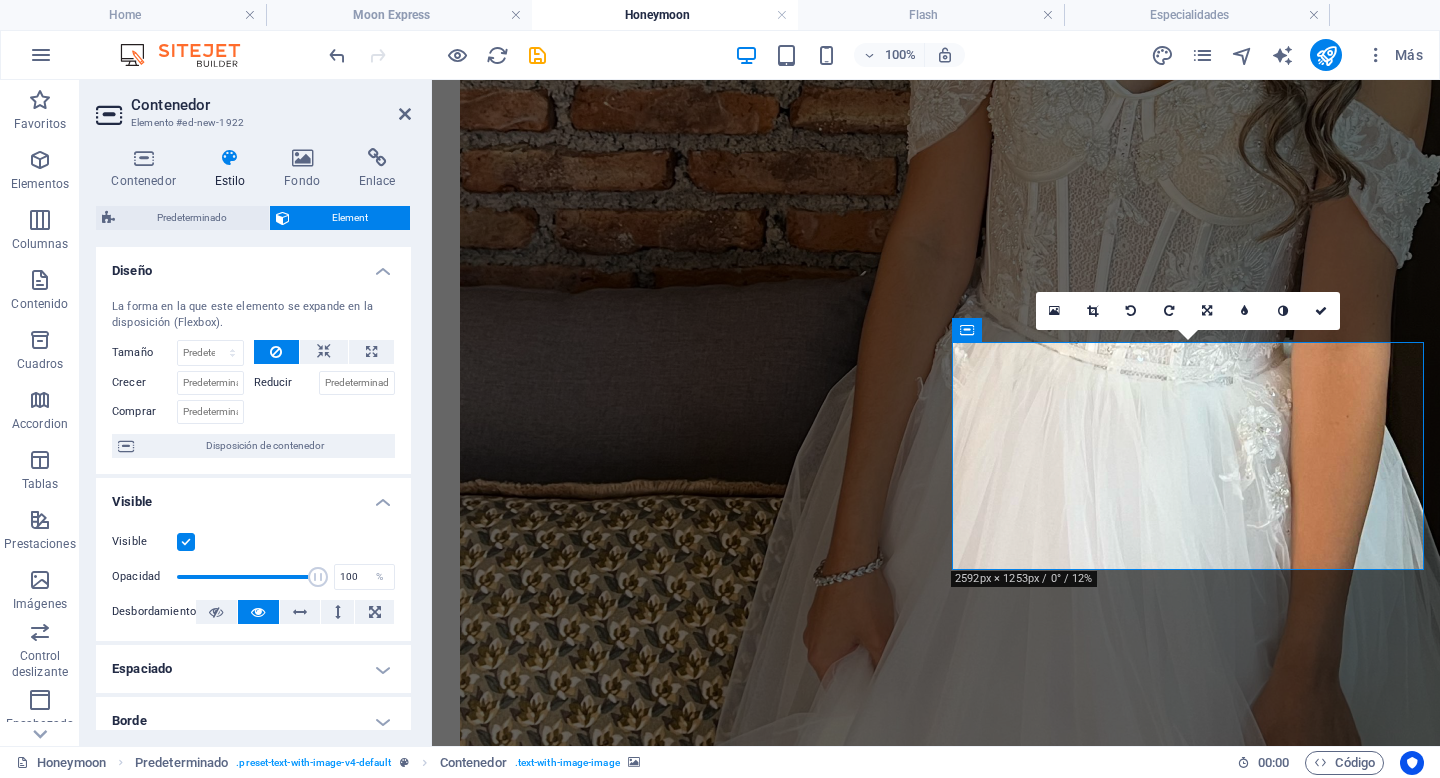 scroll, scrollTop: 2531, scrollLeft: 0, axis: vertical 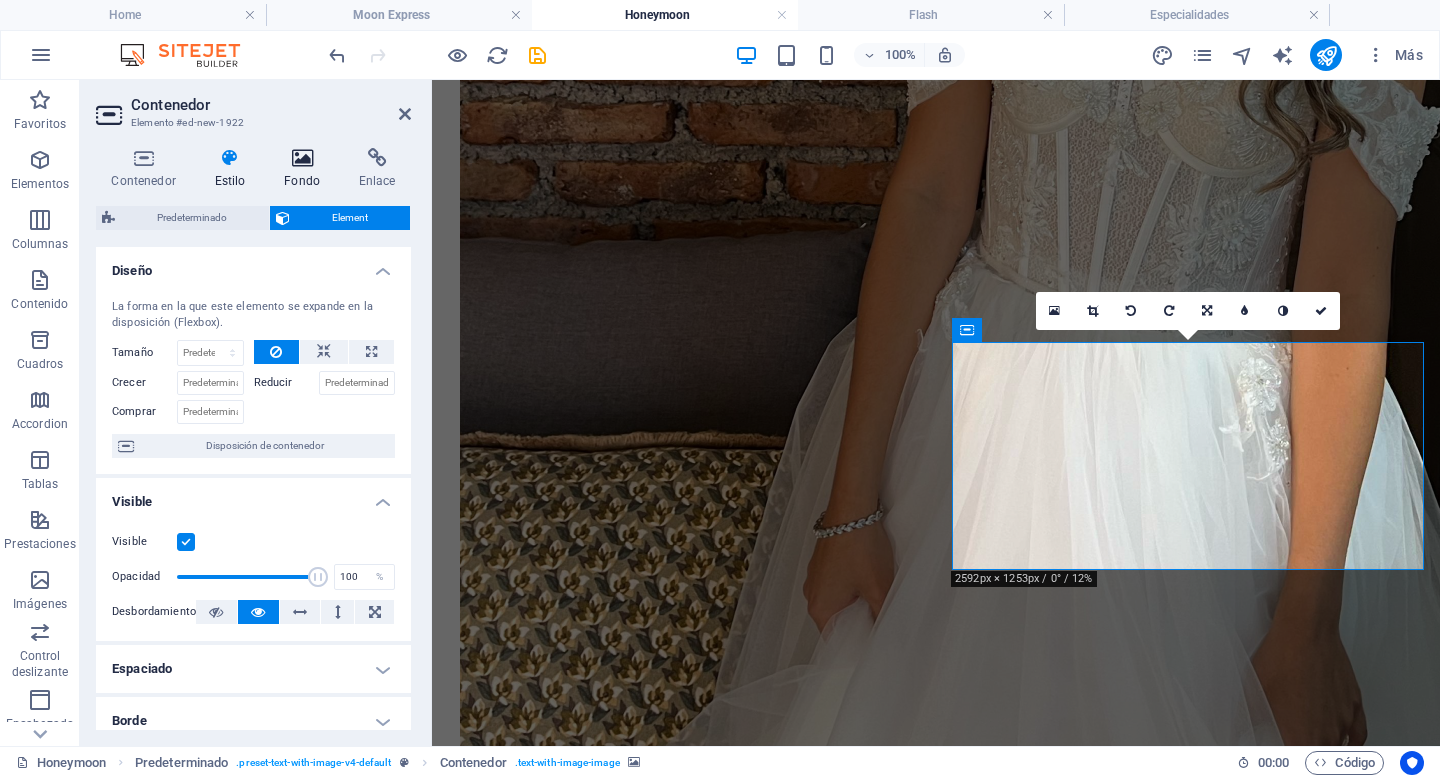 click on "Fondo" at bounding box center [306, 169] 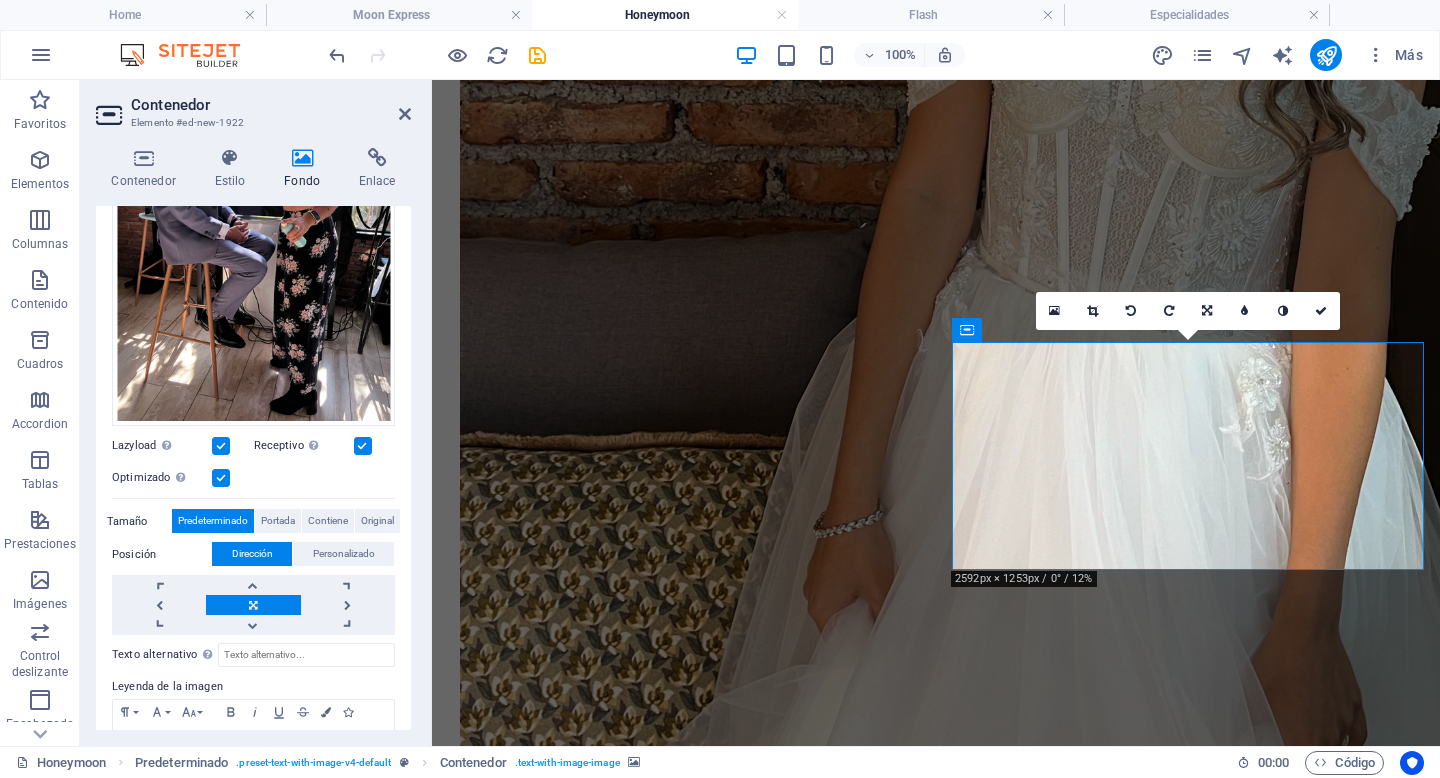 scroll, scrollTop: 353, scrollLeft: 0, axis: vertical 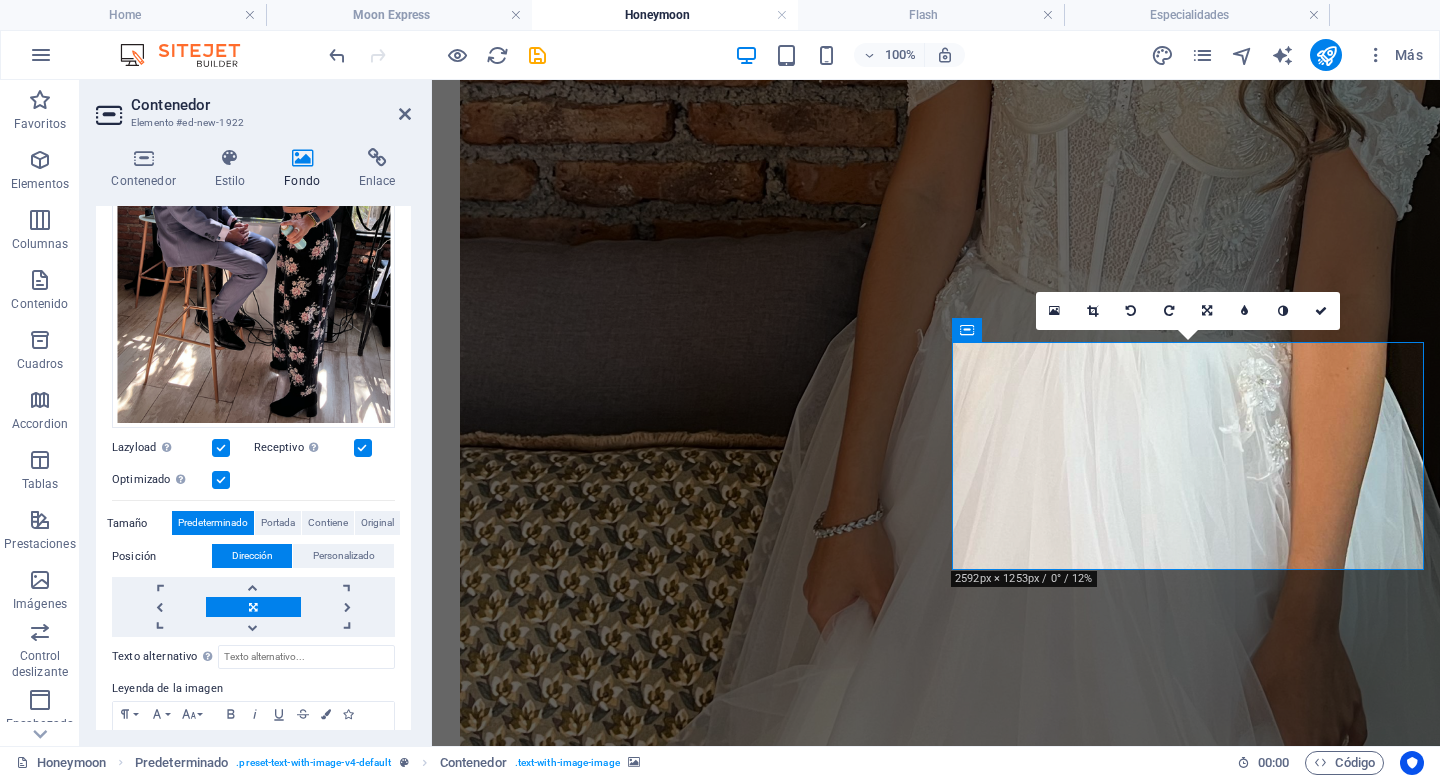 click on "Lazyload La carga de imágenes tras la carga de la página mejora la velocidad de la página." at bounding box center [162, 448] 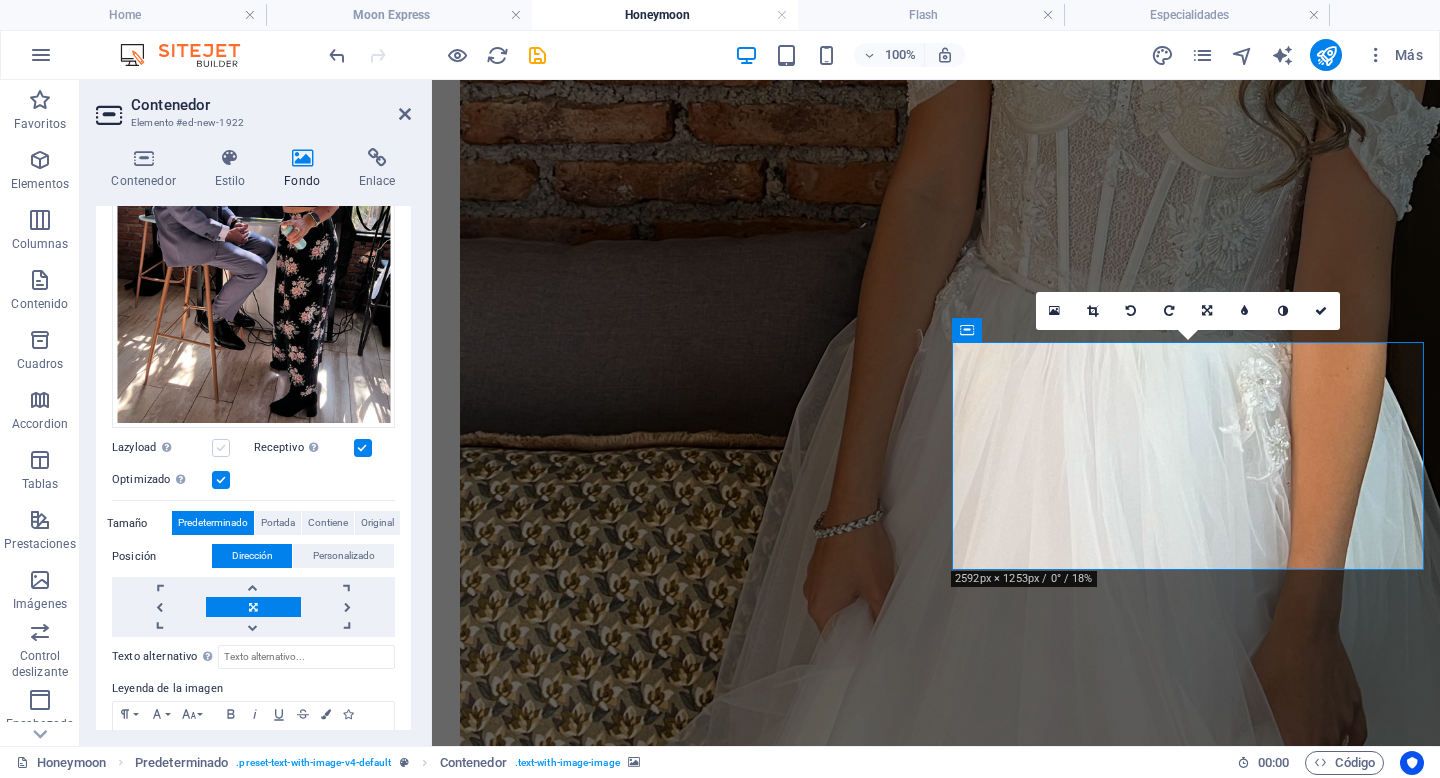 click at bounding box center [221, 448] 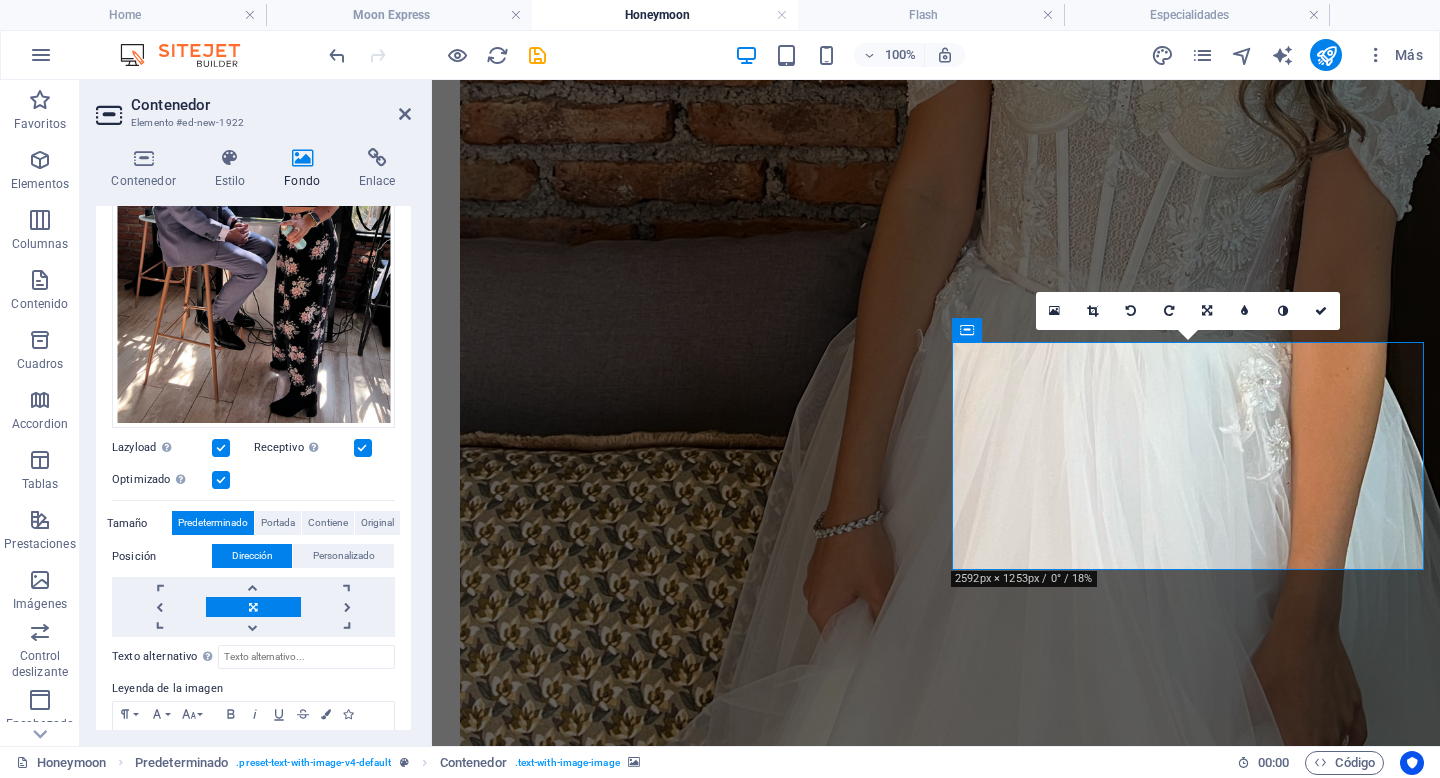 click at bounding box center [363, 448] 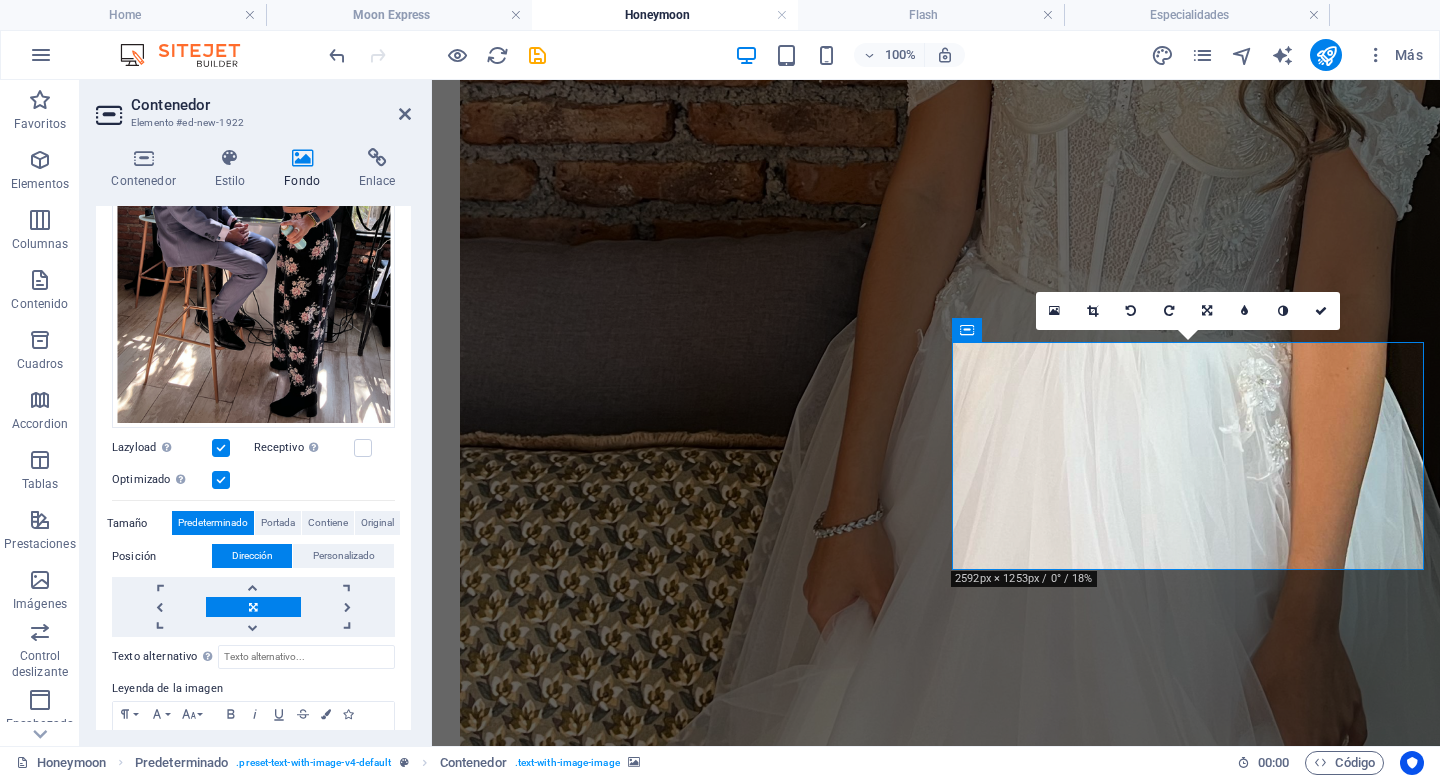 click at bounding box center (221, 448) 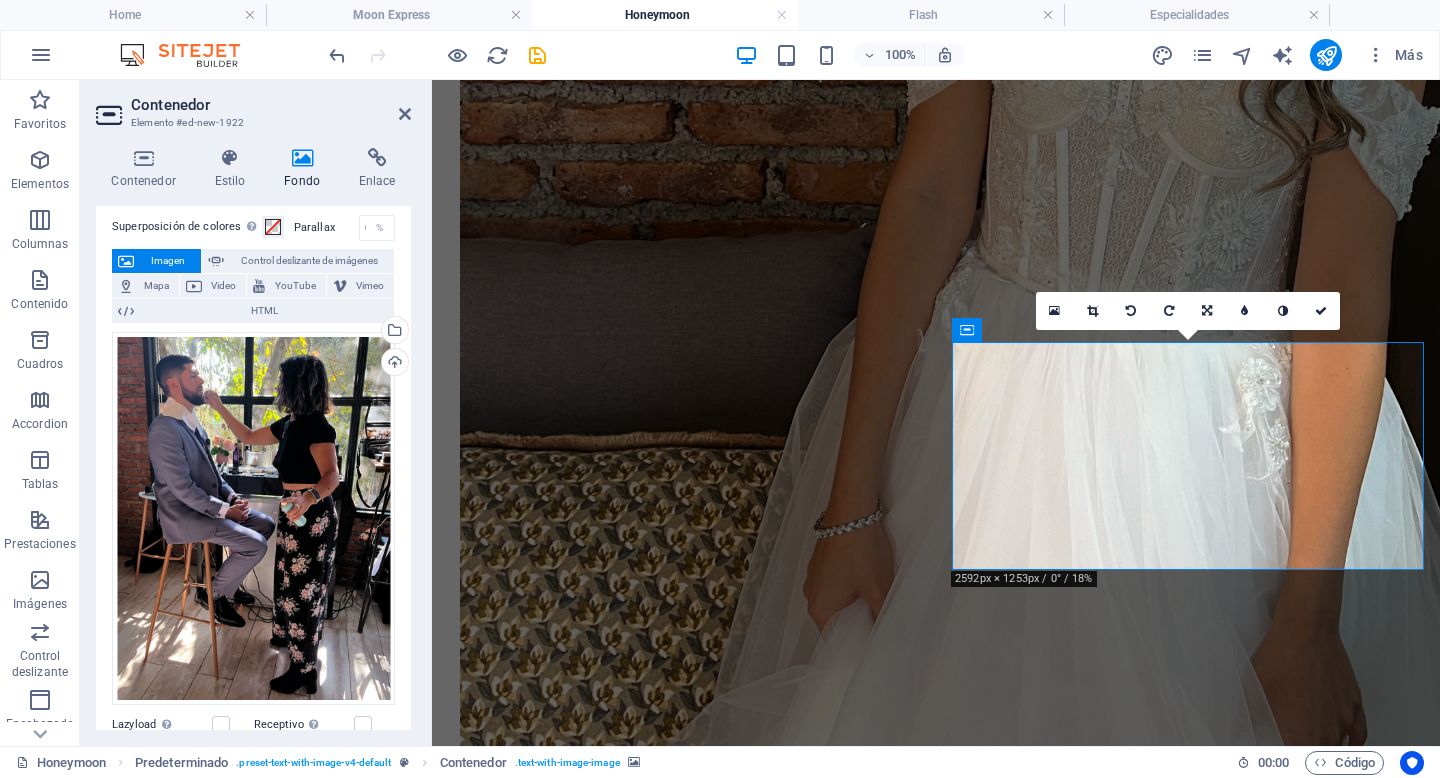 scroll, scrollTop: 0, scrollLeft: 0, axis: both 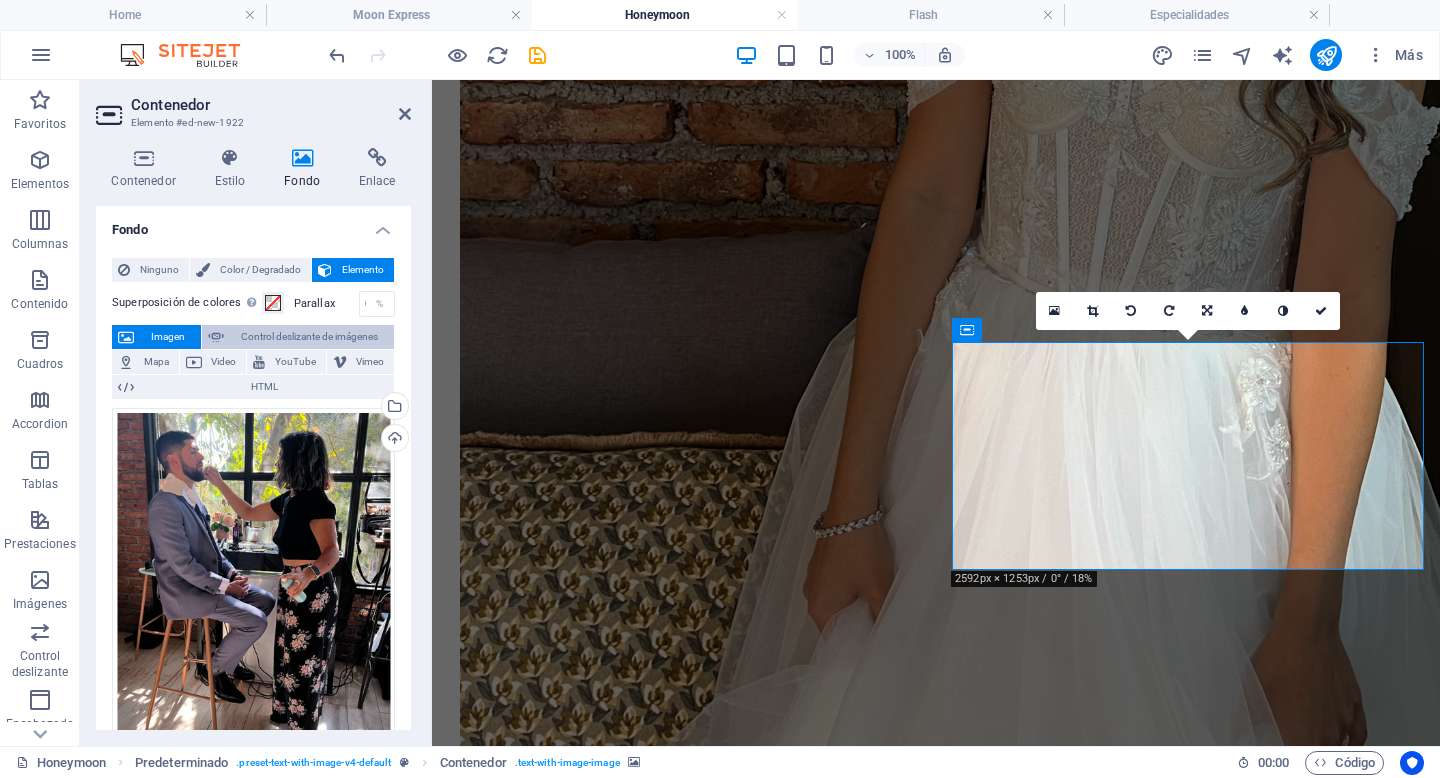 click on "Control deslizante de imágenes" at bounding box center [309, 337] 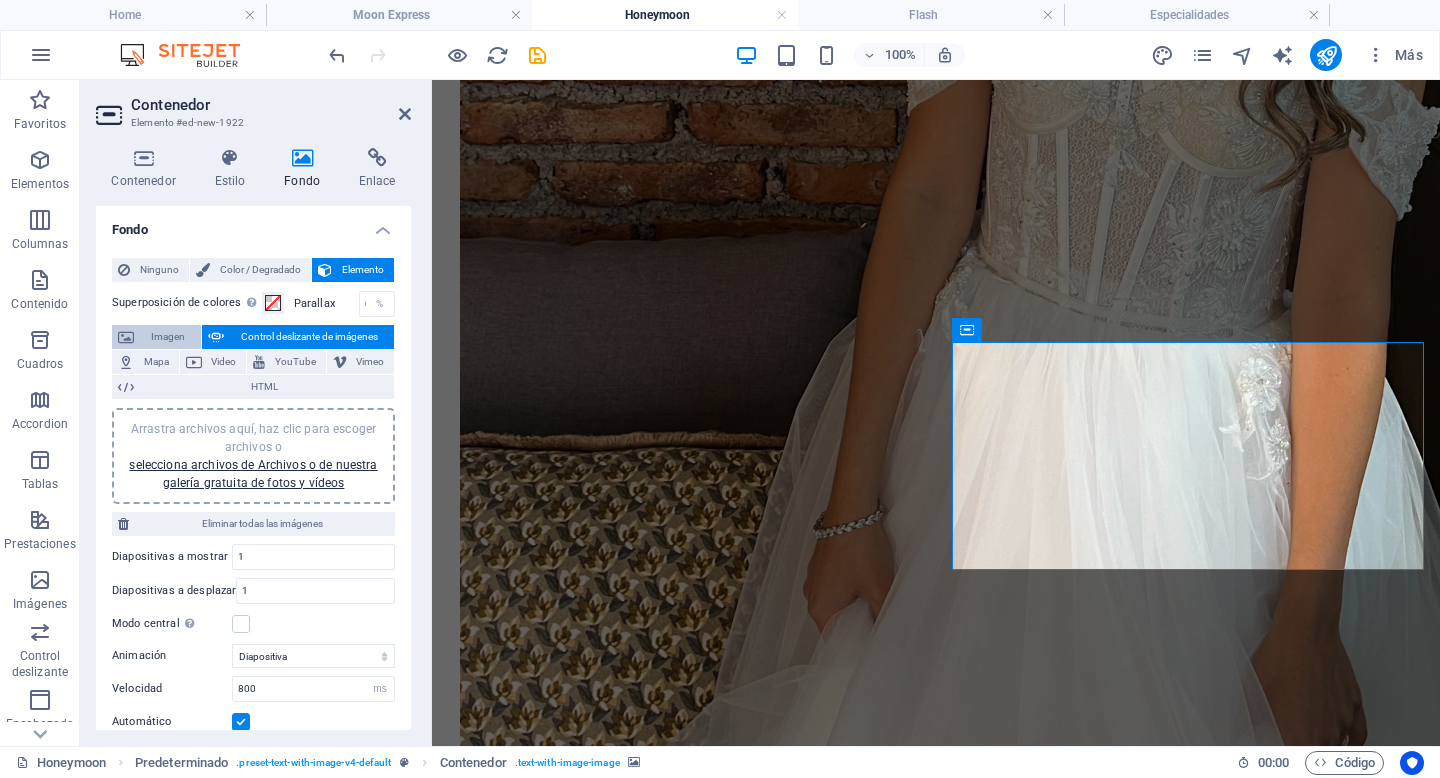 click on "Imagen" at bounding box center (167, 337) 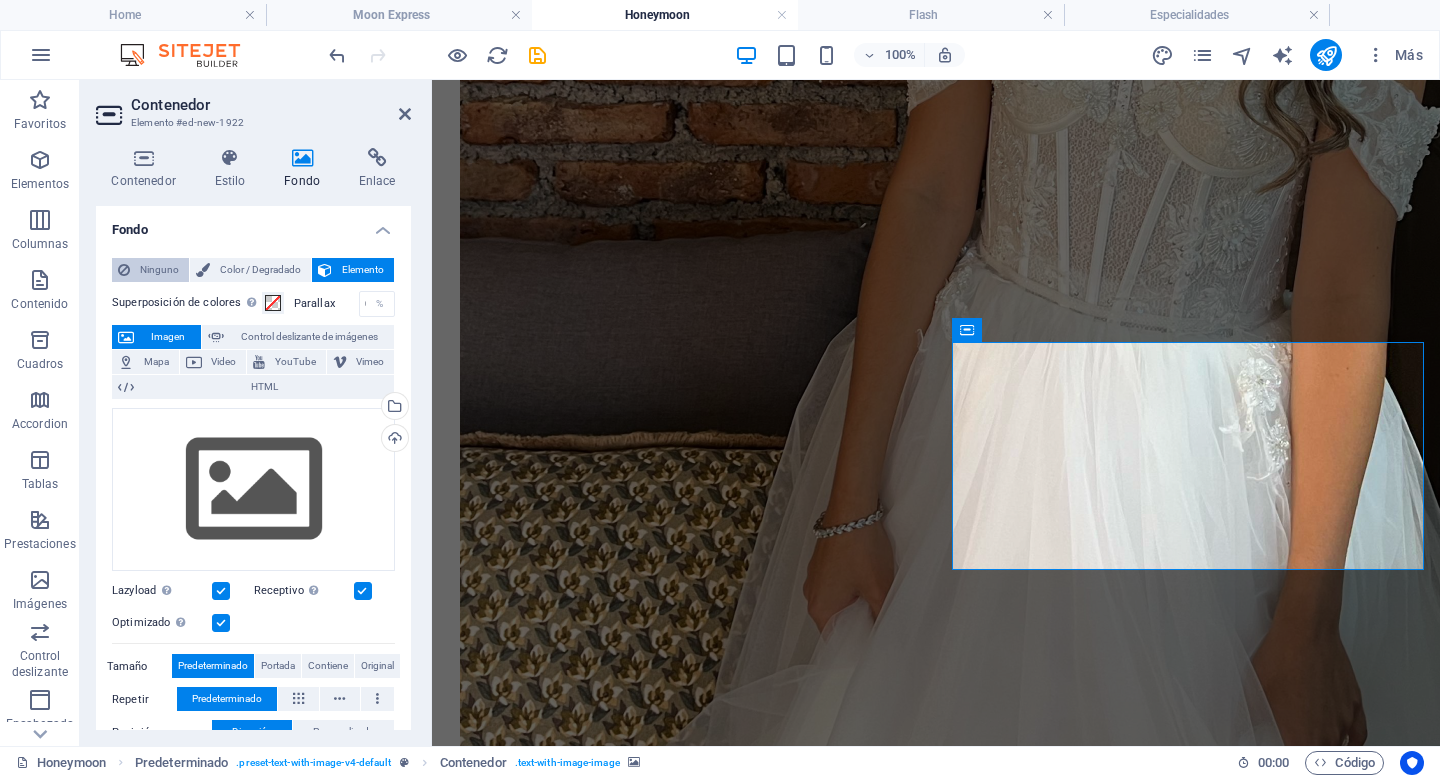click on "Ninguno" at bounding box center (159, 270) 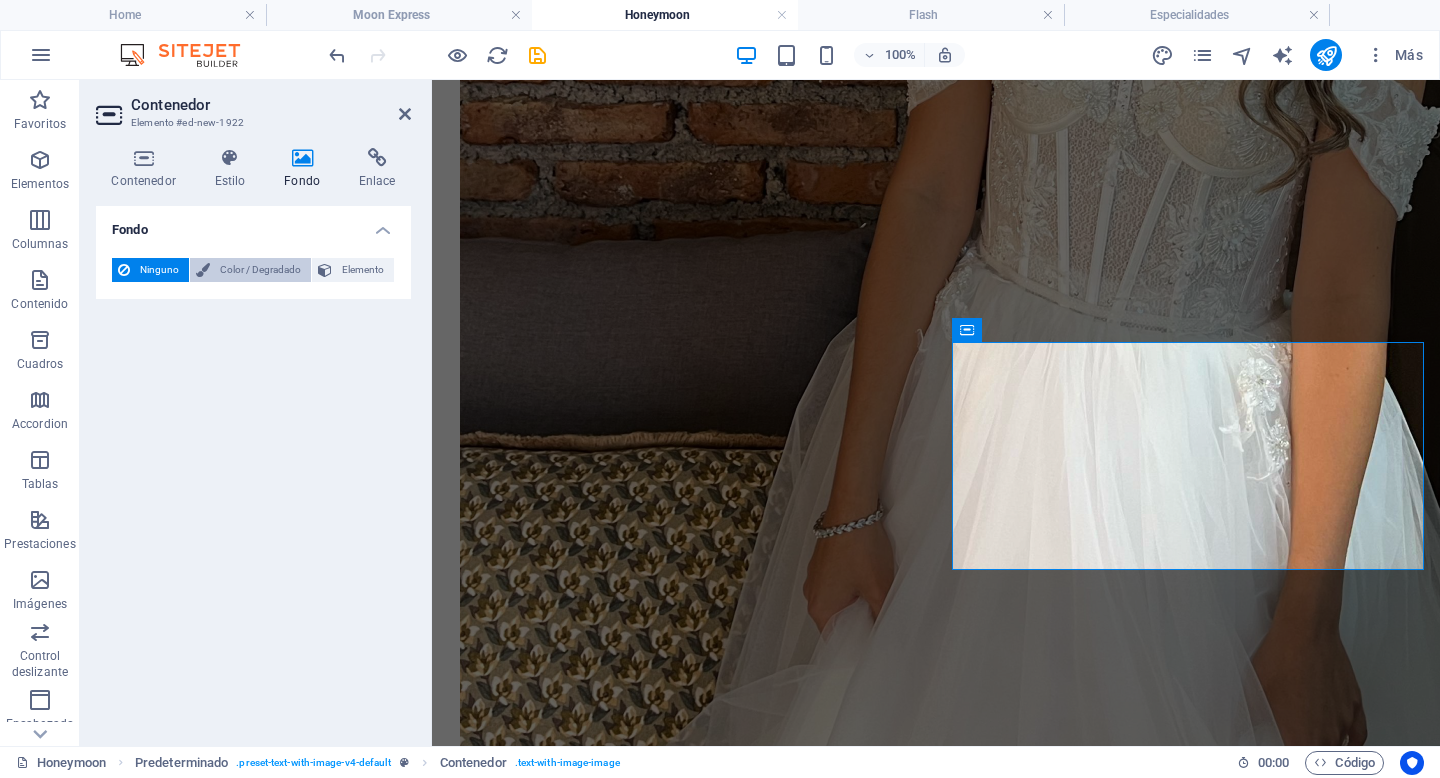click on "Color / Degradado" at bounding box center [260, 270] 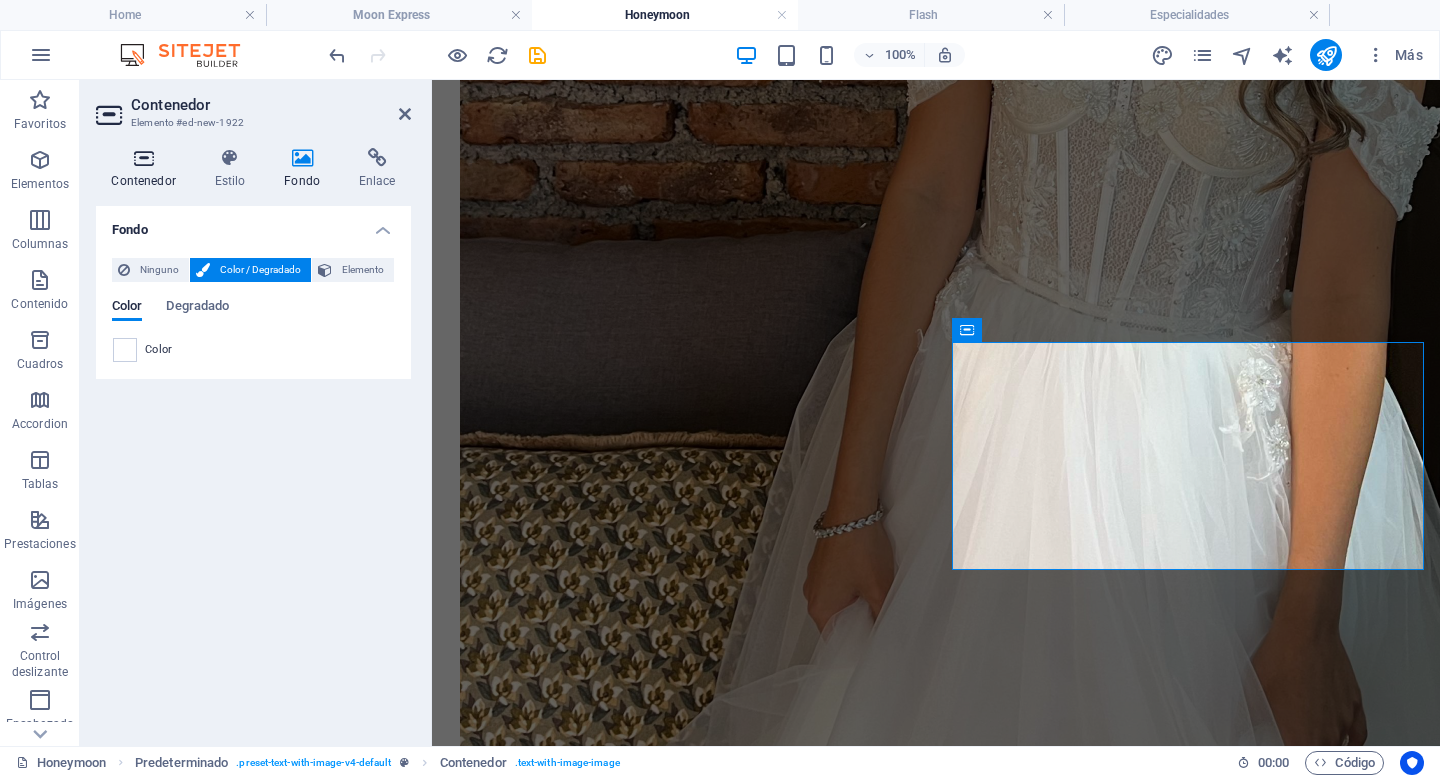 click at bounding box center (143, 158) 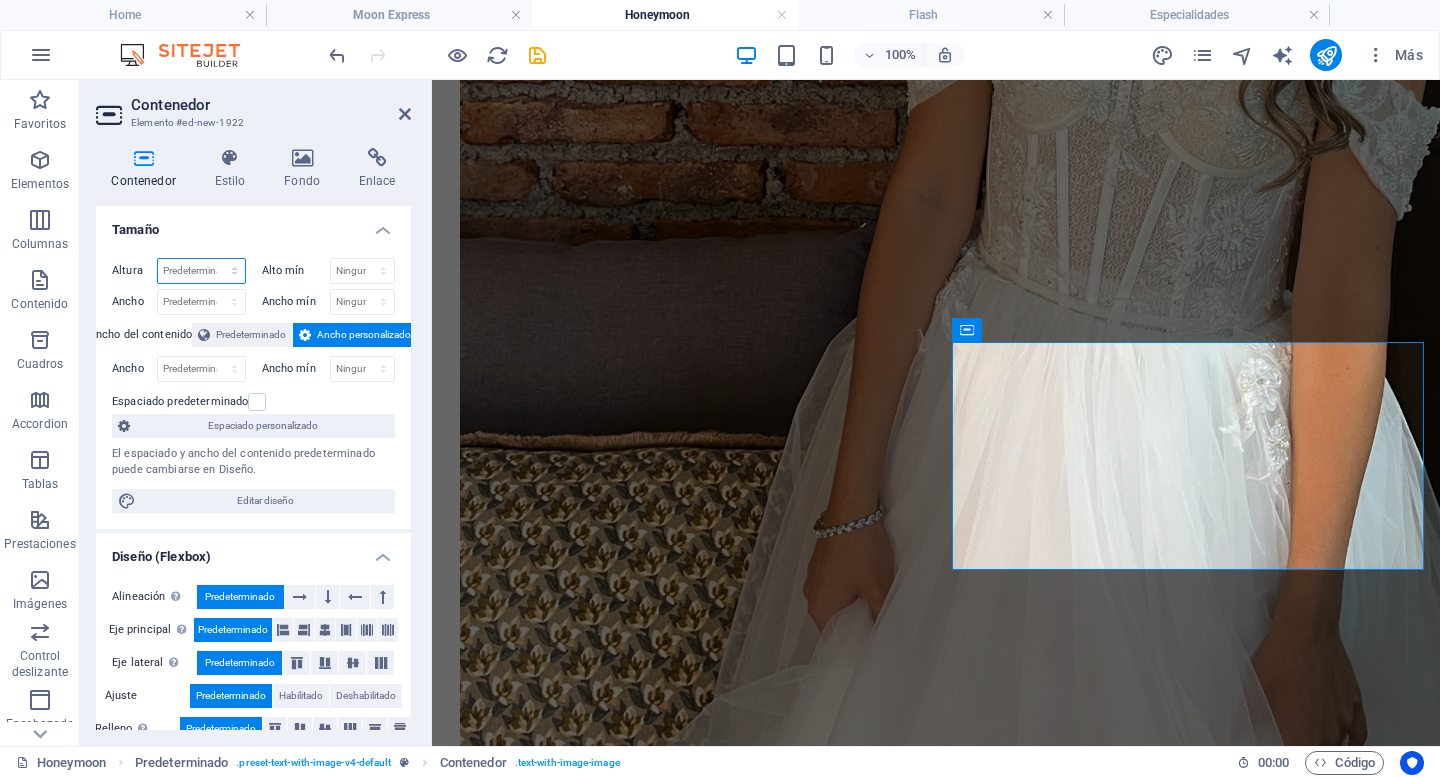 click on "Predeterminado px rem % vh vw" at bounding box center [201, 271] 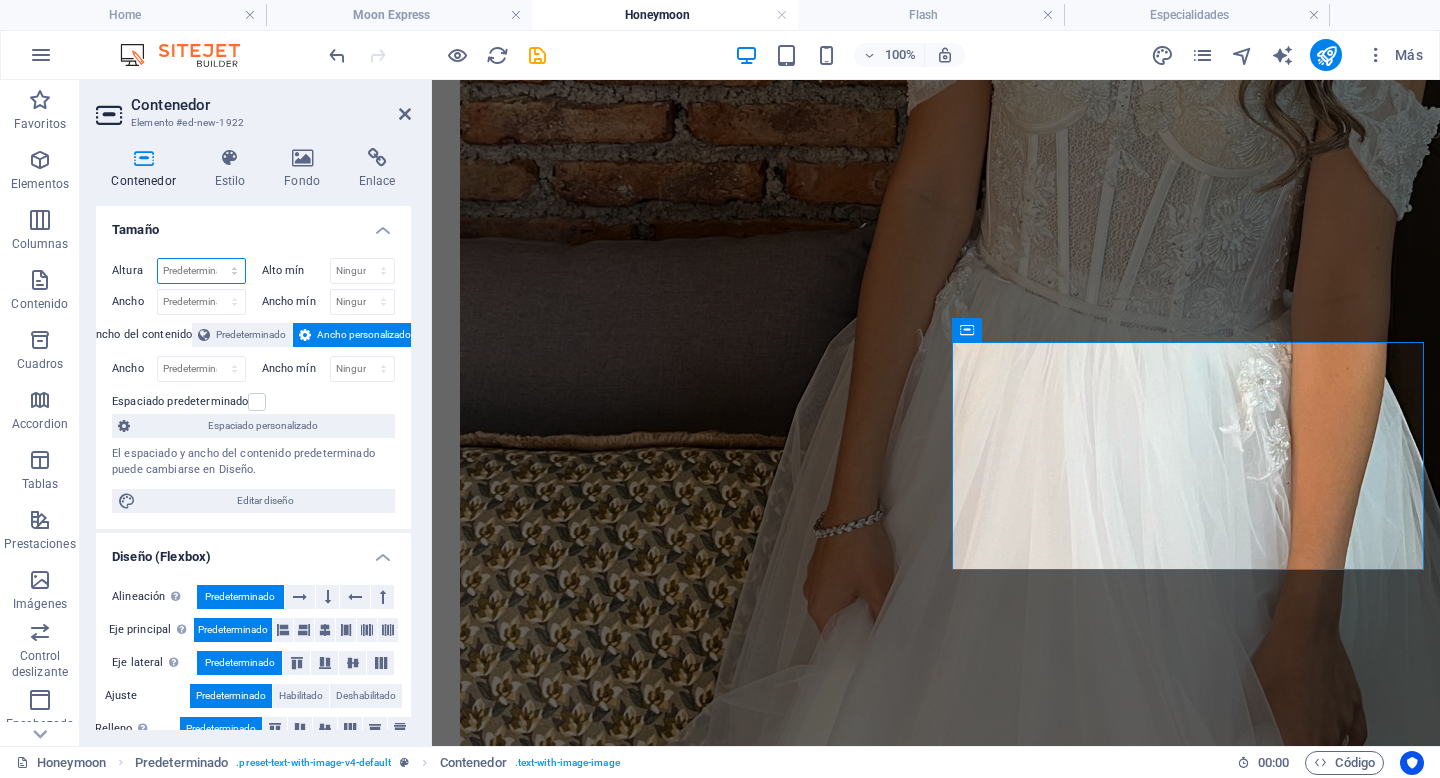 select on "px" 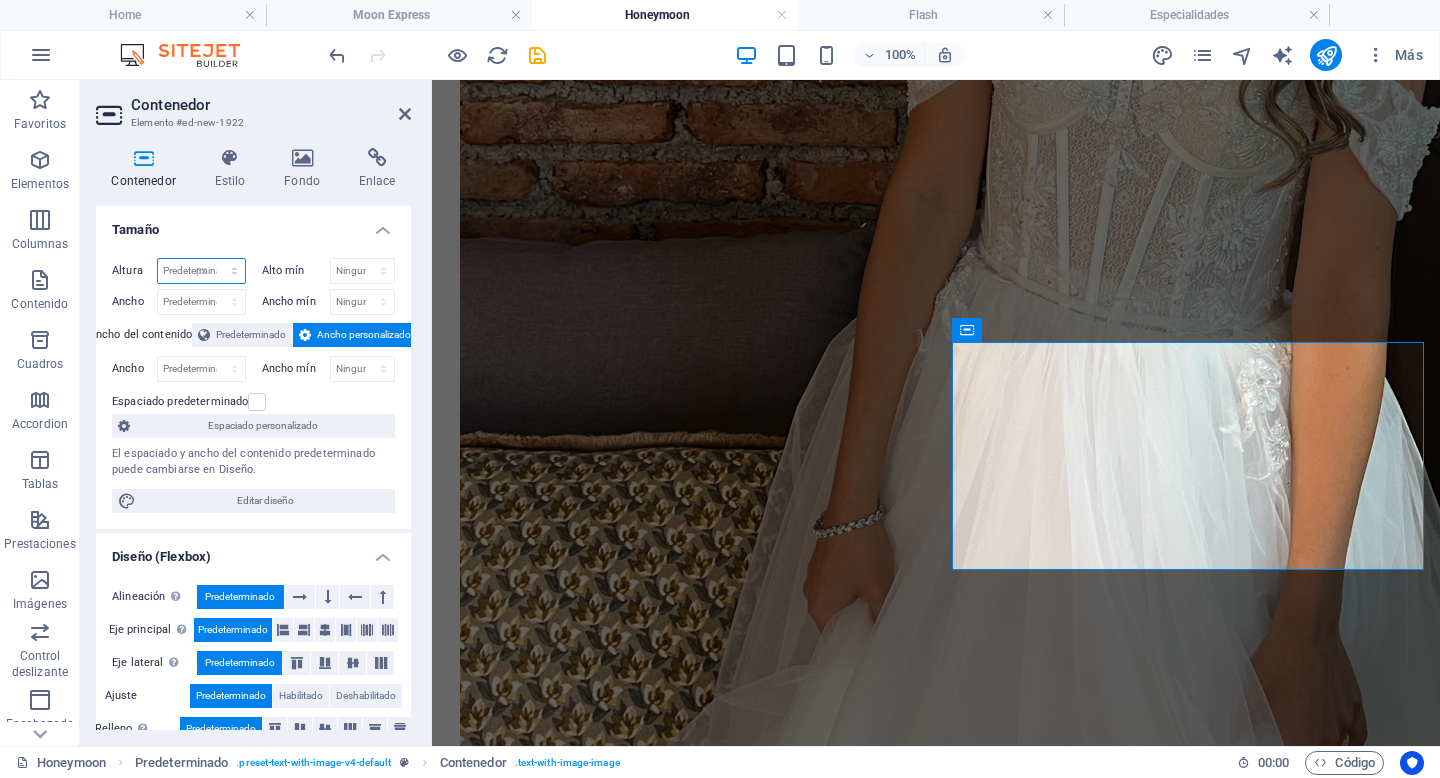 type on "228" 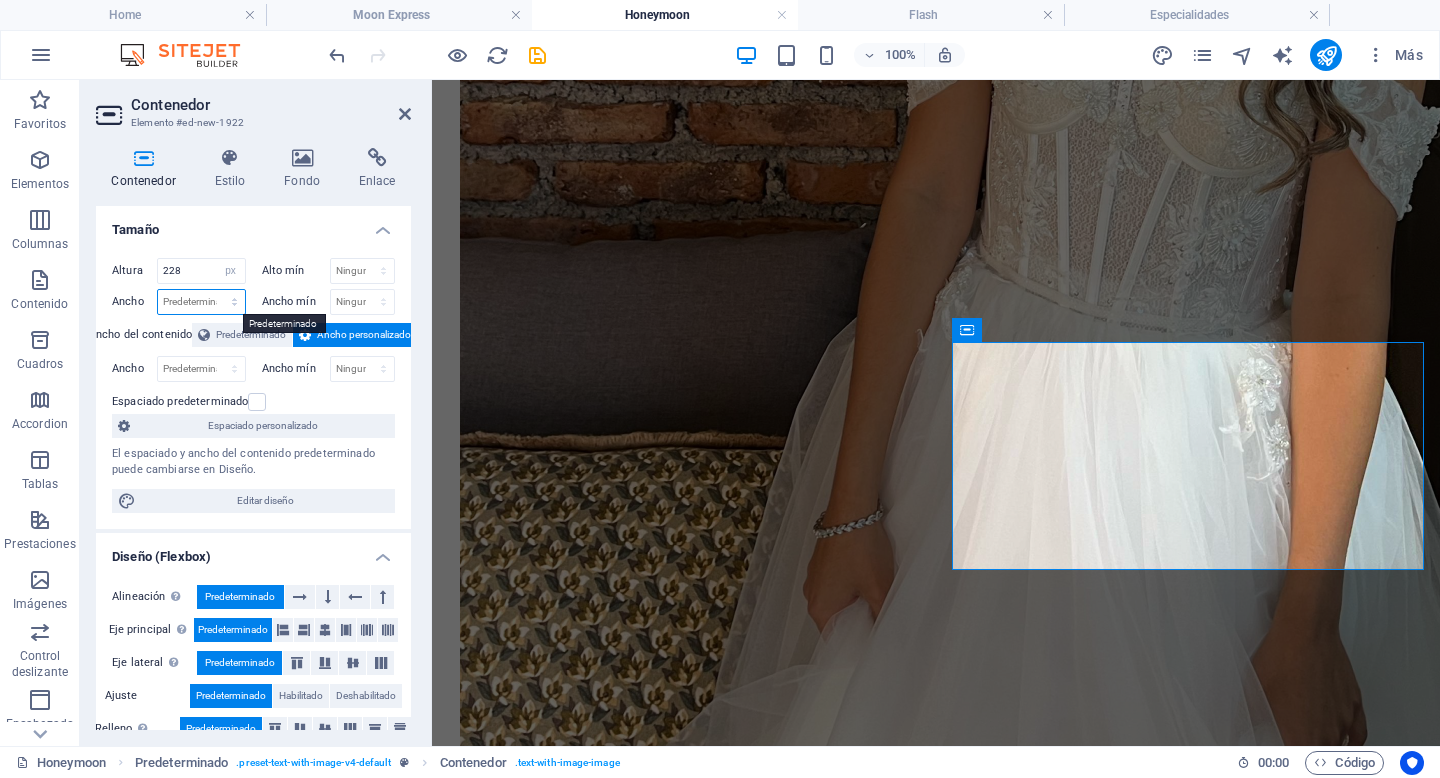 click on "Predeterminado px rem % em vh vw" at bounding box center [201, 302] 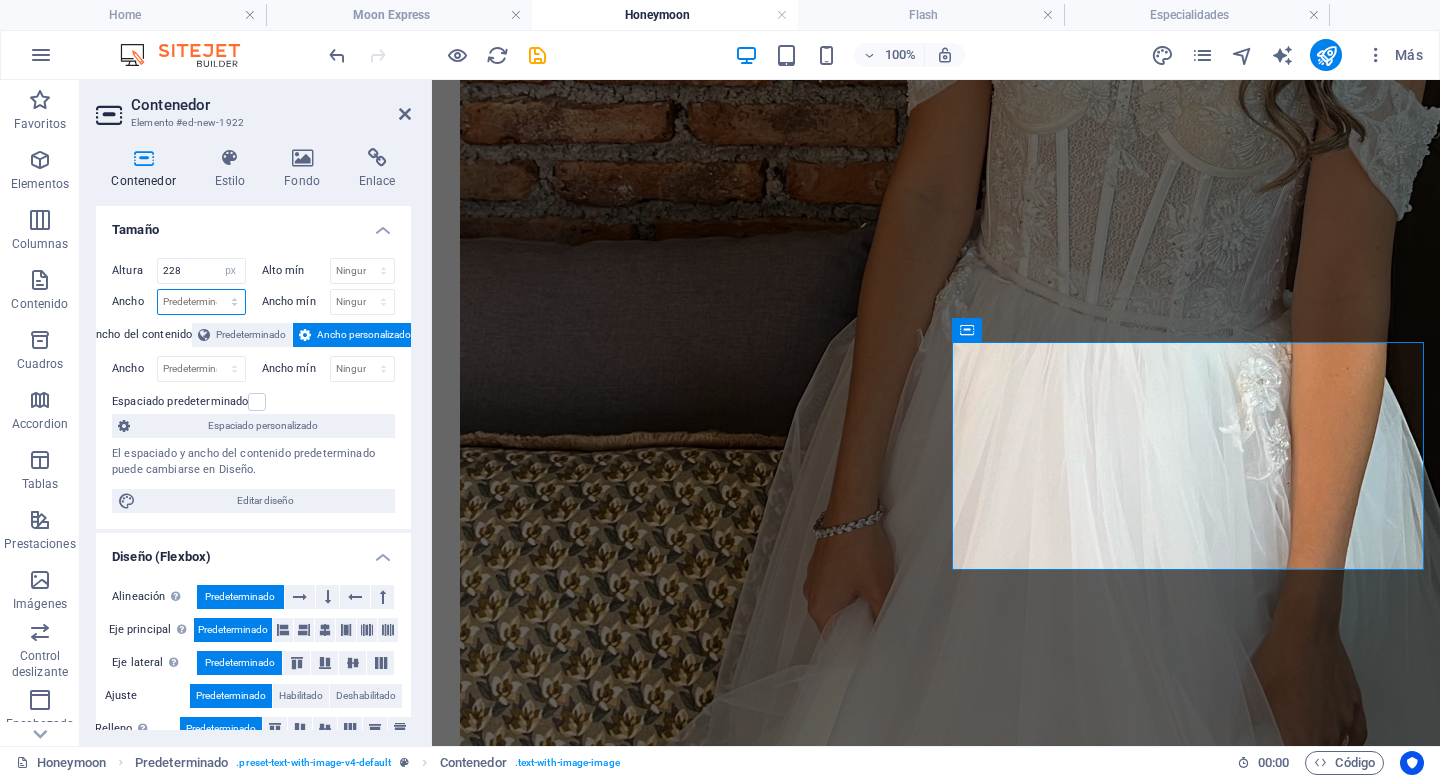 click on "Predeterminado px rem % em vh vw" at bounding box center (201, 302) 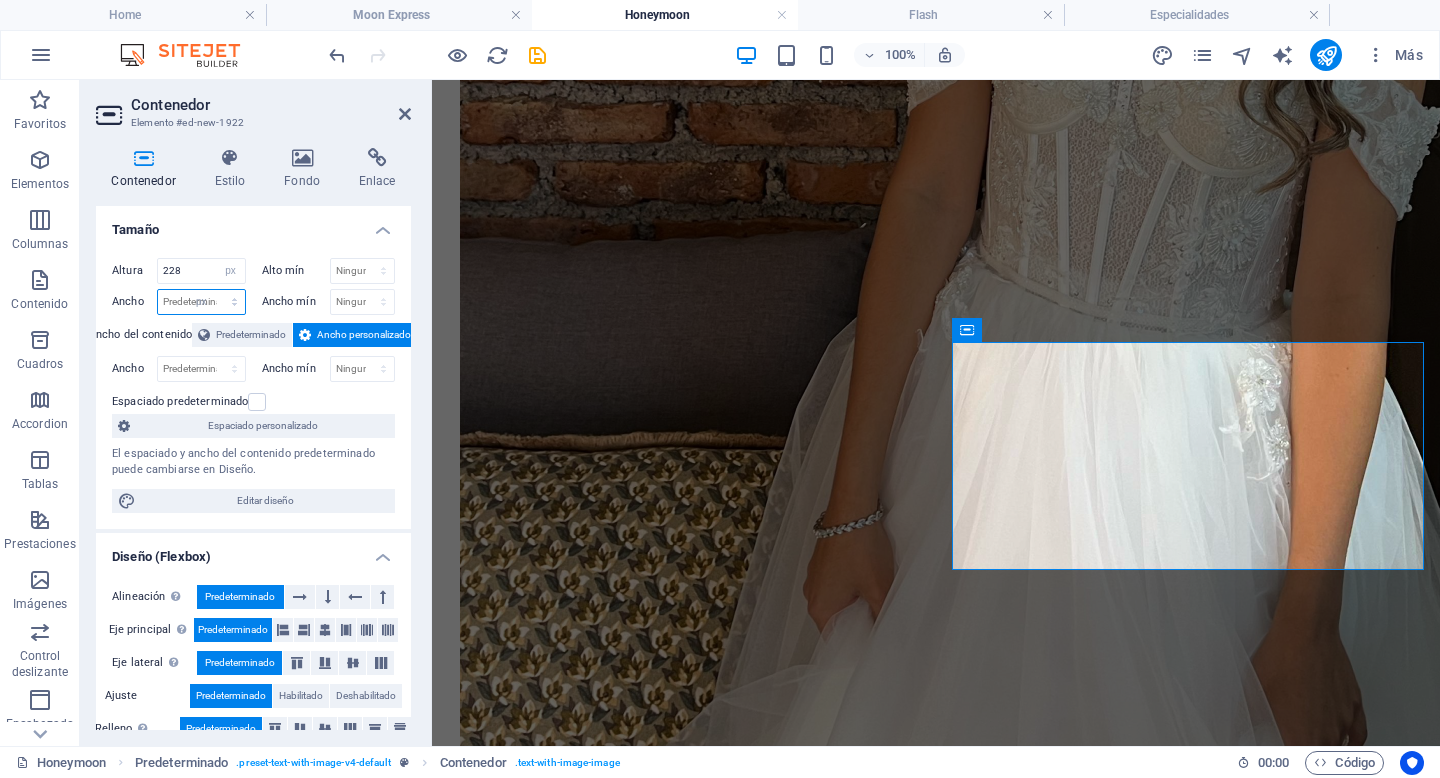 type on "472" 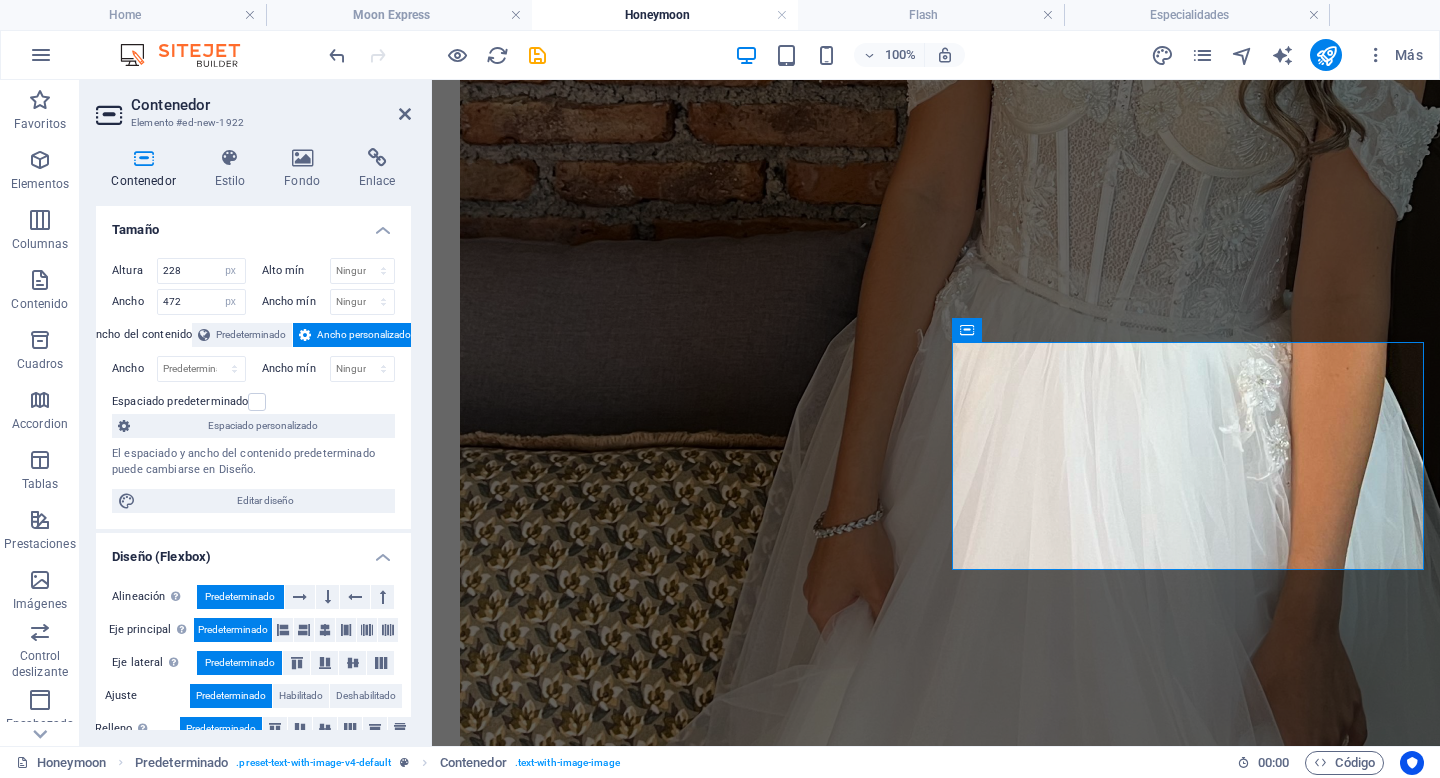 click on "Tamaño" at bounding box center (253, 224) 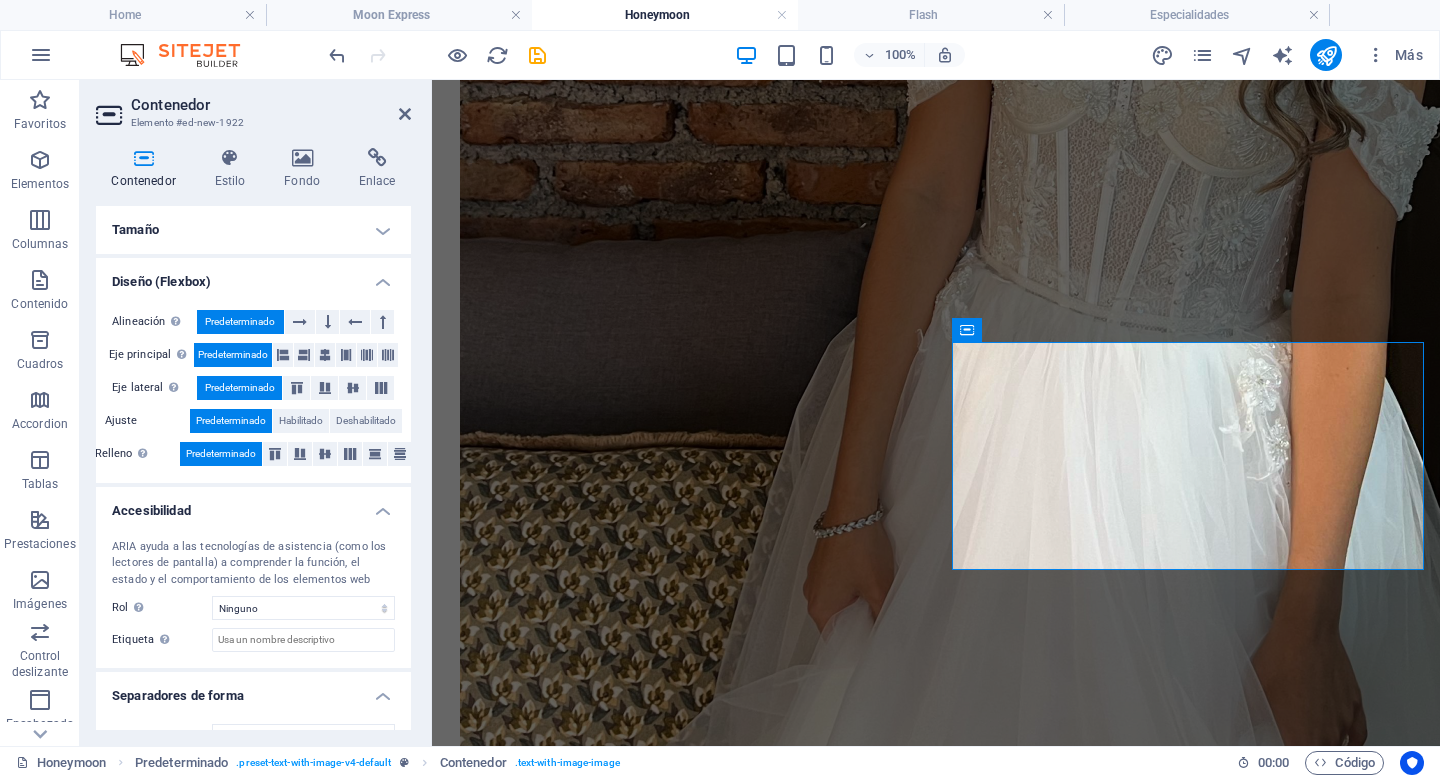 click on "Contenedor" at bounding box center [147, 169] 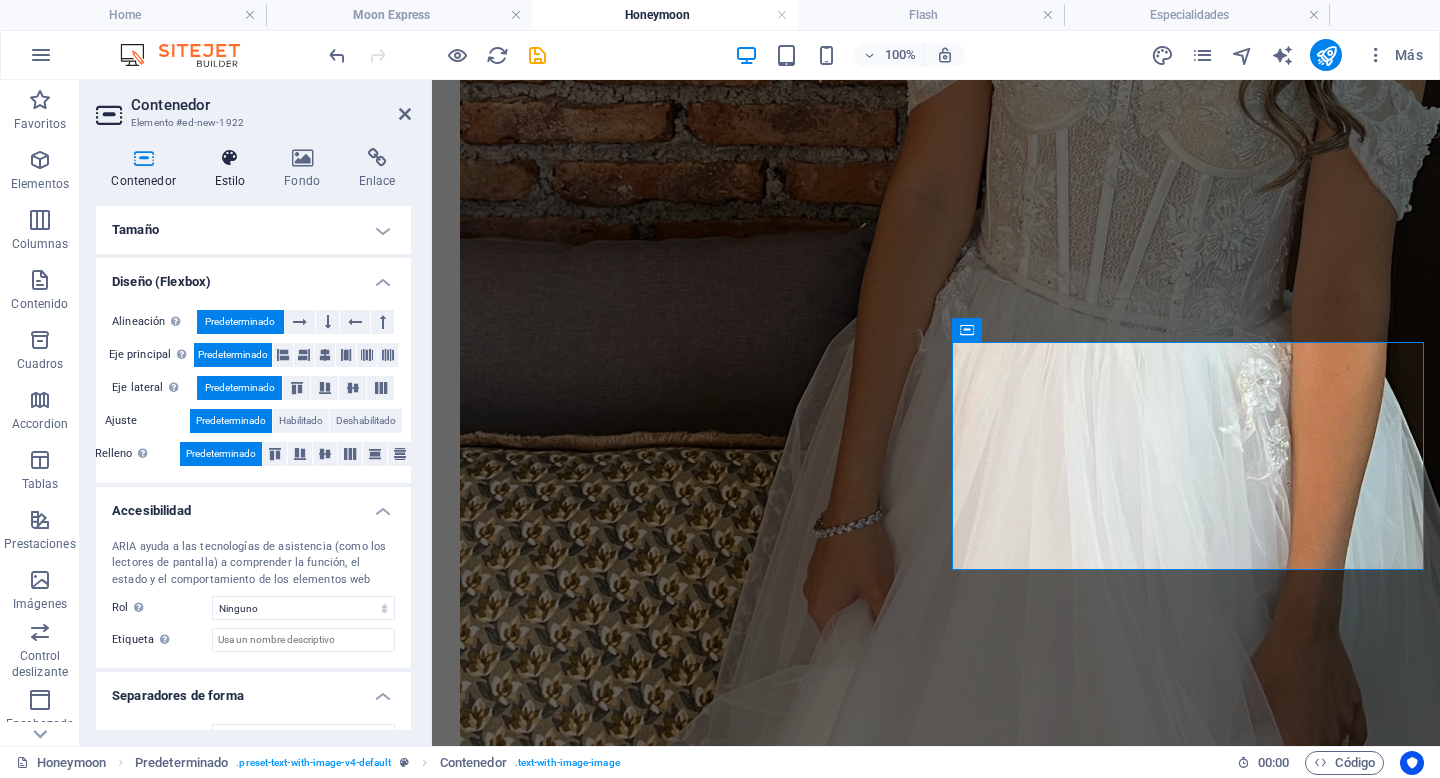 click on "Estilo" at bounding box center (234, 169) 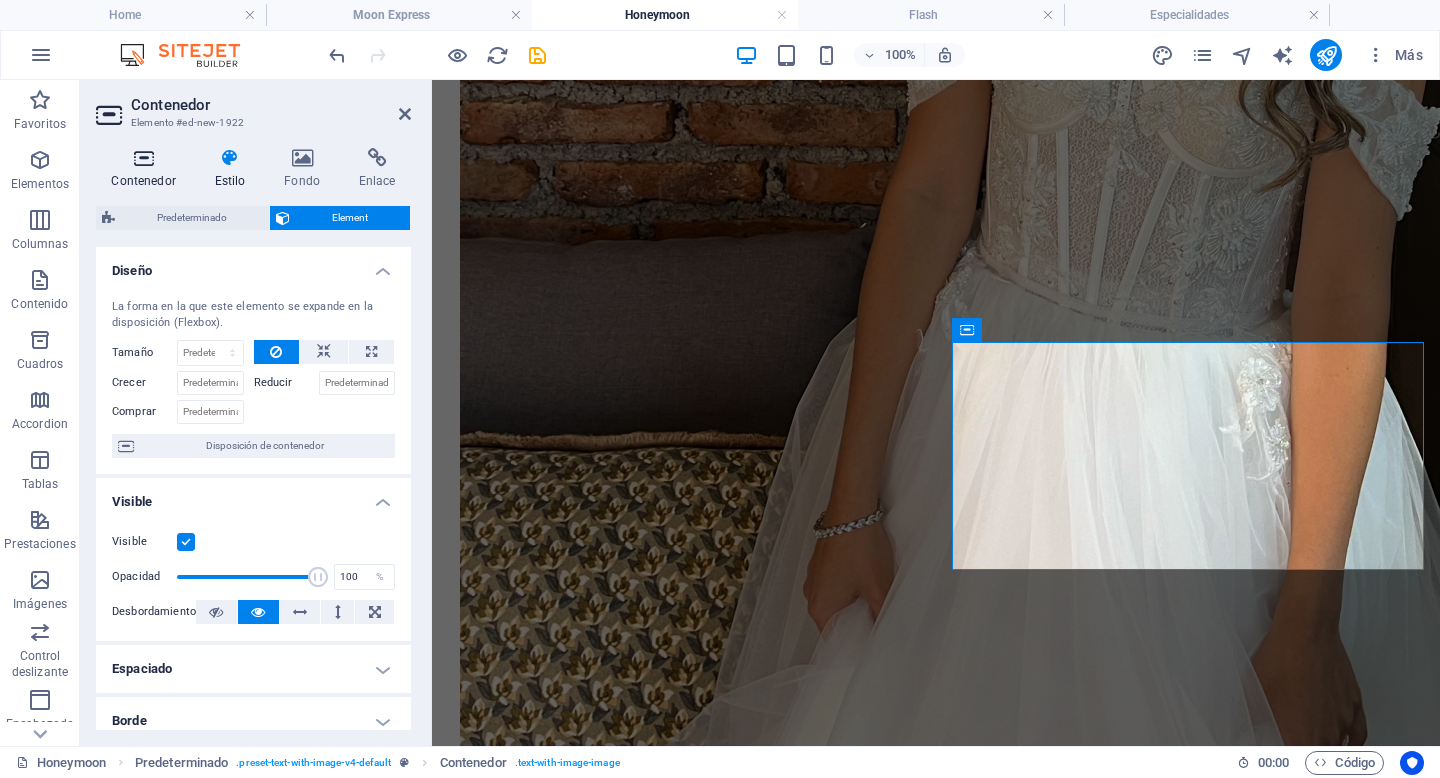 click on "Contenedor" at bounding box center (147, 169) 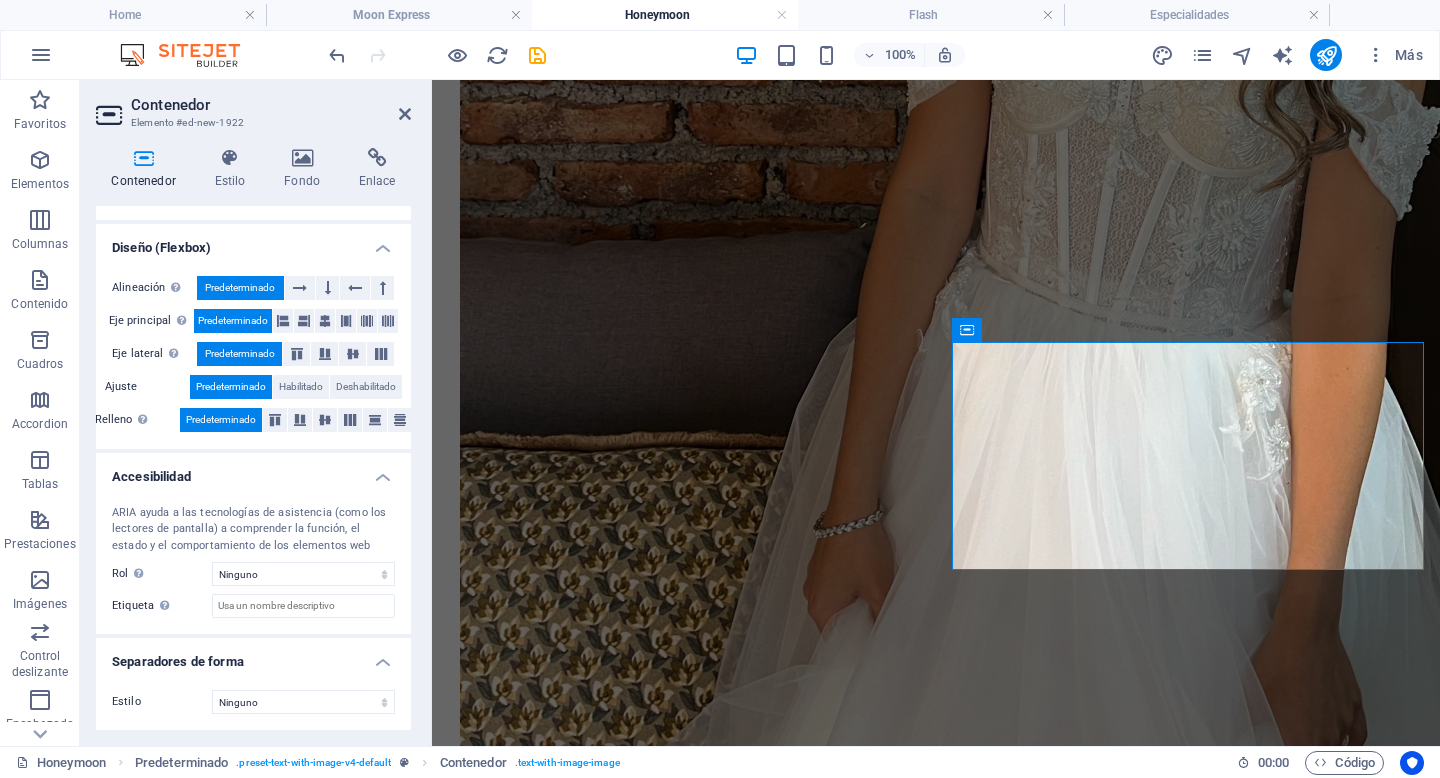 scroll, scrollTop: 0, scrollLeft: 0, axis: both 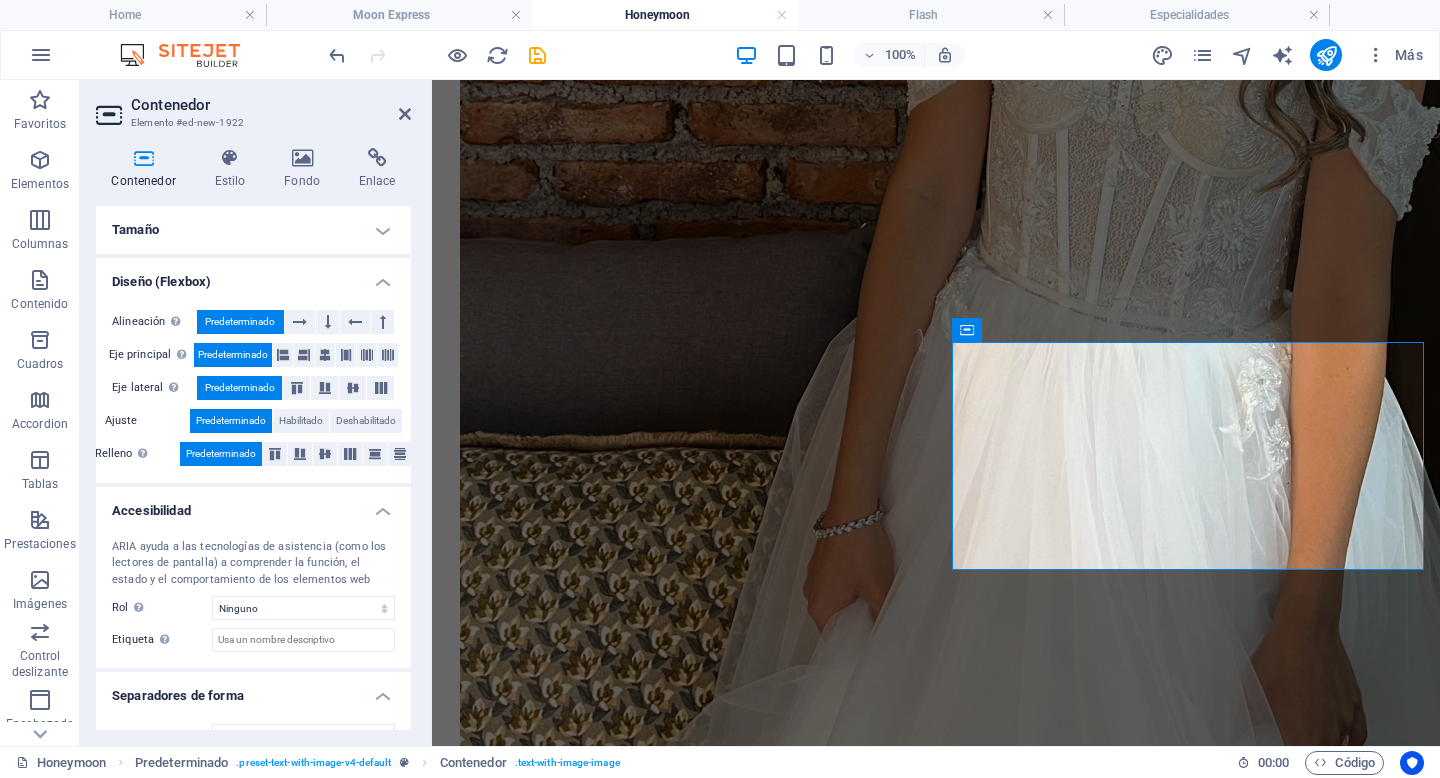 click on "Predeterminado" at bounding box center (240, 322) 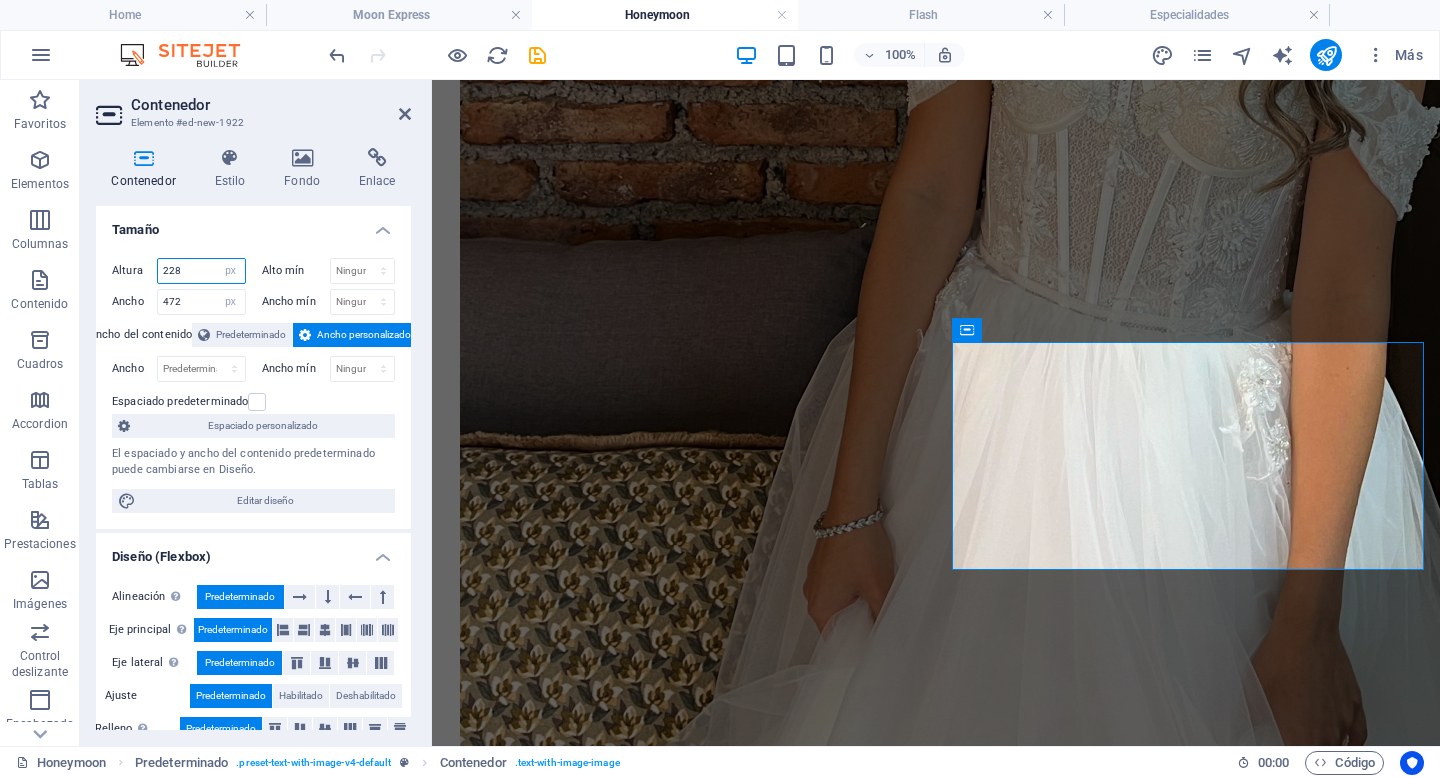 drag, startPoint x: 192, startPoint y: 273, endPoint x: 111, endPoint y: 264, distance: 81.49847 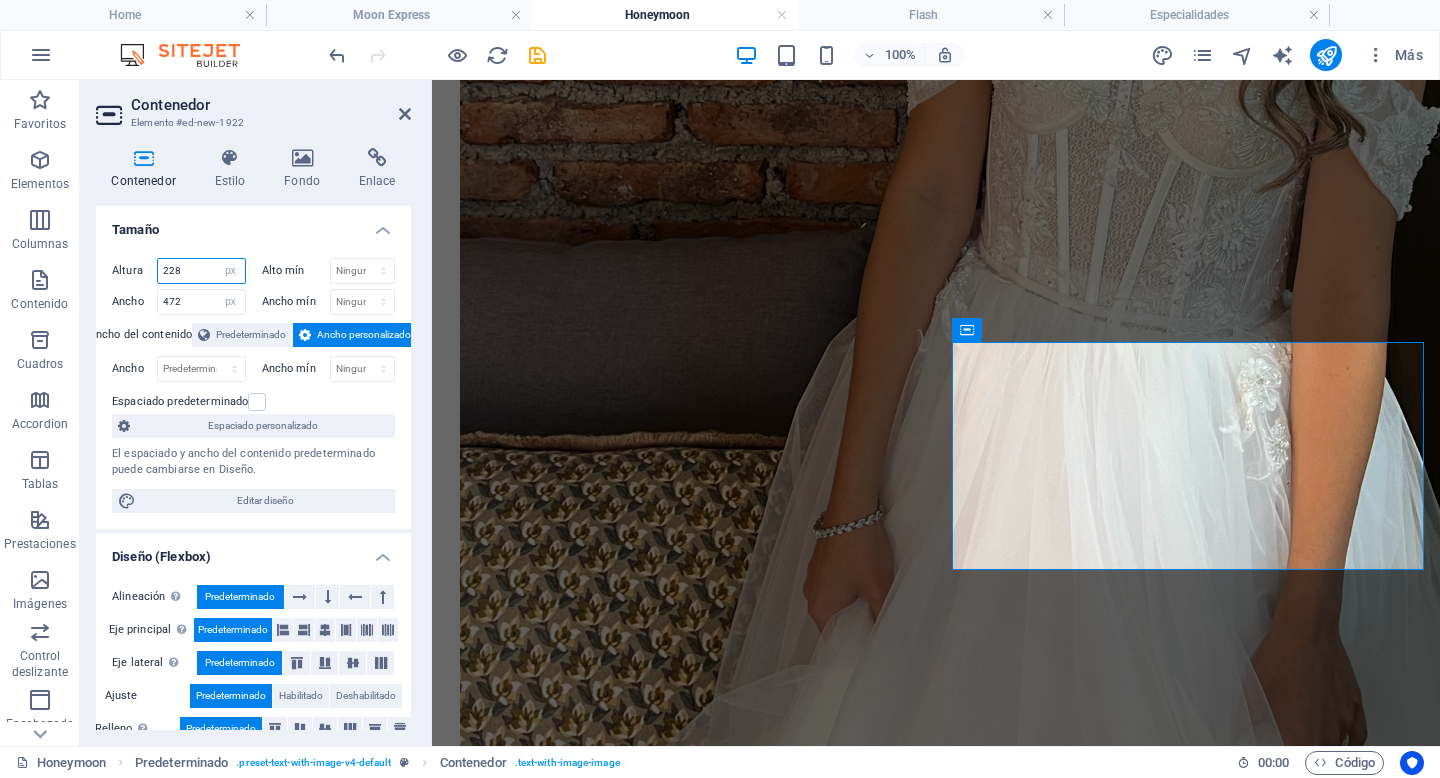 click on "Altura 228 Predeterminado px rem % vh vw" at bounding box center [179, 271] 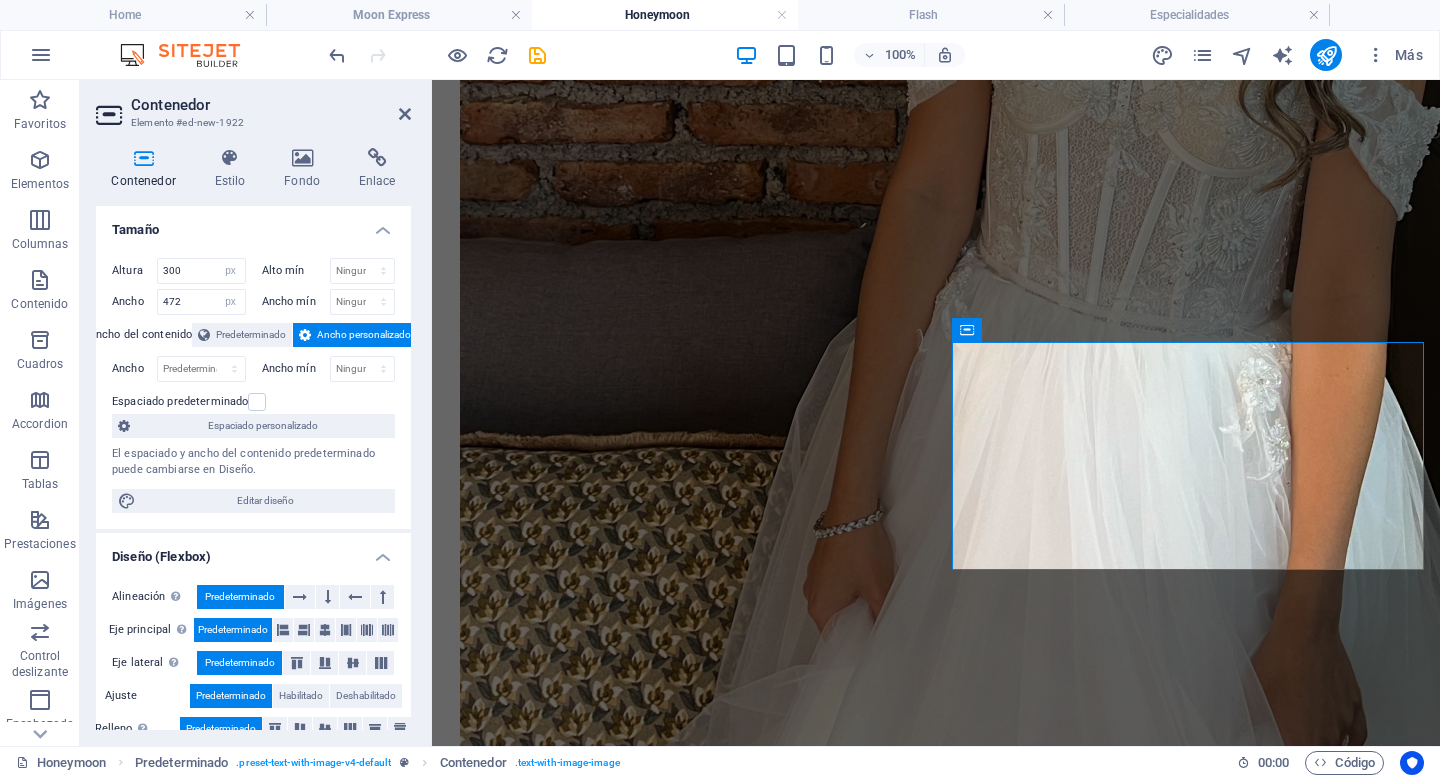 scroll, scrollTop: 2603, scrollLeft: 0, axis: vertical 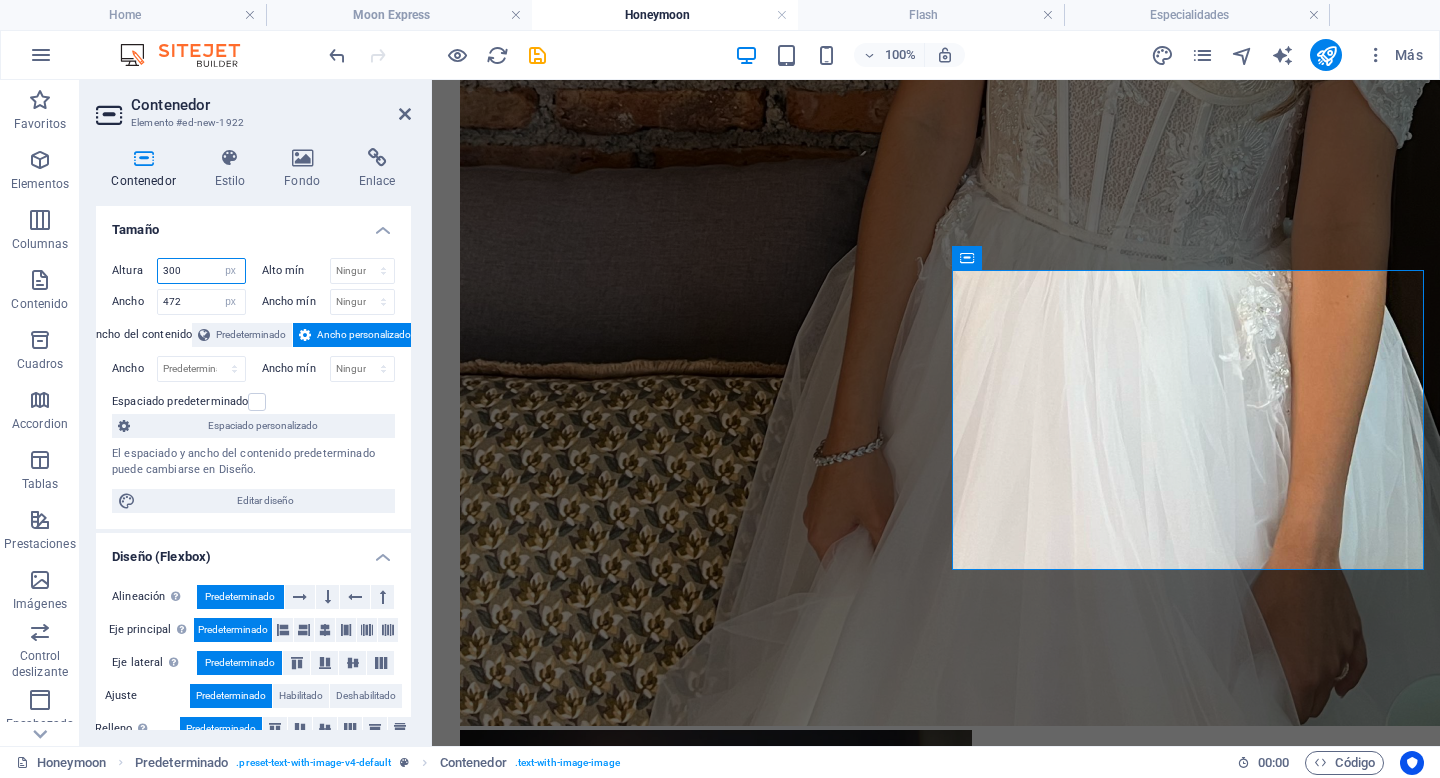 drag, startPoint x: 196, startPoint y: 269, endPoint x: 116, endPoint y: 269, distance: 80 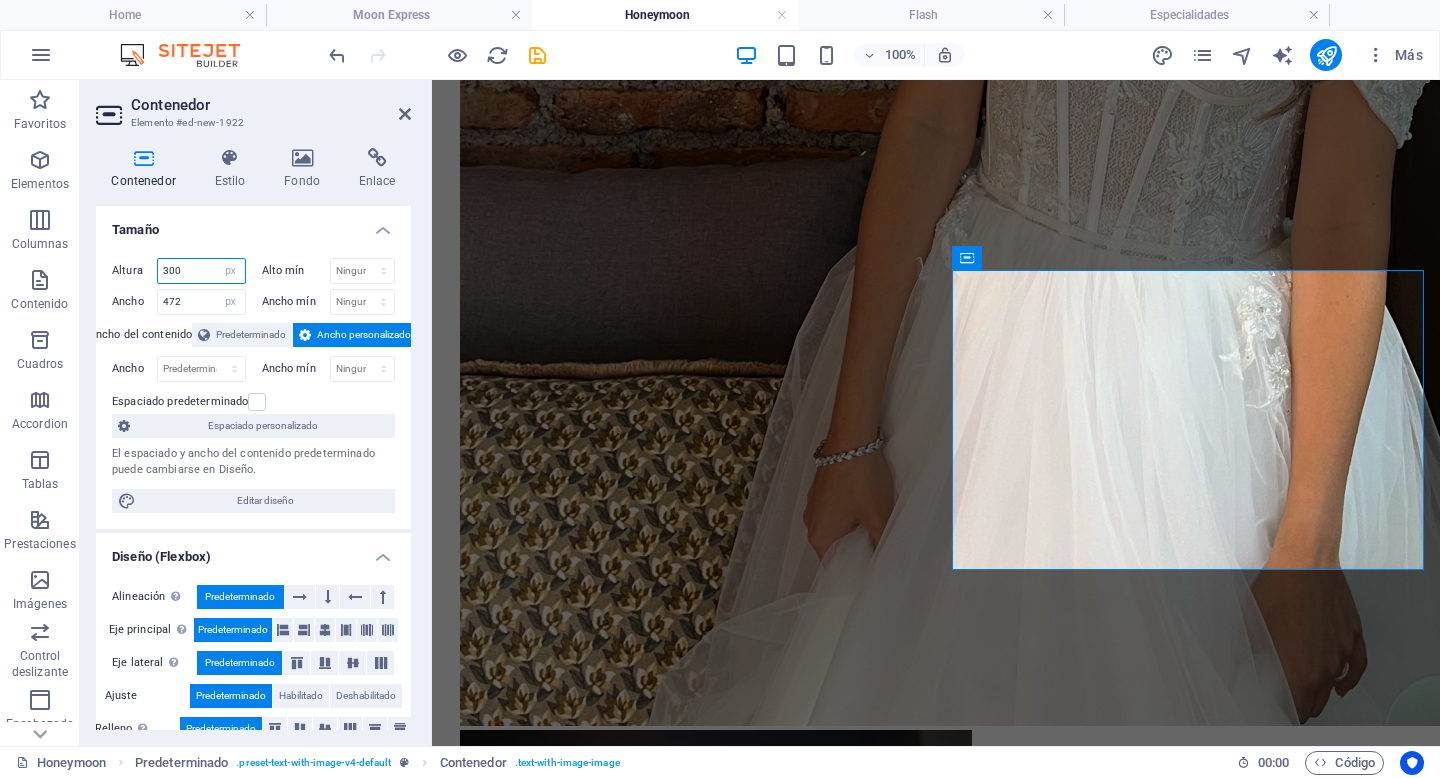 click on "Altura 300 Predeterminado px rem % vh vw" at bounding box center [179, 271] 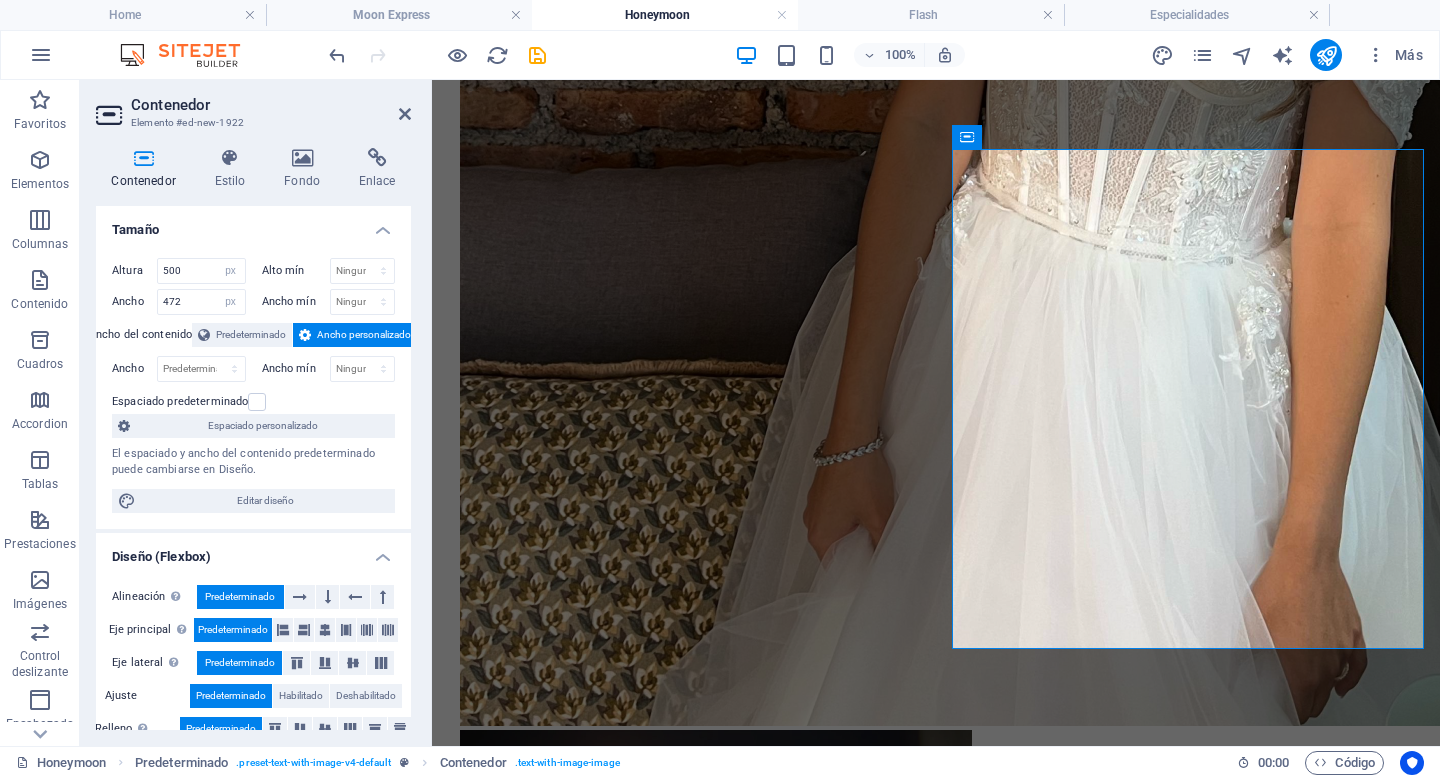 scroll, scrollTop: 2724, scrollLeft: 0, axis: vertical 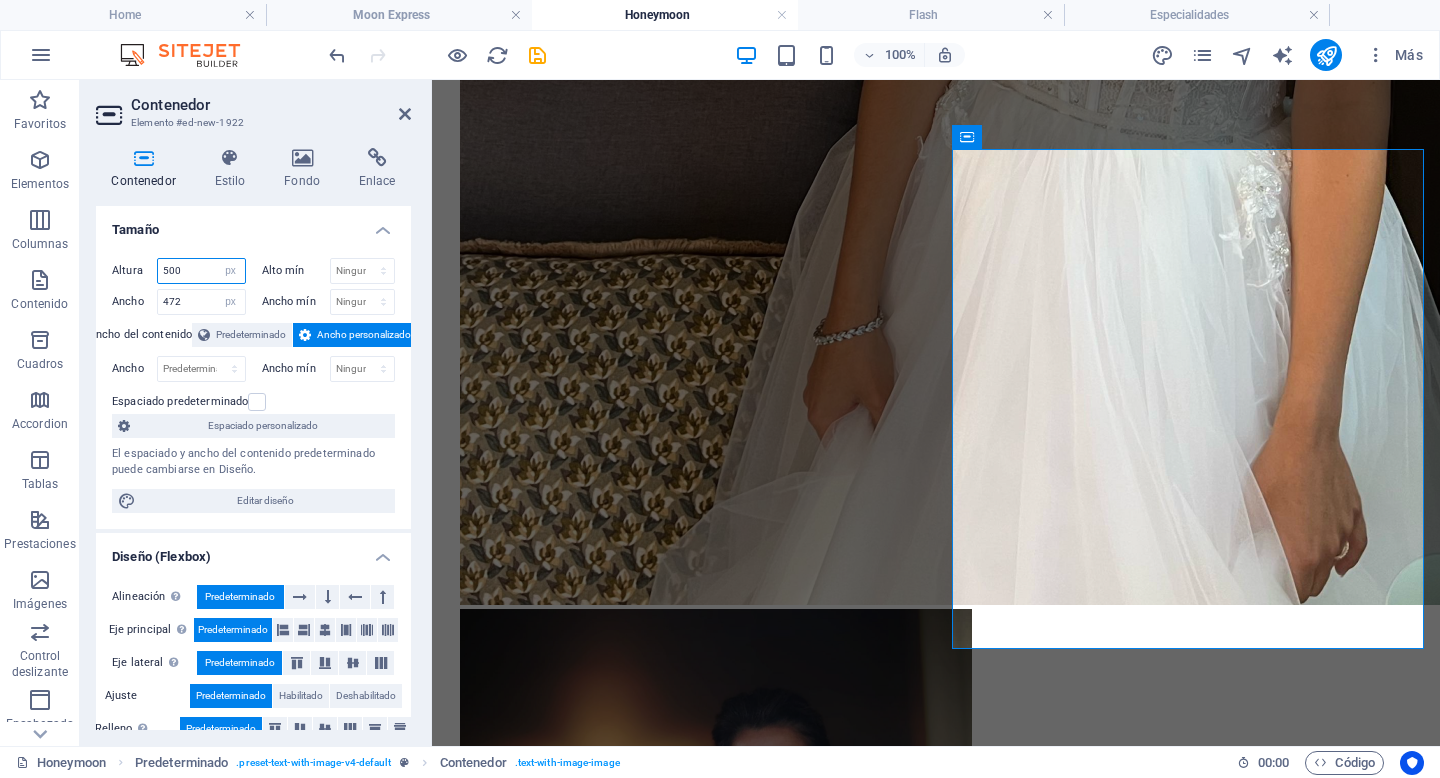 drag, startPoint x: 190, startPoint y: 277, endPoint x: 131, endPoint y: 277, distance: 59 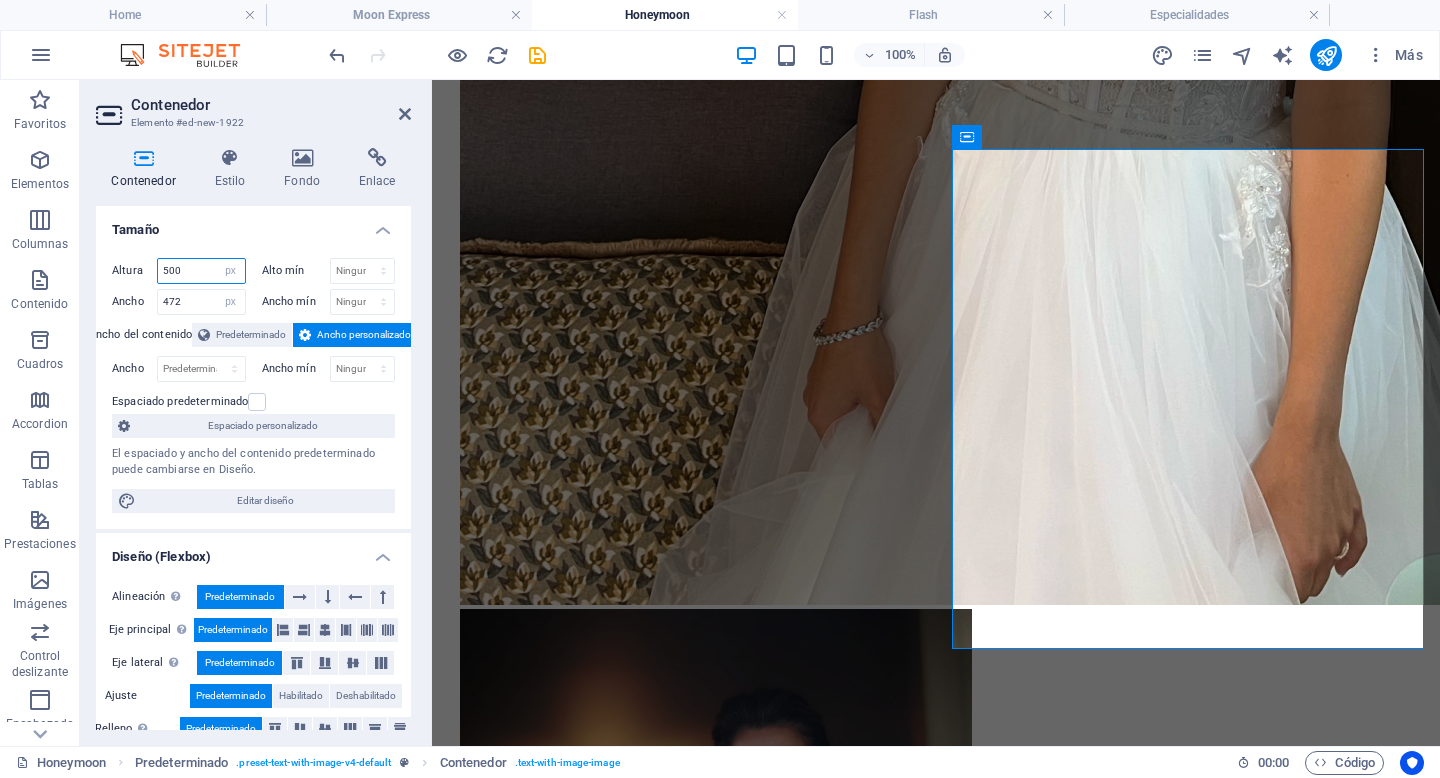 click on "Altura 500 Predeterminado px rem % vh vw" at bounding box center (179, 271) 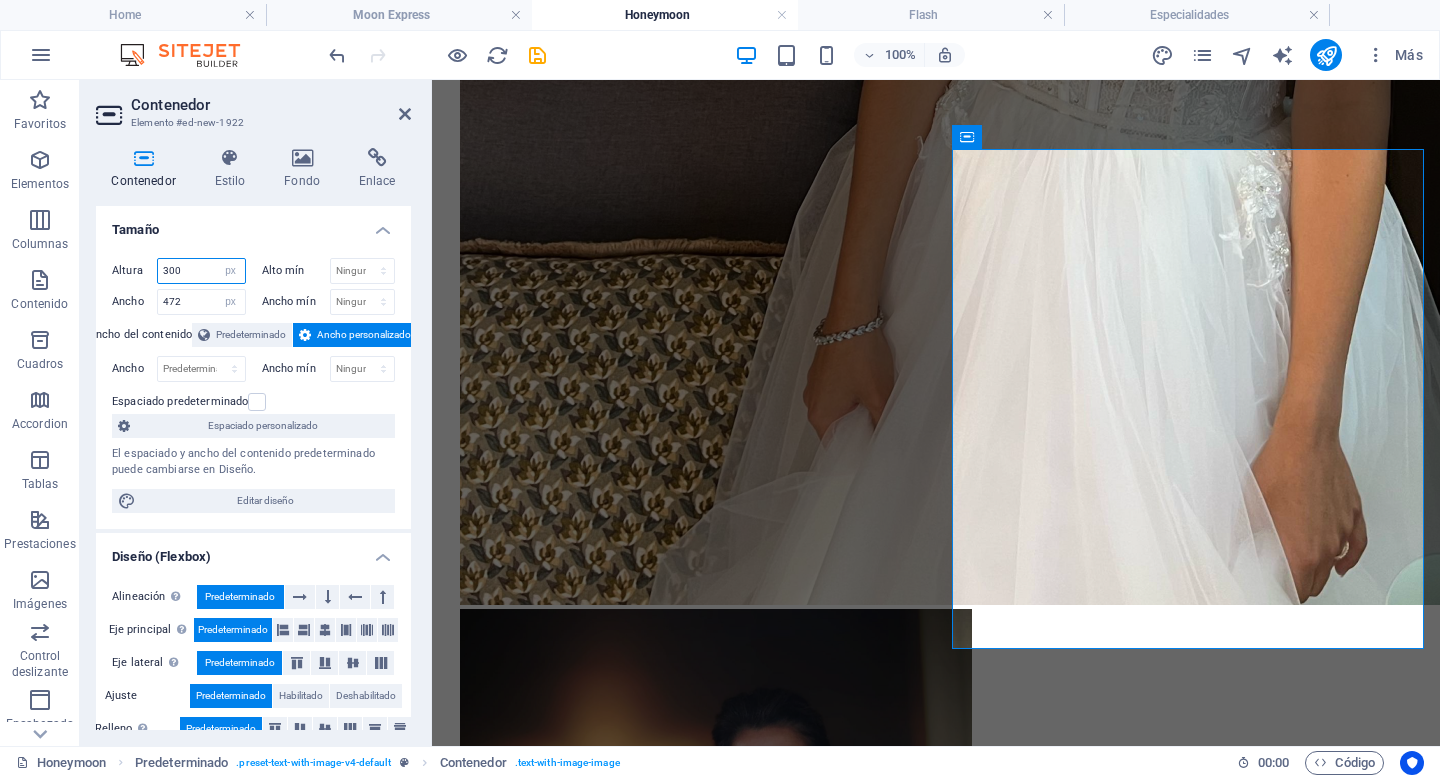 type on "300" 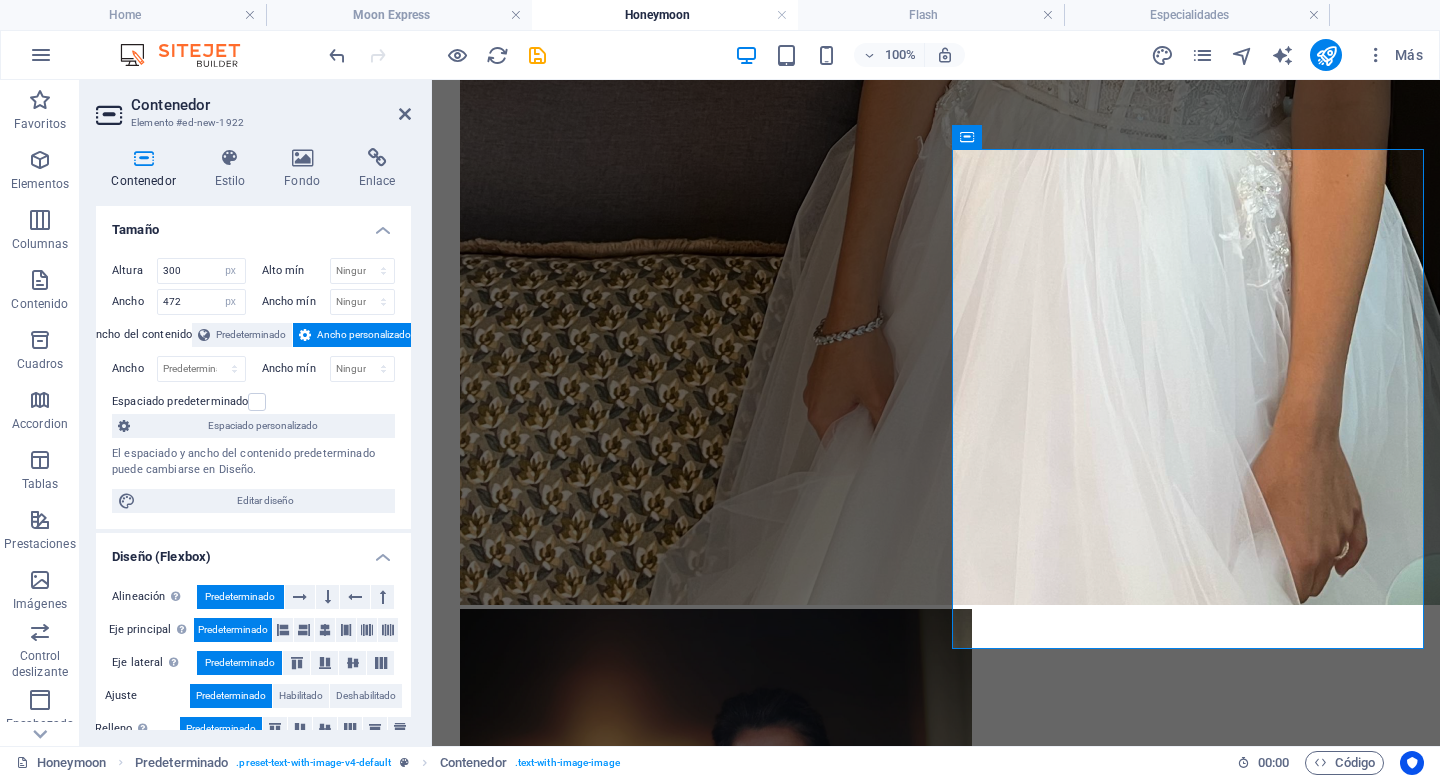 scroll, scrollTop: 2603, scrollLeft: 0, axis: vertical 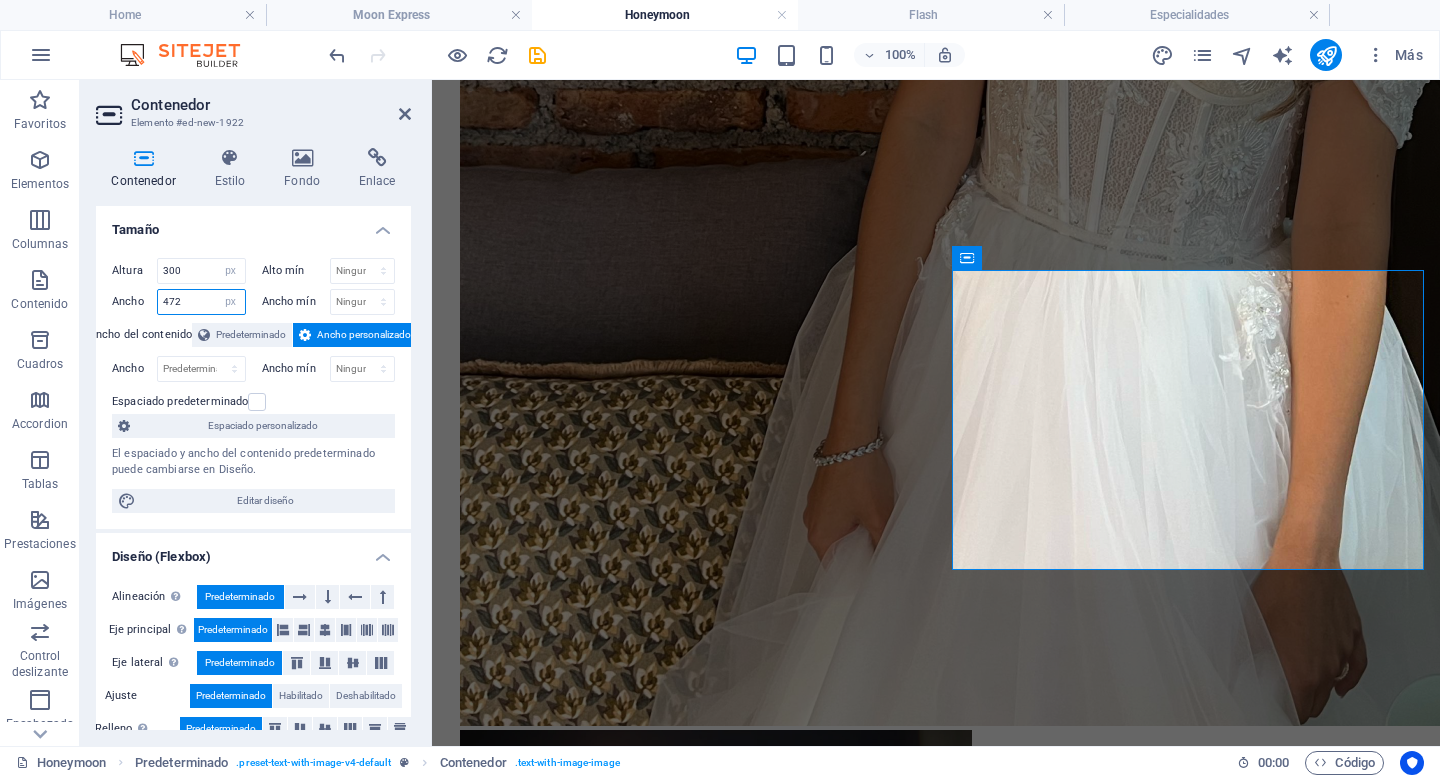 drag, startPoint x: 197, startPoint y: 304, endPoint x: 121, endPoint y: 304, distance: 76 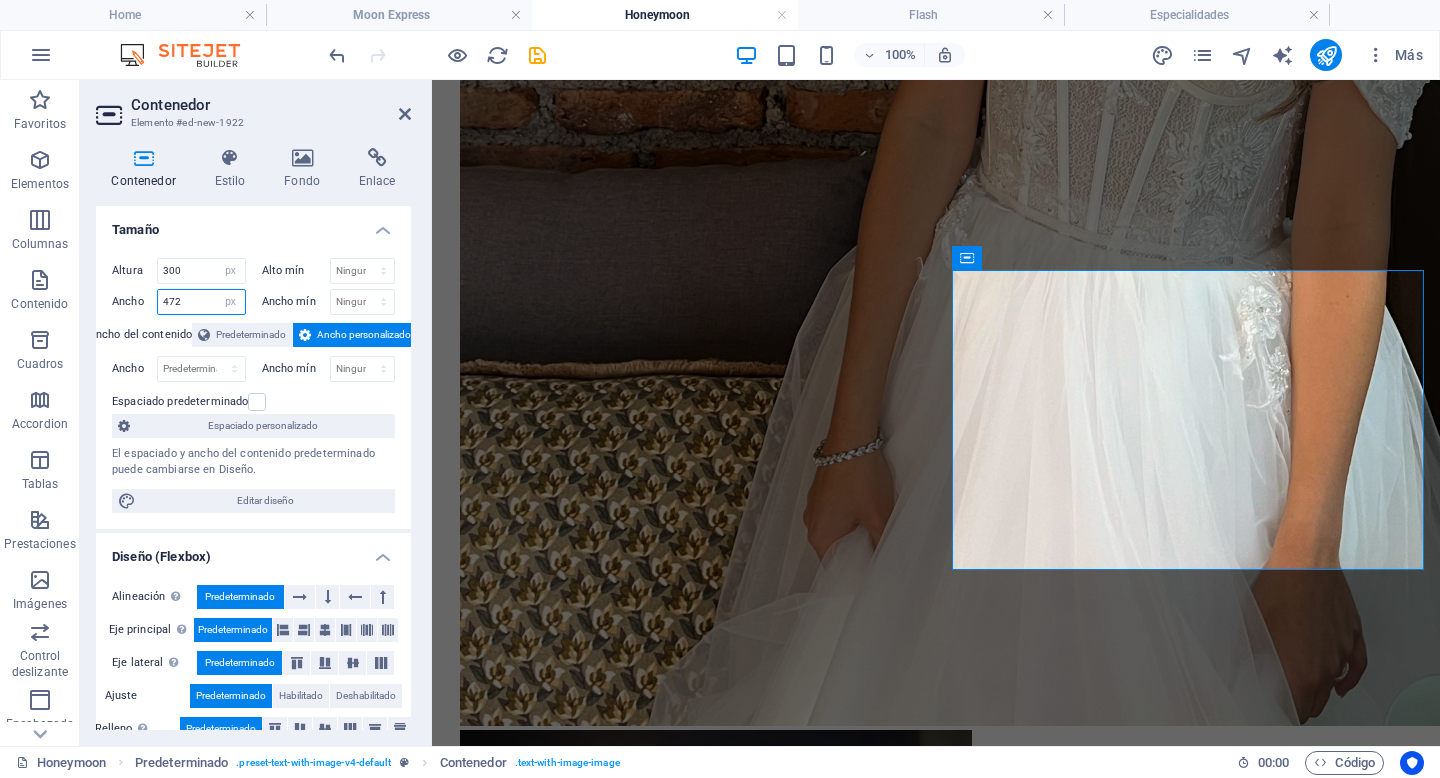 click on "Ancho 472 Predeterminado px rem % em vh vw" at bounding box center (179, 302) 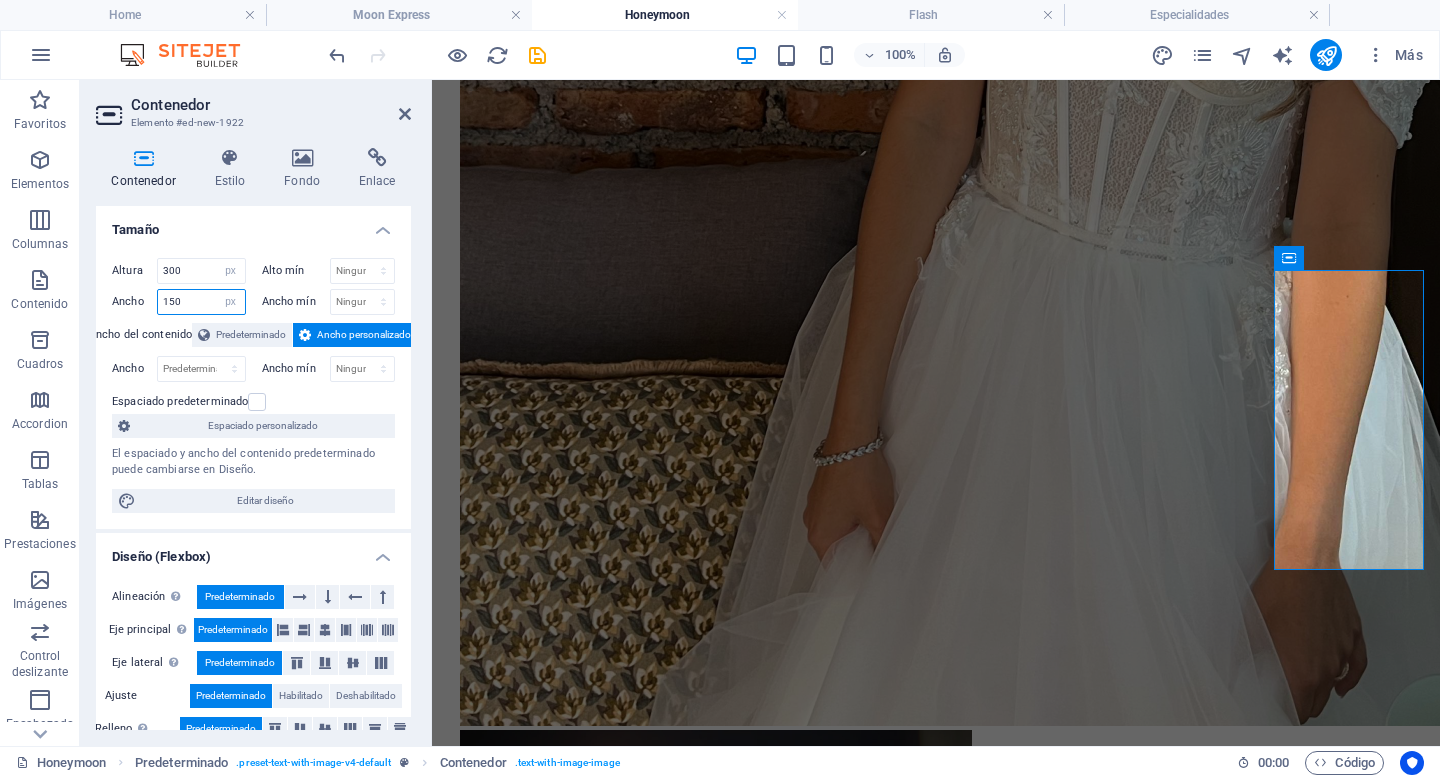drag, startPoint x: 192, startPoint y: 307, endPoint x: 147, endPoint y: 307, distance: 45 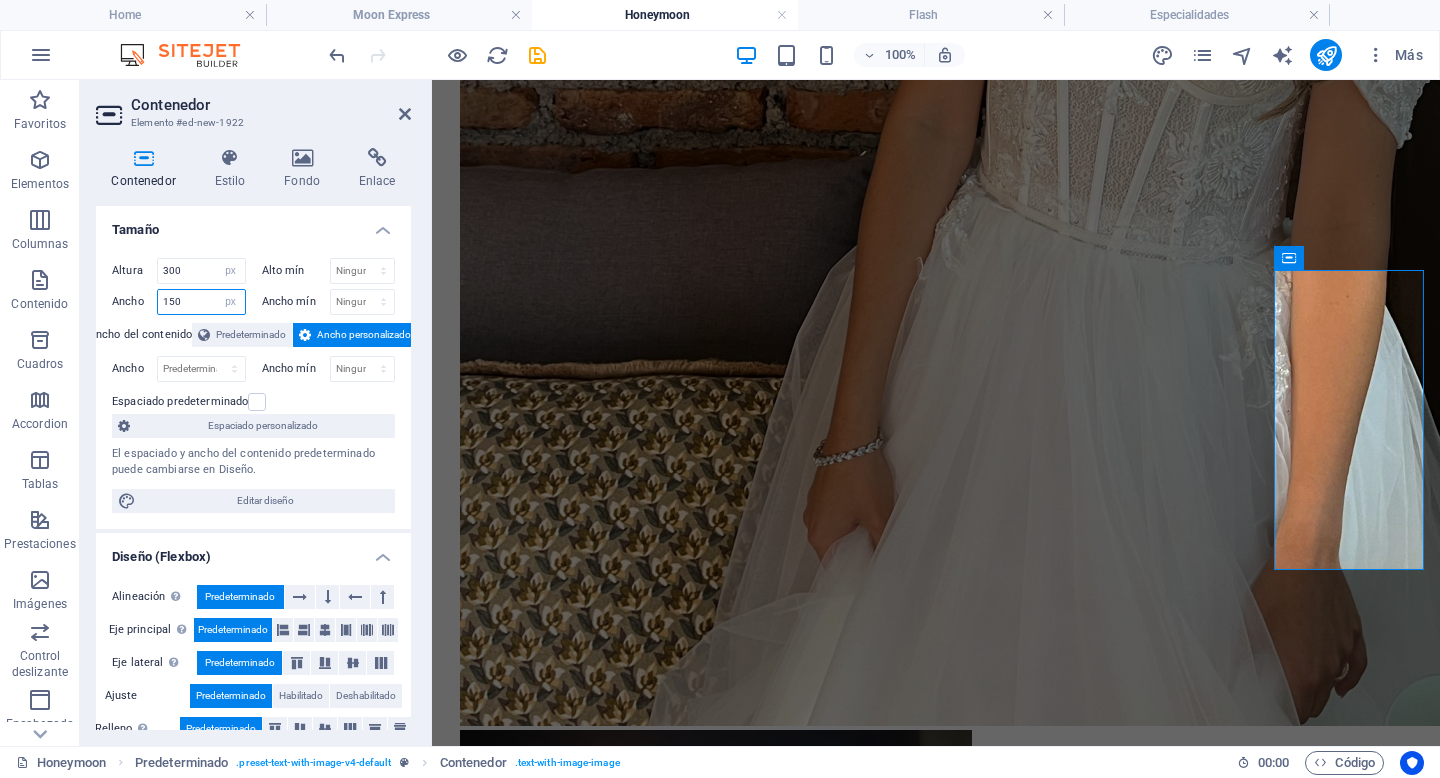 click on "Ancho 150 Predeterminado px rem % em vh vw" at bounding box center [179, 302] 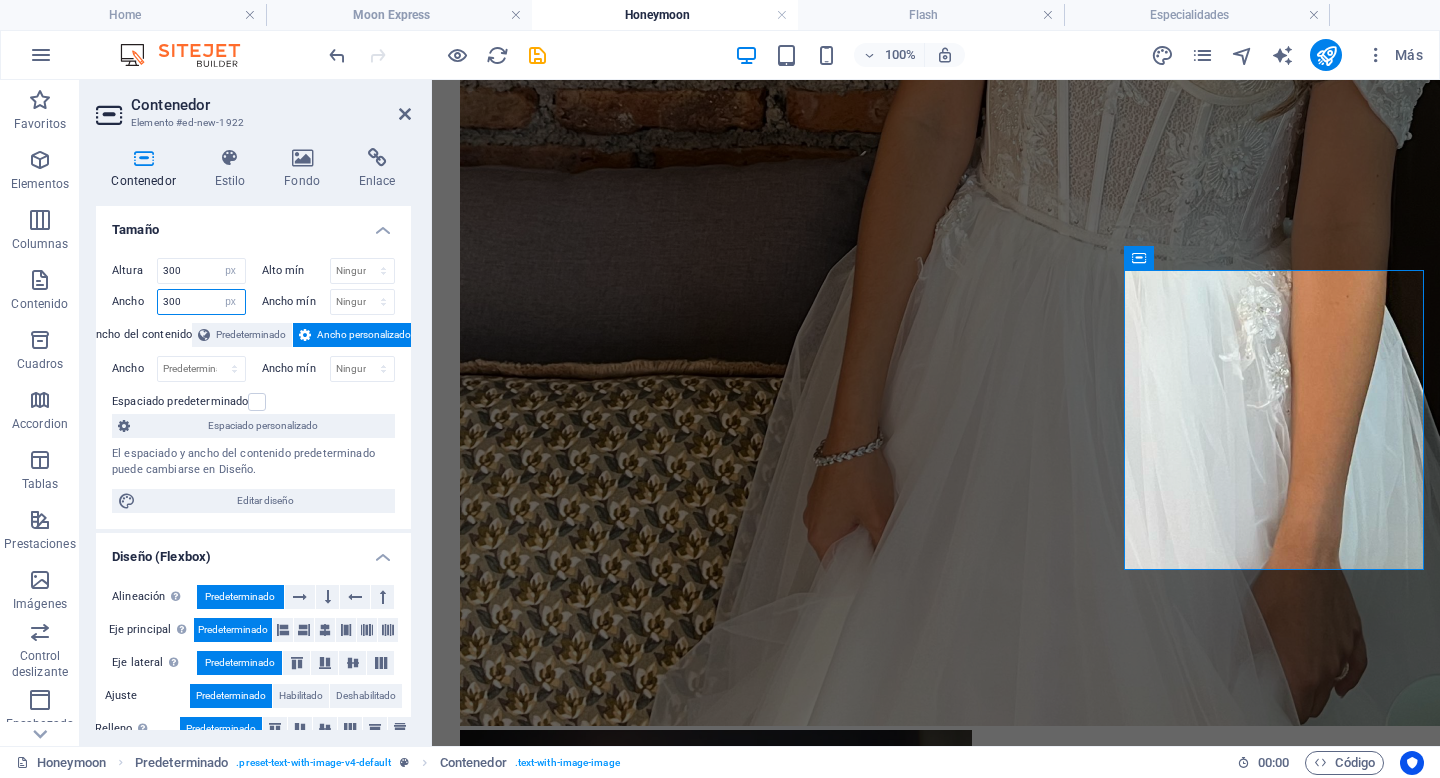 drag, startPoint x: 198, startPoint y: 303, endPoint x: 110, endPoint y: 303, distance: 88 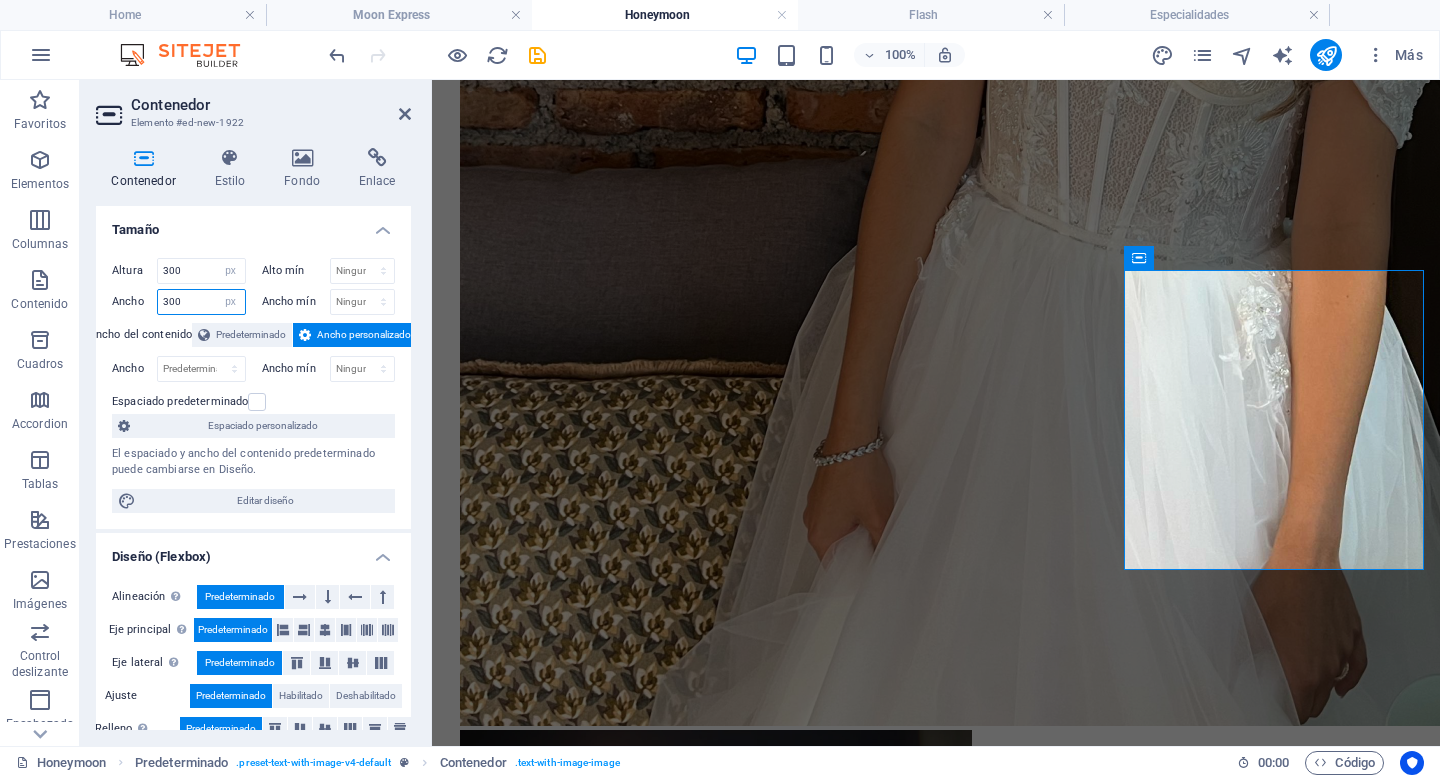 click on "Ancho 300 Predeterminado px rem % em vh vw" at bounding box center [179, 302] 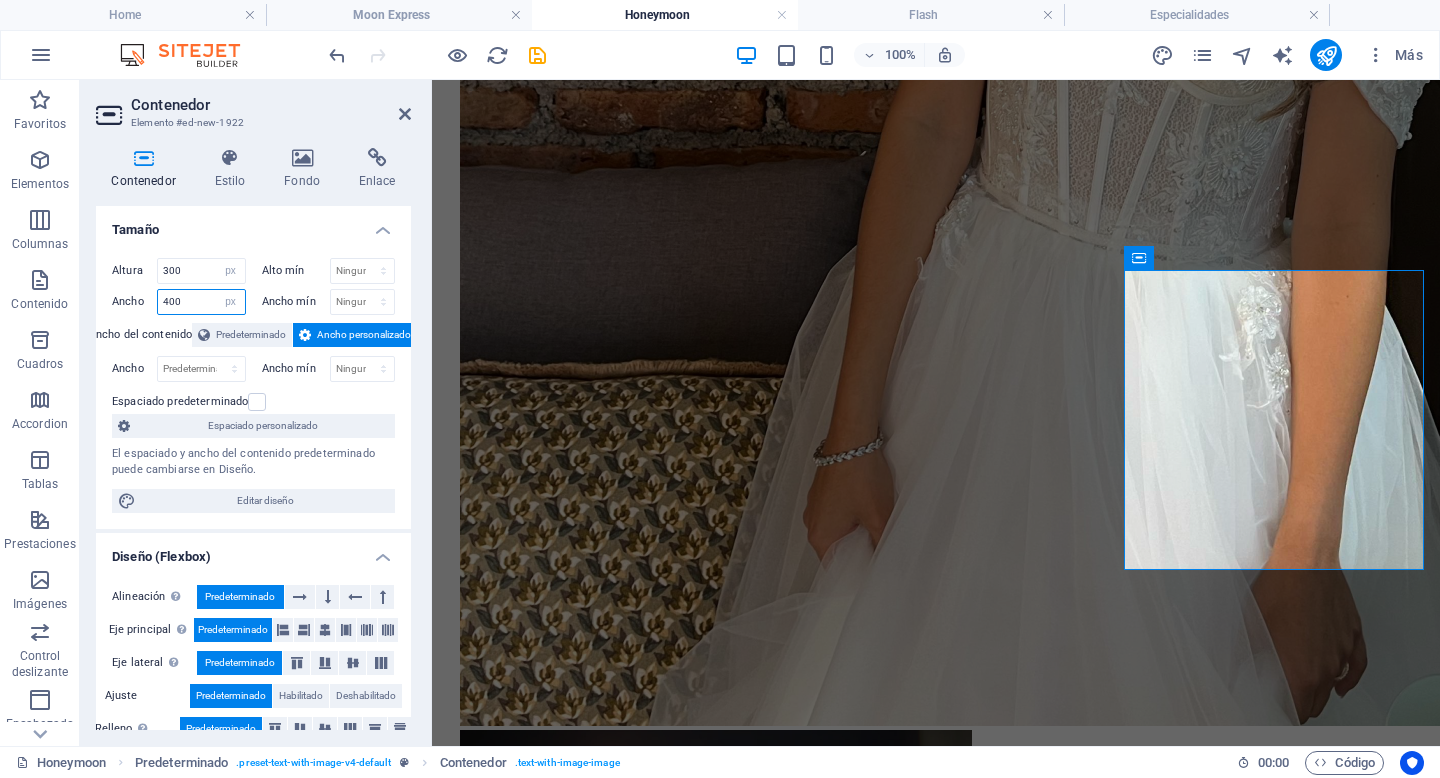 type on "400" 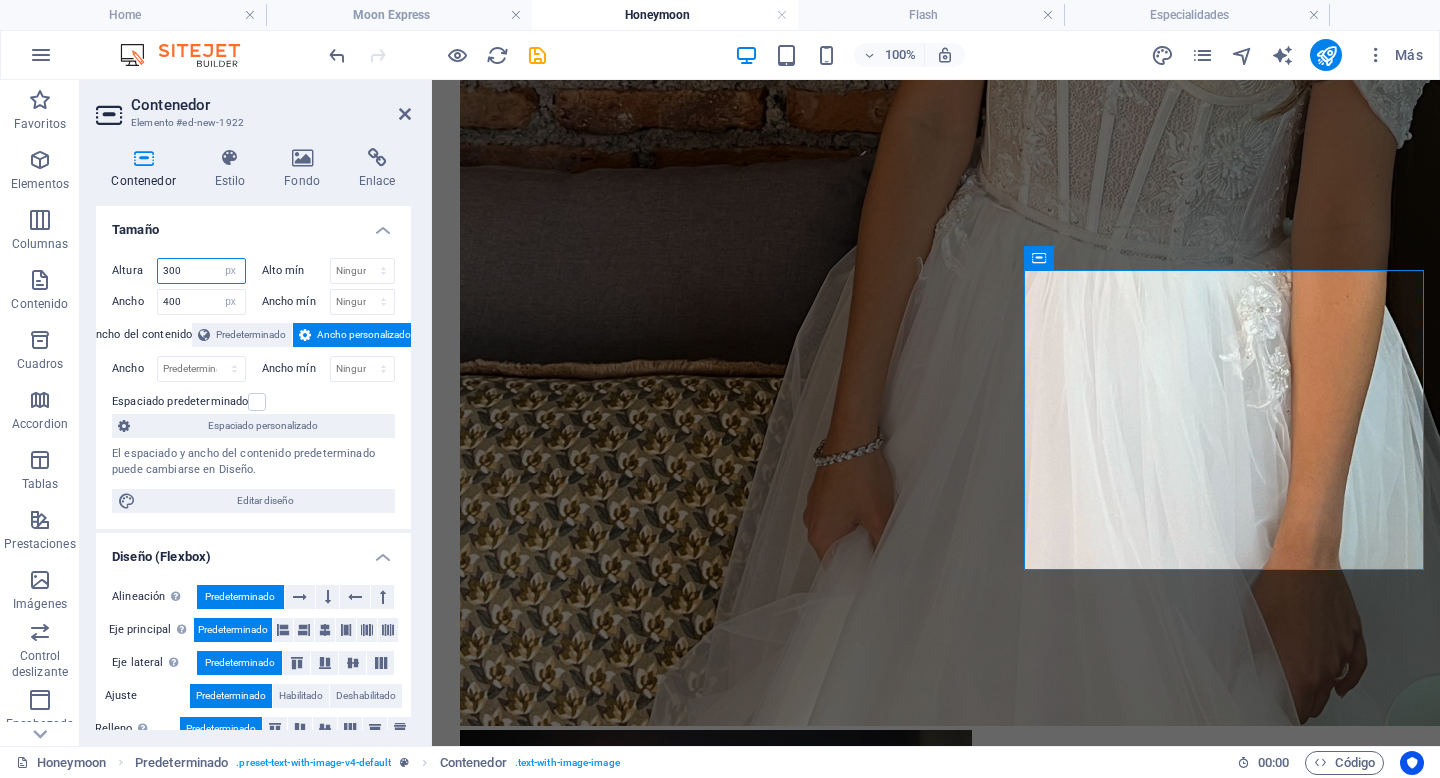 drag, startPoint x: 203, startPoint y: 270, endPoint x: 130, endPoint y: 270, distance: 73 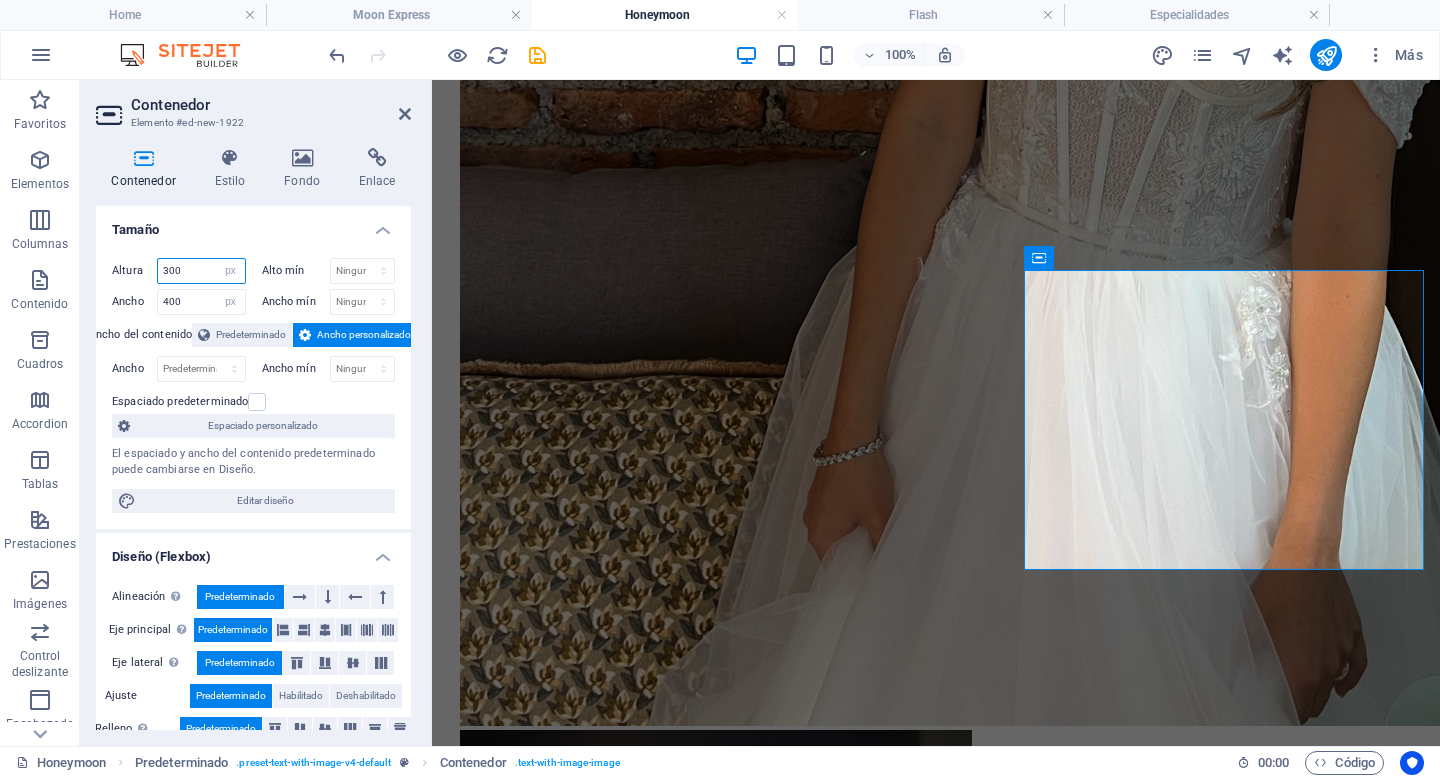 click on "Altura 300 Predeterminado px rem % vh vw" at bounding box center (179, 271) 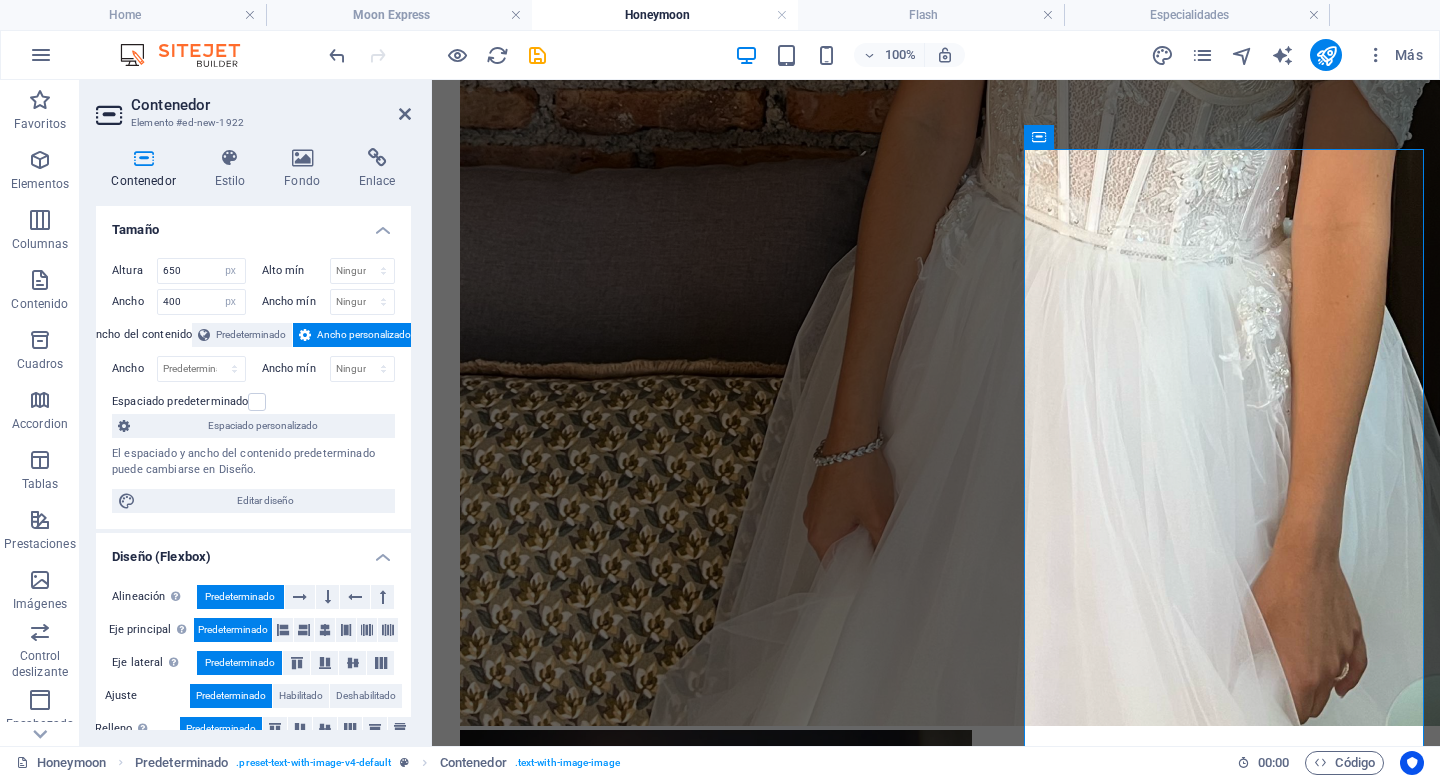 scroll, scrollTop: 2724, scrollLeft: 0, axis: vertical 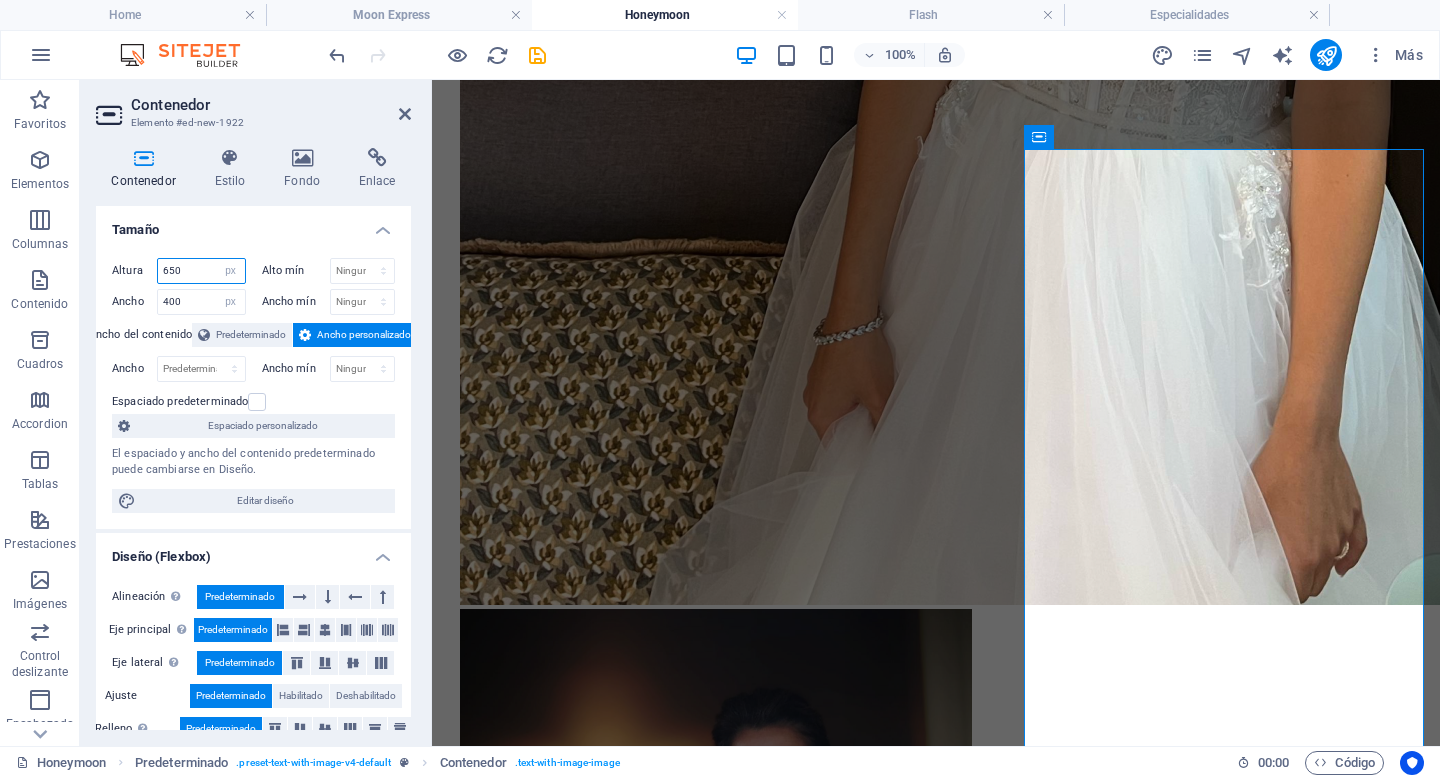 drag, startPoint x: 190, startPoint y: 272, endPoint x: 129, endPoint y: 272, distance: 61 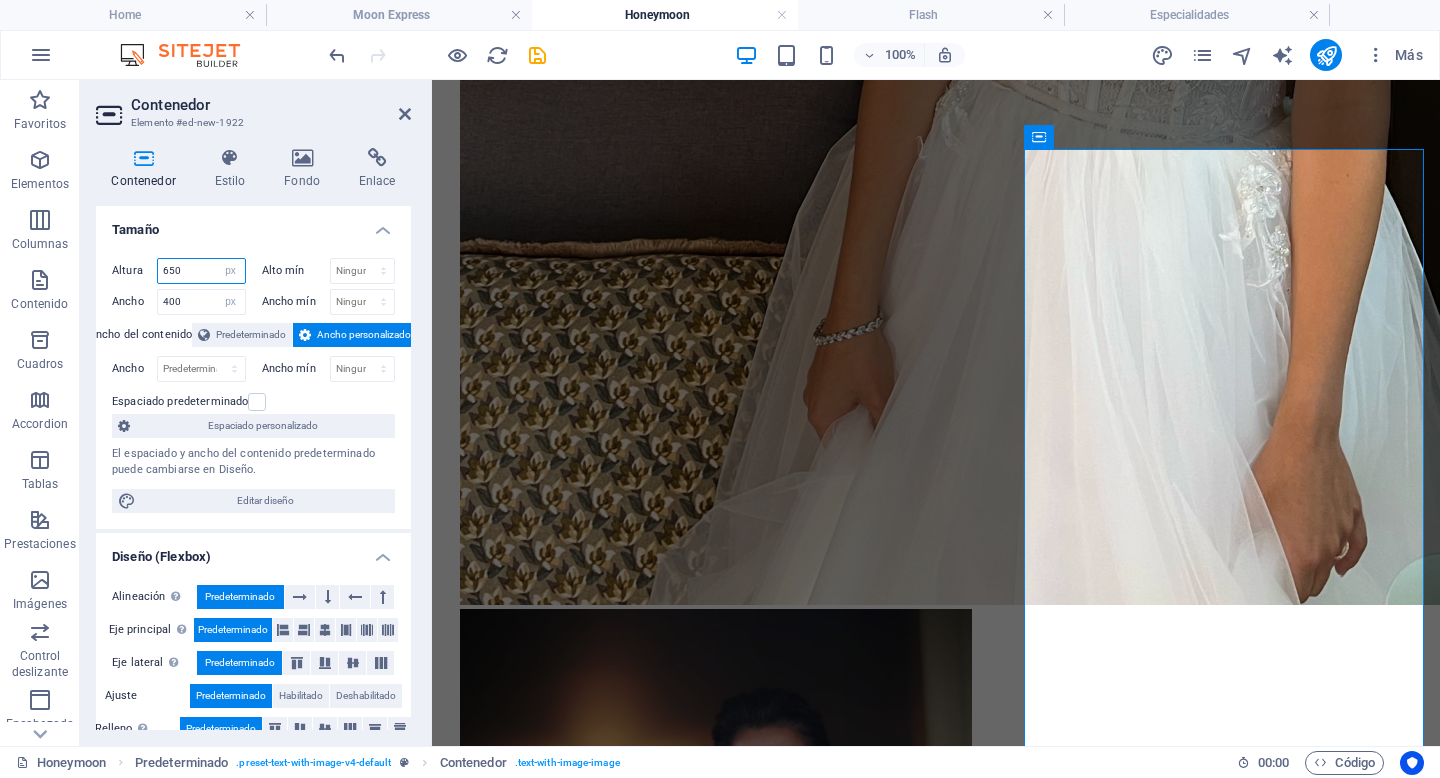 click on "Altura 650 Predeterminado px rem % vh vw" at bounding box center [179, 271] 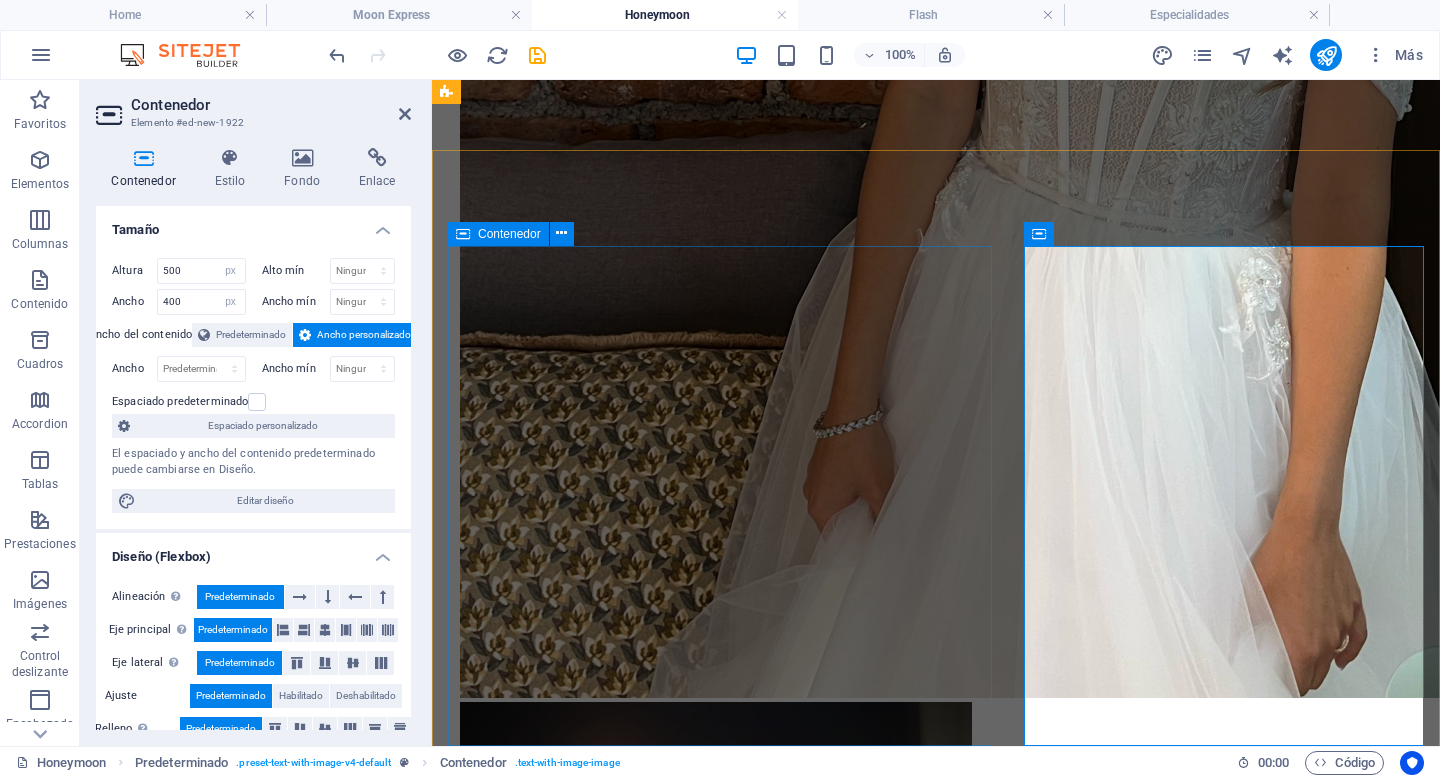 scroll, scrollTop: 2627, scrollLeft: 0, axis: vertical 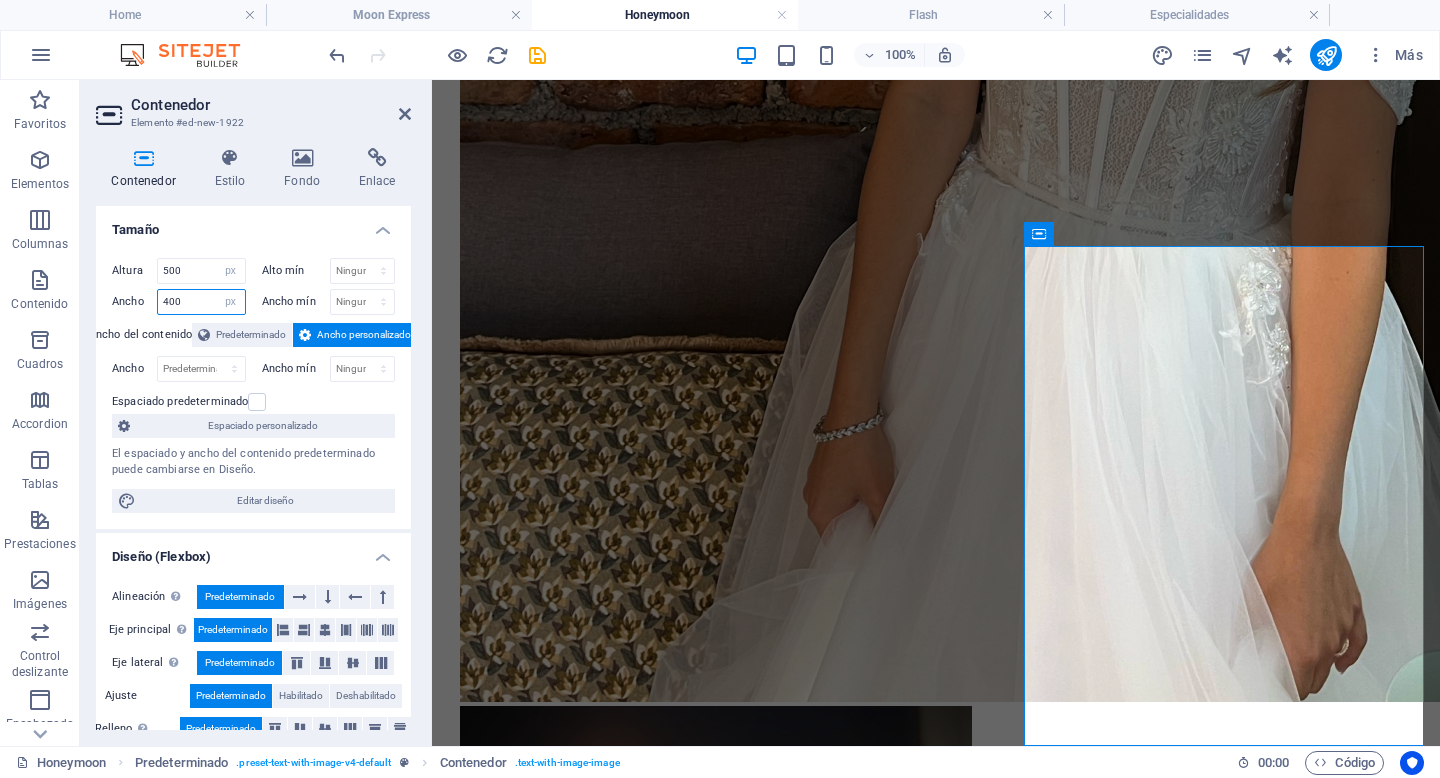 click on "400" at bounding box center (201, 302) 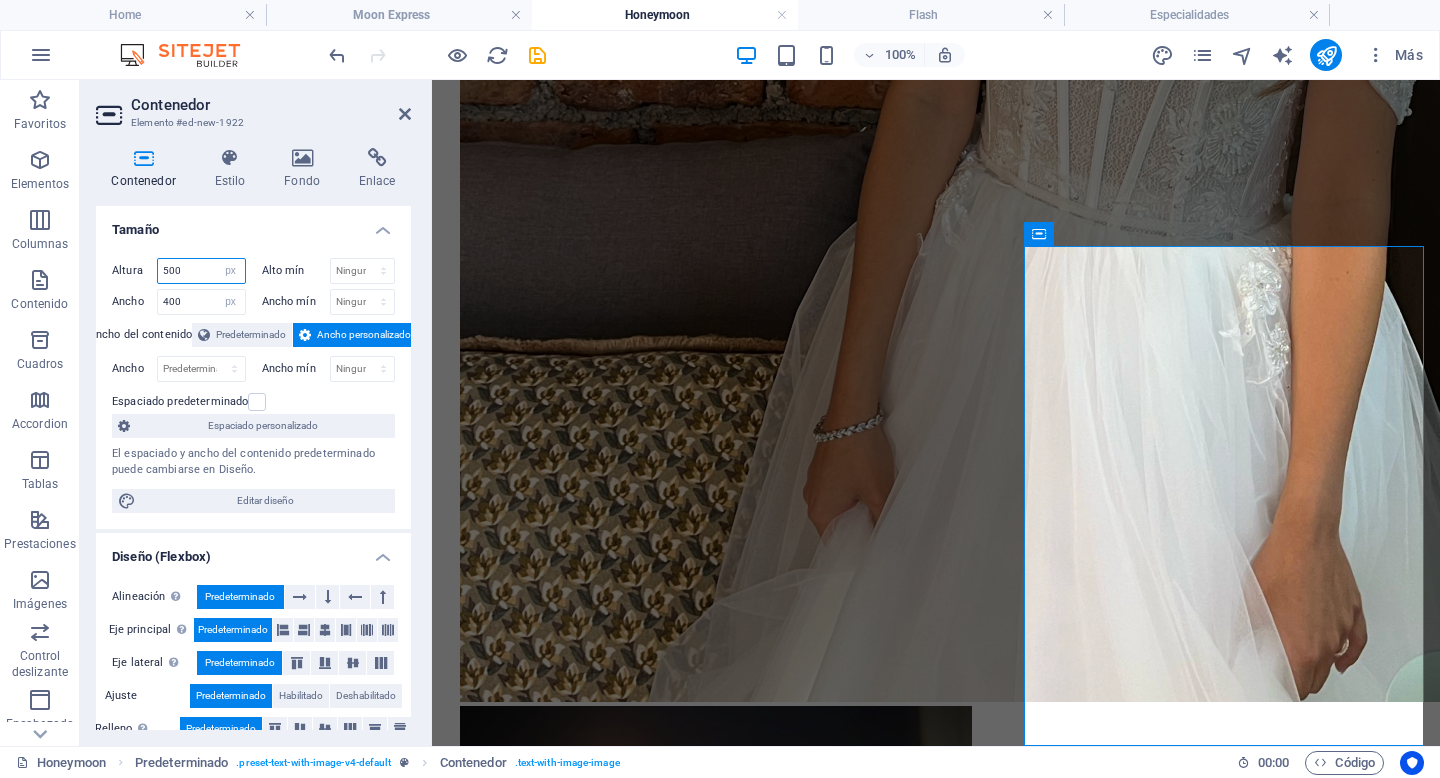 drag, startPoint x: 199, startPoint y: 271, endPoint x: 130, endPoint y: 272, distance: 69.00725 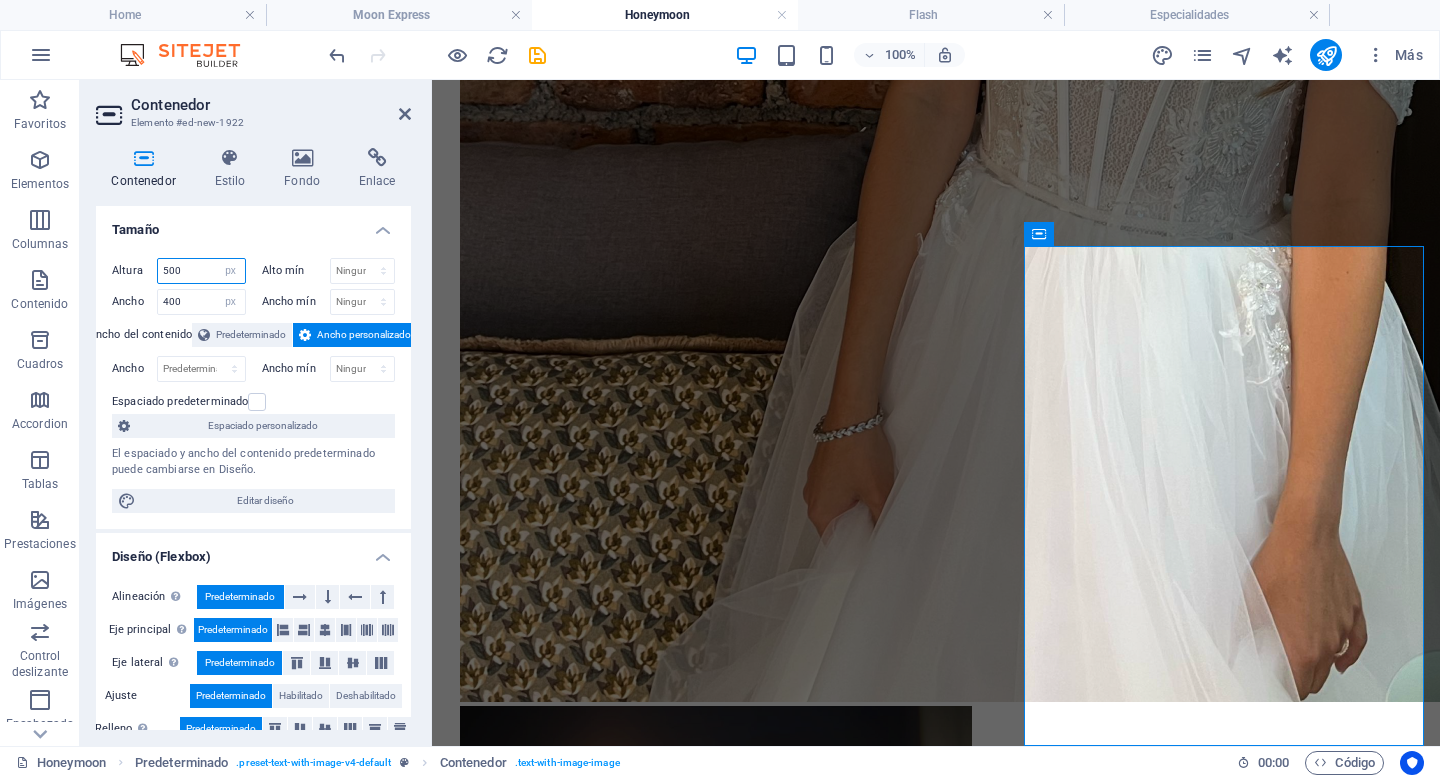 click on "Altura 500 Predeterminado px rem % vh vw" at bounding box center [179, 271] 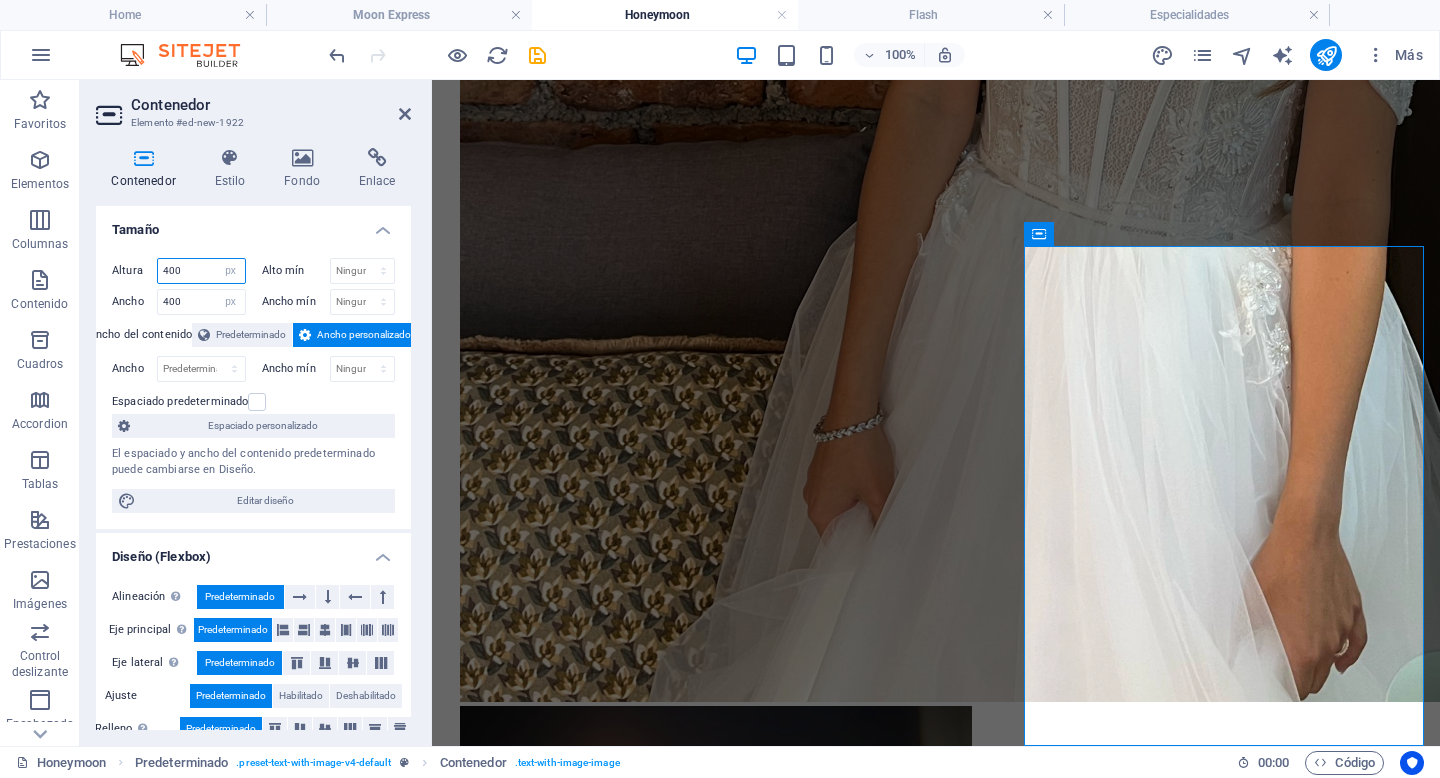 type on "400" 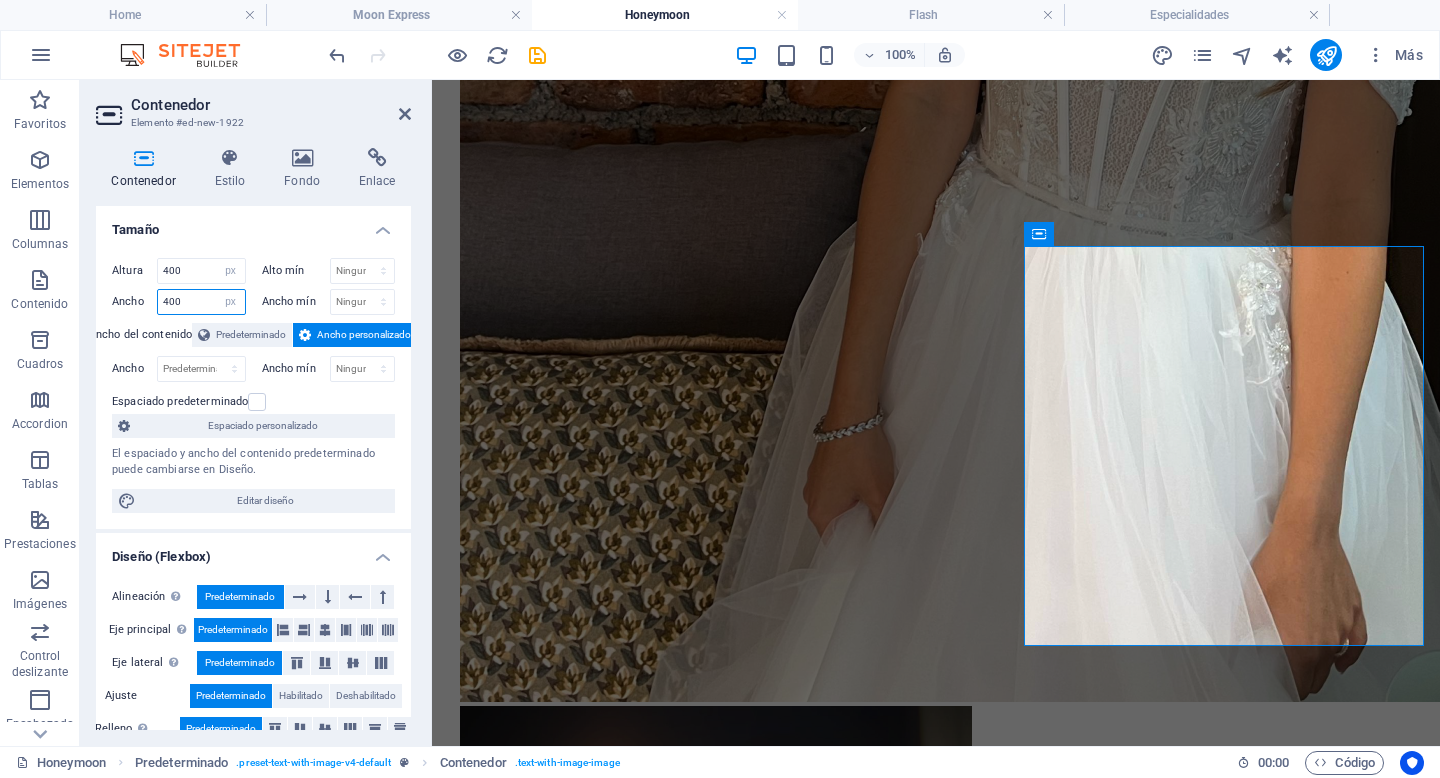drag, startPoint x: 189, startPoint y: 309, endPoint x: 162, endPoint y: 309, distance: 27 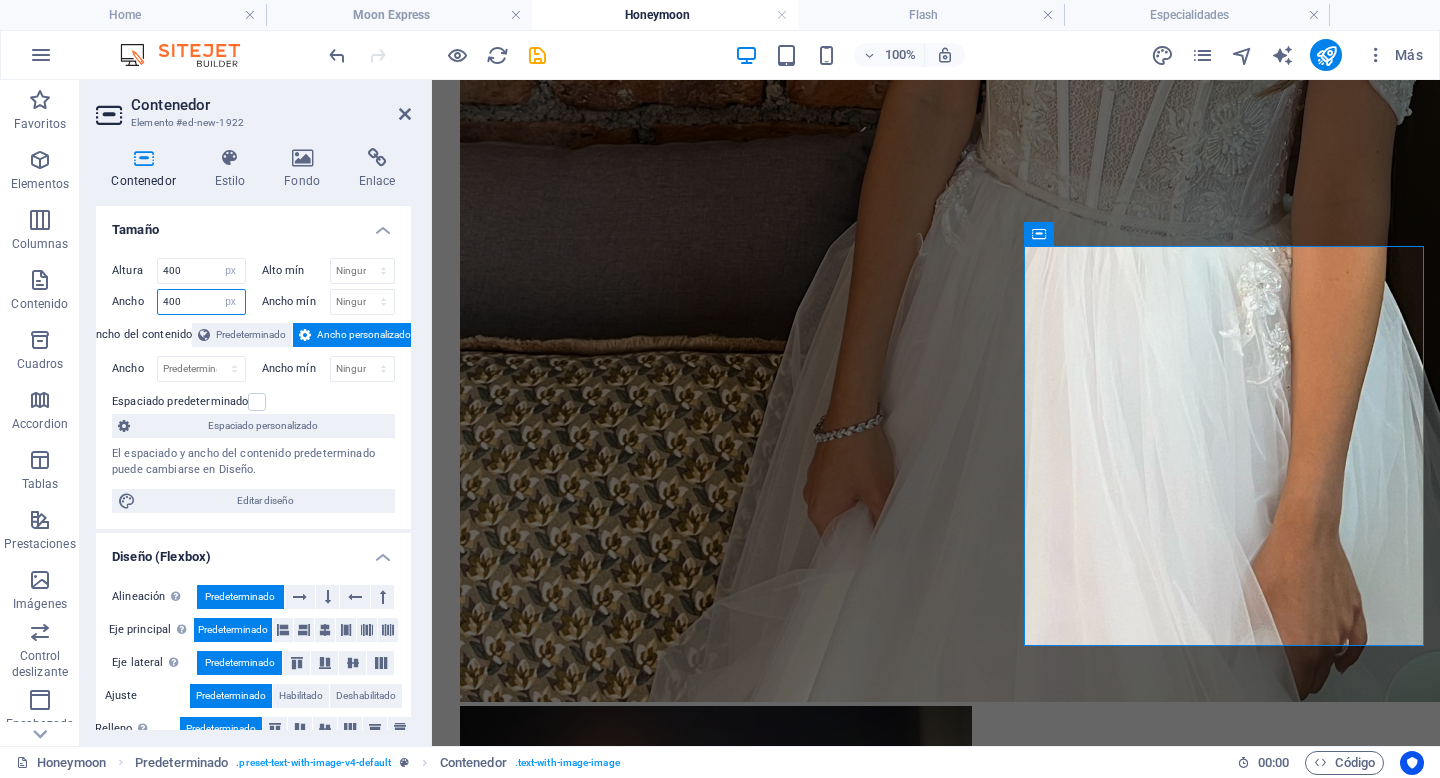click on "400" at bounding box center (201, 302) 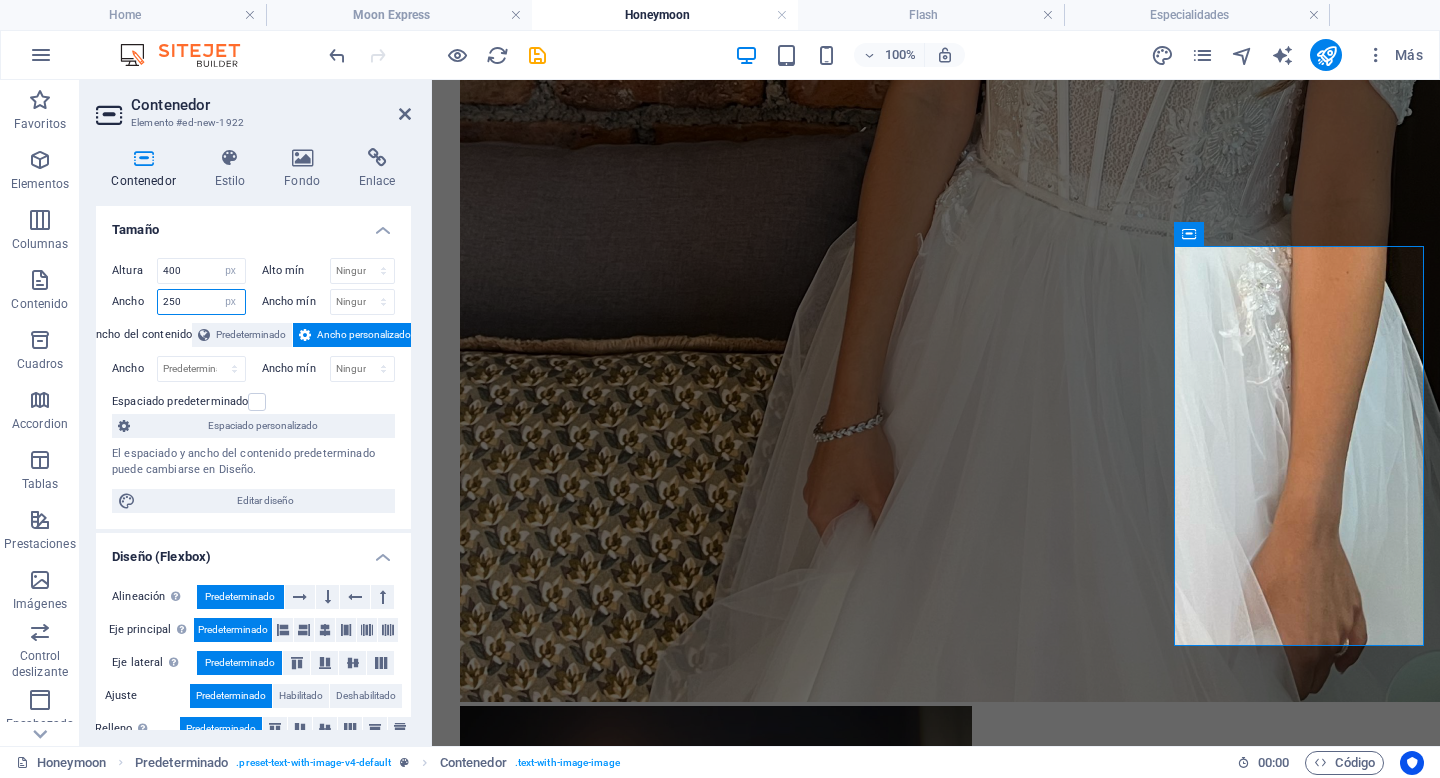 drag, startPoint x: 189, startPoint y: 303, endPoint x: 124, endPoint y: 303, distance: 65 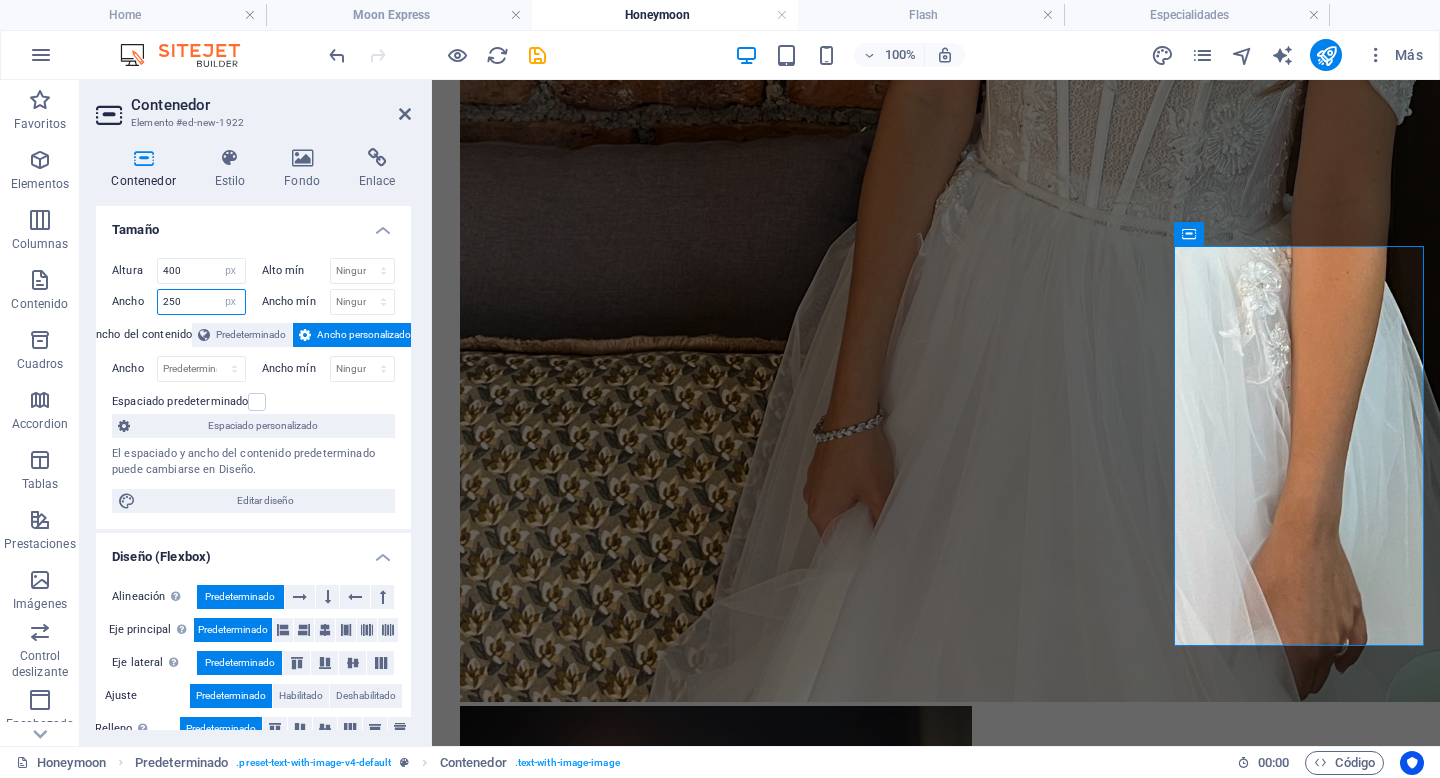 click on "Ancho 250 Predeterminado px rem % em vh vw" at bounding box center [179, 302] 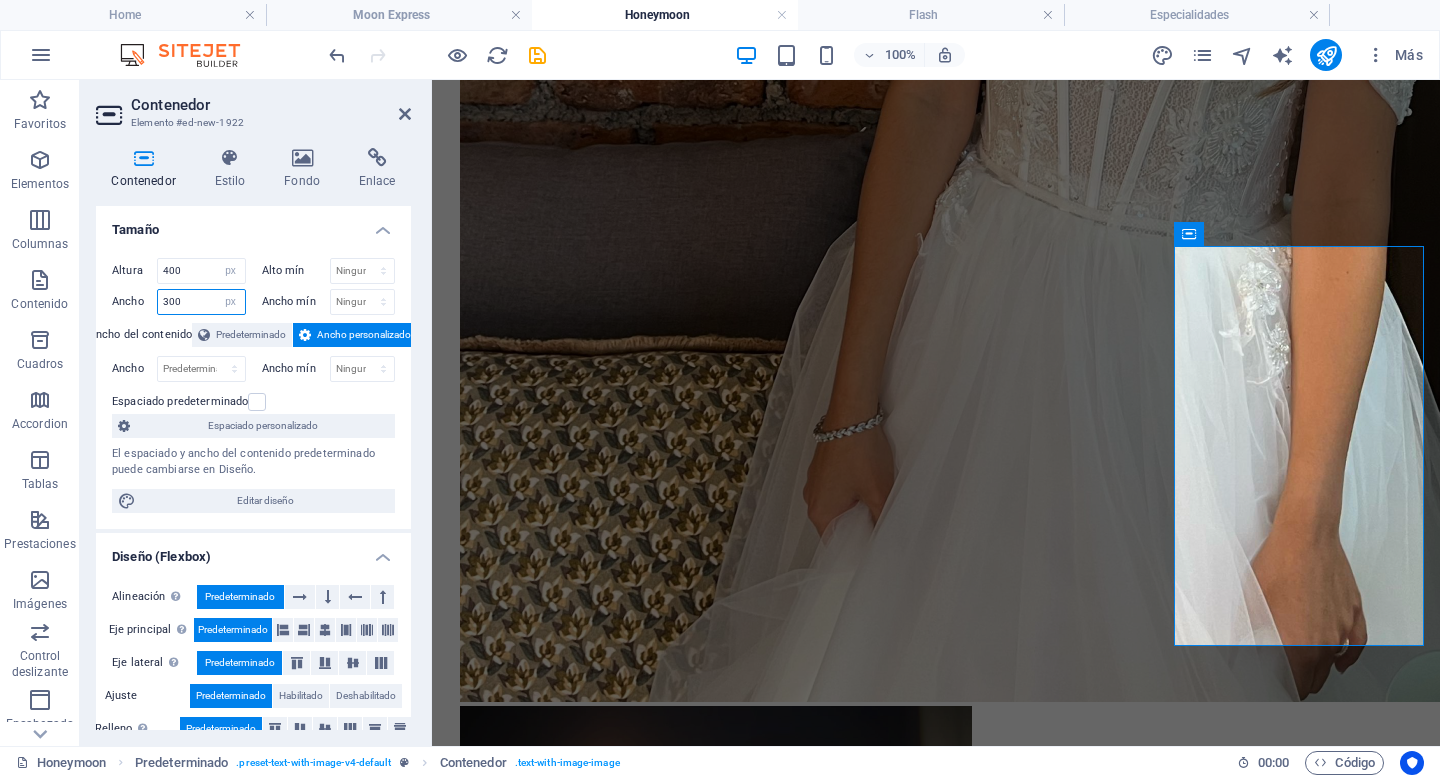type on "300" 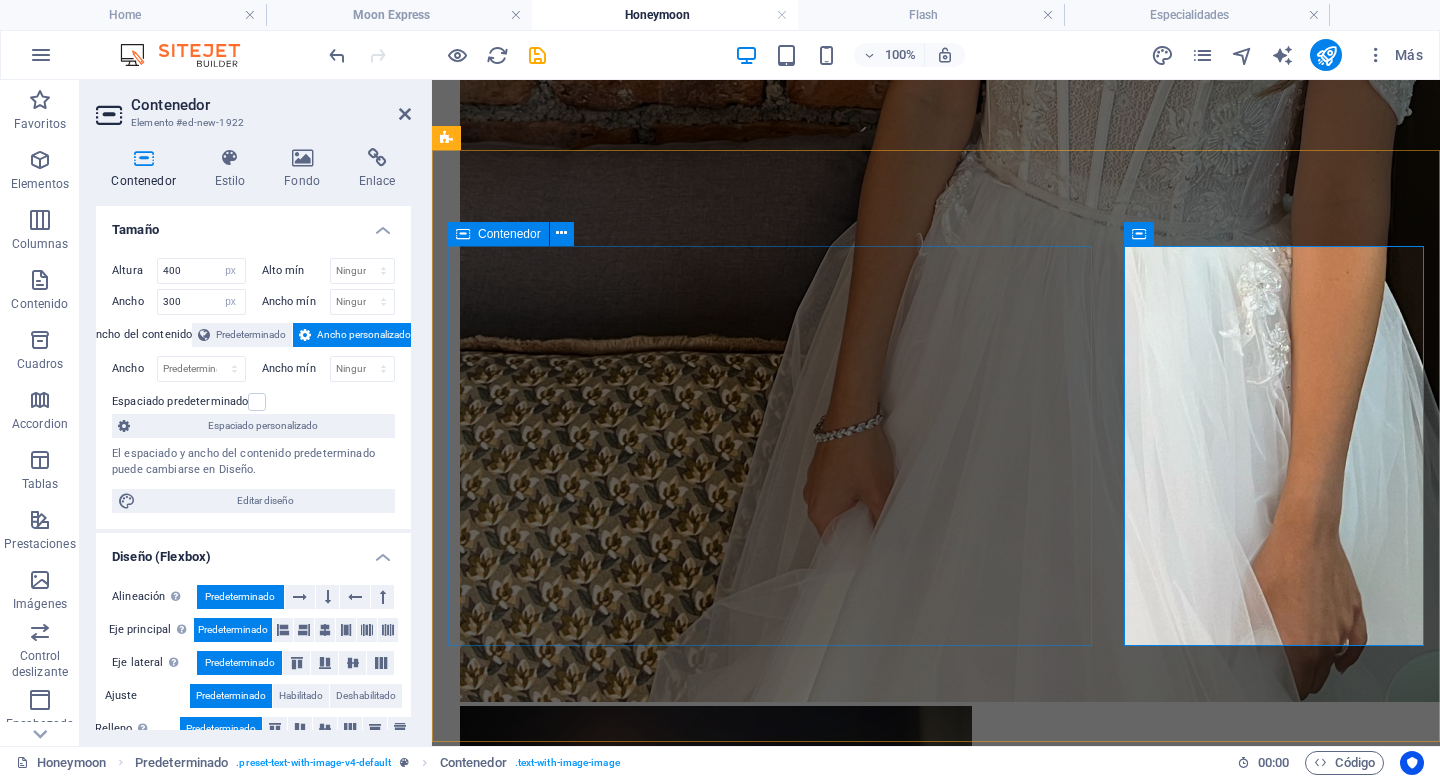 click on "New headline Lorem ipsum dolor sit amet, consectetuer adipiscing elit. Aenean commodo ligula eget dolor. Lorem ipsum dolor sit amet, consectetuer adipiscing elit leget dolor. Lorem ipsum dolor sit amet, consectetuer adipiscing elit. Aenean commodo ligula eget dolor. Lorem ipsum dolor sit amet, consectetuer adipiscing elit dolor consectetuer adipiscing elit leget dolor. Lorem elit saget ipsum dolor sit amet, consectetuer." at bounding box center (936, 3715) 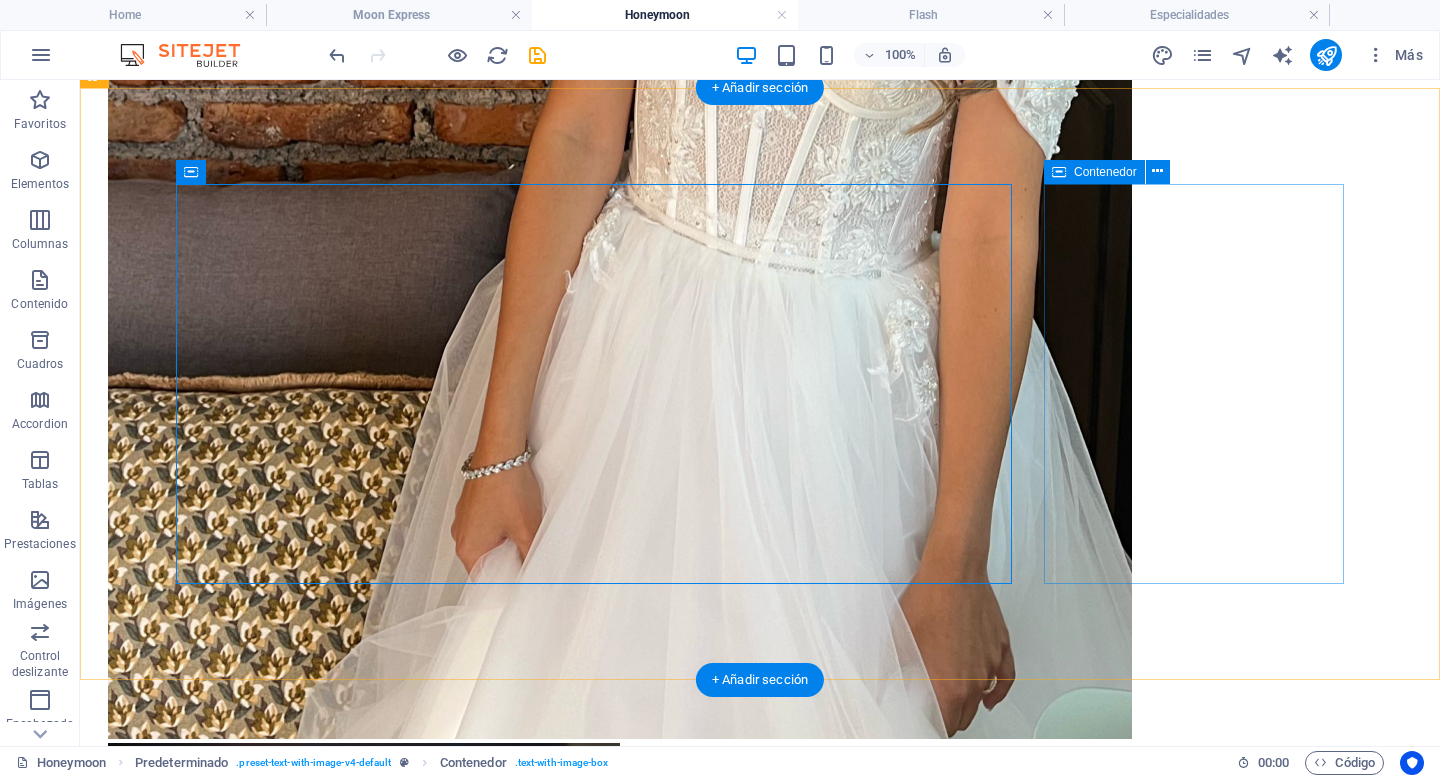 click on "Suelta el contenido aquí o  Añadir elementos  Pegar portapapeles" at bounding box center (238, 3957) 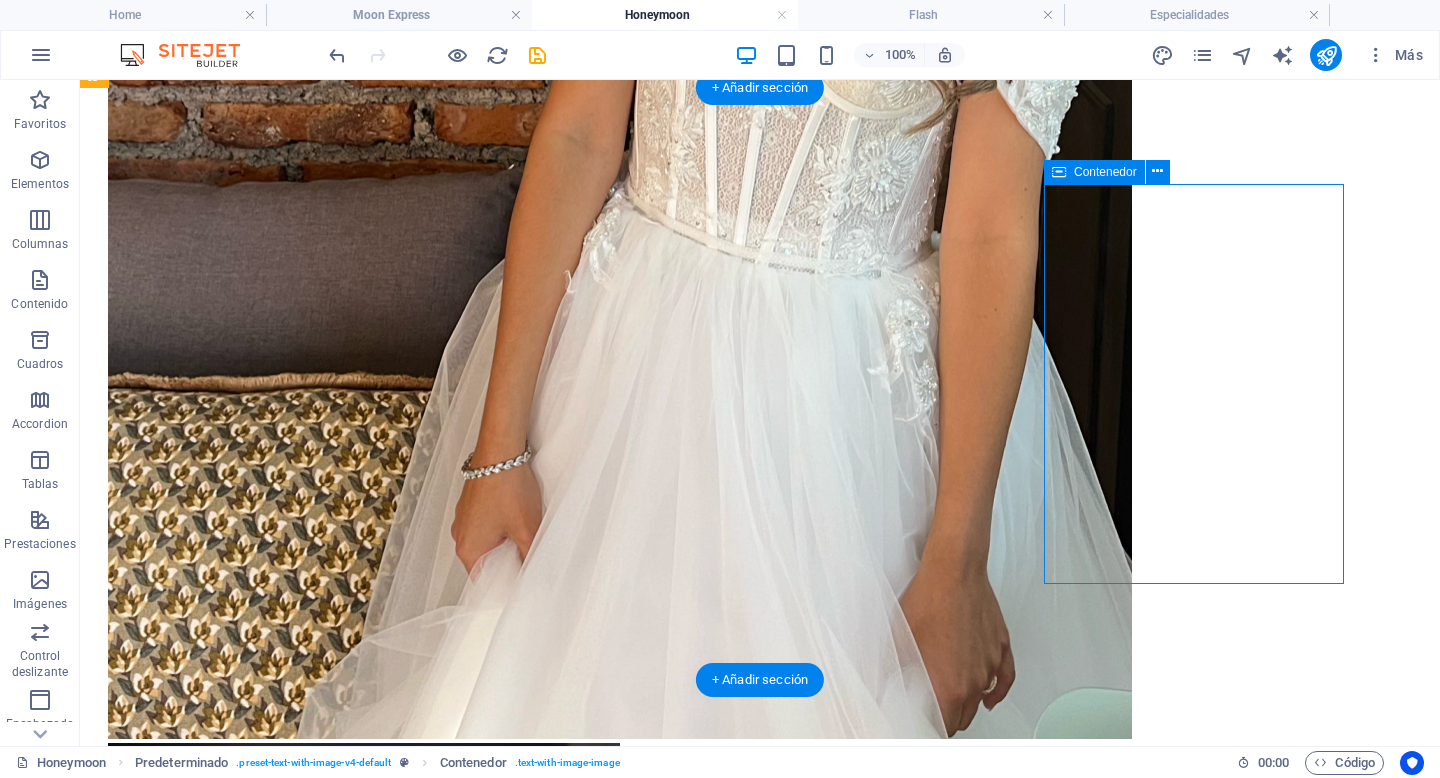 click on "Suelta el contenido aquí o  Añadir elementos  Pegar portapapeles" at bounding box center (238, 3957) 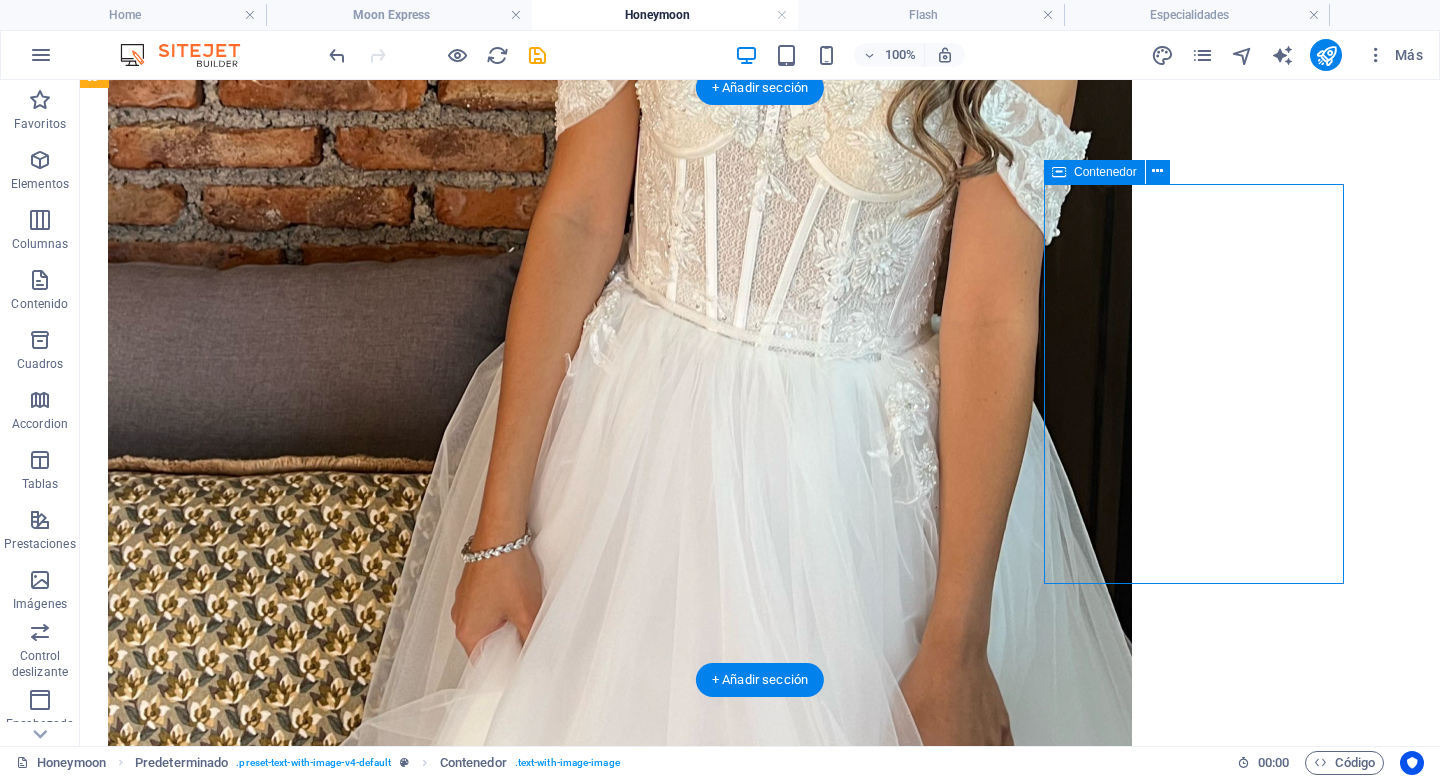 select on "px" 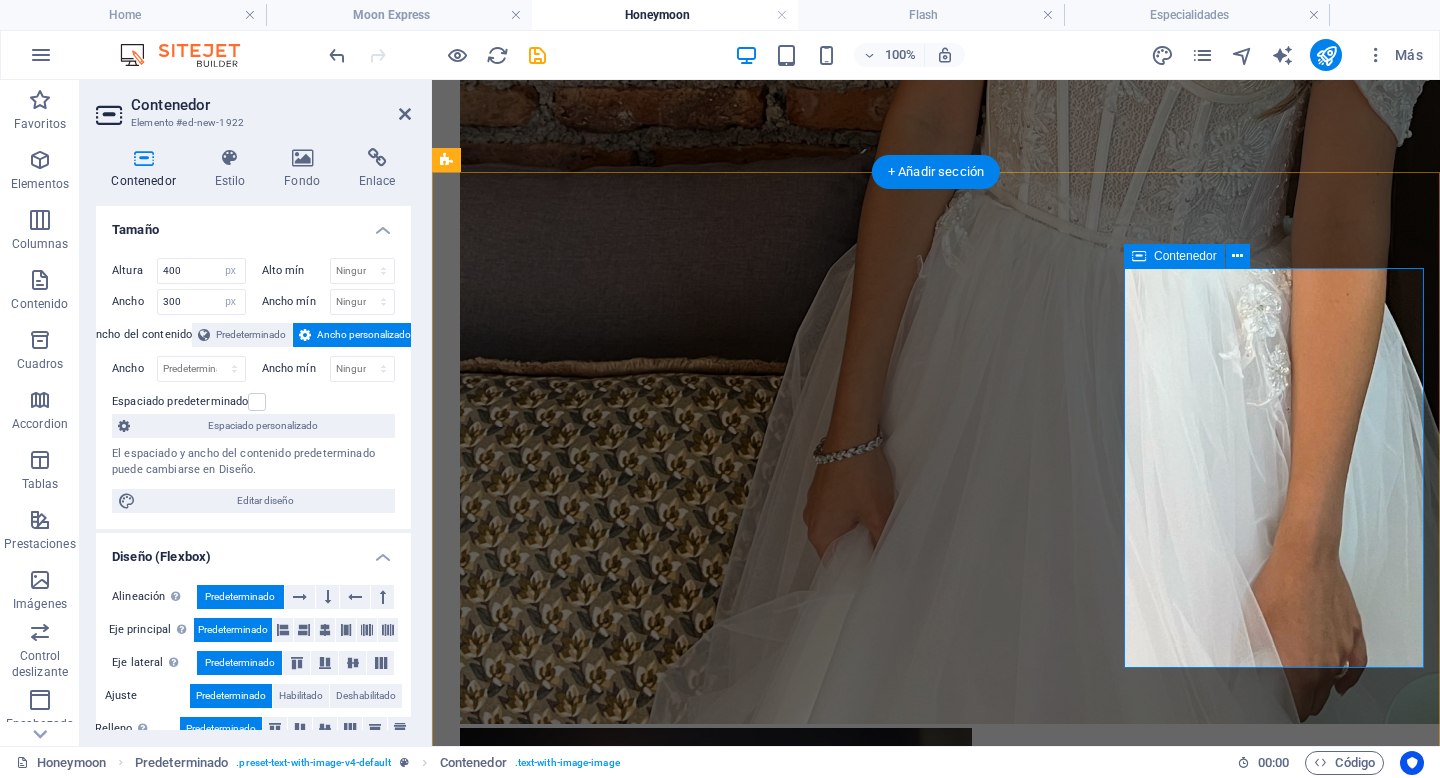 click on "Suelta el contenido aquí o  Añadir elementos  Pegar portapapeles" at bounding box center [590, 3867] 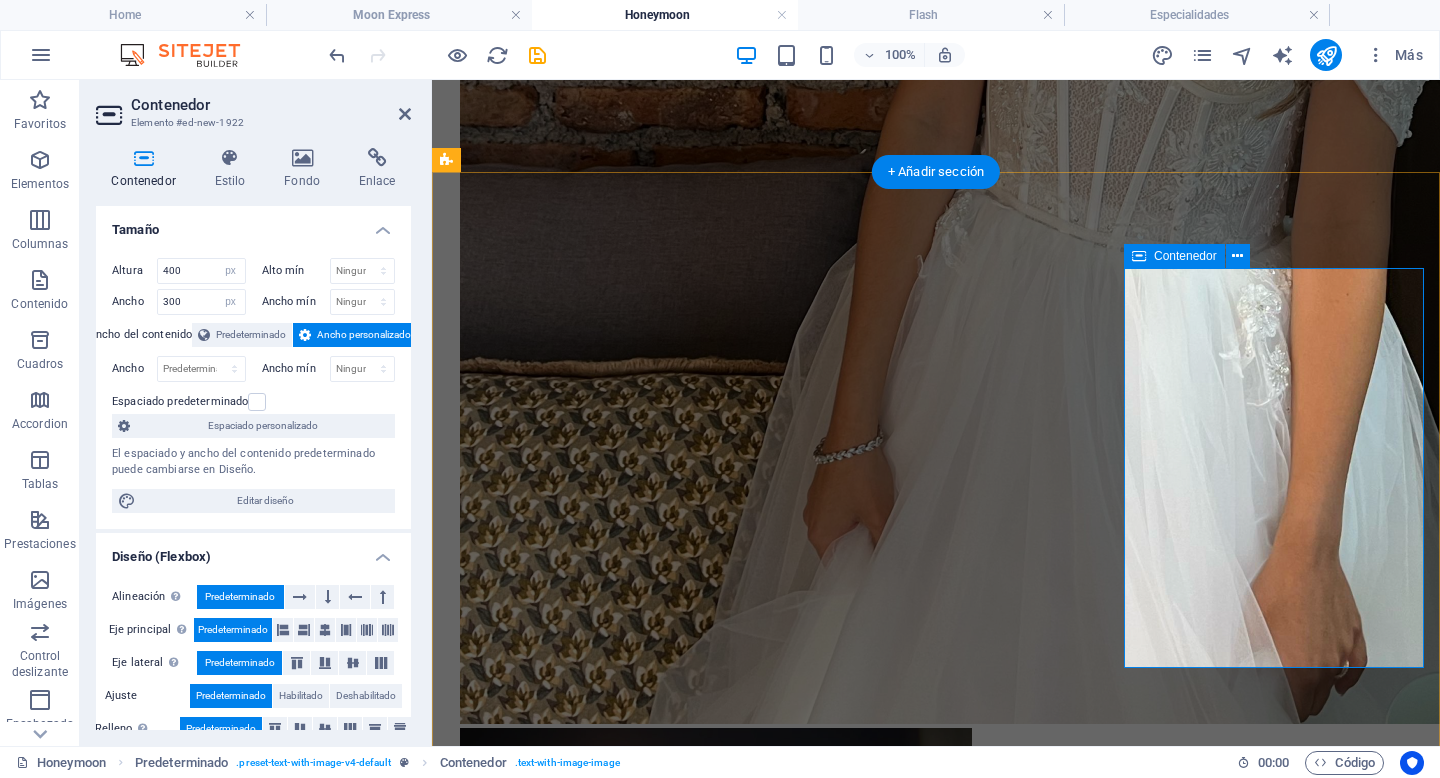 click on "Suelta el contenido aquí o  Añadir elementos  Pegar portapapeles" at bounding box center (590, 3867) 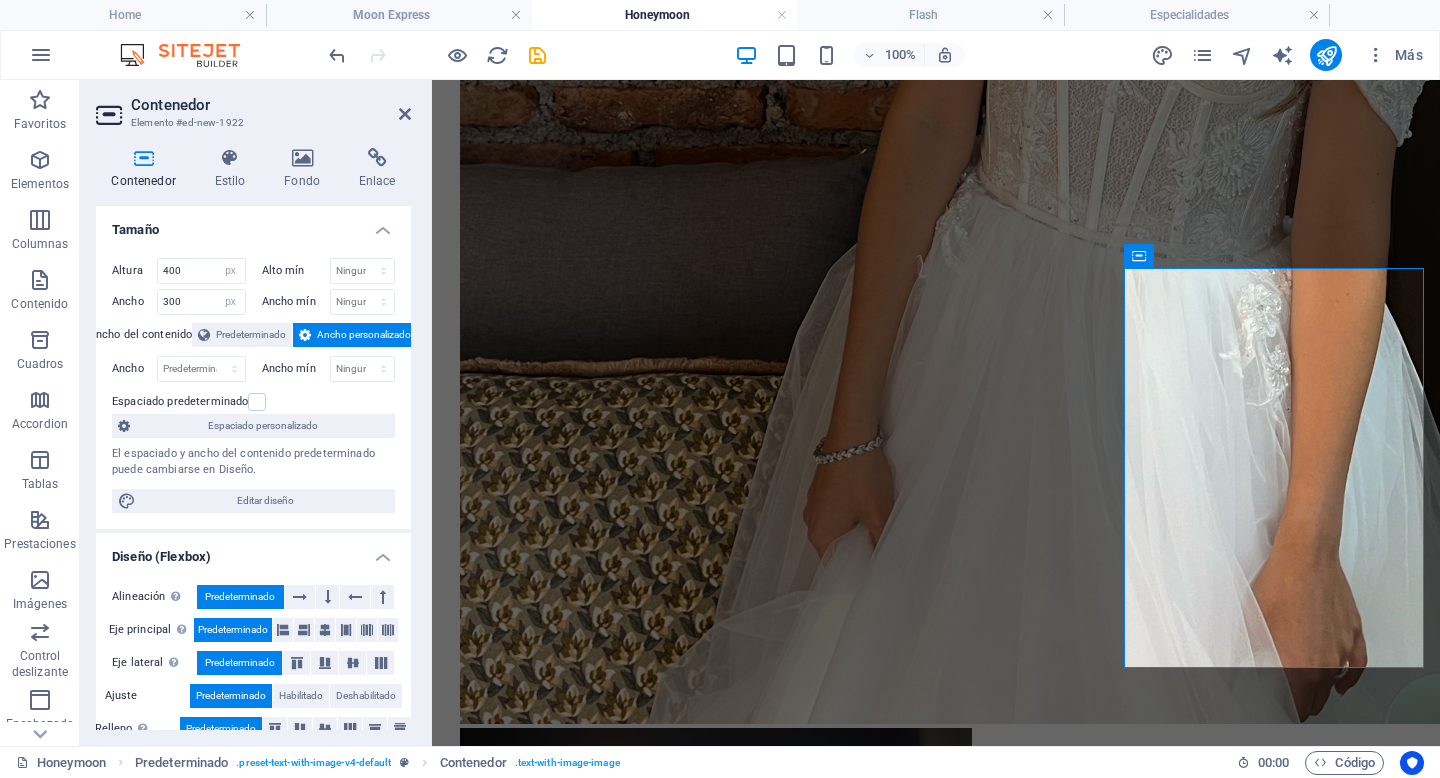 click on "Contenedor Estilo Fondo Enlace Tamaño Altura 400 Predeterminado px rem % vh vw Alto mín Ninguno px rem % vh vw Ancho 300 Predeterminado px rem % em vh vw Ancho mín Ninguno px rem % vh vw Ancho del contenido Predeterminado Ancho personalizado Ancho Predeterminado px rem % em vh vw Ancho mín Ninguno px rem % vh vw Espaciado predeterminado Espaciado personalizado El espaciado y ancho del contenido predeterminado puede cambiarse en Diseño. Editar diseño Diseño (Flexbox) Alineación Determina flex-direction. Predeterminado Eje principal Determina la forma en la que los elementos deberían comportarse por el eje principal en este contenedor (contenido justificado). Predeterminado Eje lateral Controla la dirección vertical del elemento en el contenedor (alinear elementos). Predeterminado Ajuste Predeterminado Habilitado Deshabilitado Relleno Controla las distancias y la dirección de los elementos en el eje Y en varias líneas (alinear contenido). Predeterminado Accesibilidad Rol Ninguno 100" at bounding box center (253, 439) 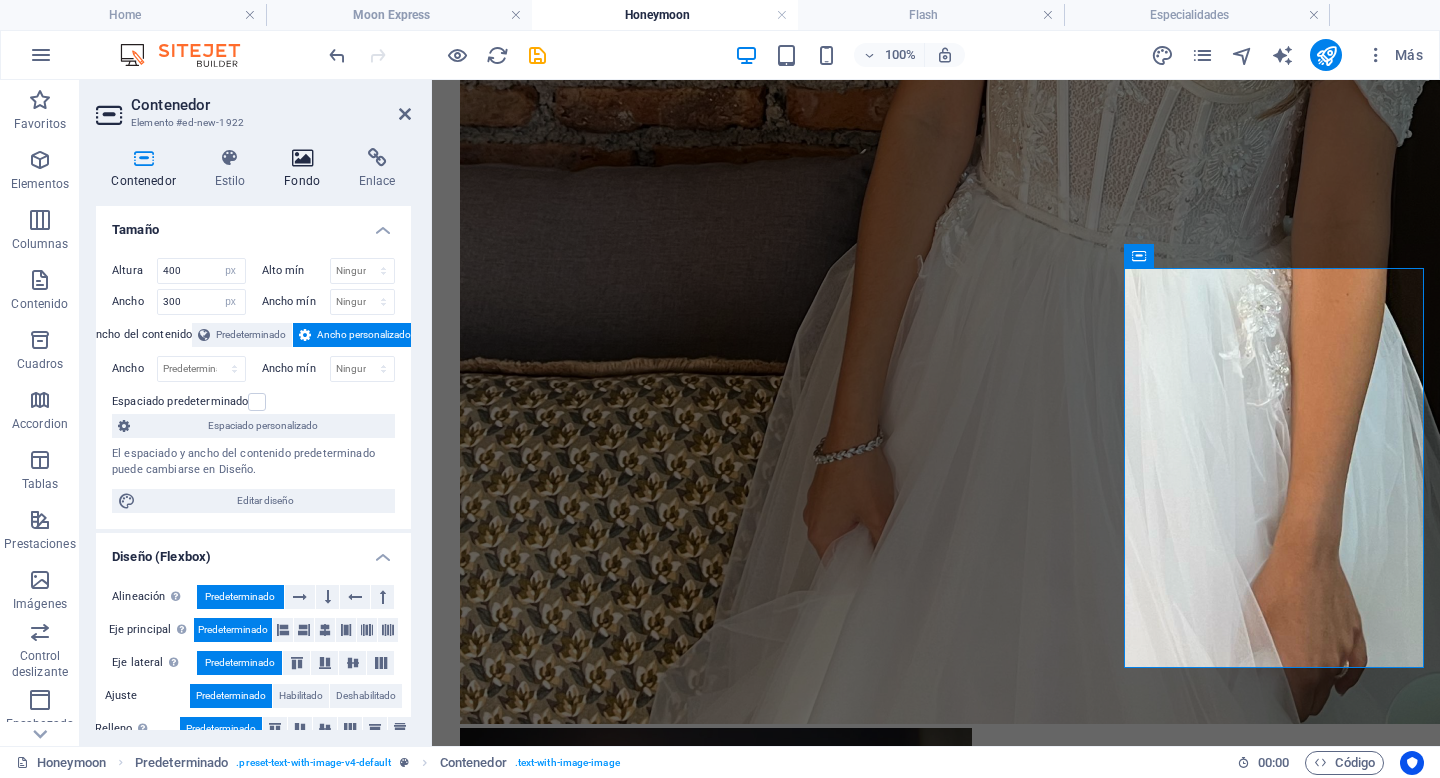 click at bounding box center [302, 158] 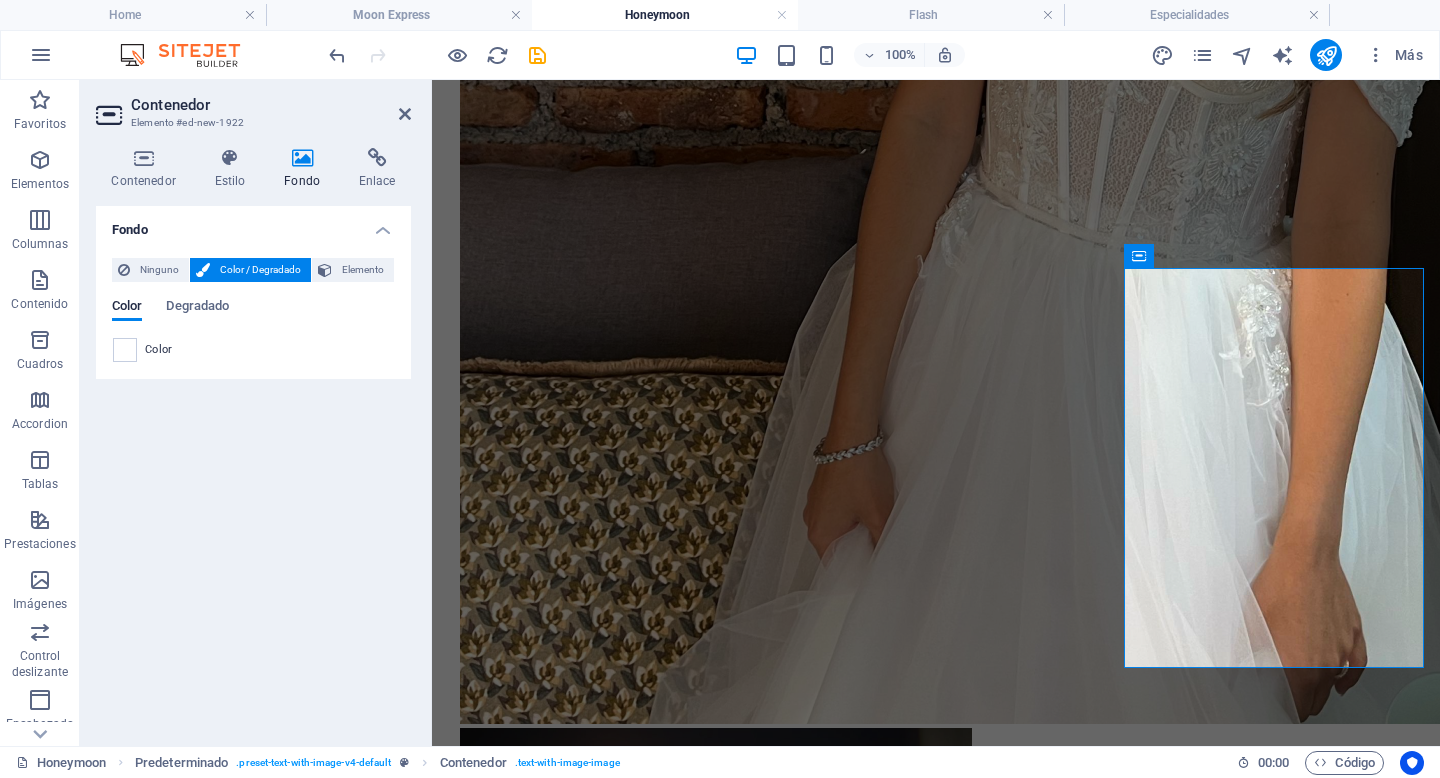 click on "Color / Degradado" at bounding box center (260, 270) 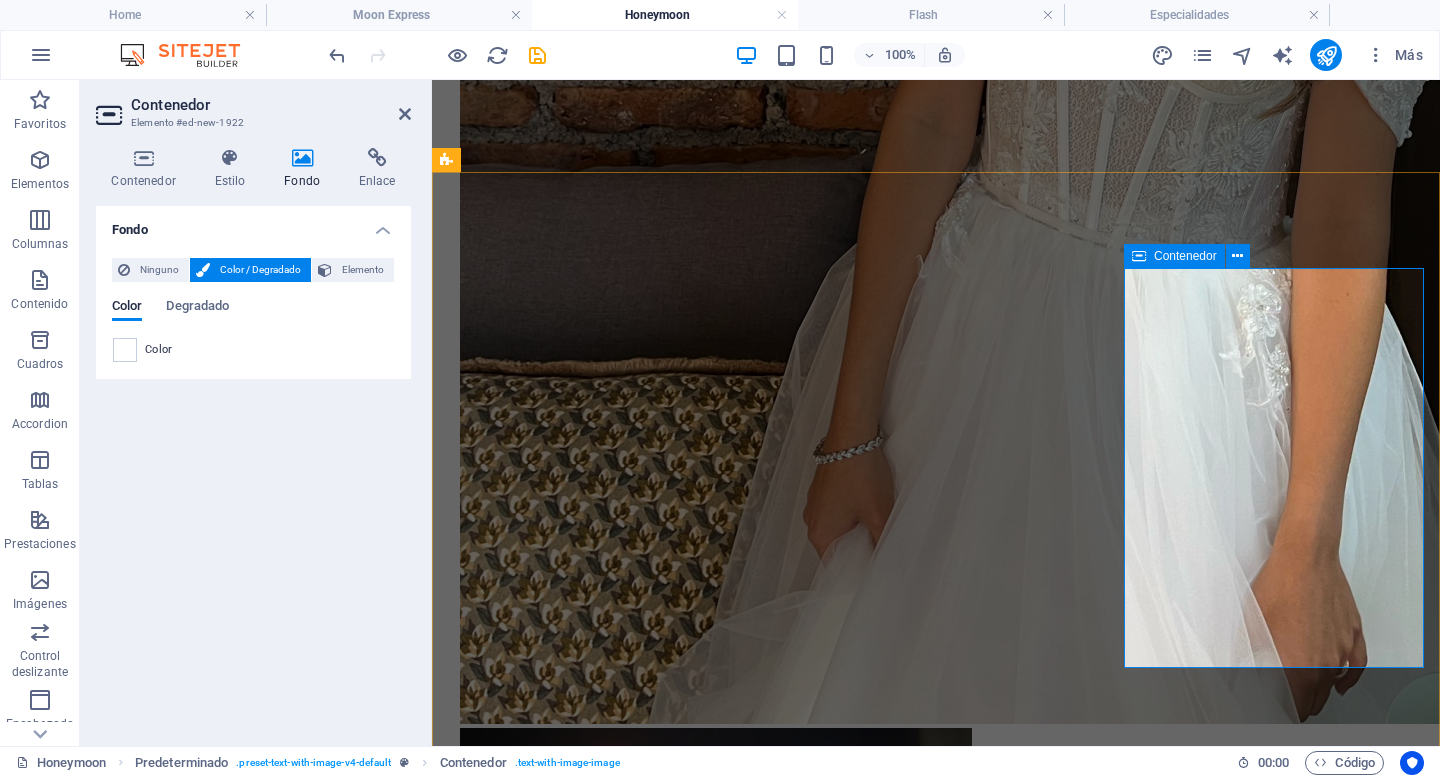 click on "Suelta el contenido aquí o  Añadir elementos  Pegar portapapeles" at bounding box center (590, 3867) 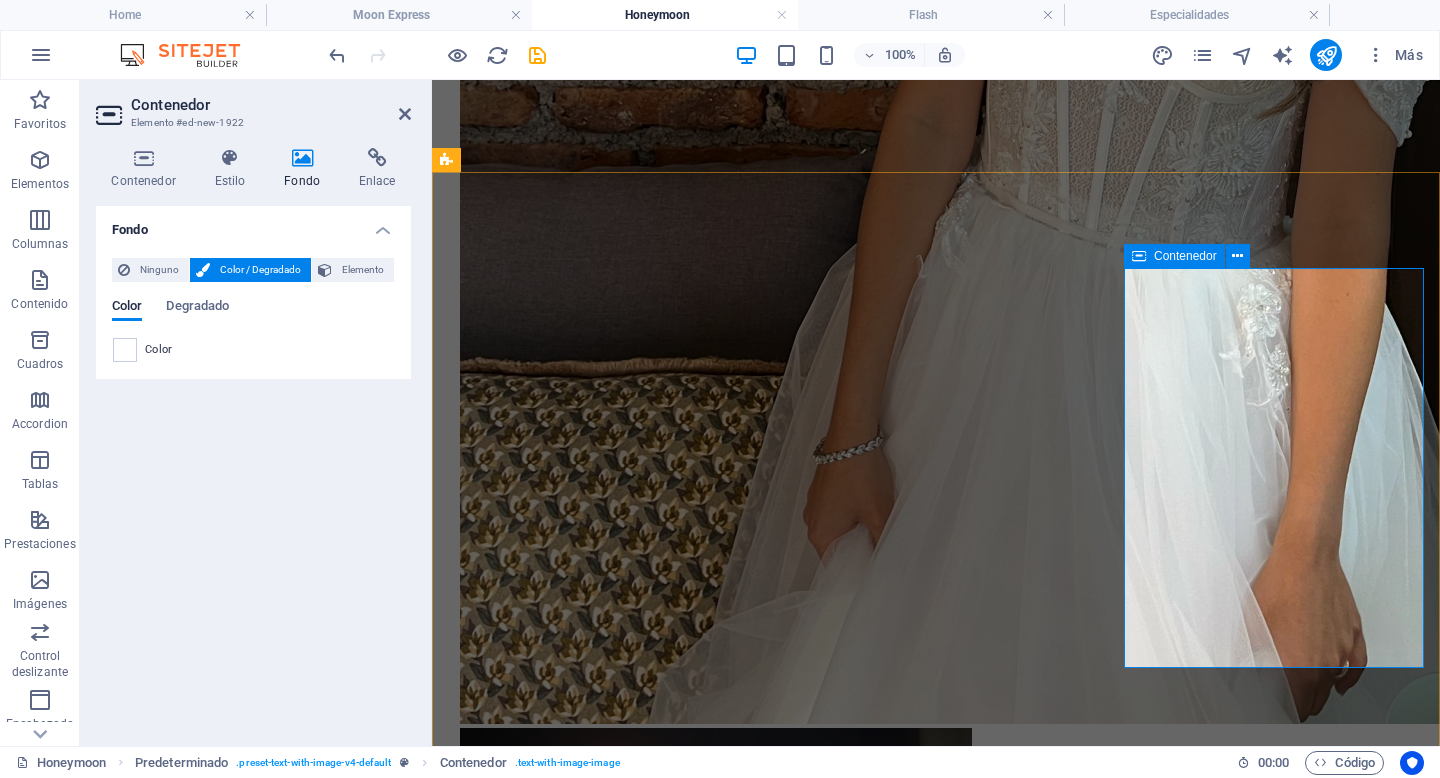 click on "Añadir elementos" at bounding box center (590, 3879) 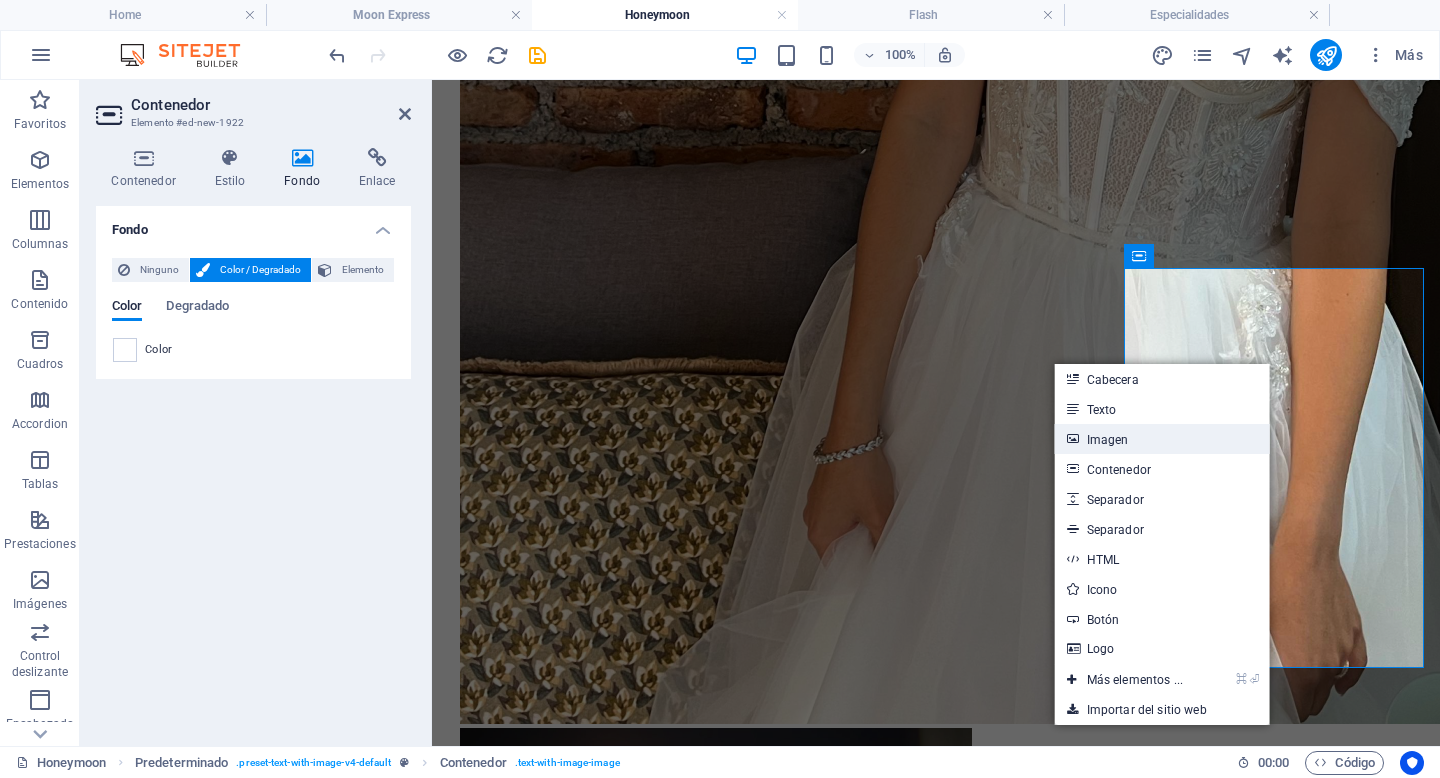 drag, startPoint x: 1145, startPoint y: 432, endPoint x: 679, endPoint y: 389, distance: 467.9797 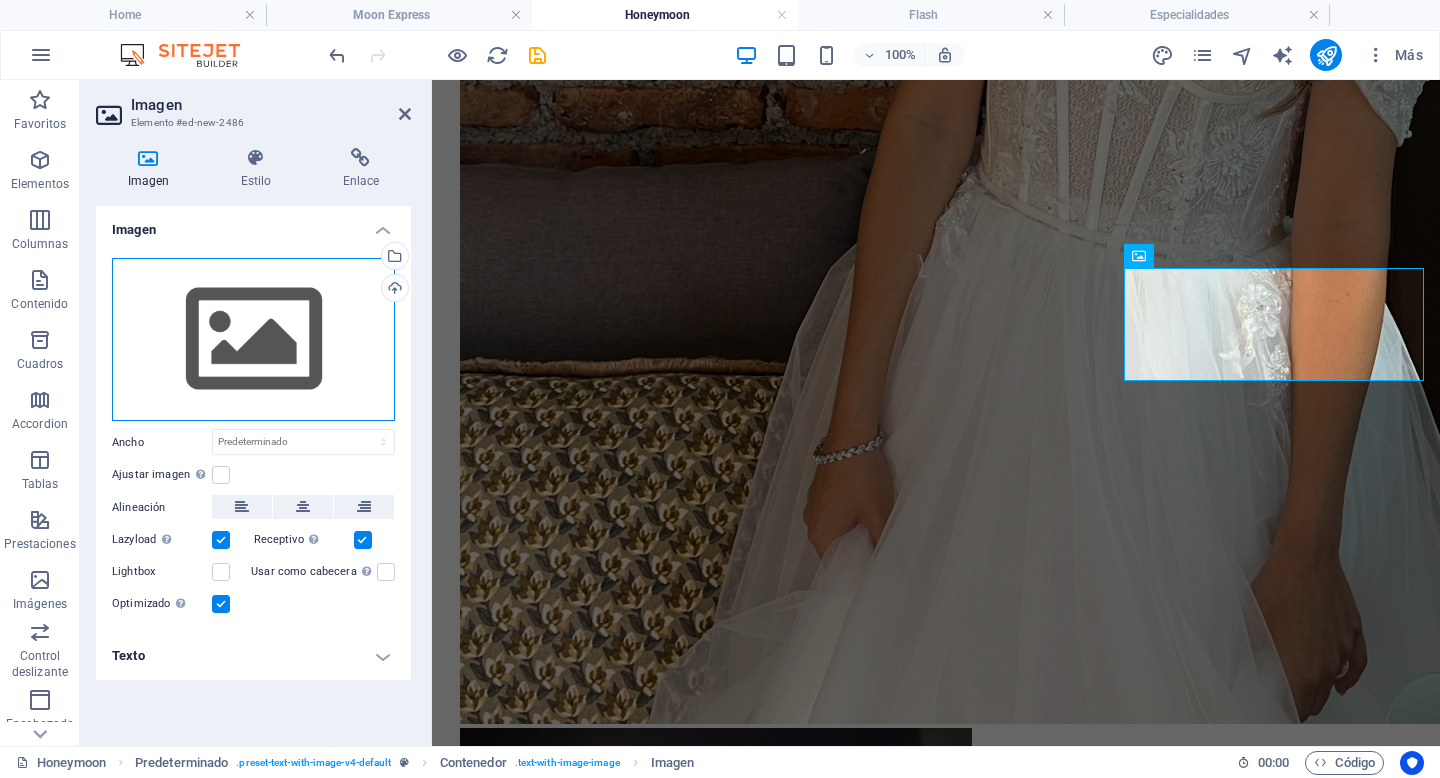 click on "Arrastra archivos aquí, haz clic para escoger archivos o  selecciona archivos de Archivos o de nuestra galería gratuita de fotos y vídeos" at bounding box center [253, 340] 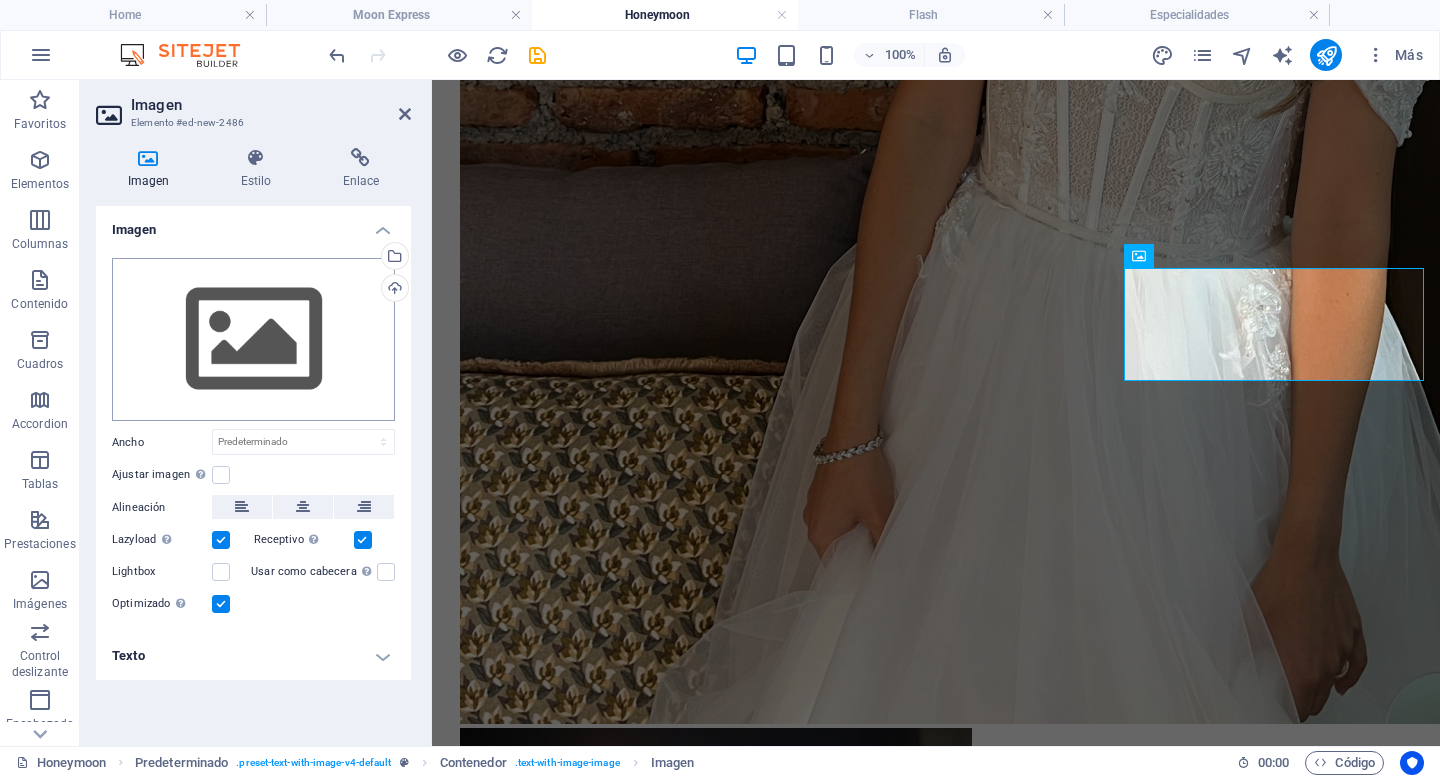 click on "angelicalvarado.cl Home Moon Express Honeymoon Flash Especialidades Favoritos Elementos Columnas Contenido Cuadros Accordion Tablas Prestaciones Imágenes Control deslizante Encabezado Pie de página Formularios Marketing Colecciones
Arrastra aquí para reemplazar el contenido existente. Si quieres crear un elemento nuevo, pulsa “Ctrl”.
H2   Predeterminado   Contenedor   Contenedor   Banner   Imagen   Banner   Barra de menús   Menú 70% Más Home Predeterminado . preset-text-with-image-v4-default Contenedor . text-with-image-image Imagen 00 : 00 Código Favoritos Elementos Columnas Contenido Cuadros Accordion Tablas Prestaciones Imágenes Control deslizante Encabezado Pie de página Formularios Marketing Colecciones
Arrastra aquí para reemplazar el contenido existente. Si quieres crear un elemento nuevo, pulsa “Ctrl”.
H1   Banner   Banner   Contenedor   Predeterminado" at bounding box center [720, 389] 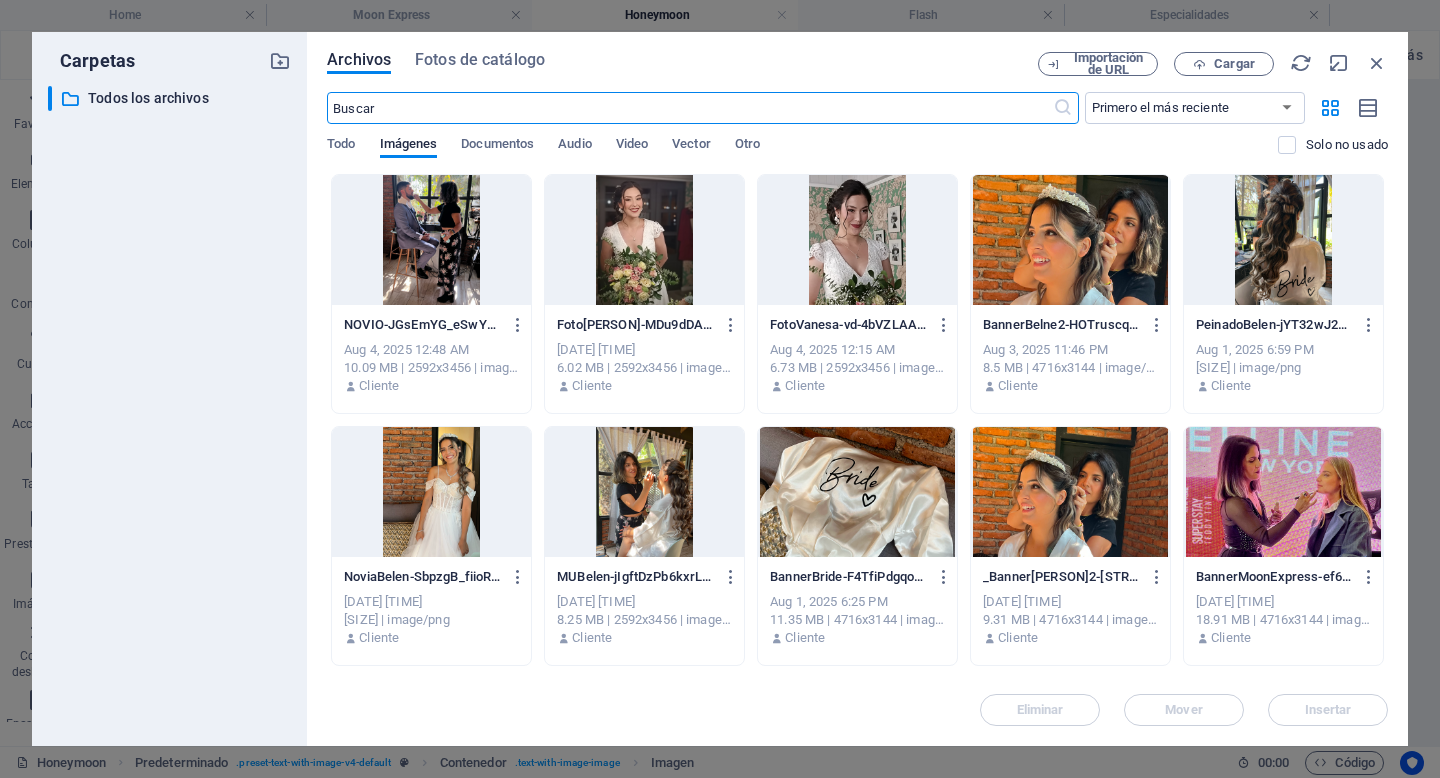 scroll, scrollTop: 1965, scrollLeft: 0, axis: vertical 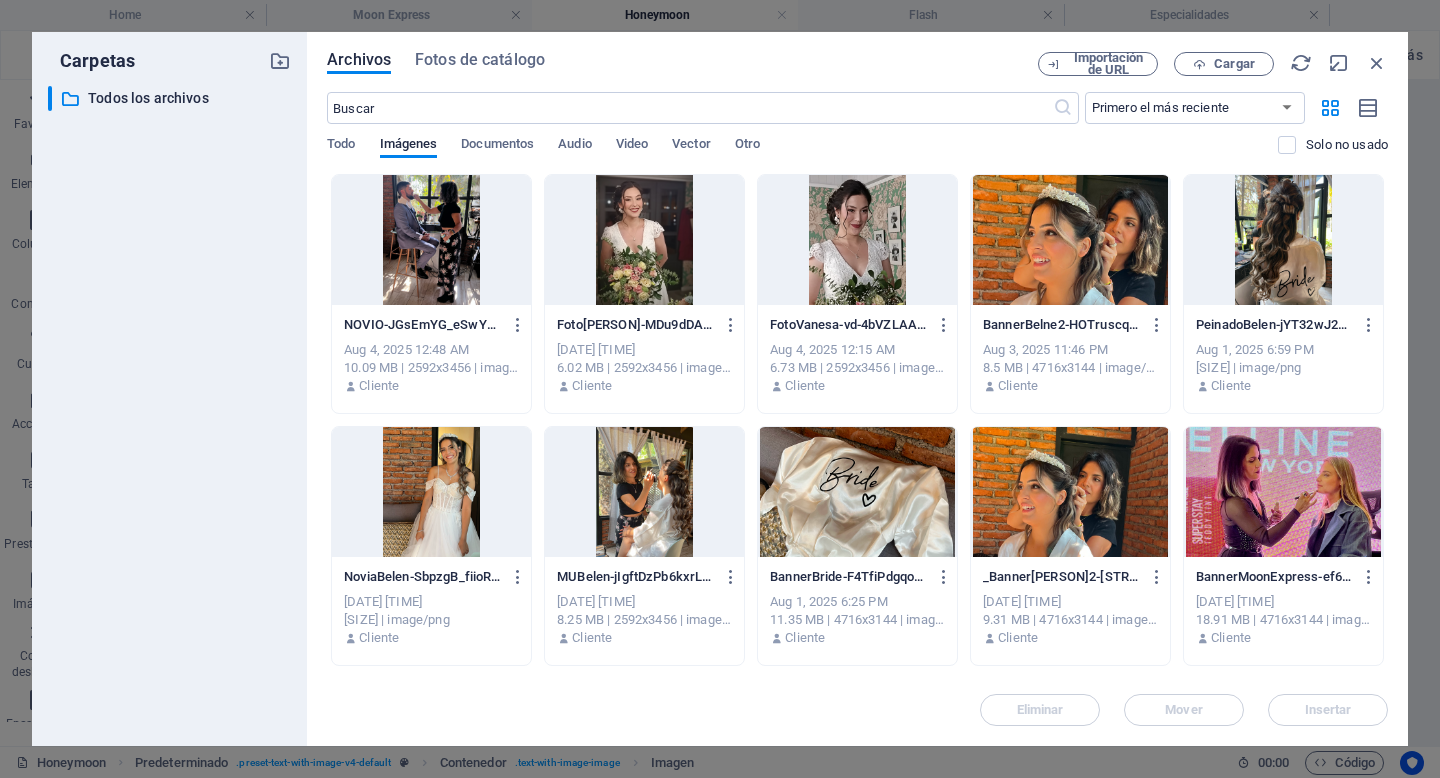 click at bounding box center (431, 240) 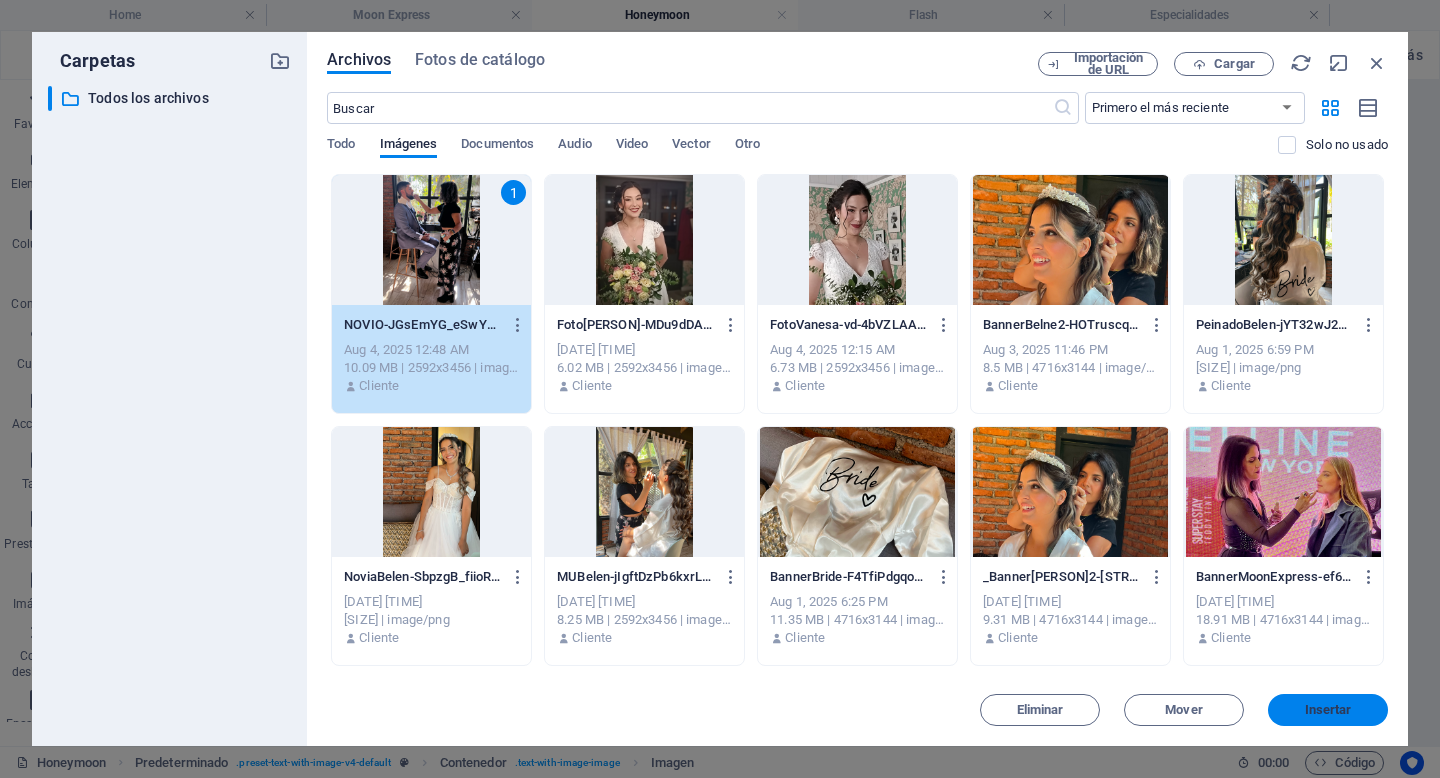 click on "Insertar" at bounding box center (1328, 710) 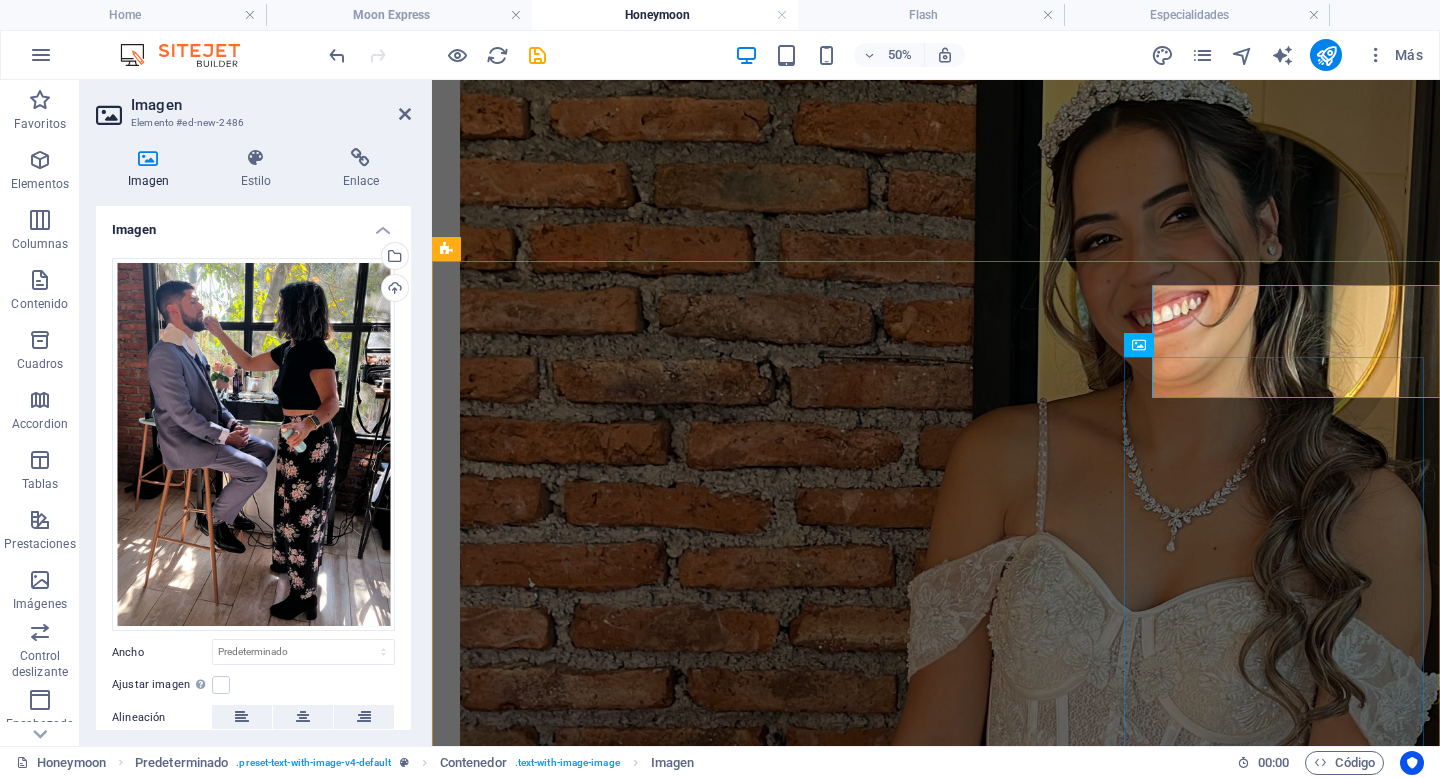 scroll, scrollTop: 2516, scrollLeft: 0, axis: vertical 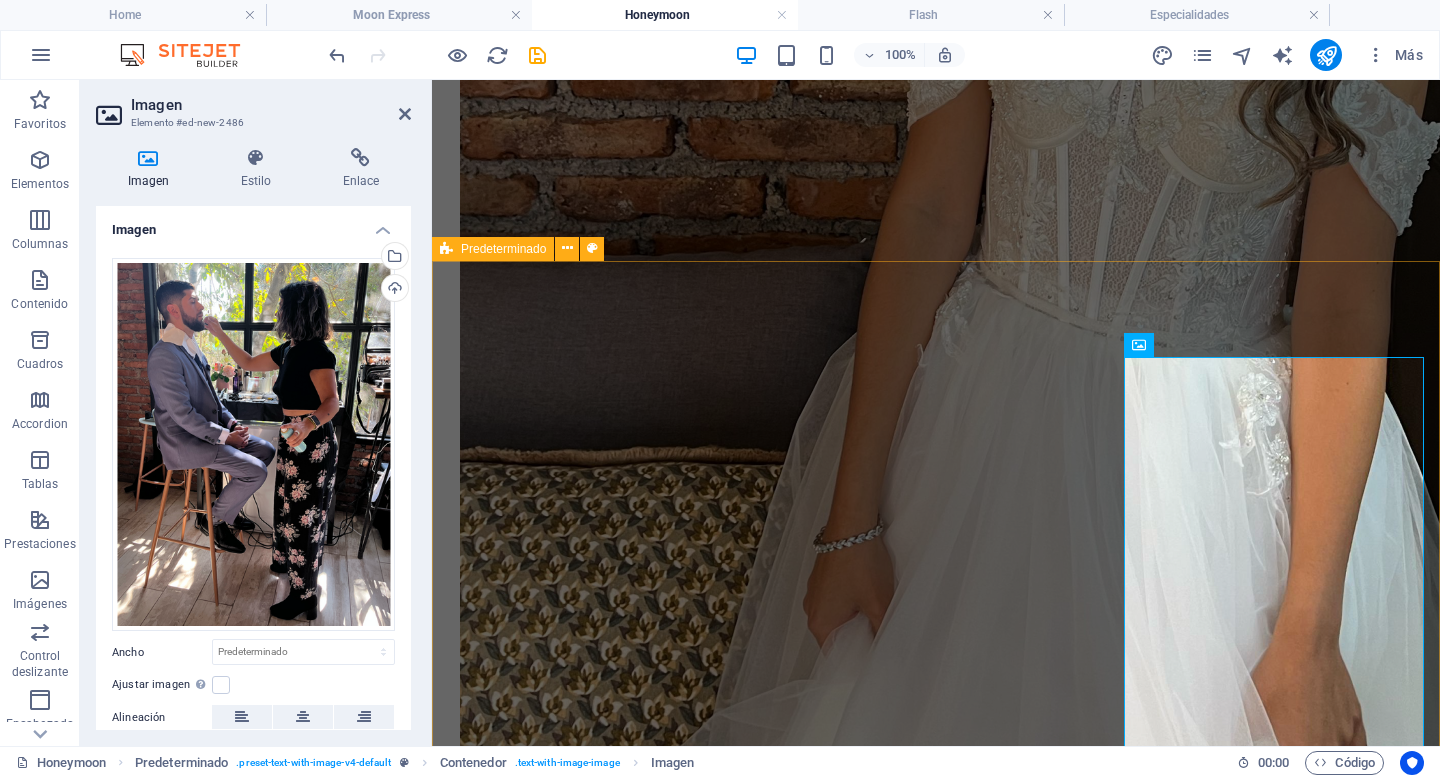 click on "New headline Lorem ipsum dolor sit amet, consectetuer adipiscing elit. Aenean commodo ligula eget dolor. Lorem ipsum dolor sit amet, consectetuer adipiscing elit leget dolor. Lorem ipsum dolor sit amet, consectetuer adipiscing elit. Aenean commodo ligula eget dolor. Lorem ipsum dolor sit amet, consectetuer adipiscing elit dolor consectetuer adipiscing elit leget dolor. Lorem elit saget ipsum dolor sit amet, consectetuer." at bounding box center (936, 4034) 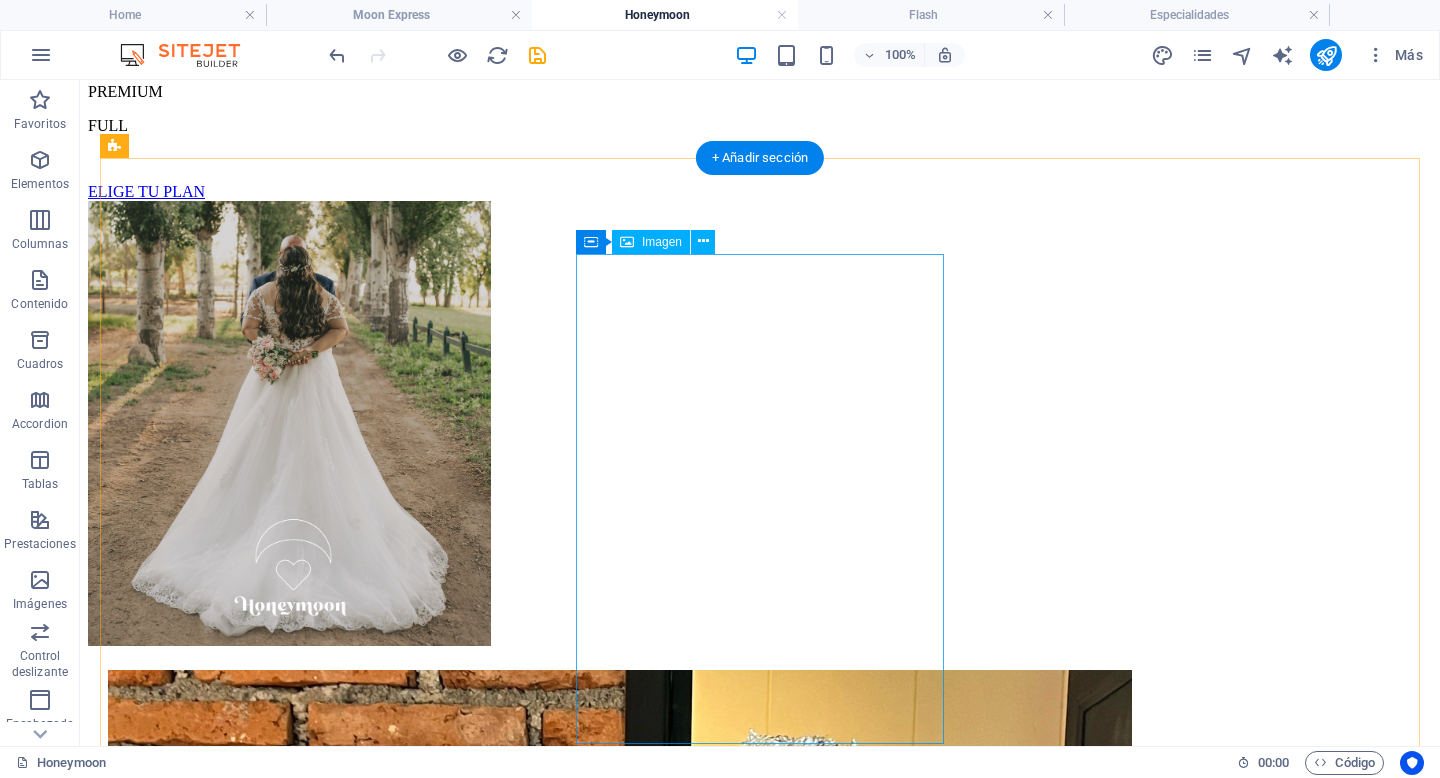 scroll, scrollTop: 1400, scrollLeft: 0, axis: vertical 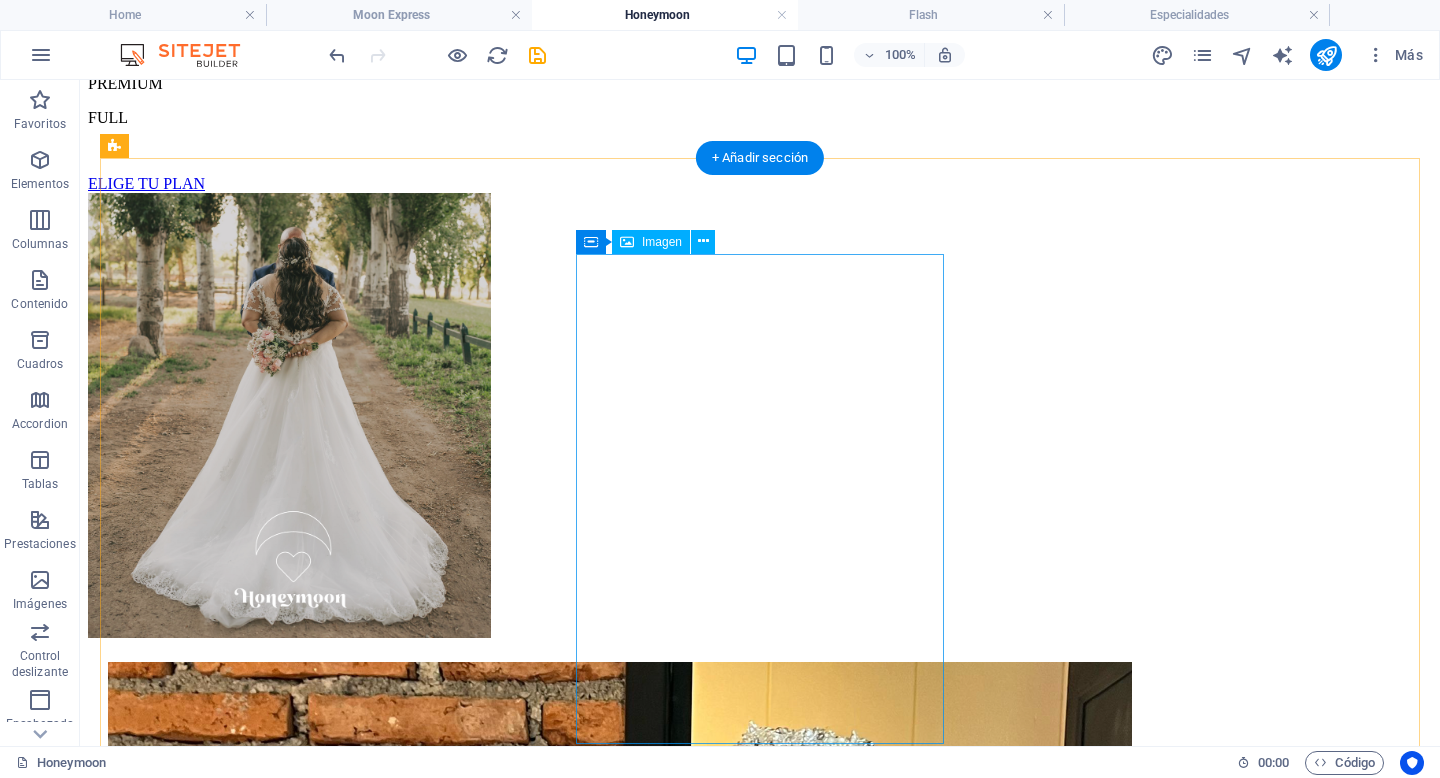 click at bounding box center (760, 2374) 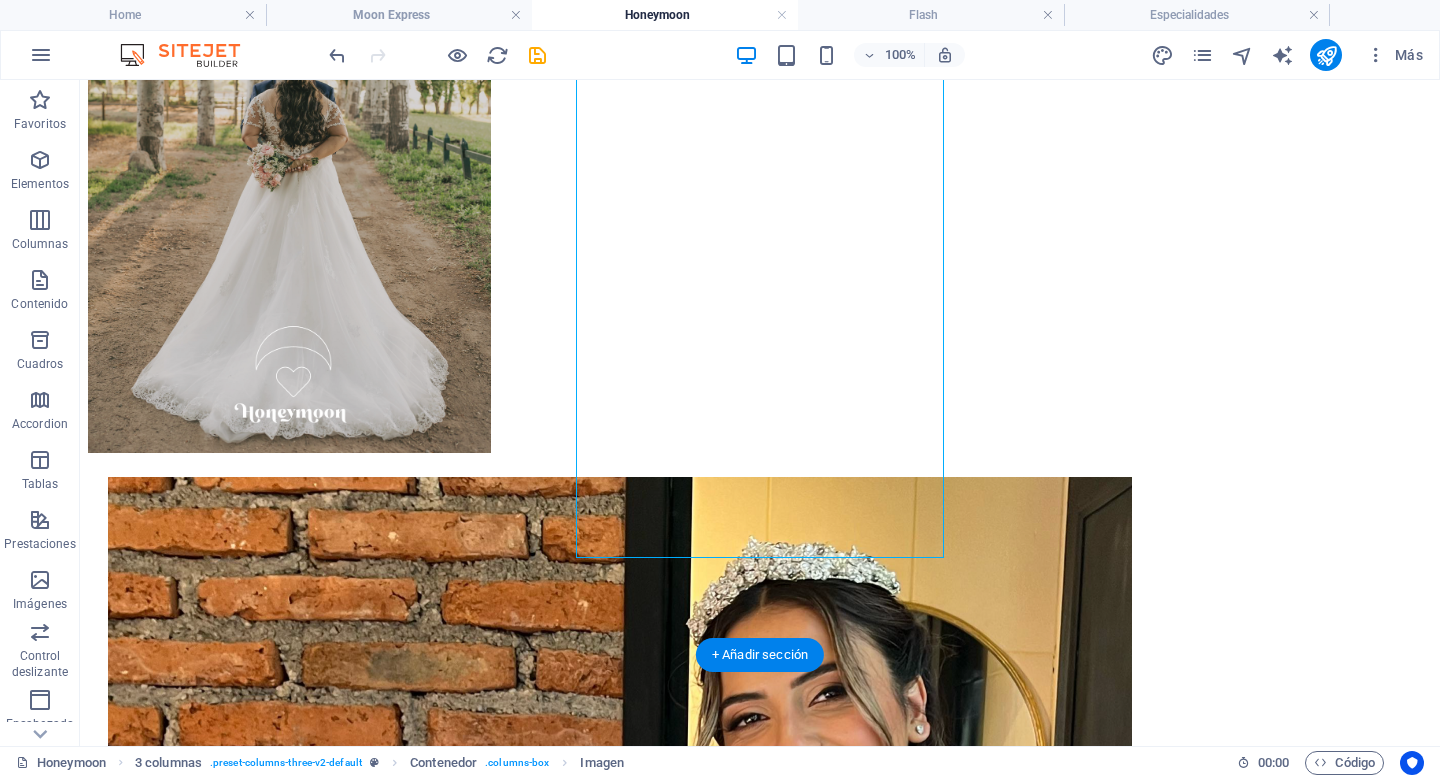 scroll, scrollTop: 1586, scrollLeft: 0, axis: vertical 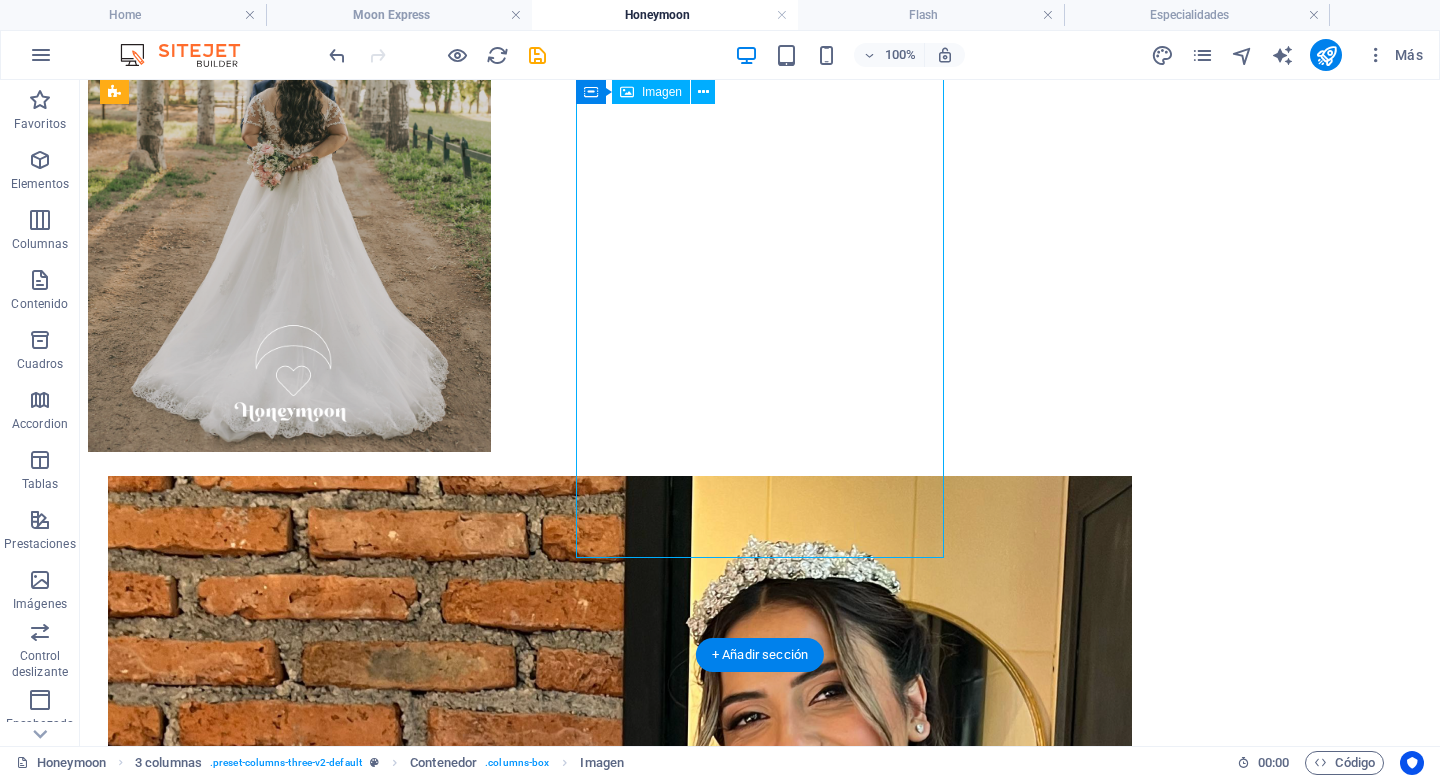 click at bounding box center [760, 2188] 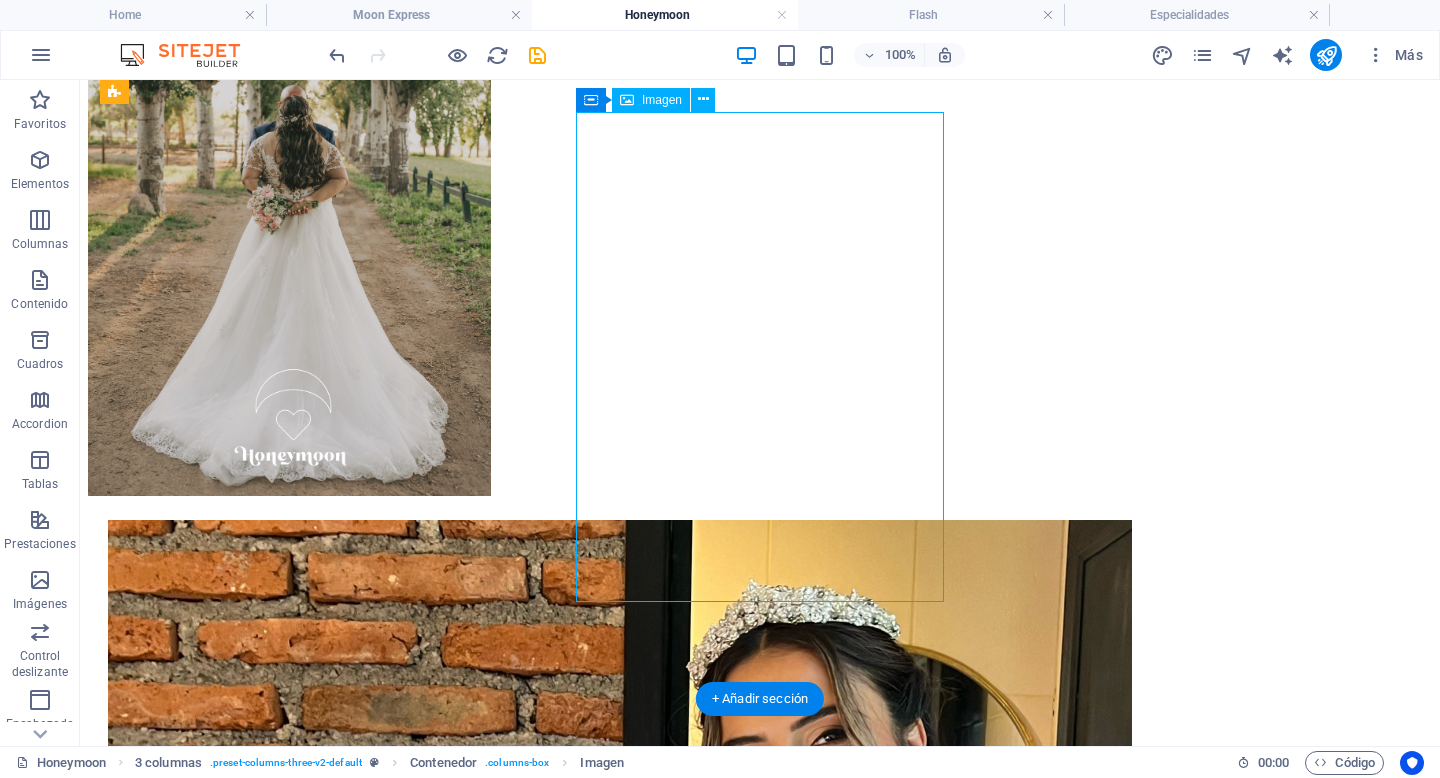 click at bounding box center (760, 2232) 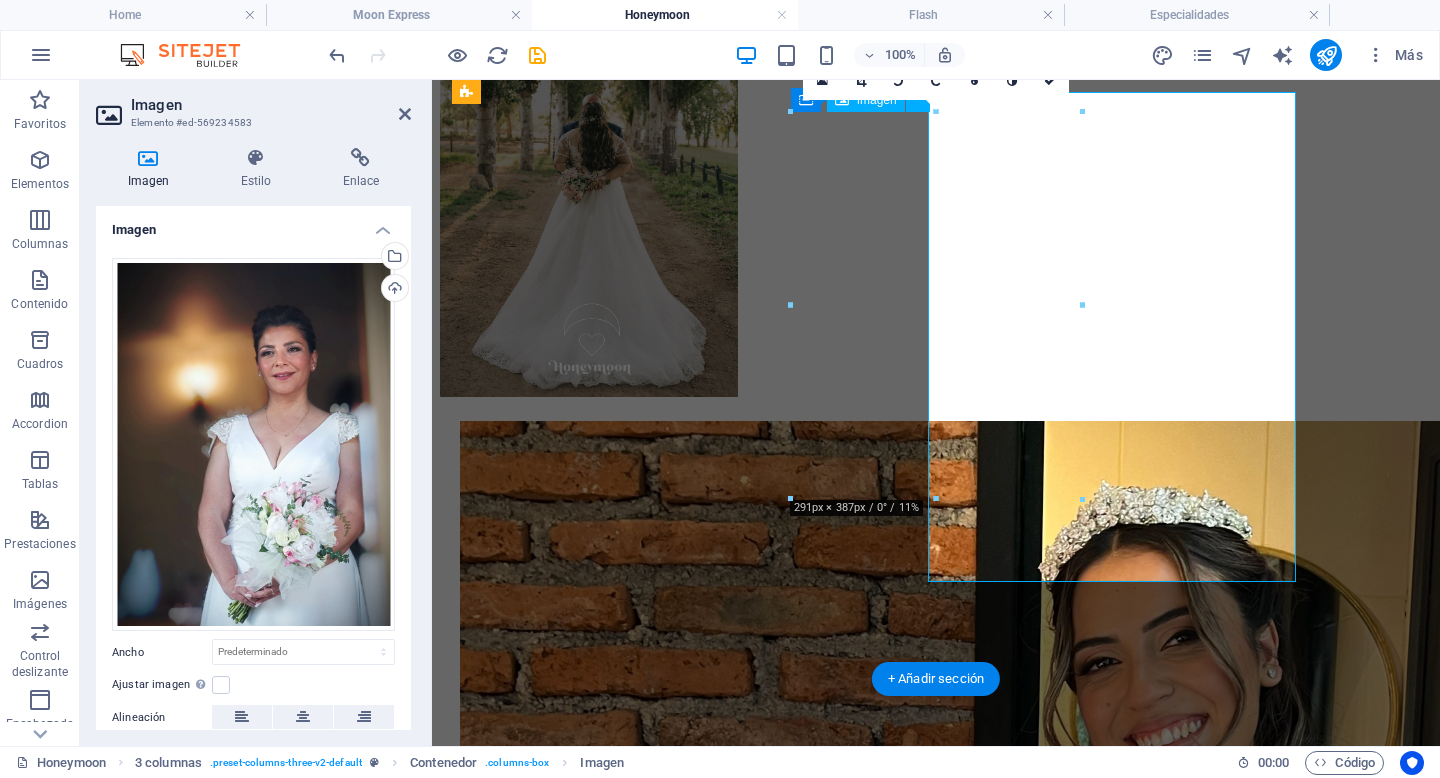scroll, scrollTop: 1562, scrollLeft: 0, axis: vertical 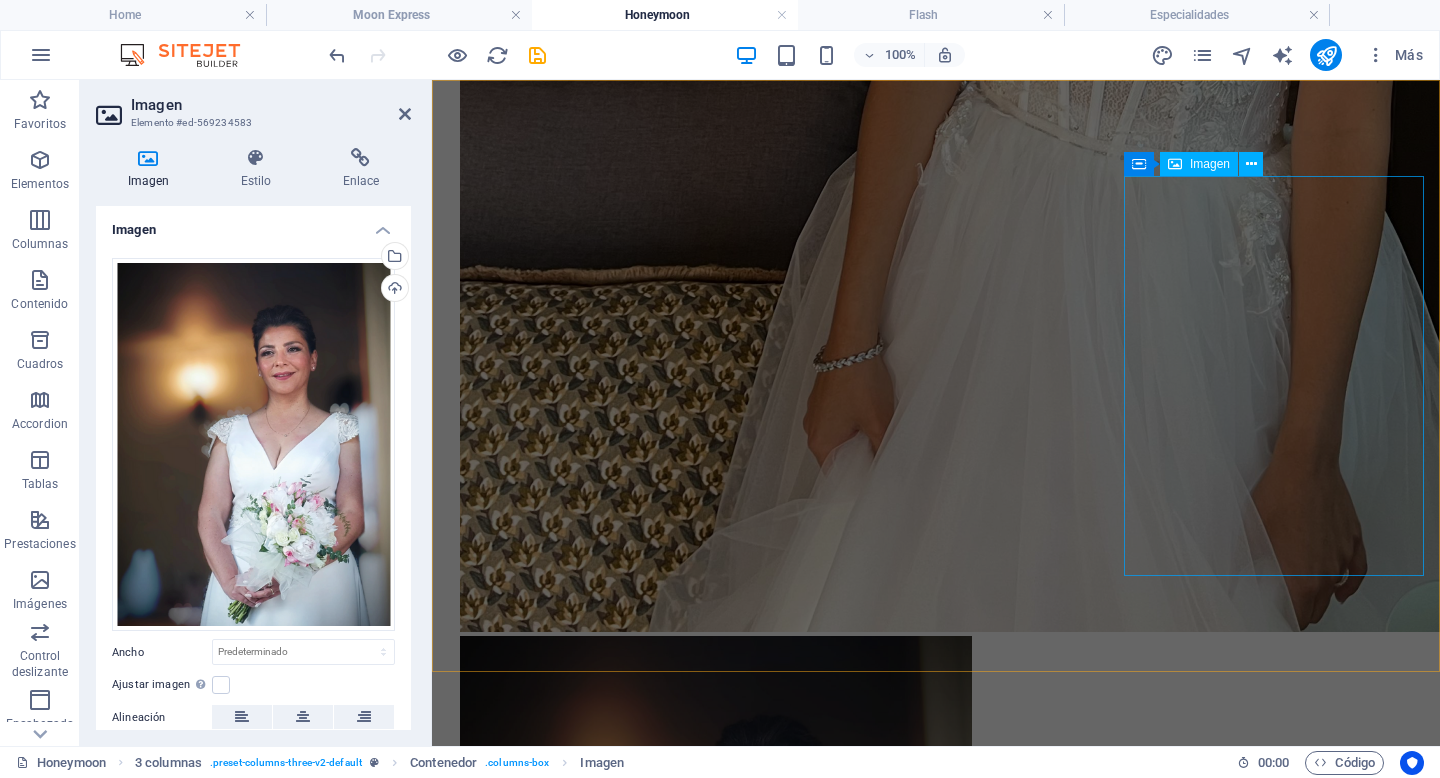 click at bounding box center [590, 4397] 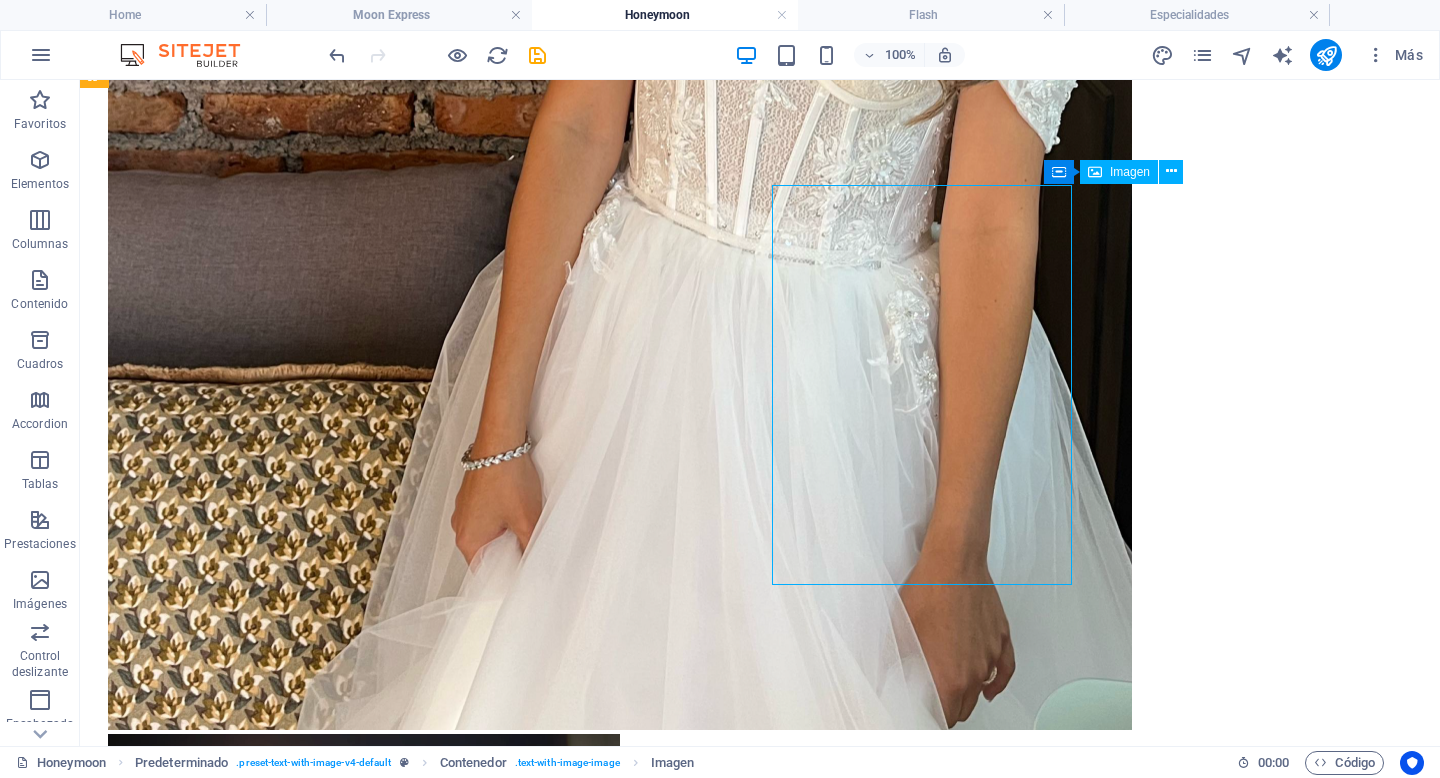 scroll, scrollTop: 2688, scrollLeft: 0, axis: vertical 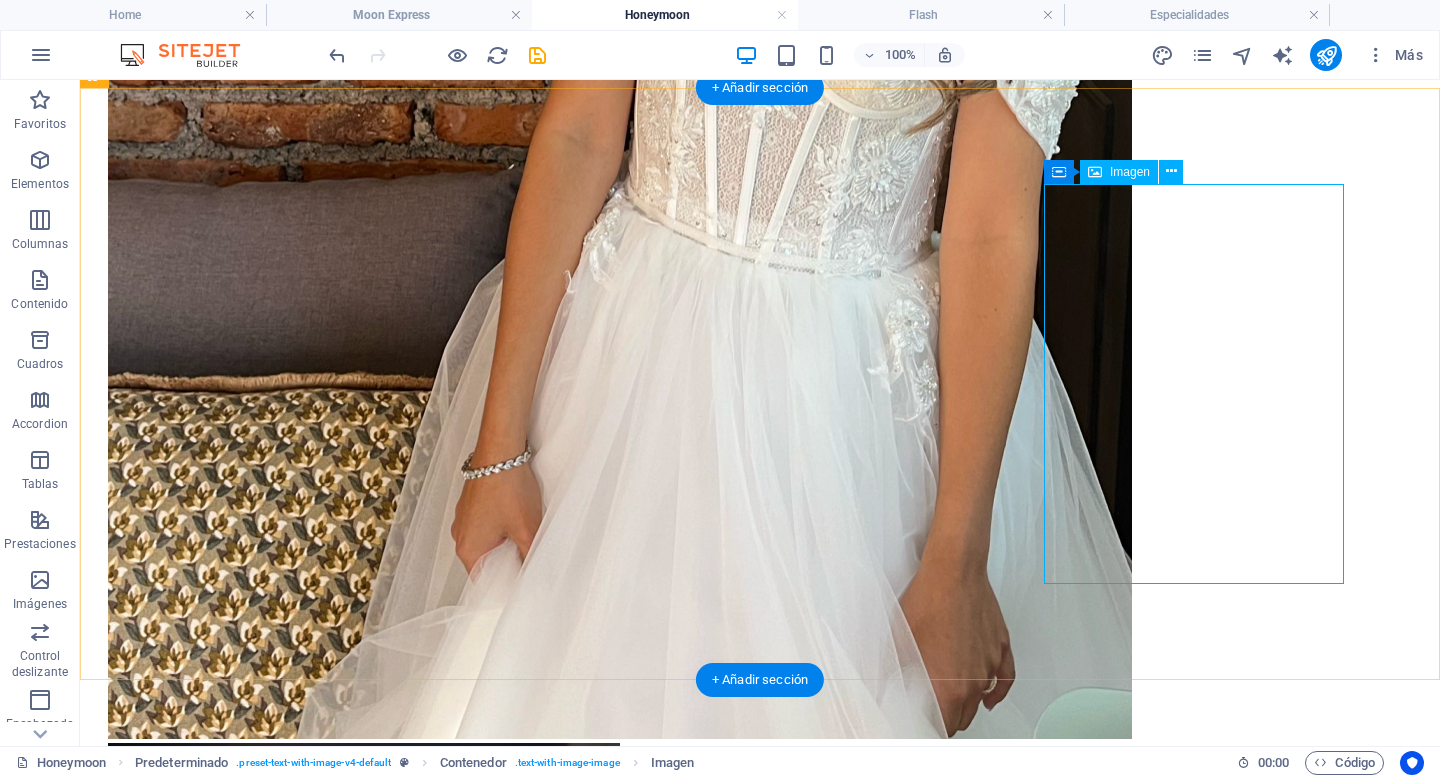 click at bounding box center [238, 4468] 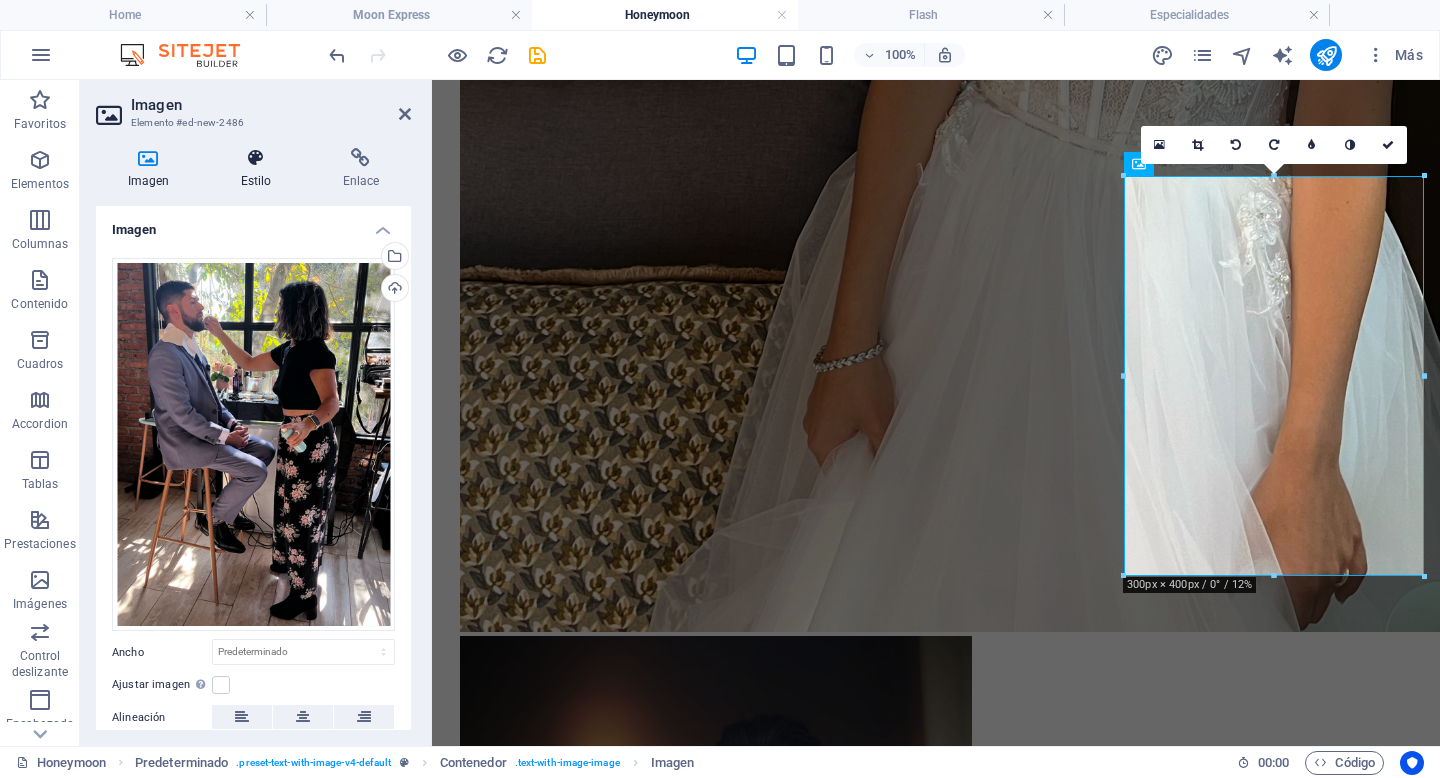 click on "Estilo" at bounding box center (260, 169) 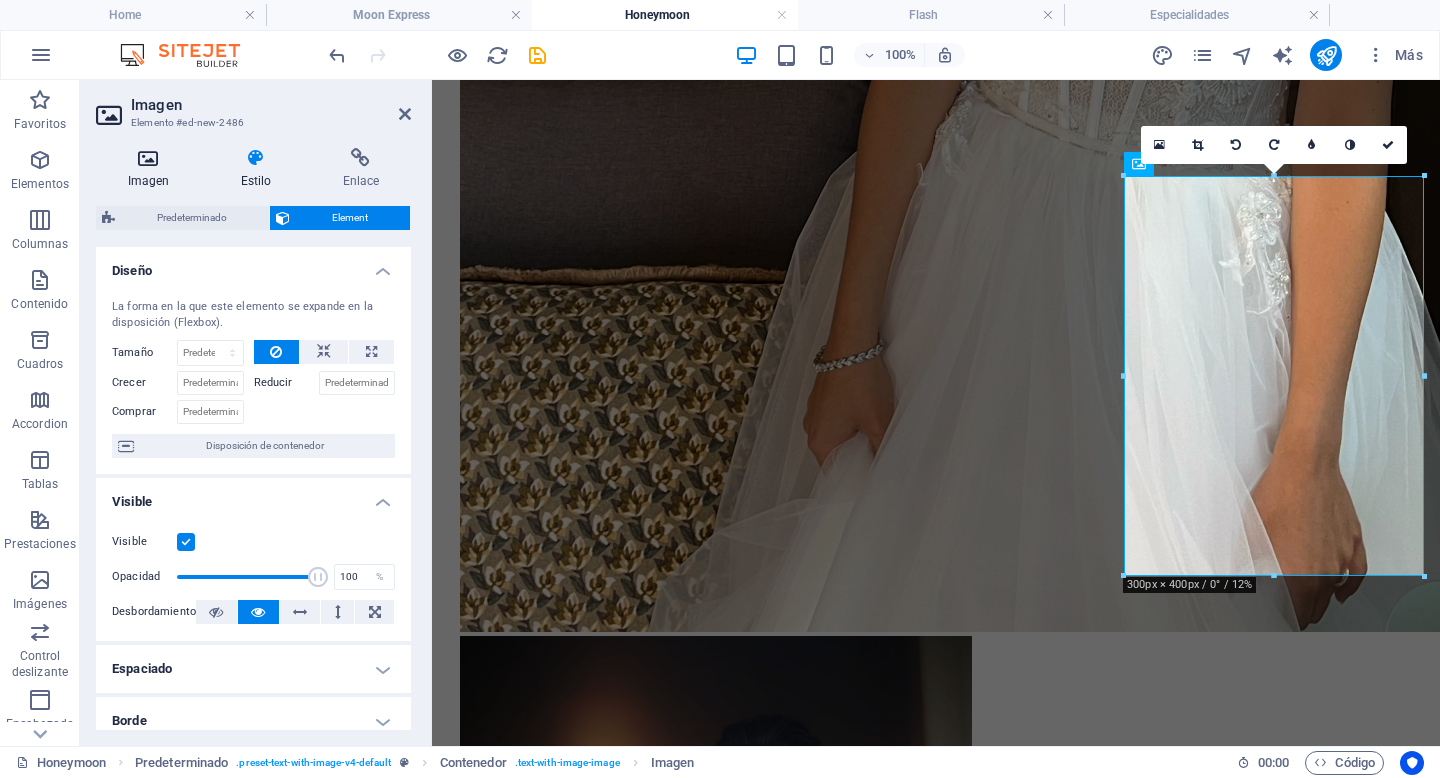 click at bounding box center (148, 158) 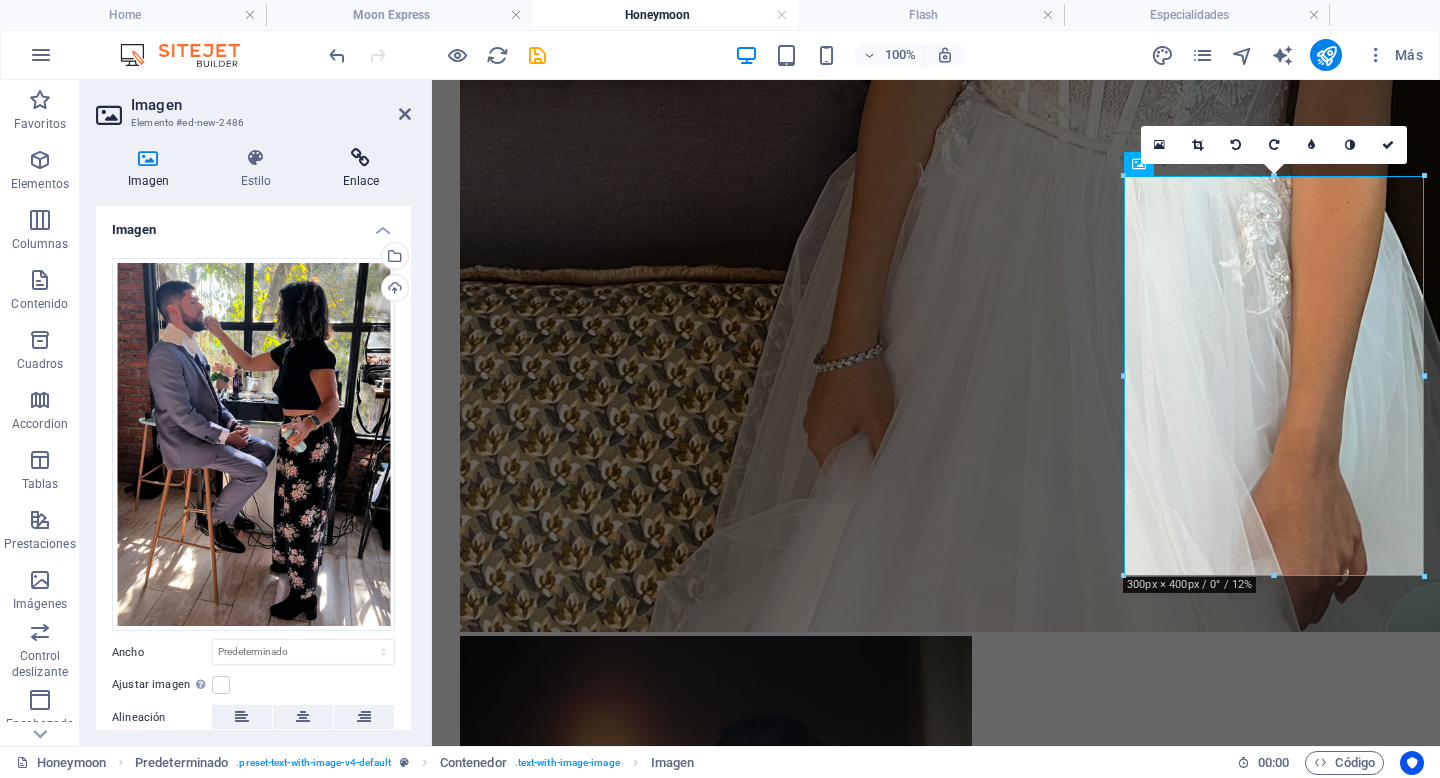 click on "Enlace" at bounding box center (361, 169) 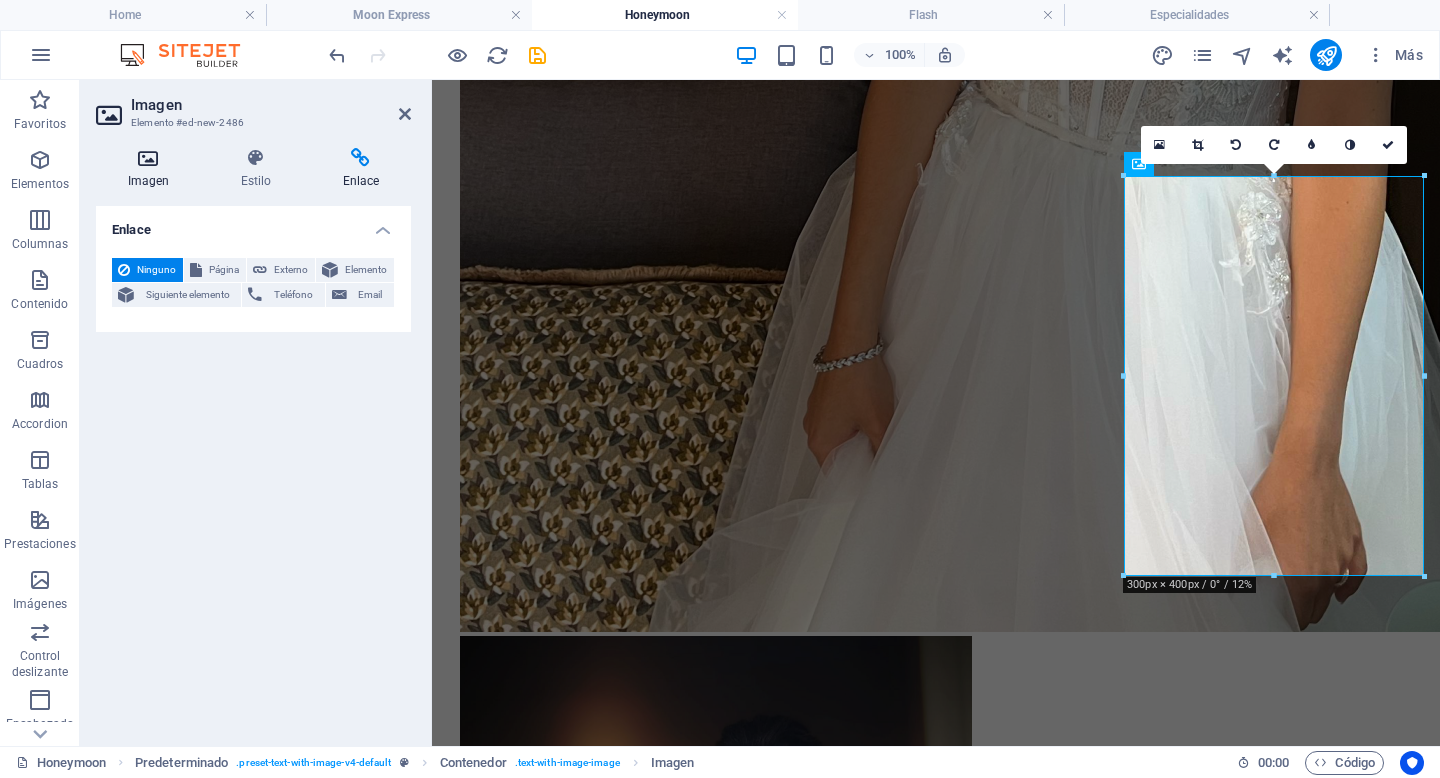 click on "Imagen" at bounding box center (152, 169) 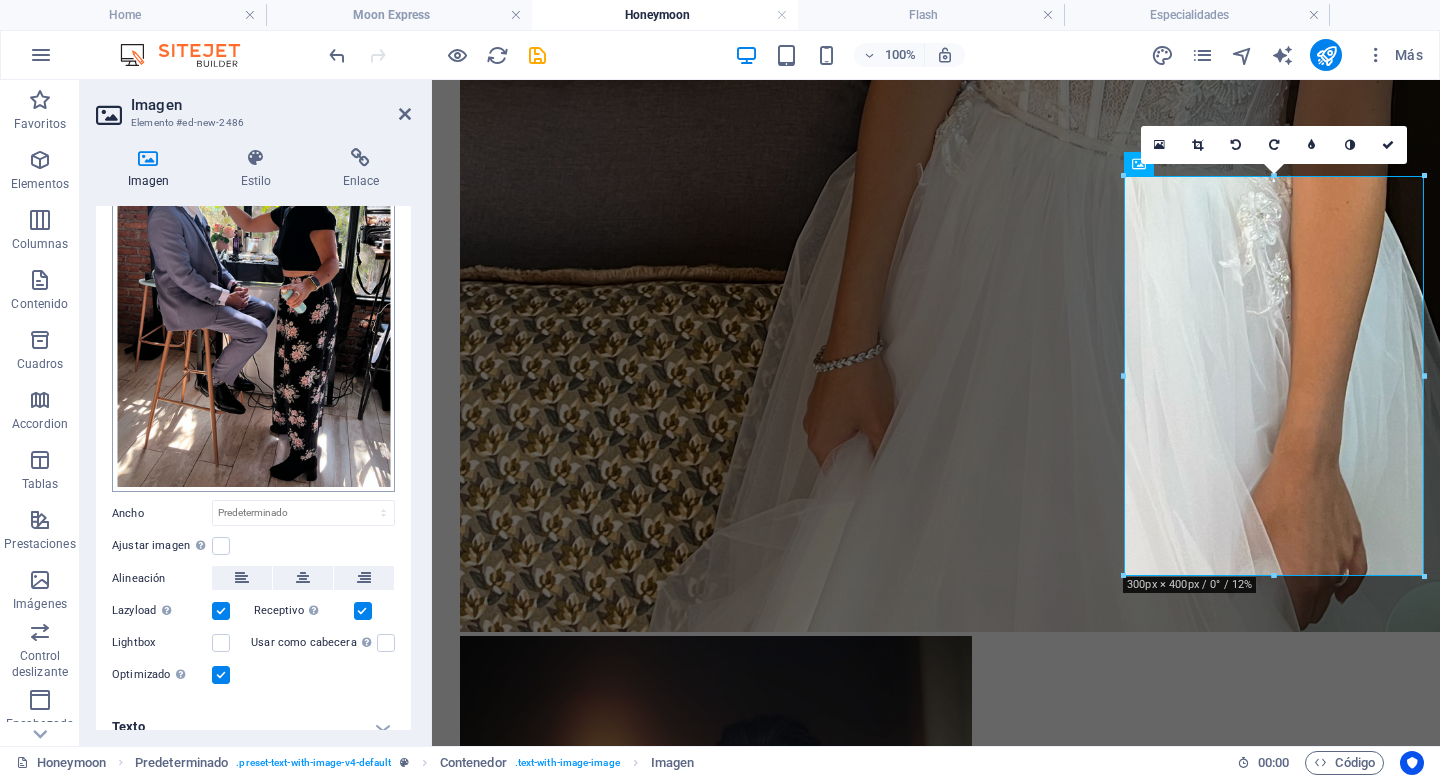 scroll, scrollTop: 137, scrollLeft: 0, axis: vertical 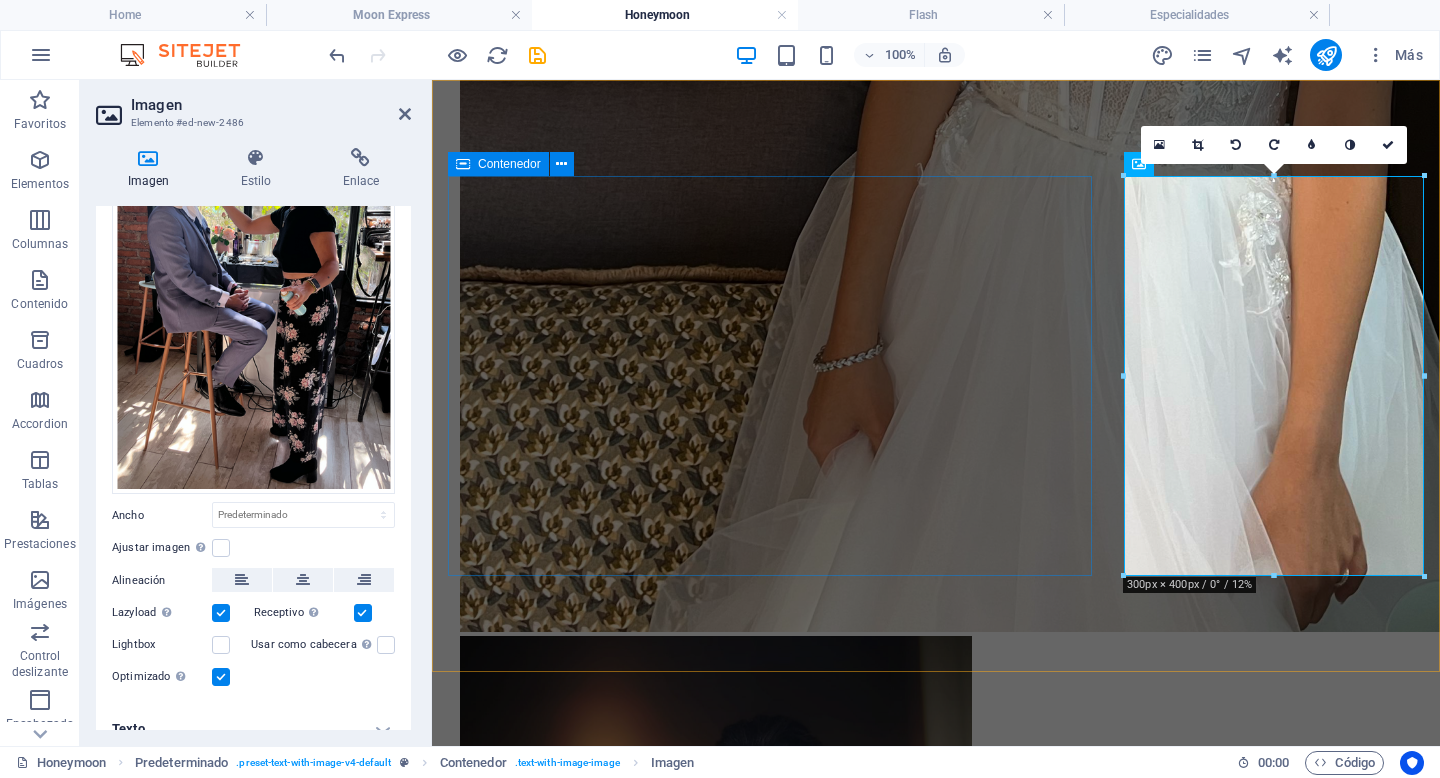 click on "New headline Lorem ipsum dolor sit amet, consectetuer adipiscing elit. Aenean commodo ligula eget dolor. Lorem ipsum dolor sit amet, consectetuer adipiscing elit leget dolor. Lorem ipsum dolor sit amet, consectetuer adipiscing elit. Aenean commodo ligula eget dolor. Lorem ipsum dolor sit amet, consectetuer adipiscing elit dolor consectetuer adipiscing elit leget dolor. Lorem elit saget ipsum dolor sit amet, consectetuer." at bounding box center [936, 3645] 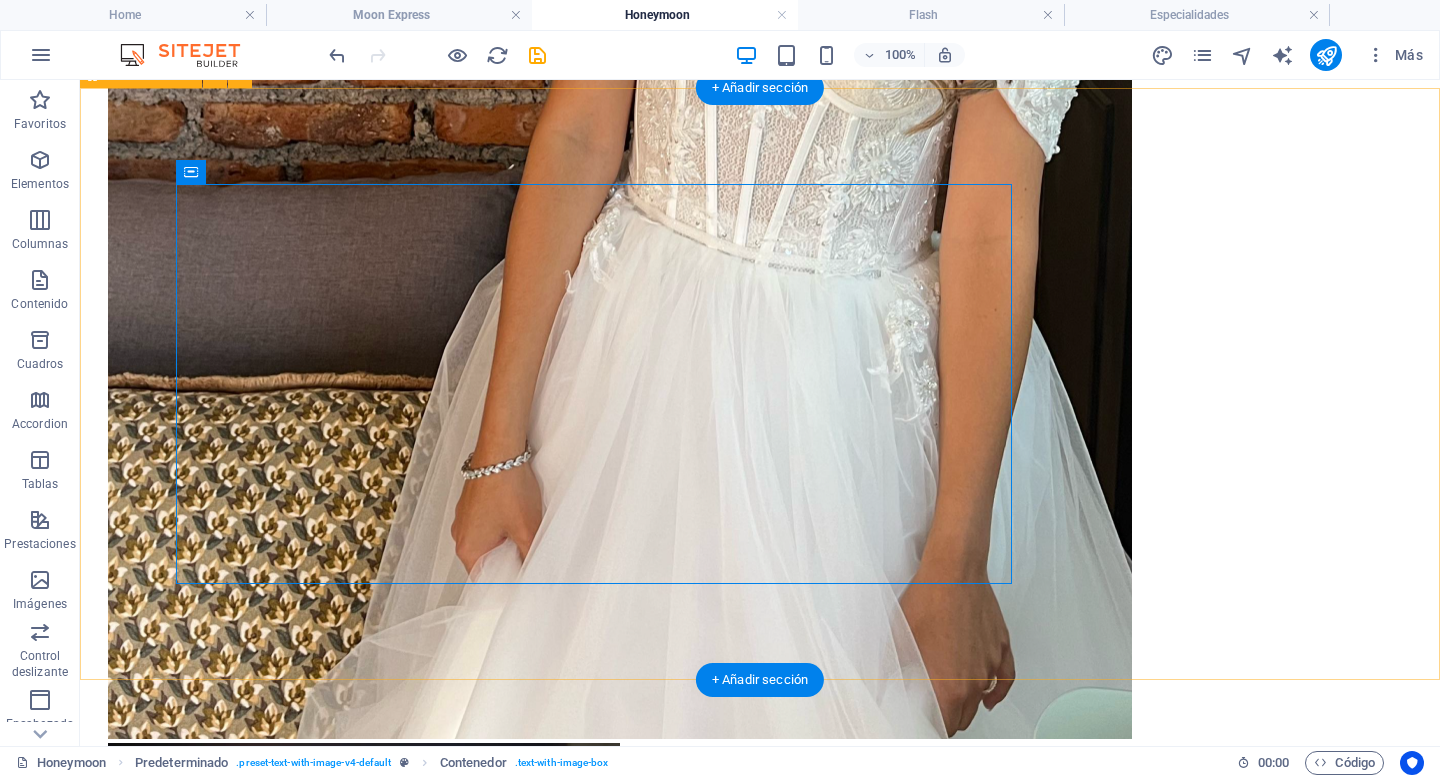 click on "By Mime Le Roux |  © 2025 Todos los derechos reservados |  Políticas de privacidad" at bounding box center [760, 6210] 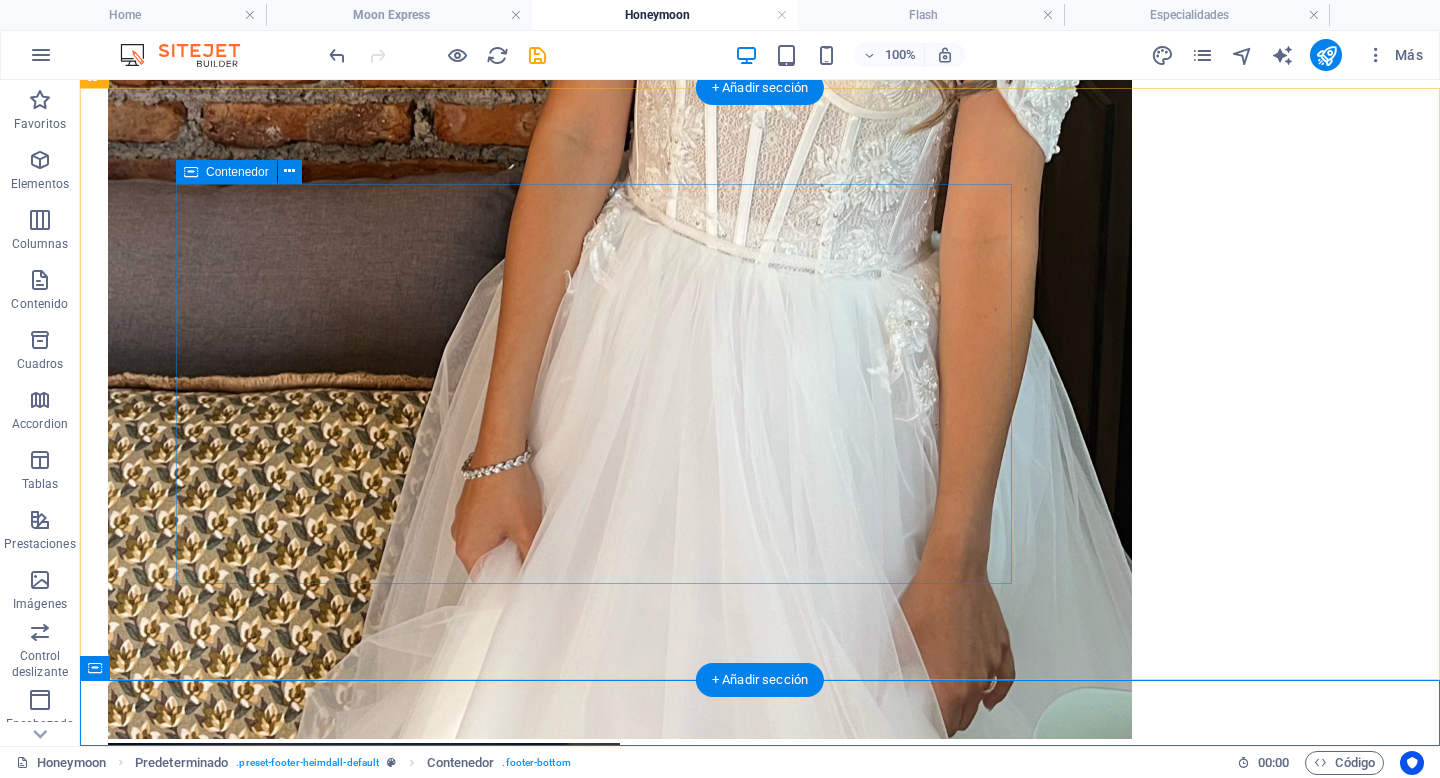 scroll, scrollTop: 2565, scrollLeft: 0, axis: vertical 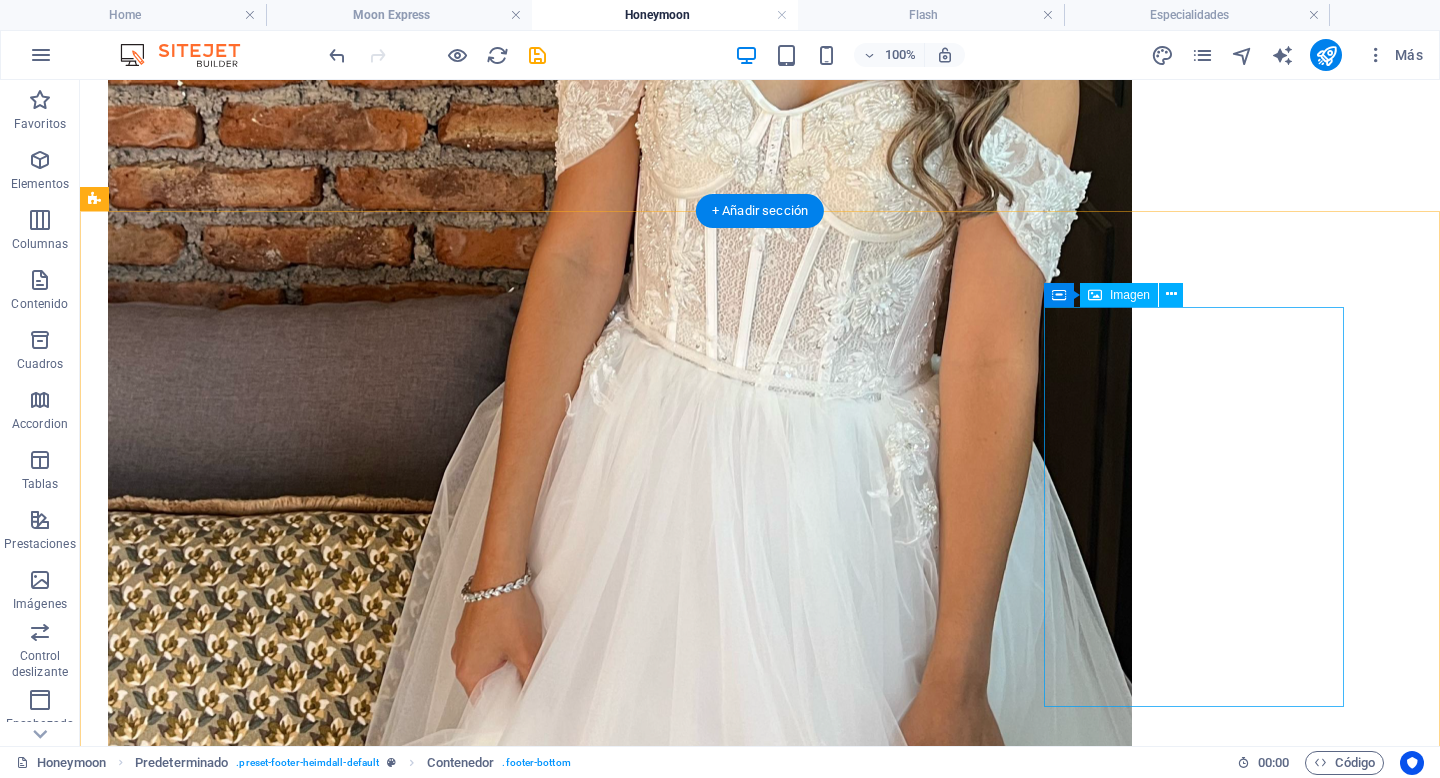 click at bounding box center [238, 4565] 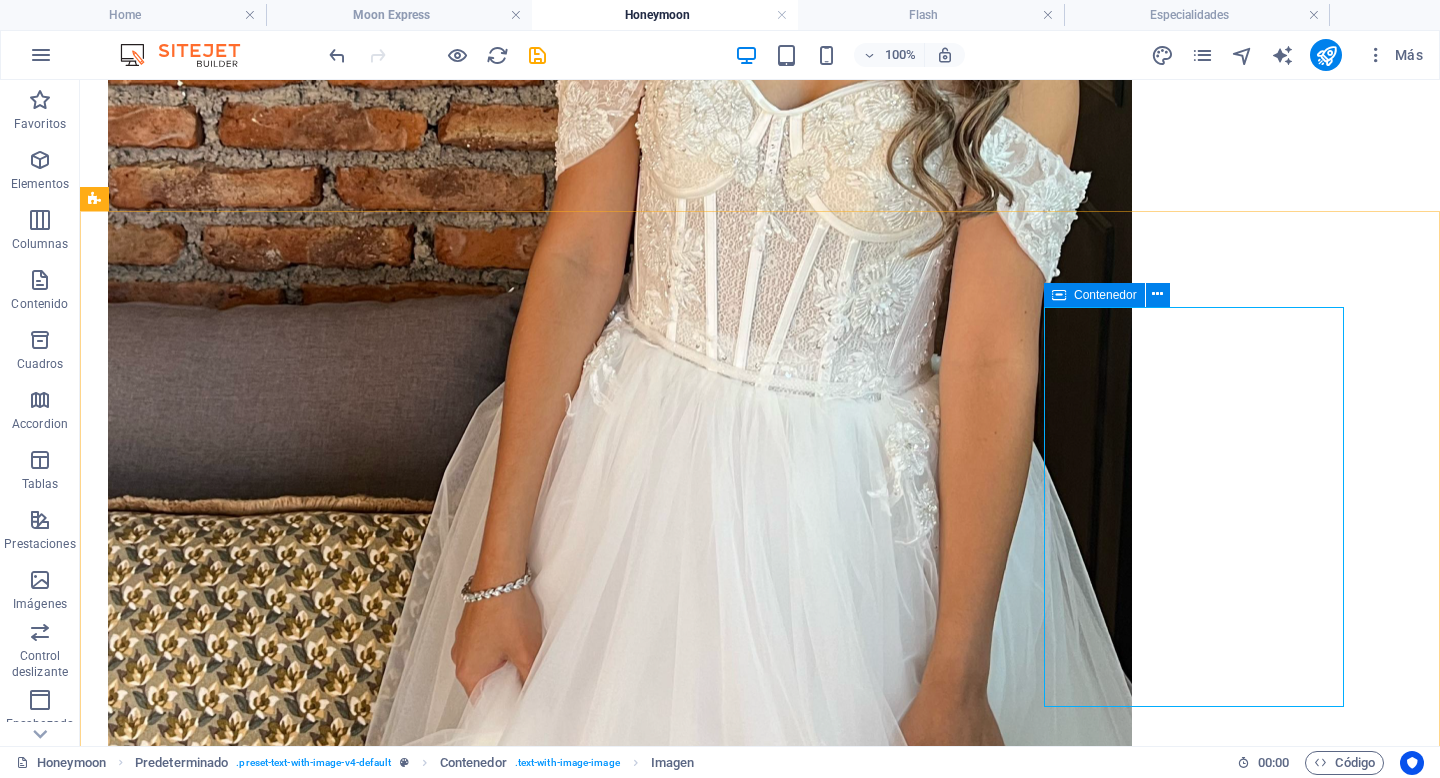 click at bounding box center [1059, 295] 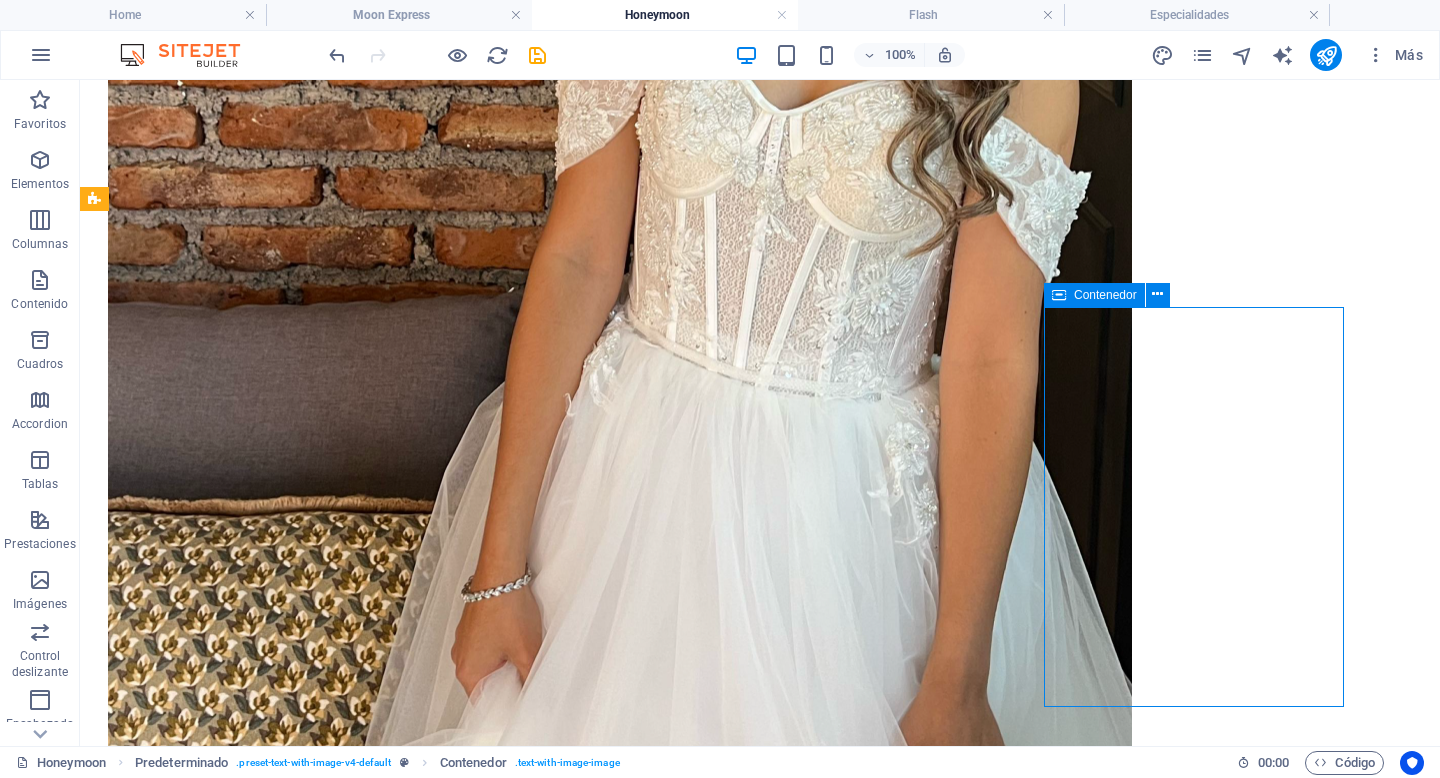 click at bounding box center [1059, 295] 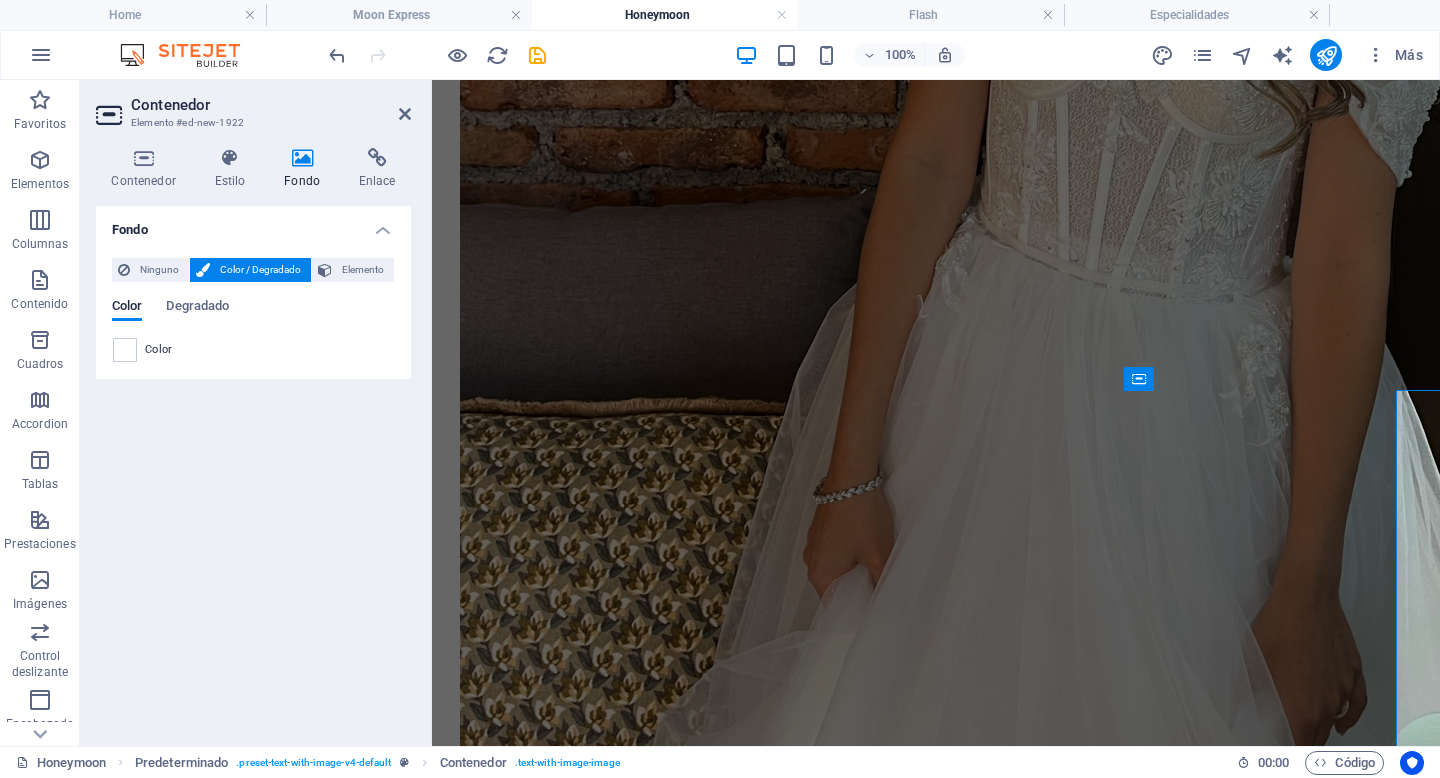 scroll, scrollTop: 2482, scrollLeft: 0, axis: vertical 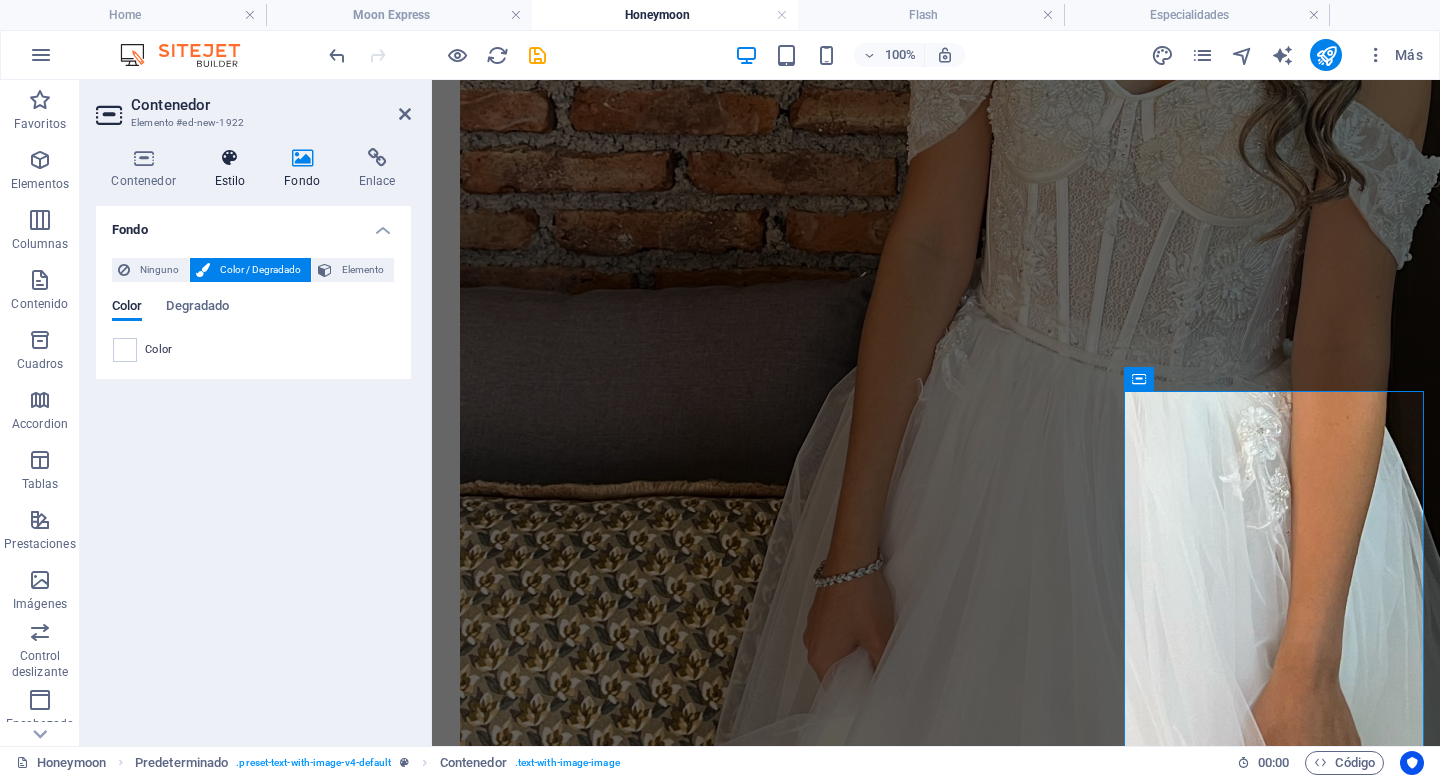 click on "Estilo" at bounding box center [234, 169] 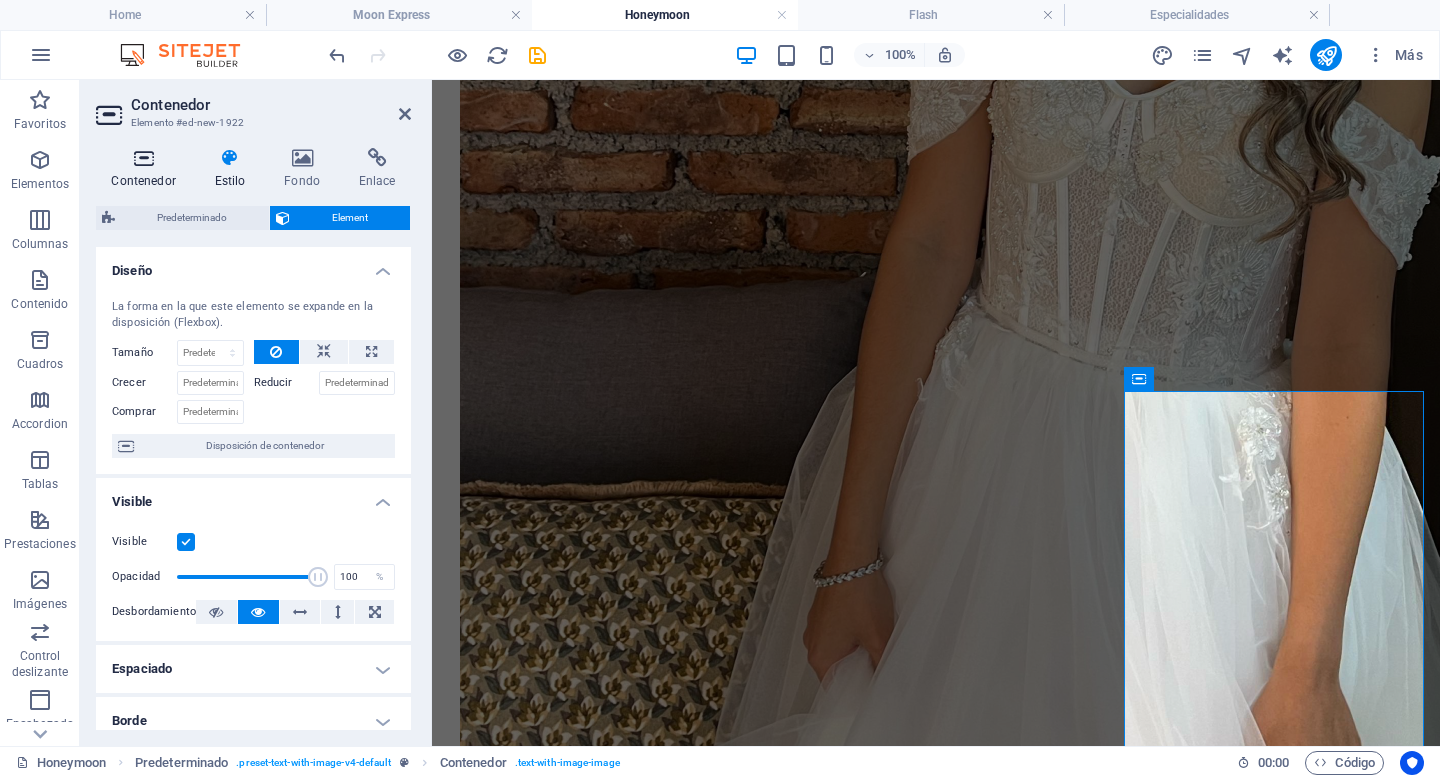 click on "Contenedor" at bounding box center (147, 169) 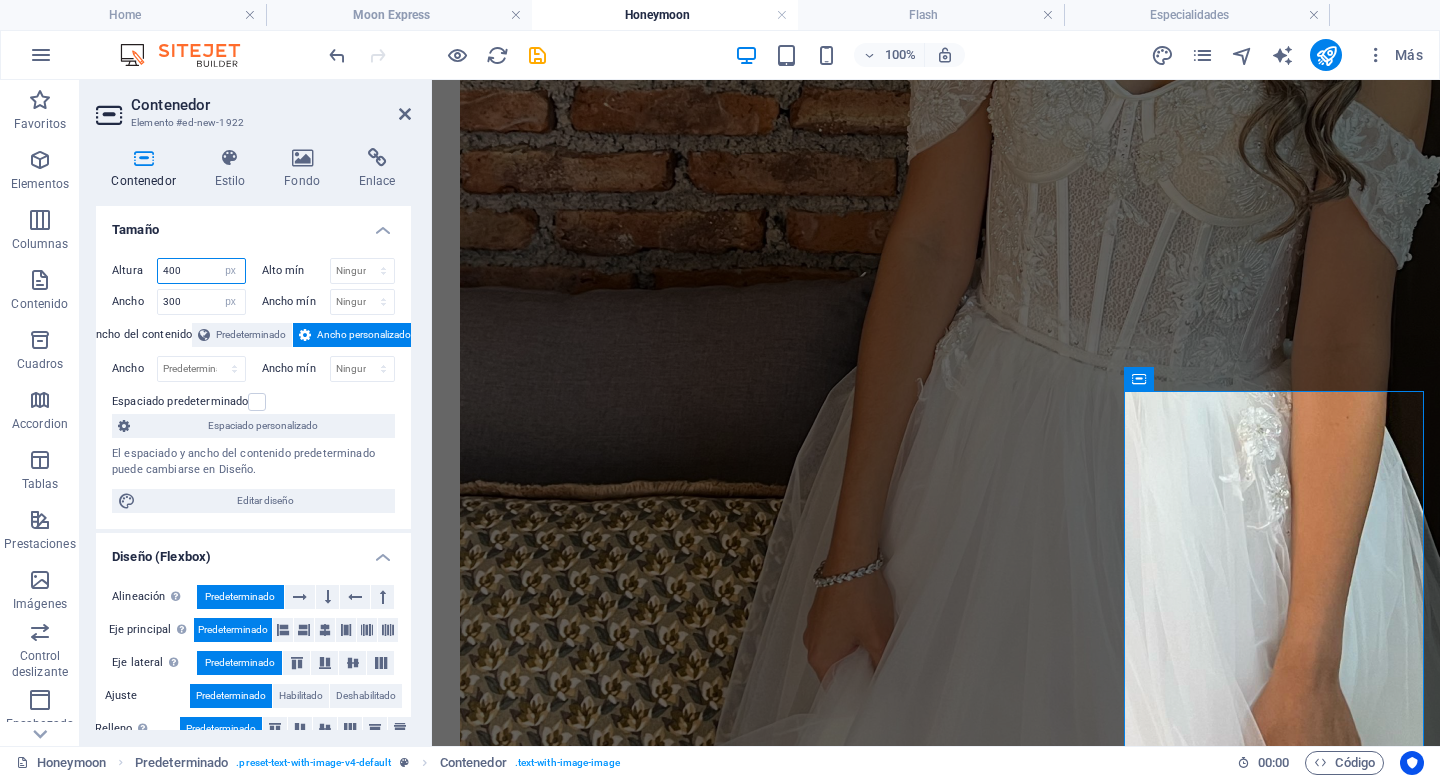 drag, startPoint x: 200, startPoint y: 267, endPoint x: 130, endPoint y: 267, distance: 70 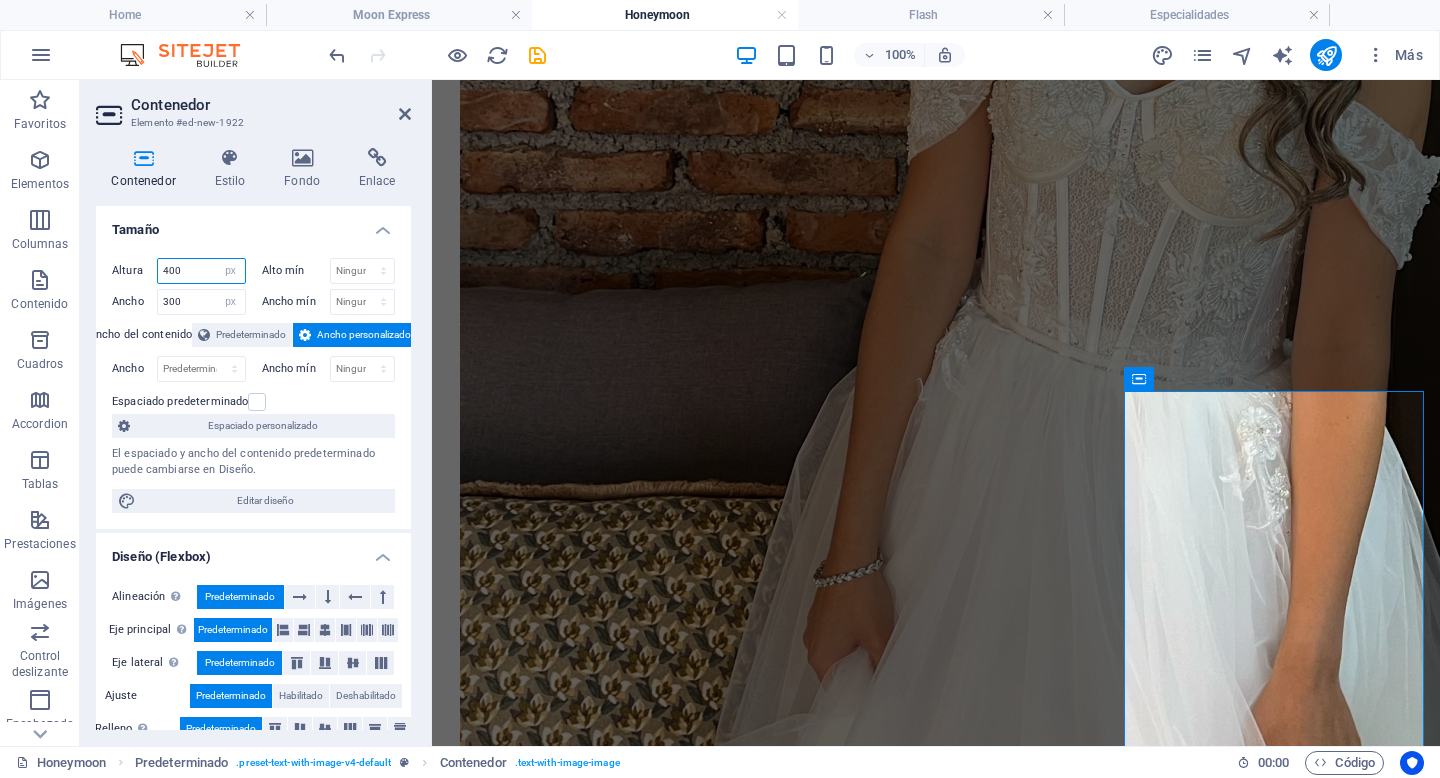 click on "Altura 400 Predeterminado px rem % vh vw" at bounding box center [179, 271] 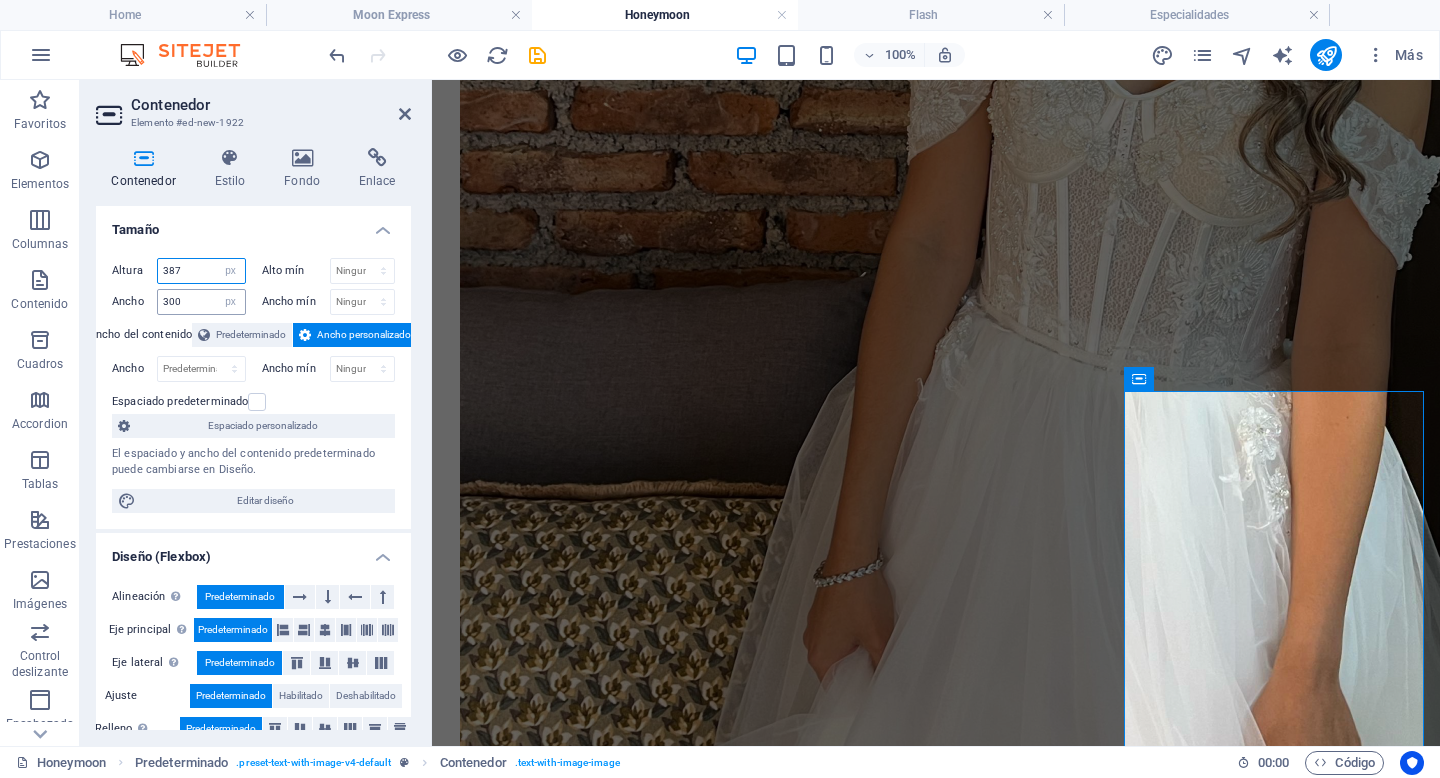 type on "387" 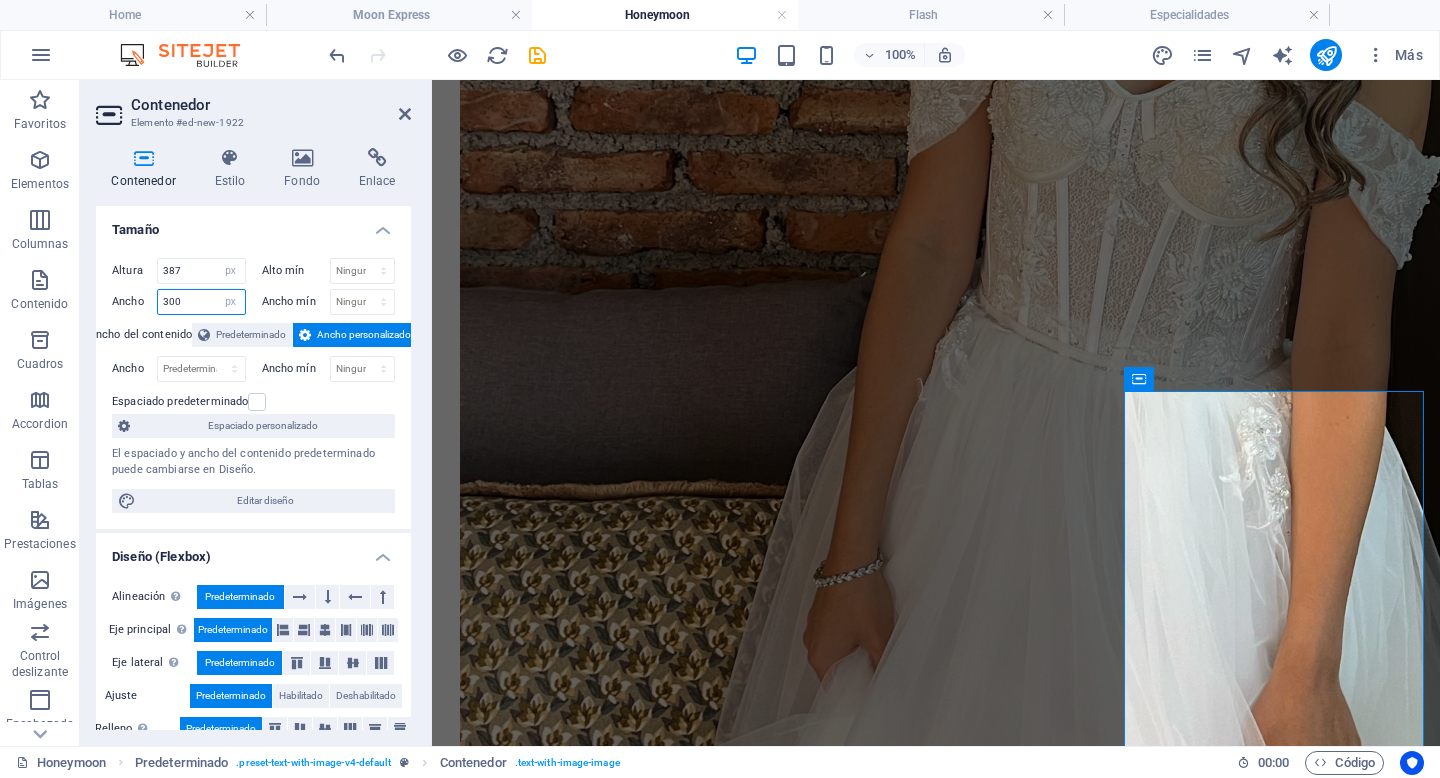 click on "300" at bounding box center (201, 302) 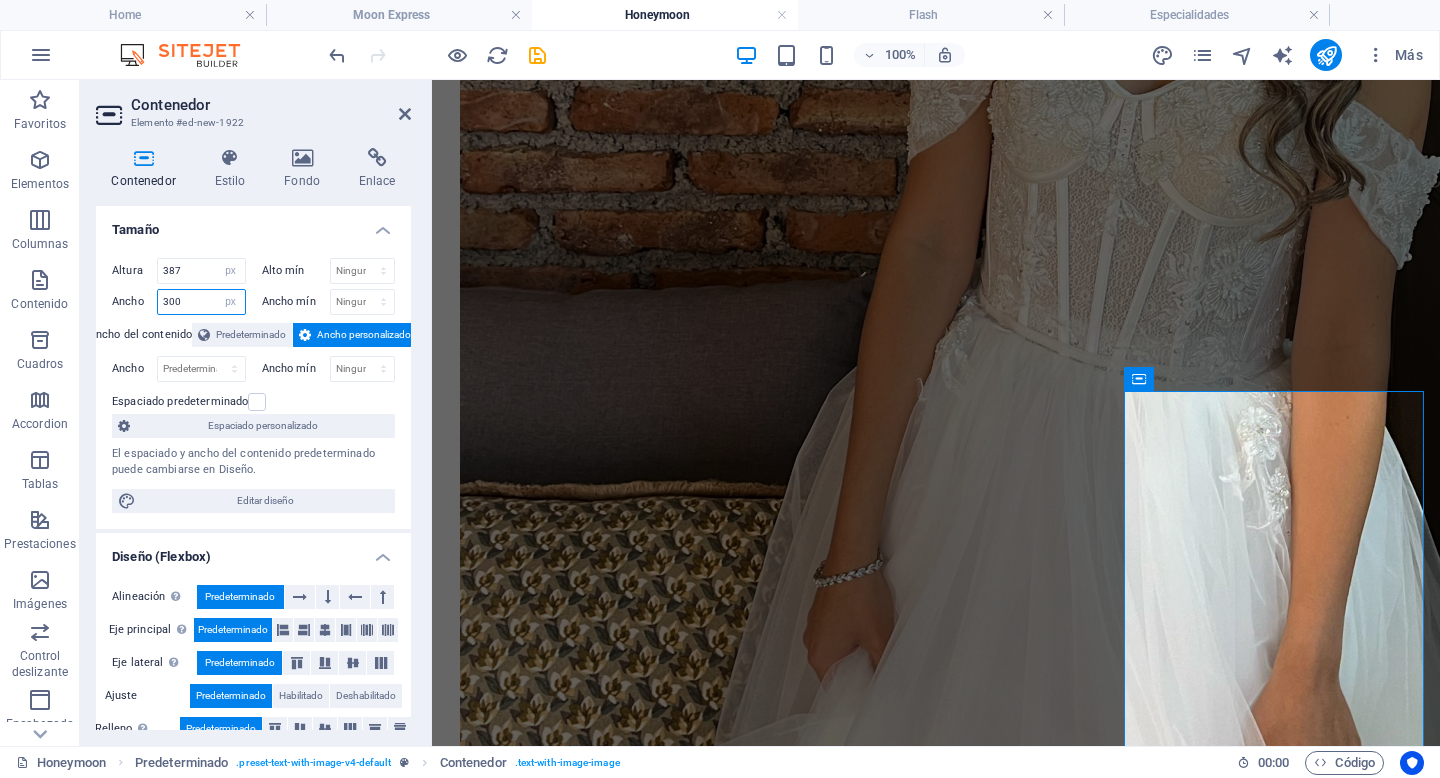 drag, startPoint x: 200, startPoint y: 304, endPoint x: 115, endPoint y: 304, distance: 85 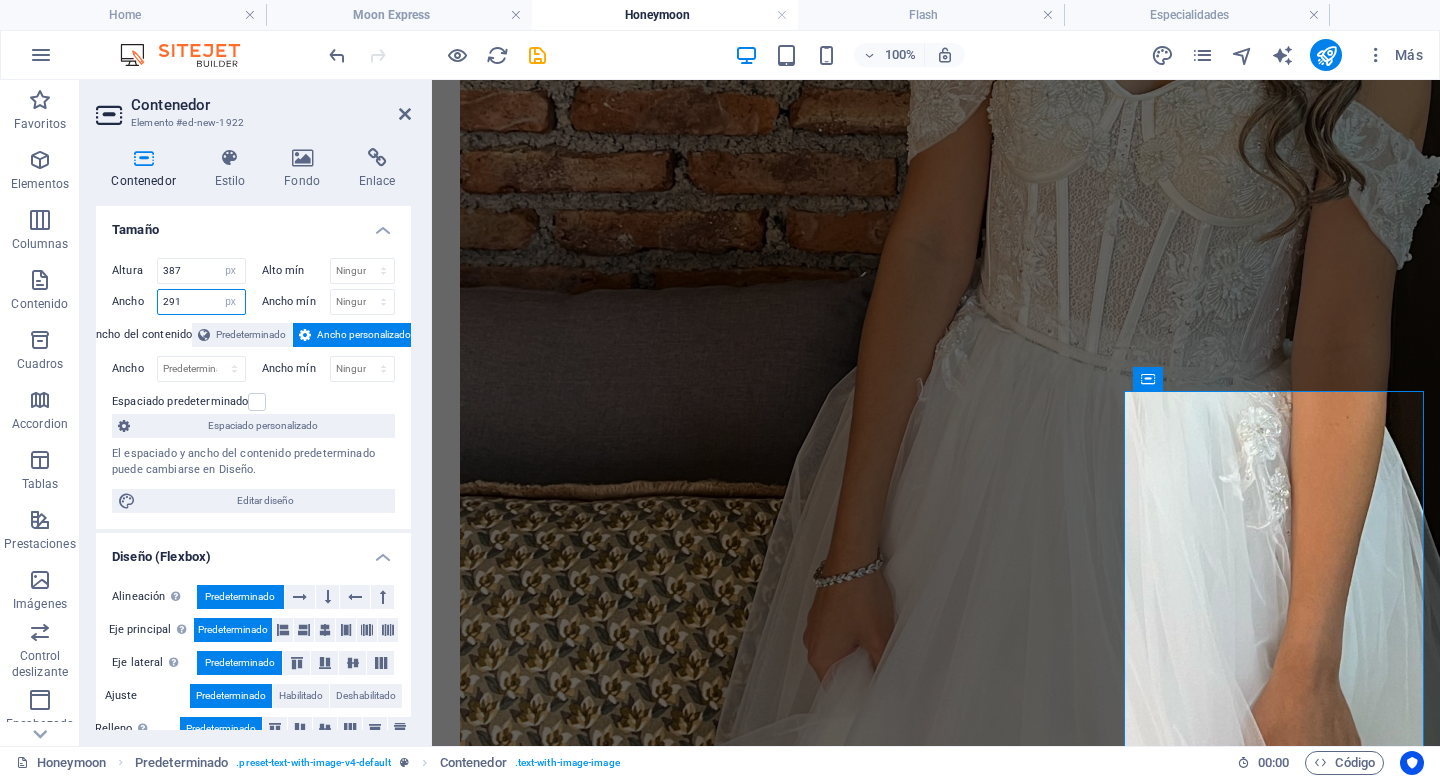 type on "291" 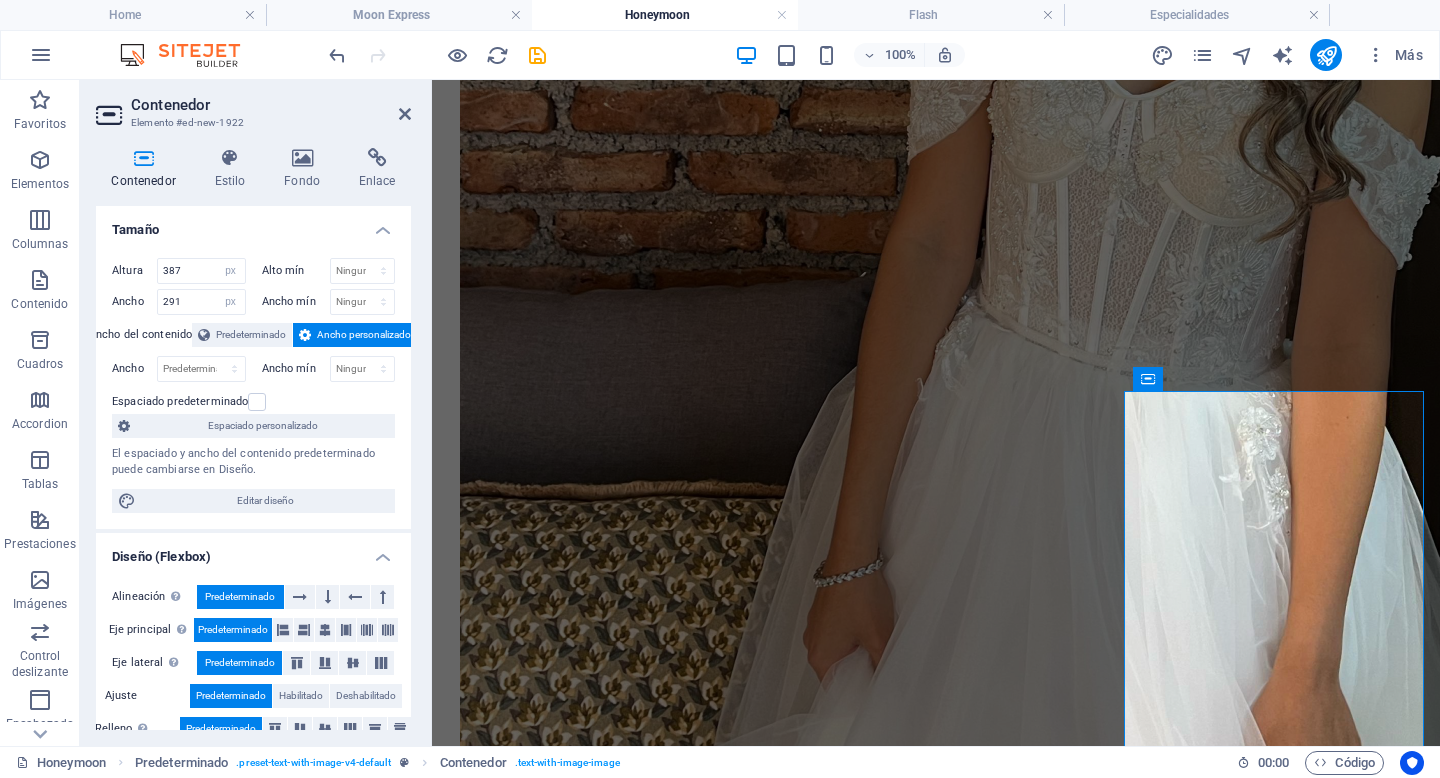 click on "Tamaño" at bounding box center (253, 224) 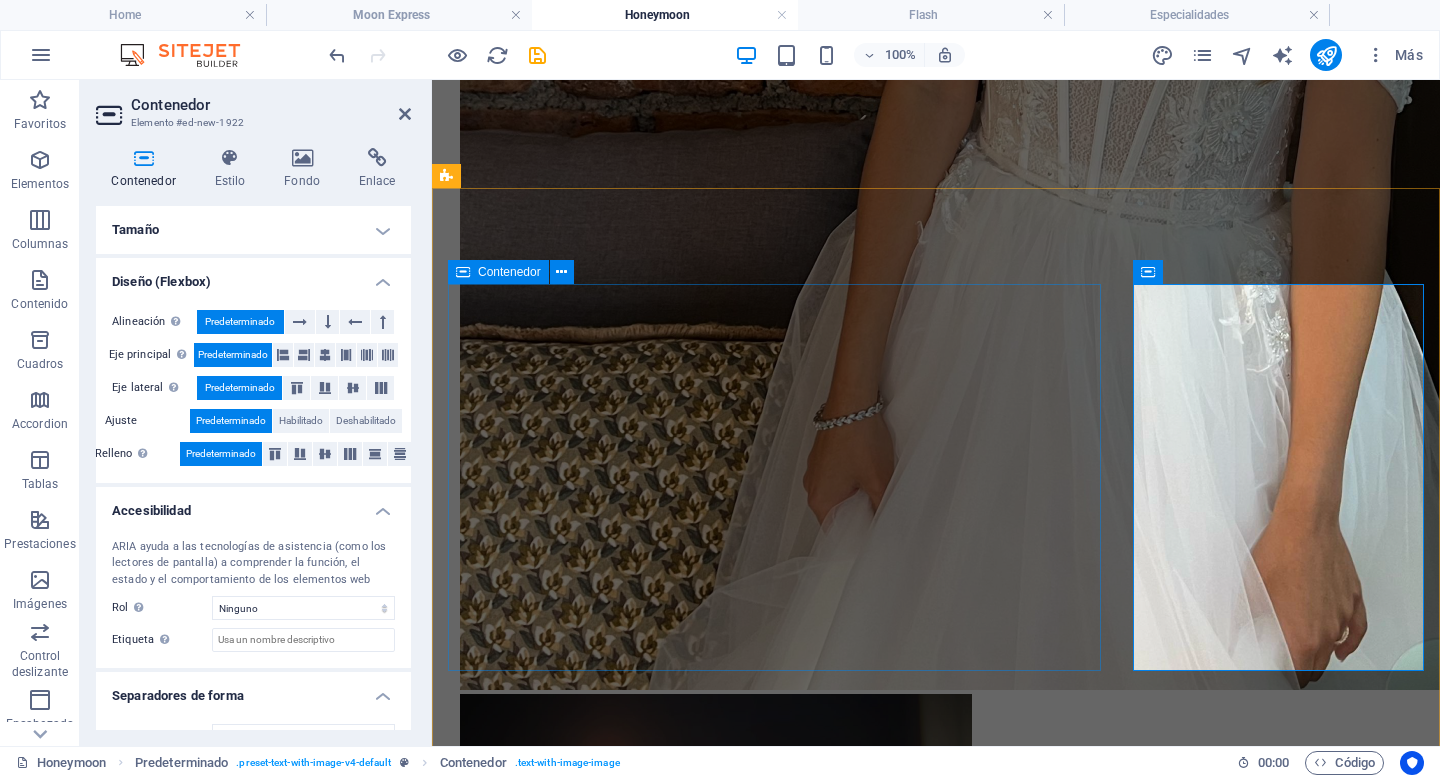 scroll, scrollTop: 2690, scrollLeft: 0, axis: vertical 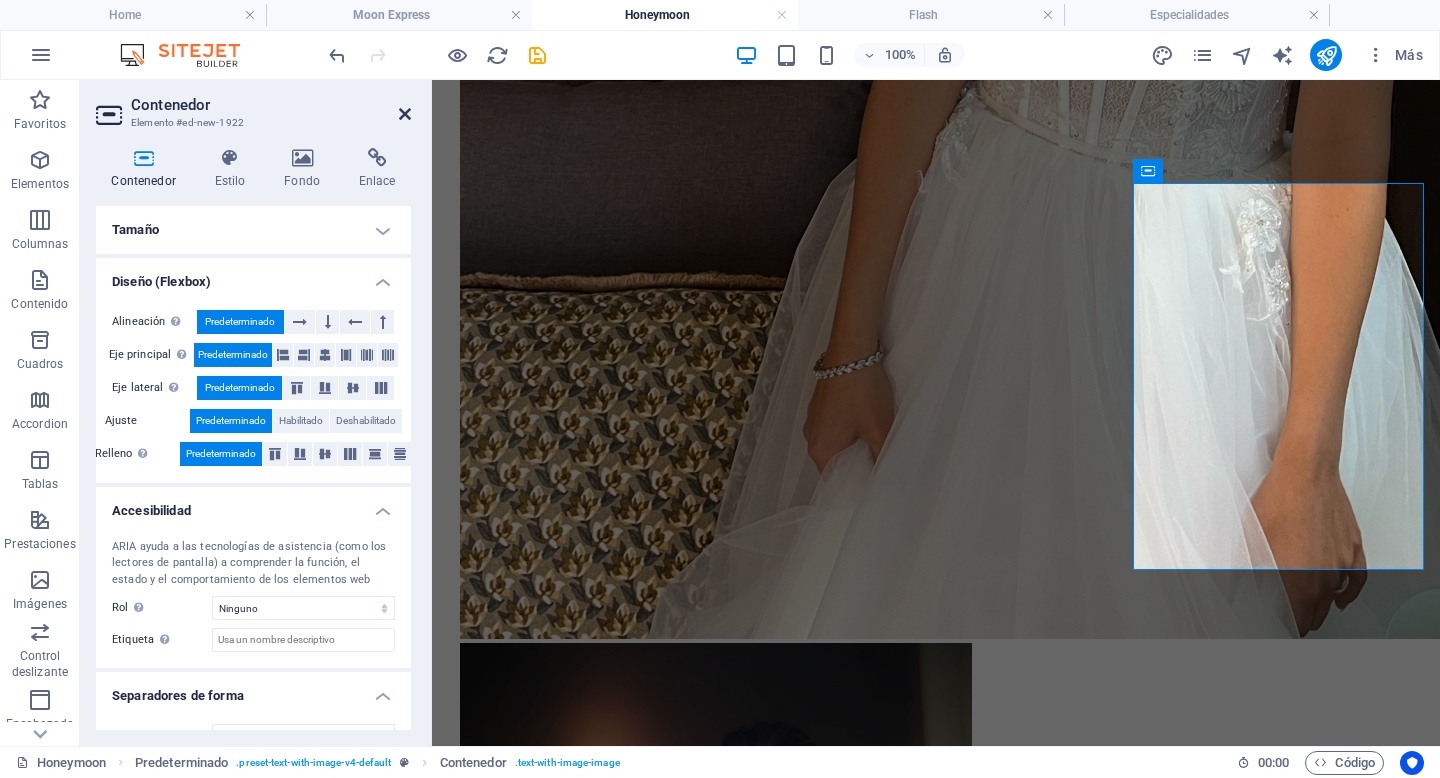 click at bounding box center [405, 114] 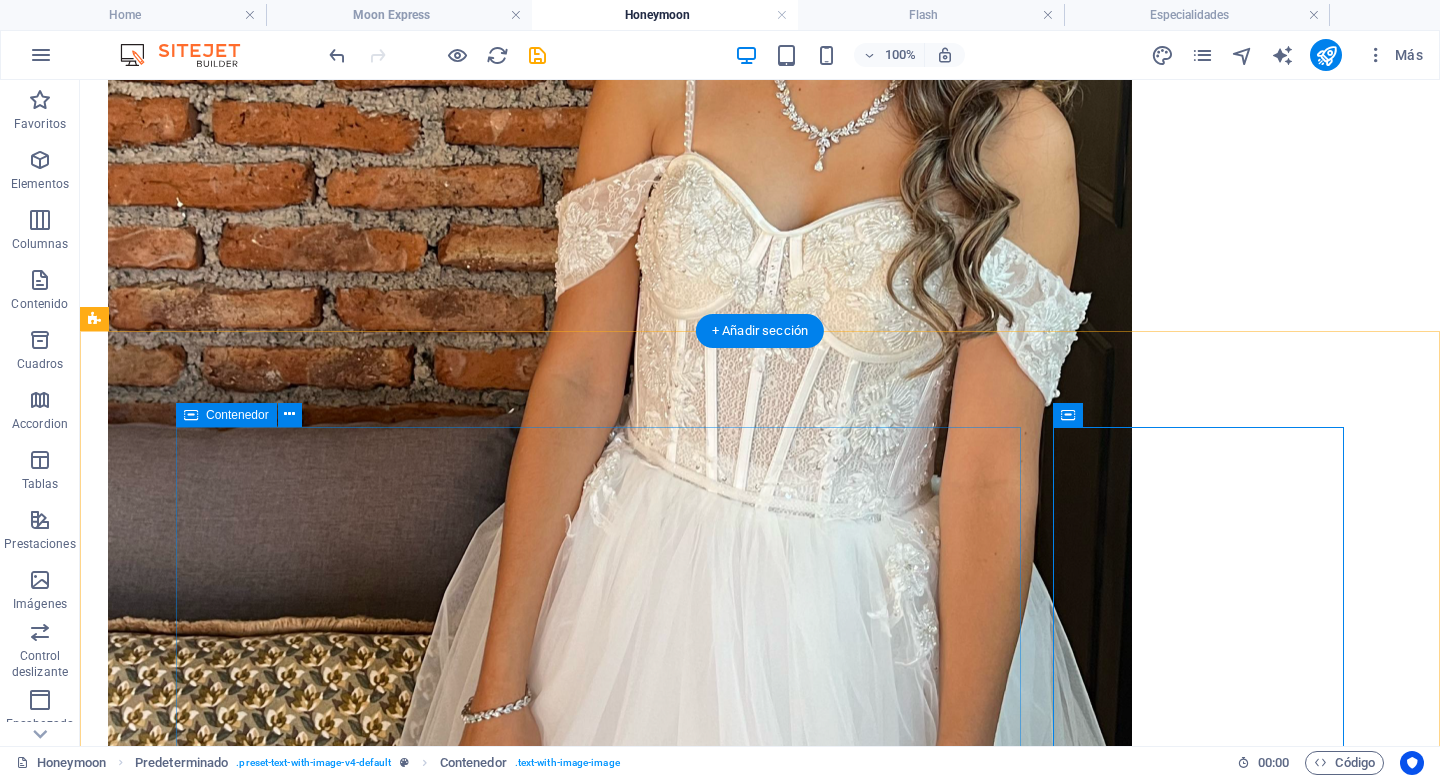 scroll, scrollTop: 2442, scrollLeft: 0, axis: vertical 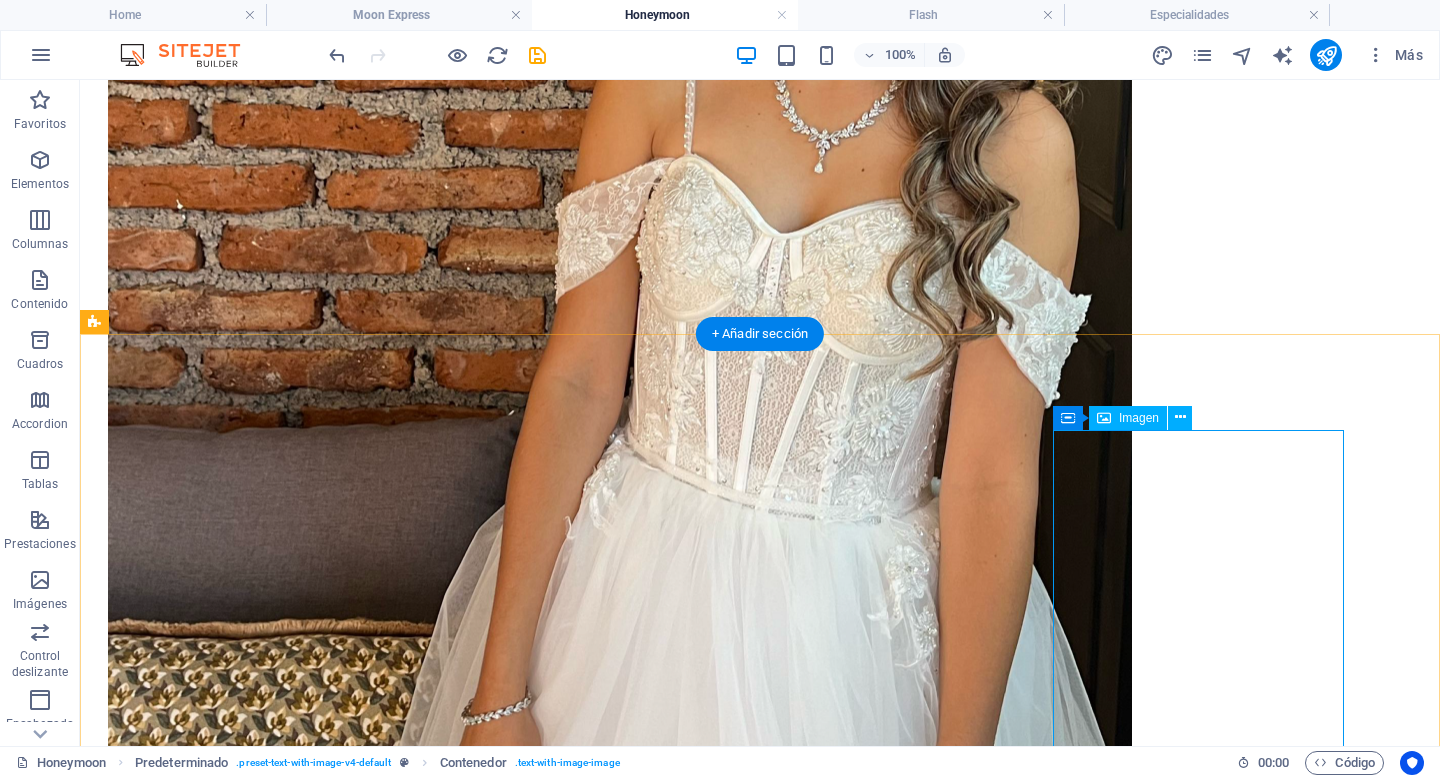 click at bounding box center (233, 4688) 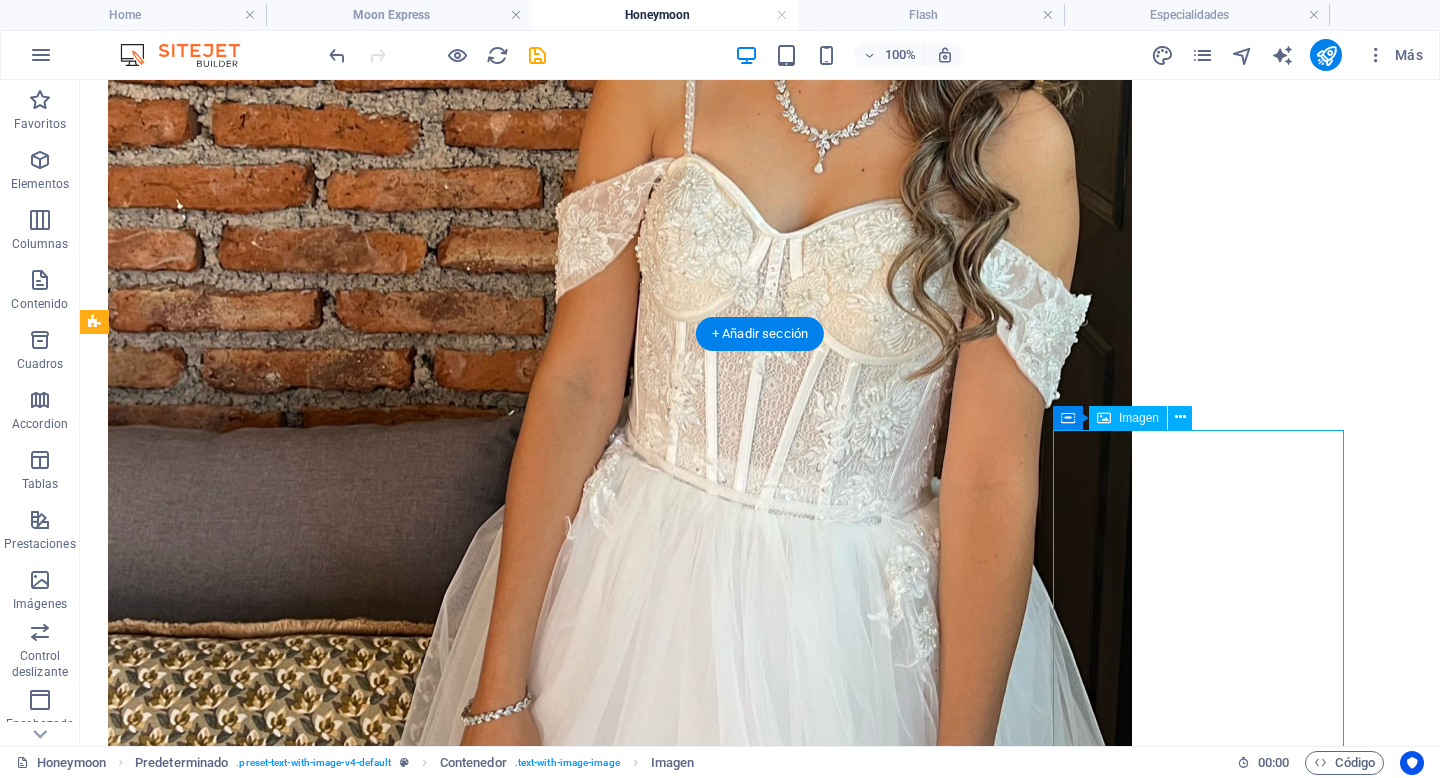 click at bounding box center (233, 4688) 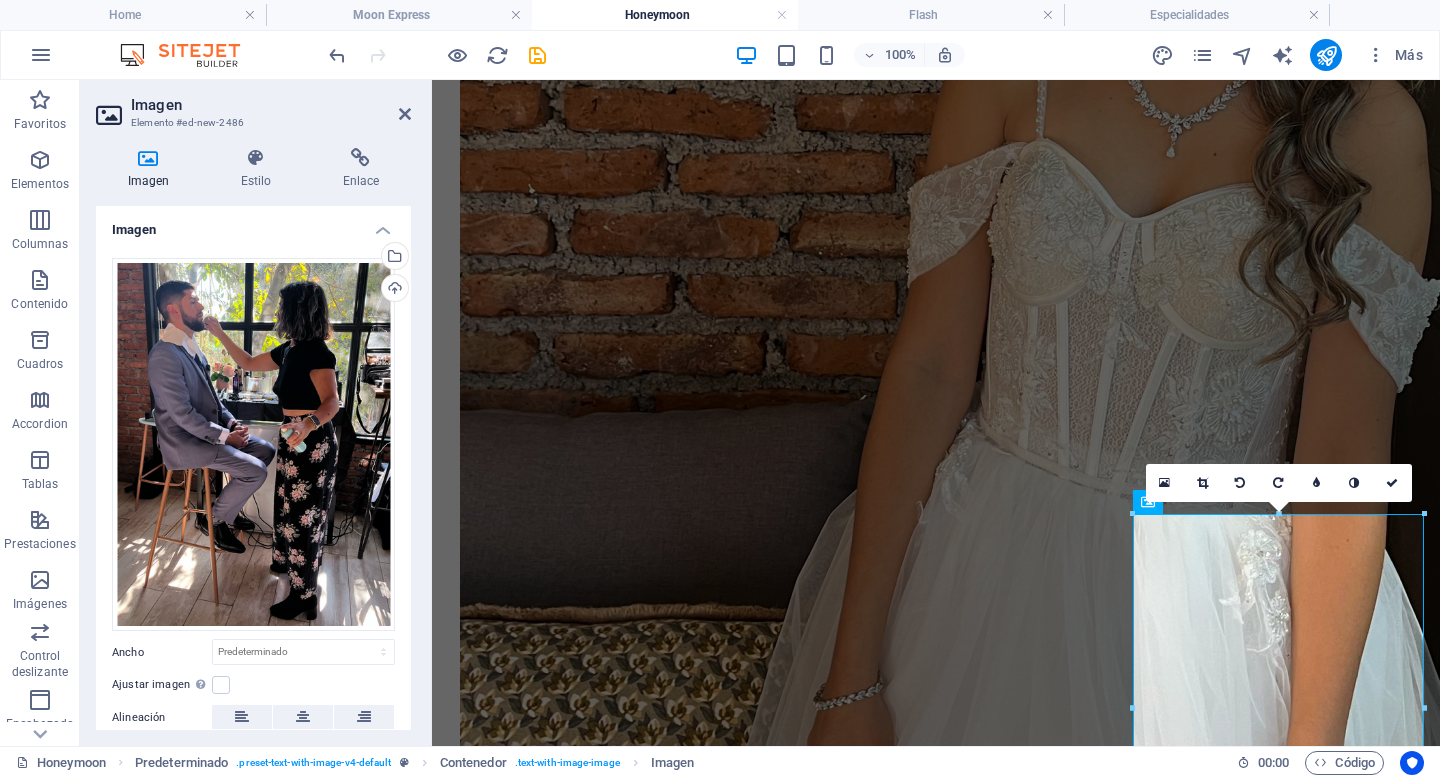 click at bounding box center (148, 158) 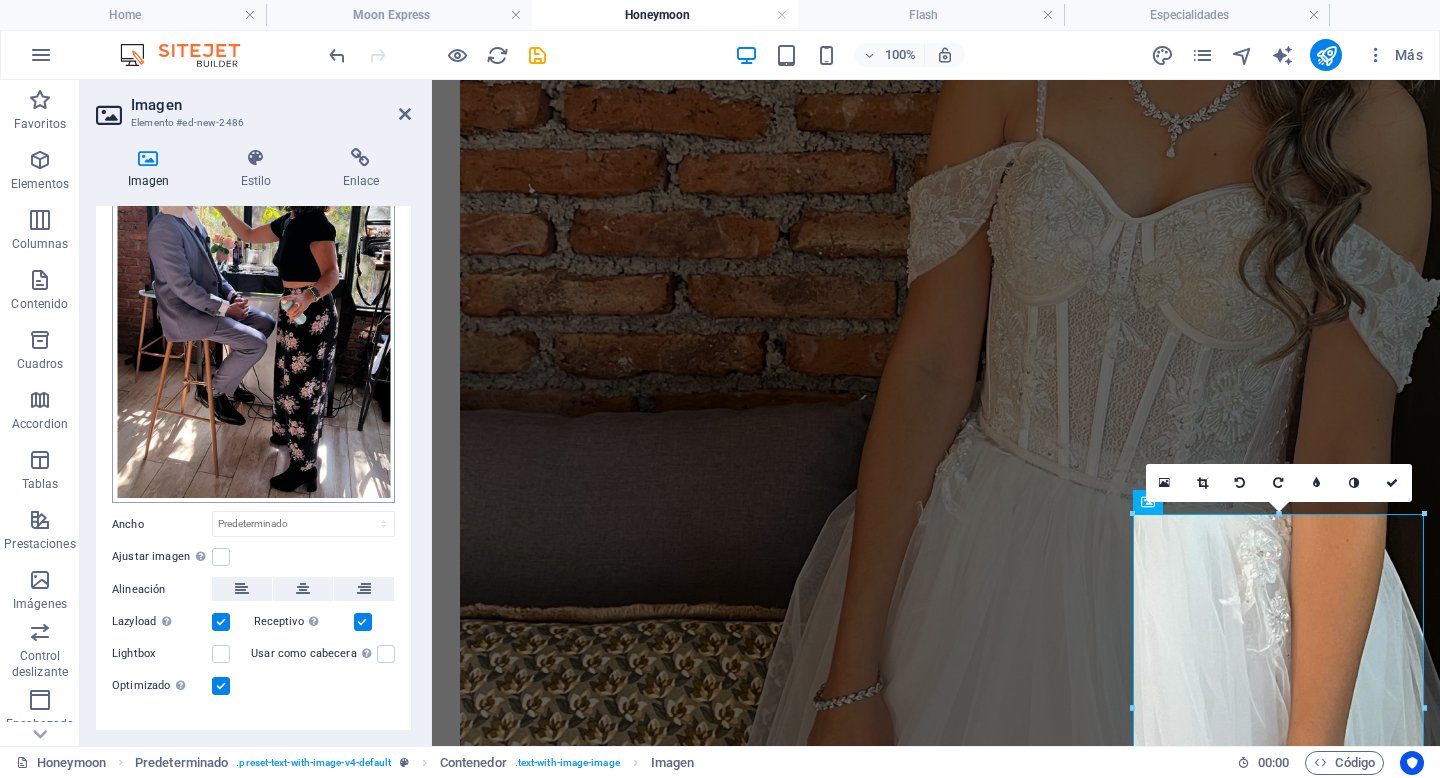 scroll, scrollTop: 125, scrollLeft: 0, axis: vertical 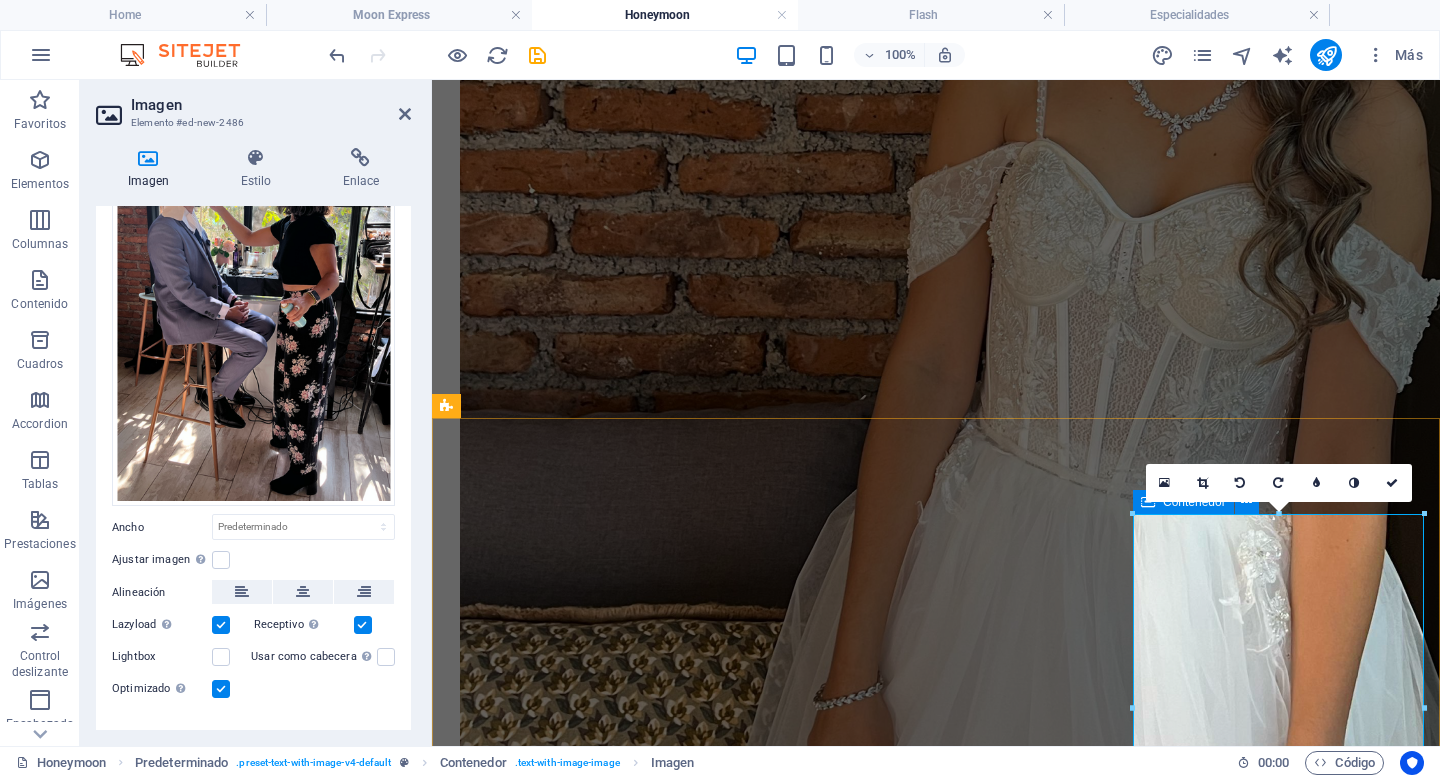 click at bounding box center (1148, 502) 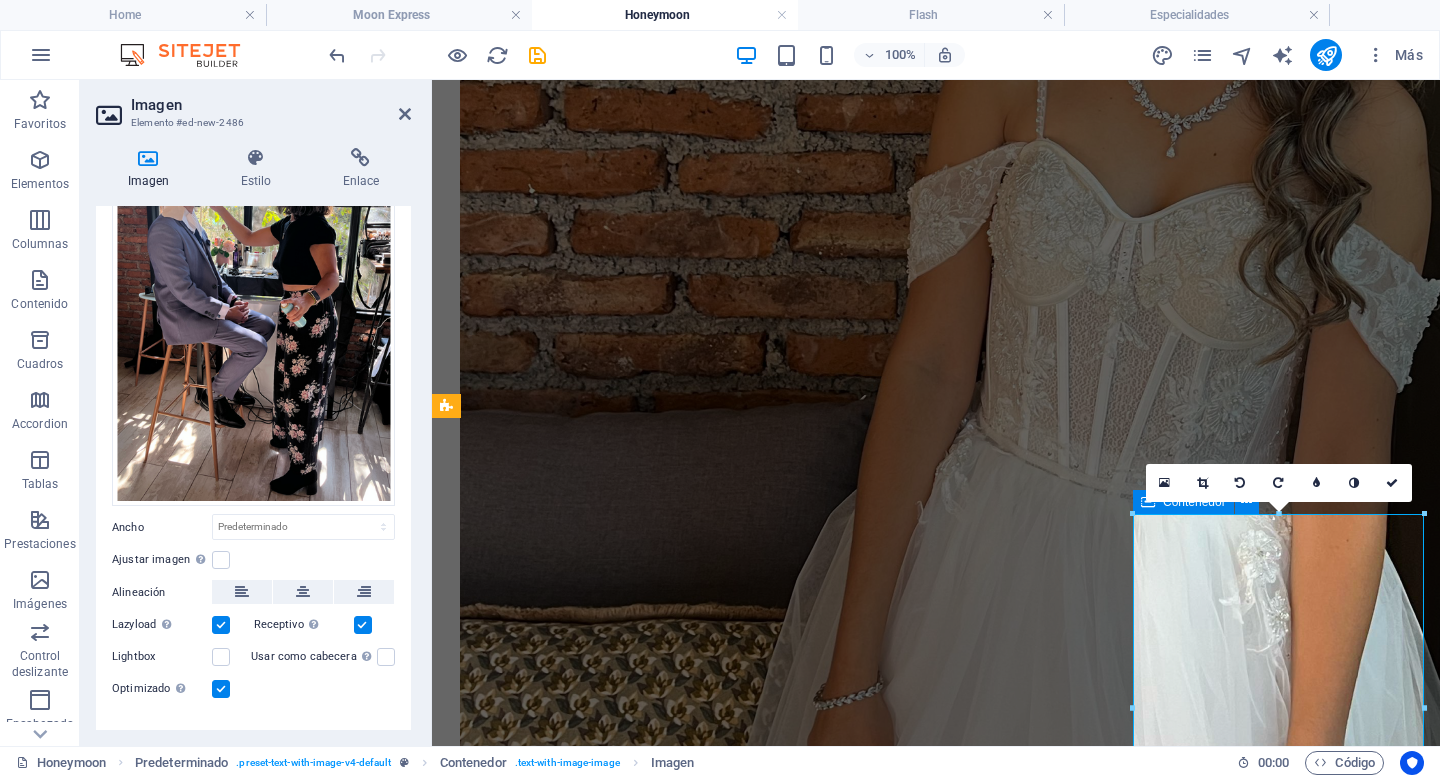 click at bounding box center (1148, 502) 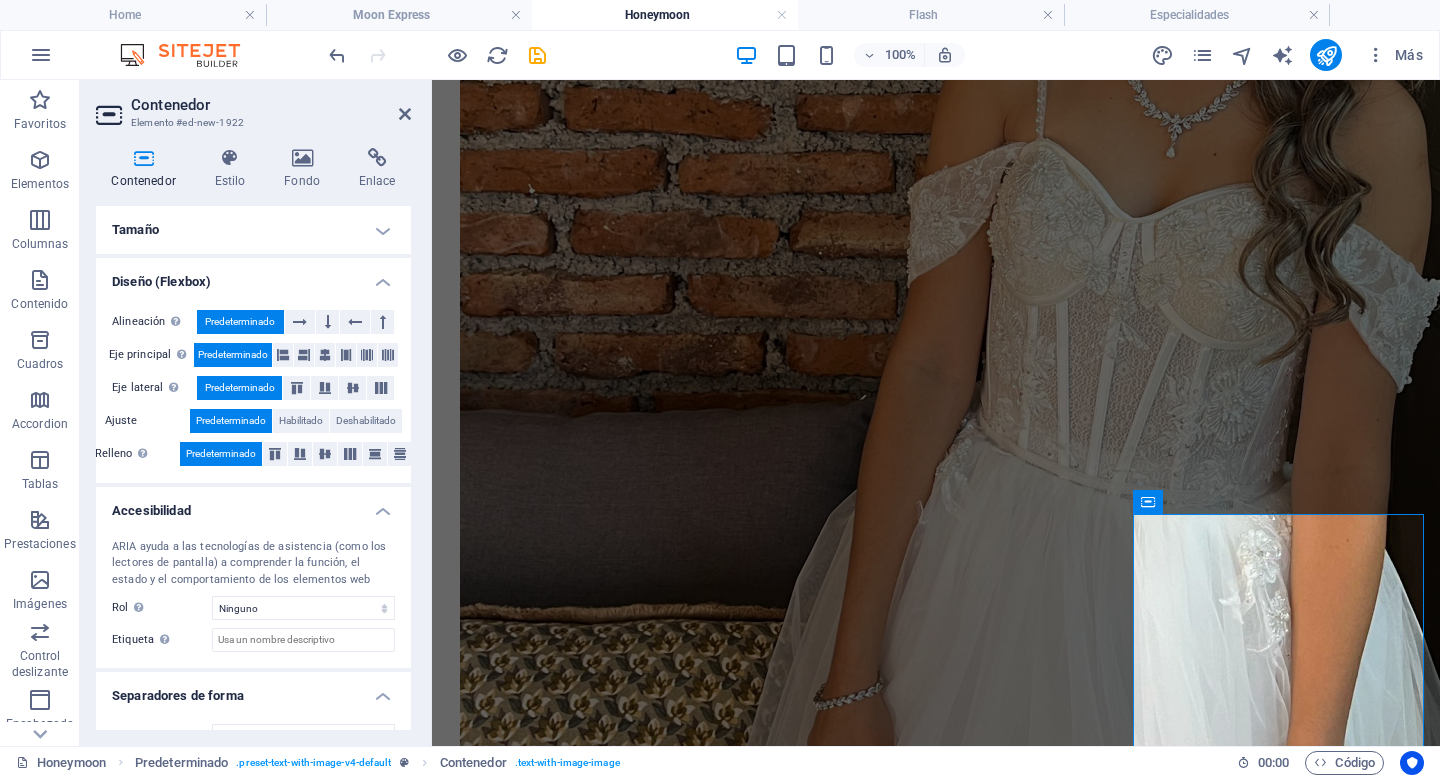 click at bounding box center (143, 158) 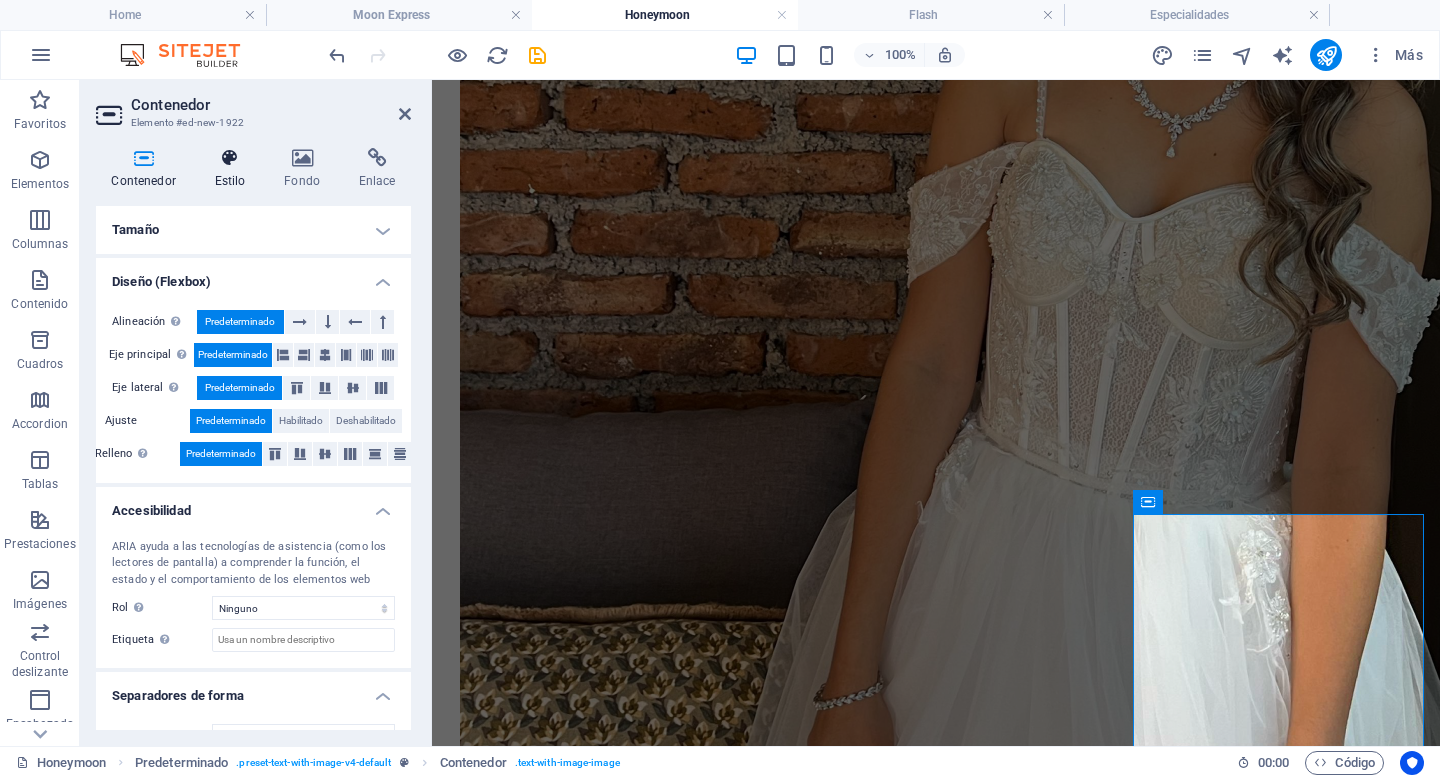 click at bounding box center (230, 158) 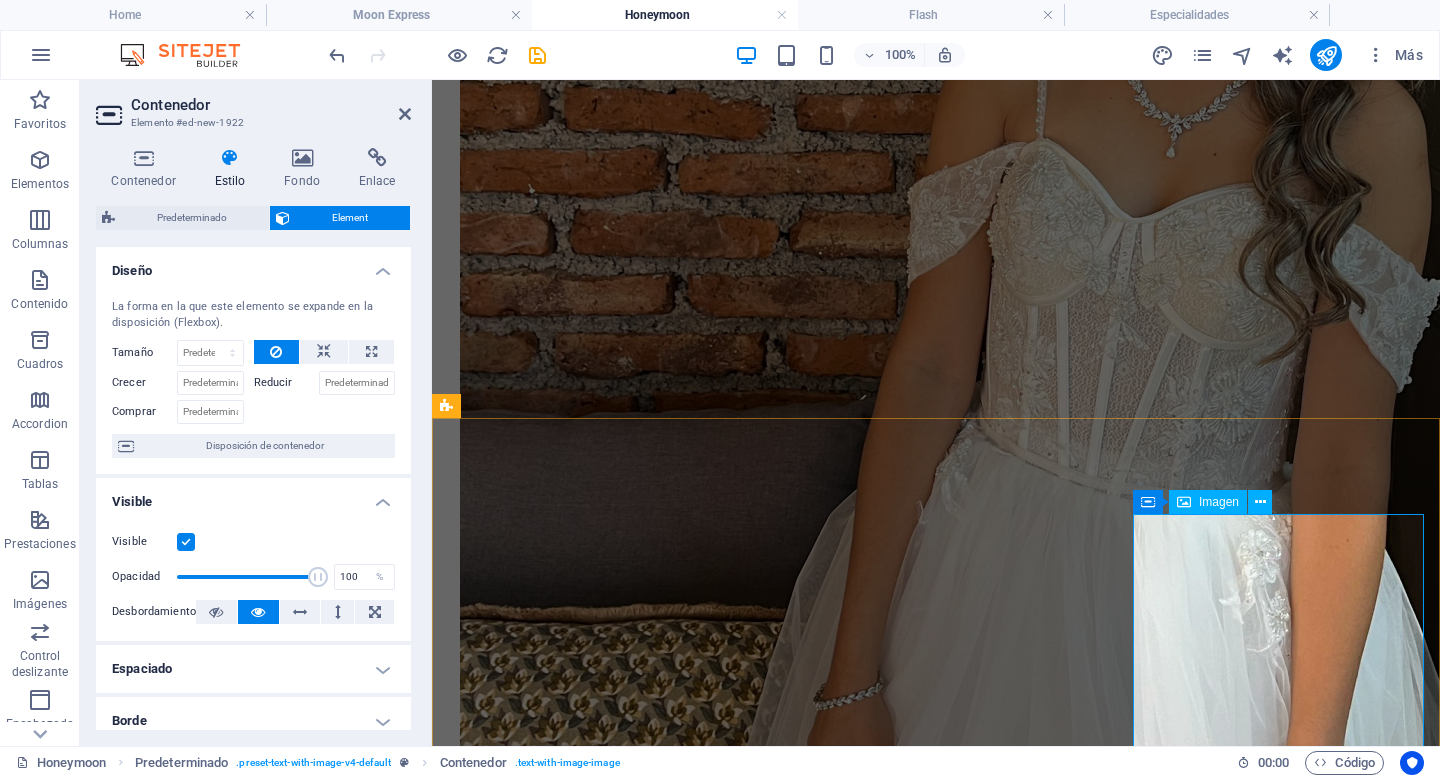 click at bounding box center [585, 4735] 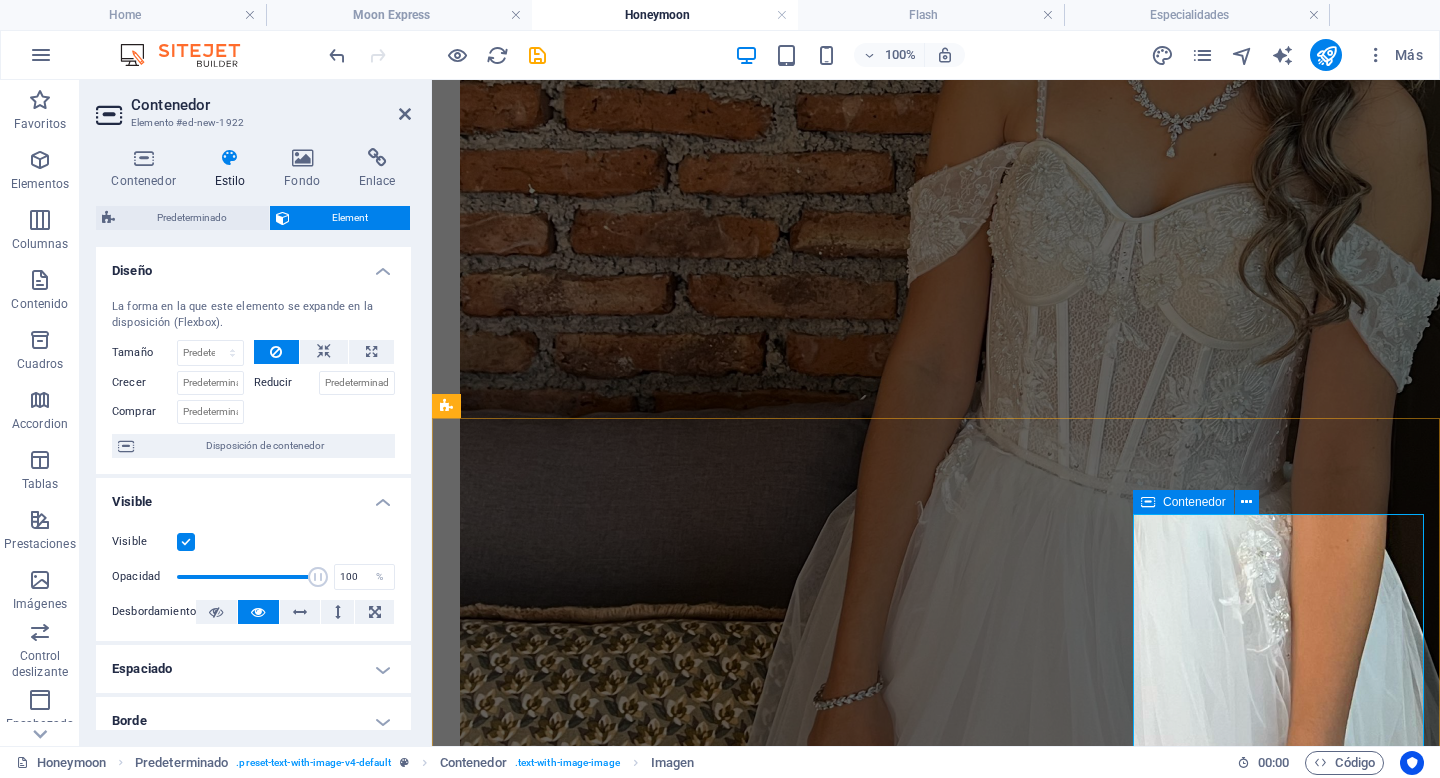 click at bounding box center (1148, 502) 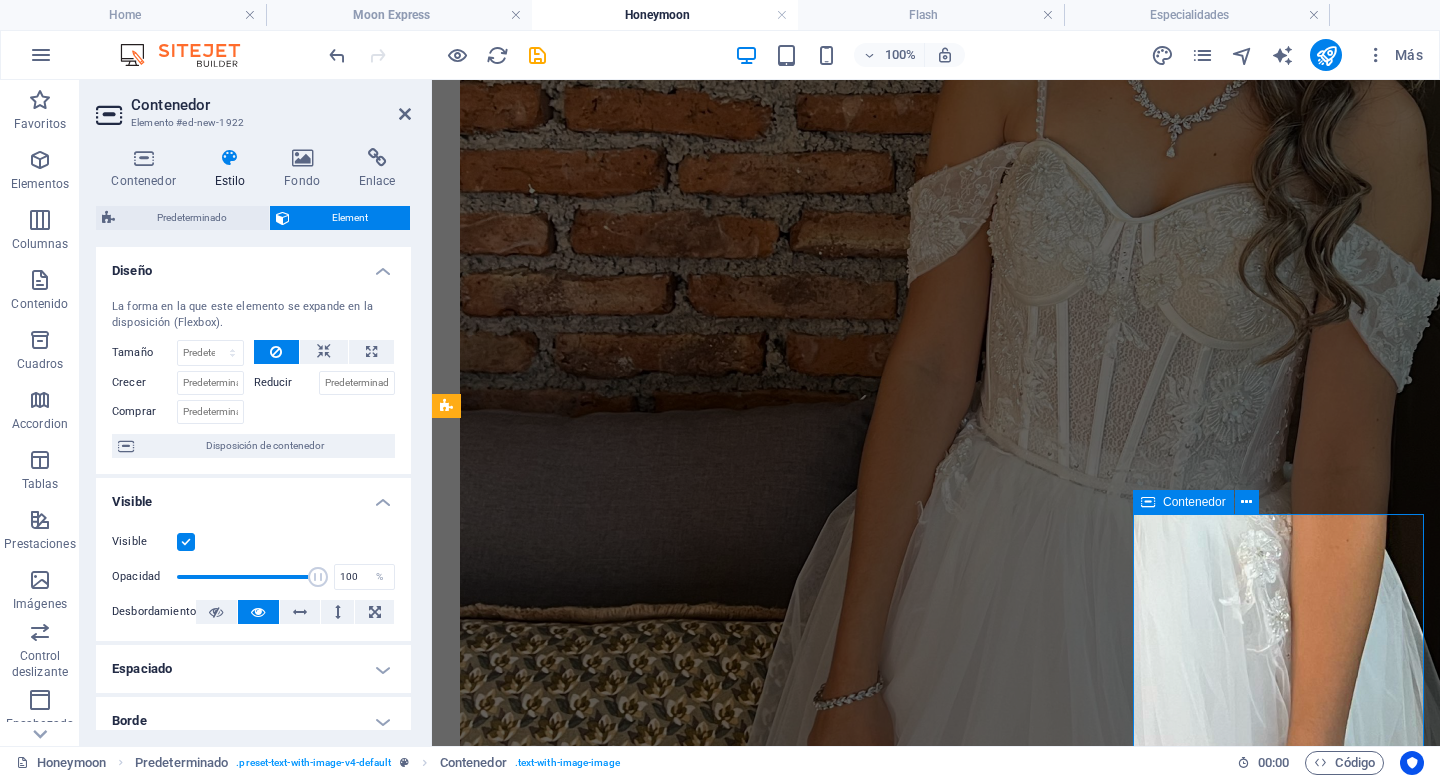 click at bounding box center (1148, 502) 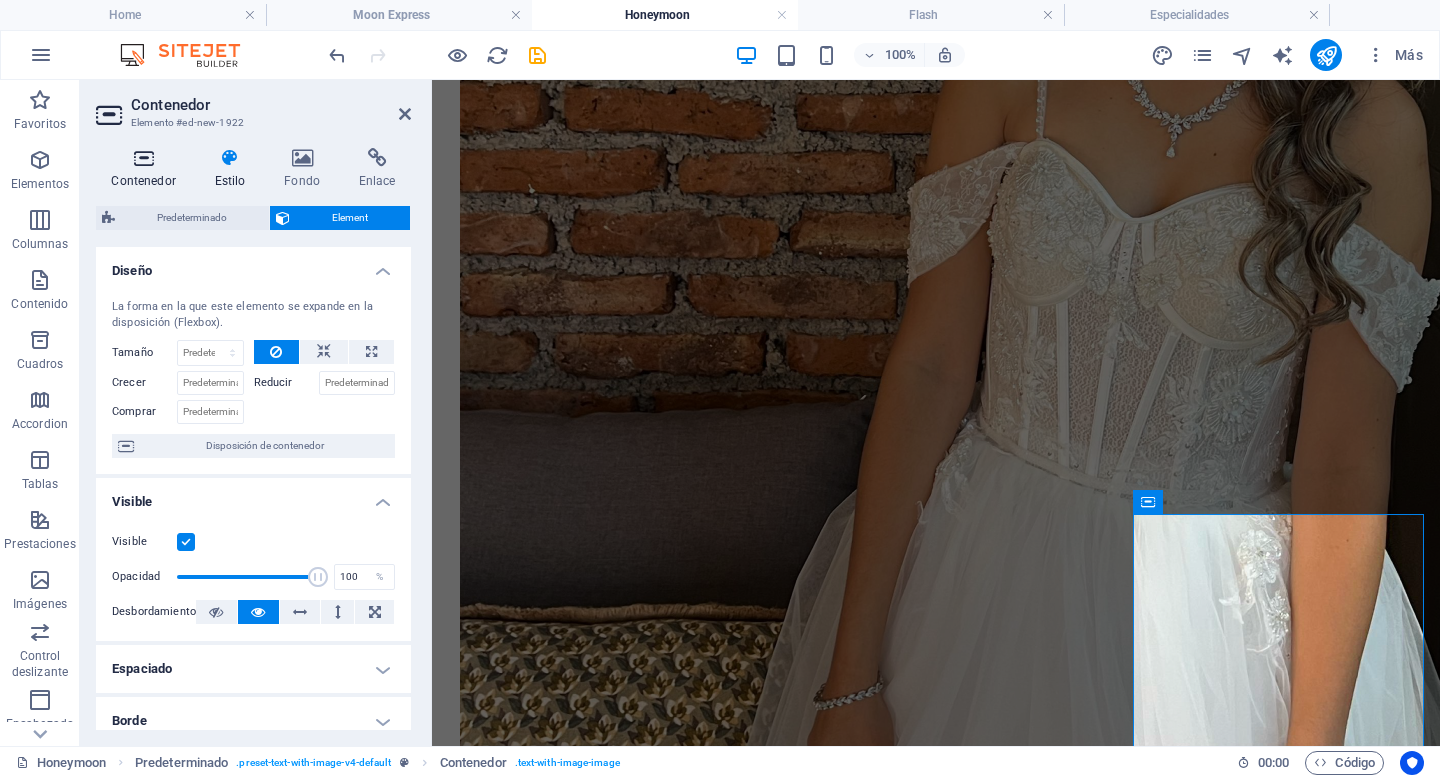 click on "Contenedor" at bounding box center (147, 169) 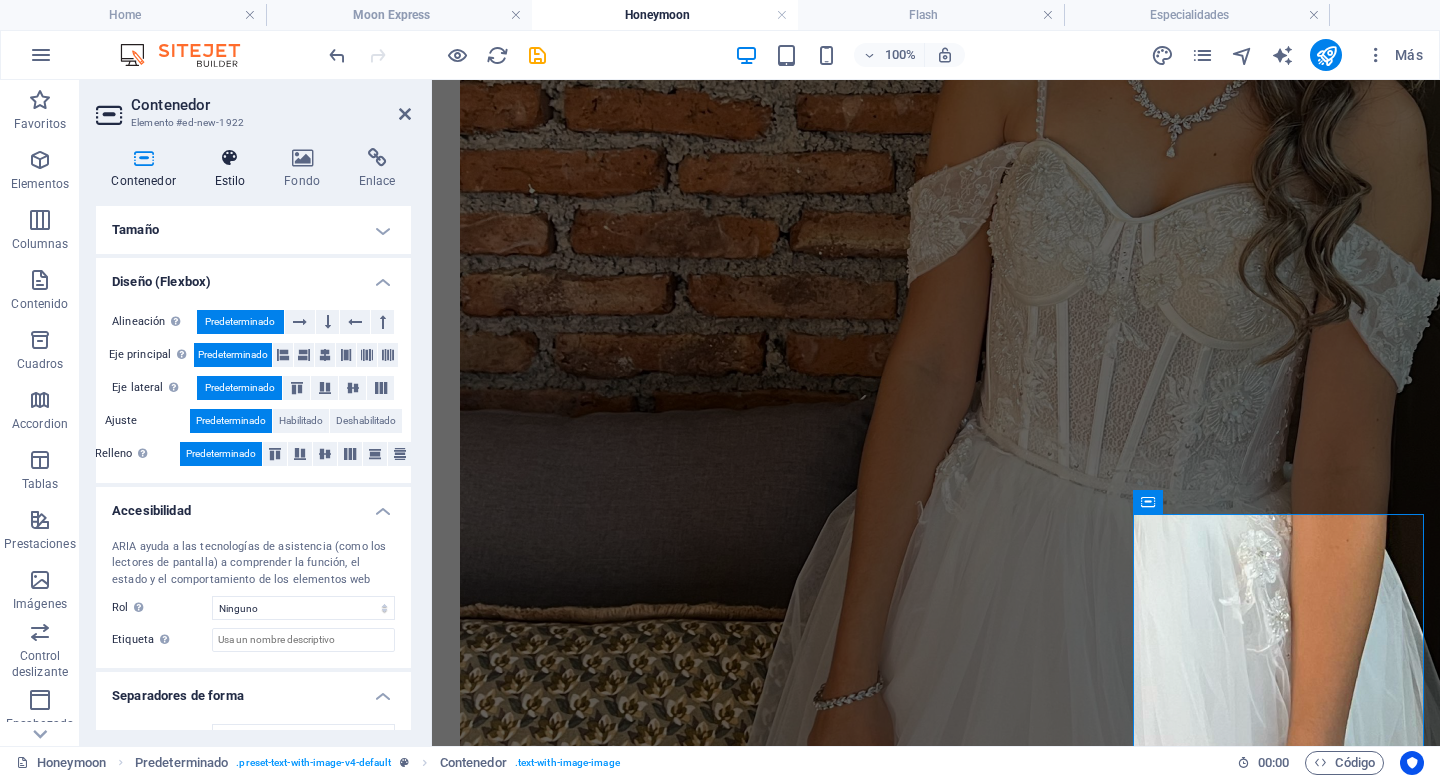 click on "Estilo" at bounding box center [234, 169] 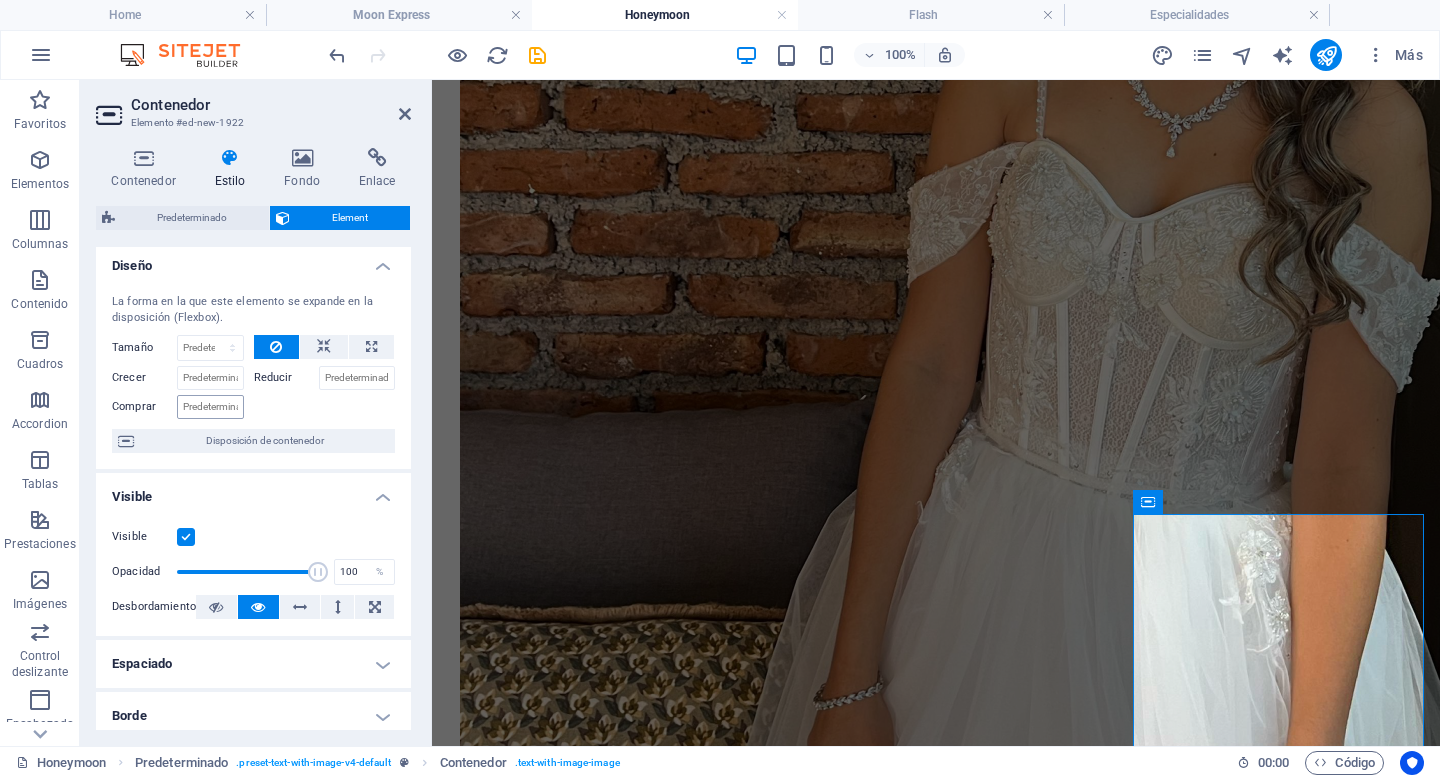 scroll, scrollTop: 0, scrollLeft: 0, axis: both 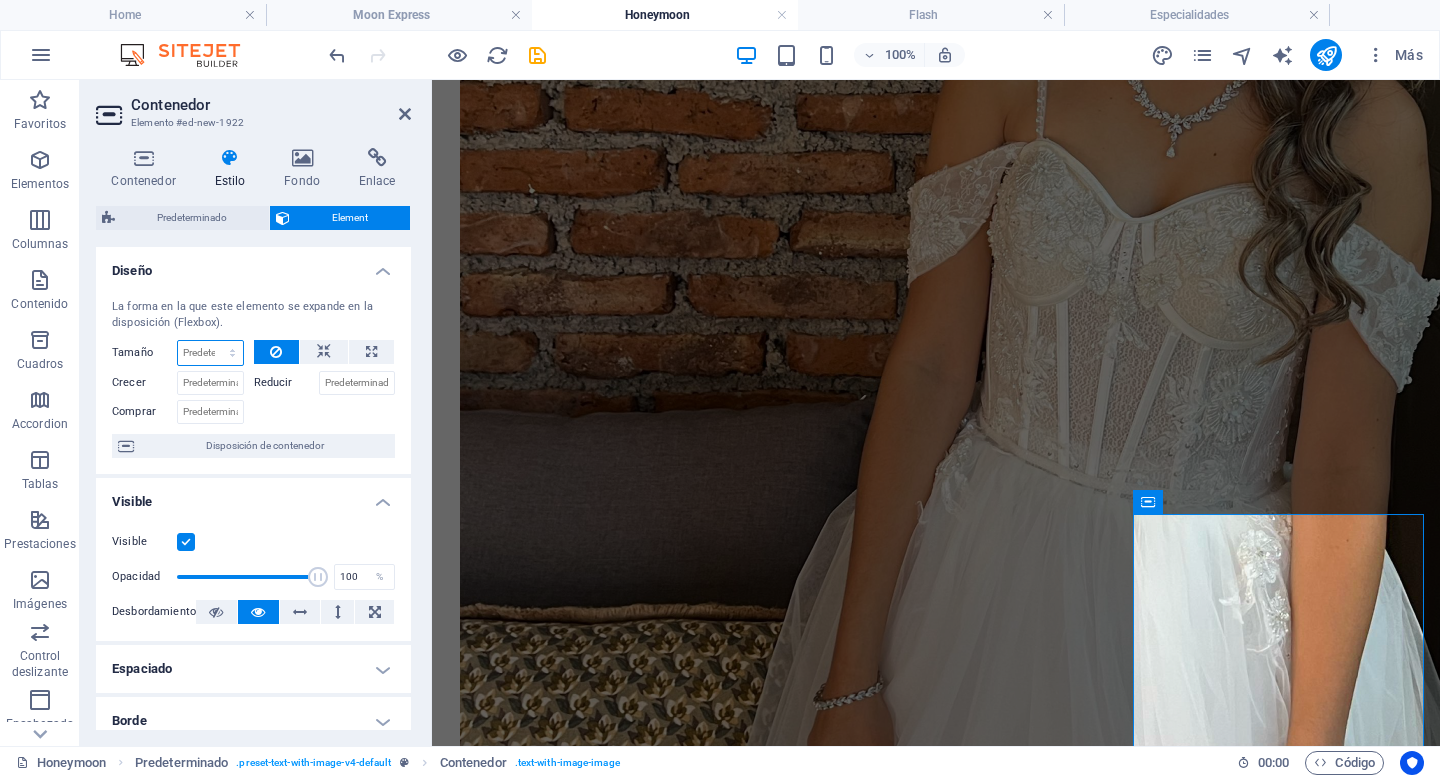 click on "Predeterminado automático px % 1/1 1/2 1/3 1/4 1/5 1/6 1/7 1/8 1/9 1/10" at bounding box center (210, 353) 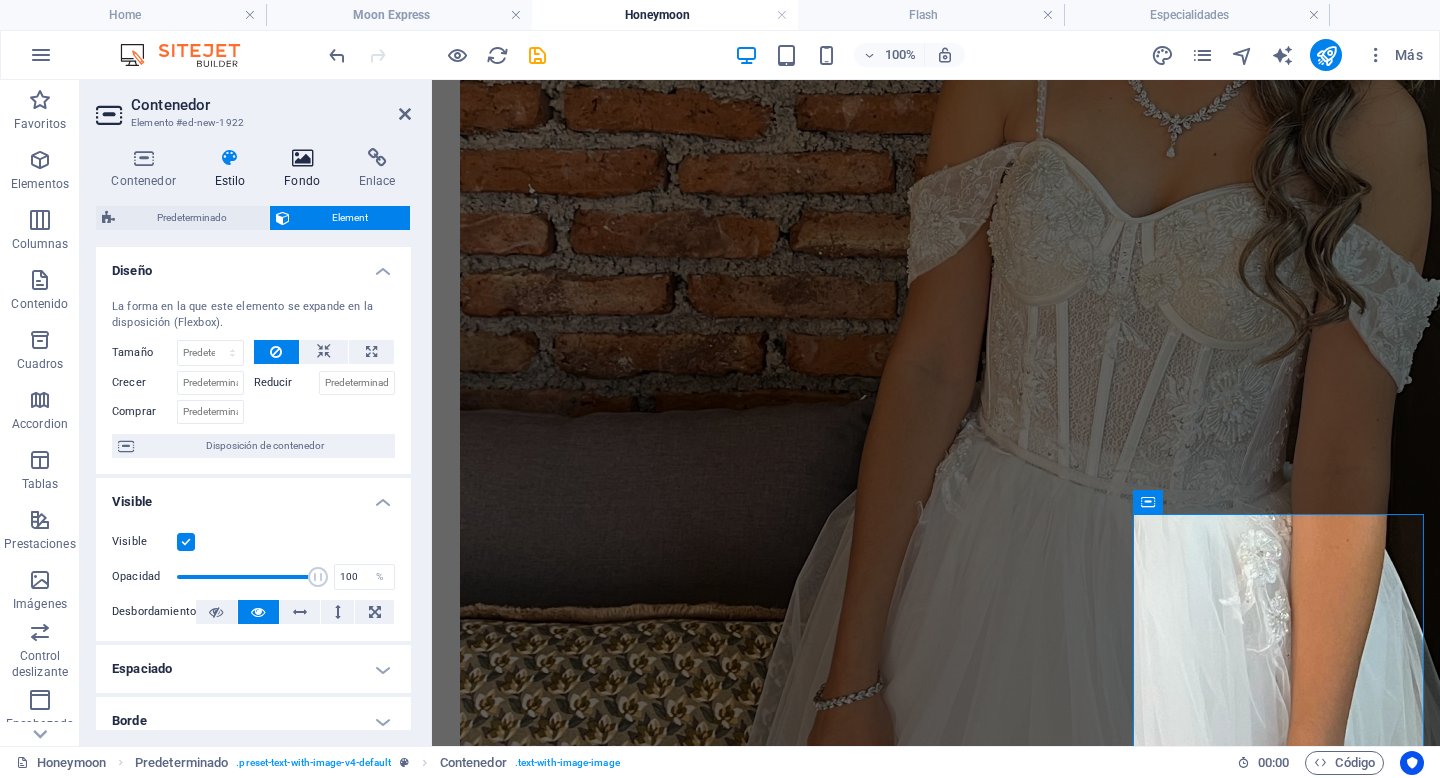 click on "Fondo" at bounding box center [306, 169] 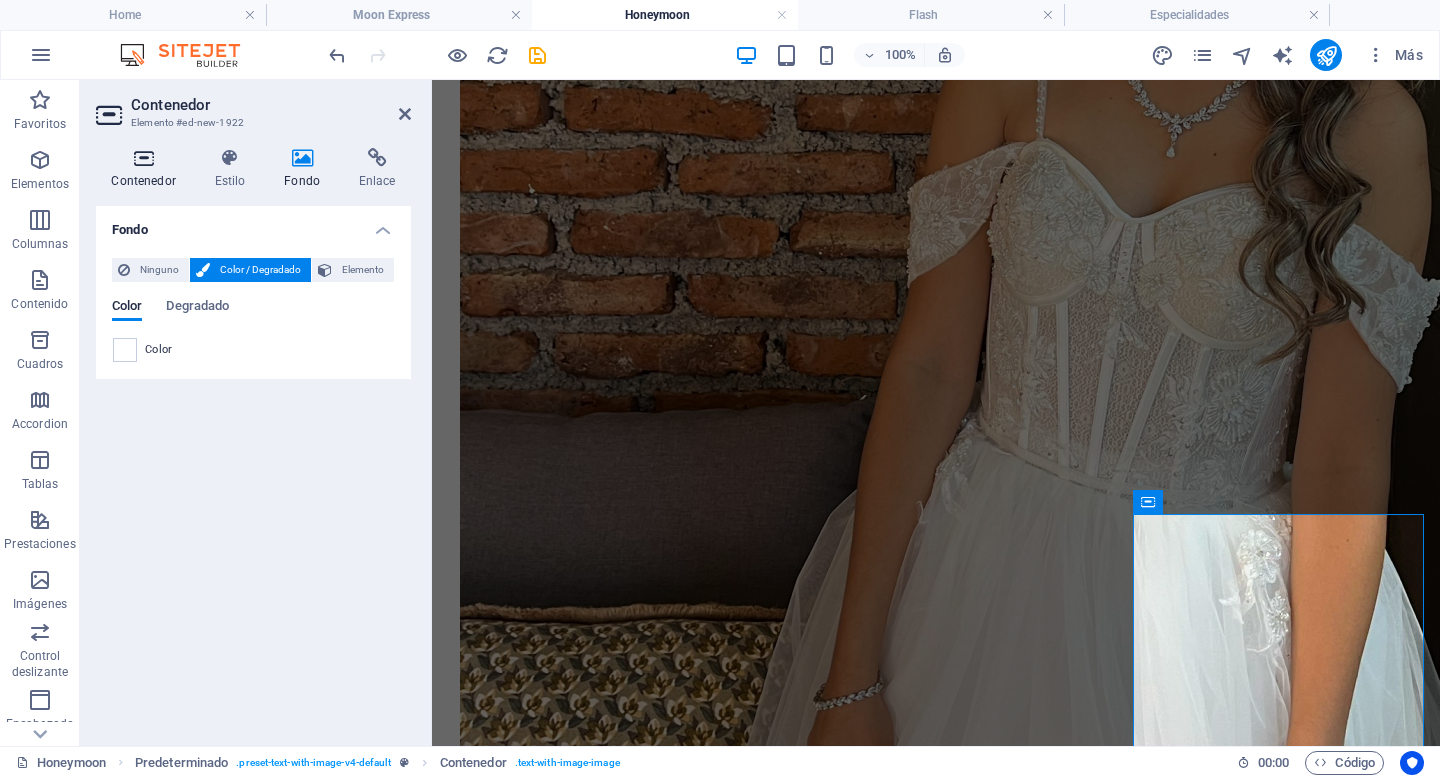 click on "Contenedor" at bounding box center [147, 169] 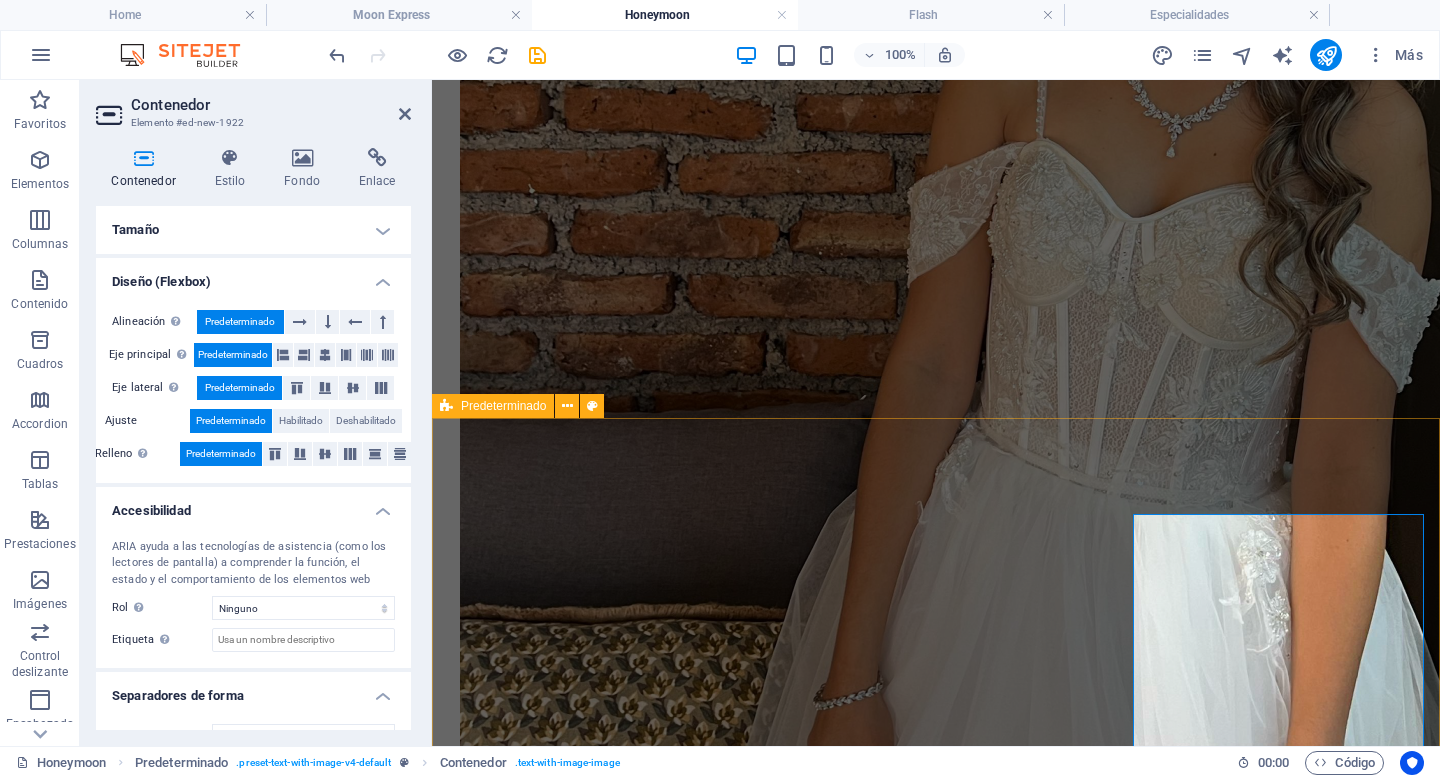 click on "New headline Lorem ipsum dolor sit amet, consectetuer adipiscing elit. Aenean commodo ligula eget dolor. Lorem ipsum dolor sit amet, consectetuer adipiscing elit leget dolor. Lorem ipsum dolor sit amet, consectetuer adipiscing elit. Aenean commodo ligula eget dolor. Lorem ipsum dolor sit amet, consectetuer adipiscing elit dolor consectetuer adipiscing elit leget dolor. Lorem elit saget ipsum dolor sit amet, consectetuer." at bounding box center (936, 4185) 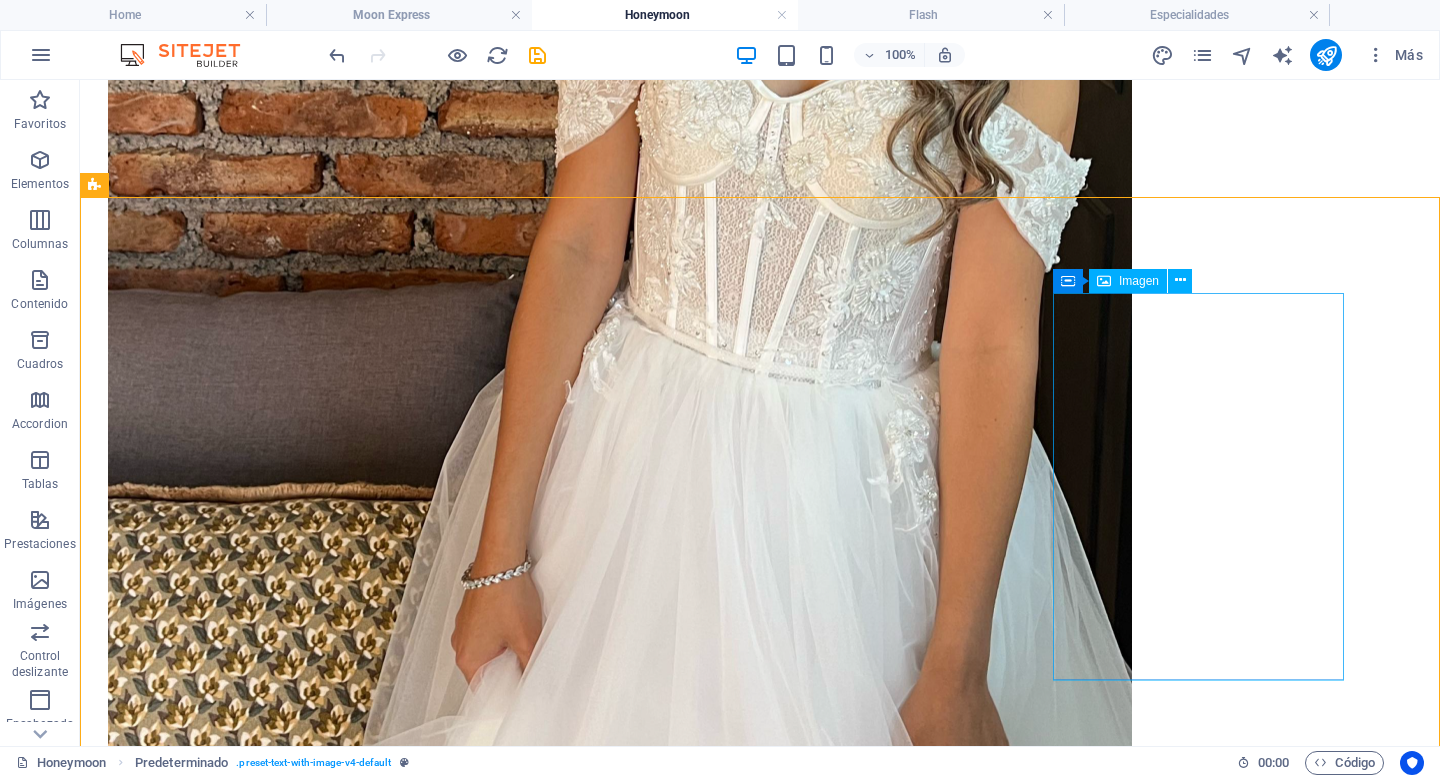 scroll, scrollTop: 2579, scrollLeft: 0, axis: vertical 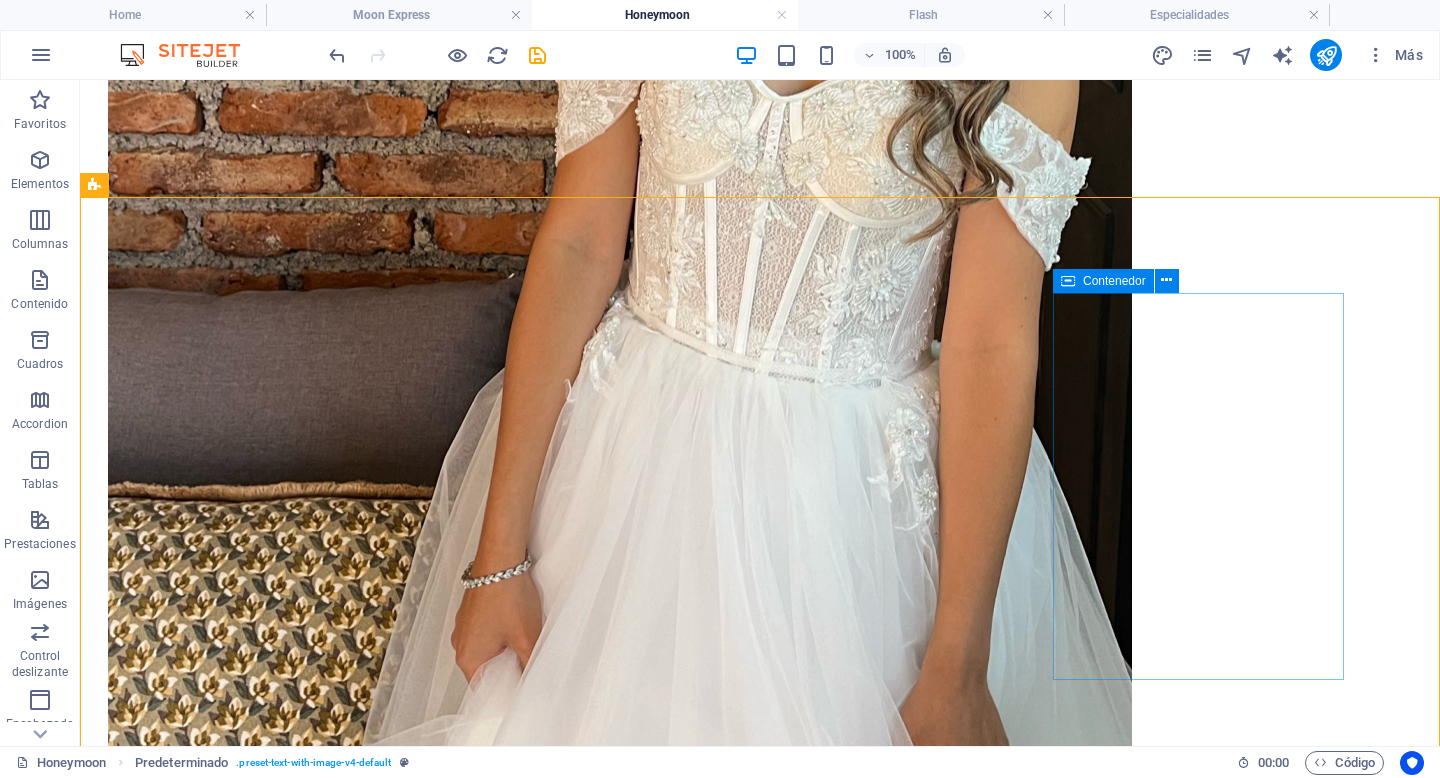 click at bounding box center [1068, 281] 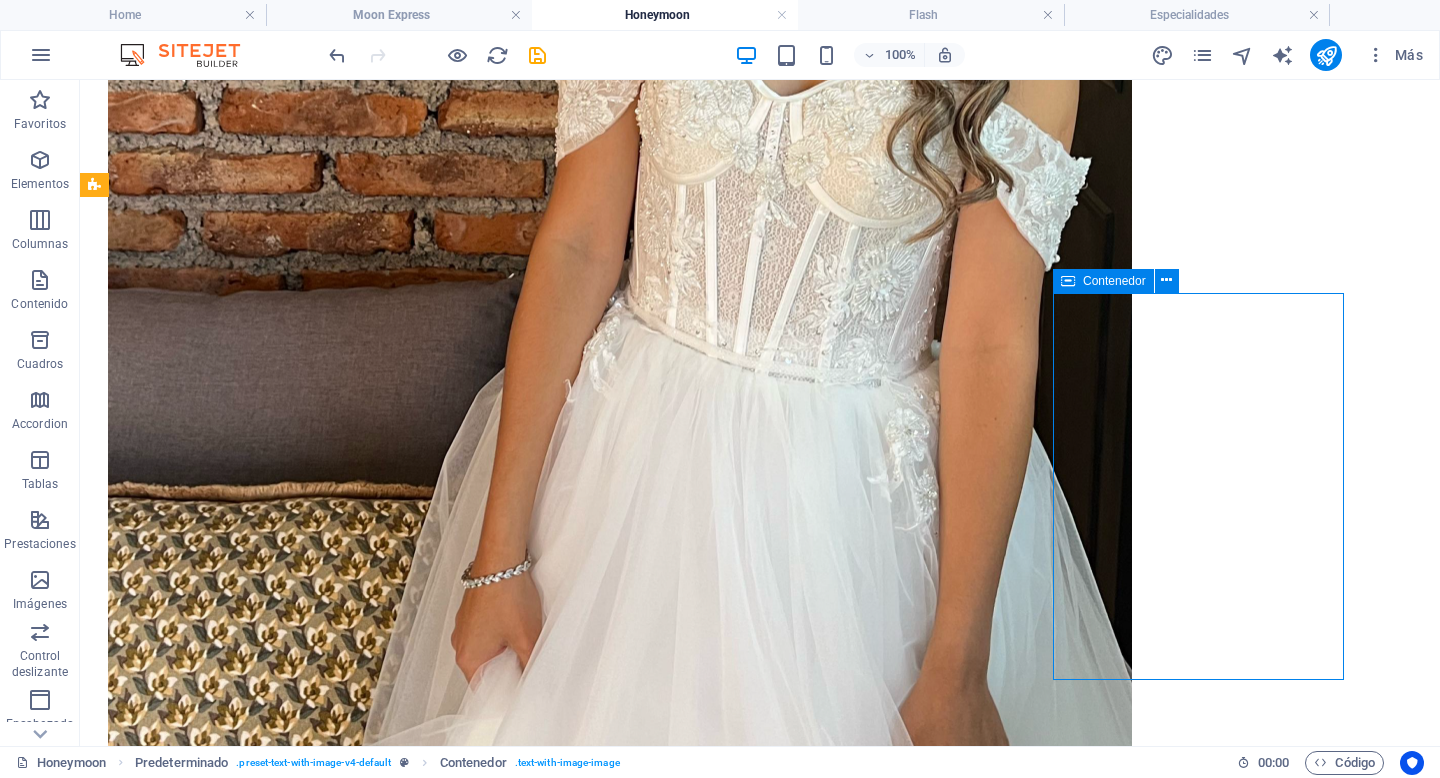 click at bounding box center [1068, 281] 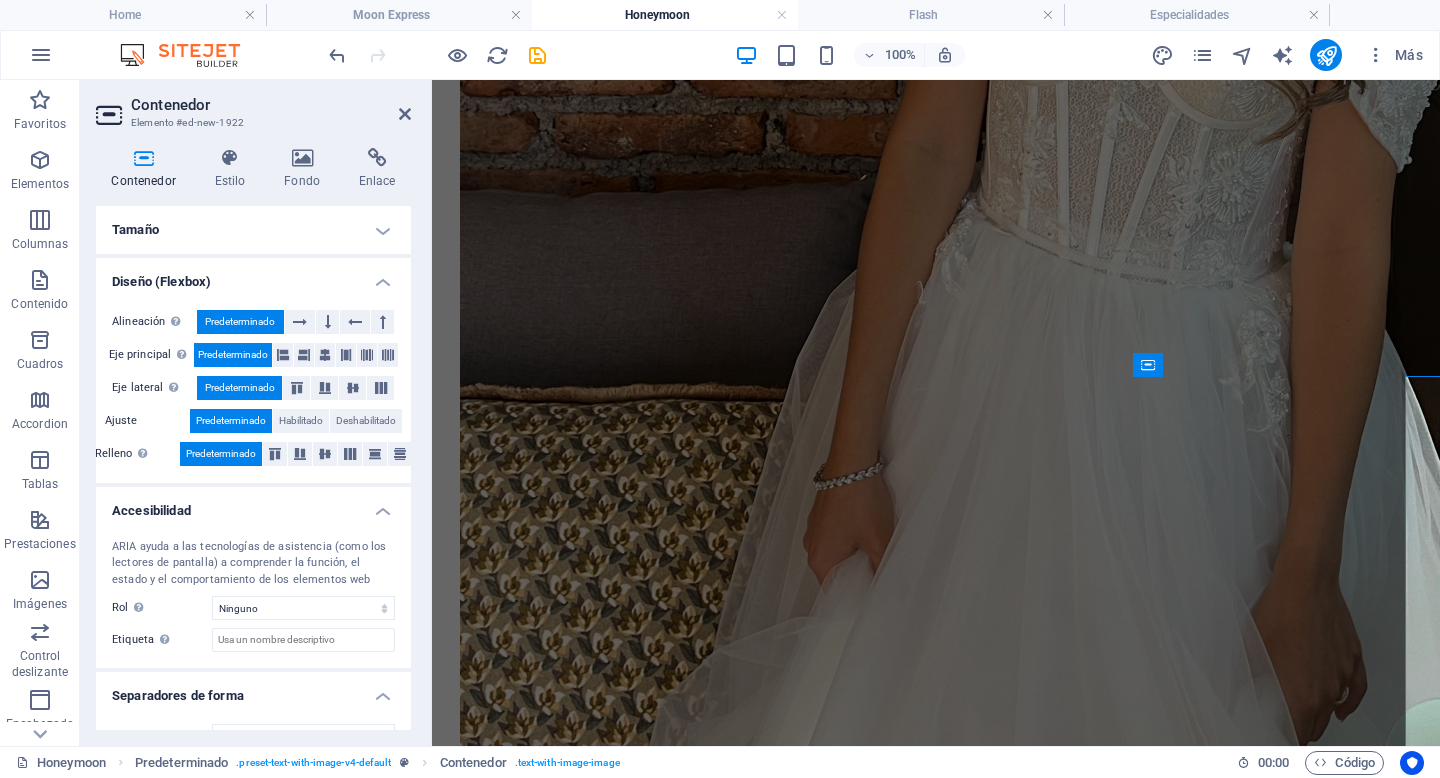 scroll, scrollTop: 2496, scrollLeft: 0, axis: vertical 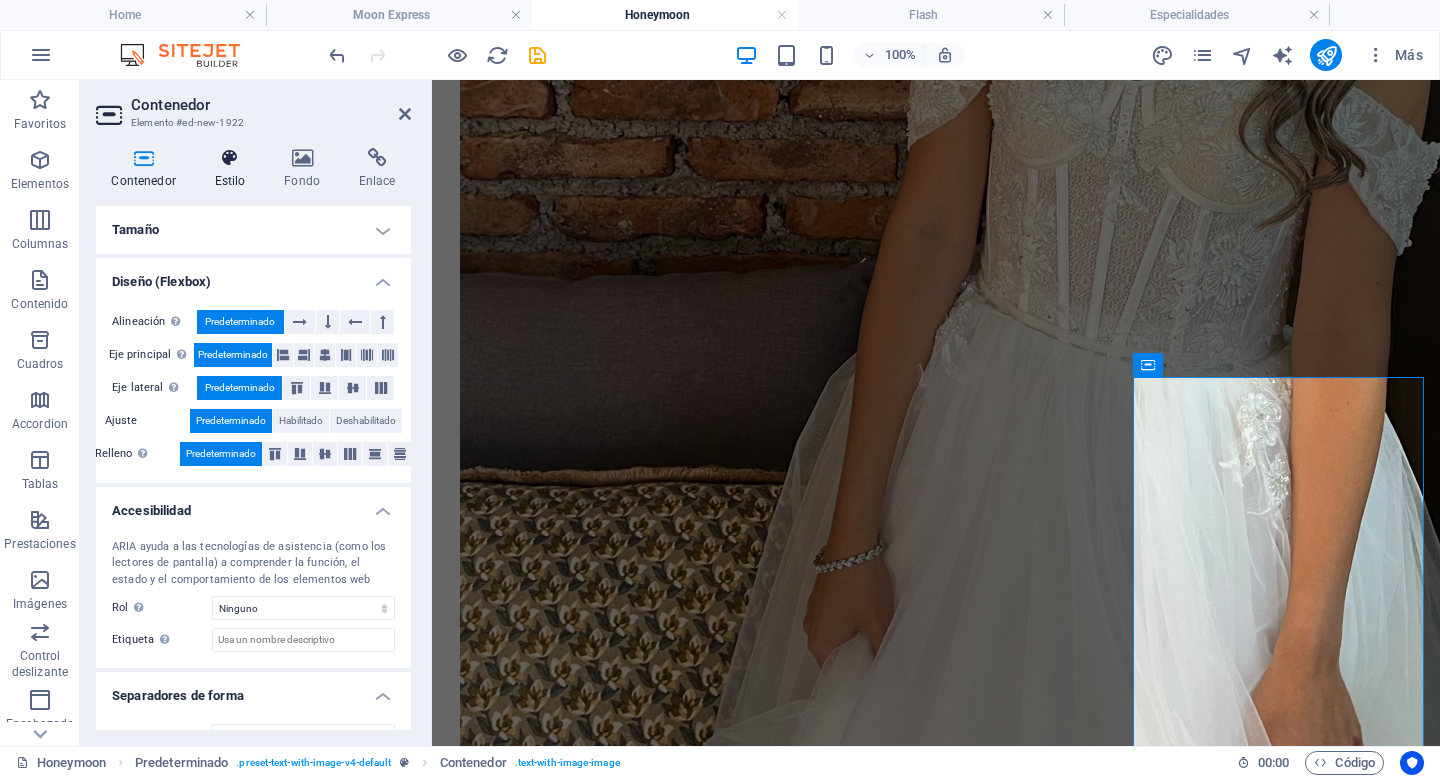 click at bounding box center [230, 158] 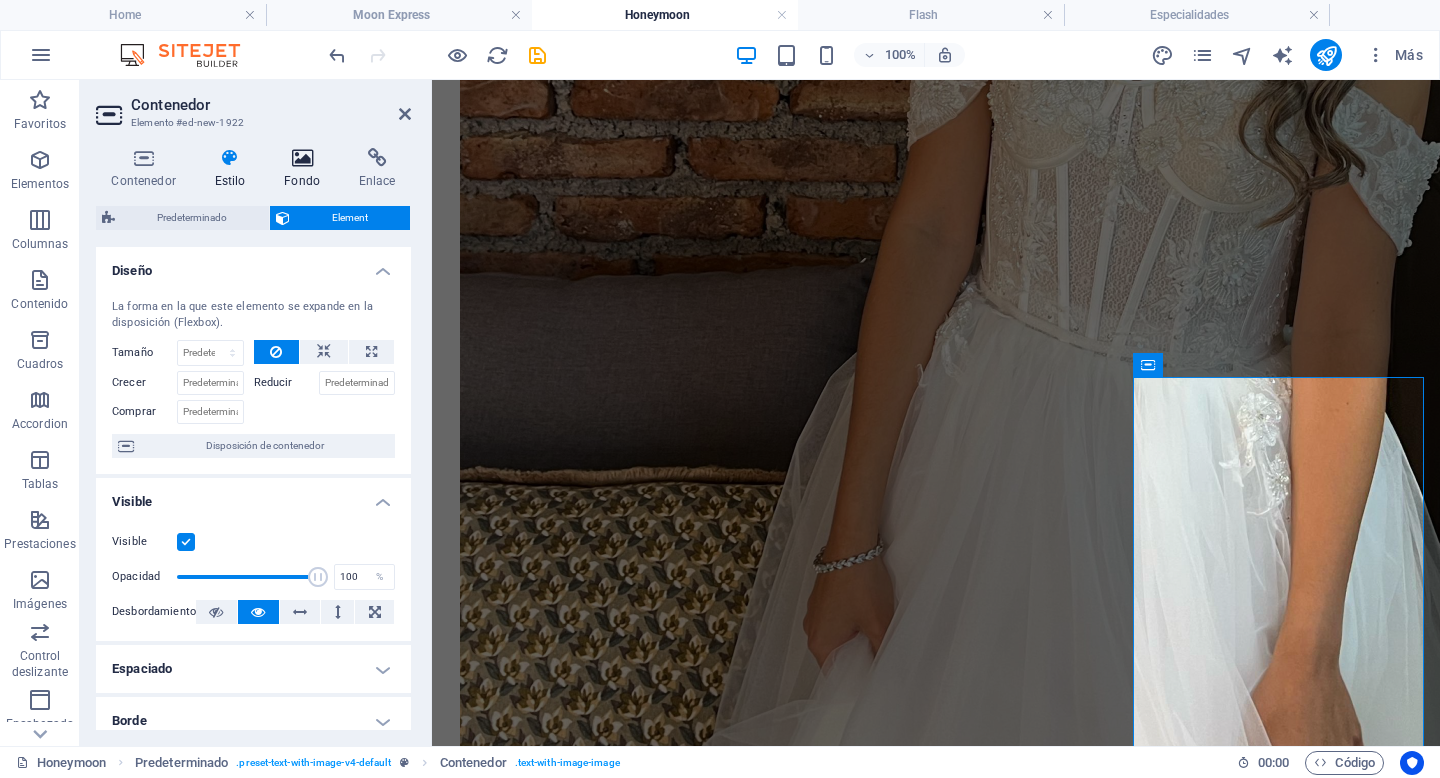 click on "Fondo" at bounding box center [306, 169] 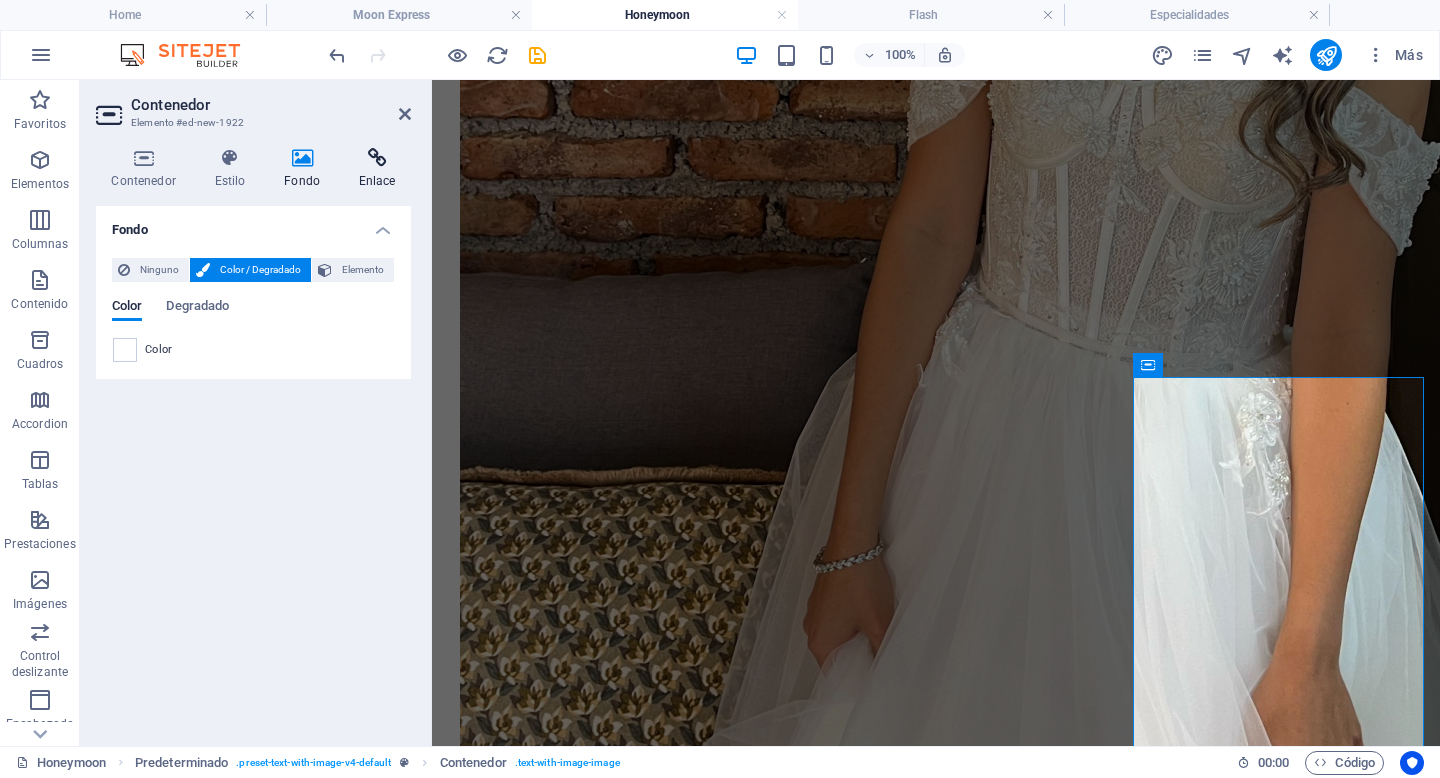 click on "Enlace" at bounding box center [377, 169] 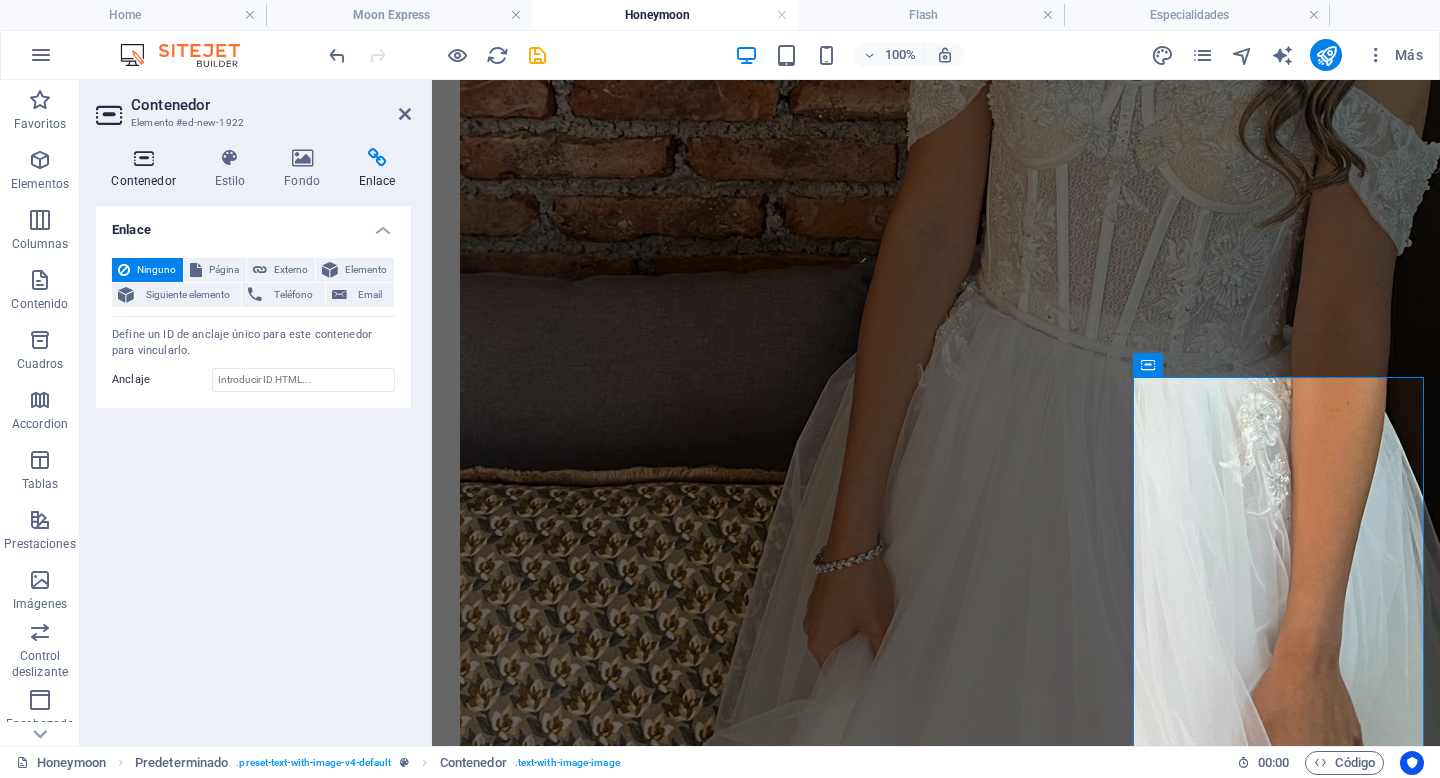 click at bounding box center [143, 158] 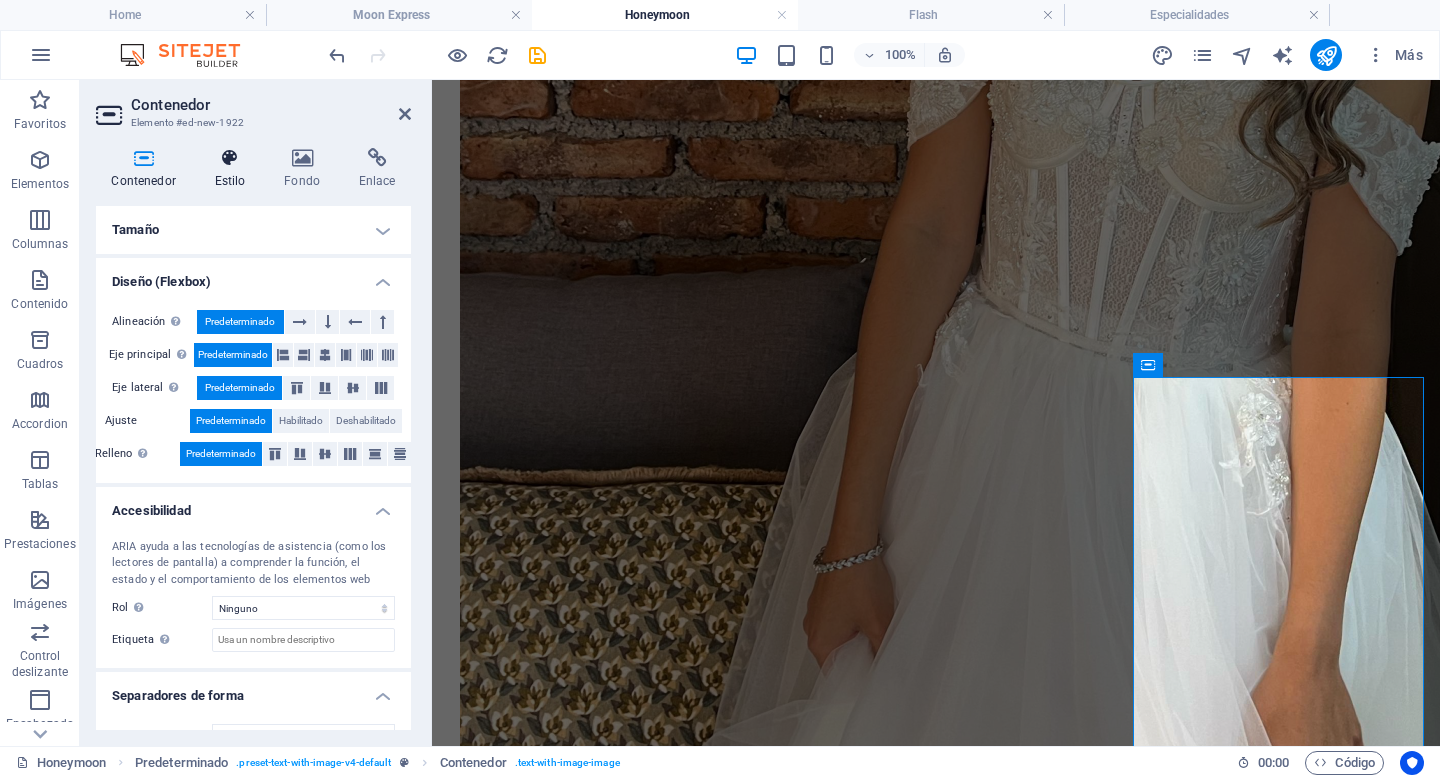 click on "Estilo" at bounding box center (234, 169) 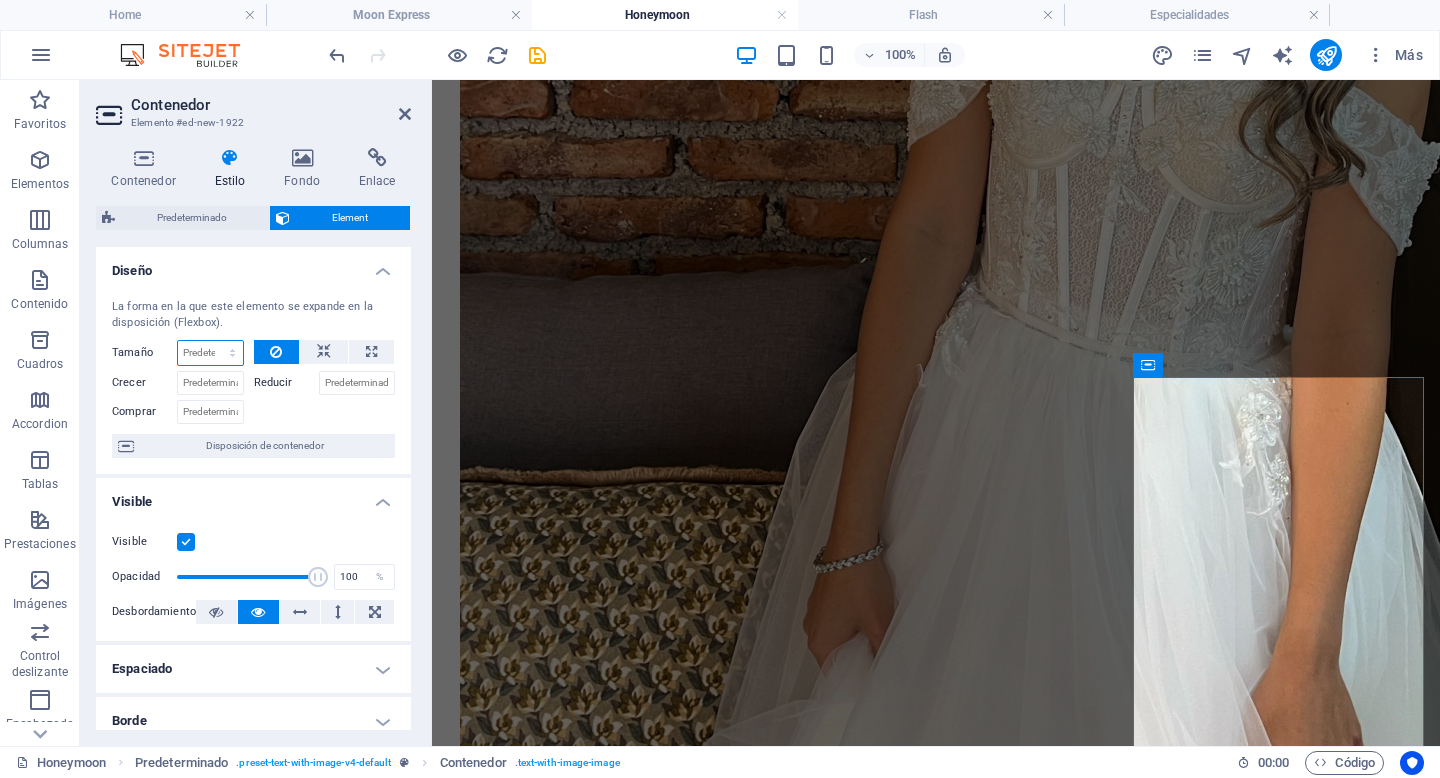 click on "Predeterminado automático px % 1/1 1/2 1/3 1/4 1/5 1/6 1/7 1/8 1/9 1/10" at bounding box center [210, 353] 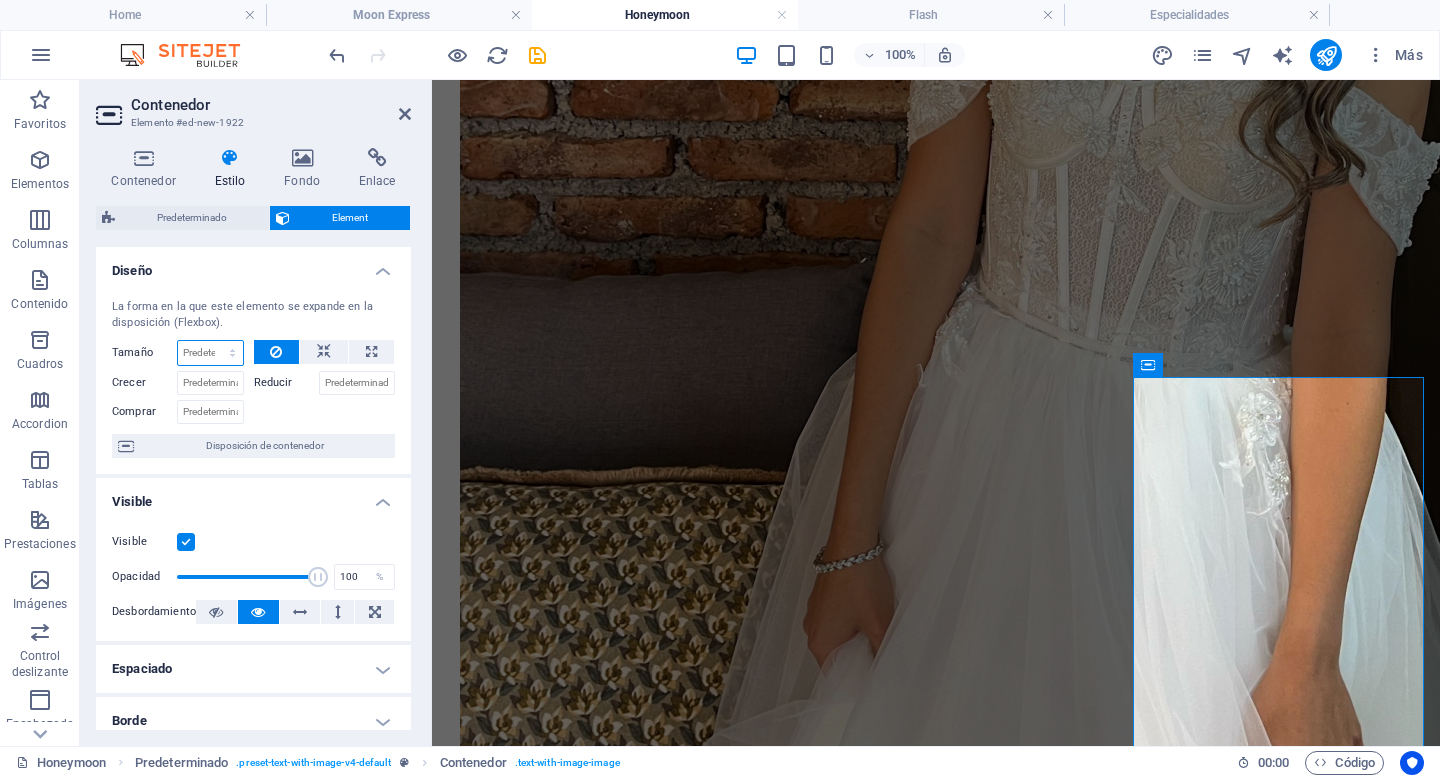 select on "px" 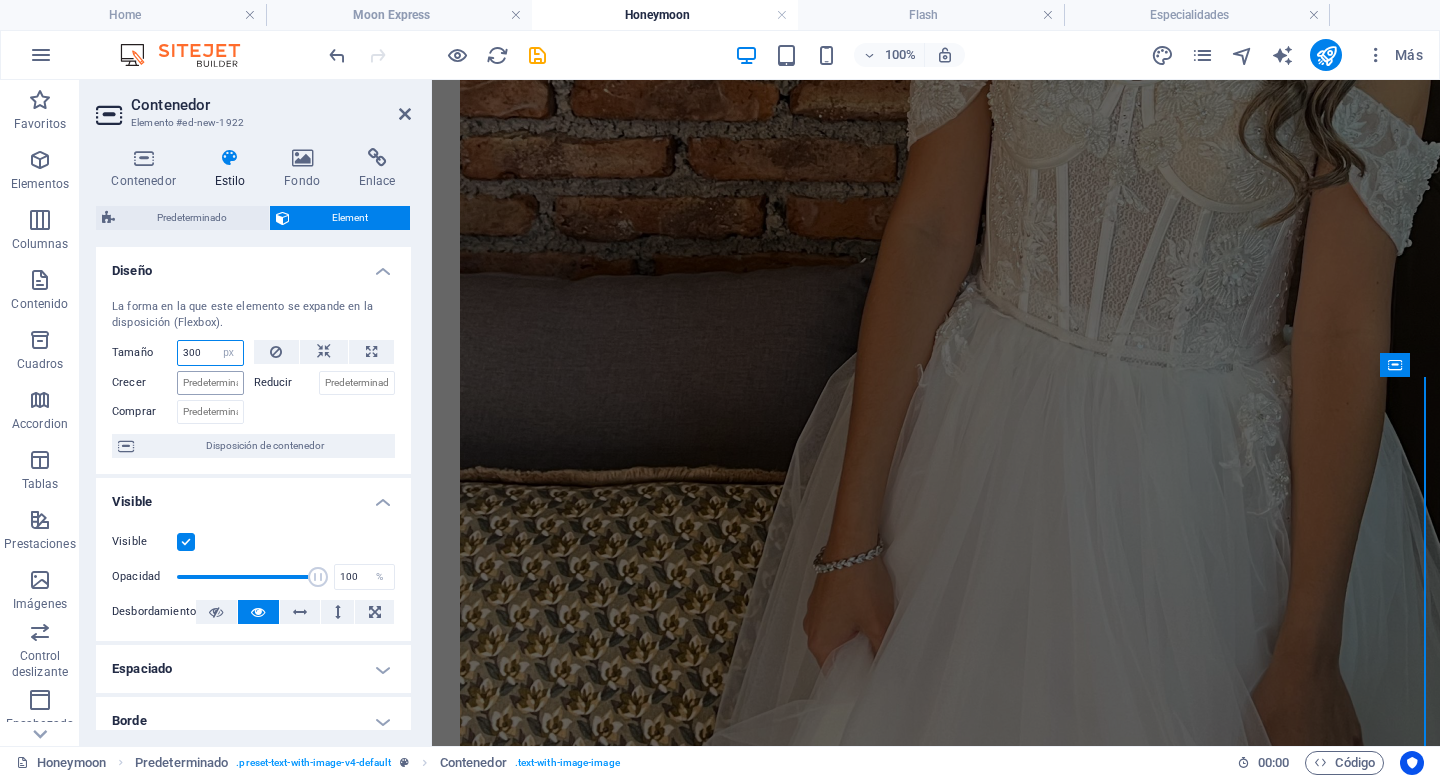 type on "300" 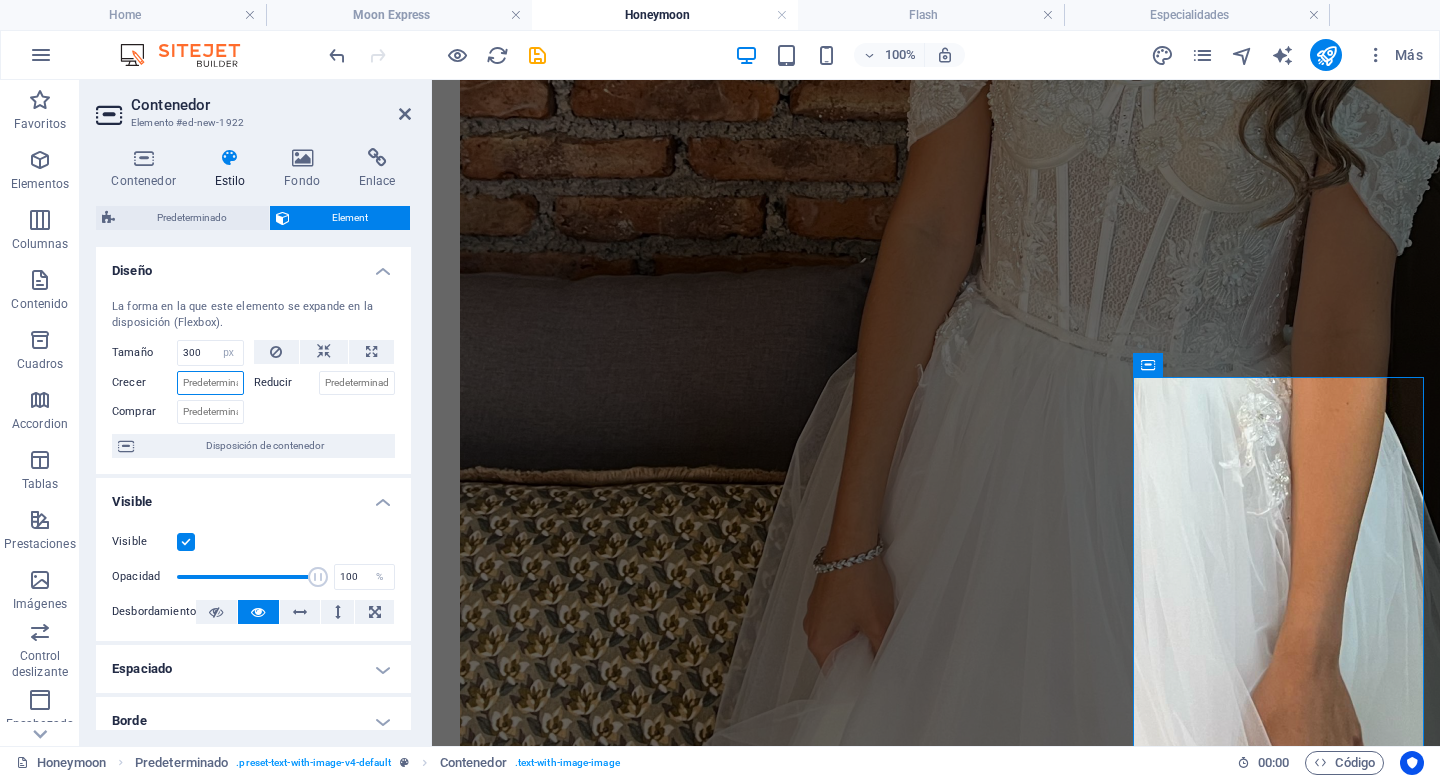 click on "Crecer" at bounding box center [210, 383] 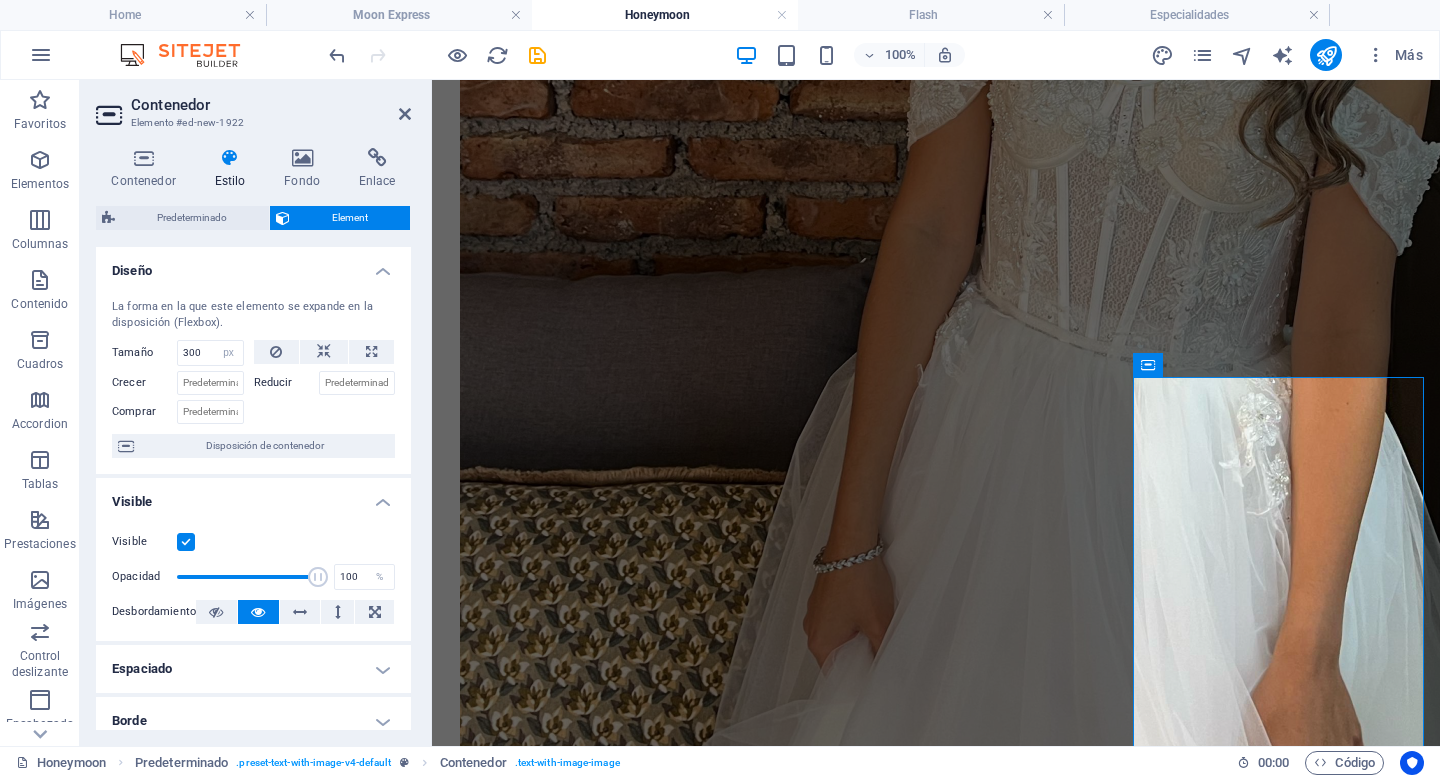 click on "La forma en la que este elemento se expande en la disposición (Flexbox)." at bounding box center [253, 315] 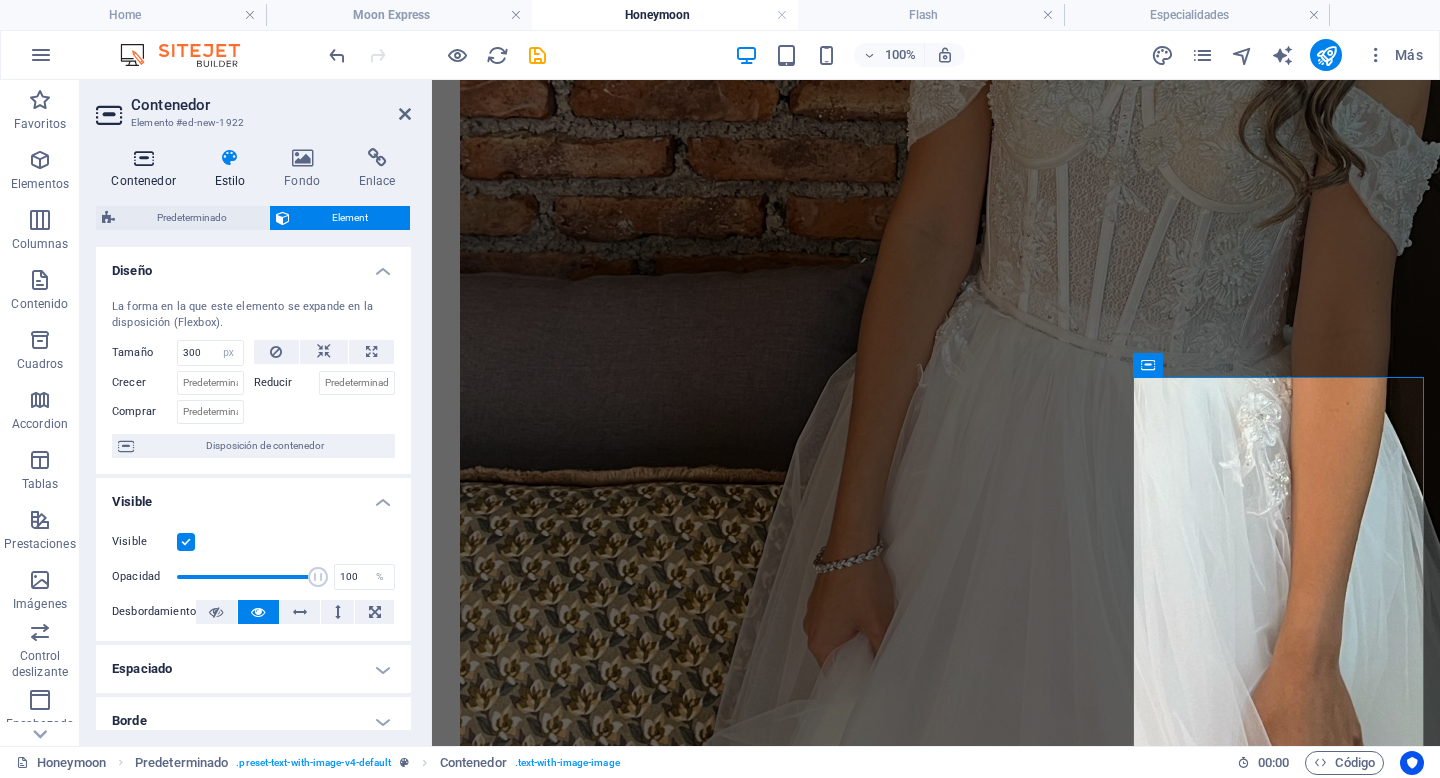click on "Contenedor" at bounding box center [147, 169] 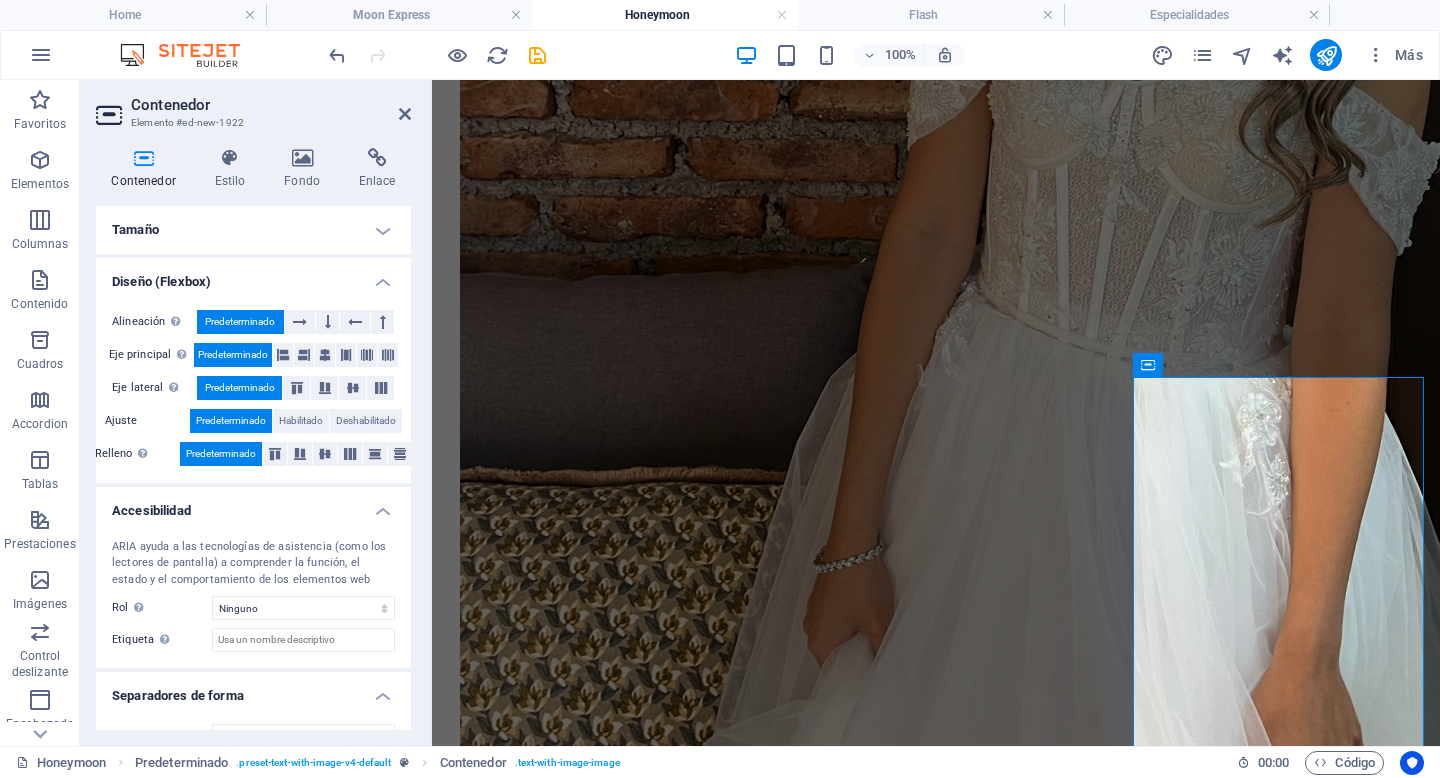 click on "Tamaño" at bounding box center (253, 230) 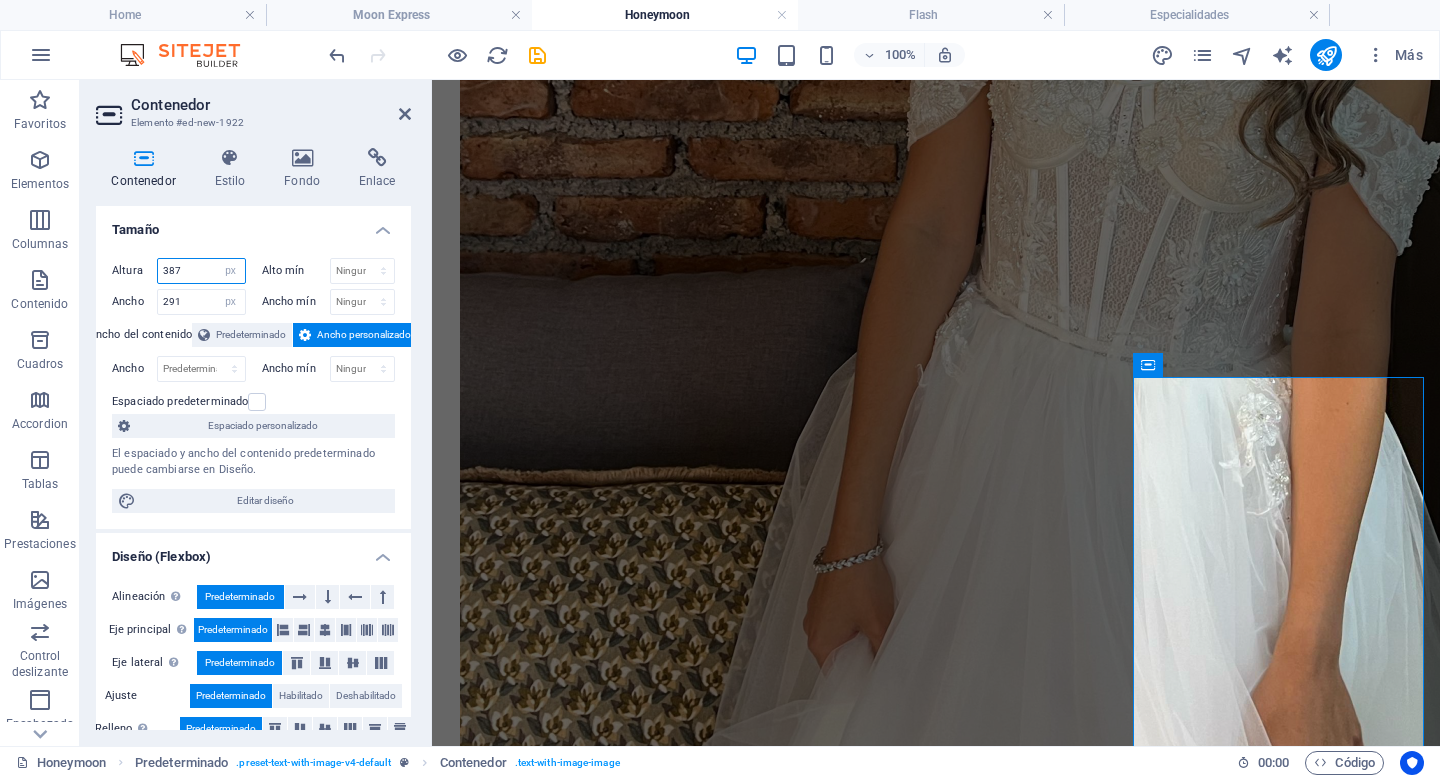 drag, startPoint x: 192, startPoint y: 266, endPoint x: 145, endPoint y: 266, distance: 47 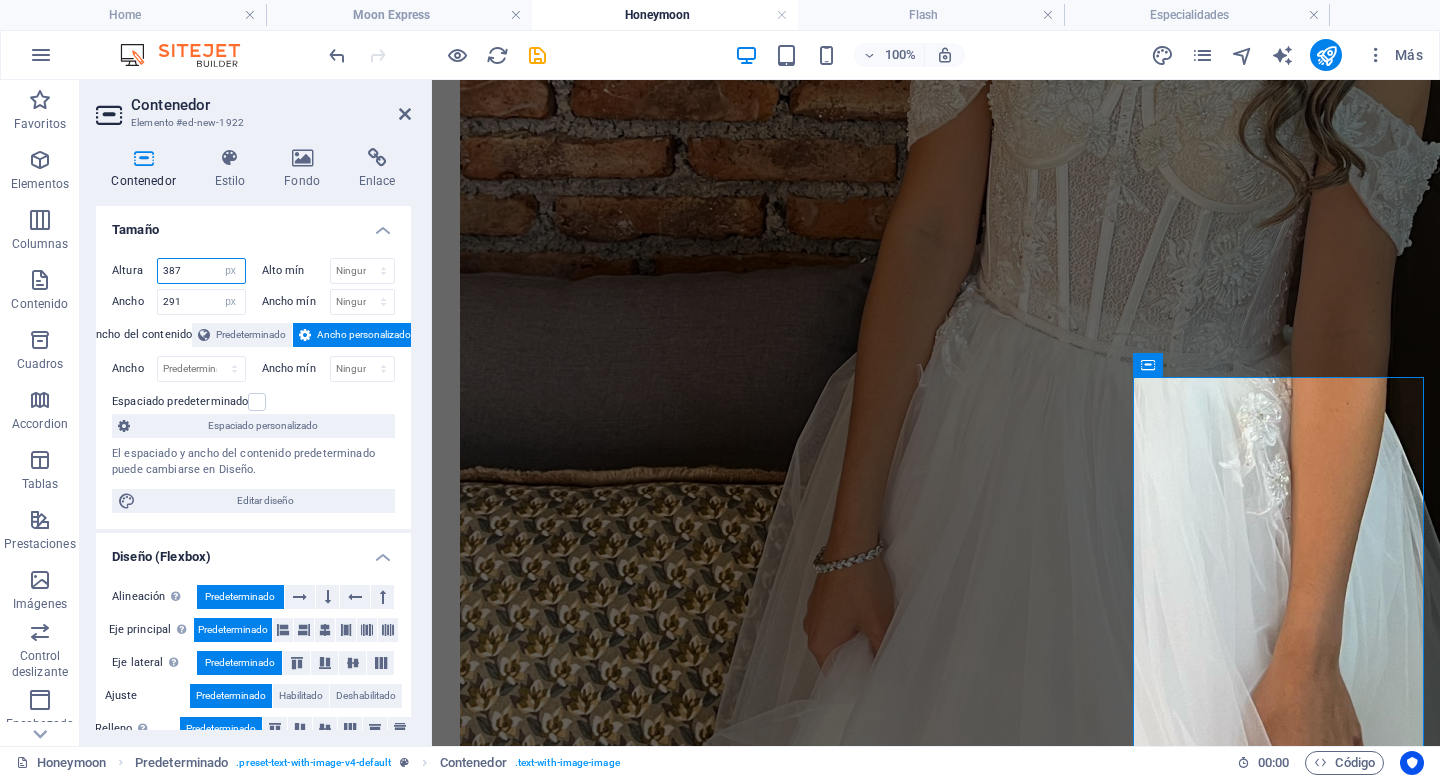 click on "Altura 387 Predeterminado px rem % vh vw" at bounding box center (179, 271) 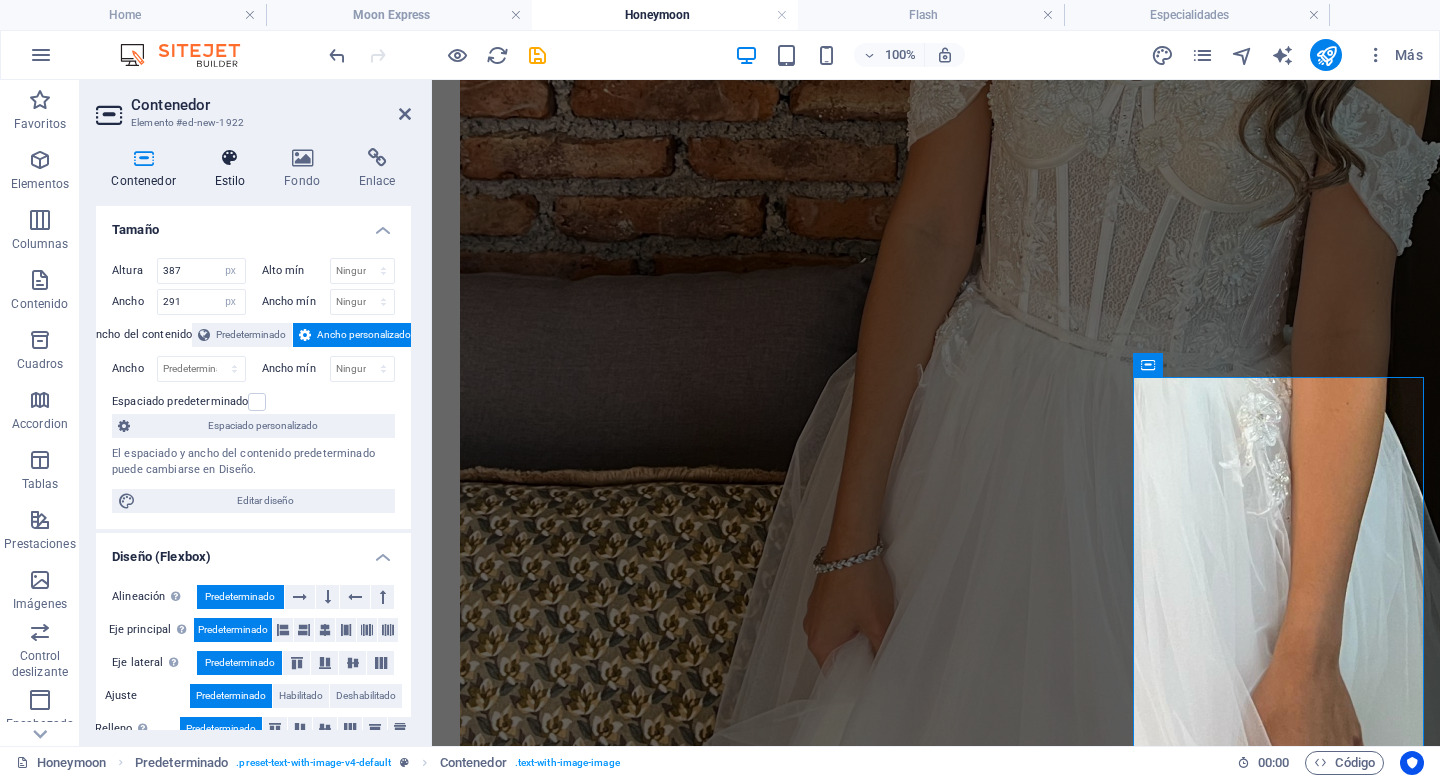 click at bounding box center [230, 158] 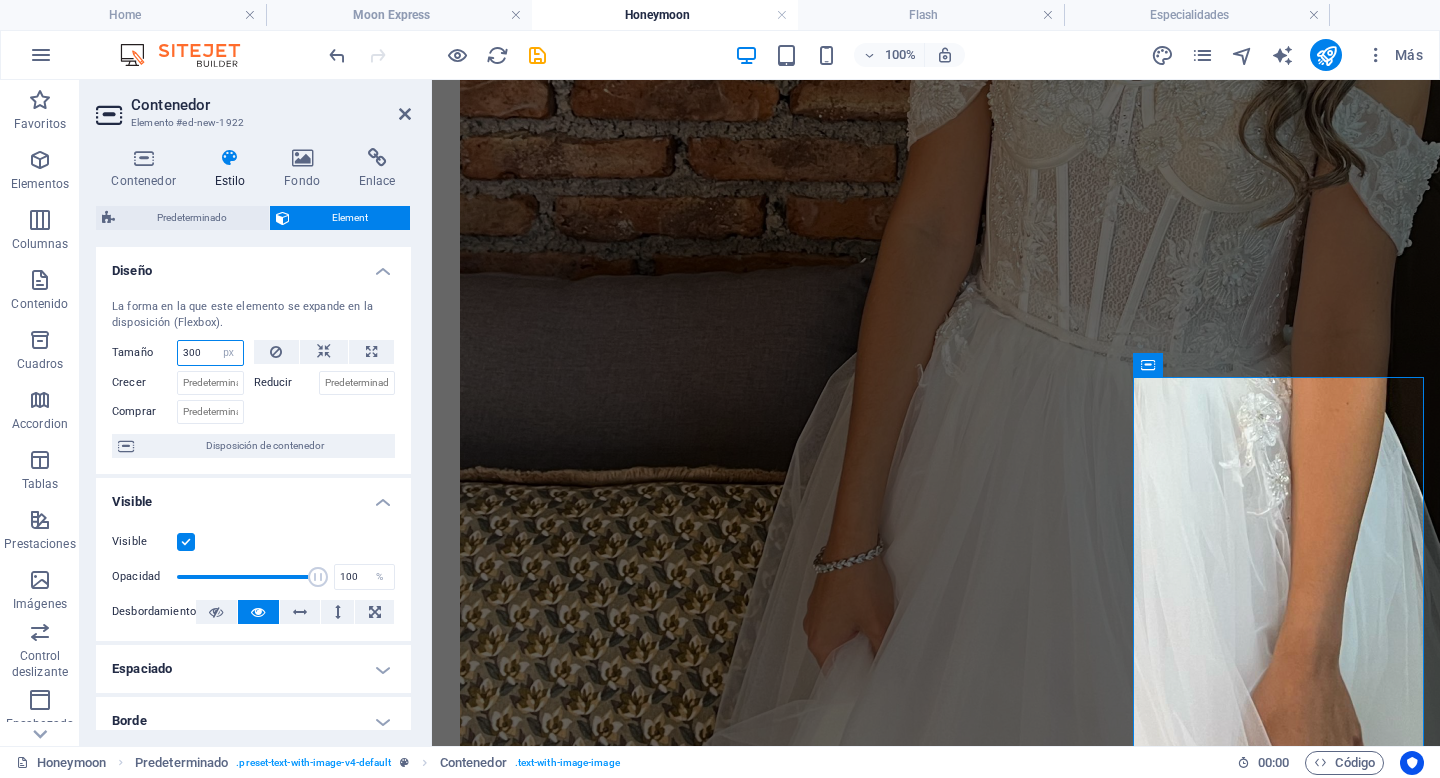 click on "300" at bounding box center (210, 353) 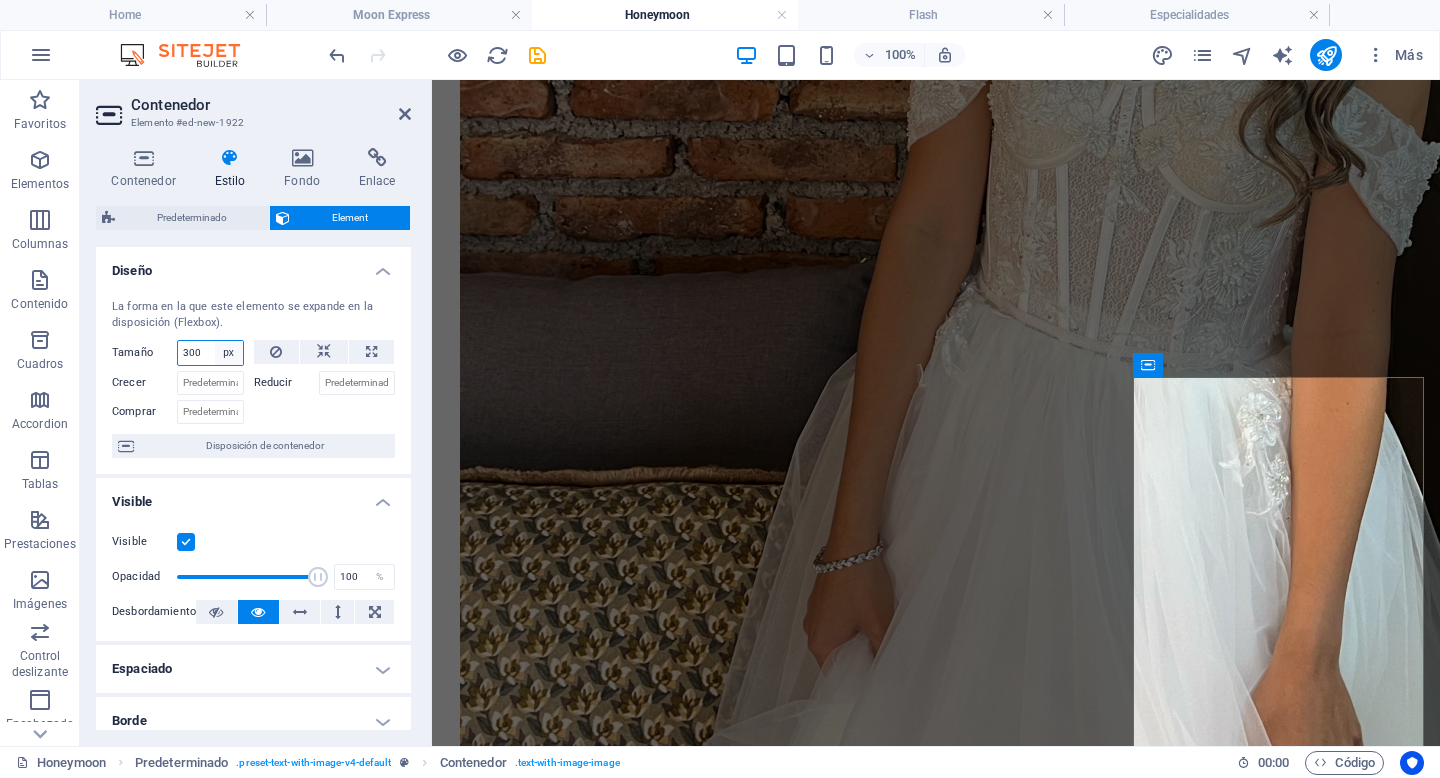 click on "Predeterminado automático px % 1/1 1/2 1/3 1/4 1/5 1/6 1/7 1/8 1/9 1/10" at bounding box center [229, 353] 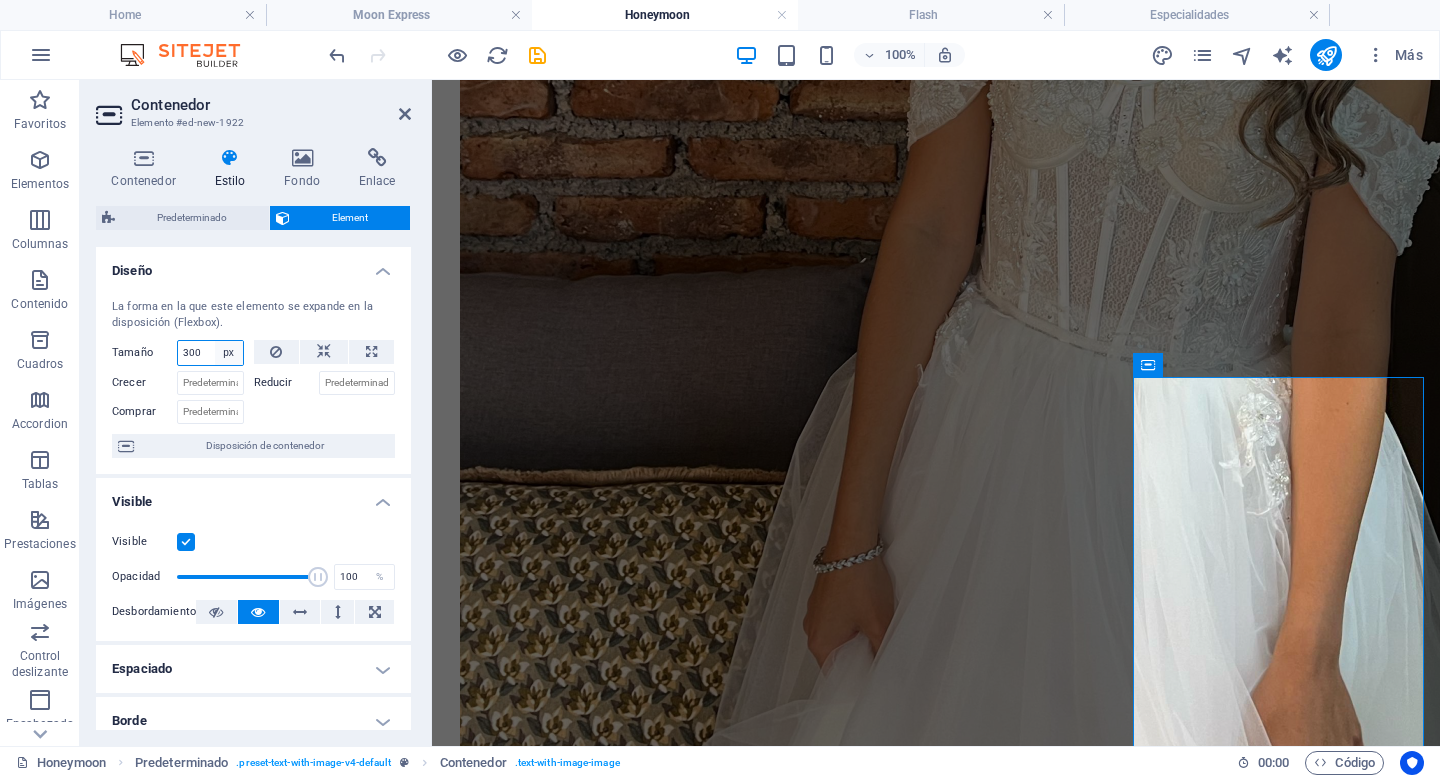 select on "8freanor498" 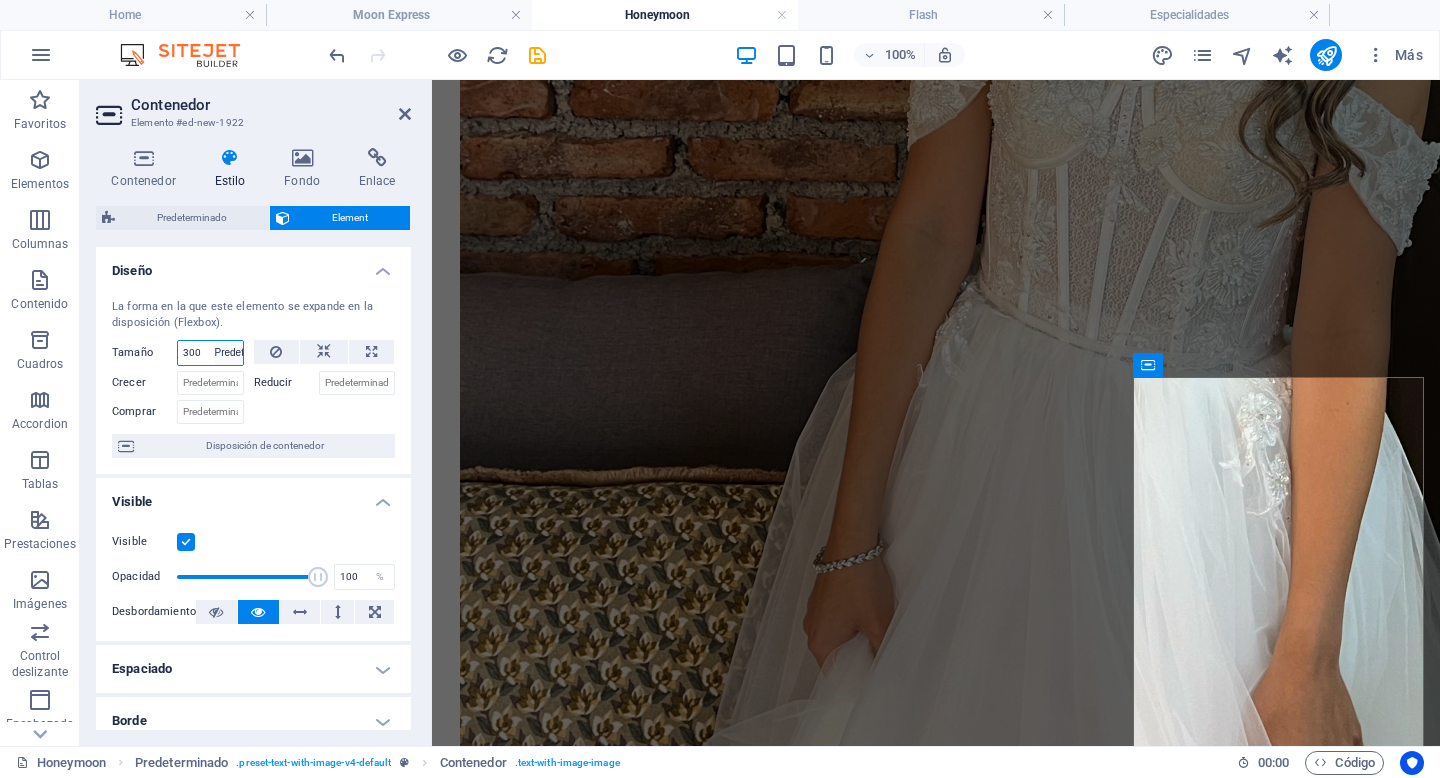 type 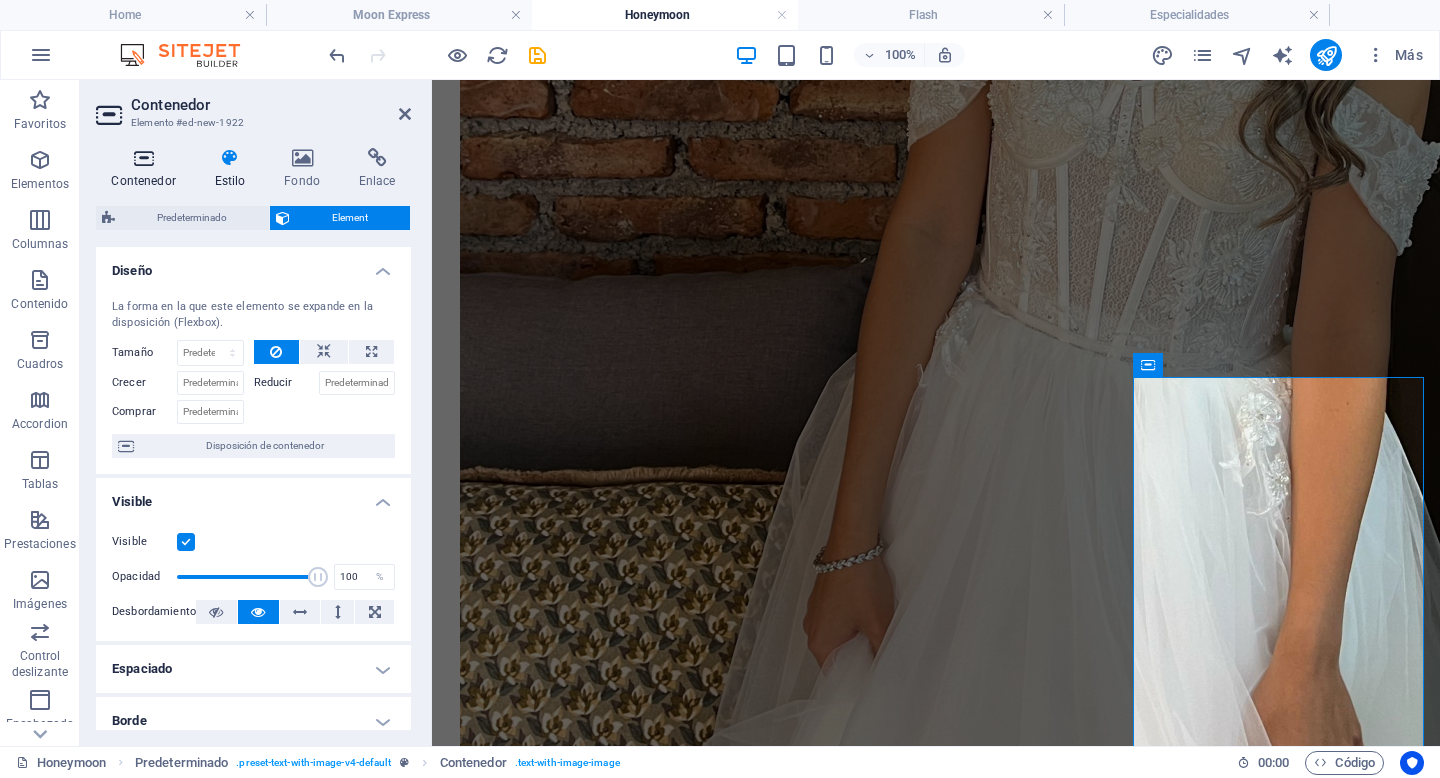 click at bounding box center [143, 158] 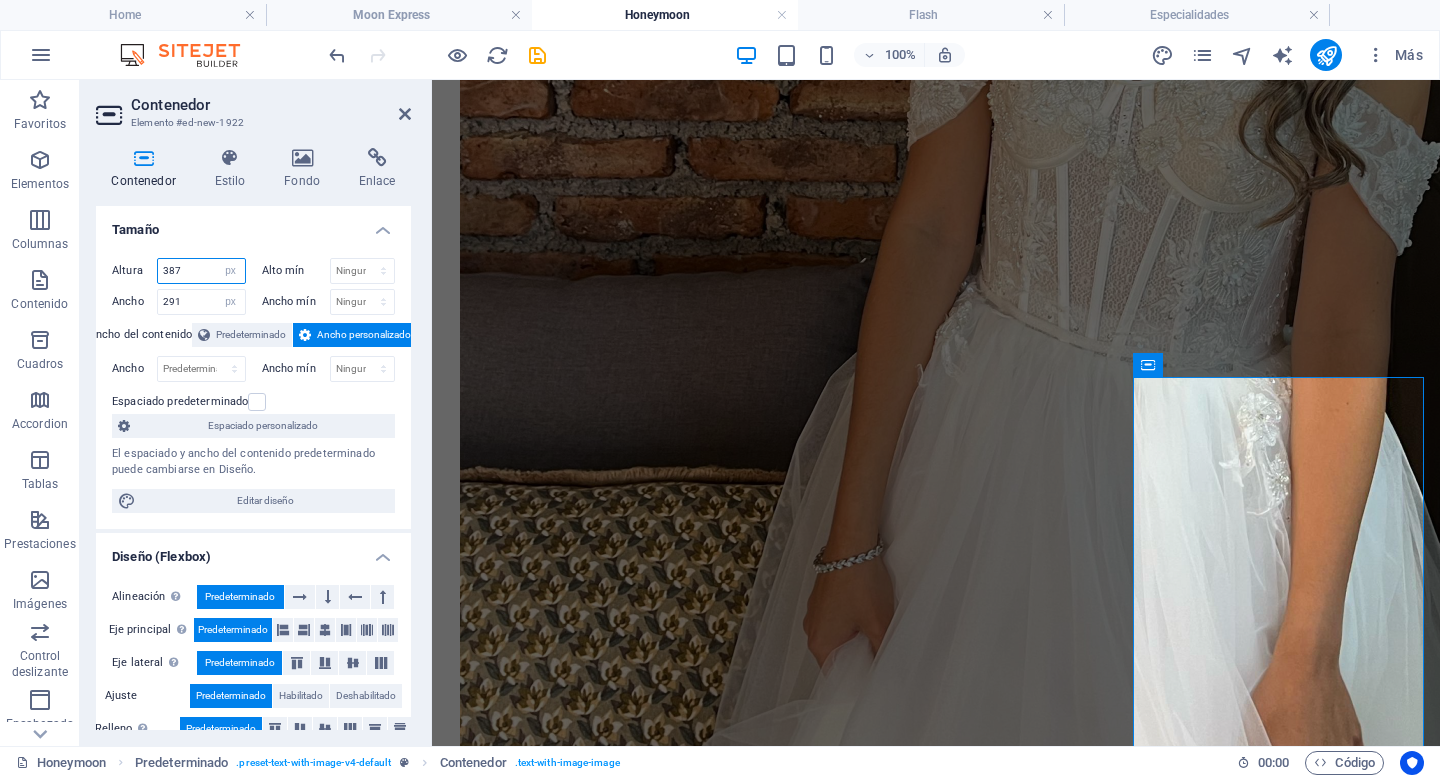 drag, startPoint x: 191, startPoint y: 273, endPoint x: 127, endPoint y: 273, distance: 64 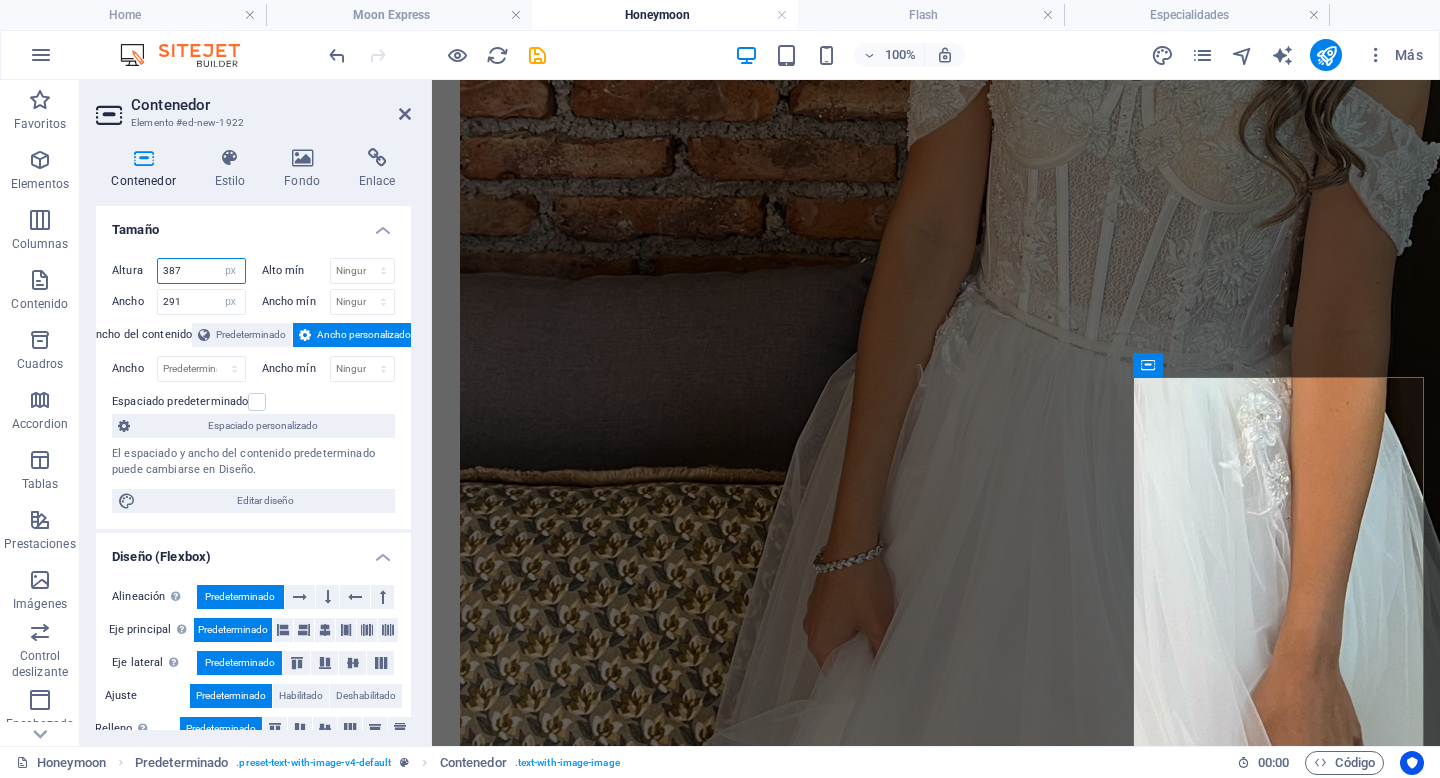 click on "Altura 387 Predeterminado px rem % vh vw" at bounding box center [179, 271] 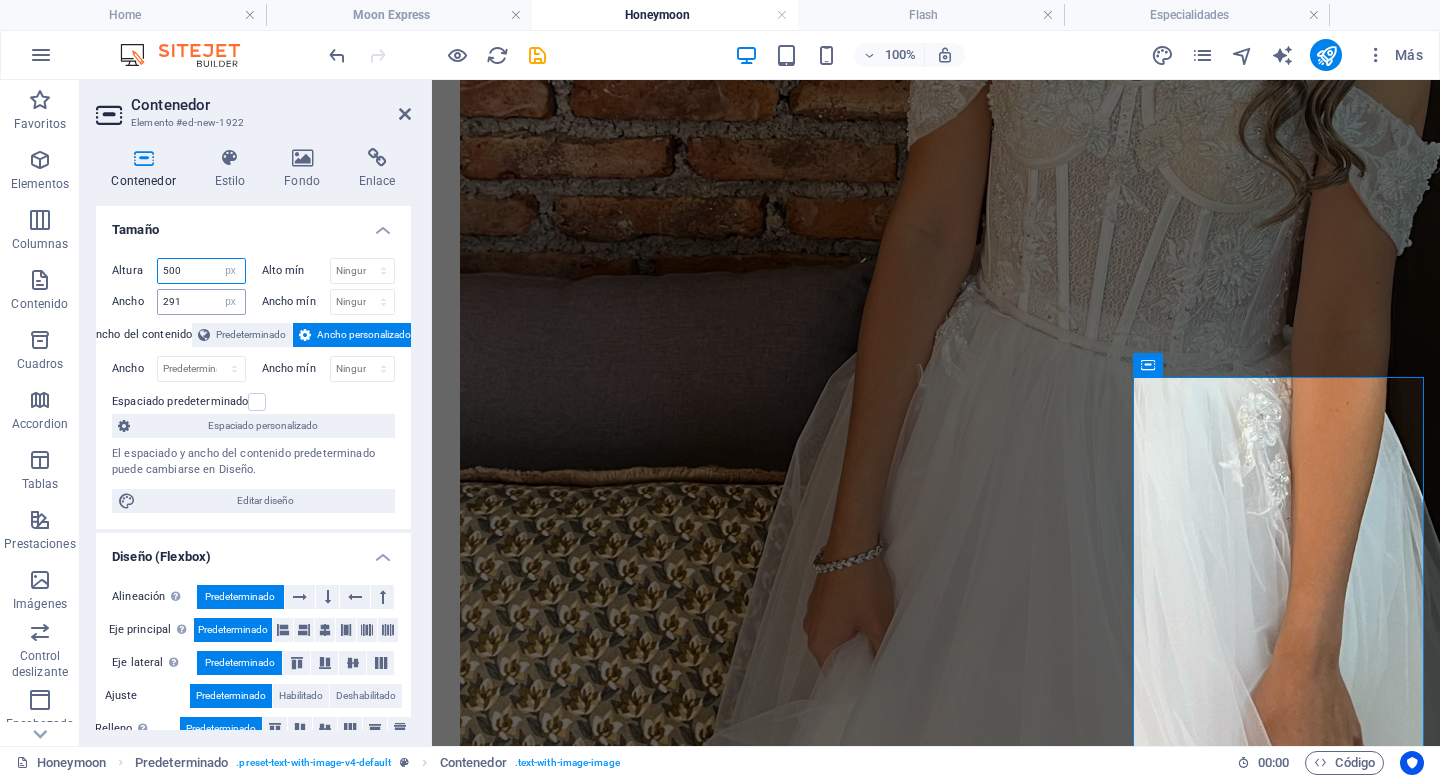 type on "500" 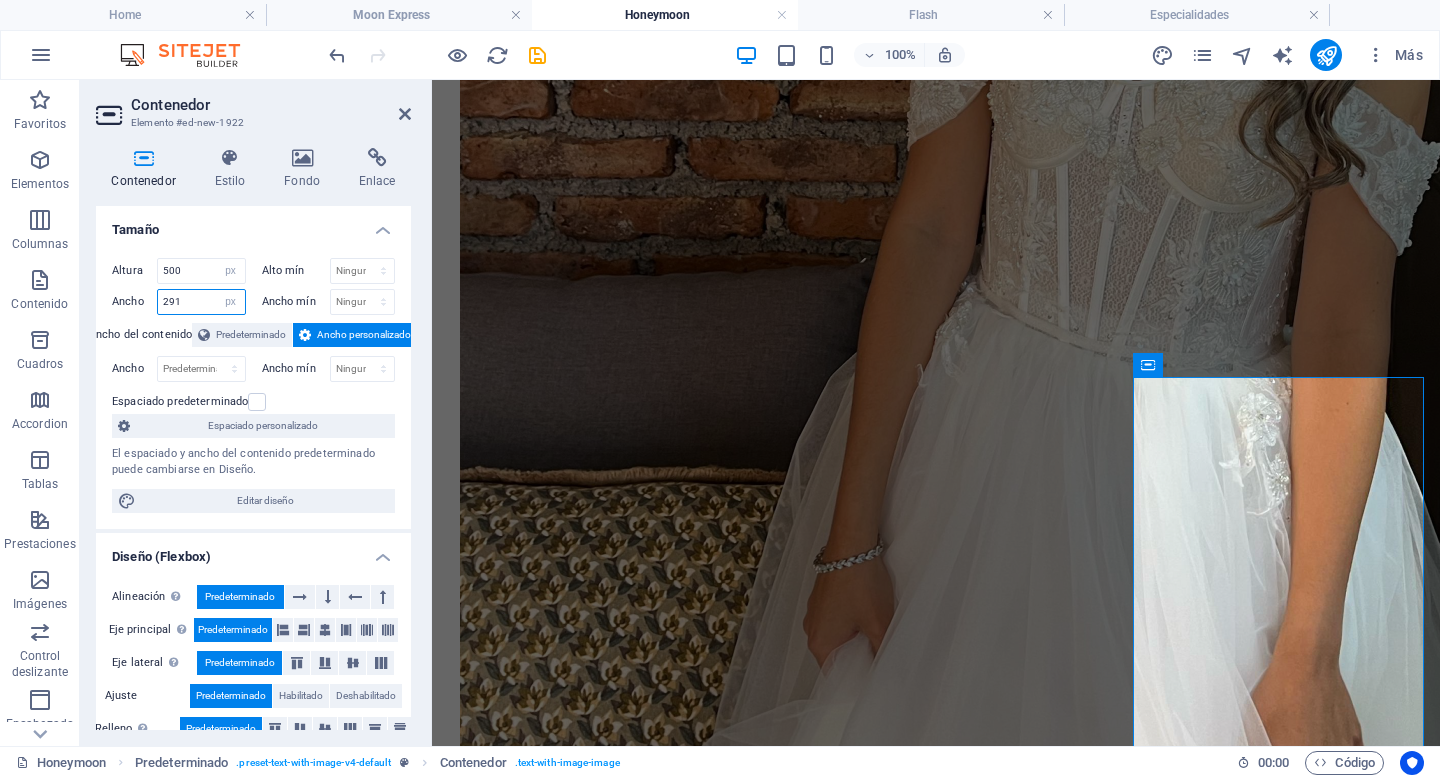 drag, startPoint x: 185, startPoint y: 303, endPoint x: 124, endPoint y: 303, distance: 61 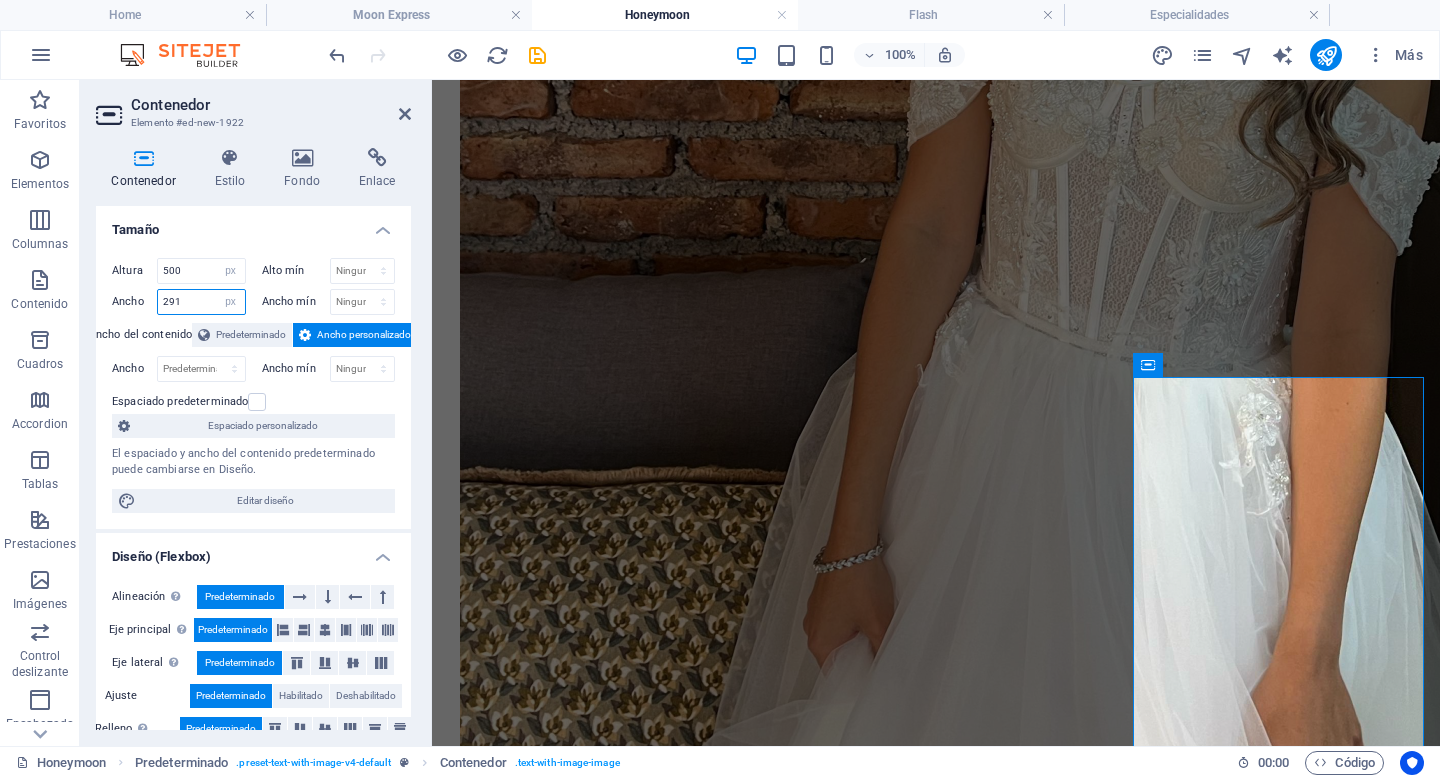 click on "Ancho 291 Predeterminado px rem % em vh vw" at bounding box center (179, 302) 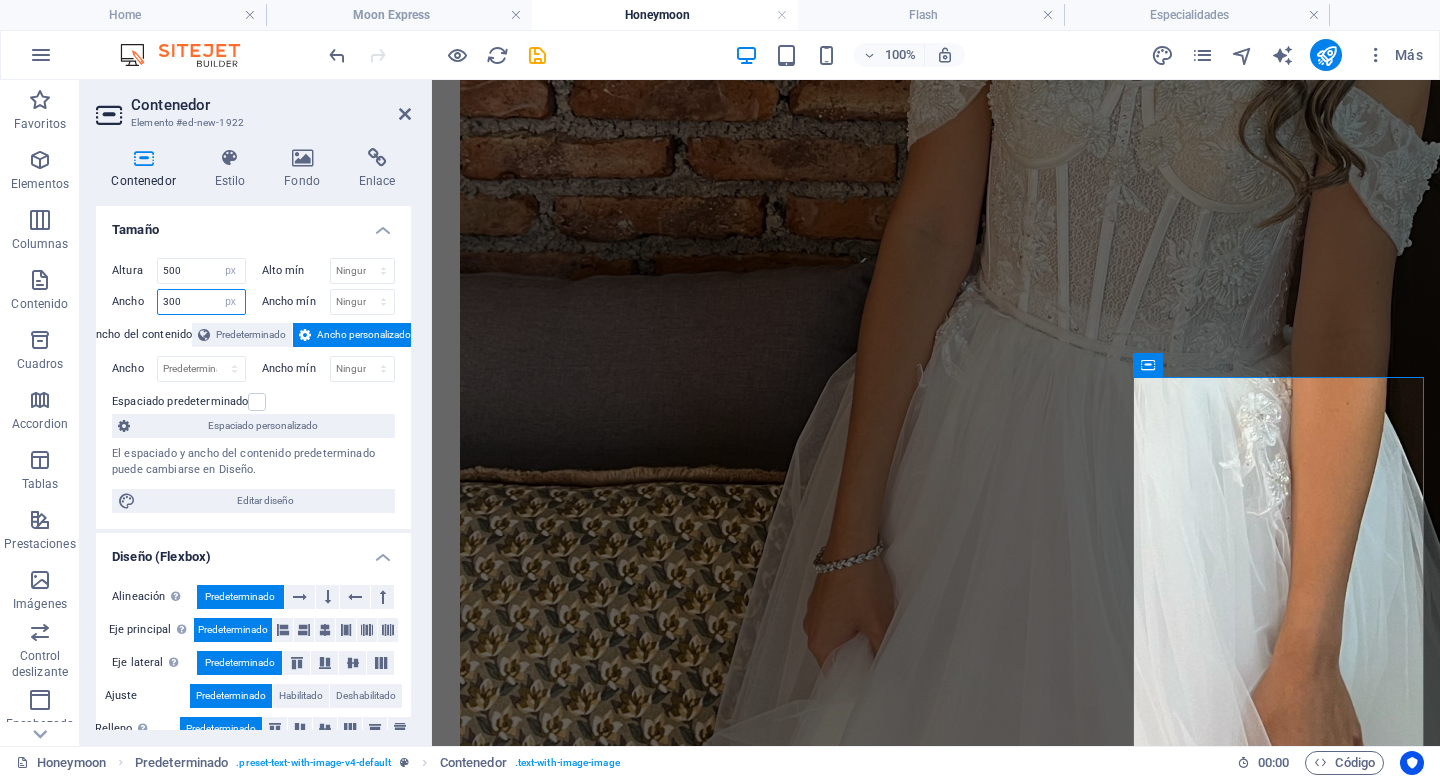 type on "300" 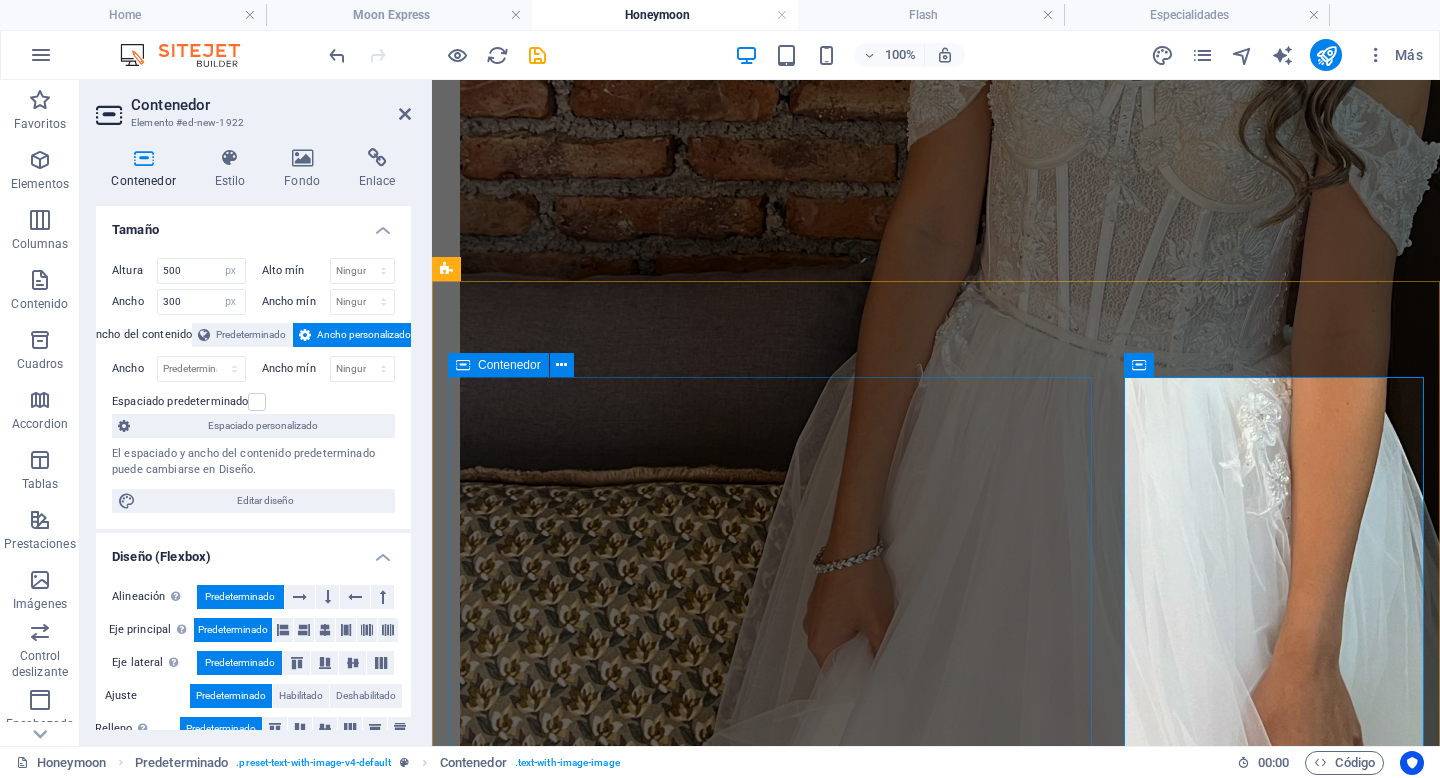click on "New headline Lorem ipsum dolor sit amet, consectetuer adipiscing elit. Aenean commodo ligula eget dolor. Lorem ipsum dolor sit amet, consectetuer adipiscing elit leget dolor. Lorem ipsum dolor sit amet, consectetuer adipiscing elit. Aenean commodo ligula eget dolor. Lorem ipsum dolor sit amet, consectetuer adipiscing elit dolor consectetuer adipiscing elit leget dolor. Lorem elit saget ipsum dolor sit amet, consectetuer." at bounding box center (936, 3846) 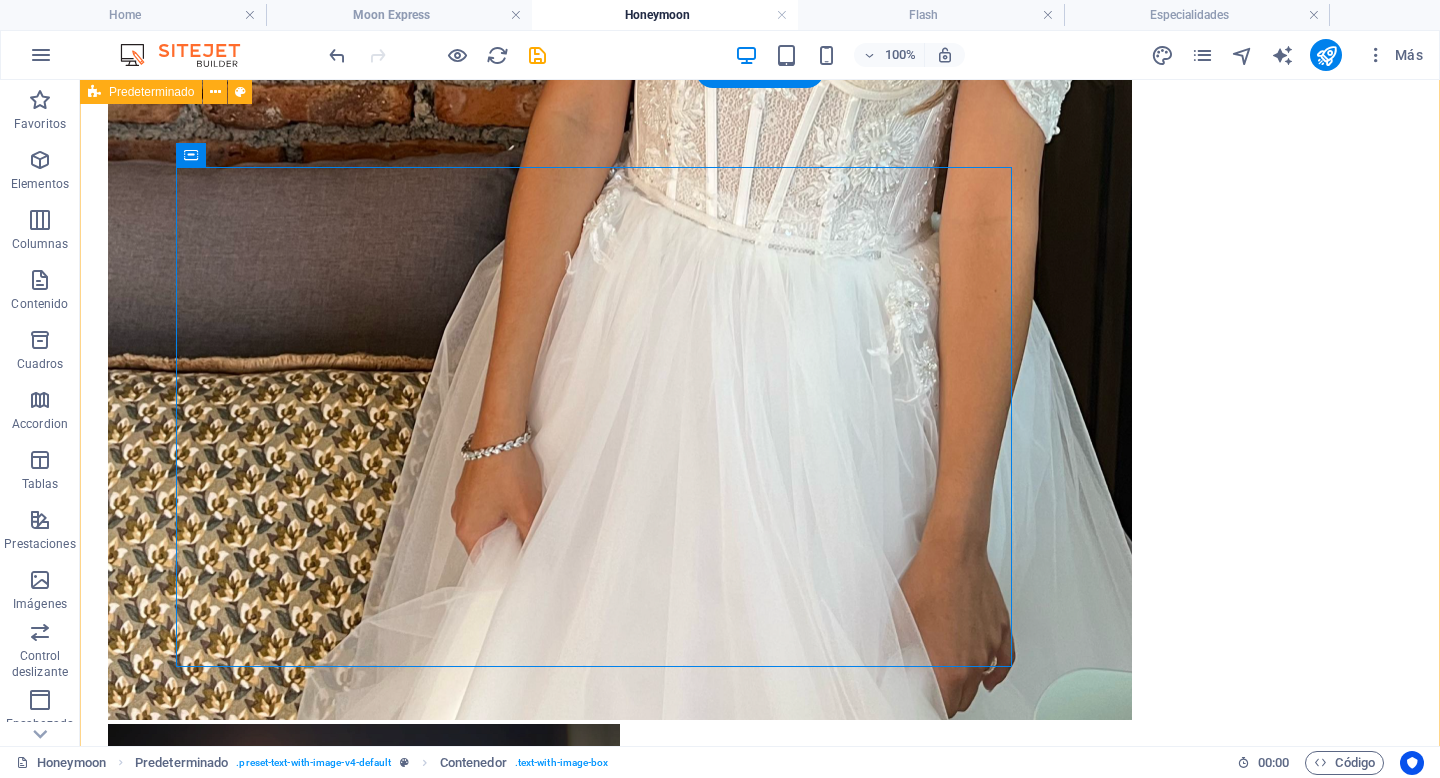 scroll, scrollTop: 2705, scrollLeft: 0, axis: vertical 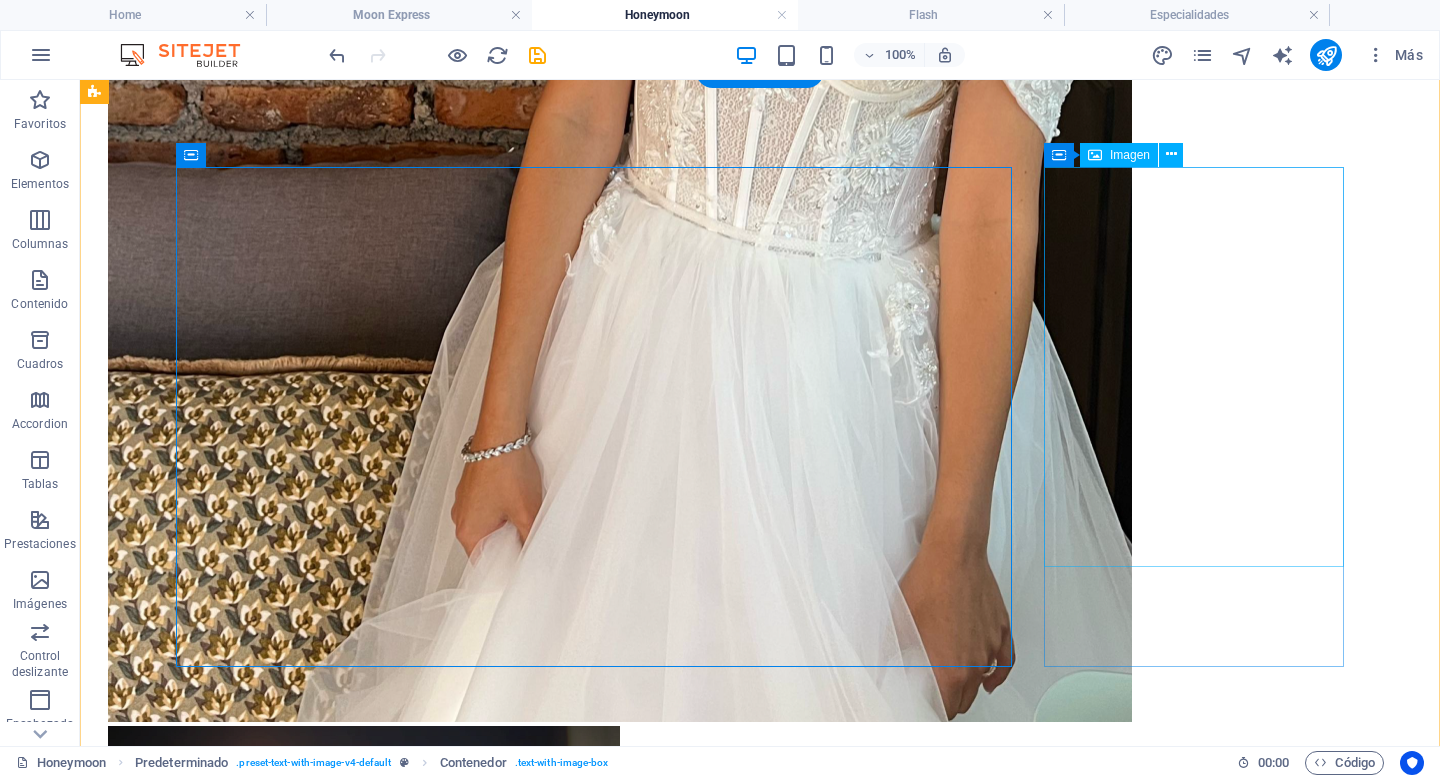 click at bounding box center (238, 4425) 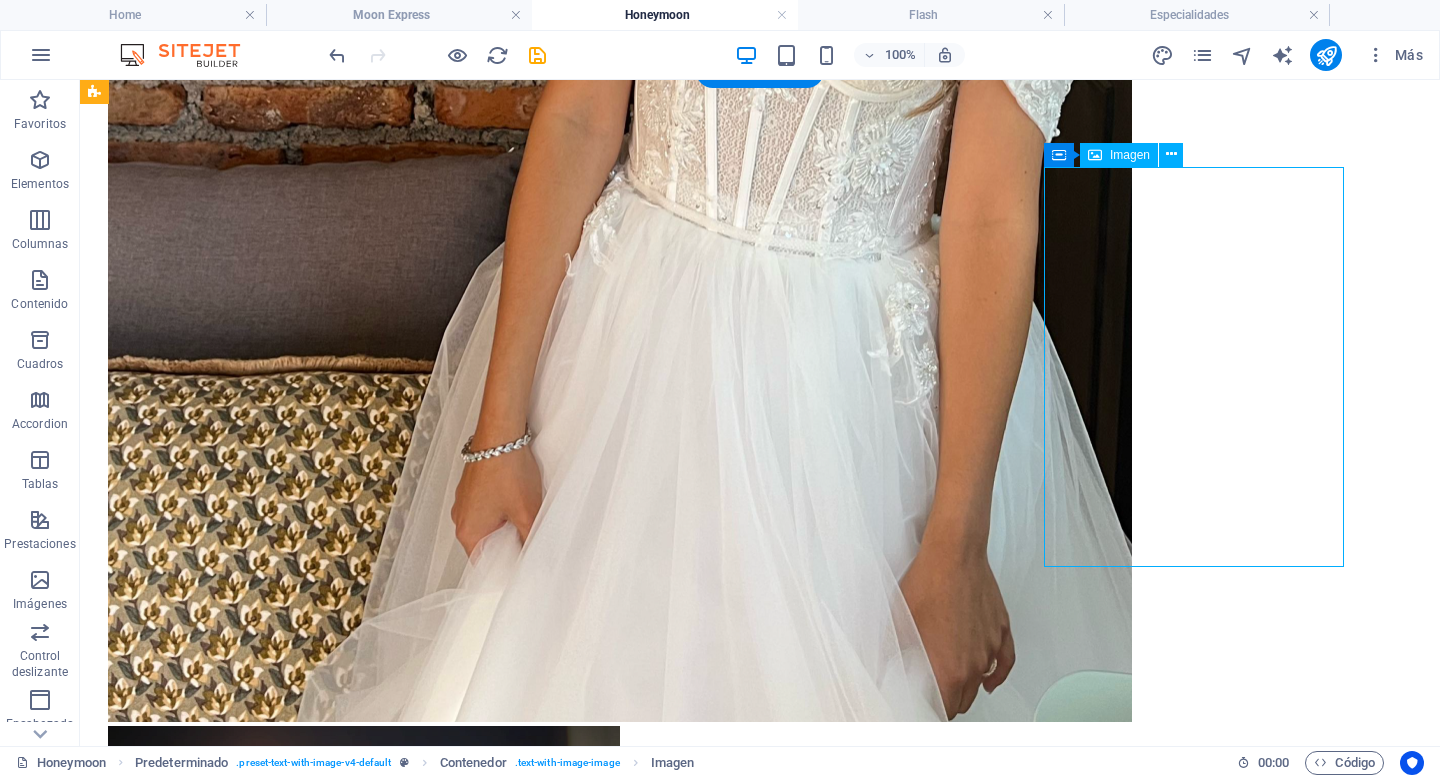 click at bounding box center (238, 4425) 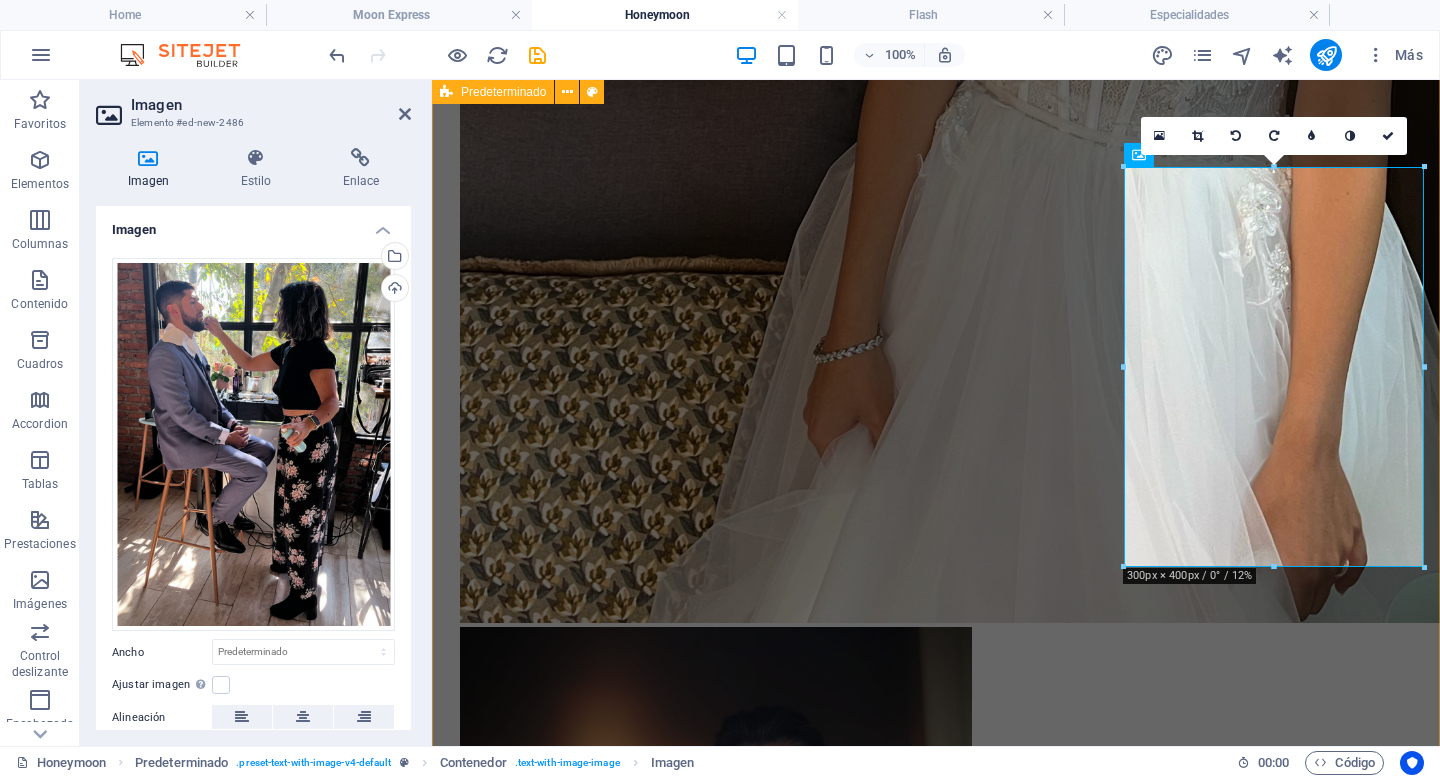 click on "New headline Lorem ipsum dolor sit amet, consectetuer adipiscing elit. Aenean commodo ligula eget dolor. Lorem ipsum dolor sit amet, consectetuer adipiscing elit leget dolor. Lorem ipsum dolor sit amet, consectetuer adipiscing elit. Aenean commodo ligula eget dolor. Lorem ipsum dolor sit amet, consectetuer adipiscing elit dolor consectetuer adipiscing elit leget dolor. Lorem elit saget ipsum dolor sit amet, consectetuer." at bounding box center (936, 3894) 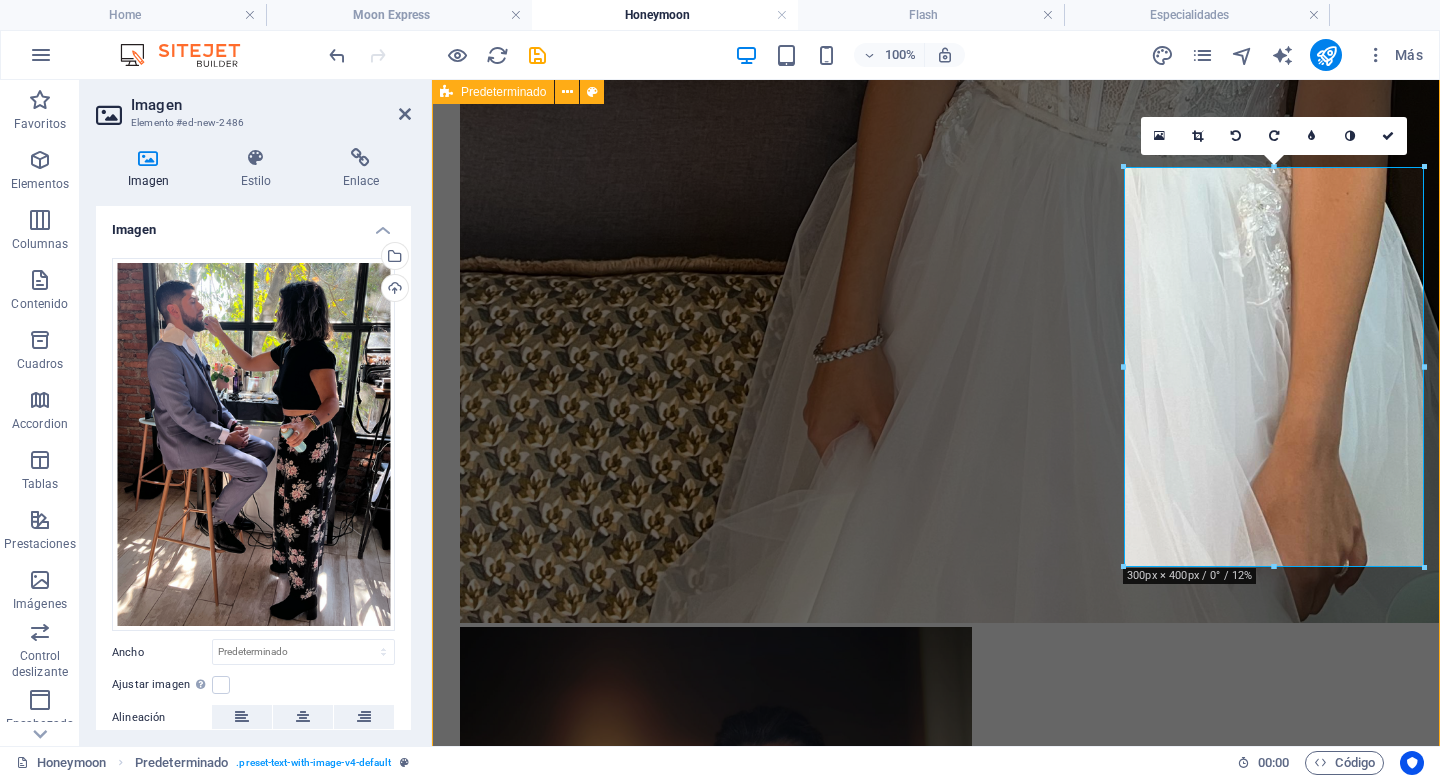 scroll, scrollTop: 2705, scrollLeft: 0, axis: vertical 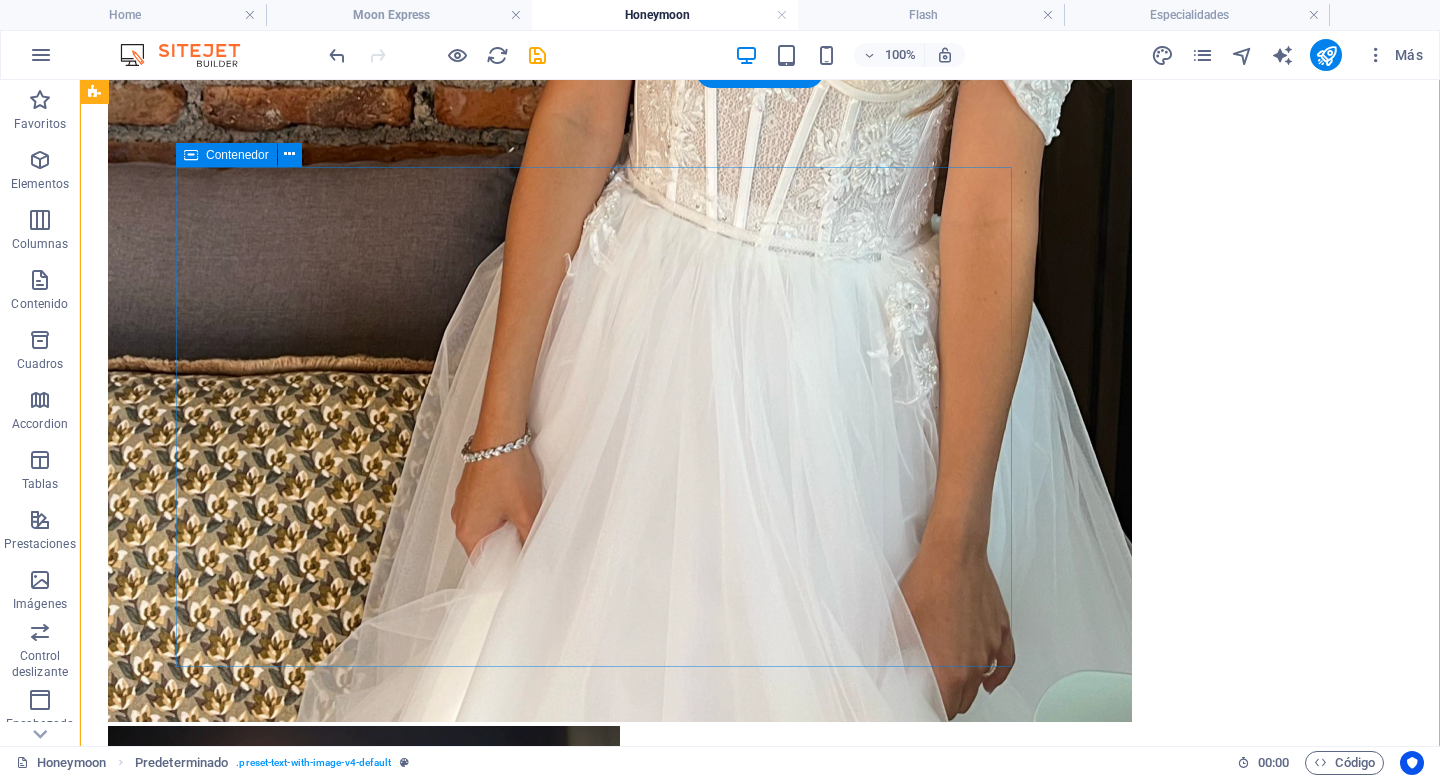 click on "New headline Lorem ipsum dolor sit amet, consectetuer adipiscing elit. Aenean commodo ligula eget dolor. Lorem ipsum dolor sit amet, consectetuer adipiscing elit leget dolor. Lorem ipsum dolor sit amet, consectetuer adipiscing elit. Aenean commodo ligula eget dolor. Lorem ipsum dolor sit amet, consectetuer adipiscing elit dolor consectetuer adipiscing elit leget dolor. Lorem elit saget ipsum dolor sit amet, consectetuer." at bounding box center (760, 3682) 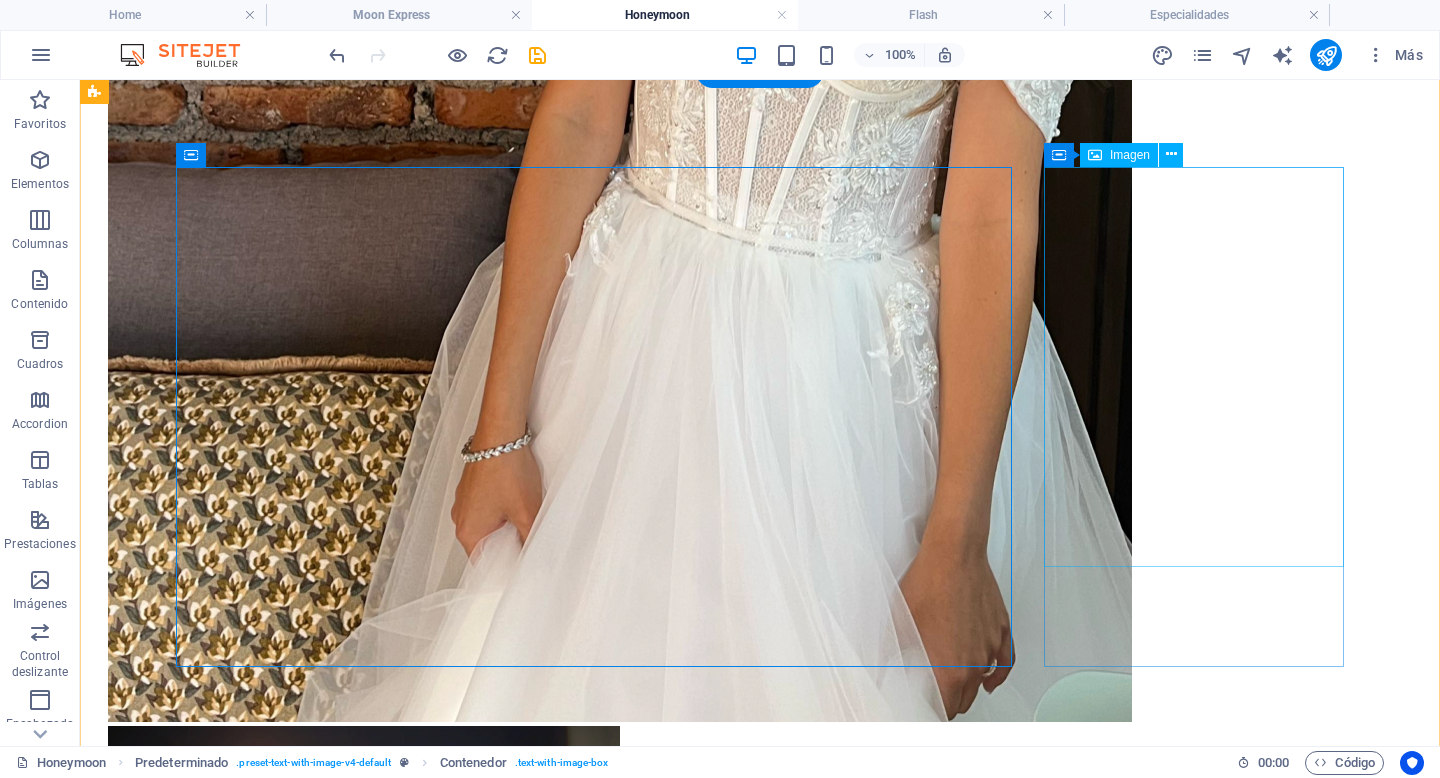 click at bounding box center (238, 4425) 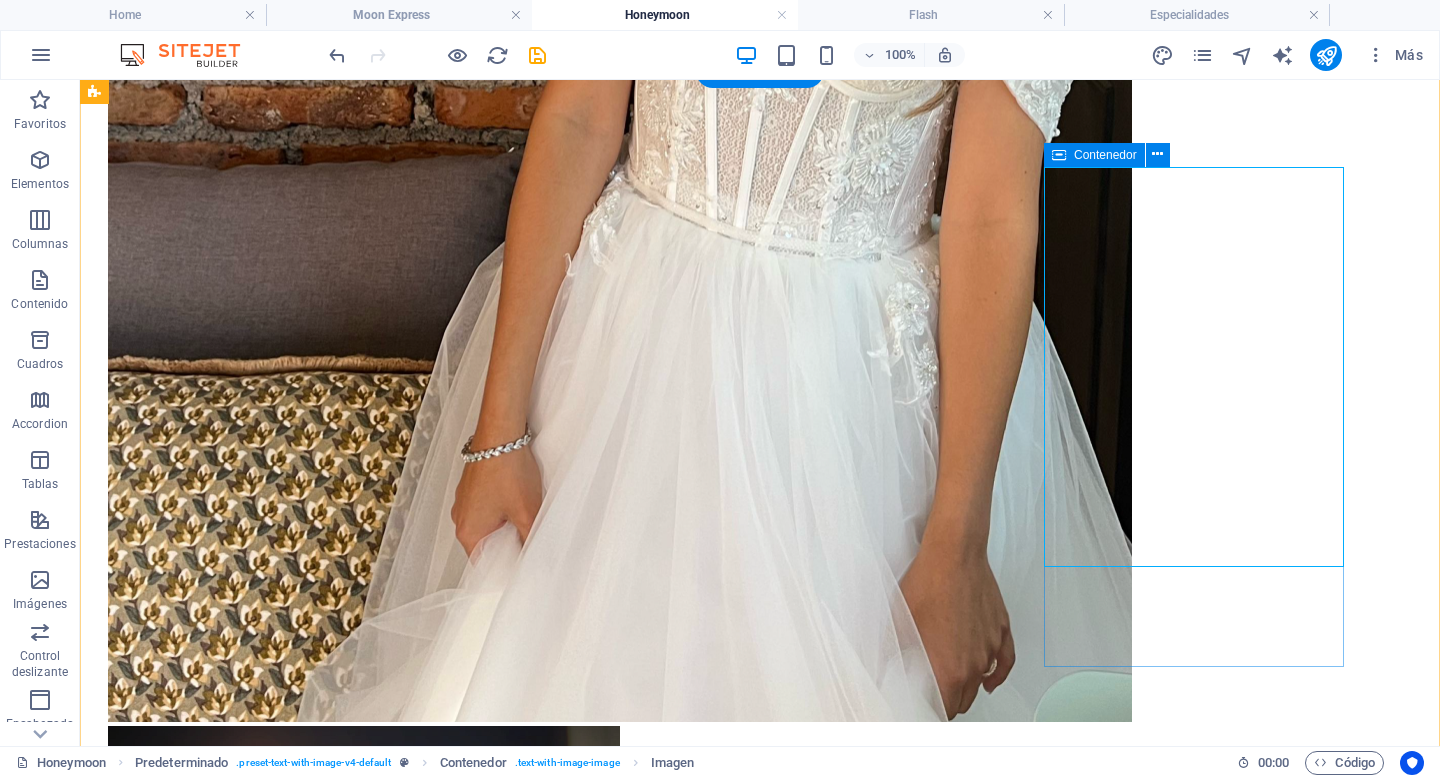 click at bounding box center (238, 3990) 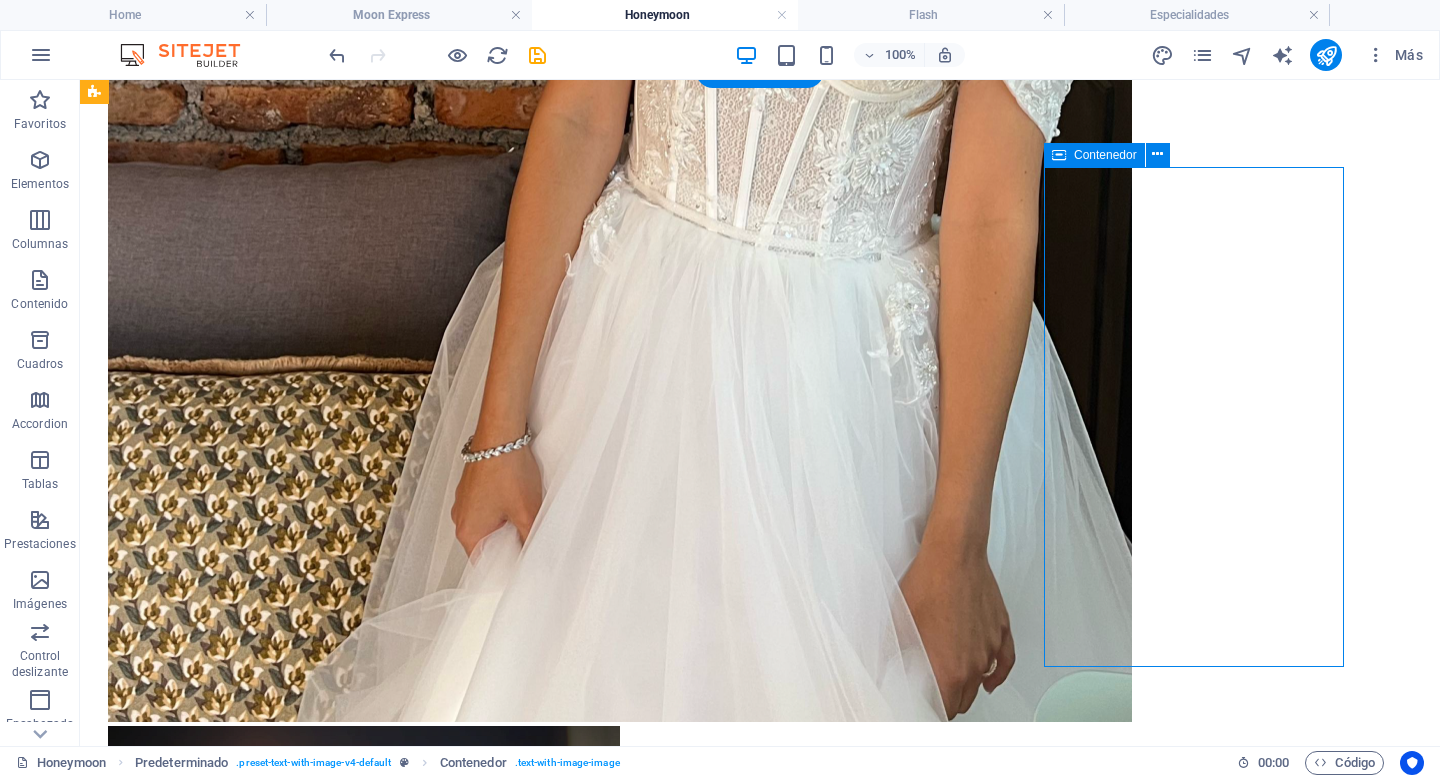 click at bounding box center [238, 3990] 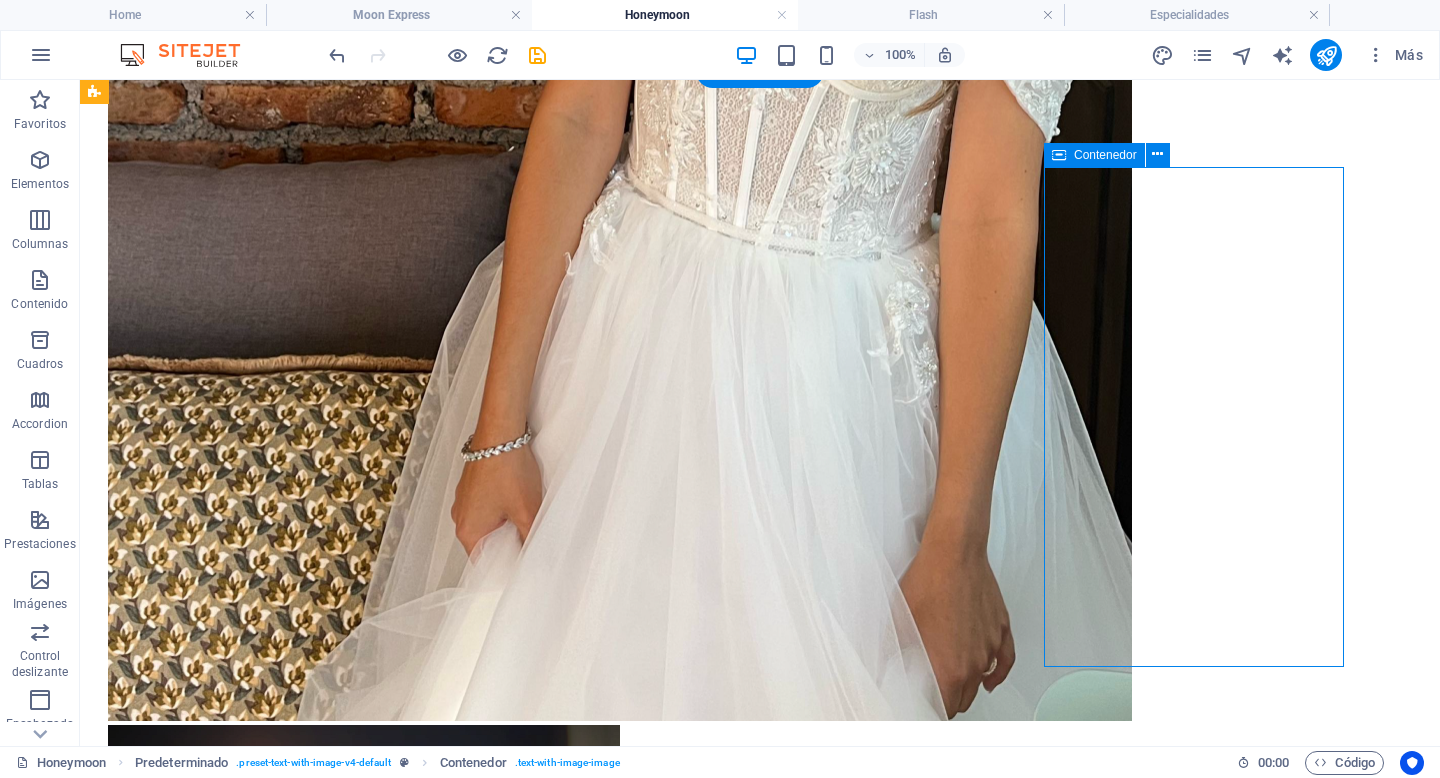 select on "px" 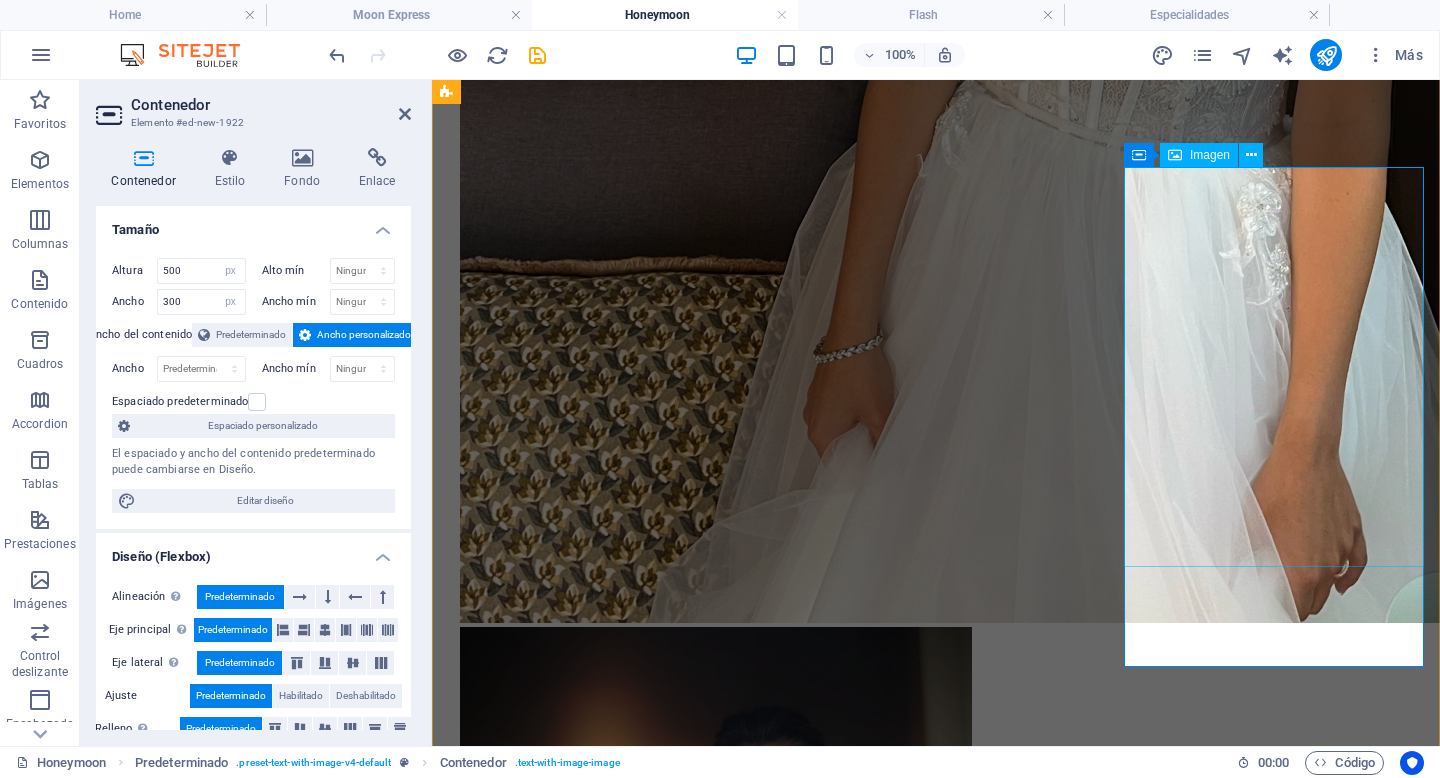 click at bounding box center [590, 4388] 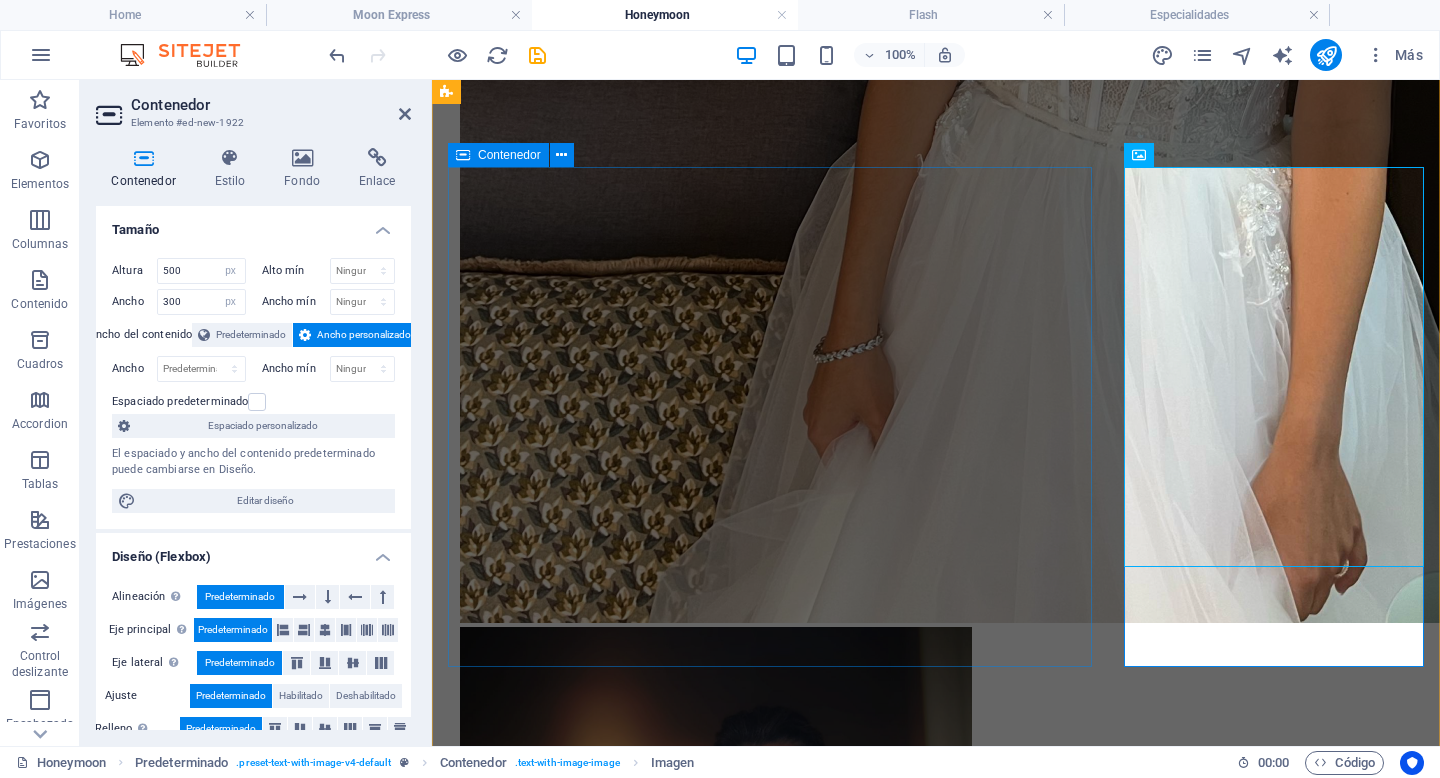 click on "New headline Lorem ipsum dolor sit amet, consectetuer adipiscing elit. Aenean commodo ligula eget dolor. Lorem ipsum dolor sit amet, consectetuer adipiscing elit leget dolor. Lorem ipsum dolor sit amet, consectetuer adipiscing elit. Aenean commodo ligula eget dolor. Lorem ipsum dolor sit amet, consectetuer adipiscing elit dolor consectetuer adipiscing elit leget dolor. Lorem elit saget ipsum dolor sit amet, consectetuer." at bounding box center [936, 3636] 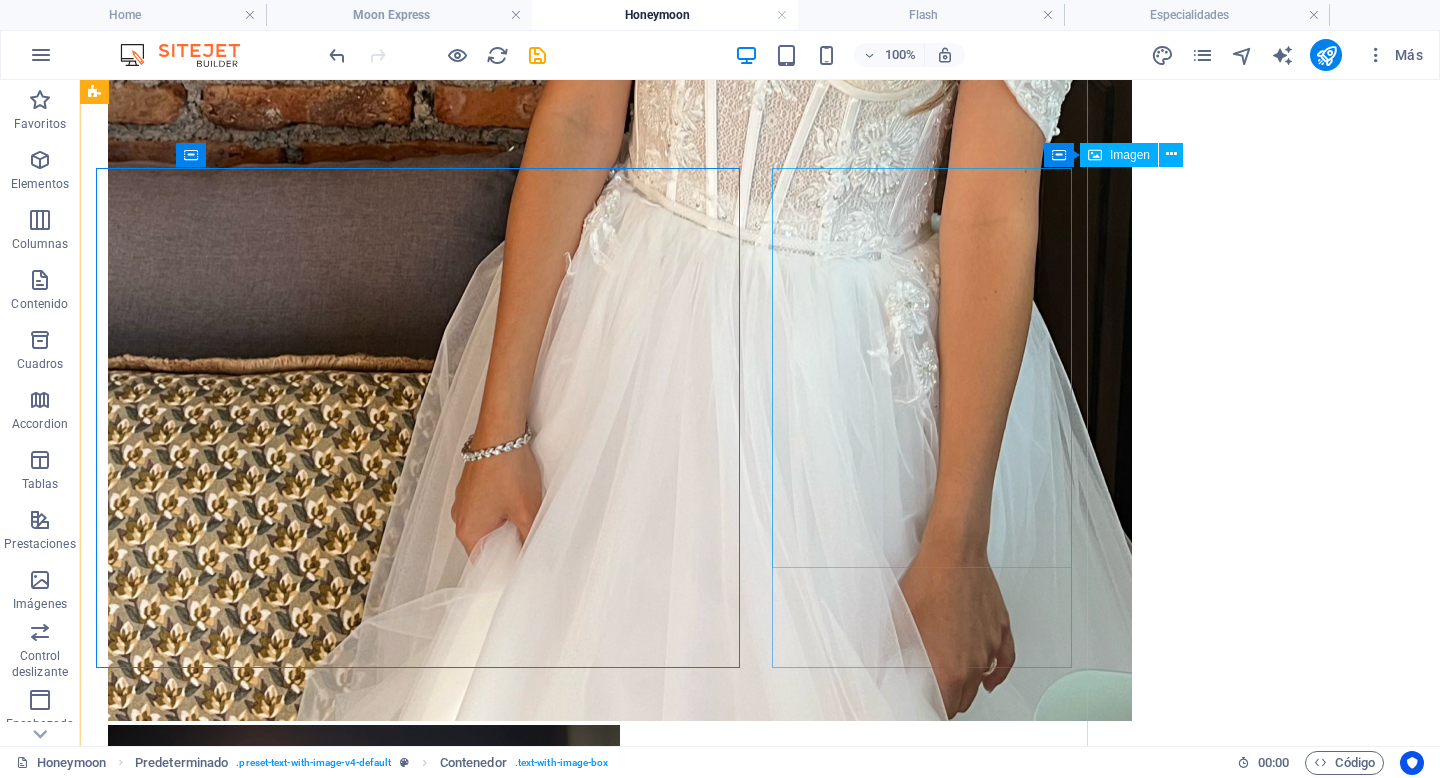 scroll, scrollTop: 2705, scrollLeft: 0, axis: vertical 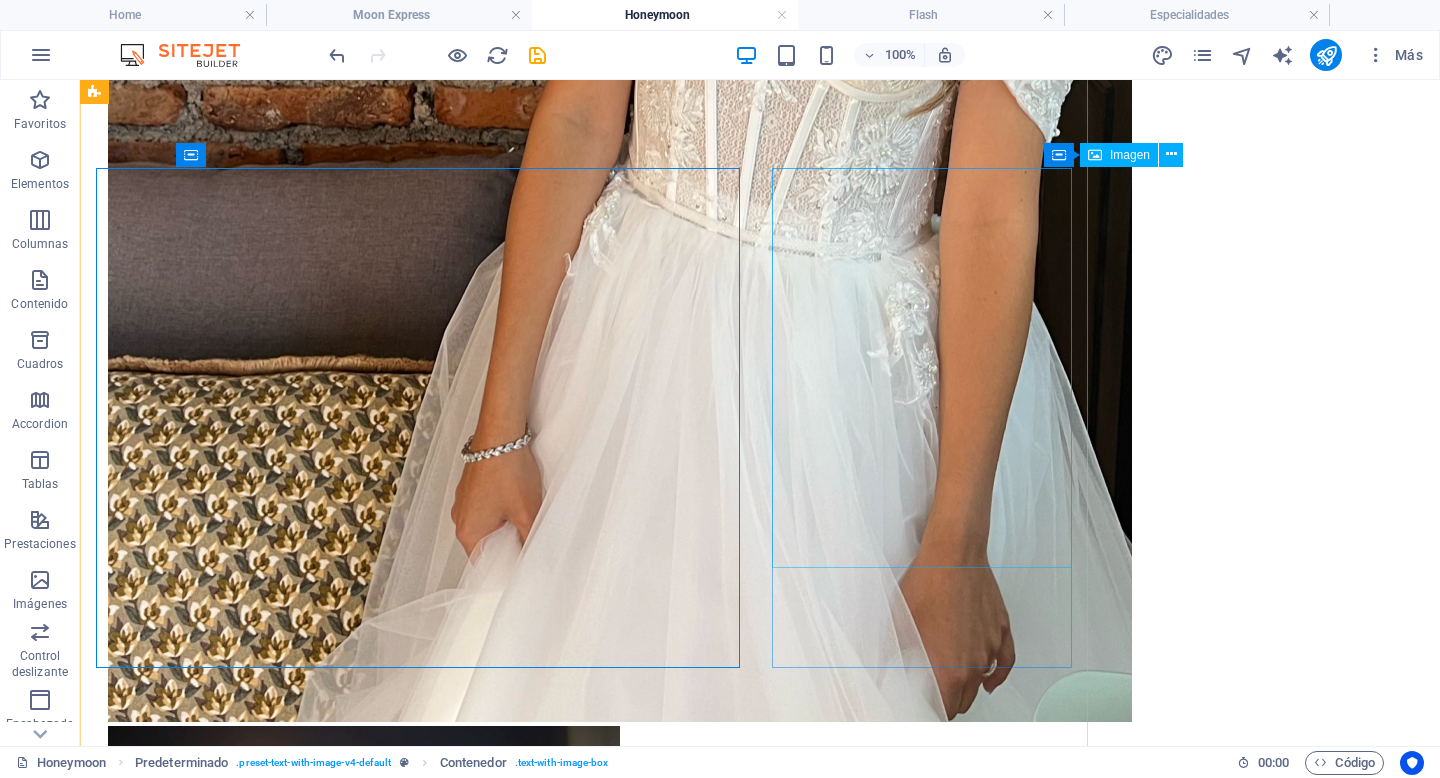 click at bounding box center [238, 4425] 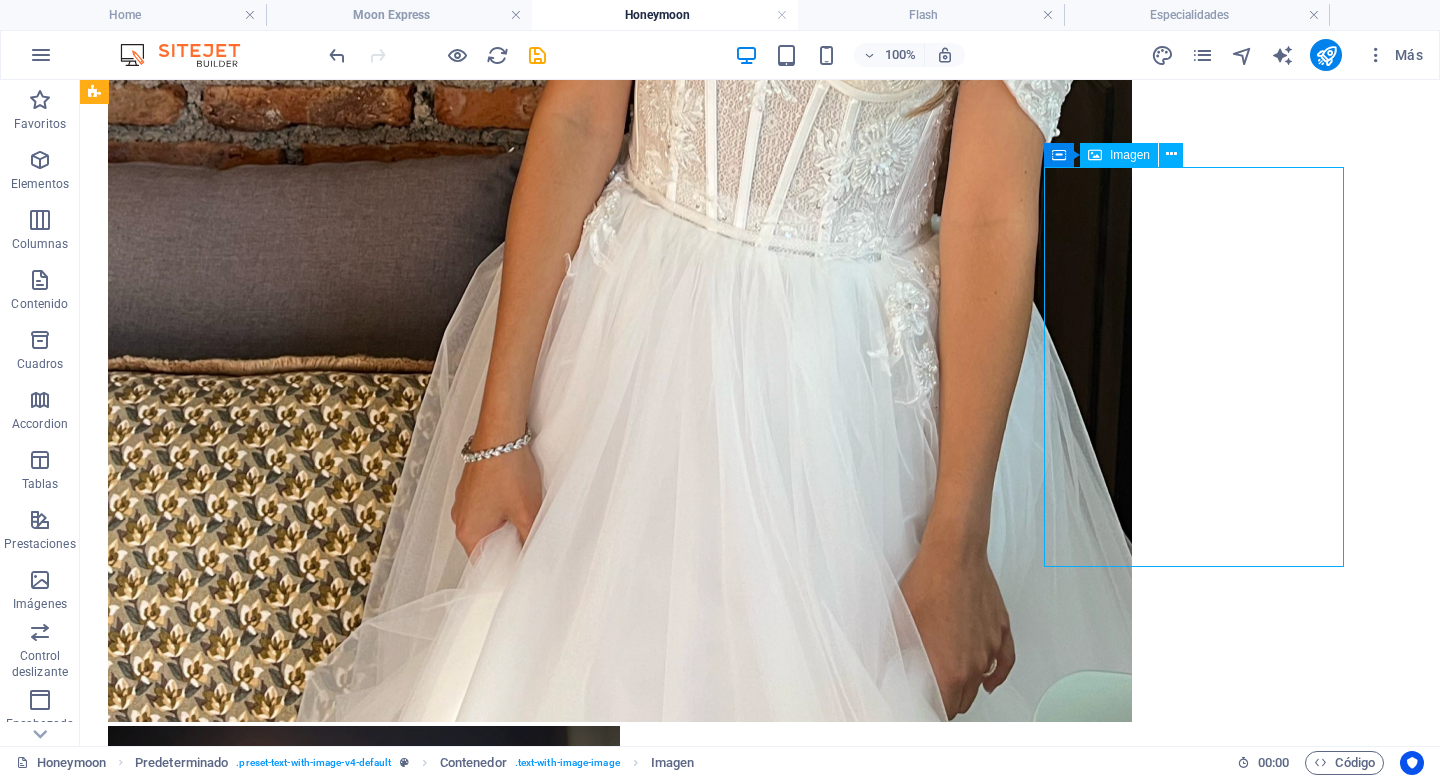 click at bounding box center (238, 4425) 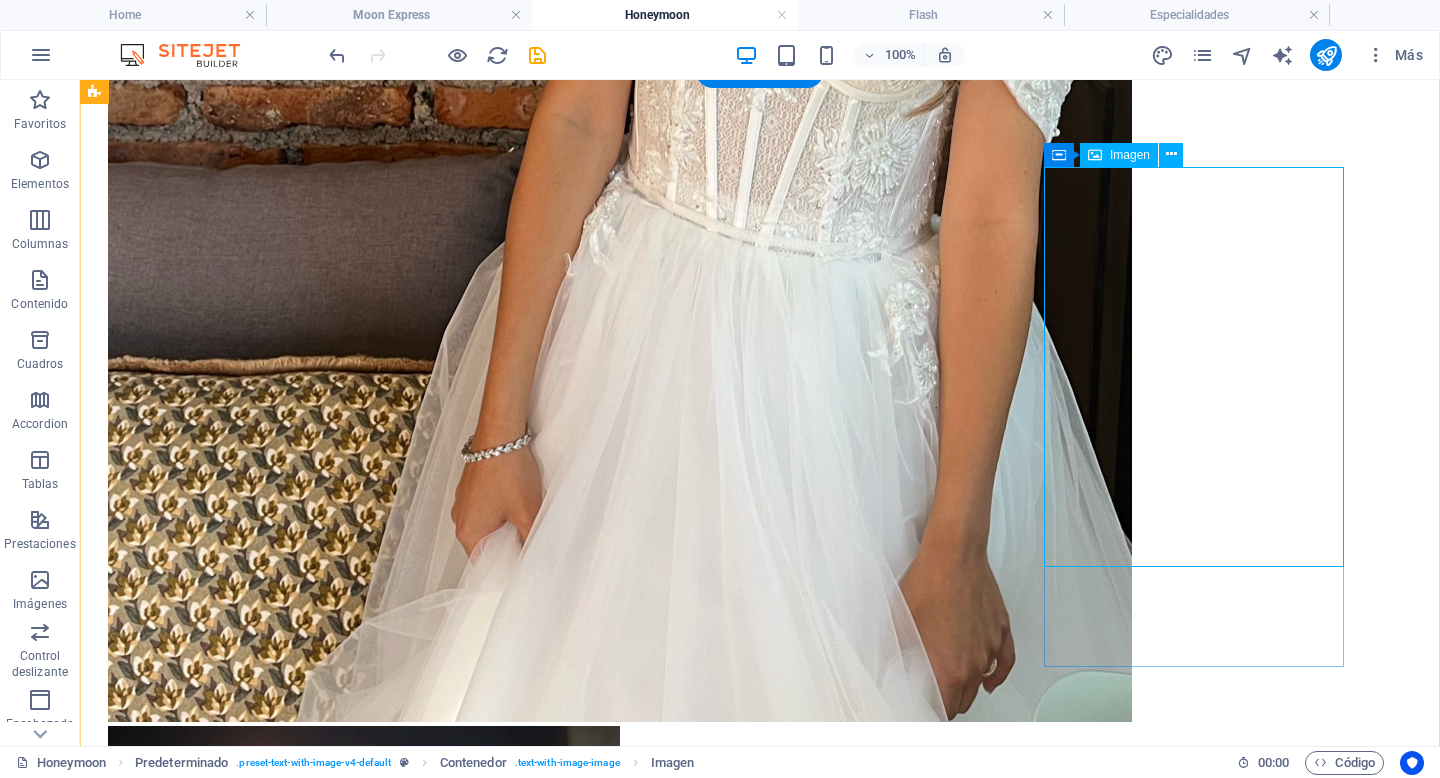 click at bounding box center (238, 4425) 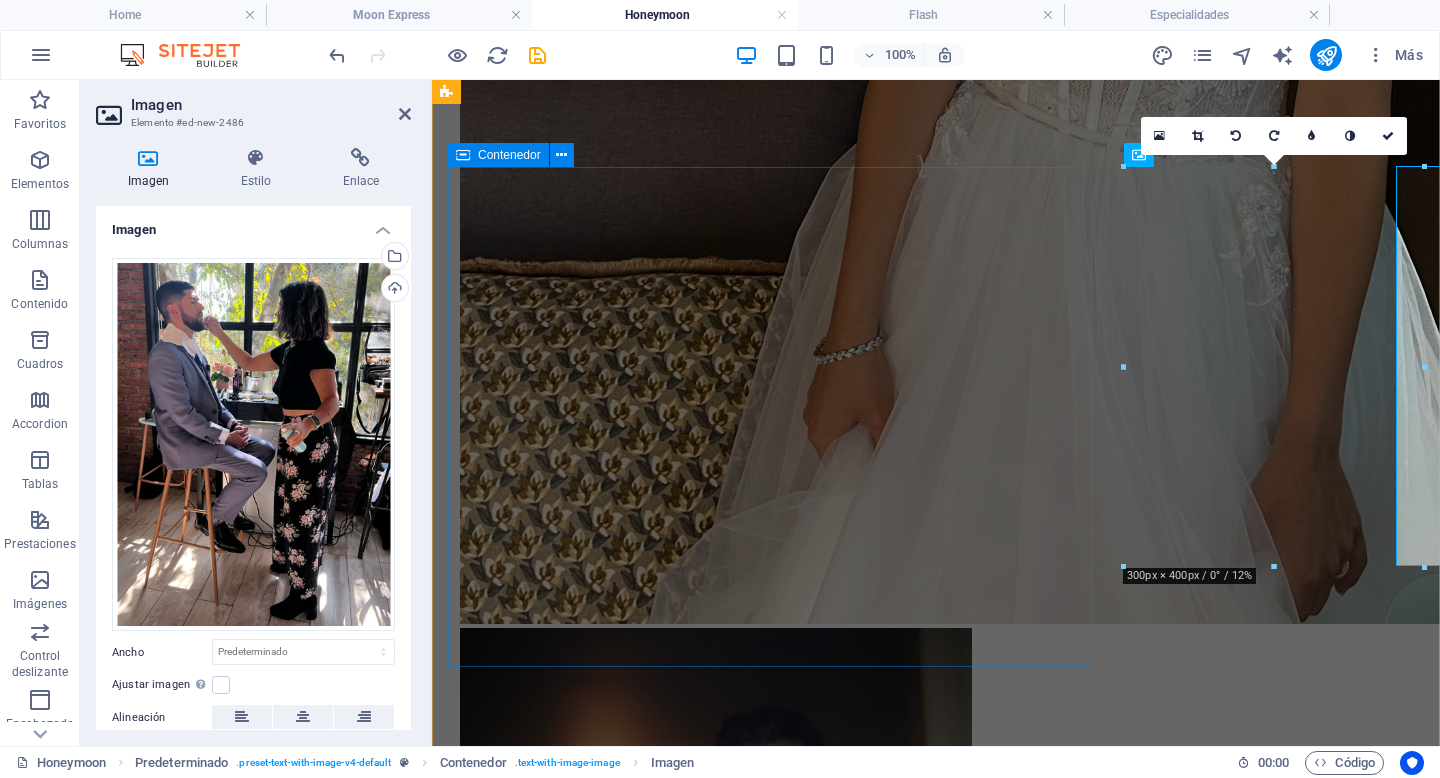 scroll, scrollTop: 2706, scrollLeft: 0, axis: vertical 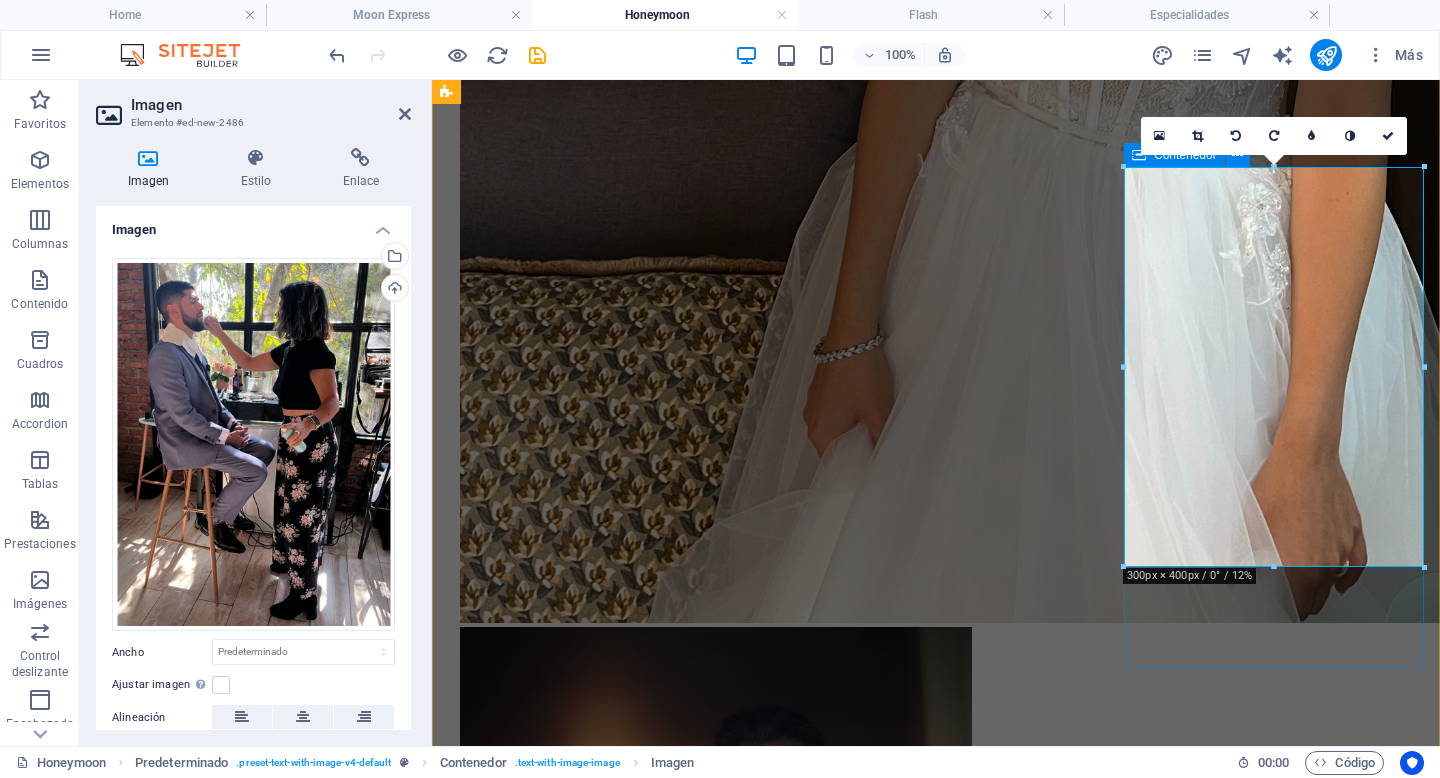 click at bounding box center [590, 3953] 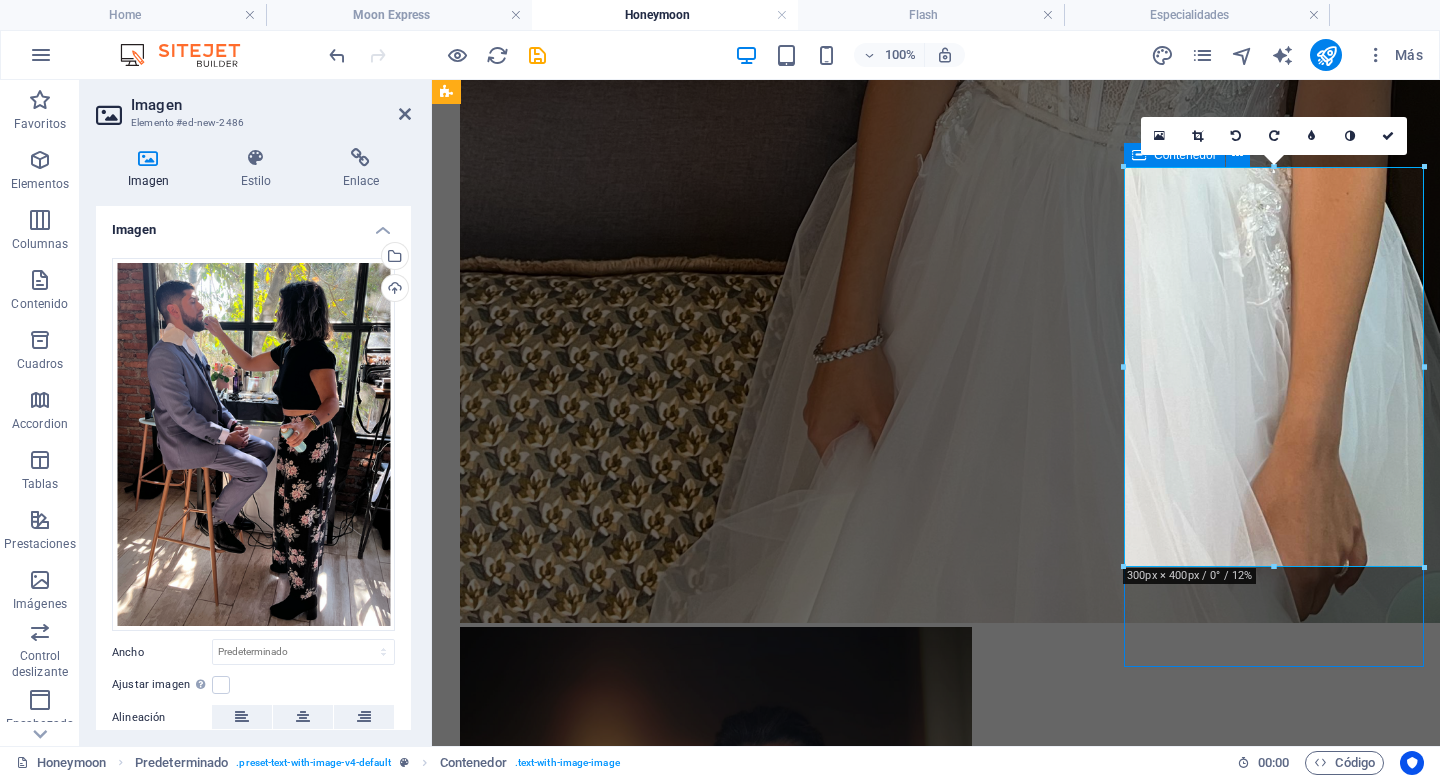 click at bounding box center [590, 3953] 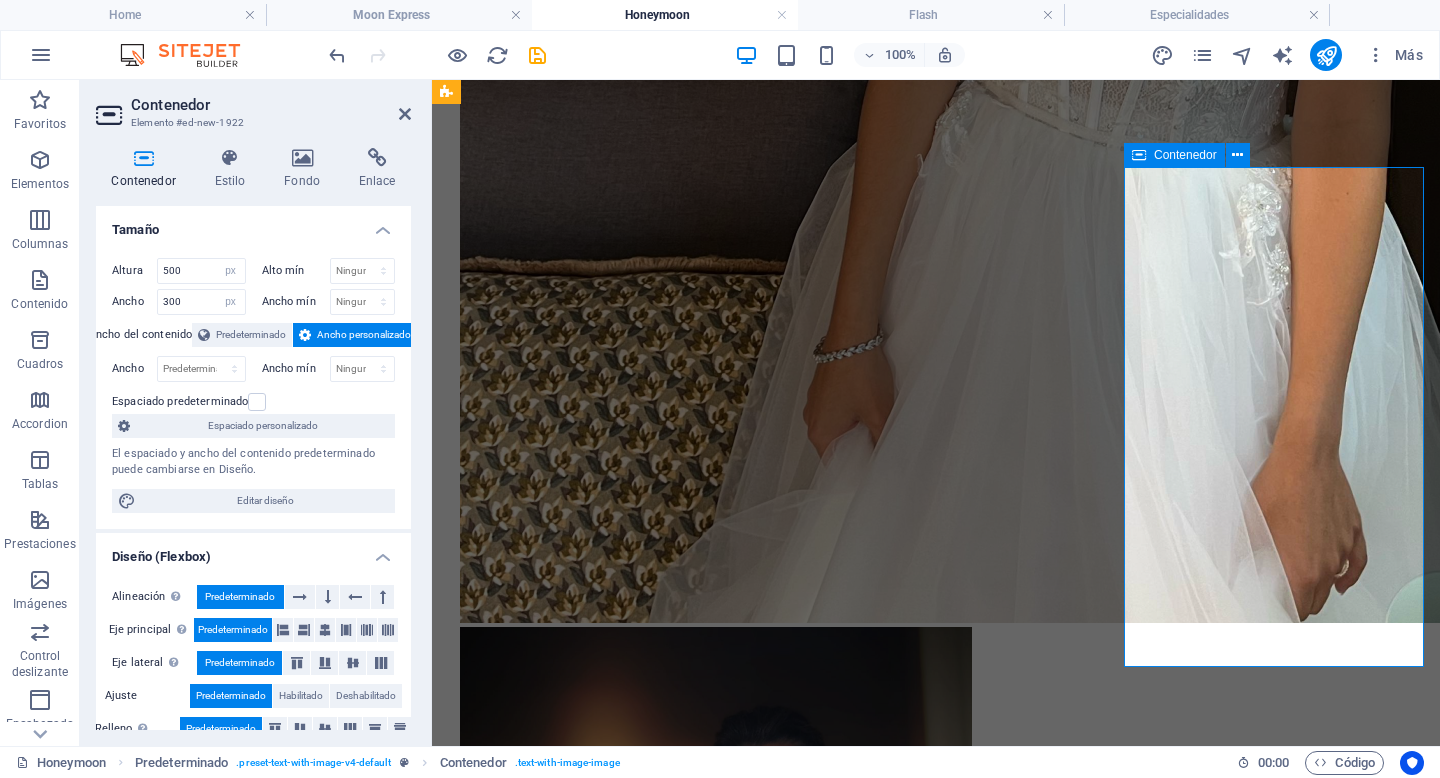 click at bounding box center (590, 3953) 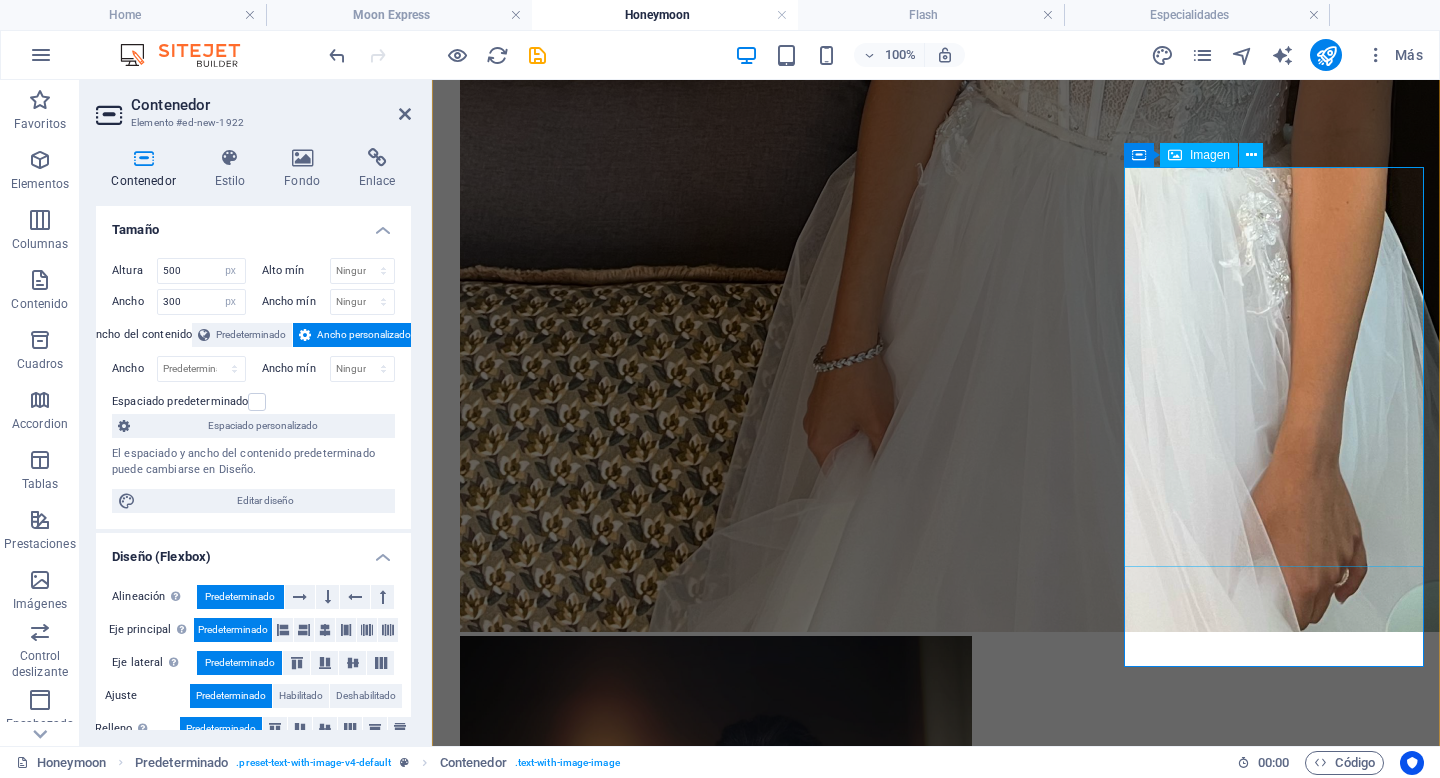 scroll, scrollTop: 2706, scrollLeft: 0, axis: vertical 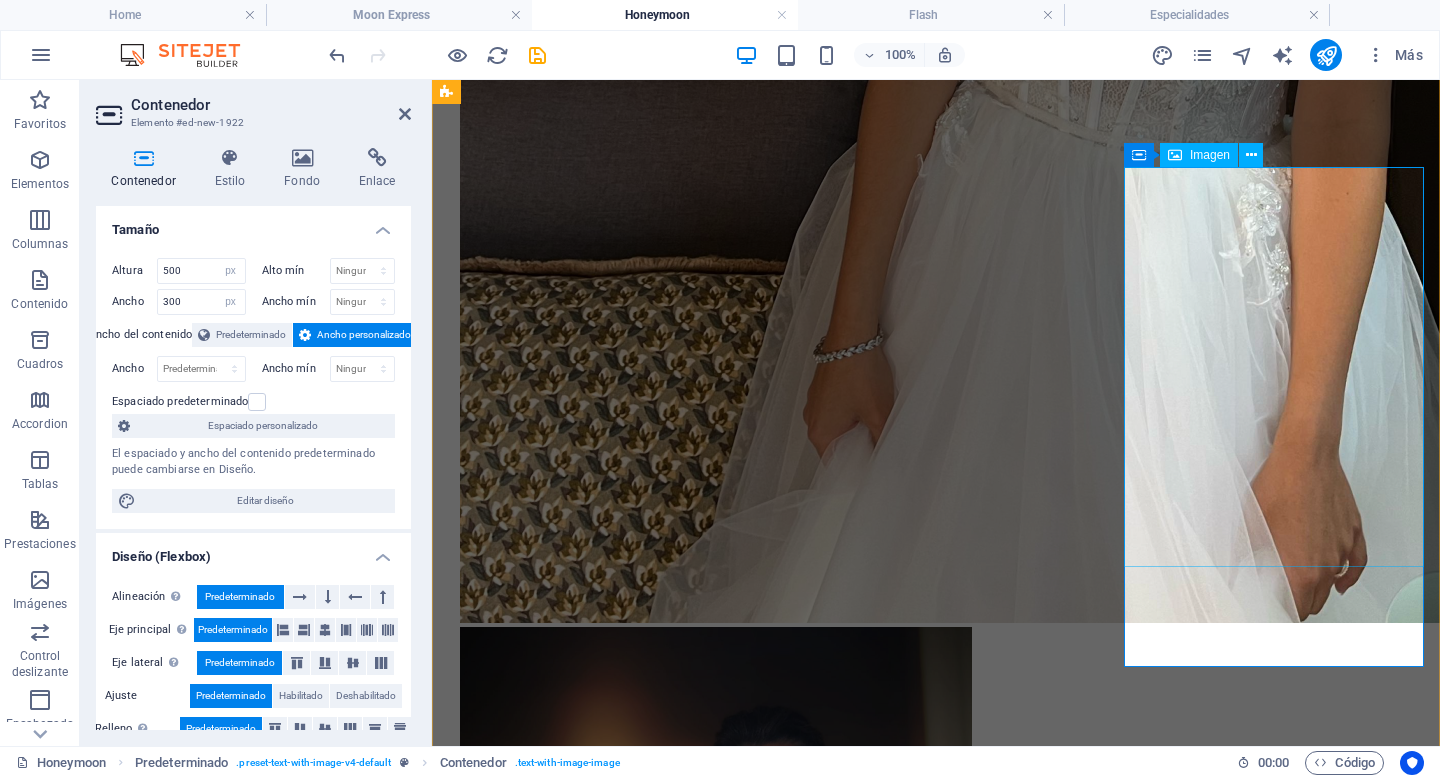 click at bounding box center [590, 4388] 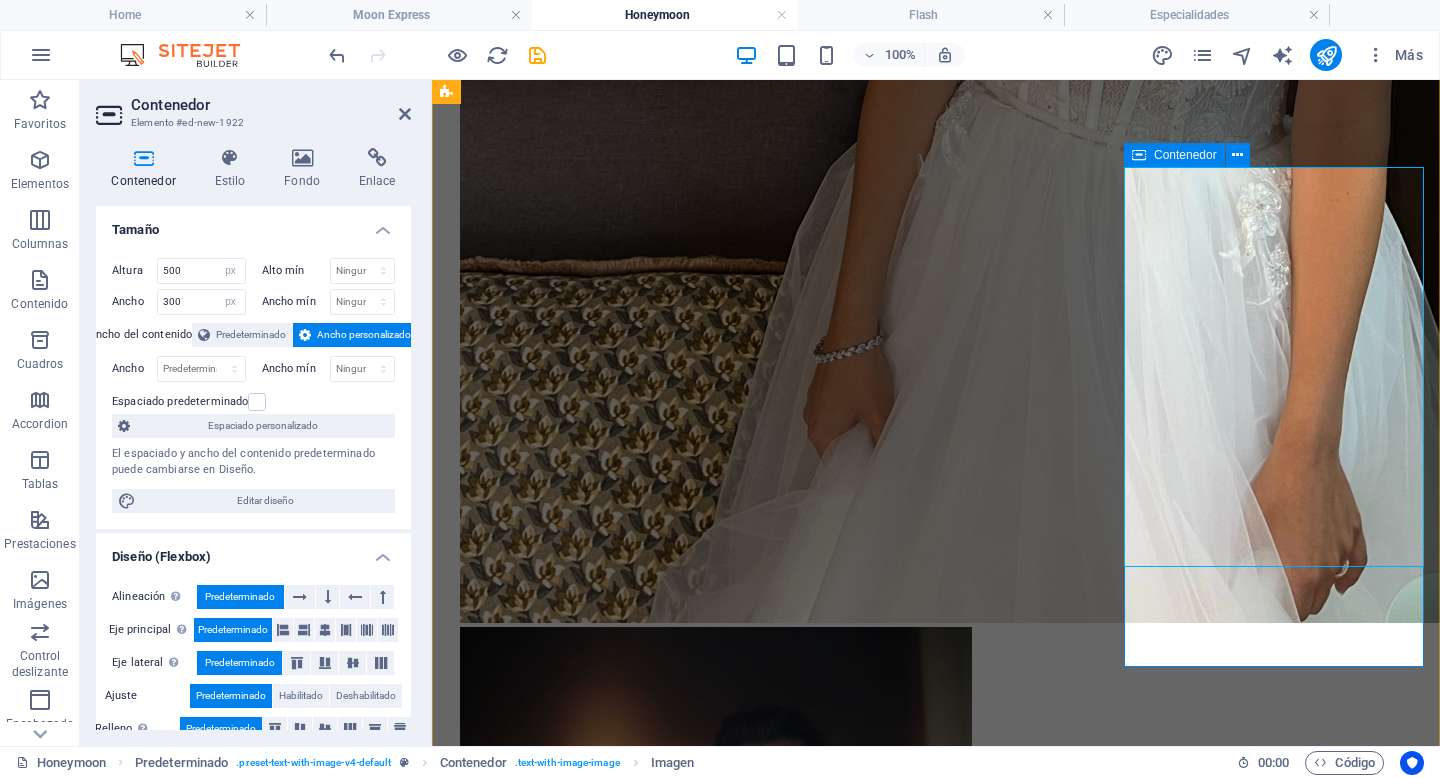 click at bounding box center [590, 3953] 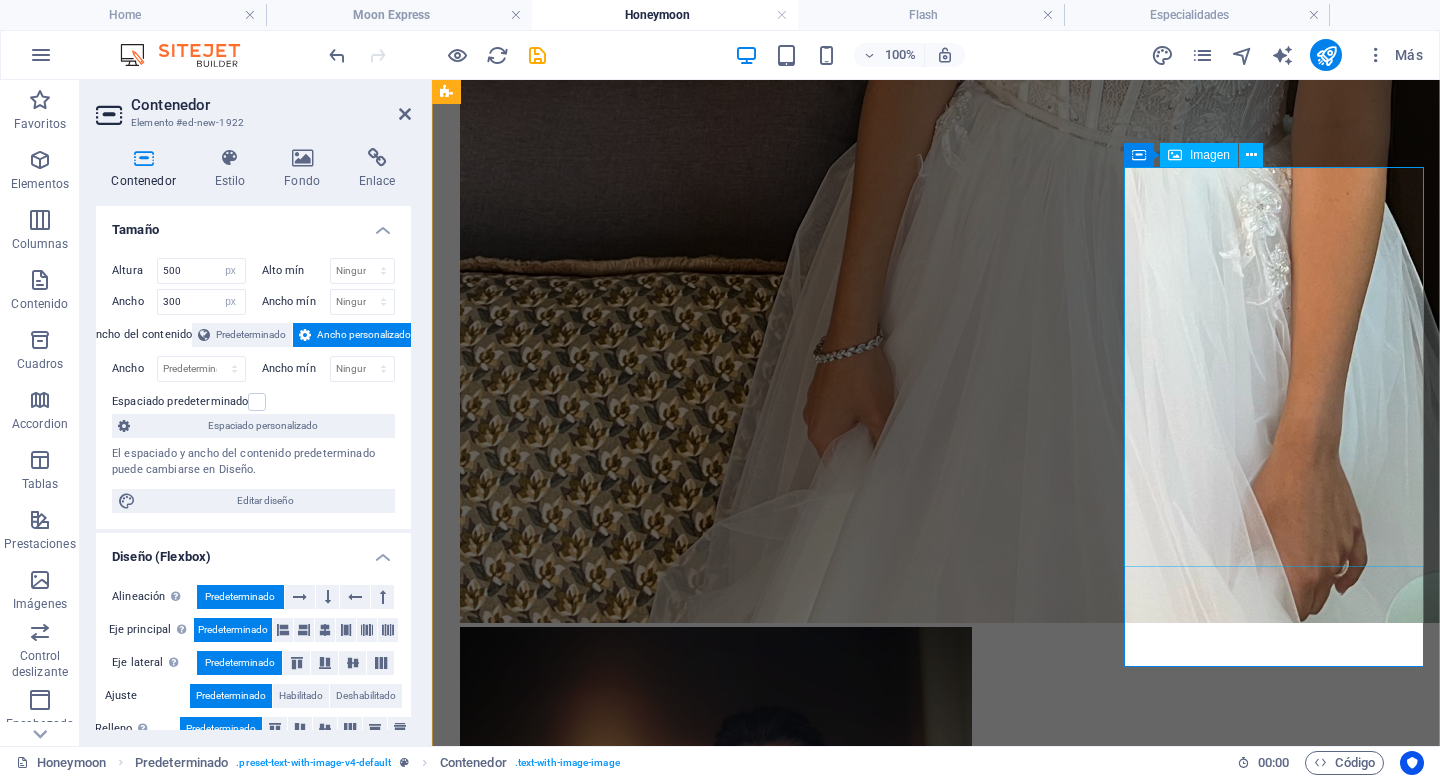 click at bounding box center (590, 4388) 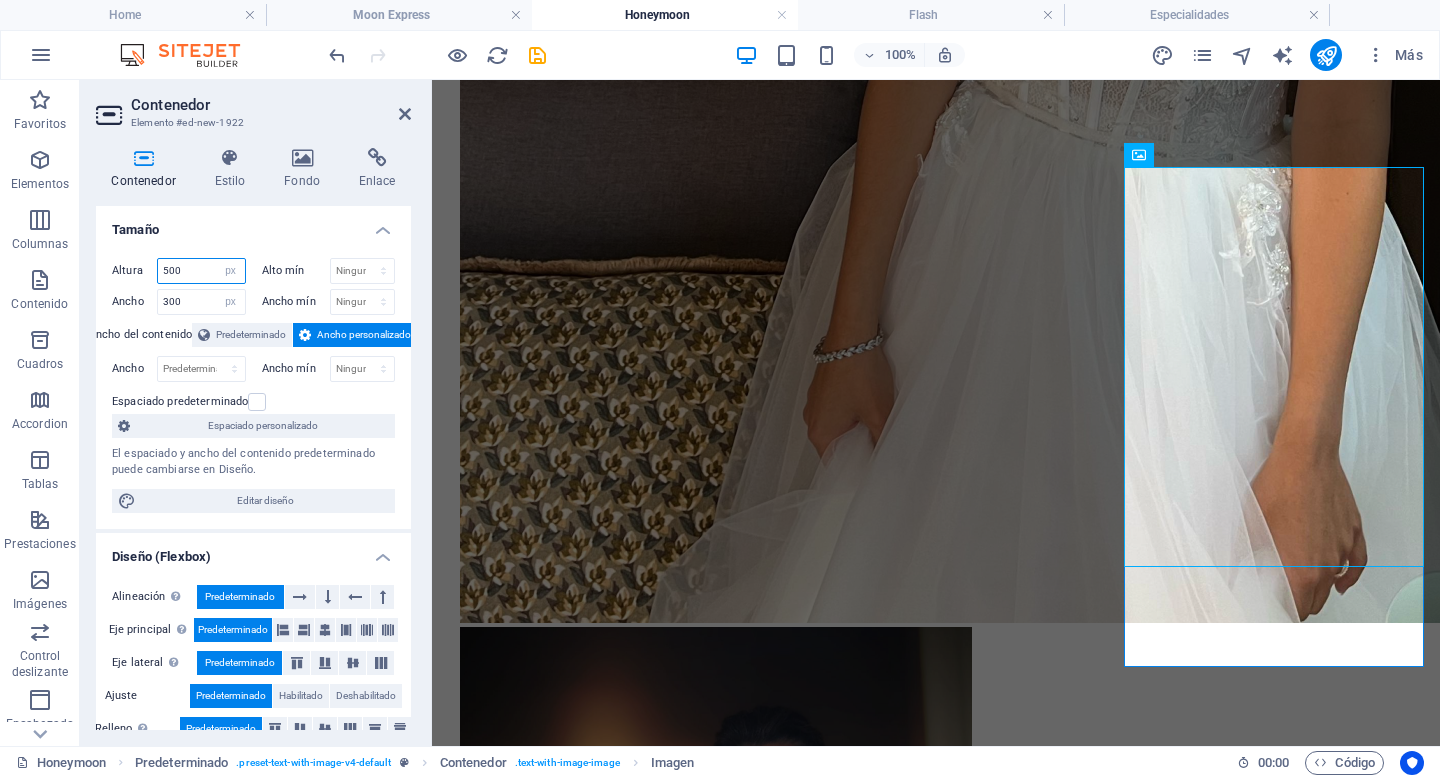 drag, startPoint x: 198, startPoint y: 273, endPoint x: 110, endPoint y: 271, distance: 88.02273 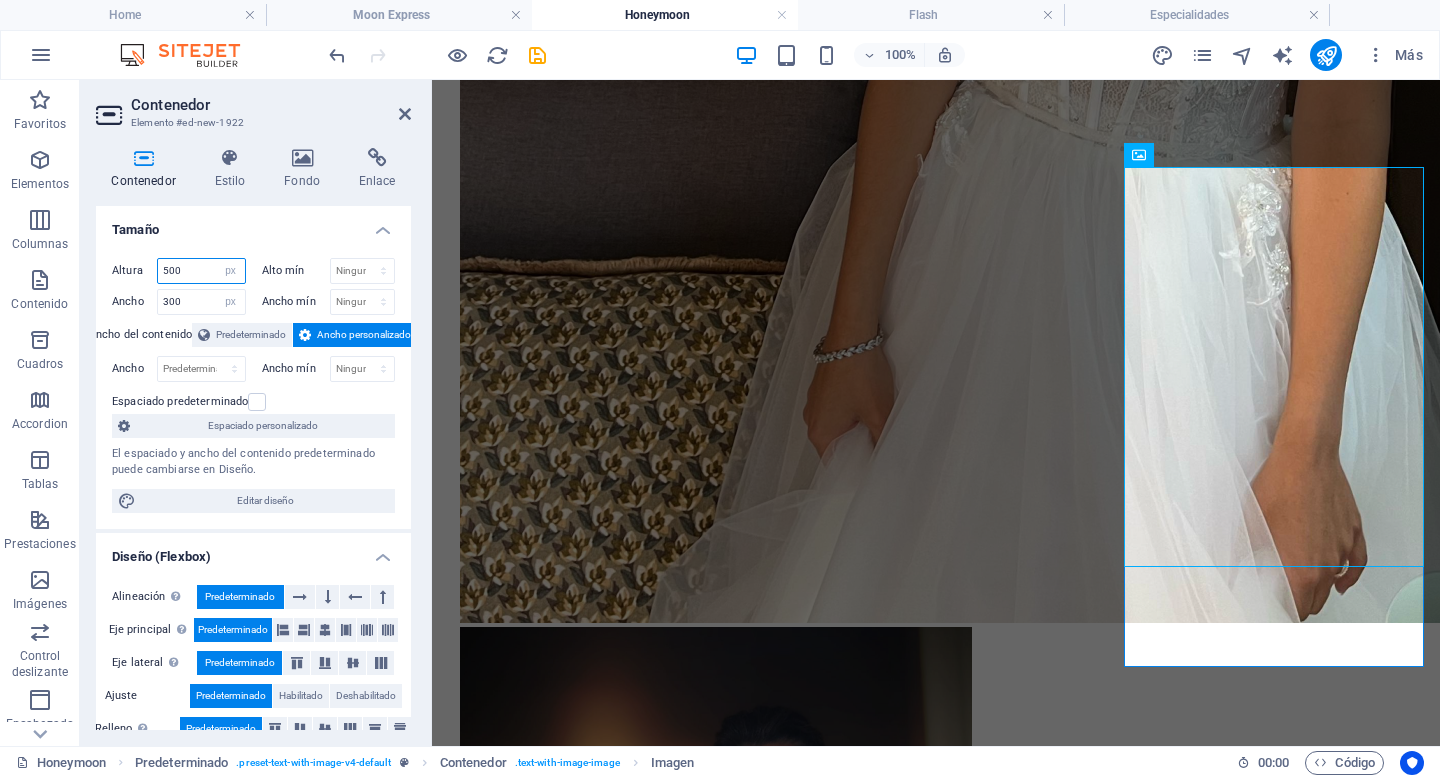 click on "Altura 500 Predeterminado px rem % vh vw Alto mín Ninguno px rem % vh vw Ancho 300 Predeterminado px rem % em vh vw Ancho mín Ninguno px rem % vh vw Ancho del contenido Predeterminado Ancho personalizado Ancho Predeterminado px rem % em vh vw Ancho mín Ninguno px rem % vh vw Espaciado predeterminado Espaciado personalizado El espaciado y ancho del contenido predeterminado puede cambiarse en Diseño. Editar diseño" at bounding box center (253, 385) 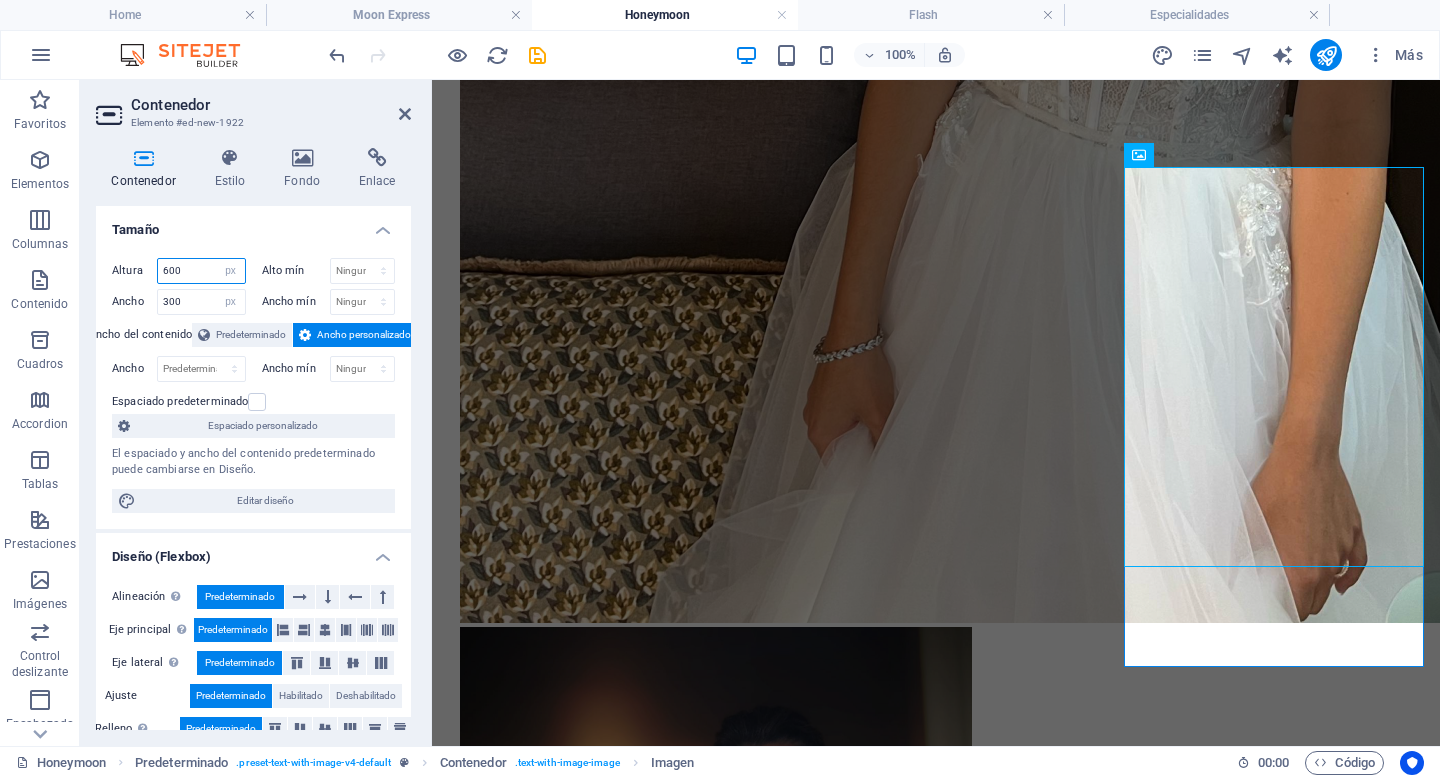 type on "600" 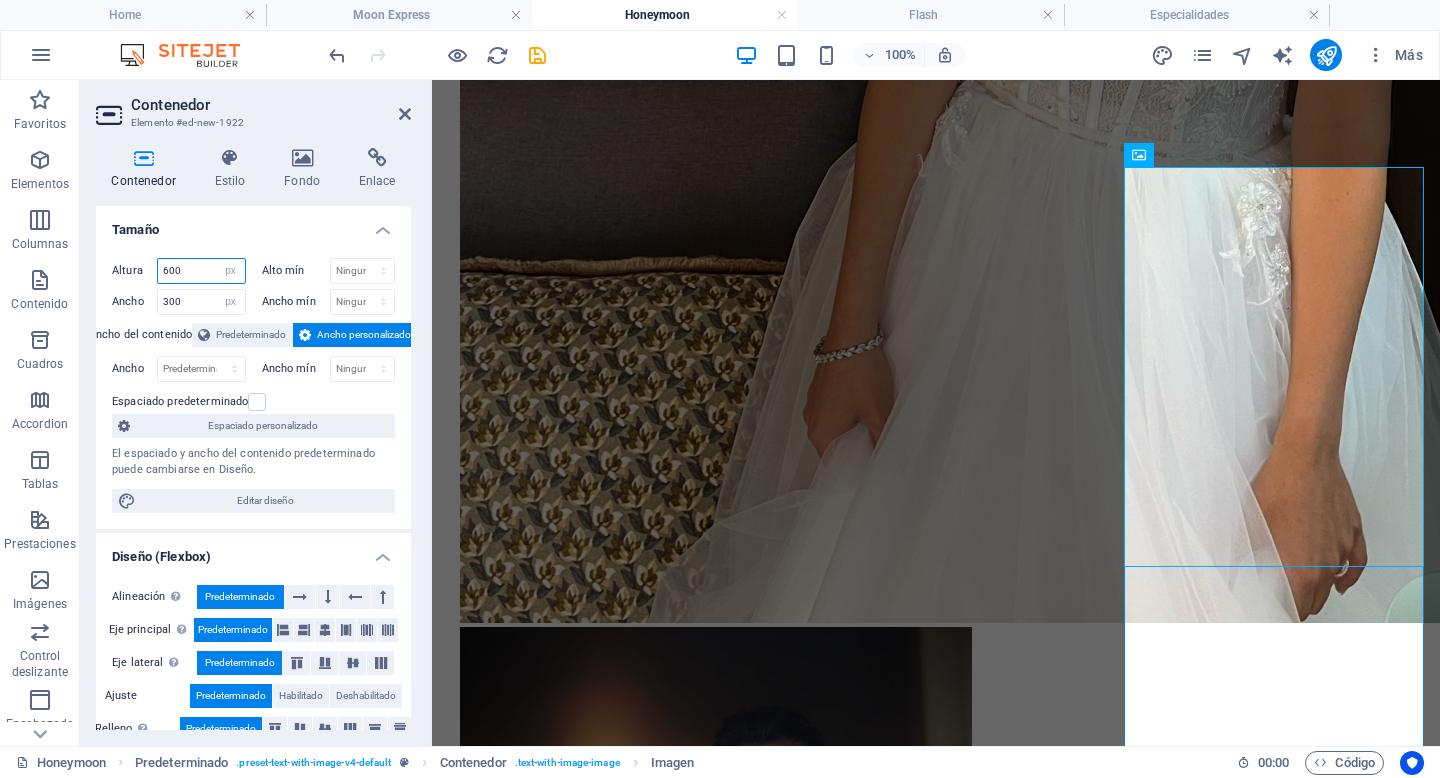 click on "600" at bounding box center [201, 271] 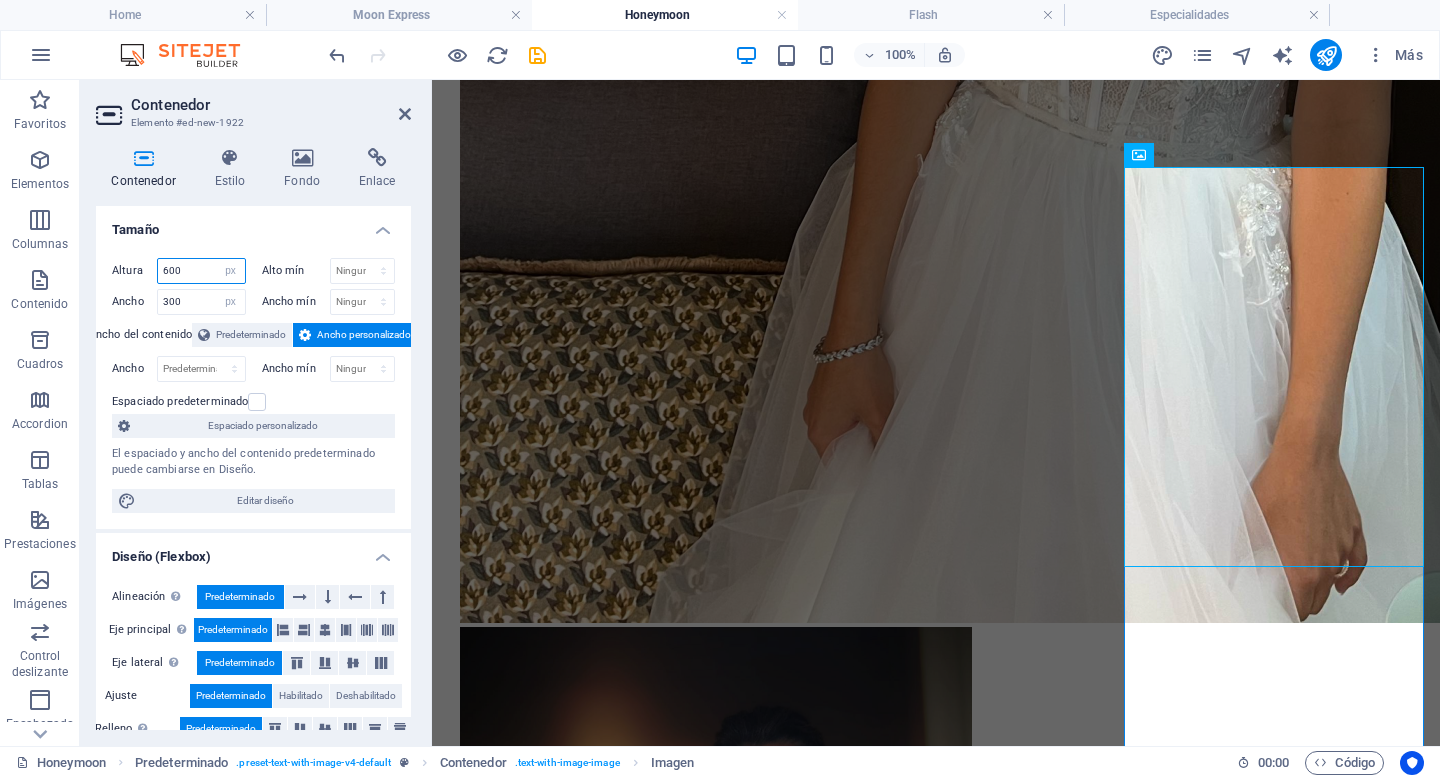 drag, startPoint x: 200, startPoint y: 273, endPoint x: 149, endPoint y: 274, distance: 51.009804 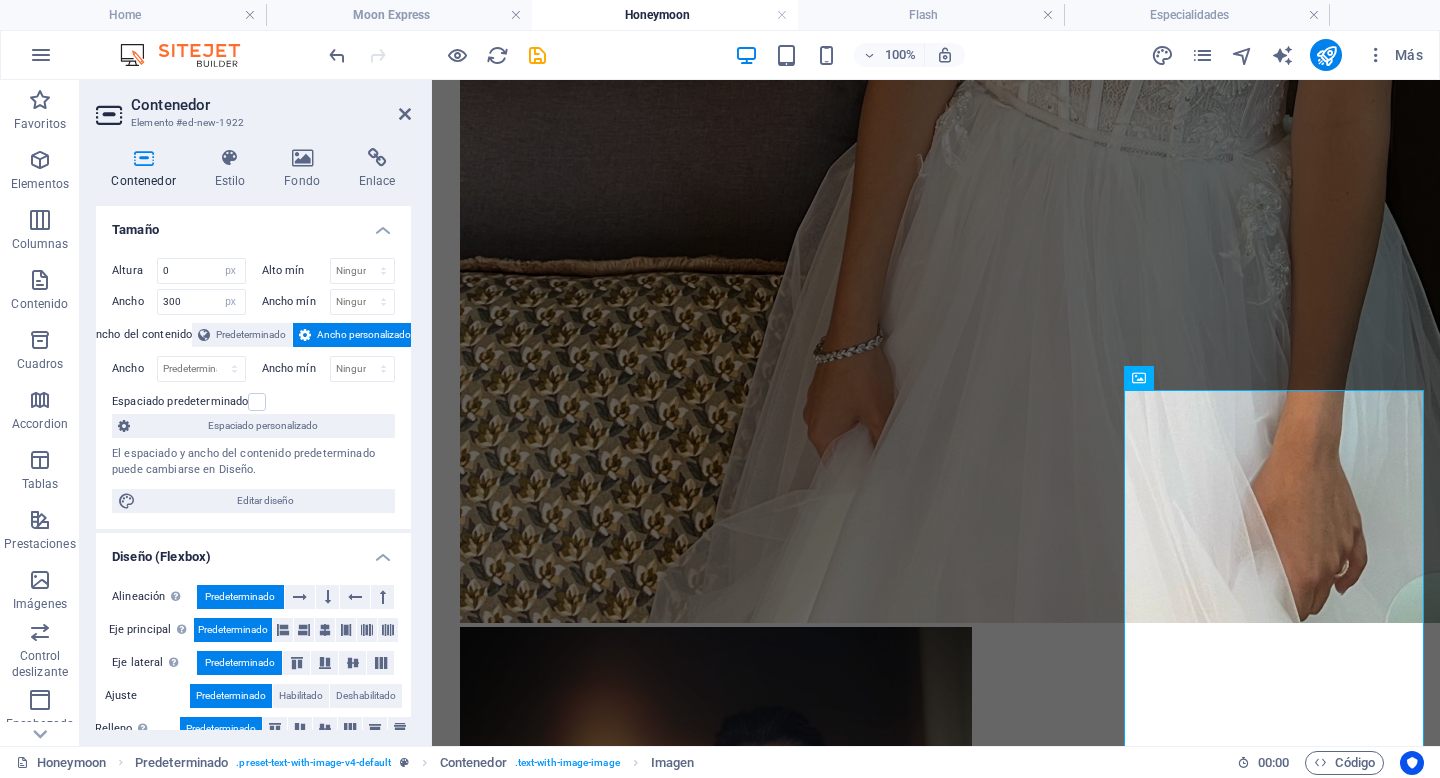 scroll, scrollTop: 2483, scrollLeft: 0, axis: vertical 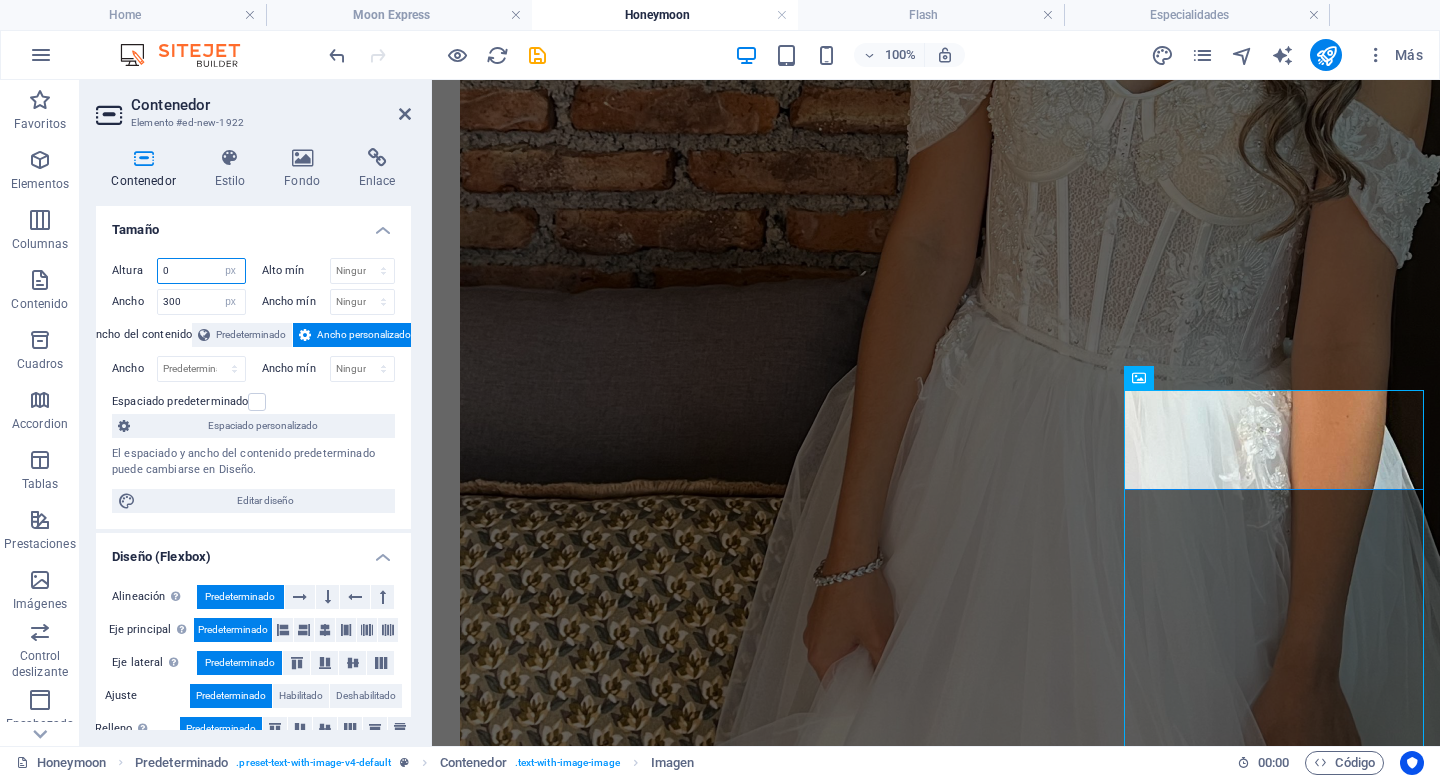 drag, startPoint x: 207, startPoint y: 273, endPoint x: 147, endPoint y: 272, distance: 60.00833 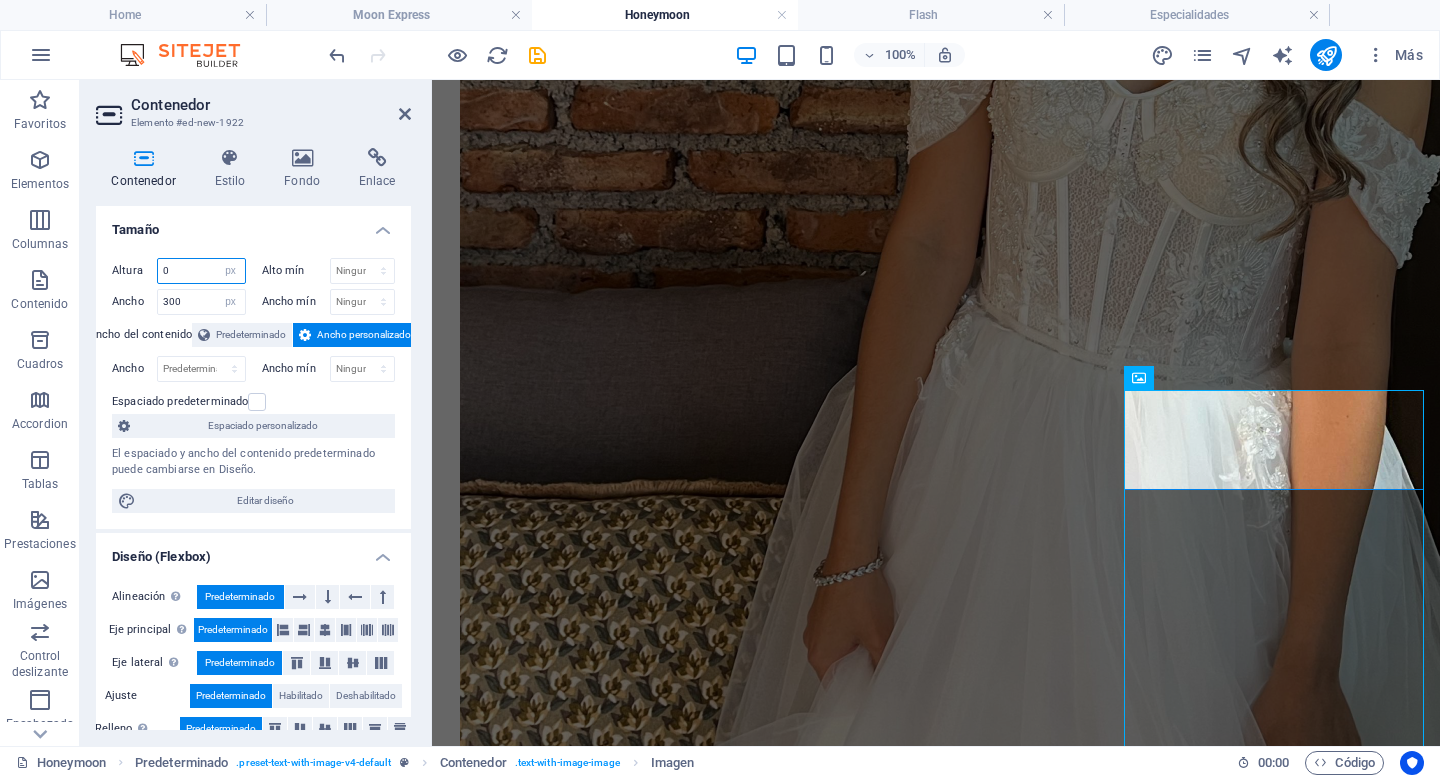 click on "Altura 0 Predeterminado px rem % vh vw" at bounding box center [179, 271] 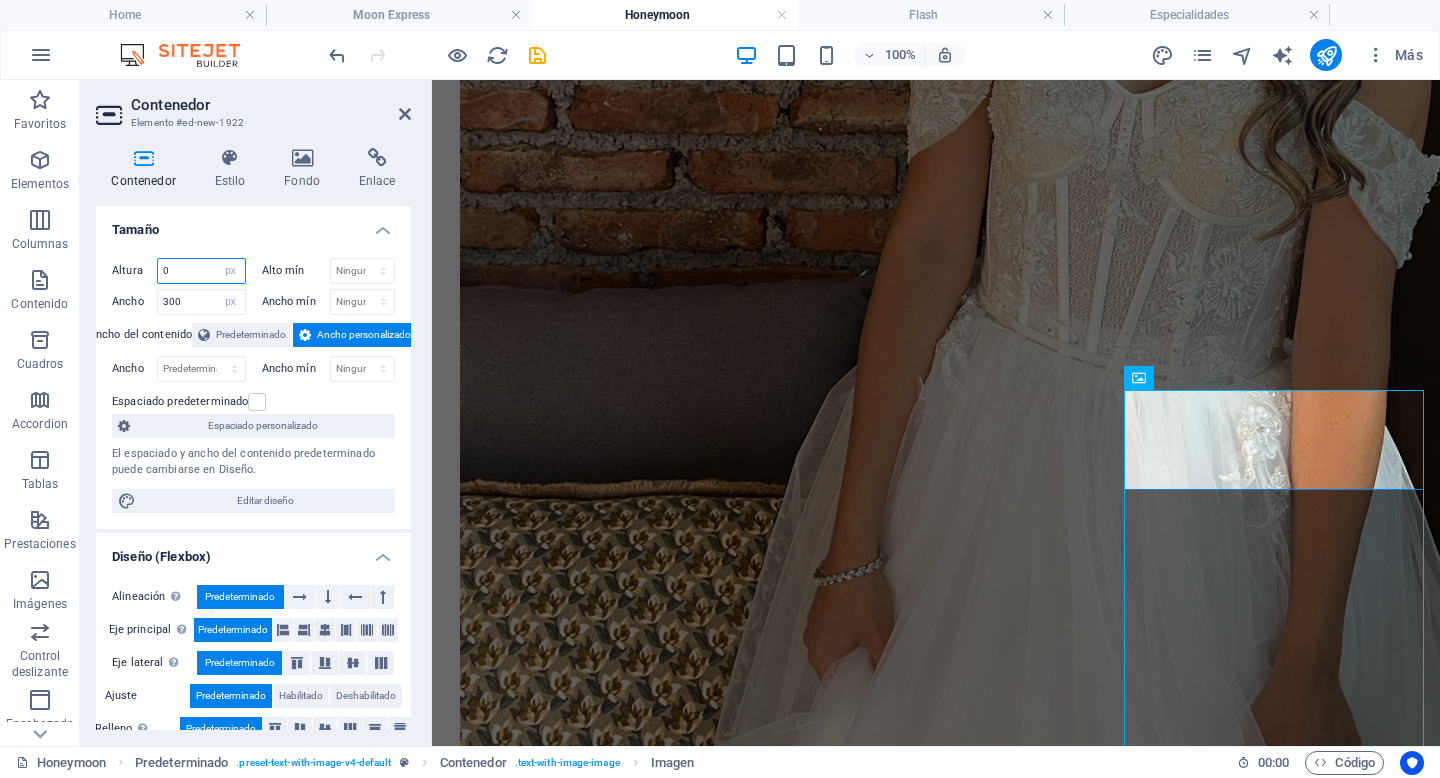 type on "4" 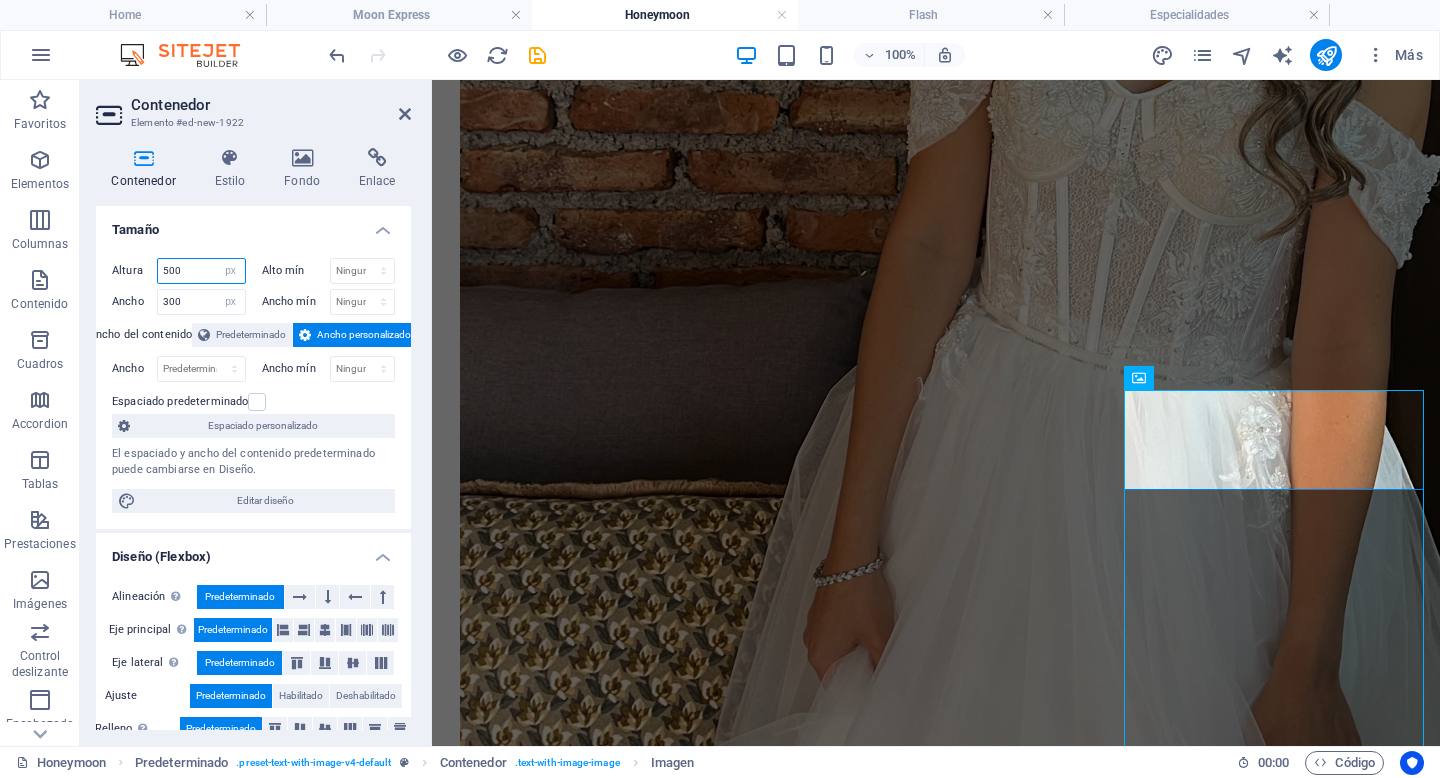 type on "500" 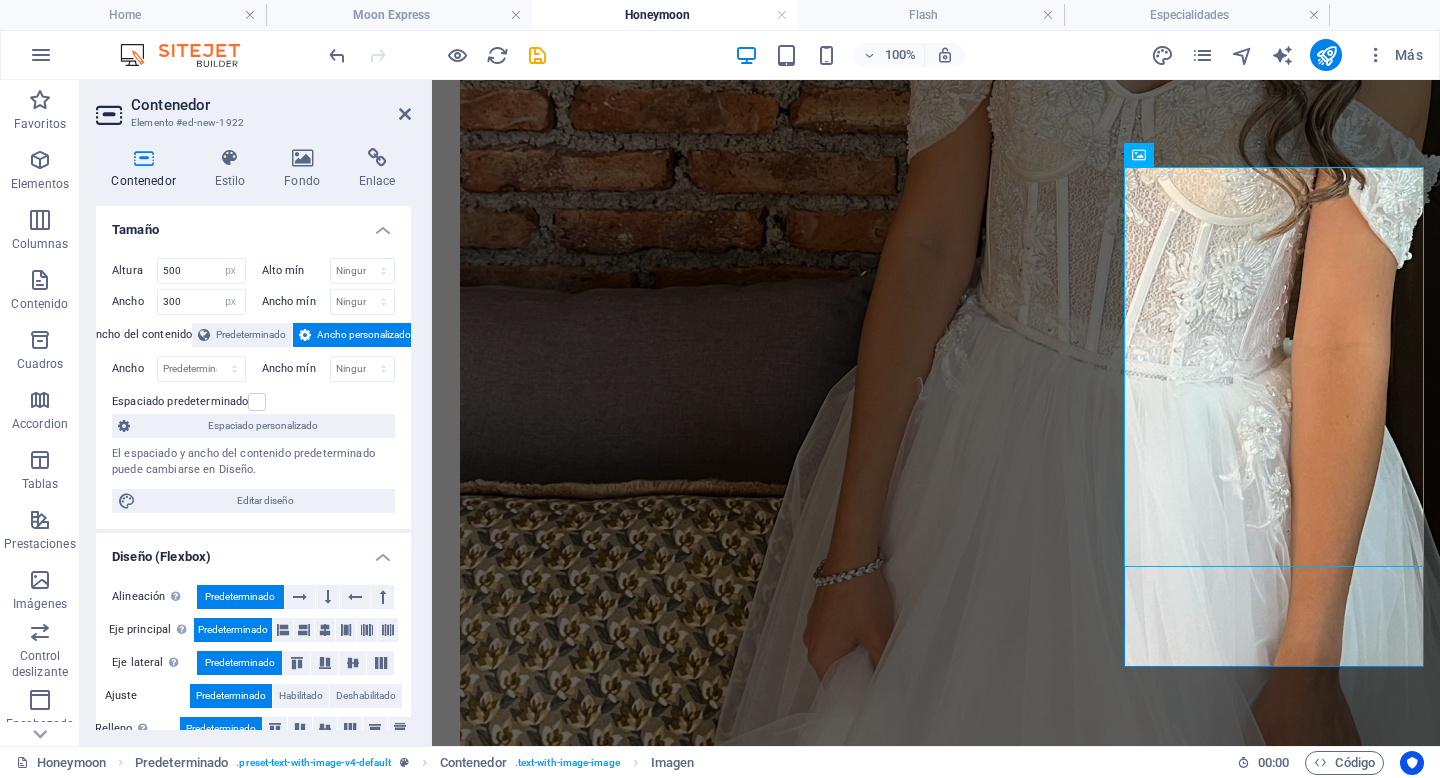 scroll, scrollTop: 2706, scrollLeft: 0, axis: vertical 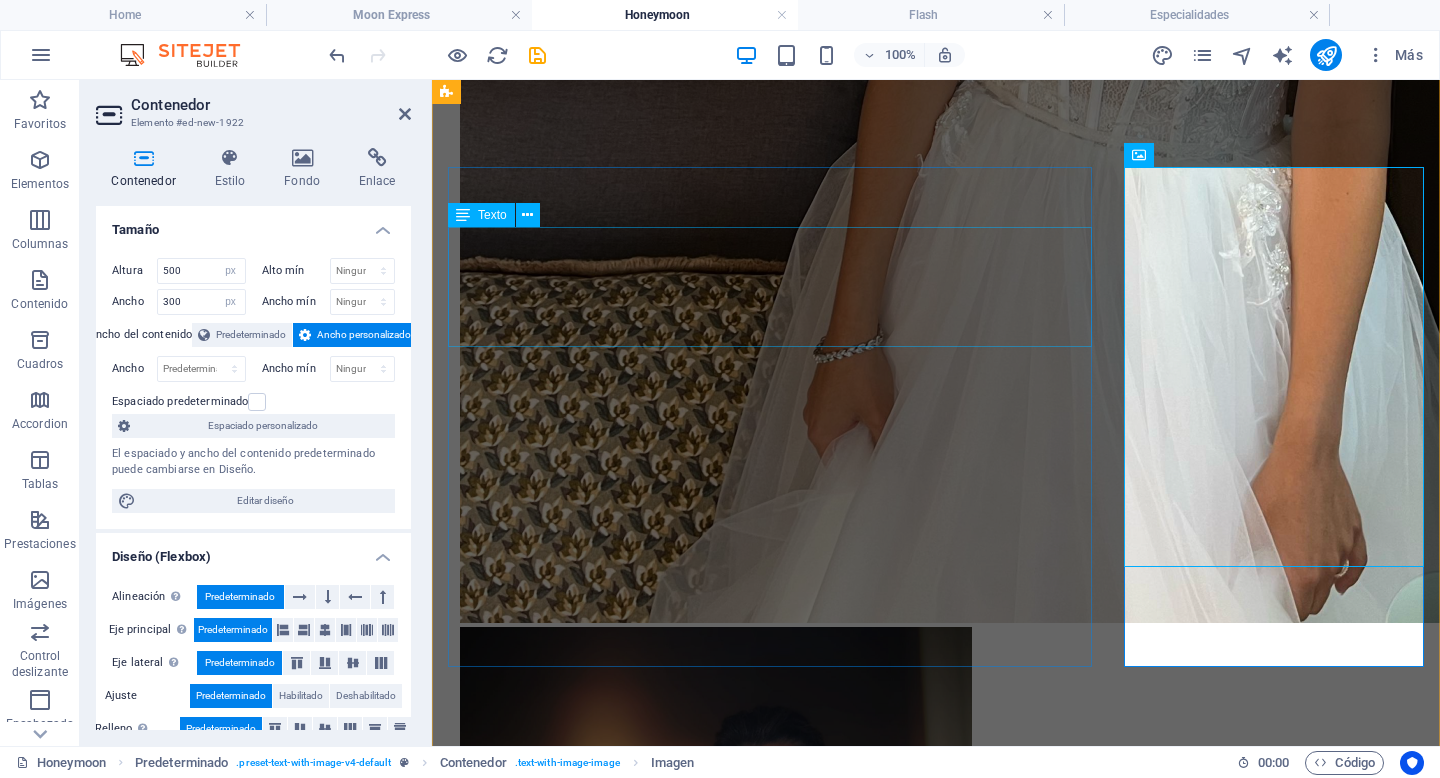 click on "Lorem ipsum dolor sit amet, consectetuer adipiscing elit. Aenean commodo ligula eget dolor. Lorem ipsum dolor sit amet, consectetuer adipiscing elit leget dolor. Lorem ipsum dolor sit amet, consectetuer adipiscing elit. Aenean commodo ligula eget dolor. Lorem ipsum dolor sit amet, consectetuer adipiscing elit dolor consectetuer adipiscing elit leget dolor. Lorem elit saget ipsum dolor sit amet, consectetuer." at bounding box center [936, 3660] 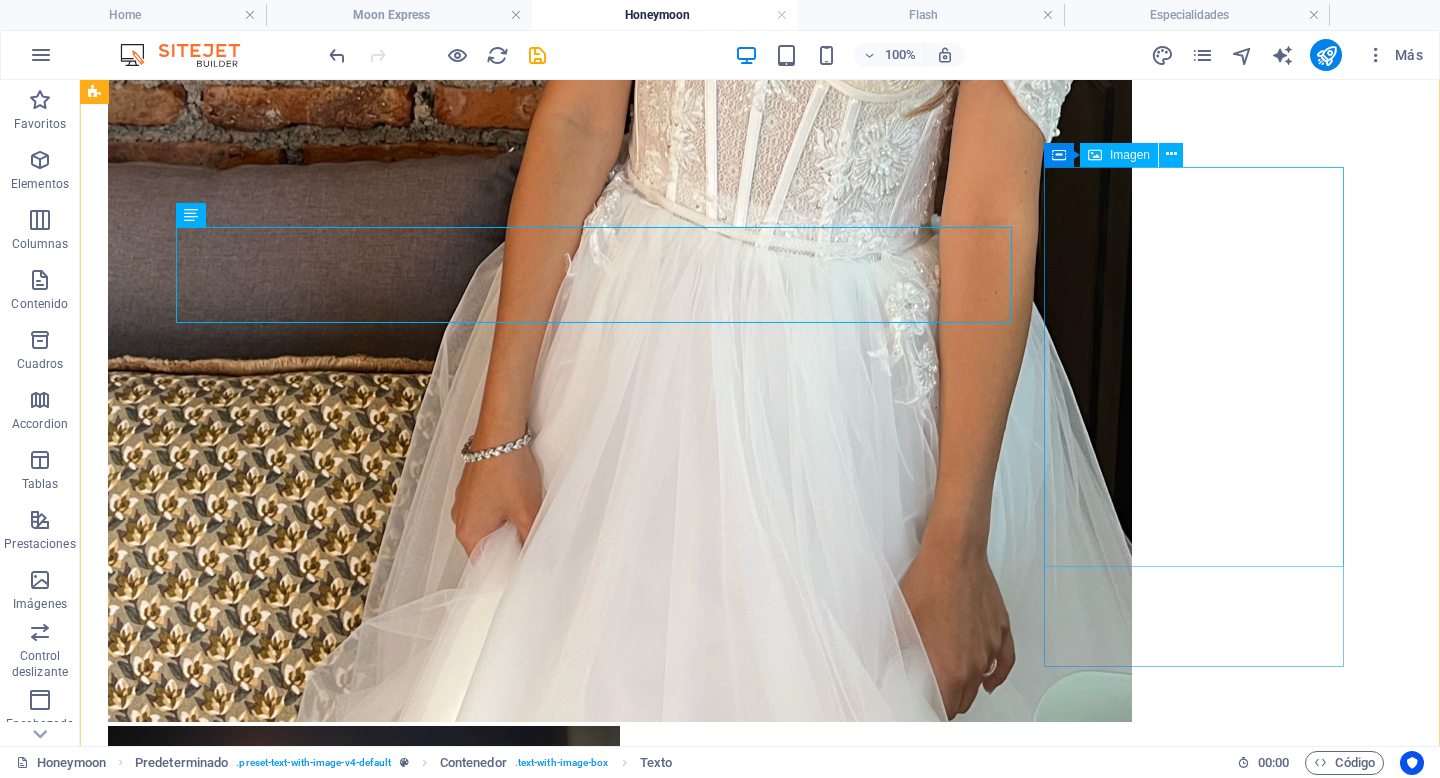 click at bounding box center (238, 4425) 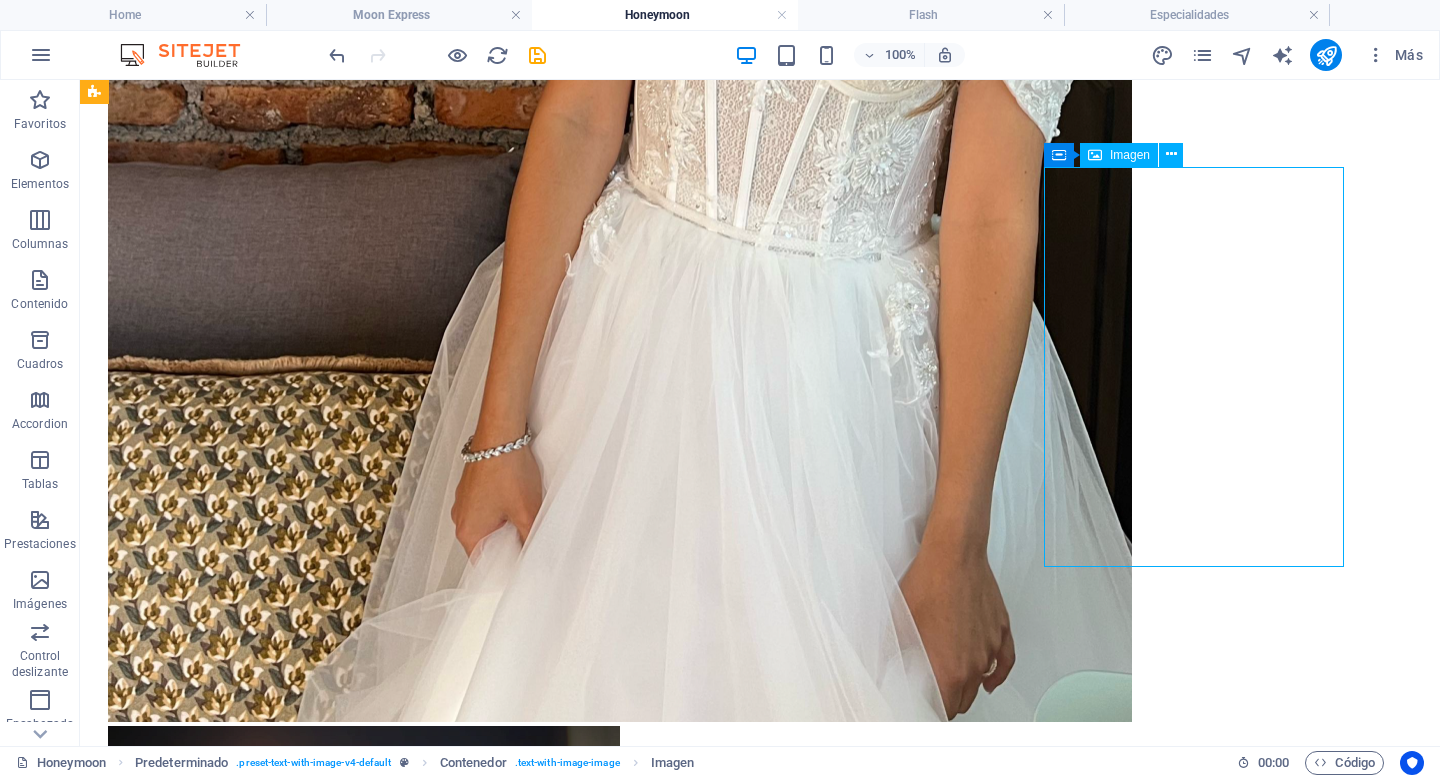 click at bounding box center (238, 4425) 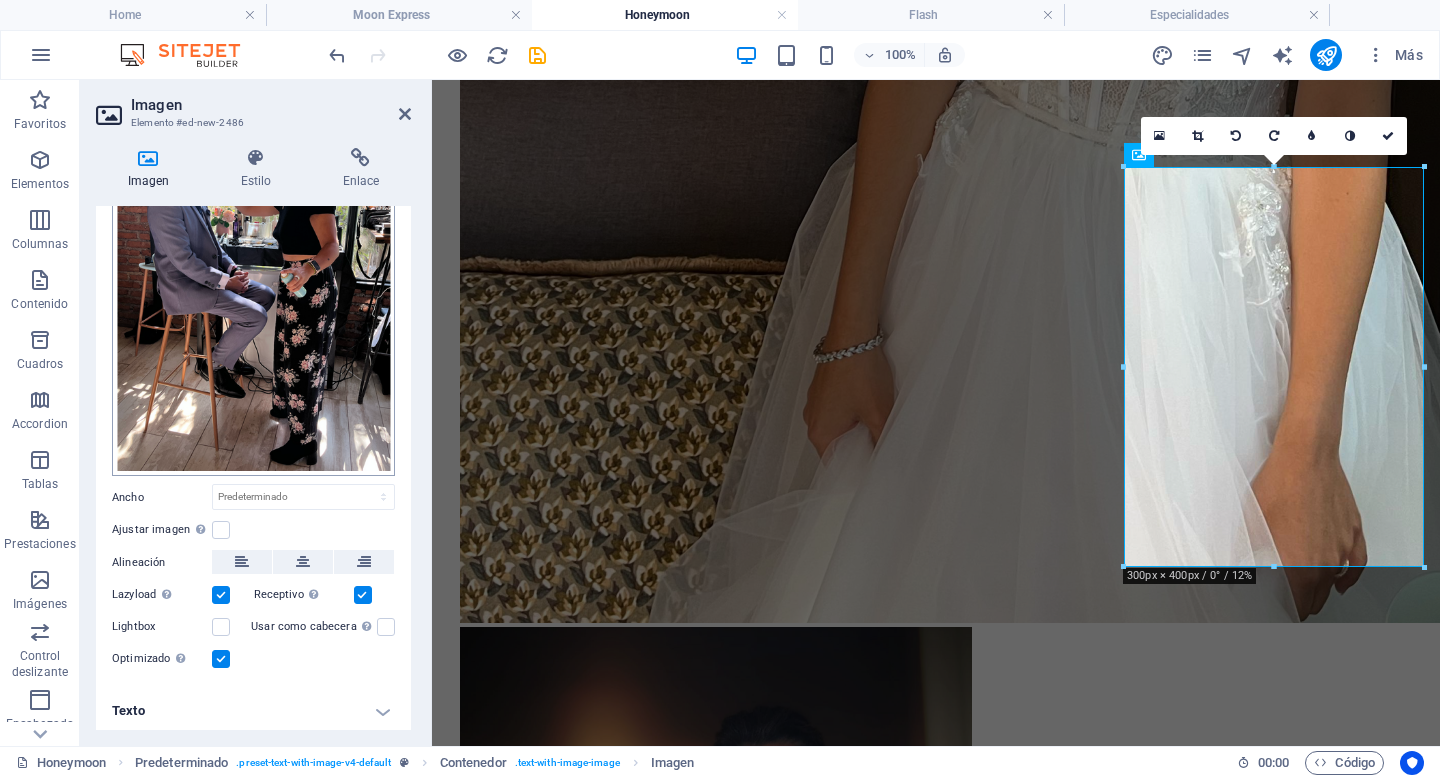 scroll, scrollTop: 0, scrollLeft: 0, axis: both 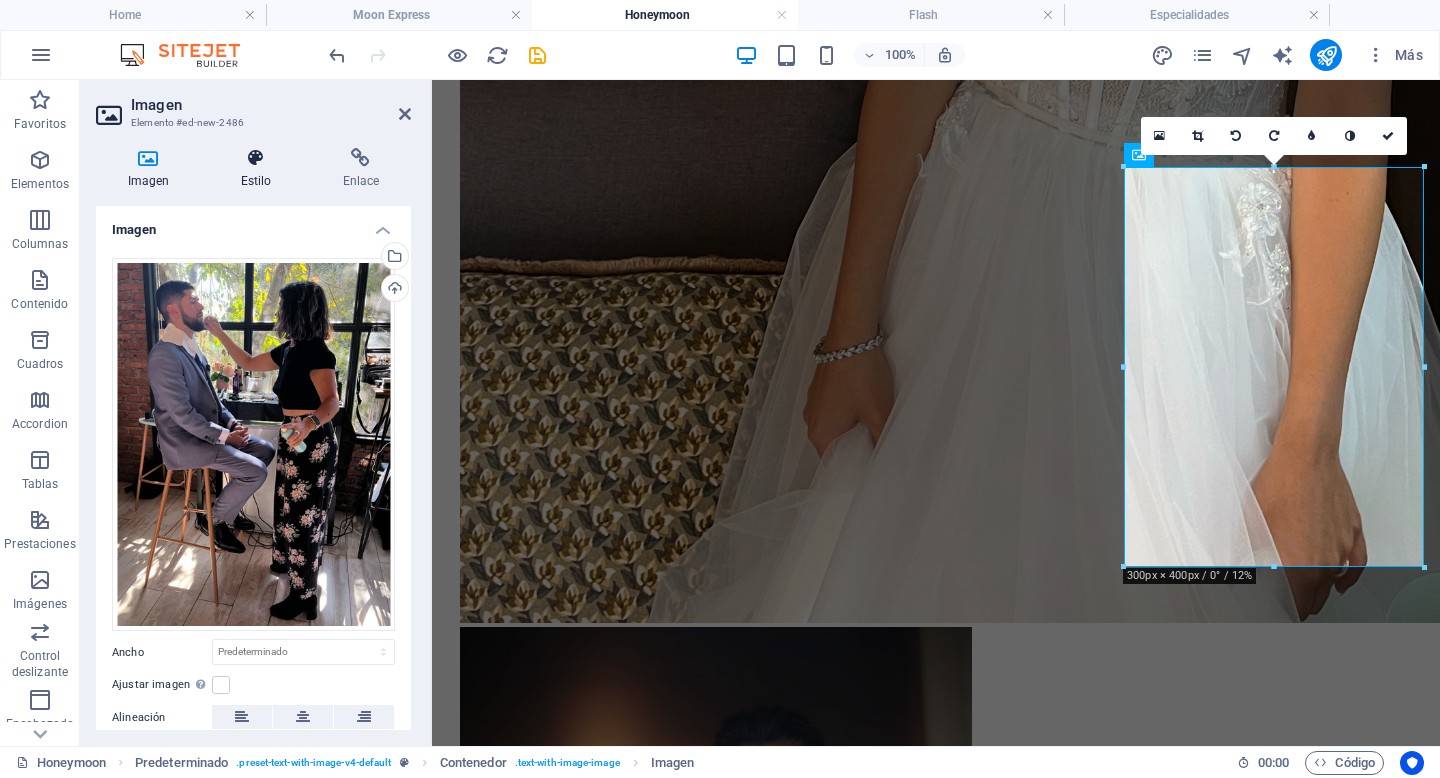 click at bounding box center (256, 158) 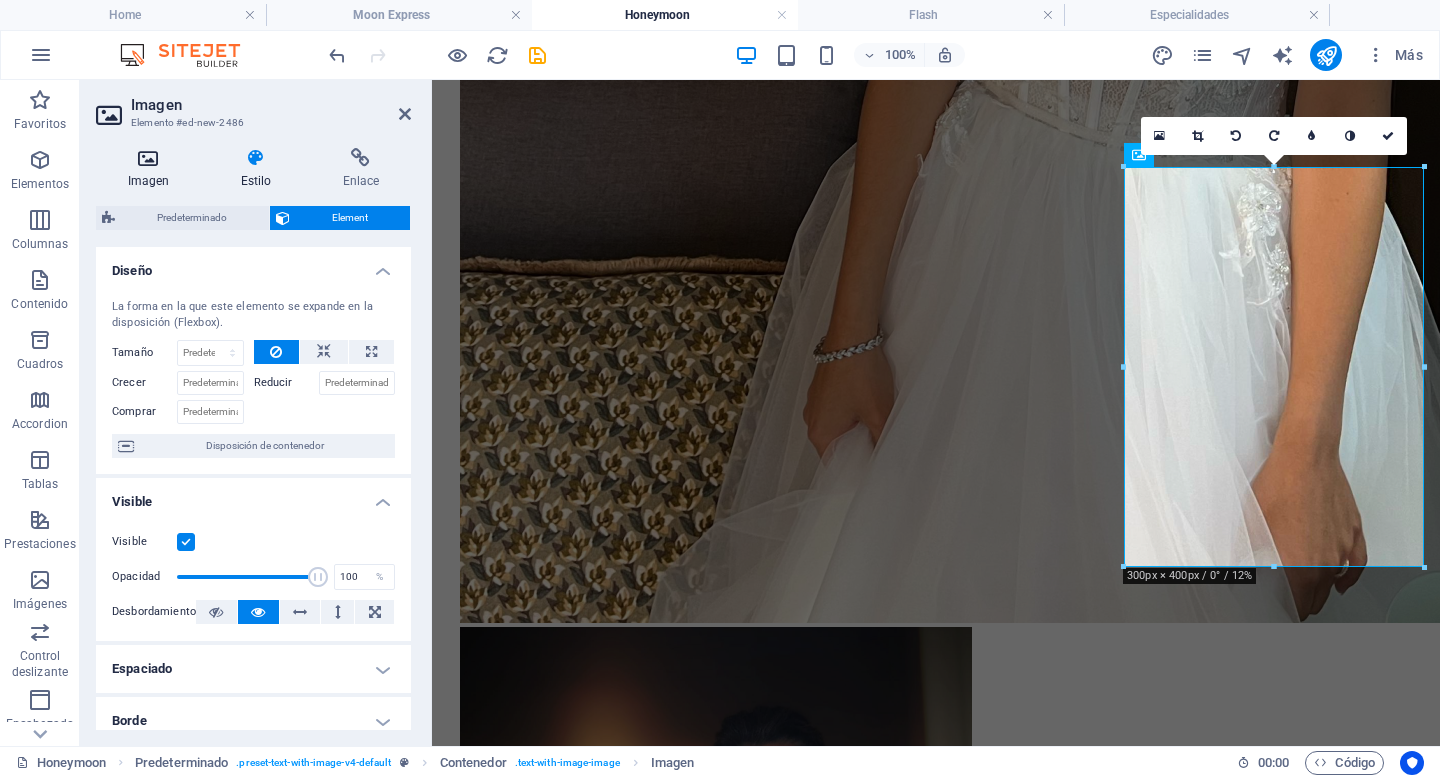 click at bounding box center [148, 158] 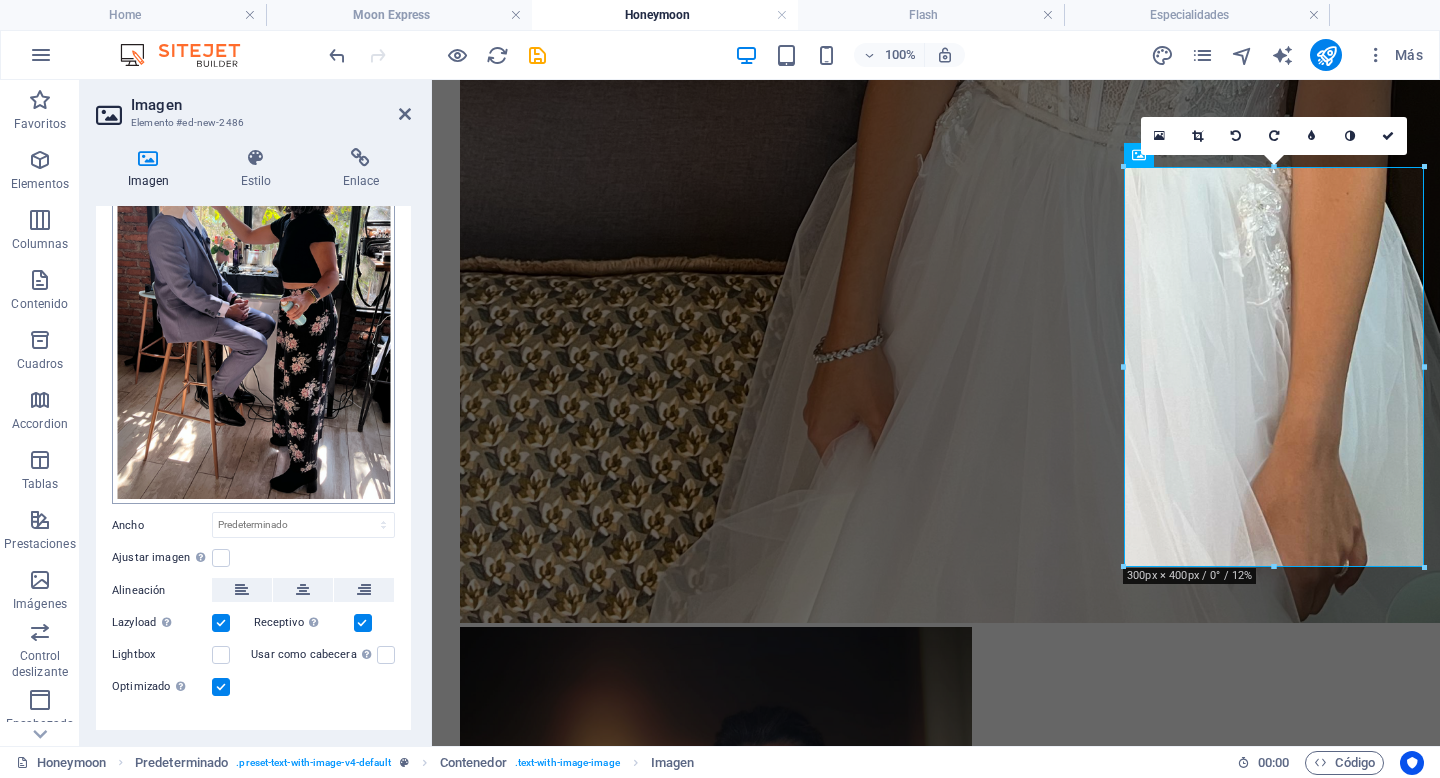scroll, scrollTop: 129, scrollLeft: 0, axis: vertical 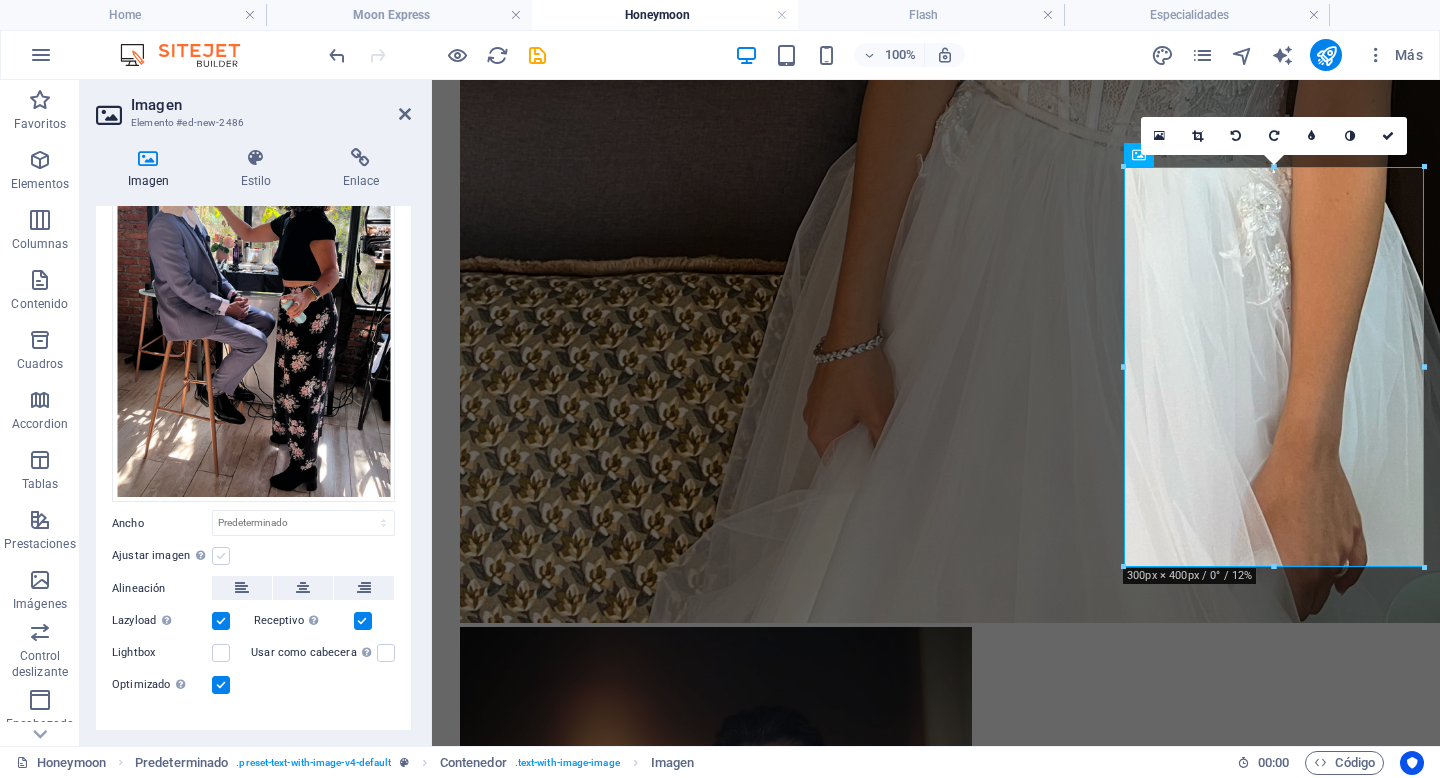 click at bounding box center [221, 556] 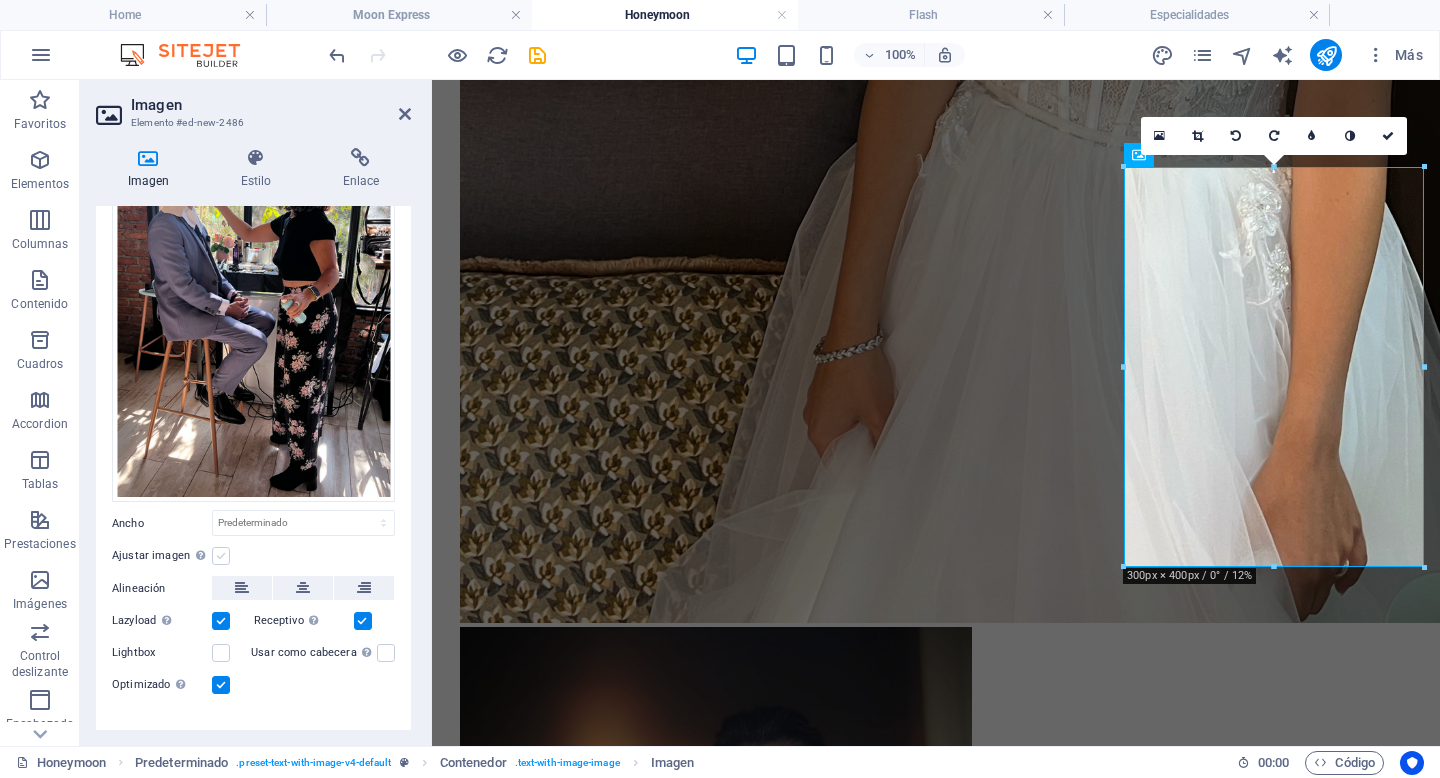 click on "Ajustar imagen Ajustar imagen automáticamente a un ancho y alto fijo" at bounding box center (0, 0) 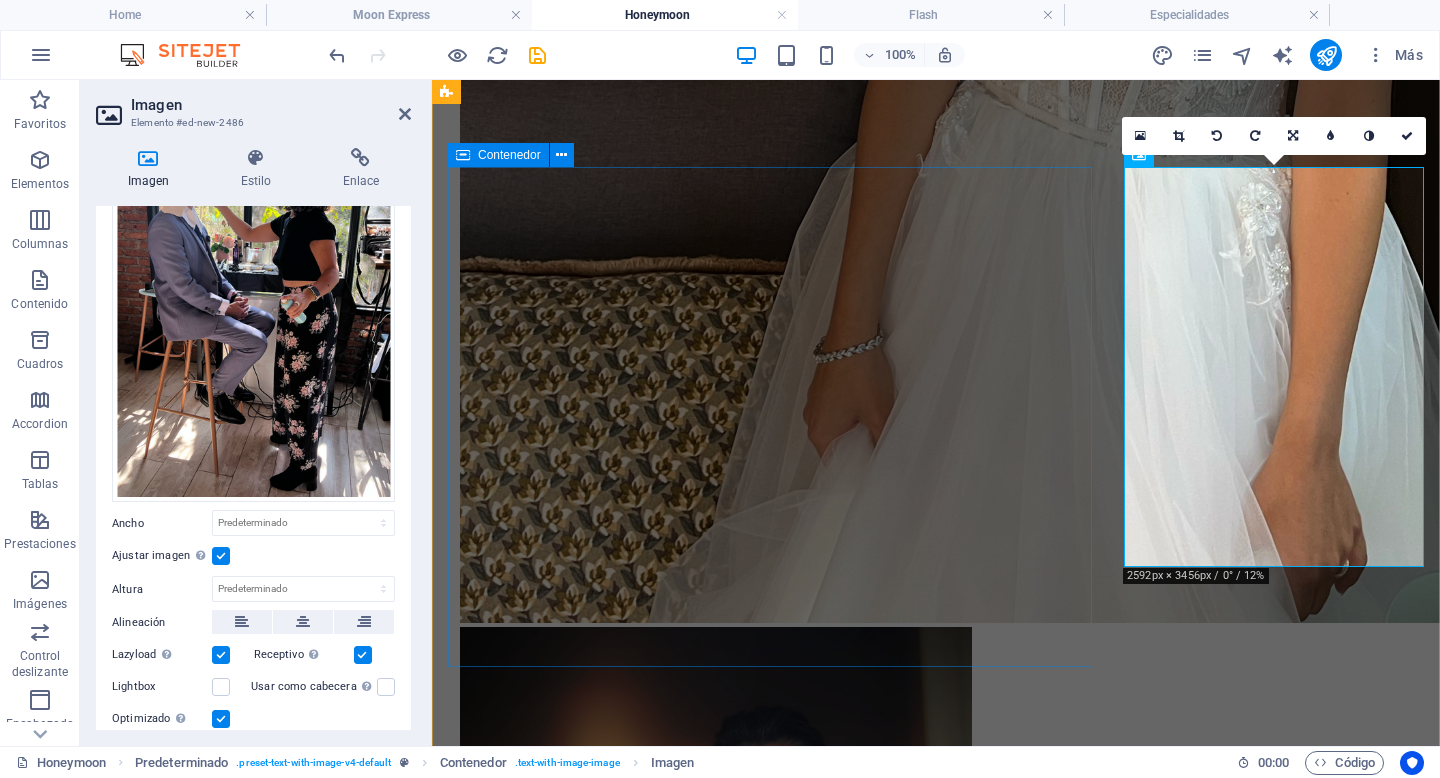 click on "New headline Lorem ipsum dolor sit amet, consectetuer adipiscing elit. Aenean commodo ligula eget dolor. Lorem ipsum dolor sit amet, consectetuer adipiscing elit leget dolor. Lorem ipsum dolor sit amet, consectetuer adipiscing elit. Aenean commodo ligula eget dolor. Lorem ipsum dolor sit amet, consectetuer adipiscing elit dolor consectetuer adipiscing elit leget dolor. Lorem elit saget ipsum dolor sit amet, consectetuer." at bounding box center (936, 3636) 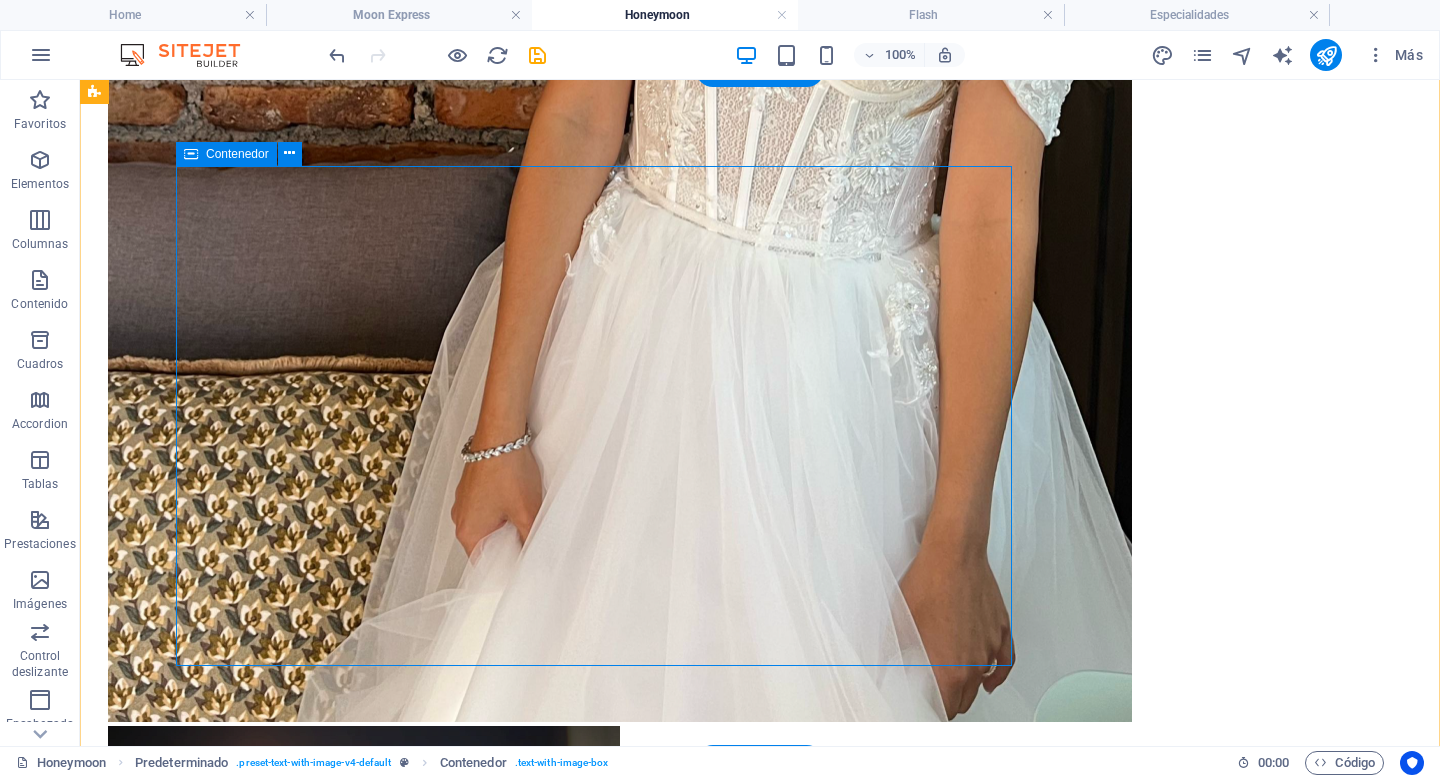 scroll, scrollTop: 2706, scrollLeft: 0, axis: vertical 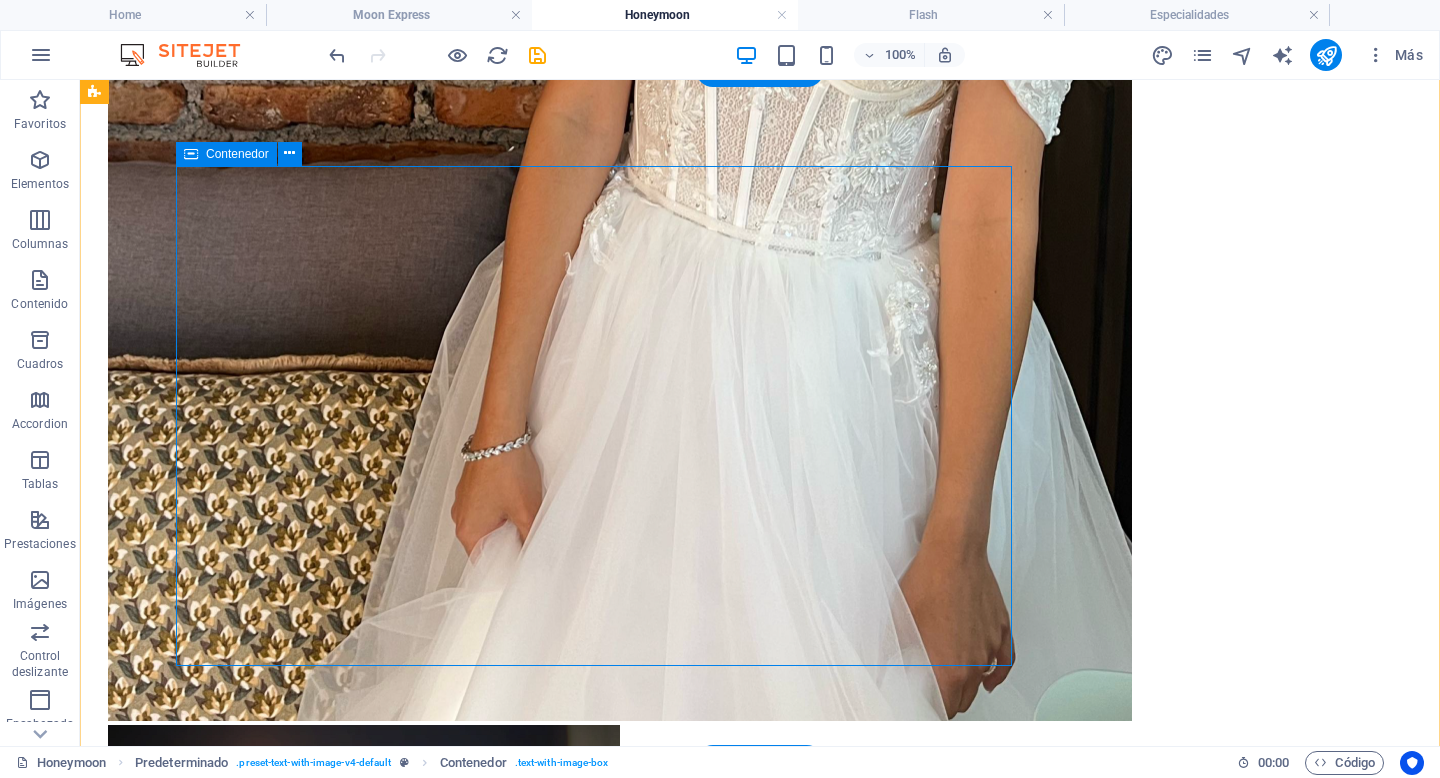 click on "New headline Lorem ipsum dolor sit amet, consectetuer adipiscing elit. Aenean commodo ligula eget dolor. Lorem ipsum dolor sit amet, consectetuer adipiscing elit leget dolor. Lorem ipsum dolor sit amet, consectetuer adipiscing elit. Aenean commodo ligula eget dolor. Lorem ipsum dolor sit amet, consectetuer adipiscing elit dolor consectetuer adipiscing elit leget dolor. Lorem elit saget ipsum dolor sit amet, consectetuer." at bounding box center [760, 3681] 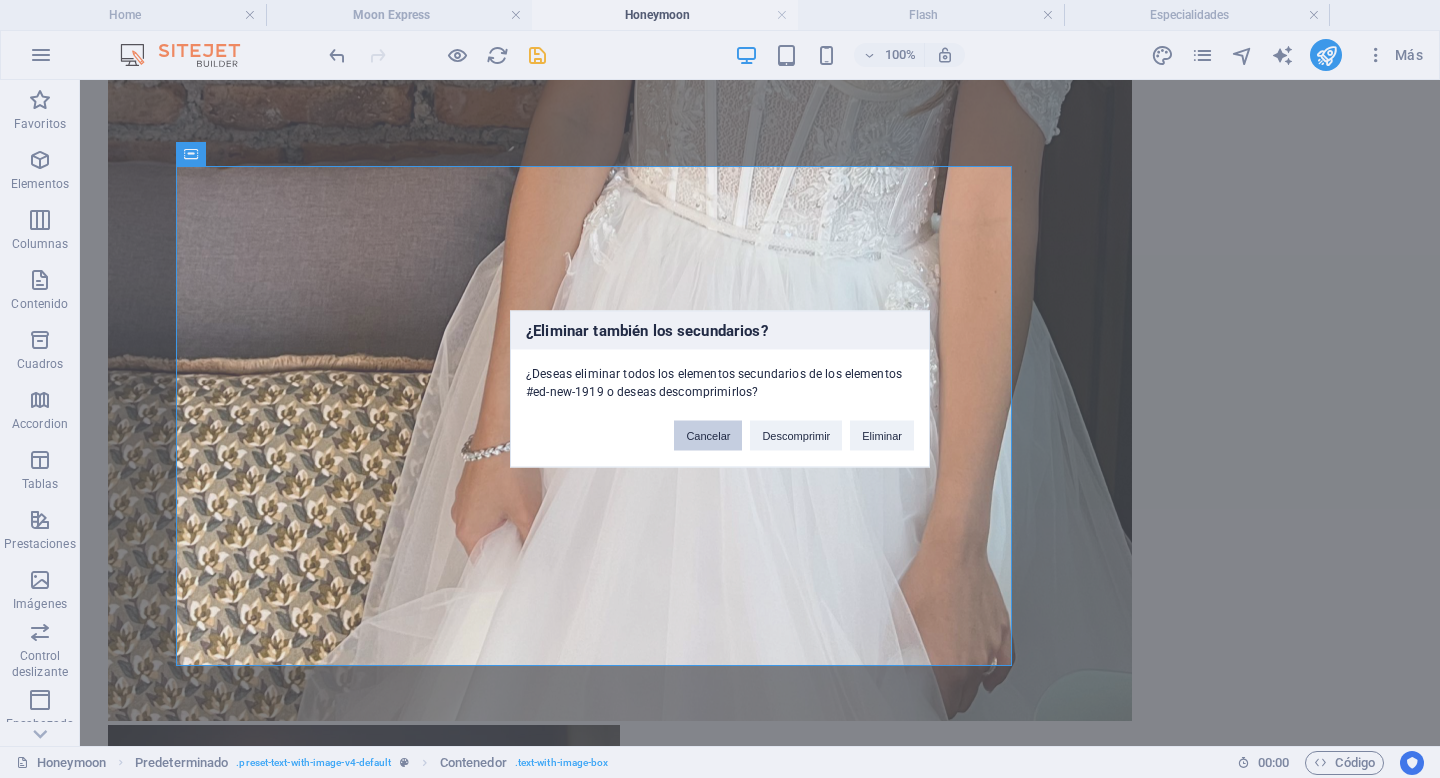 click on "Cancelar" at bounding box center [708, 436] 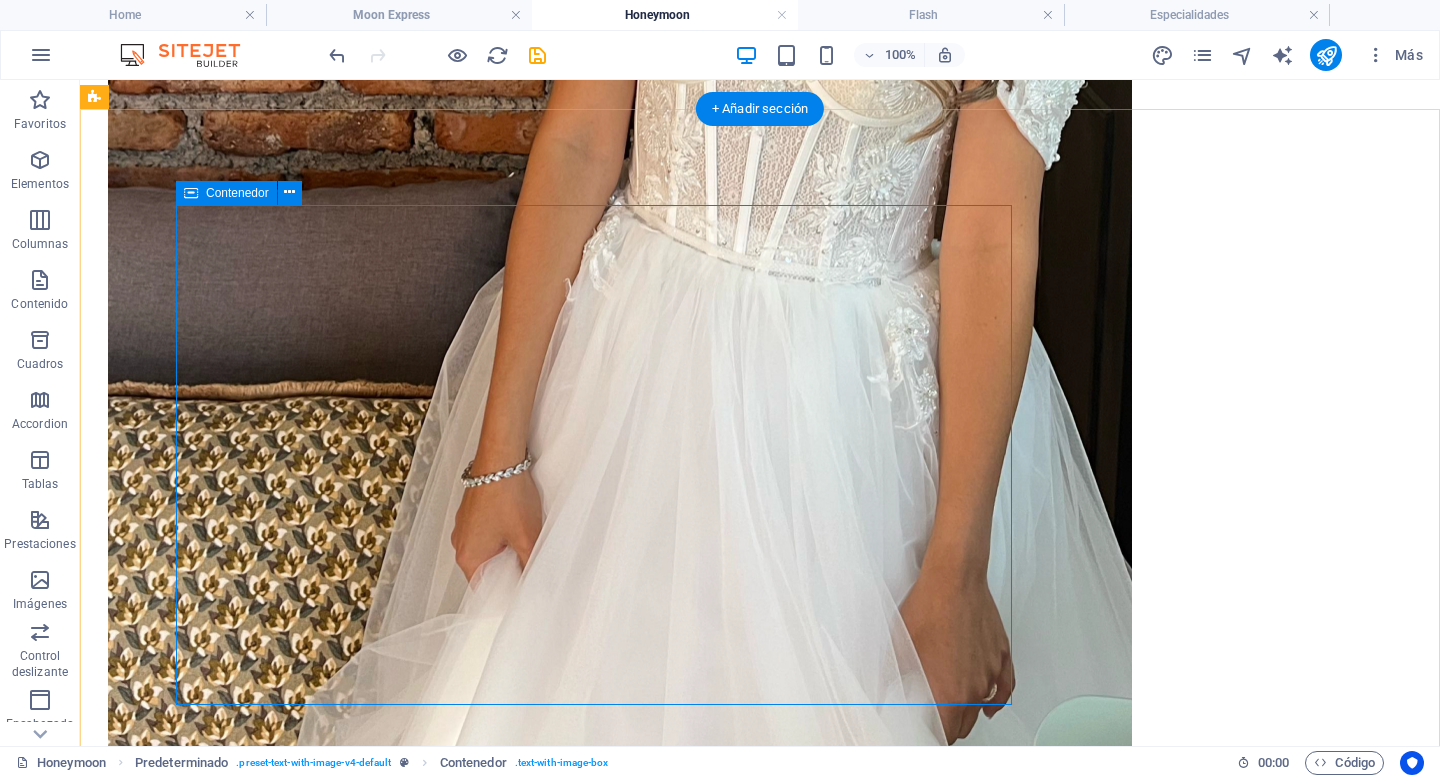 scroll, scrollTop: 2701, scrollLeft: 0, axis: vertical 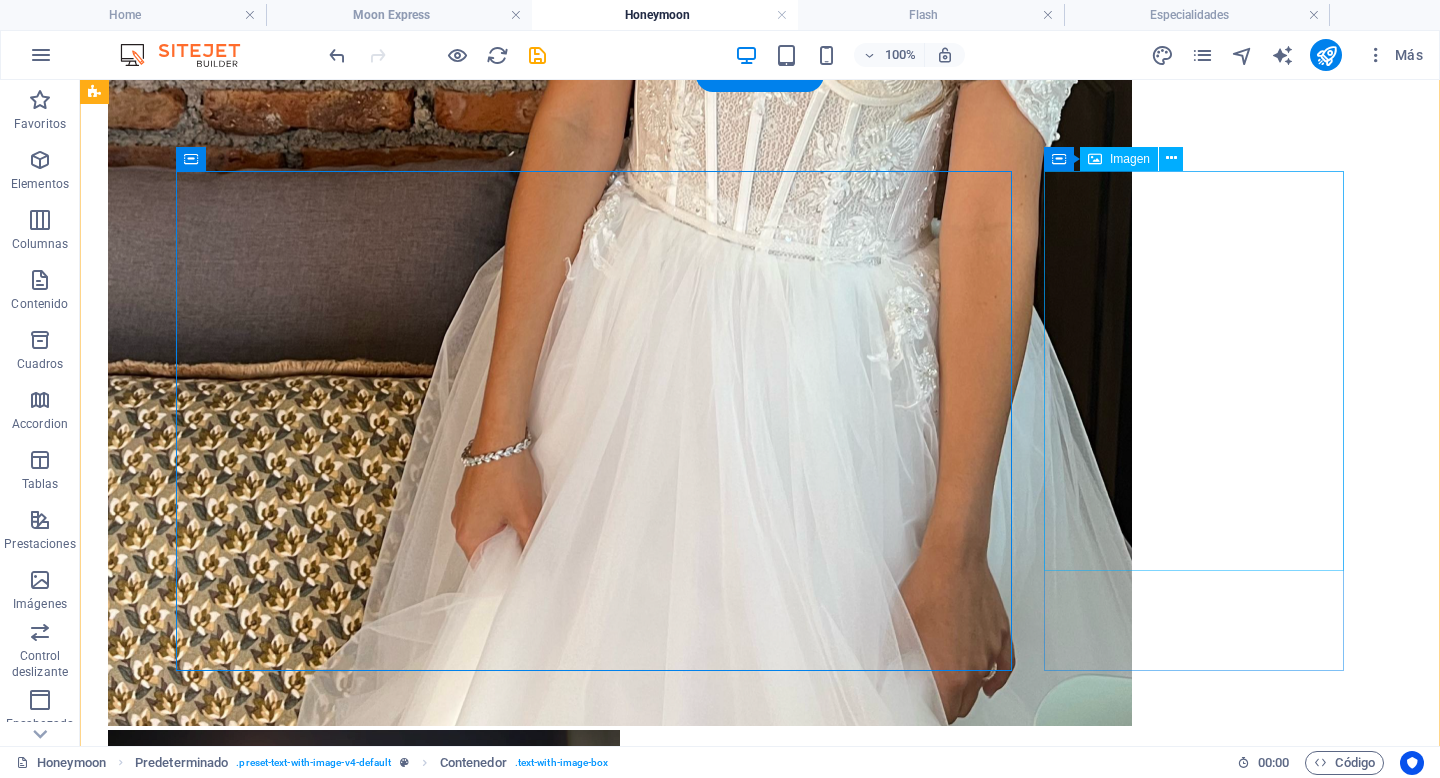 click at bounding box center [238, 4429] 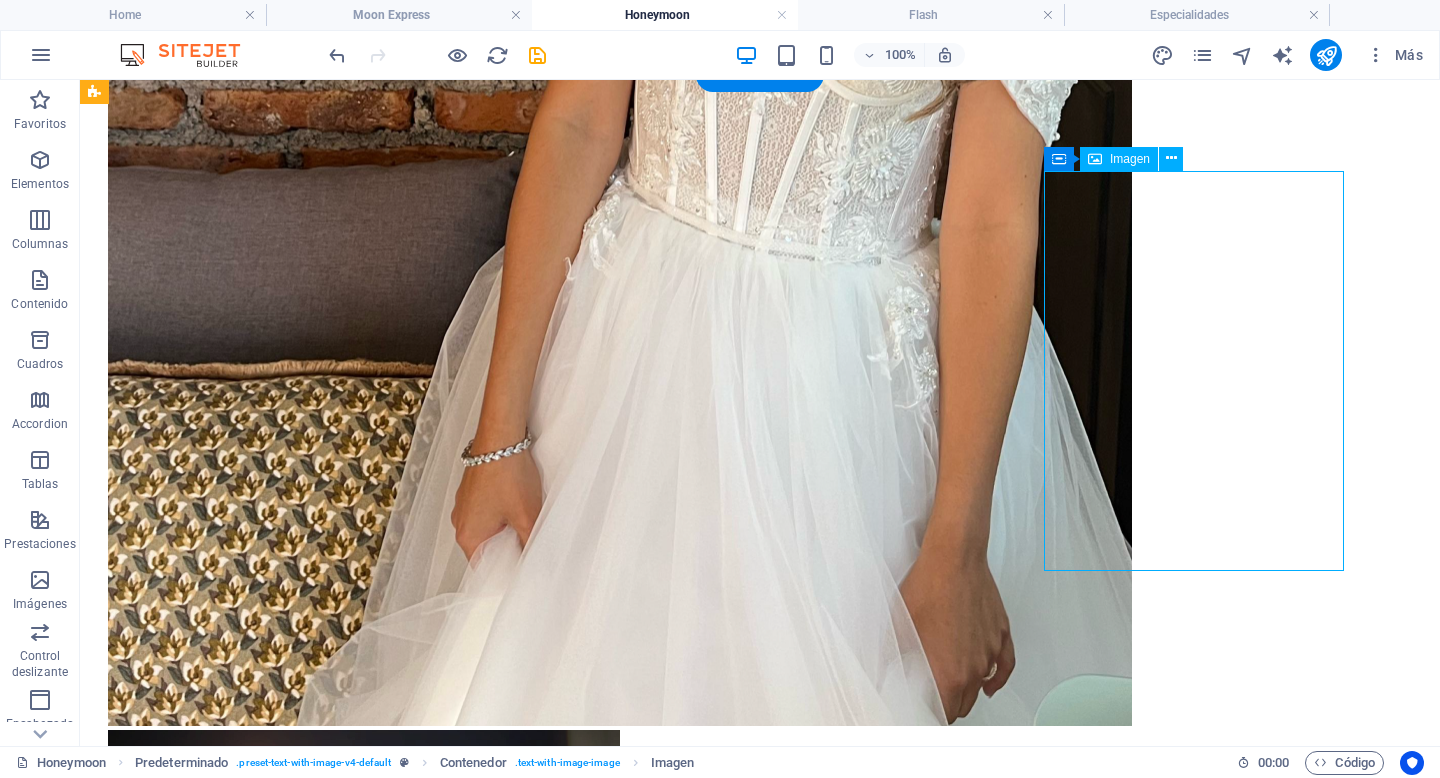 click at bounding box center [238, 4429] 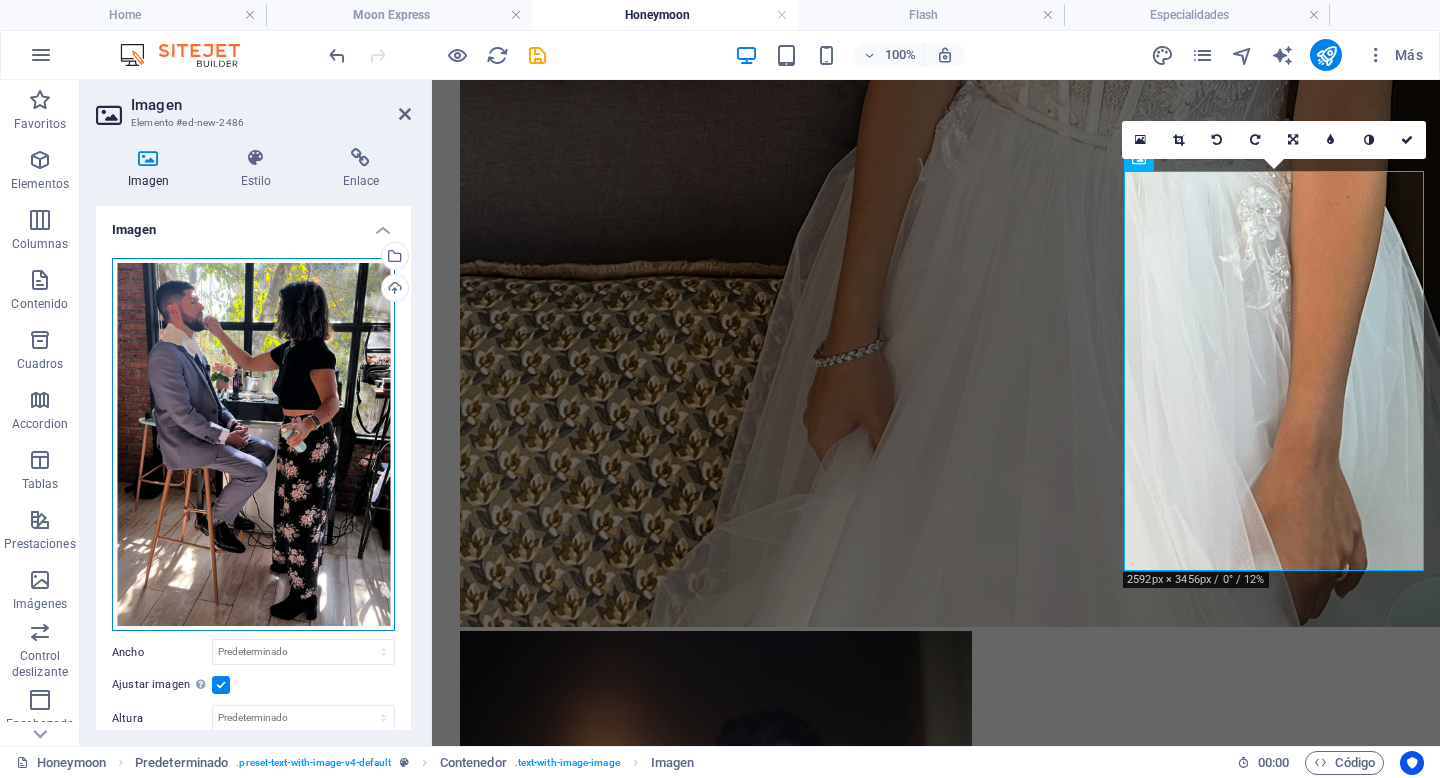 click on "Arrastra archivos aquí, haz clic para escoger archivos o  selecciona archivos de Archivos o de nuestra galería gratuita de fotos y vídeos" at bounding box center [253, 445] 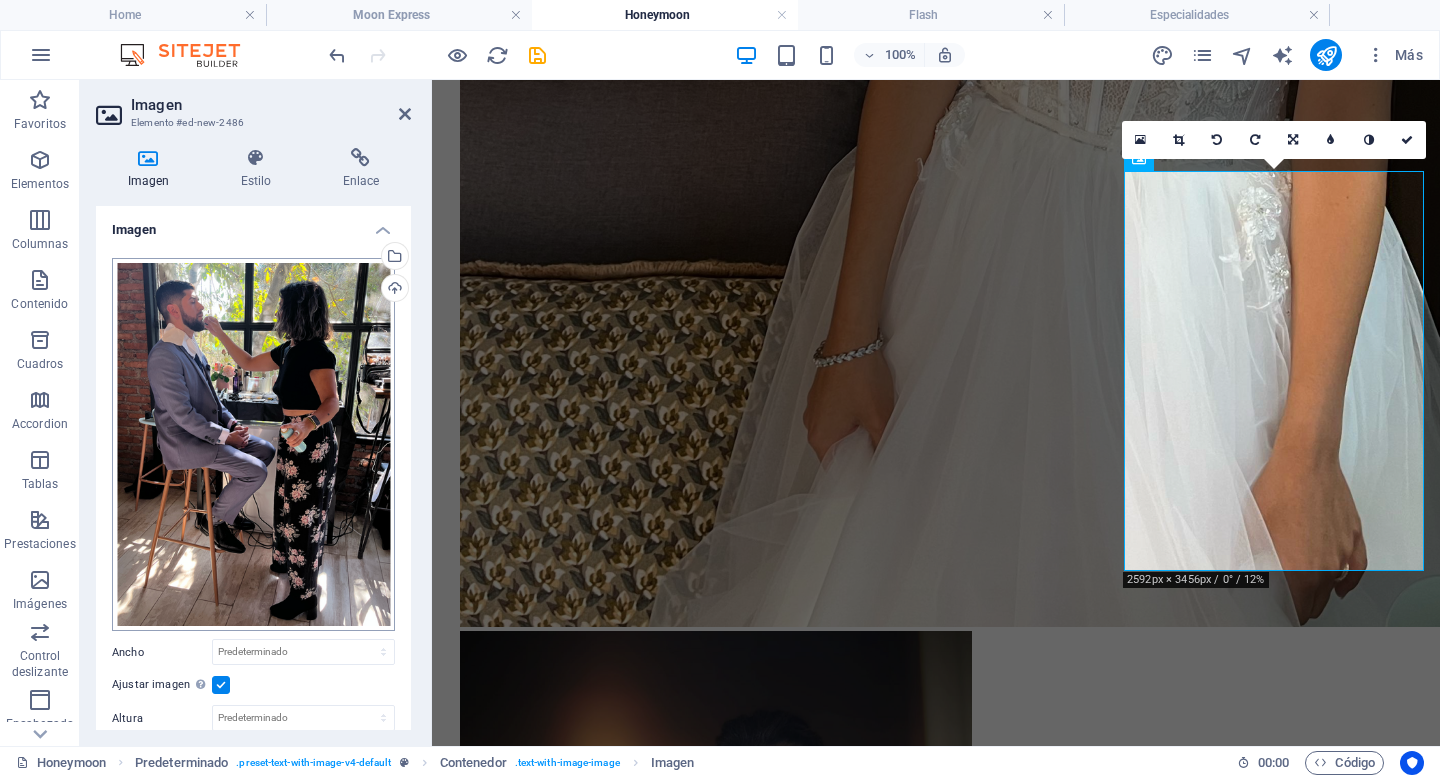 click on "angelicalvarado.cl Home Moon Express Honeymoon Flash Especialidades Favoritos Elementos Columnas Contenido Cuadros Accordion Tablas Prestaciones Imágenes Control deslizante Encabezado Pie de página Formularios Marketing Colecciones
Arrastra aquí para reemplazar el contenido existente. Si quieres crear un elemento nuevo, pulsa “Ctrl”.
H2   Predeterminado   Contenedor   Contenedor   Banner   Imagen   Banner   Barra de menús   Menú 70% Más Home Predeterminado . preset-text-with-image-v4-default Contenedor . text-with-image-image Imagen 00 : 00 Código Favoritos Elementos Columnas Contenido Cuadros Accordion Tablas Prestaciones Imágenes Control deslizante Encabezado Pie de página Formularios Marketing Colecciones
Arrastra aquí para reemplazar el contenido existente. Si quieres crear un elemento nuevo, pulsa “Ctrl”.
H1   Banner   Banner   Contenedor   Predeterminado" at bounding box center (720, 389) 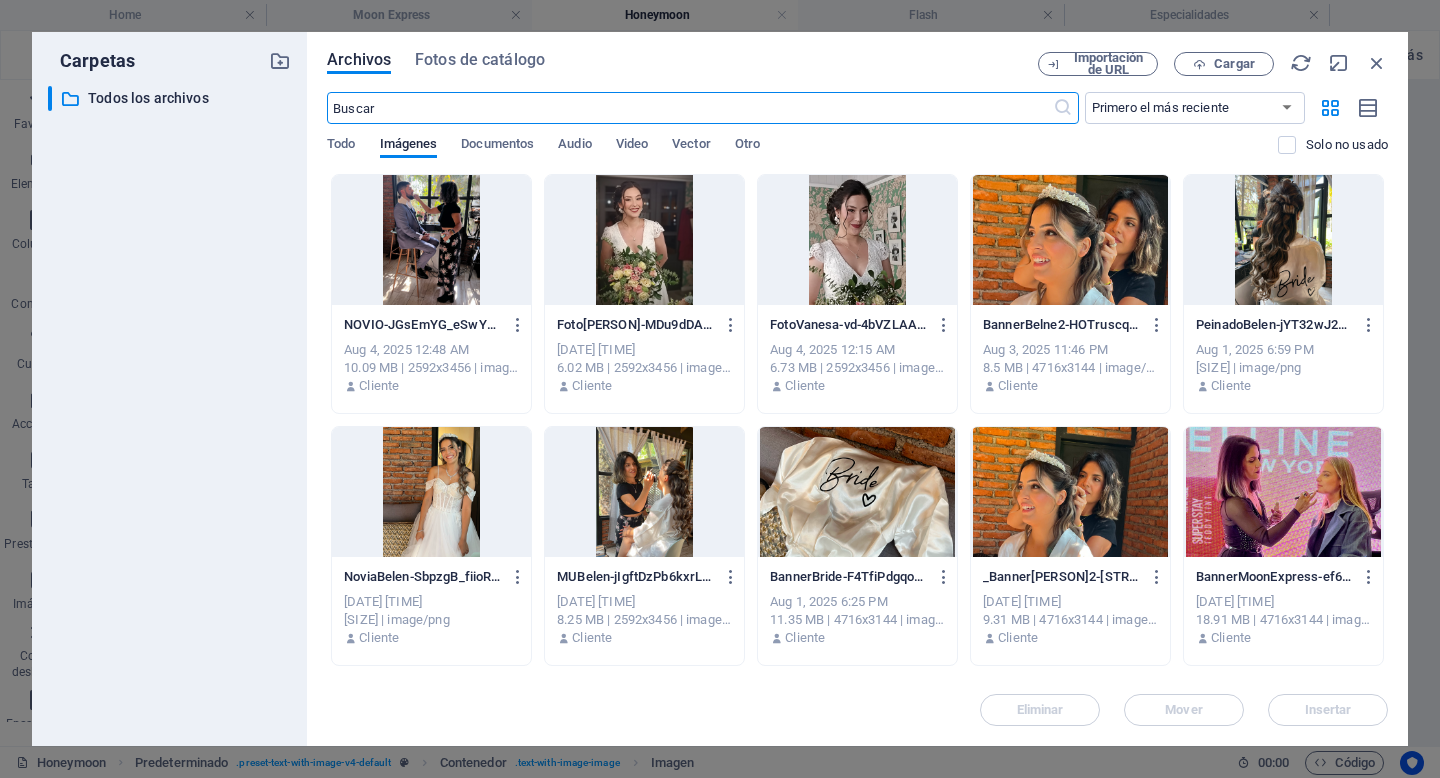 scroll, scrollTop: 2065, scrollLeft: 0, axis: vertical 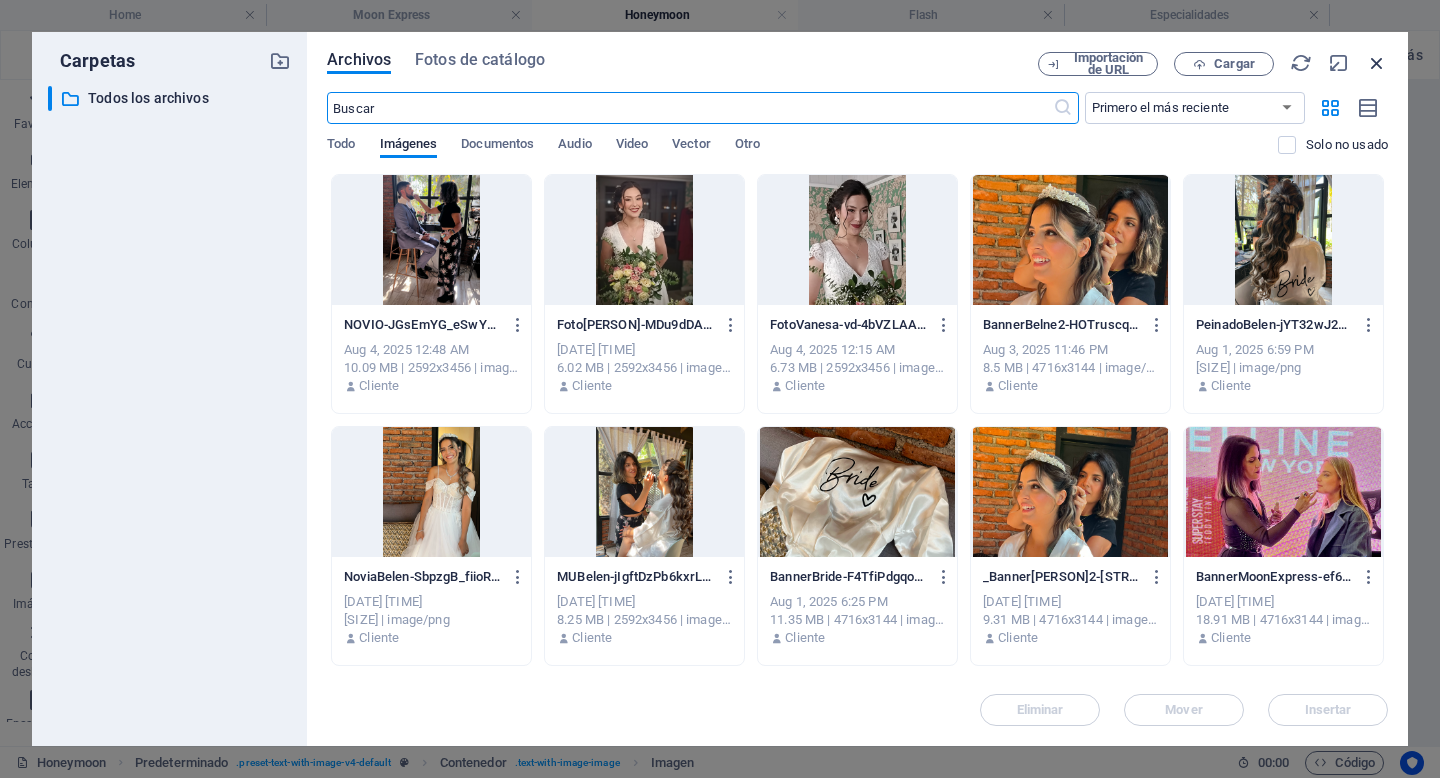 click at bounding box center (1377, 63) 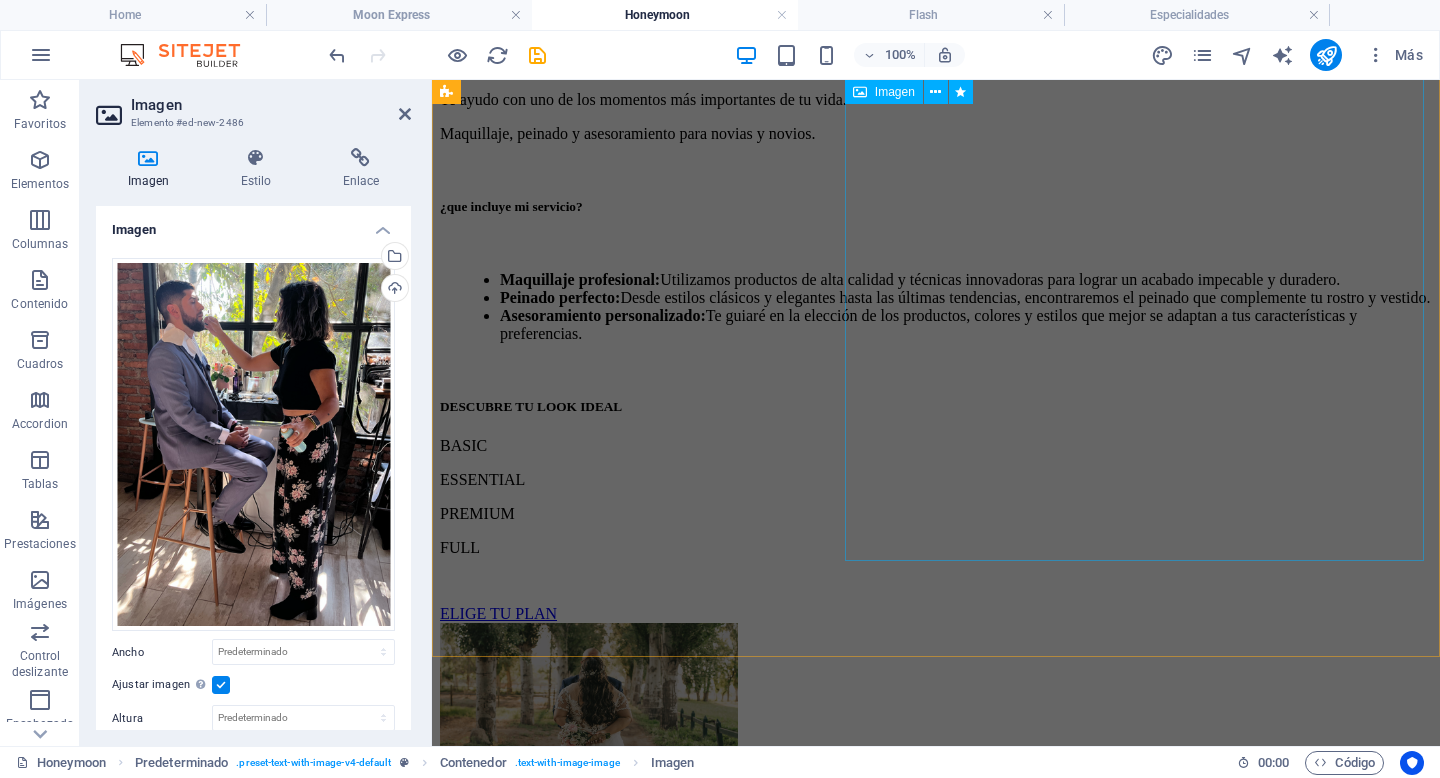 scroll, scrollTop: 877, scrollLeft: 0, axis: vertical 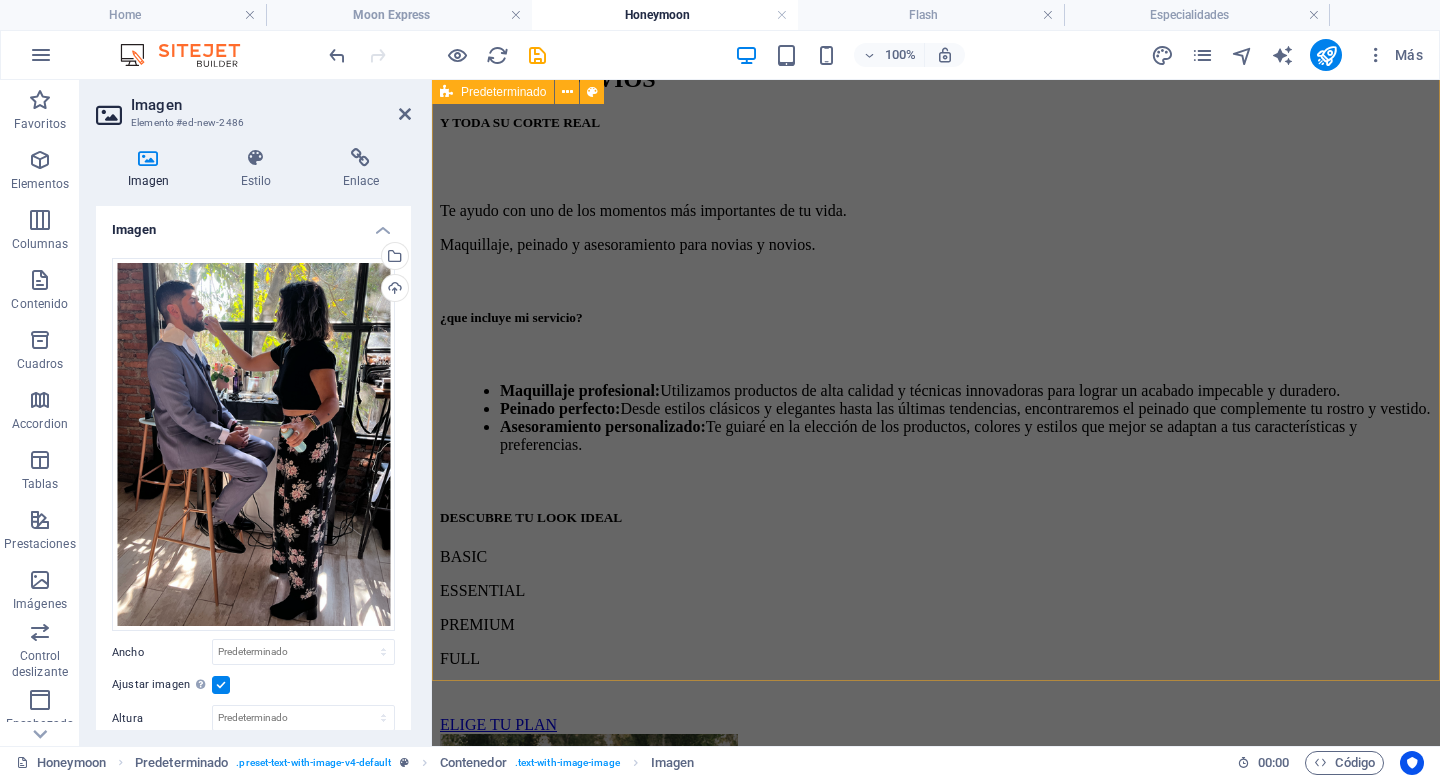 click on "NOVIAS Y NOVIOS Y TODA SU CORTE REAL Te ayudo con uno de los momentos más importantes de tu vida. Maquillaje, peinado y asesoramiento para novias y novios. ¿que incluye mi servicio? Maquillaje profesional:  Utilizamos productos de alta calidad y técnicas innovadoras para lograr un acabado impecable y duradero. Peinado perfecto:  Desde estilos clásicos y elegantes hasta las últimas tendencias, encontraremos el peinado que complemente tu rostro y vestido. Asesoramiento personalizado:  Te guiaré en la elección de los productos, colores y estilos que mejor se adaptan a tus características y preferencias. DESCUBRE TU LOOK IDEAL BASIC ESSENTIAL PREMIUM FULL ELIGE TU PLAN" at bounding box center [936, 566] 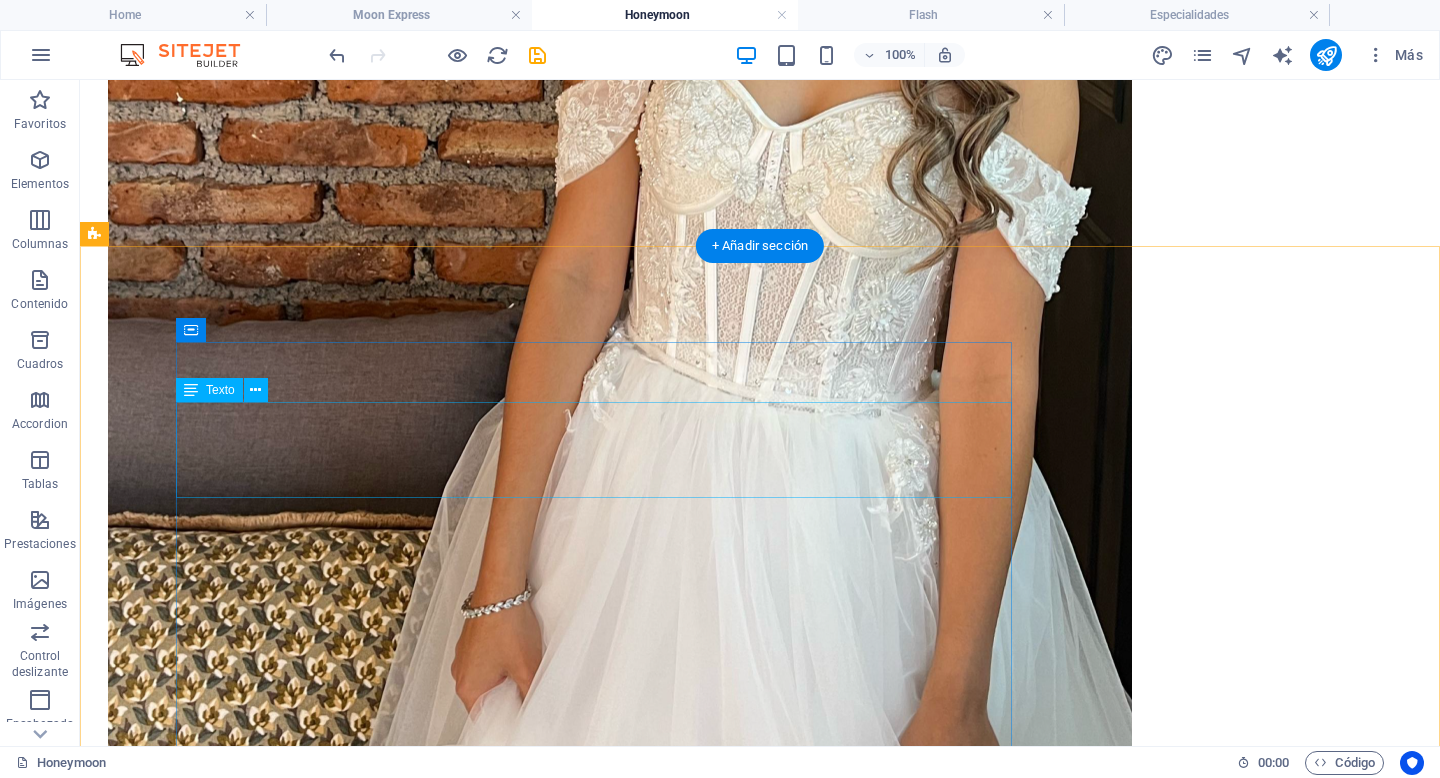scroll, scrollTop: 2472, scrollLeft: 0, axis: vertical 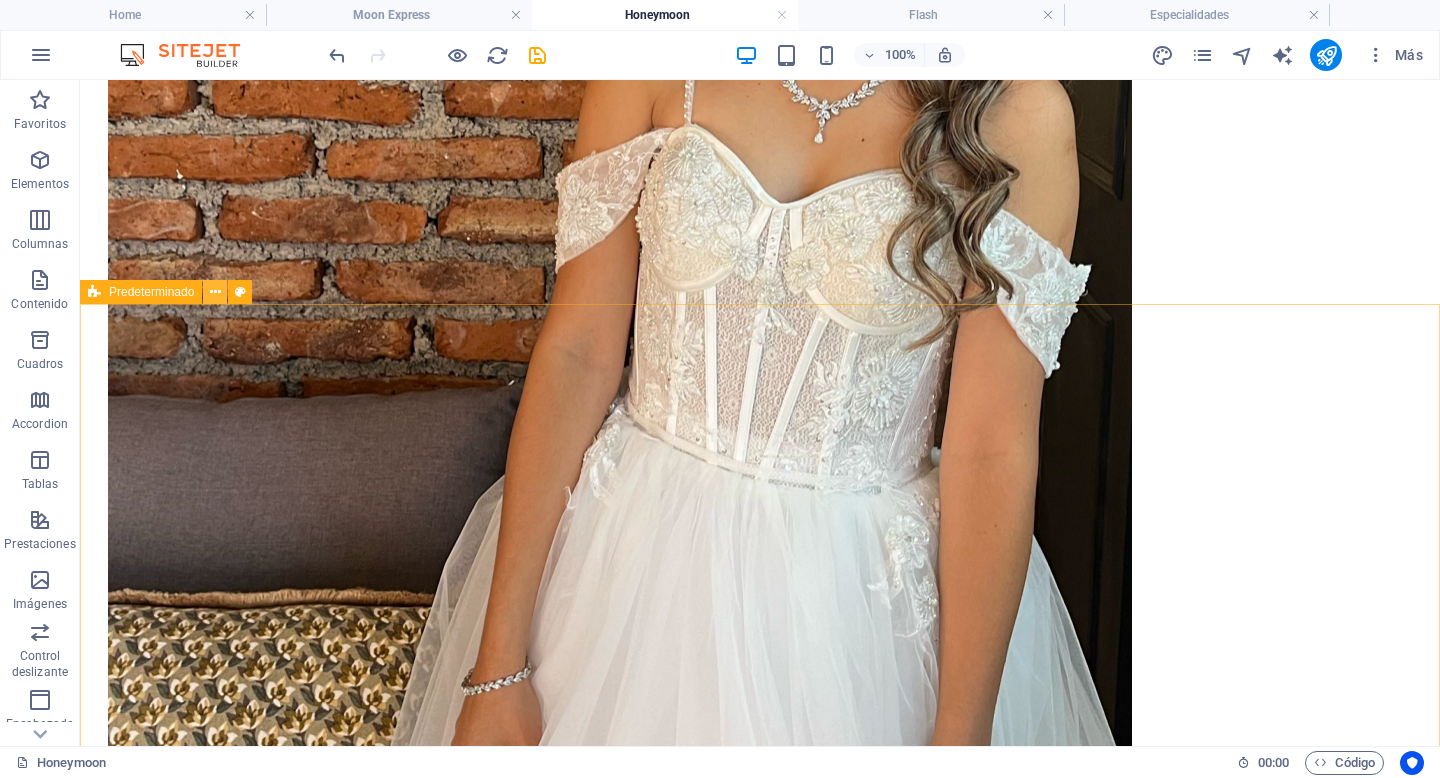 click at bounding box center [215, 292] 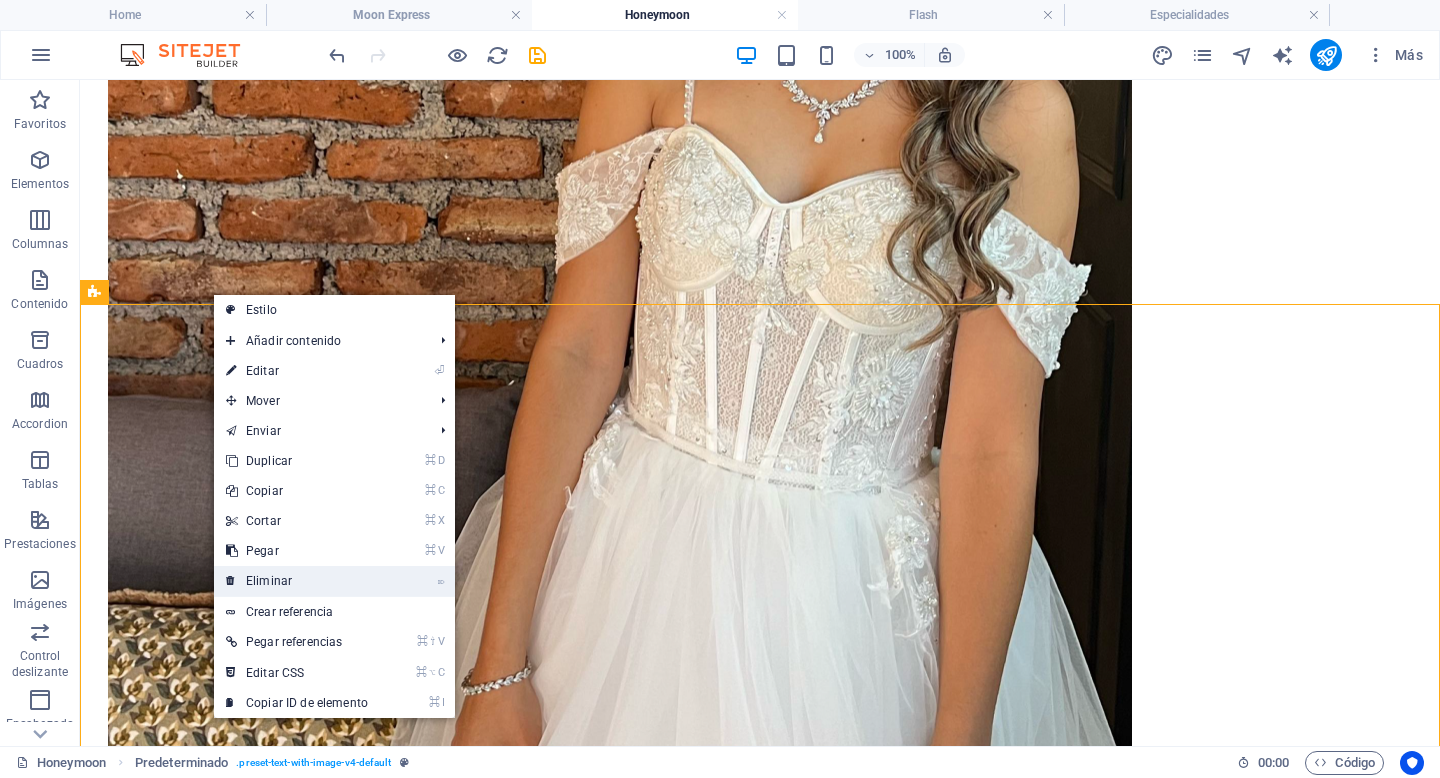 click on "⌦  Eliminar" at bounding box center (297, 581) 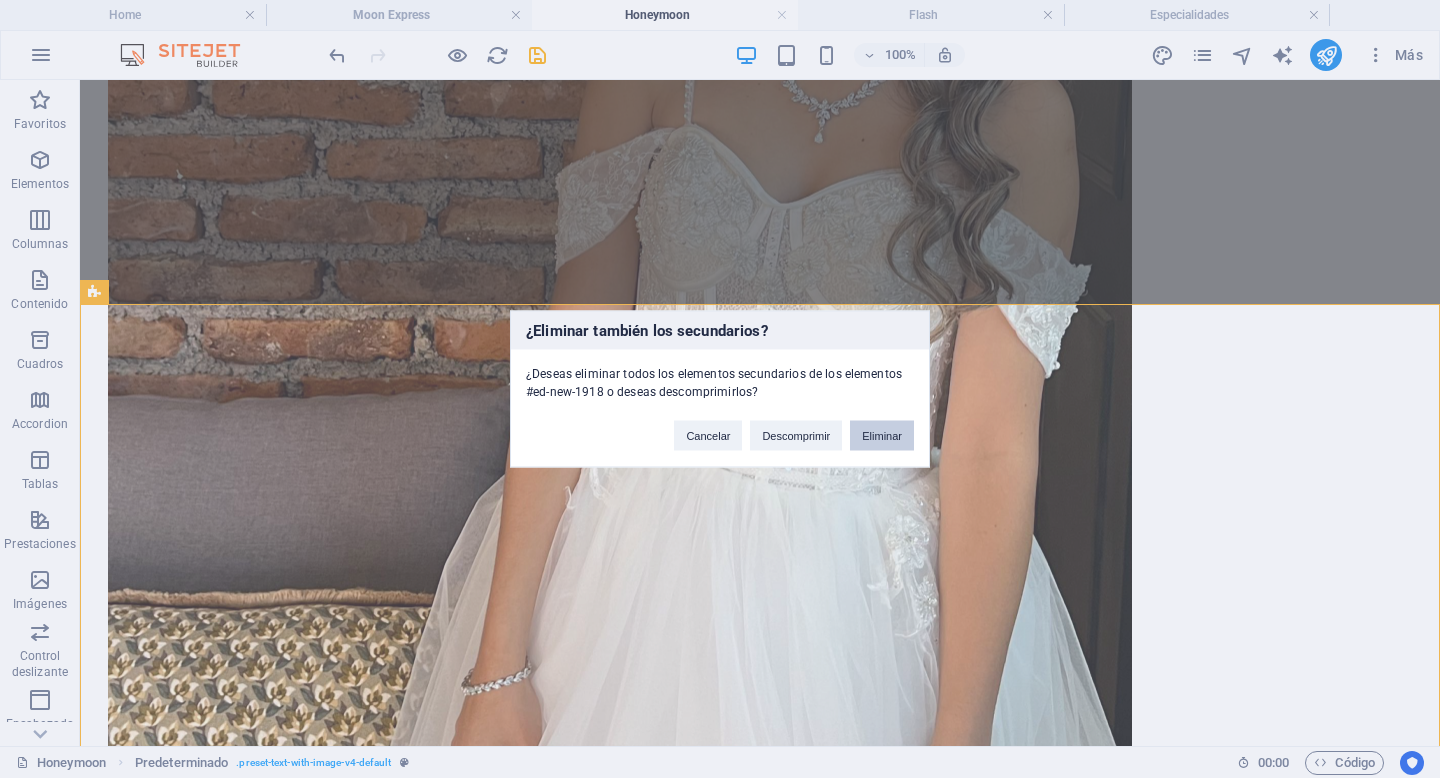 click on "Eliminar" at bounding box center (882, 436) 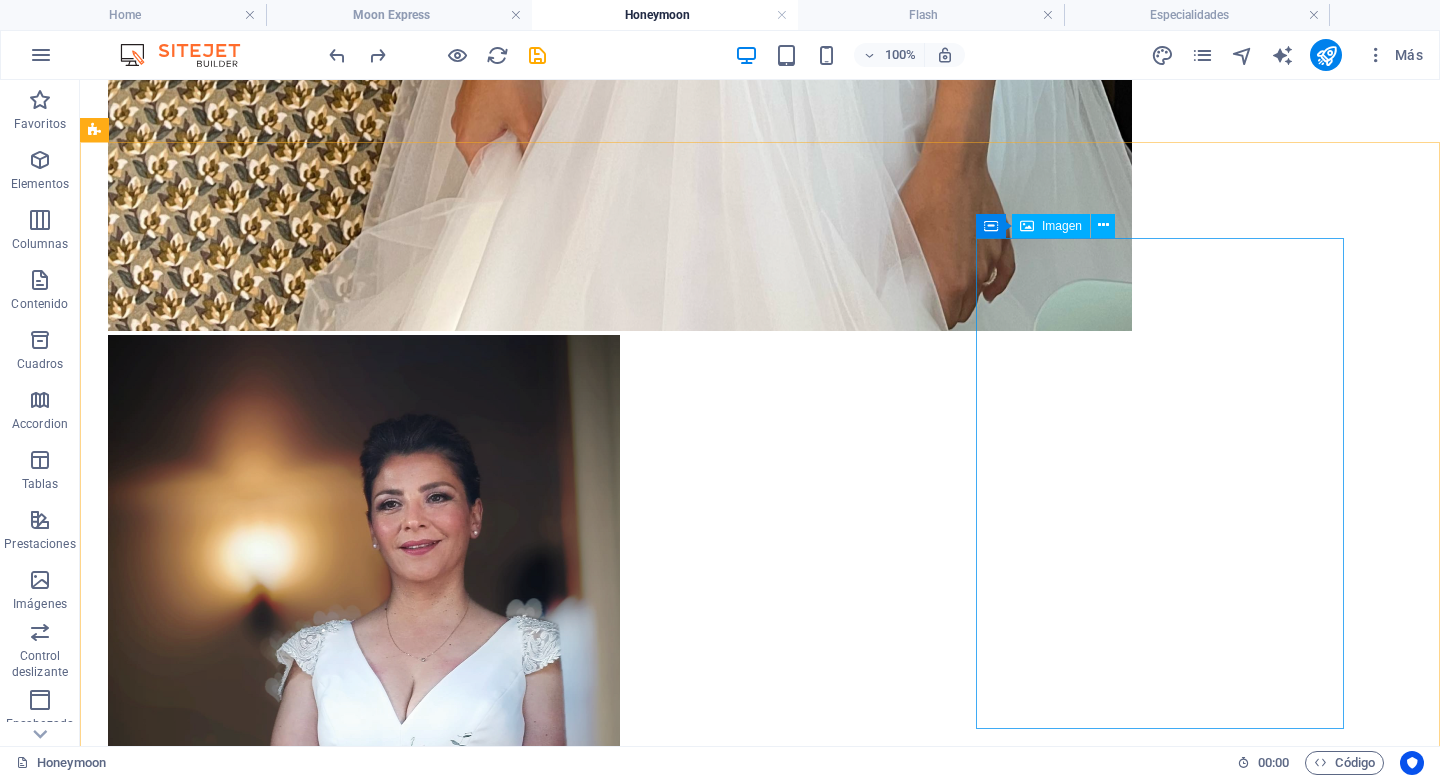scroll, scrollTop: 3175, scrollLeft: 0, axis: vertical 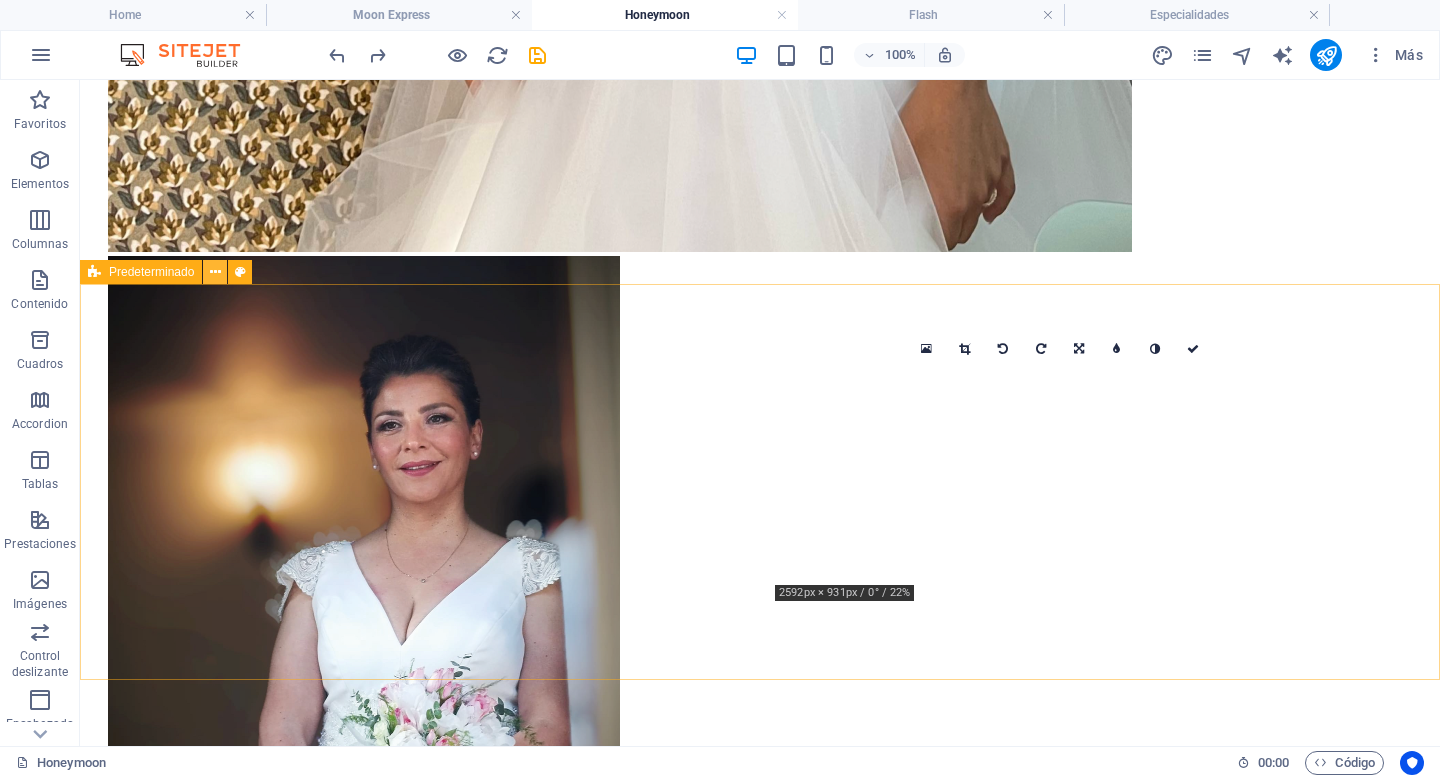 click at bounding box center [215, 272] 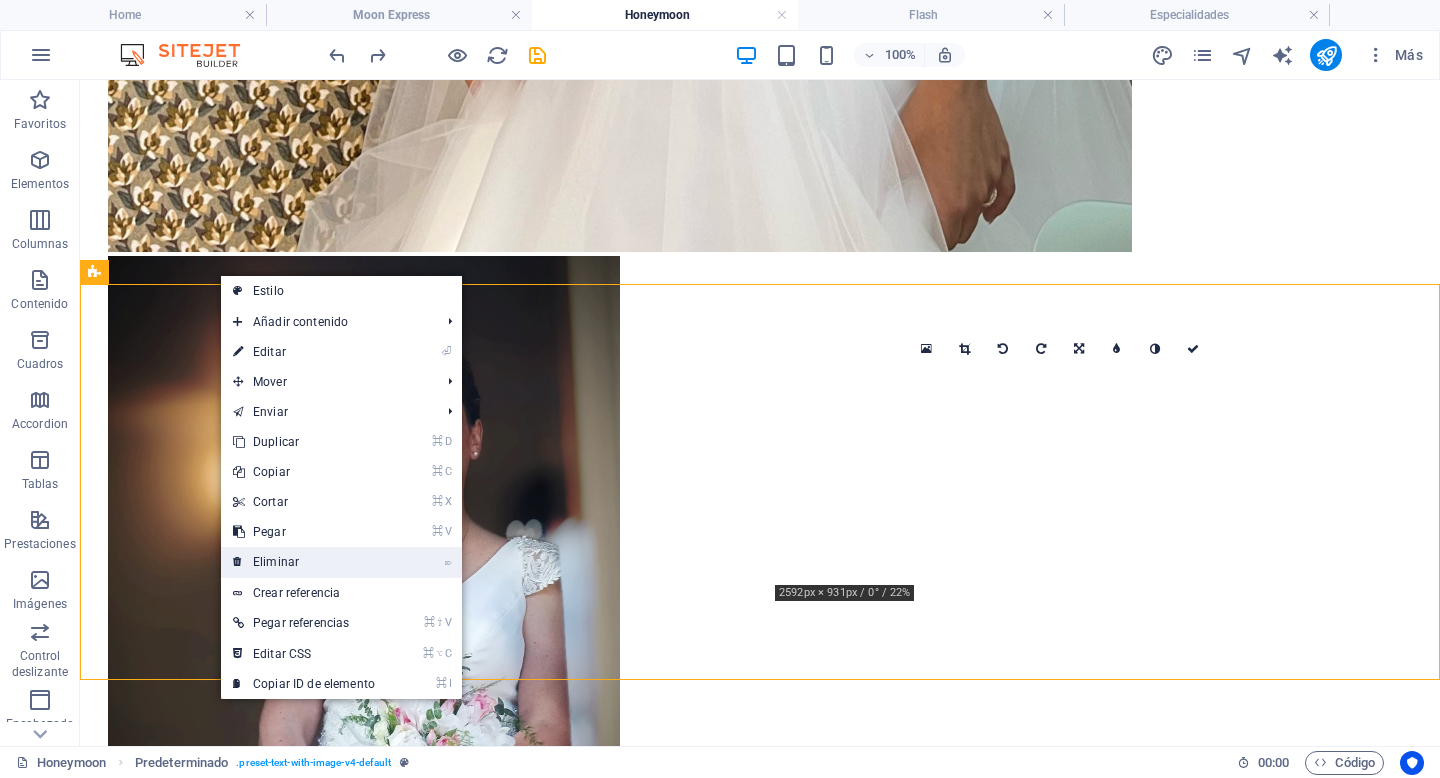 click on "⌦  Eliminar" at bounding box center (304, 562) 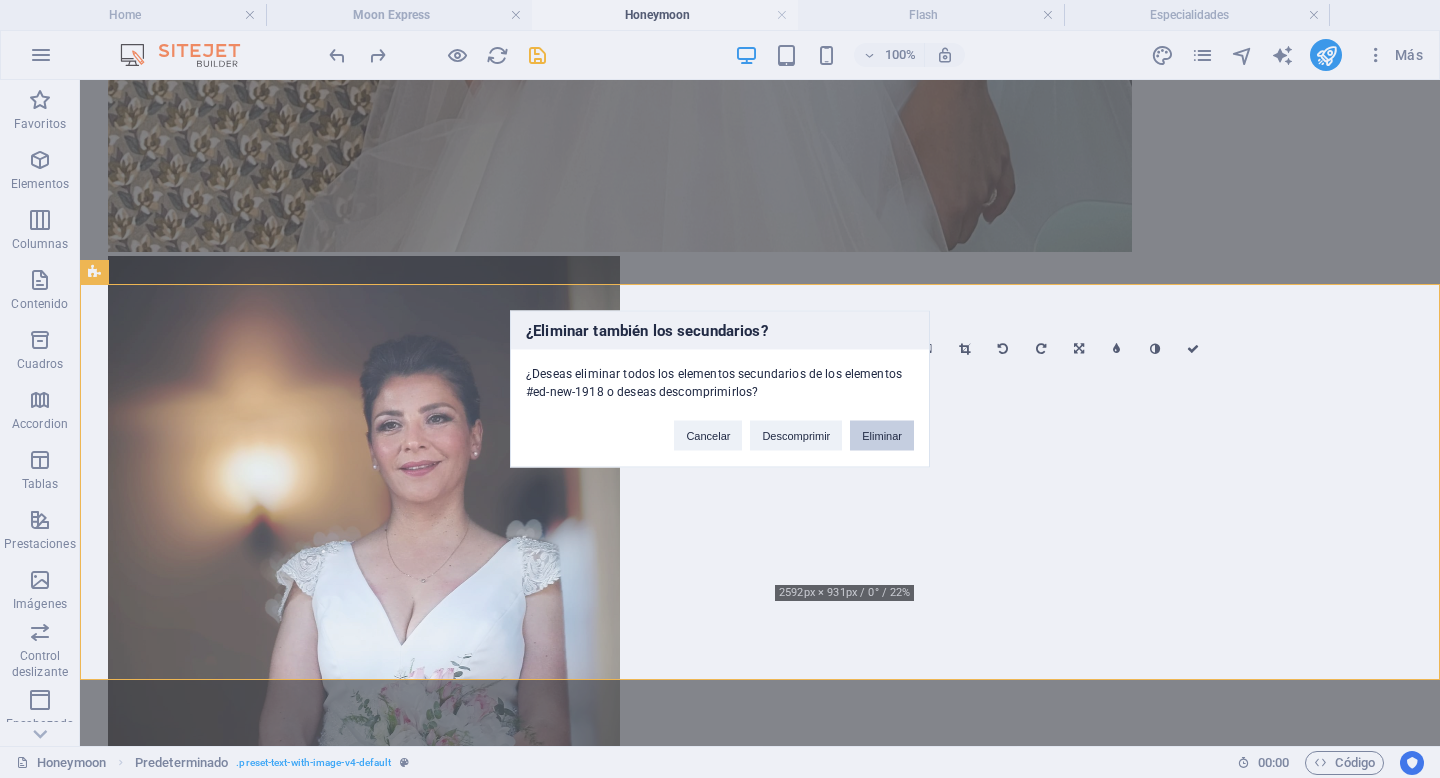click on "Eliminar" at bounding box center [882, 436] 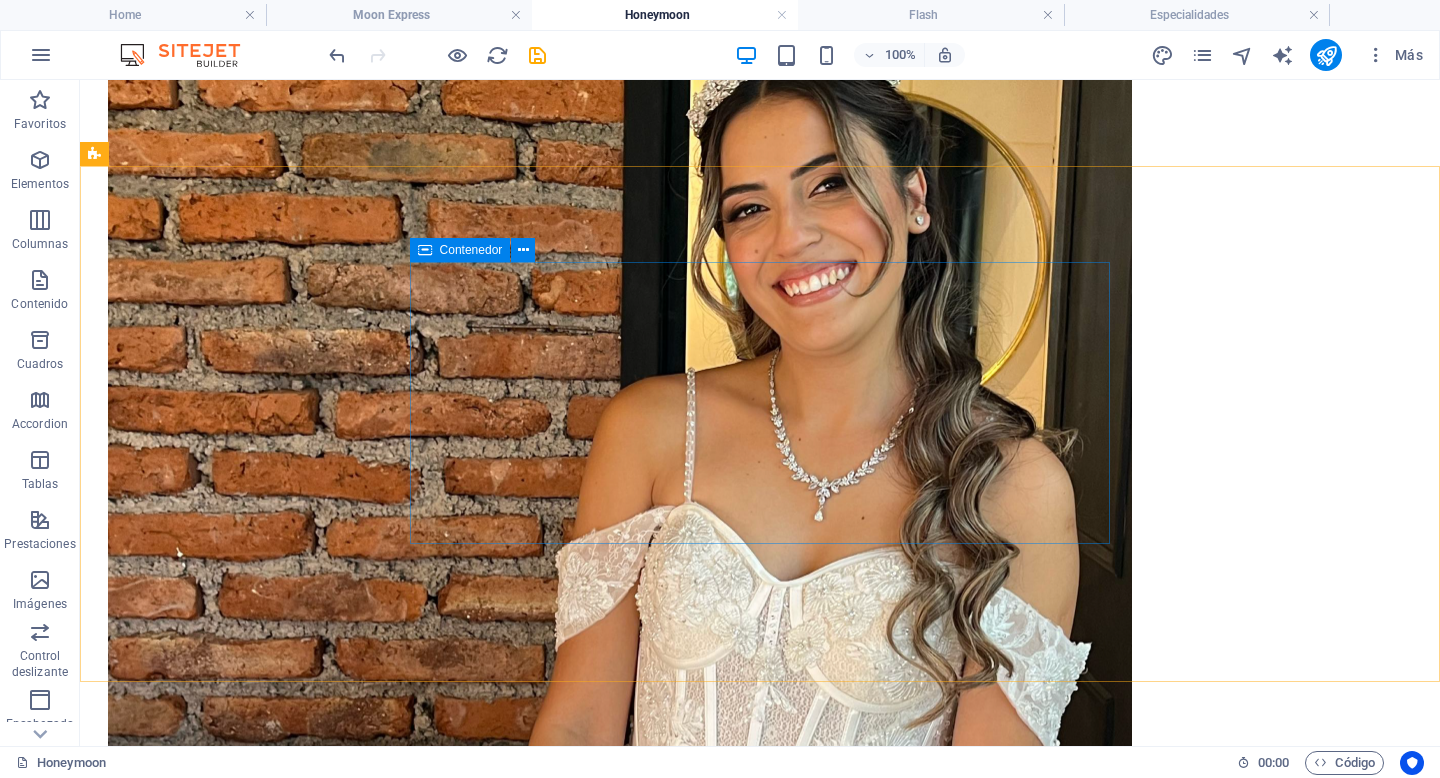 scroll, scrollTop: 2097, scrollLeft: 0, axis: vertical 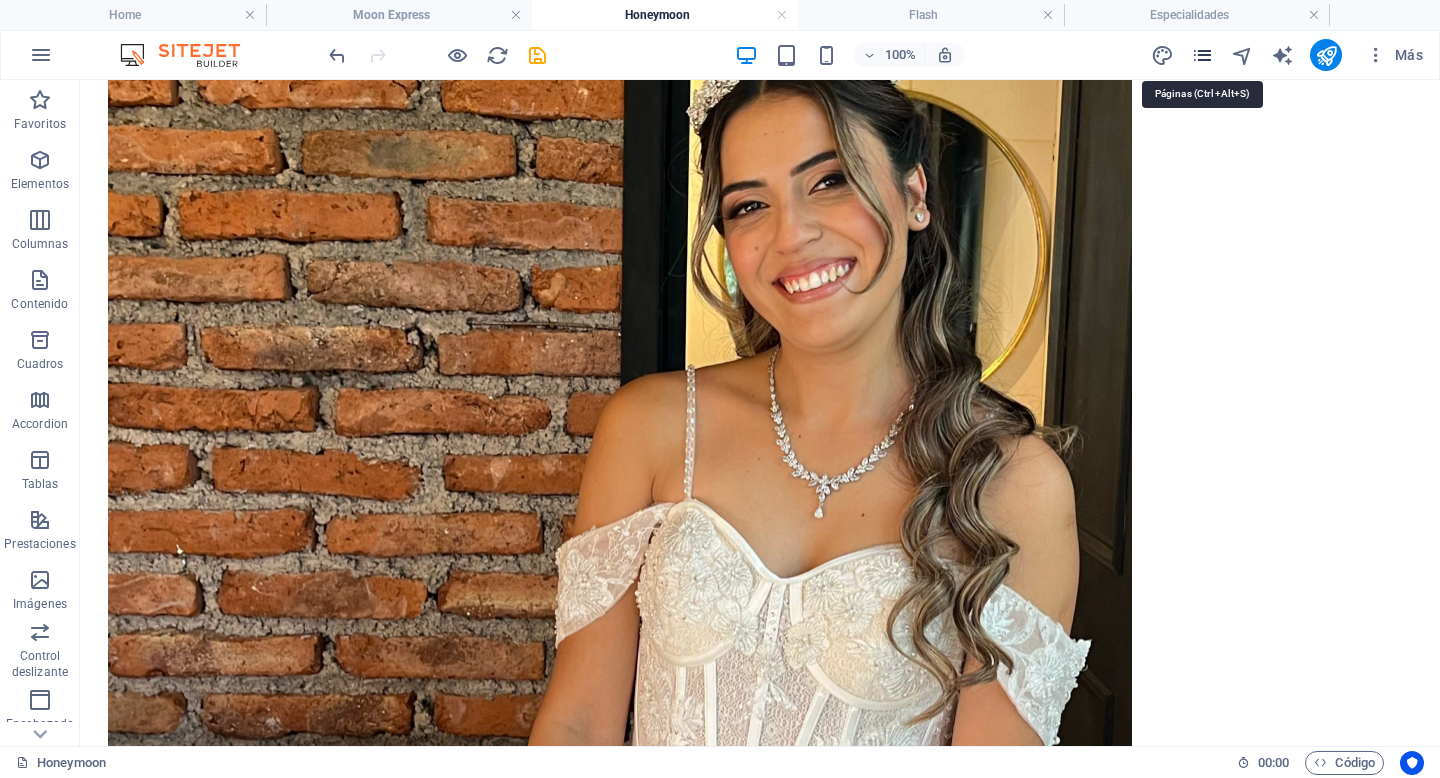 click at bounding box center (1202, 55) 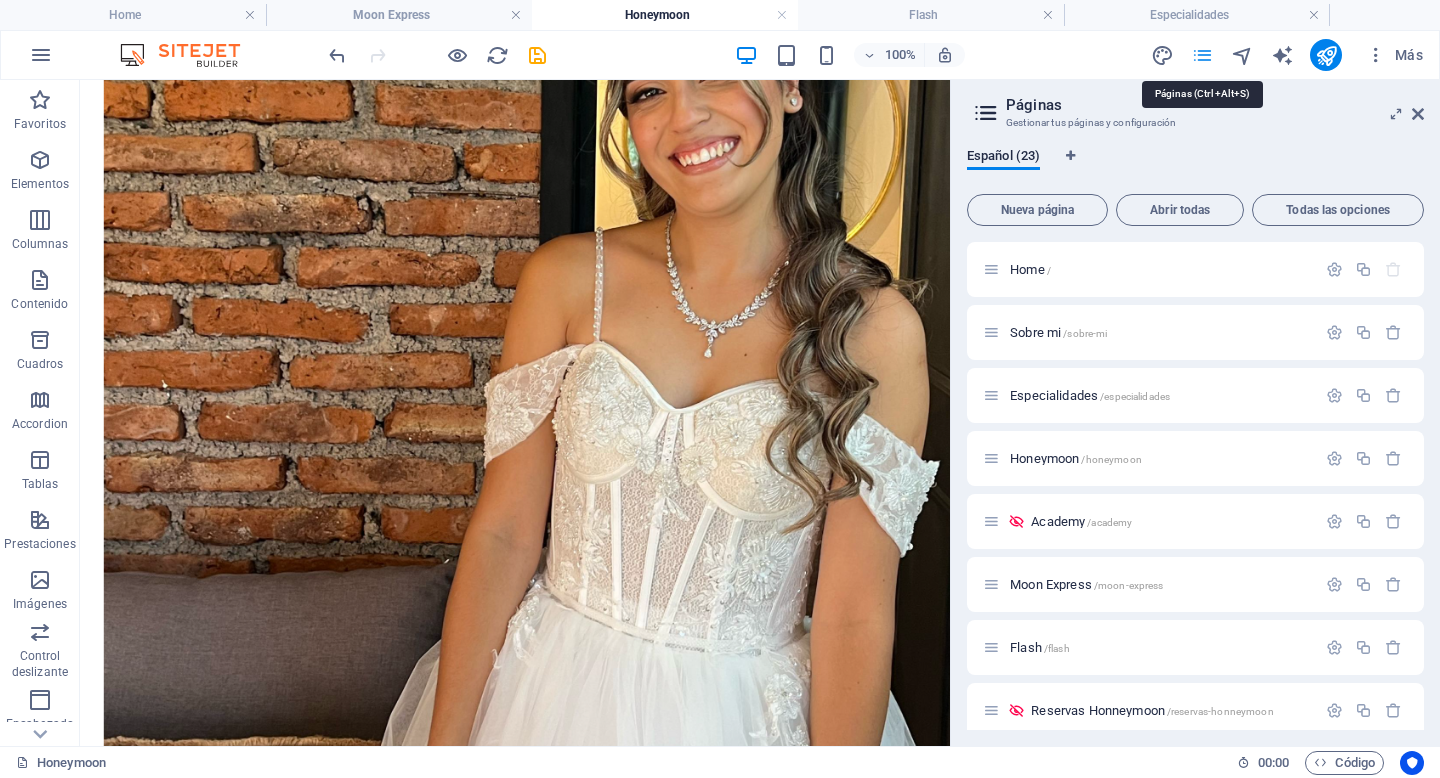 scroll, scrollTop: 2117, scrollLeft: 0, axis: vertical 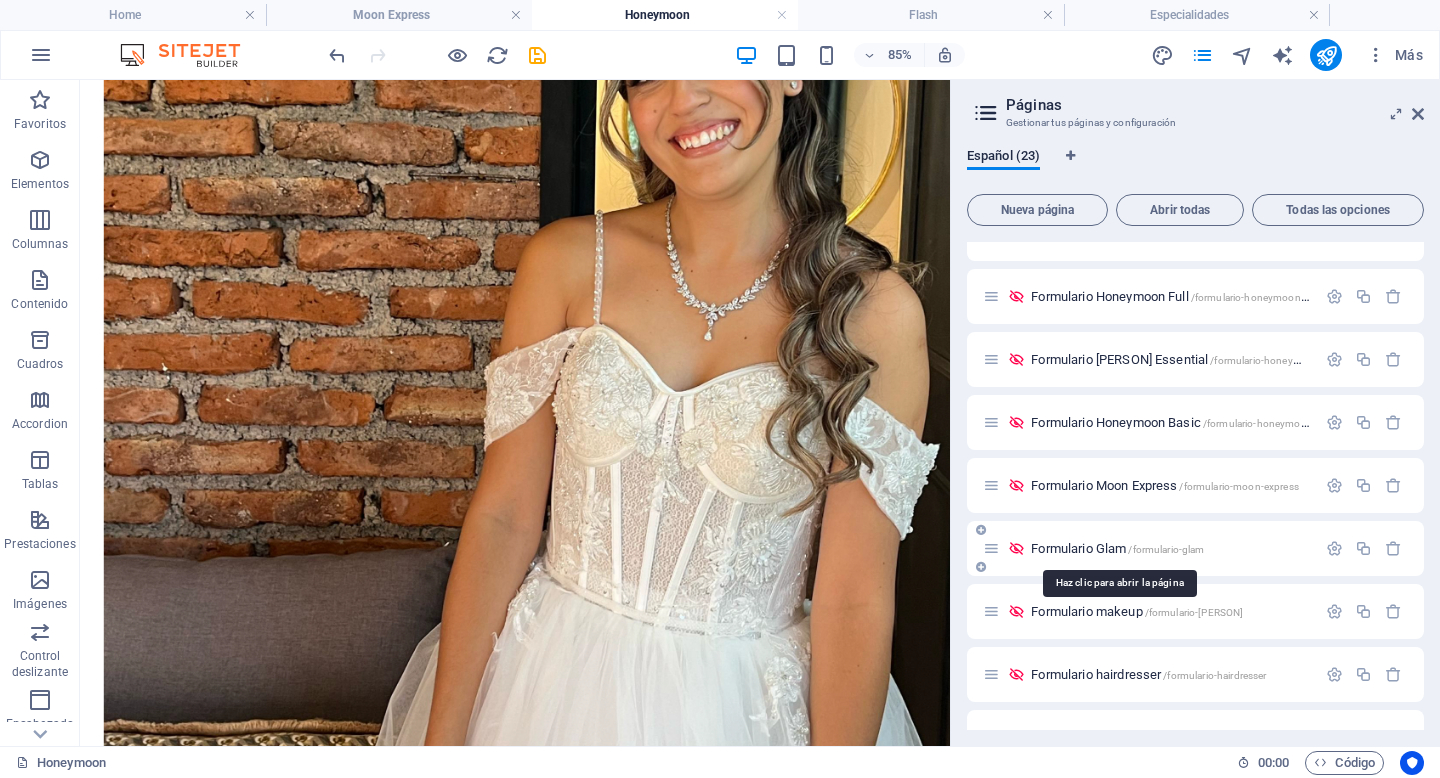click on "Formulario Glam /formulario-glam" at bounding box center [1117, 548] 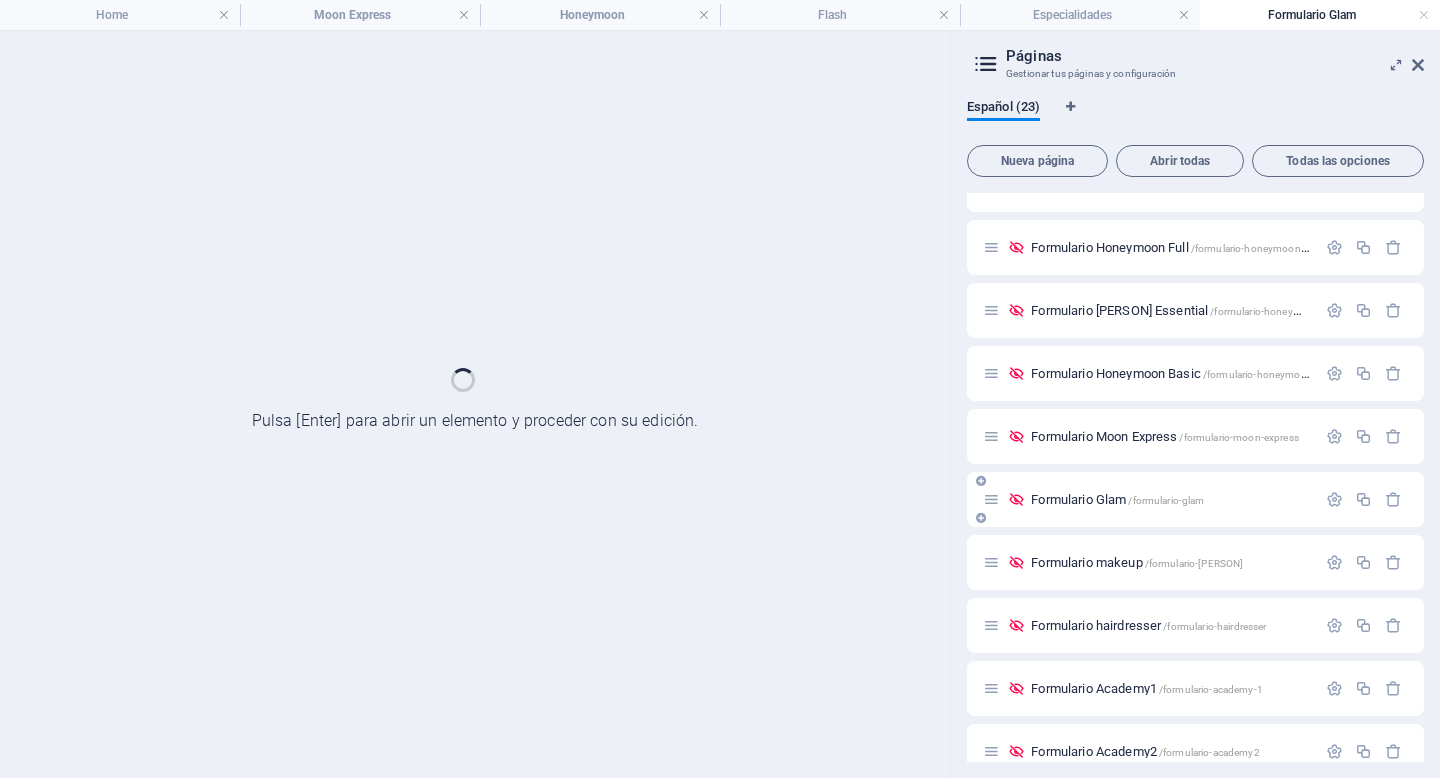 scroll, scrollTop: 0, scrollLeft: 0, axis: both 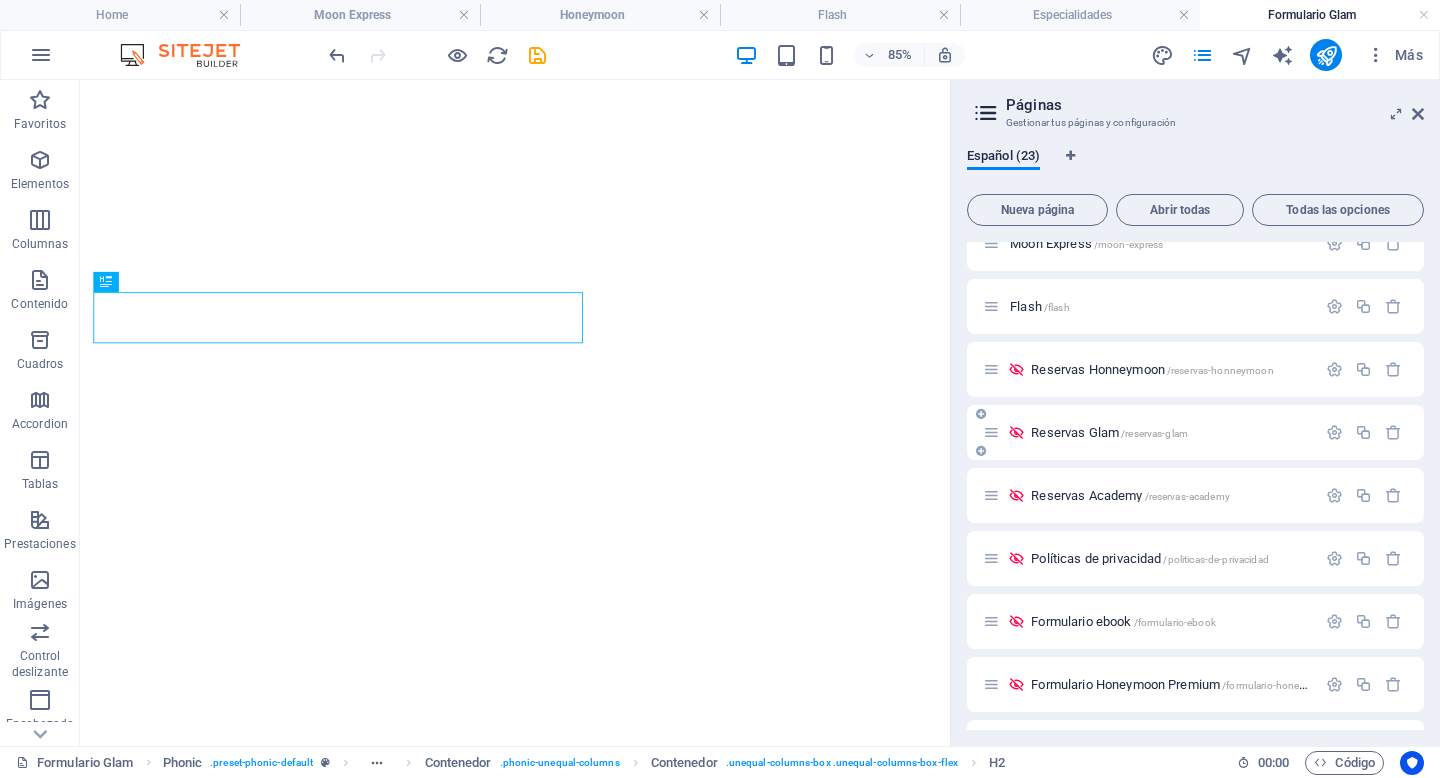click on "Reservas Glam /reservas-glam" at bounding box center [1109, 432] 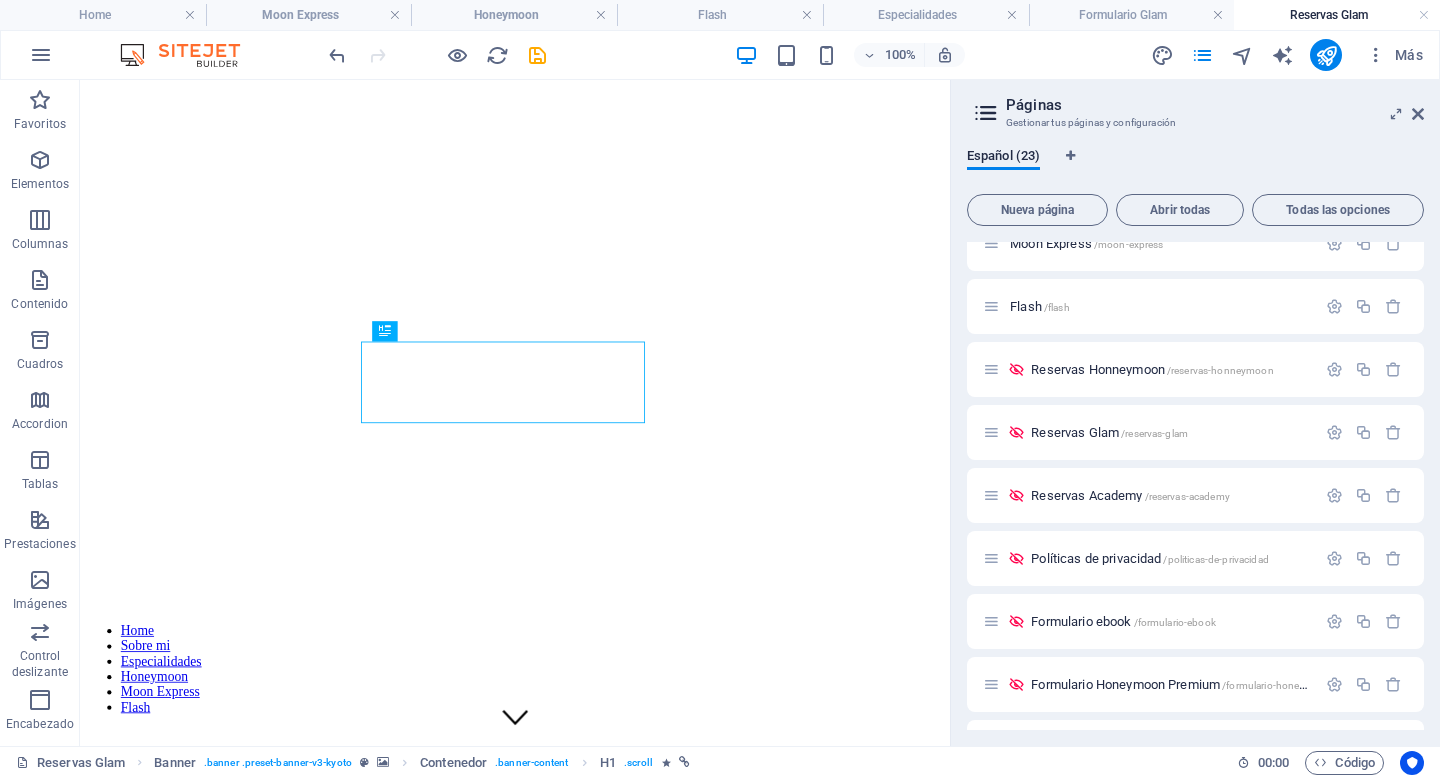 scroll, scrollTop: 0, scrollLeft: 0, axis: both 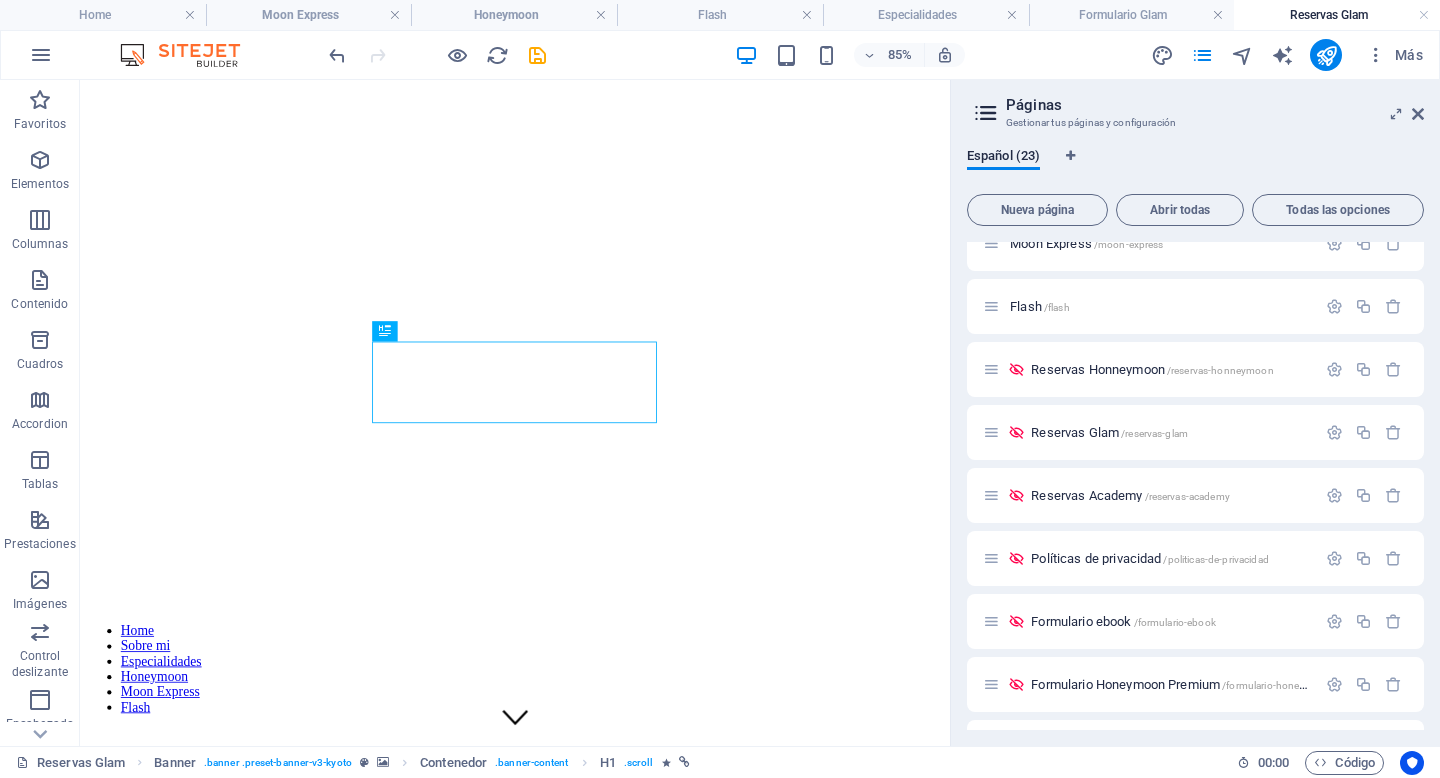 click on "Páginas Gestionar tus páginas y configuración Español (23) Nueva página Abrir todas Todas las opciones Home / Sobre mi /sobre-mi Especialidades /especialidades Honeymoon /honeymoon Academy /academy Moon Express /moon-express Flash /flash Reservas Honneymoon /reservas-honneymoon Reservas Glam /reservas-glam Reservas Academy /reservas-academy Políticas de privacidad /politicas-de-privacidad Formulario ebook /formulario-ebook Formulario Honeymoon Premium /formulario-honeymoon-premium Formulario Honeymoon Full /formulario-honeymoon-full Formulario Honeymoon Essential /formulario-honeymoon-essential Formulario Honeymoon Basic /formulario-honeymoon-basic Formulario Moon Express /formulario-moon-express Formulario Glam /formulario-glam Formulario makeup /formulario-makeup Formulario hairdresser /formulario-hairdresser Formulario Academy1 /formulario-academy-1 Formulario Academy2 /formulario-academy2 Formulario Academy3 /formulario-academy3" at bounding box center (1195, 413) 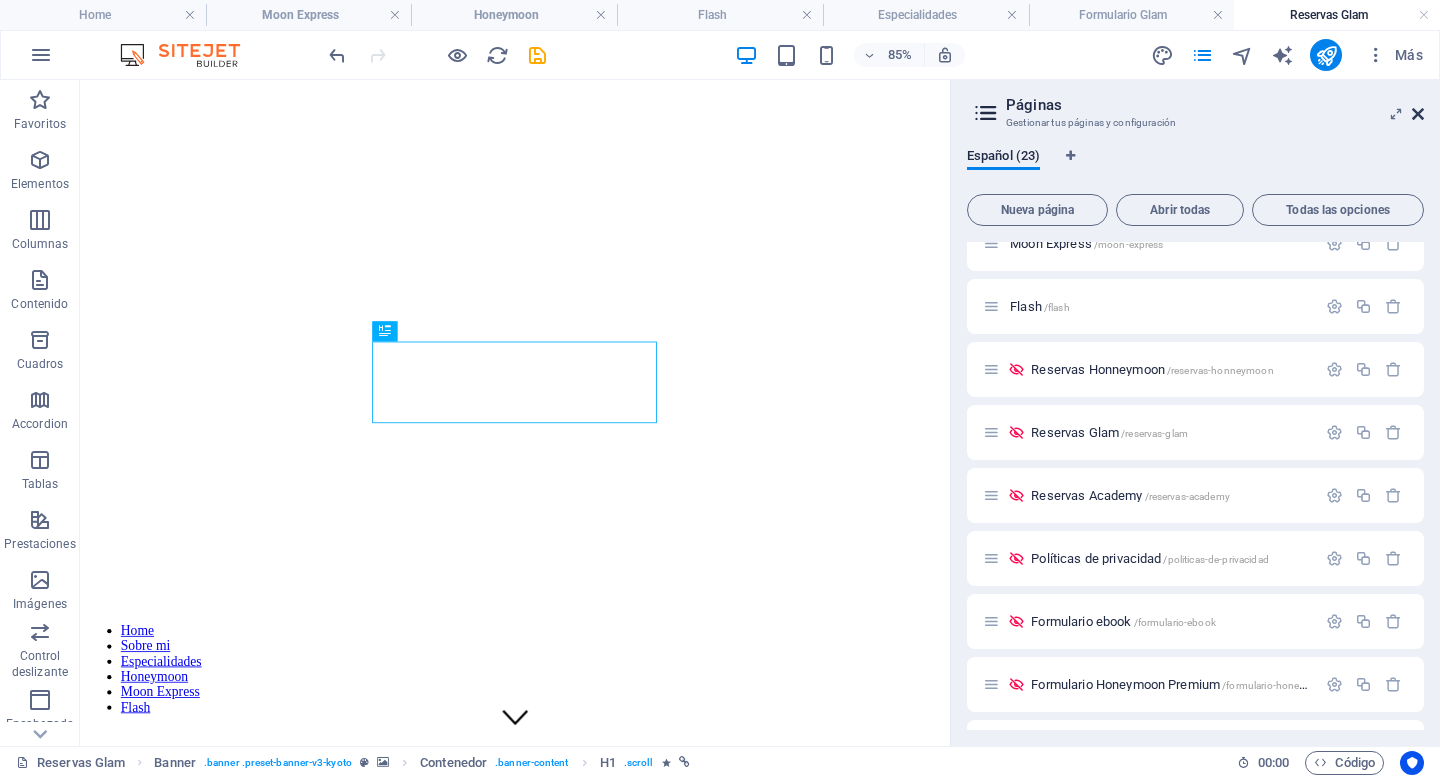 drag, startPoint x: 1420, startPoint y: 110, endPoint x: 1250, endPoint y: 105, distance: 170.07352 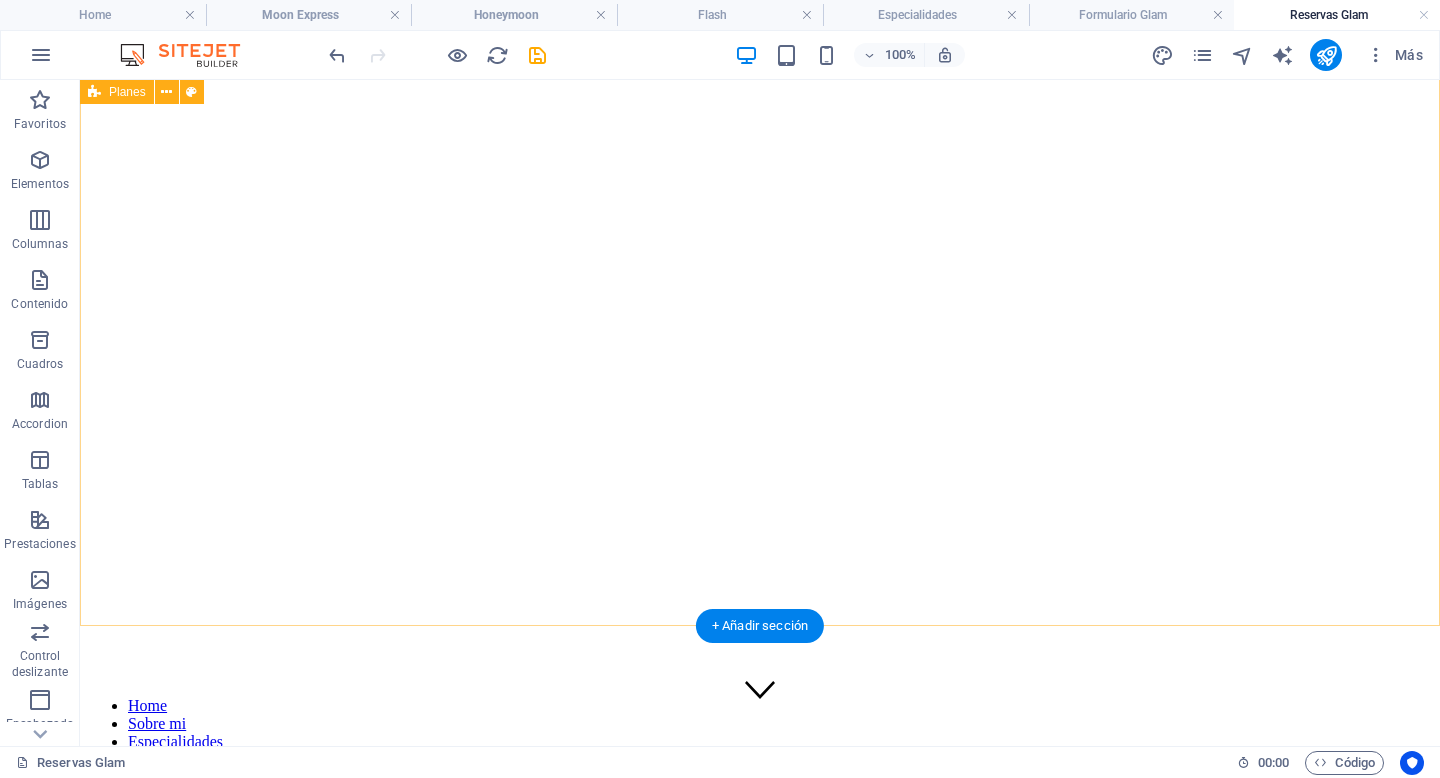 scroll, scrollTop: 0, scrollLeft: 0, axis: both 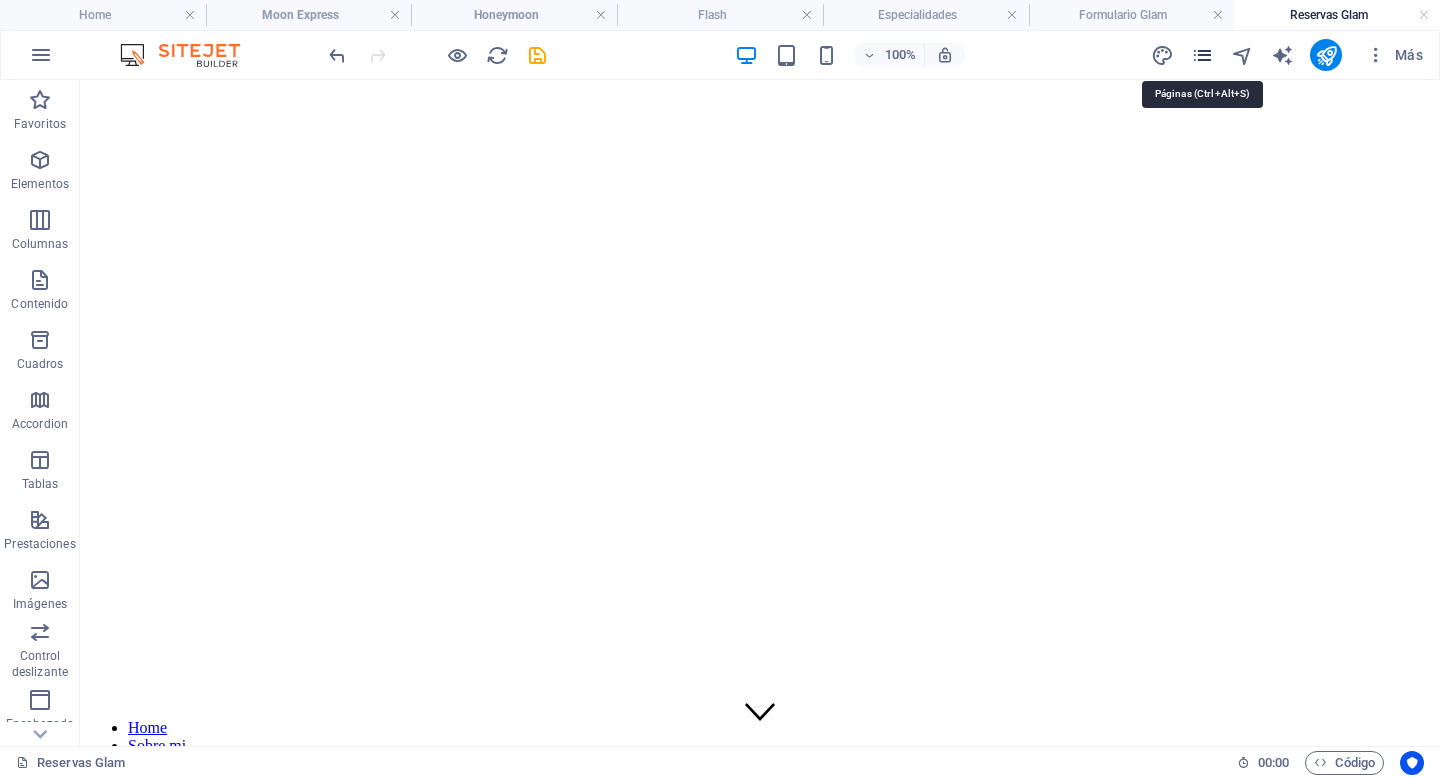 click at bounding box center [1202, 55] 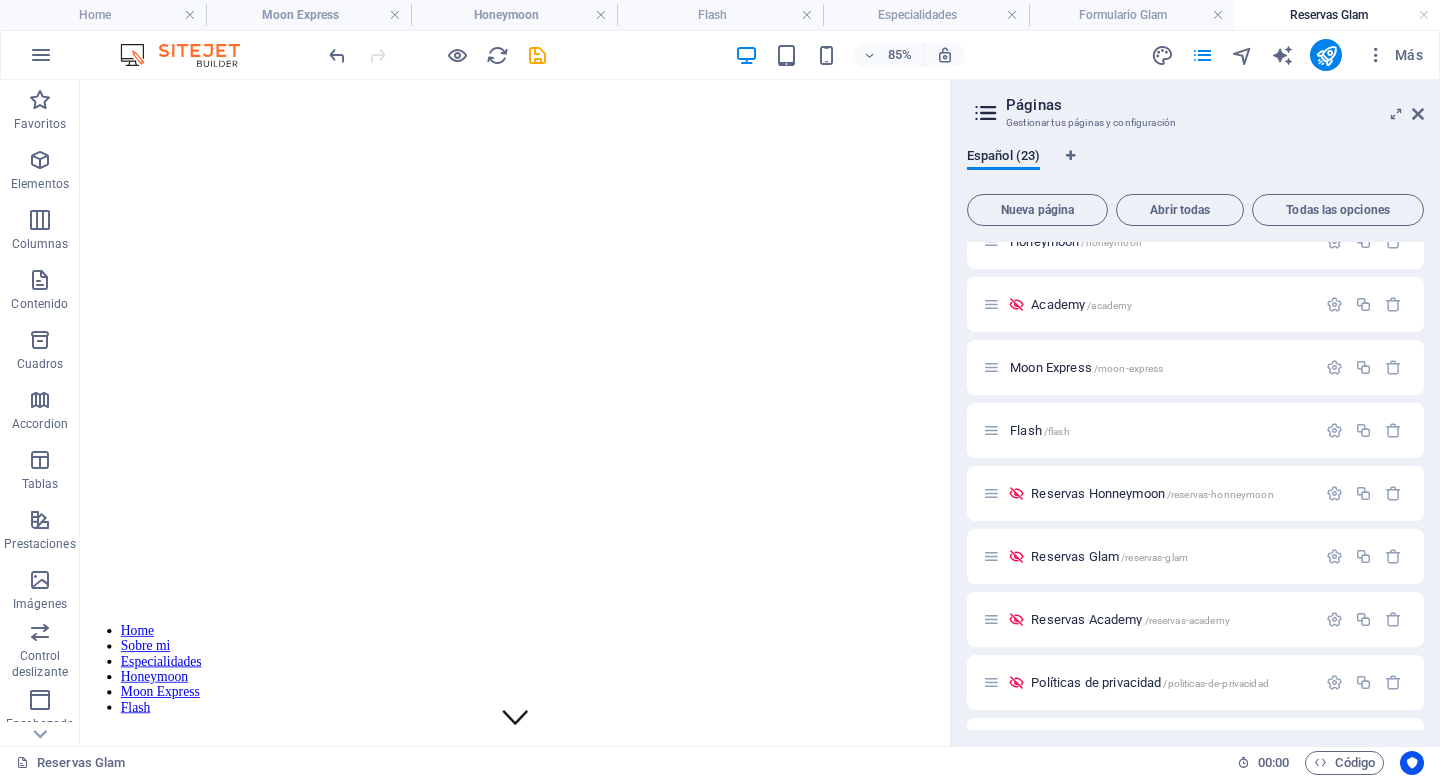 scroll, scrollTop: 219, scrollLeft: 0, axis: vertical 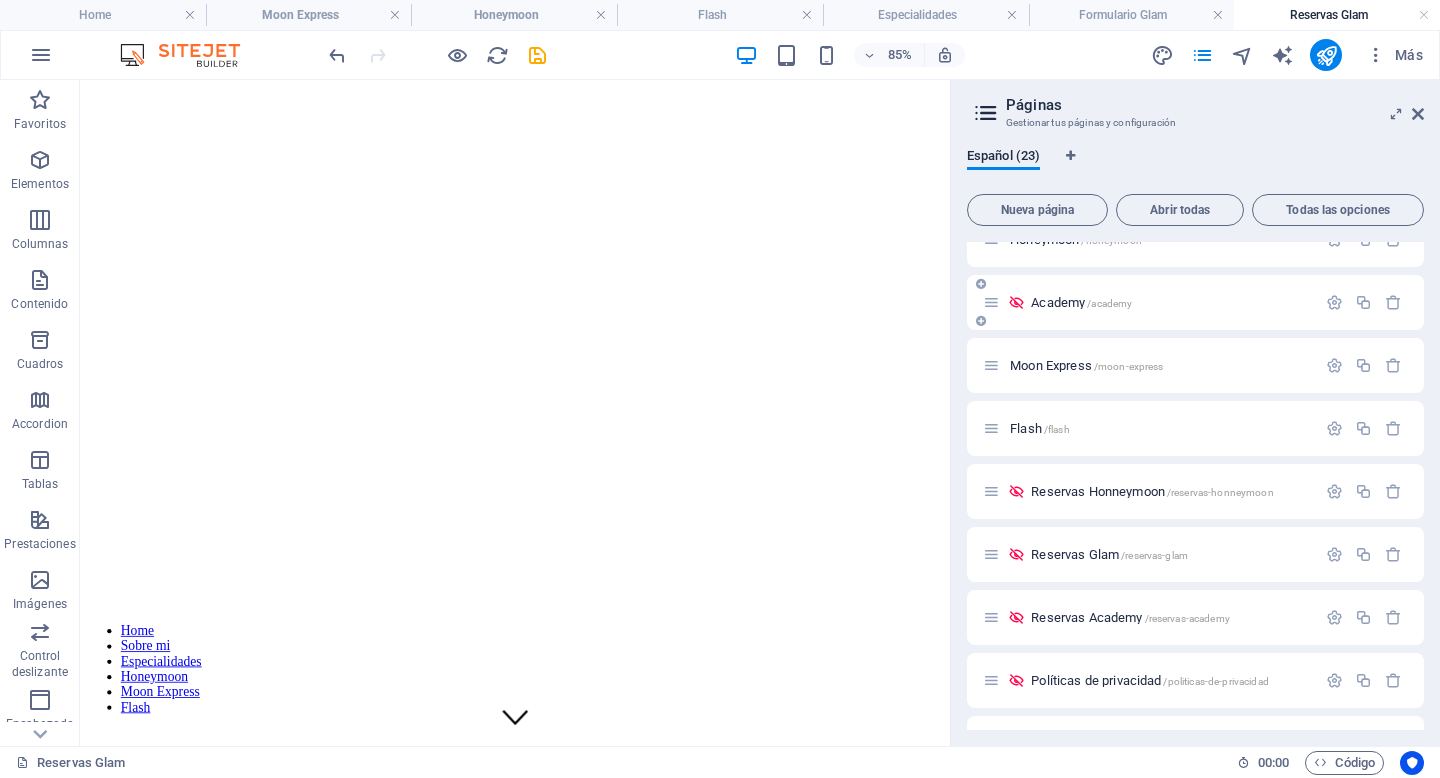 click on "Academy /academy" at bounding box center [1081, 302] 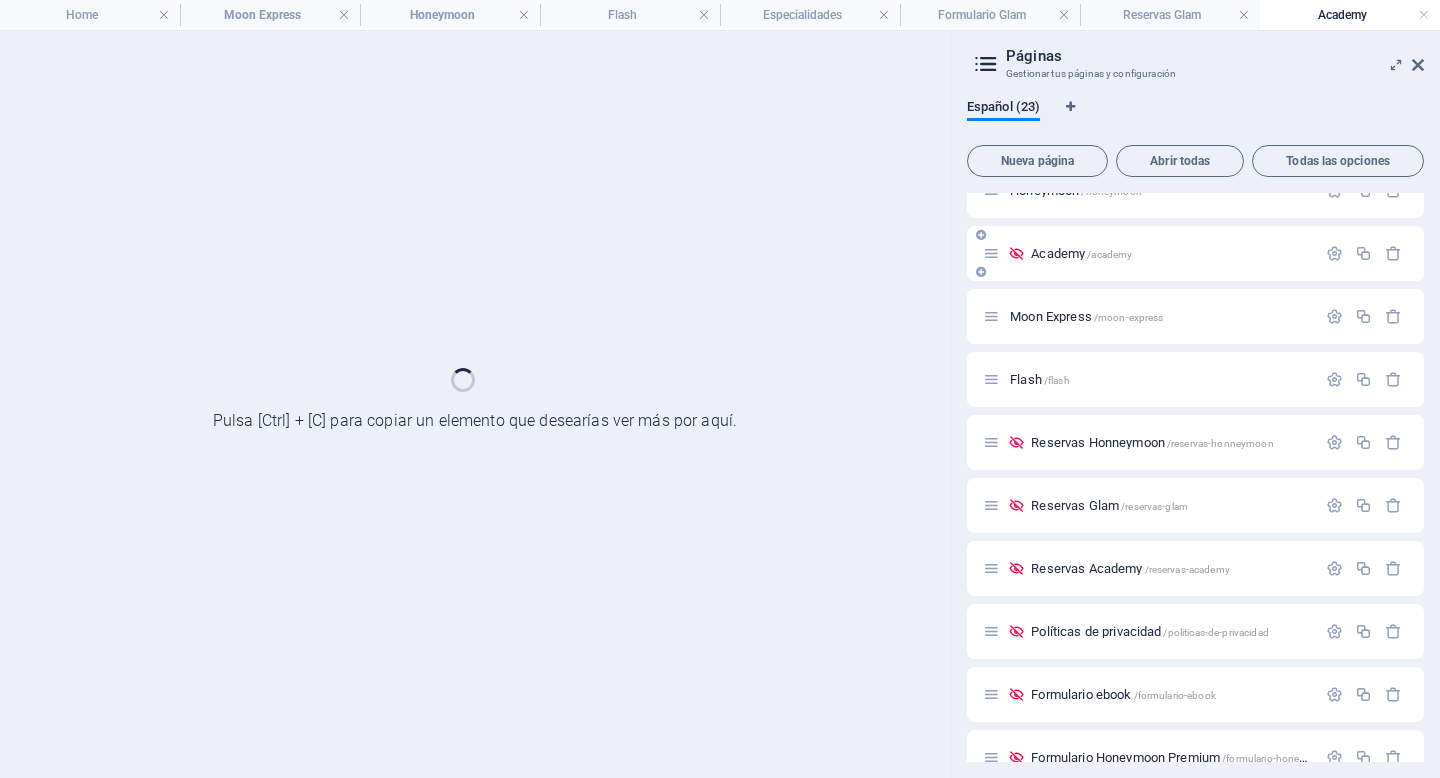 click on "Moon Express /moon-express" at bounding box center [1195, 316] 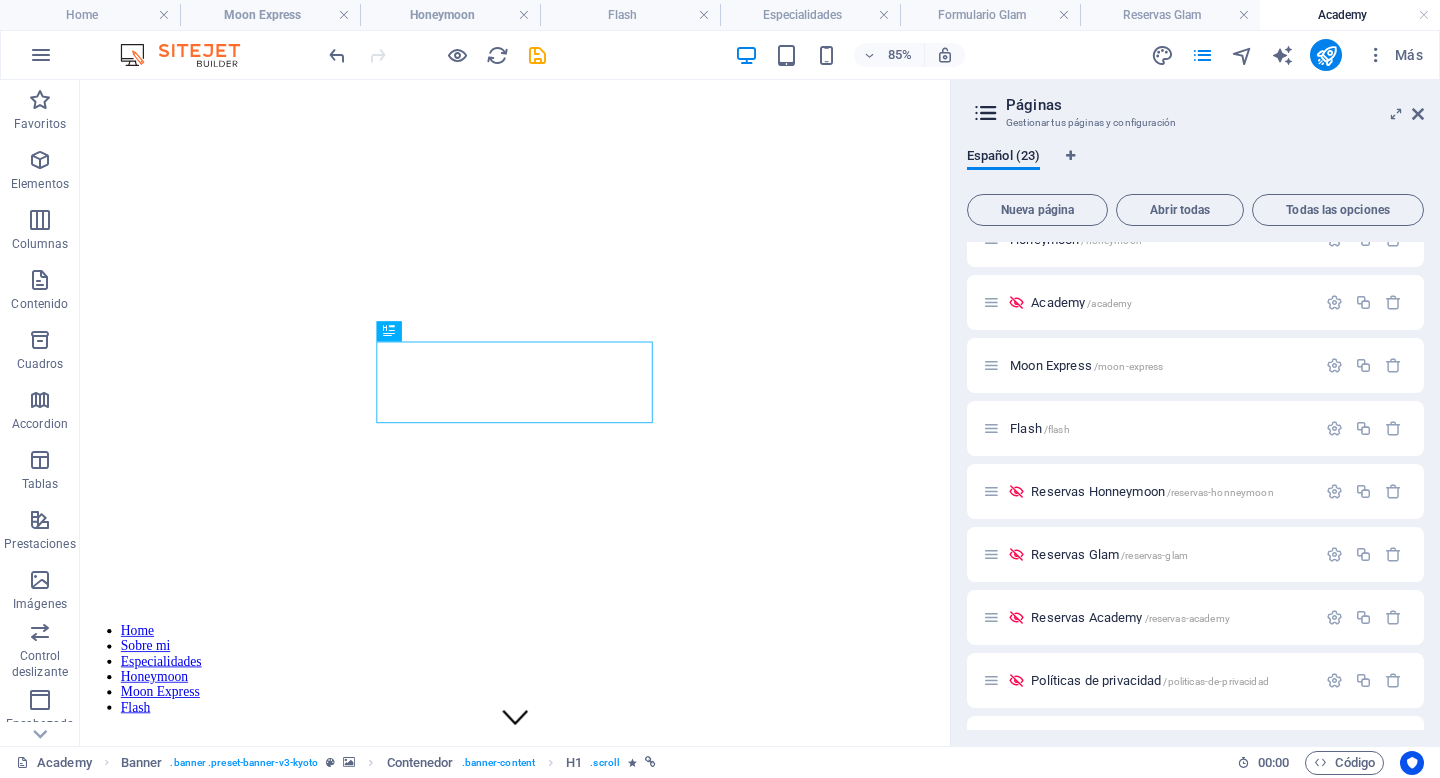 scroll, scrollTop: 0, scrollLeft: 0, axis: both 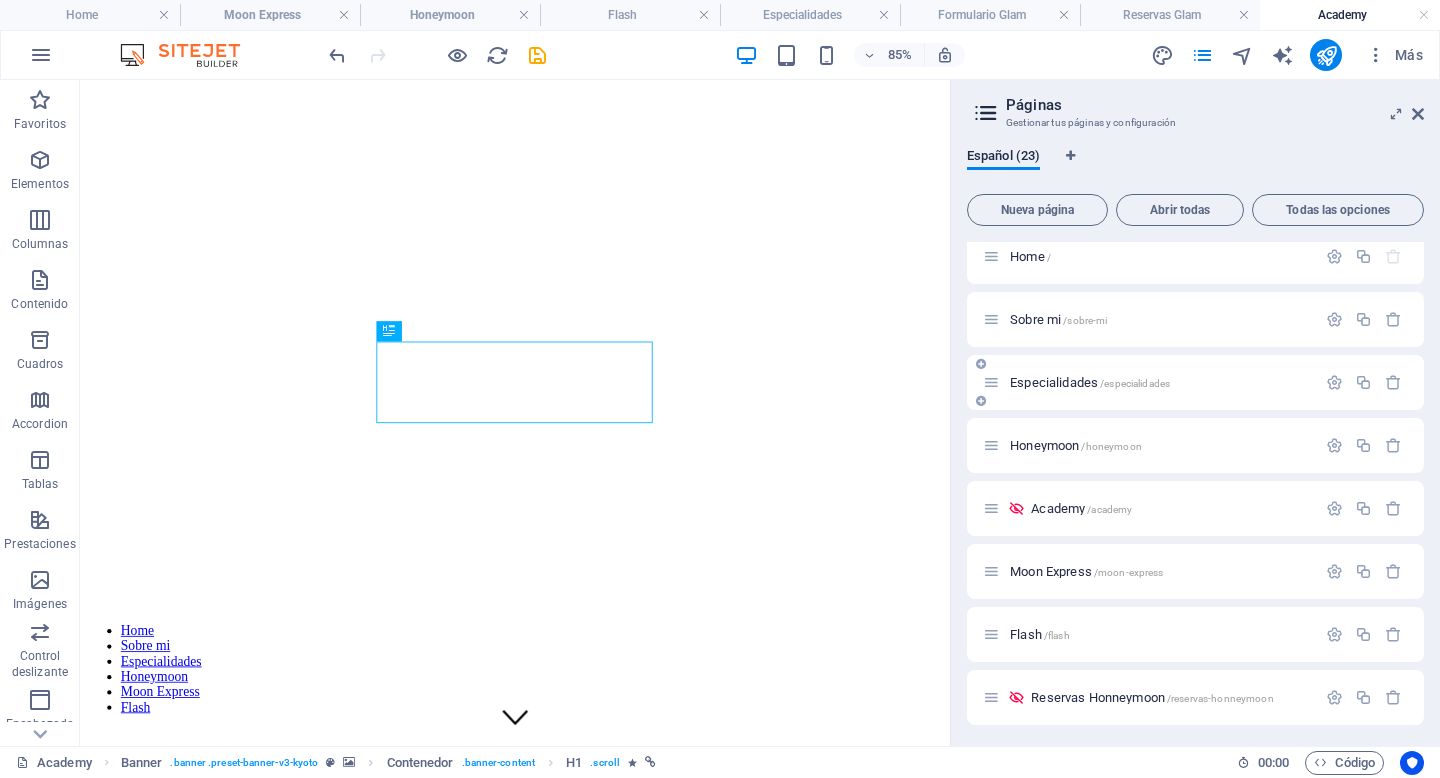 click on "Especialidades /especialidades" at bounding box center (1090, 382) 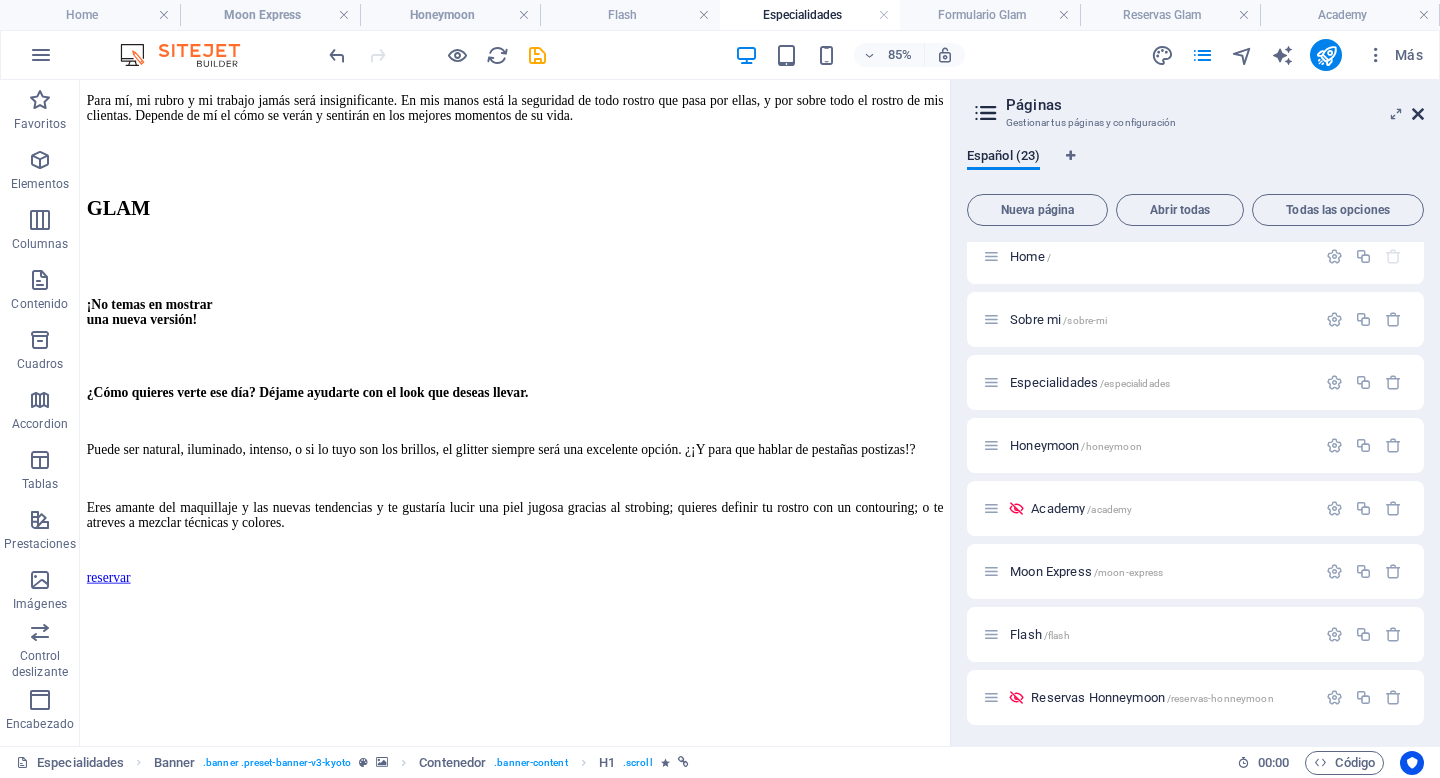 click at bounding box center [1418, 114] 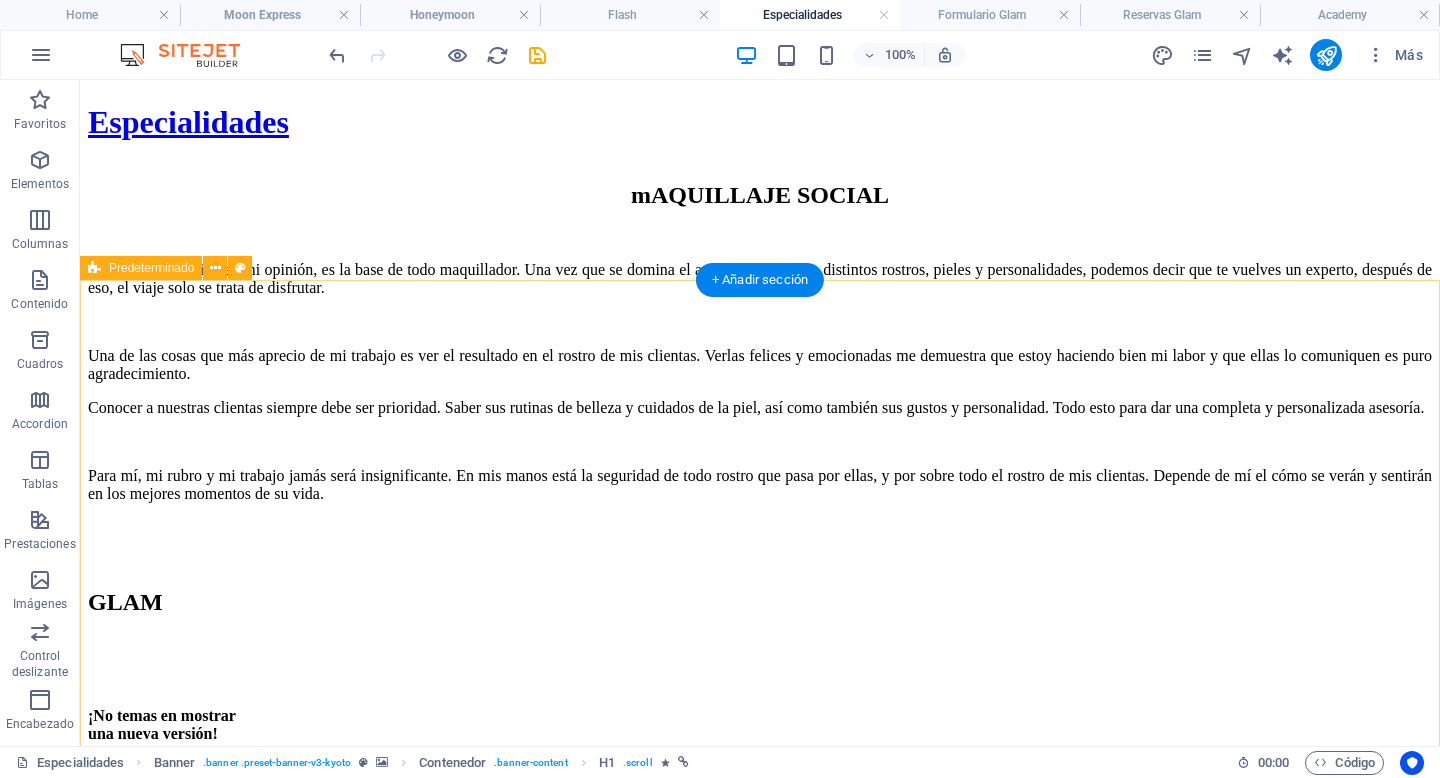 scroll, scrollTop: 759, scrollLeft: 0, axis: vertical 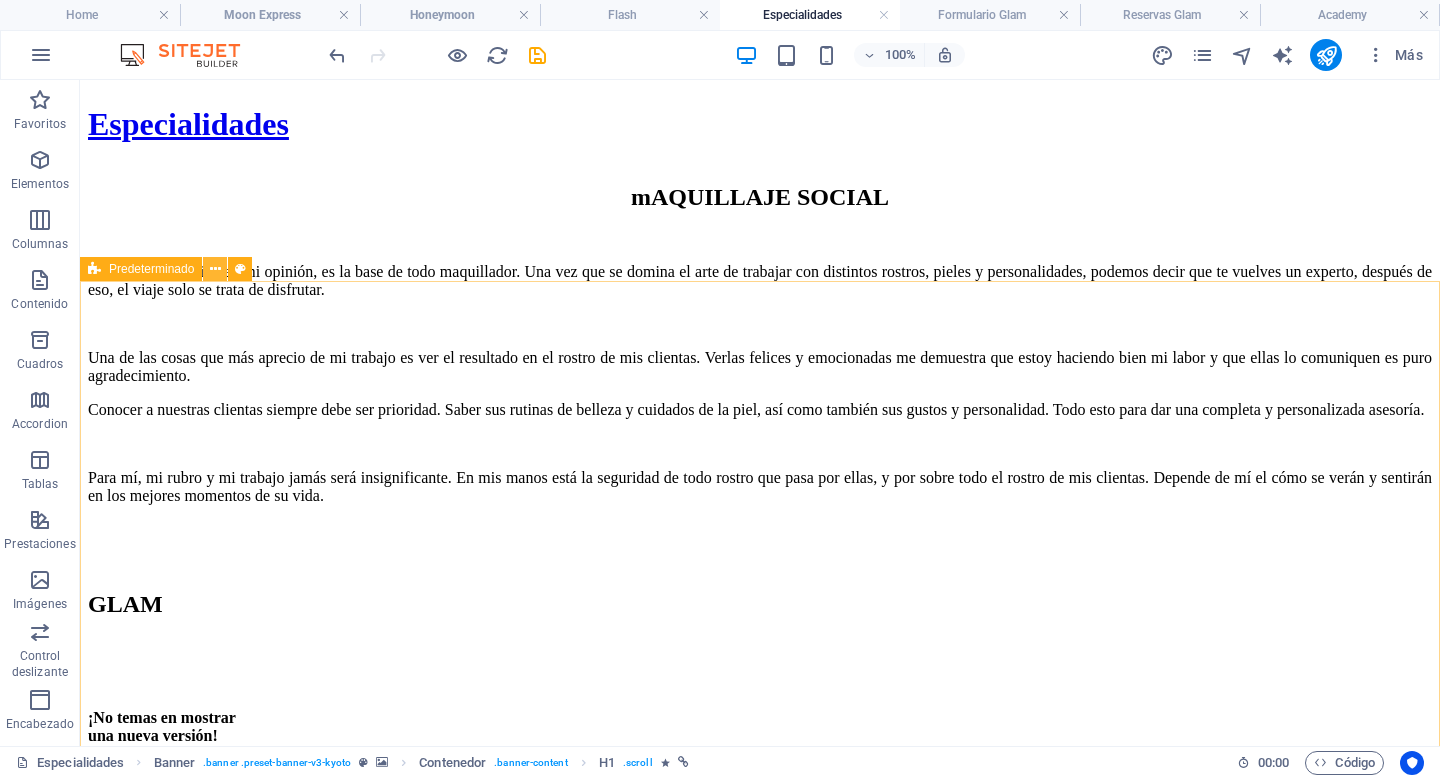 click at bounding box center (215, 269) 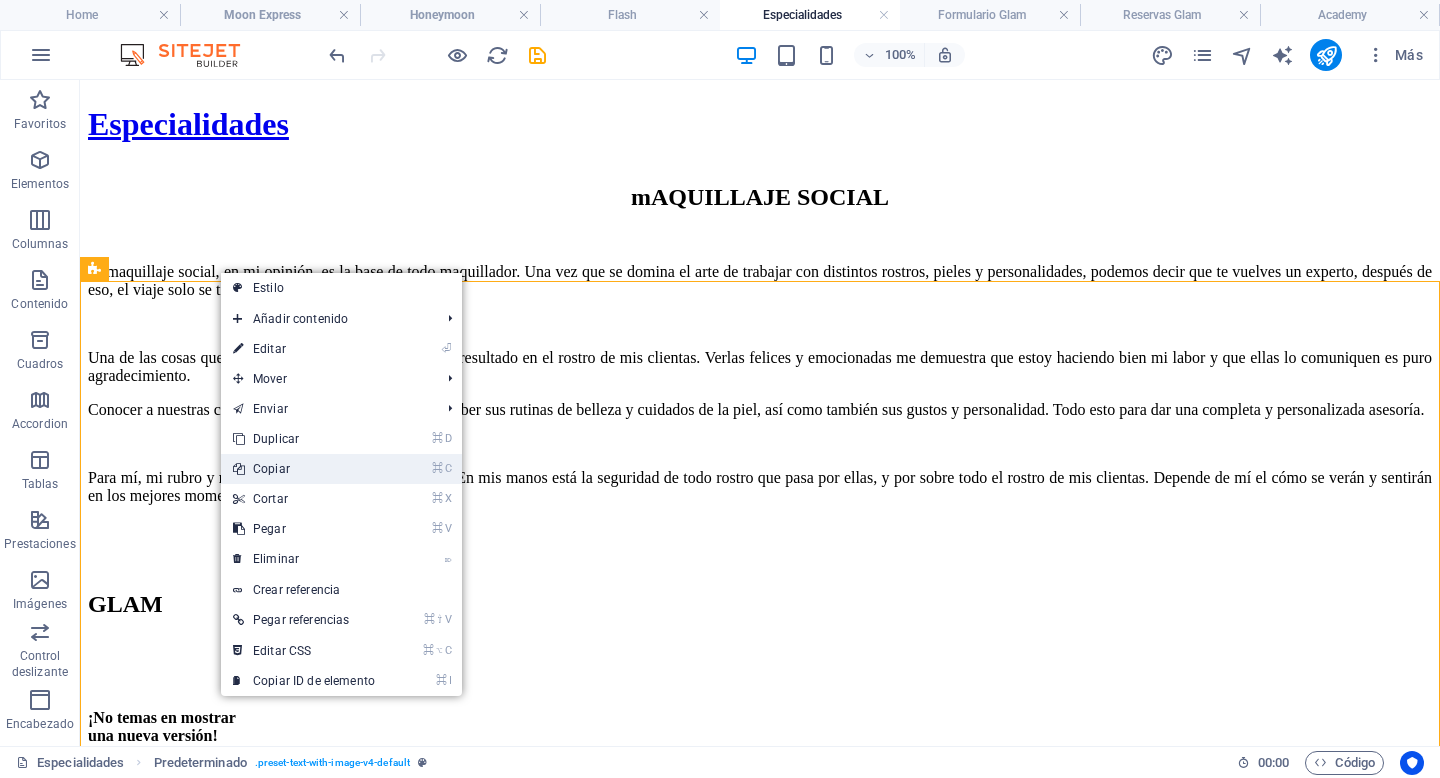 click on "⌘ C  Copiar" at bounding box center (304, 469) 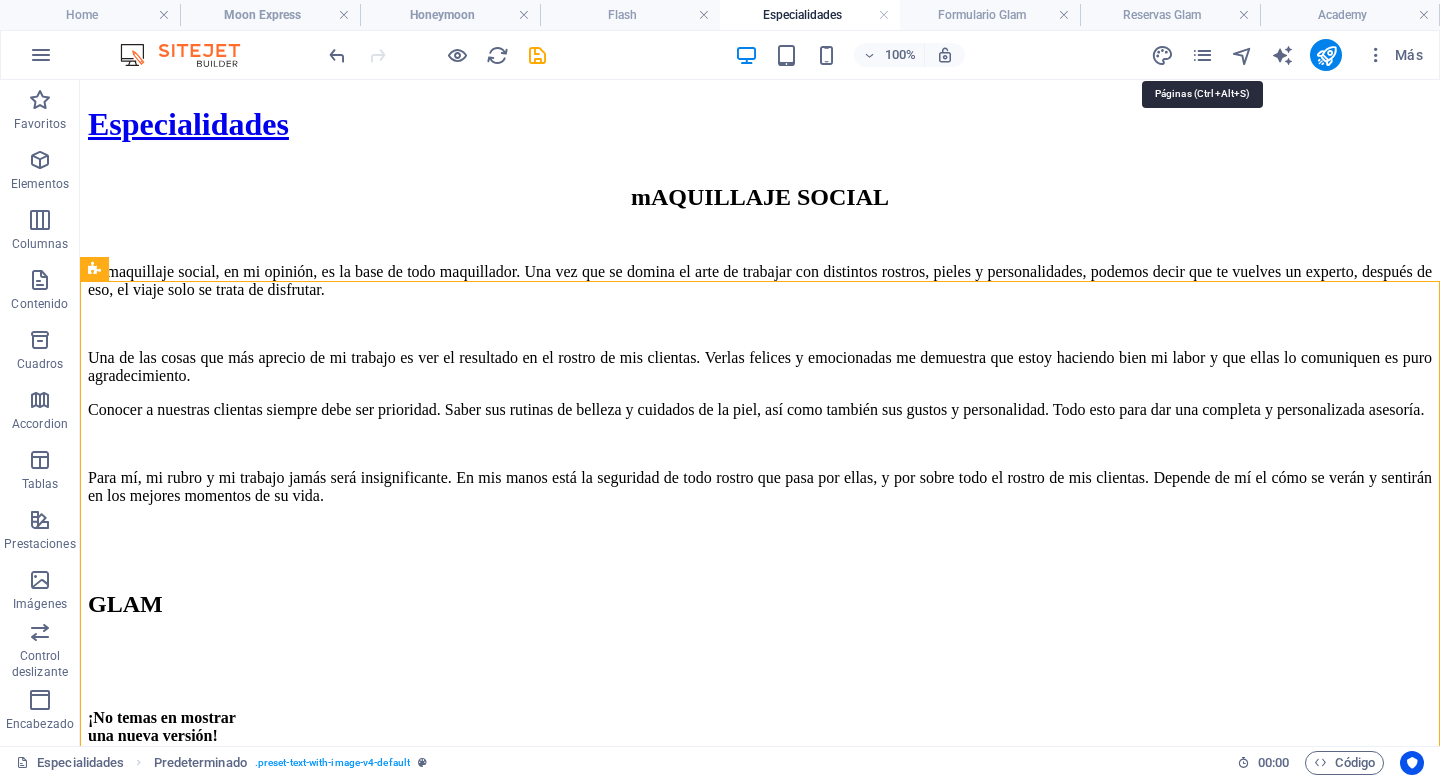 click at bounding box center [1202, 55] 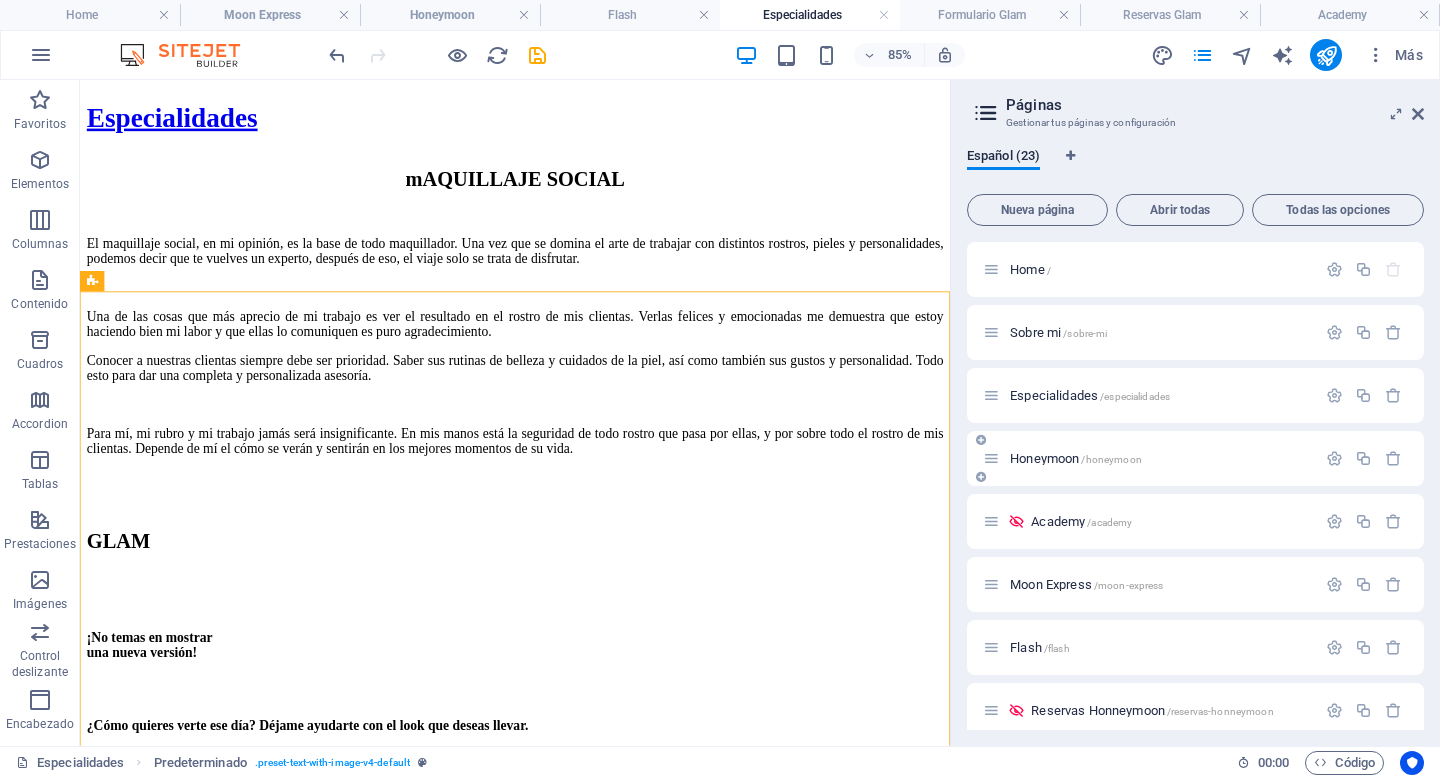 click on "Honeymoon /honeymoon" at bounding box center [1076, 458] 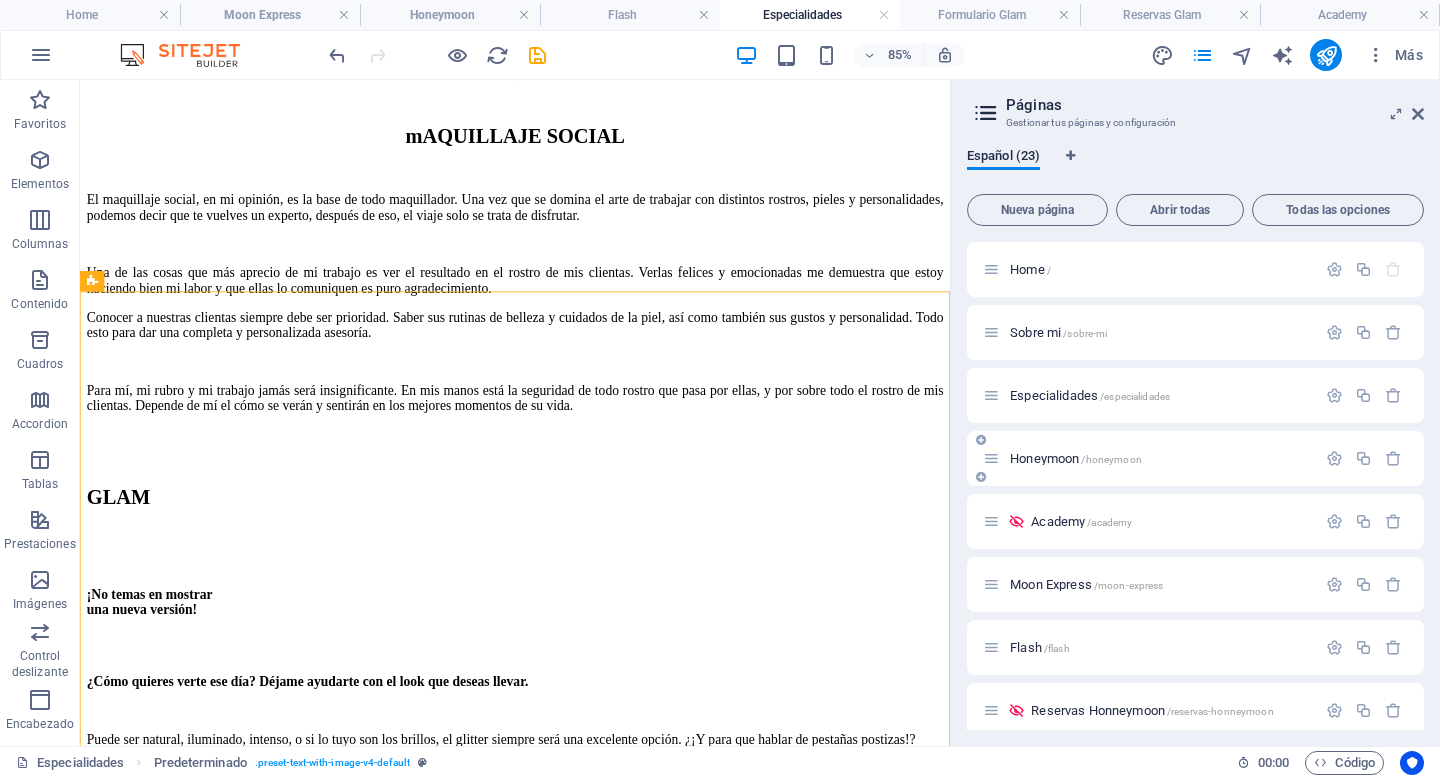 click on "Honeymoon /honeymoon" at bounding box center (1076, 458) 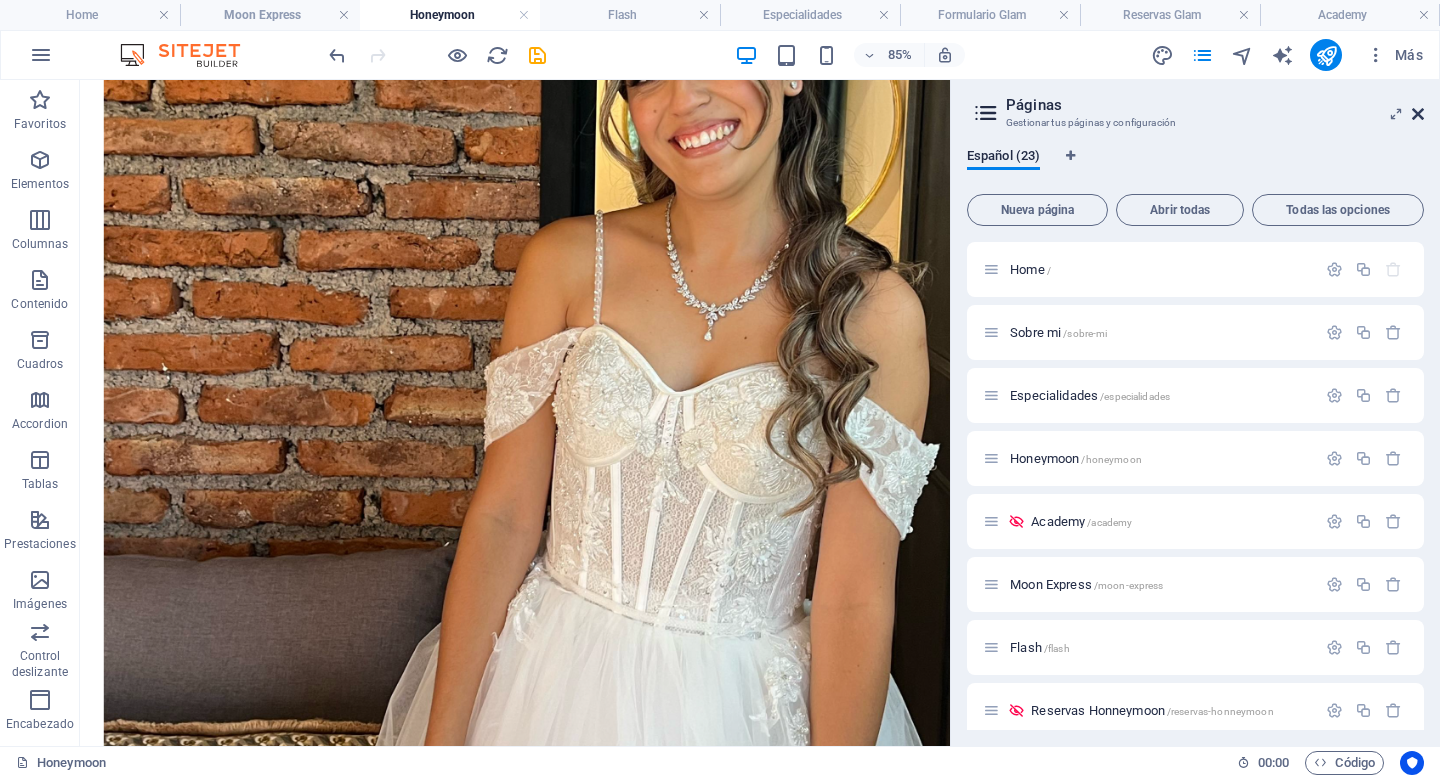 click at bounding box center (1418, 114) 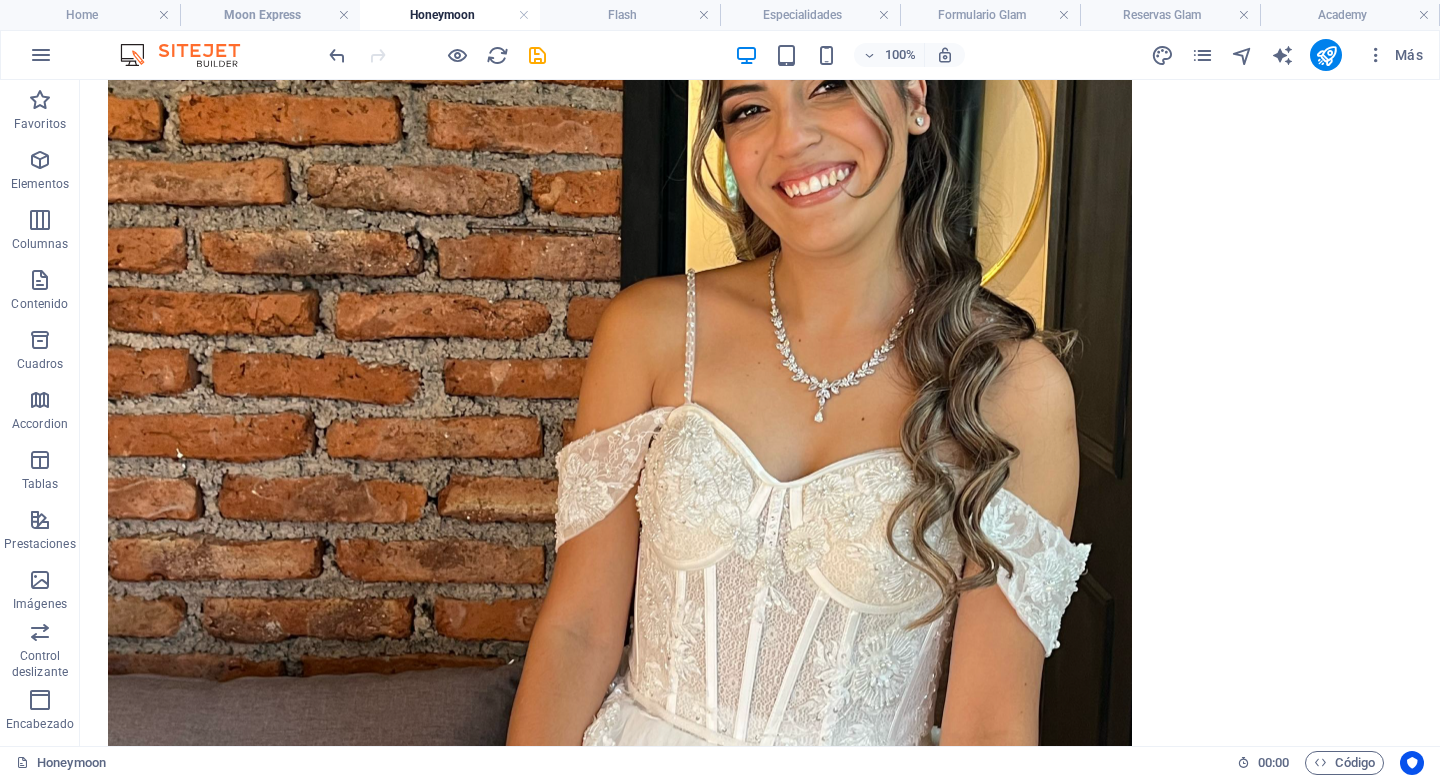 scroll, scrollTop: 2779, scrollLeft: 0, axis: vertical 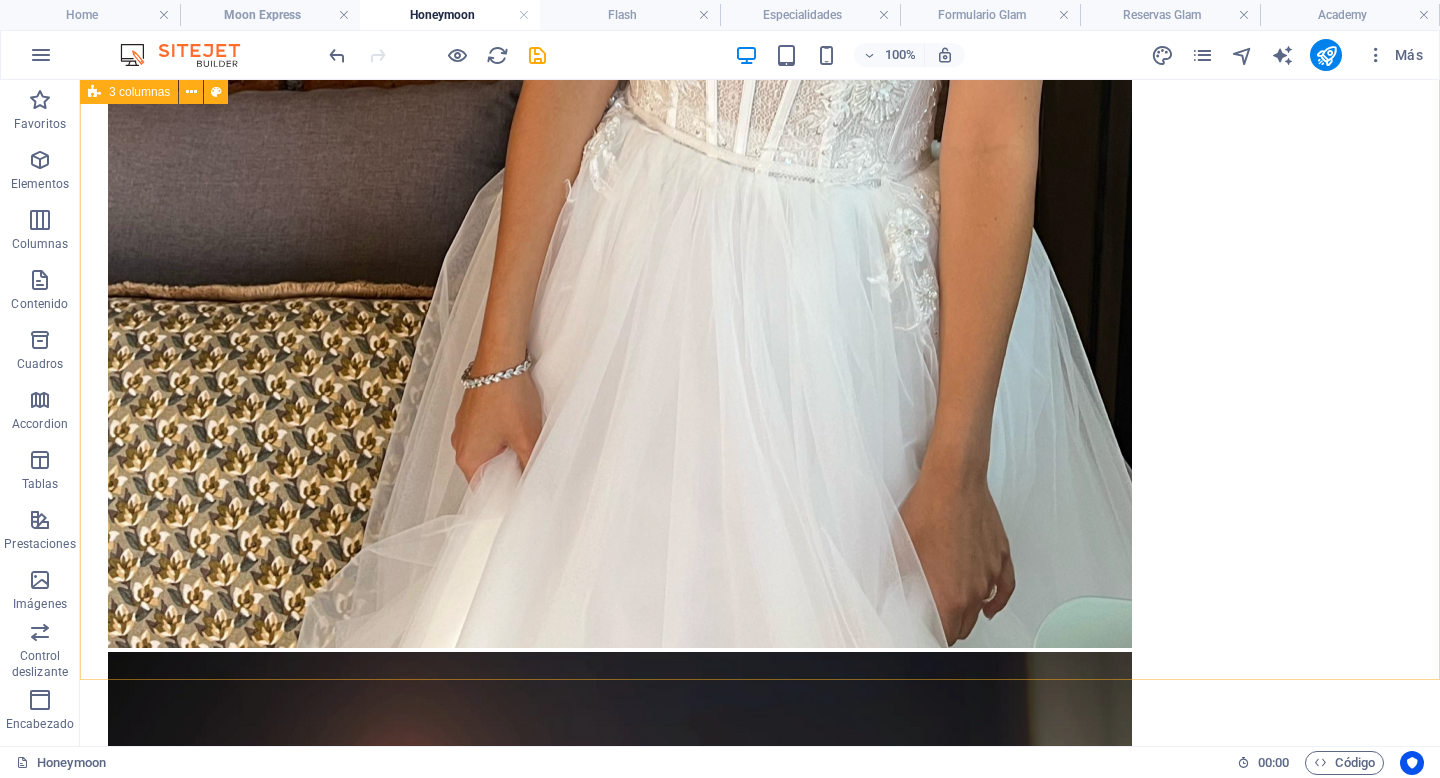 click at bounding box center (760, 6284) 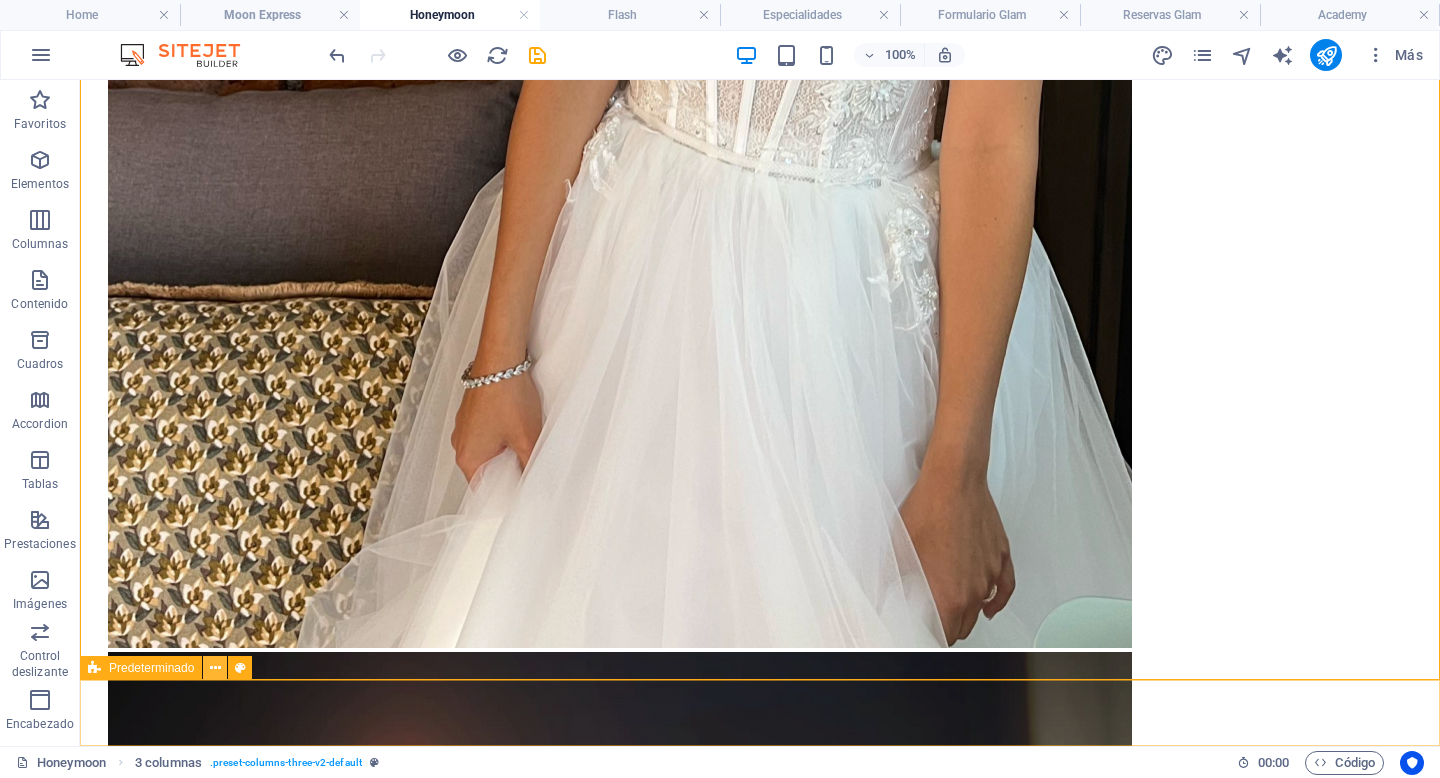 click at bounding box center (215, 668) 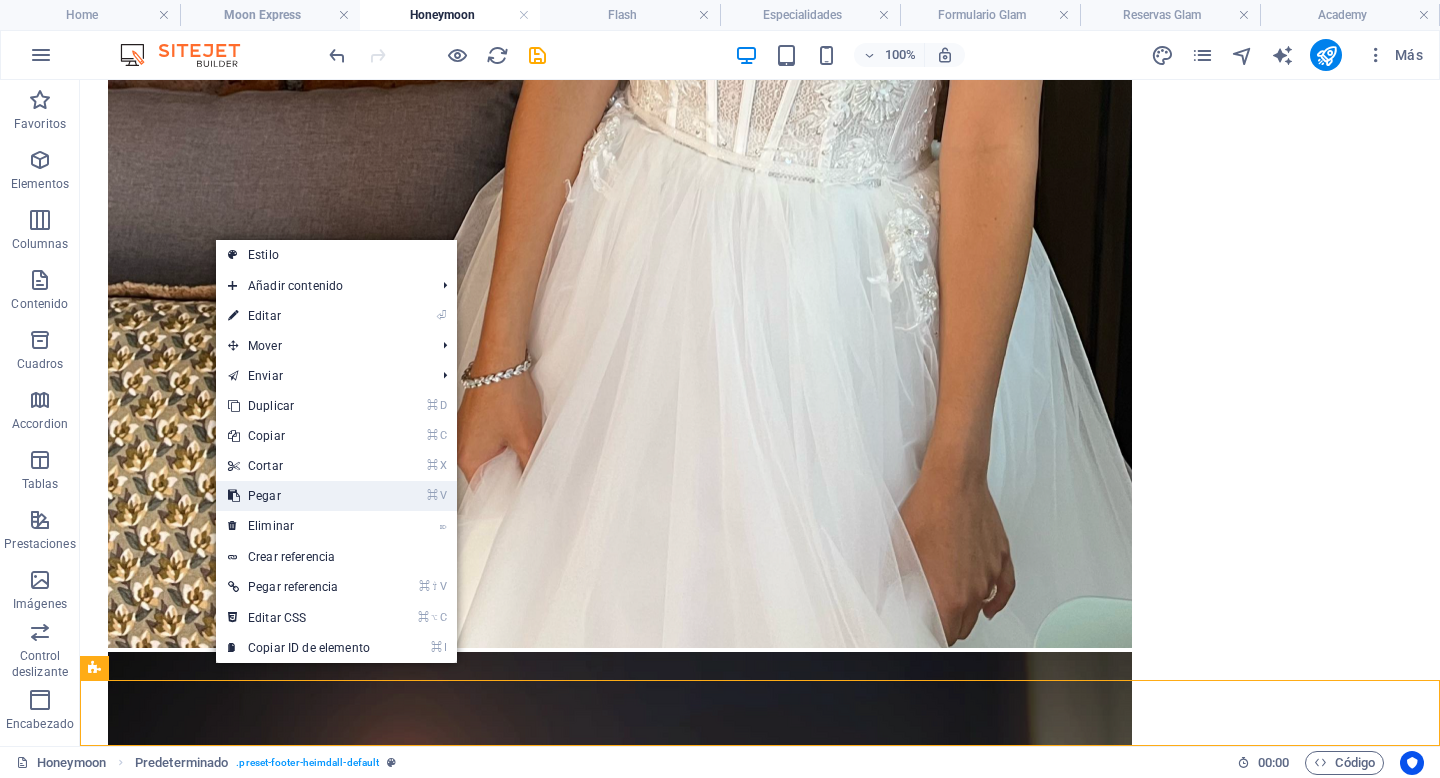 click on "⌘ V  Pegar" at bounding box center (299, 496) 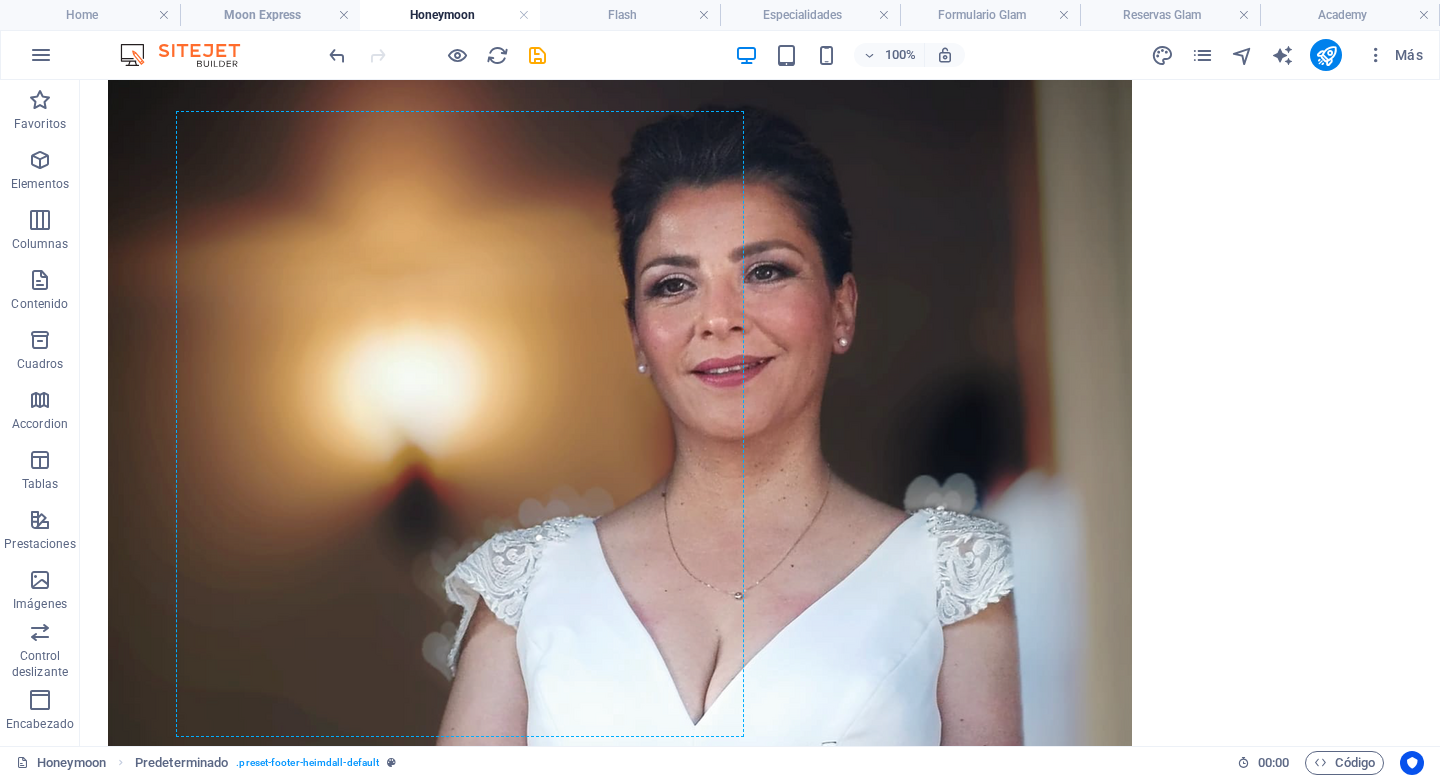 scroll, scrollTop: 3597, scrollLeft: 0, axis: vertical 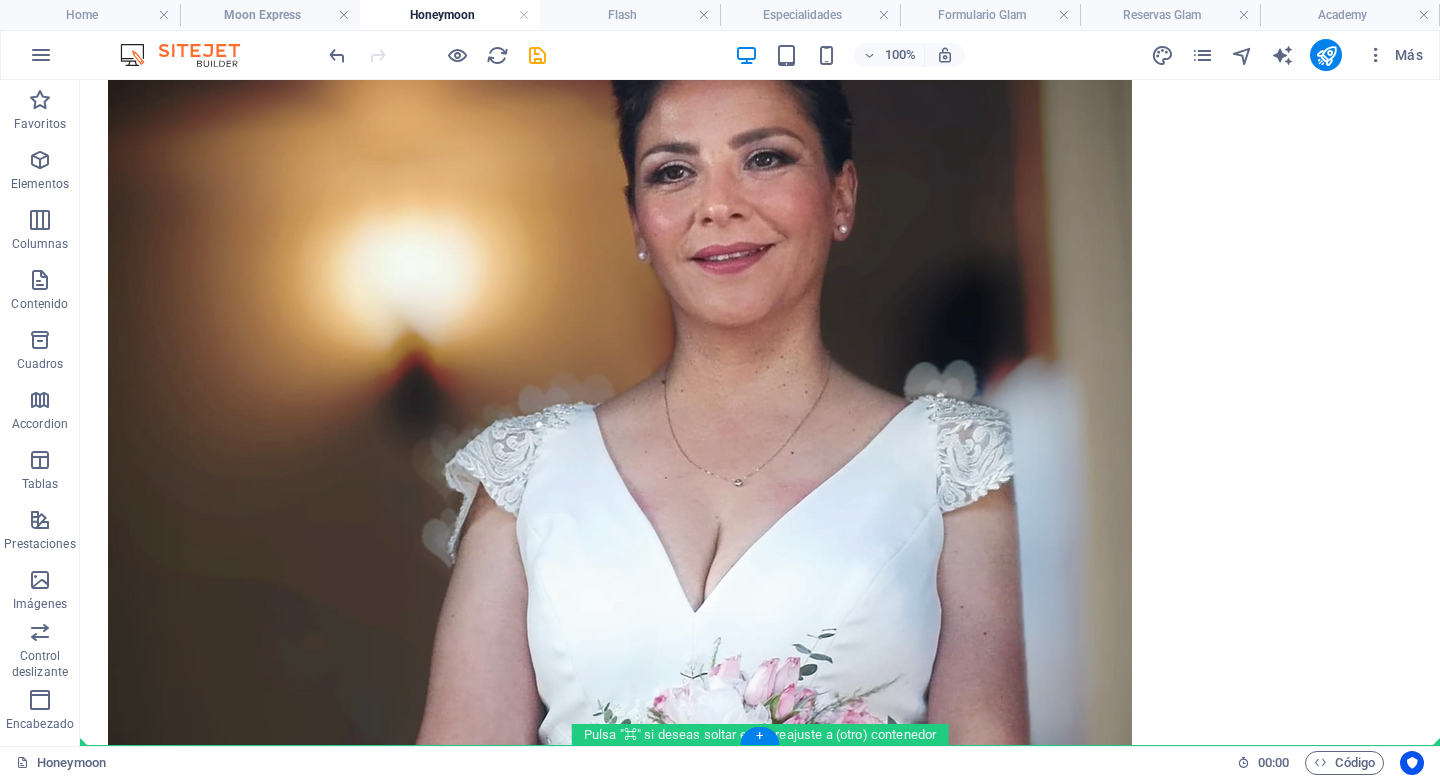 drag, startPoint x: 172, startPoint y: 434, endPoint x: 139, endPoint y: 745, distance: 312.7459 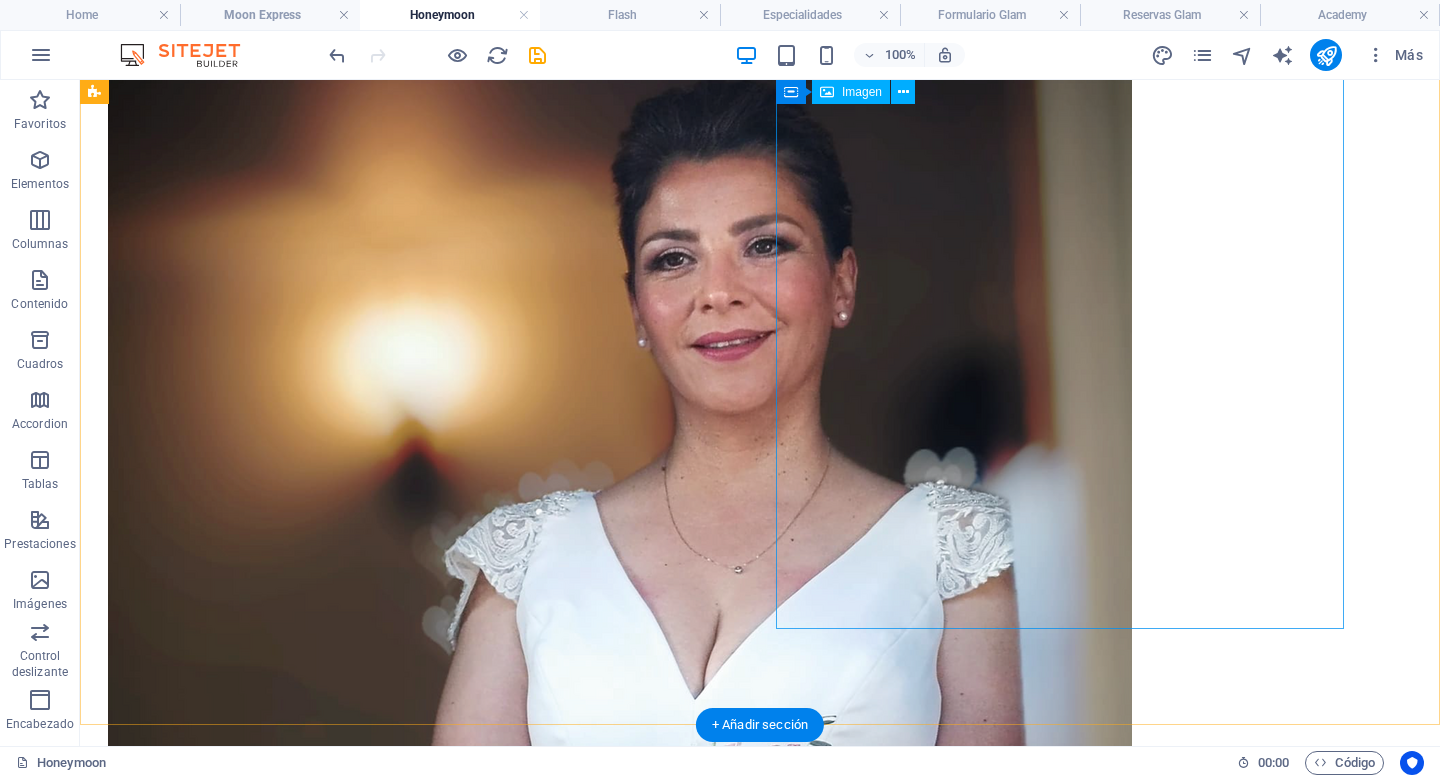 scroll, scrollTop: 3483, scrollLeft: 0, axis: vertical 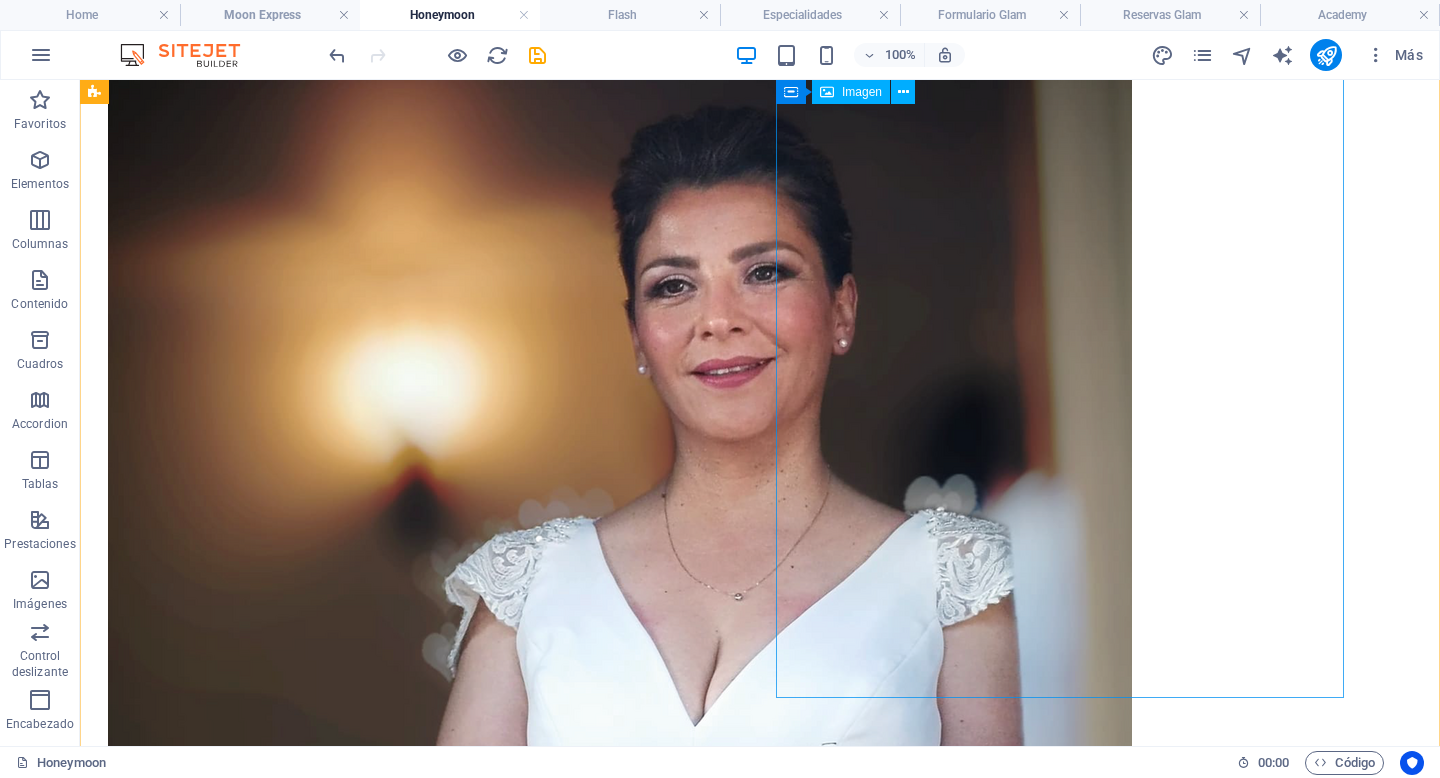 click at bounding box center [760, 9512] 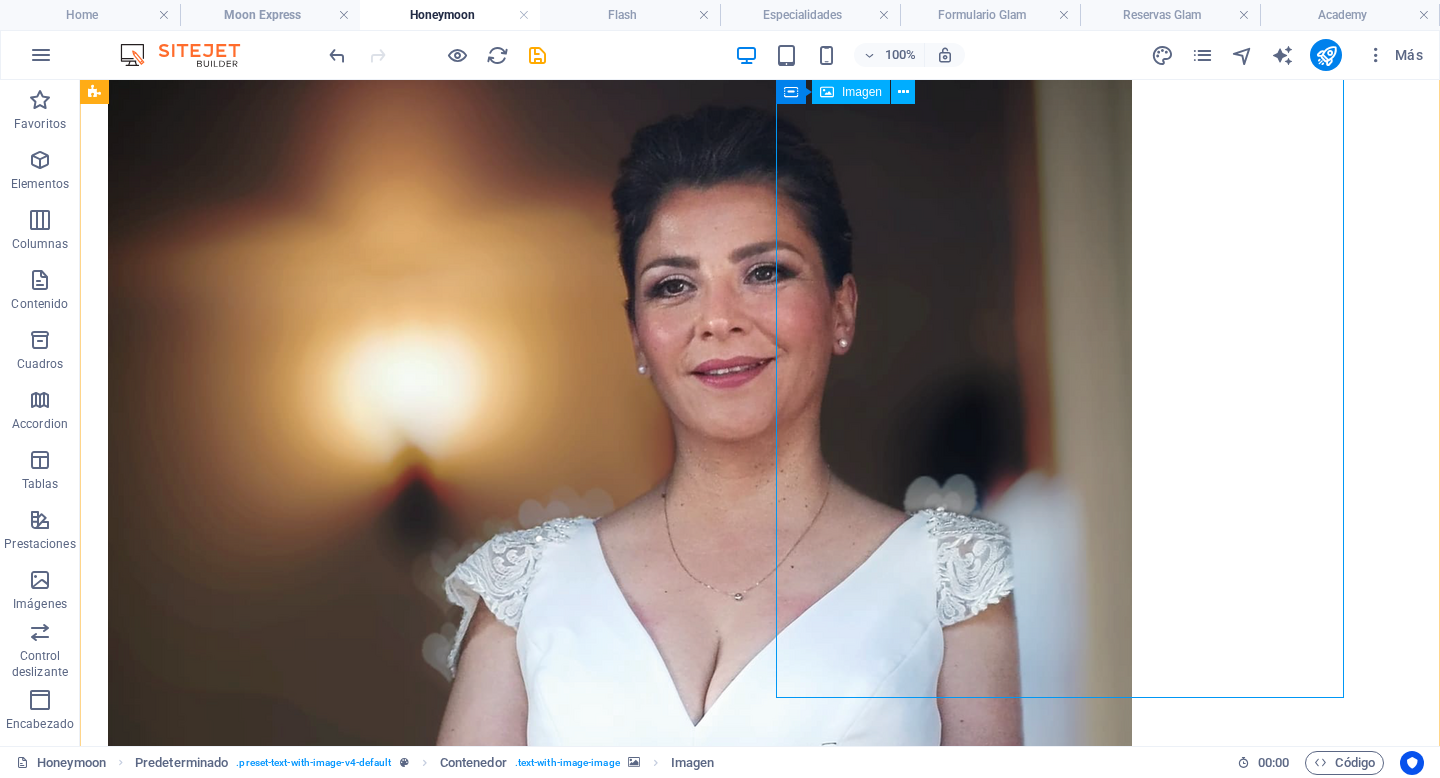 click at bounding box center (760, 9512) 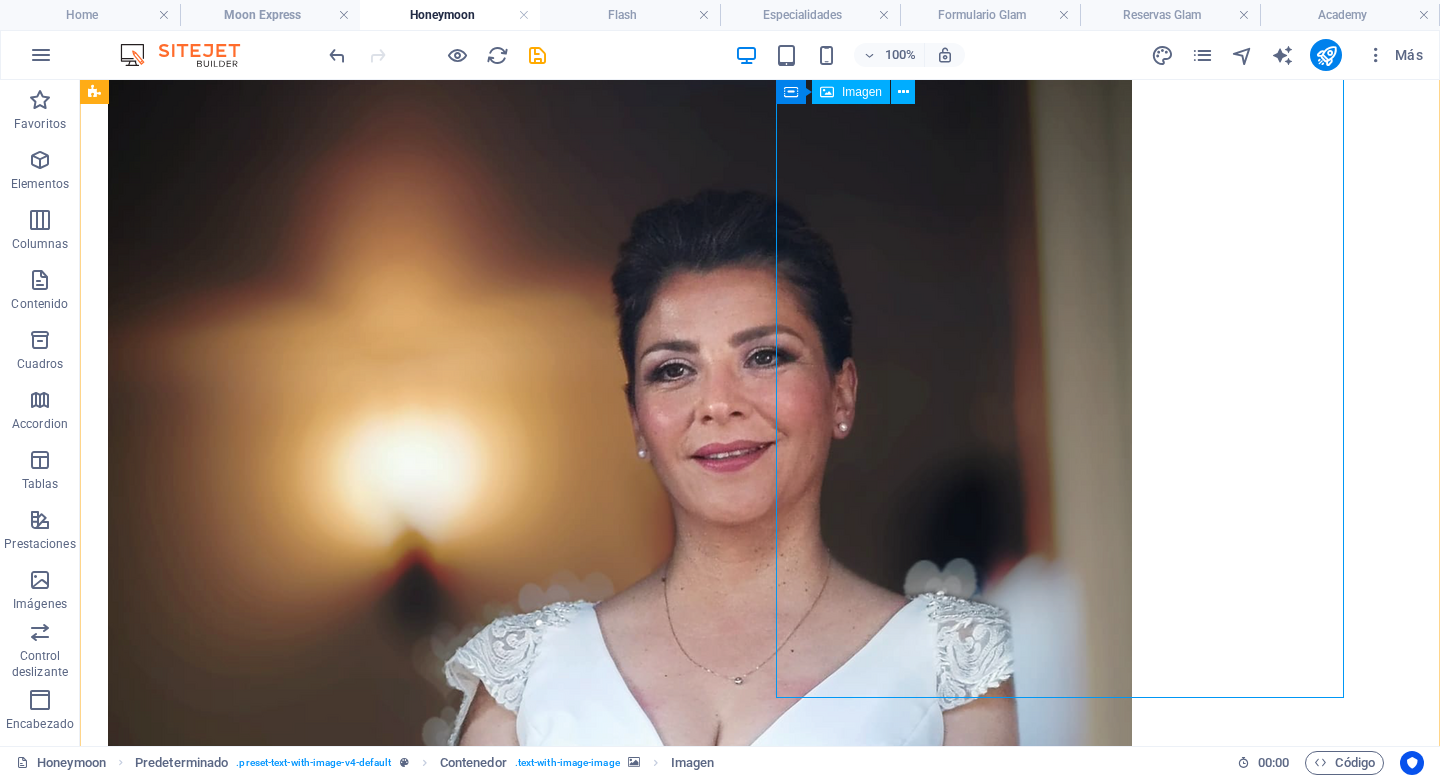 select on "%" 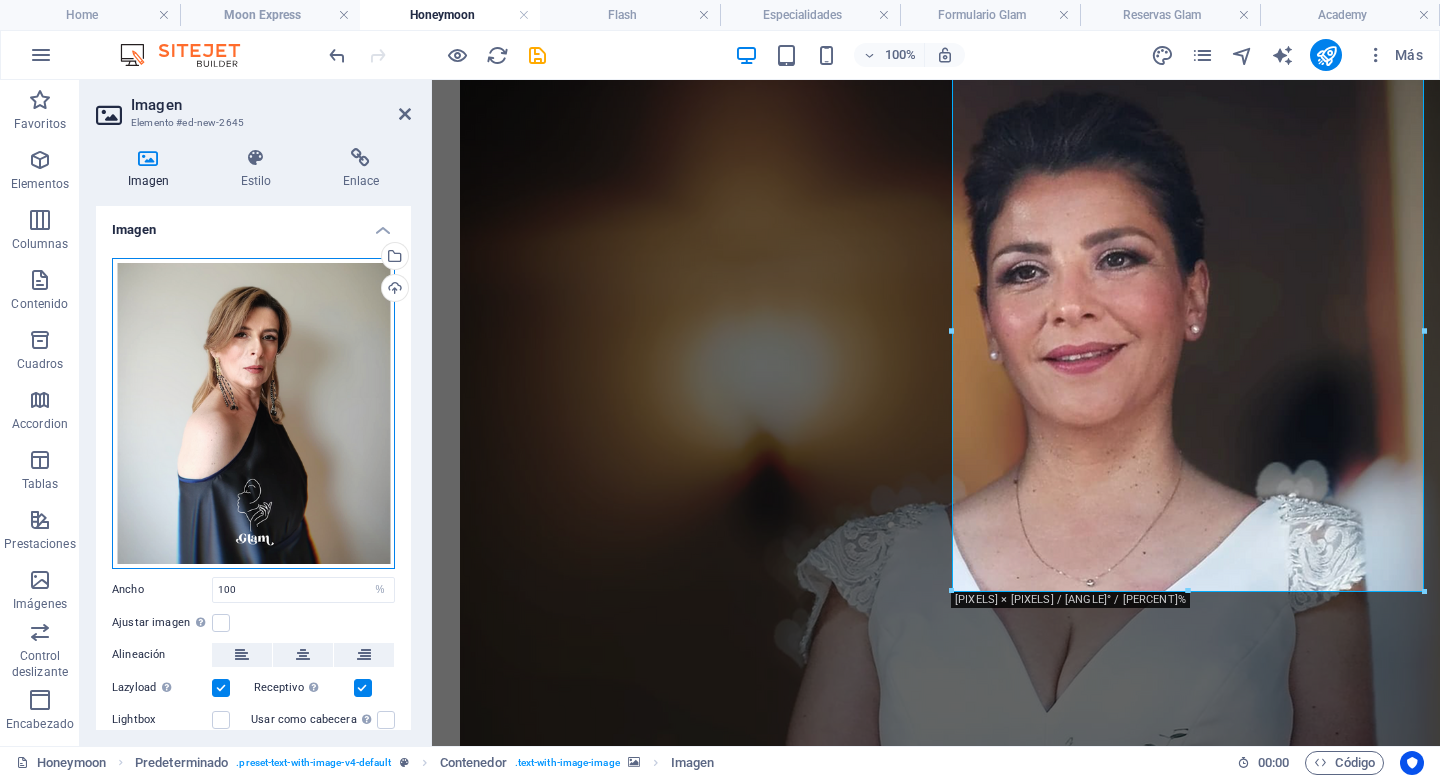 click on "Arrastra archivos aquí, haz clic para escoger archivos o  selecciona archivos de Archivos o de nuestra galería gratuita de fotos y vídeos" at bounding box center [253, 413] 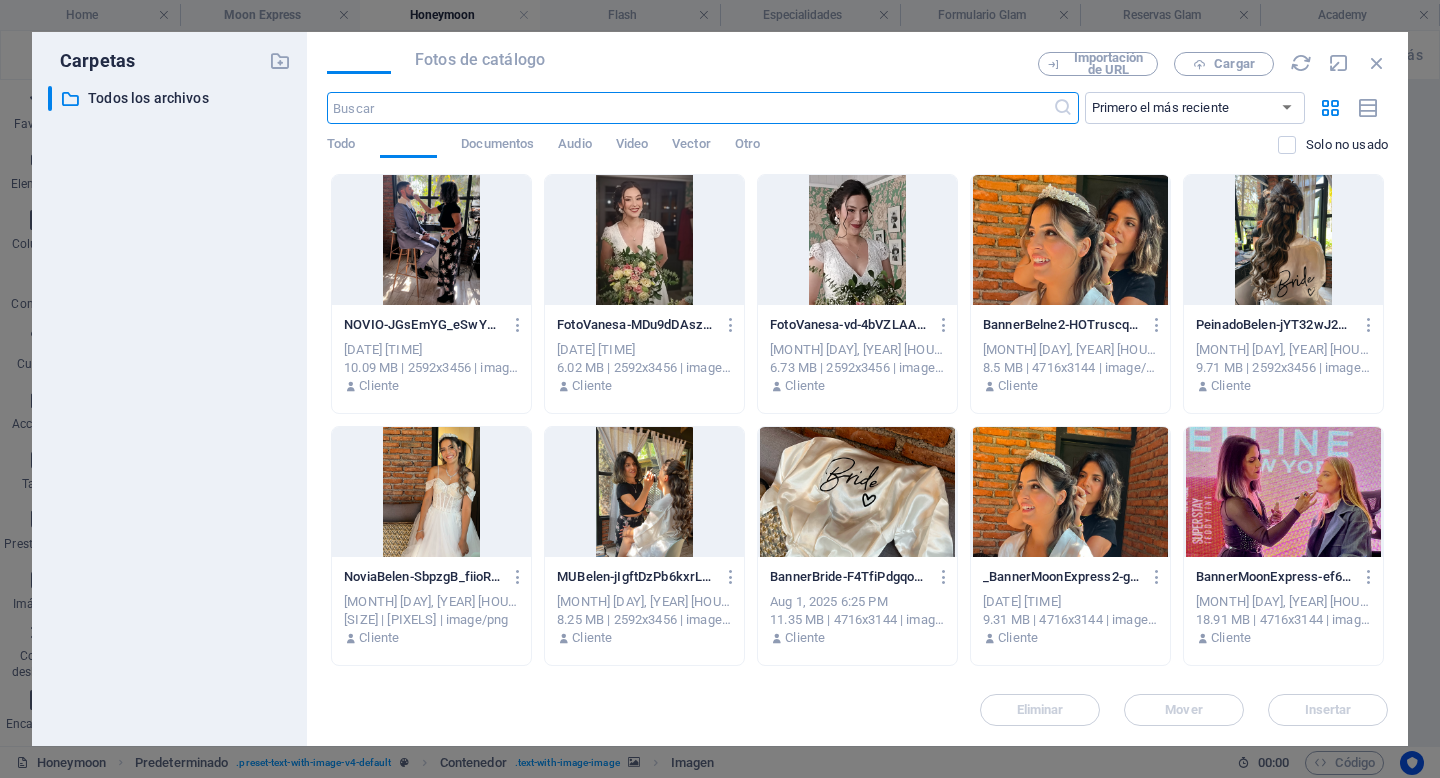 scroll, scrollTop: 2749, scrollLeft: 0, axis: vertical 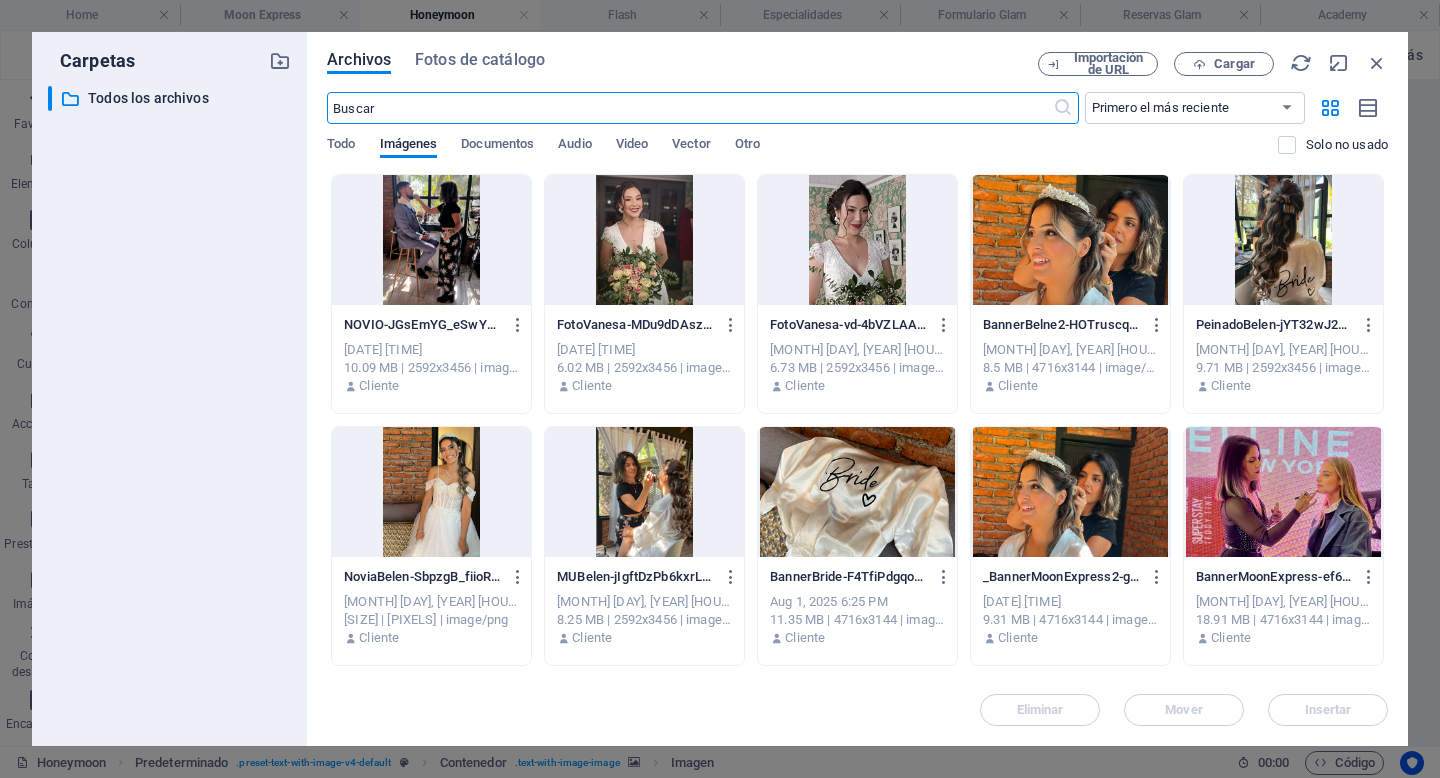 click at bounding box center (431, 240) 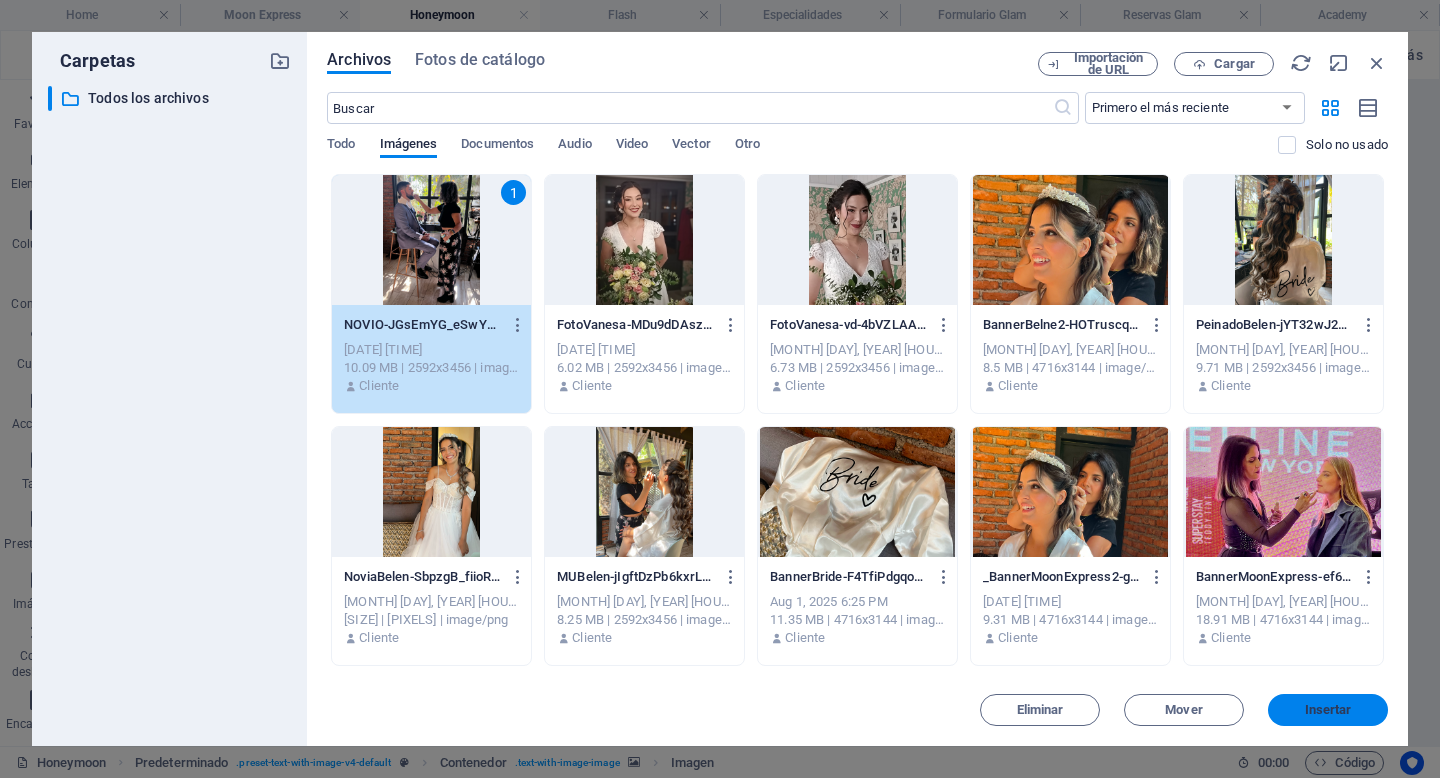click on "Insertar" at bounding box center (1328, 710) 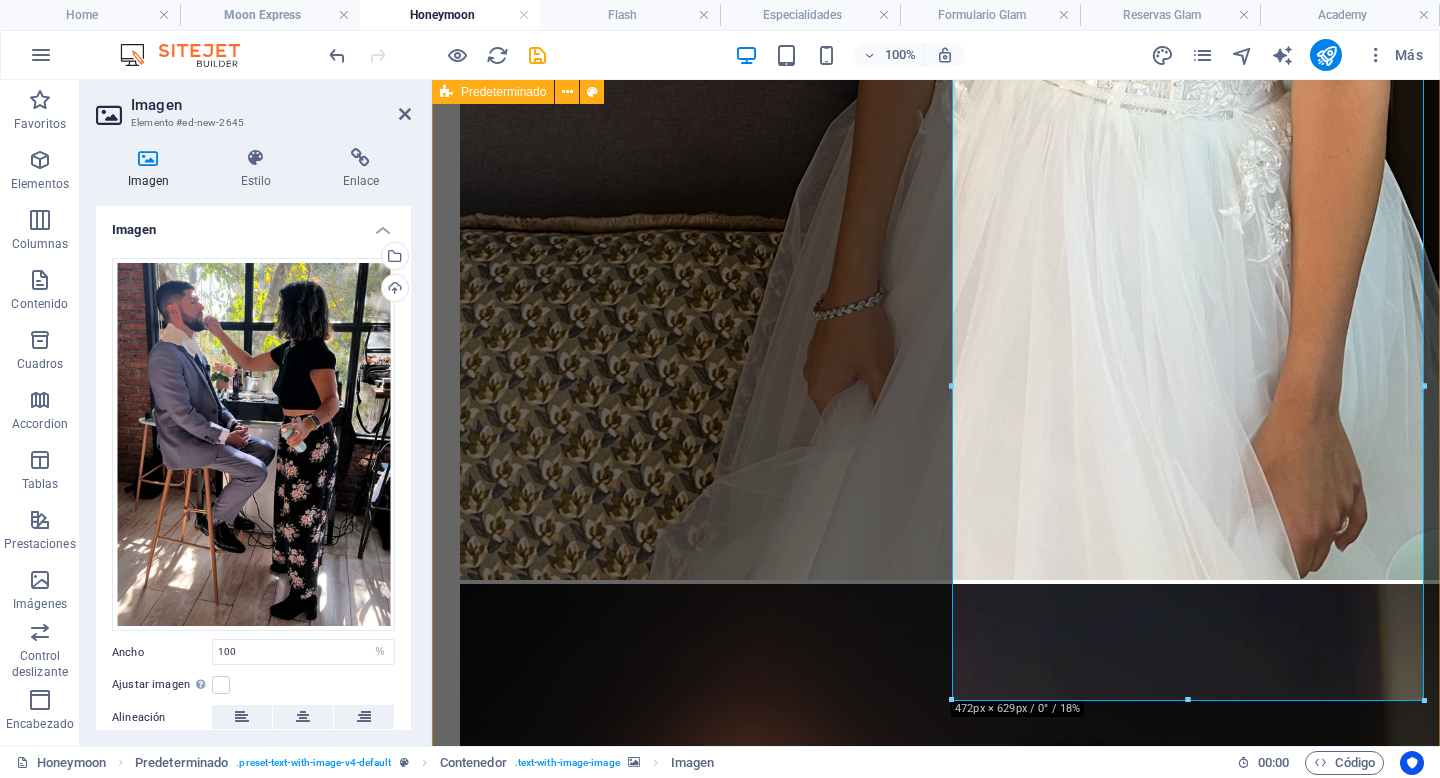 scroll, scrollTop: 3399, scrollLeft: 0, axis: vertical 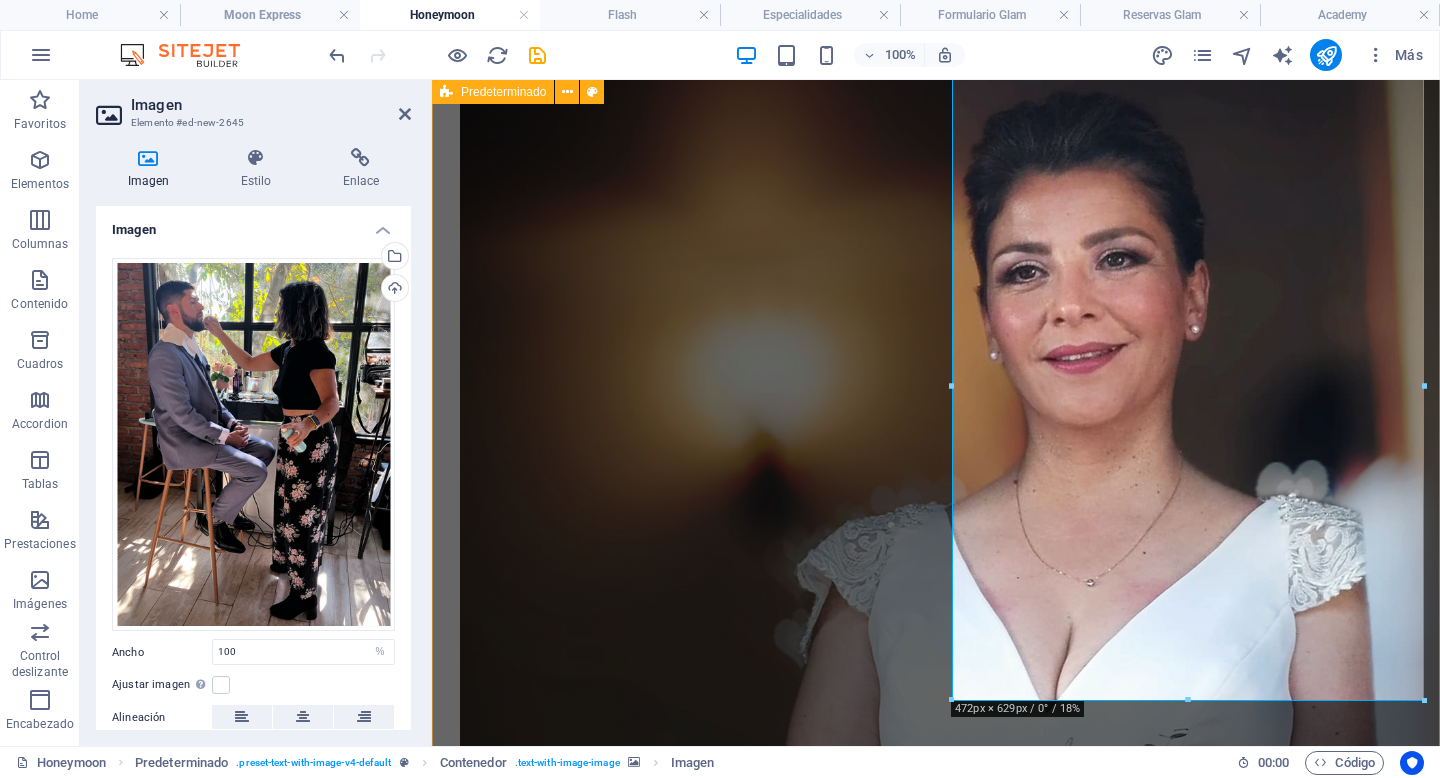 click on "GLAM ¡No temas en mostrar una nueva versión! ¿Cómo quieres verte ese día? Déjame ayudarte con el look que deseas llevar. Puede ser natural, iluminado, intenso, o si lo tuyo son los brillos, el glitter siempre será una excelente opción. ¿¡Y para que hablar de pestañas postizas!? Eres amante del maquillaje y las nuevas tendencias y te gustaría lucir una piel jugosa gracias al strobing; quieres definir tu rostro con un contouring; o te atreves a mezclar técnicas y colores. reservar" at bounding box center [936, 8905] 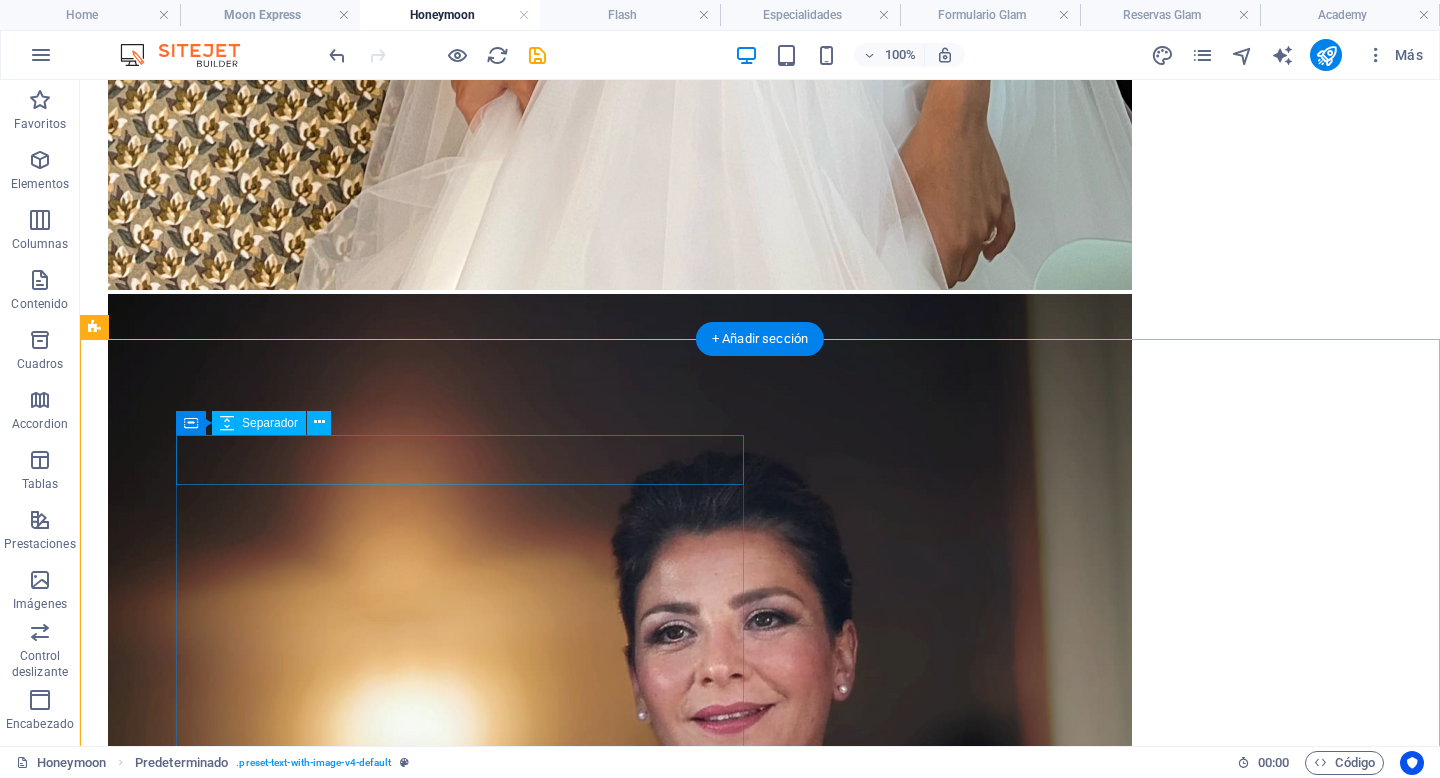 scroll, scrollTop: 3112, scrollLeft: 0, axis: vertical 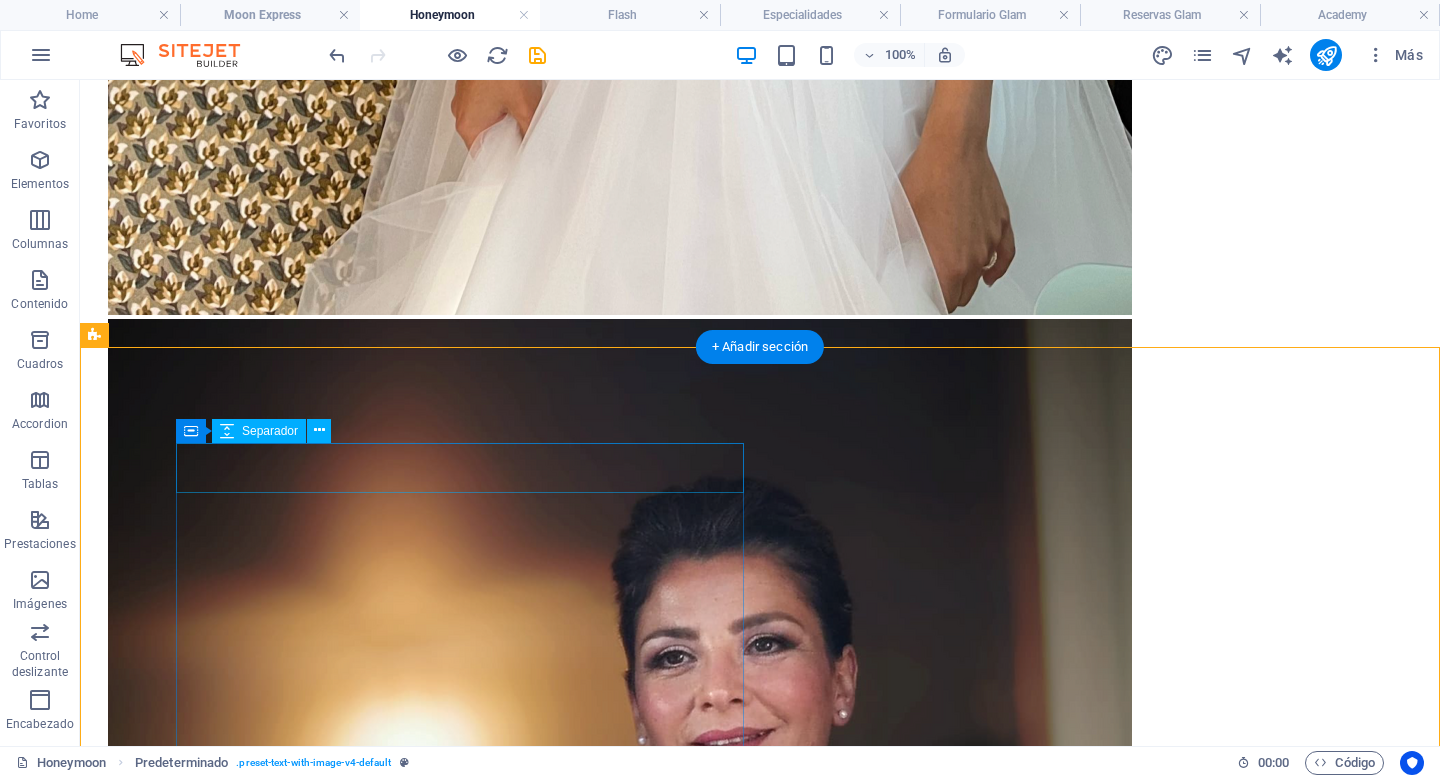 click at bounding box center [760, 8030] 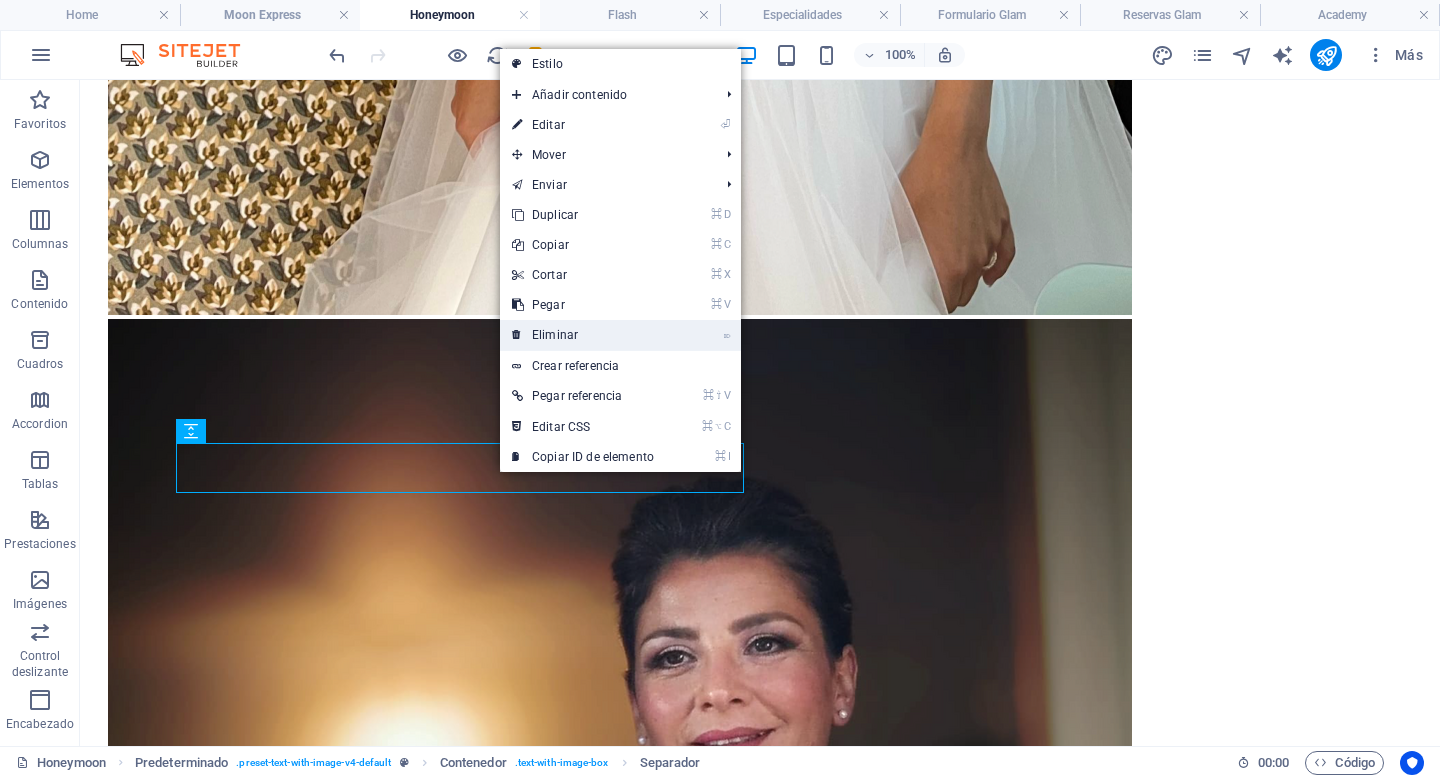 click on "⌦  Eliminar" at bounding box center (583, 335) 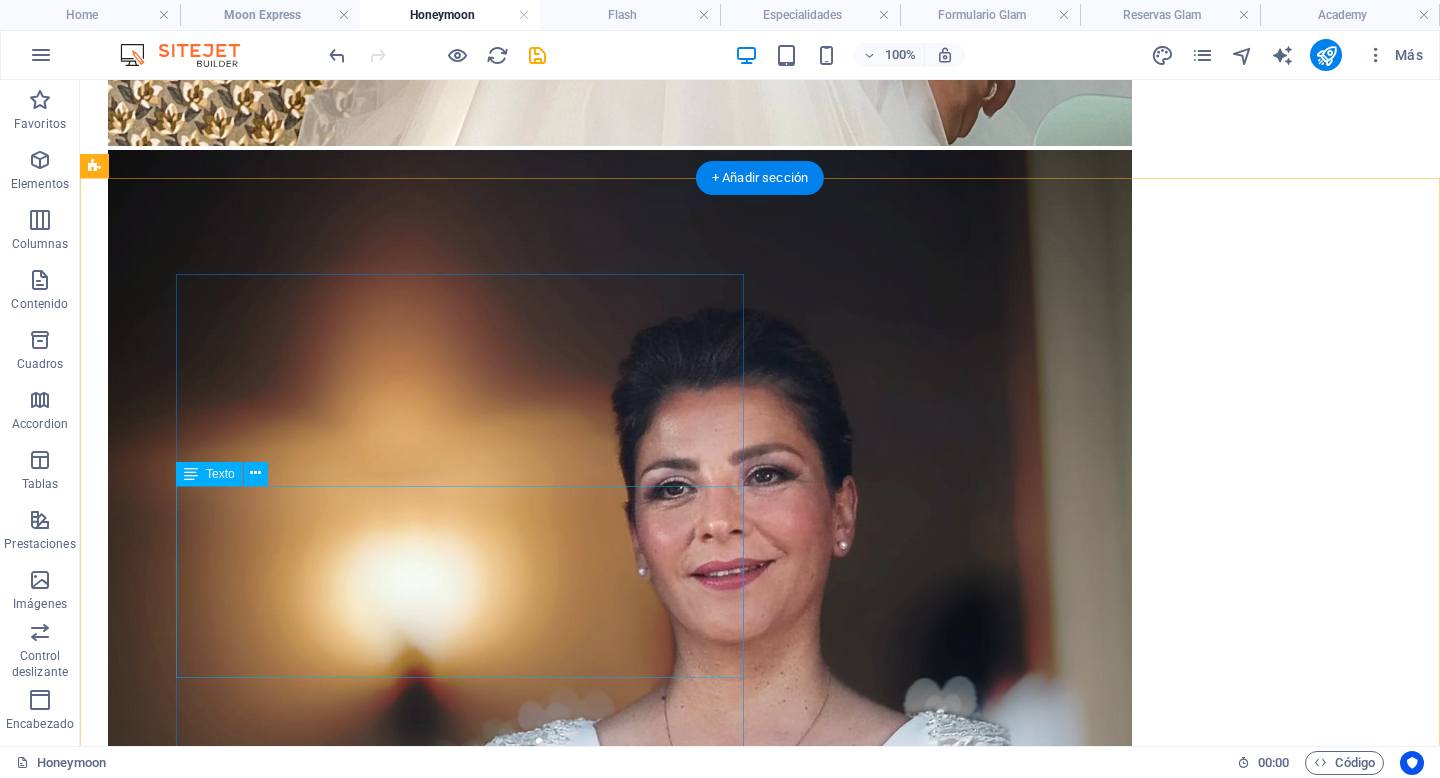 scroll, scrollTop: 3299, scrollLeft: 0, axis: vertical 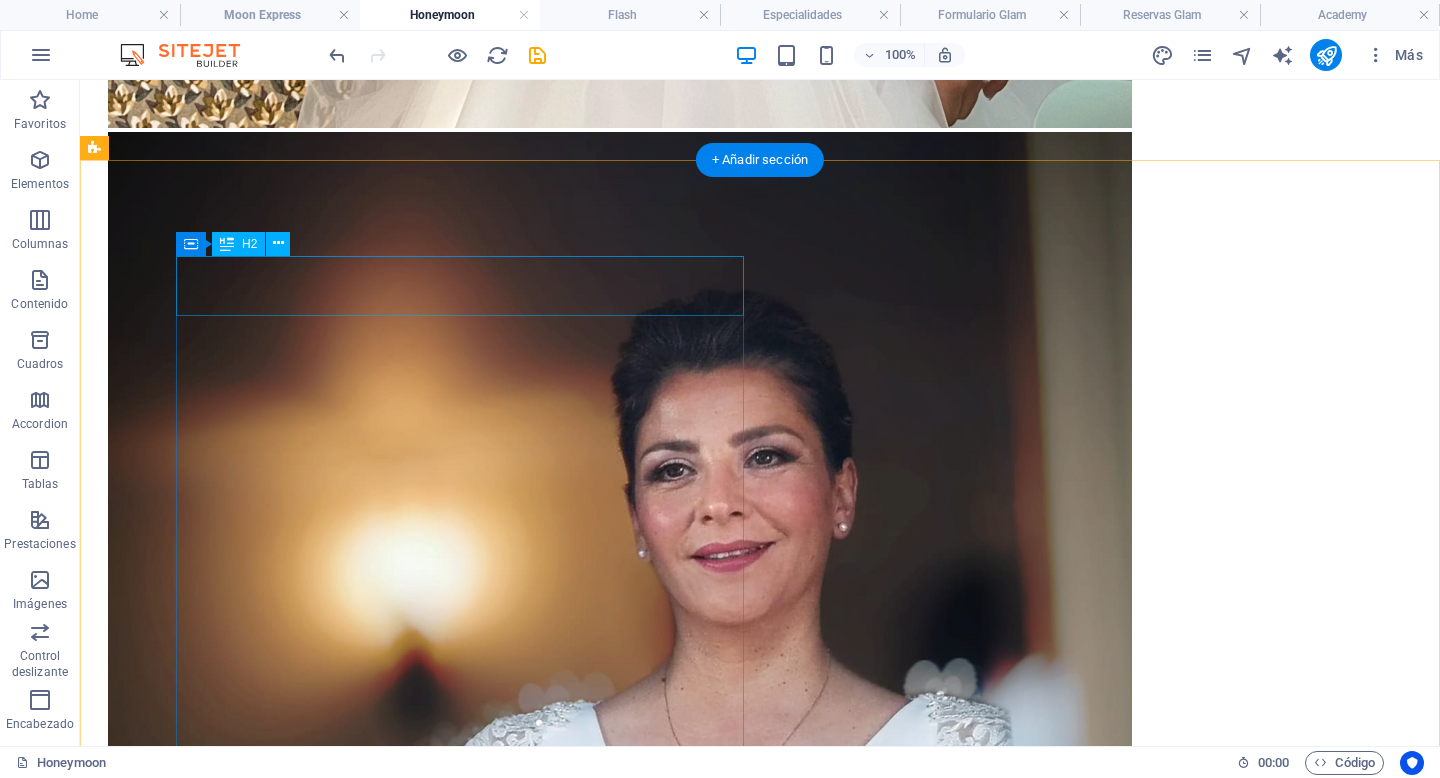 click on "GLAM" at bounding box center [760, 7851] 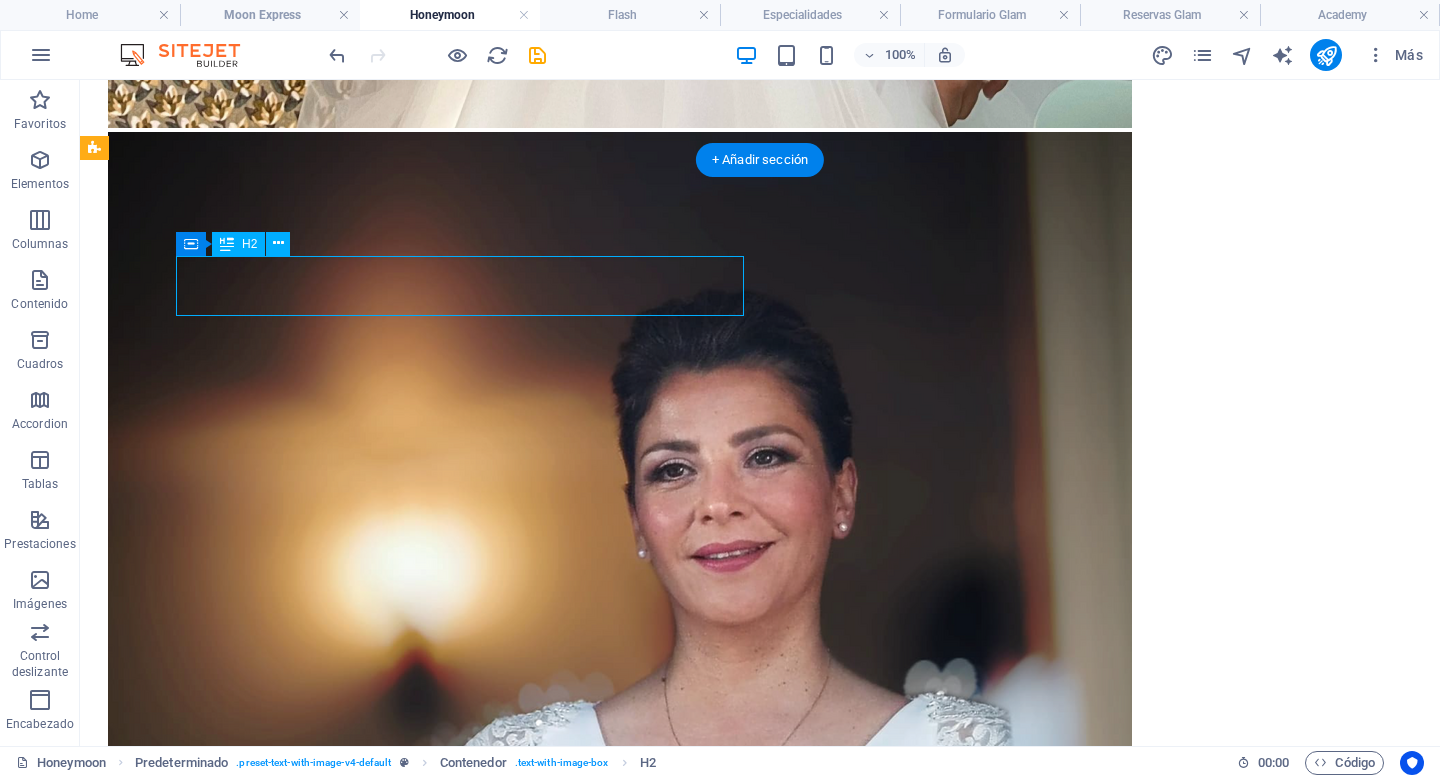 click on "GLAM" at bounding box center (760, 7851) 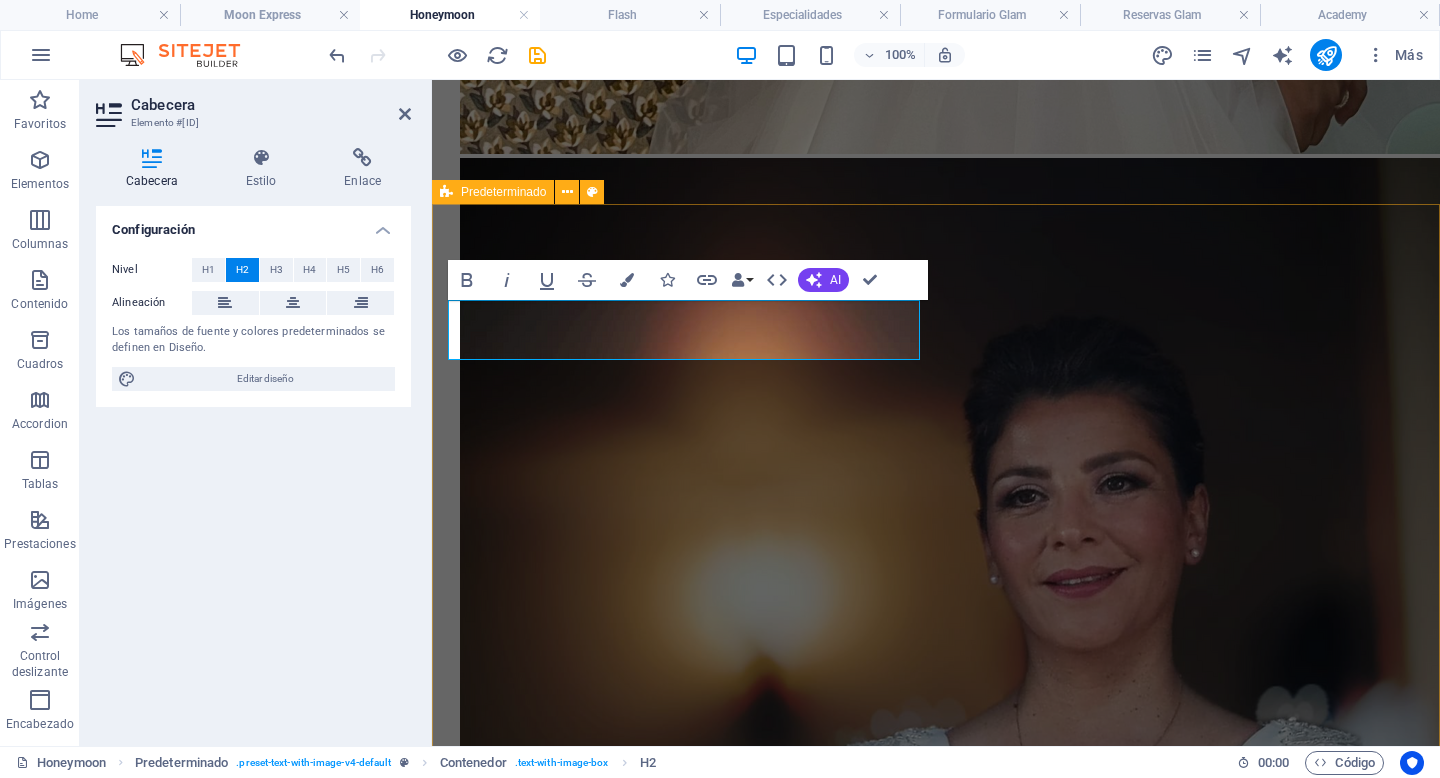 scroll, scrollTop: 3161, scrollLeft: 0, axis: vertical 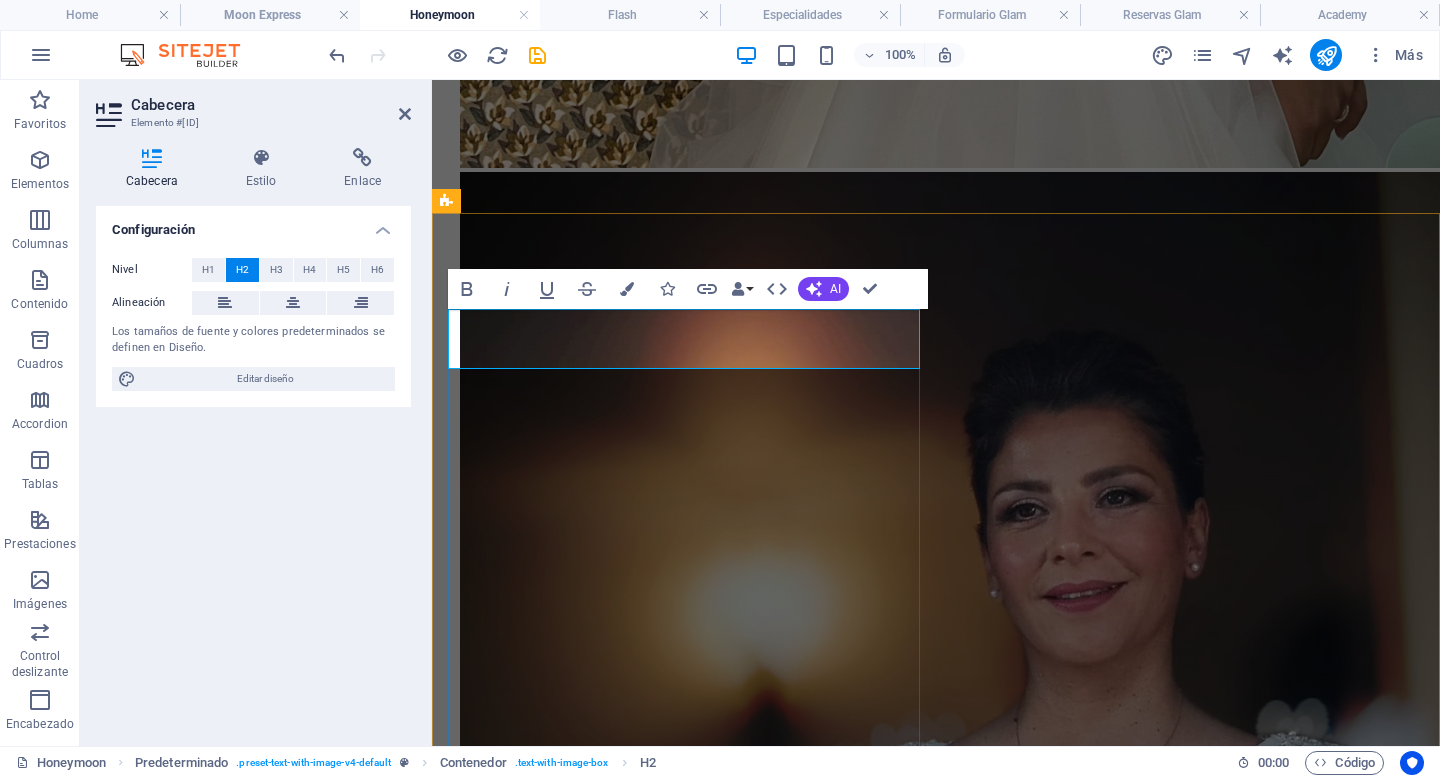 type 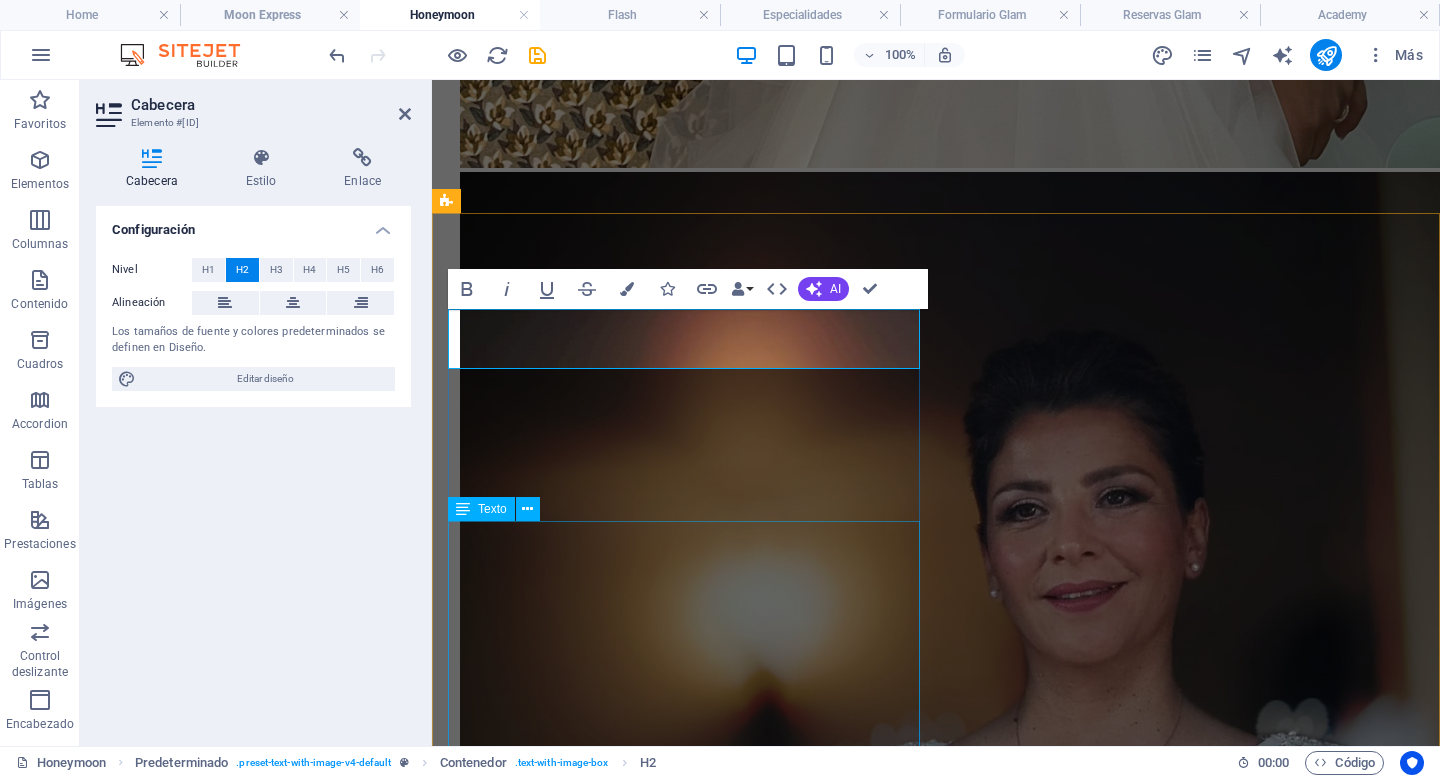 click on "¿Cómo quieres verte ese día? Déjame ayudarte con el look que deseas llevar. Puede ser natural, iluminado, intenso, o si lo tuyo son los brillos, el glitter siempre será una excelente opción. ¿¡Y para que hablar de pestañas postizas!? Eres amante del maquillaje y las nuevas tendencias y te gustaría lucir una piel jugosa gracias al strobing; quieres definir tu rostro con un contouring; o te atreves a mezclar técnicas y colores." at bounding box center [936, 8229] 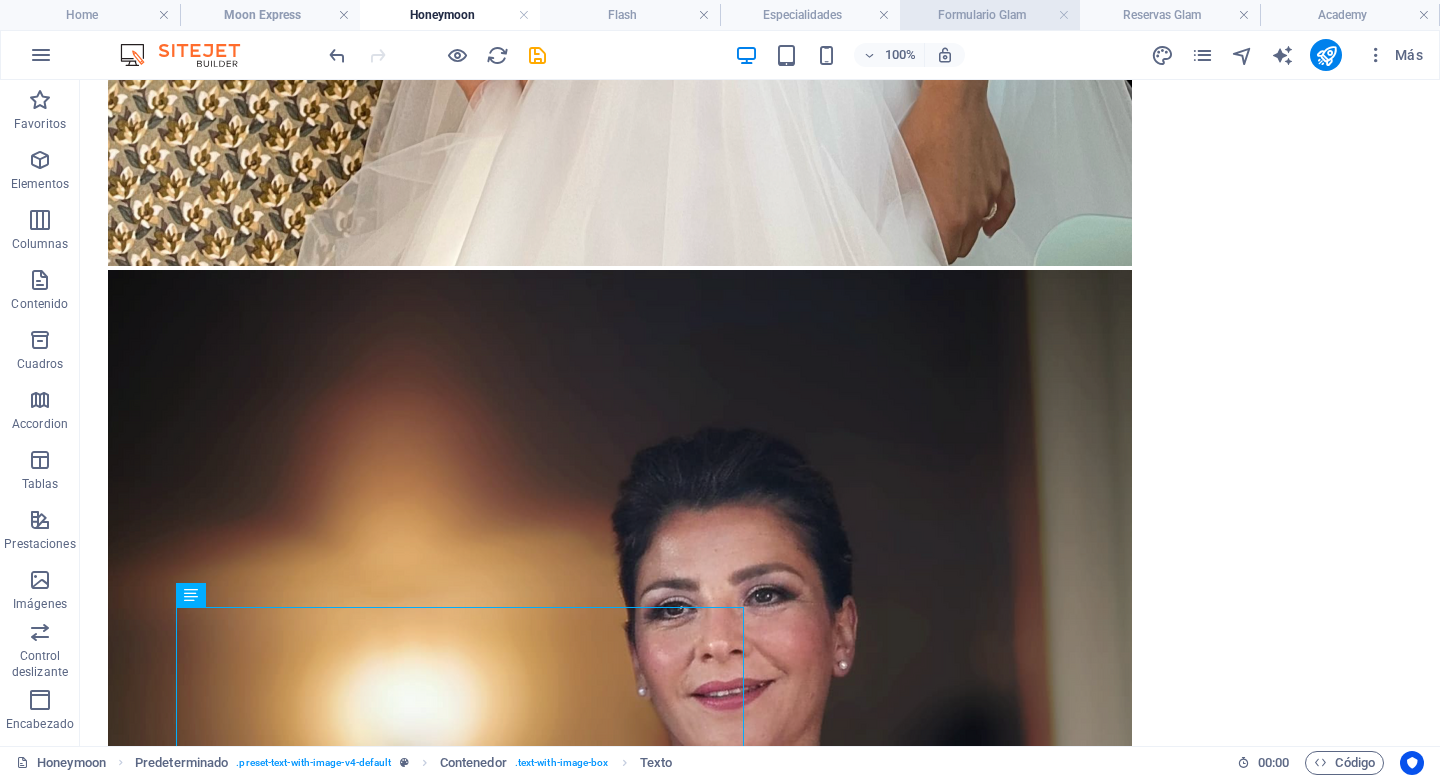 scroll, scrollTop: 3160, scrollLeft: 0, axis: vertical 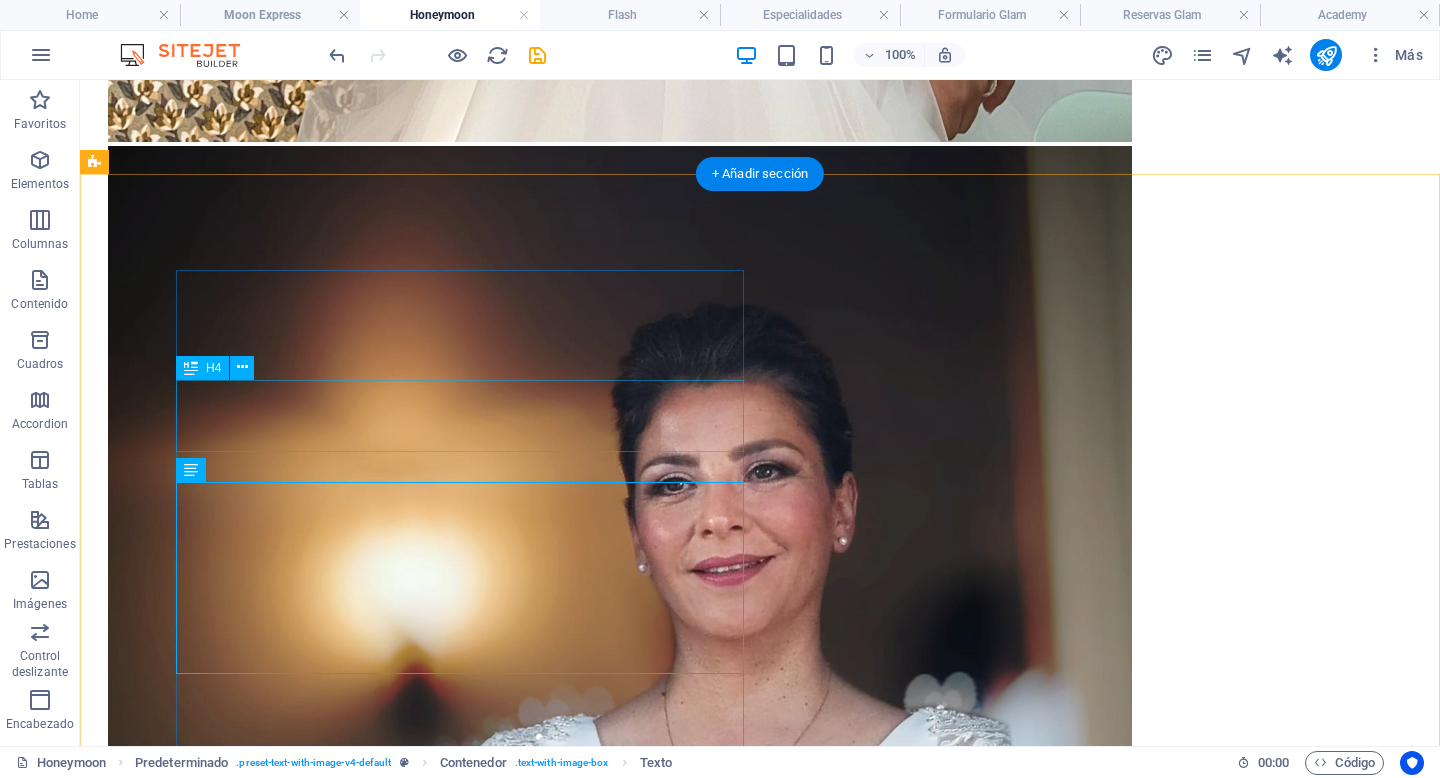 click on "¡No temas en mostrar una nueva versión!" at bounding box center [760, 7988] 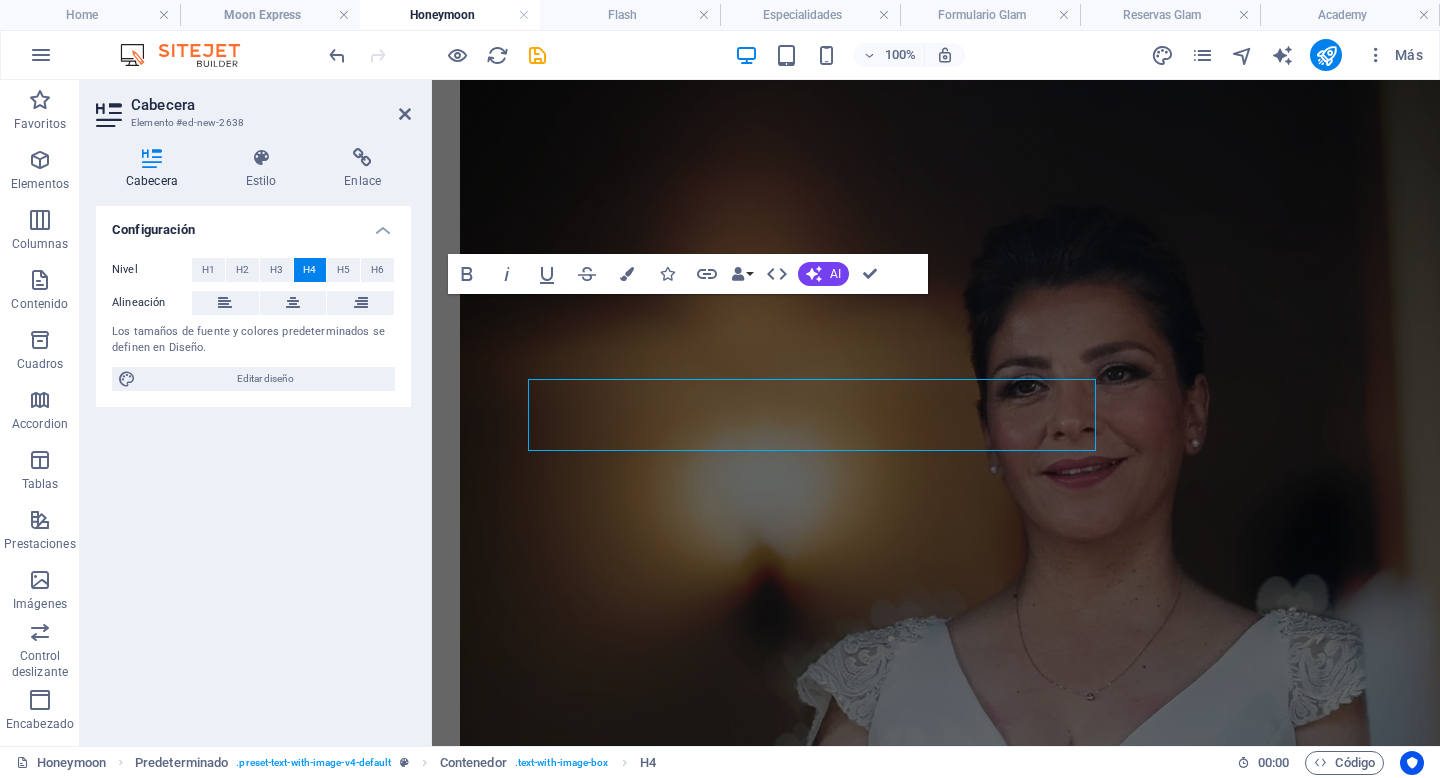 scroll, scrollTop: 3286, scrollLeft: 0, axis: vertical 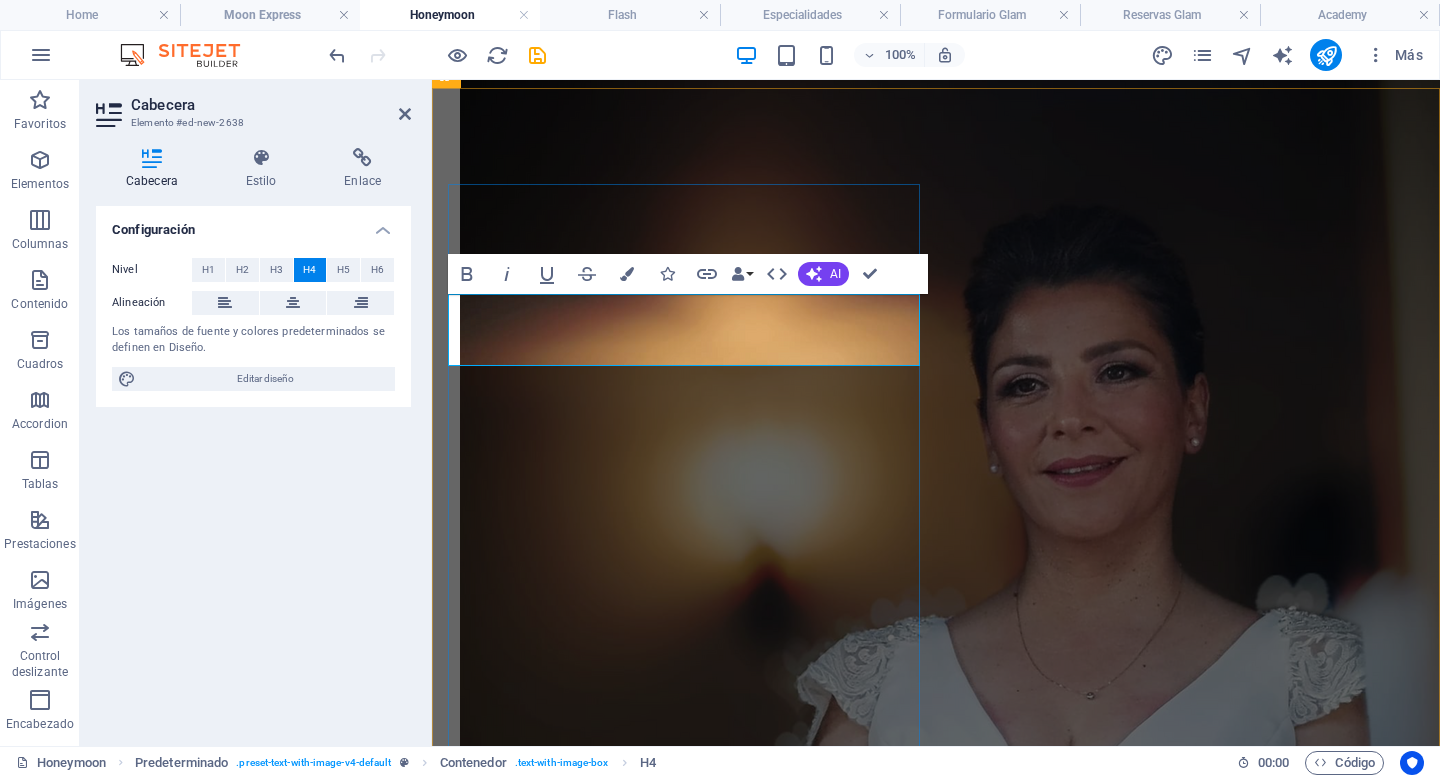 click on "El maquillaje también es para el novio" at bounding box center (936, 7924) 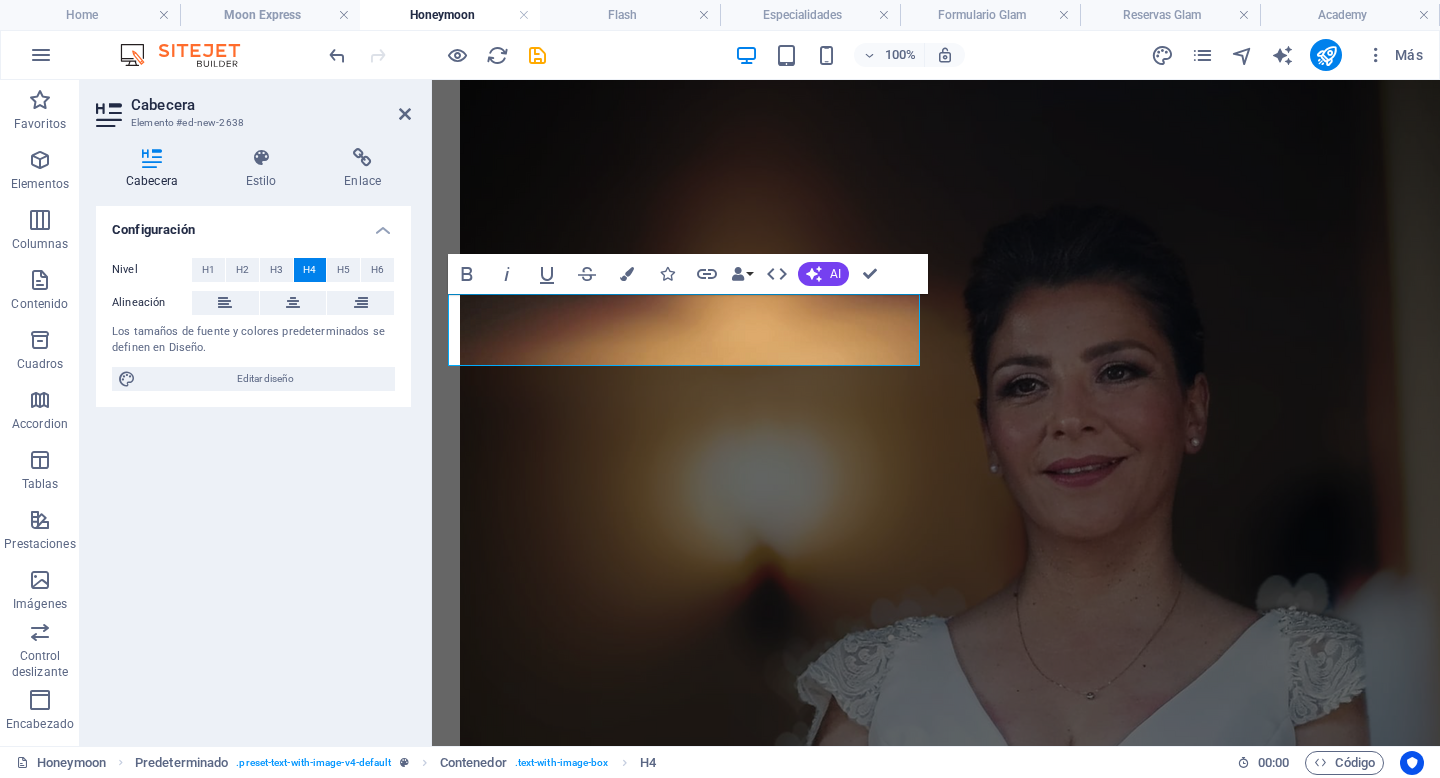 click on "Configuración Nivel H1 H2 H3 H4 H5 H6 Alineación Los tamaños de fuente y colores predeterminados se definen en Diseño. Editar diseño" at bounding box center [253, 468] 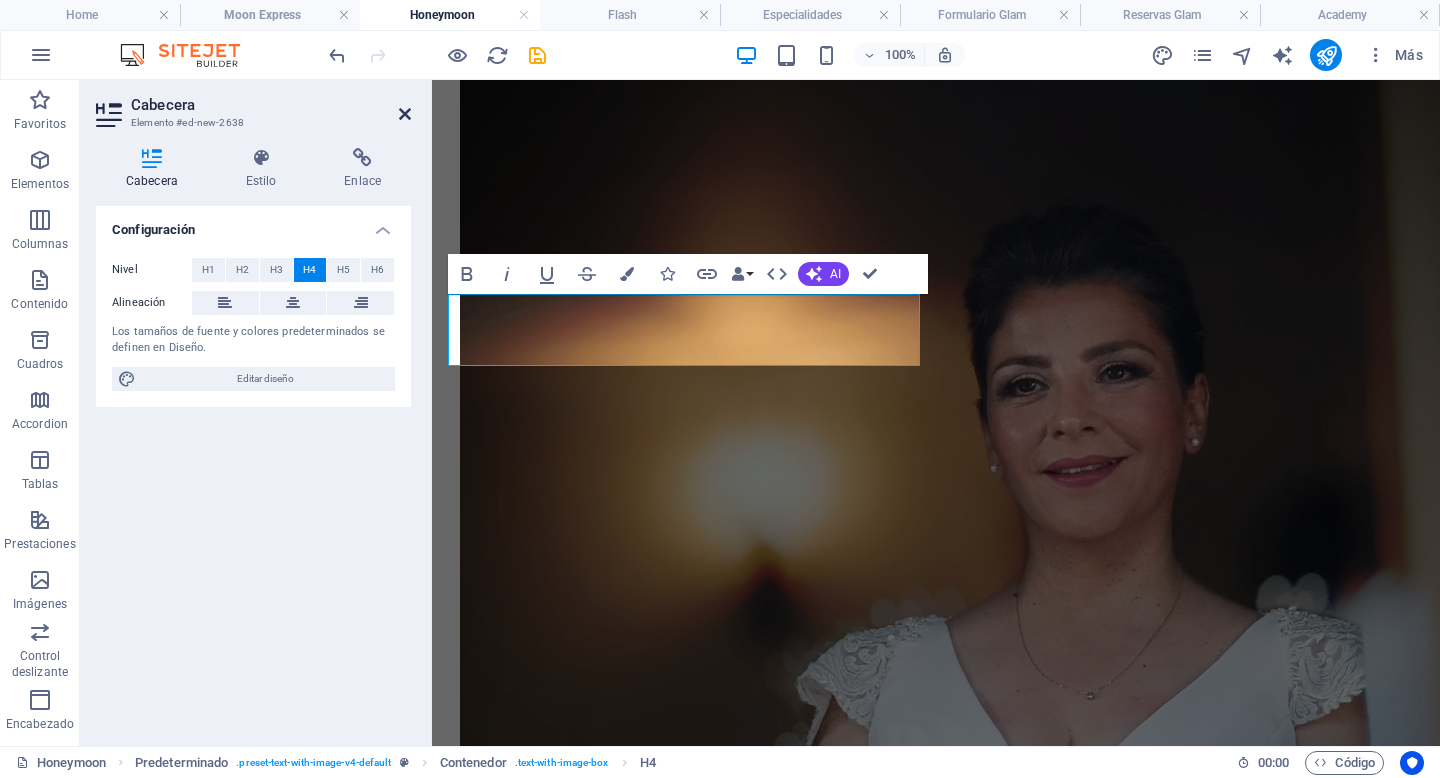 click at bounding box center [405, 114] 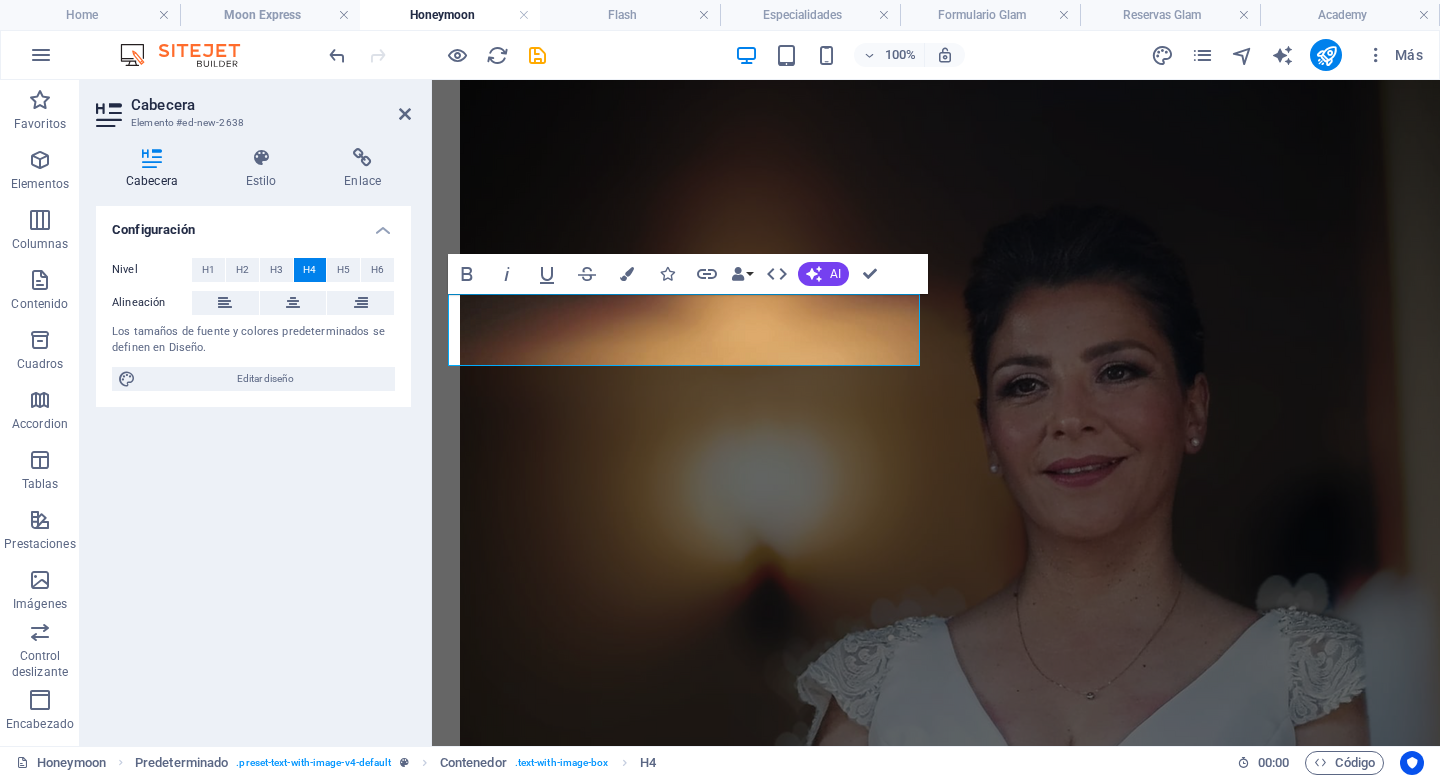 scroll, scrollTop: 3285, scrollLeft: 0, axis: vertical 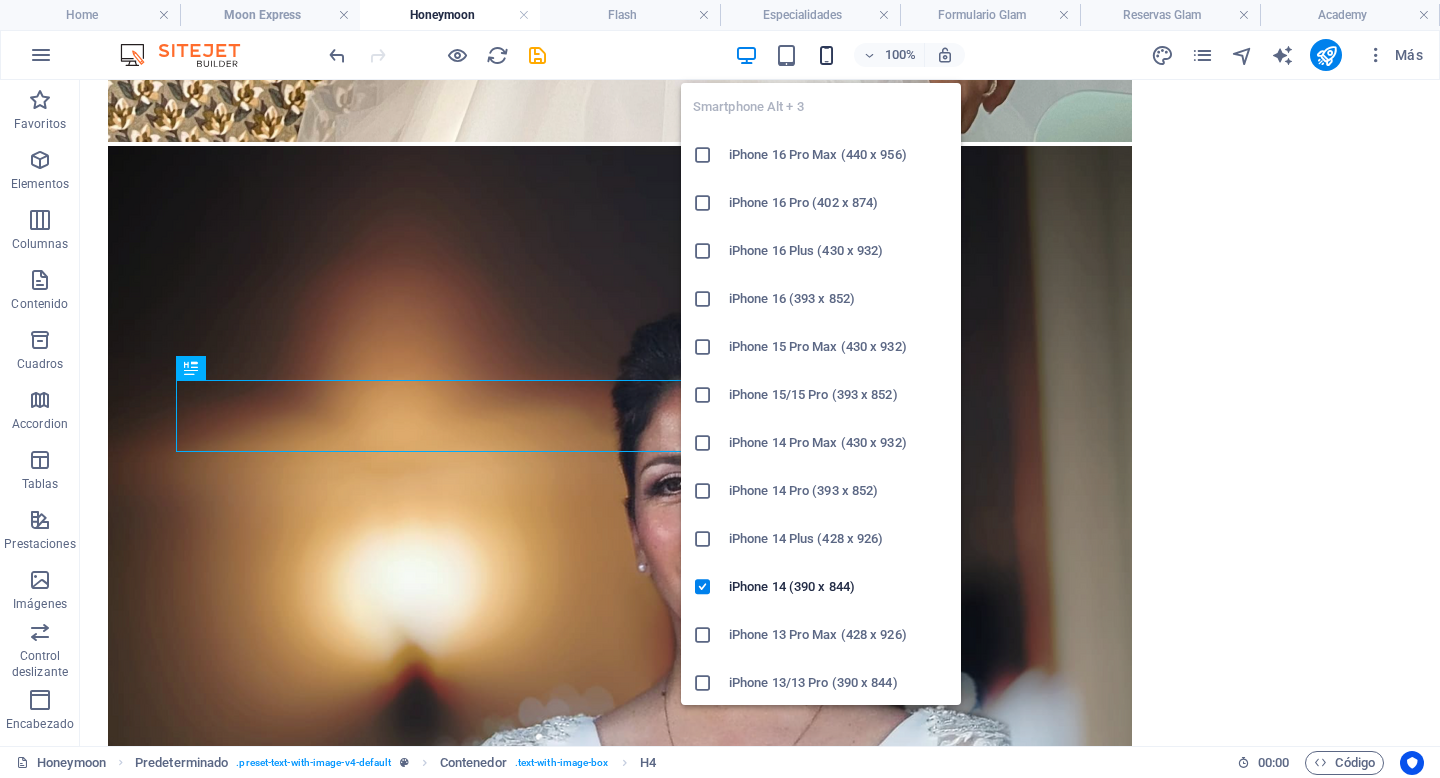 click at bounding box center (826, 55) 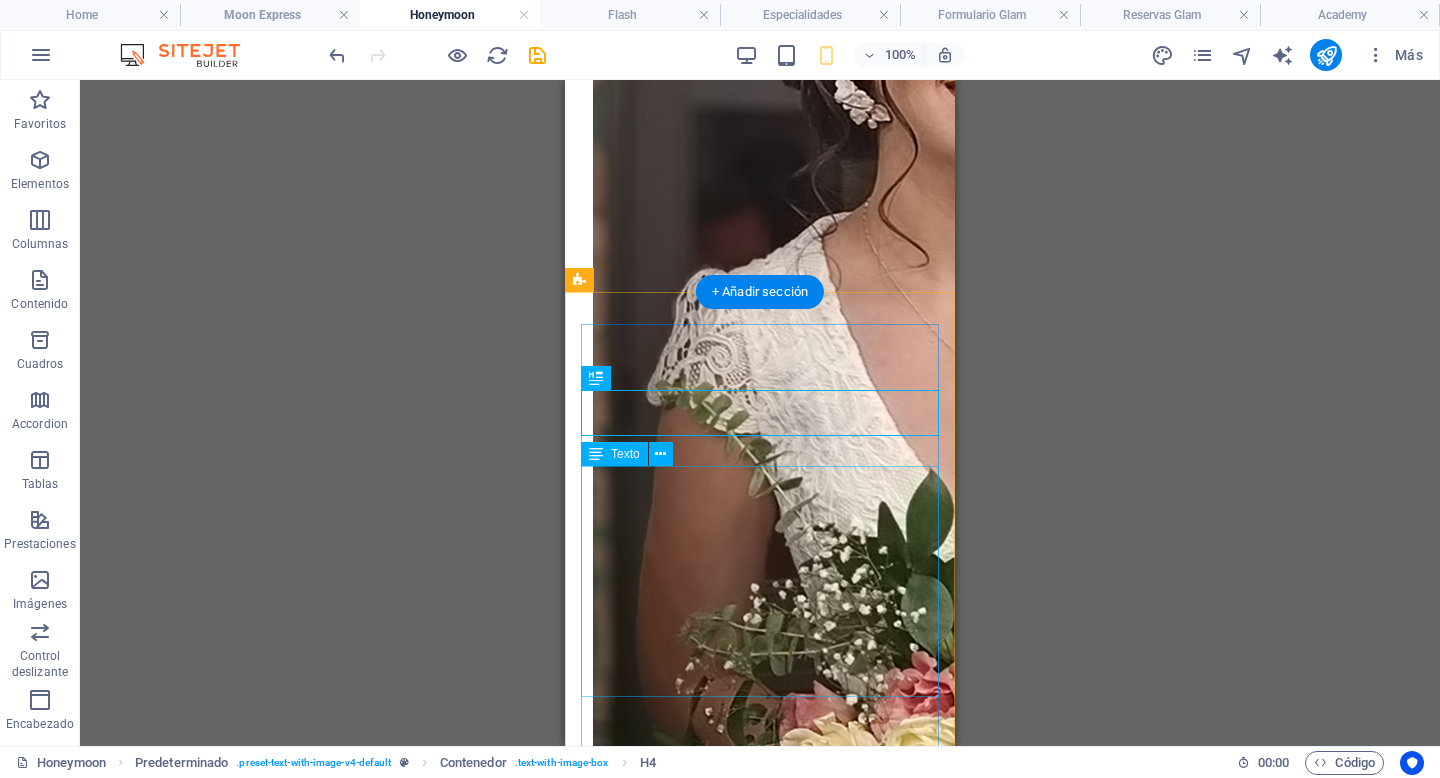 click on "¿Cómo quieres verte ese día? Déjame ayudarte con el look que deseas llevar. Puede ser natural, iluminado, intenso, o si lo tuyo son los brillos, el glitter siempre será una excelente opción. ¿¡Y para que hablar de pestañas postizas!? Eres amante del maquillaje y las nuevas tendencias y te gustaría lucir una piel jugosa gracias al strobing; quieres definir tu rostro con un contouring; o te atreves a mezclar técnicas y colores." at bounding box center [760, 6436] 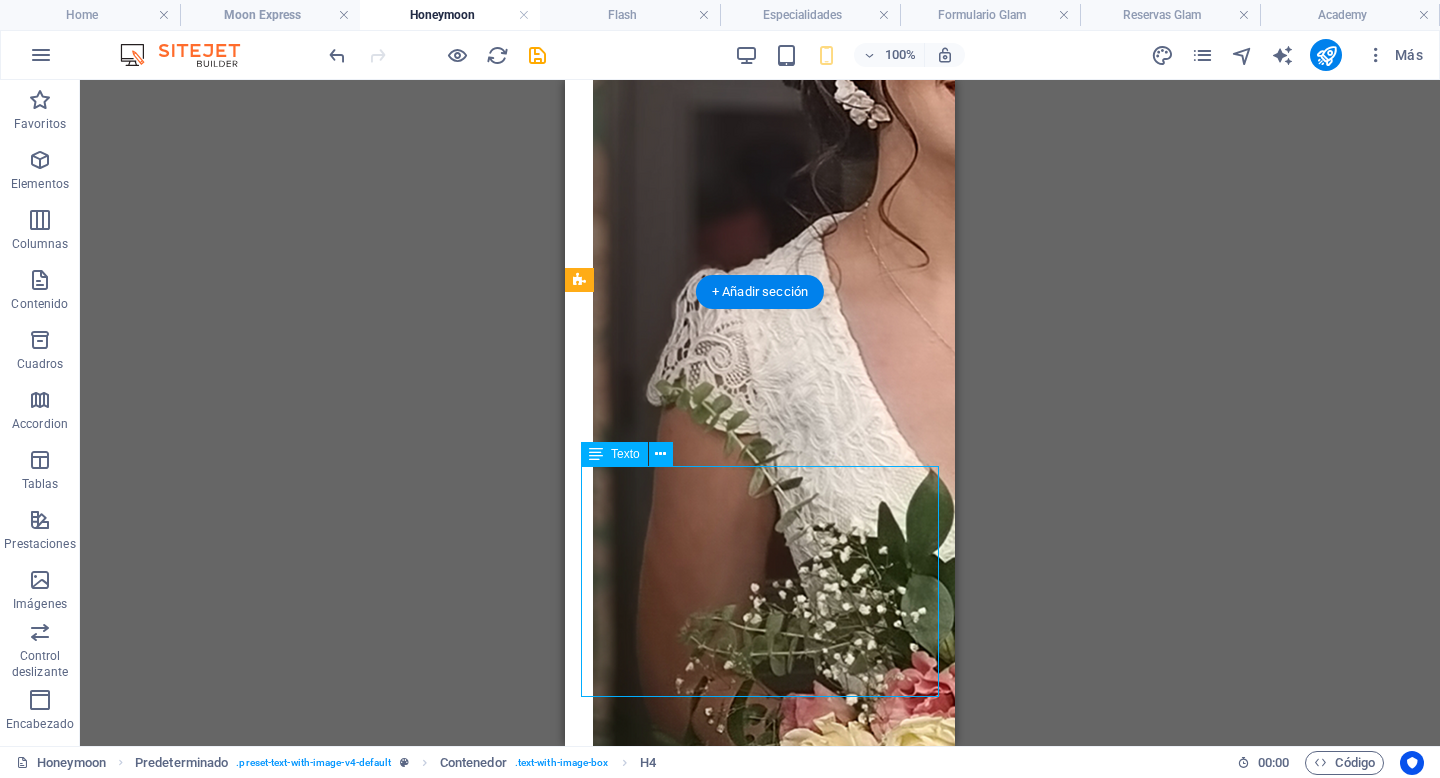 click on "¿Cómo quieres verte ese día? Déjame ayudarte con el look que deseas llevar. Puede ser natural, iluminado, intenso, o si lo tuyo son los brillos, el glitter siempre será una excelente opción. ¿¡Y para que hablar de pestañas postizas!? Eres amante del maquillaje y las nuevas tendencias y te gustaría lucir una piel jugosa gracias al strobing; quieres definir tu rostro con un contouring; o te atreves a mezclar técnicas y colores." at bounding box center (760, 6436) 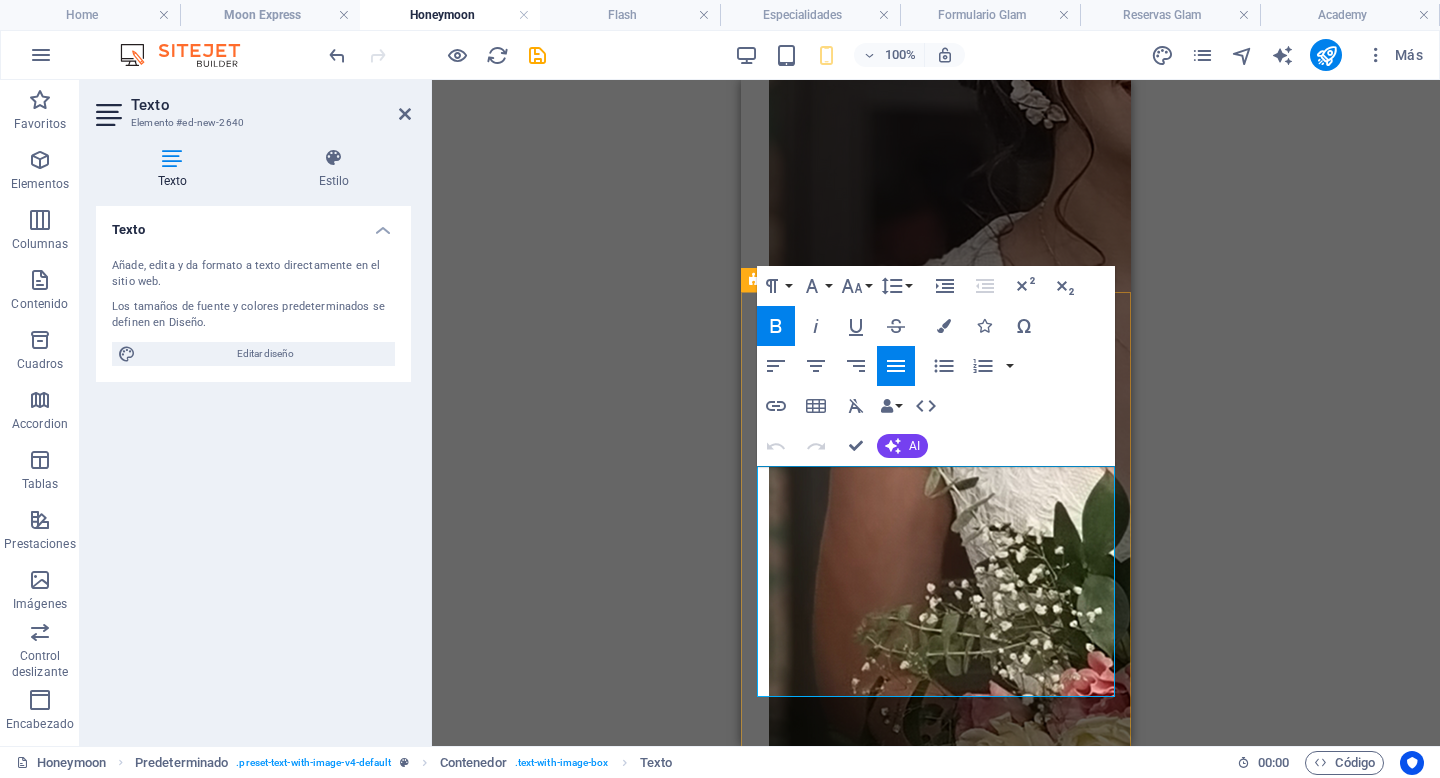 drag, startPoint x: 916, startPoint y: 510, endPoint x: 744, endPoint y: 476, distance: 175.32826 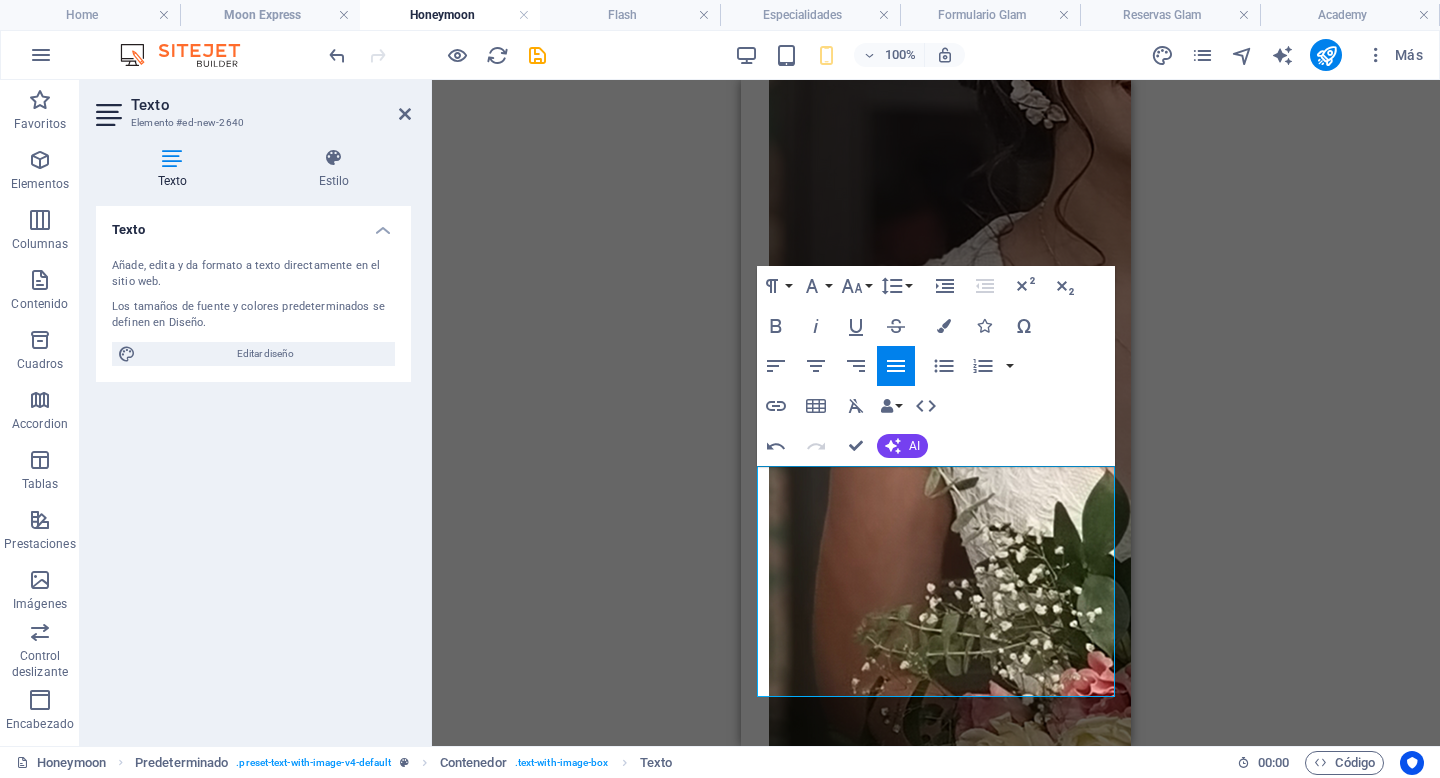 drag, startPoint x: 974, startPoint y: 499, endPoint x: 694, endPoint y: 468, distance: 281.71085 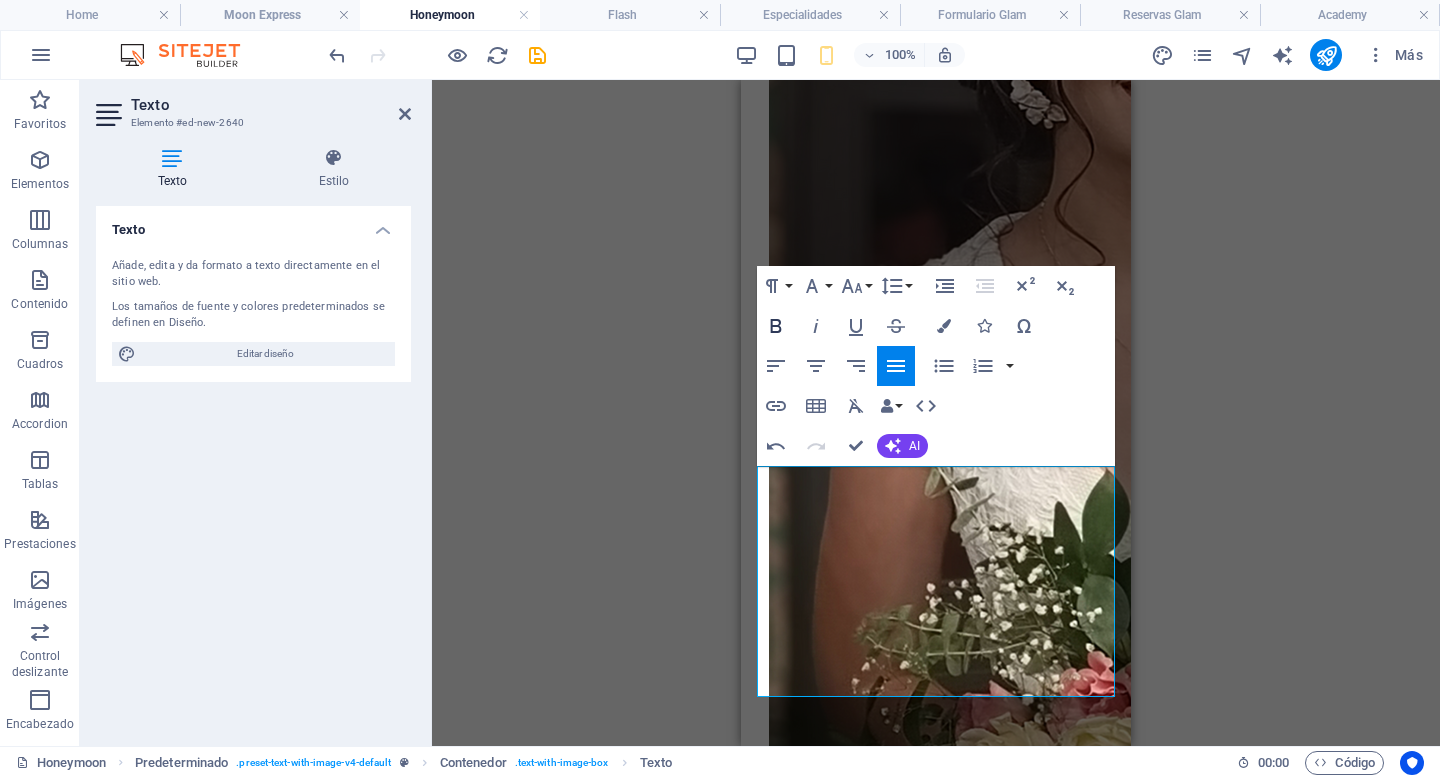 click 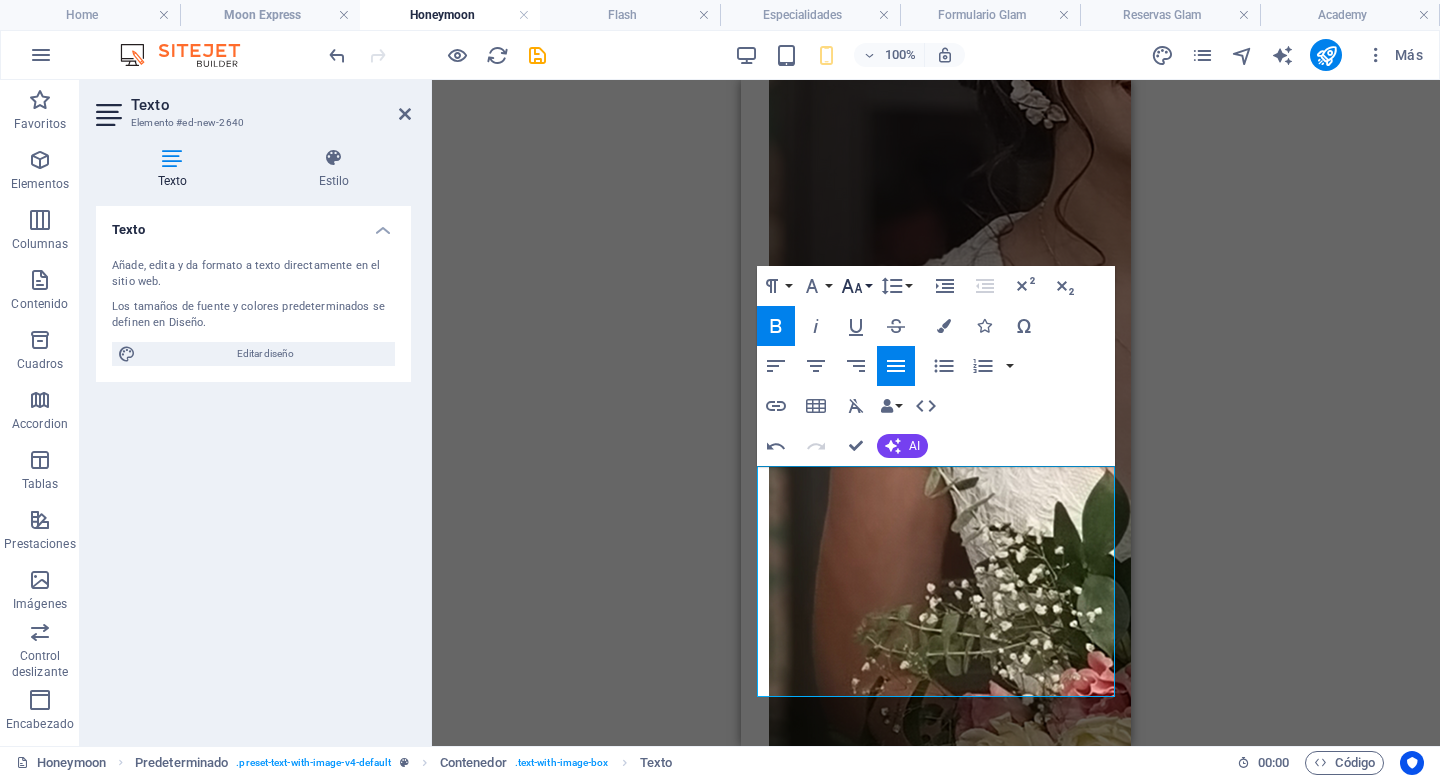 click 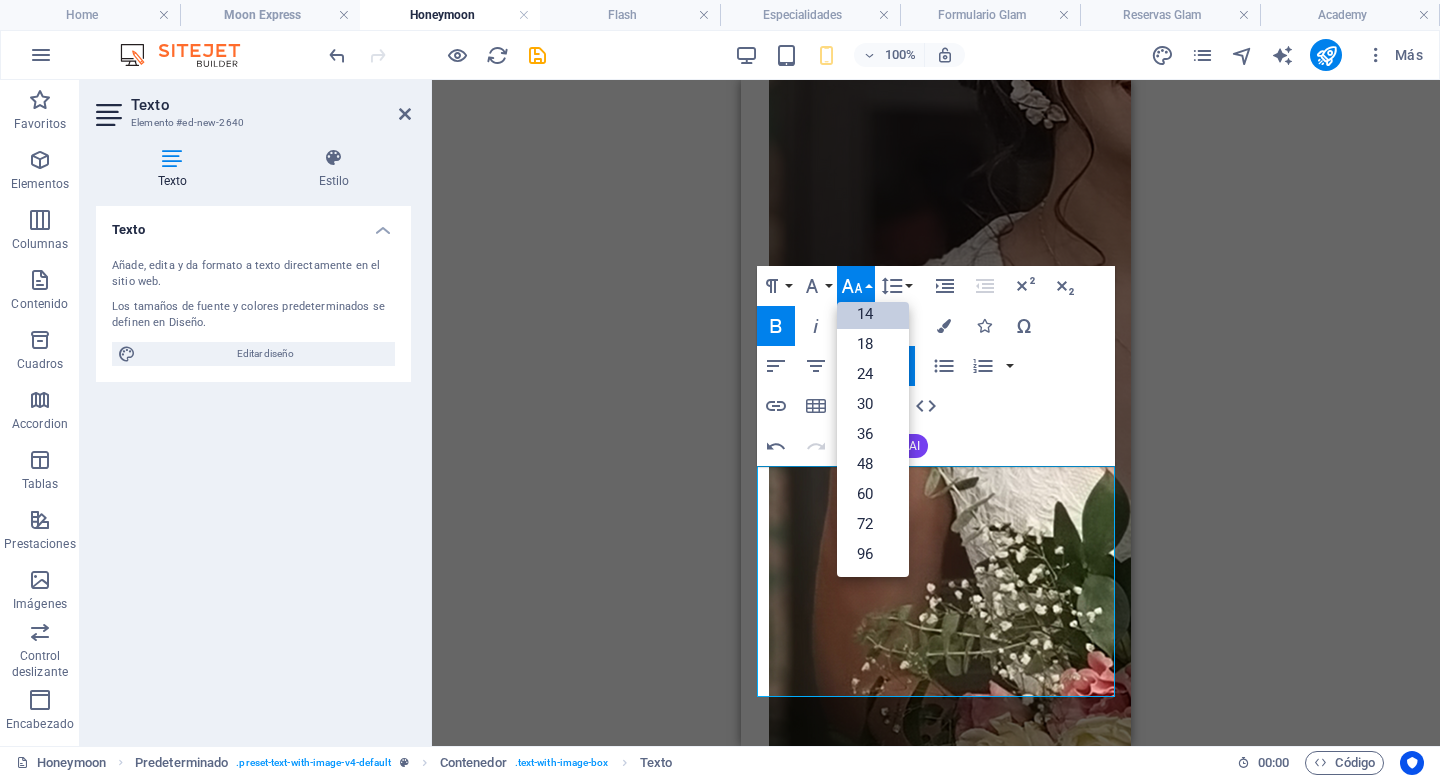 scroll, scrollTop: 161, scrollLeft: 0, axis: vertical 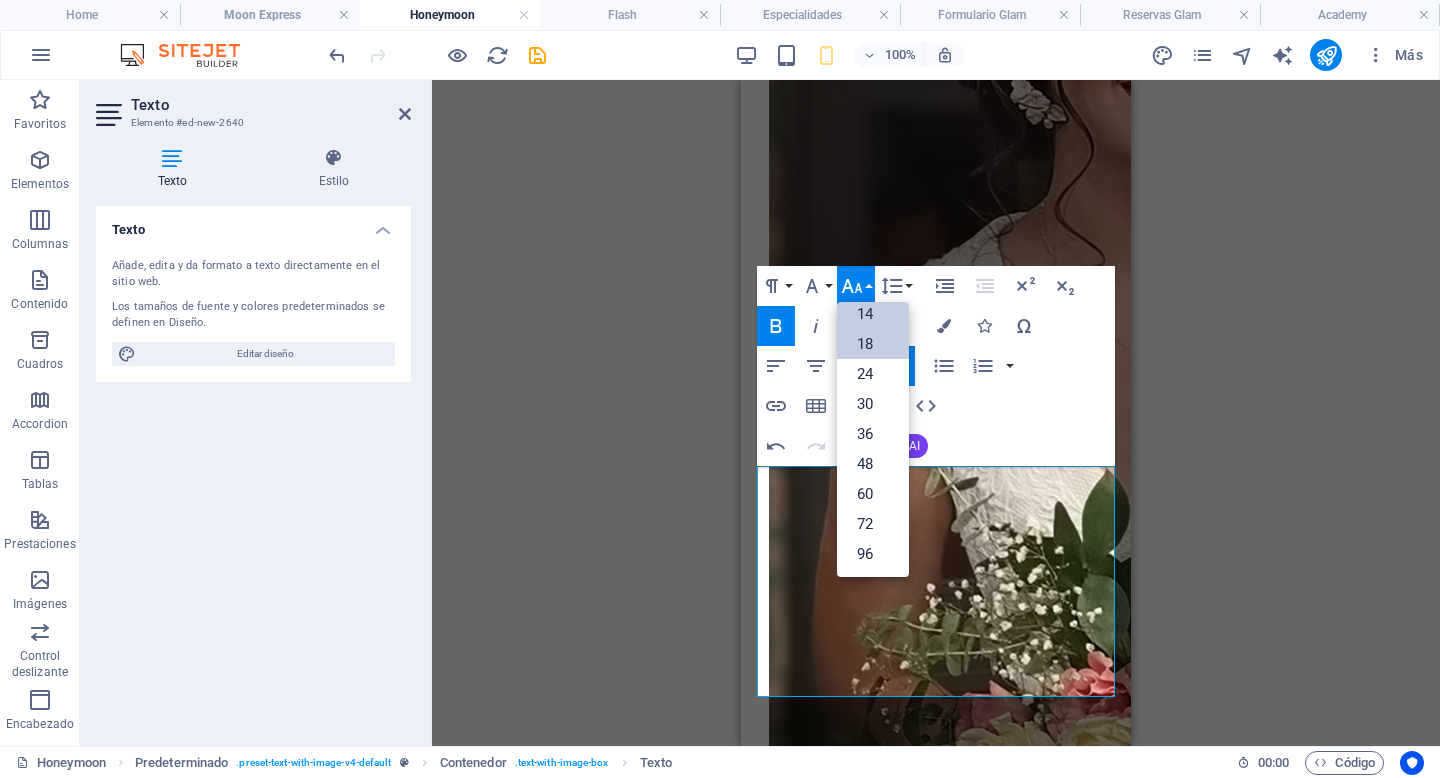 click on "18" at bounding box center [873, 344] 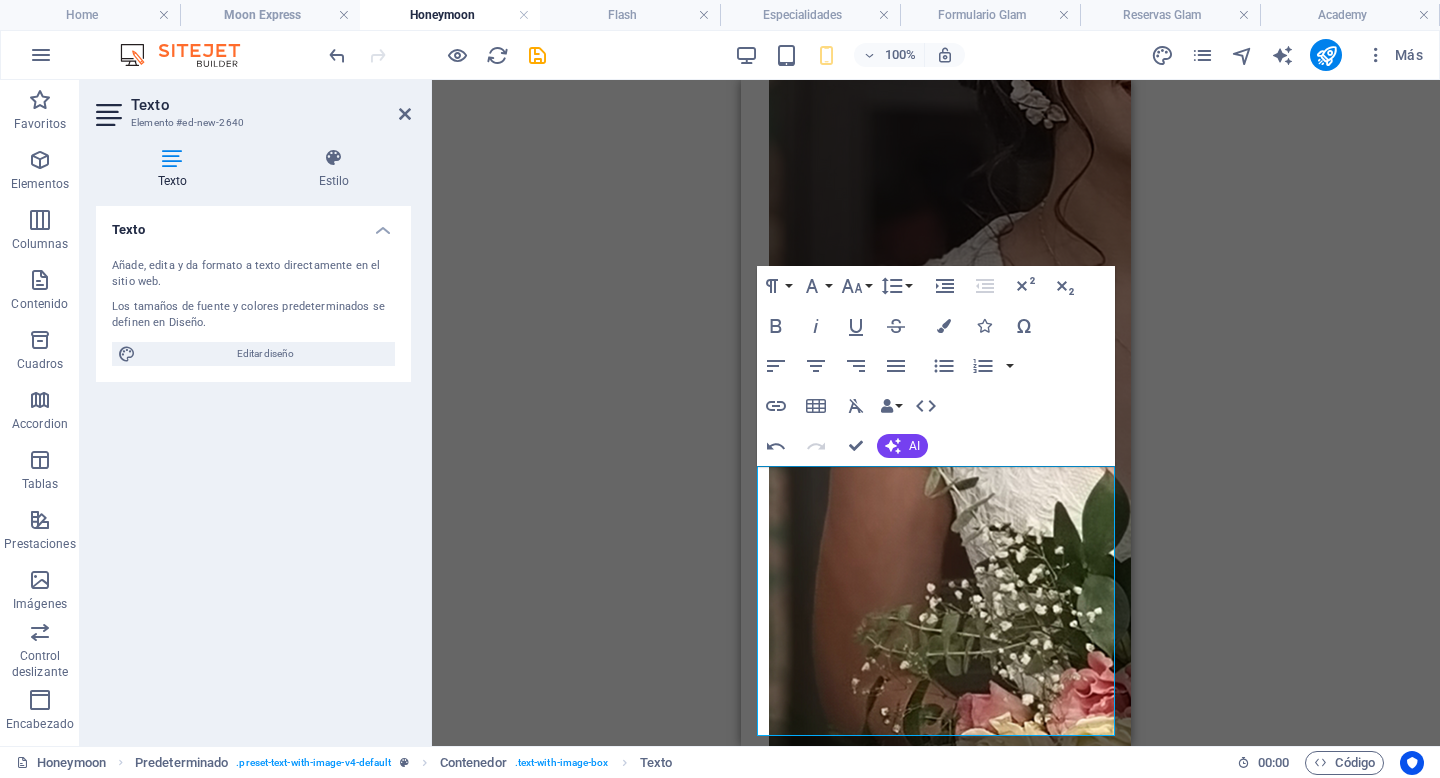click on "Arrastra aquí para reemplazar el contenido existente. Si quieres crear un elemento nuevo, pulsa “Ctrl”.
H1   Banner   Contenedor   Referencia   Predeterminado   Imagen   Texto   Contenedor   H5   Texto   Separador   Botón   3 columnas   Contenedor   Imagen   Contenedor   Separador   Contenedor   Callout   H2   Separador   Texto   Contenedor   Imagen   Contenedor   Contenedor   Imagen   Contenedor   3 columnas   Contenedor   Imagen   Contenedor   Contenedor   Imagen   Contenedor   Contenedor   Imagen   Contenedor   Contenedor   H2   H5   Botón   Callout   Predeterminado   Predeterminado   Contenedor   Separador   Predeterminado   Contenedor   Predeterminado   Contenedor   H2   Separador   H4   Separador   Texto   Separador   Botón   Predeterminado   Contenedor   Separador   Texto   Contenedor   H2   H5   Imagen   Imagen amplia con texto   Predeterminado   Texto   Contenedor   Contenedor   H2   Contenedor   Marcador   Contenedor   Predeterminado   Contenedor" at bounding box center (936, 413) 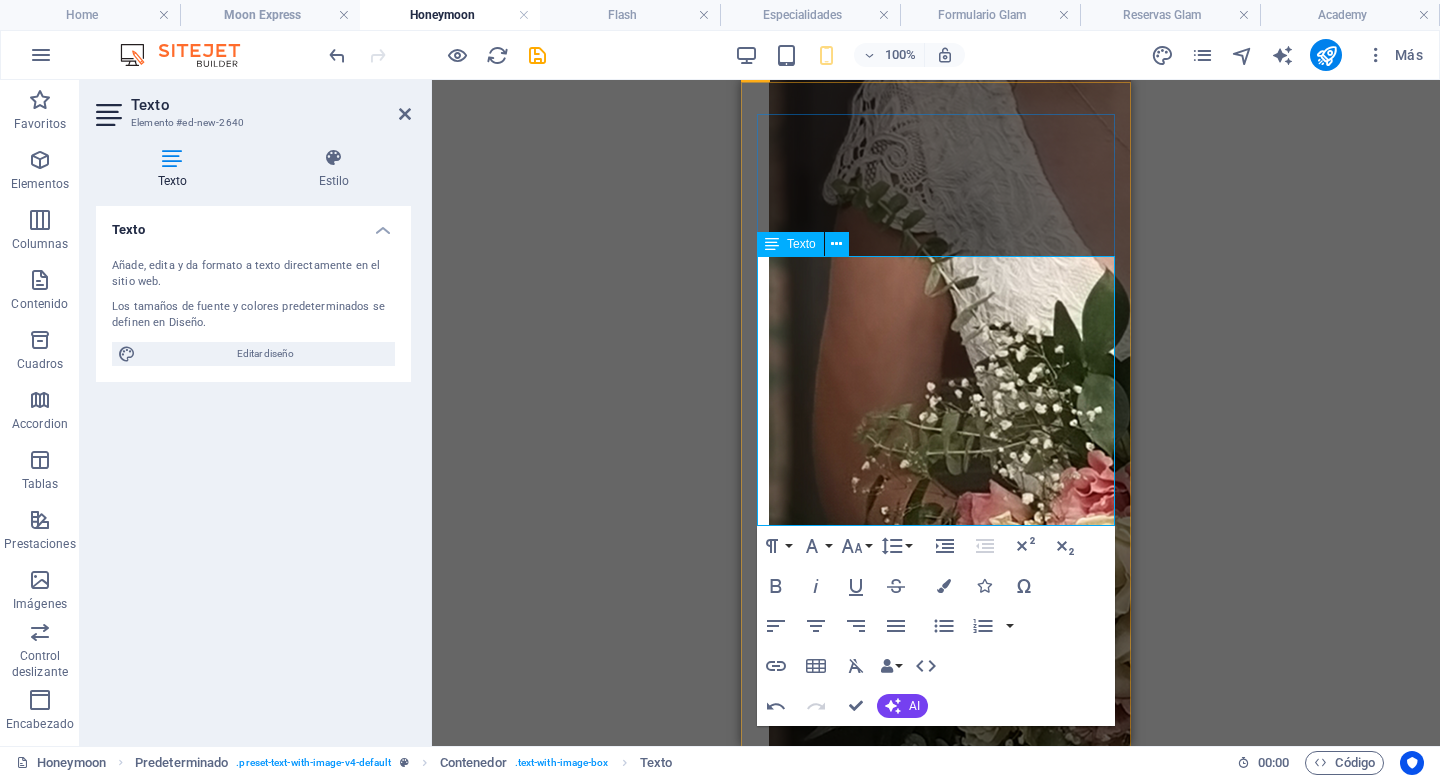 scroll, scrollTop: 5122, scrollLeft: 0, axis: vertical 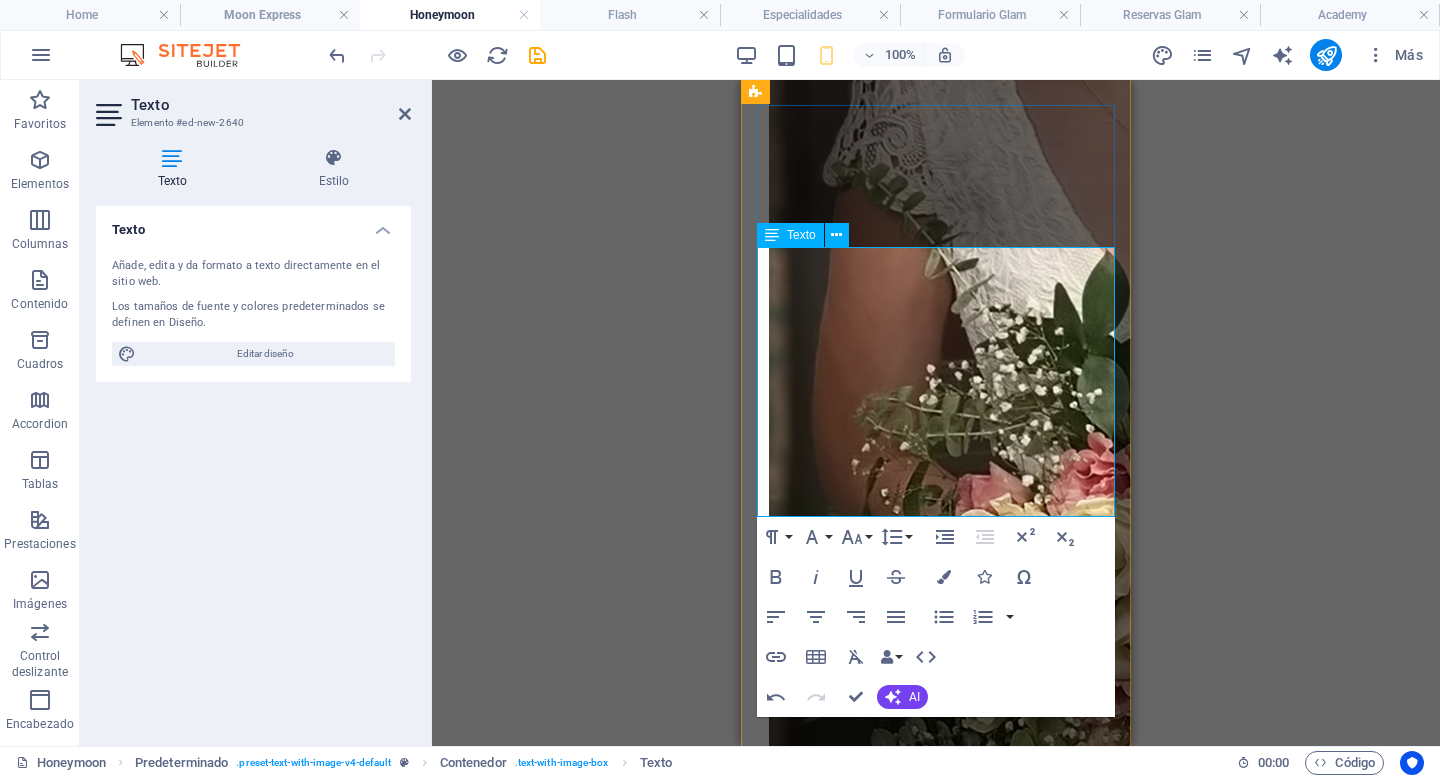 click on "Eres amante del maquillaje y las nuevas tendencias y te gustaría lucir una piel jugosa gracias al strobing; quieres definir tu rostro con un contouring; o te atreves a mezclar técnicas y colores." at bounding box center (936, 6318) 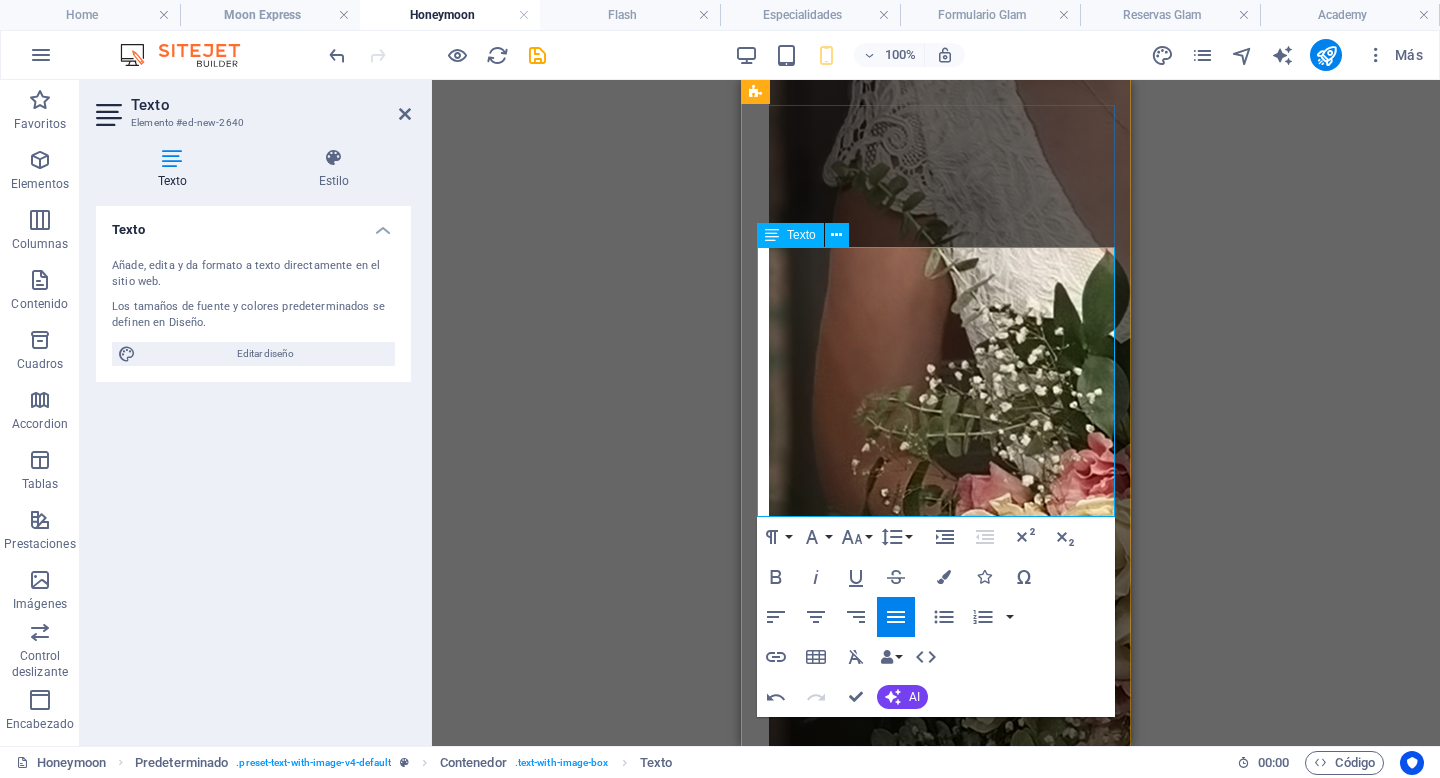 click on "Eres amante del maquillaje y las nuevas tendencias y te gustaría lucir una piel jugosa gracias al strobing; quieres definir tu rostro con un contouring; o te atreves a mezclar técnicas y colores." at bounding box center [936, 6318] 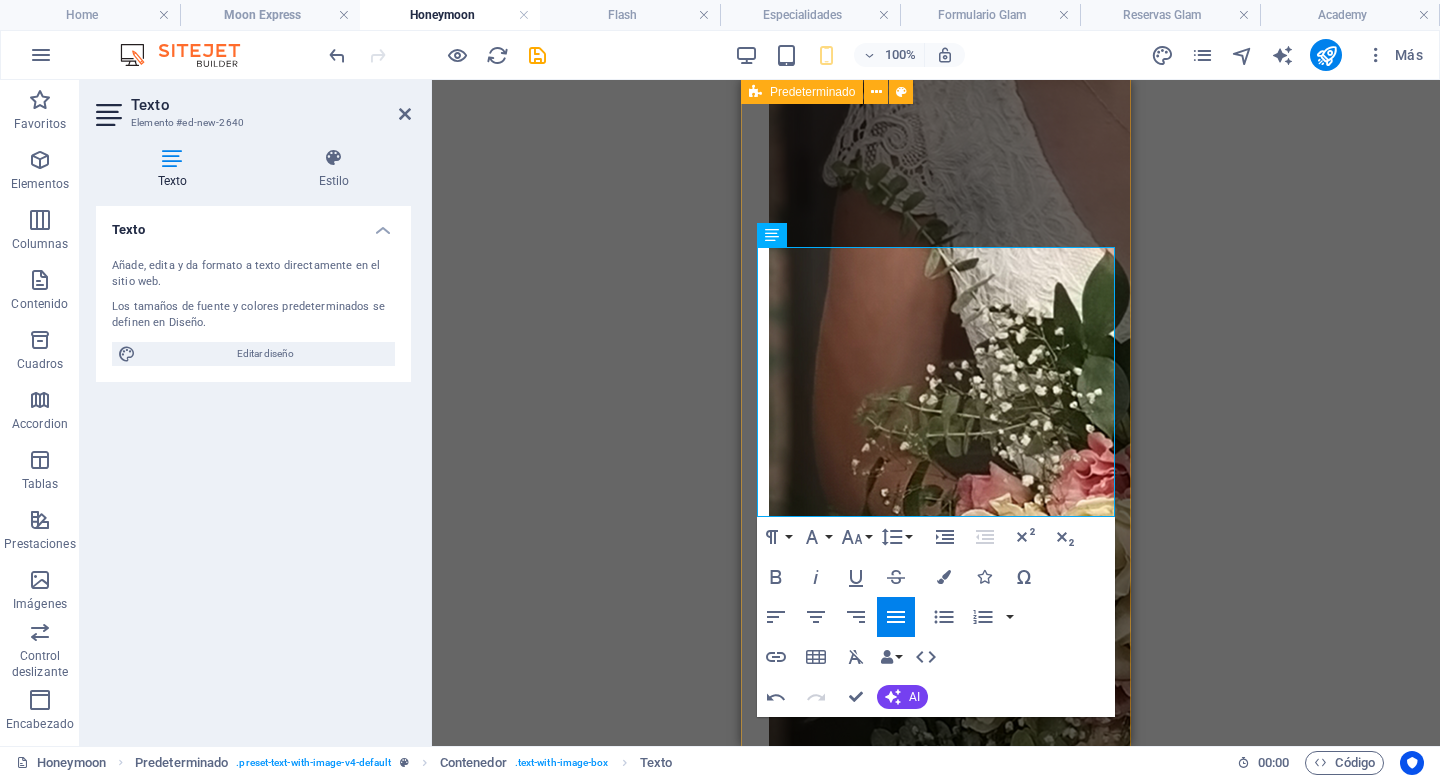 drag, startPoint x: 949, startPoint y: 504, endPoint x: 742, endPoint y: 348, distance: 259.20068 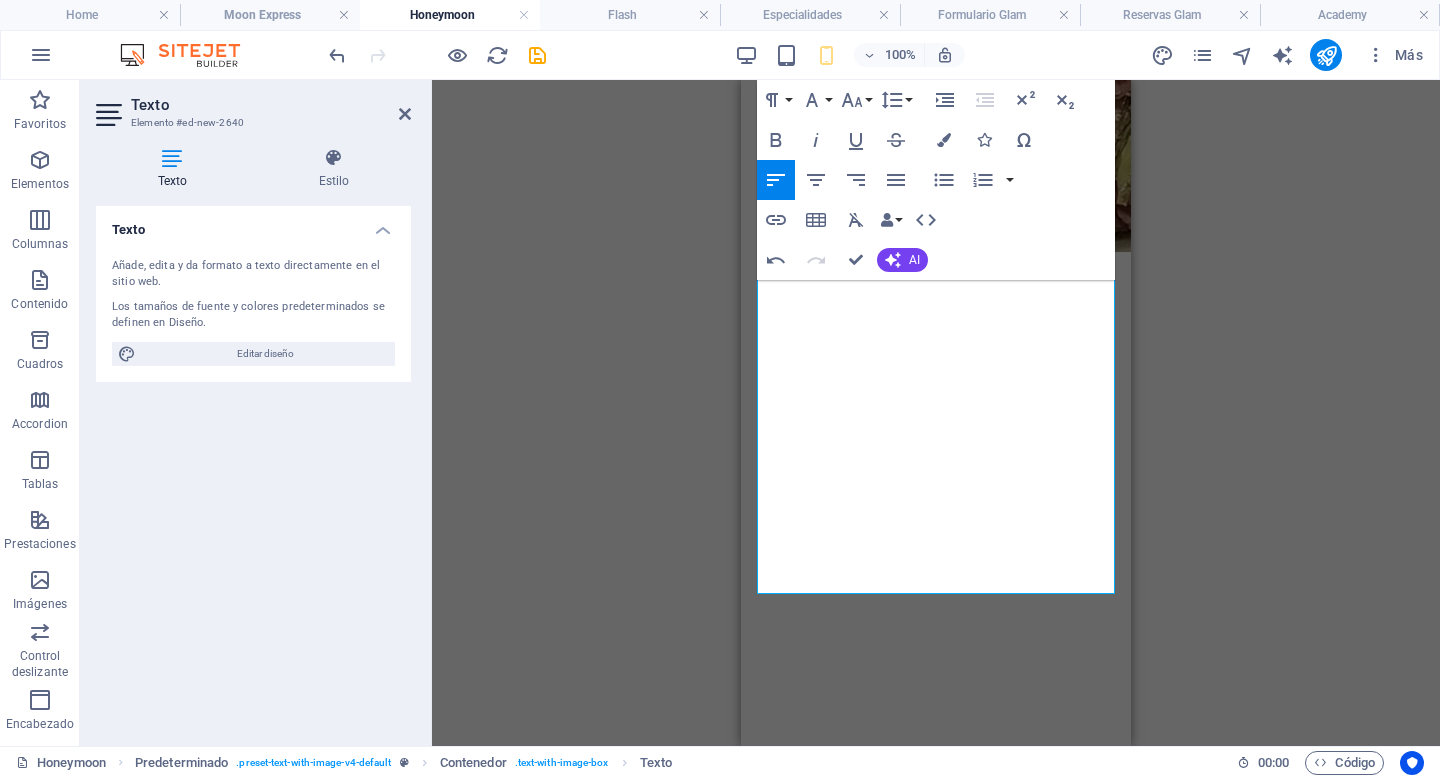 scroll, scrollTop: 5897, scrollLeft: 0, axis: vertical 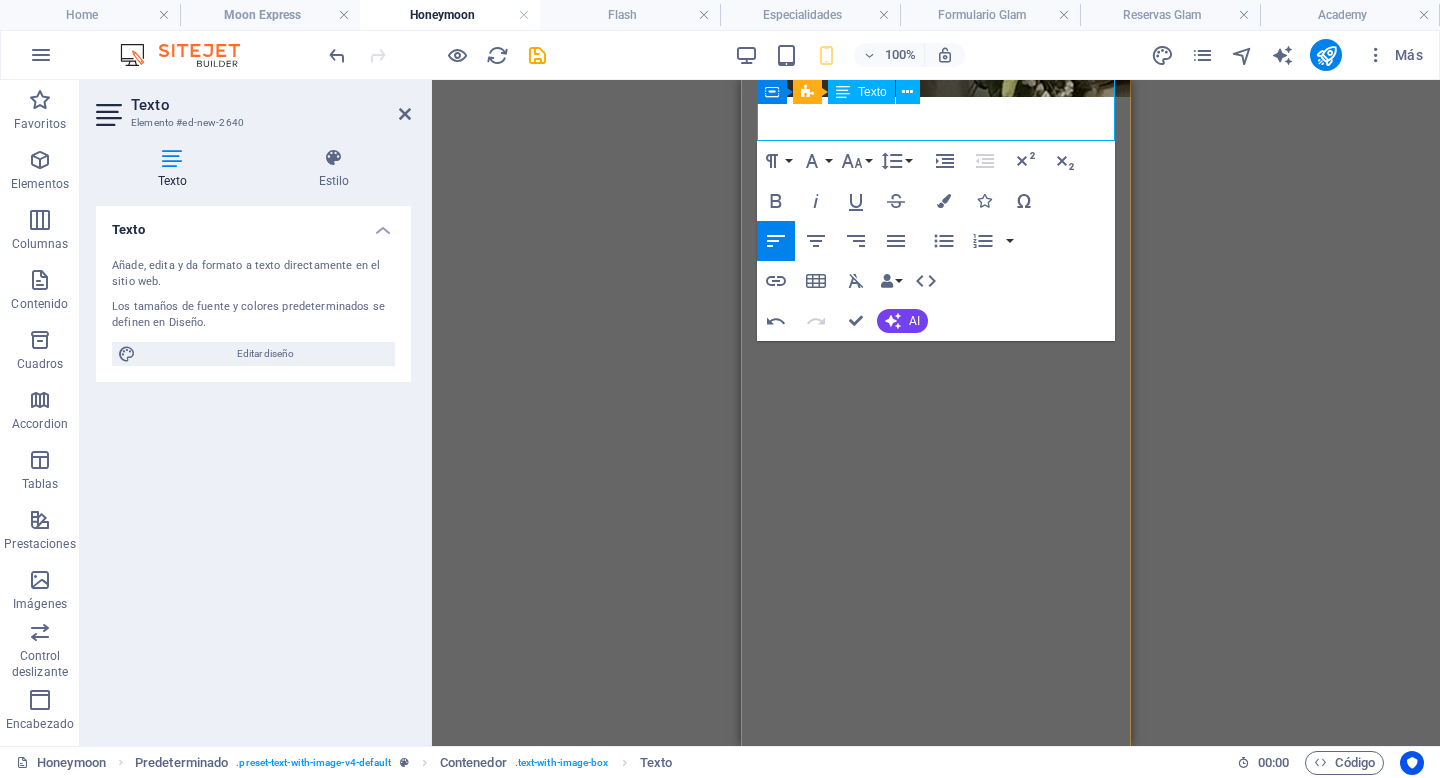 drag, startPoint x: 759, startPoint y: 343, endPoint x: 1048, endPoint y: 140, distance: 353.17136 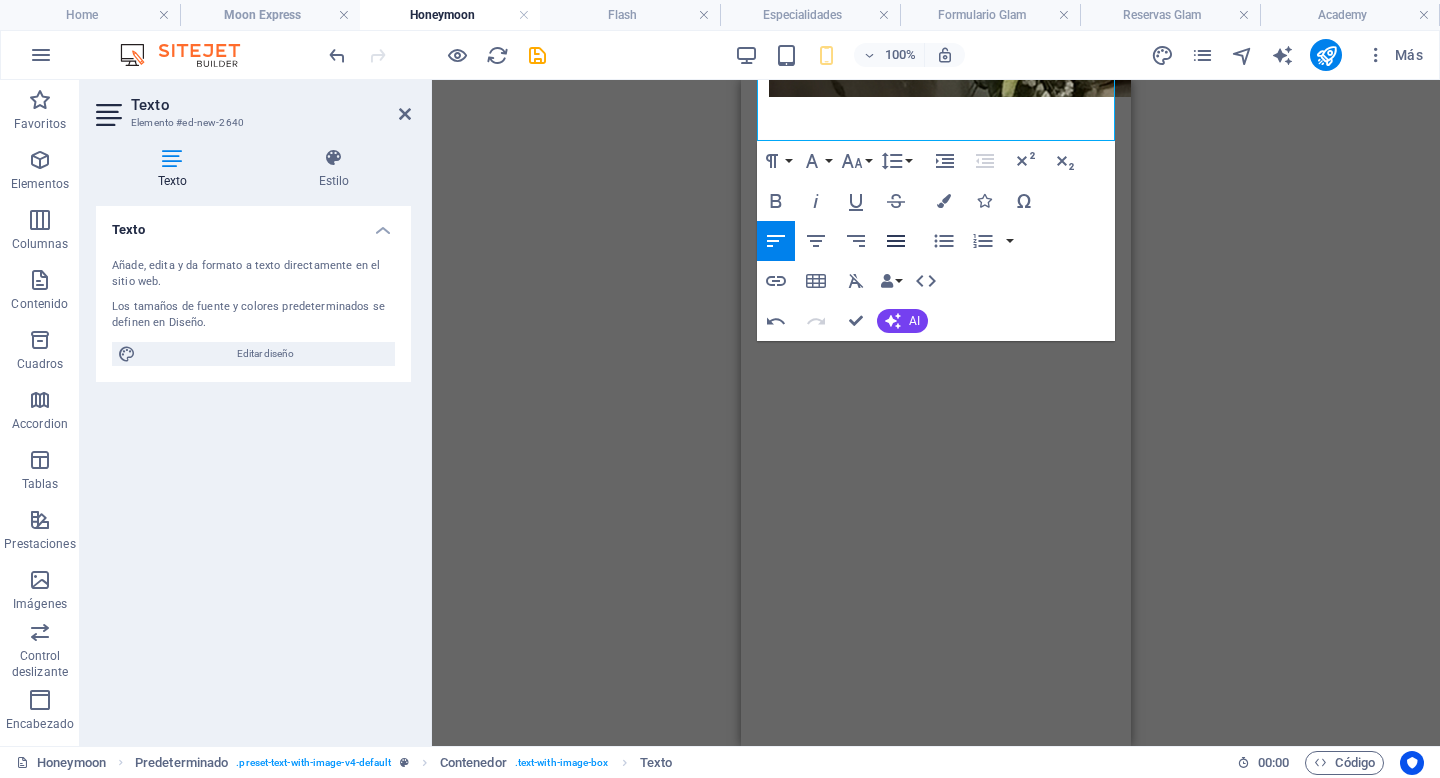 click 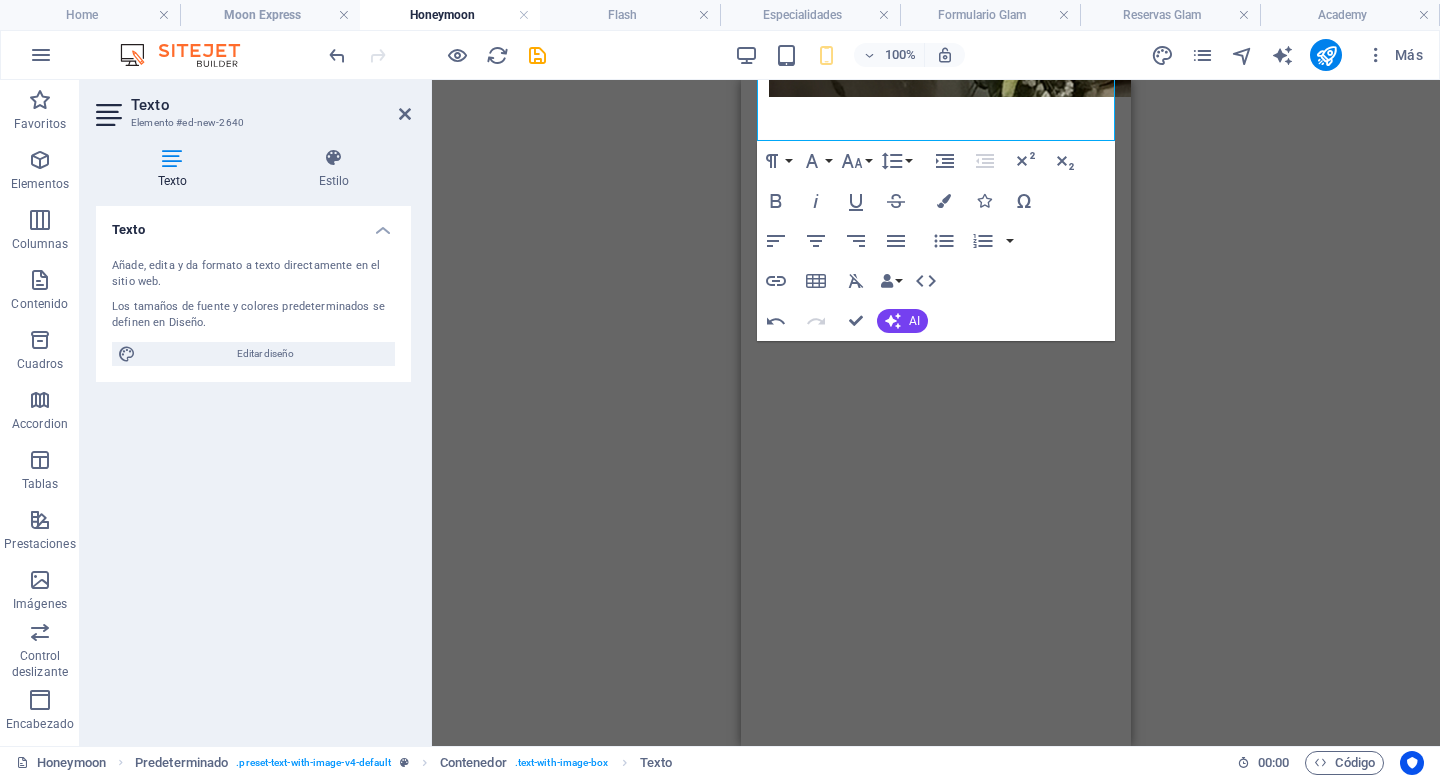 click on "Arrastra aquí para reemplazar el contenido existente. Si quieres crear un elemento nuevo, pulsa “Ctrl”.
H1   Banner   Contenedor   Referencia   Predeterminado   Imagen   Texto   Contenedor   H5   Texto   Separador   Botón   3 columnas   Contenedor   Imagen   Contenedor   Separador   Contenedor   Callout   H2   Separador   Texto   Contenedor   Imagen   Contenedor   Contenedor   Imagen   Contenedor   3 columnas   Contenedor   Imagen   Contenedor   Contenedor   Imagen   Contenedor   Contenedor   Imagen   Contenedor   Contenedor   H2   H5   Botón   Callout   Predeterminado   Predeterminado   Contenedor   Separador   Predeterminado   Contenedor   Predeterminado   Contenedor   H2   Separador   H4   Separador   Texto   Separador   Botón   Predeterminado   Contenedor   Separador   Texto   Contenedor   H2   H5   Imagen   Imagen amplia con texto   Predeterminado   Texto   Contenedor   Contenedor   H2   Contenedor   Marcador   Contenedor   Predeterminado   Contenedor" at bounding box center [936, 413] 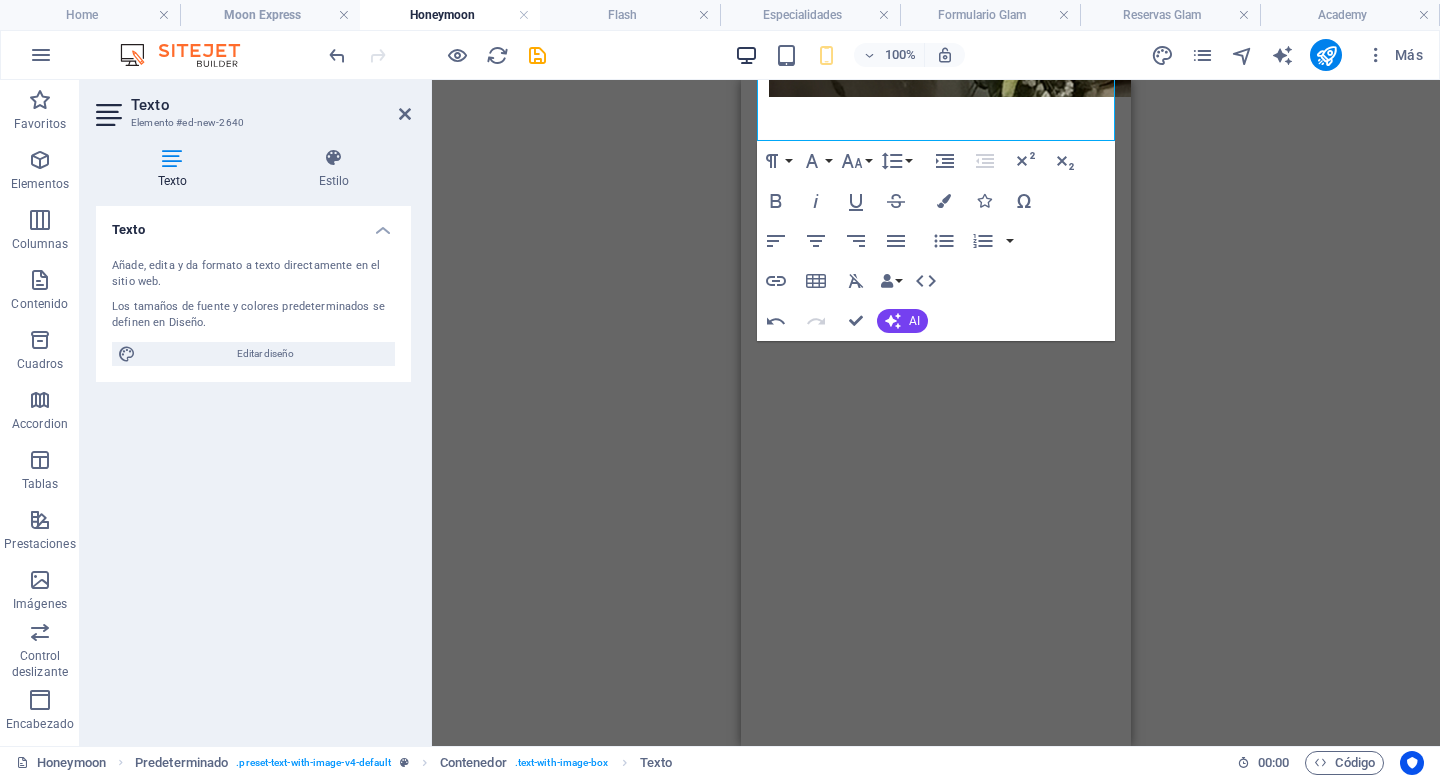 click at bounding box center [746, 55] 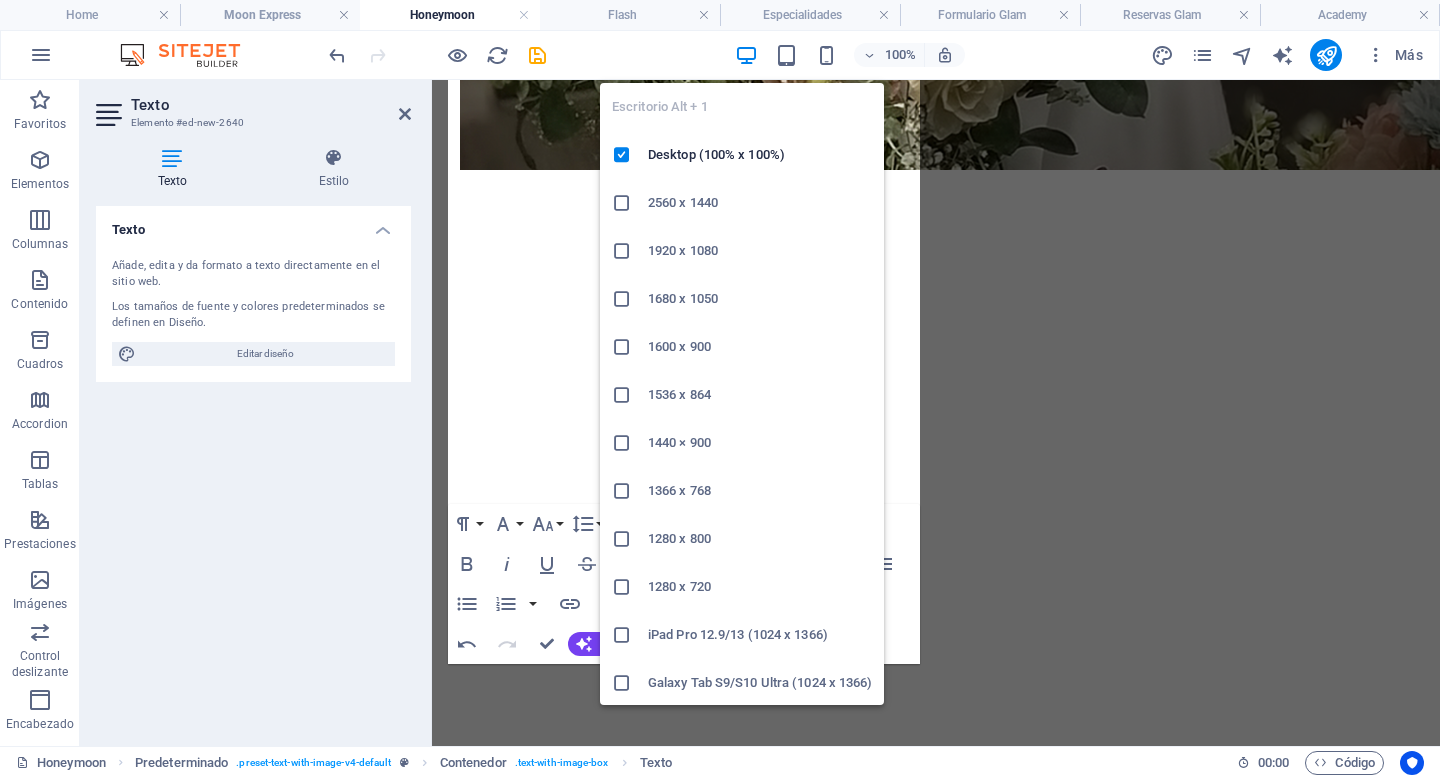 scroll, scrollTop: 3784, scrollLeft: 0, axis: vertical 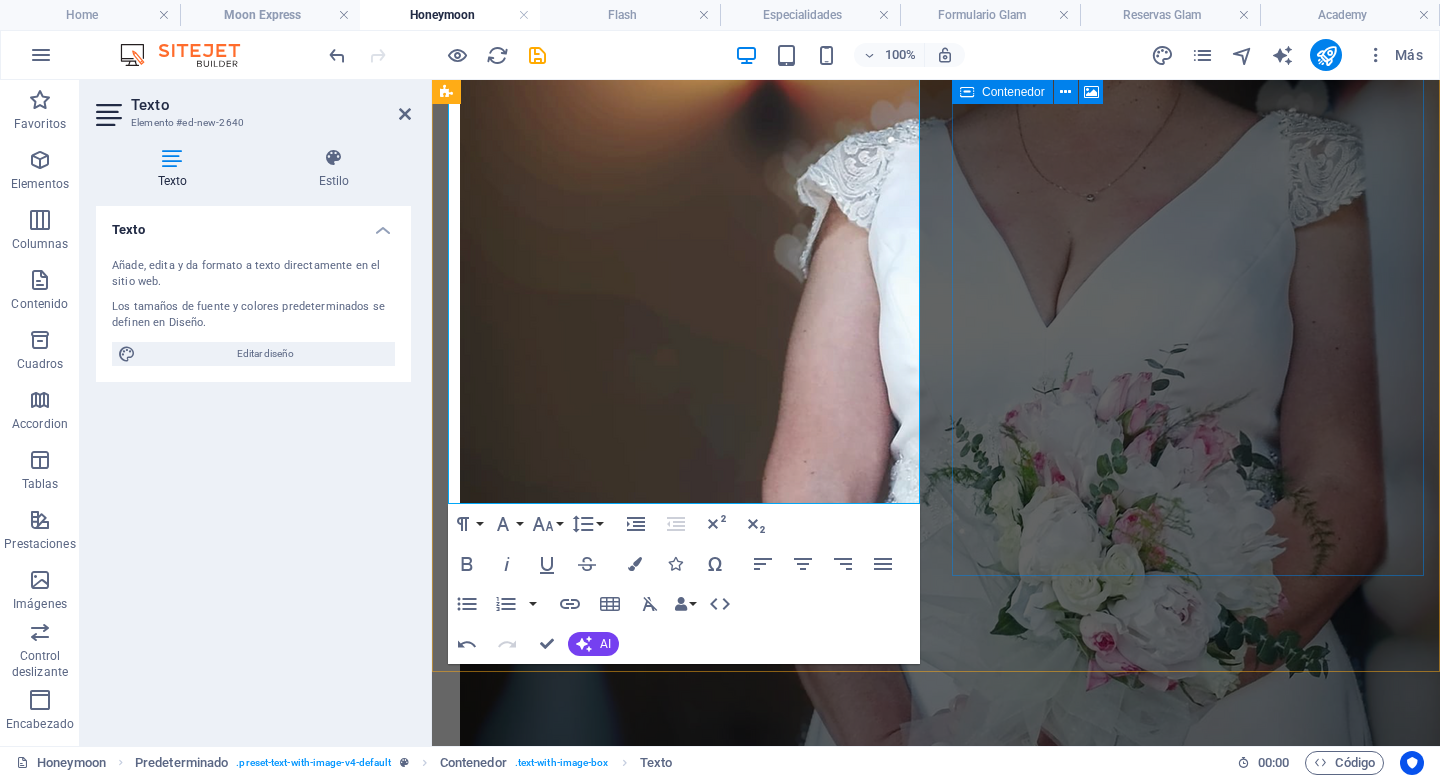 click at bounding box center [936, 8751] 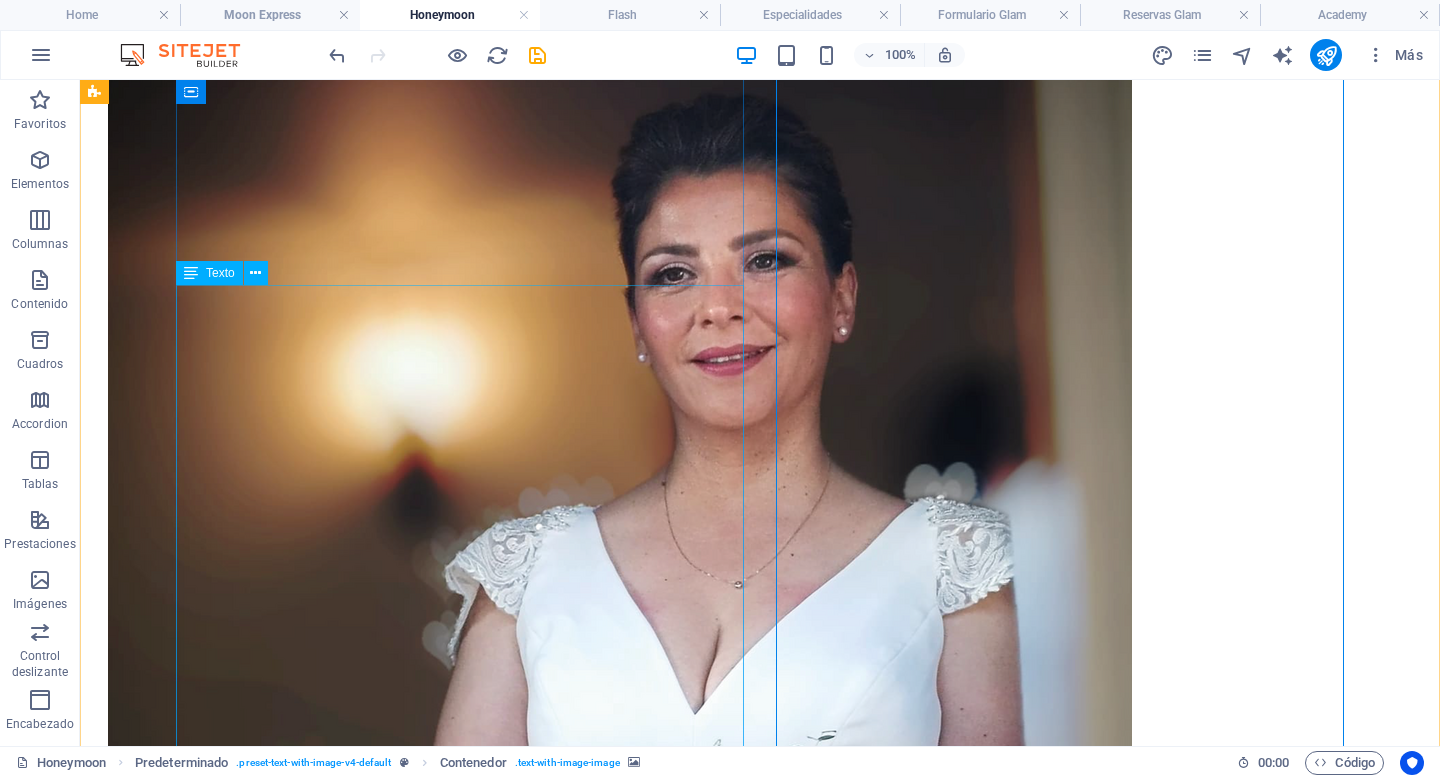 scroll, scrollTop: 3441, scrollLeft: 0, axis: vertical 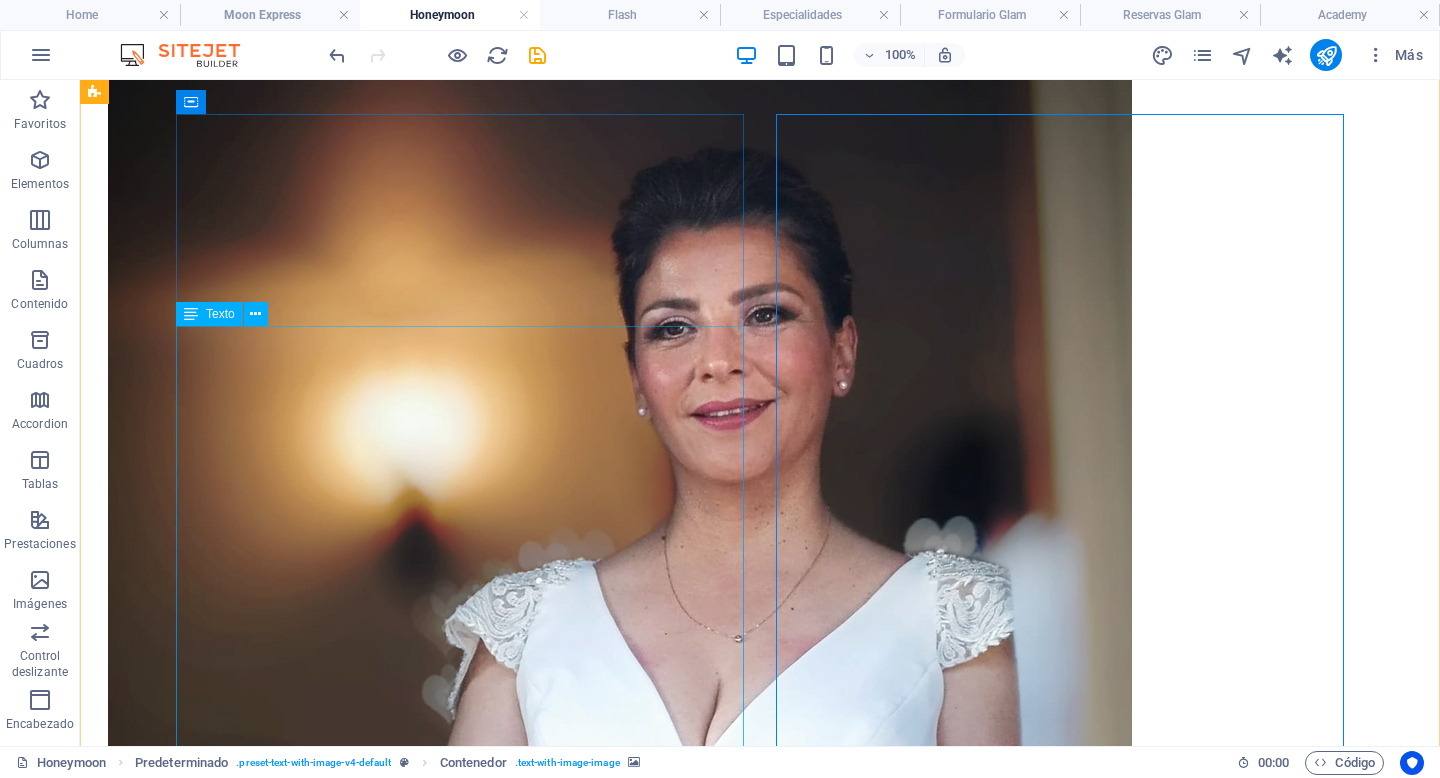 click on "Una herramienta sutil para resaltar seguridad, presencia y cuidado en un día inolvidable El día del matrimonio es uno de los momentos más importantes en la vida de una pareja. Cada detalle cuenta: la decoración, la música, la ropa y, por supuesto, la apariencia personal. En ese contexto, el maquillaje no es exclusivo de la novia. El maquillaje para el novio se ha convertido en una herramienta útil y totalmente válida para resaltar su mejor versión frente a las cámaras y en la vida real. El maquillaje masculino no busca transformar, sino realzar. Ayuda a unificar el tono de la piel, reducir brillos provocados por la iluminación o el calor, disimular ojeras, rojeces o pequeñas imperfecciones, y dar un aspecto fresco y saludable. Es una forma de autocuidado que refleja preocupación por la imagen personal y por estar a la altura de un evento tan significativo." at bounding box center (760, 8031) 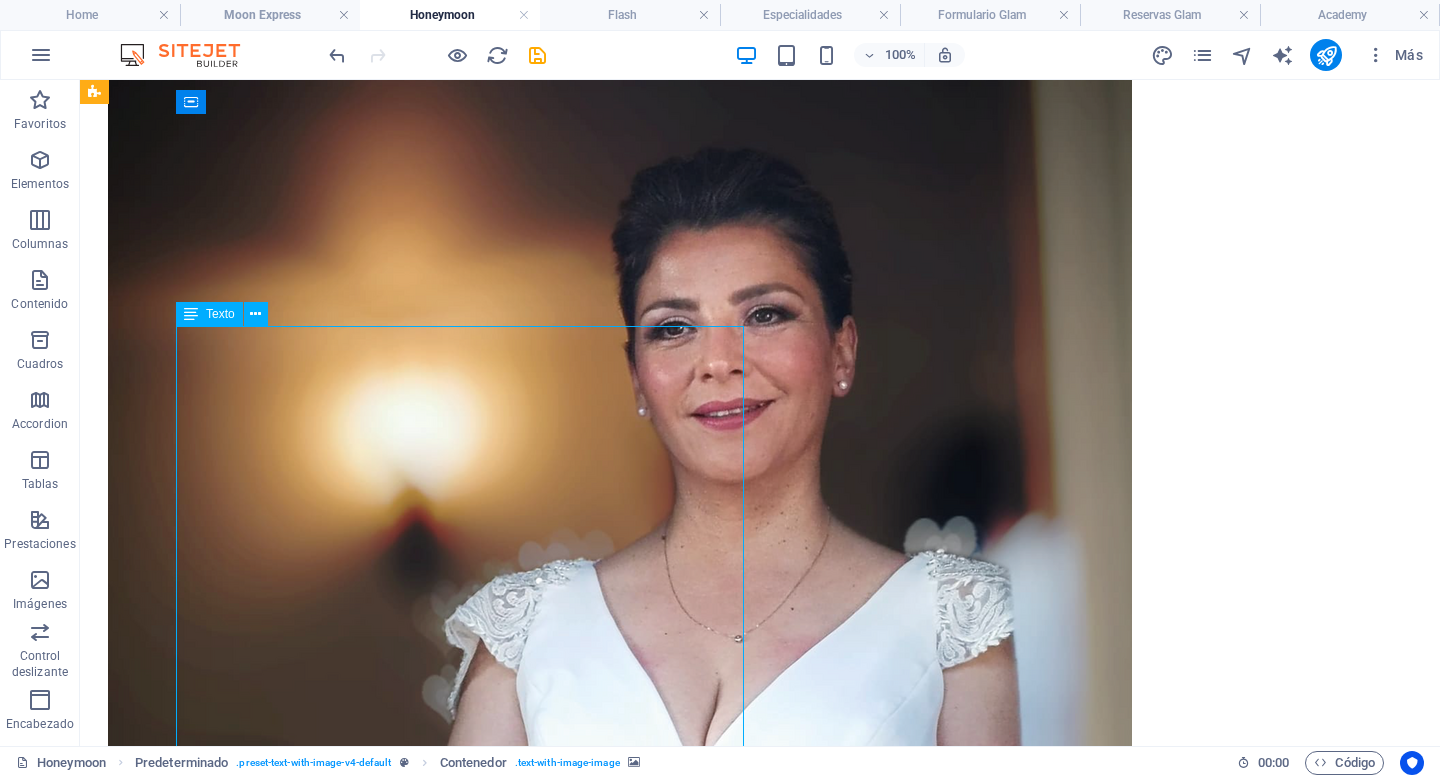click on "Una herramienta sutil para resaltar seguridad, presencia y cuidado en un día inolvidable El día del matrimonio es uno de los momentos más importantes en la vida de una pareja. Cada detalle cuenta: la decoración, la música, la ropa y, por supuesto, la apariencia personal. En ese contexto, el maquillaje no es exclusivo de la novia. El maquillaje para el novio se ha convertido en una herramienta útil y totalmente válida para resaltar su mejor versión frente a las cámaras y en la vida real. El maquillaje masculino no busca transformar, sino realzar. Ayuda a unificar el tono de la piel, reducir brillos provocados por la iluminación o el calor, disimular ojeras, rojeces o pequeñas imperfecciones, y dar un aspecto fresco y saludable. Es una forma de autocuidado que refleja preocupación por la imagen personal y por estar a la altura de un evento tan significativo." at bounding box center [760, 8031] 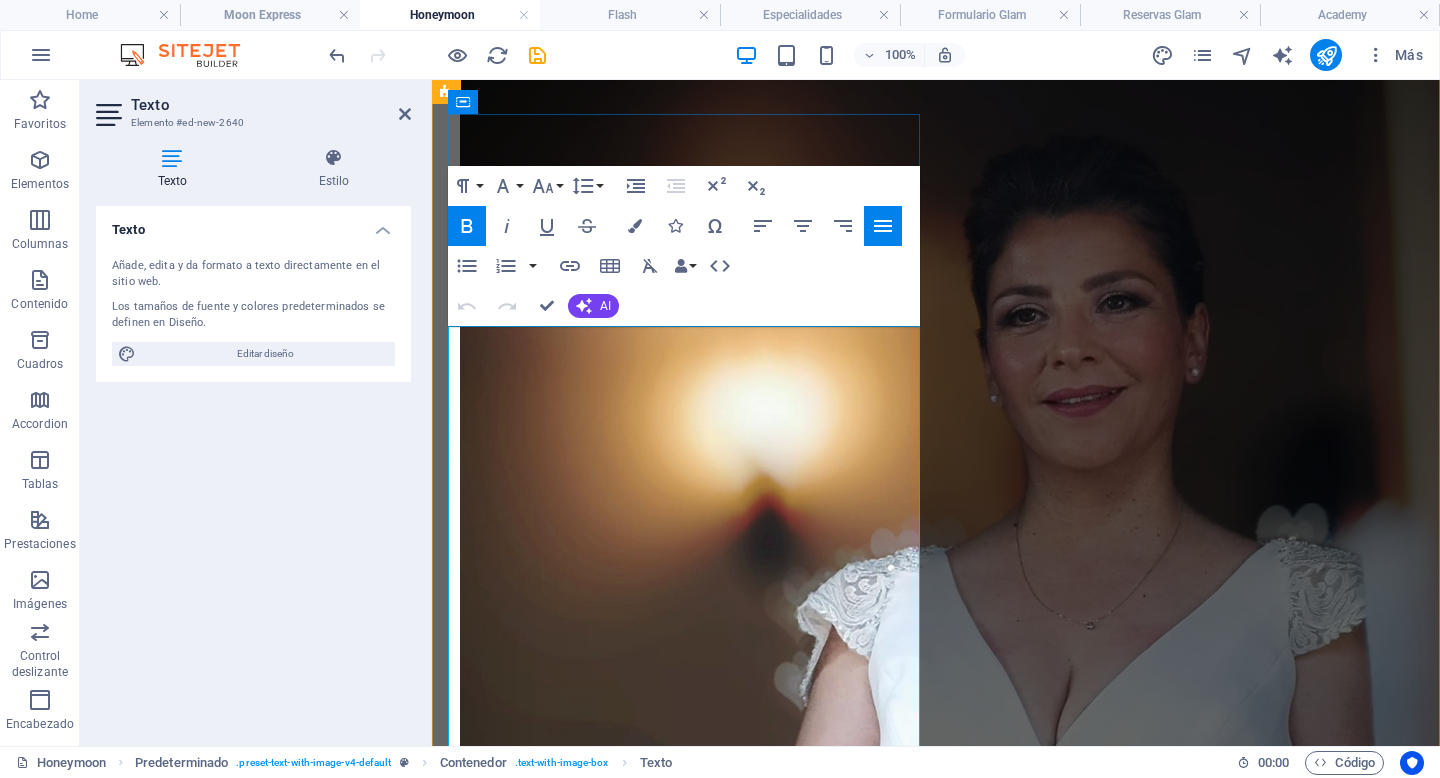 click on "Una herramienta sutil para resaltar seguridad, presencia y cuidado en un día inolvidable" at bounding box center (936, 7958) 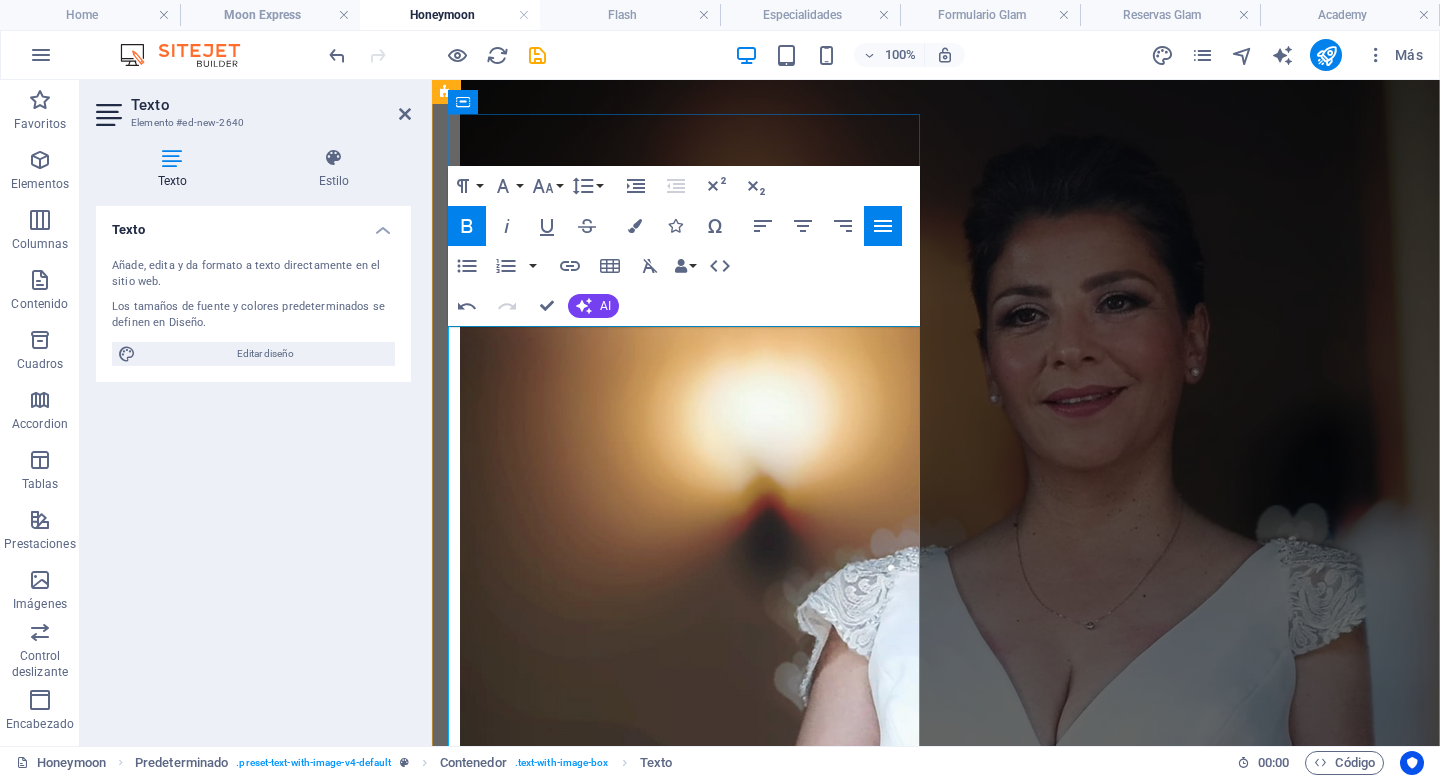 click on "El día del matrimonio es uno de los momentos más importantes en la vida de una pareja. Cada detalle cuenta: la decoración, la música, la ropa y, por supuesto, la apariencia personal. En ese contexto, el maquillaje no es exclusivo de la novia. El maquillaje para el novio se ha convertido en una herramienta útil y totalmente válida para resaltar su mejor versión frente a las cámaras y en la vida real." at bounding box center (936, 8049) 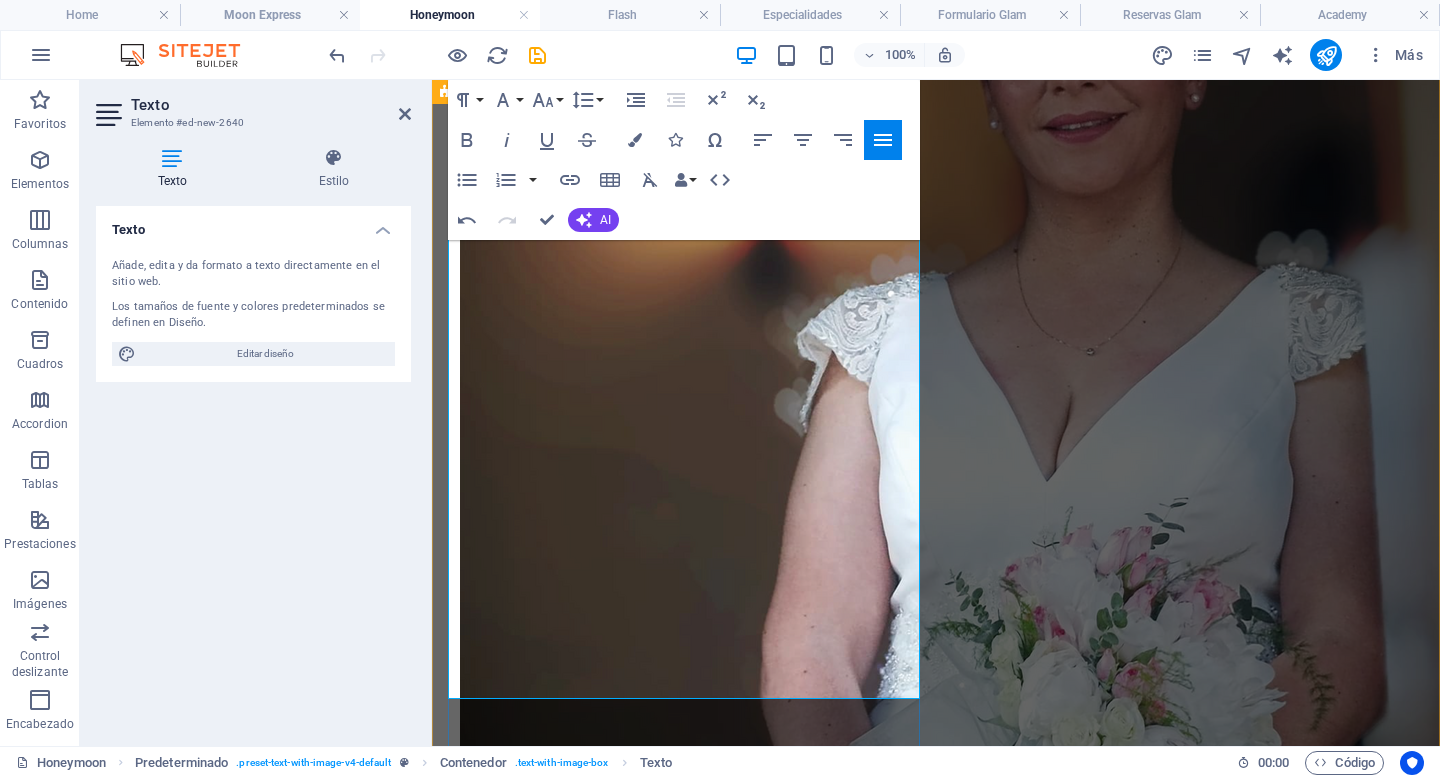scroll, scrollTop: 3672, scrollLeft: 0, axis: vertical 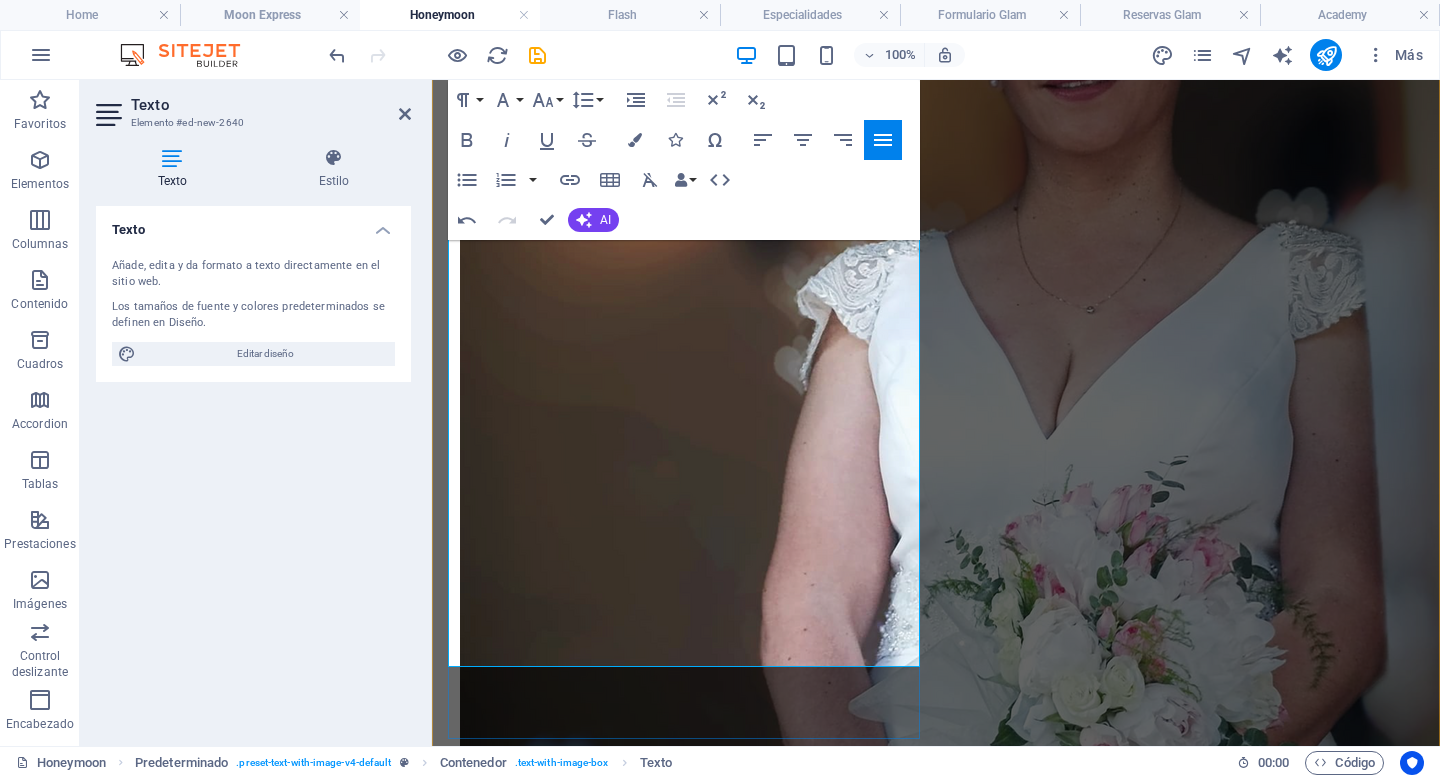click on "El maquillaje masculino no busca transformar, sino realzar. Ayuda a unificar el tono de la piel, reducir brillos provocados por la iluminación o el calor, disimular ojeras, rojeces o pequeñas imperfecciones, y dar un aspecto fresco y saludable. Es una forma de autocuidado que refleja preocupación por la imagen personal y por estar a la altura de un evento tan significativo." at bounding box center [936, 7837] 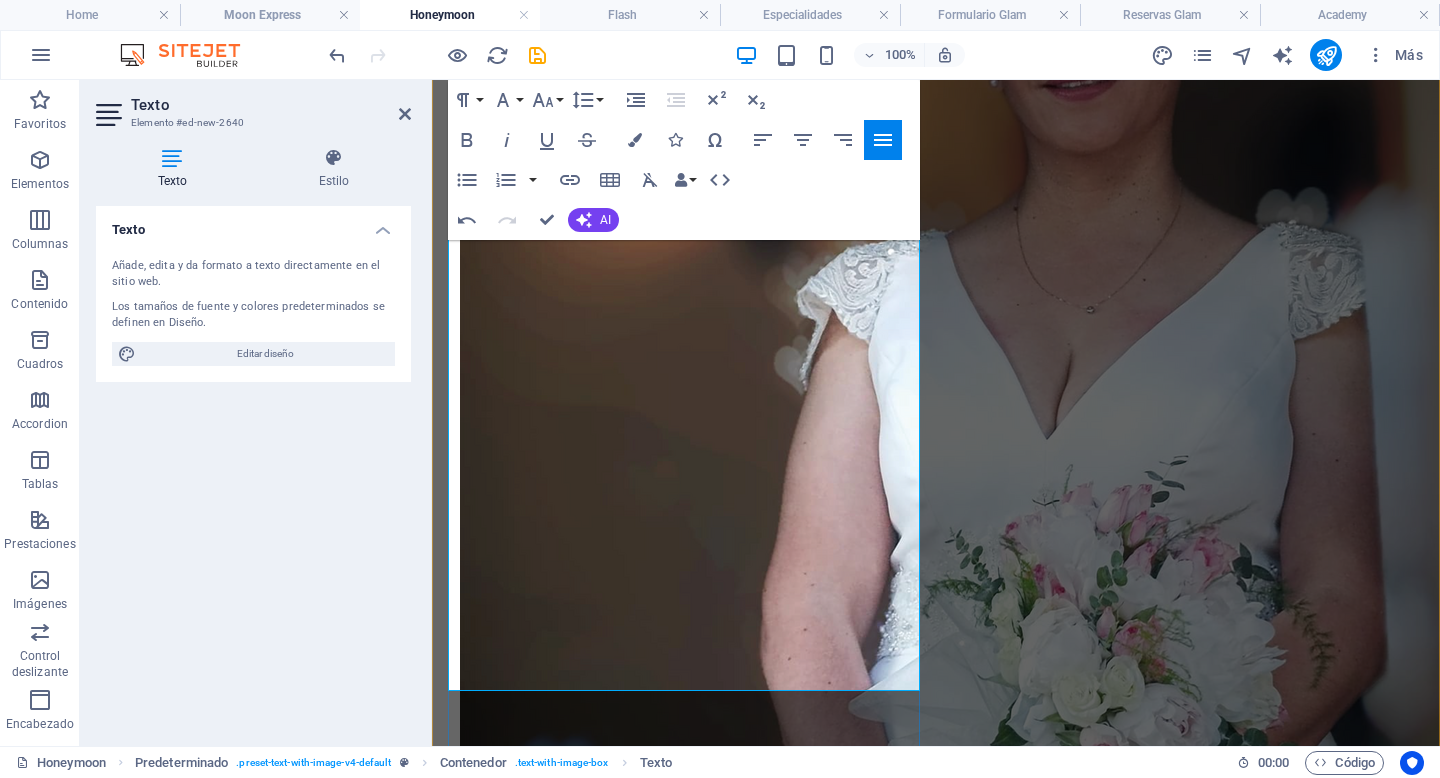 click on "Además, la mayoría de los matrimonios incluyen fotografía y video profesional, lo que exige una preparación adicional para verse bien en todo momento. Un rostro ligeramente corregido con maquillaje se verá más prolijo, natural y seguro frente a las cámaras, sin perder masculinidad ni autenticidad." at bounding box center [936, 7932] 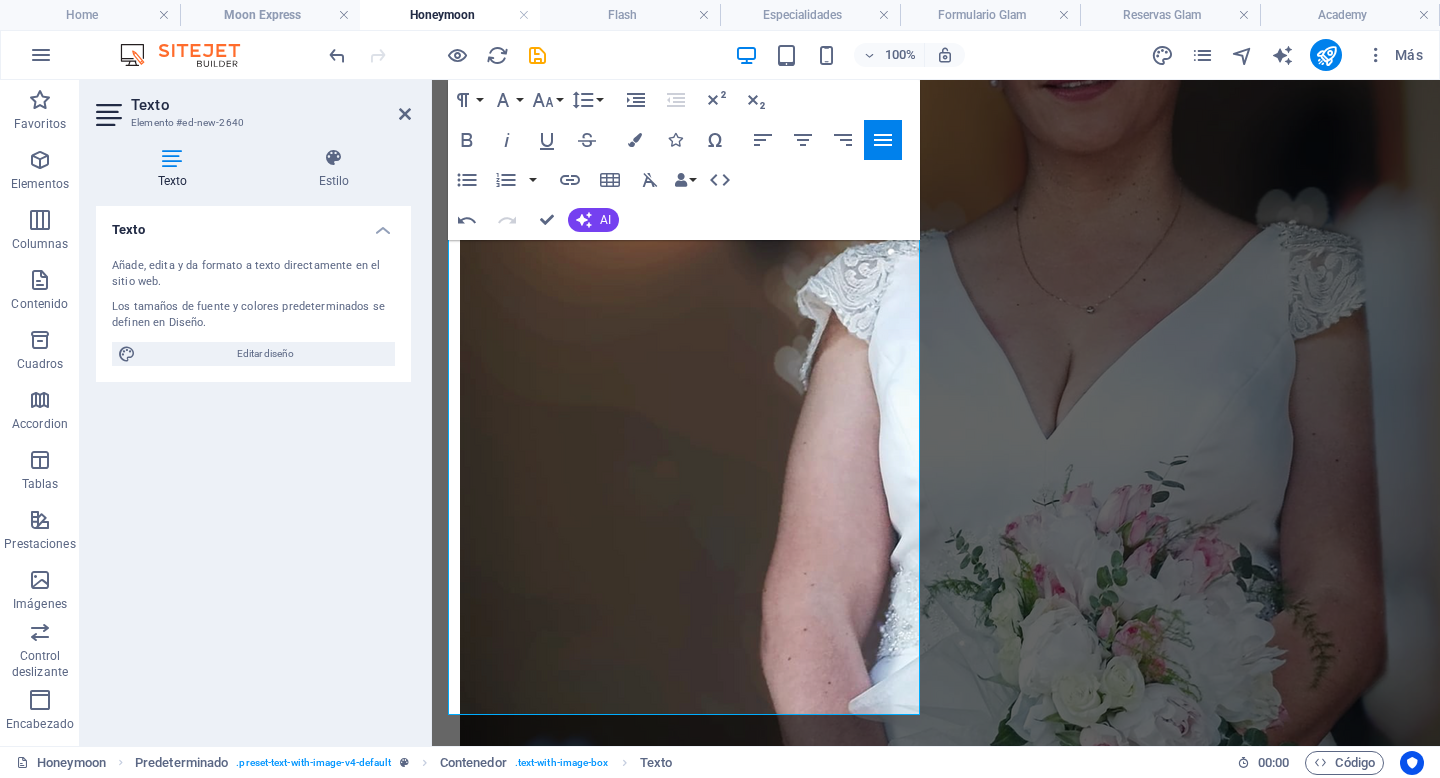 click on "Texto Añade, edita y da formato a texto directamente en el sitio web. Los tamaños de fuente y colores predeterminados se definen en Diseño. Editar diseño Alineación Alineado a la izquierda Centrado Alineado a la derecha" at bounding box center [253, 468] 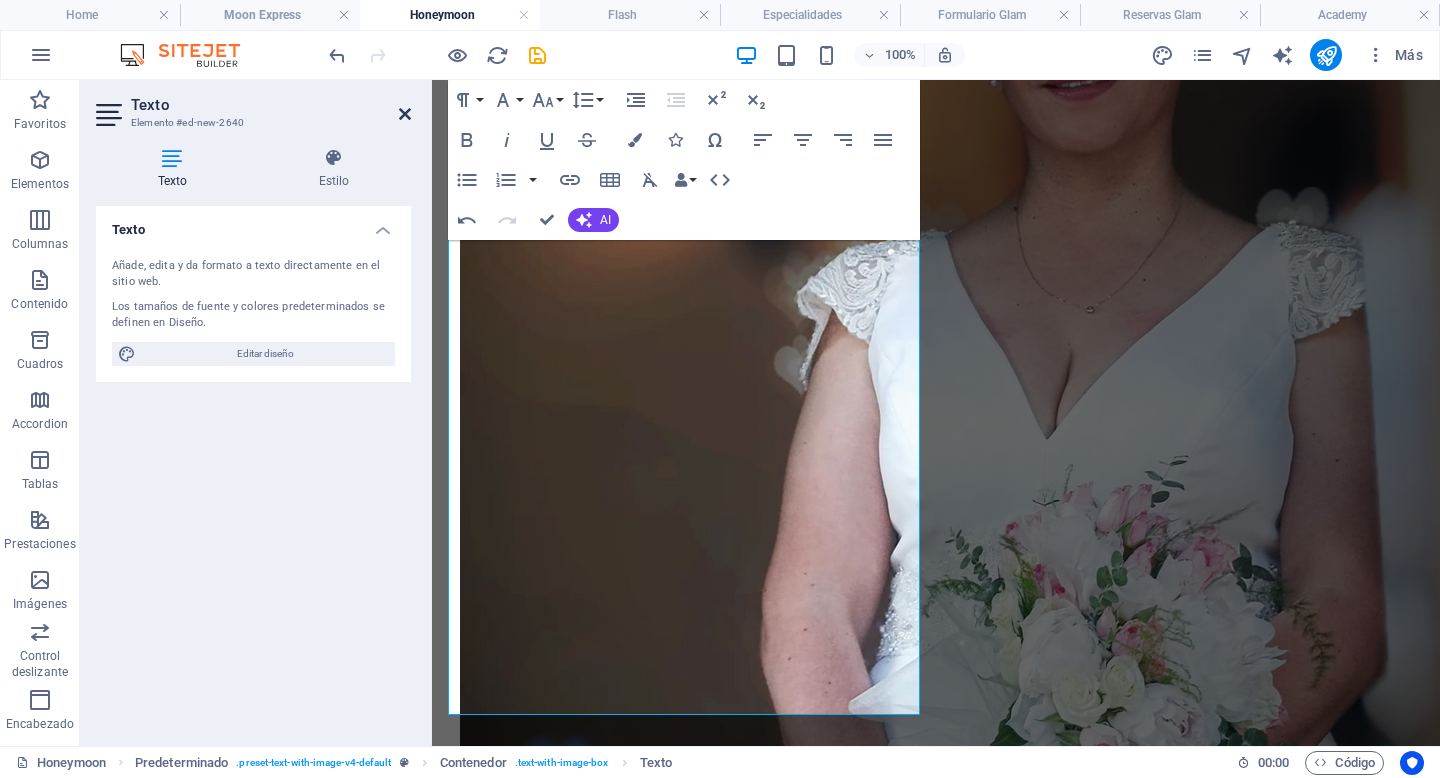 click at bounding box center [405, 114] 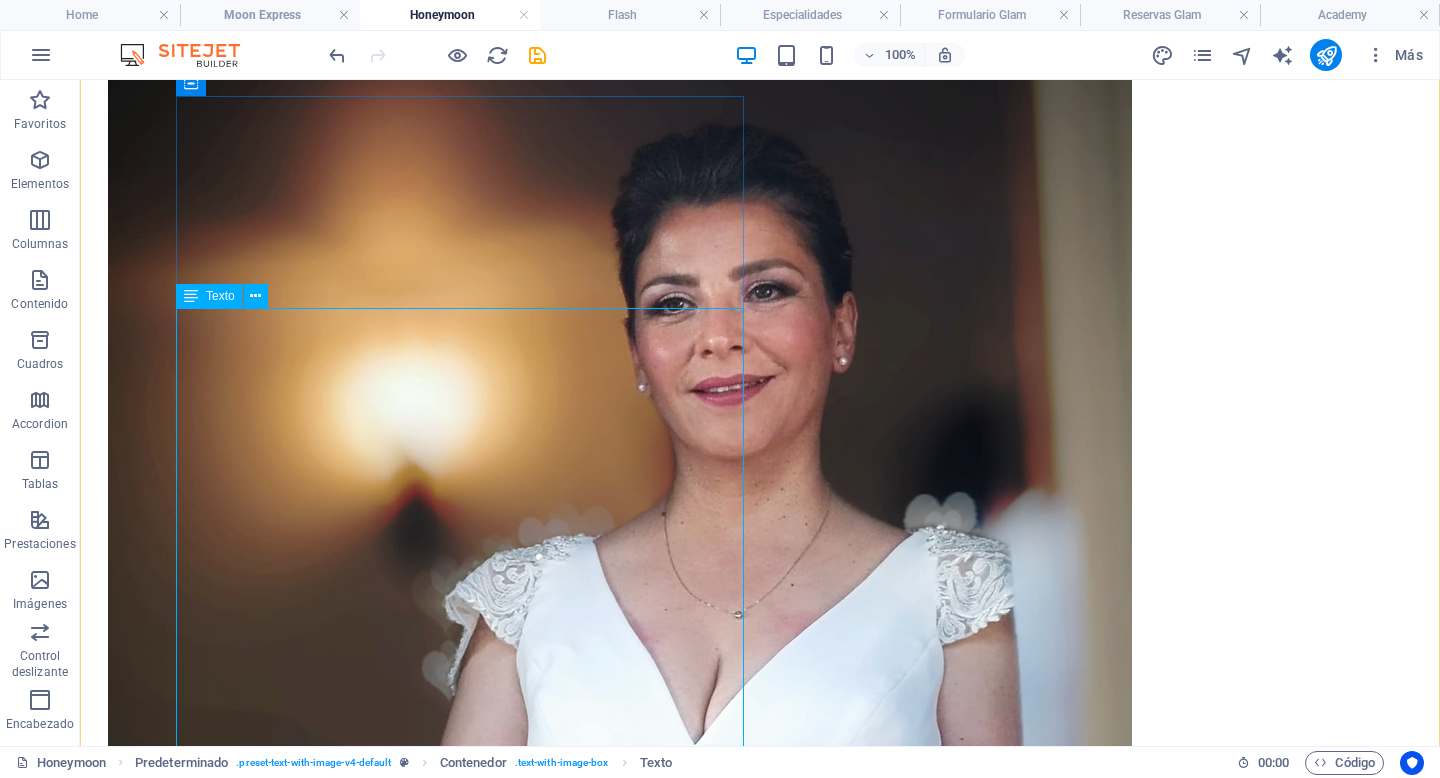 scroll, scrollTop: 3469, scrollLeft: 0, axis: vertical 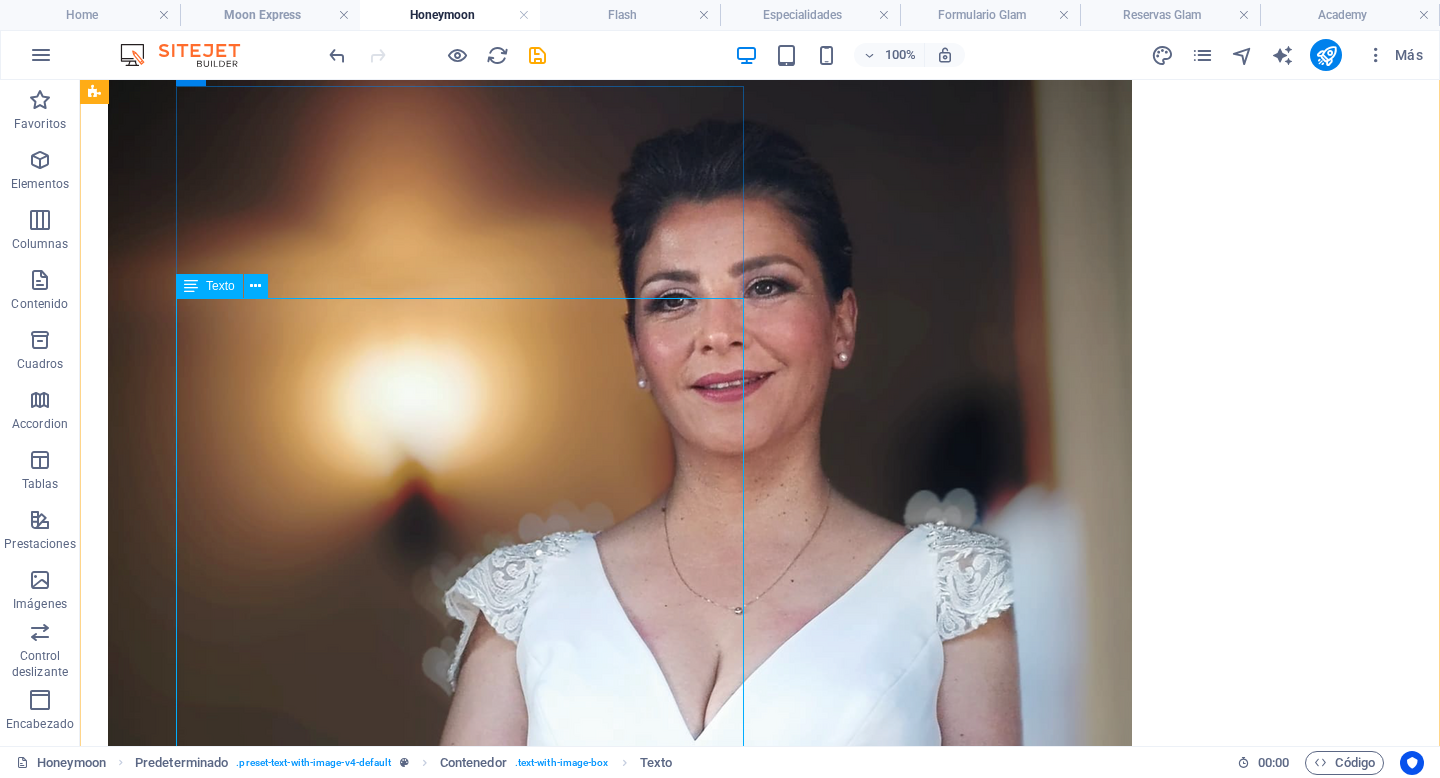 click on "Una herramienta sutil para resaltar seguridad, presencia y cuidado en un día inolvidable El día del matrimonio es uno de los momentos más importantes en la vida de una pareja. Cada detalle cuenta: la decoración, la música, la ropa y, por supuesto, la apariencia personal. En ese contexto, el maquillaje no es exclusivo de la novia. El maquillaje para el novio se ha convertido en una herramienta útil y totalmente válida para resaltar su mejor versión frente a las cámaras y en la vida real. El maquillaje masculino no busca transformar, sino realzar. Ayuda a unificar el tono de la piel, reducir brillos provocados por la iluminación o el calor, disimular ojeras, rojeces o pequeñas imperfecciones, y dar un aspecto fresco y saludable. Es una forma de autocuidado que refleja preocupación por la imagen personal y por estar a la altura de un evento tan significativo." at bounding box center (760, 8071) 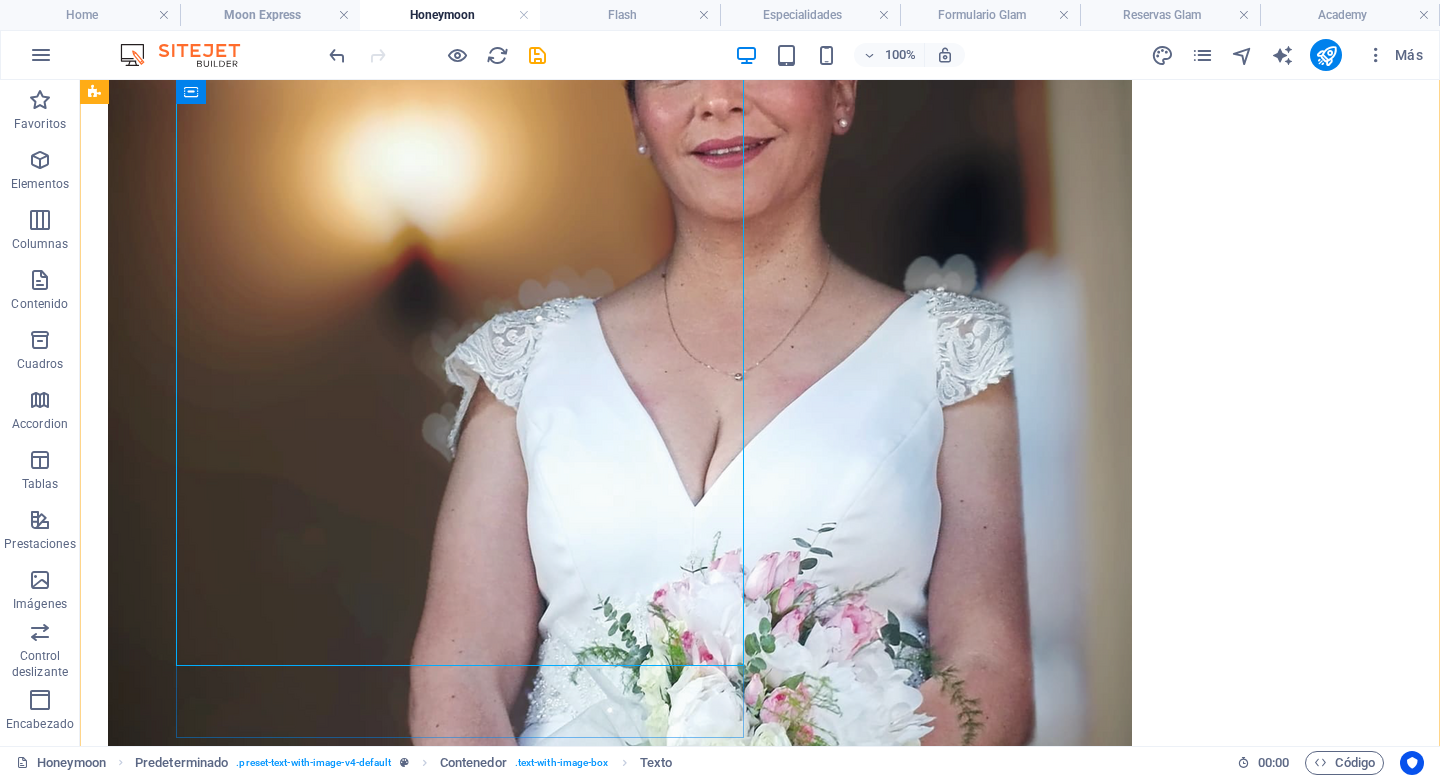 scroll, scrollTop: 3707, scrollLeft: 0, axis: vertical 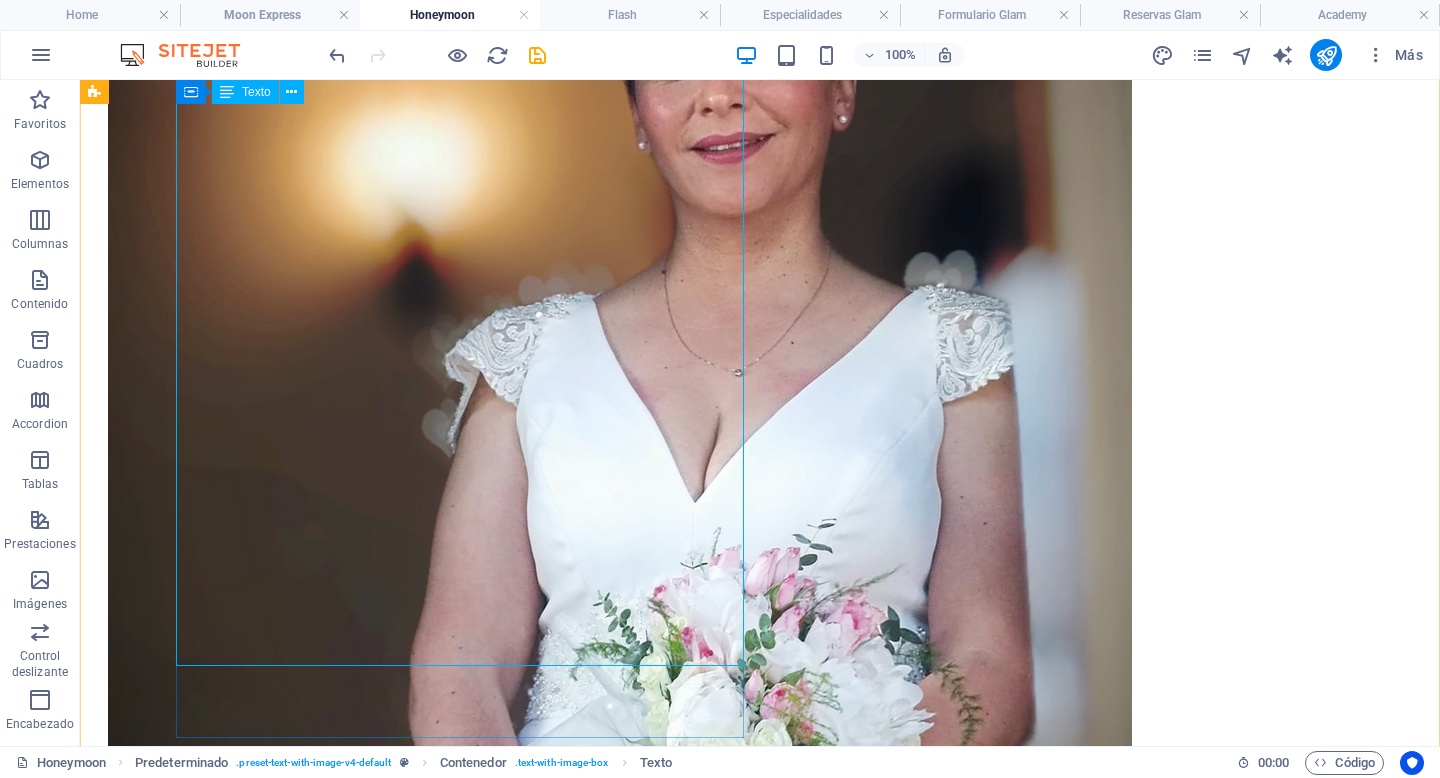 click on "Una herramienta sutil para resaltar seguridad, presencia y cuidado en un día inolvidable El día del matrimonio es uno de los momentos más importantes en la vida de una pareja. Cada detalle cuenta: la decoración, la música, la ropa y, por supuesto, la apariencia personal. En ese contexto, el maquillaje no es exclusivo de la novia. El maquillaje para el novio se ha convertido en una herramienta útil y totalmente válida para resaltar su mejor versión frente a las cámaras y en la vida real. El maquillaje masculino no busca transformar, sino realzar. Ayuda a unificar el tono de la piel, reducir brillos provocados por la iluminación o el calor, disimular ojeras, rojeces o pequeñas imperfecciones, y dar un aspecto fresco y saludable. Es una forma de autocuidado que refleja preocupación por la imagen personal y por estar a la altura de un evento tan significativo." at bounding box center (760, 7833) 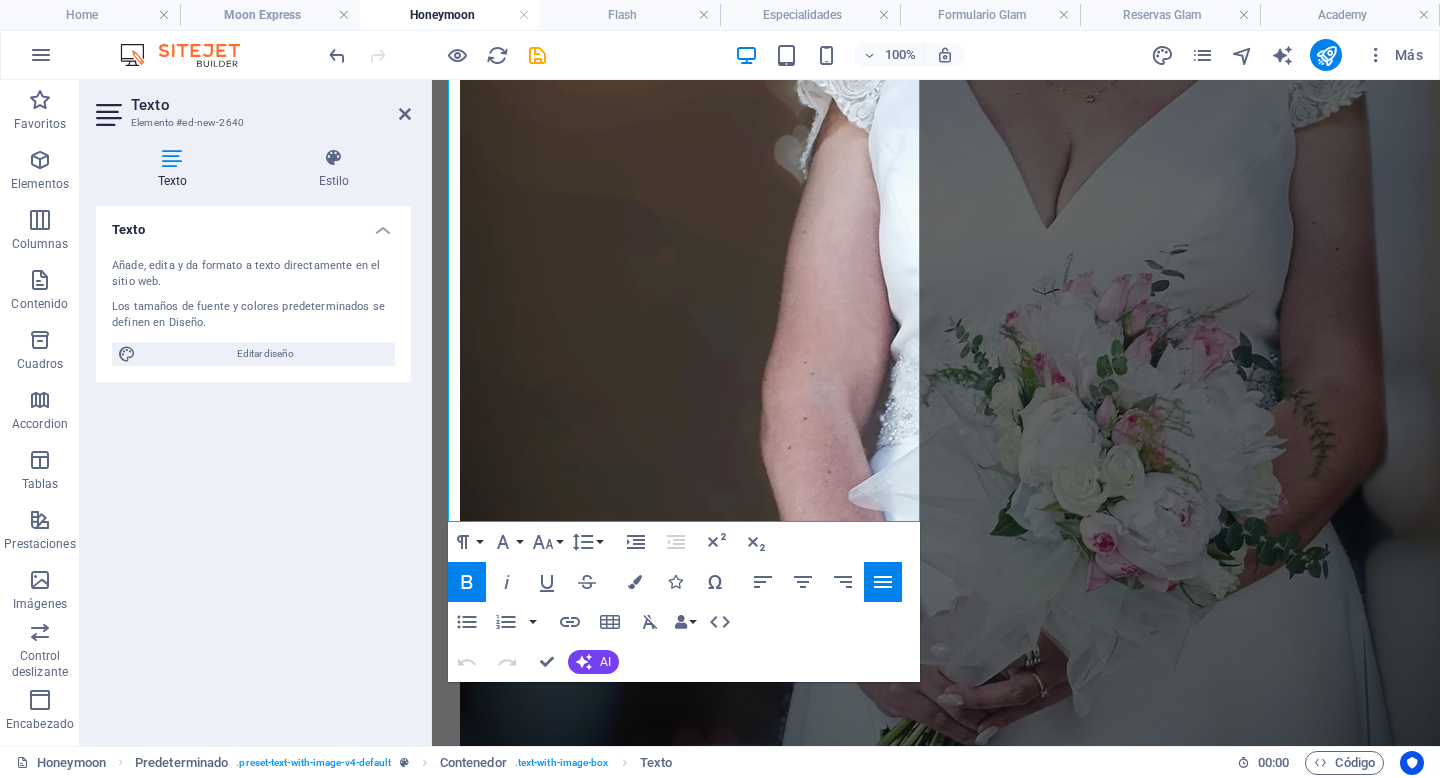 scroll, scrollTop: 3885, scrollLeft: 0, axis: vertical 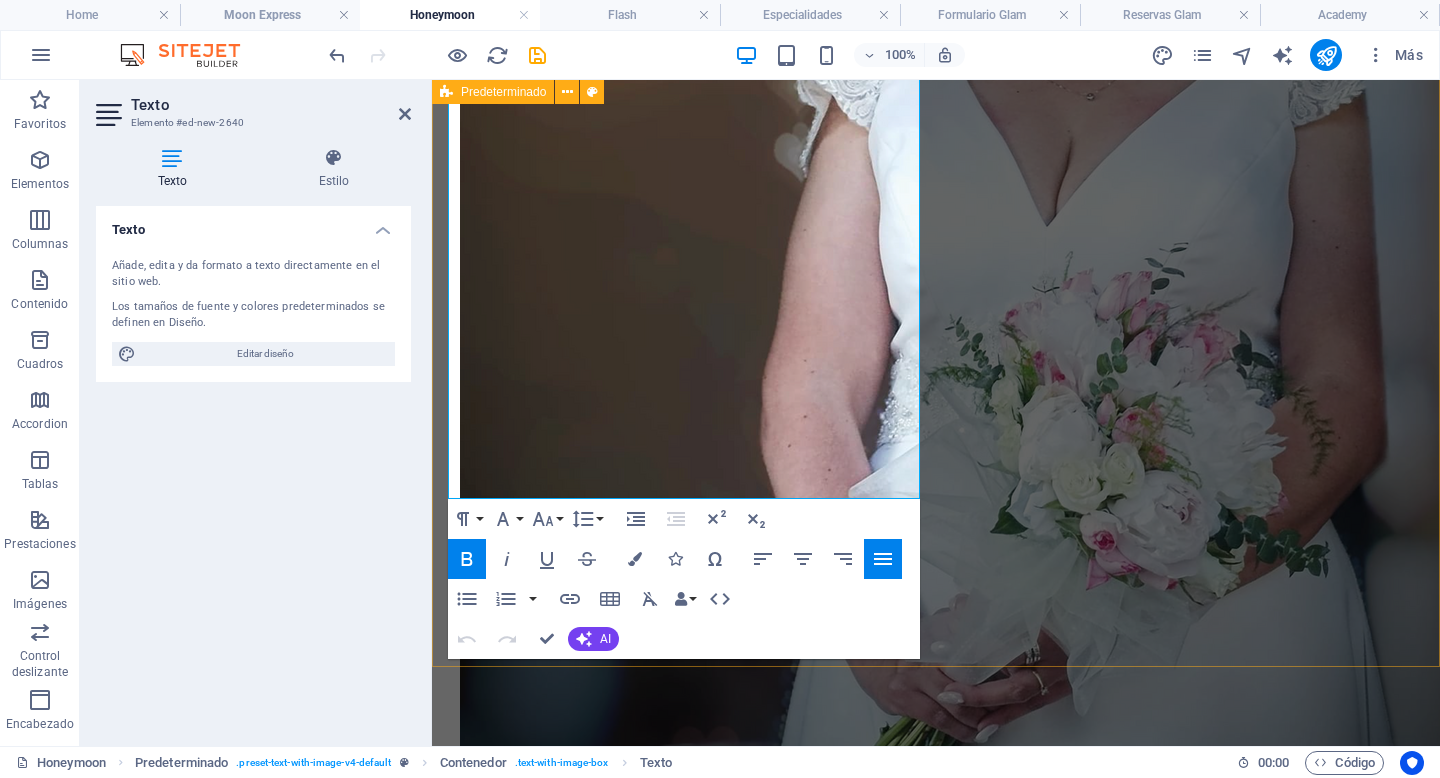 drag, startPoint x: 809, startPoint y: 490, endPoint x: 444, endPoint y: 386, distance: 379.52734 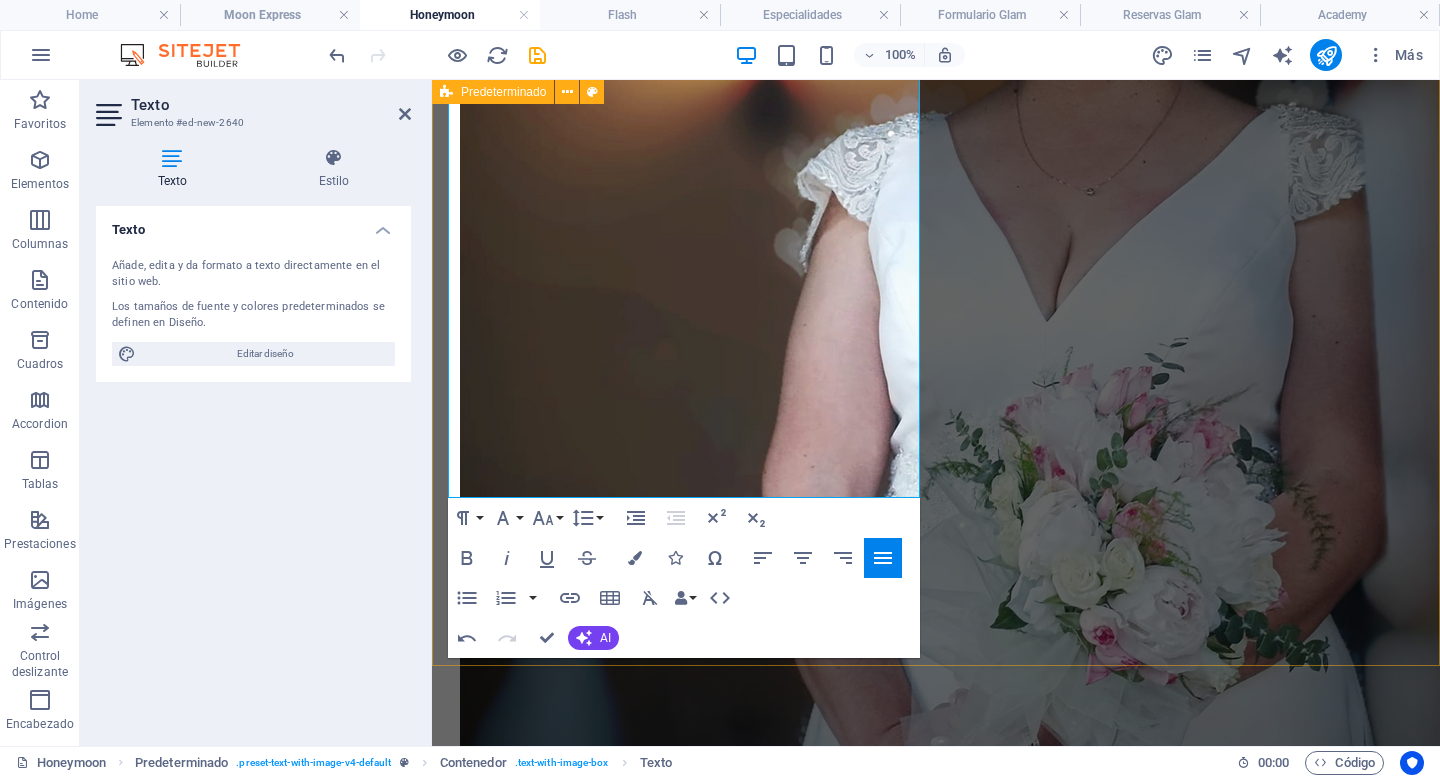 scroll, scrollTop: 3766, scrollLeft: 0, axis: vertical 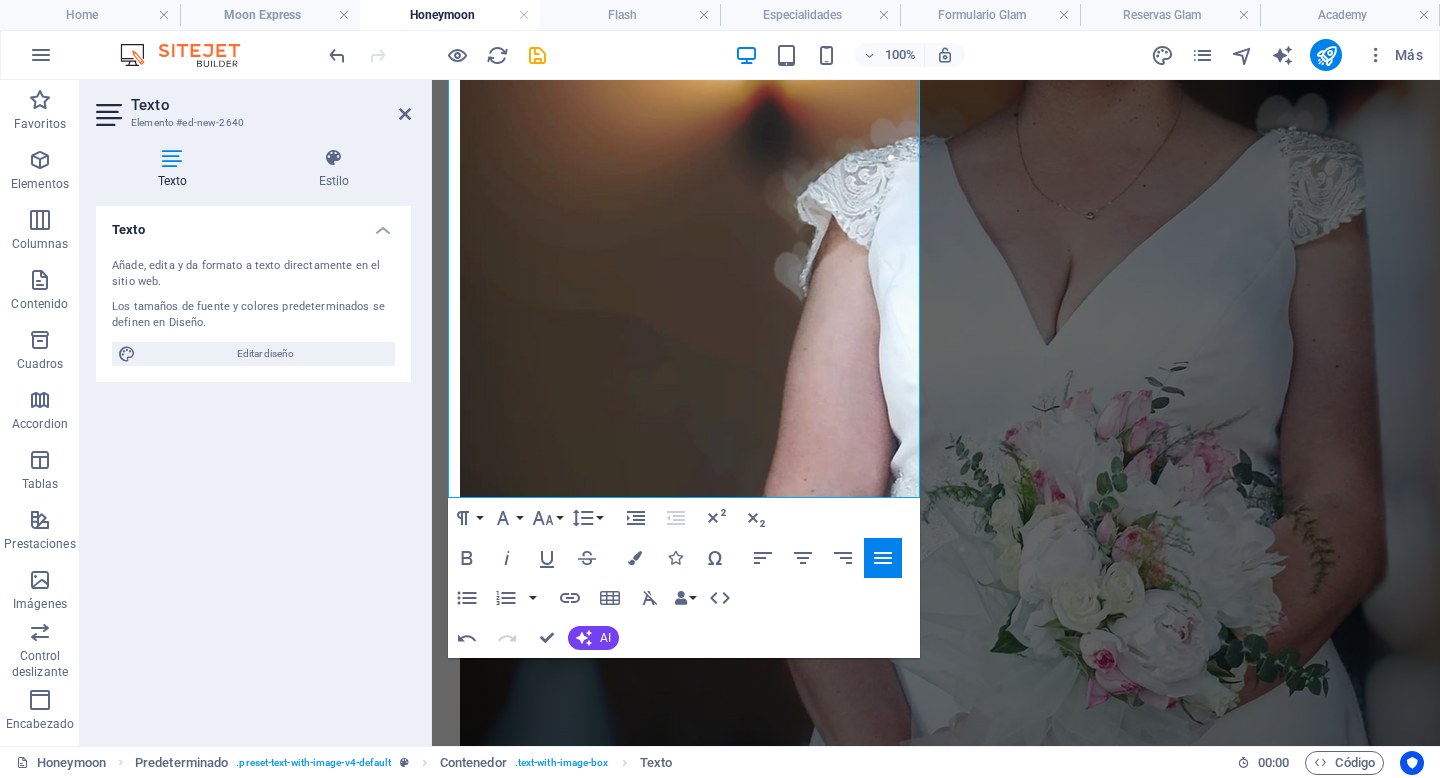 click on "Texto" at bounding box center [271, 105] 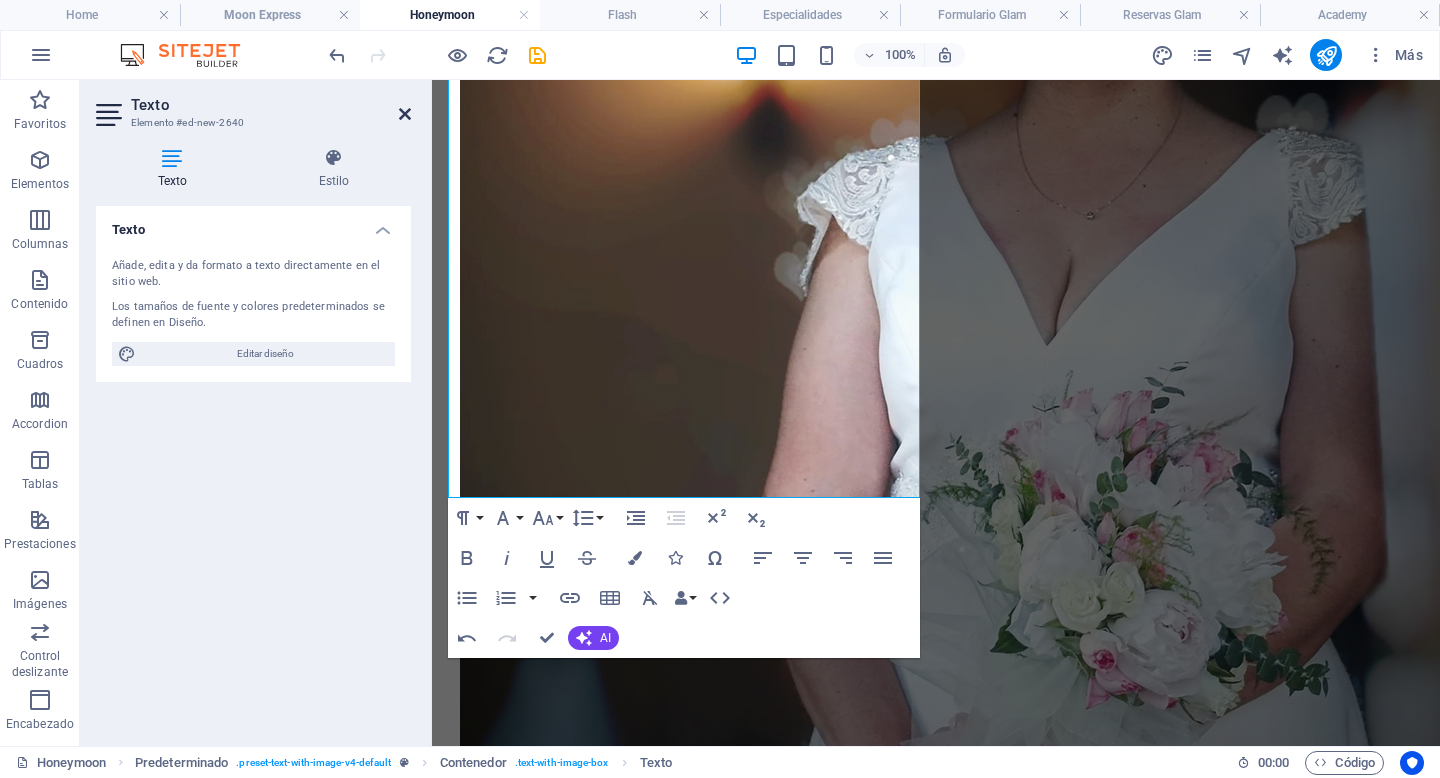 click at bounding box center (405, 114) 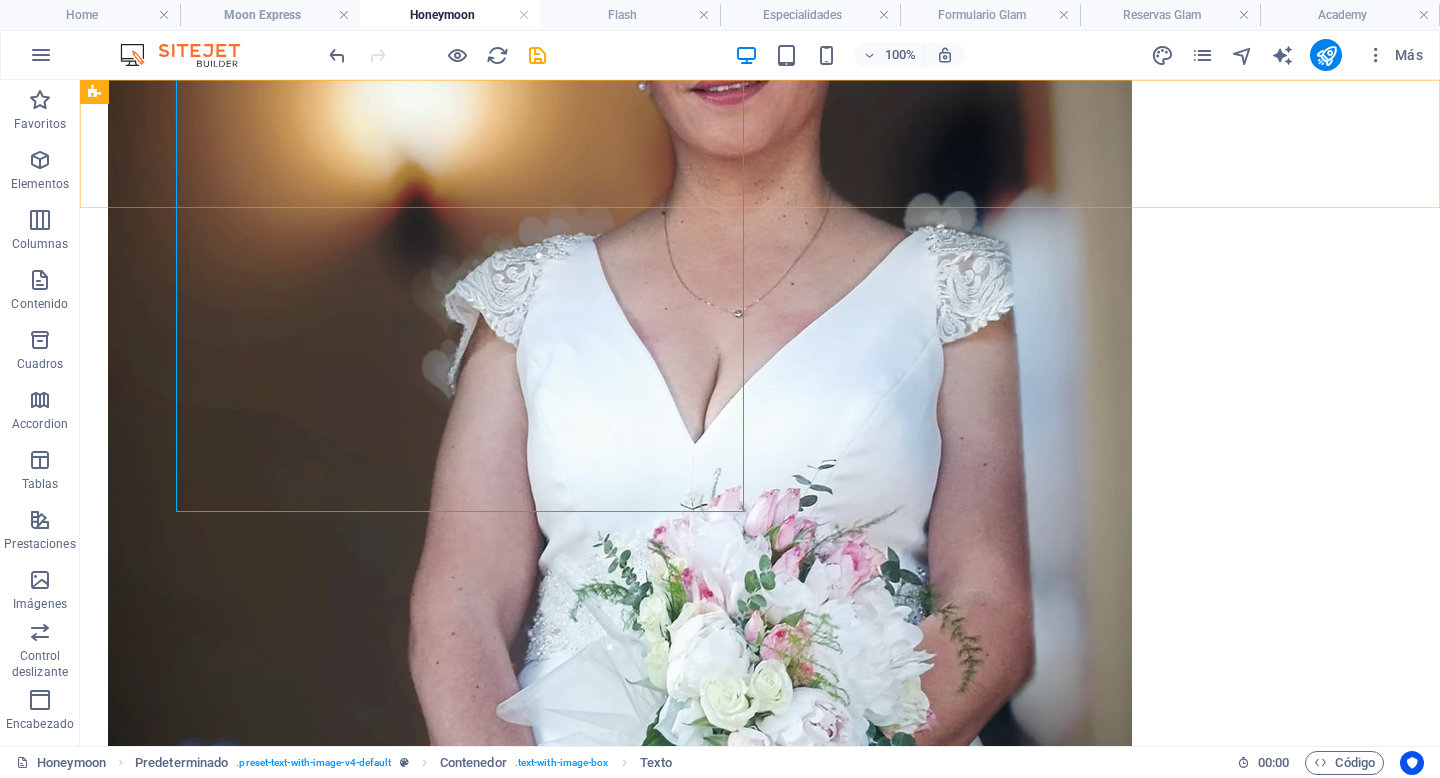 scroll, scrollTop: 3765, scrollLeft: 0, axis: vertical 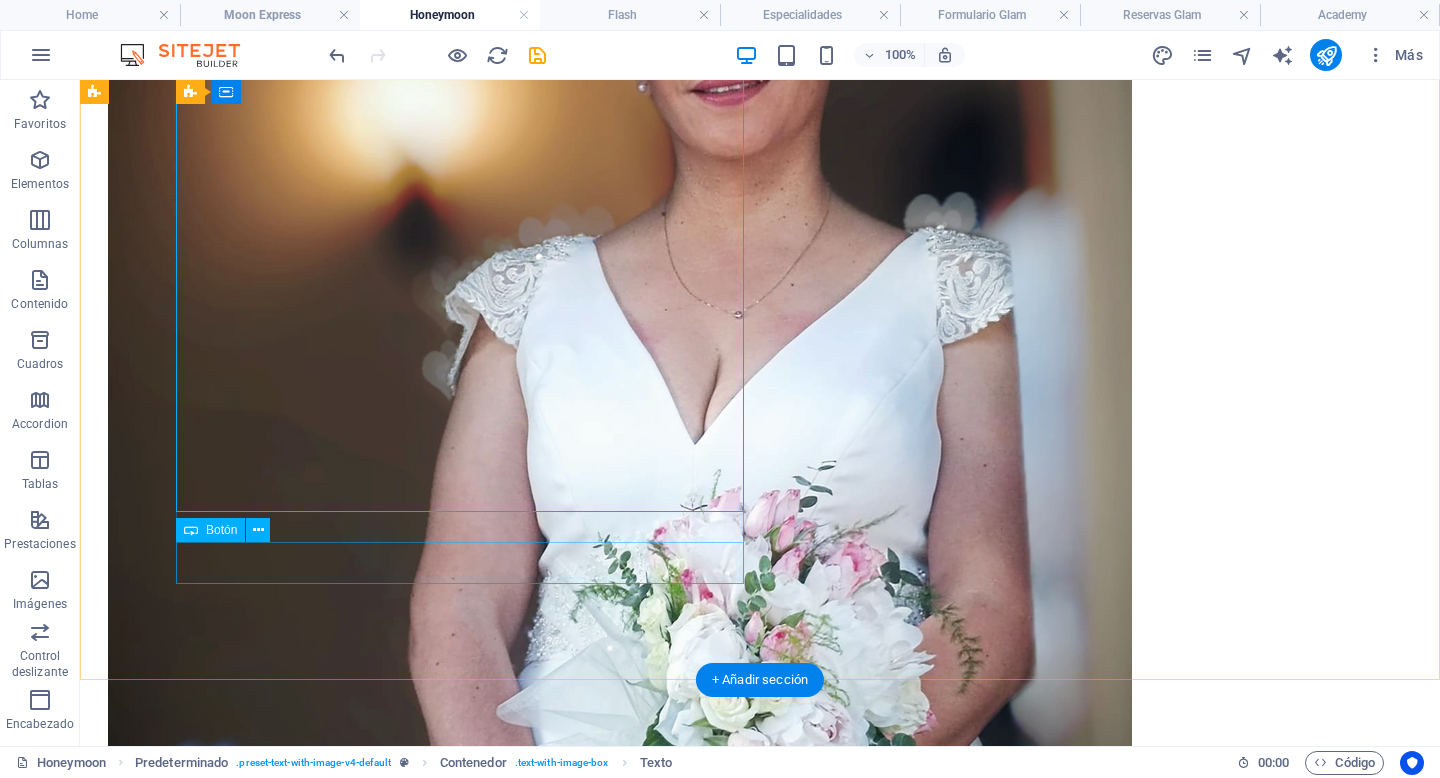 click on "reservar" at bounding box center (760, 7961) 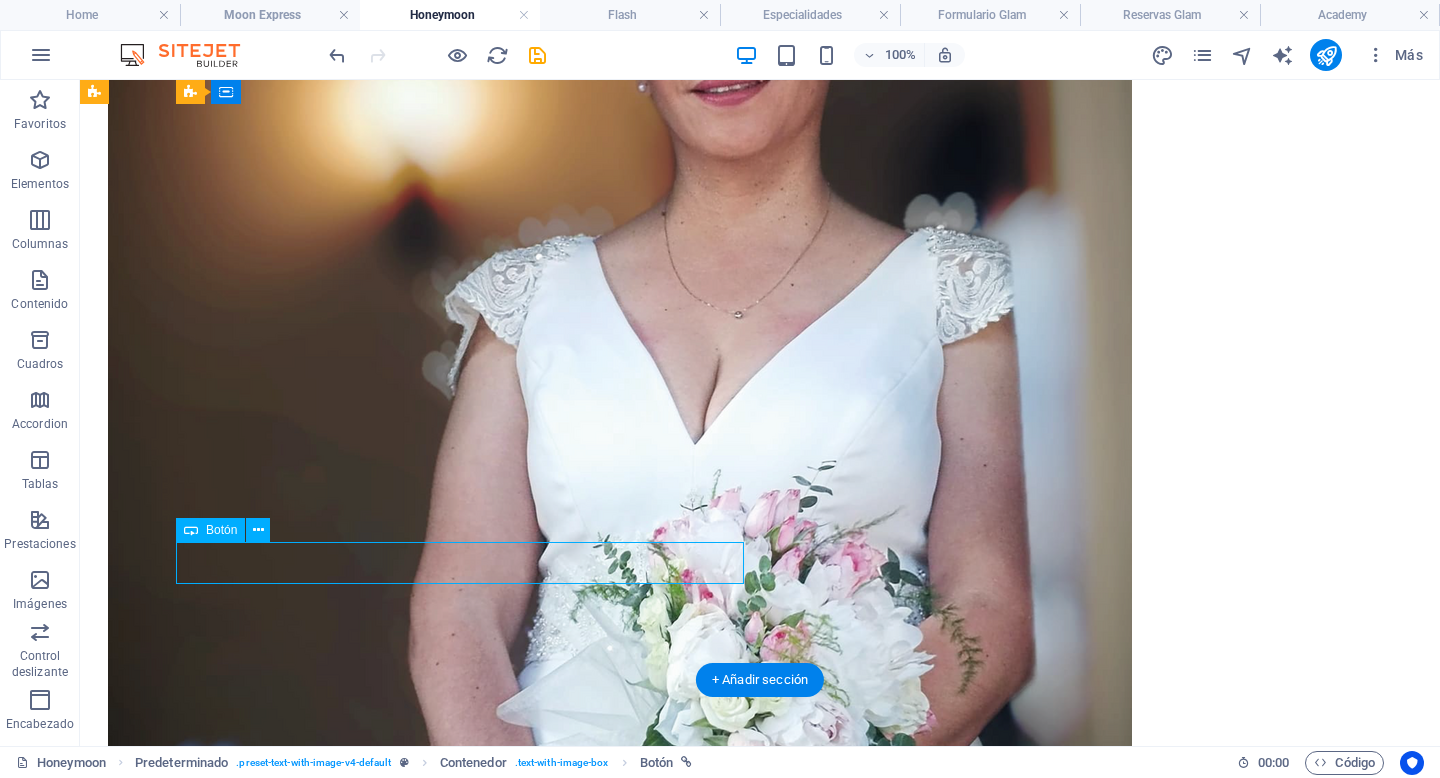 click on "reservar" at bounding box center [760, 7961] 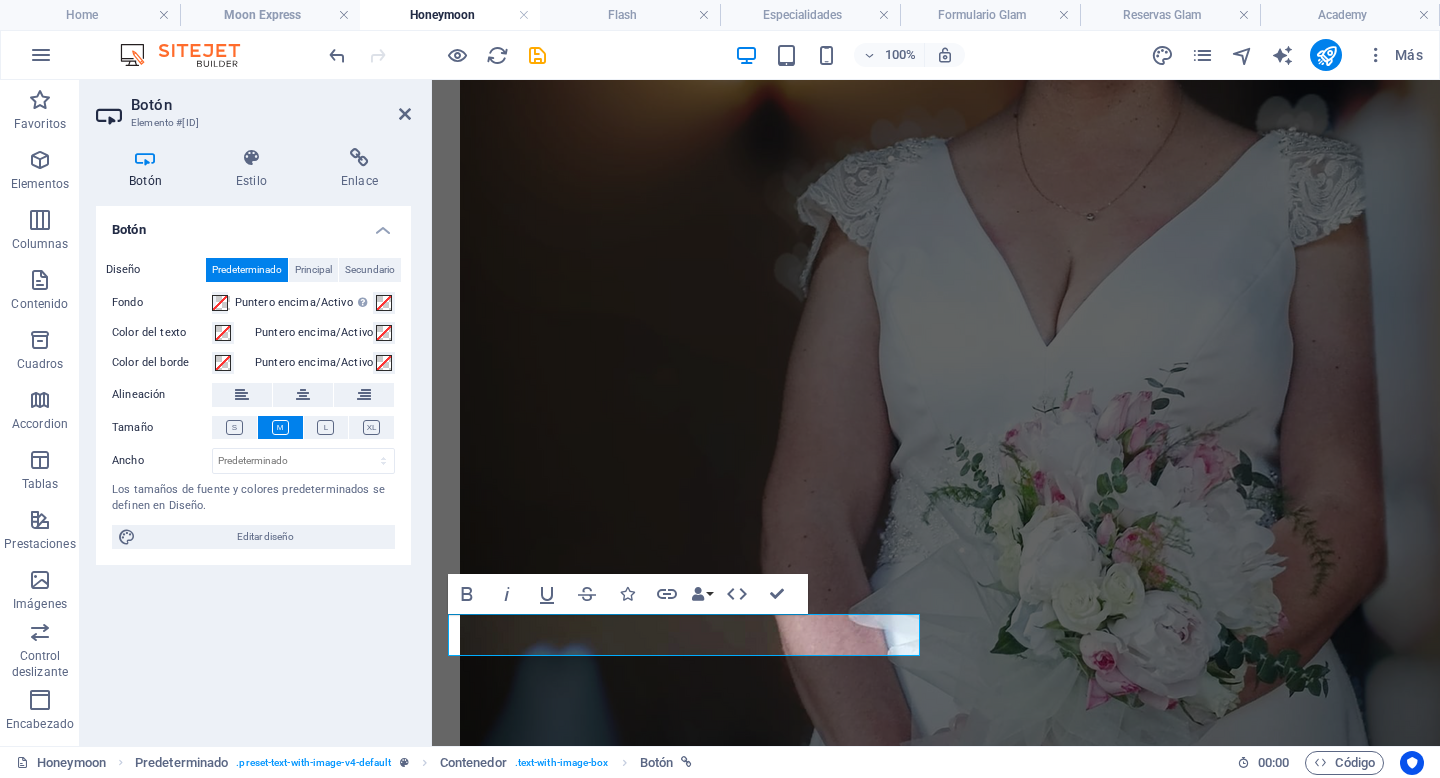 scroll, scrollTop: 3680, scrollLeft: 0, axis: vertical 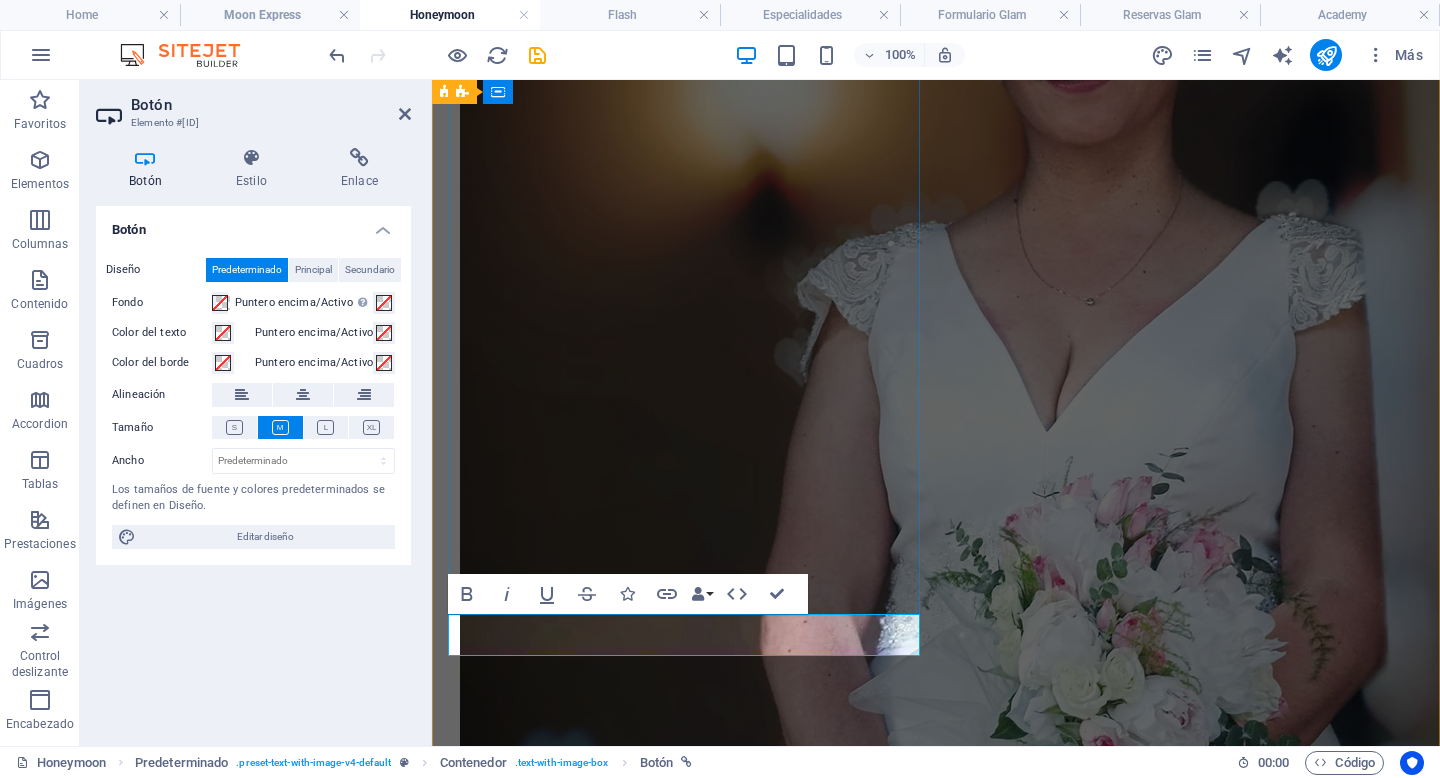 click on "reservar" at bounding box center [466, 8027] 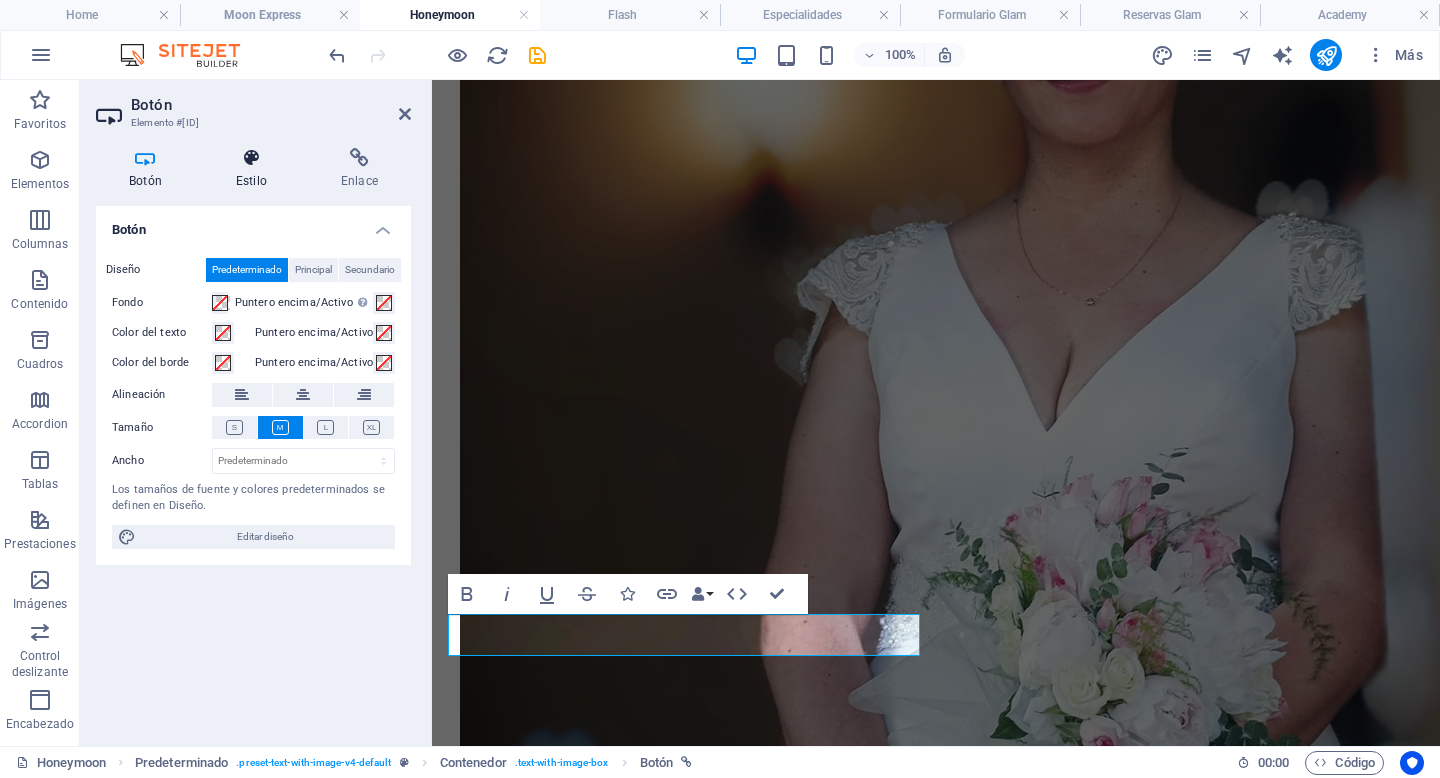 click on "Estilo" at bounding box center [255, 169] 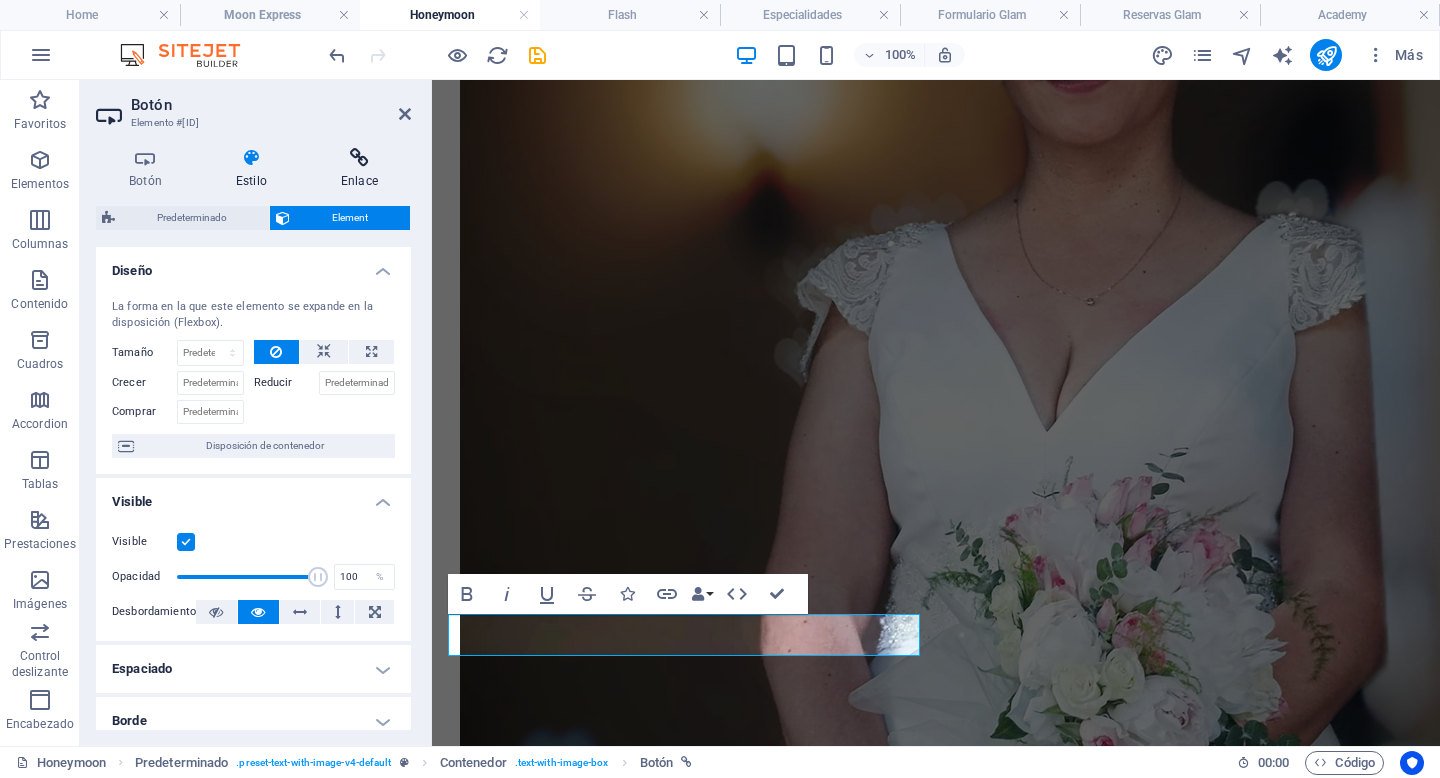 click on "Enlace" at bounding box center [359, 169] 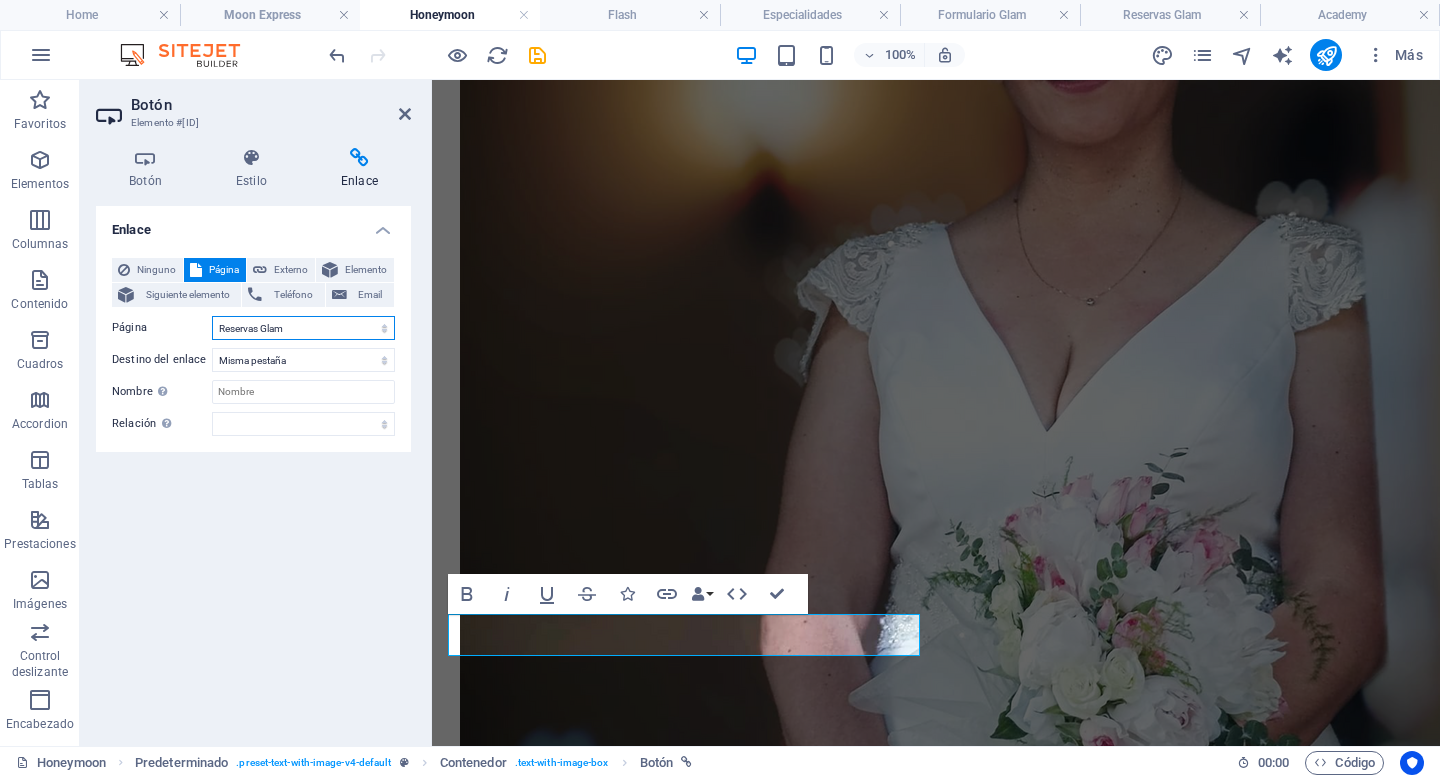 click on "Home Sobre mi Especialidades Honeymoon Academy Moon Express Flash Reservas Honneymoon Reservas Glam Reservas Academy Políticas de privacidad Formulario ebook Formulario Honeymoon Premium Formulario Honeymoon Full Formulario Honeymoon Essential Formulario Honeymoon Basic Formulario Moon Express Formulario Glam Formulario makeup Formulario hairdresser Formulario Academy1 Formulario Academy2 Formulario Academy3" at bounding box center [303, 328] 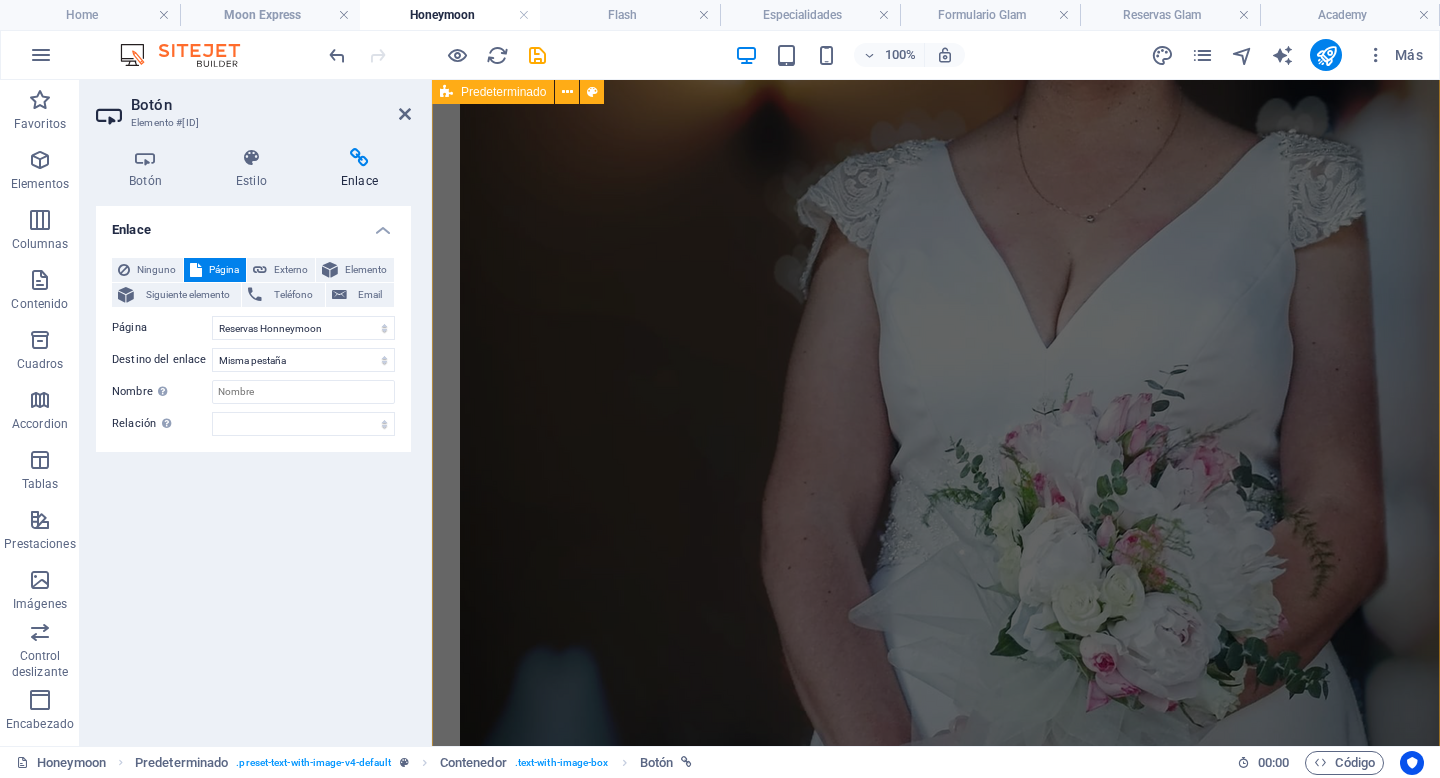 scroll, scrollTop: 3469, scrollLeft: 0, axis: vertical 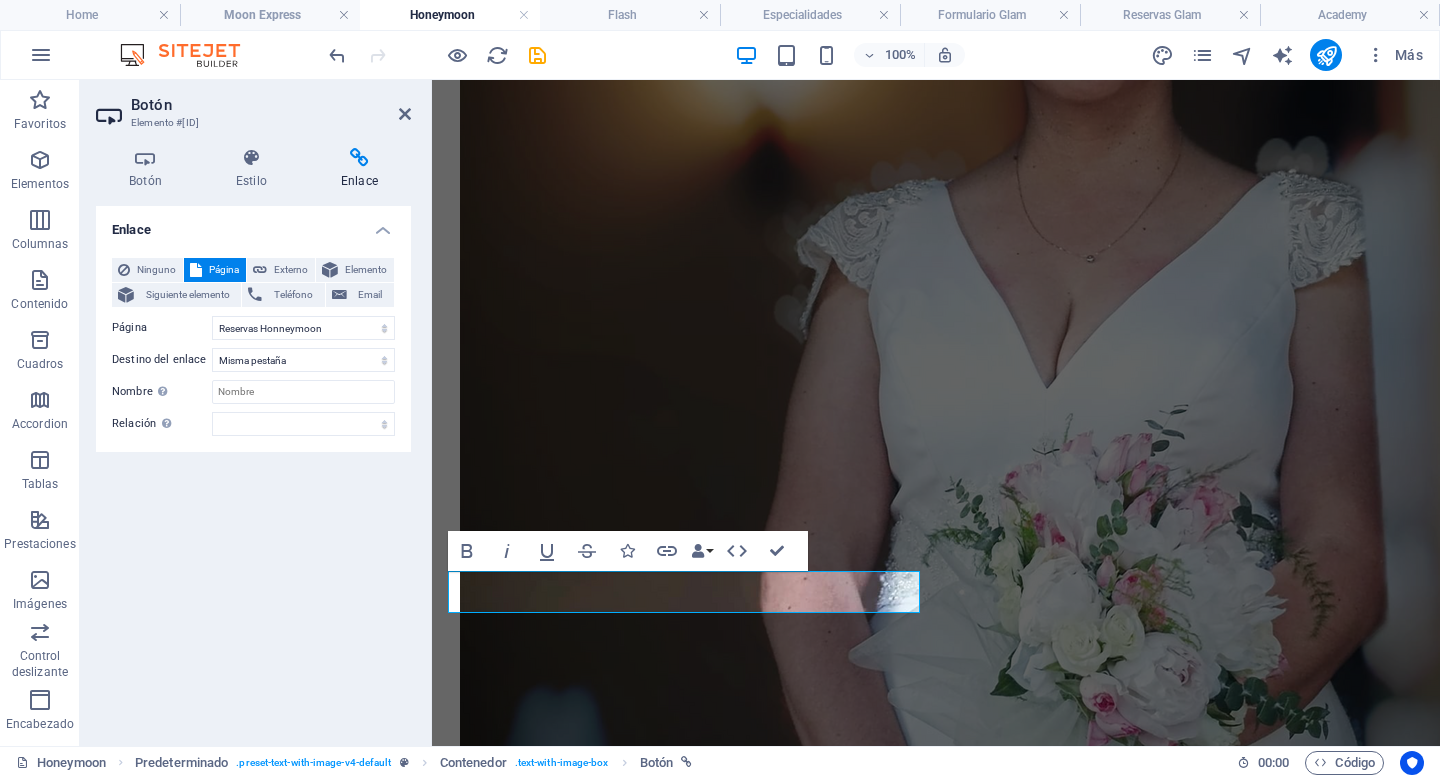 click on "Enlace Ninguno Página Externo Elemento Siguiente elemento Teléfono Email Página Home Sobre mi Especialidades Honeymoon Academy Moon Express Flash Reservas Honneymoon Reservas Glam Reservas Academy Políticas de privacidad Formulario ebook Formulario Honeymoon Premium Formulario Honeymoon Full Formulario Honeymoon Essential Formulario Honeymoon Basic Formulario Moon Express Formulario Glam Formulario makeup Formulario hairdresser Formulario Academy1 Formulario Academy2 Formulario Academy3 Elemento
URL /11544819 Teléfono Email Destino del enlace Nueva pestaña Misma pestaña Superposición Nombre Una descripción adicional del enlace no debería ser igual al texto del enlace. El título suele mostrarse como un texto de información cuando se mueve el ratón por encima del elemento. Déjalo en blanco en caso de dudas. Relación Define la  relación de este enlace con el destino del enlace alternativo autor marcador externo ayuda licencia siguiente nofollow noreferrer noopener ant" at bounding box center [253, 468] 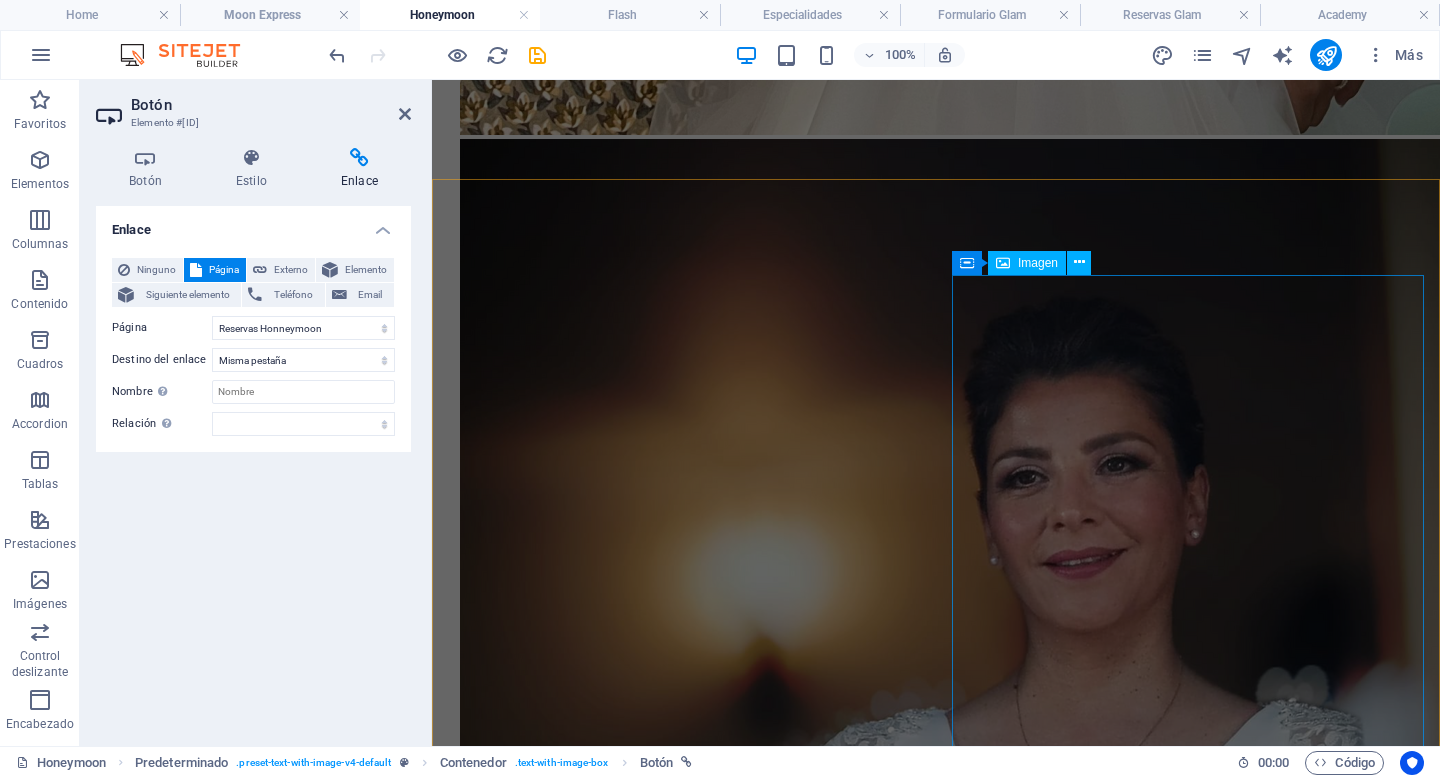 scroll, scrollTop: 3193, scrollLeft: 0, axis: vertical 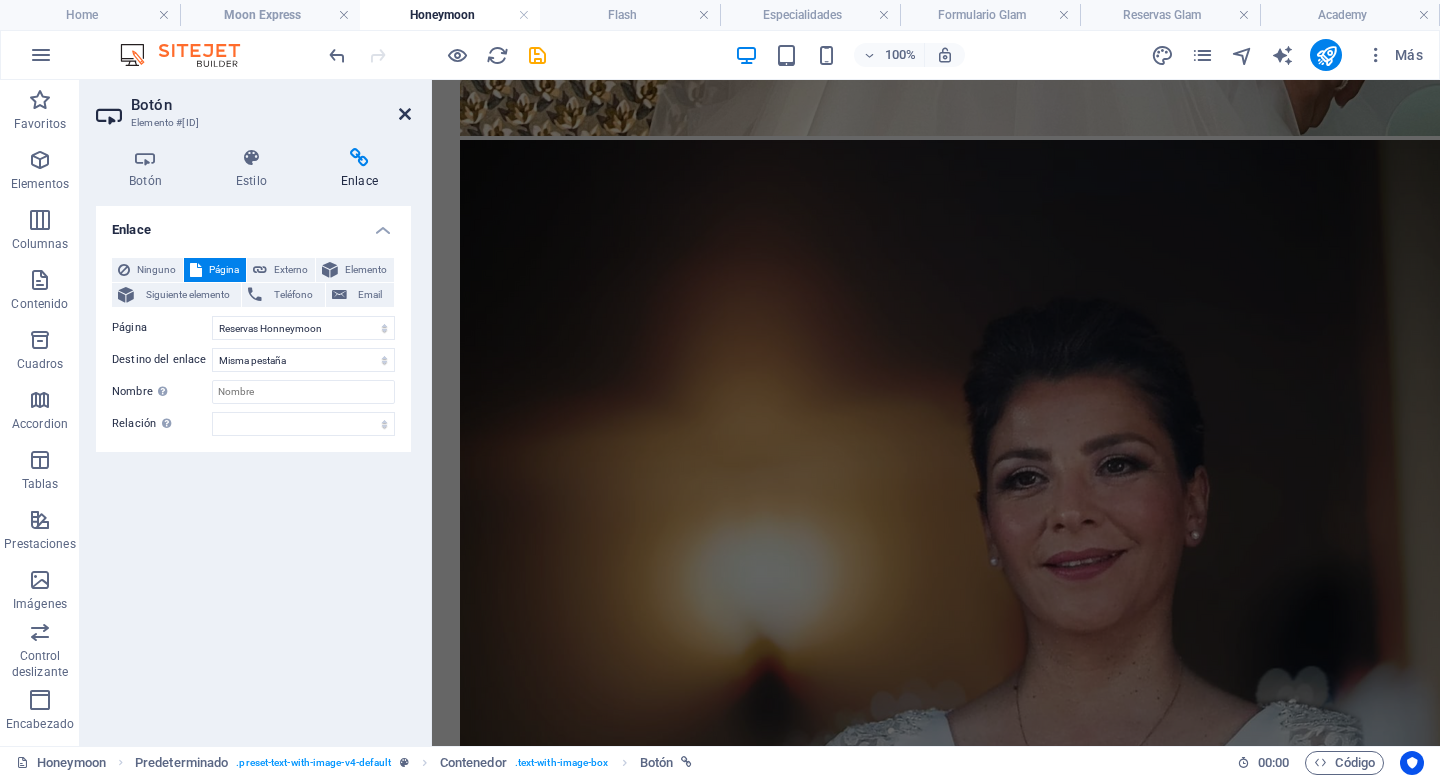 click at bounding box center (405, 114) 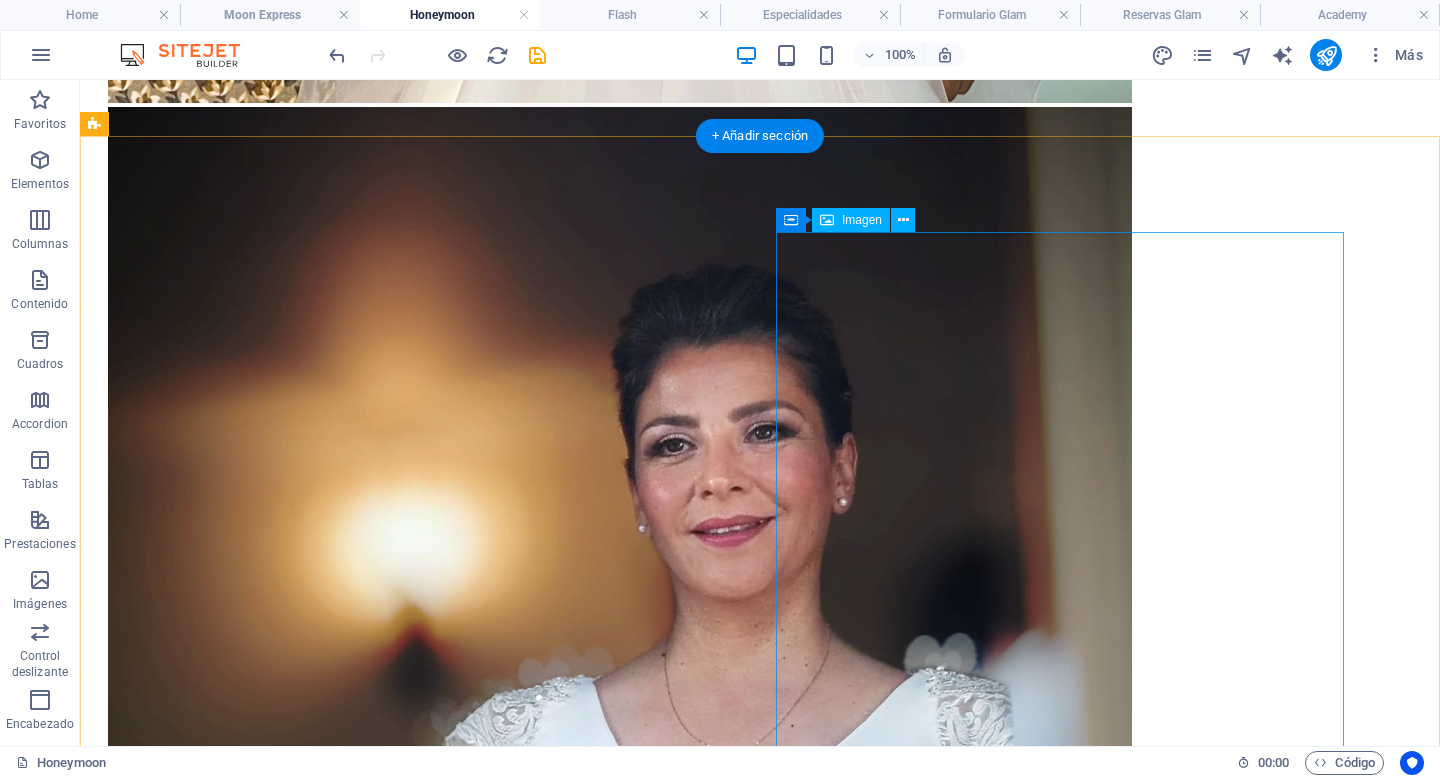 scroll, scrollTop: 3323, scrollLeft: 0, axis: vertical 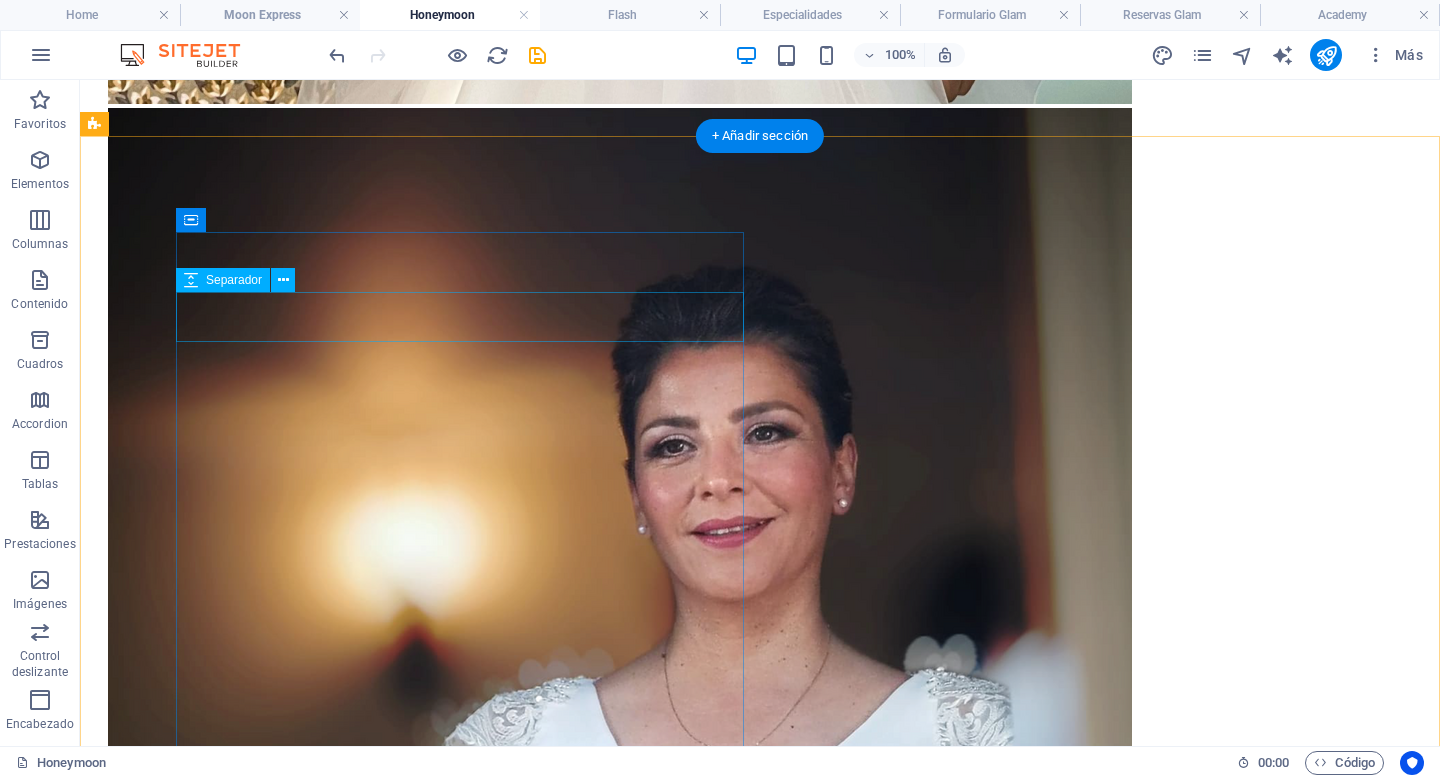 click at bounding box center [760, 7886] 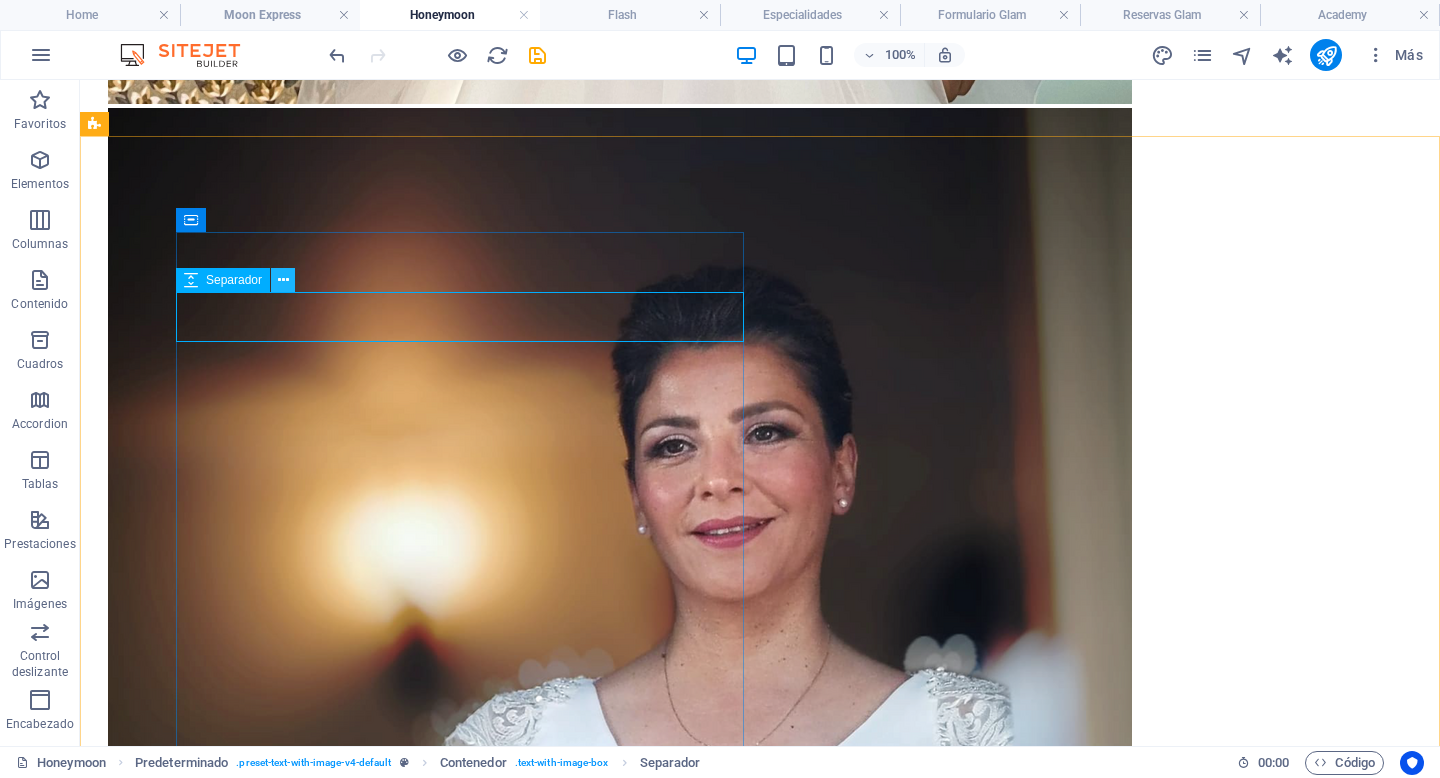 click at bounding box center [283, 280] 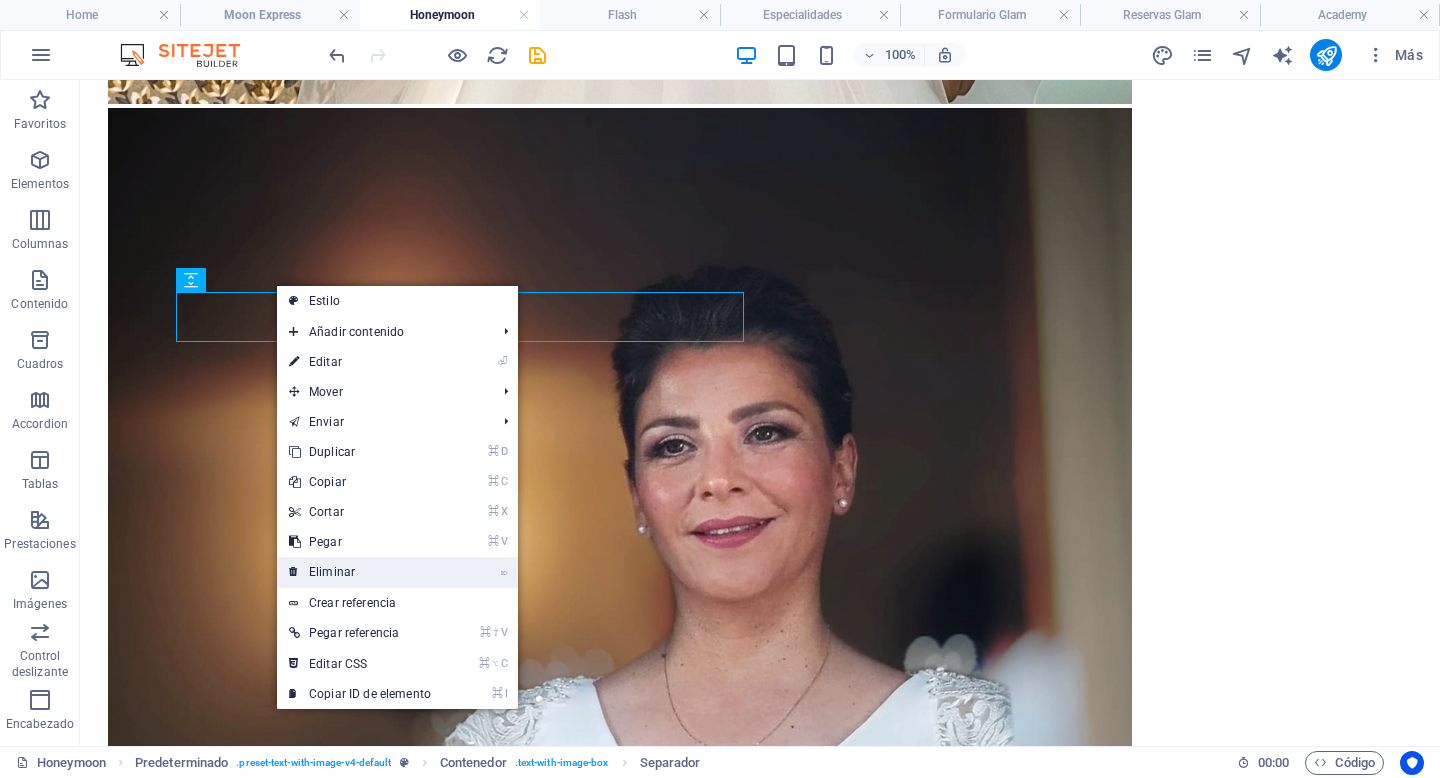 click on "⌦  Eliminar" at bounding box center (360, 572) 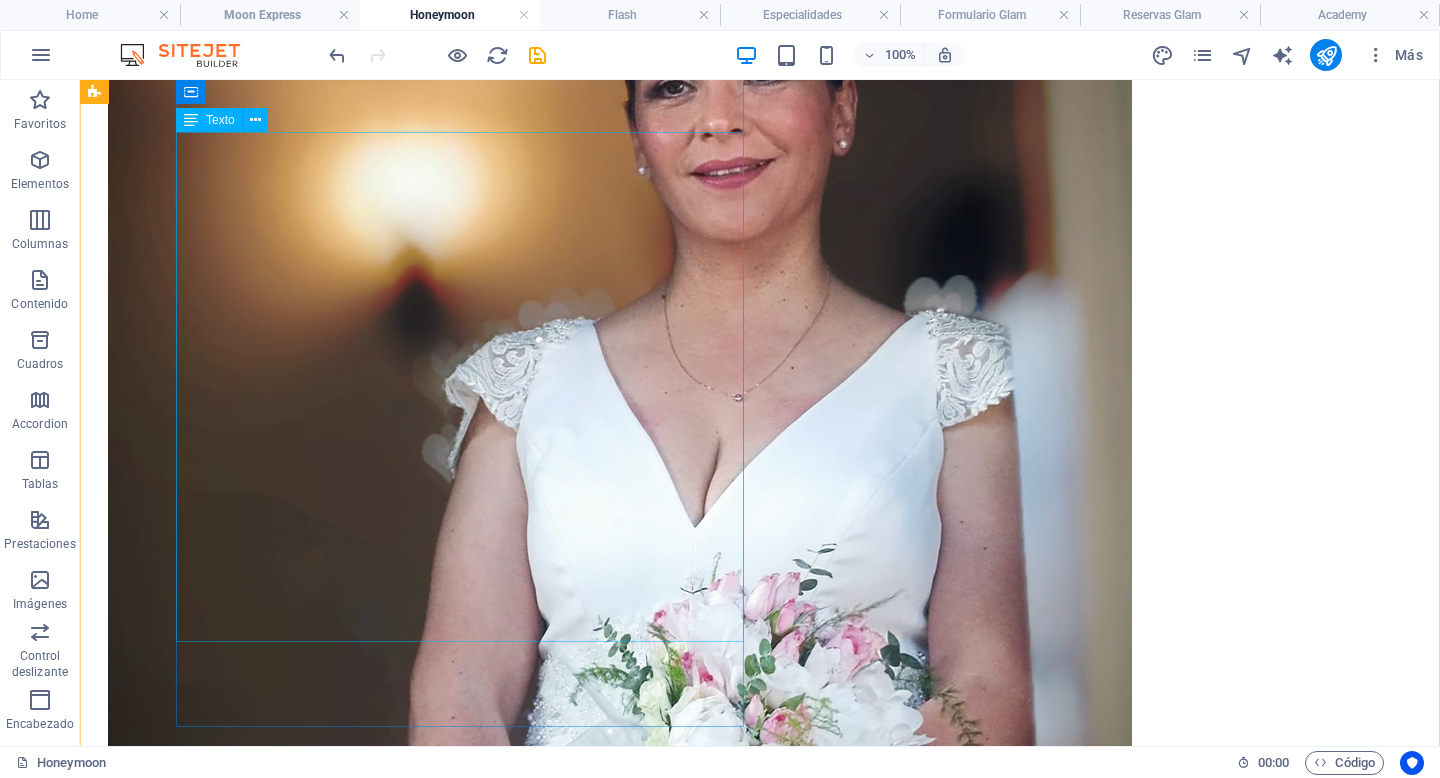 scroll, scrollTop: 3687, scrollLeft: 0, axis: vertical 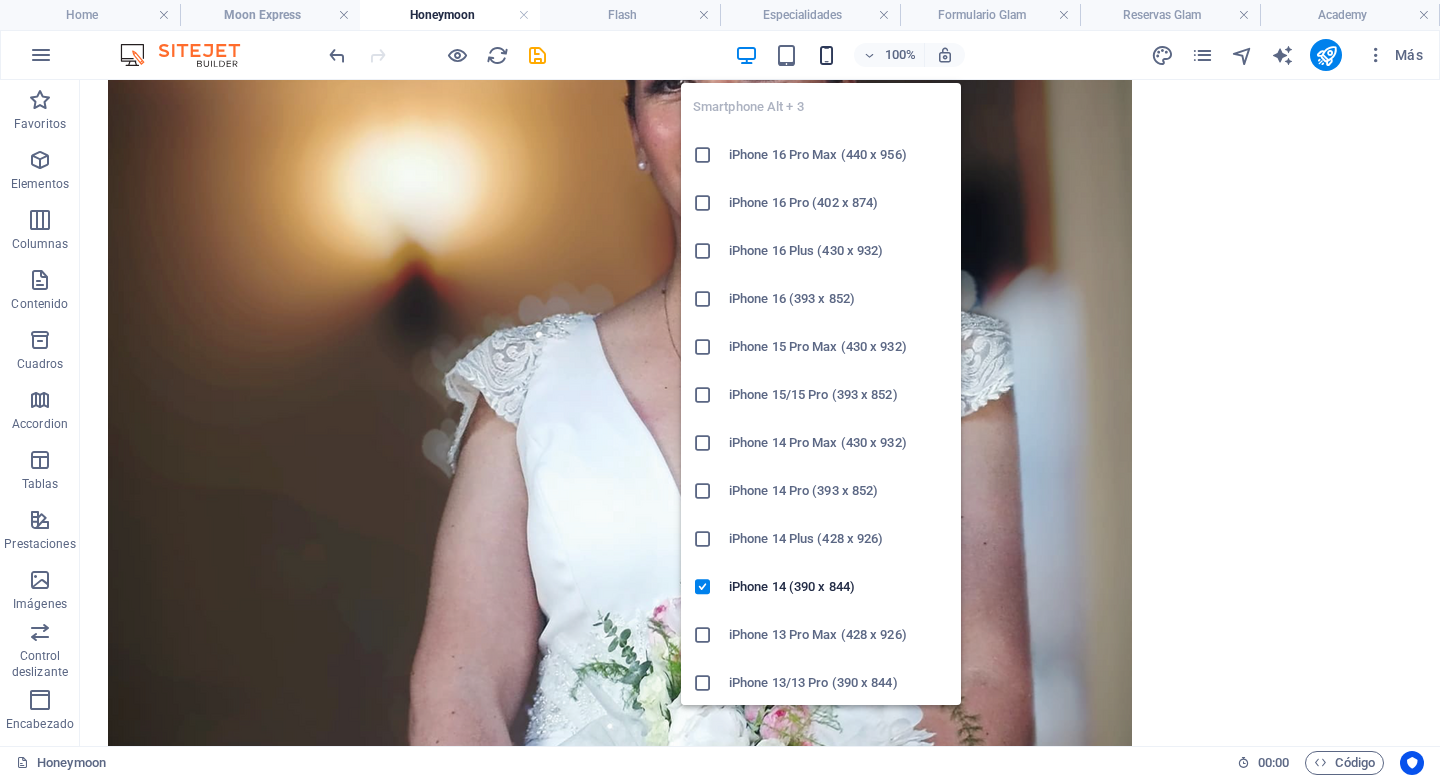 click at bounding box center (826, 55) 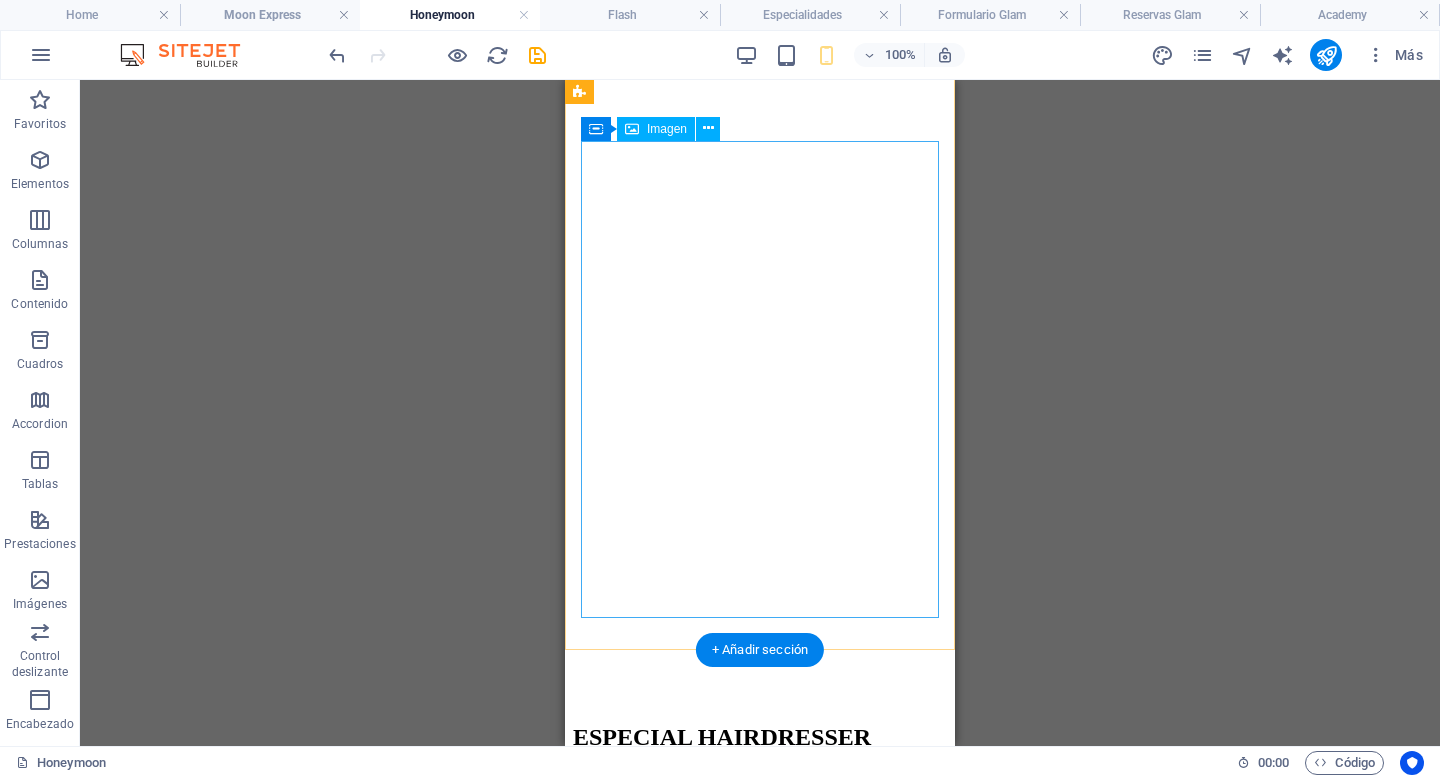 scroll, scrollTop: 5958, scrollLeft: 0, axis: vertical 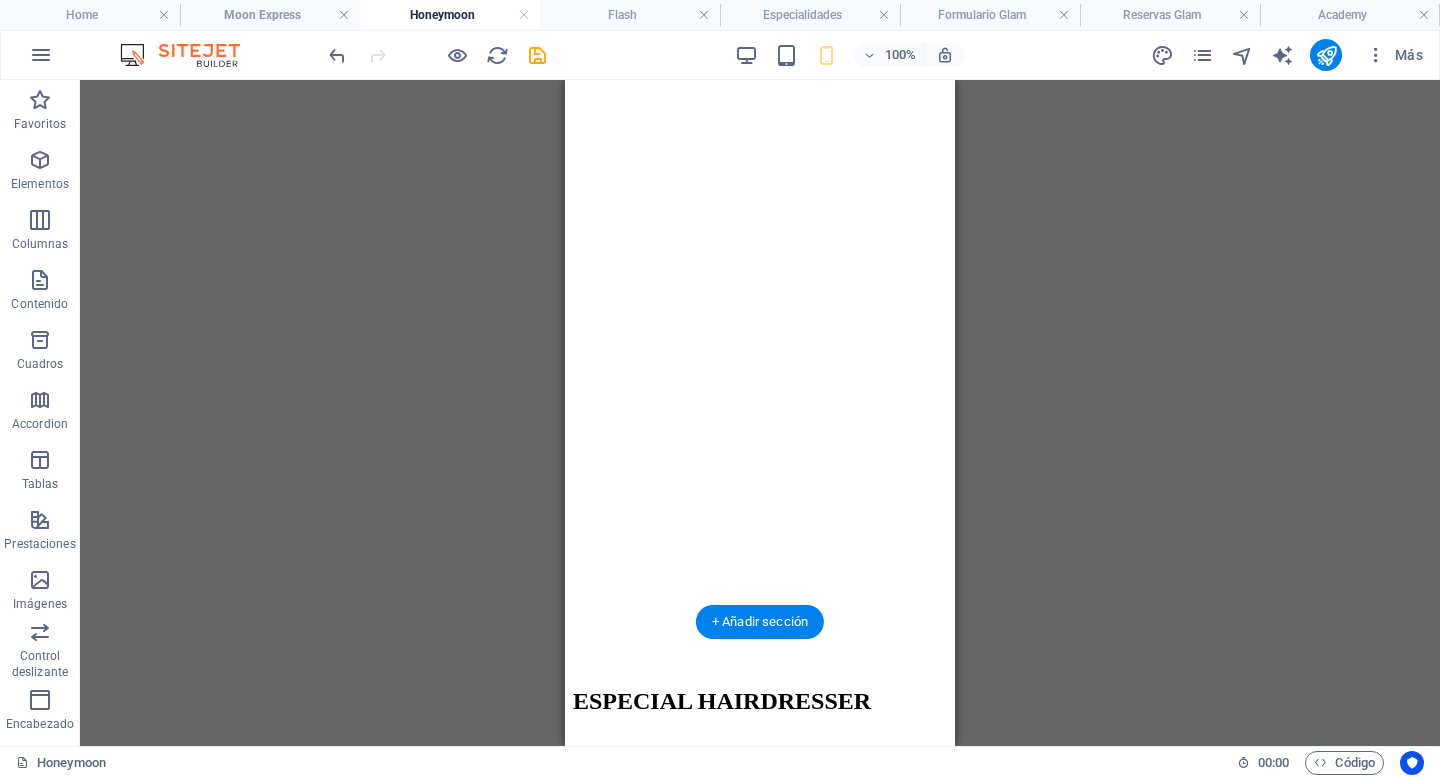click at bounding box center [760, 5868] 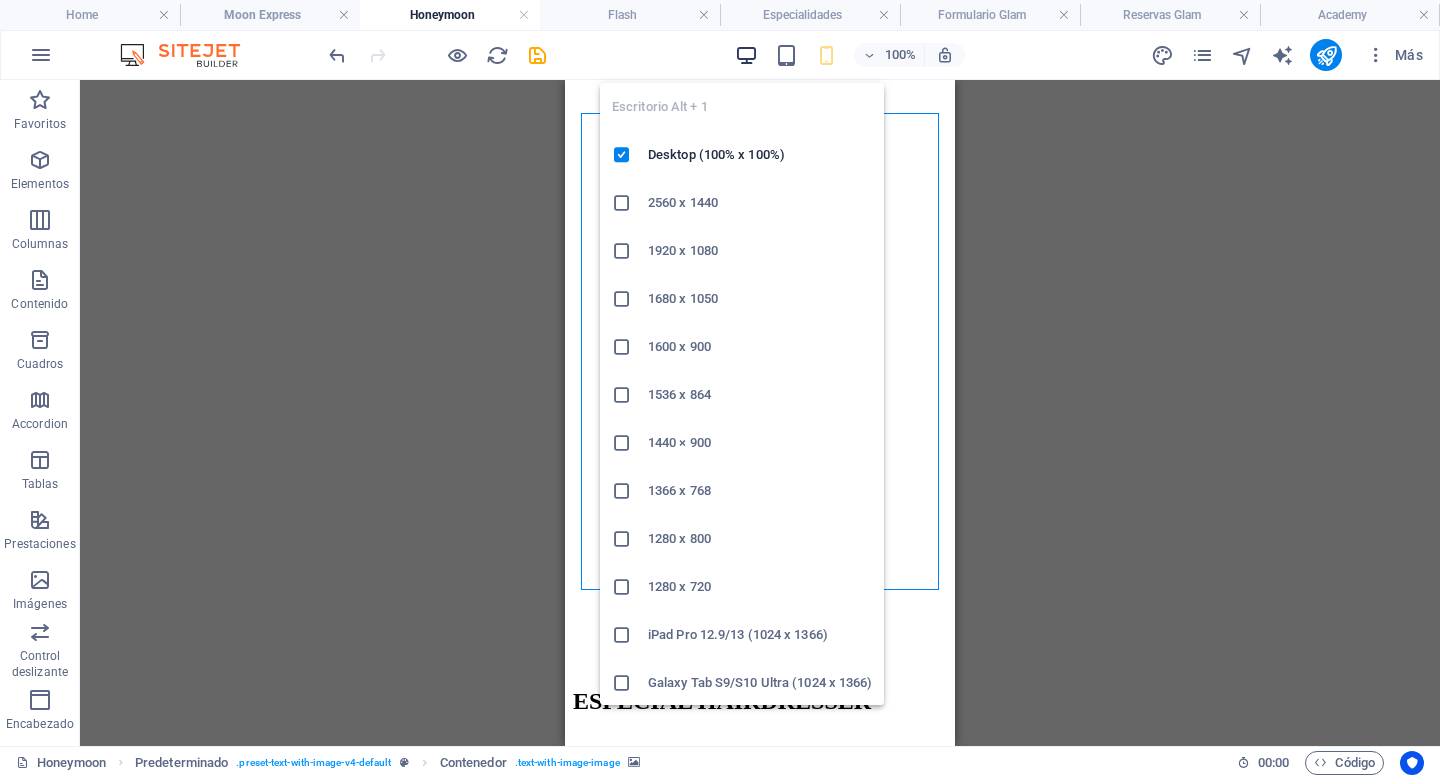 click at bounding box center [746, 55] 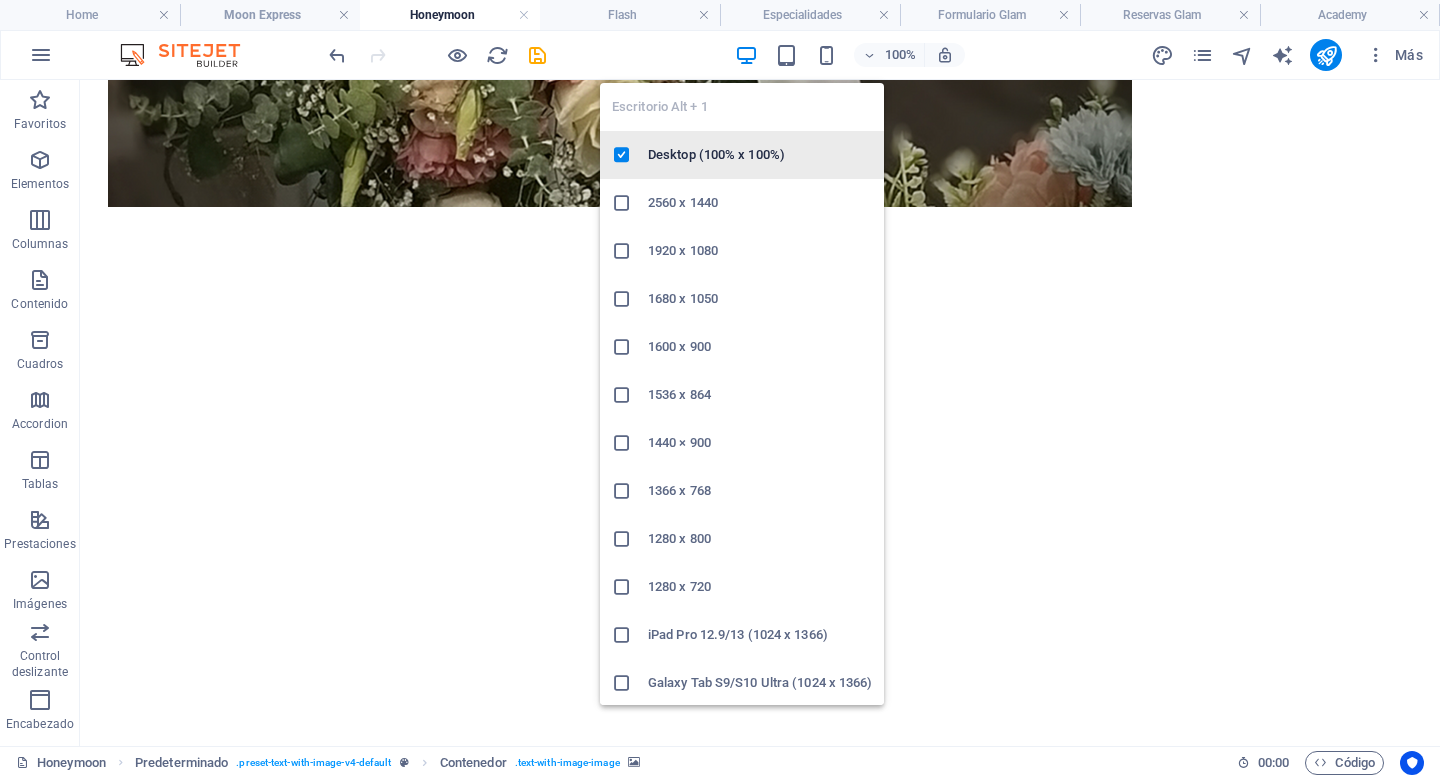 scroll, scrollTop: 3728, scrollLeft: 0, axis: vertical 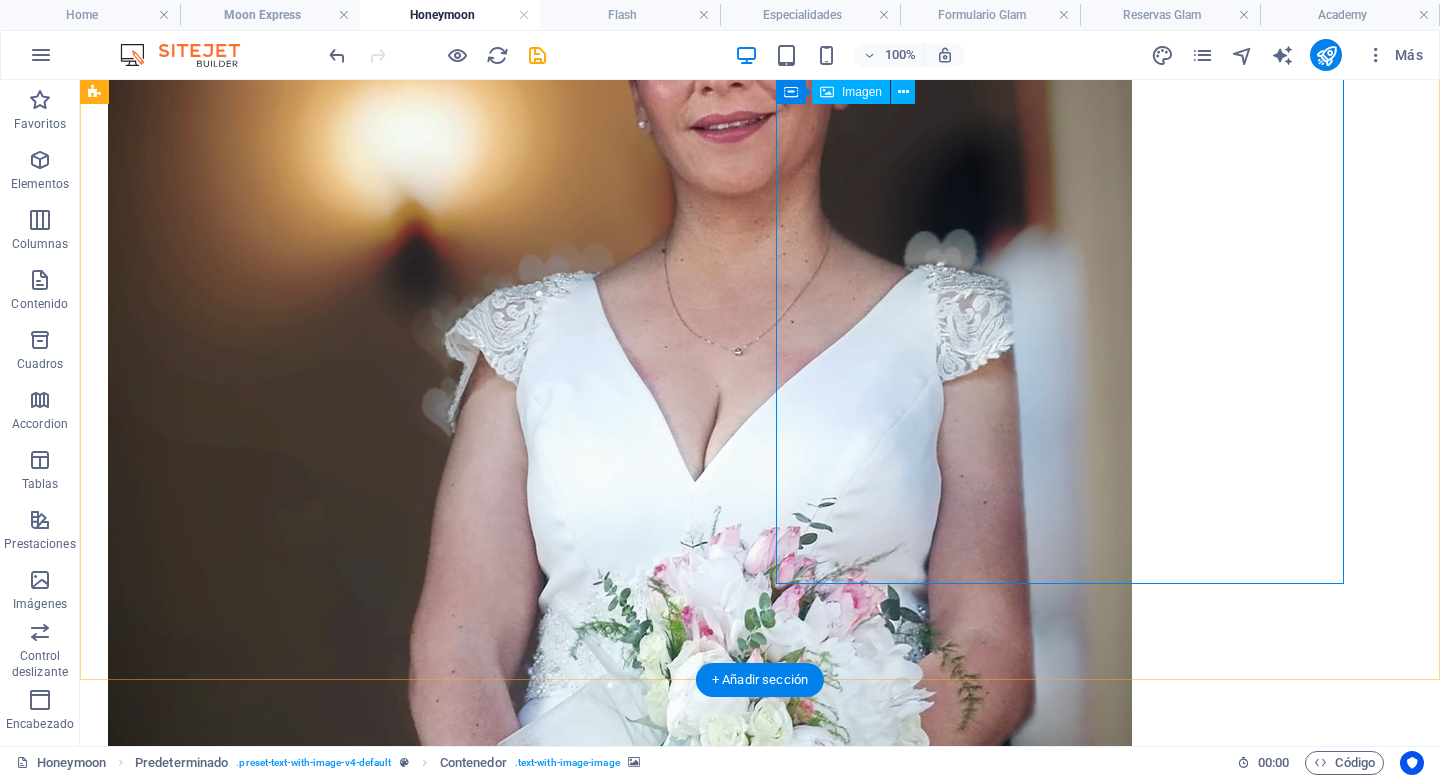 click at bounding box center [760, 9592] 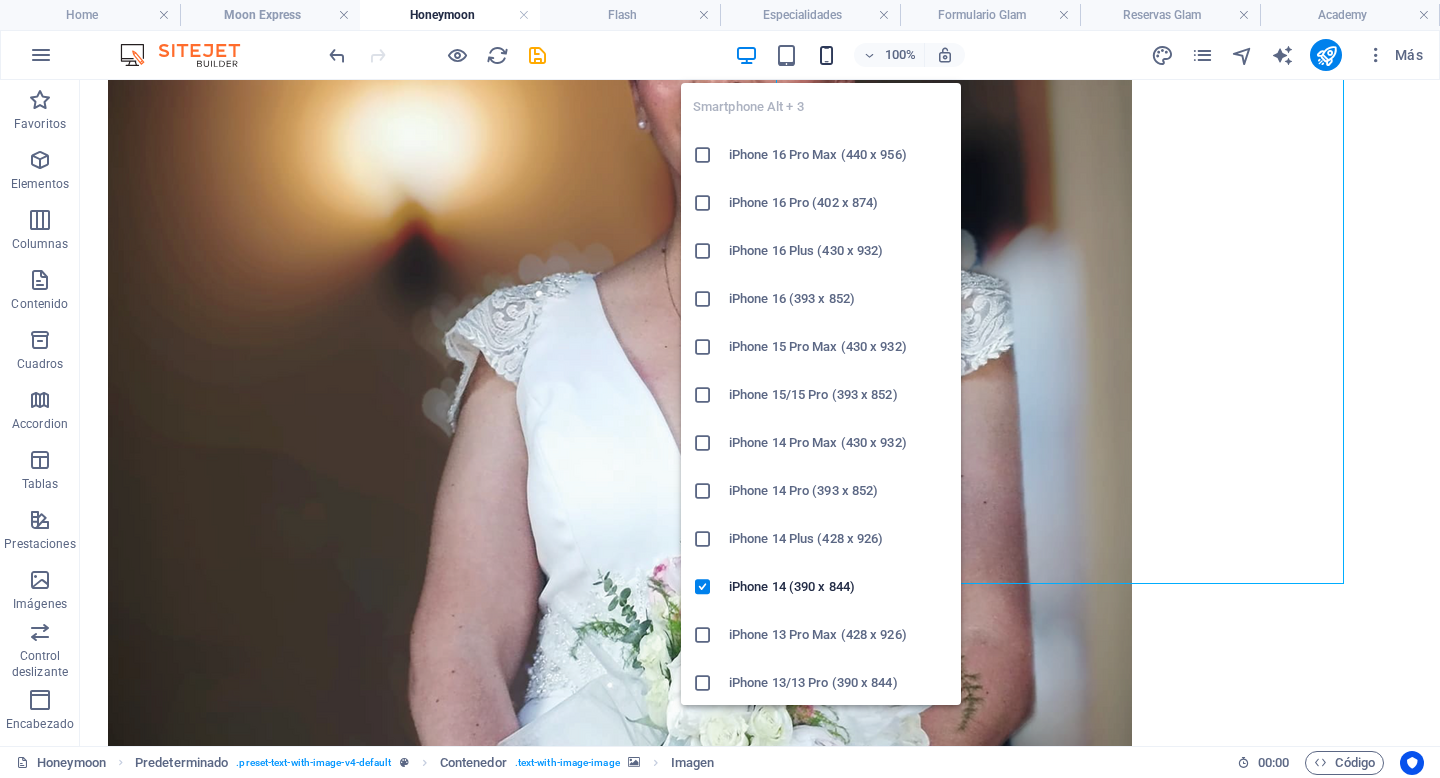 click at bounding box center (826, 55) 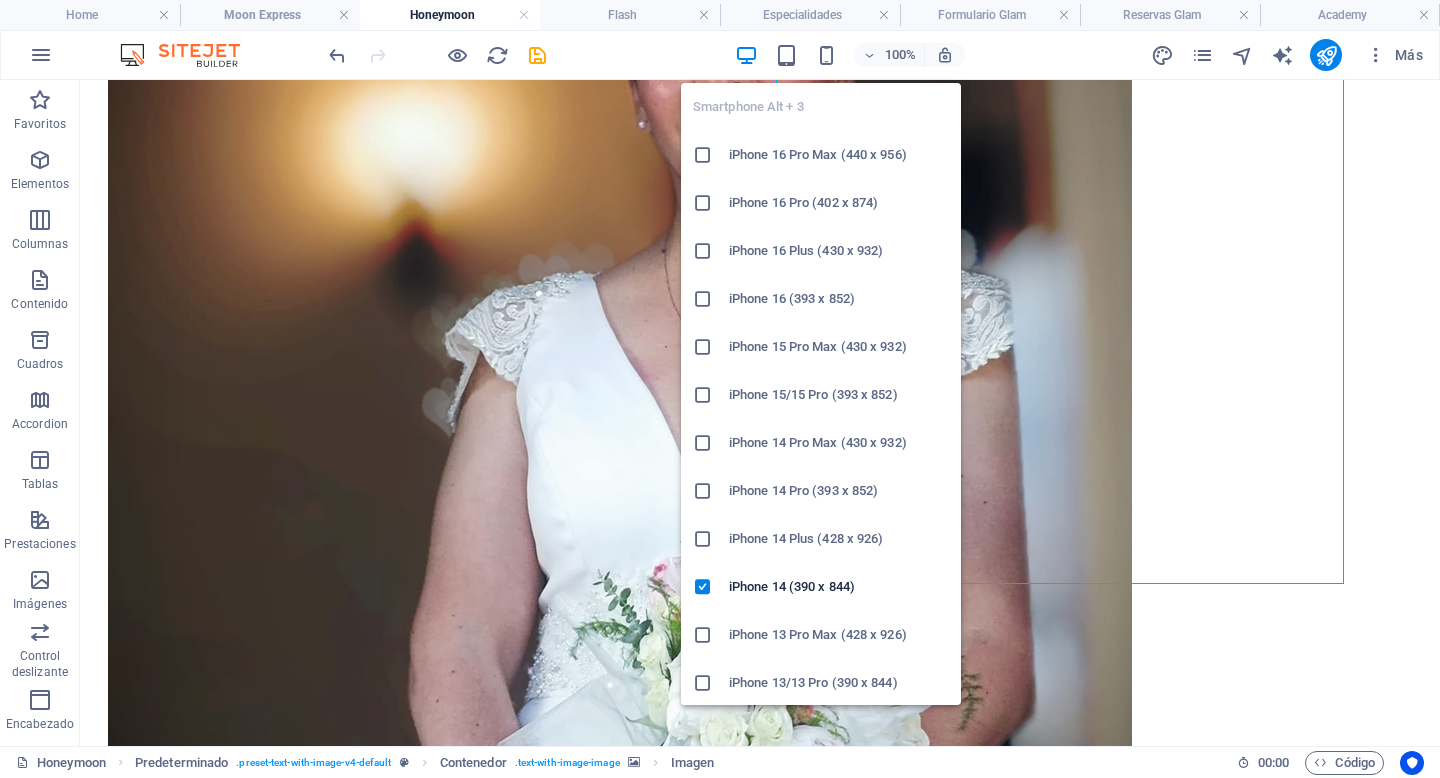 scroll, scrollTop: 5896, scrollLeft: 0, axis: vertical 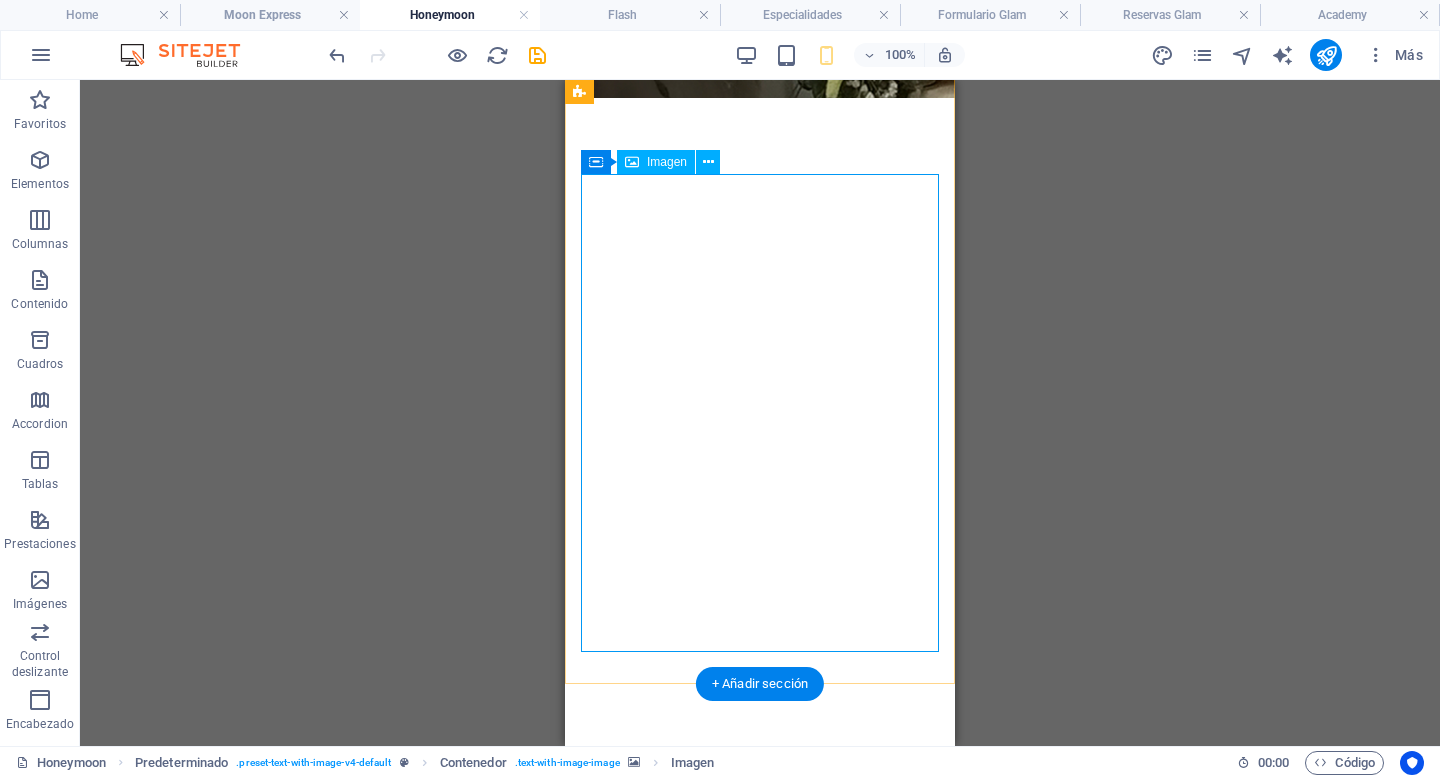 click at bounding box center [760, 5930] 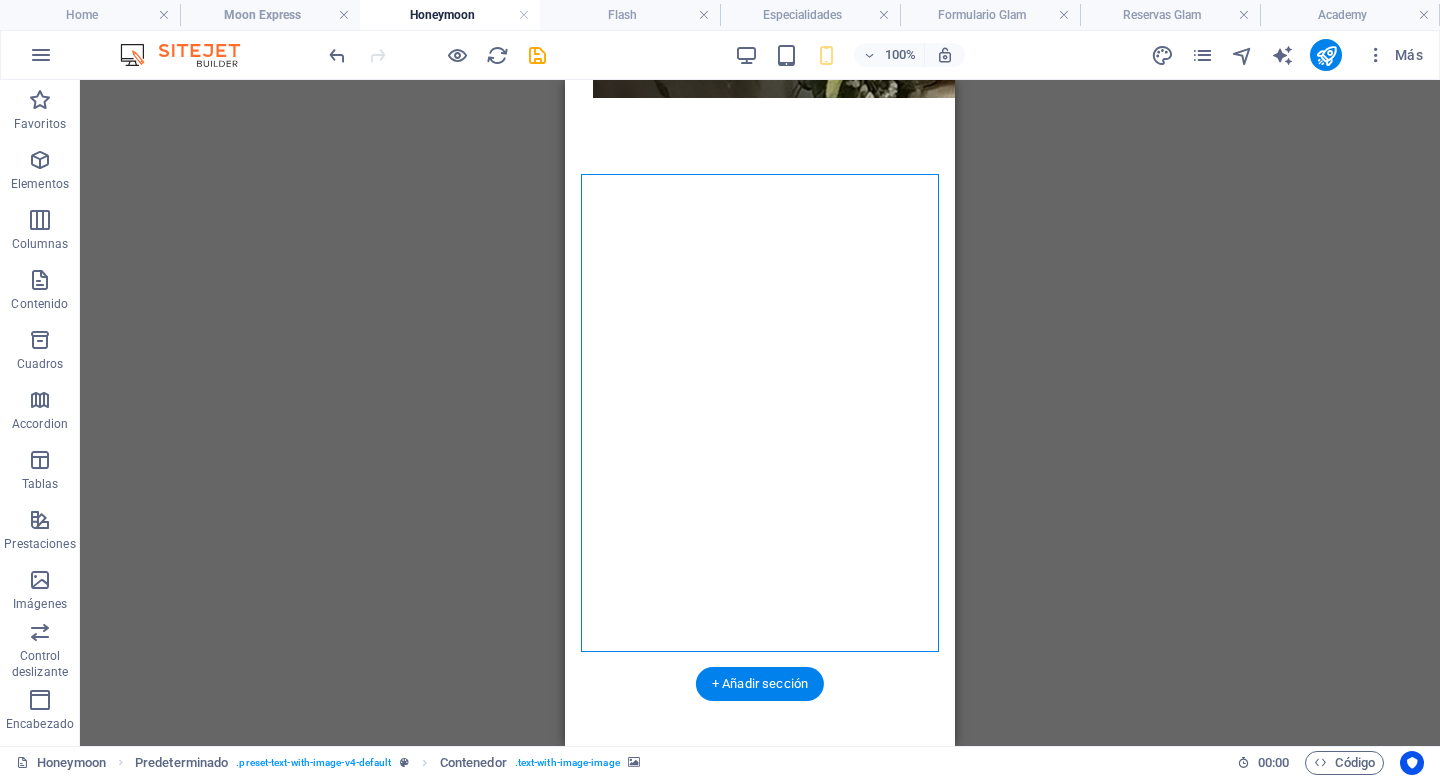 click at bounding box center [760, 5930] 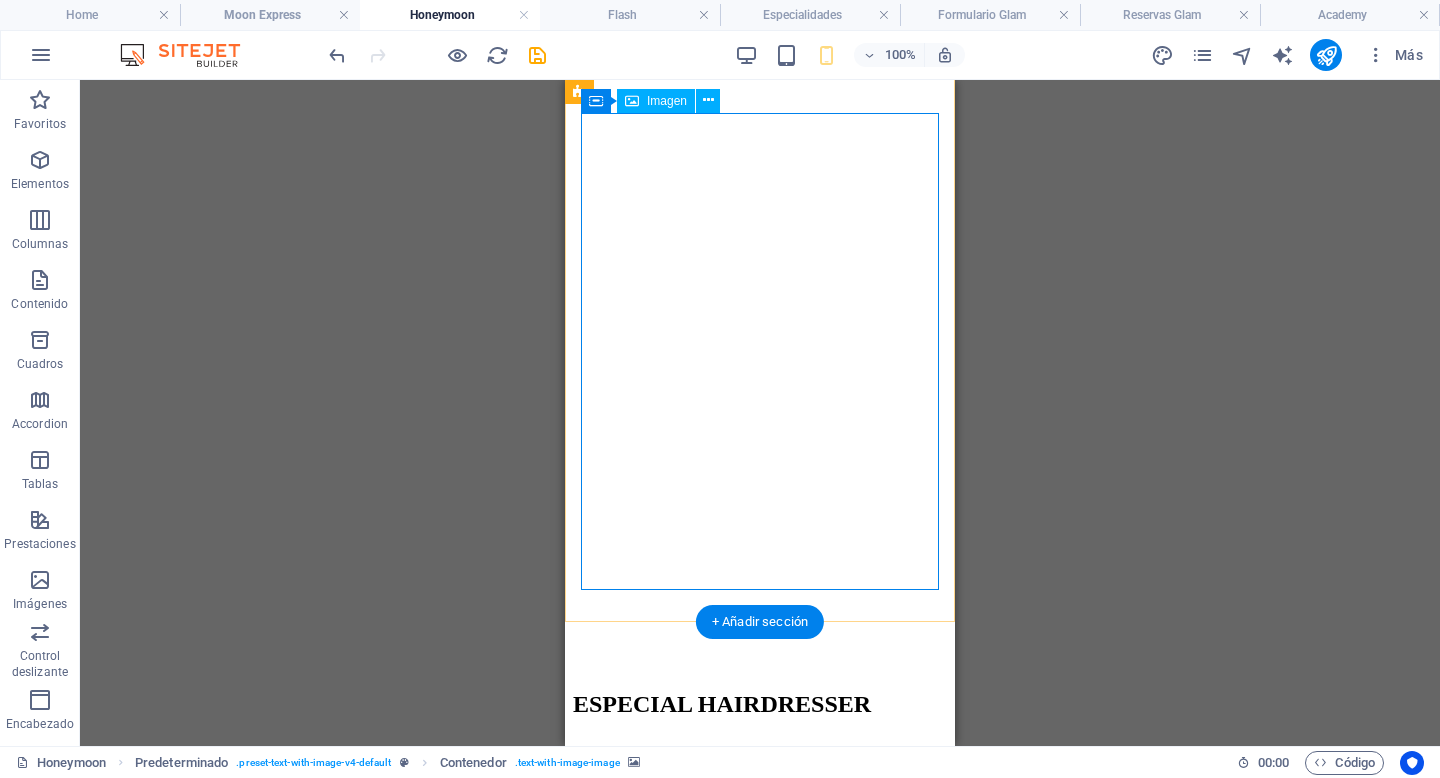 scroll, scrollTop: 5958, scrollLeft: 0, axis: vertical 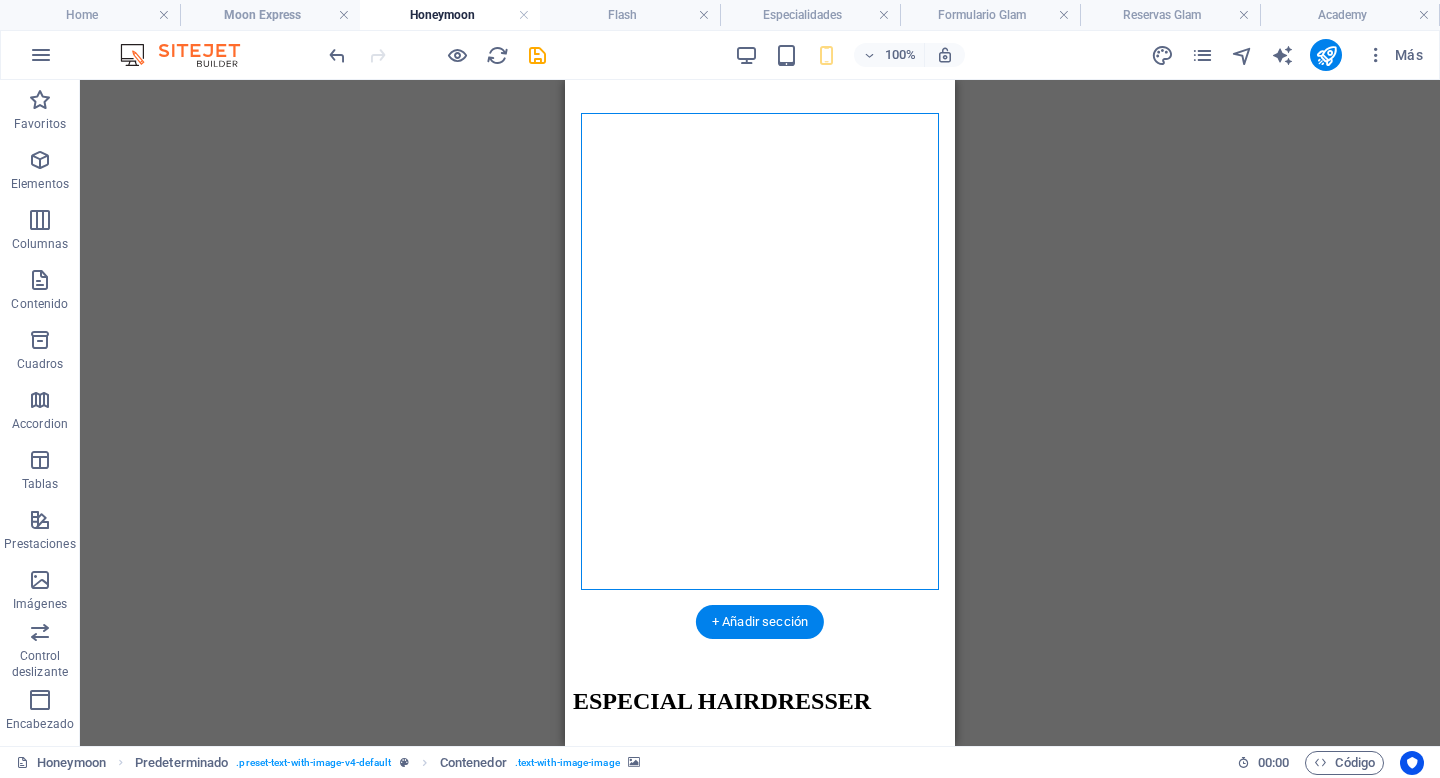 click at bounding box center [760, 5868] 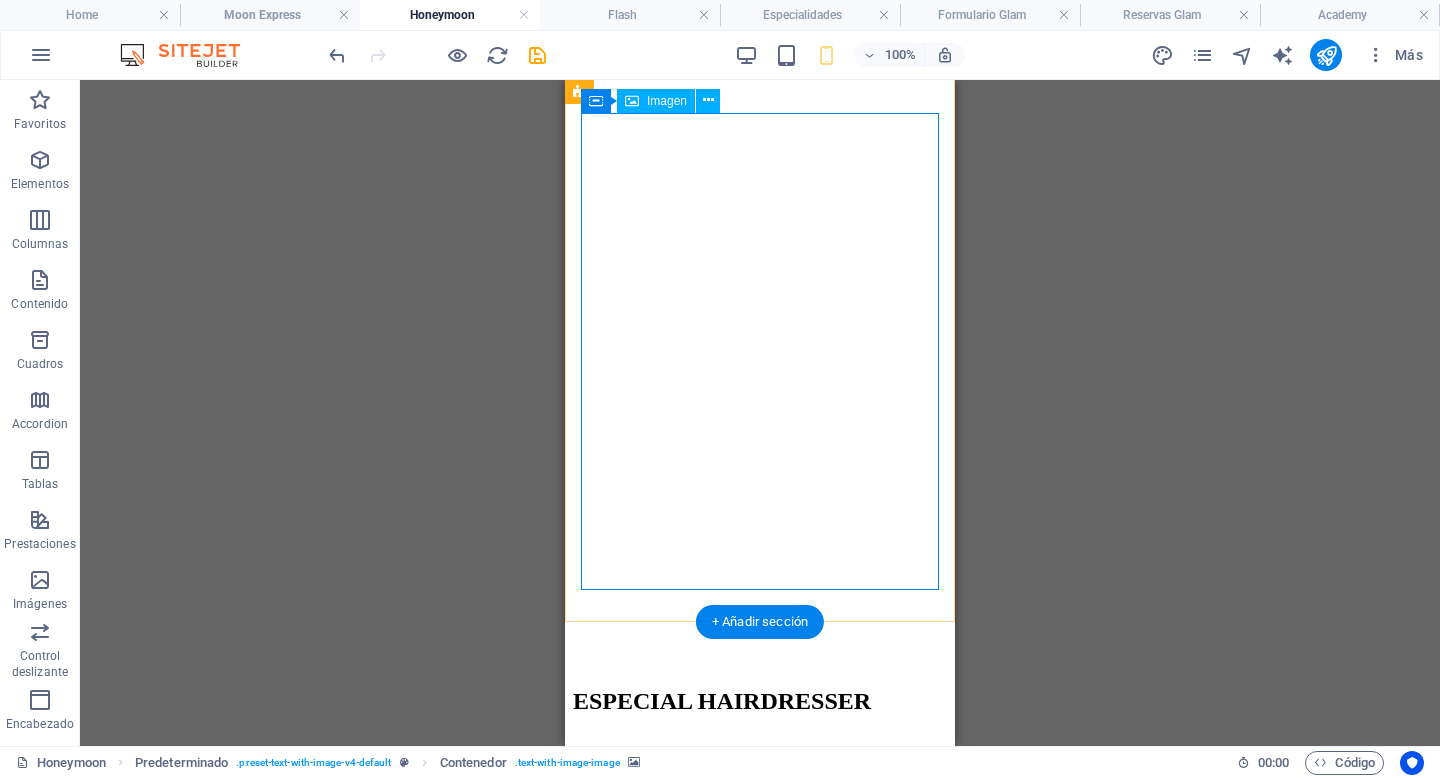click at bounding box center (760, 6876) 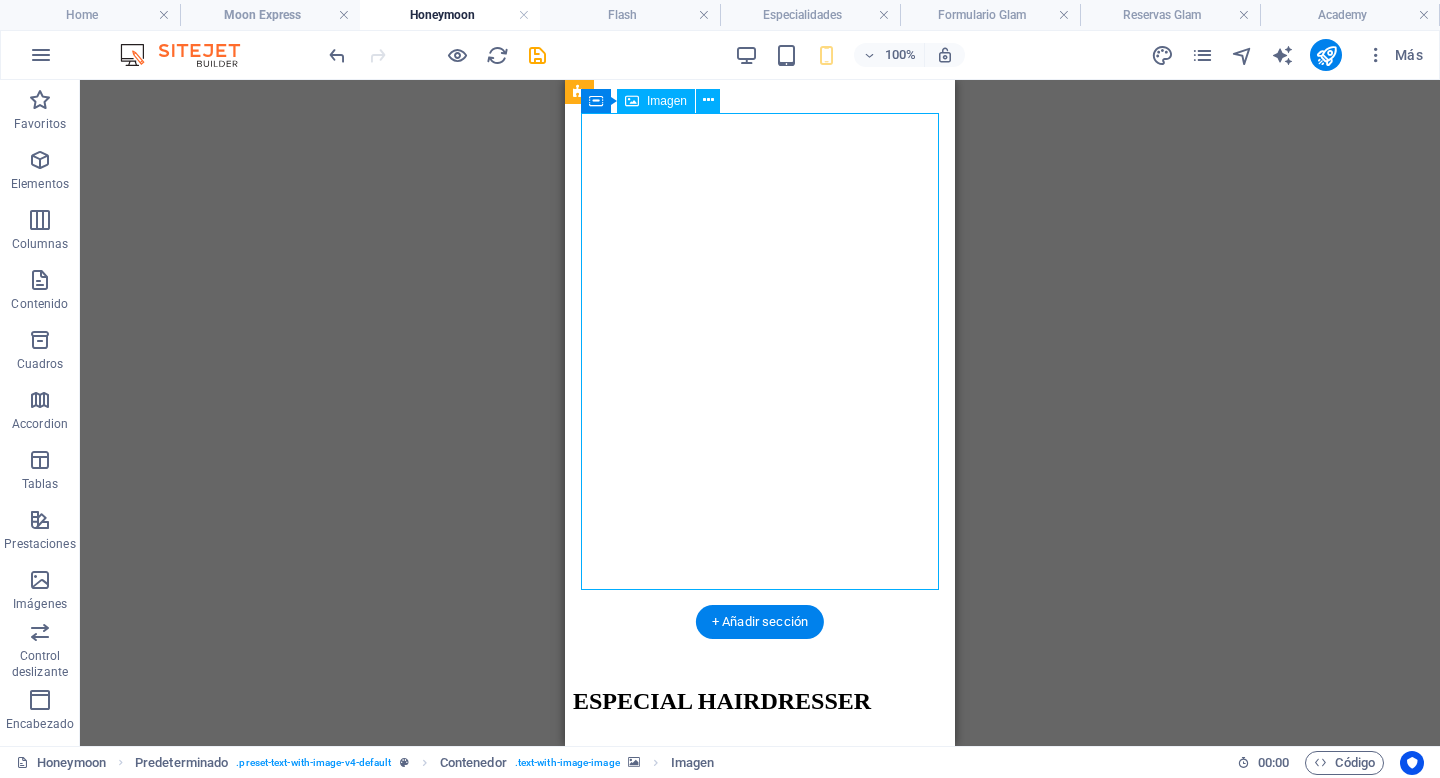 click at bounding box center (760, 6876) 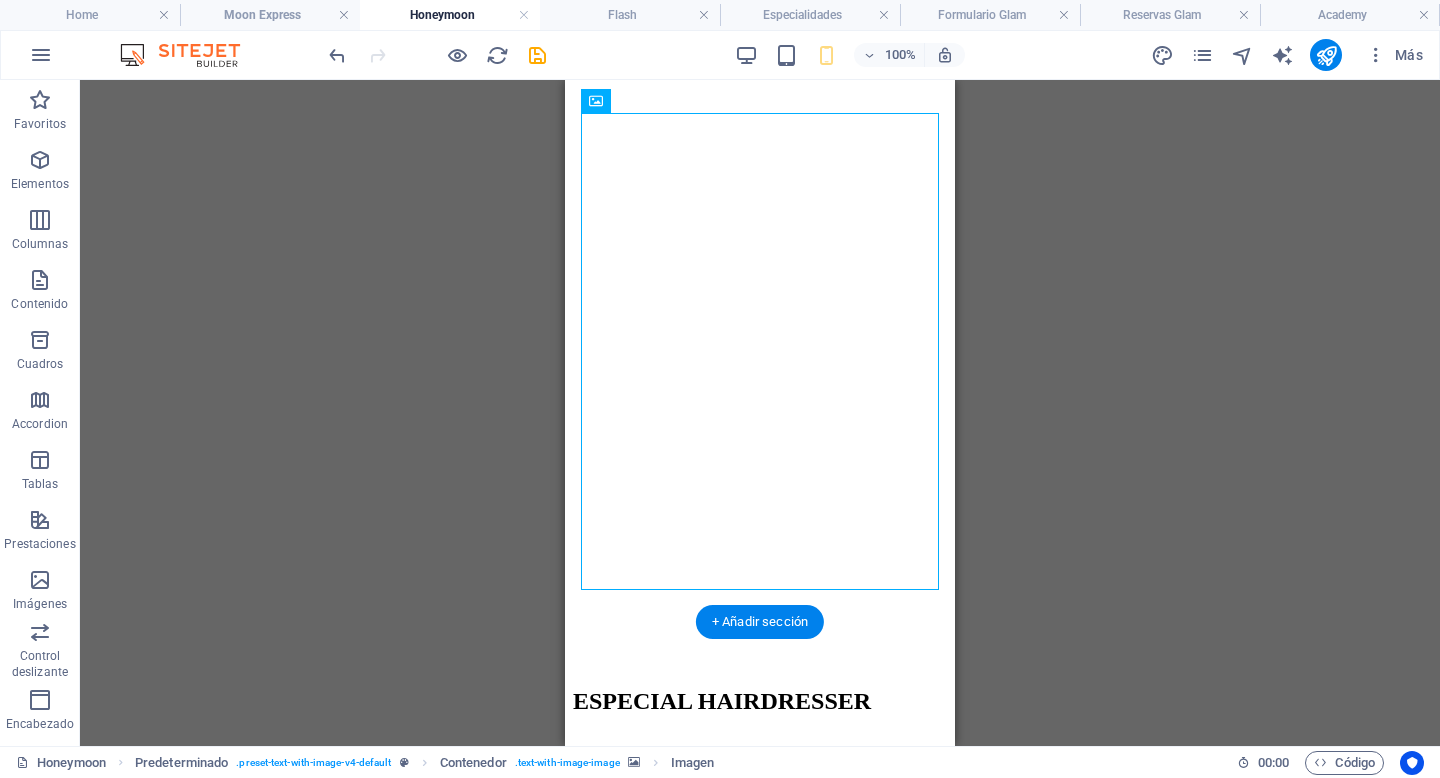 click at bounding box center [760, 5868] 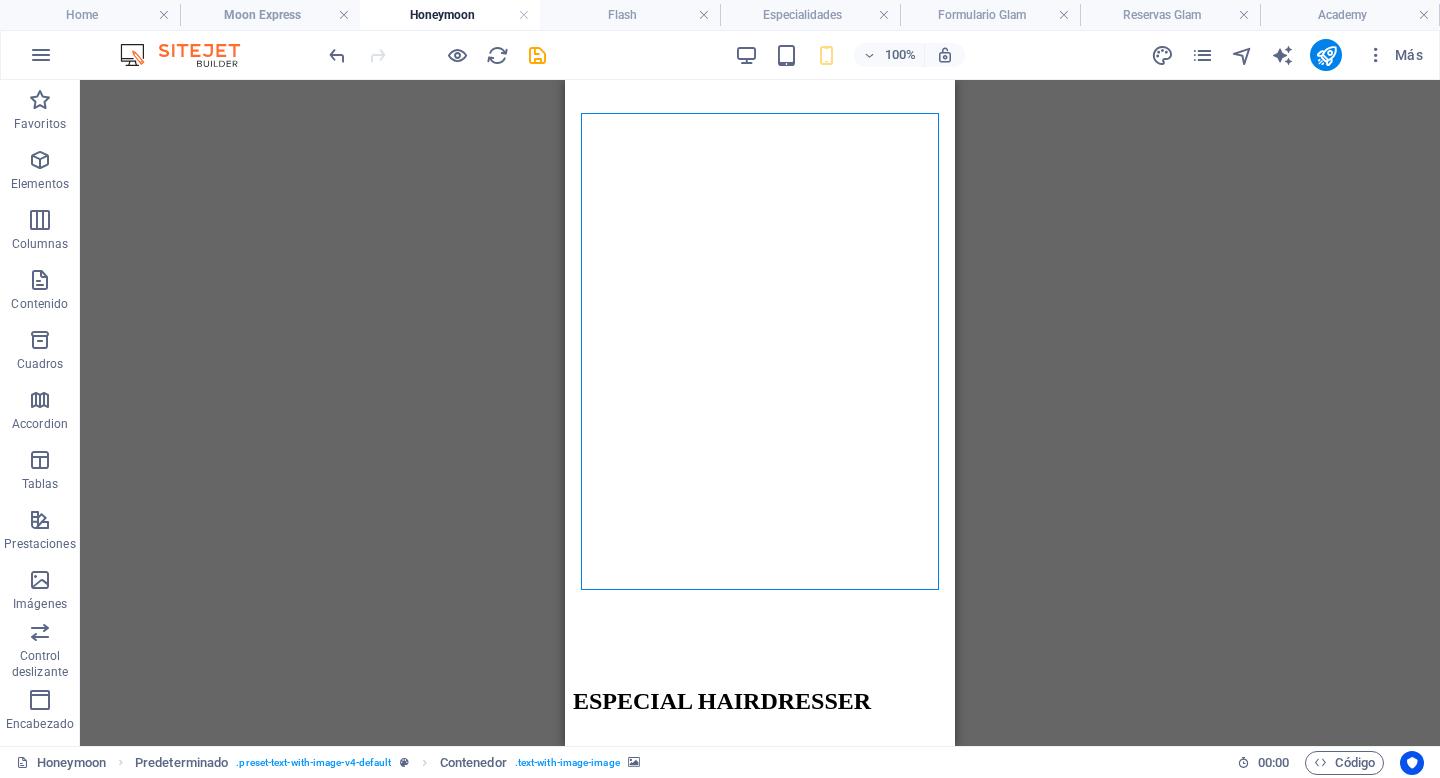 click on "H1   Banner   Contenedor   Referencia   Predeterminado   Imagen   Texto   Contenedor   H5   Texto   Separador   Botón   3 columnas   Contenedor   Imagen   Contenedor   Separador   Contenedor   Callout   H2   Separador   Texto   Contenedor   Imagen   Contenedor   Contenedor   Imagen   Contenedor   3 columnas   Contenedor   Imagen   Contenedor   Contenedor   Imagen   Contenedor   Contenedor   Imagen   Contenedor   Contenedor   H2   H5   Botón   Callout   Predeterminado   Predeterminado   Contenedor   Separador   Predeterminado   Contenedor   Predeterminado   Contenedor   H2   Separador   H4   Separador   Texto   Separador   Botón   Predeterminado   Contenedor   Separador   Texto   Contenedor   H2   H5   Imagen   Imagen amplia con texto   Predeterminado   Texto   Contenedor   Contenedor   H2   Contenedor   Marcador   Contenedor   Predeterminado   Contenedor   Predeterminado   Contenedor   Predeterminado   Predeterminado   Contenedor   Imagen   Predeterminado   Contenedor   Predeterminado" at bounding box center [760, 413] 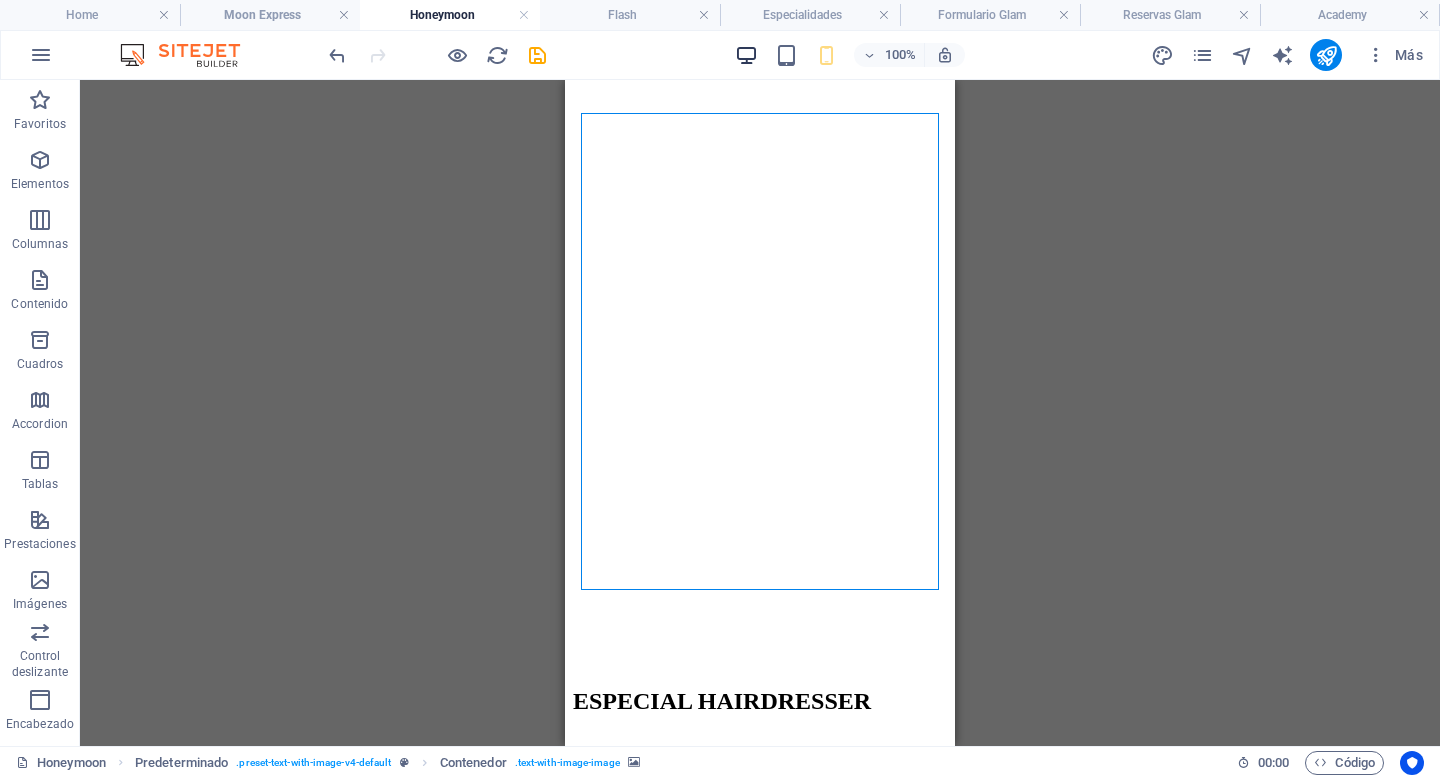 click at bounding box center (746, 55) 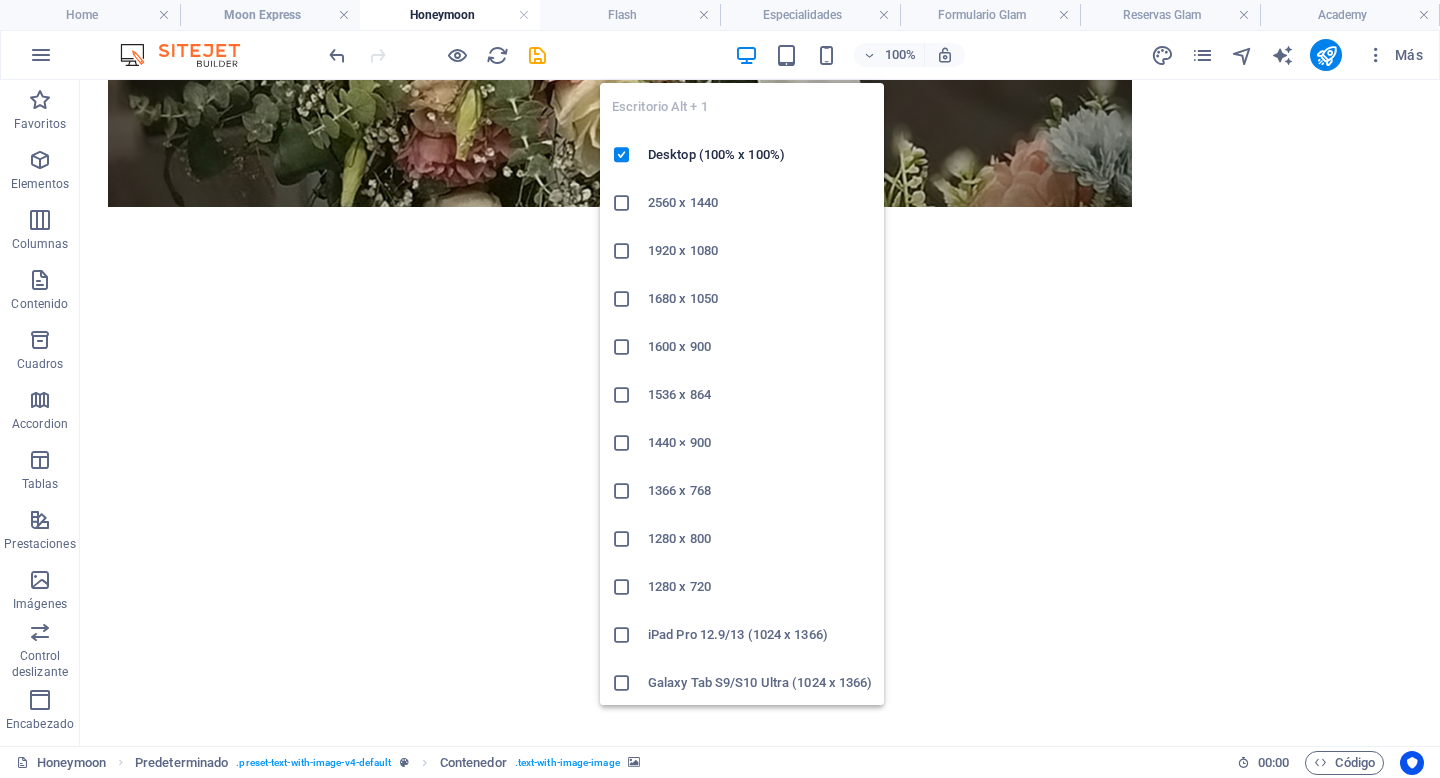 scroll, scrollTop: 3728, scrollLeft: 0, axis: vertical 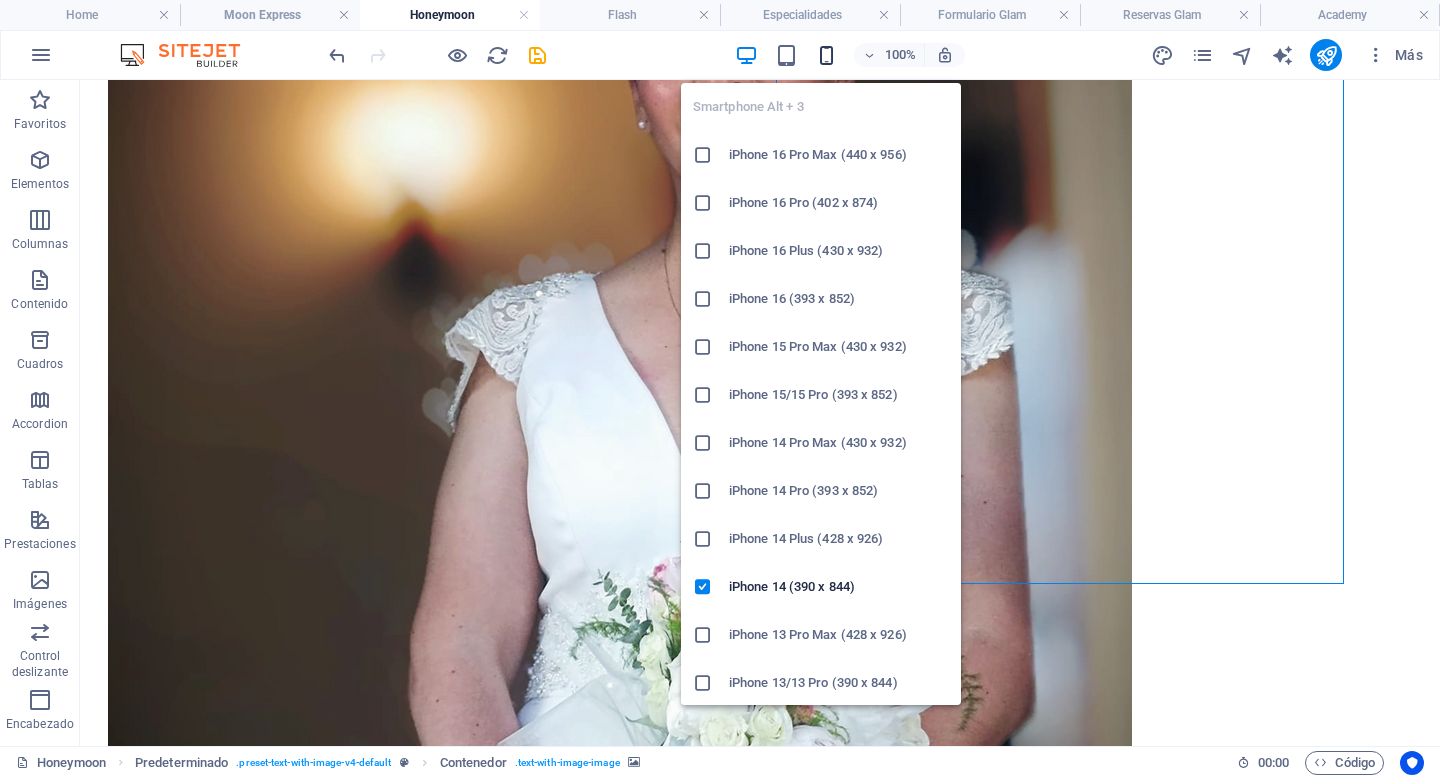 click at bounding box center (826, 55) 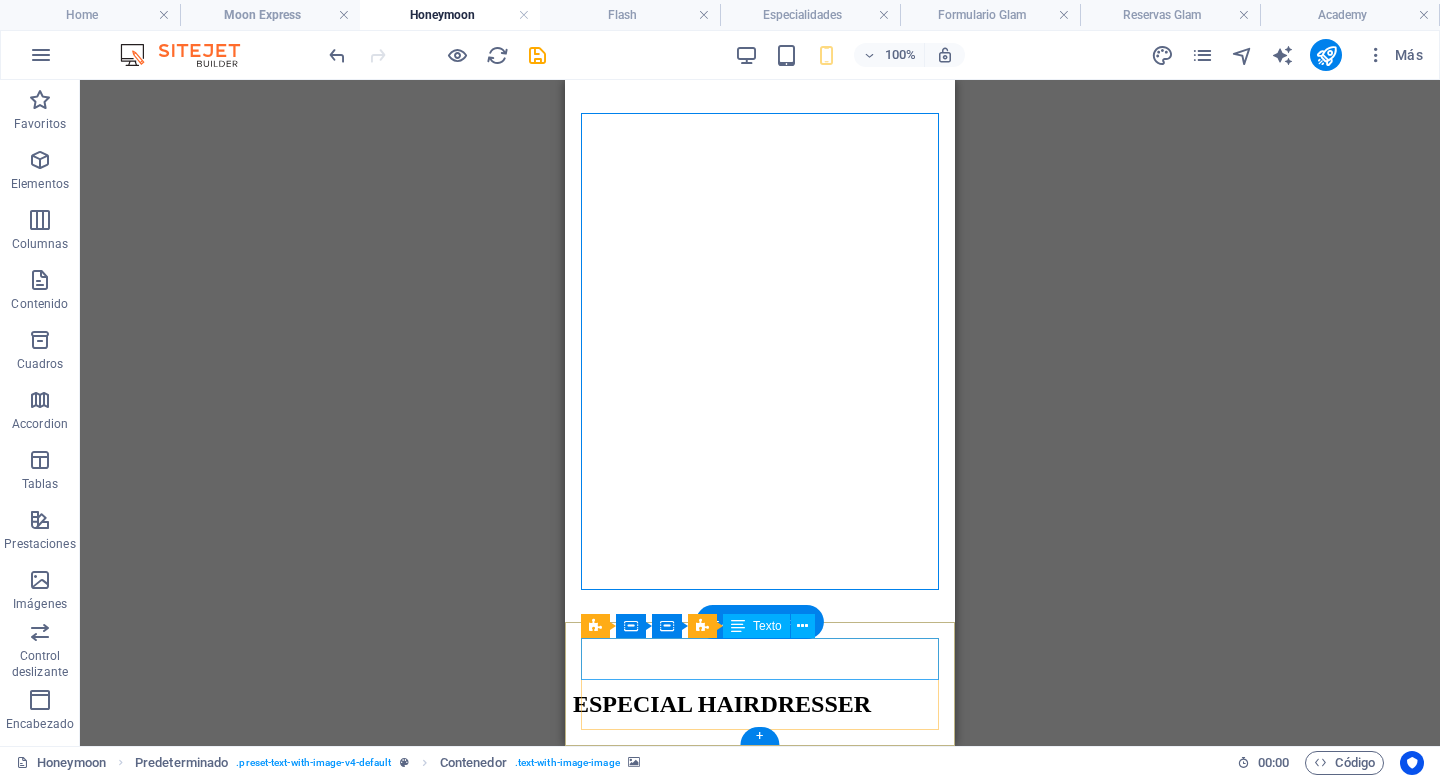 scroll, scrollTop: 5958, scrollLeft: 0, axis: vertical 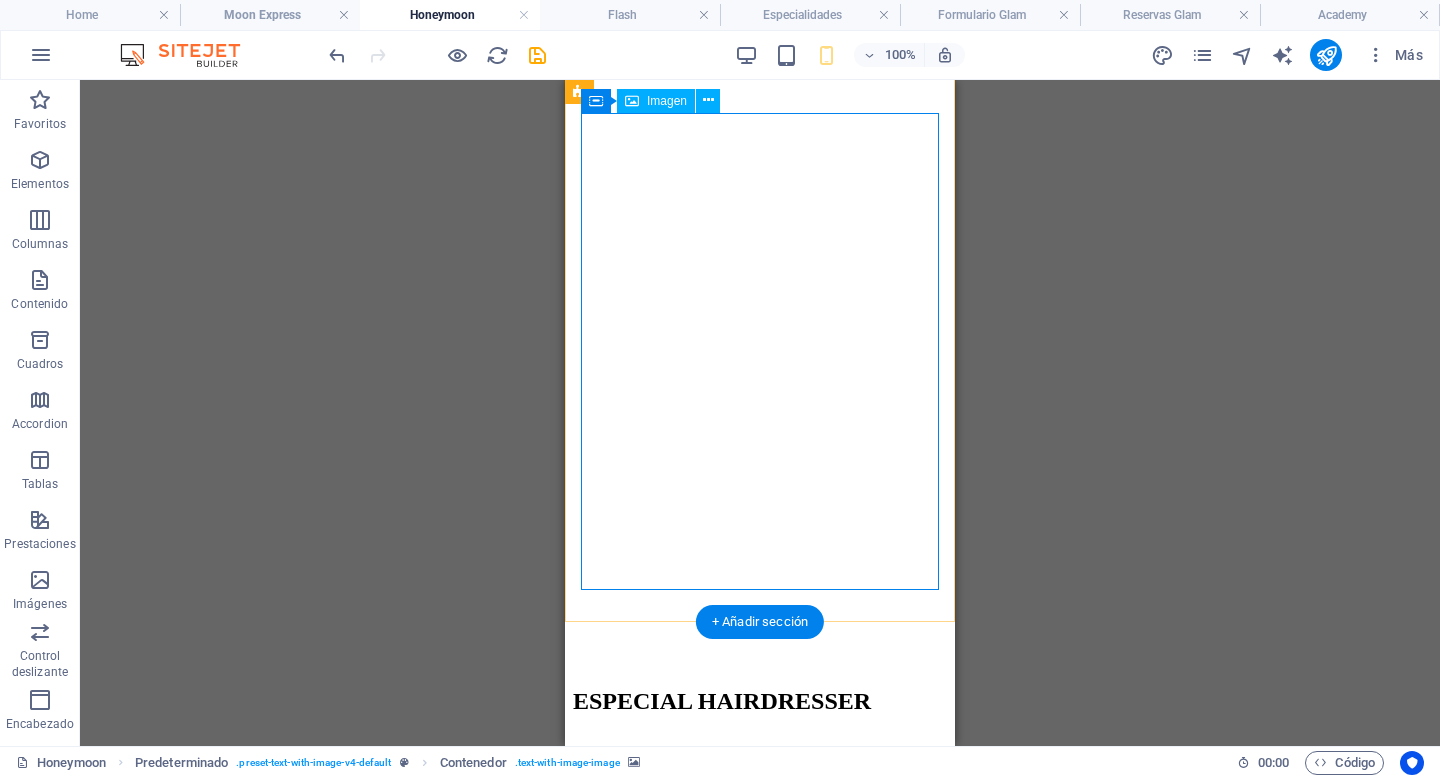 click at bounding box center [760, 6876] 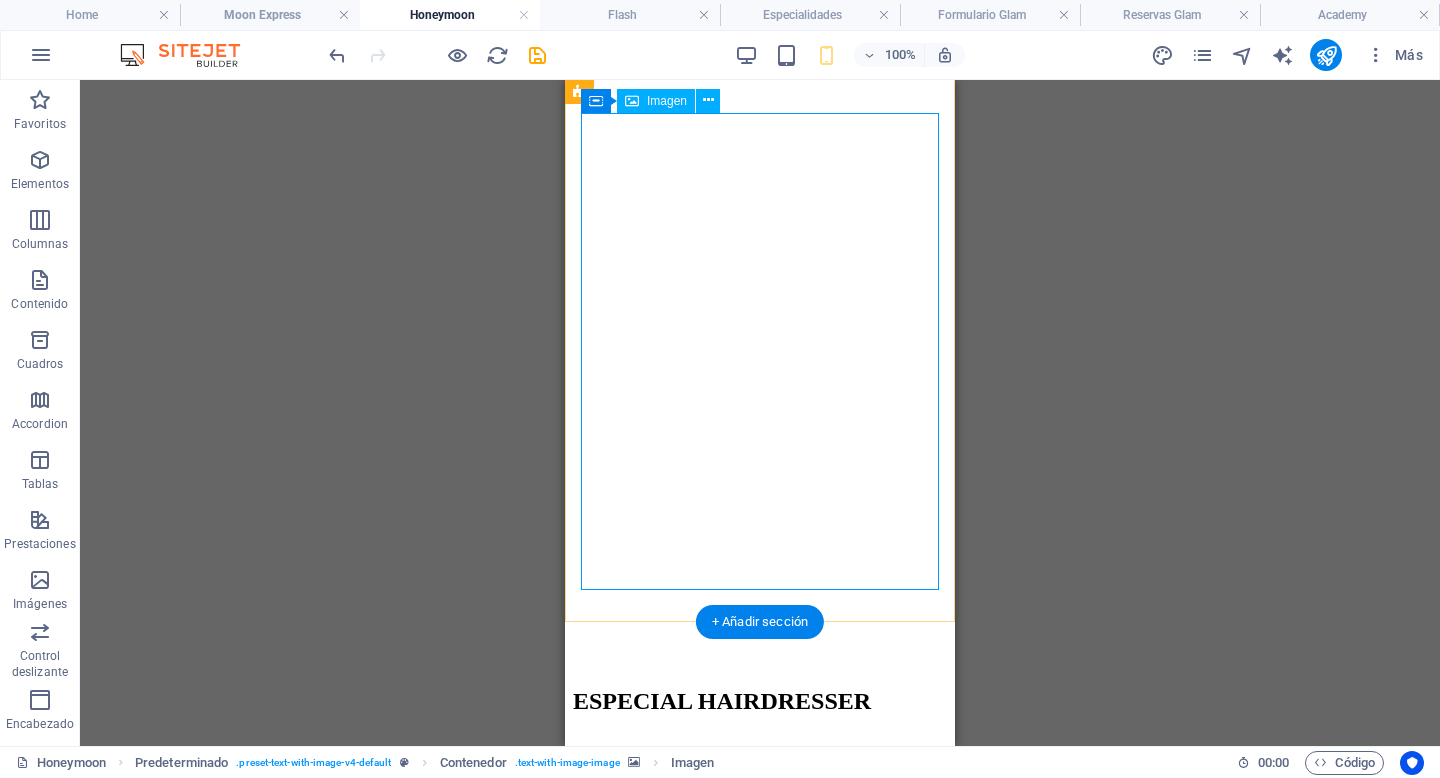click at bounding box center (760, 6876) 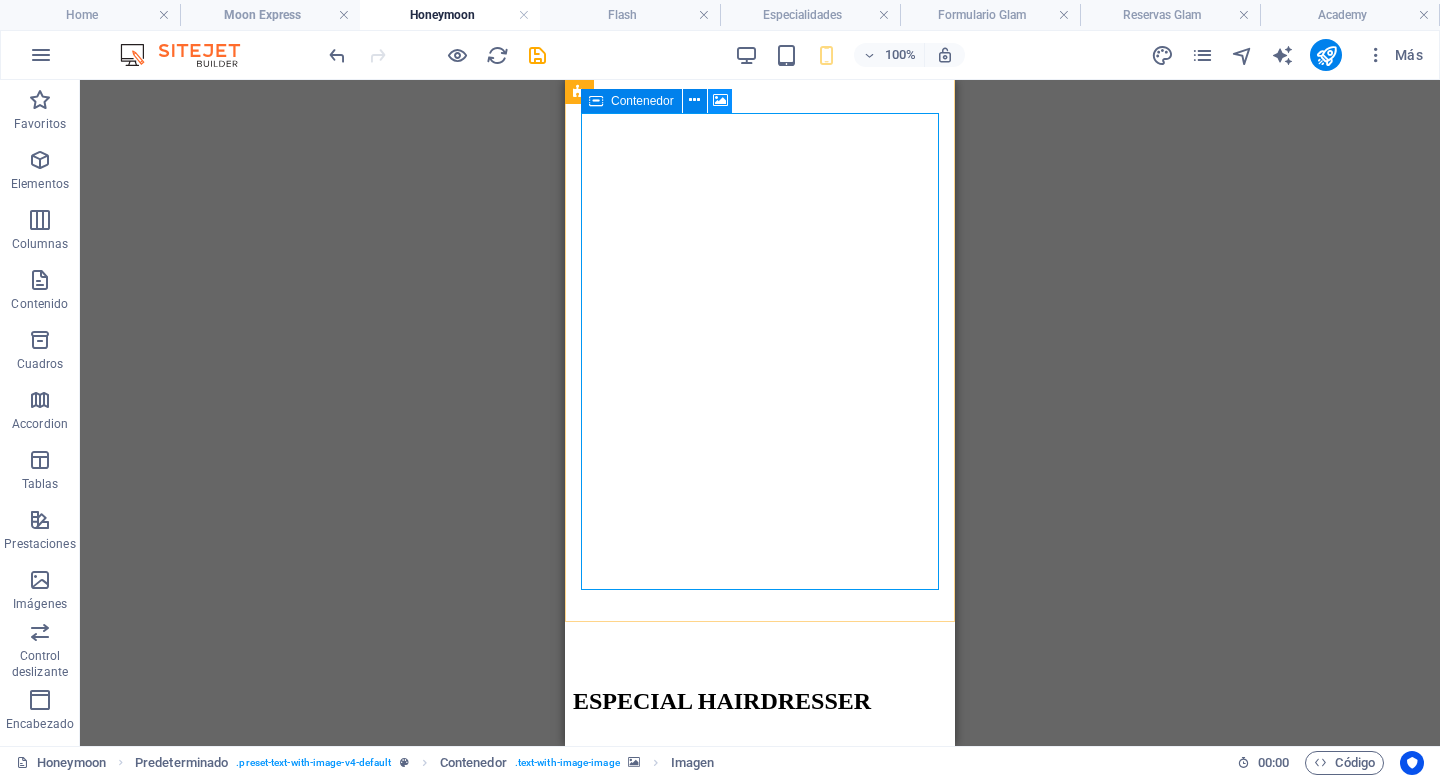 click at bounding box center [720, 100] 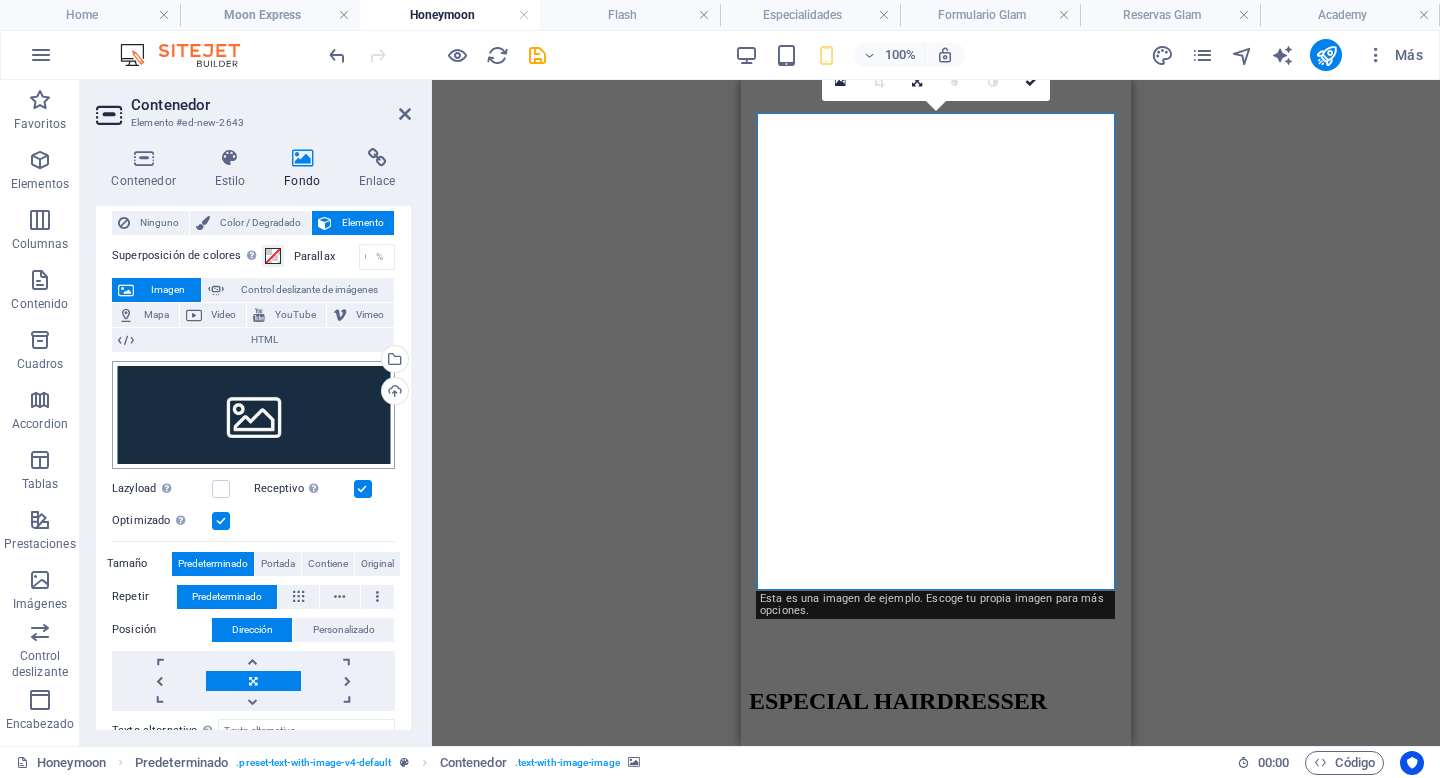 scroll, scrollTop: 53, scrollLeft: 0, axis: vertical 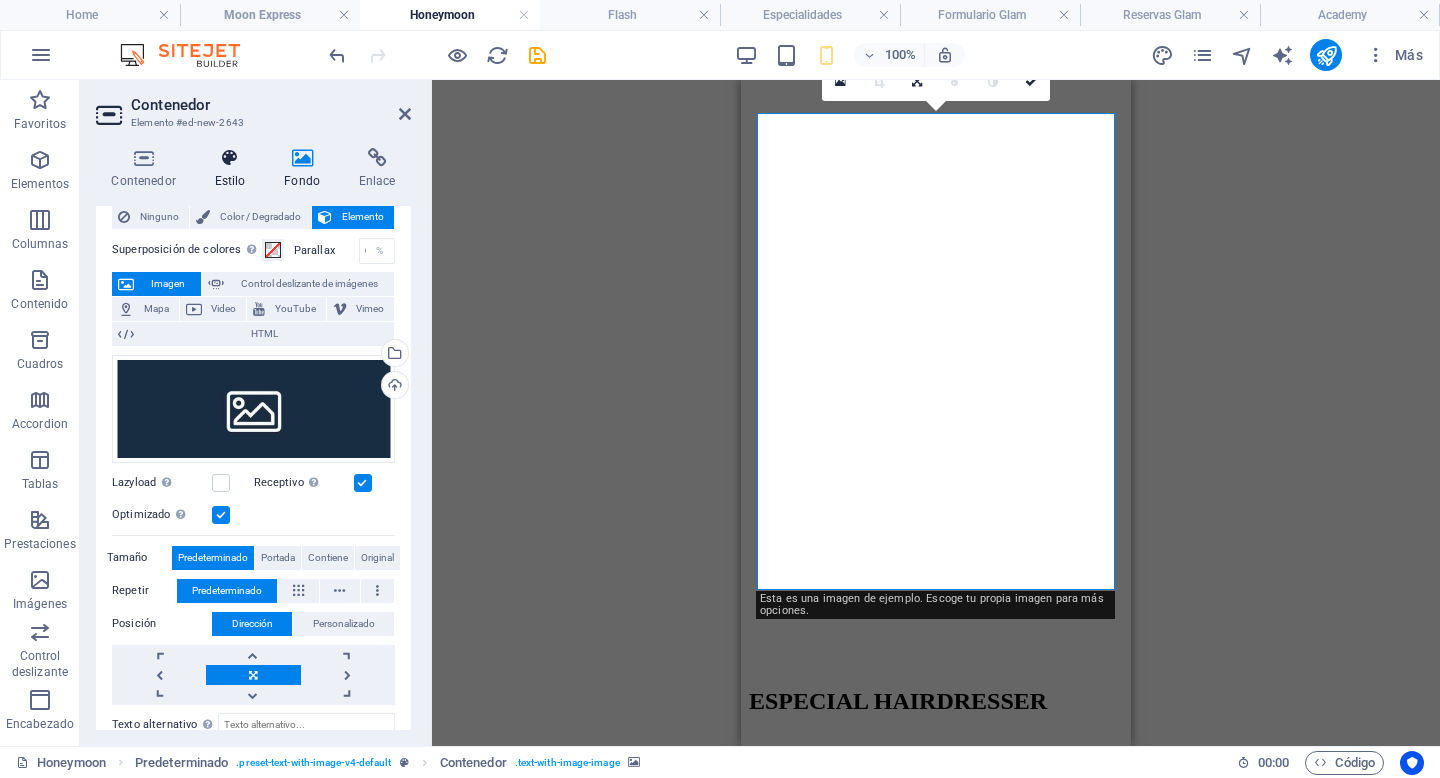 click at bounding box center (230, 158) 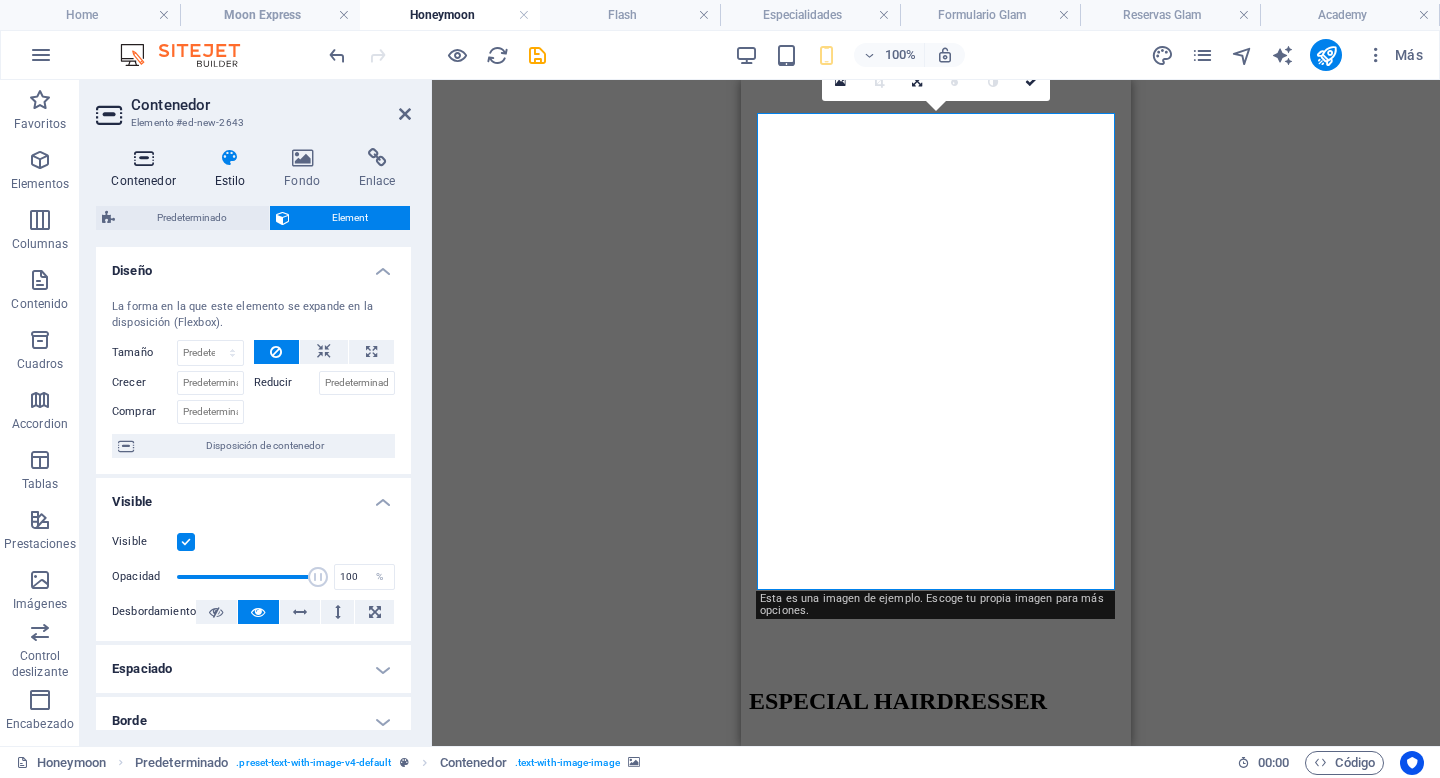 click on "Contenedor" at bounding box center [147, 169] 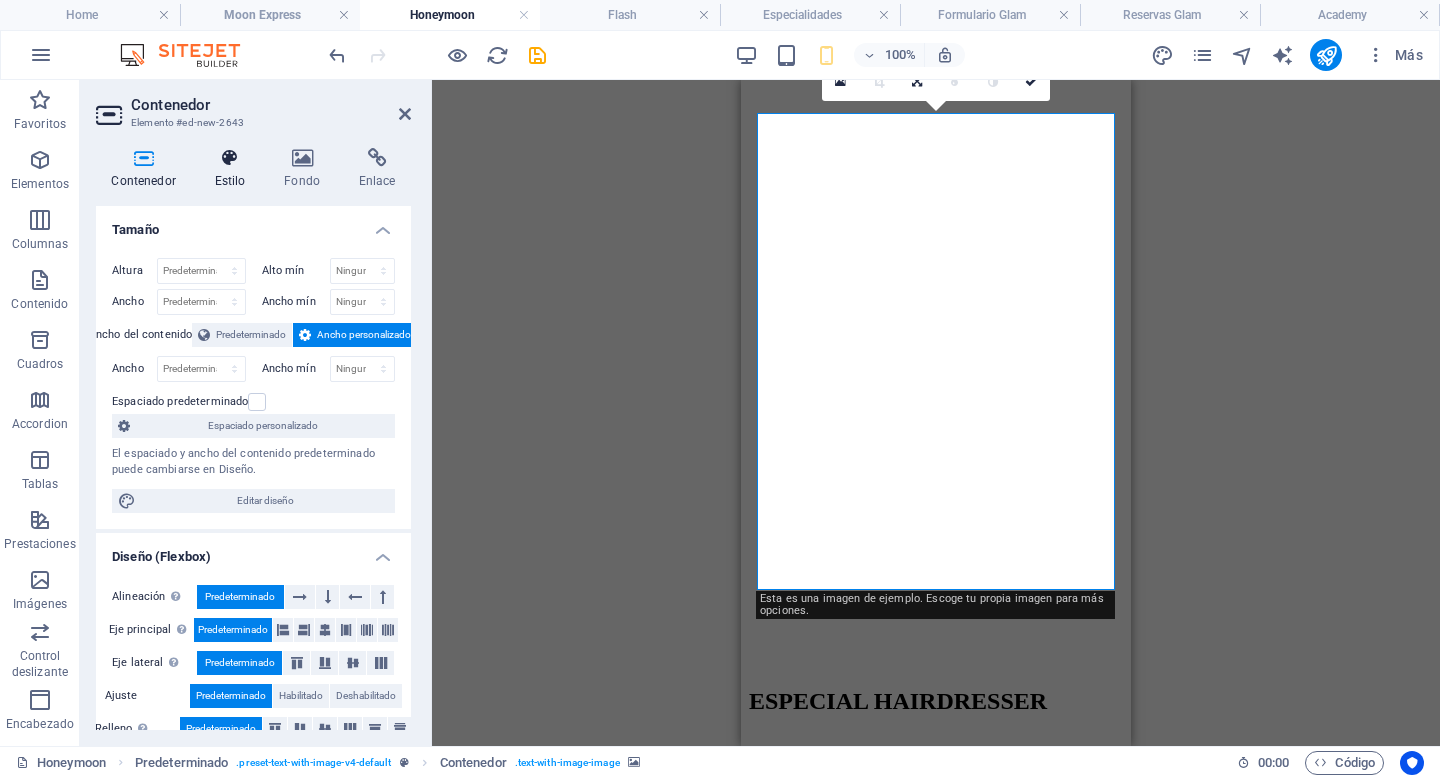 click on "Estilo" at bounding box center (234, 169) 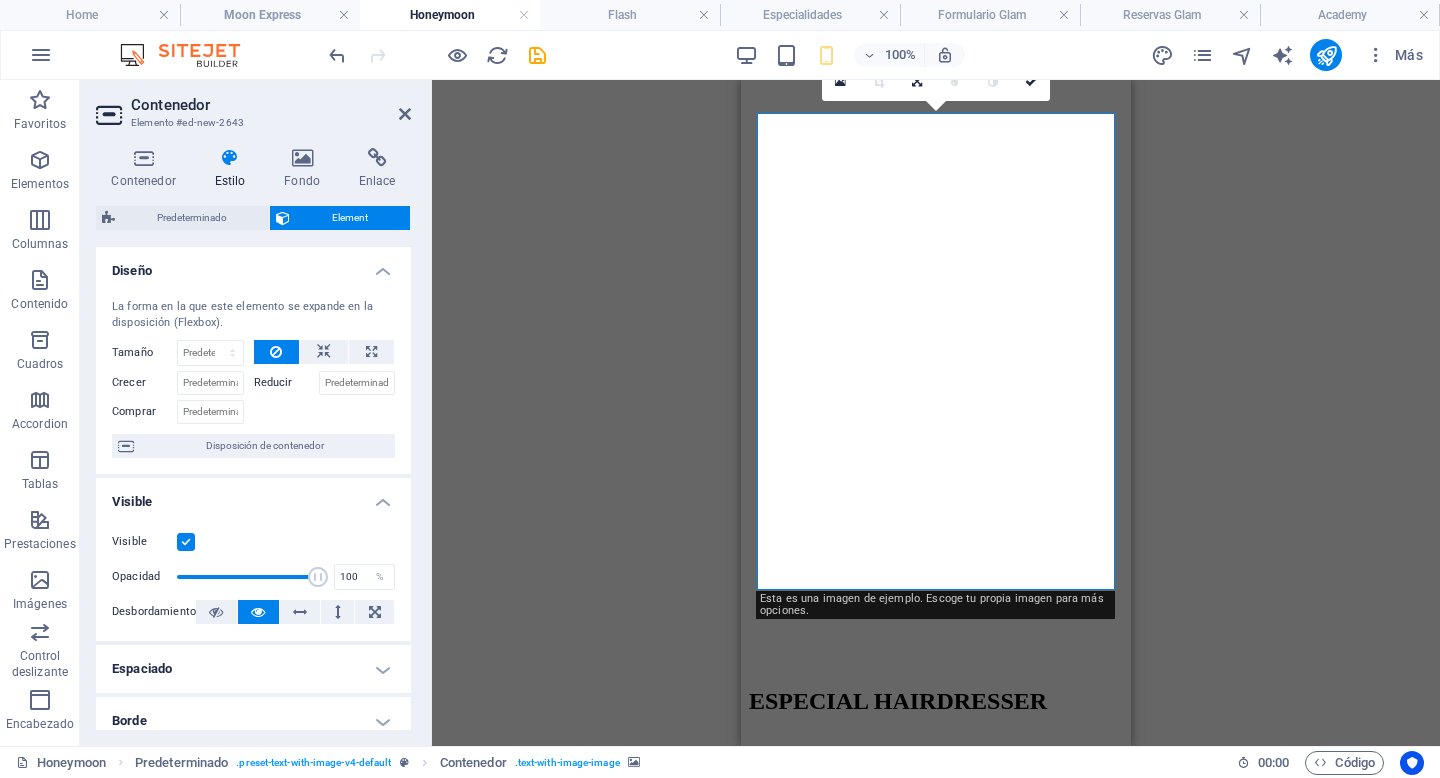 click at bounding box center (325, 352) 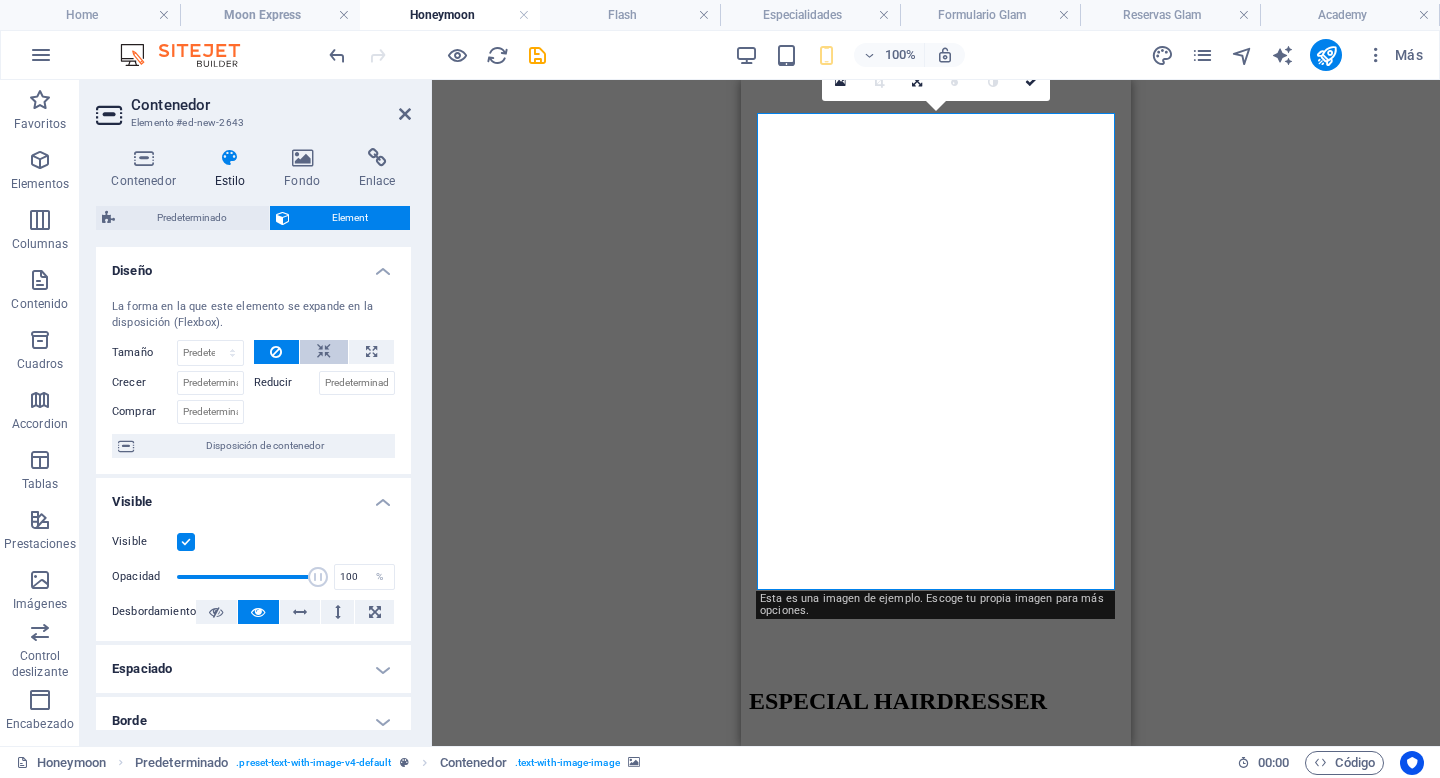 click at bounding box center [324, 352] 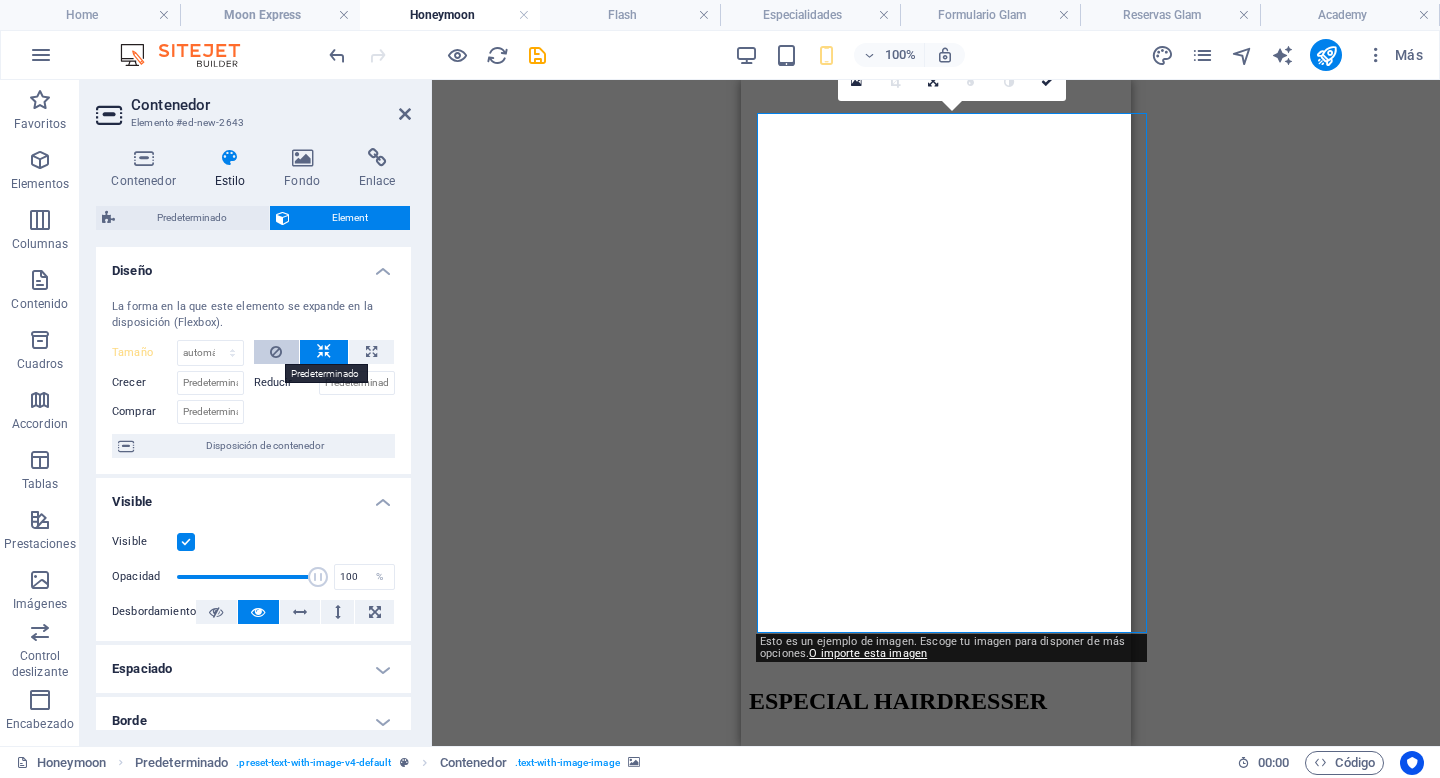 click at bounding box center (277, 352) 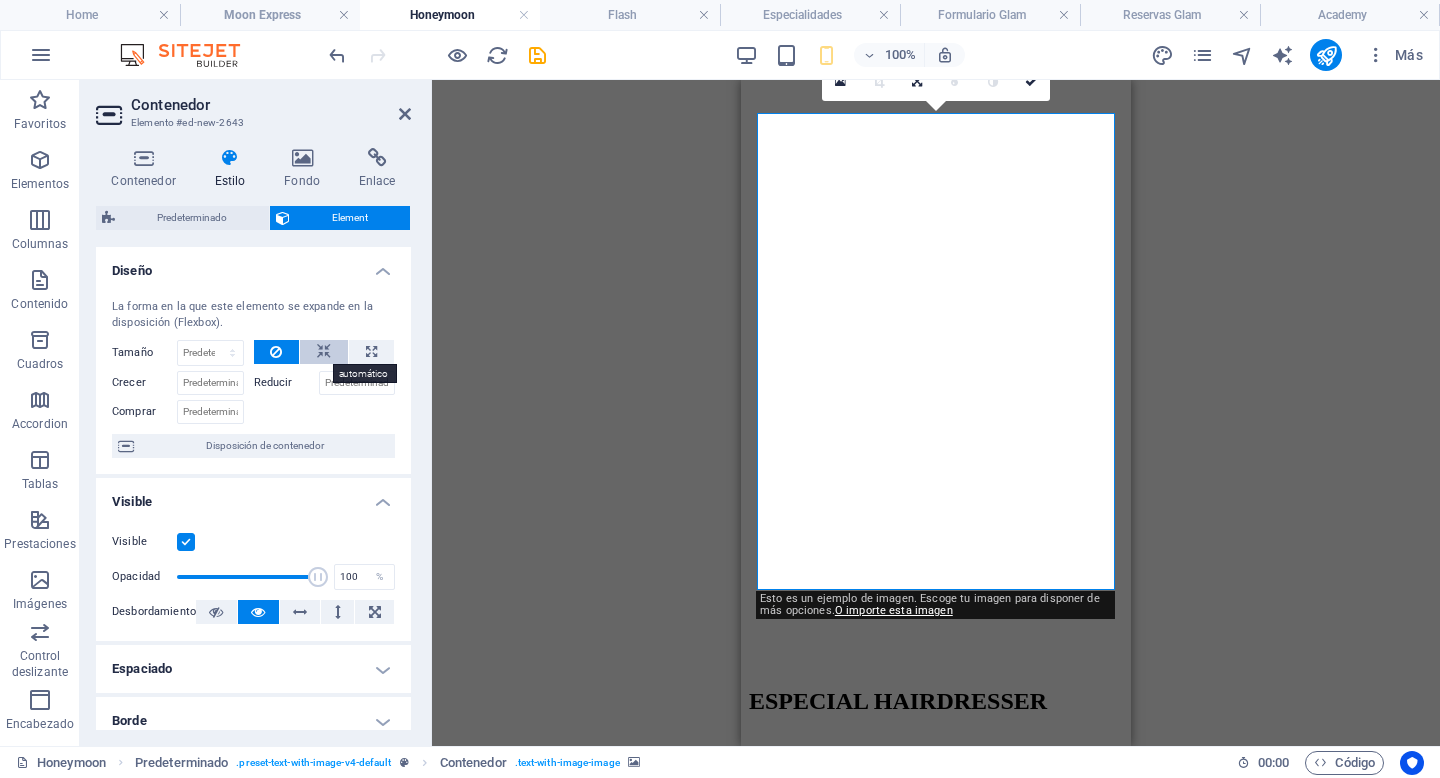 click at bounding box center [324, 352] 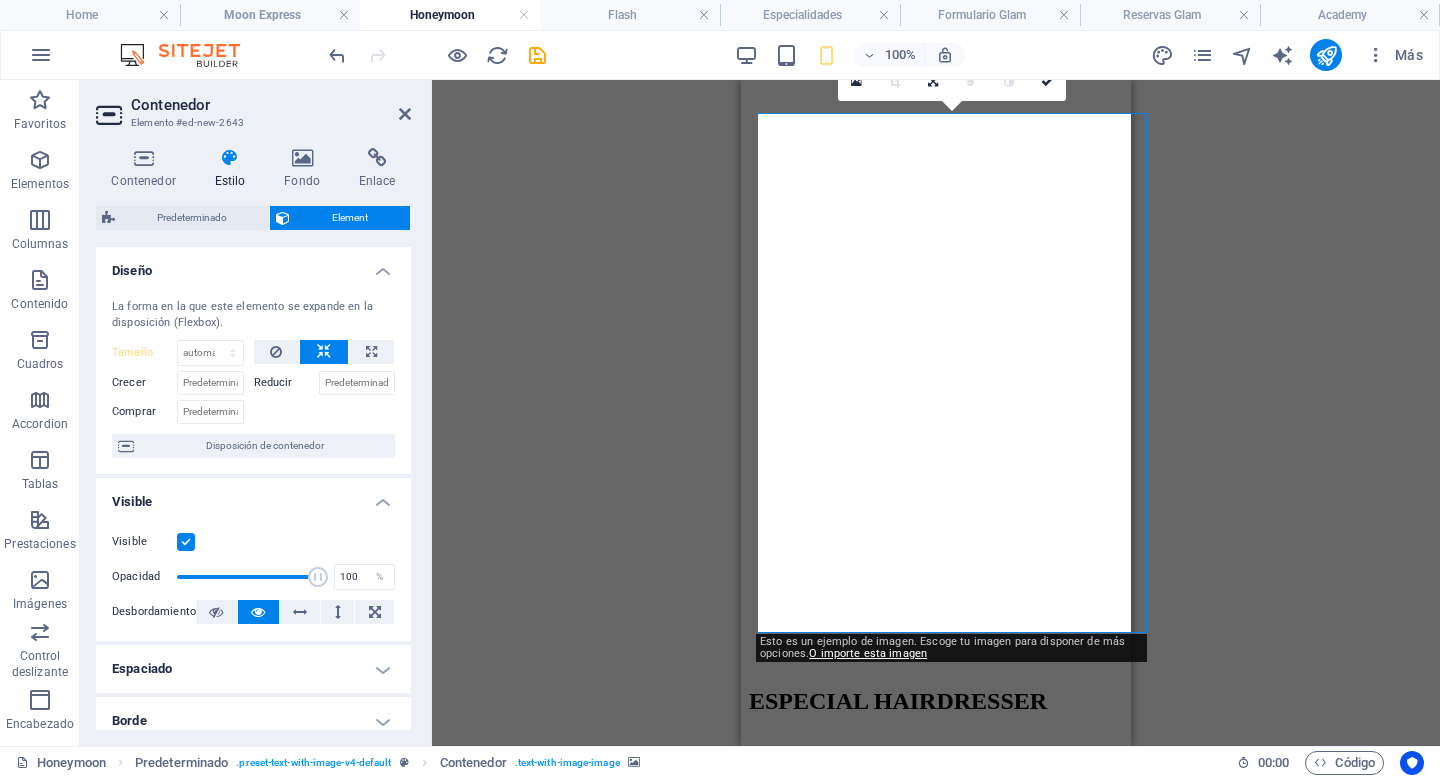 click on "Arrastra aquí para reemplazar el contenido existente. Si quieres crear un elemento nuevo, pulsa “Ctrl”.
H1   Banner   Contenedor   Referencia   Predeterminado   Imagen   Texto   Contenedor   H5   Texto   Separador   Botón   3 columnas   Contenedor   Imagen   Contenedor   Separador   Contenedor   Callout   H2   Separador   Texto   Contenedor   Imagen   Contenedor   Contenedor   Imagen   Contenedor   3 columnas   Contenedor   Imagen   Contenedor   Contenedor   Imagen   Contenedor   Contenedor   Imagen   Contenedor   Contenedor   H2   H5   Botón   Callout   Predeterminado   Predeterminado   Contenedor   Separador   Predeterminado   Contenedor   Predeterminado   Contenedor   H2   Separador   H4   Separador   Texto   Separador   Botón   Predeterminado   Contenedor   Separador   Texto   Contenedor   H2   H5   Imagen   Imagen amplia con texto   Predeterminado   Texto   Contenedor   Contenedor   H2   Contenedor   Marcador   Contenedor   Predeterminado   Contenedor   Predeterminado" at bounding box center [936, 413] 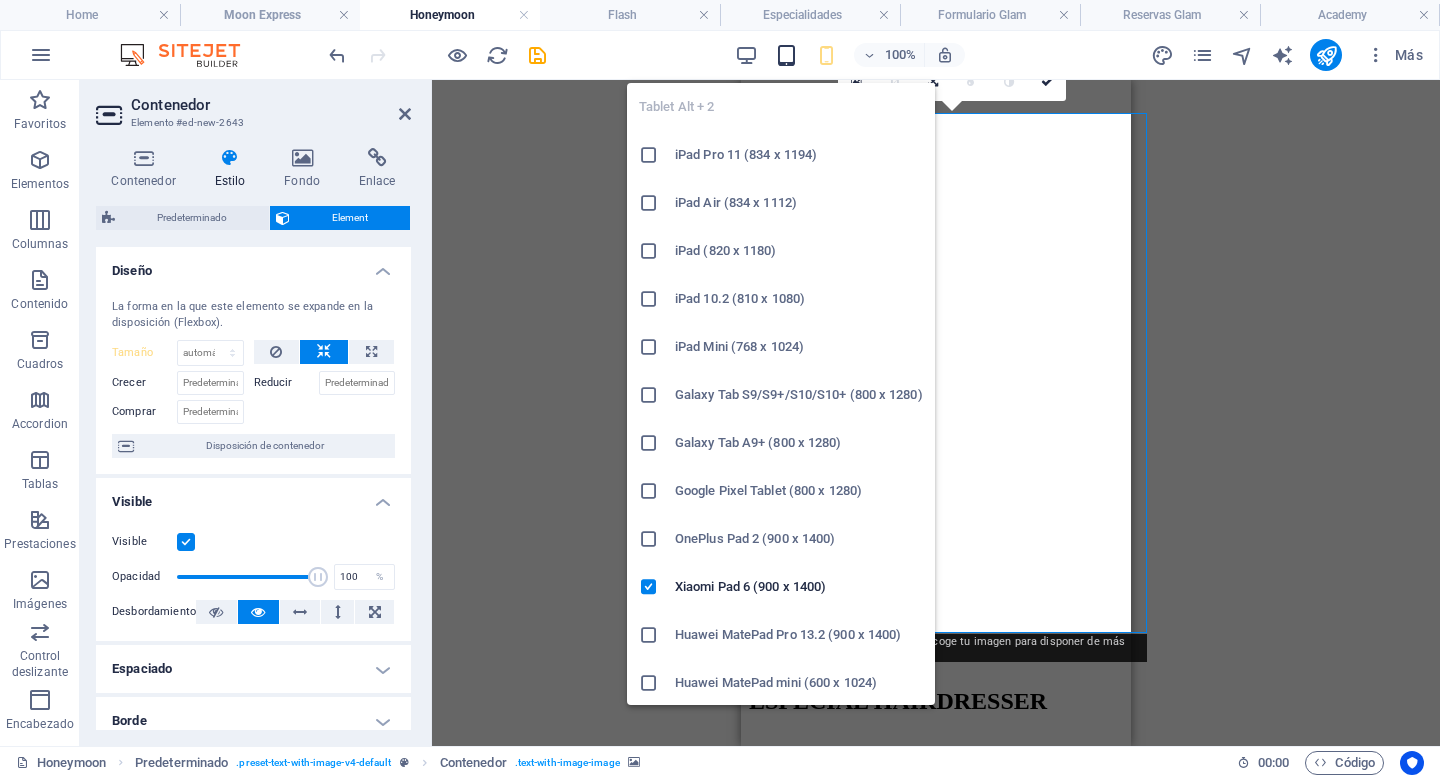 click at bounding box center [786, 55] 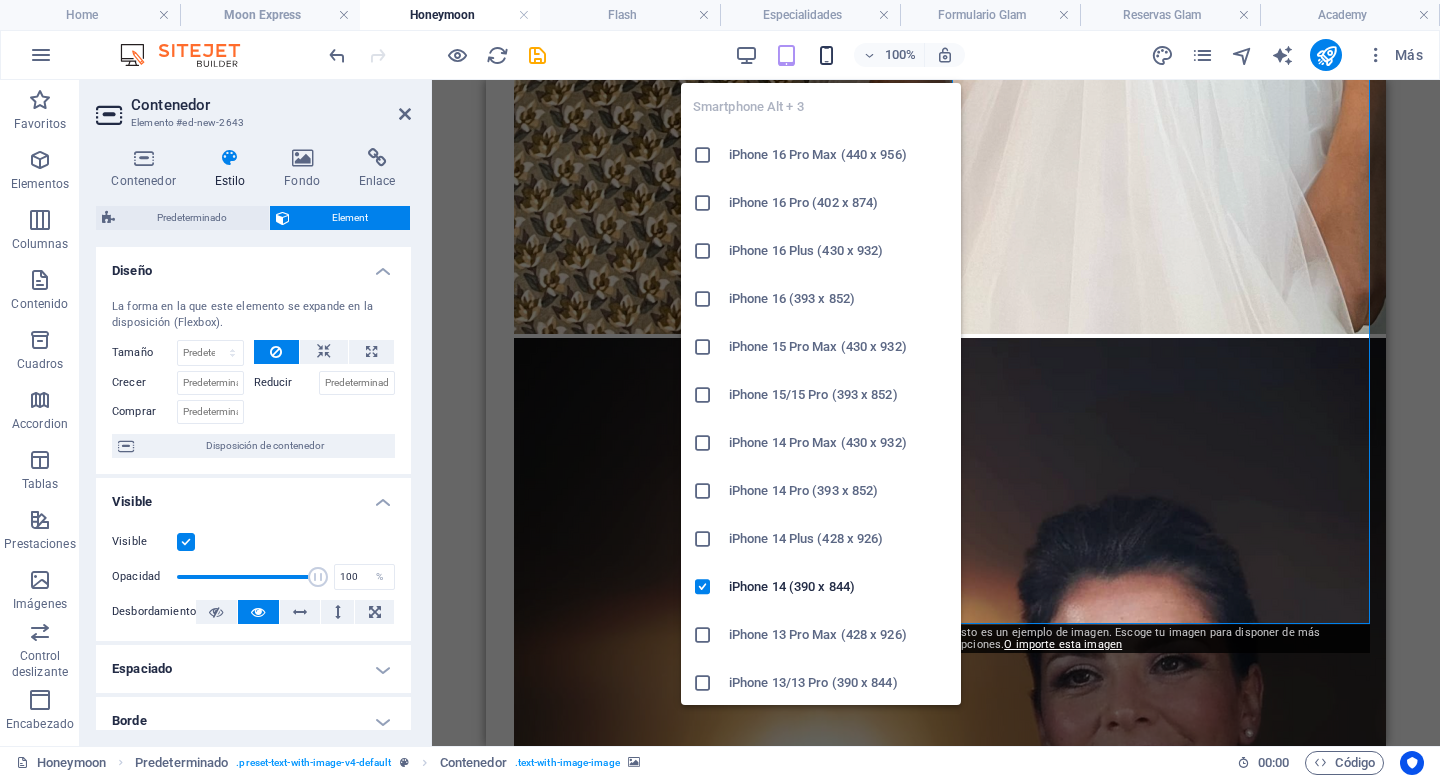 click at bounding box center (826, 55) 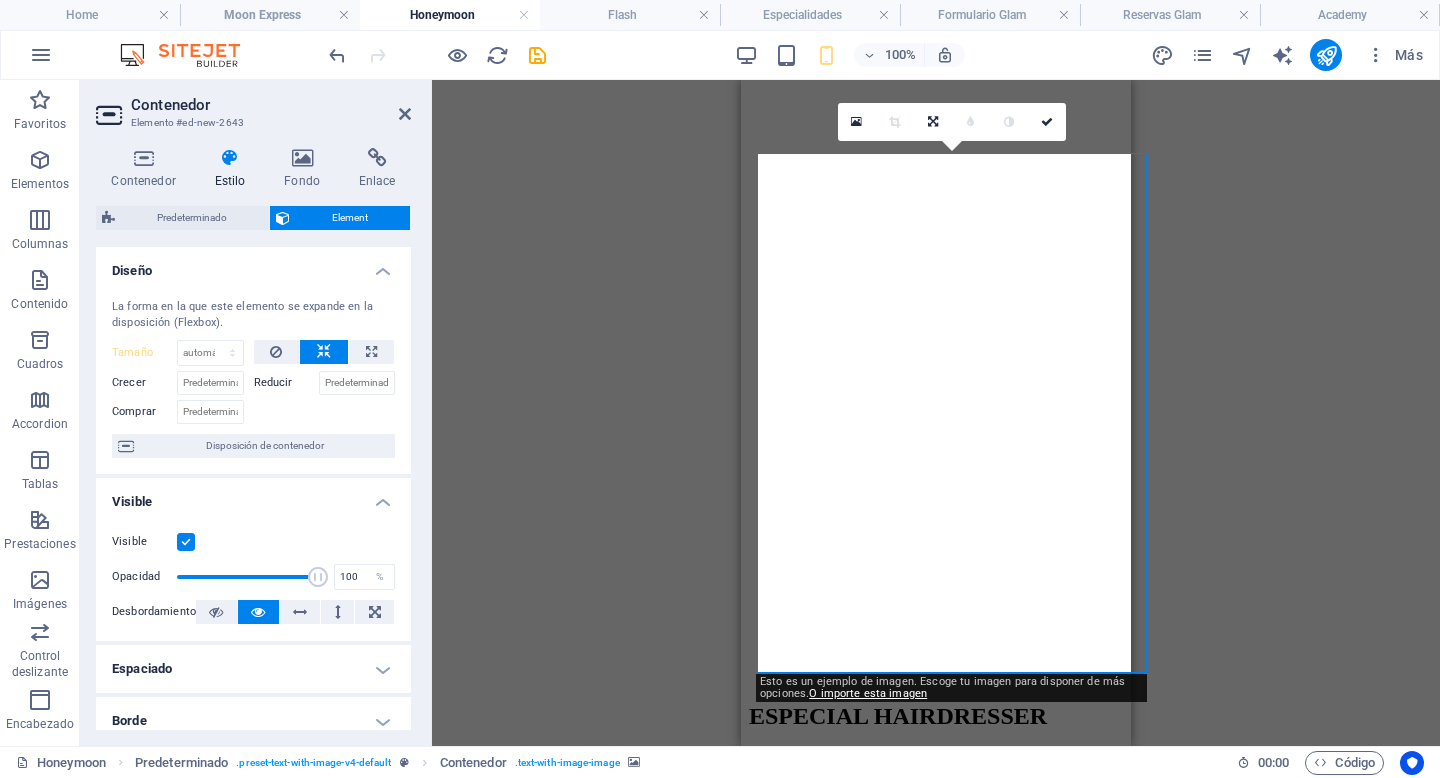 click on "Arrastra aquí para reemplazar el contenido existente. Si quieres crear un elemento nuevo, pulsa “Ctrl”.
H1   Banner   Contenedor   Referencia   Predeterminado   Imagen   Texto   Contenedor   H5   Texto   Separador   Botón   3 columnas   Contenedor   Imagen   Contenedor   Separador   Contenedor   Callout   H2   Separador   Texto   Contenedor   Imagen   Contenedor   Contenedor   Imagen   Contenedor   3 columnas   Contenedor   Imagen   Contenedor   Contenedor   Imagen   Contenedor   Contenedor   Imagen   Contenedor   Contenedor   H2   H5   Botón   Callout   Predeterminado   Predeterminado   Contenedor   Separador   Predeterminado   Contenedor   Predeterminado   Contenedor   H2   Separador   H4   Separador   Texto   Separador   Botón   Predeterminado   Contenedor   Separador   Texto   Contenedor   H2   H5   Imagen   Imagen amplia con texto   Predeterminado   Texto   Contenedor   Contenedor   H2   Contenedor   Marcador   Contenedor   Predeterminado   Contenedor   Predeterminado" at bounding box center (936, 413) 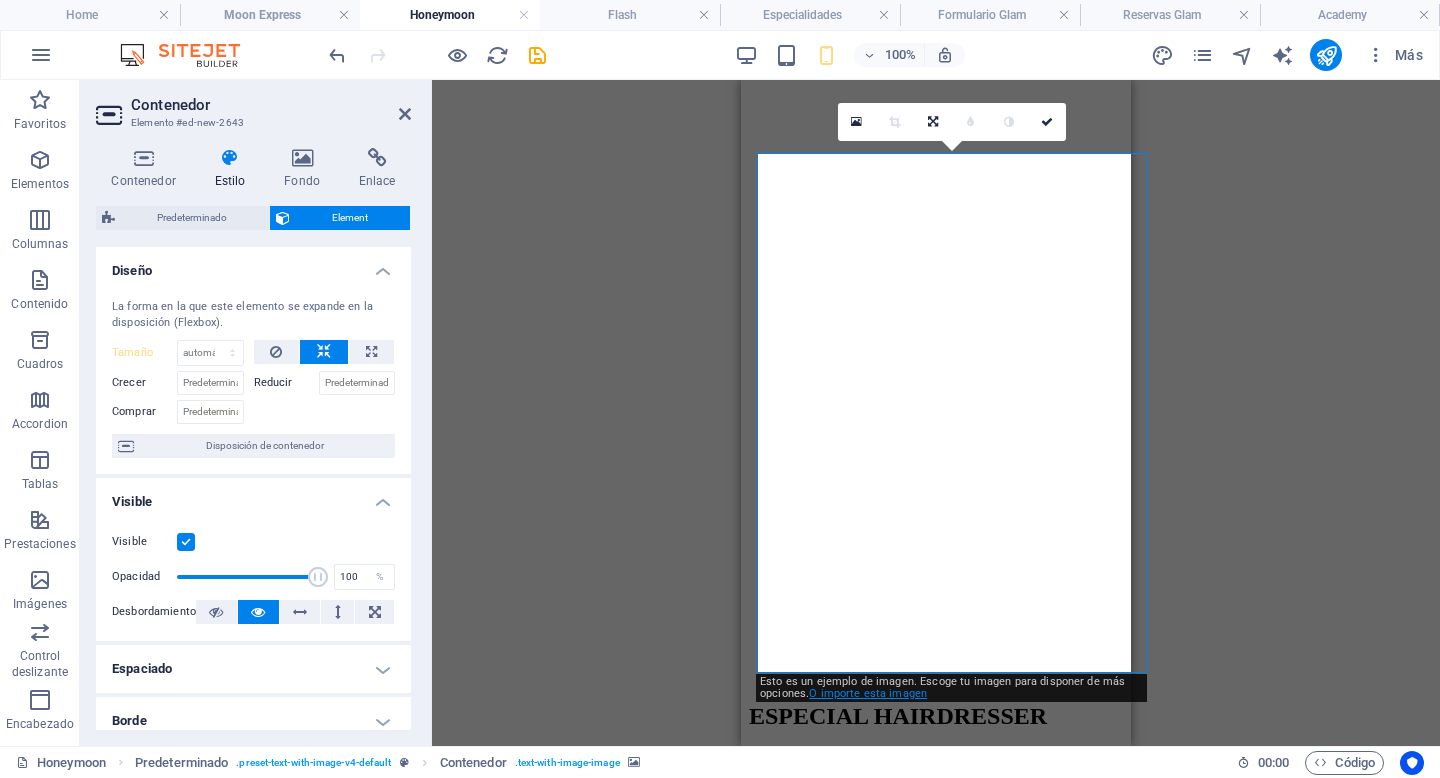 click on "O importe esta imagen" at bounding box center (868, 693) 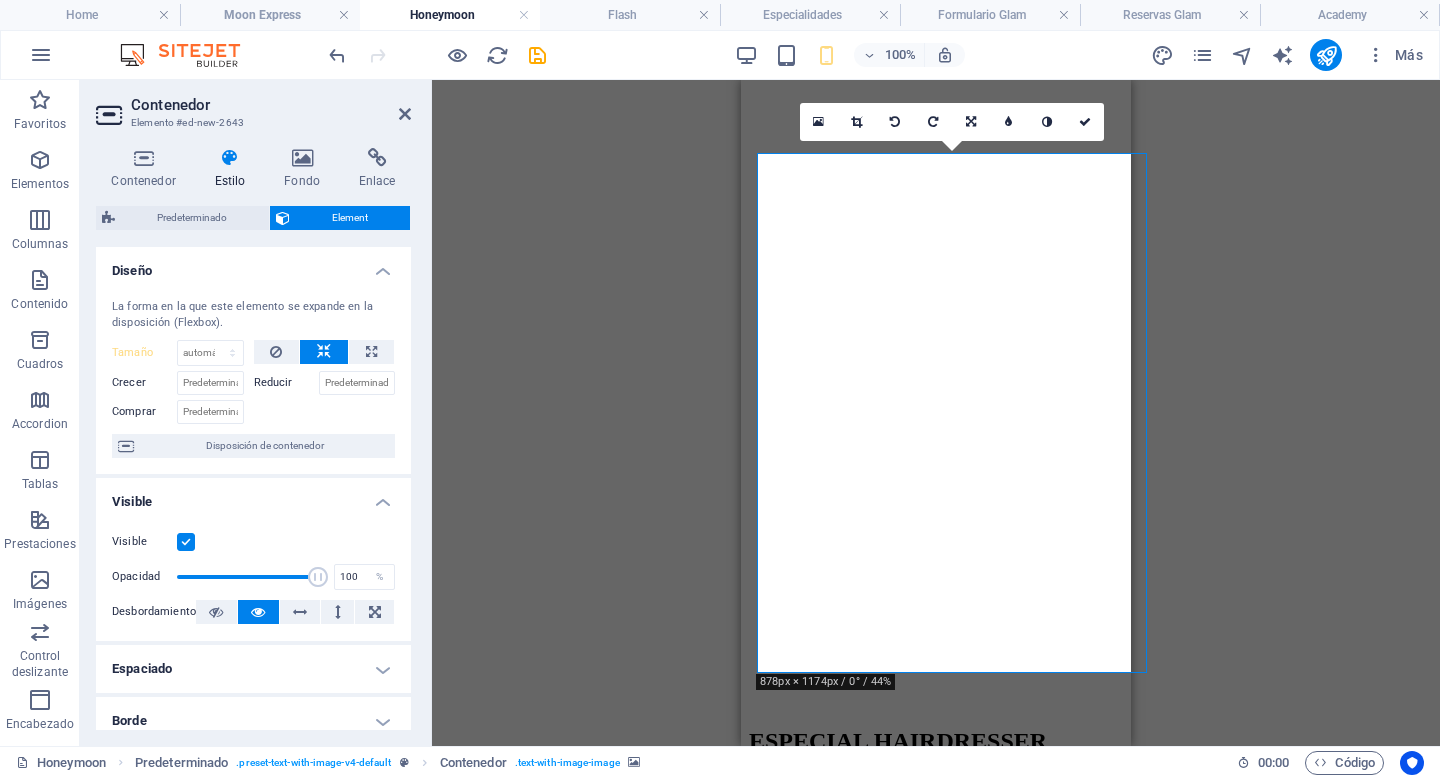 click on "Arrastra aquí para reemplazar el contenido existente. Si quieres crear un elemento nuevo, pulsa “Ctrl”.
H1   Banner   Contenedor   Referencia   Predeterminado   Imagen   Texto   Contenedor   H5   Texto   Separador   Botón   3 columnas   Contenedor   Imagen   Contenedor   Separador   Contenedor   Callout   H2   Separador   Texto   Contenedor   Imagen   Contenedor   Contenedor   Imagen   Contenedor   3 columnas   Contenedor   Imagen   Contenedor   Contenedor   Imagen   Contenedor   Contenedor   Imagen   Contenedor   Contenedor   H2   H5   Botón   Callout   Predeterminado   Predeterminado   Contenedor   Separador   Predeterminado   Contenedor   Predeterminado   Contenedor   H2   Separador   H4   Separador   Texto   Separador   Botón   Predeterminado   Contenedor   Separador   Texto   Contenedor   H2   H5   Imagen   Imagen amplia con texto   Predeterminado   Texto   Contenedor   Contenedor   H2   Contenedor   Marcador   Contenedor   Predeterminado   Contenedor   Predeterminado" at bounding box center [936, 413] 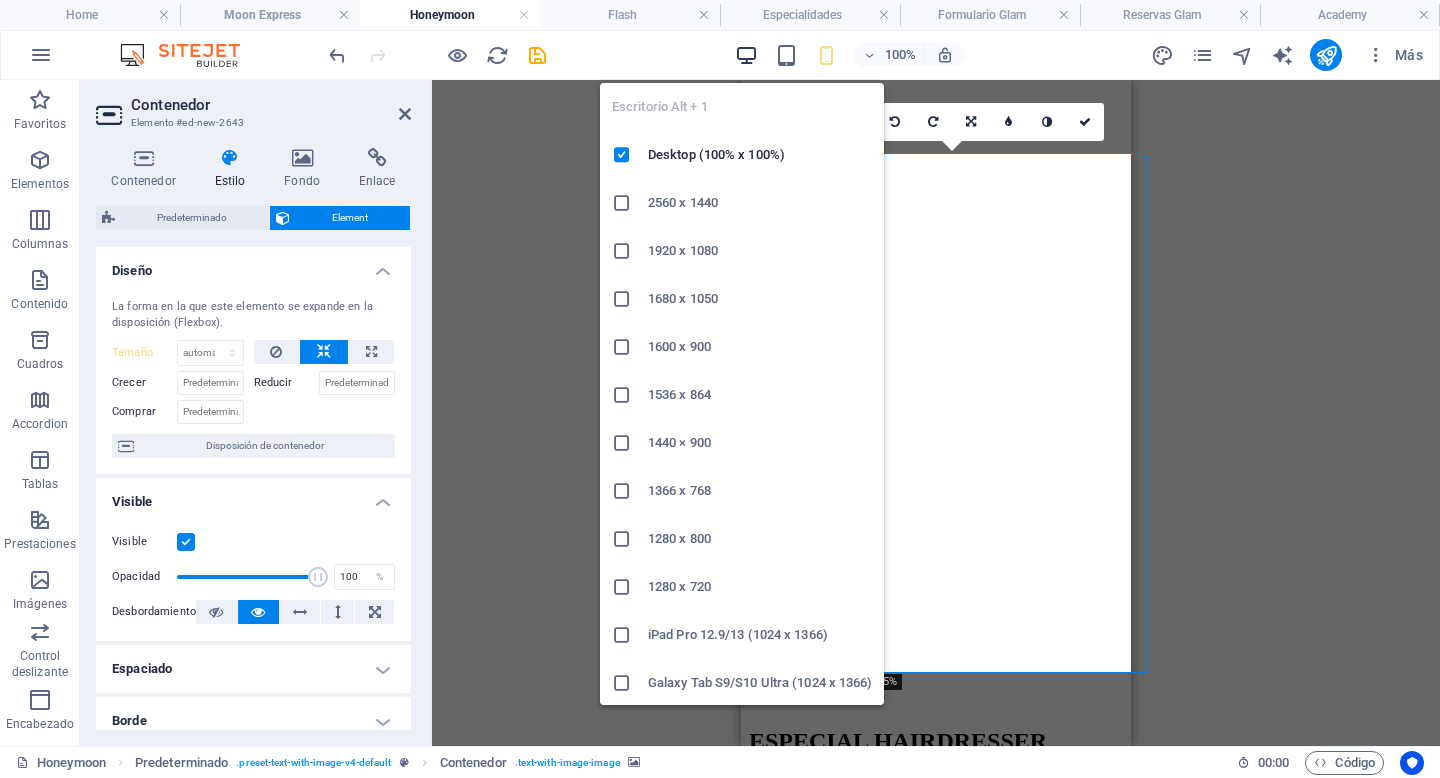 click at bounding box center [746, 55] 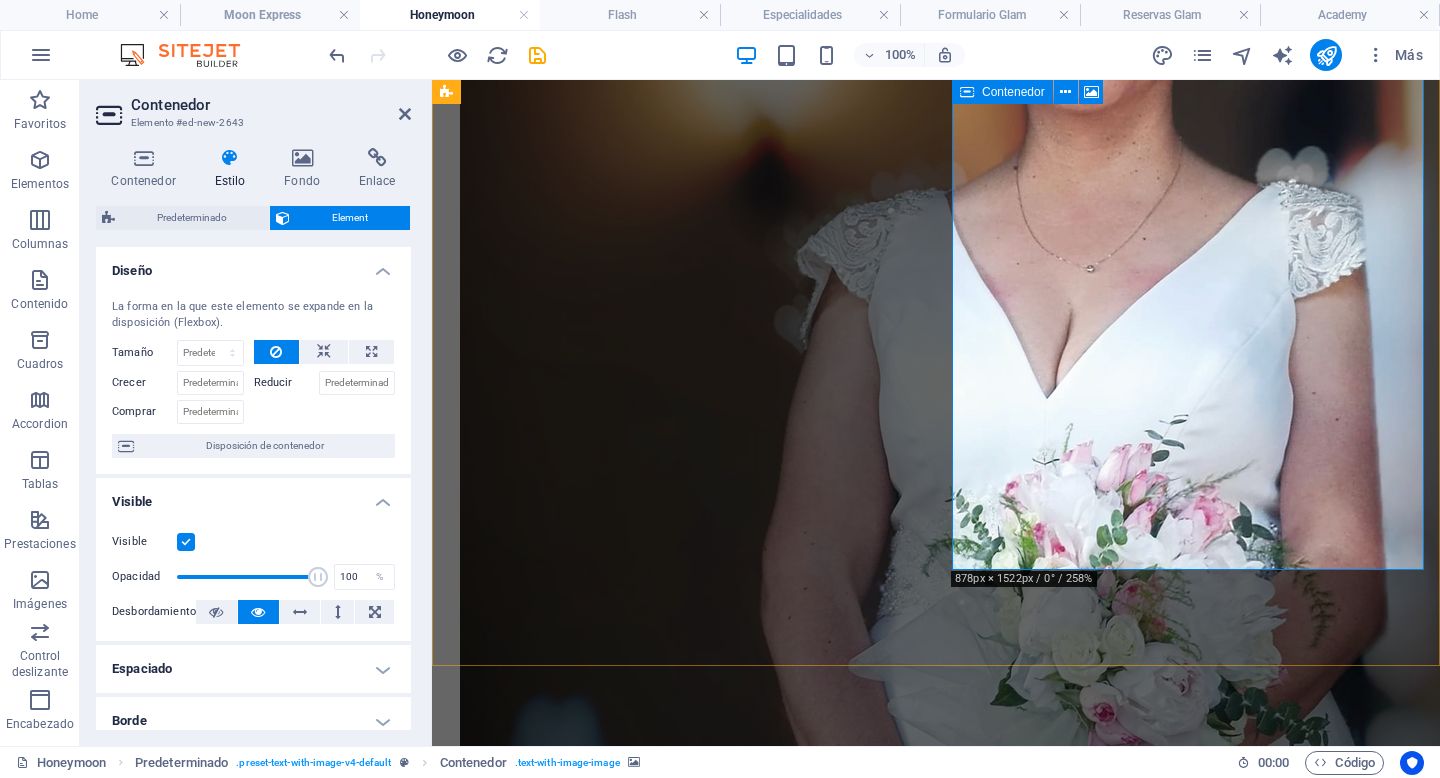 scroll, scrollTop: 3716, scrollLeft: 0, axis: vertical 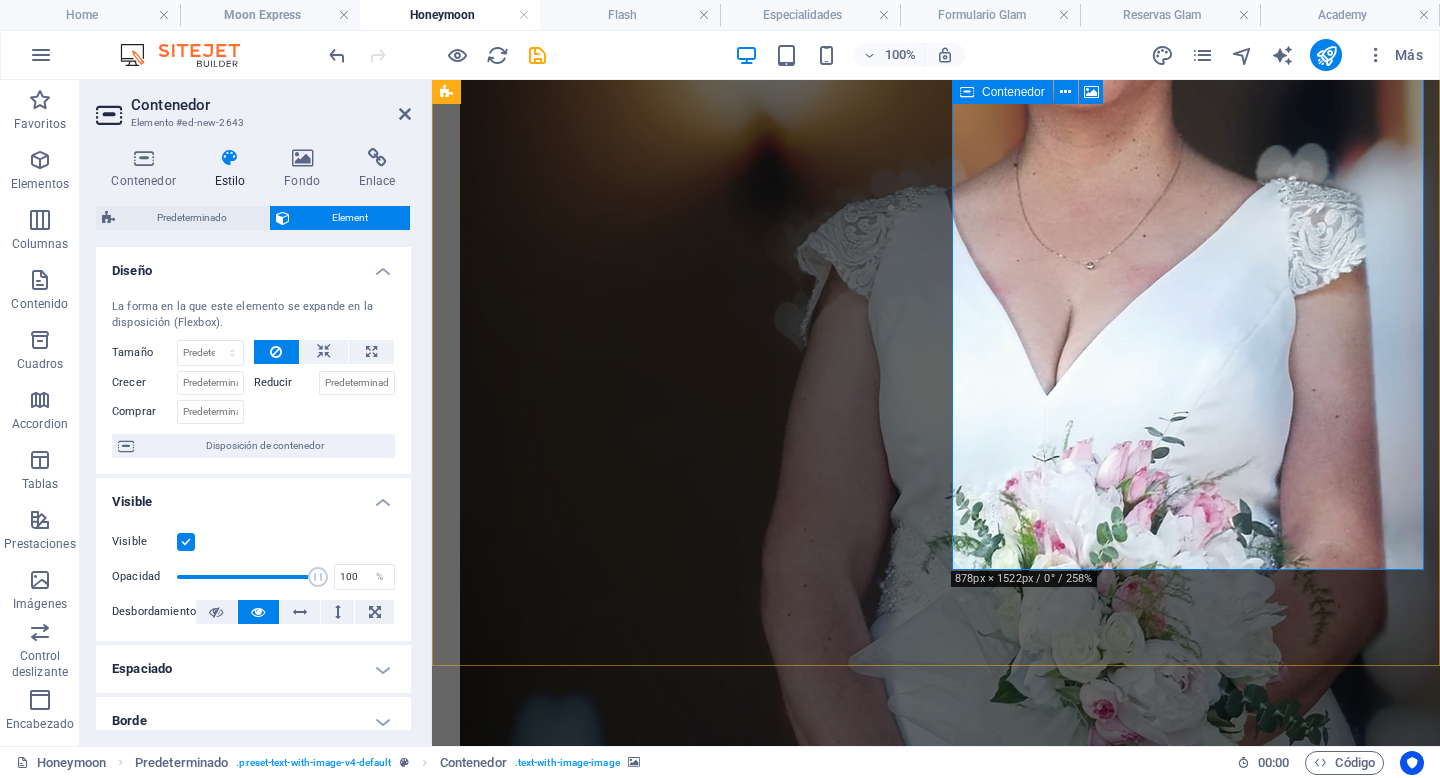 click at bounding box center [936, 8854] 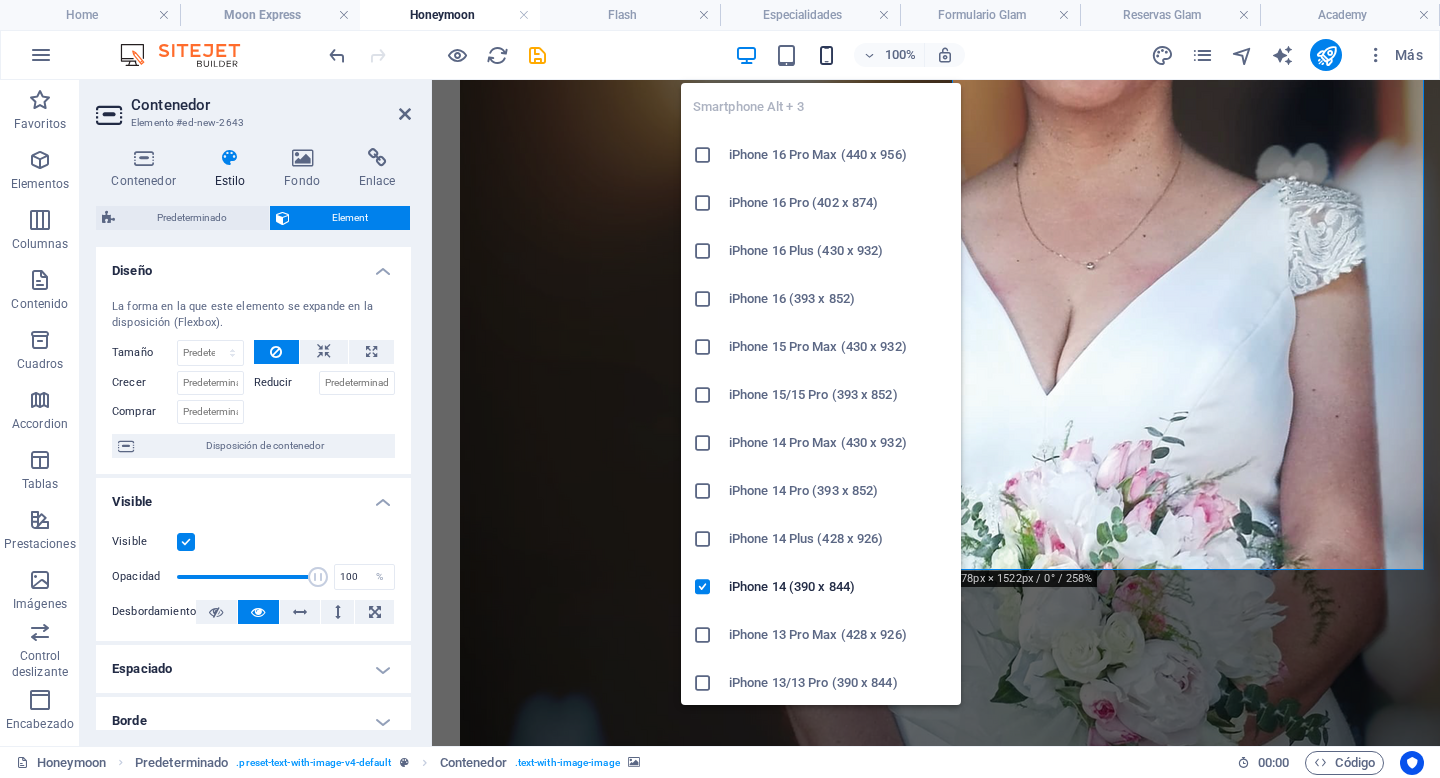 click on "Smartphone Alt + 3 iPhone 16 Pro Max (440 x 956) iPhone 16 Pro (402 x 874) iPhone 16 Plus (430 x 932) iPhone 16 (393 x 852) iPhone 15 Pro Max (430 x 932) iPhone 15/15 Pro (393 x 852) iPhone 14 Pro Max (430 x 932) iPhone 14 Pro (393 x 852) iPhone 14 Plus (428 x 926) iPhone 14 (390 x 844) iPhone 13 Pro Max (428 x 926) iPhone 13/13 Pro (390 x 844) iPhone 13 Mini (375 x 812) iPhone SE (2nd gen) (375 x 667) Galaxy S22/S23/S24 Ultra (384 x 824) Galaxy S22/S23/S24 Plus (384 x 832) Galaxy S22/S23/S24 (360 x 780) Galaxy S21 Ultra/Plus (384 x 854) Galaxy S21 (360 x 800) Galaxy S20 FE (412 x 914) Galaxy A32 (412 x 915) Pixel 9 Pro XL (428 x 926) Pixel 9/9 Pro (412 x 915) Pixel 8/8 Pro (412 x 732) Pixel 7/7 Pro (412 x 915) Pixel 6/6 Pro (412 x 915) Huawei P60 Pro (412 x 915) Huawei Mate 50 Pro (412 x 932) Huawei P50 Pro (412 x 915) Xiaomi 13 Pro (412 x 915) Xiaomi 12 Pro (412 x 915) Xiaomi Redmi Note 12 Pro (412 x 915)" at bounding box center (821, 386) 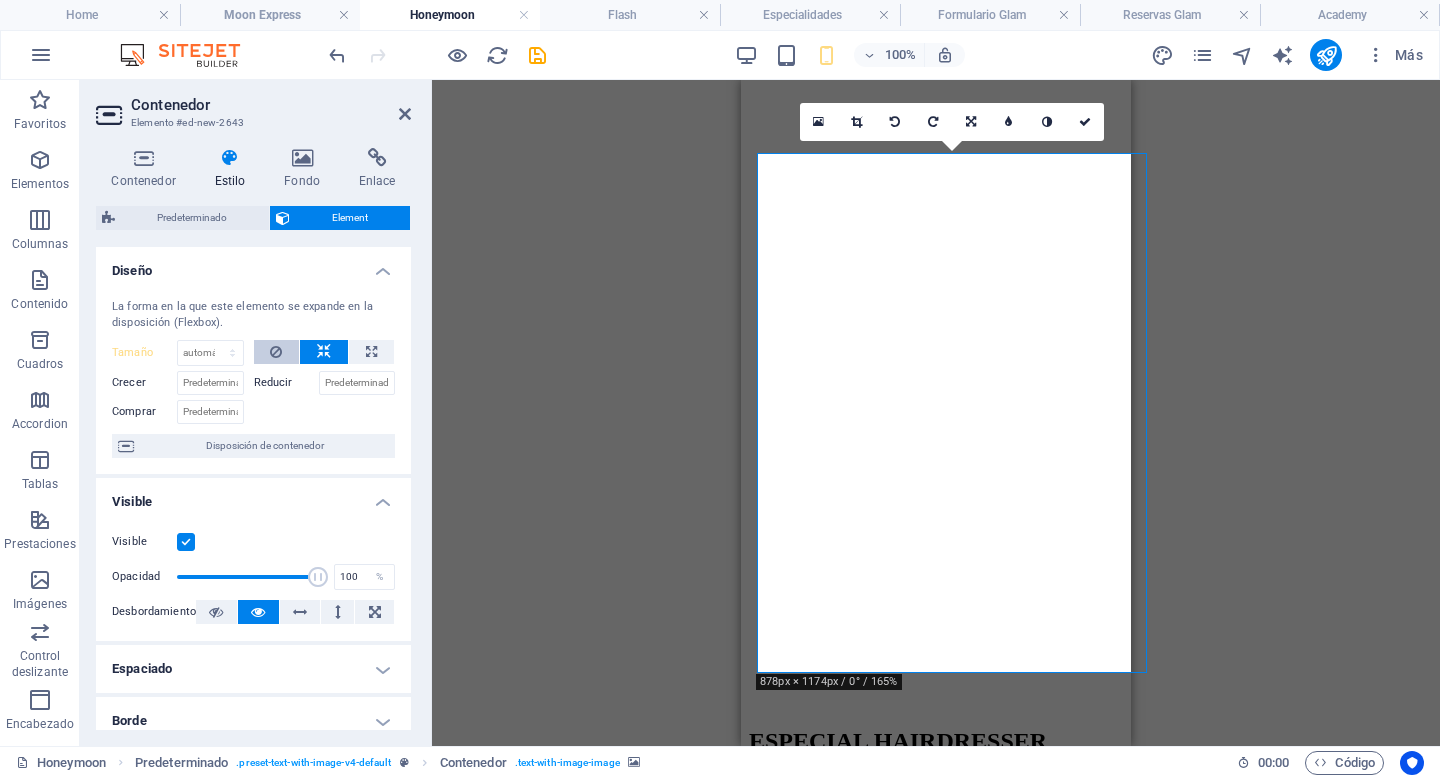 click at bounding box center (276, 352) 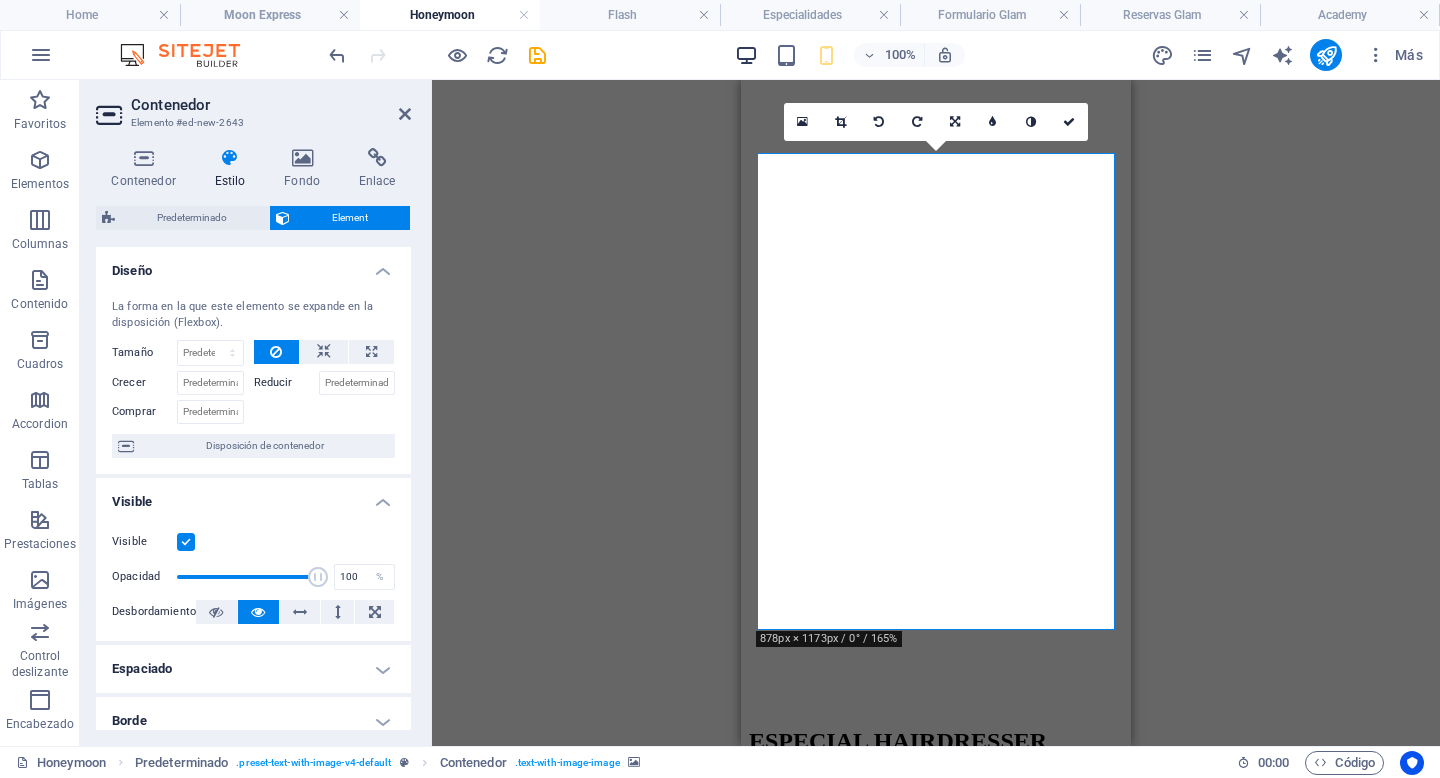 click at bounding box center (746, 55) 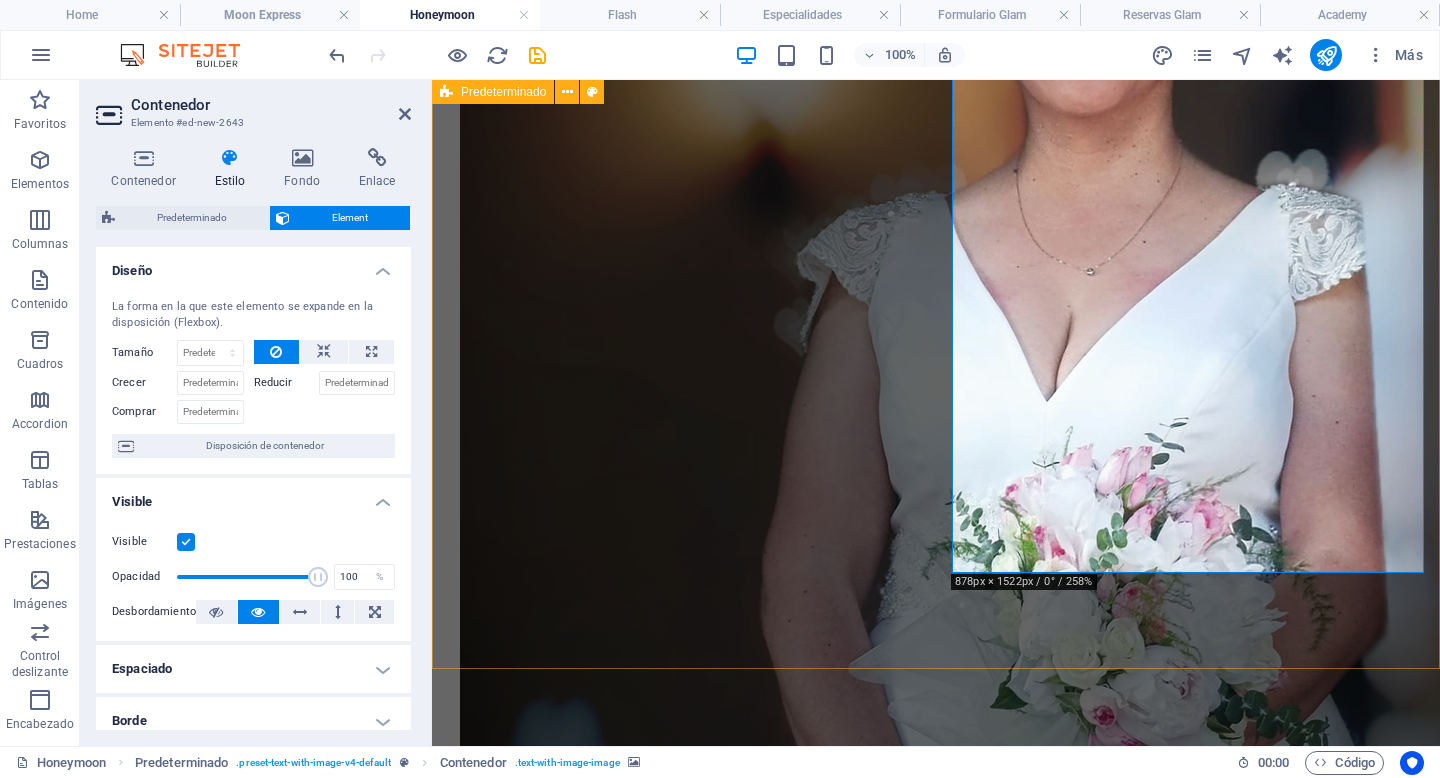scroll, scrollTop: 3716, scrollLeft: 0, axis: vertical 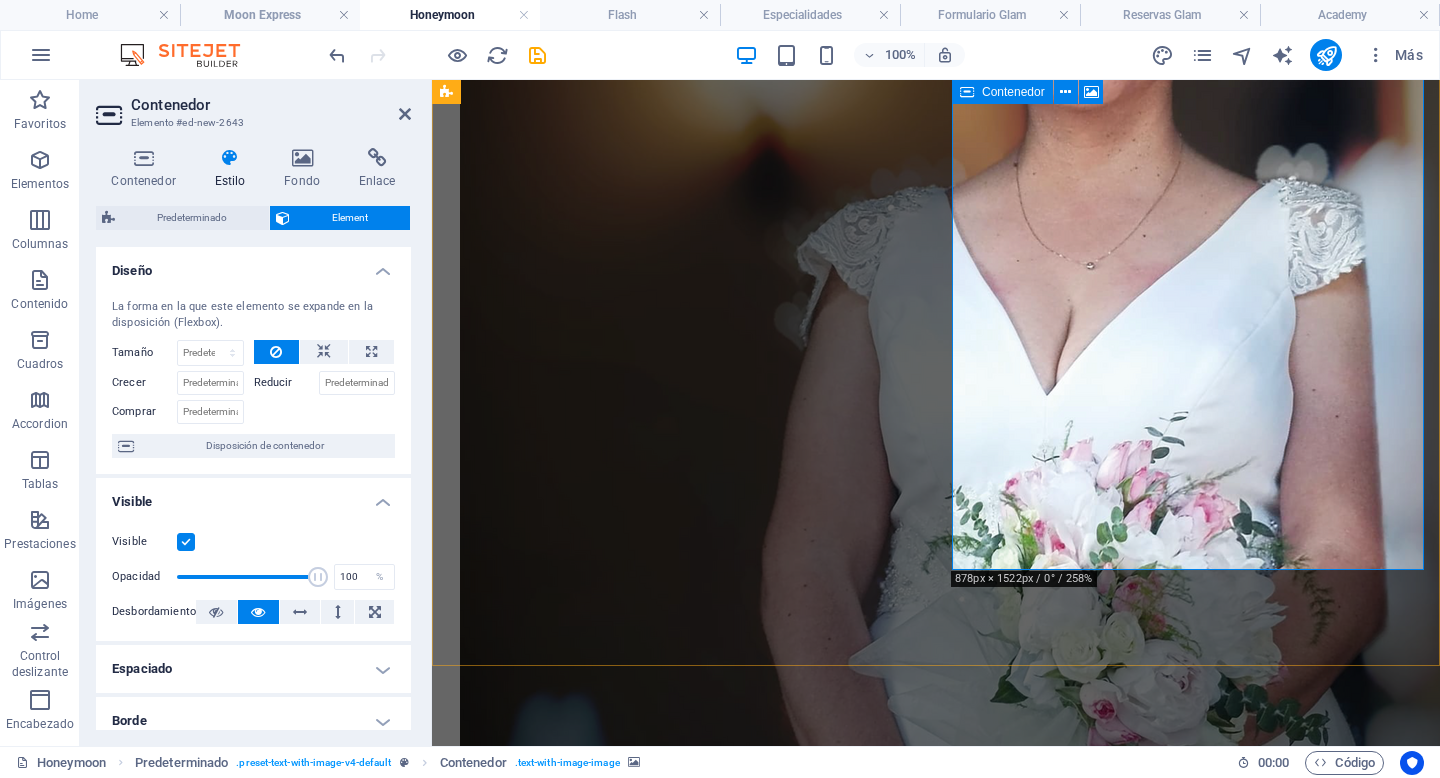 click at bounding box center (936, 8833) 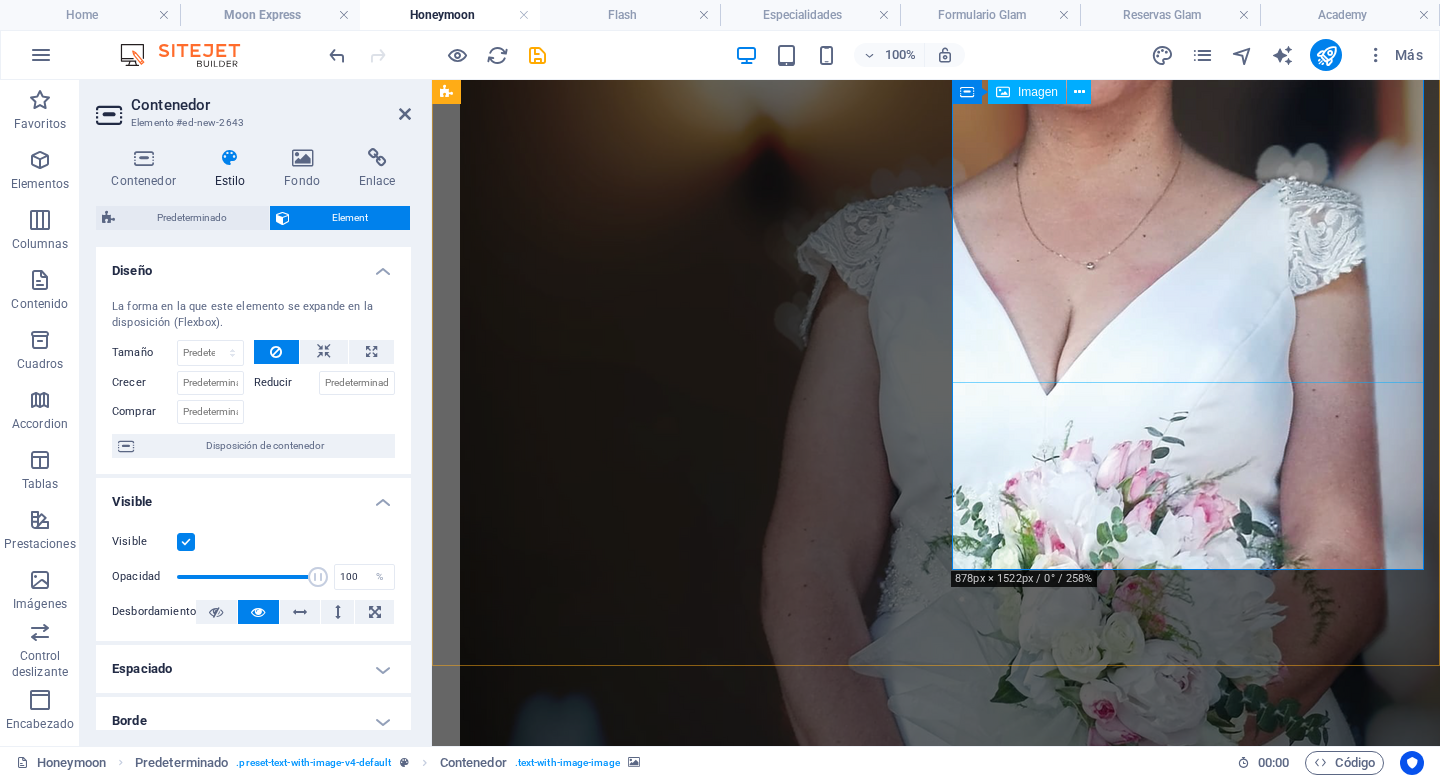 click at bounding box center (936, 9071) 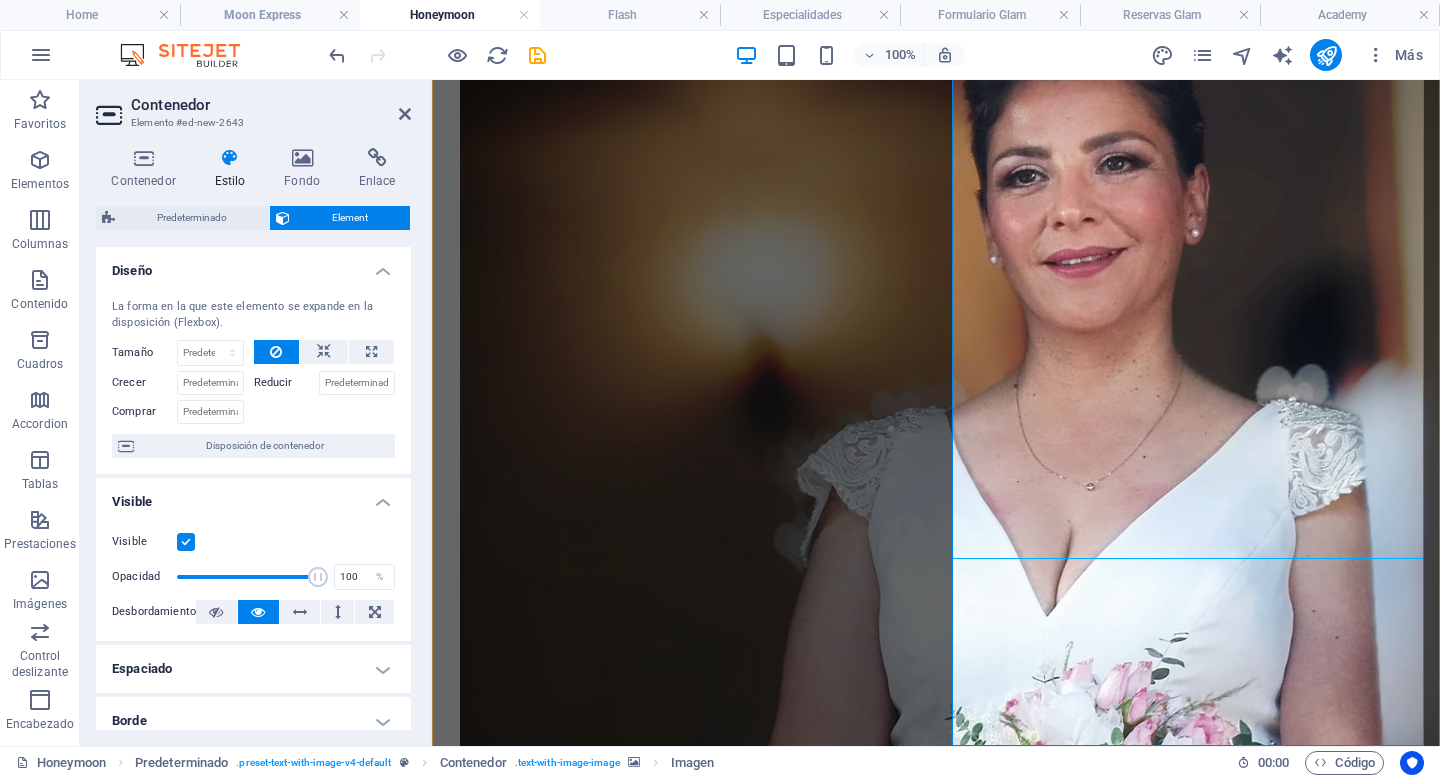 scroll, scrollTop: 3716, scrollLeft: 0, axis: vertical 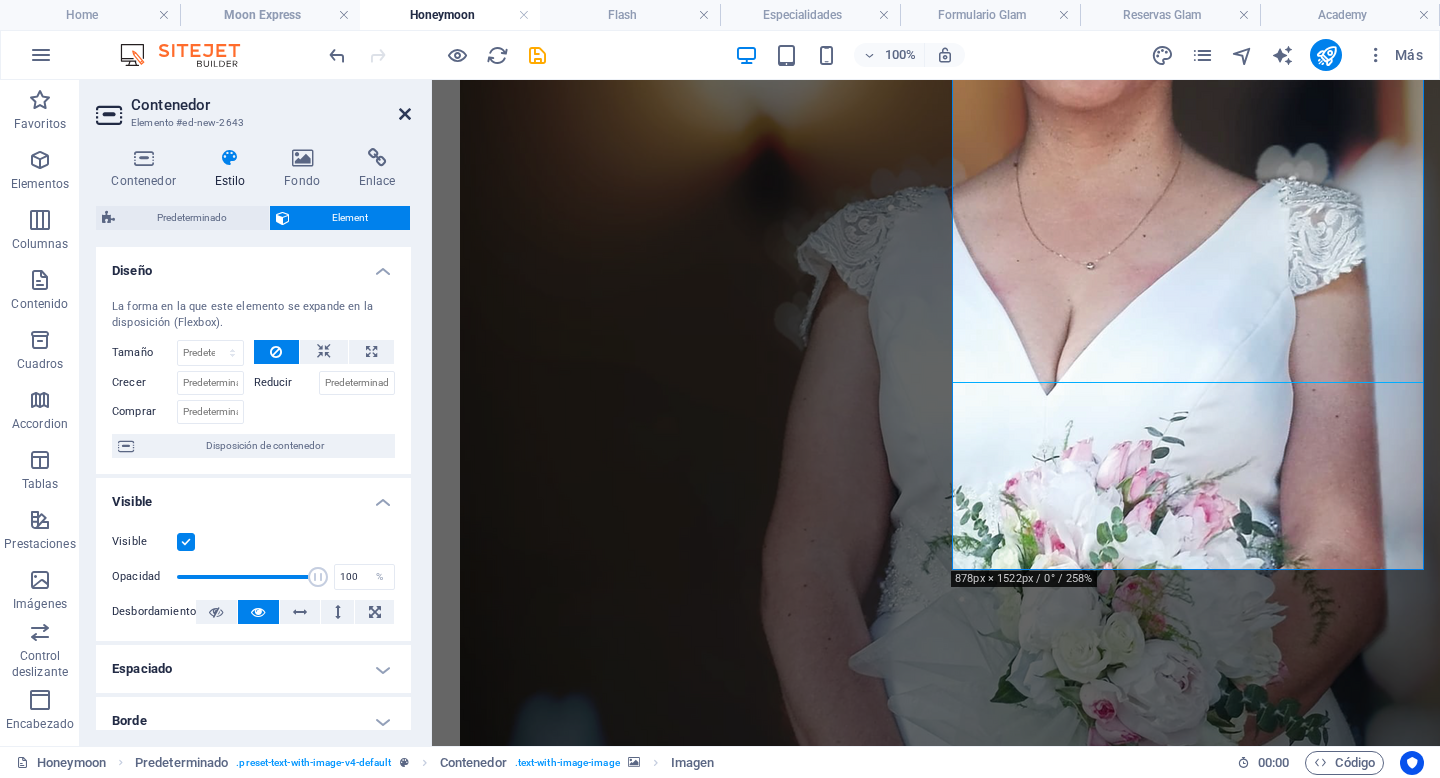 click at bounding box center (405, 114) 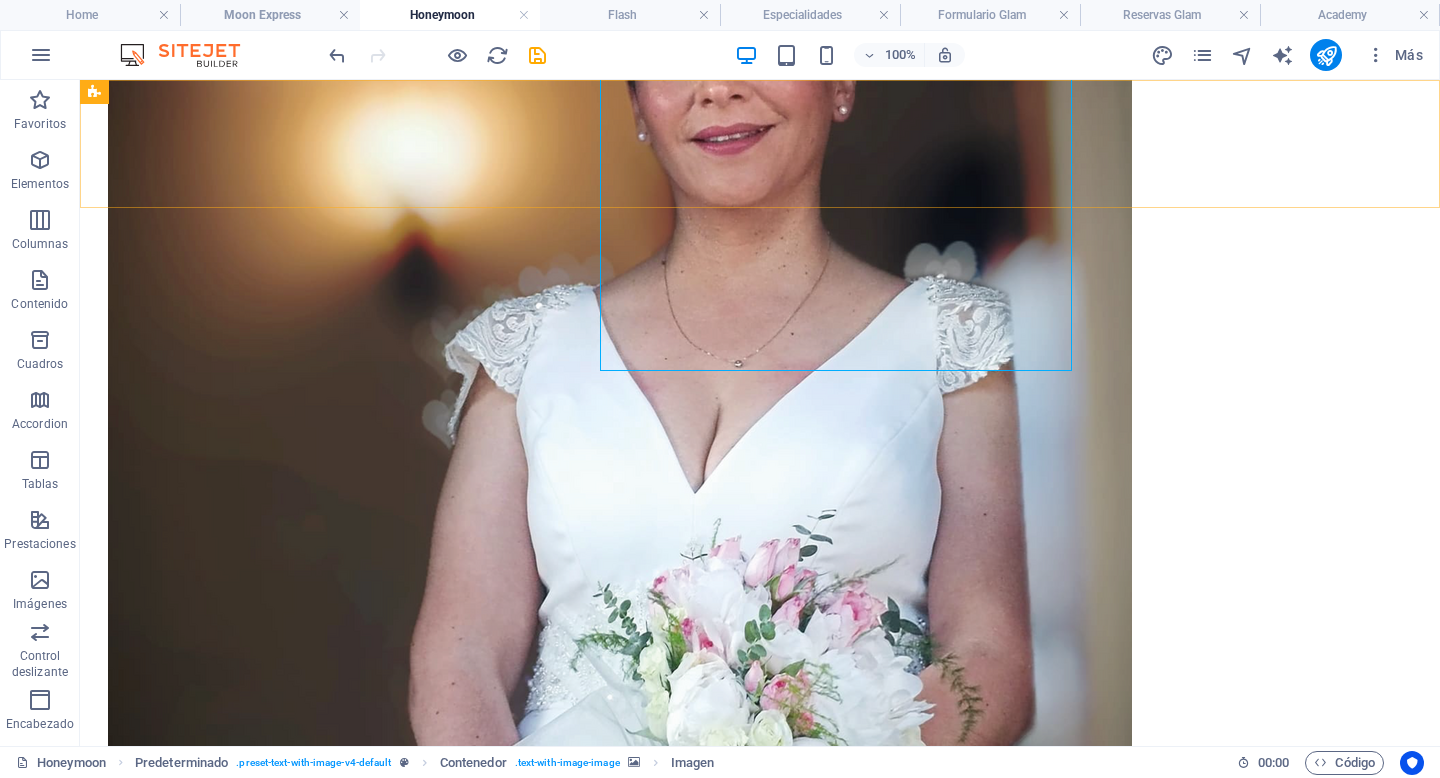 scroll, scrollTop: 3728, scrollLeft: 0, axis: vertical 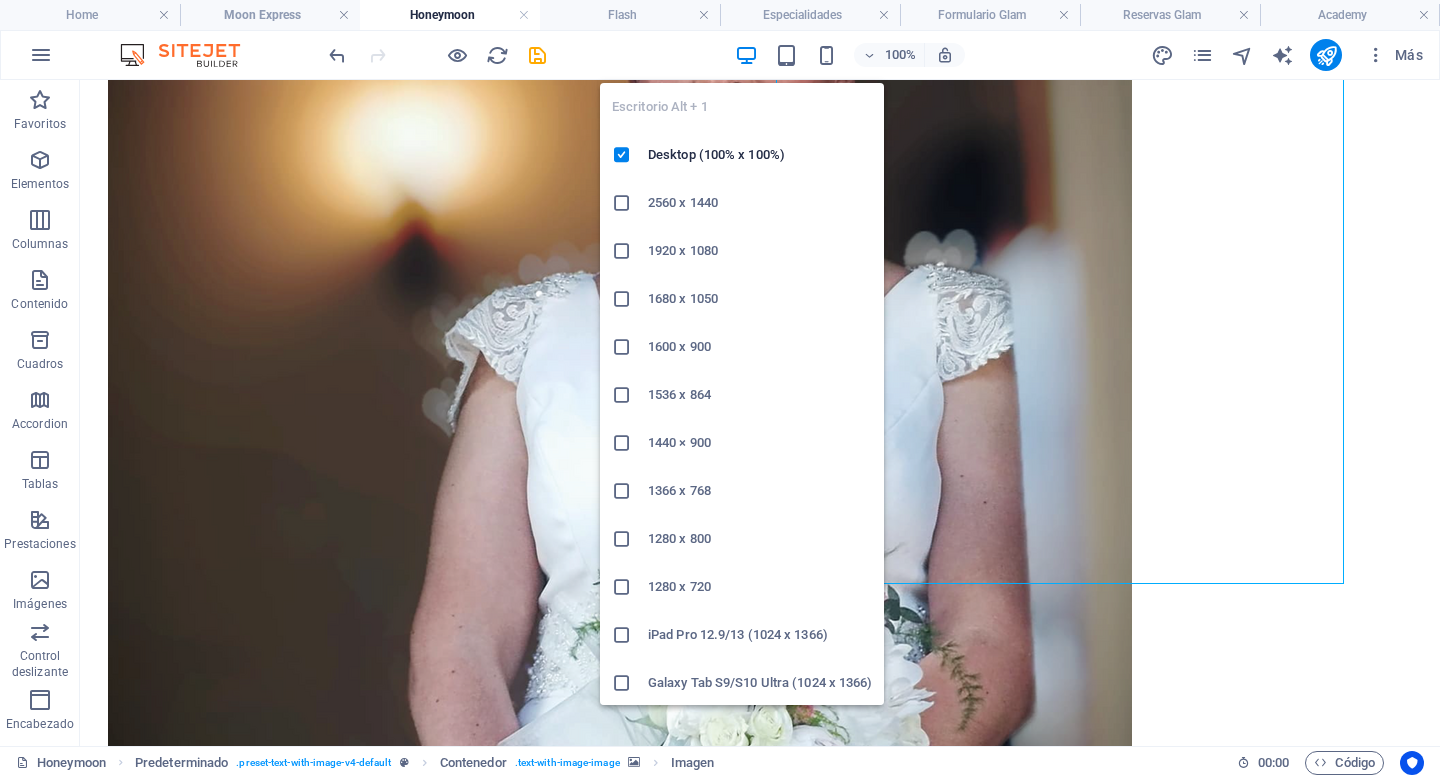 click at bounding box center [746, 55] 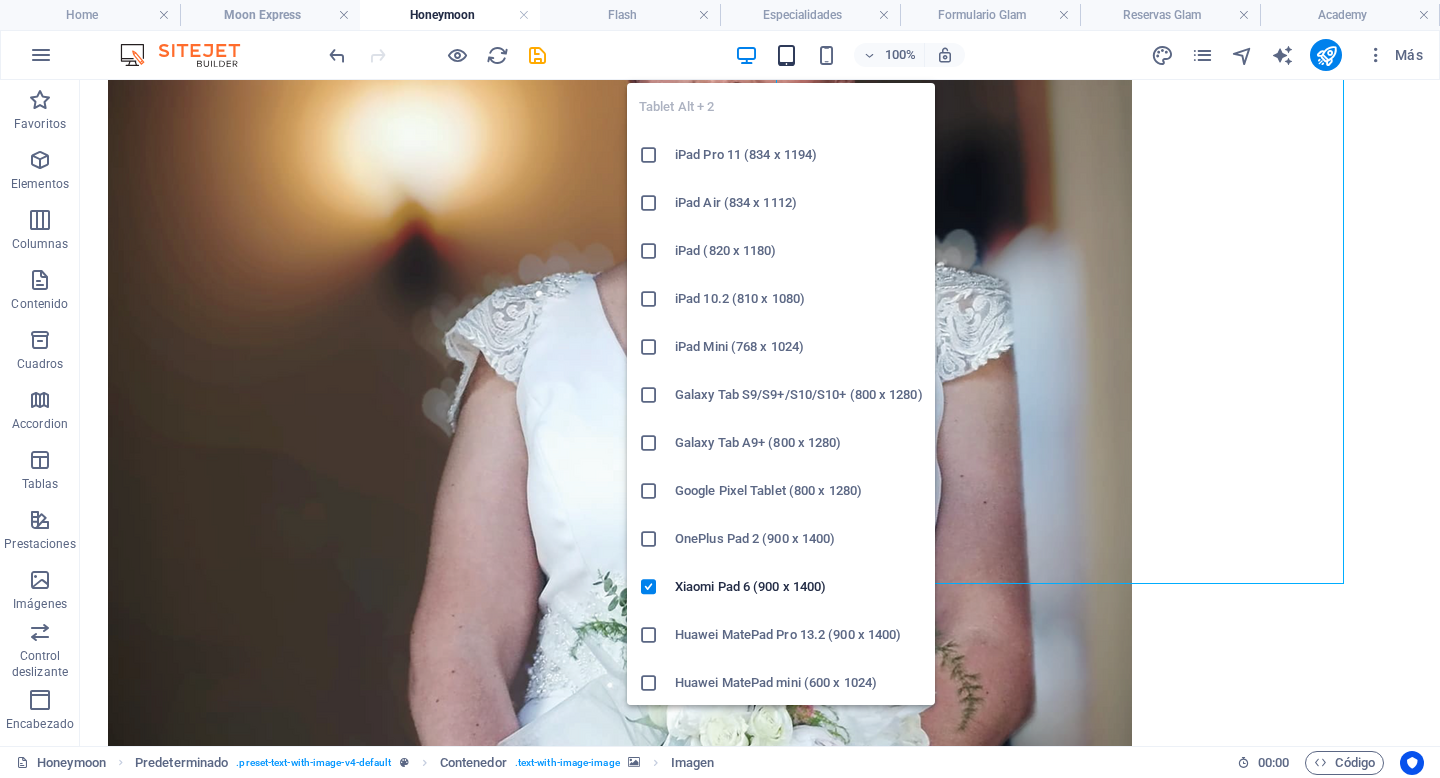 click at bounding box center (786, 55) 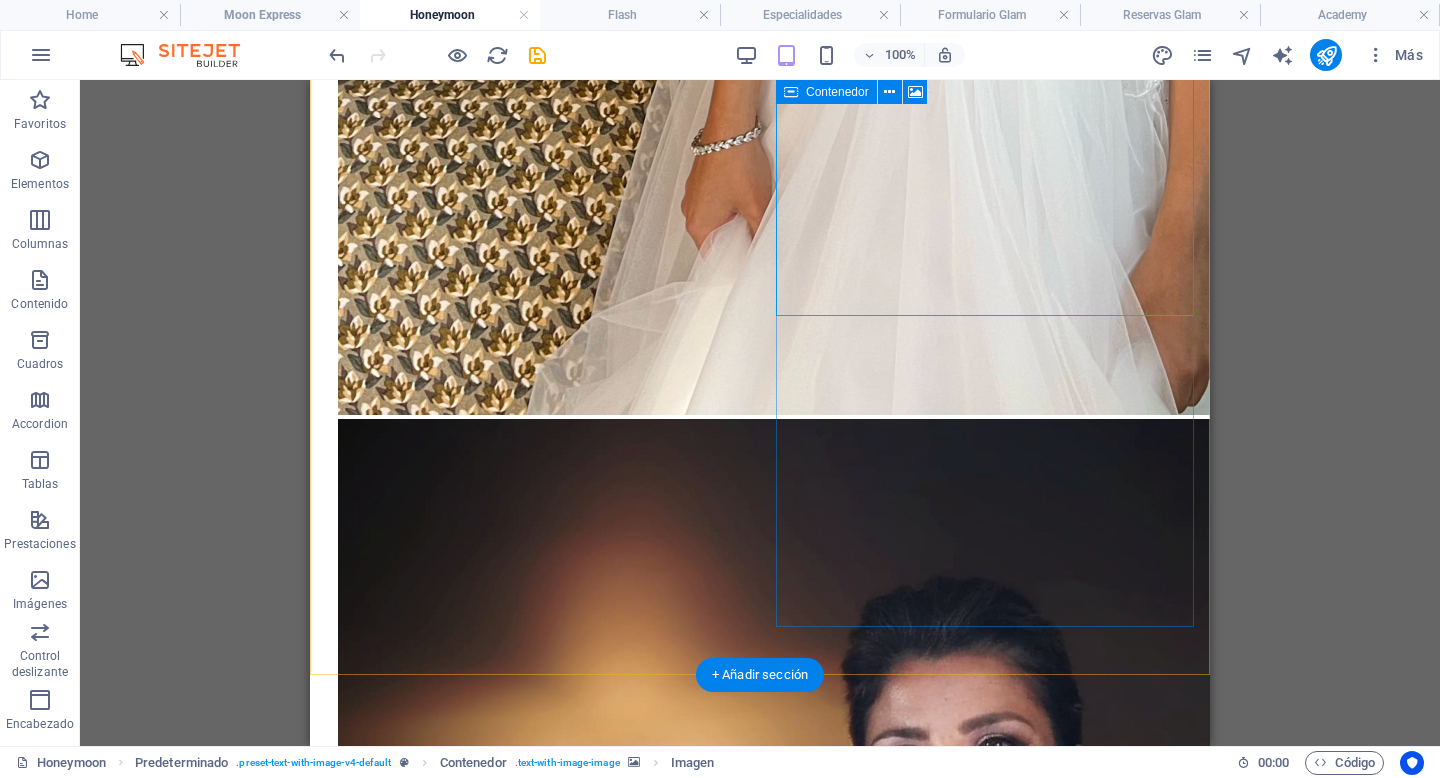 scroll, scrollTop: 2981, scrollLeft: 0, axis: vertical 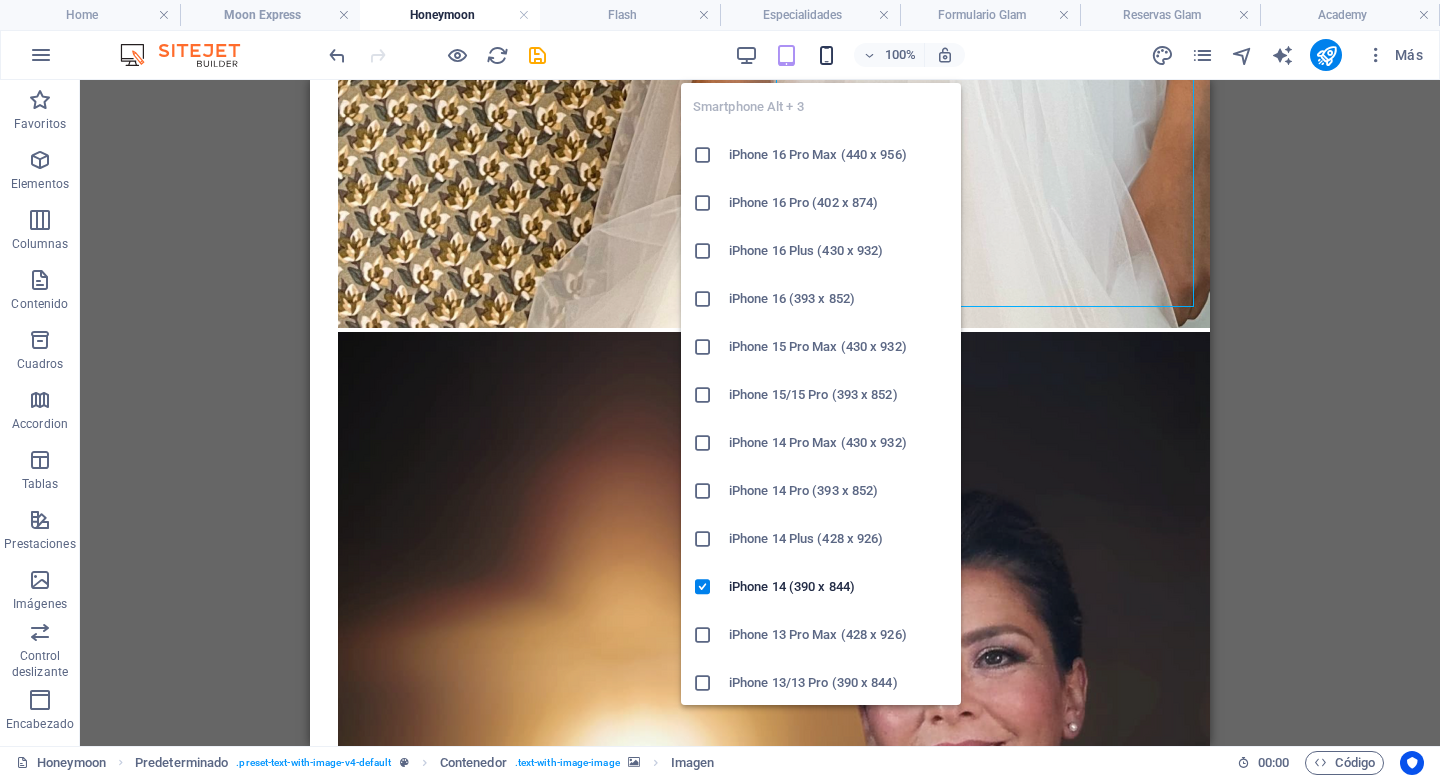 click at bounding box center (826, 55) 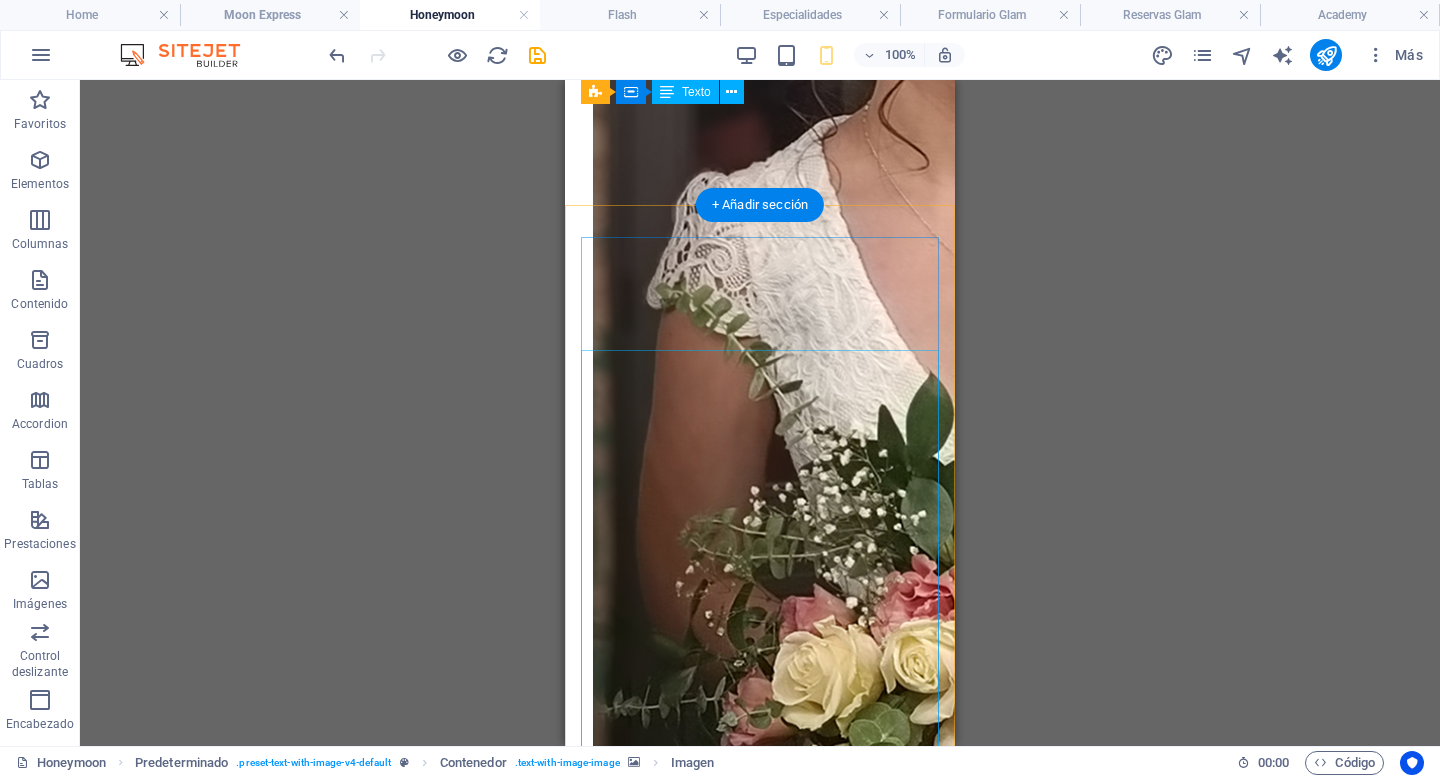 scroll, scrollTop: 4973, scrollLeft: 0, axis: vertical 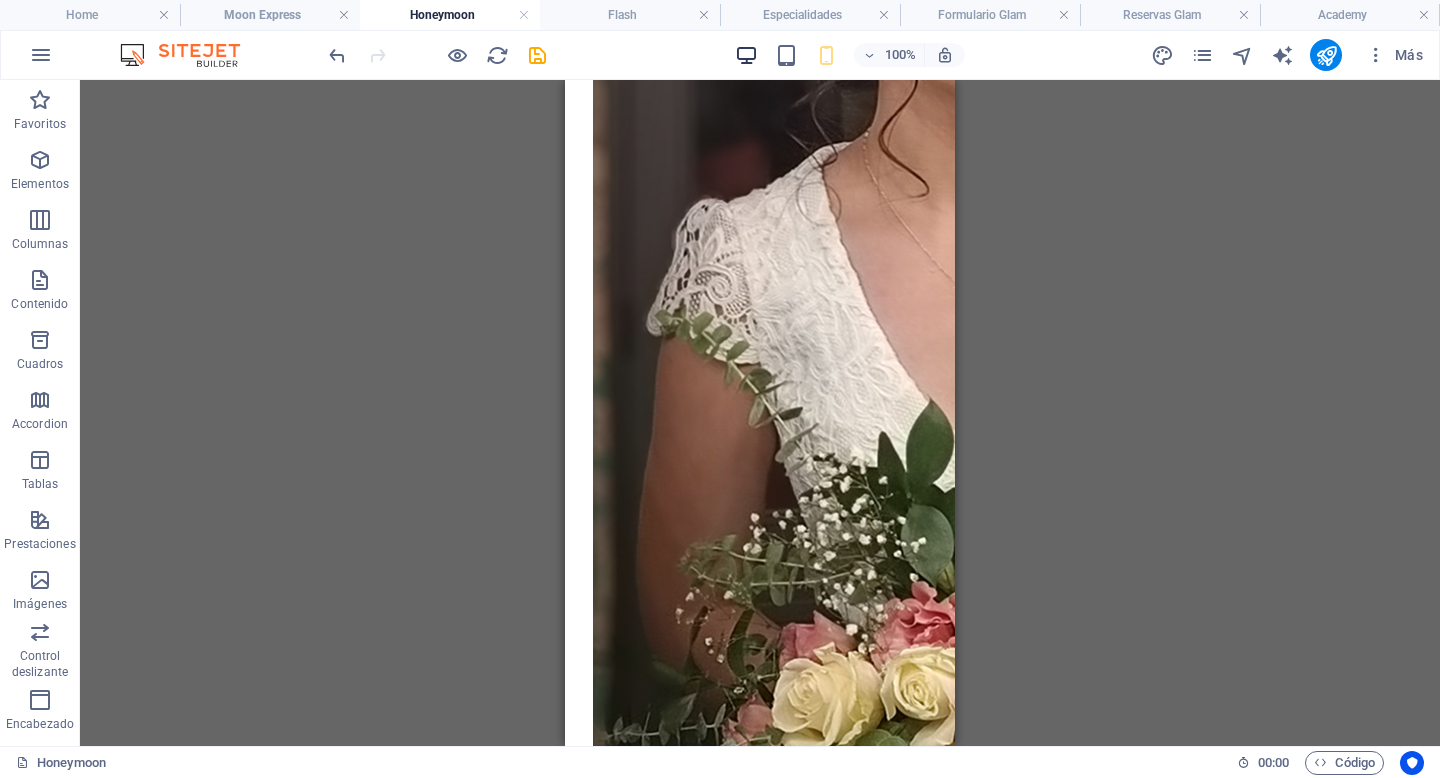 click at bounding box center (746, 55) 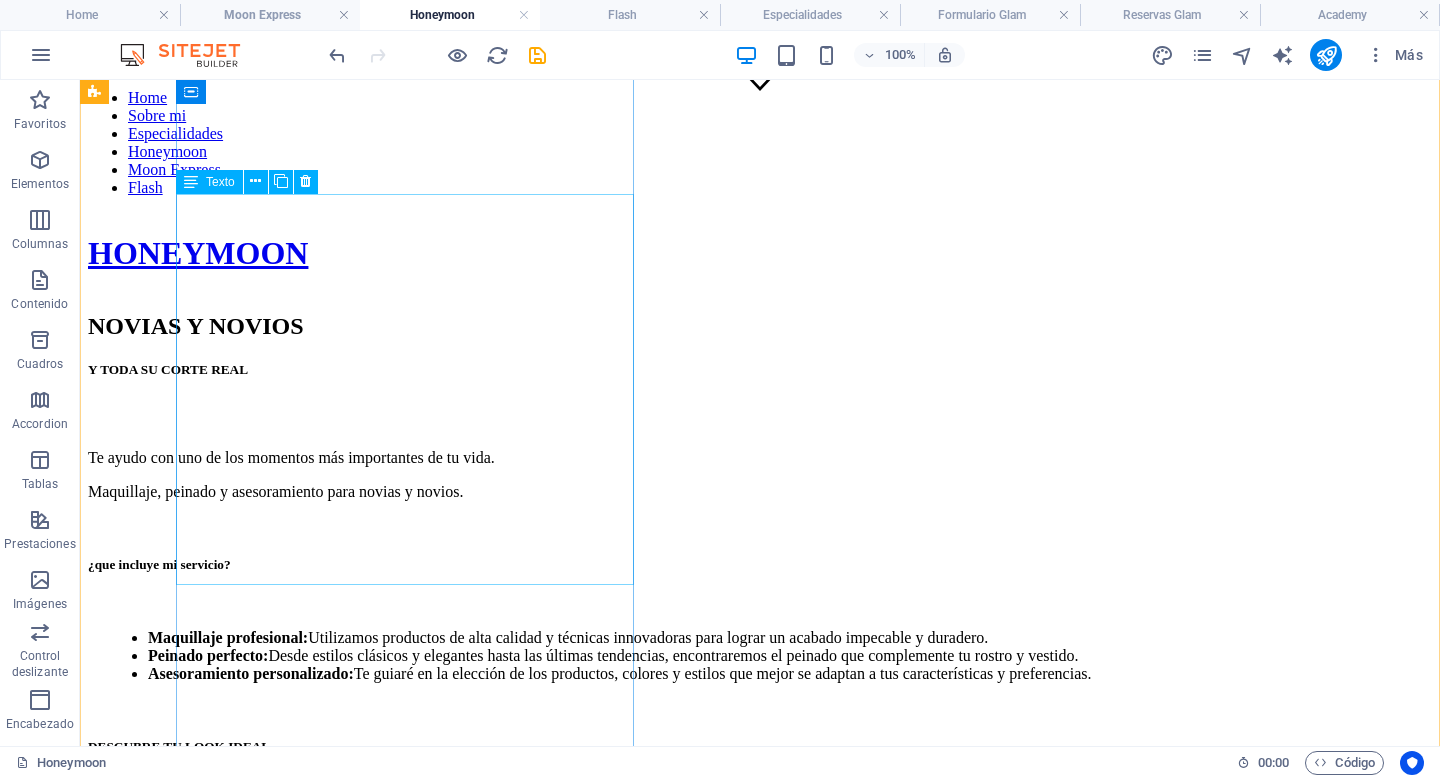 click on "Te ayudo con uno de los momentos más importantes de tu vida. Maquillaje, peinado y asesoramiento para novias y novios. ¿que incluye mi servicio? Maquillaje profesional:  Utilizamos productos de alta calidad y técnicas innovadoras para lograr un acabado impecable y duradero. Peinado perfecto:  Desde estilos clásicos y elegantes hasta las últimas tendencias, encontraremos el peinado que complemente tu rostro y vestido. Asesoramiento personalizado:  Te guiaré en la elección de los productos, colores y estilos que mejor se adaptan a tus características y preferencias." at bounding box center (760, 583) 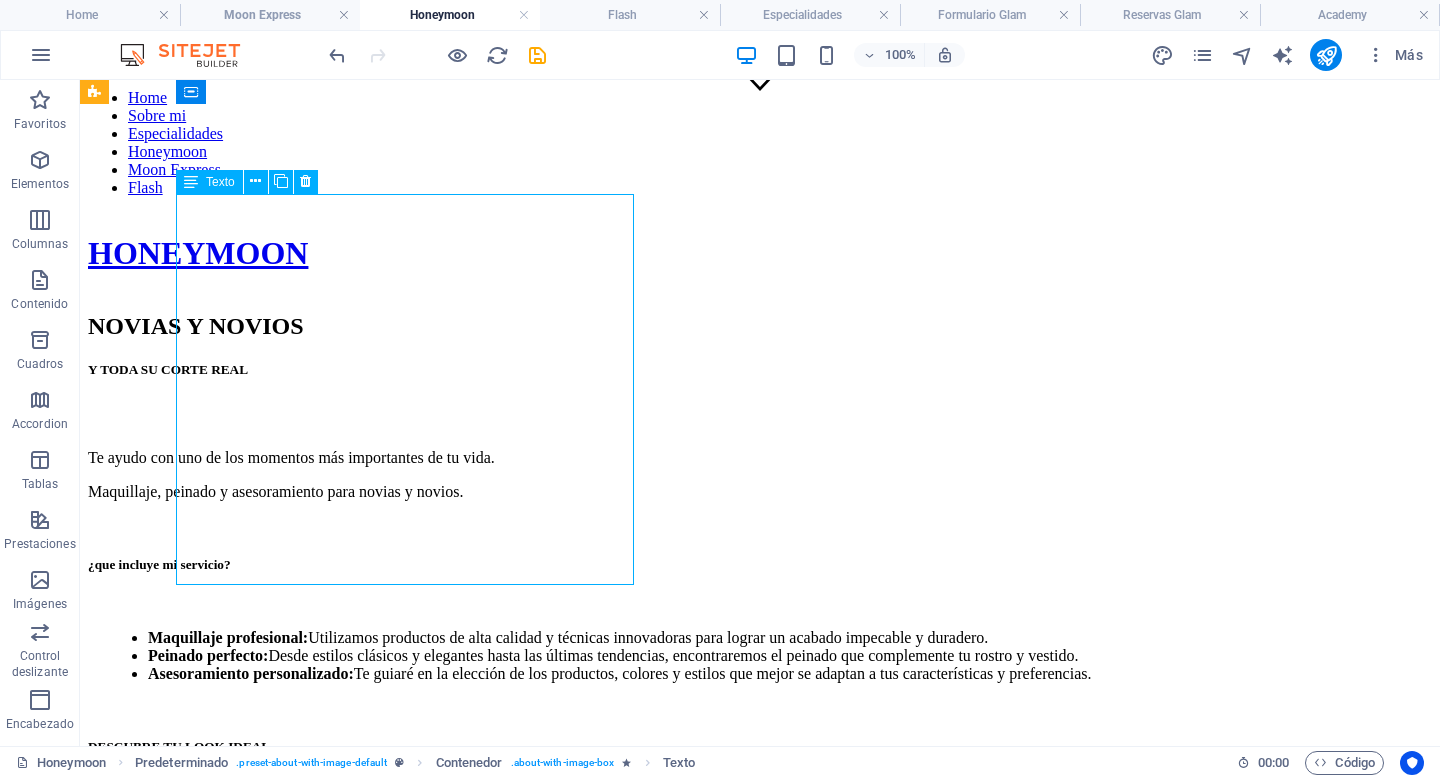 click on "Te ayudo con uno de los momentos más importantes de tu vida. Maquillaje, peinado y asesoramiento para novias y novios. ¿que incluye mi servicio? Maquillaje profesional:  Utilizamos productos de alta calidad y técnicas innovadoras para lograr un acabado impecable y duradero. Peinado perfecto:  Desde estilos clásicos y elegantes hasta las últimas tendencias, encontraremos el peinado que complemente tu rostro y vestido. Asesoramiento personalizado:  Te guiaré en la elección de los productos, colores y estilos que mejor se adaptan a tus características y preferencias." at bounding box center (760, 583) 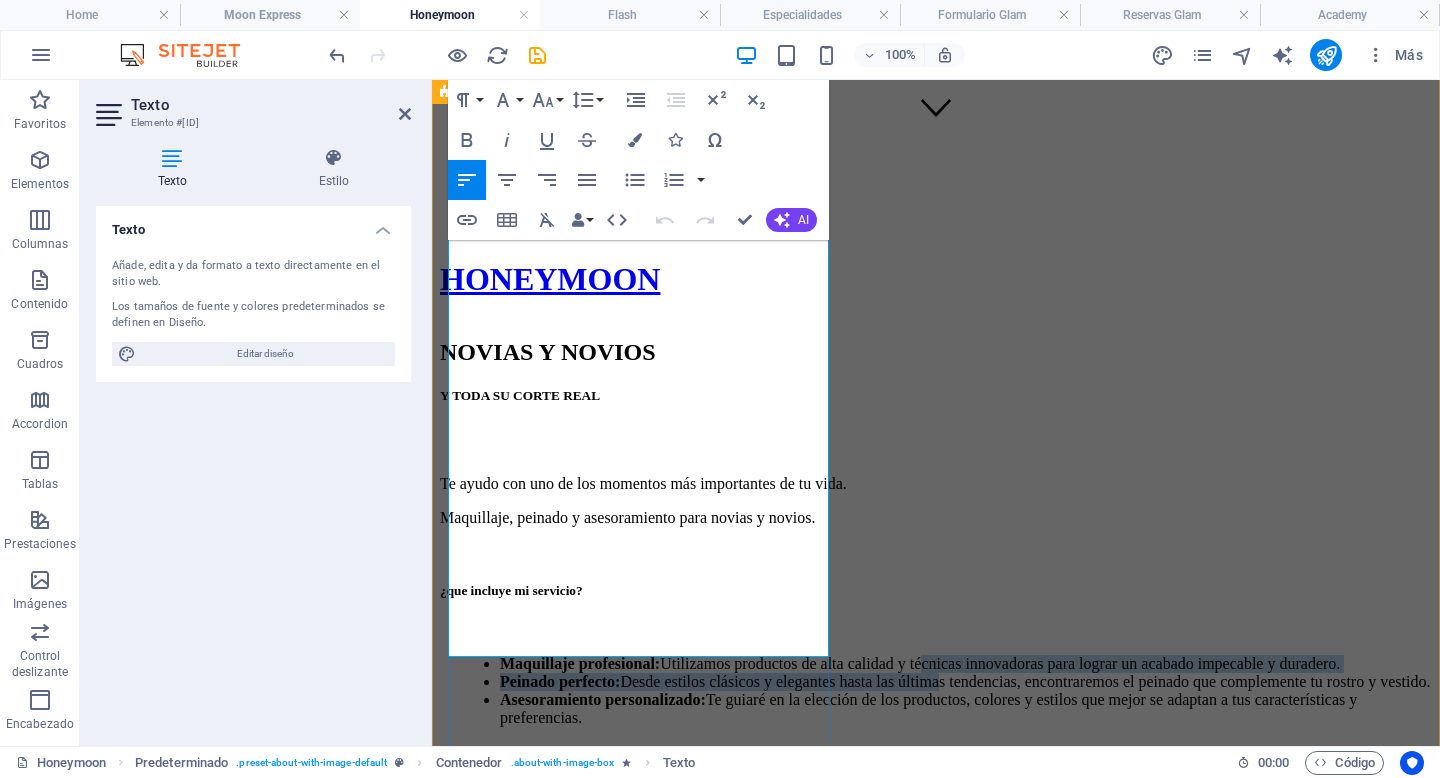 drag, startPoint x: 597, startPoint y: 413, endPoint x: 662, endPoint y: 471, distance: 87.11487 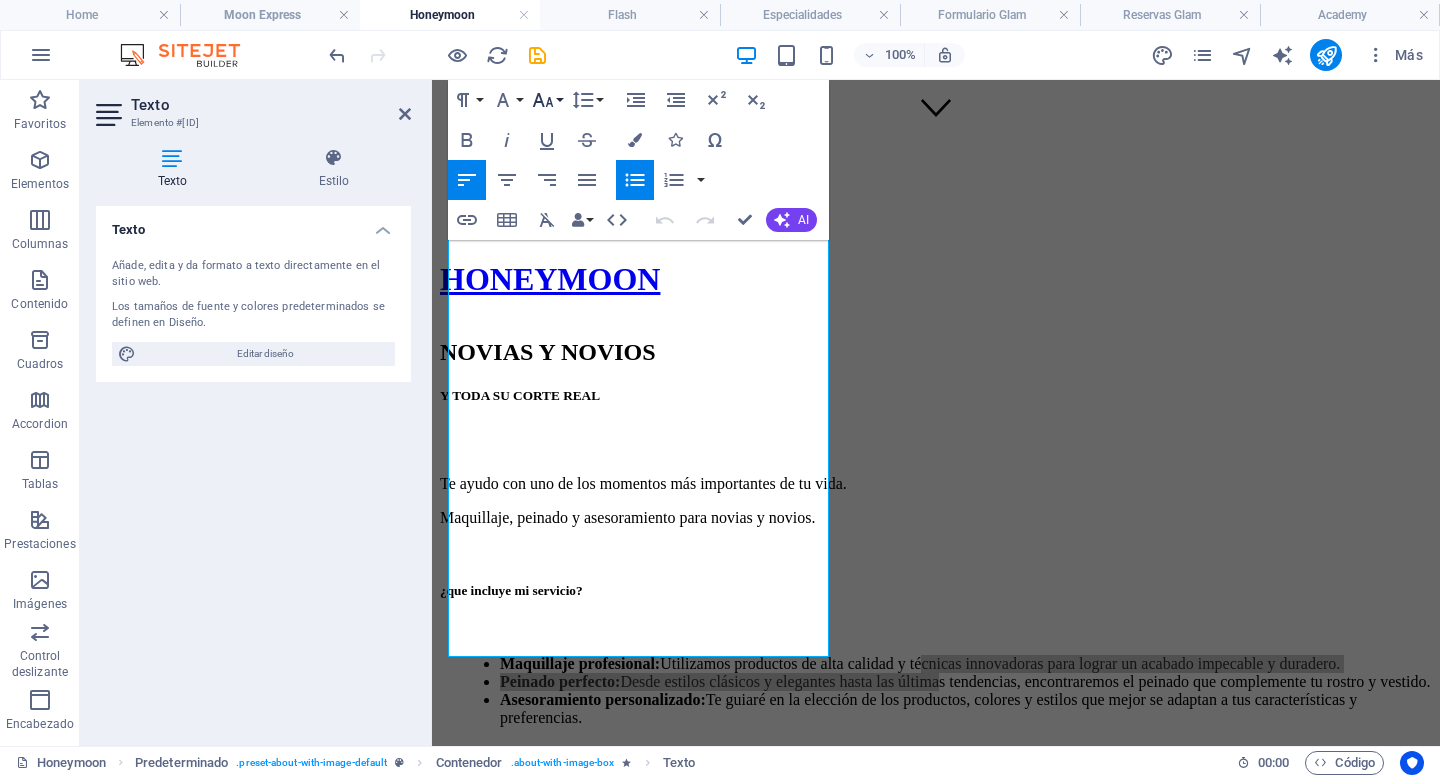 click 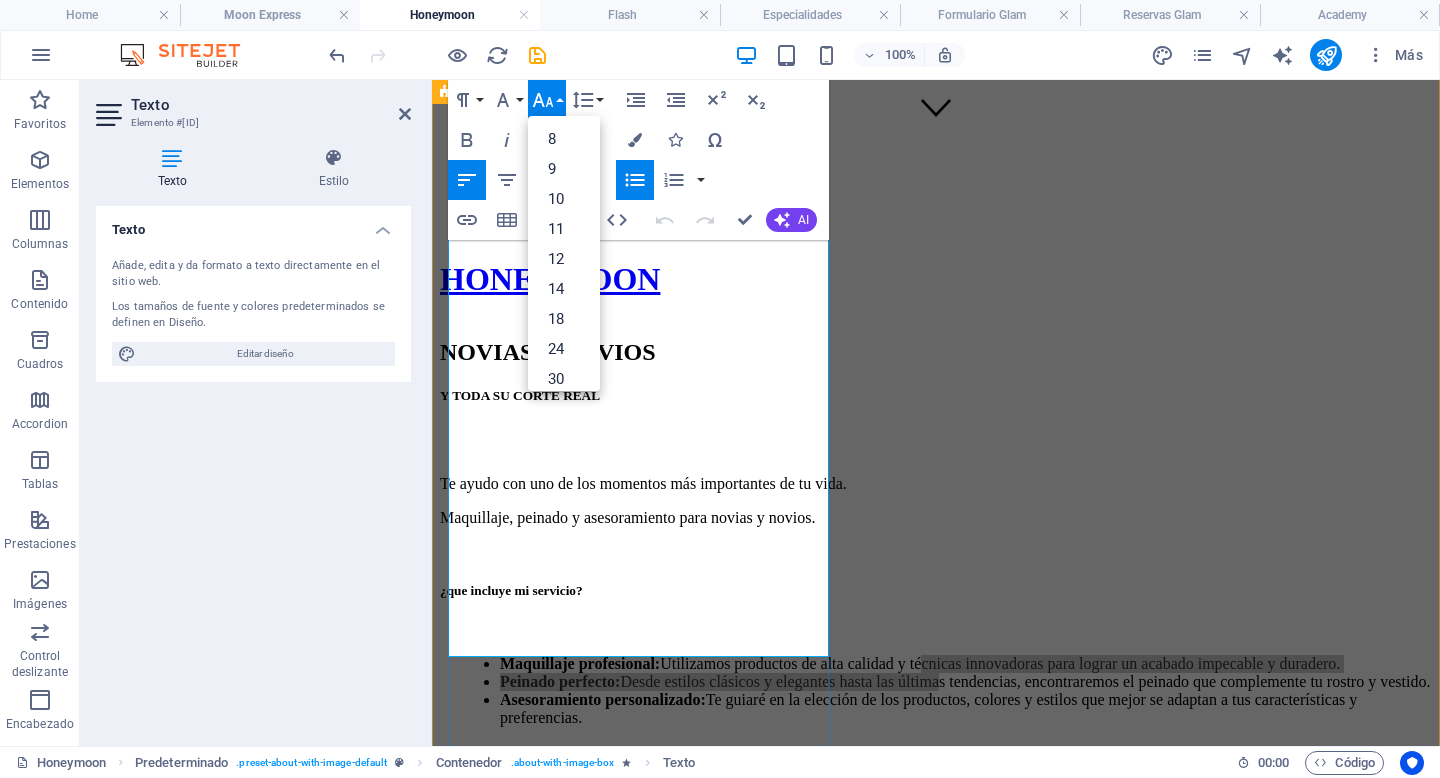 click on "Texto Añade, edita y da formato a texto directamente en el sitio web. Los tamaños de fuente y colores predeterminados se definen en Diseño. Editar diseño Alineación Alineado a la izquierda Centrado Alineado a la derecha" at bounding box center (253, 468) 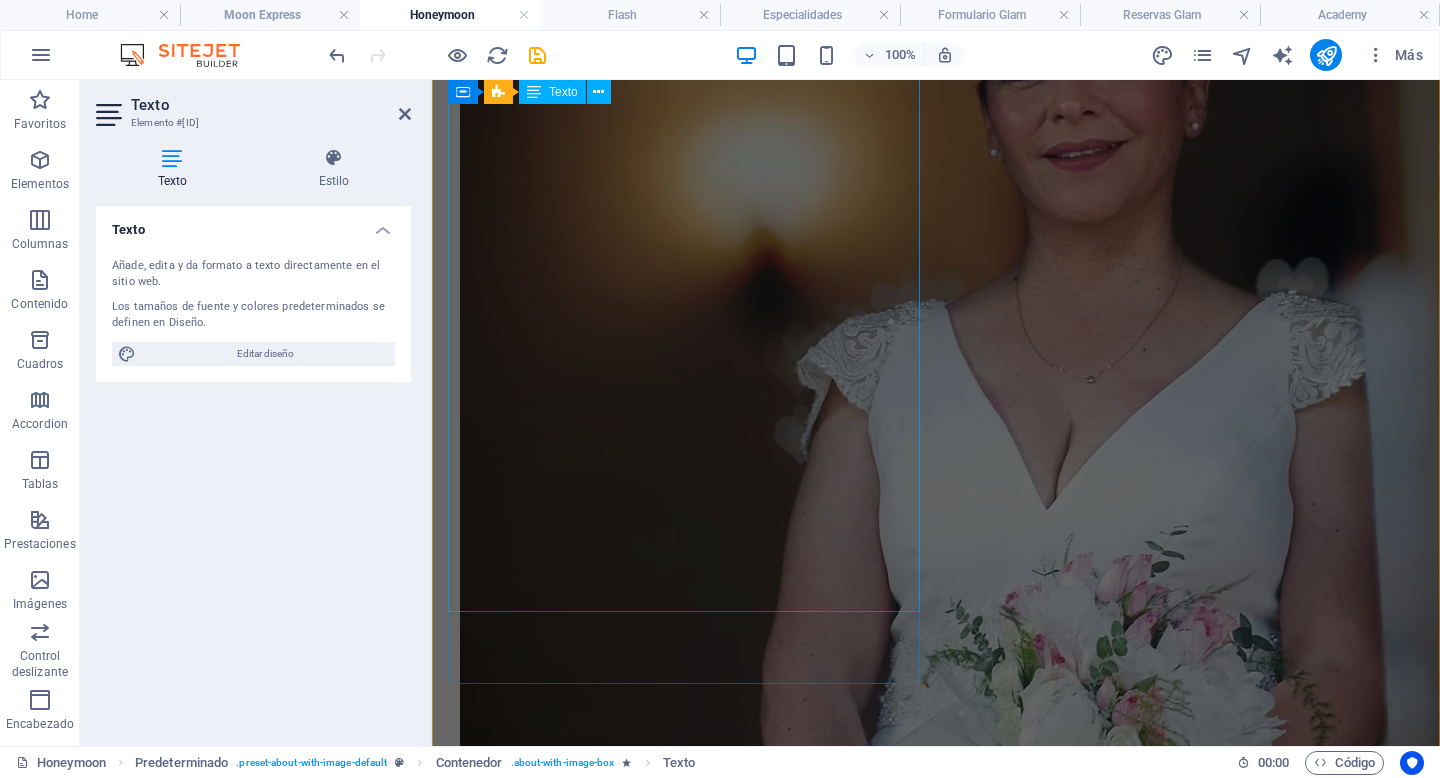 click on "Una herramienta sutil para resaltar seguridad, presencia y cuidado en un día inolvidable El día del matrimonio es uno de los momentos más importantes en la vida de una pareja. Cada detalle cuenta: la decoración, la música, la ropa y, por supuesto, la apariencia personal. En ese contexto, el maquillaje no es exclusivo de la novia. El maquillaje para el novio se ha convertido en una herramienta útil y totalmente válida para resaltar su mejor versión frente a las cámaras y en la vida real. El maquillaje masculino no busca transformar, sino realzar. Ayuda a unificar el tono de la piel, reducir brillos provocados por la iluminación o el calor, disimular ojeras, rojeces o pequeñas imperfecciones, y dar un aspecto fresco y saludable. Es una forma de autocuidado que refleja preocupación por la imagen personal y por estar a la altura de un evento tan significativo." at bounding box center (936, 7806) 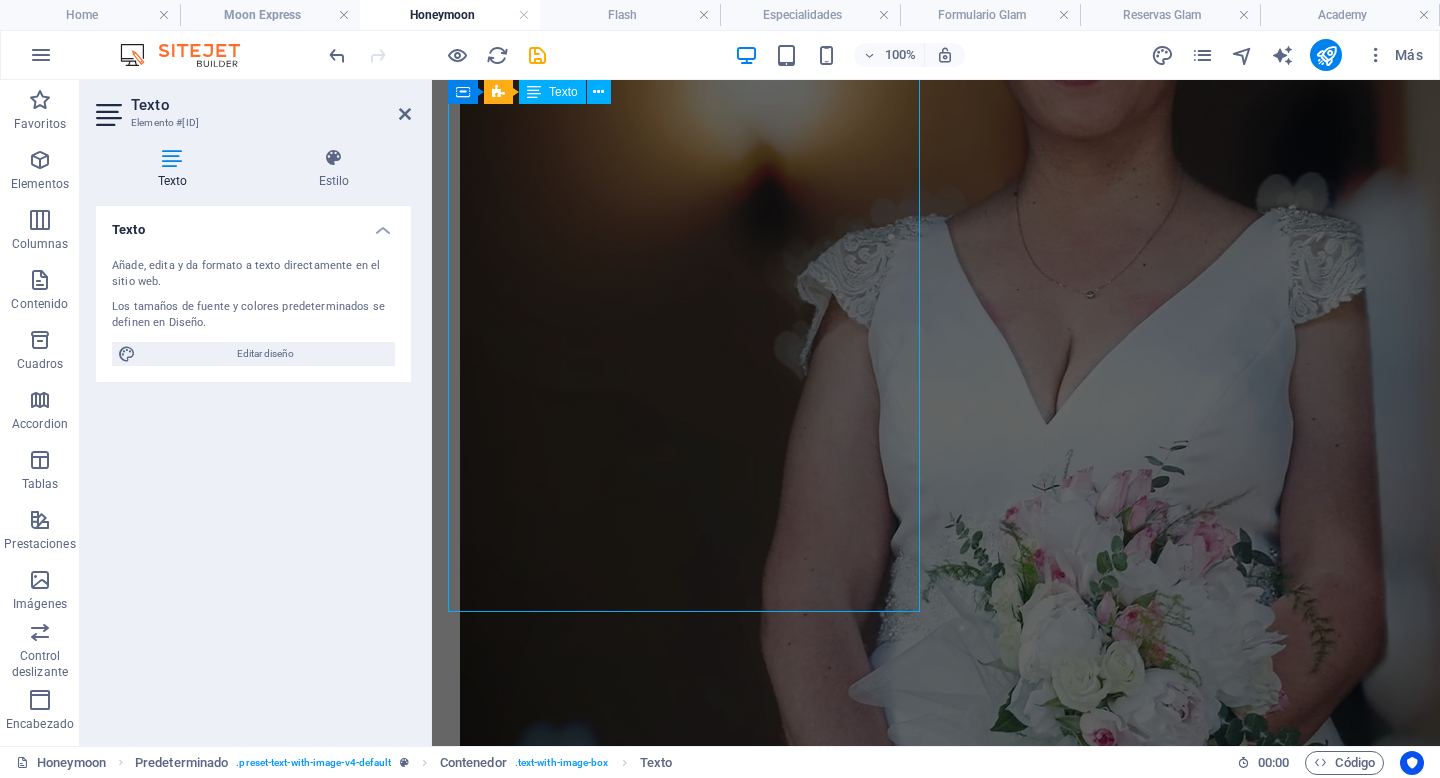 click at bounding box center [936, 7927] 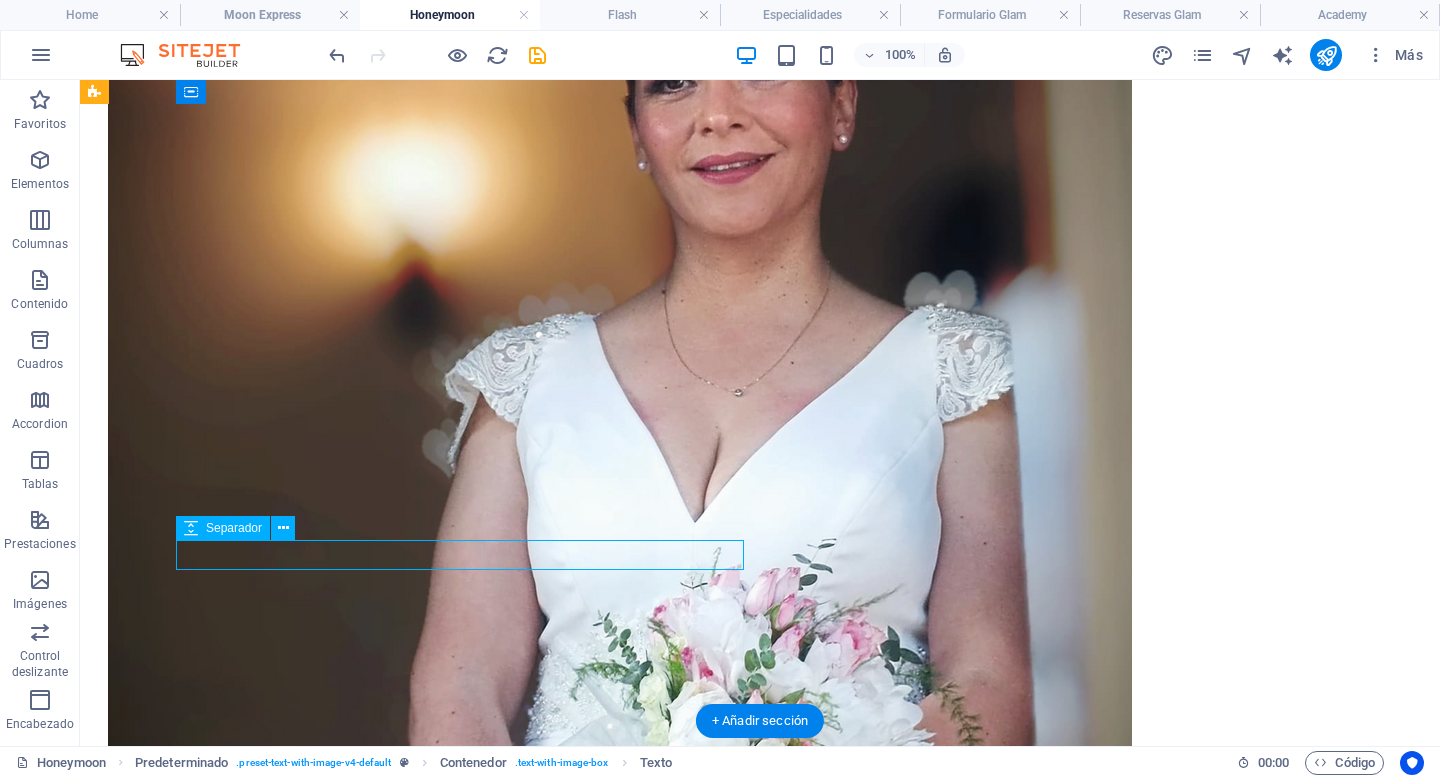 click at bounding box center (760, 7971) 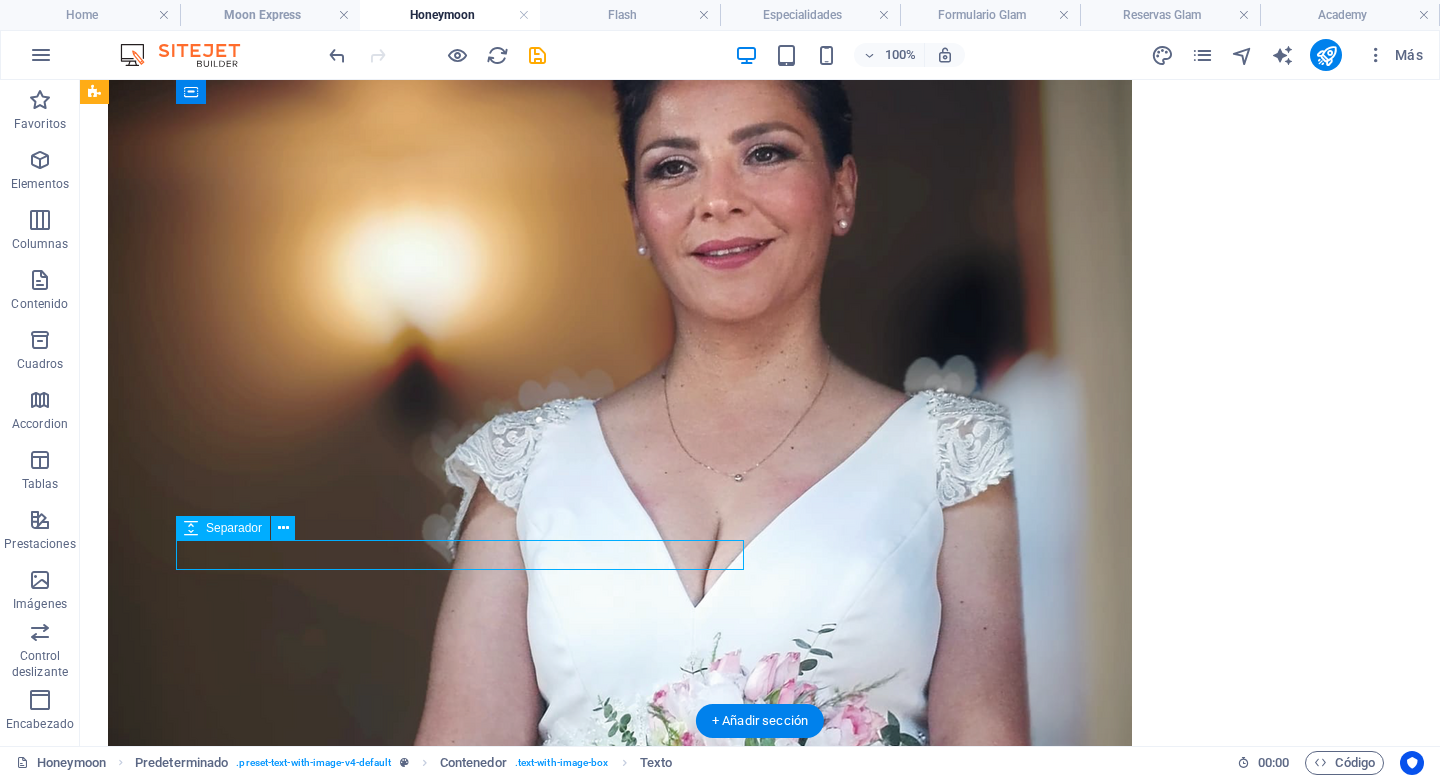 select on "px" 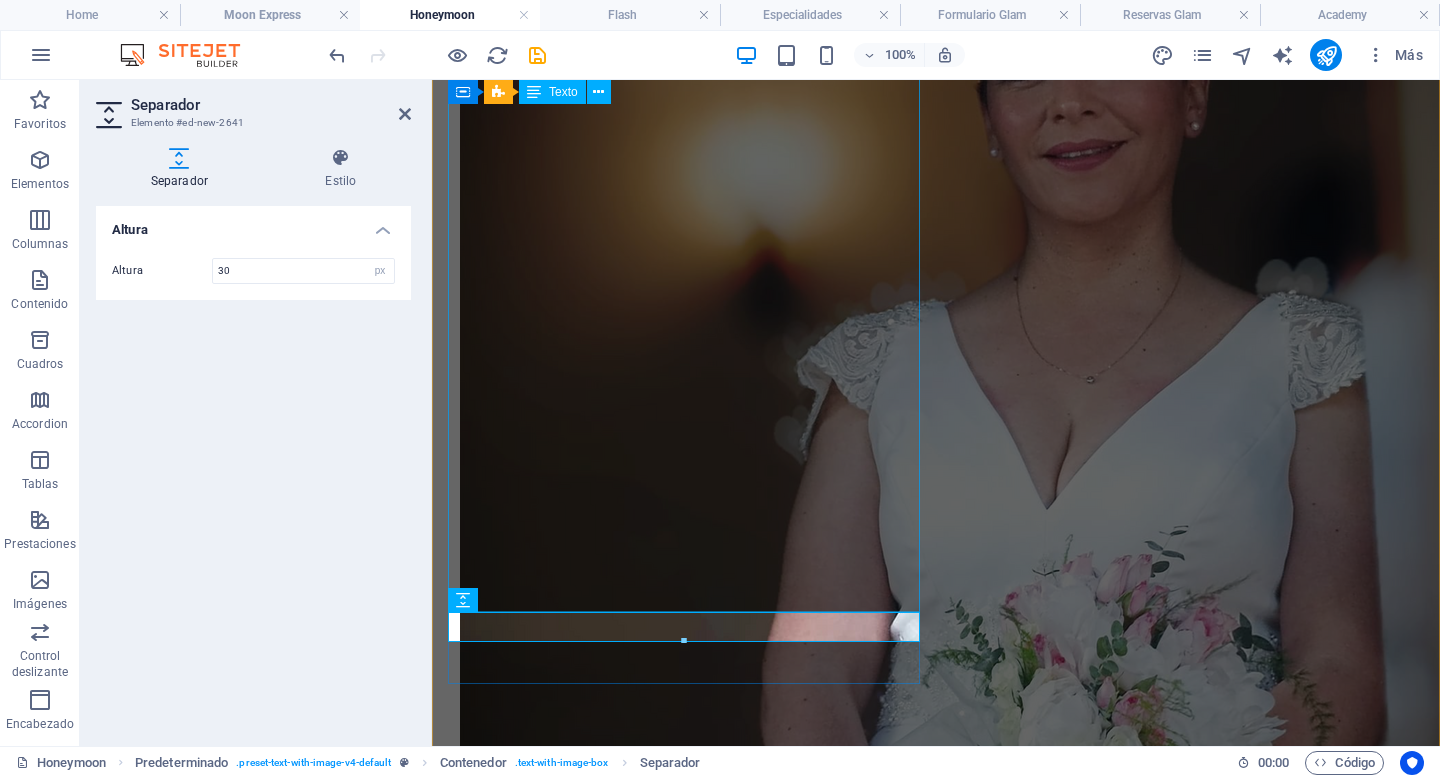 click on "Una herramienta sutil para resaltar seguridad, presencia y cuidado en un día inolvidable El día del matrimonio es uno de los momentos más importantes en la vida de una pareja. Cada detalle cuenta: la decoración, la música, la ropa y, por supuesto, la apariencia personal. En ese contexto, el maquillaje no es exclusivo de la novia. El maquillaje para el novio se ha convertido en una herramienta útil y totalmente válida para resaltar su mejor versión frente a las cámaras y en la vida real. El maquillaje masculino no busca transformar, sino realzar. Ayuda a unificar el tono de la piel, reducir brillos provocados por la iluminación o el calor, disimular ojeras, rojeces o pequeñas imperfecciones, y dar un aspecto fresco y saludable. Es una forma de autocuidado que refleja preocupación por la imagen personal y por estar a la altura de un evento tan significativo." at bounding box center [936, 7806] 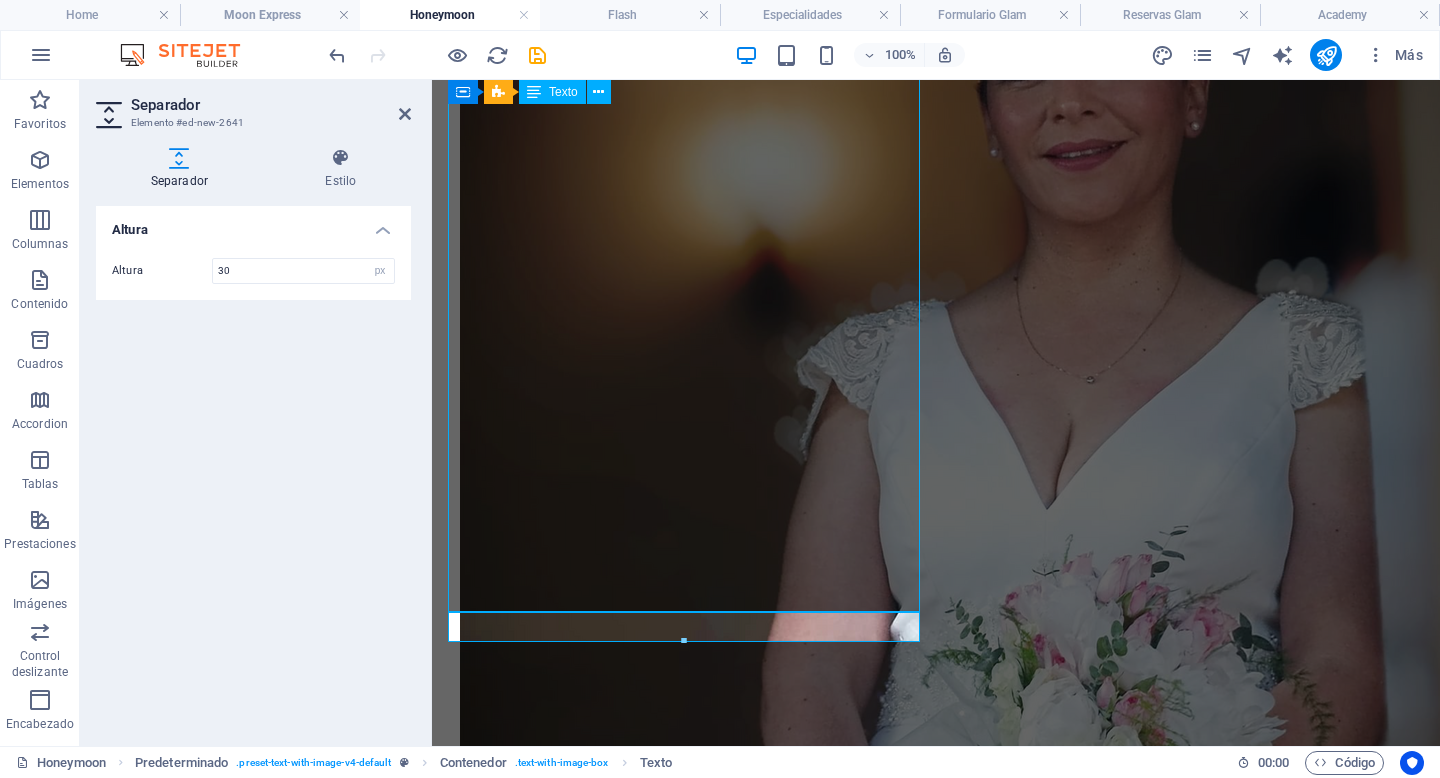 click on "Una herramienta sutil para resaltar seguridad, presencia y cuidado en un día inolvidable El día del matrimonio es uno de los momentos más importantes en la vida de una pareja. Cada detalle cuenta: la decoración, la música, la ropa y, por supuesto, la apariencia personal. En ese contexto, el maquillaje no es exclusivo de la novia. El maquillaje para el novio se ha convertido en una herramienta útil y totalmente válida para resaltar su mejor versión frente a las cámaras y en la vida real. El maquillaje masculino no busca transformar, sino realzar. Ayuda a unificar el tono de la piel, reducir brillos provocados por la iluminación o el calor, disimular ojeras, rojeces o pequeñas imperfecciones, y dar un aspecto fresco y saludable. Es una forma de autocuidado que refleja preocupación por la imagen personal y por estar a la altura de un evento tan significativo." at bounding box center [936, 7806] 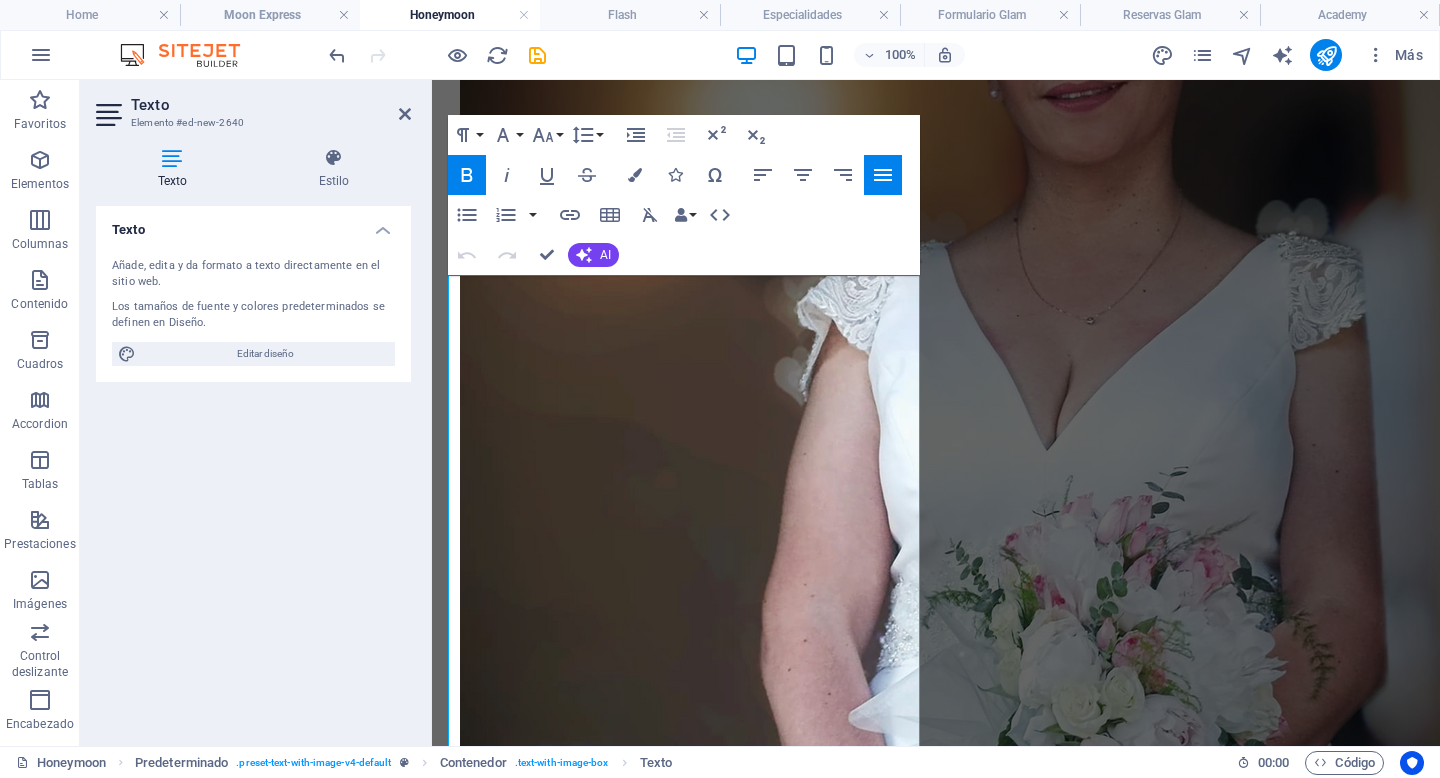 scroll, scrollTop: 3716, scrollLeft: 0, axis: vertical 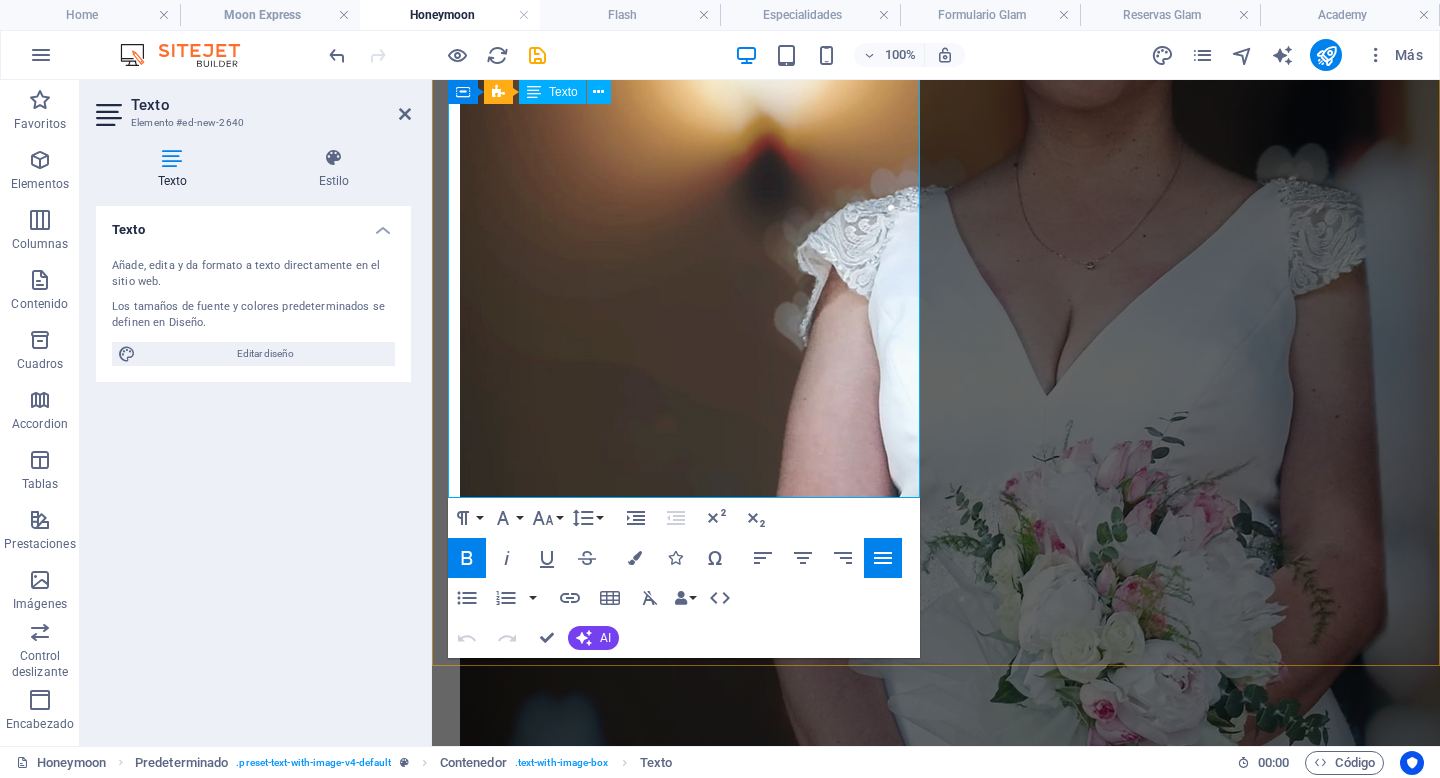 drag, startPoint x: 450, startPoint y: 485, endPoint x: 823, endPoint y: 469, distance: 373.34302 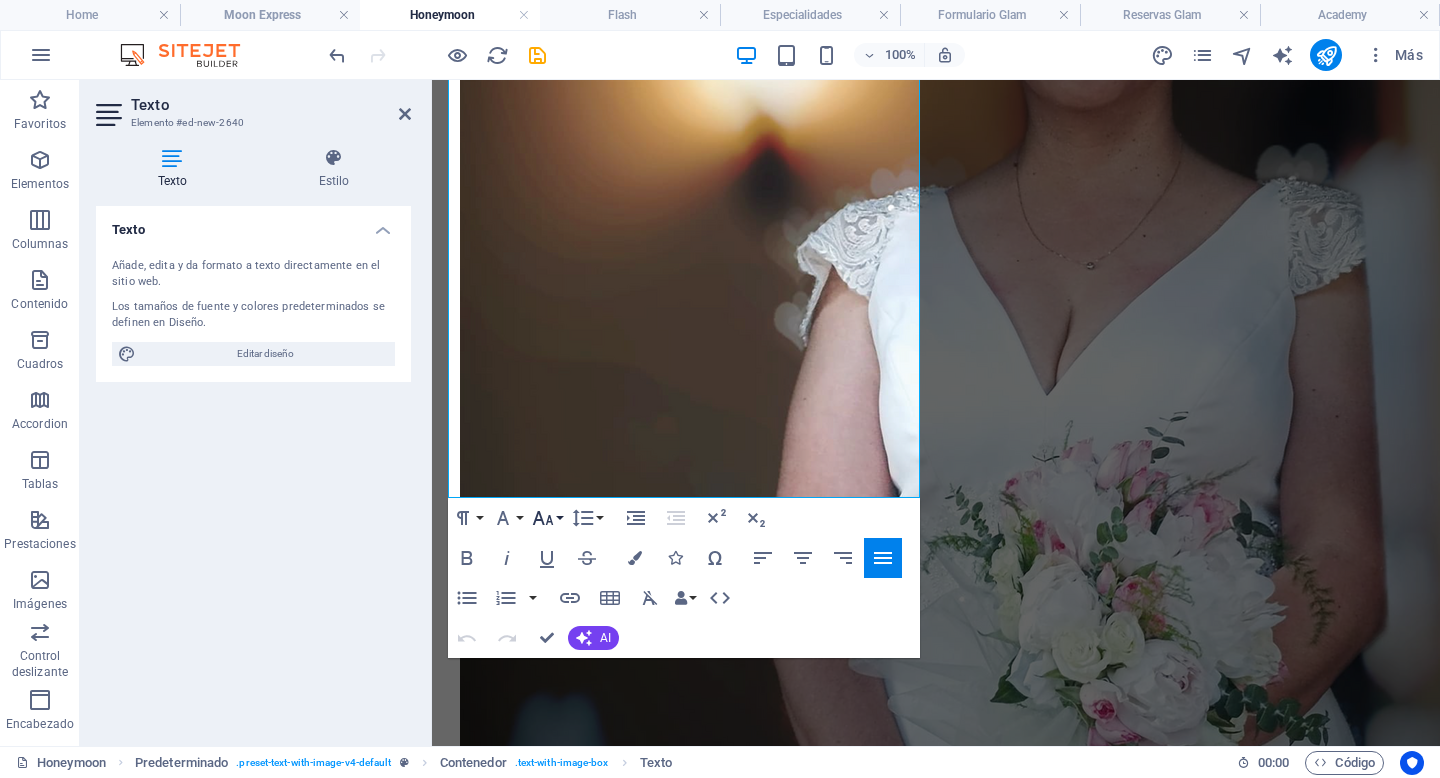 click 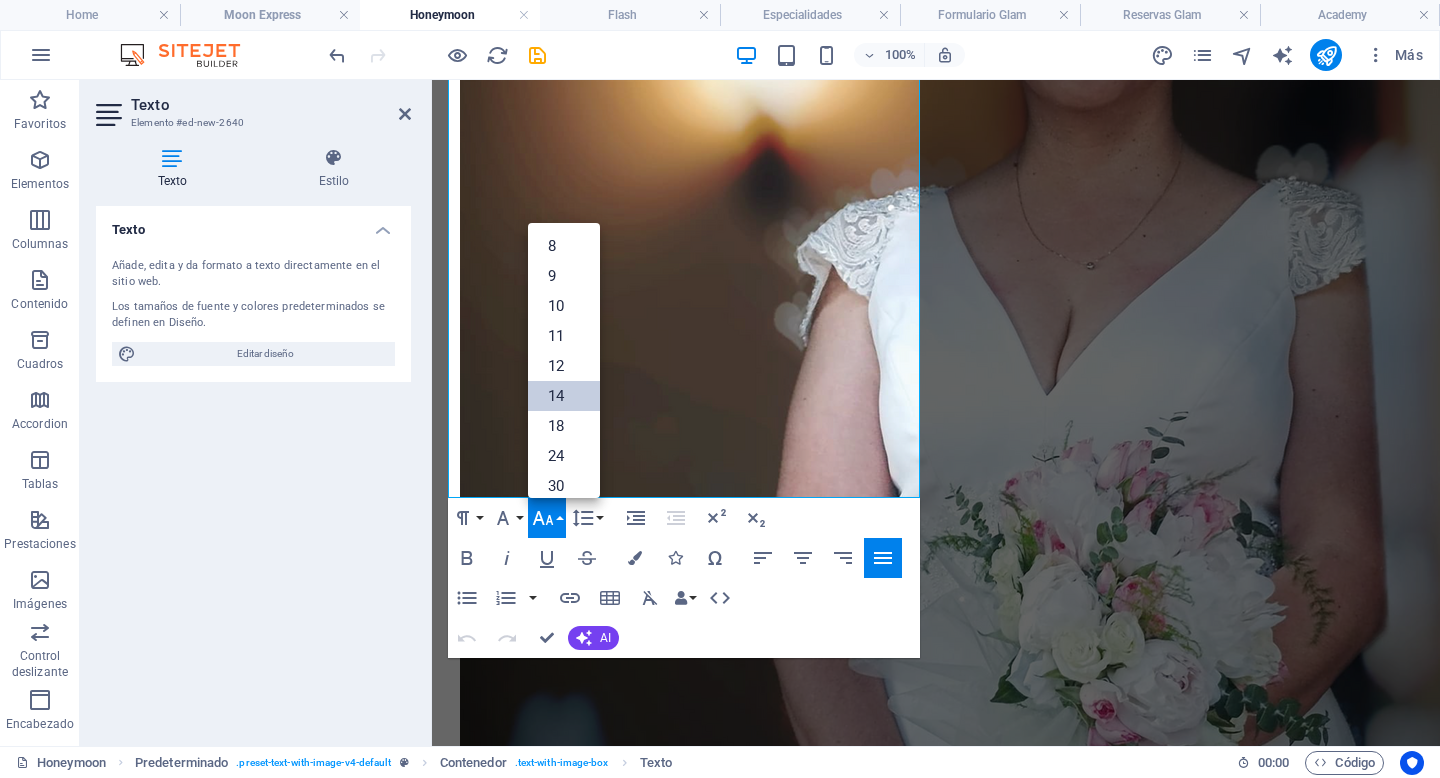 click on "14" at bounding box center [564, 396] 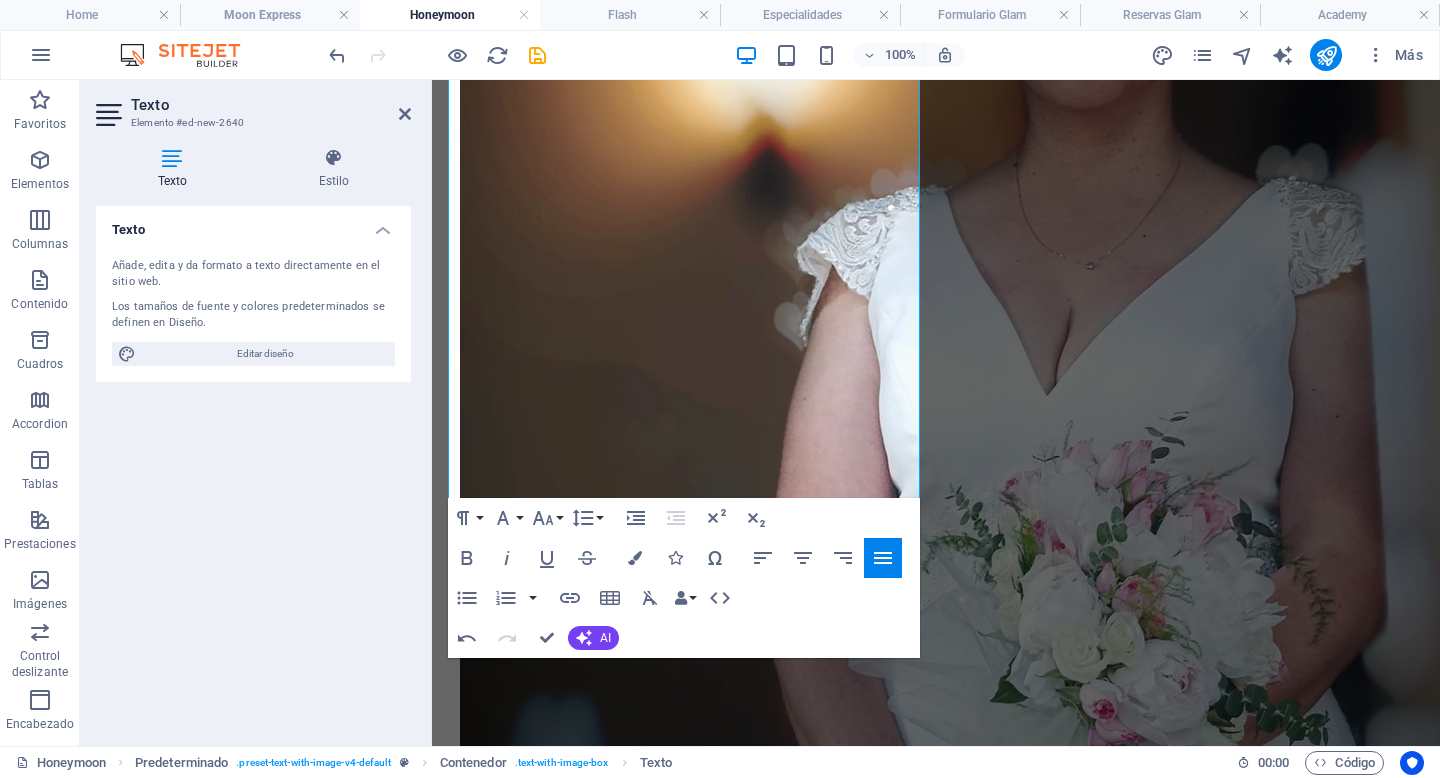 scroll, scrollTop: 3692, scrollLeft: 0, axis: vertical 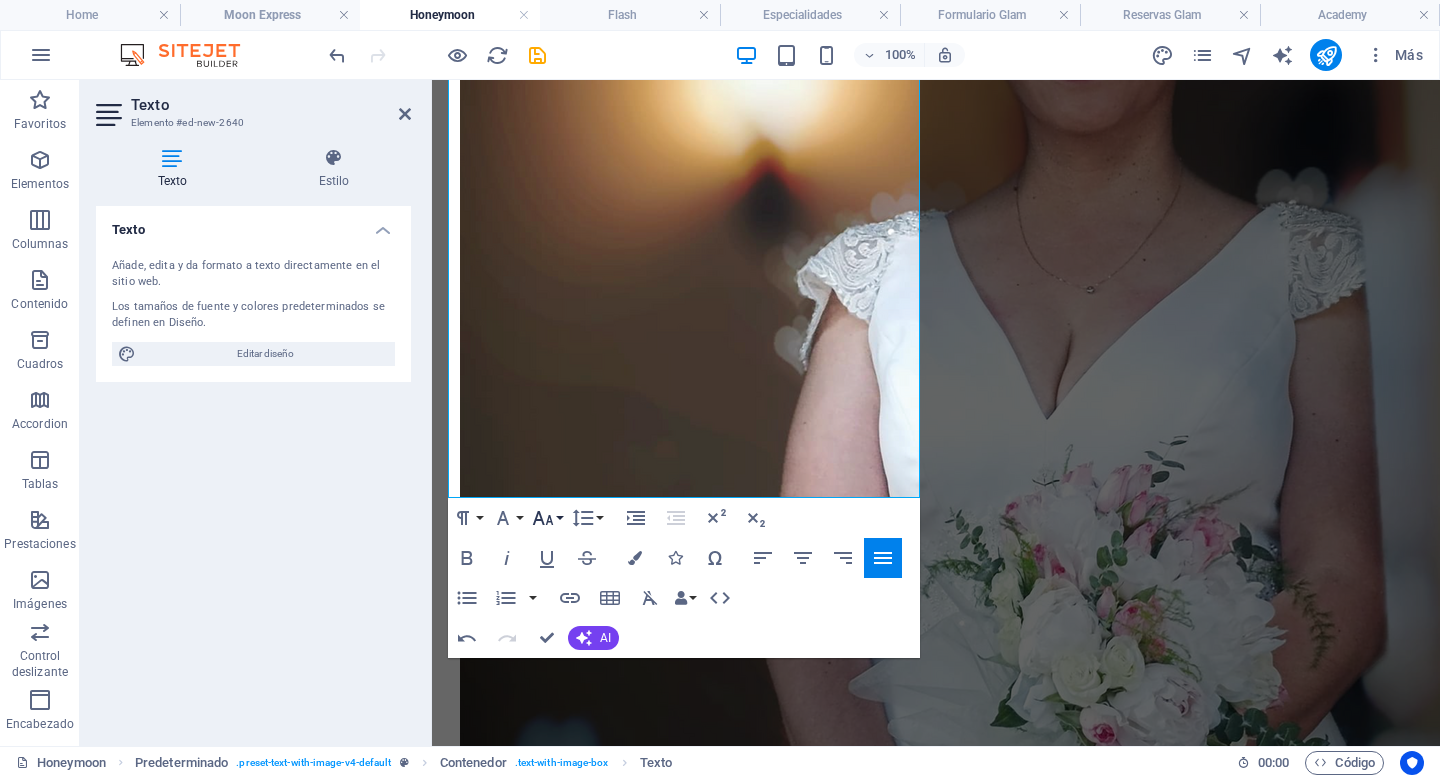 click 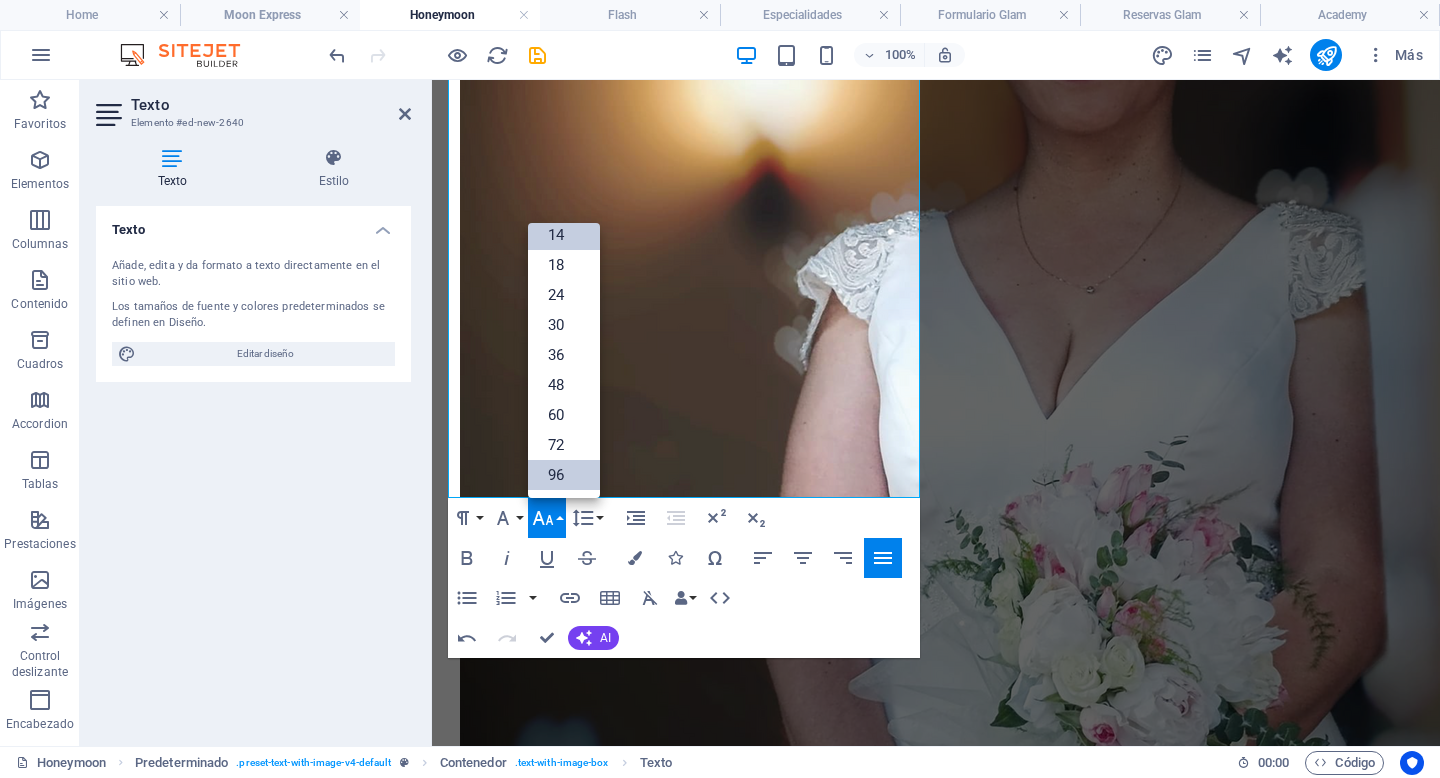 scroll, scrollTop: 161, scrollLeft: 0, axis: vertical 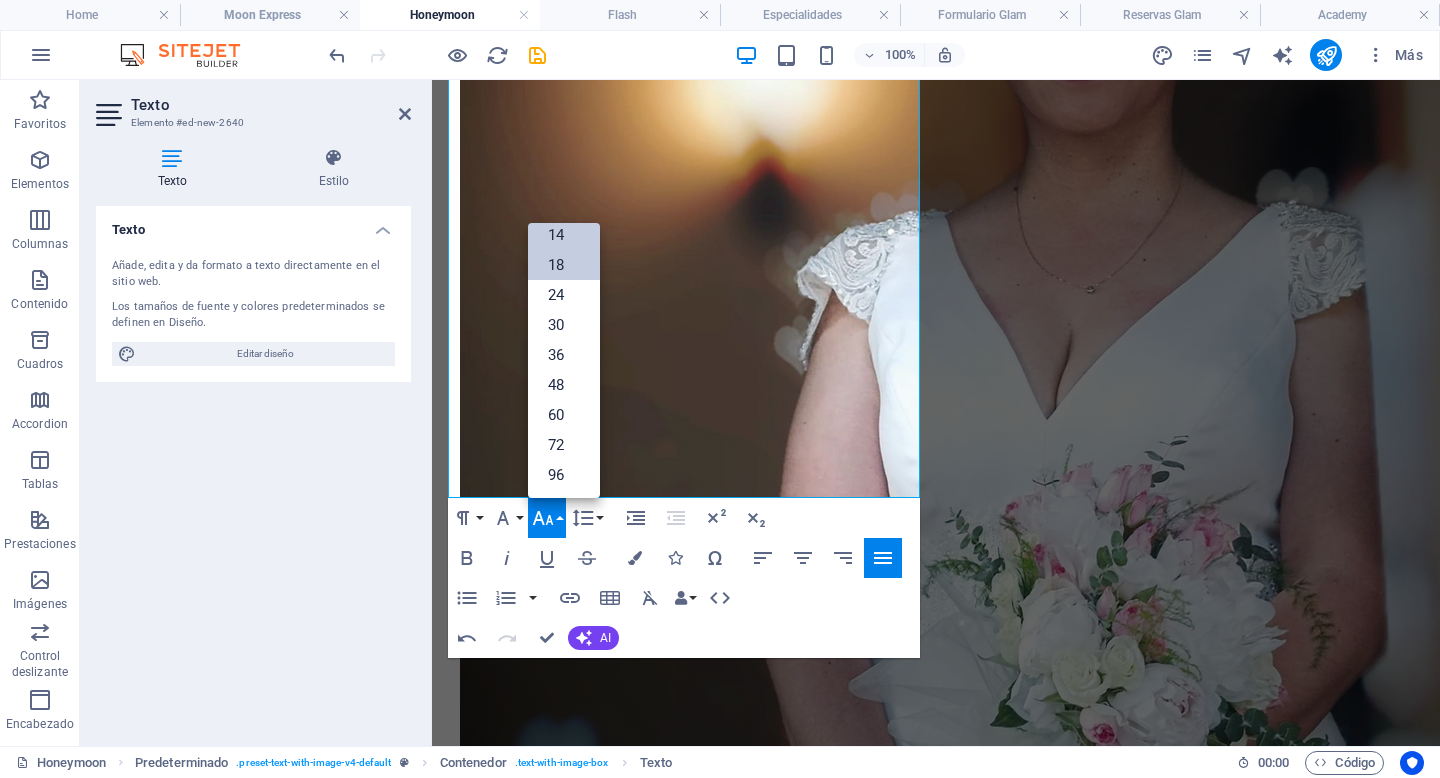 click on "18" at bounding box center (564, 265) 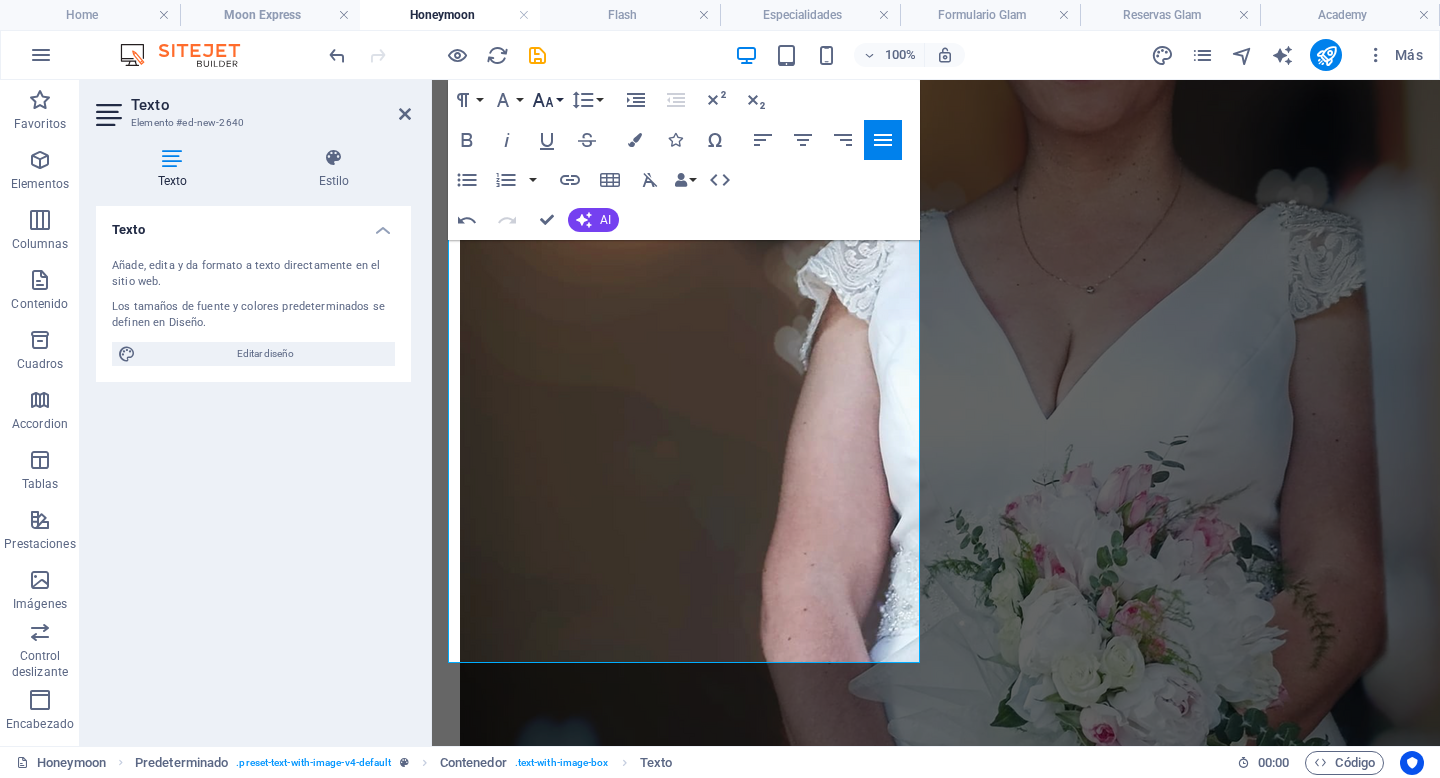 click 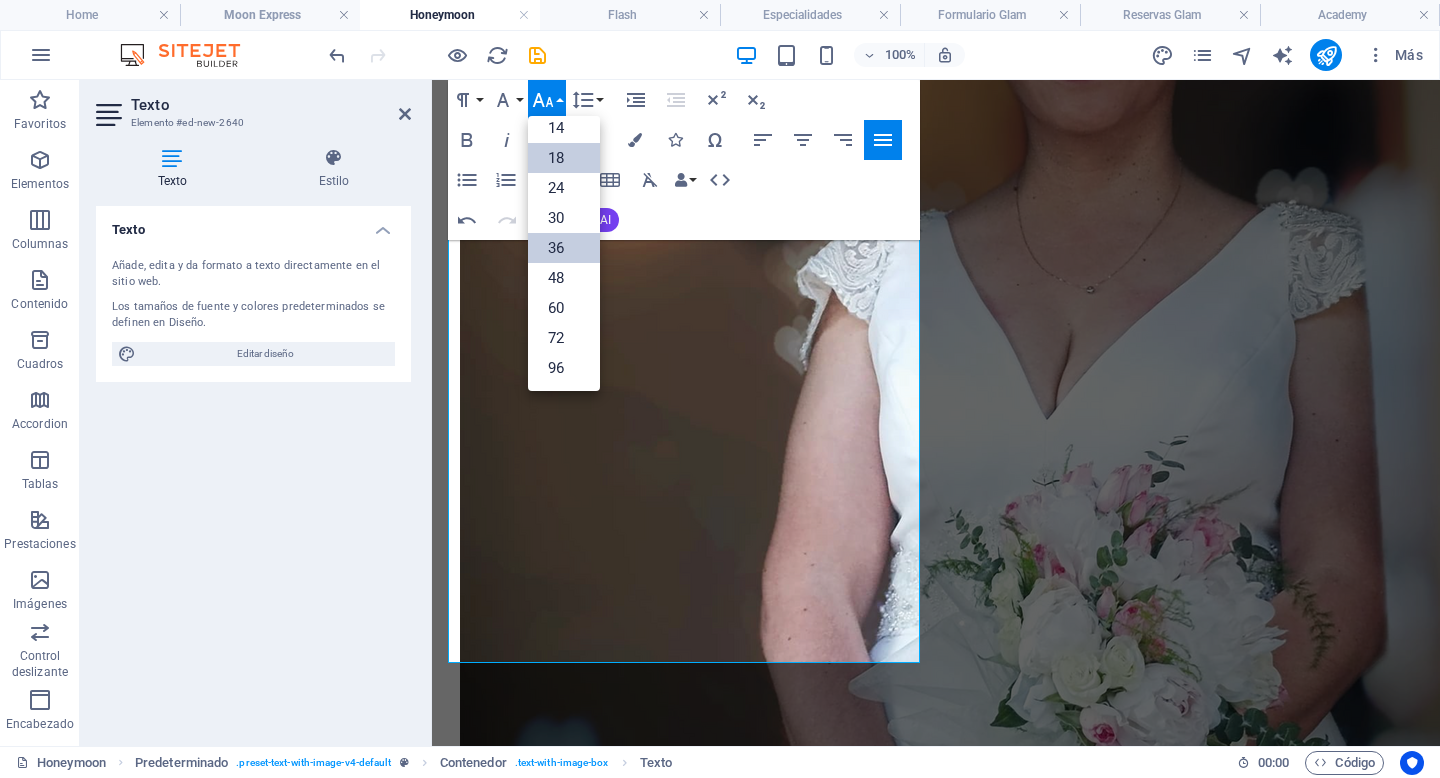 scroll, scrollTop: 161, scrollLeft: 0, axis: vertical 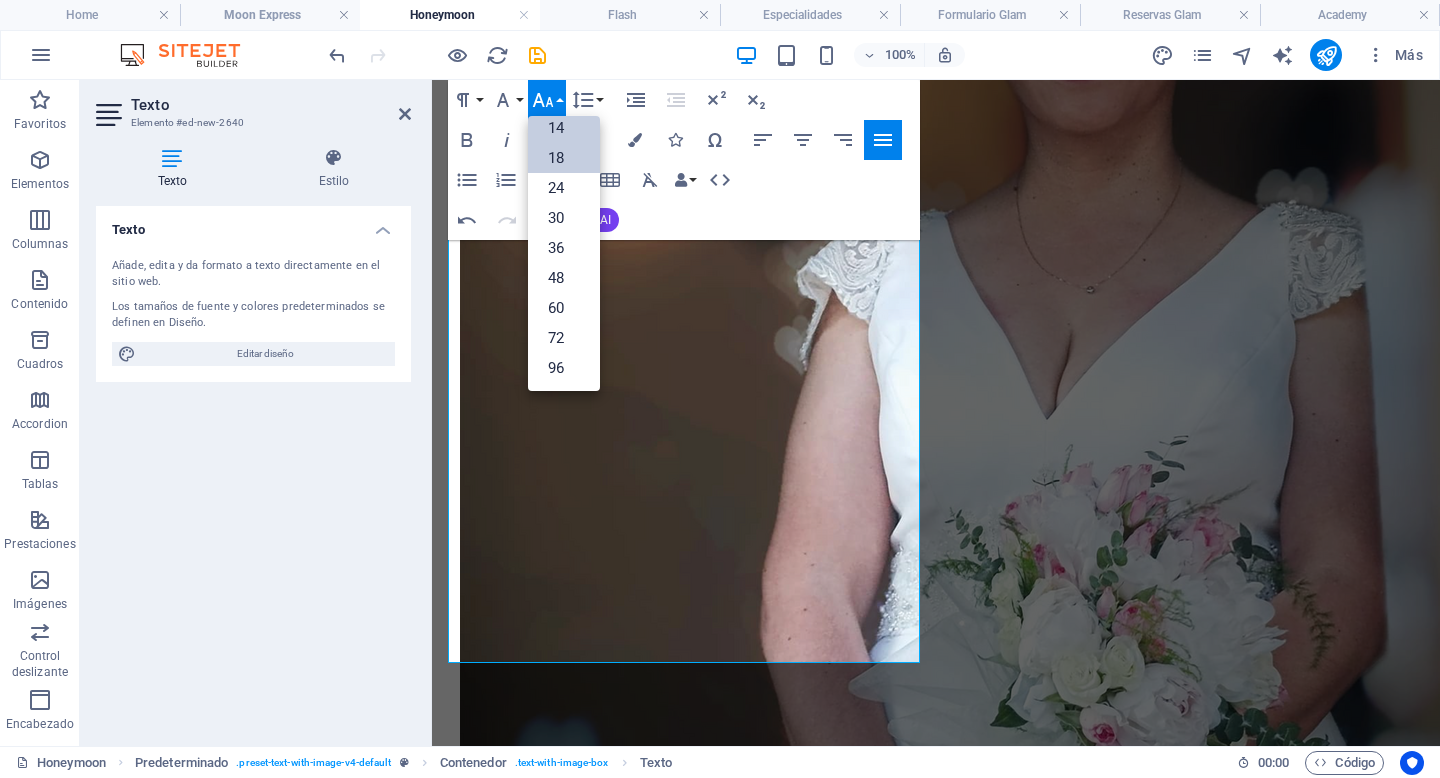 click on "14" at bounding box center [564, 128] 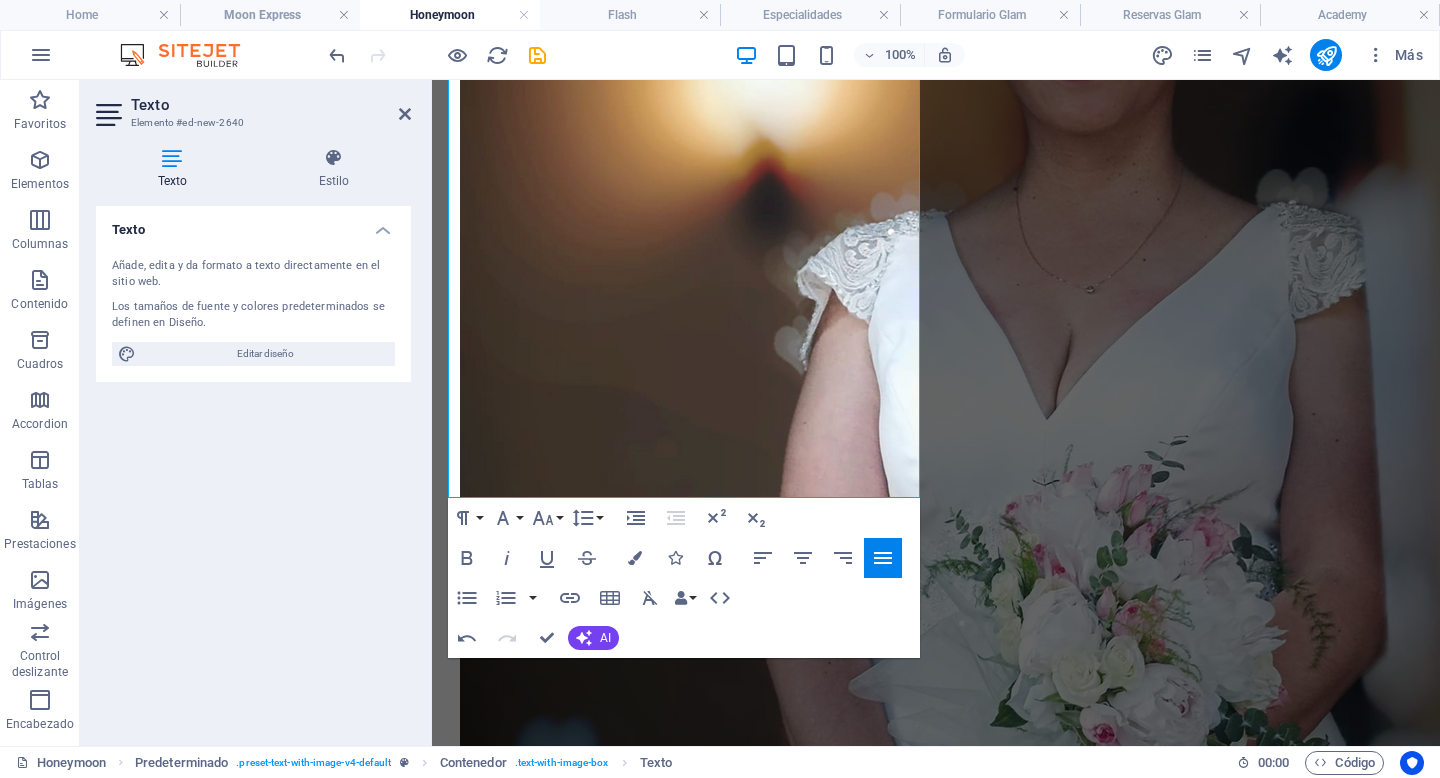 click on "Texto Añade, edita y da formato a texto directamente en el sitio web. Los tamaños de fuente y colores predeterminados se definen en Diseño. Editar diseño Alineación Alineado a la izquierda Centrado Alineado a la derecha" at bounding box center [253, 468] 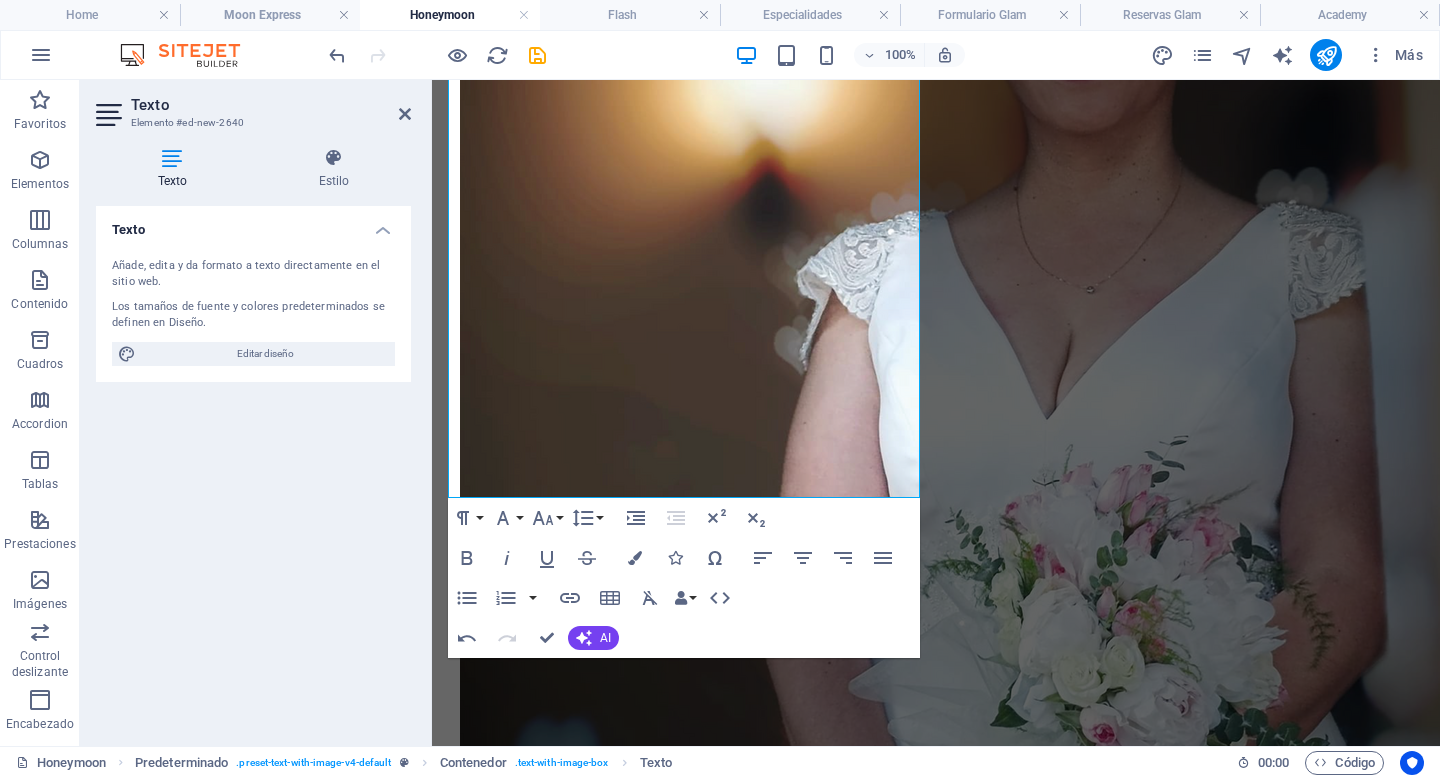 click on "Texto" at bounding box center (271, 105) 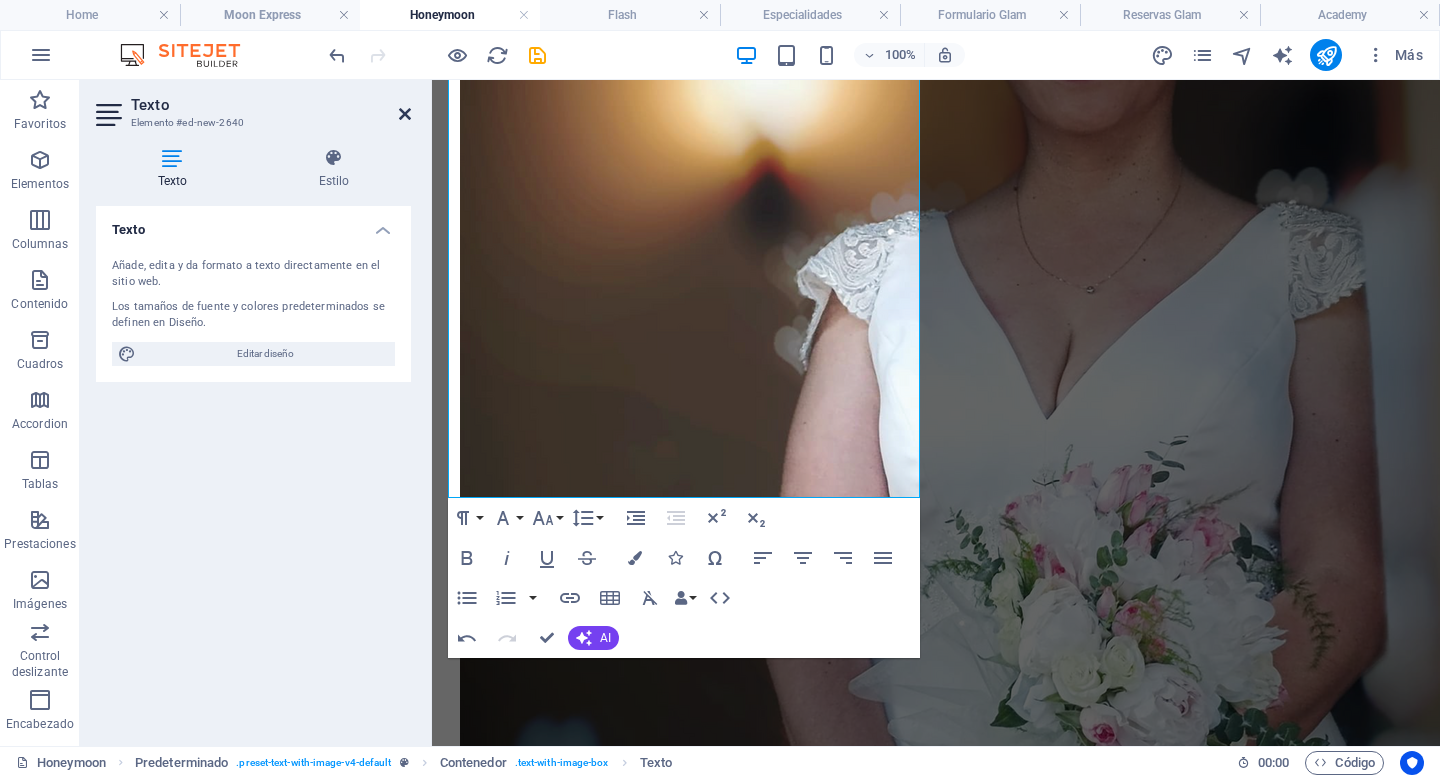 click at bounding box center (405, 114) 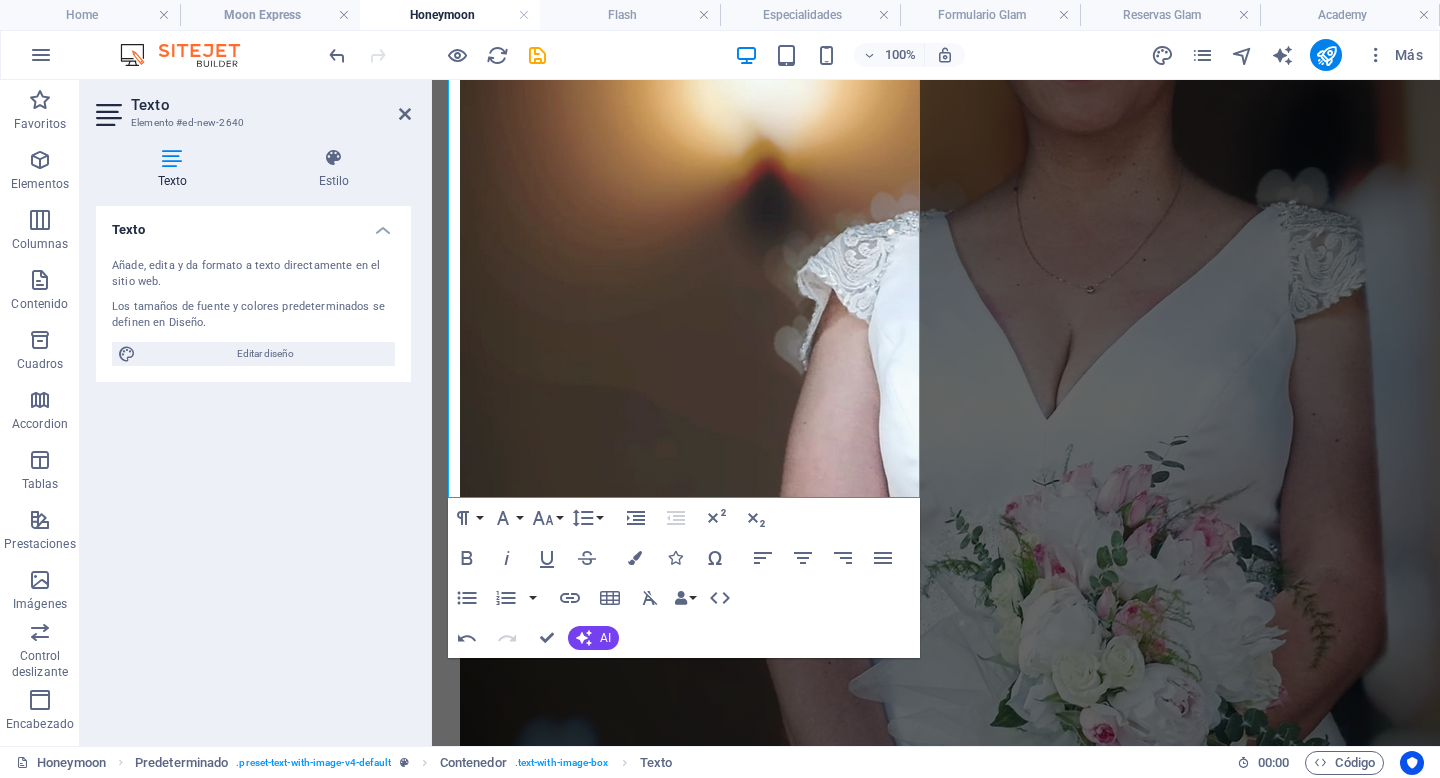 scroll, scrollTop: 3728, scrollLeft: 0, axis: vertical 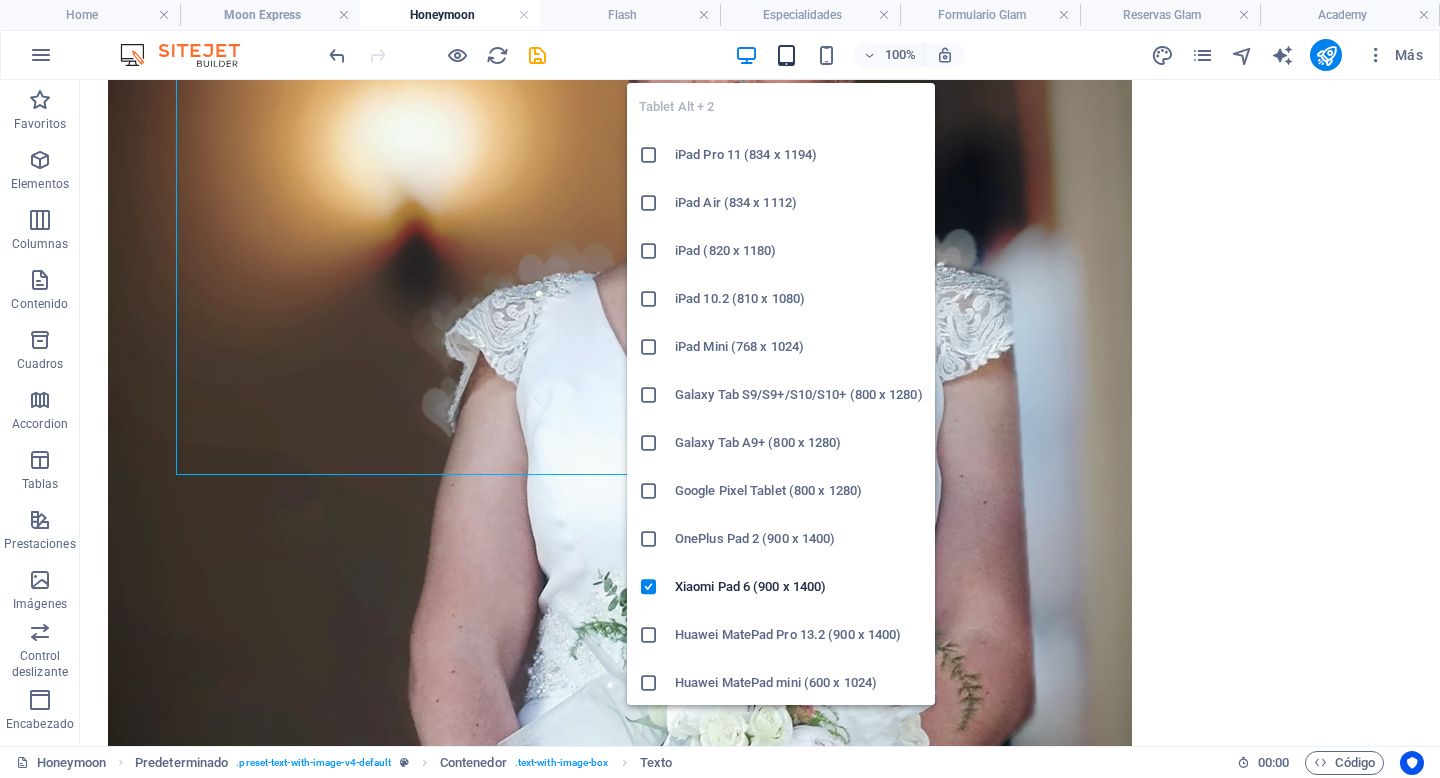 click at bounding box center [786, 55] 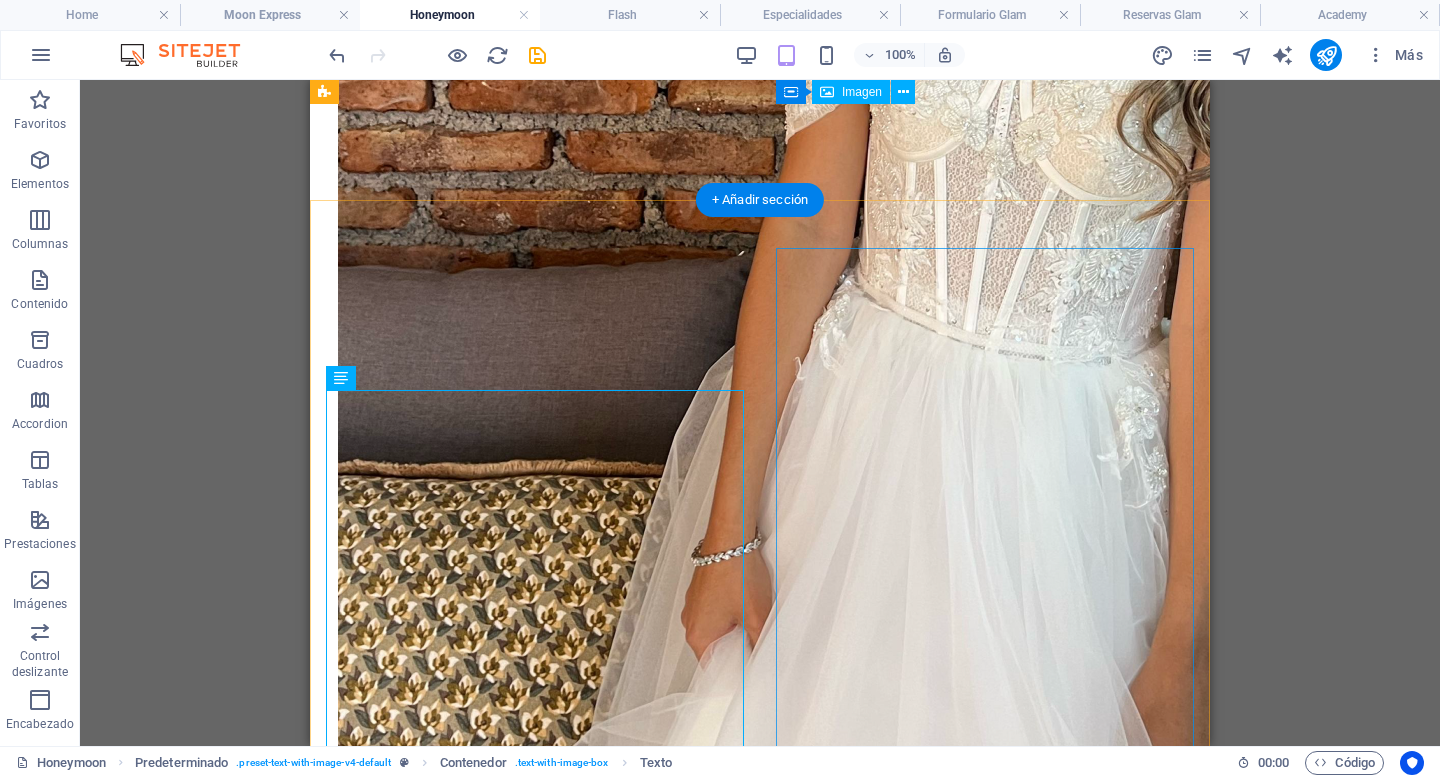 scroll, scrollTop: 2181, scrollLeft: 0, axis: vertical 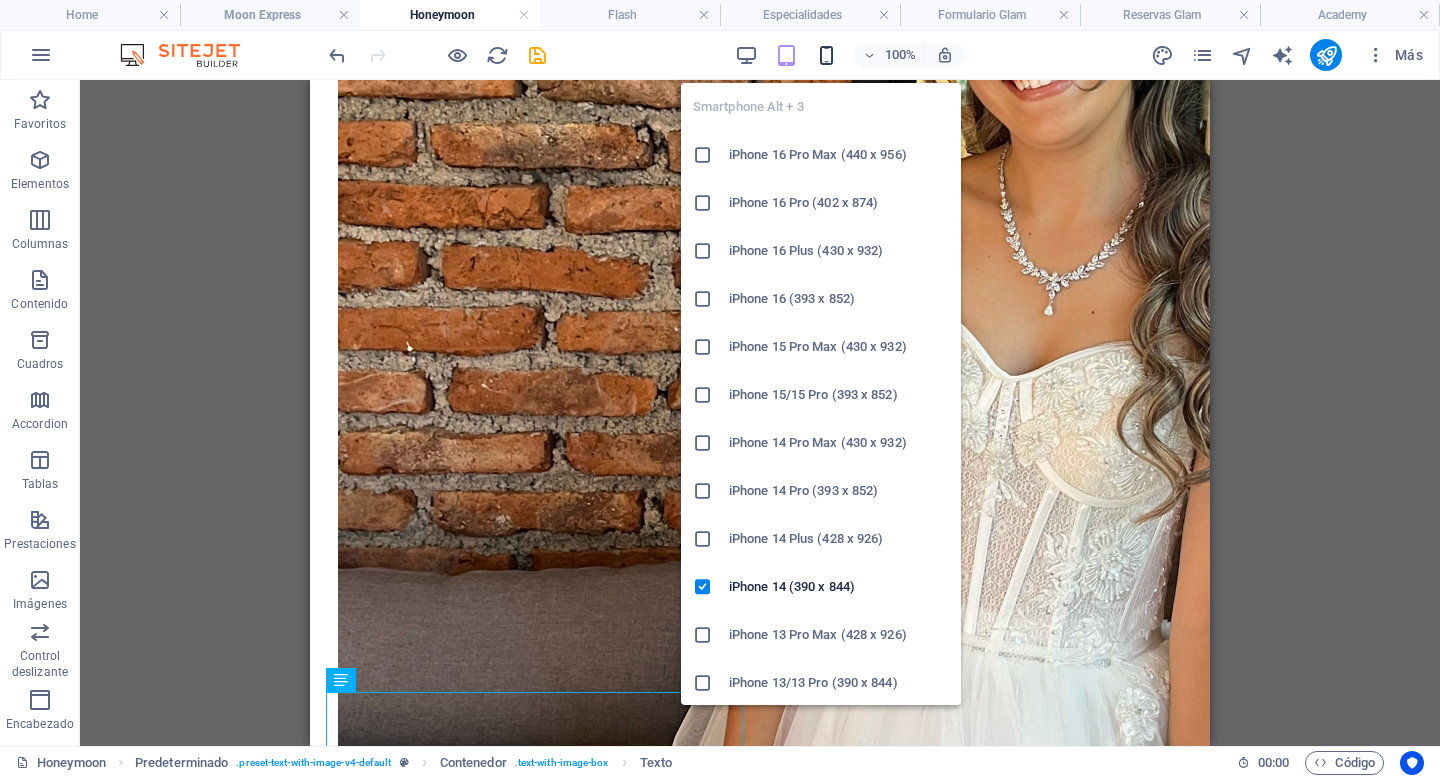click at bounding box center [826, 55] 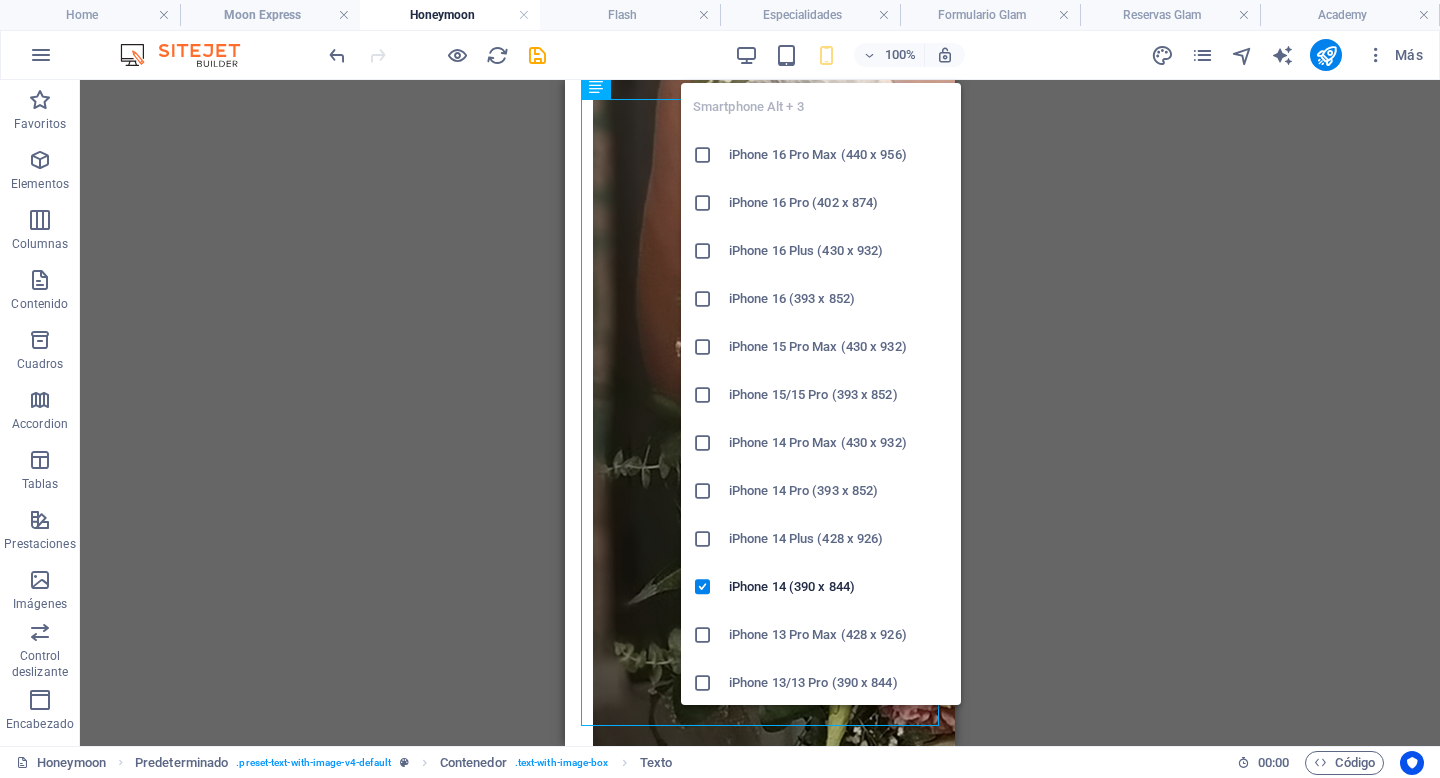 scroll, scrollTop: 293, scrollLeft: 0, axis: vertical 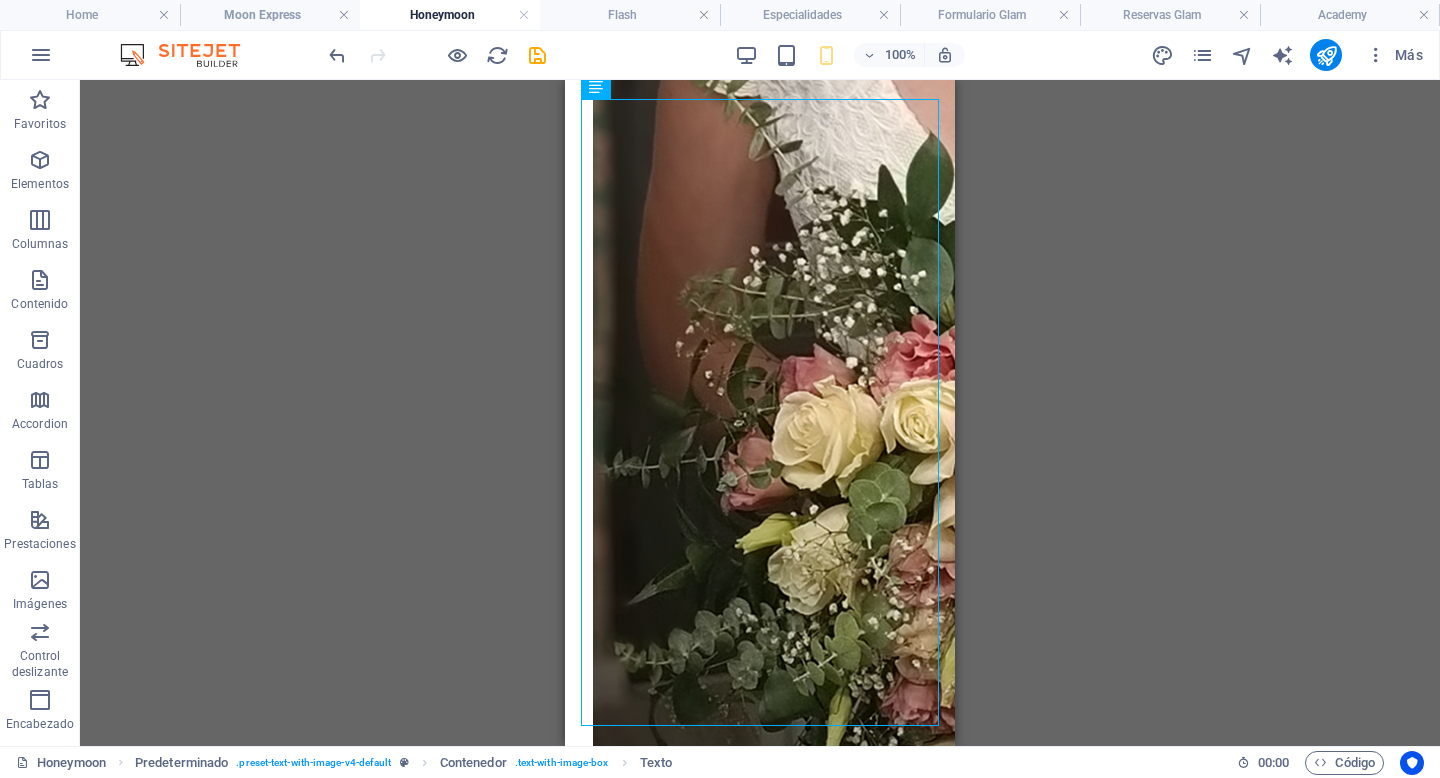 click on "Arrastra aquí para reemplazar el contenido existente. Si quieres crear un elemento nuevo, pulsa “Ctrl”.
H1   Banner   Contenedor   Referencia   Predeterminado   Imagen   Texto   Contenedor   H5   Texto   Separador   Botón   3 columnas   Contenedor   Imagen   Contenedor   Separador   Contenedor   Callout   H2   Separador   Texto   Contenedor   Imagen   Contenedor   Contenedor   Imagen   Contenedor   3 columnas   Contenedor   Imagen   Contenedor   Contenedor   Imagen   Contenedor   Contenedor   Imagen   Contenedor   Contenedor   H2   H5   Botón   Callout   Predeterminado   Predeterminado   Contenedor   Separador   Predeterminado   Contenedor   Predeterminado   Contenedor   H2   Separador   H4   Separador   Texto   Separador   Botón   Predeterminado   Contenedor   Separador   Texto   Contenedor   H2   H5   Imagen   Imagen amplia con texto   Predeterminado   Texto   Contenedor   Contenedor   H2   Contenedor   Marcador   Contenedor   Predeterminado   Contenedor   Predeterminado" at bounding box center [760, 413] 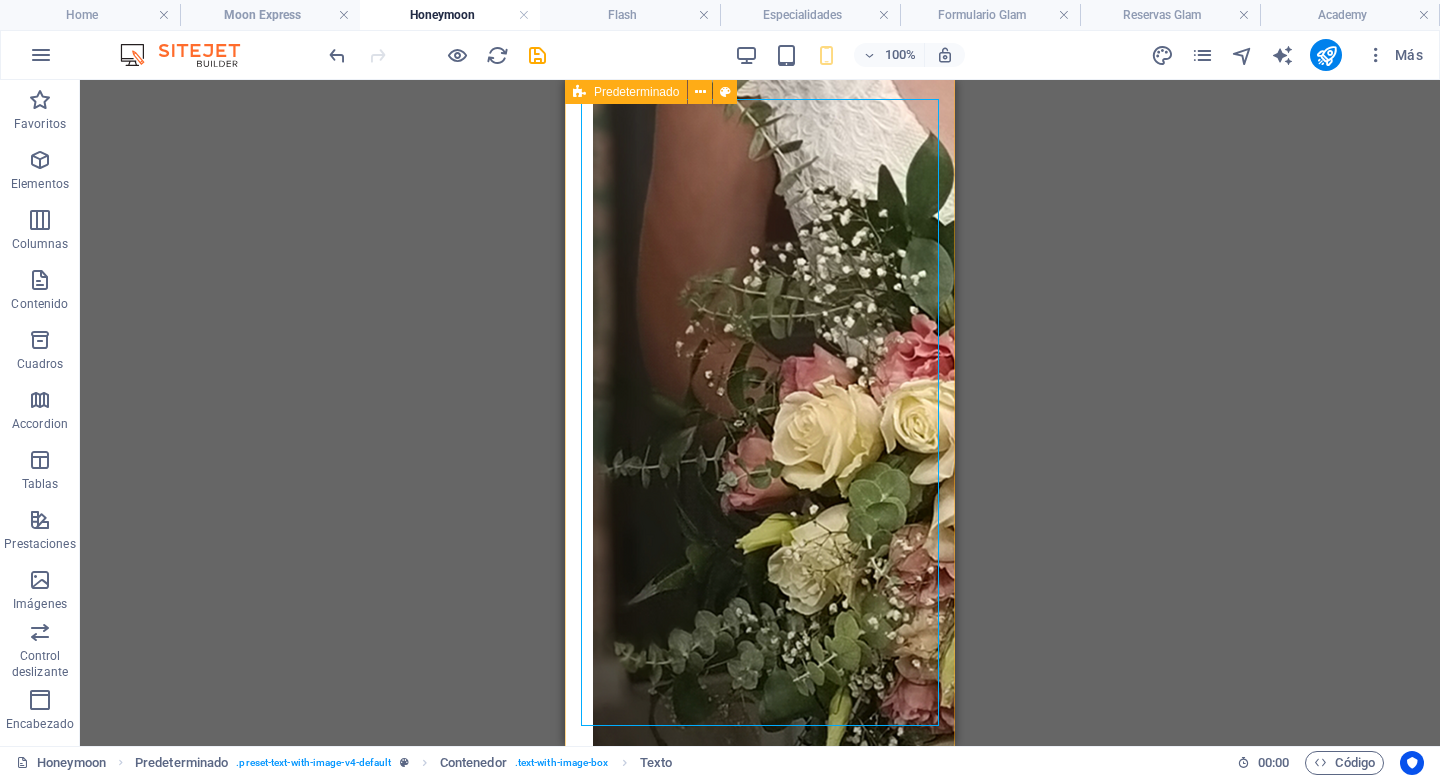 scroll, scrollTop: 5958, scrollLeft: 0, axis: vertical 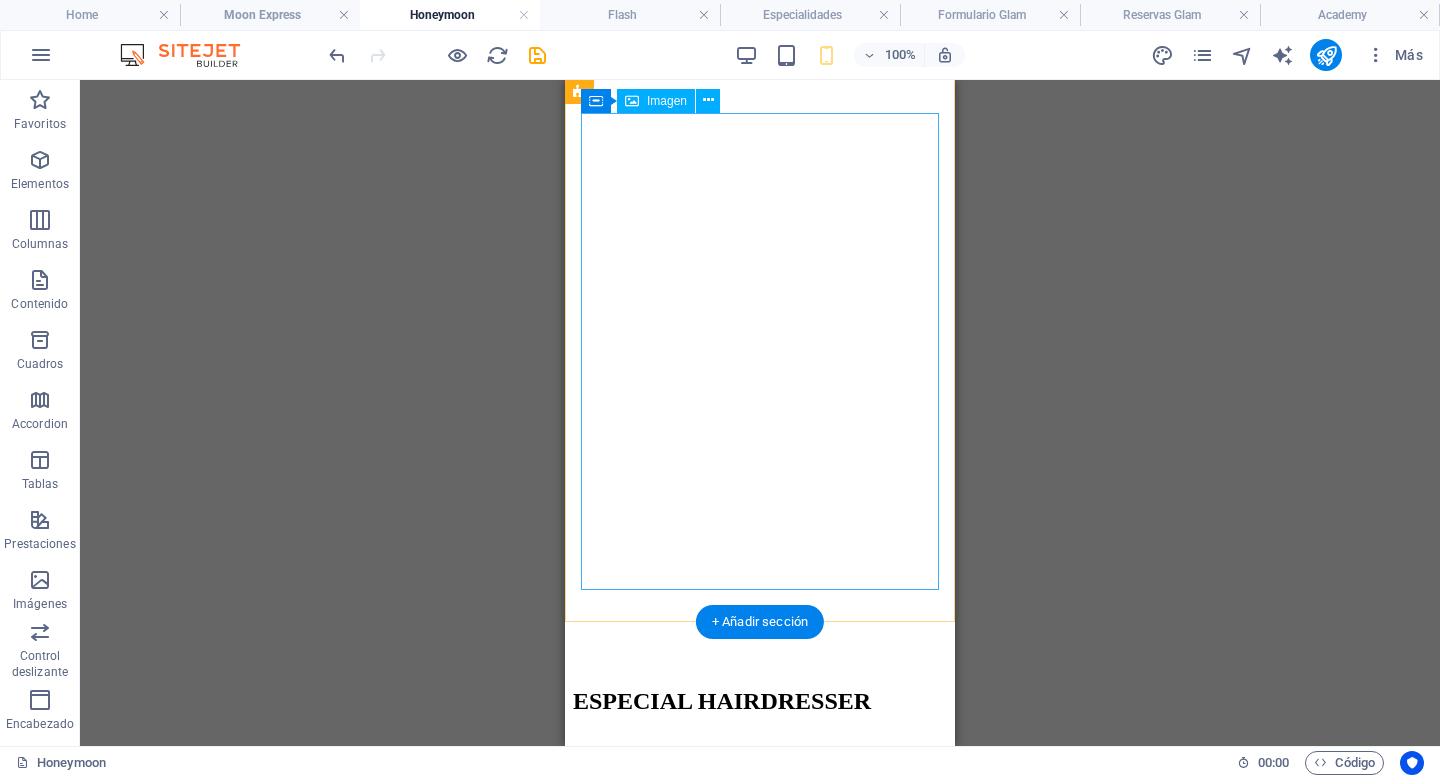 click at bounding box center [760, 6822] 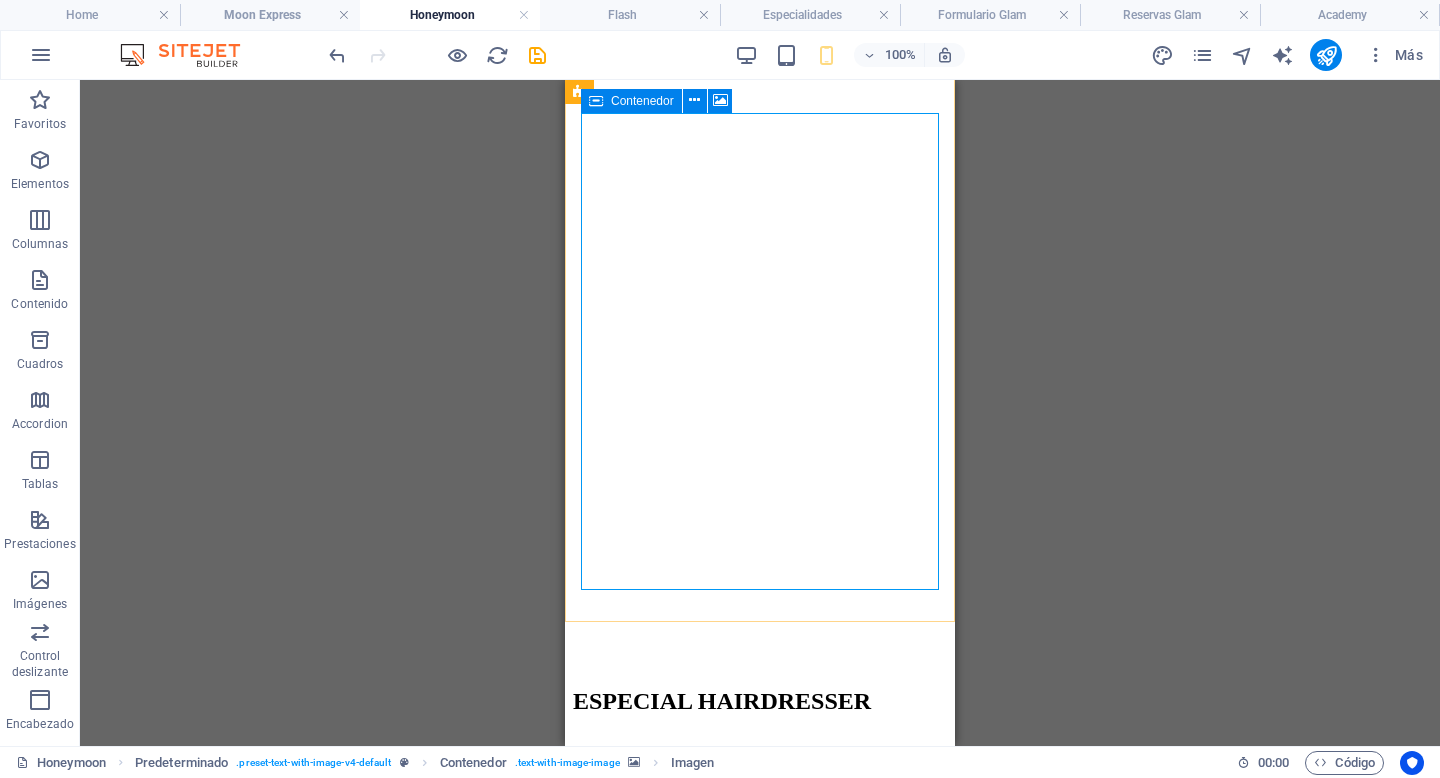 click at bounding box center [596, 101] 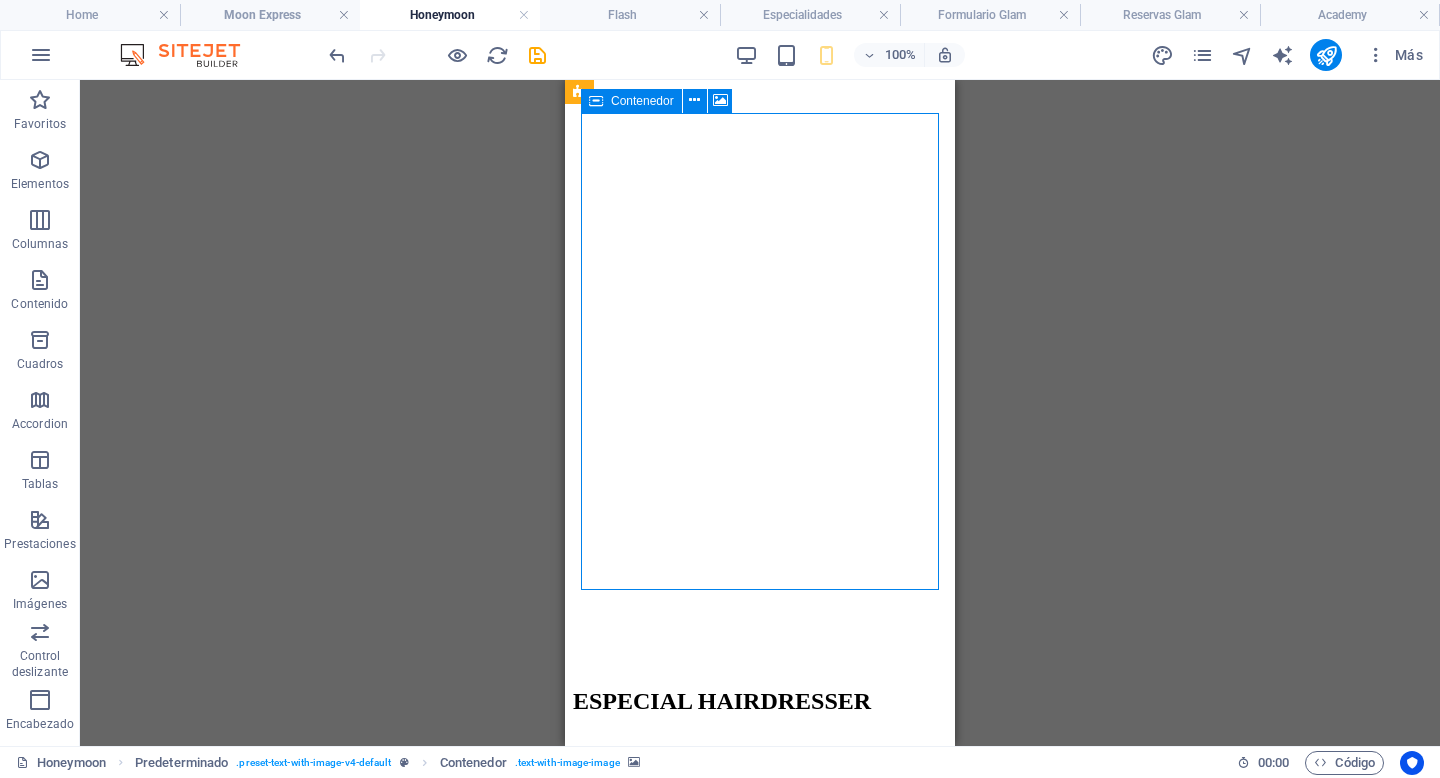 click at bounding box center (596, 101) 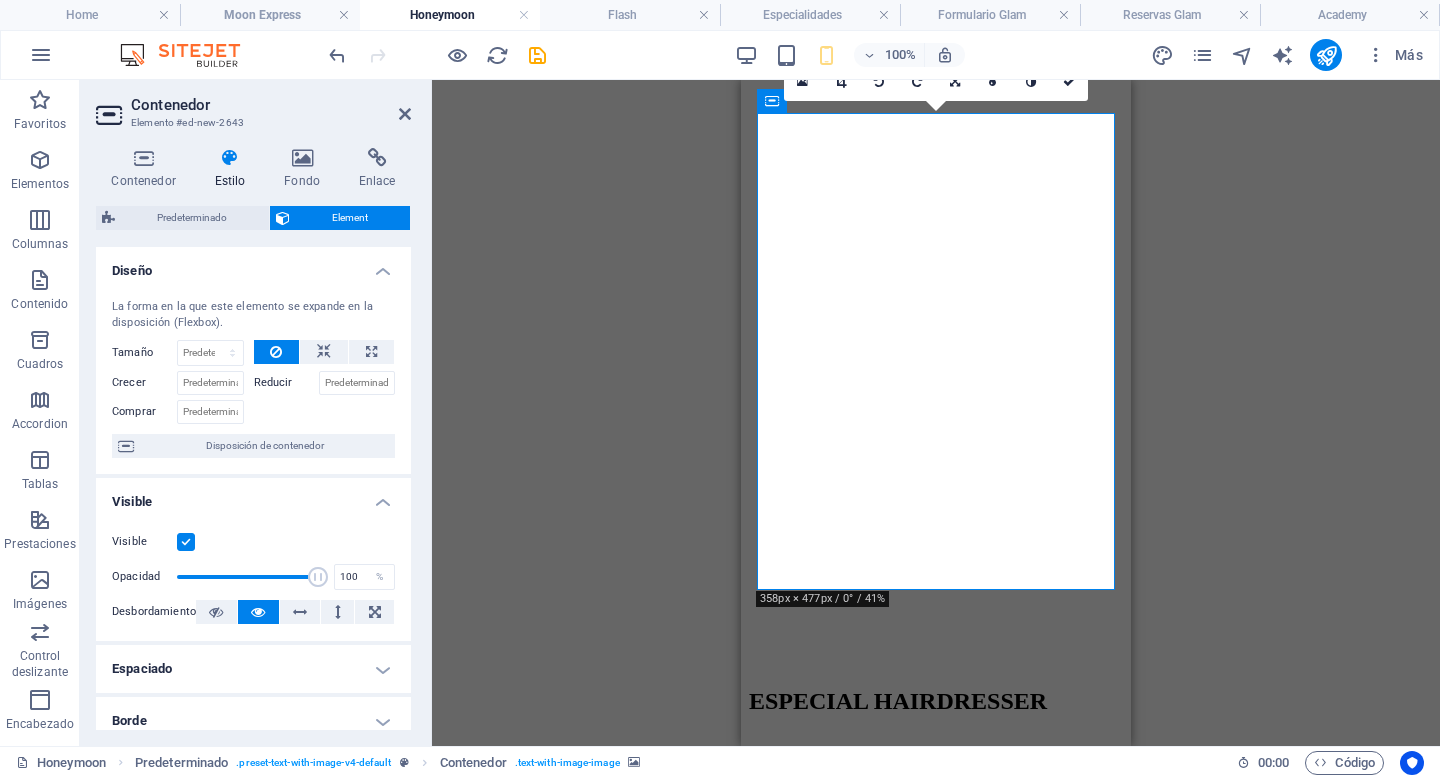 click on "Reducir" at bounding box center [286, 383] 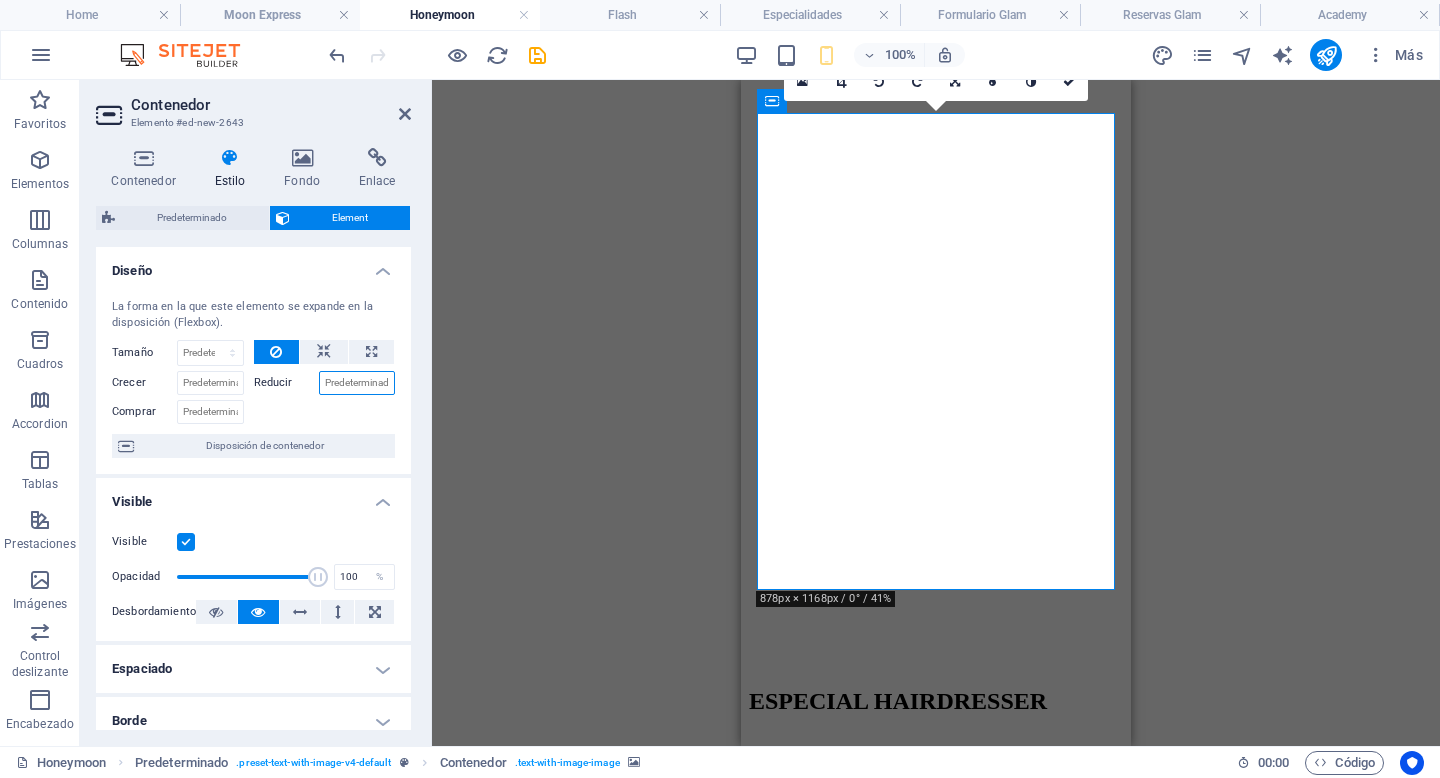 click on "Reducir" at bounding box center (357, 383) 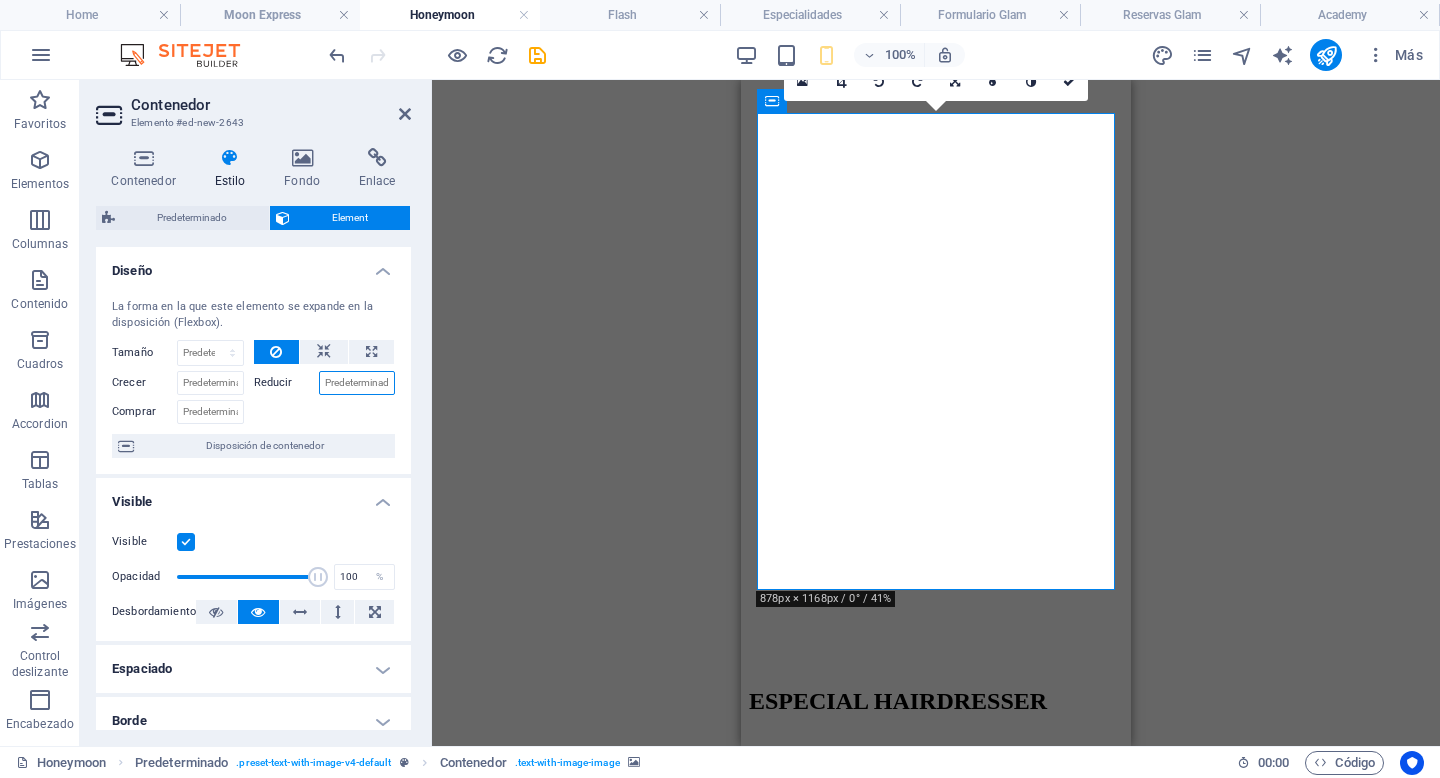 click on "Reducir" at bounding box center (357, 383) 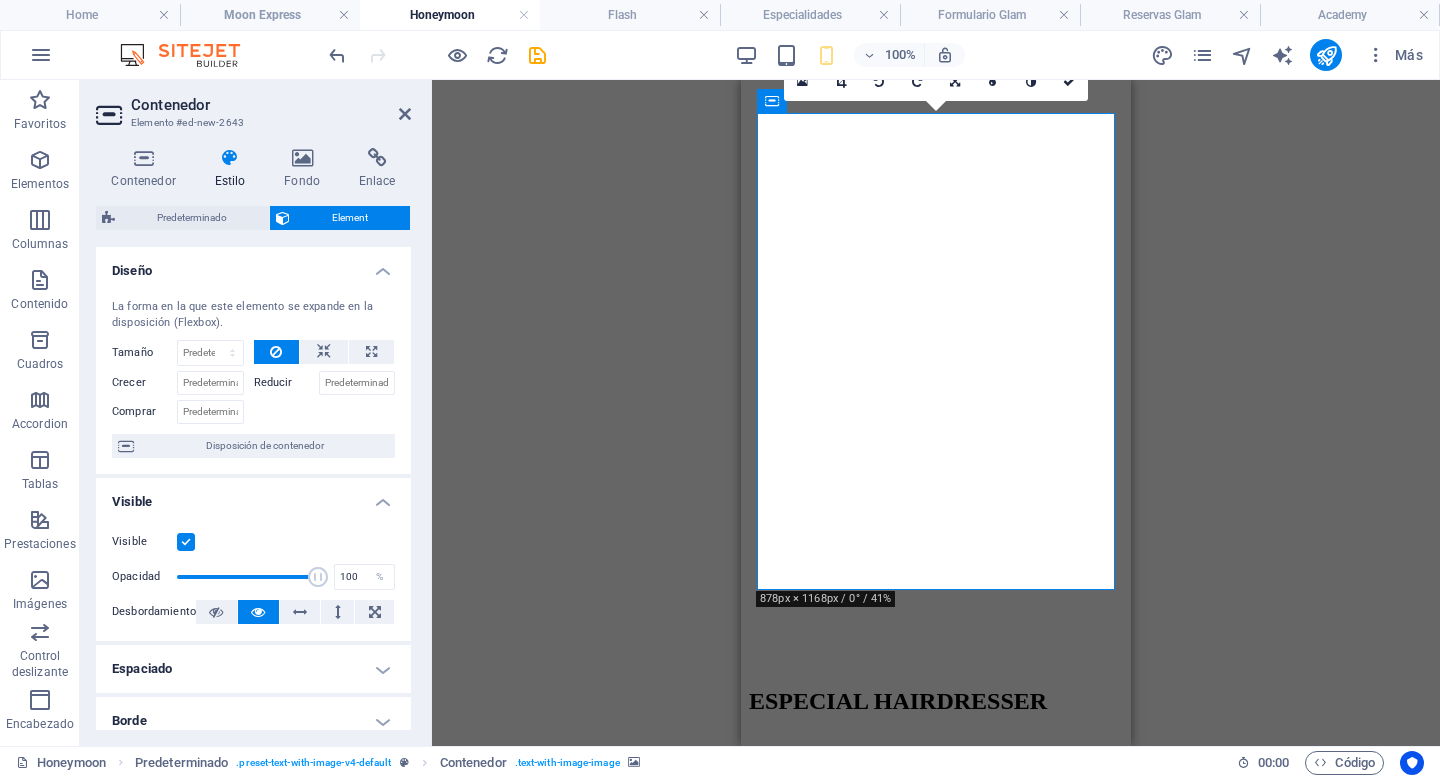 click on "Arrastra aquí para reemplazar el contenido existente. Si quieres crear un elemento nuevo, pulsa “Ctrl”.
H1   Banner   Contenedor   Referencia   Predeterminado   Imagen   Texto   Contenedor   H5   Texto   Separador   Botón   3 columnas   Contenedor   Imagen   Contenedor   Separador   Contenedor   Callout   H2   Separador   Texto   Contenedor   Imagen   Contenedor   Contenedor   Imagen   Contenedor   3 columnas   Contenedor   Imagen   Contenedor   Contenedor   Imagen   Contenedor   Contenedor   Imagen   Contenedor   Contenedor   H2   H5   Botón   Callout   Predeterminado   Predeterminado   Contenedor   Separador   Predeterminado   Contenedor   Predeterminado   Contenedor   H2   Separador   H4   Separador   Texto   Separador   Botón   Predeterminado   Contenedor   Separador   Texto   Contenedor   H2   H5   Imagen   Imagen amplia con texto   Predeterminado   Texto   Contenedor   Contenedor   H2   Contenedor   Marcador   Contenedor   Predeterminado   Contenedor   Predeterminado" at bounding box center [936, 413] 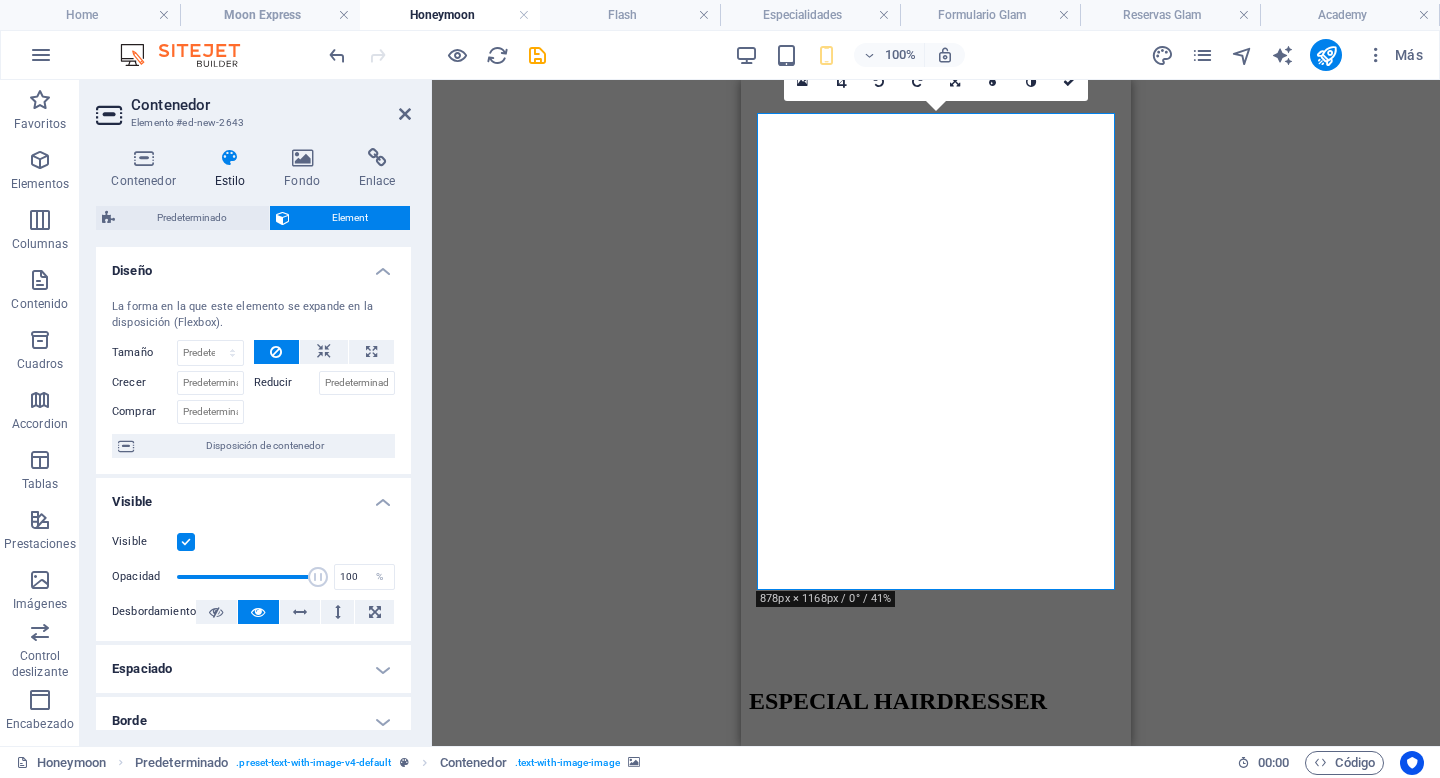 click on "Arrastra aquí para reemplazar el contenido existente. Si quieres crear un elemento nuevo, pulsa “Ctrl”.
H1   Banner   Contenedor   Referencia   Predeterminado   Imagen   Texto   Contenedor   H5   Texto   Separador   Botón   3 columnas   Contenedor   Imagen   Contenedor   Separador   Contenedor   Callout   H2   Separador   Texto   Contenedor   Imagen   Contenedor   Contenedor   Imagen   Contenedor   3 columnas   Contenedor   Imagen   Contenedor   Contenedor   Imagen   Contenedor   Contenedor   Imagen   Contenedor   Contenedor   H2   H5   Botón   Callout   Predeterminado   Predeterminado   Contenedor   Separador   Predeterminado   Contenedor   Predeterminado   Contenedor   H2   Separador   H4   Separador   Texto   Separador   Botón   Predeterminado   Contenedor   Separador   Texto   Contenedor   H2   H5   Imagen   Imagen amplia con texto   Predeterminado   Texto   Contenedor   Contenedor   H2   Contenedor   Marcador   Contenedor   Predeterminado   Contenedor   Predeterminado" at bounding box center (936, 413) 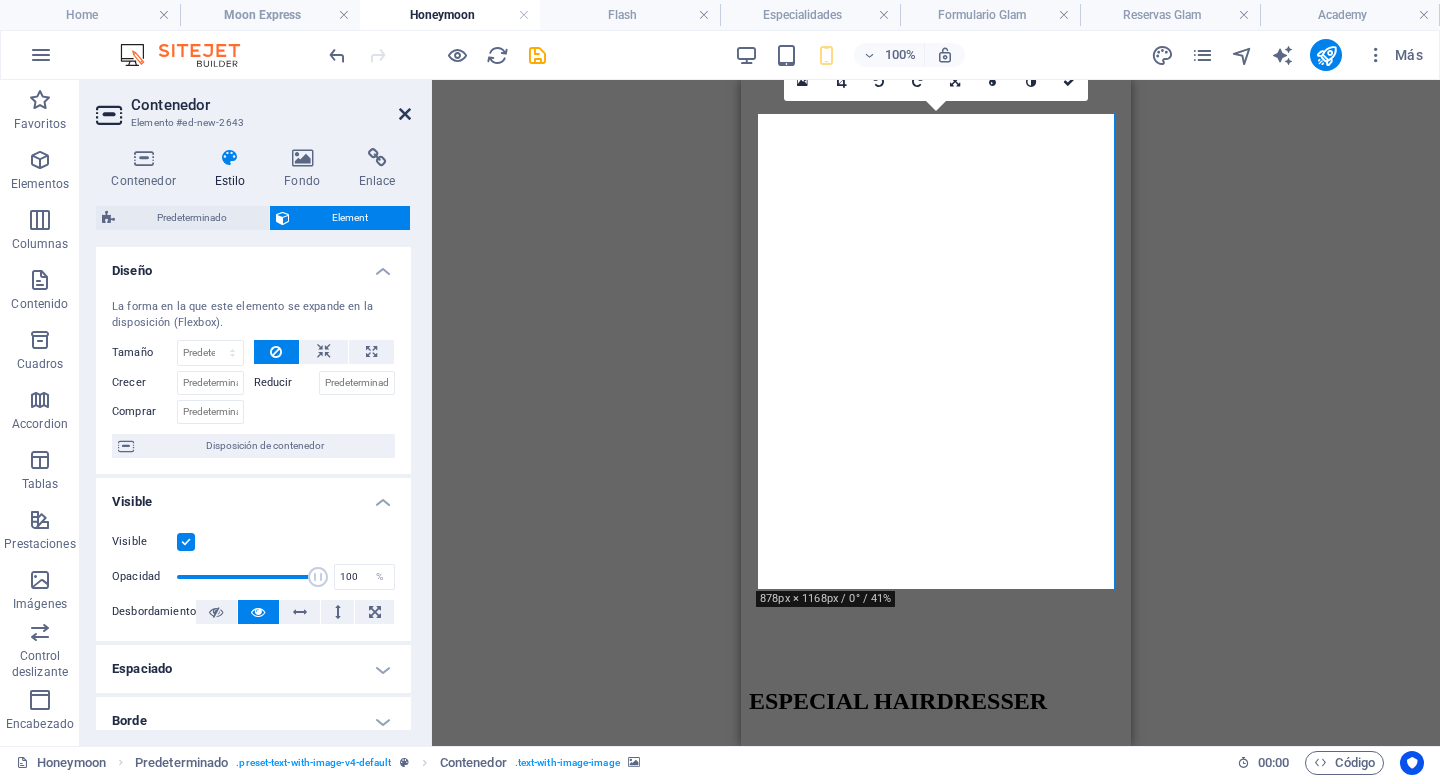 click at bounding box center (405, 114) 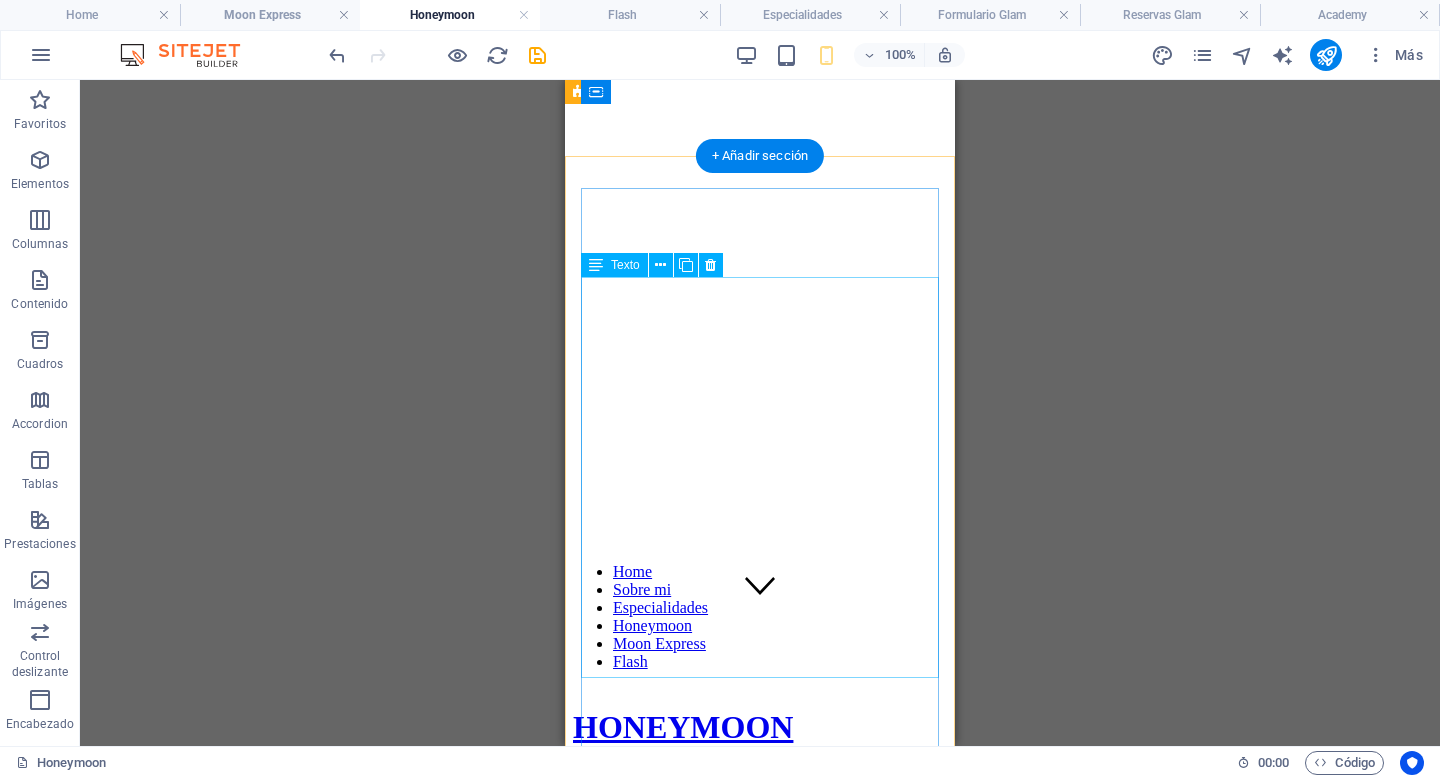 scroll, scrollTop: 0, scrollLeft: 0, axis: both 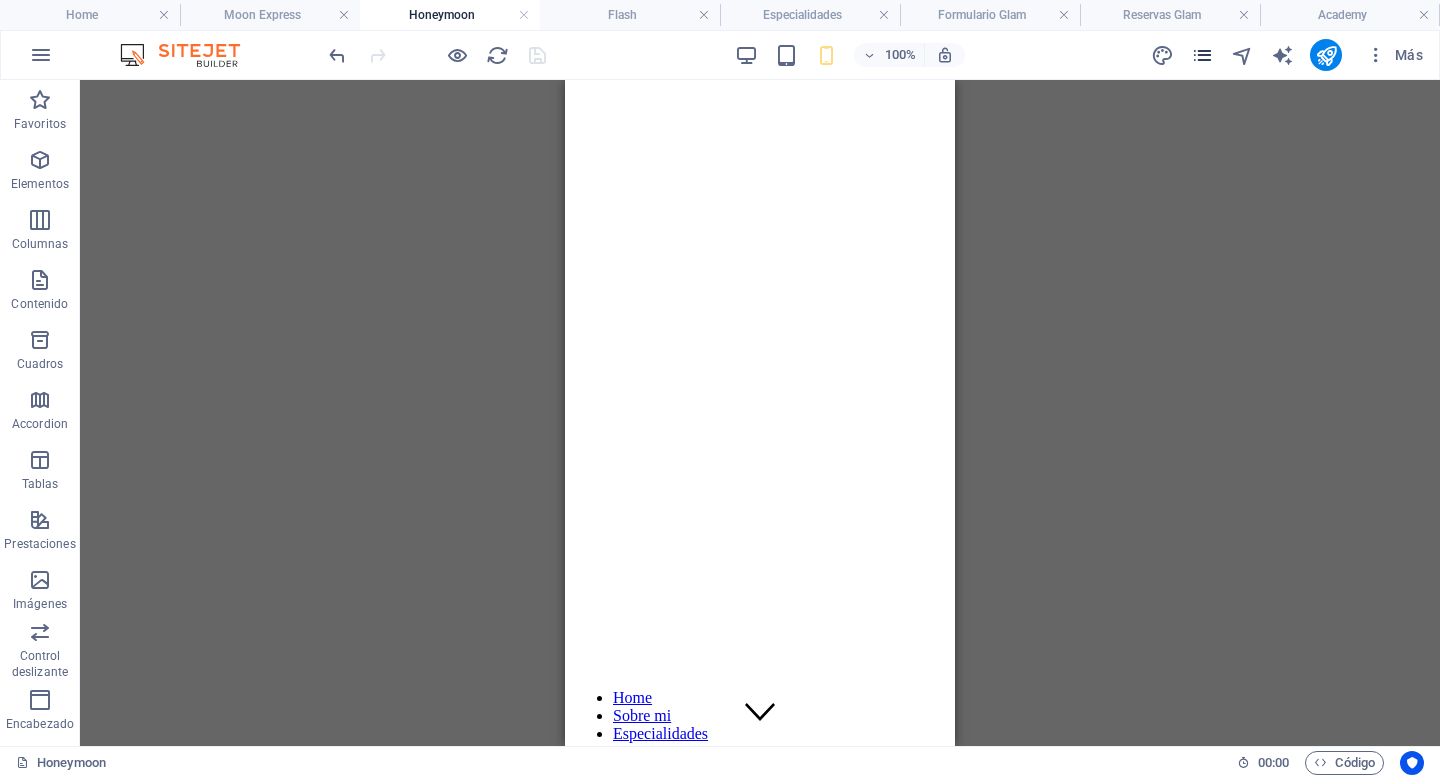 click at bounding box center [1202, 55] 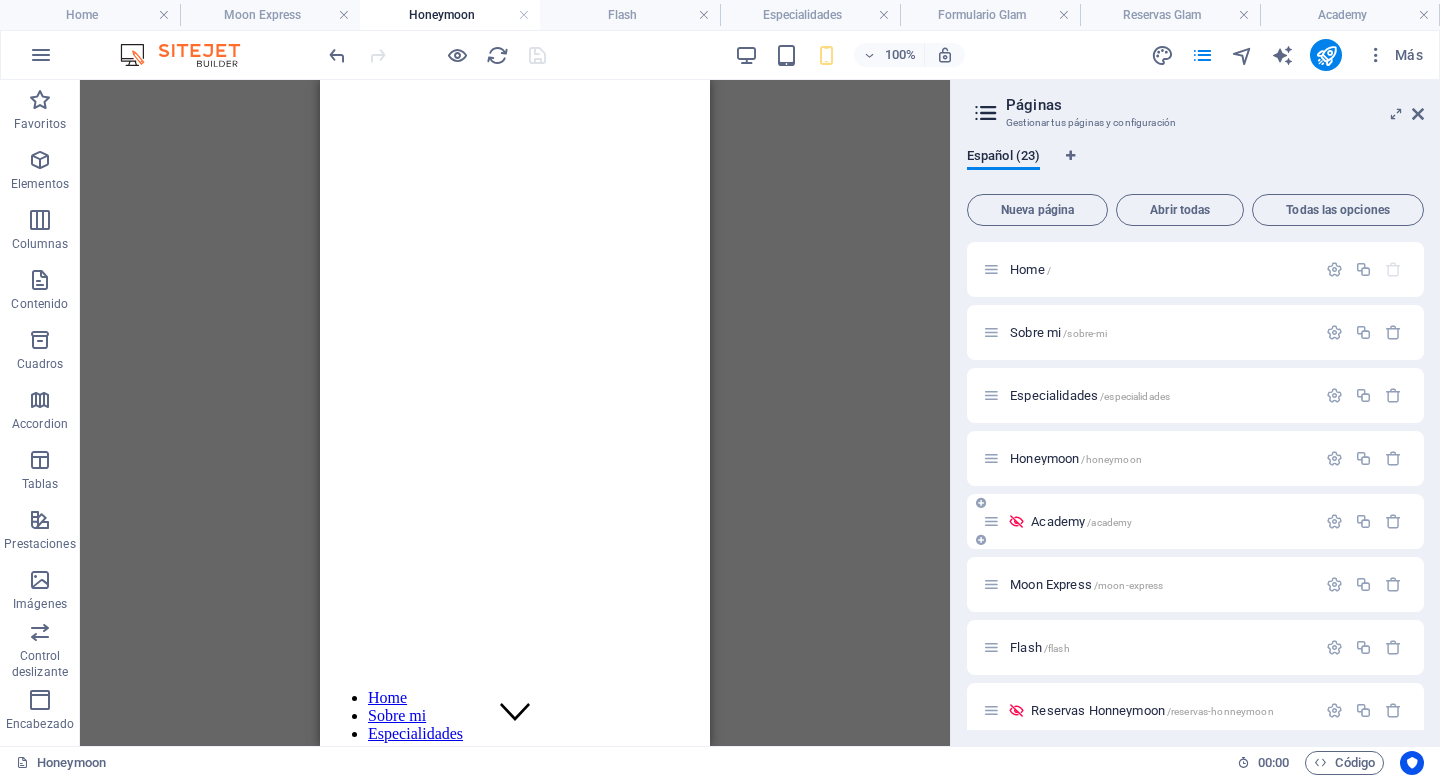 scroll, scrollTop: 83, scrollLeft: 0, axis: vertical 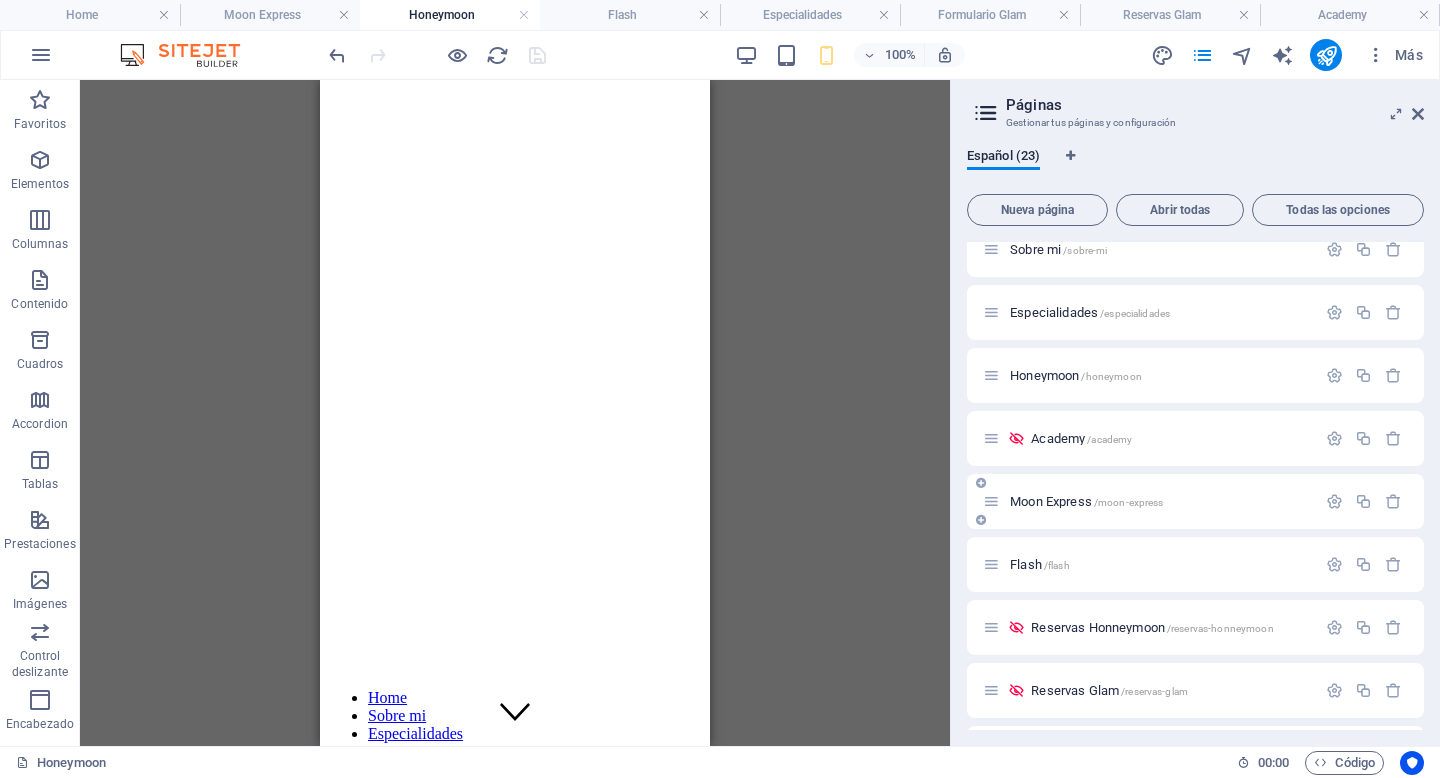 click on "Moon Express /moon-express" at bounding box center (1086, 501) 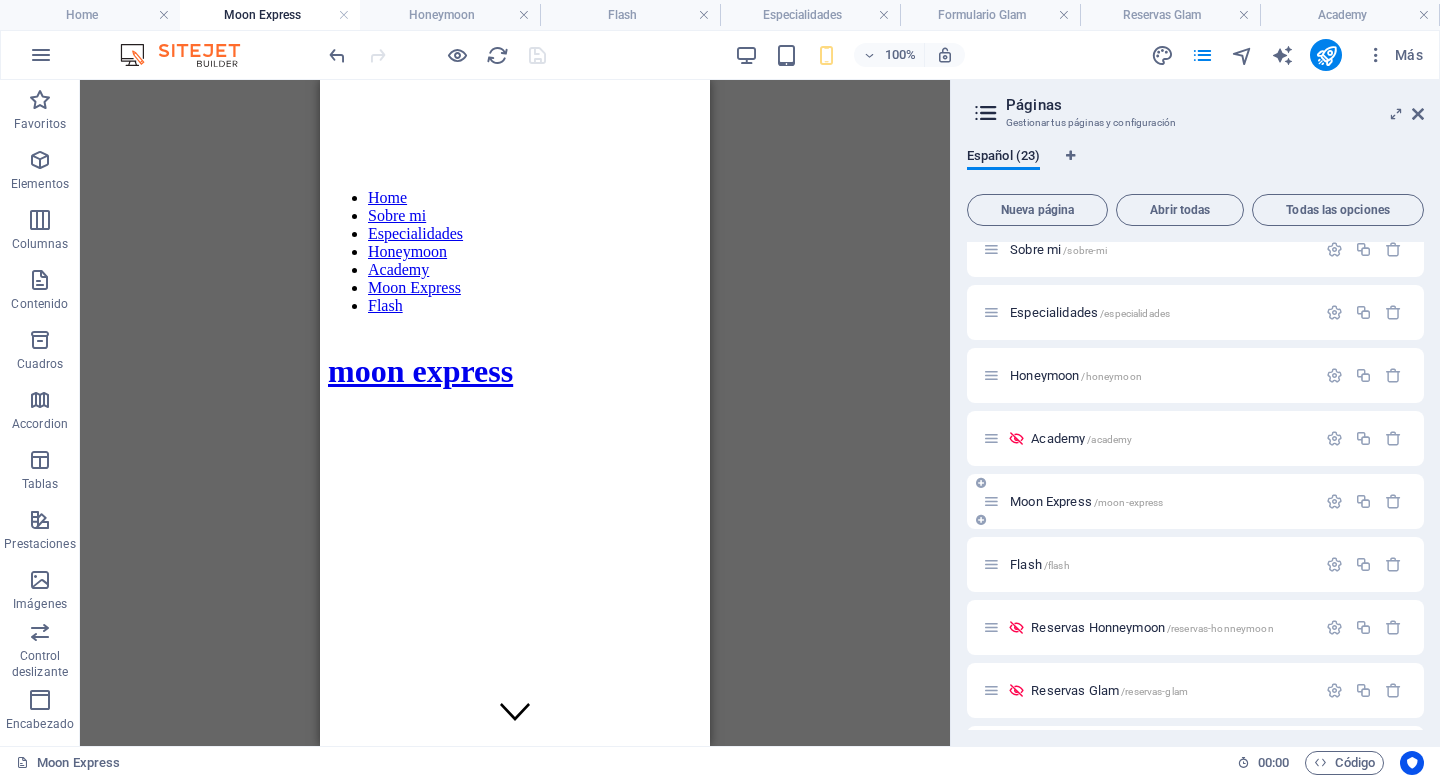 click on "Moon Express /moon-express" at bounding box center (1086, 501) 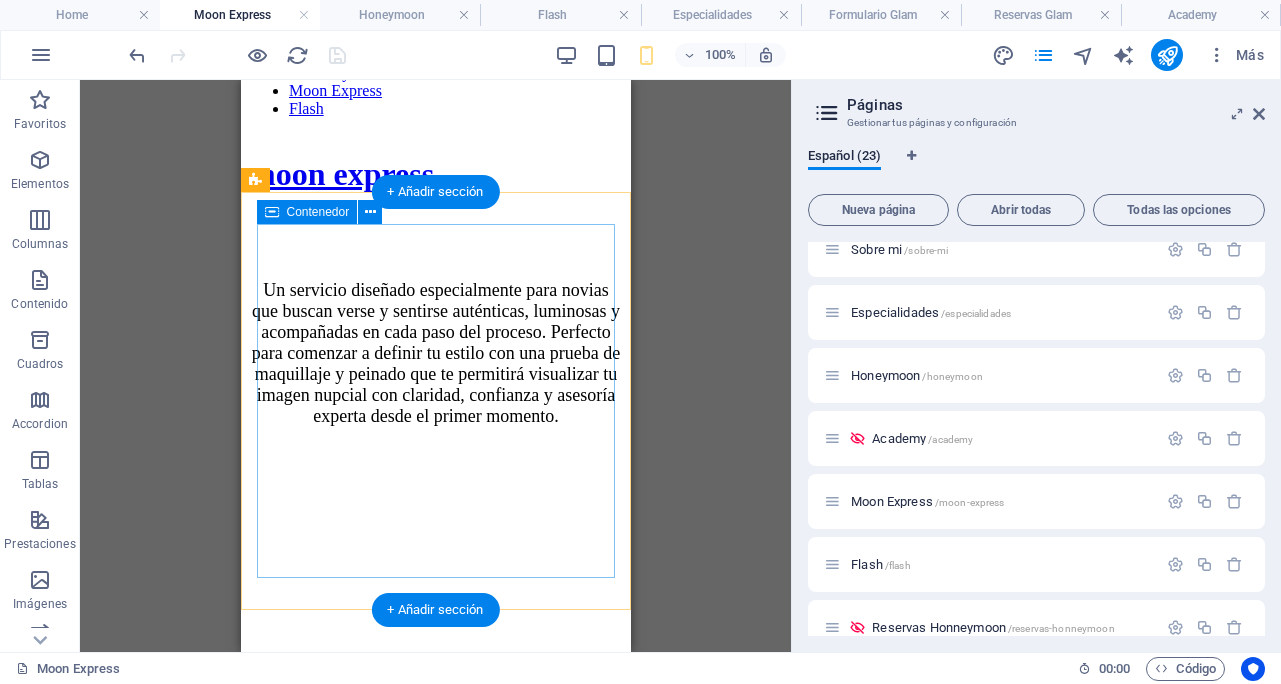 scroll, scrollTop: 726, scrollLeft: 0, axis: vertical 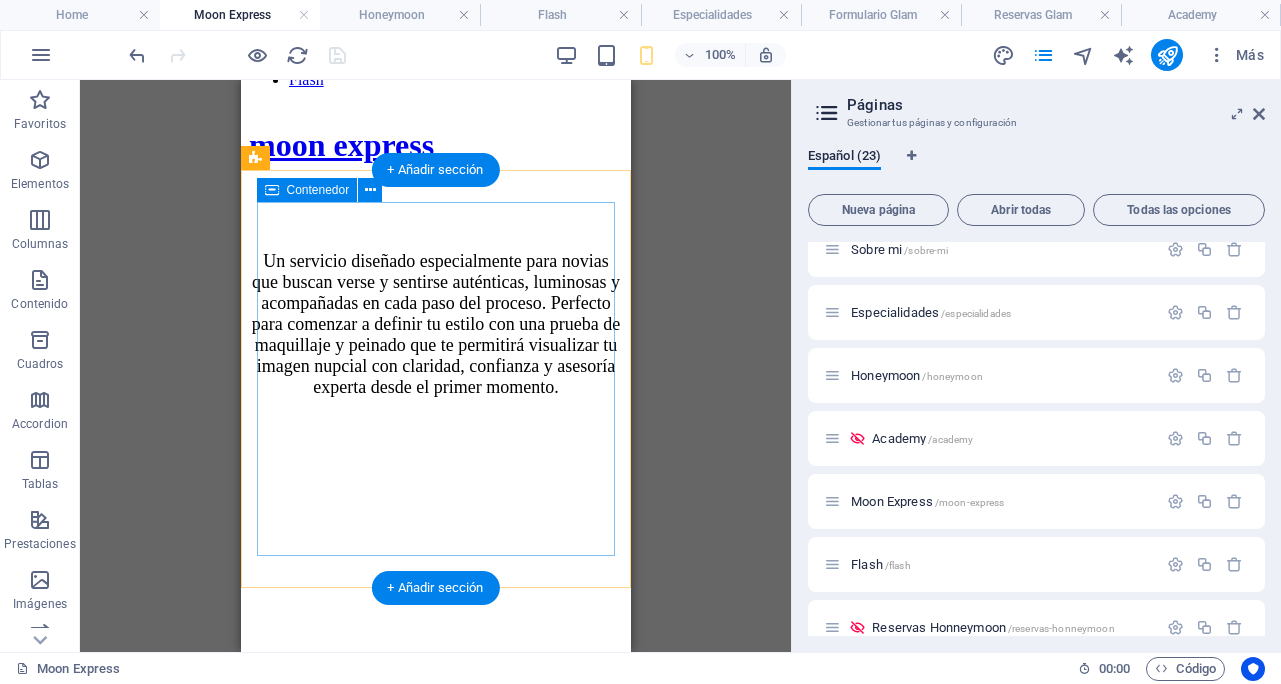 click on "Tu Belleza en 360° ¡Vive la experiencia completa de maquillaje y estilo para el gran día!  esta experiencia incluye reservar" at bounding box center [435, 1145] 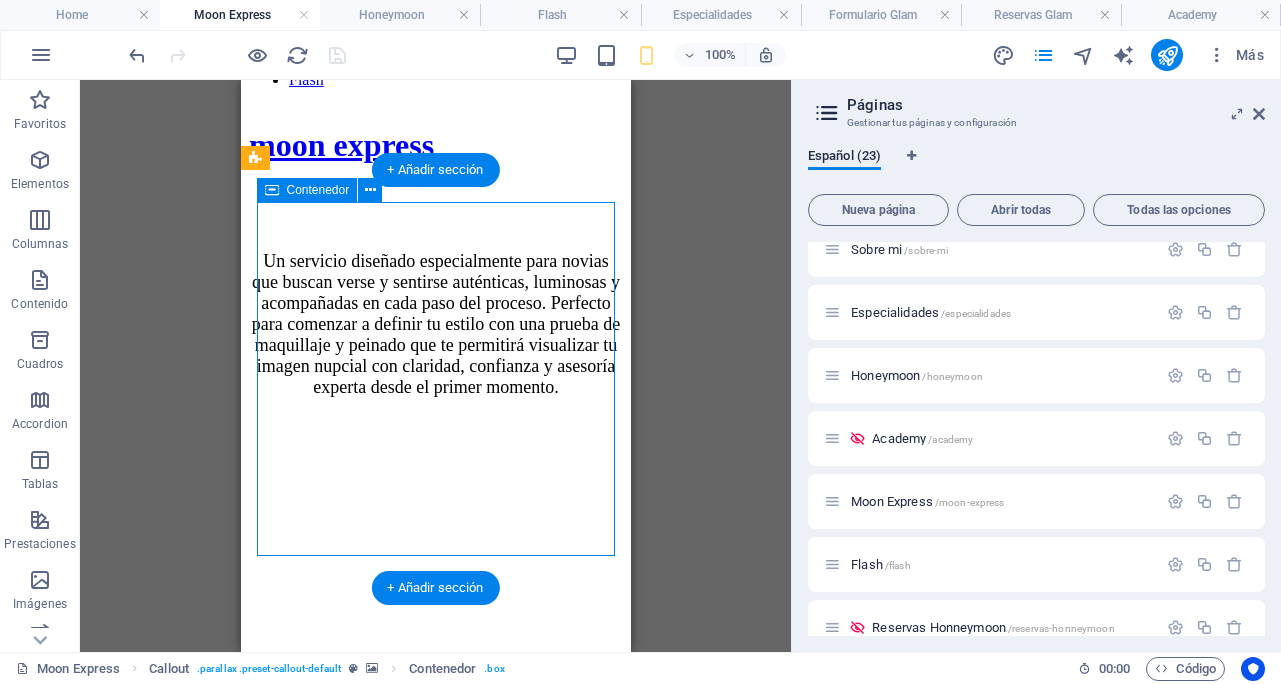 click on "Tu Belleza en 360° ¡Vive la experiencia completa de maquillaje y estilo para el gran día!  esta experiencia incluye reservar" at bounding box center [435, 1145] 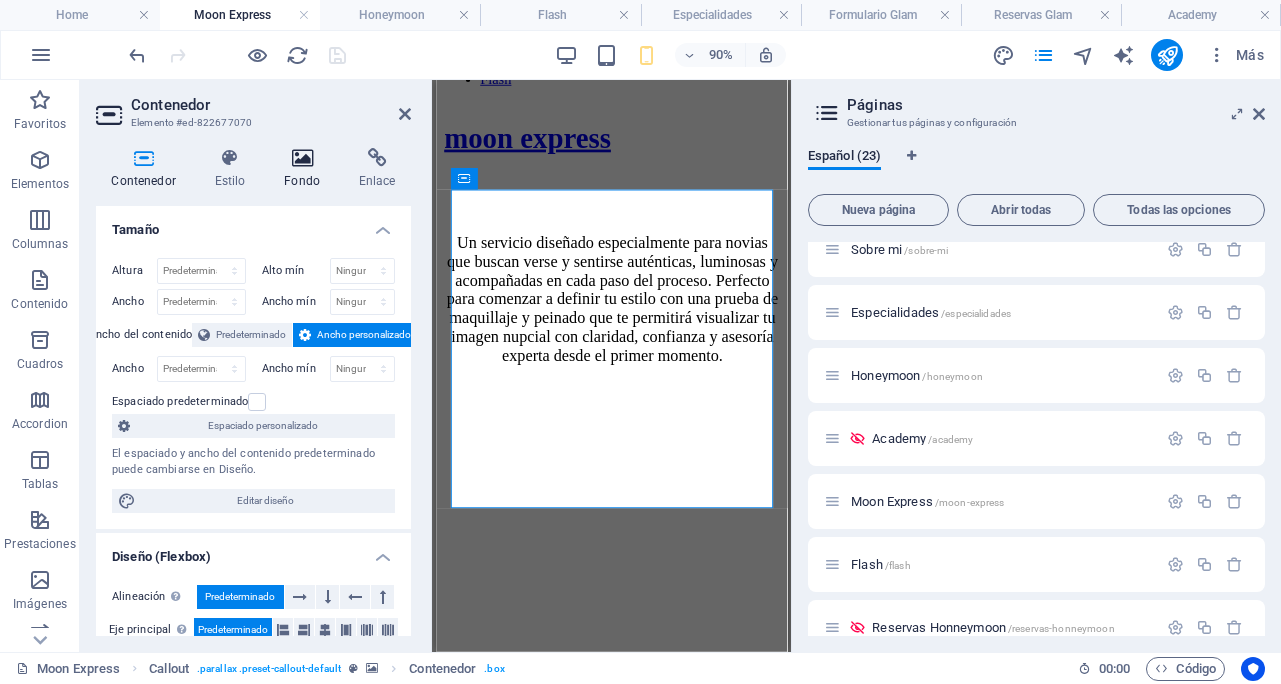 click at bounding box center (302, 158) 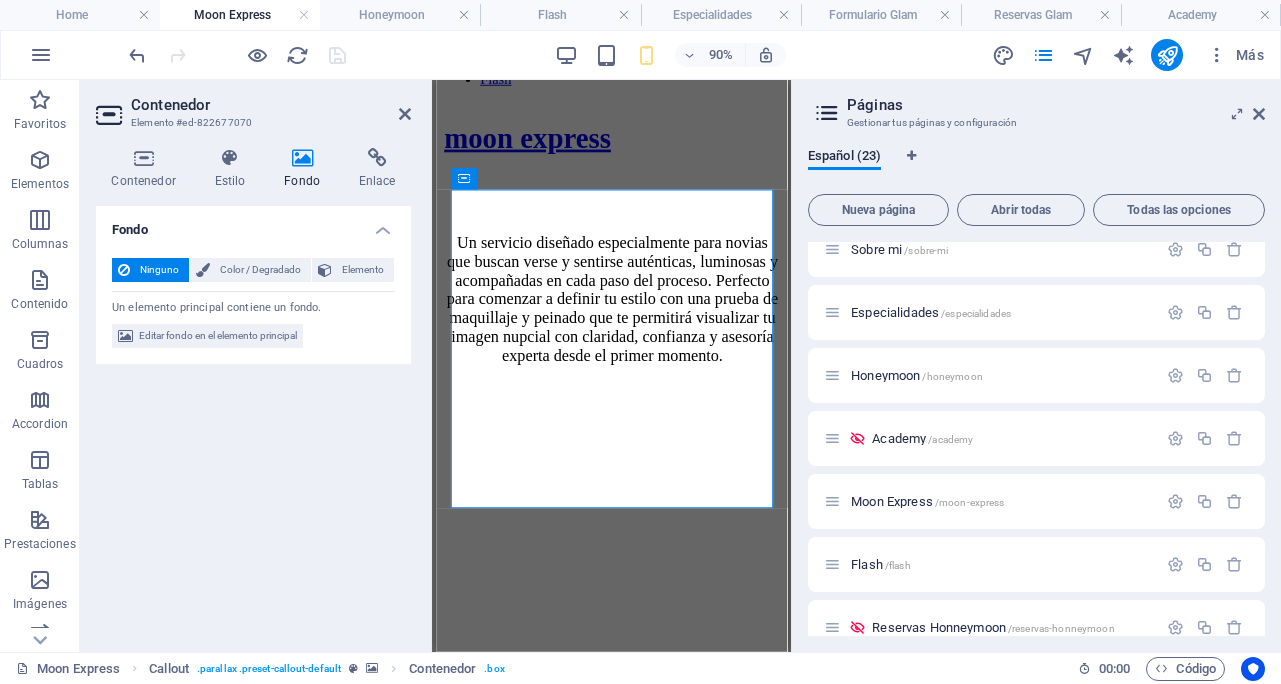 click at bounding box center (302, 158) 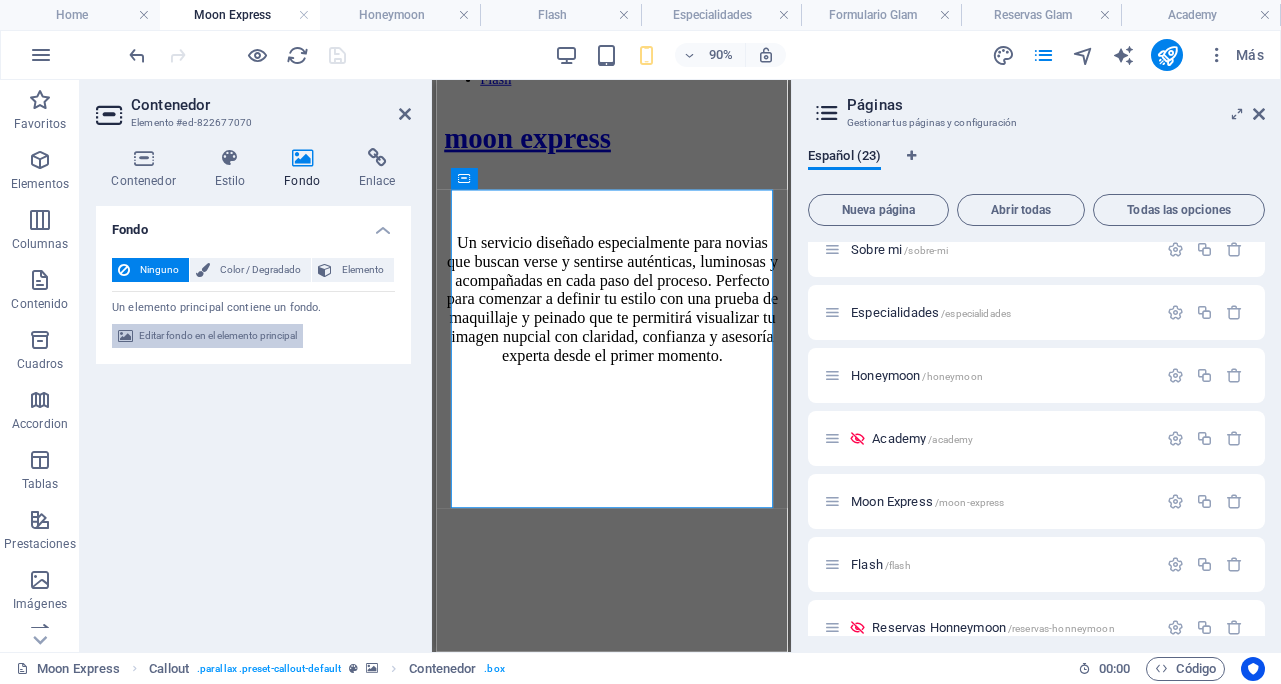 click on "Editar fondo en el elemento principal" at bounding box center (218, 336) 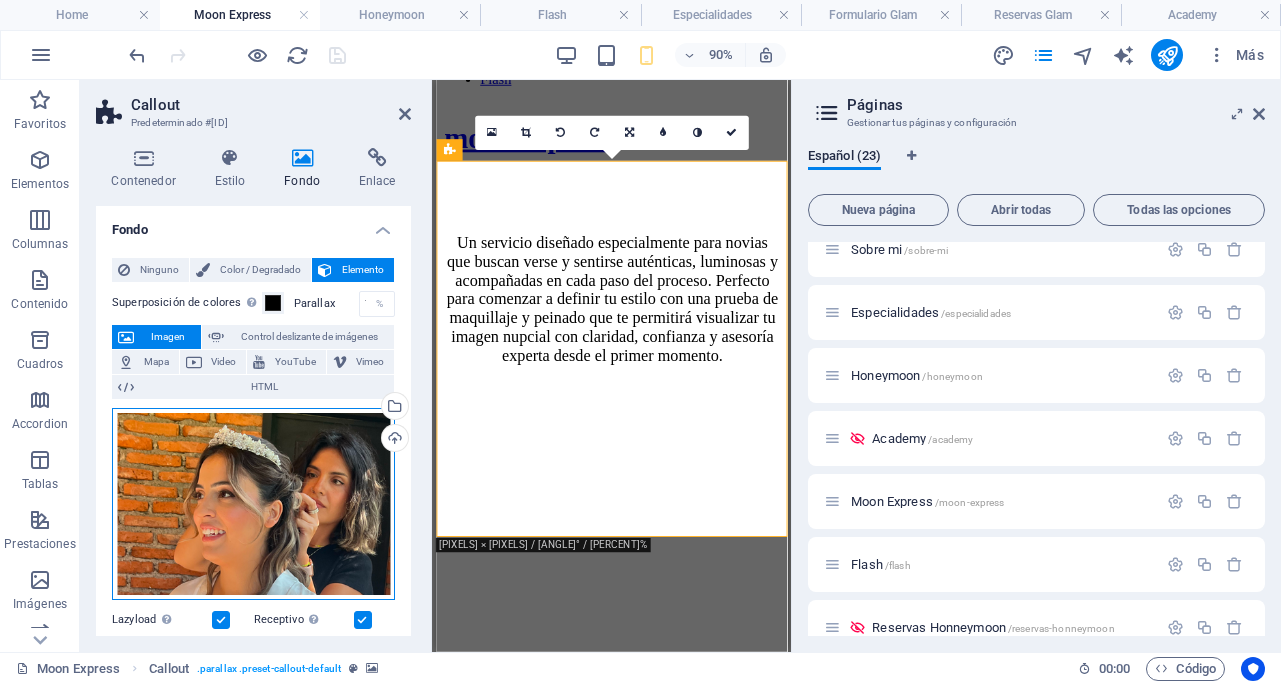click on "Arrastra archivos aquí, haz clic para escoger archivos o  selecciona archivos de Archivos o de nuestra galería gratuita de fotos y vídeos" at bounding box center (253, 504) 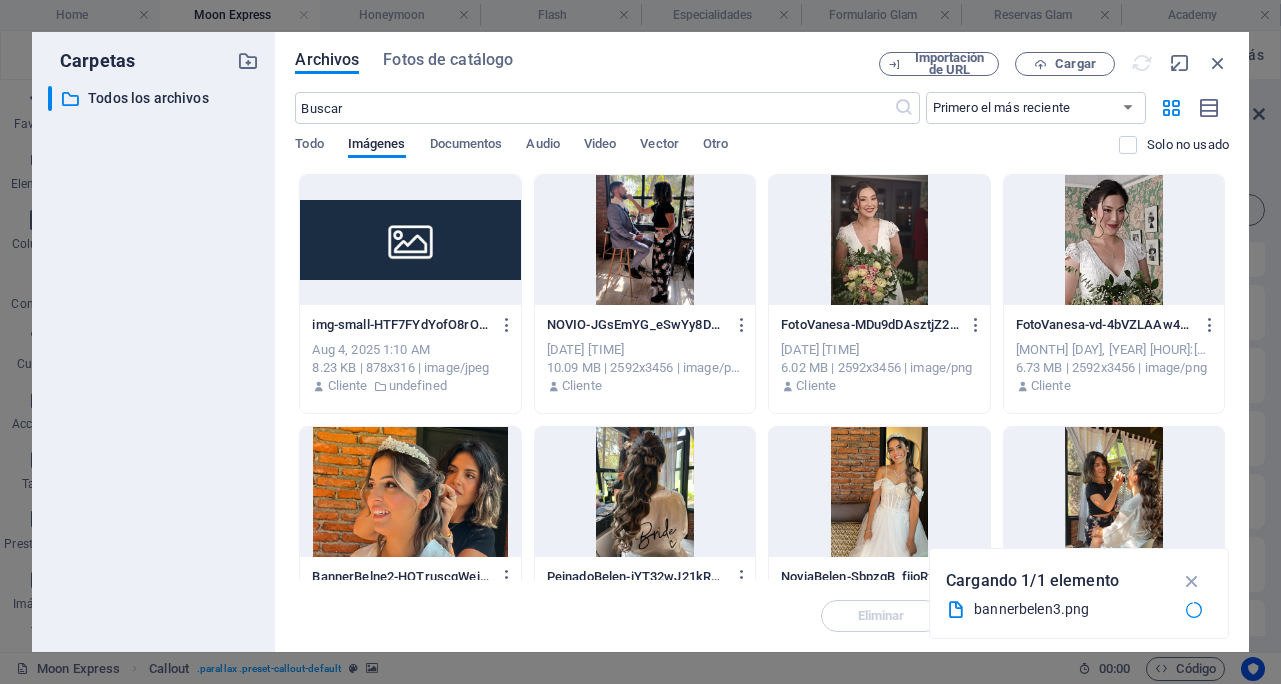 click at bounding box center (410, 240) 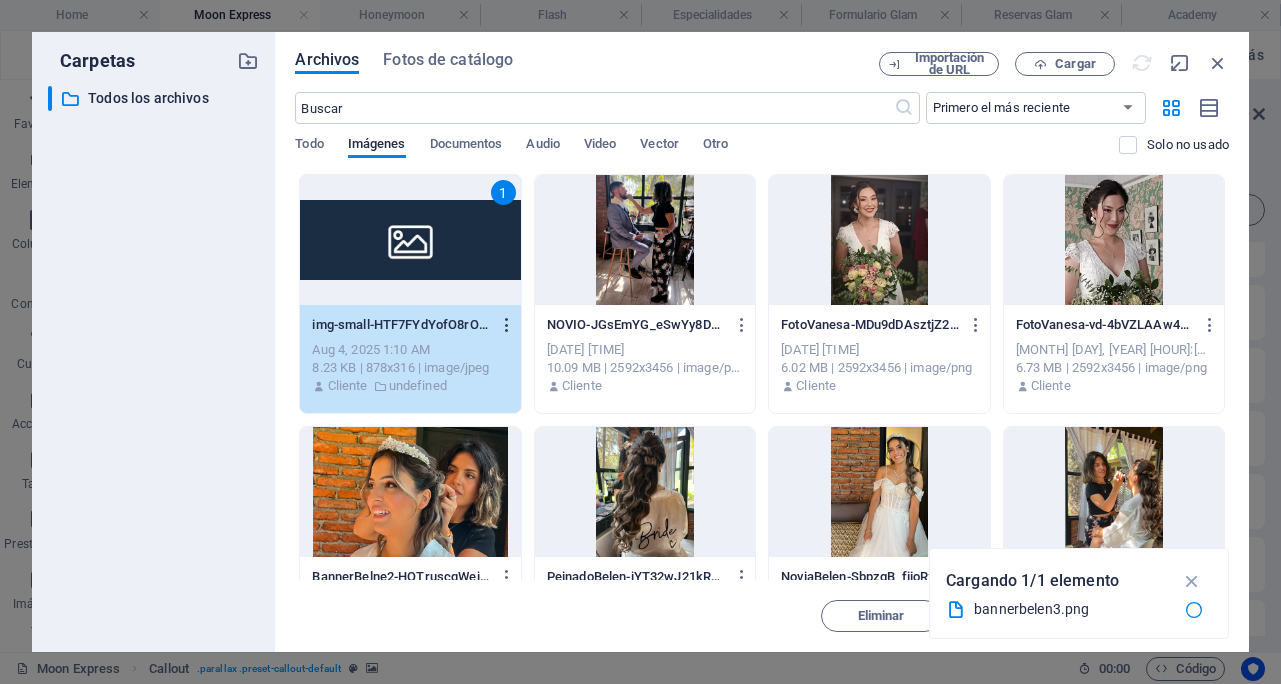 click at bounding box center [507, 325] 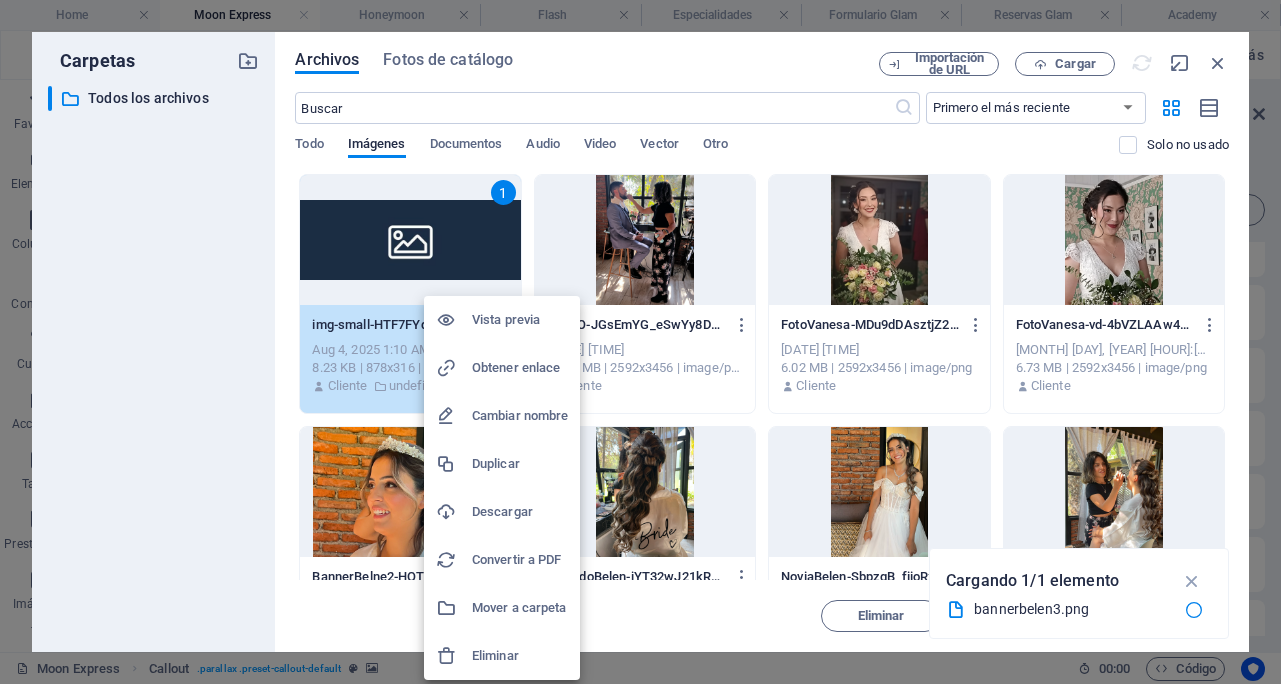 click at bounding box center [454, 656] 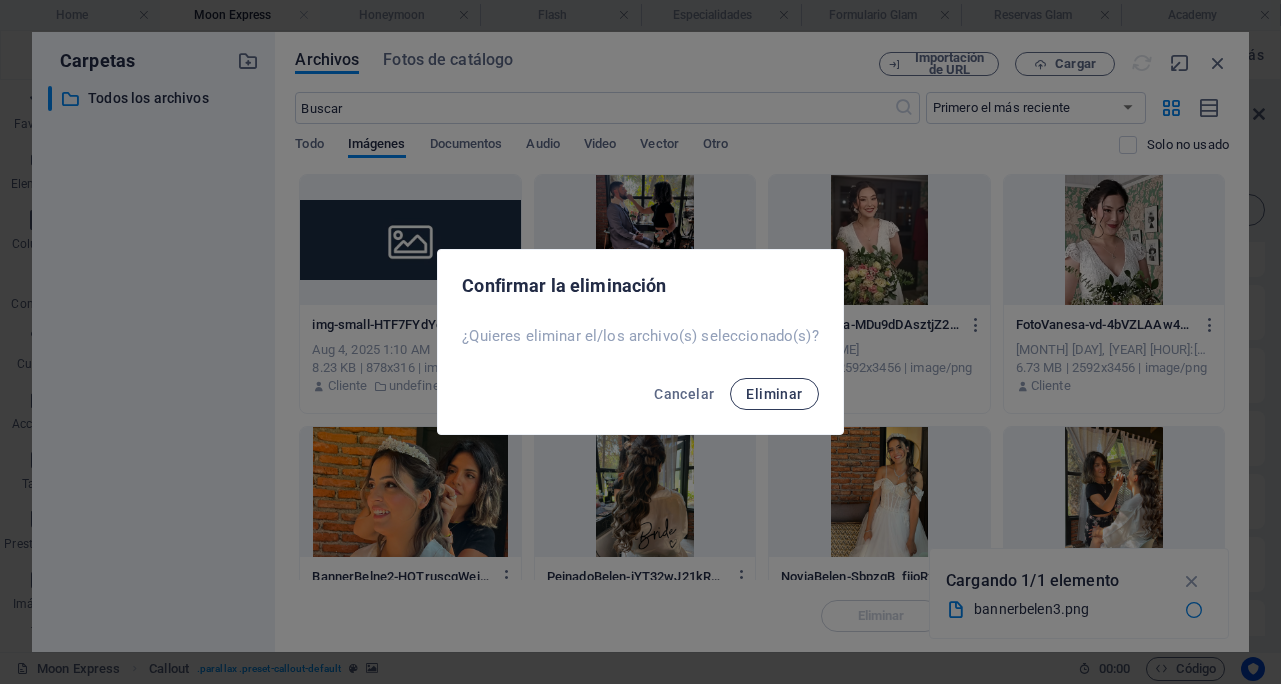 click on "Eliminar" at bounding box center (774, 394) 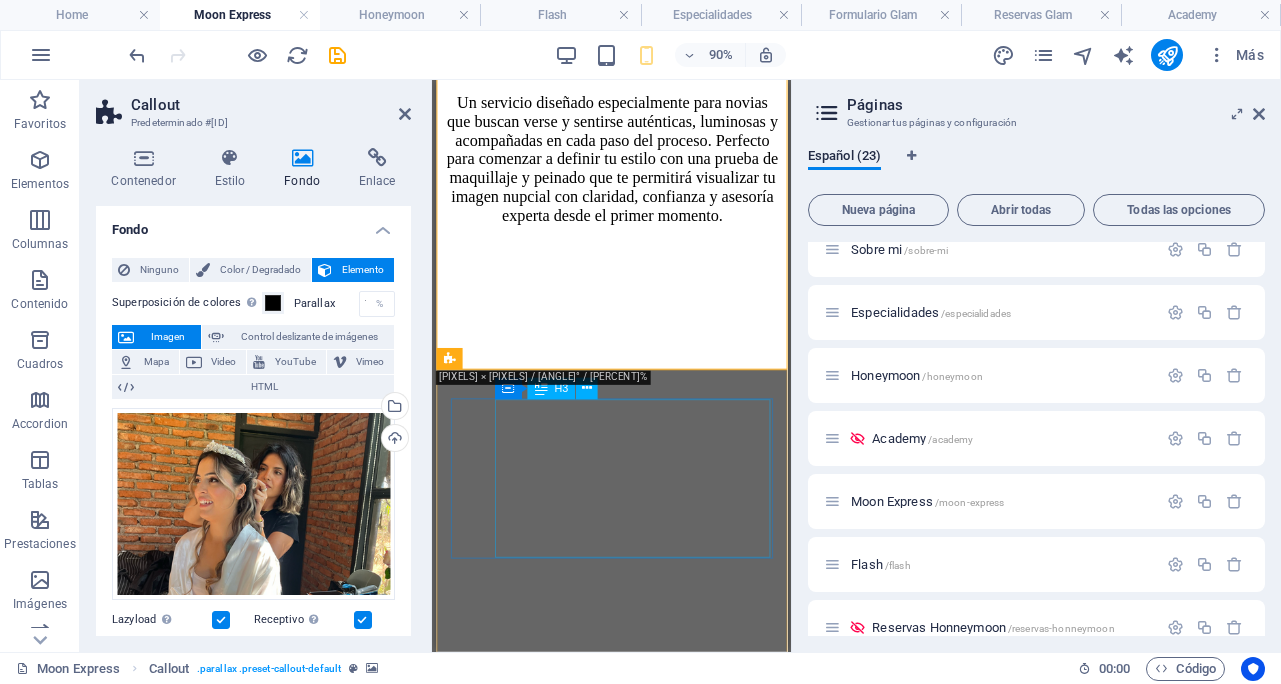 scroll, scrollTop: 942, scrollLeft: 0, axis: vertical 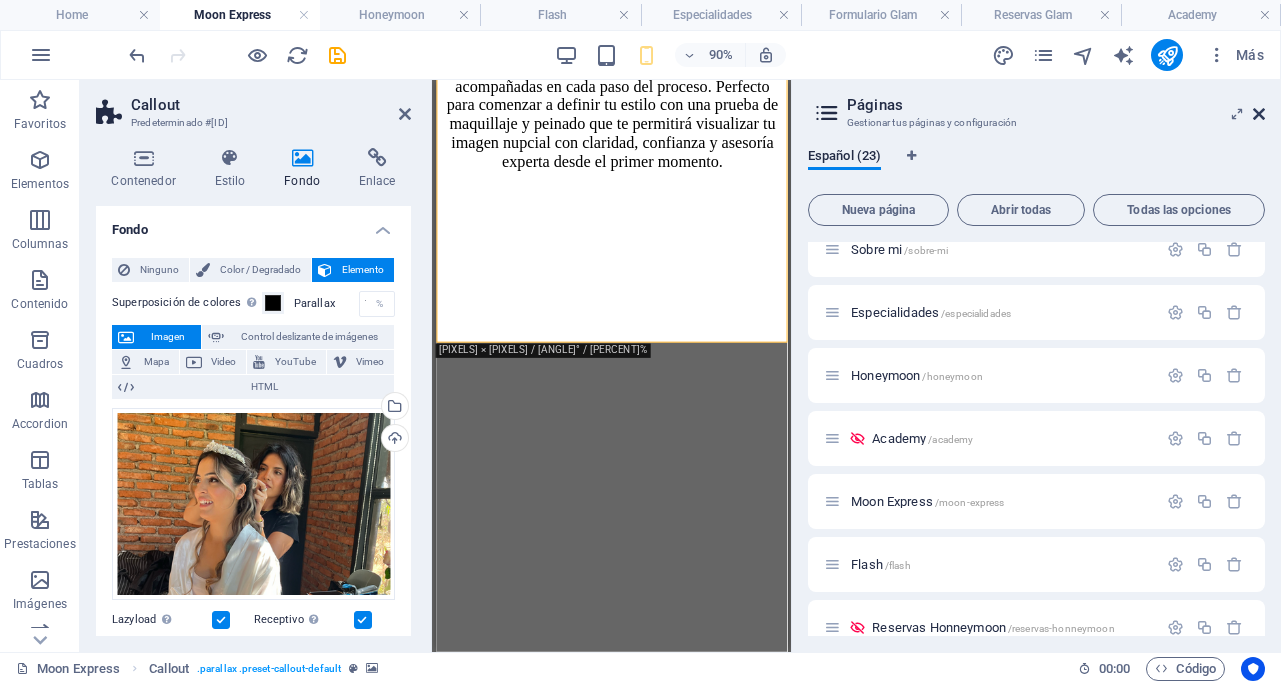 click at bounding box center (1259, 114) 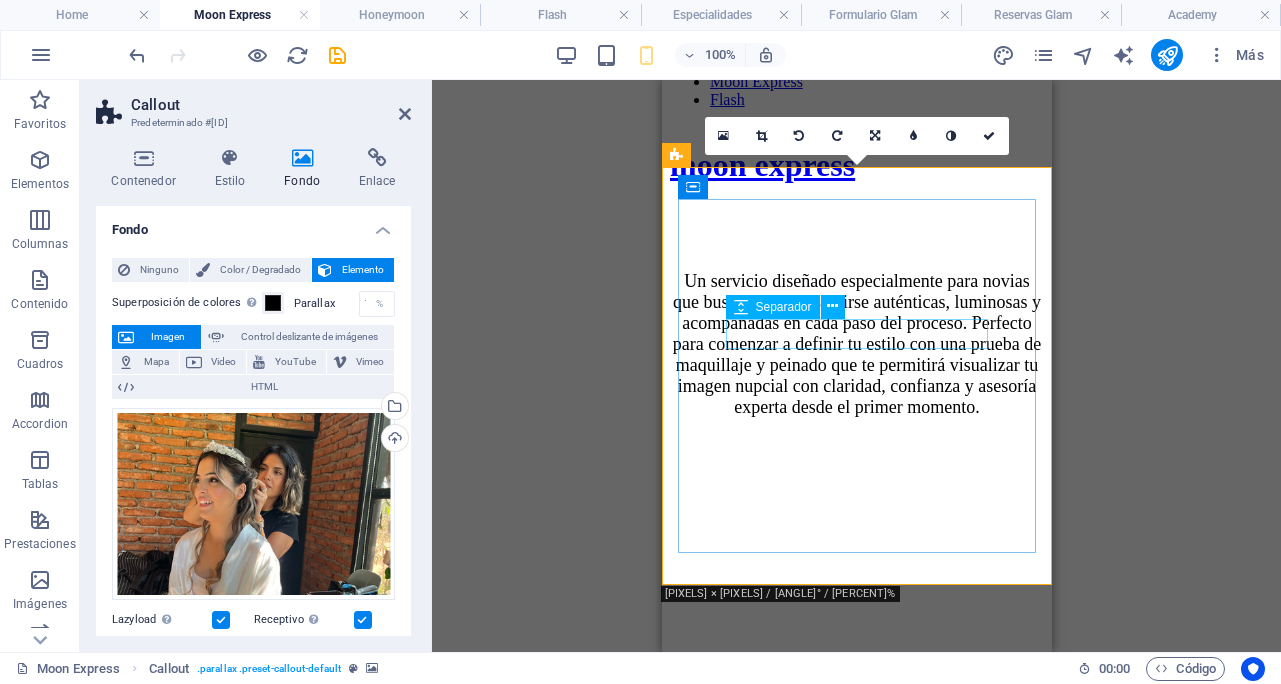 scroll, scrollTop: 916, scrollLeft: 0, axis: vertical 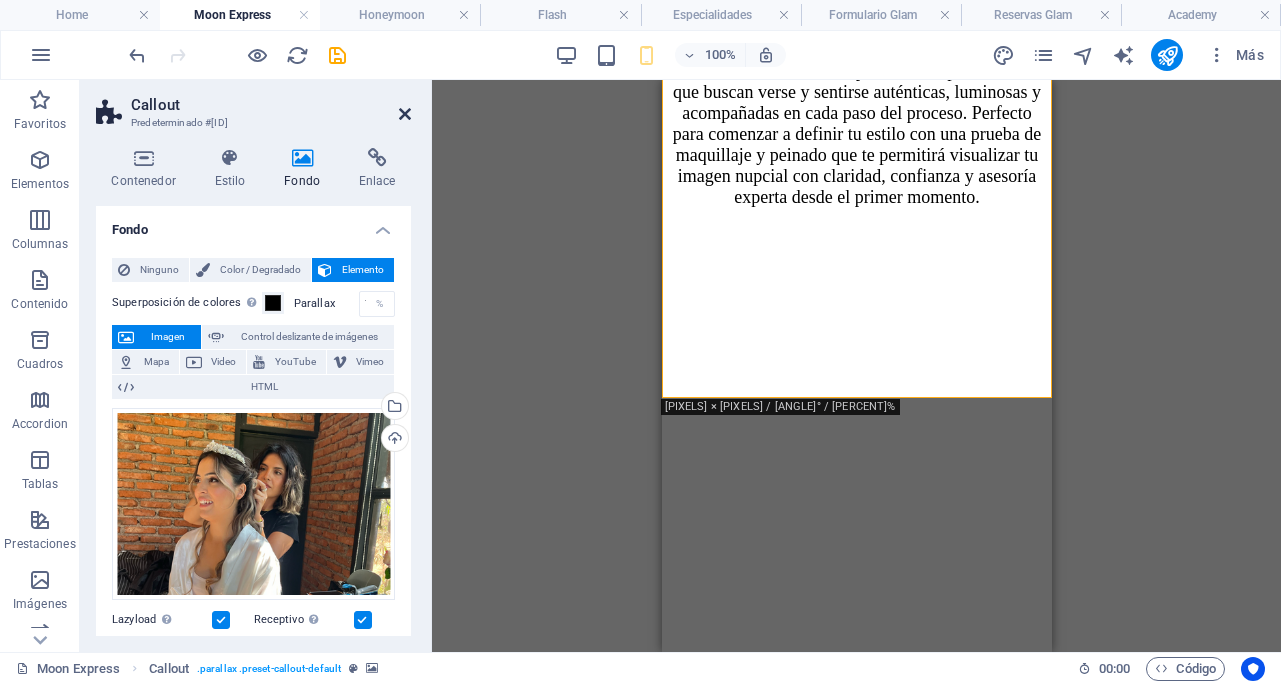 click at bounding box center [405, 114] 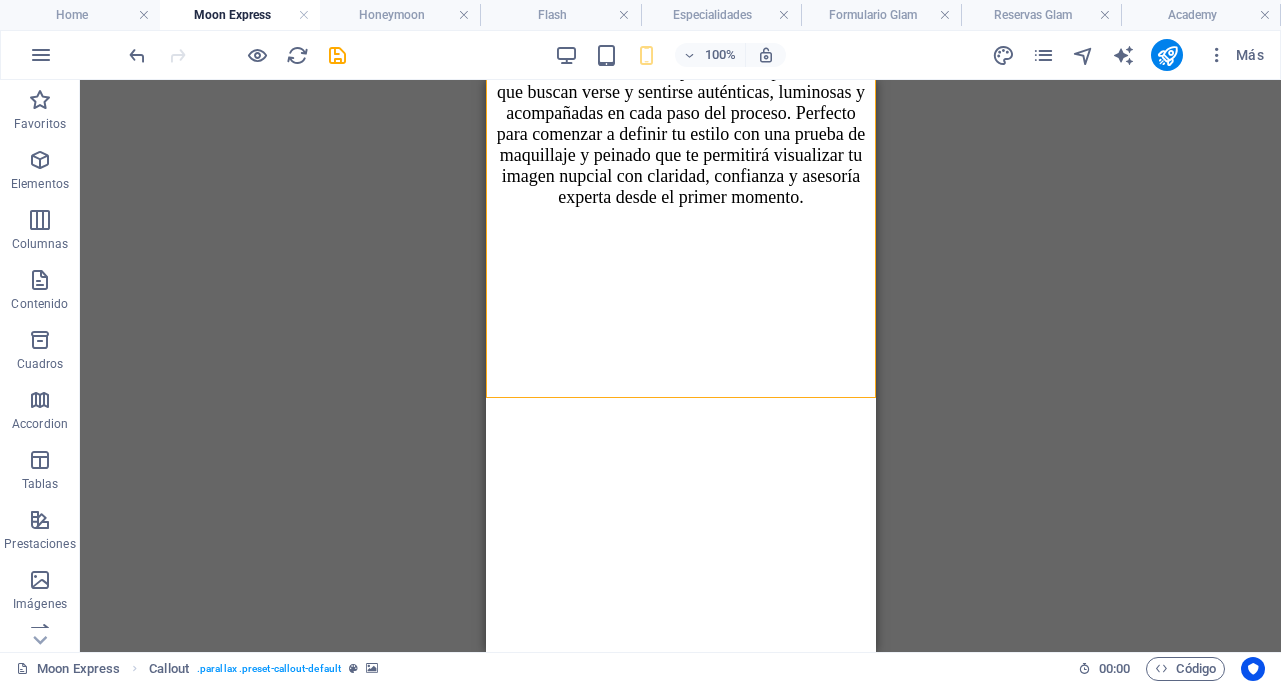 click on "Arrastra aquí para reemplazar el contenido existente. Si quieres crear un elemento nuevo, pulsa “Ctrl”.
H1   Banner   Banner   Contenedor   Predeterminado   Separador   Predeterminado   Texto   Separador   Callout   Contenedor   Callout   H2   Separador   Texto   H5   Lista de iconos   Contenedor   H3   Contenedor   Contenedor   H3   Contenedor   Icono   Contenedor   Icono   Contenedor   Contenedor   H3   Referencia   Separador   Botón   H3   Contenedor   Contenedor   H1   Contenedor   Contenedor   H3   Contenedor   Predeterminado   Texto   Predeterminado" at bounding box center (680, 366) 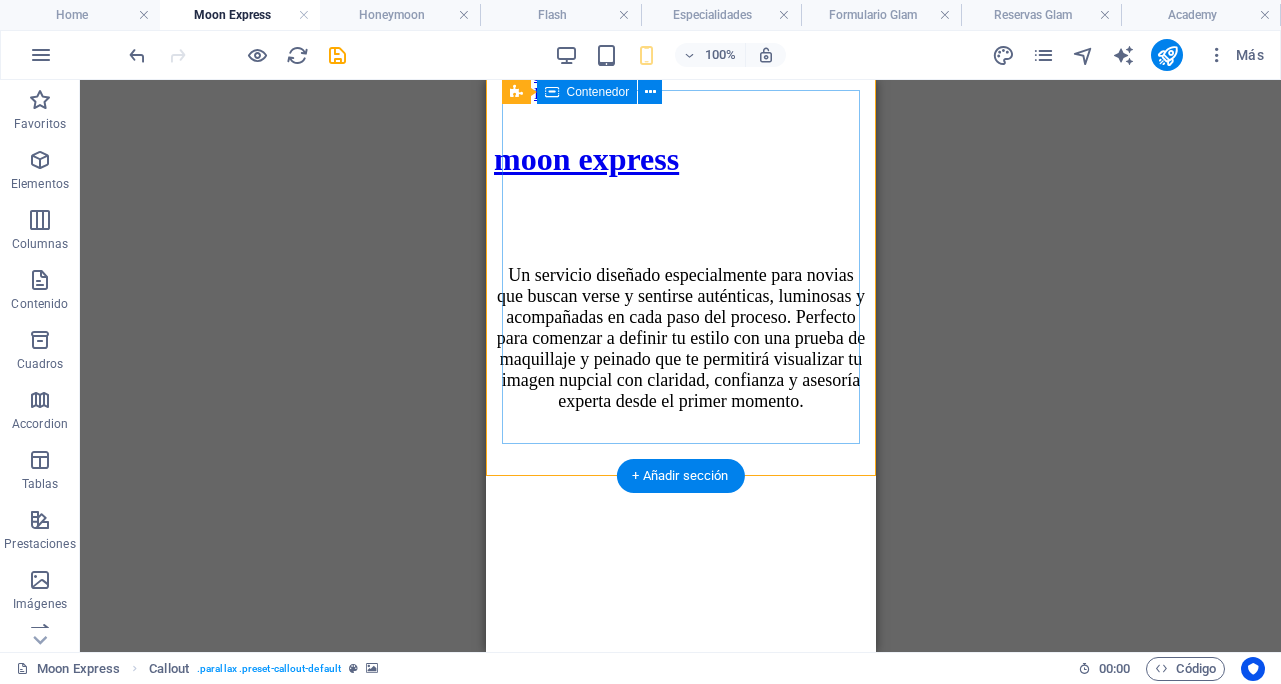 scroll, scrollTop: 673, scrollLeft: 0, axis: vertical 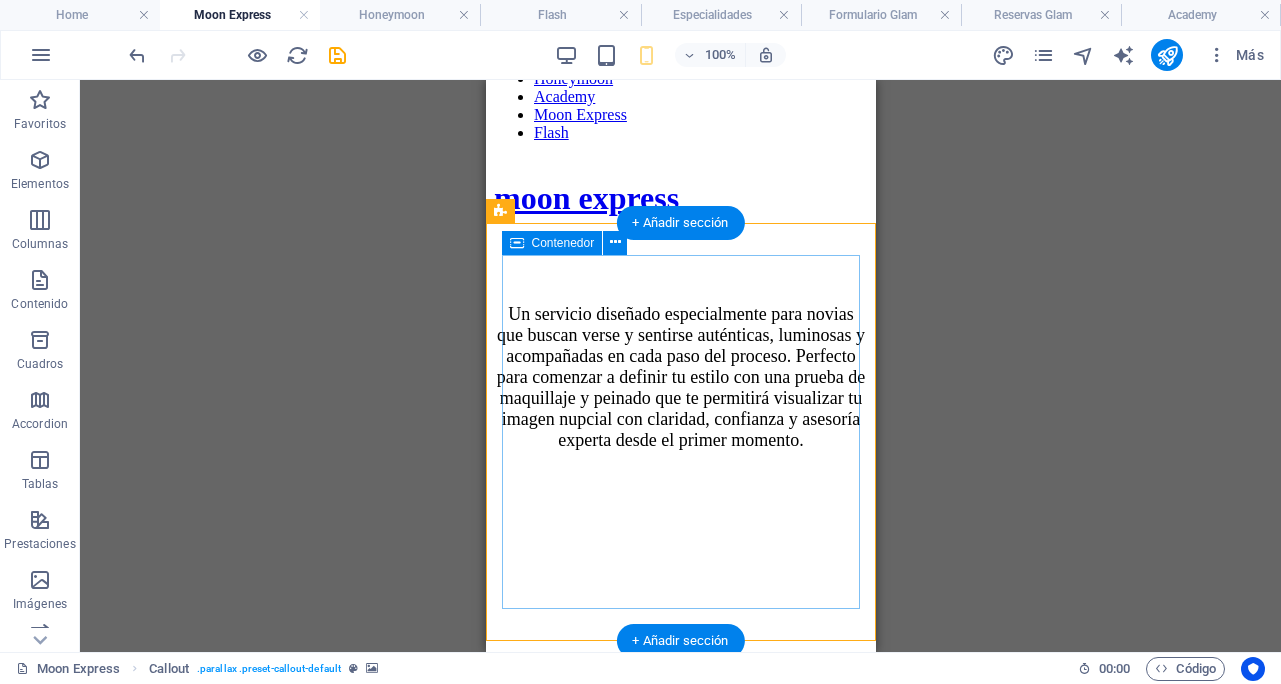 click on "Tu Belleza en 360° ¡Vive la experiencia completa de maquillaje y estilo para el gran día!  esta experiencia incluye reservar" at bounding box center (680, 1198) 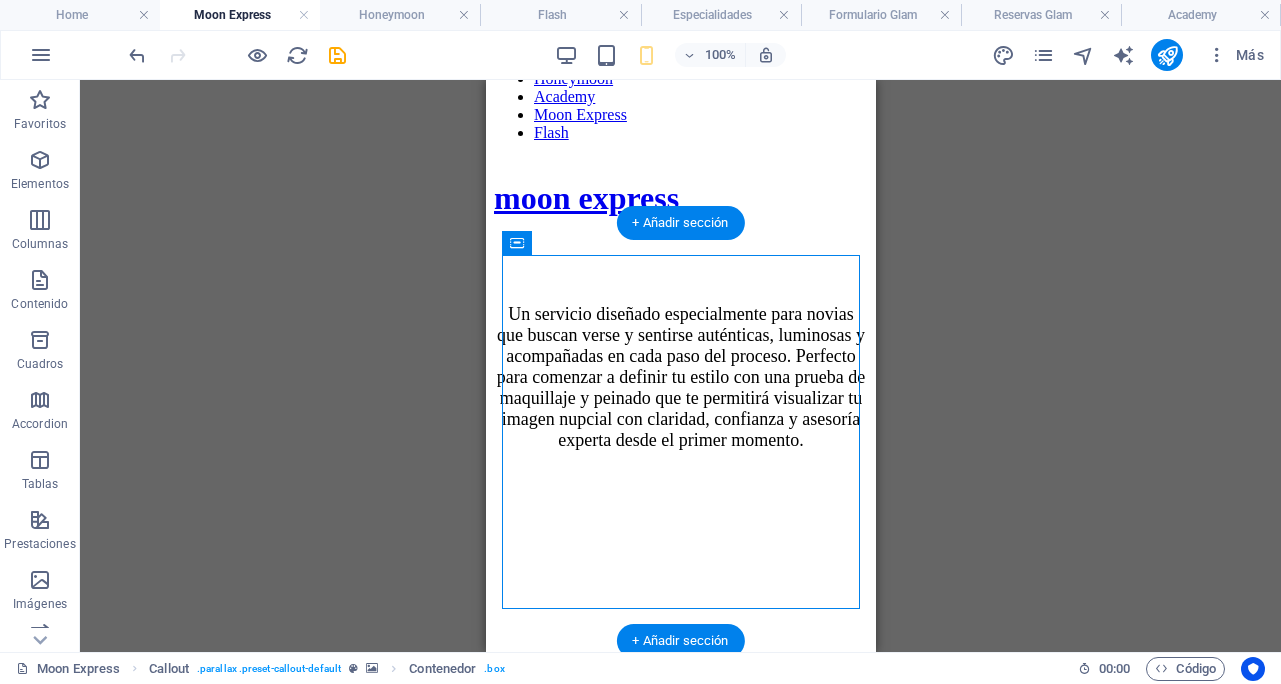click at bounding box center (680, 517) 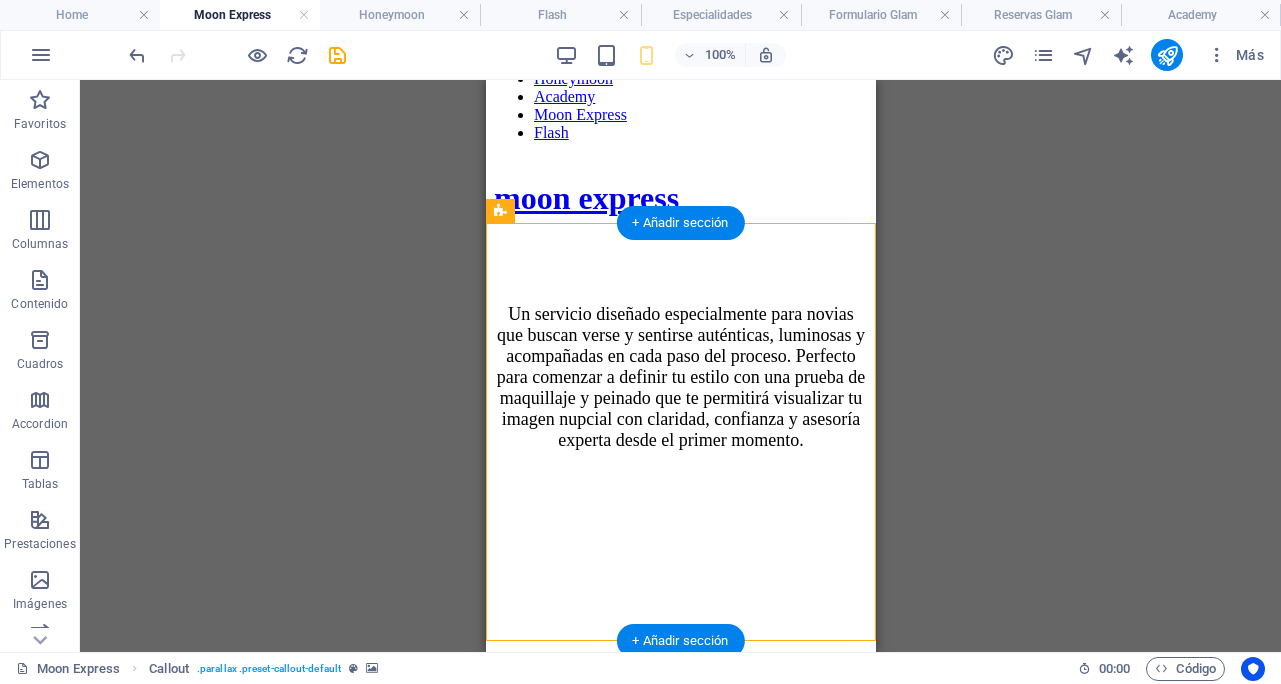 click at bounding box center [680, 517] 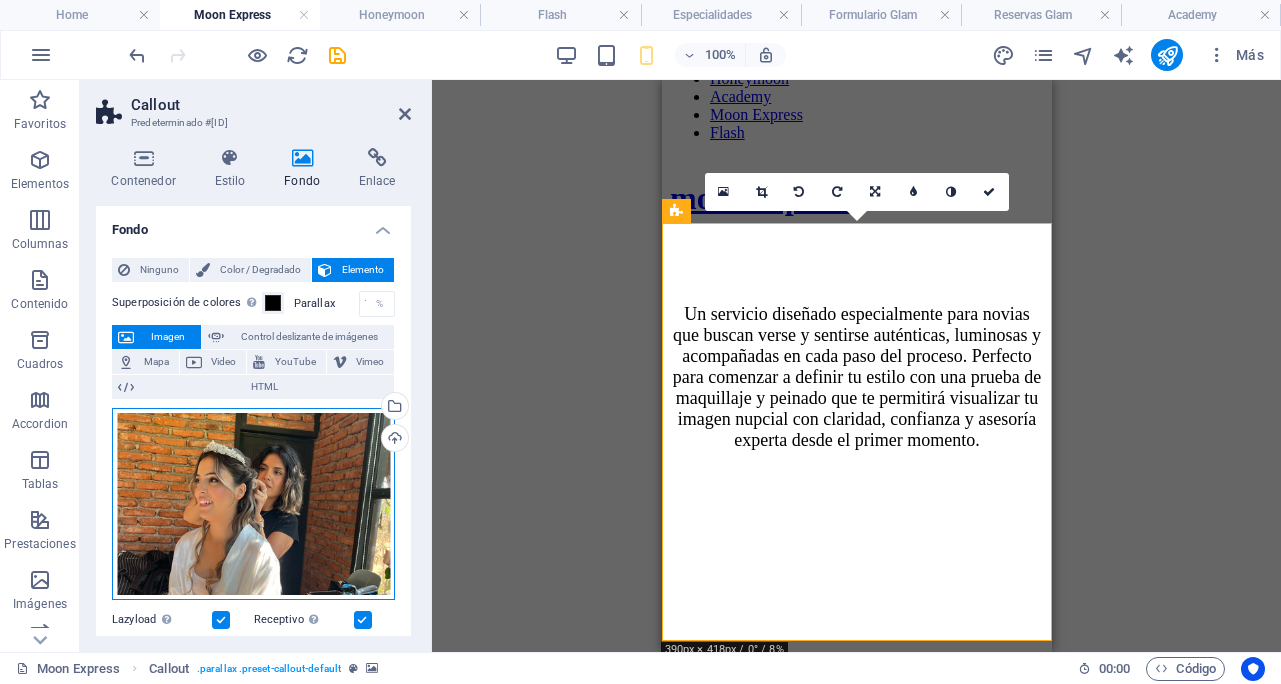 click on "Arrastra archivos aquí, haz clic para escoger archivos o  selecciona archivos de Archivos o de nuestra galería gratuita de fotos y vídeos" at bounding box center [253, 504] 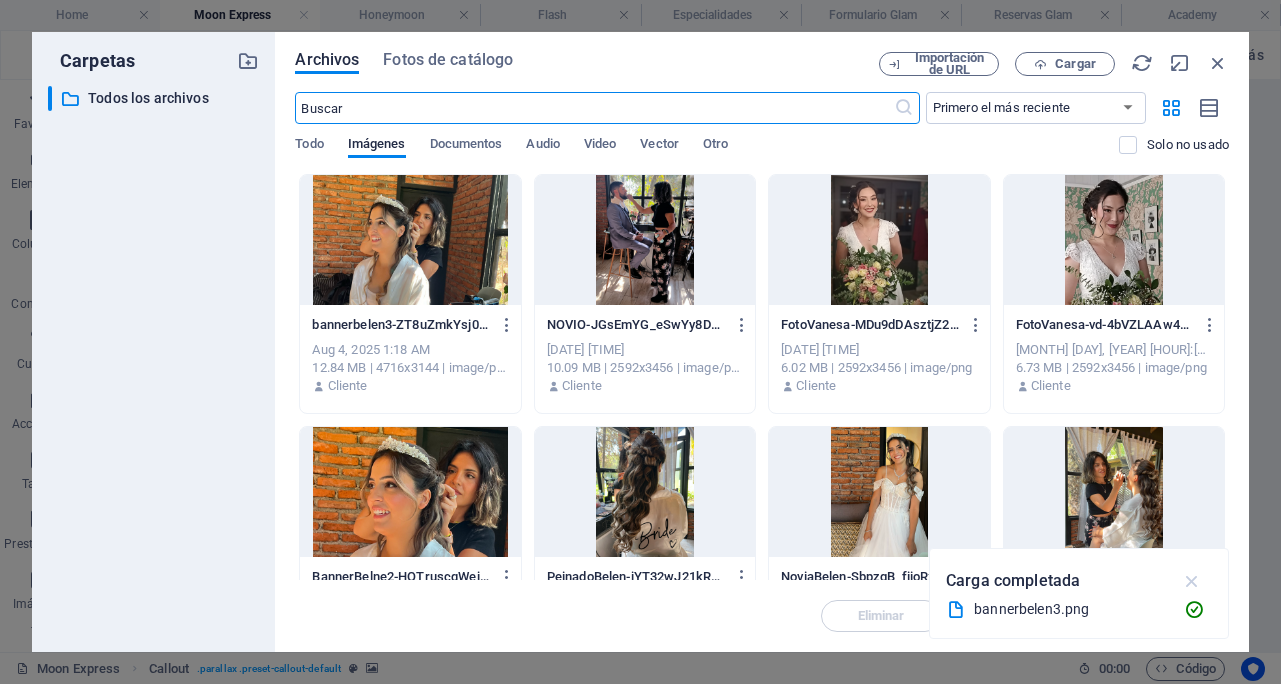 click at bounding box center [1192, 581] 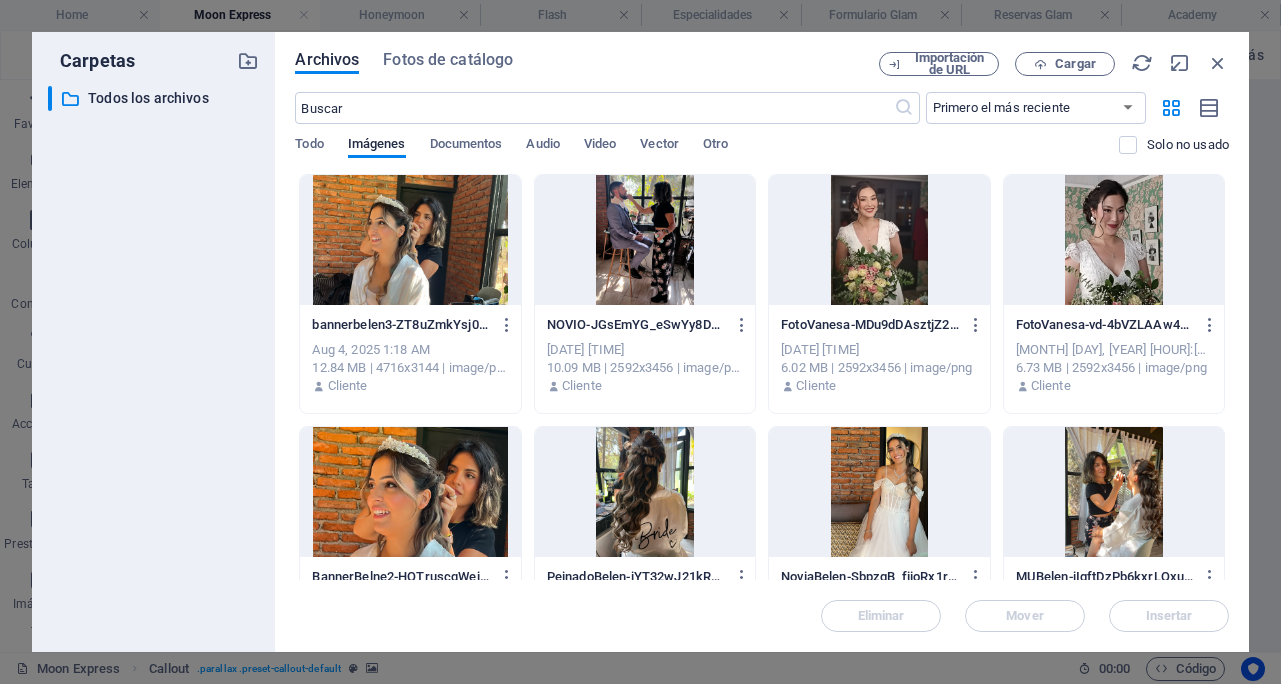 click on "Eliminar Mover Insertar" at bounding box center (762, 606) 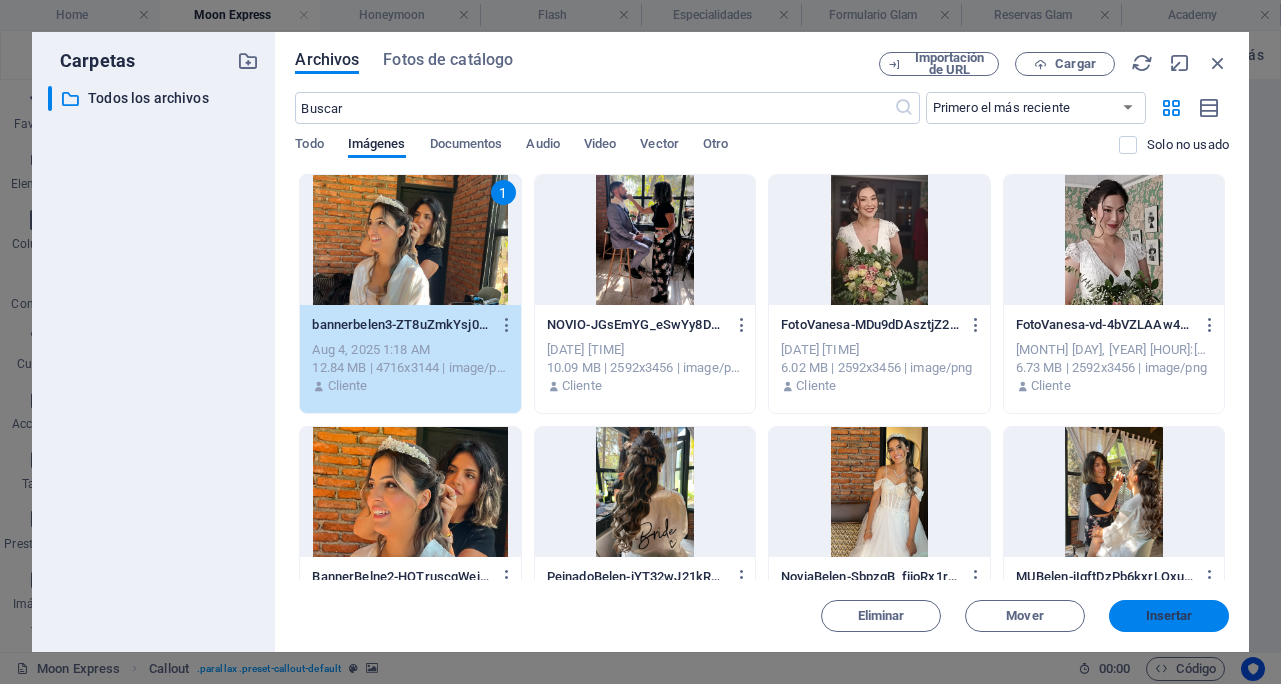 click on "Insertar" at bounding box center (1169, 616) 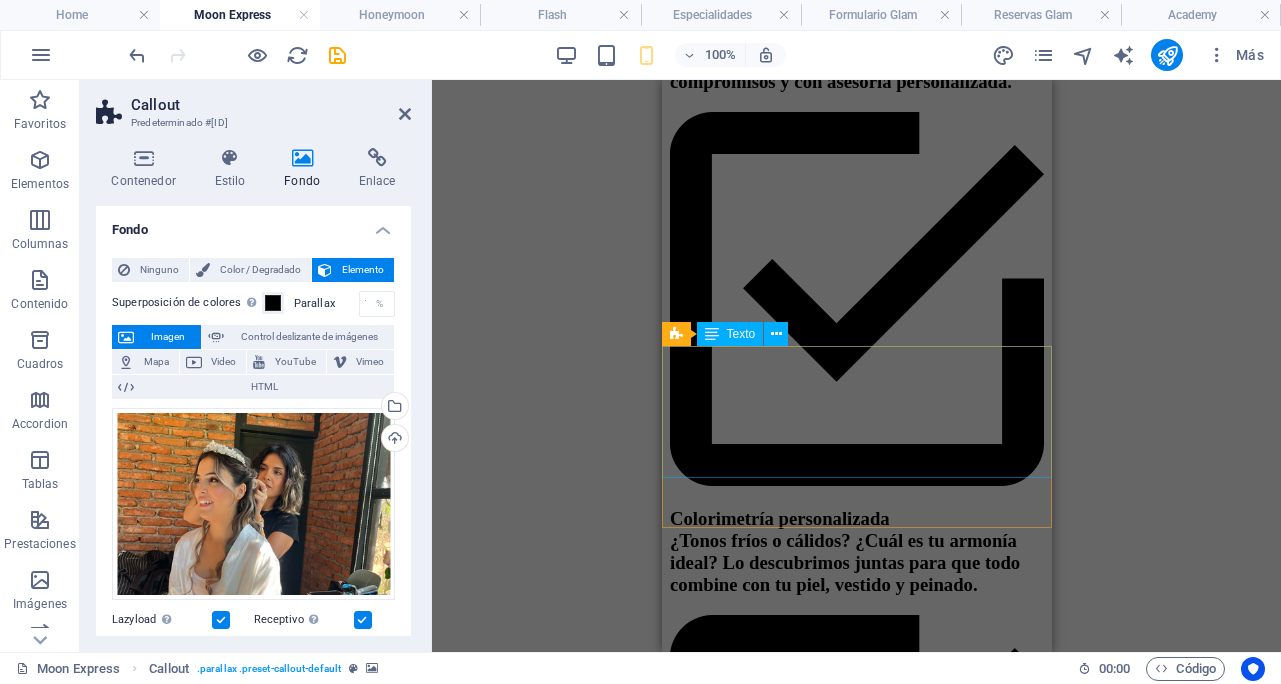 scroll, scrollTop: 2380, scrollLeft: 0, axis: vertical 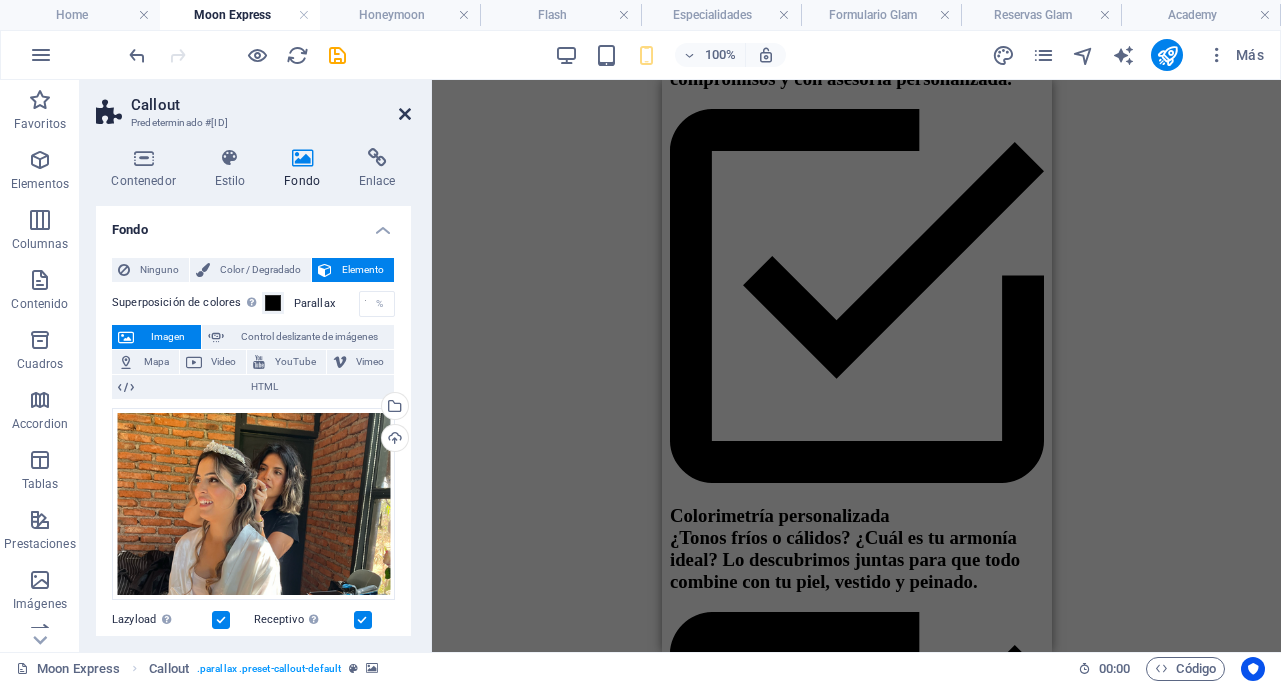 click at bounding box center (405, 114) 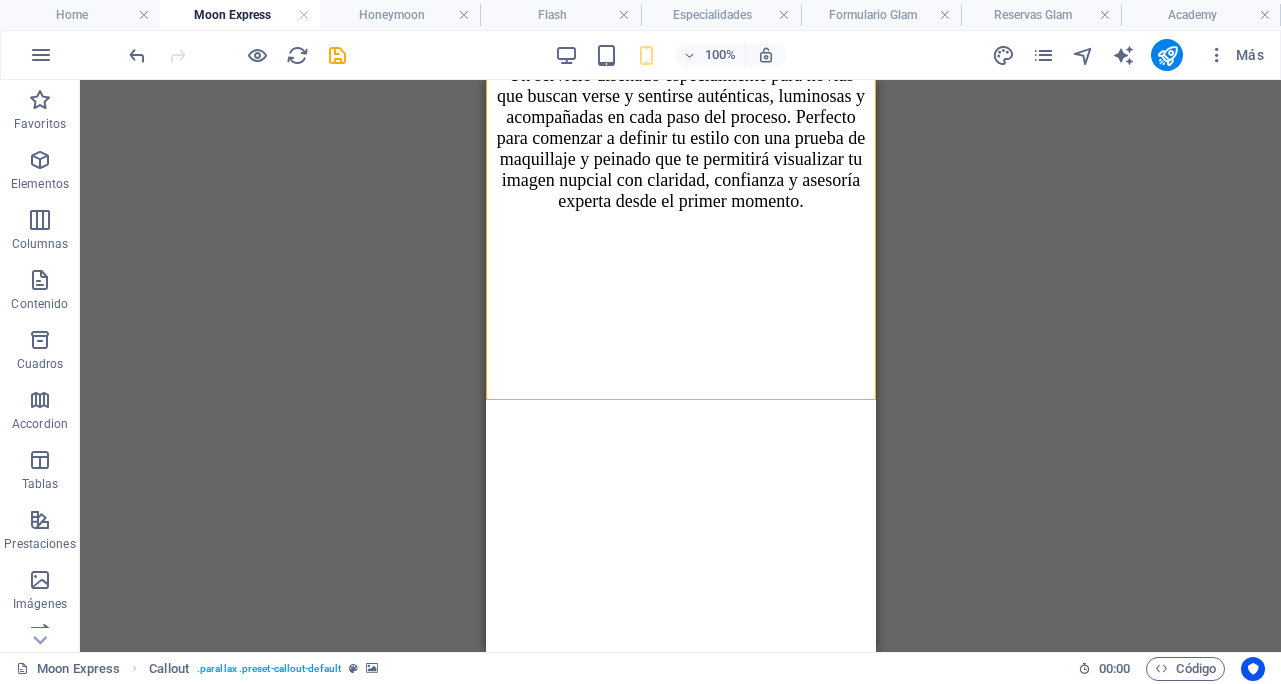 scroll, scrollTop: 914, scrollLeft: 0, axis: vertical 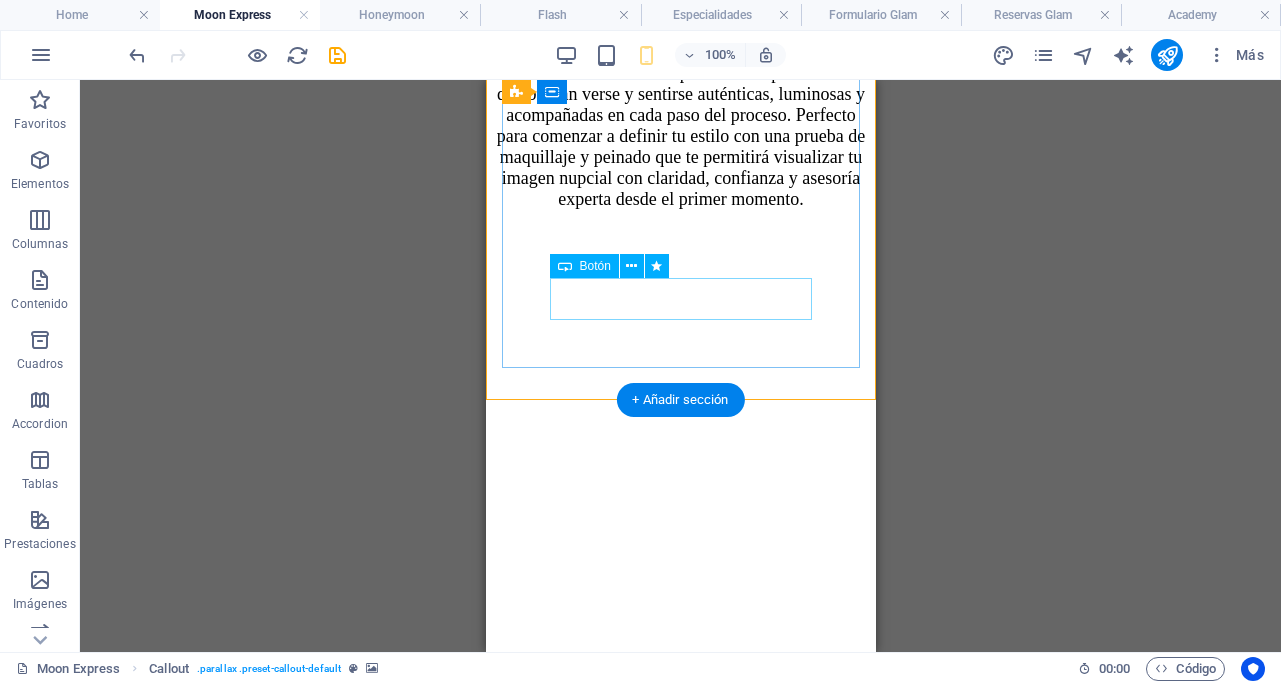 click on "reservar" at bounding box center [680, 1084] 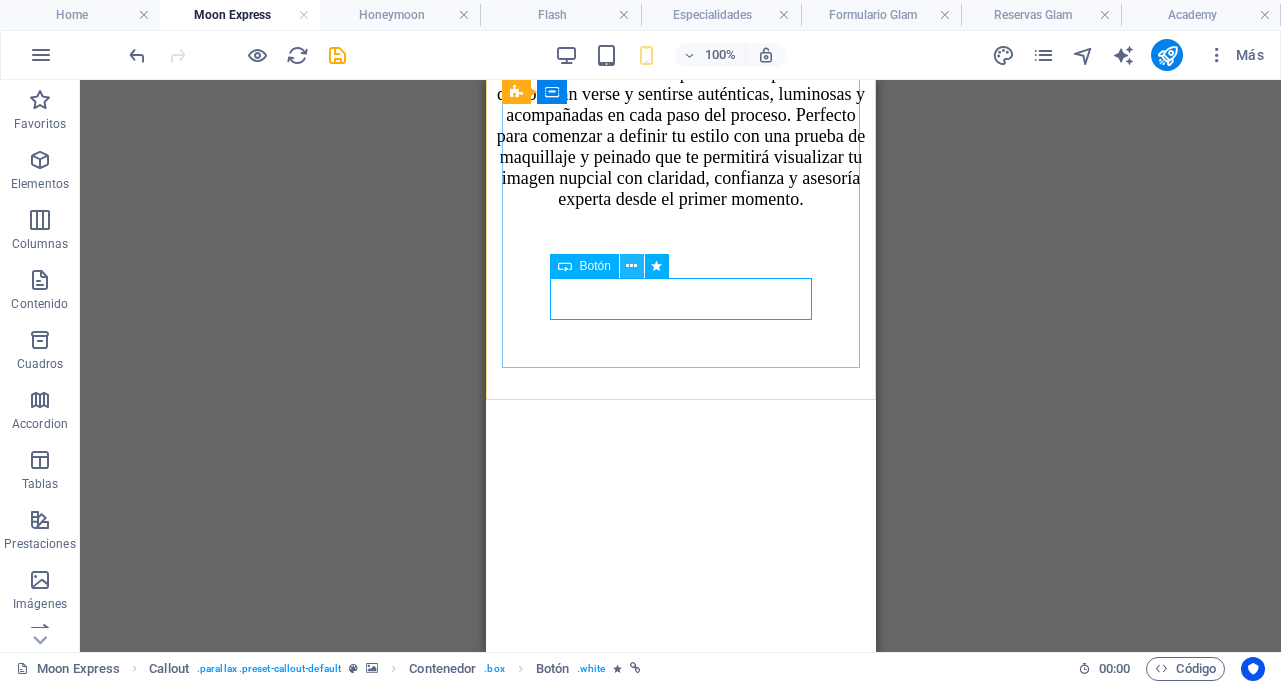 click at bounding box center [631, 266] 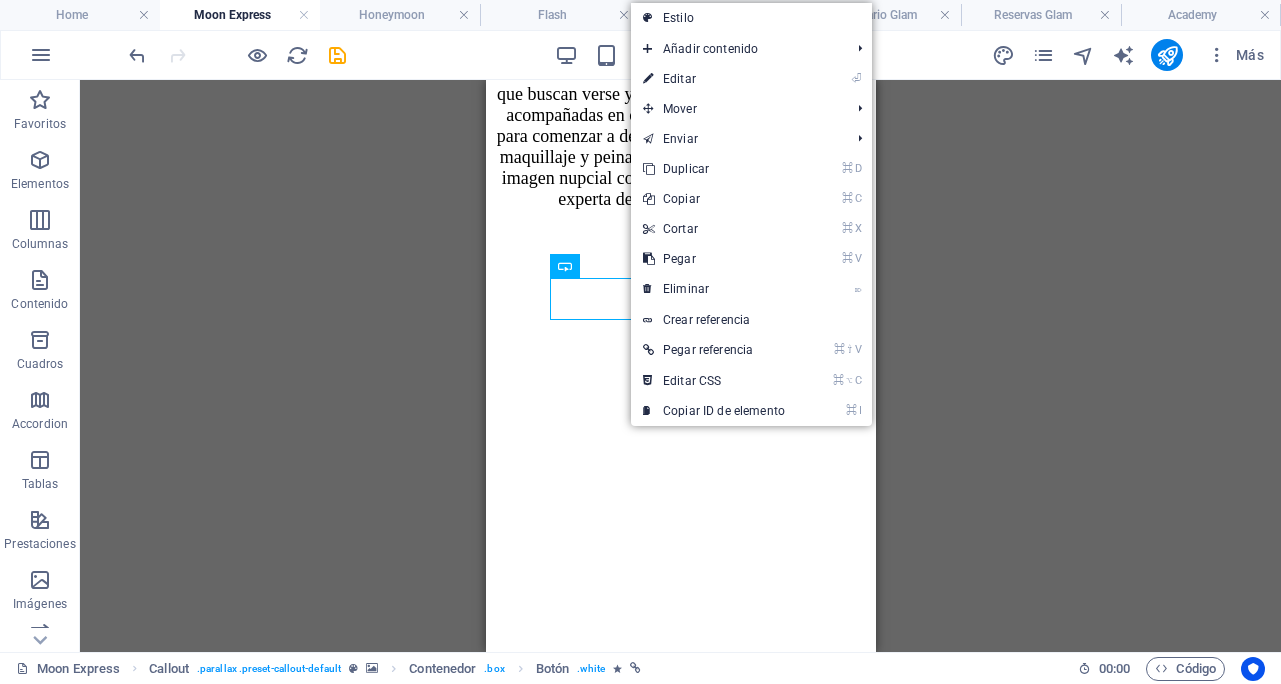 click on "Arrastra aquí para reemplazar el contenido existente. Si quieres crear un elemento nuevo, pulsa “Ctrl”.
H1   Banner   Banner   Contenedor   Predeterminado   Separador   Predeterminado   Texto   Separador   Callout   Contenedor   Callout   H2   Separador   Texto   H5   Lista de iconos   Contenedor   H3   Contenedor   Contenedor   H3   Contenedor   Icono   Contenedor   Icono   Contenedor   Contenedor   H3   Referencia   Separador   Botón   Contenedor   H3   Contenedor   Contenedor   H1   Contenedor   Contenedor   H3   Contenedor   Predeterminado   Texto   Predeterminado" at bounding box center (680, 366) 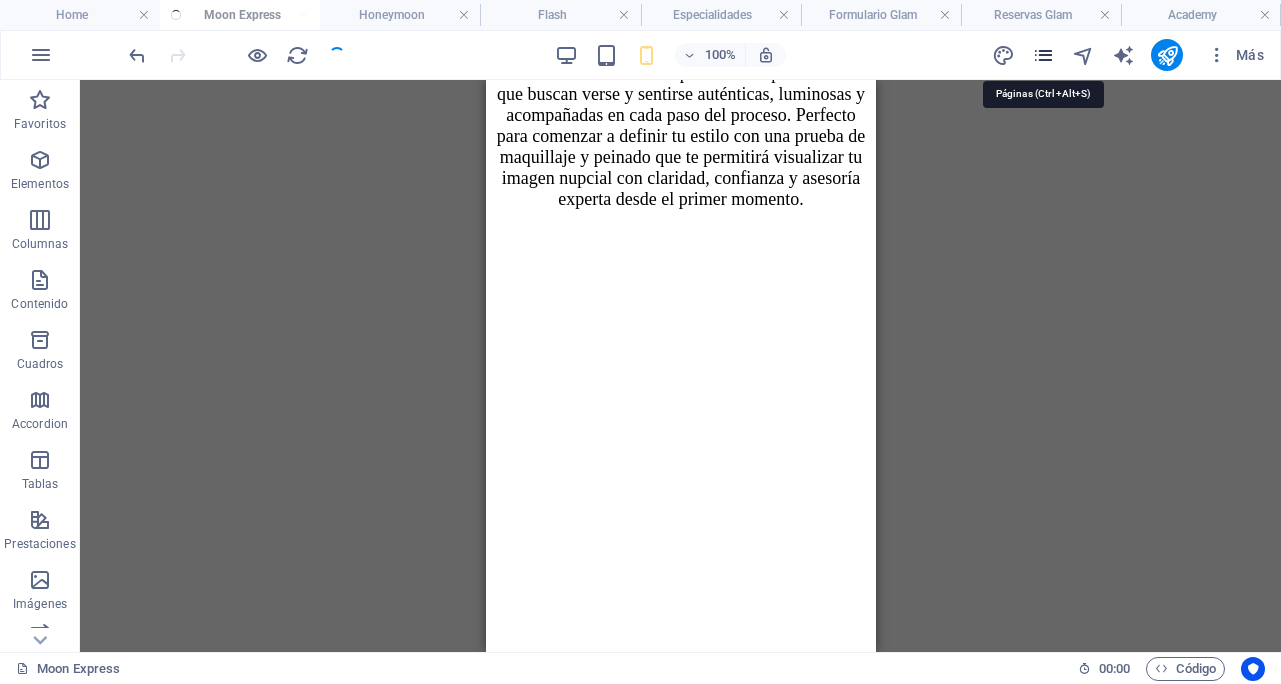 click at bounding box center [1043, 55] 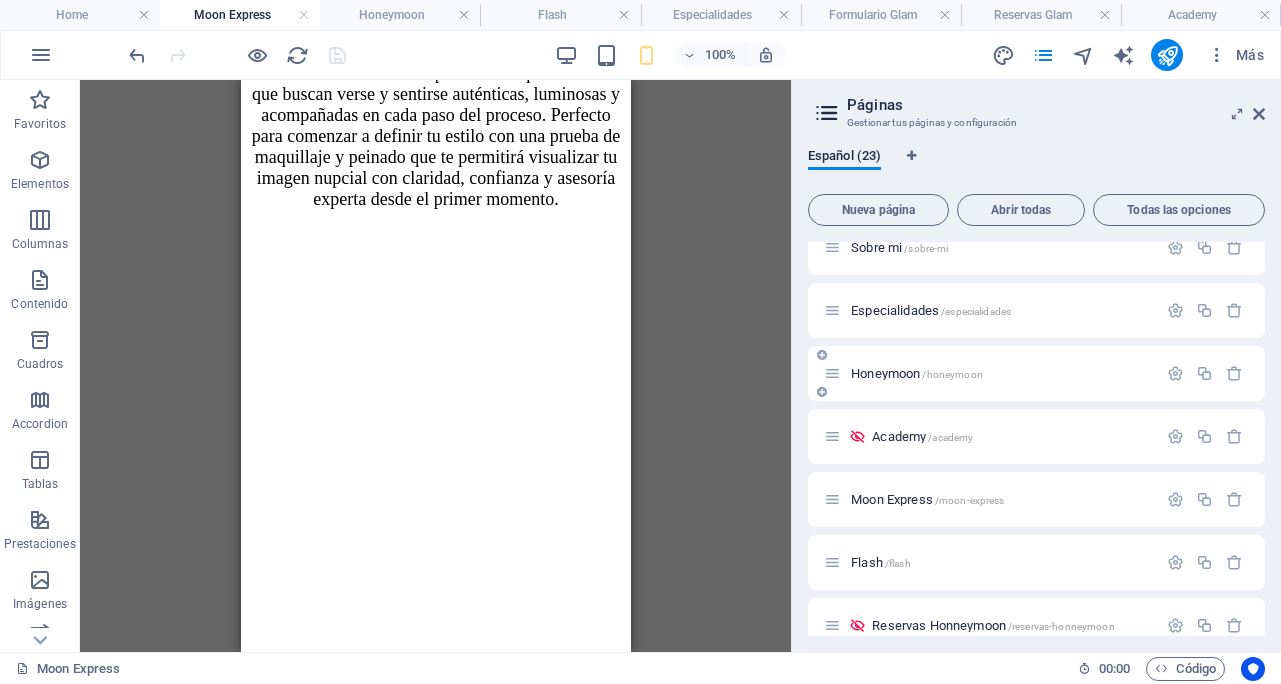 scroll, scrollTop: 91, scrollLeft: 0, axis: vertical 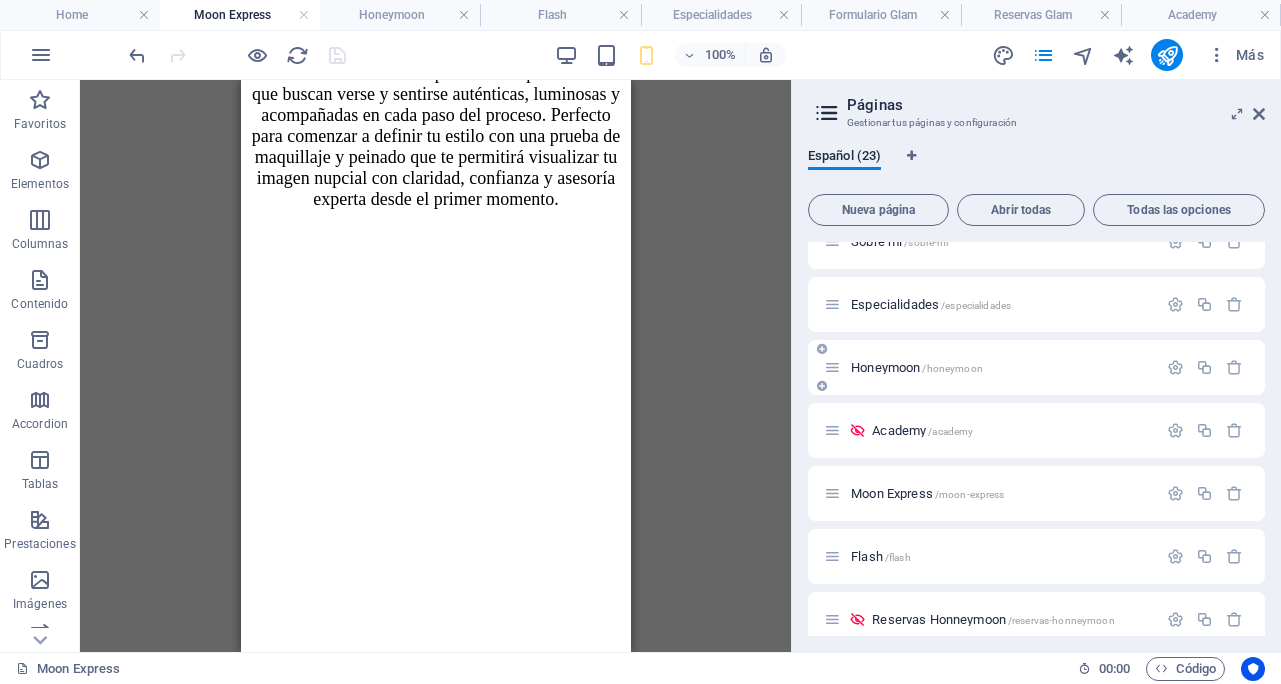 click on "Honeymoon /honeymoon" at bounding box center (917, 367) 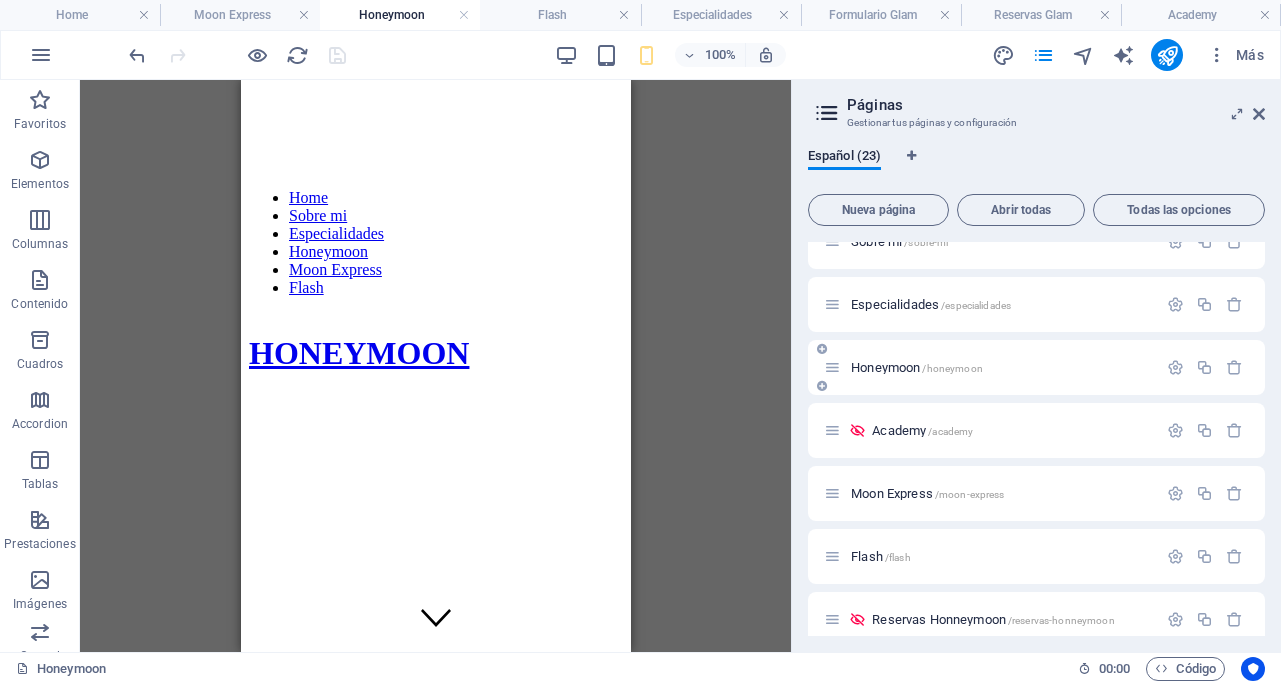 click on "Honeymoon /honeymoon" at bounding box center [917, 367] 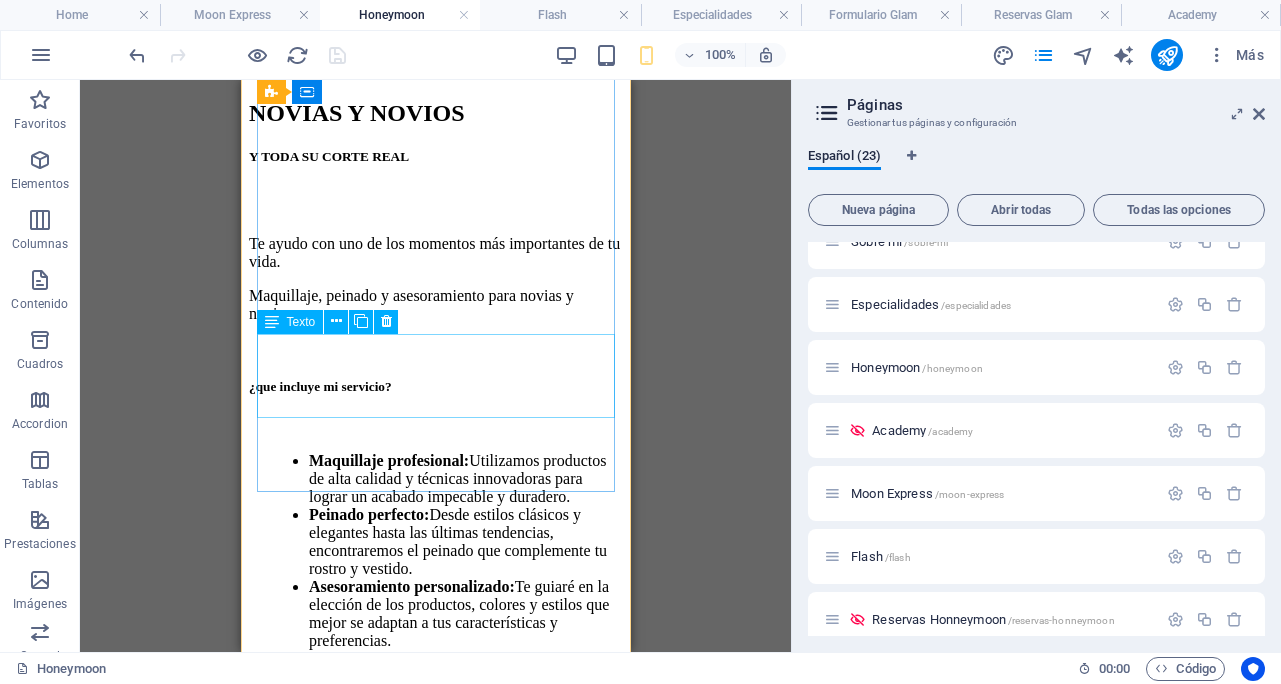scroll, scrollTop: 841, scrollLeft: 0, axis: vertical 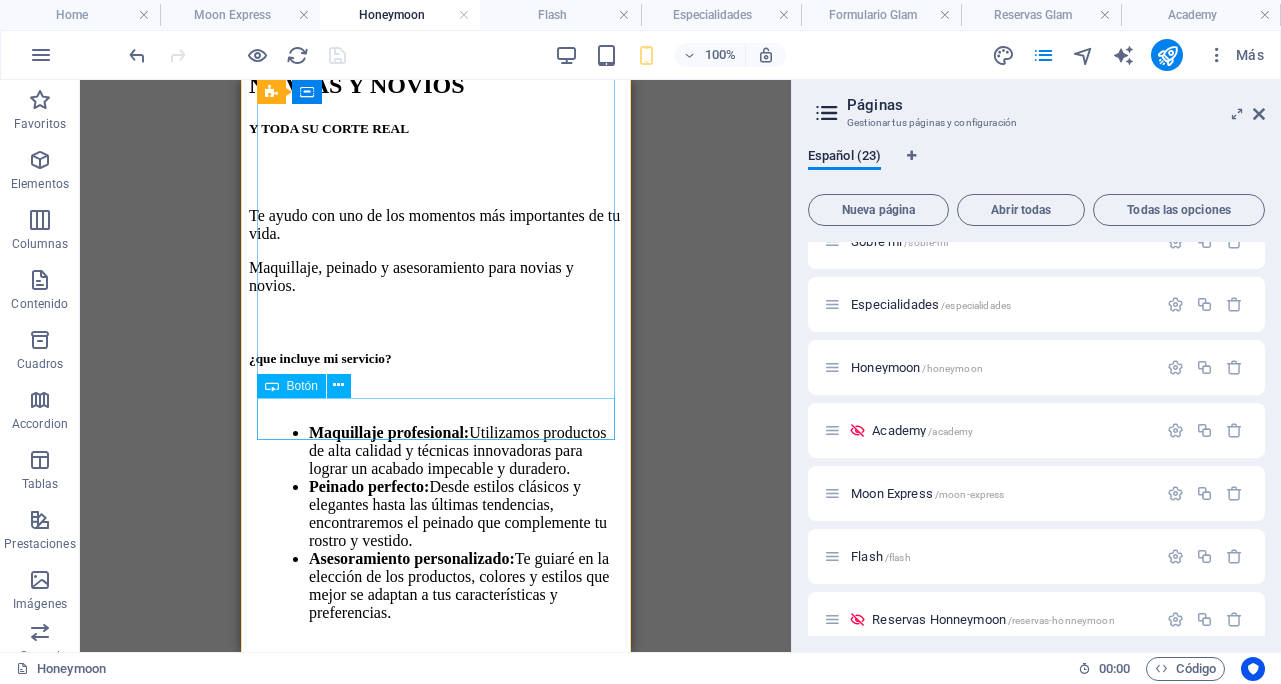 click on "ELIGE TU PLAN" at bounding box center [435, 893] 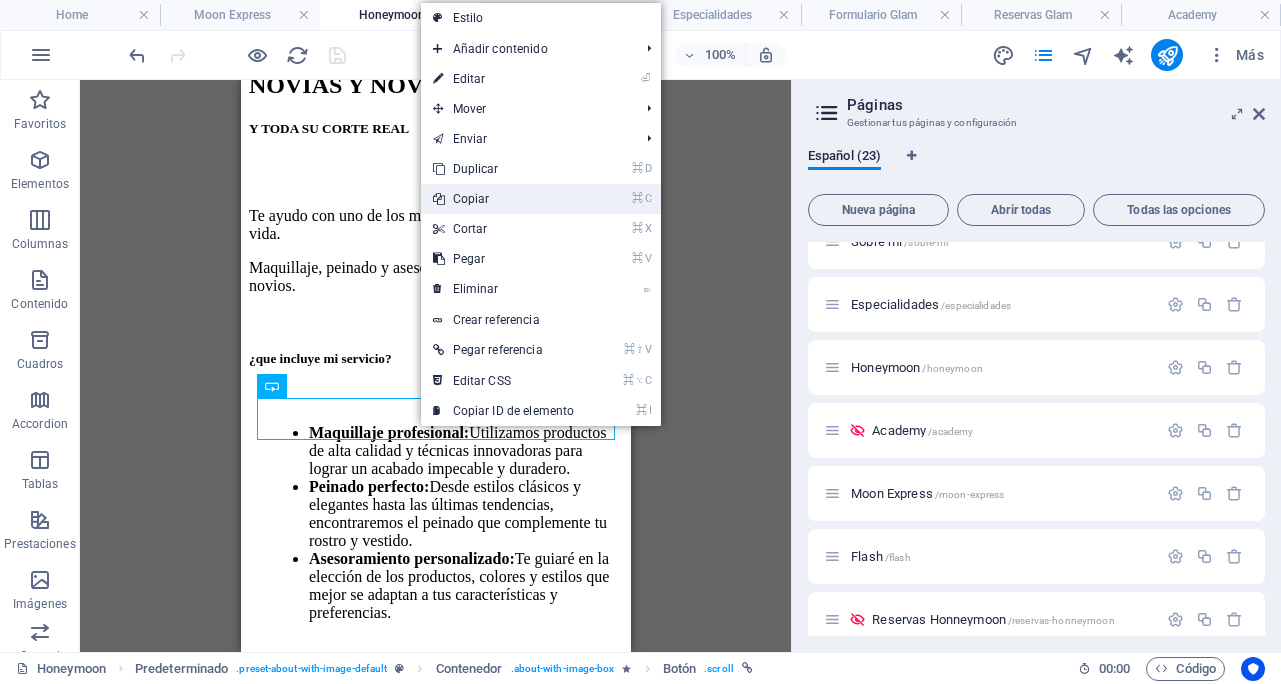 click on "⌘ C  Copiar" at bounding box center [504, 199] 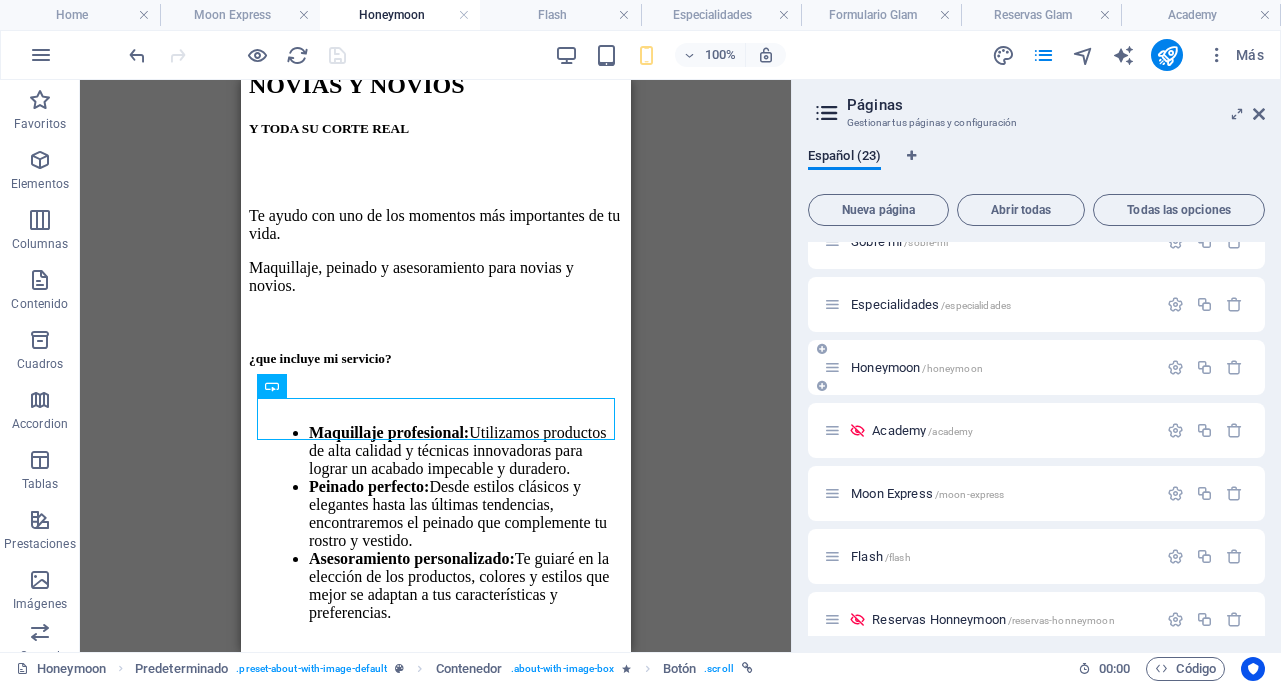 scroll, scrollTop: 160, scrollLeft: 0, axis: vertical 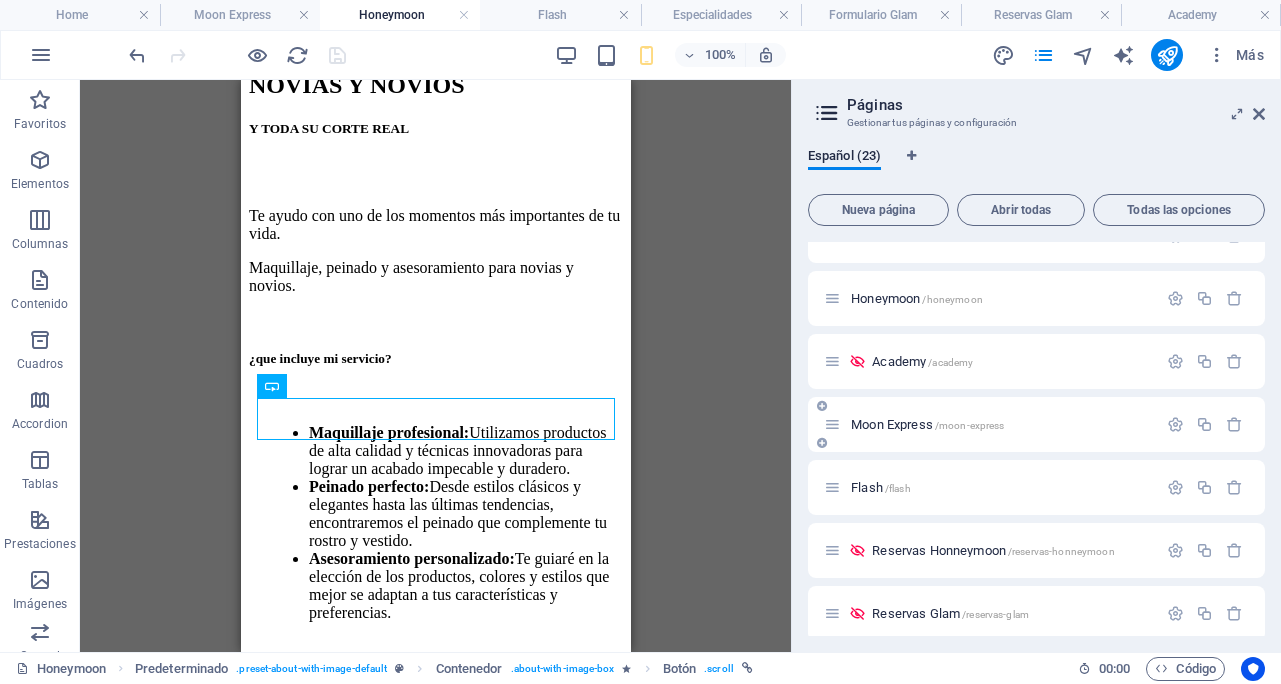 click on "Moon Express /moon-express" at bounding box center (927, 424) 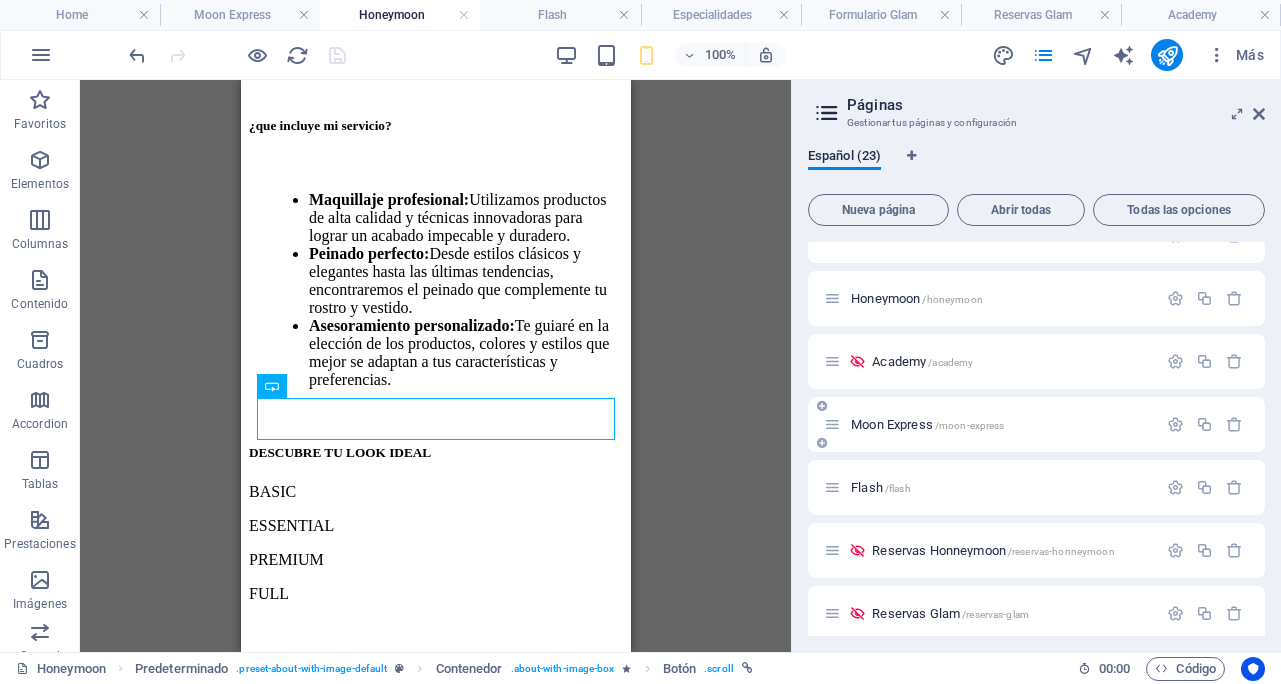 scroll, scrollTop: 0, scrollLeft: 0, axis: both 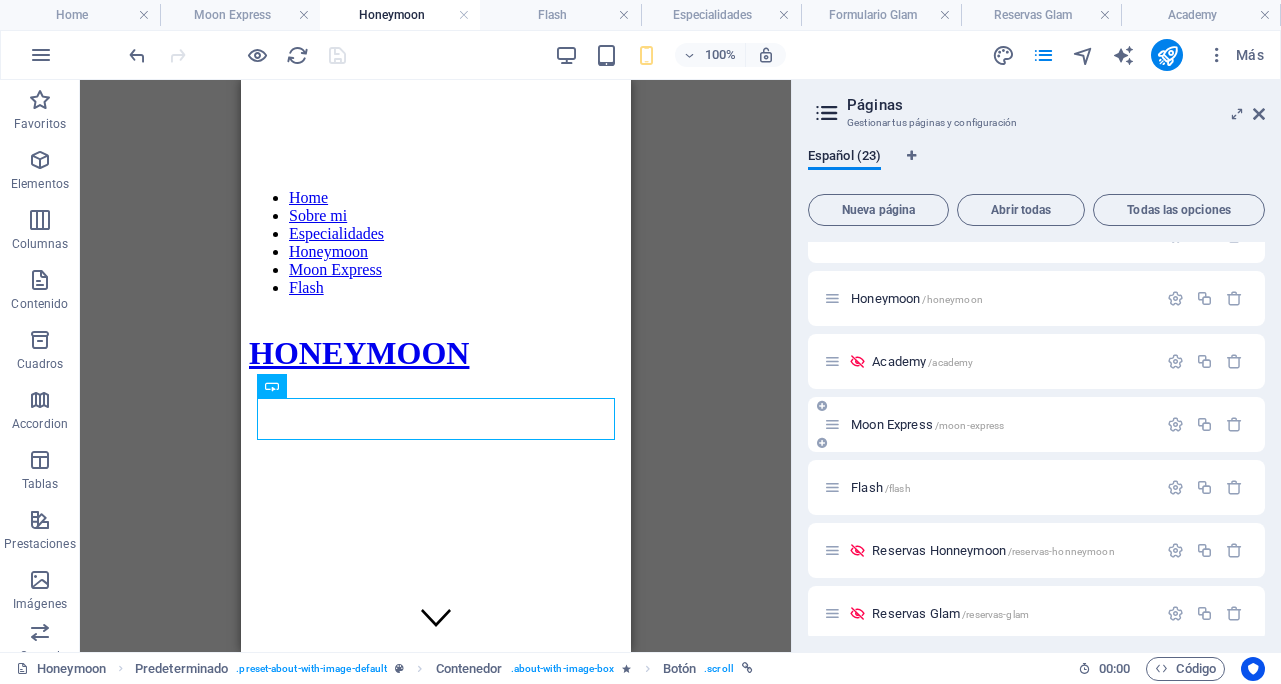 click on "Moon Express /moon-express" at bounding box center [927, 424] 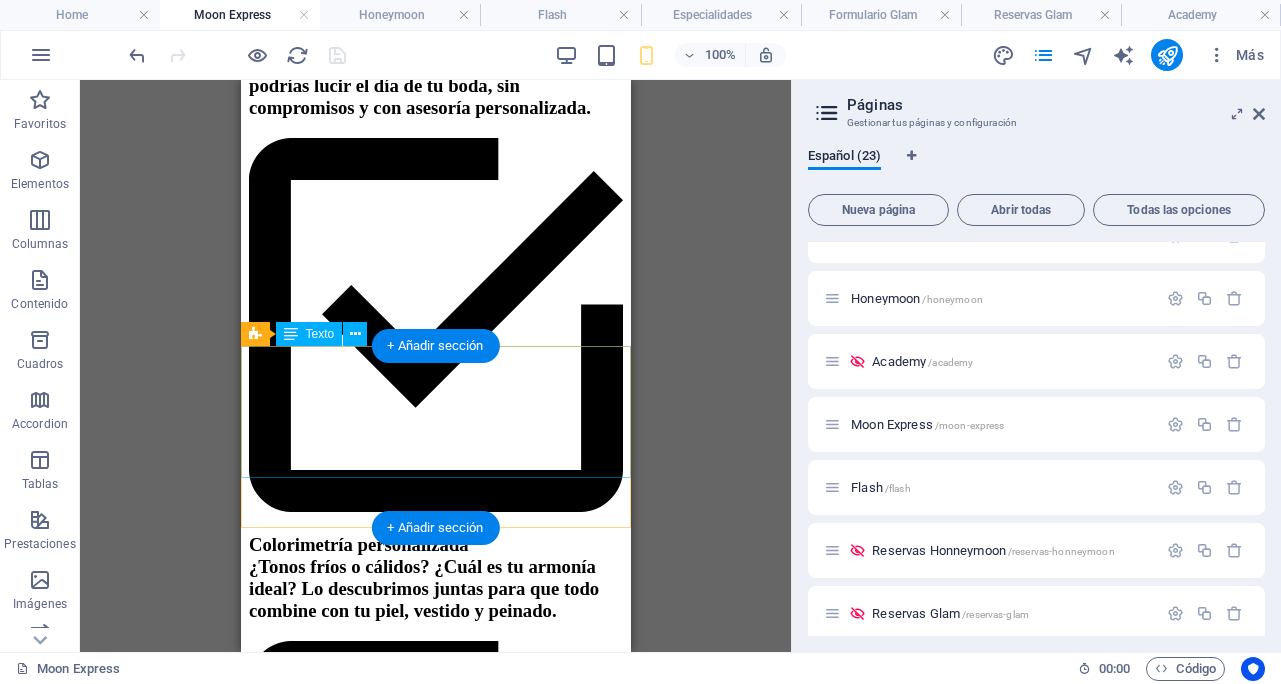 scroll, scrollTop: 2380, scrollLeft: 0, axis: vertical 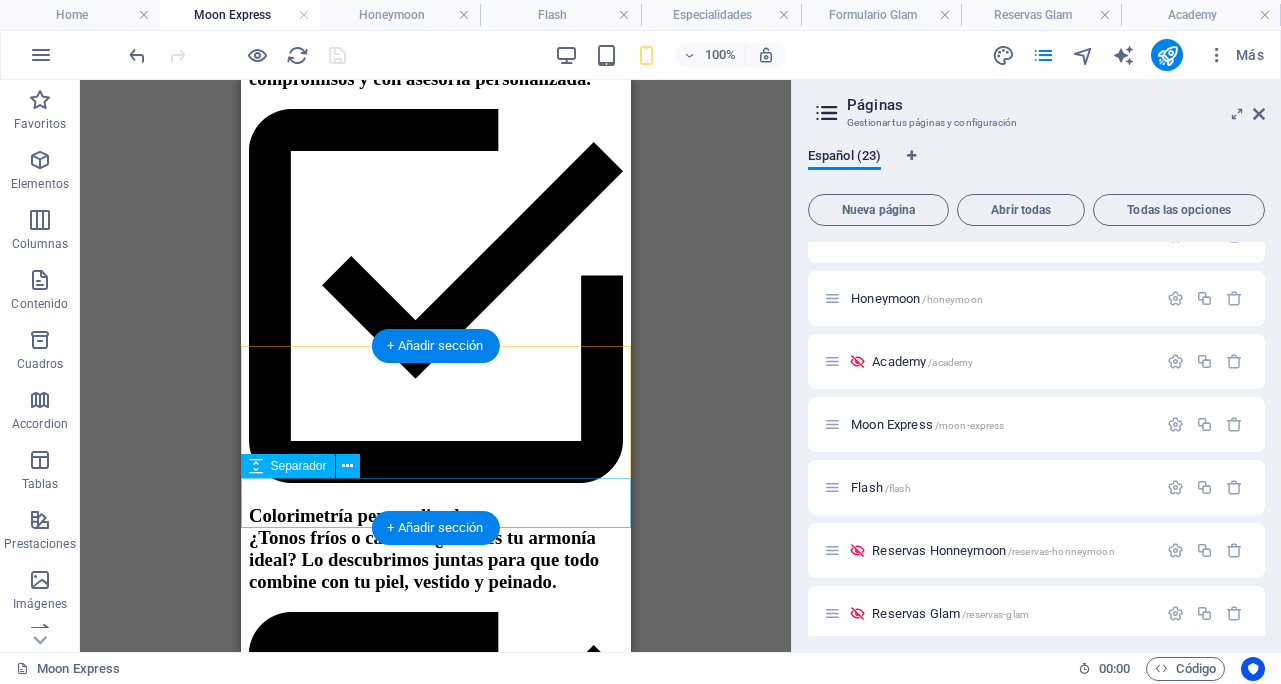 click at bounding box center [435, 3071] 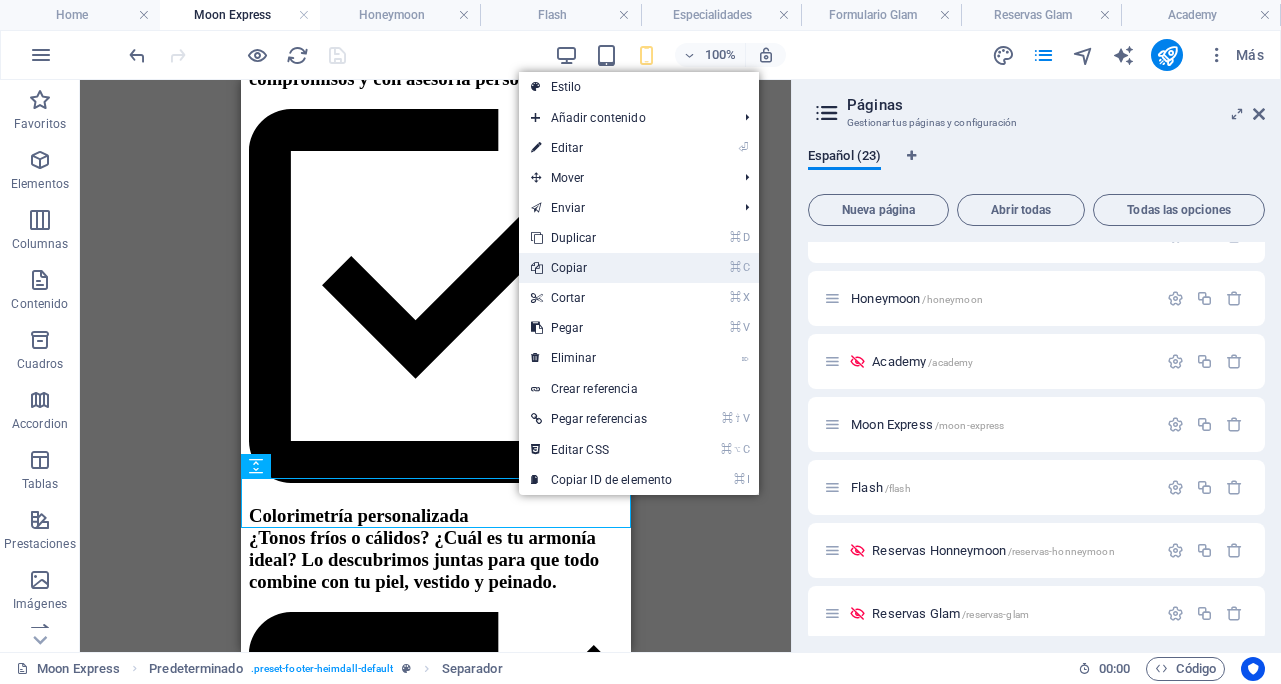 click on "⌘ C  Copiar" at bounding box center [602, 268] 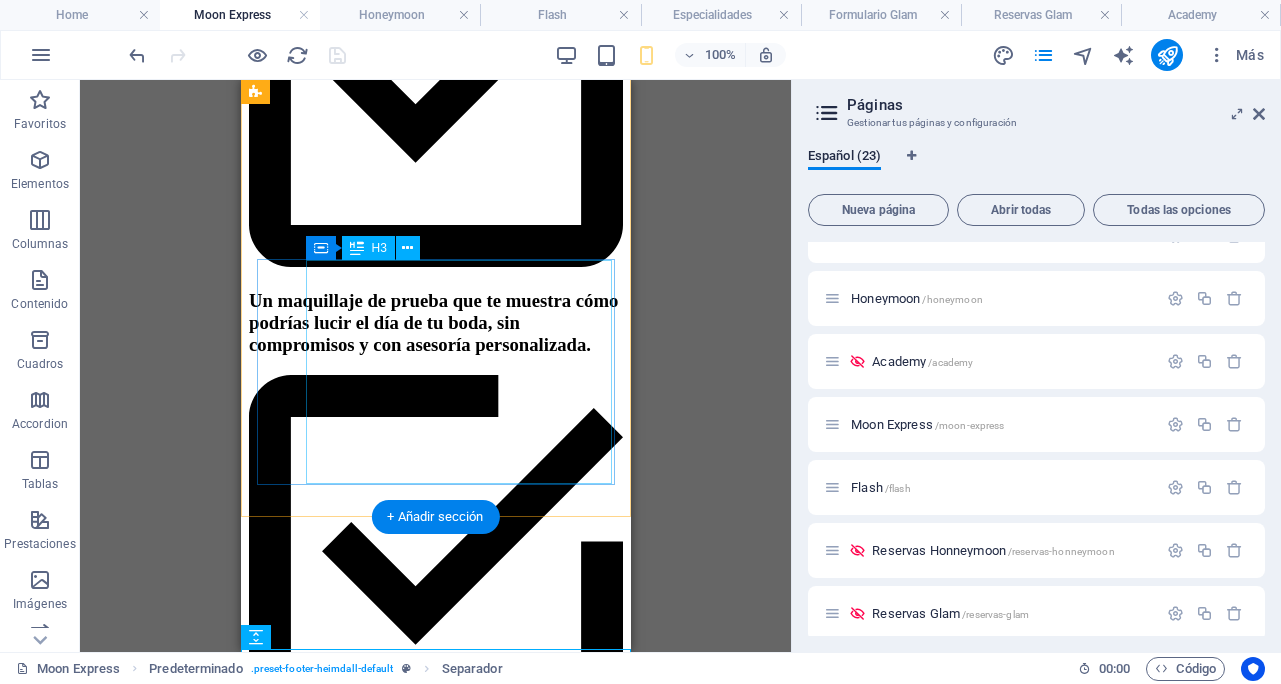 scroll, scrollTop: 2380, scrollLeft: 0, axis: vertical 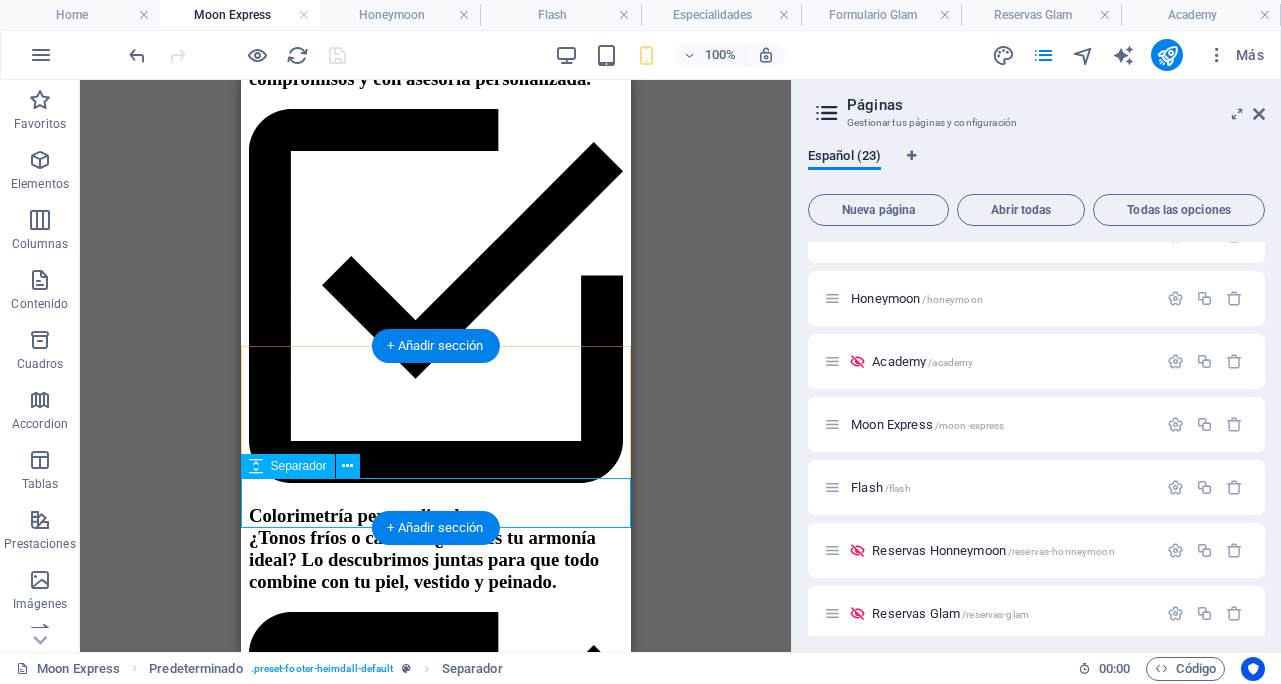click at bounding box center (435, 3071) 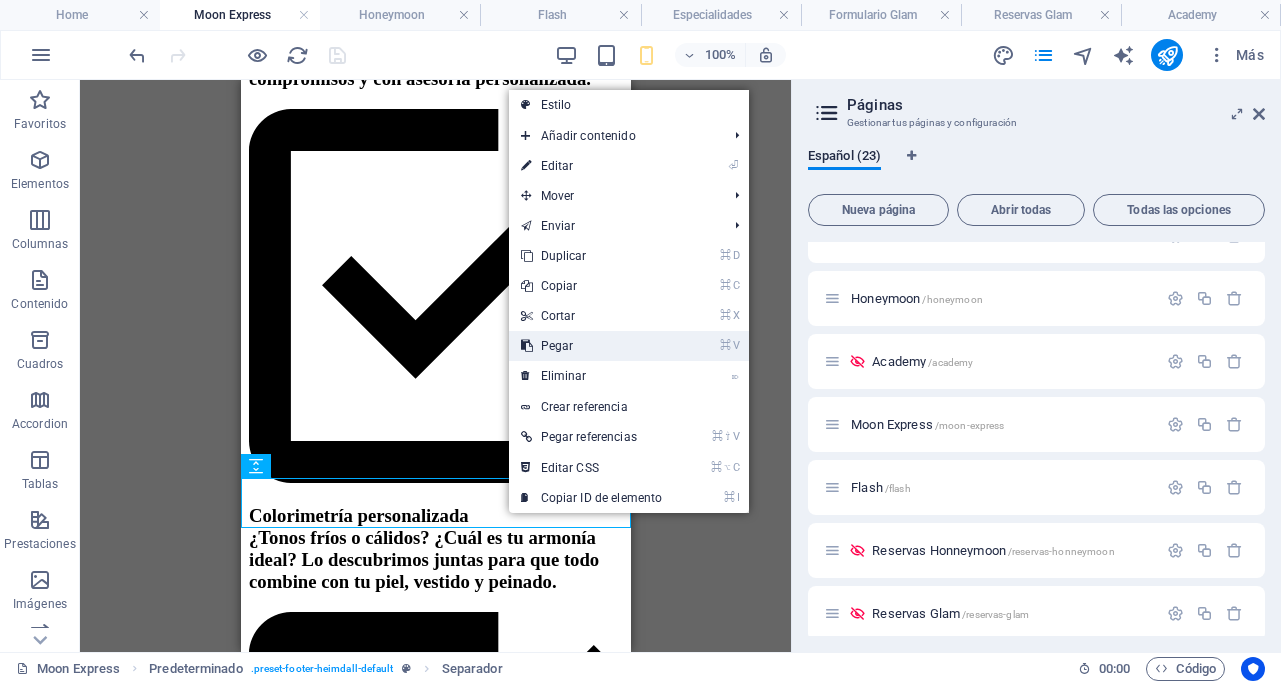 click on "⌘ V  Pegar" at bounding box center (592, 346) 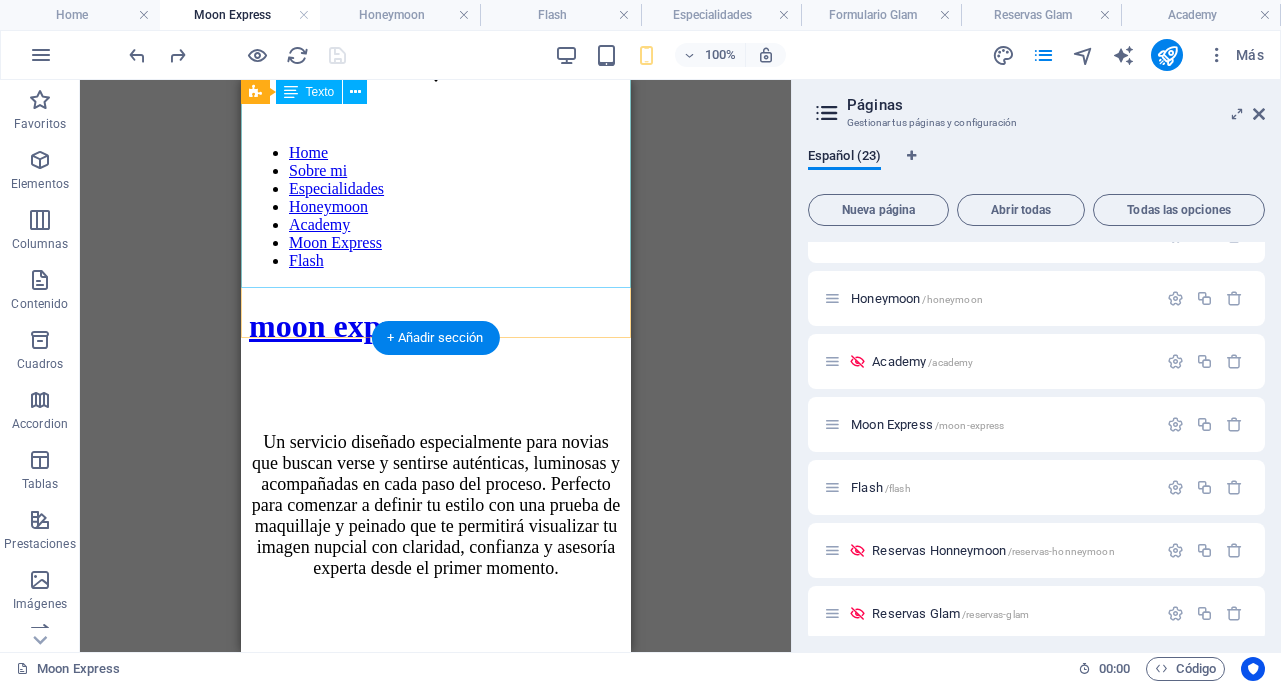 scroll, scrollTop: 525, scrollLeft: 0, axis: vertical 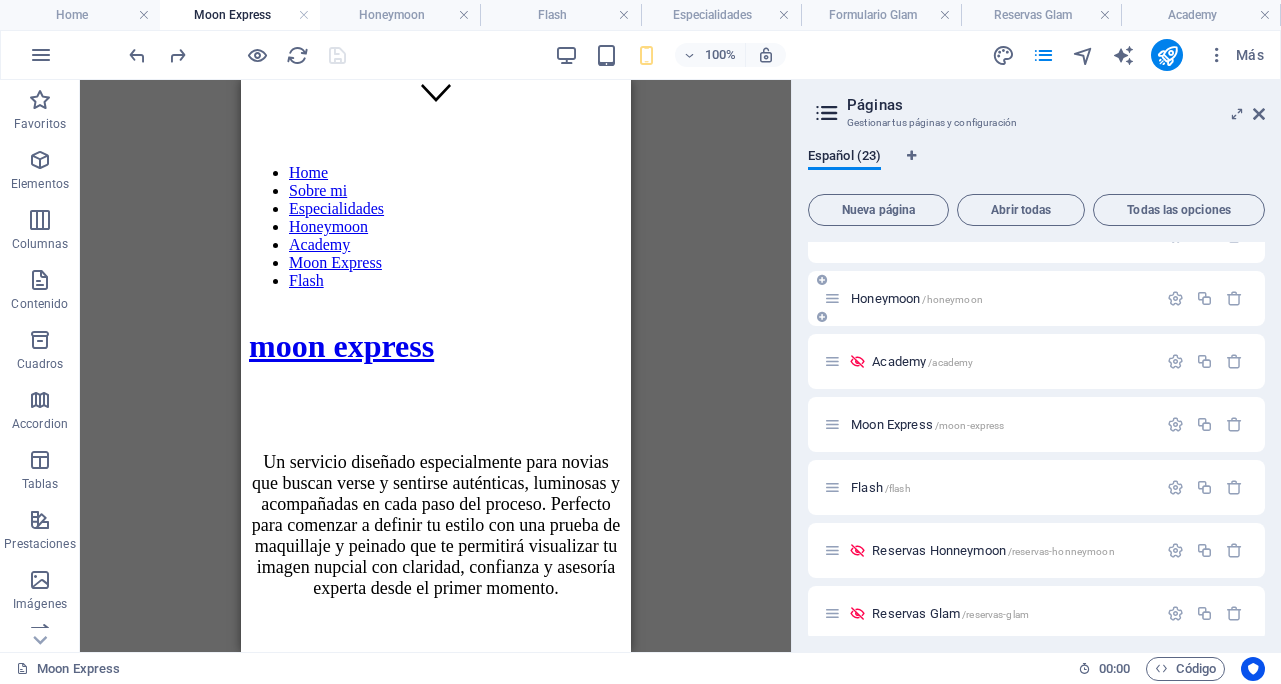 click on "Honeymoon /honeymoon" at bounding box center [917, 298] 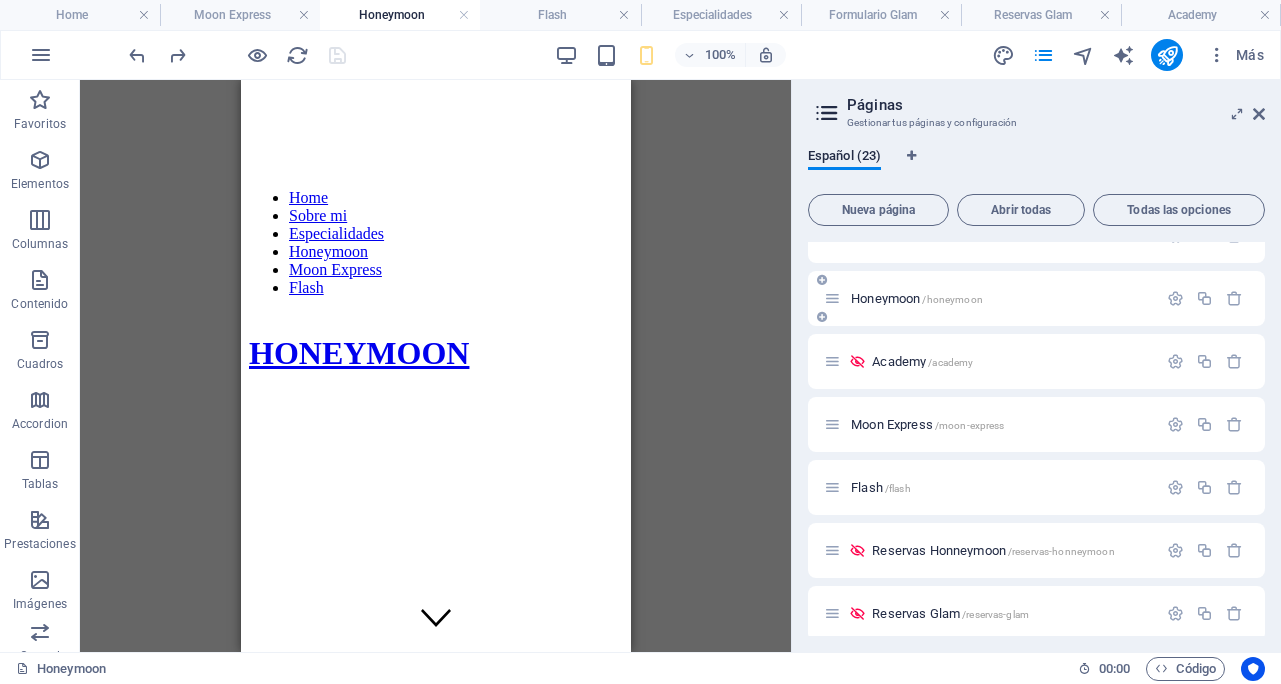 click on "Honeymoon /honeymoon" at bounding box center [917, 298] 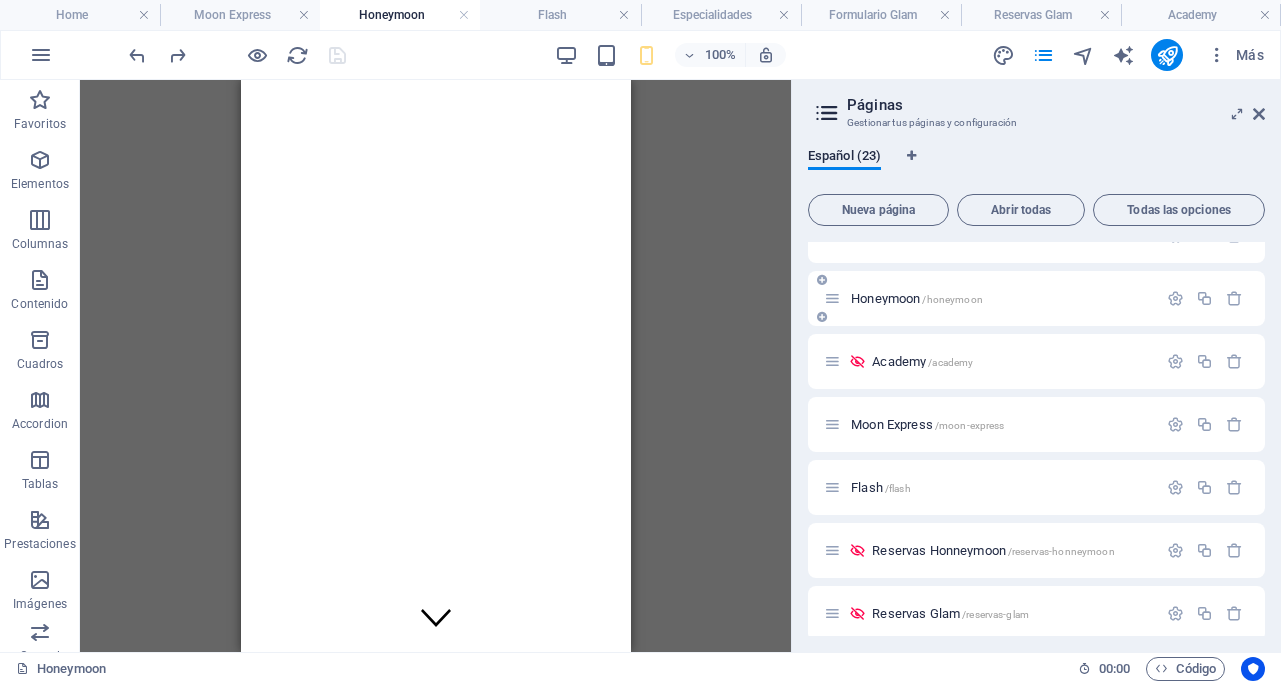scroll, scrollTop: 841, scrollLeft: 0, axis: vertical 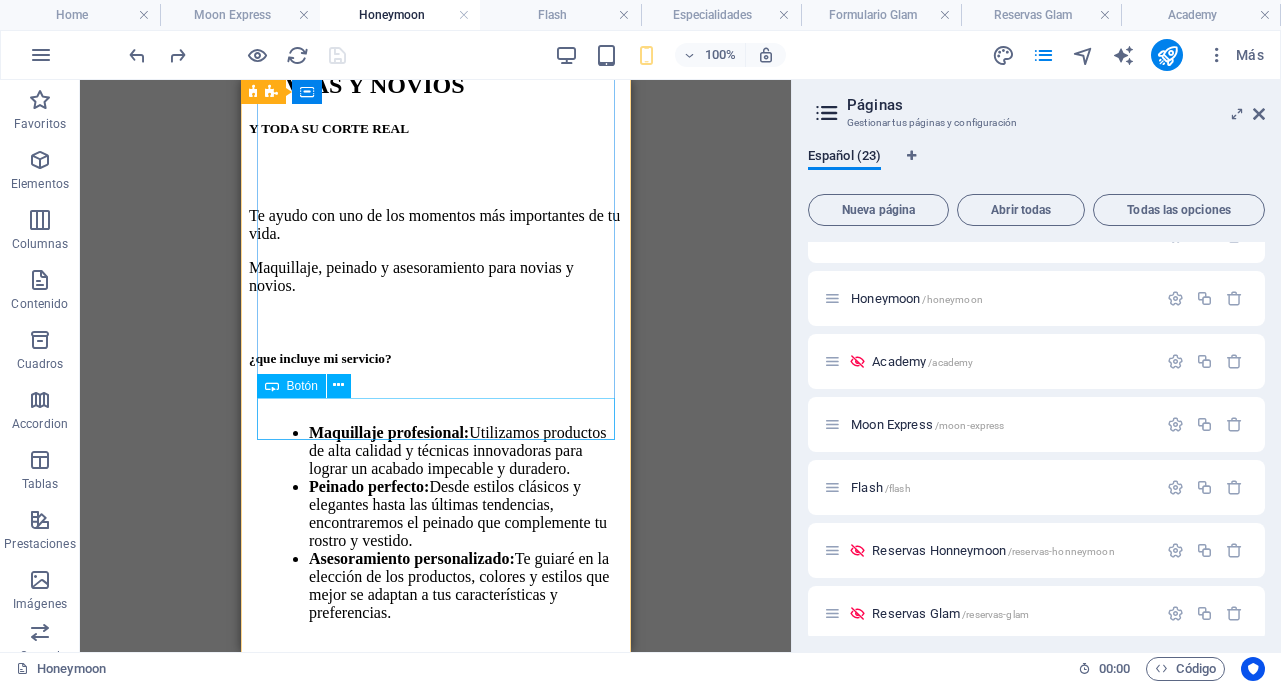 click on "ELIGE TU PLAN" at bounding box center (435, 893) 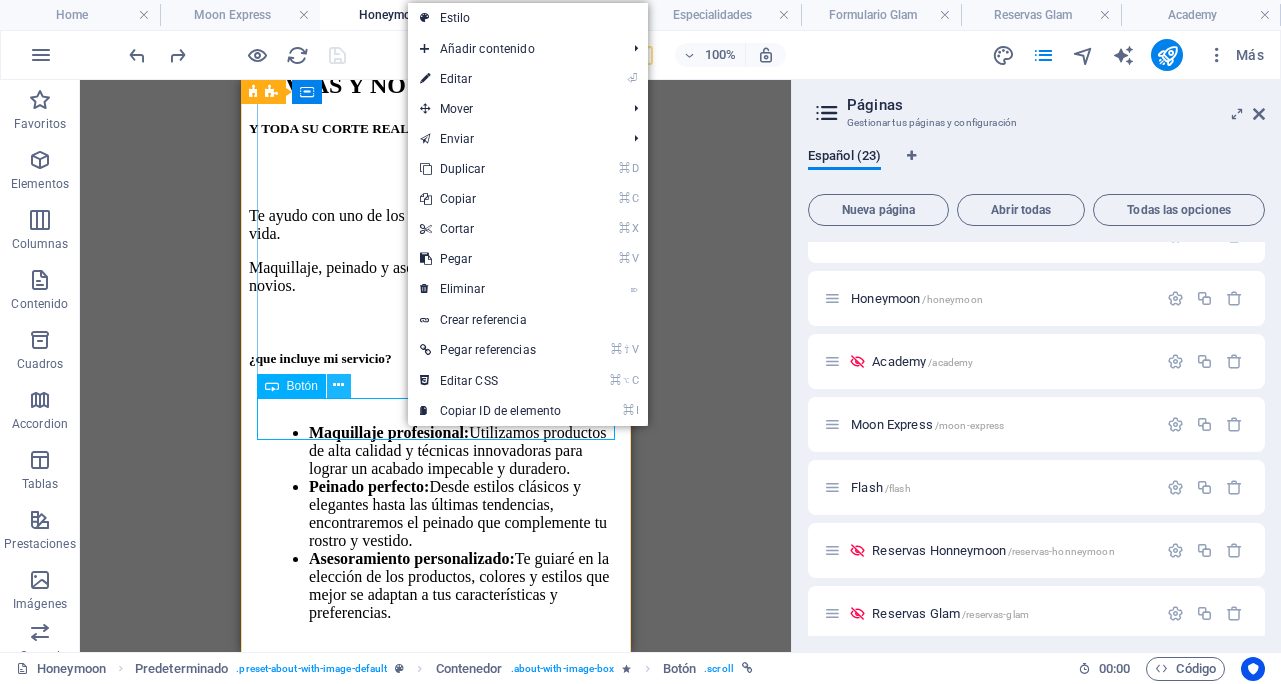 click at bounding box center [339, 386] 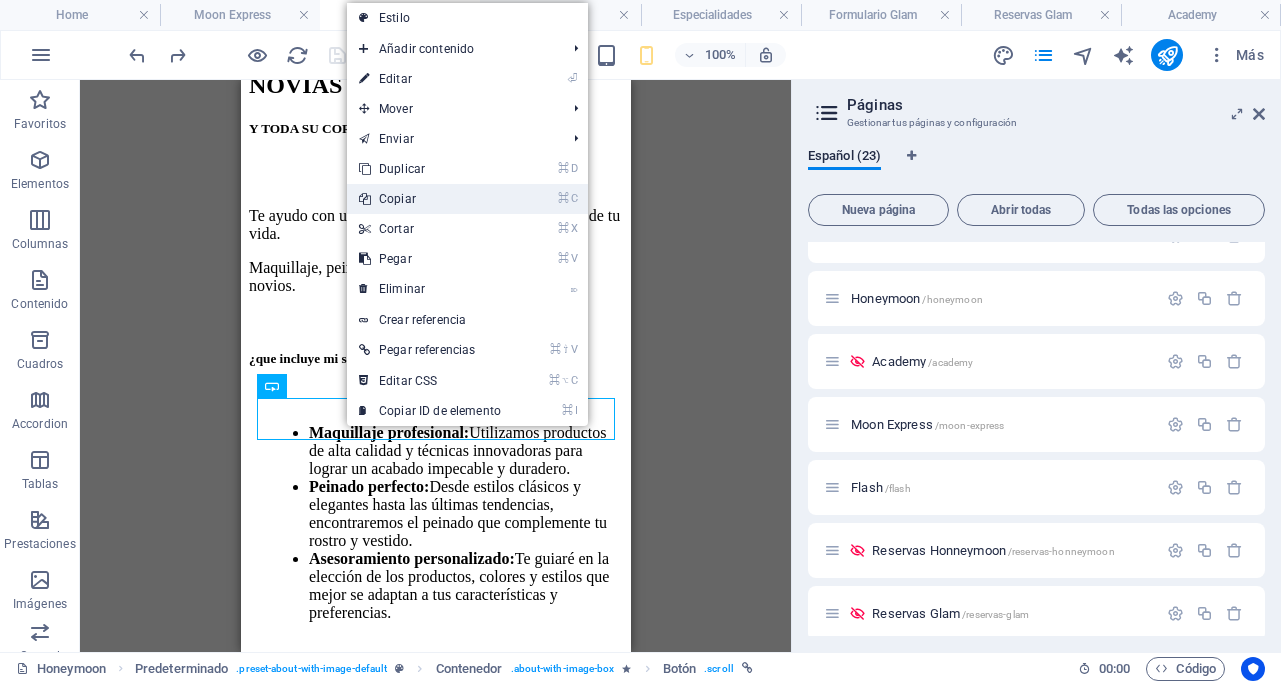 click on "⌘ C  Copiar" at bounding box center (430, 199) 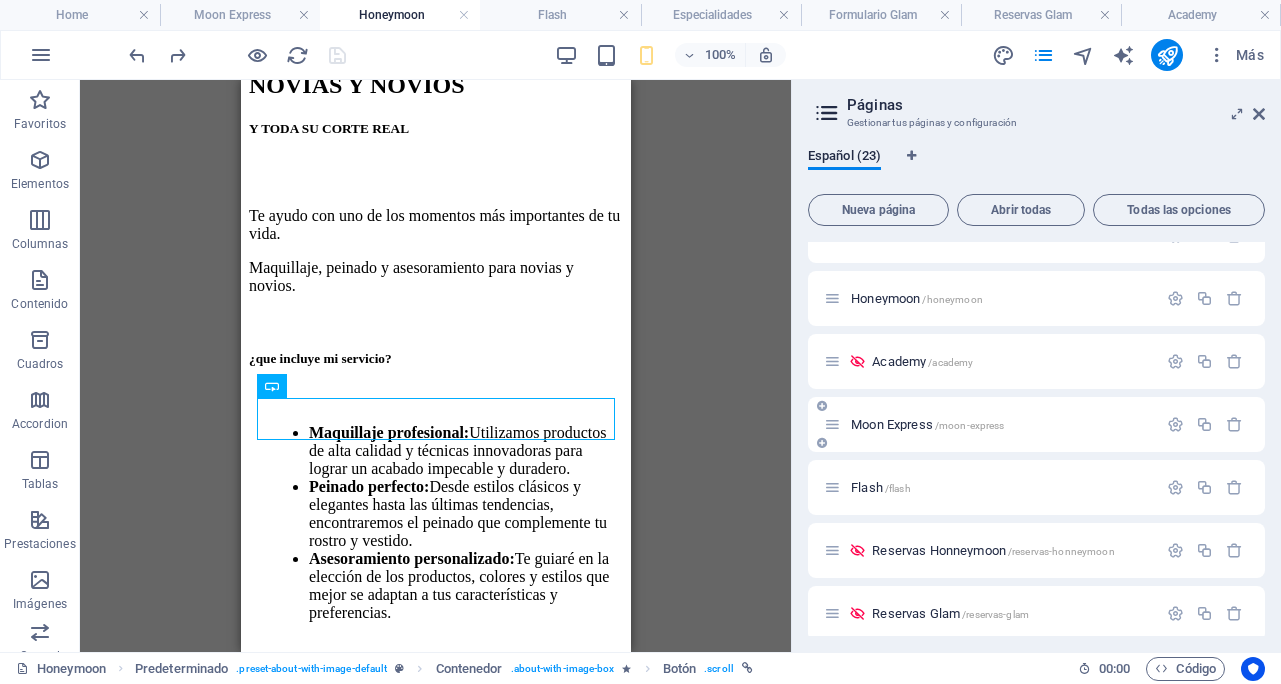 scroll, scrollTop: 238, scrollLeft: 0, axis: vertical 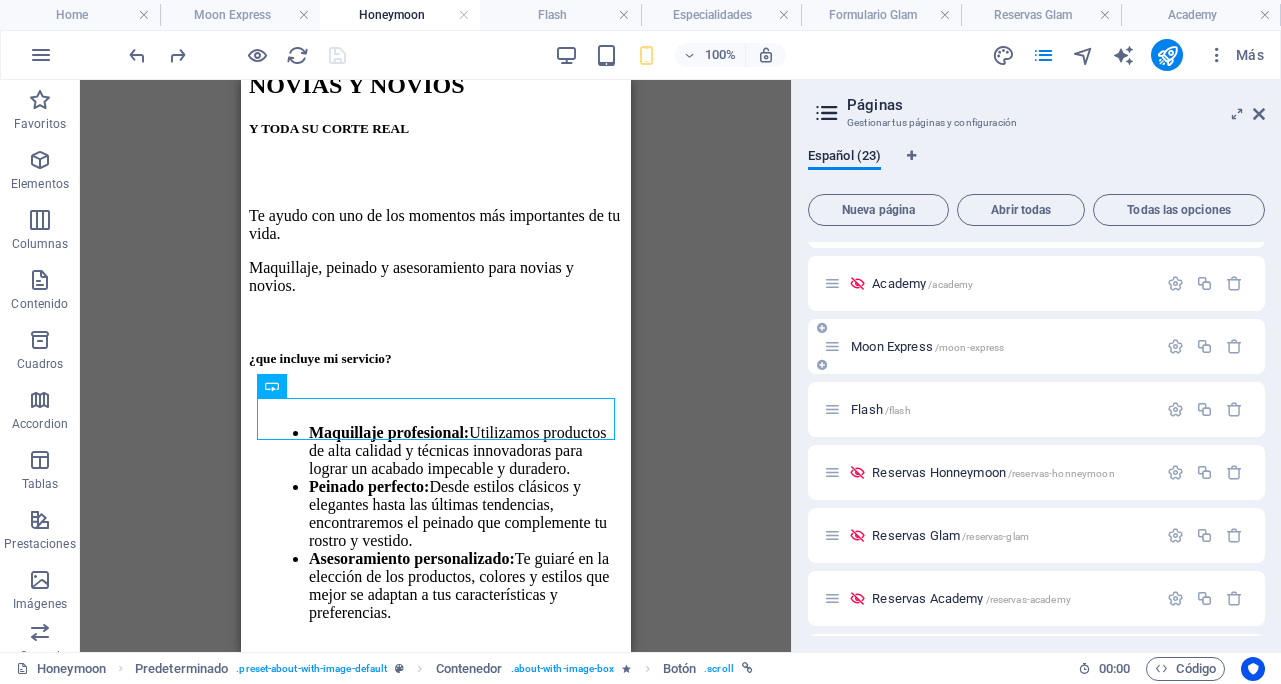 click on "Moon Express /moon-express" at bounding box center [927, 346] 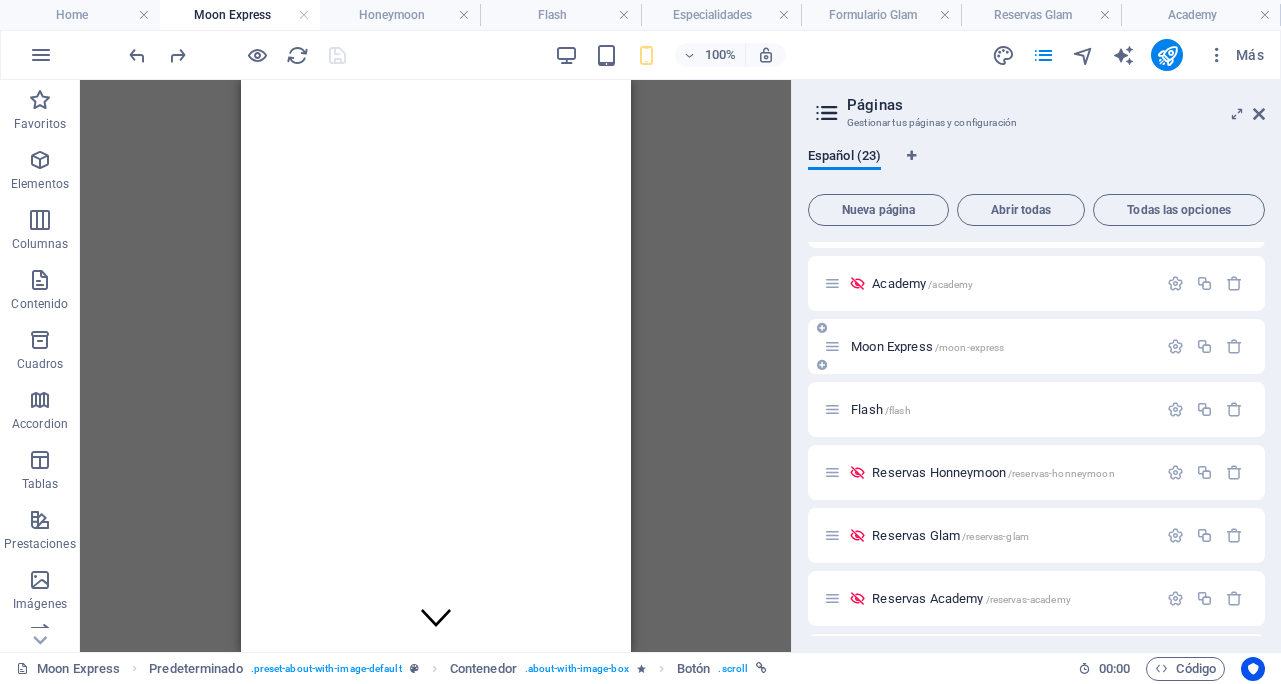 scroll, scrollTop: 0, scrollLeft: 0, axis: both 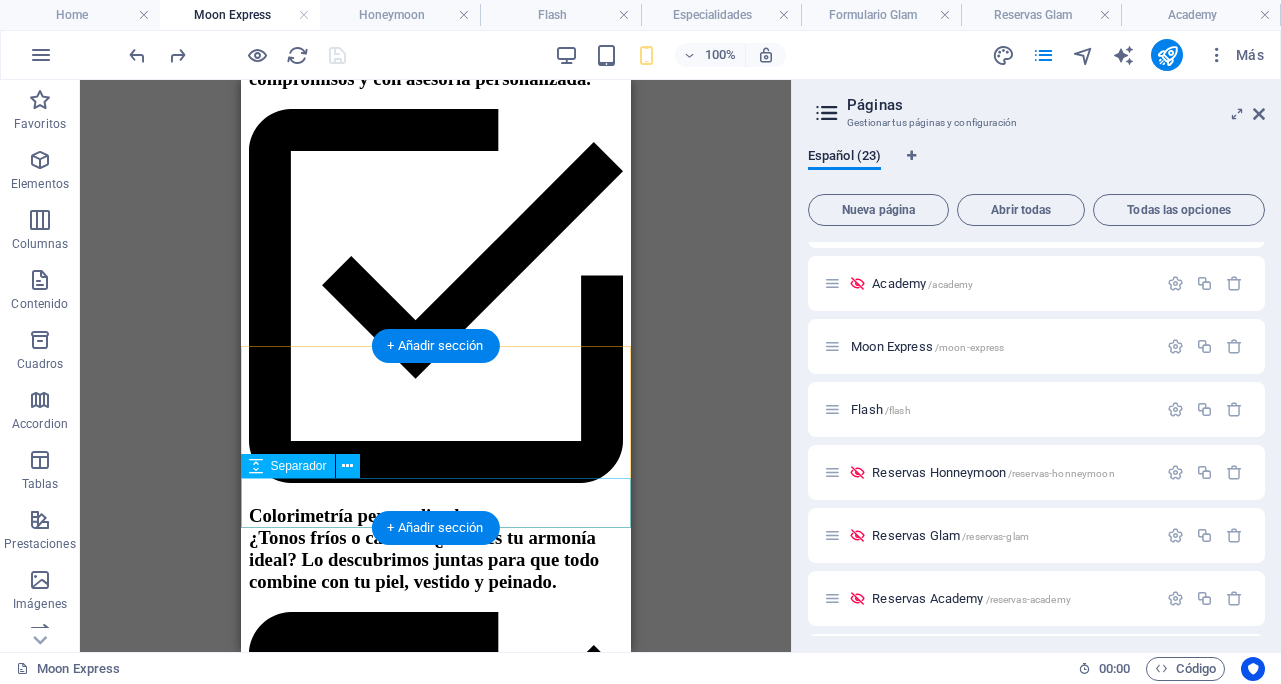 click at bounding box center [435, 3071] 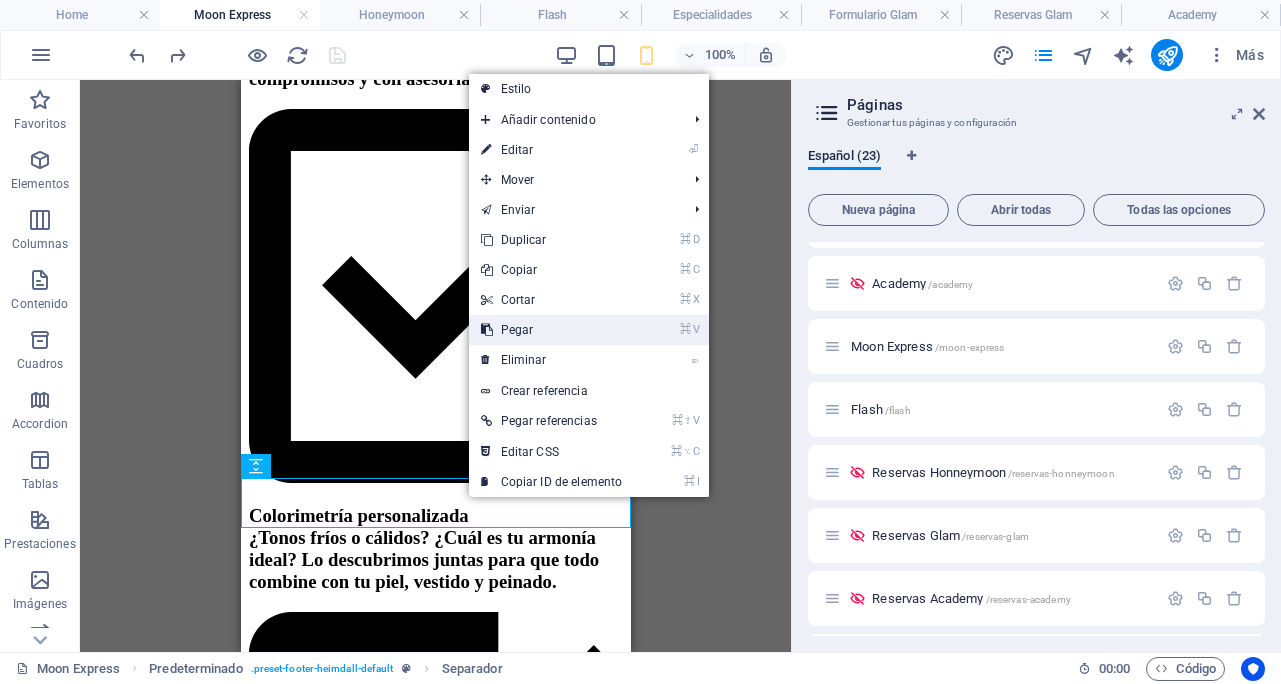 click on "⌘ V  Pegar" at bounding box center (552, 330) 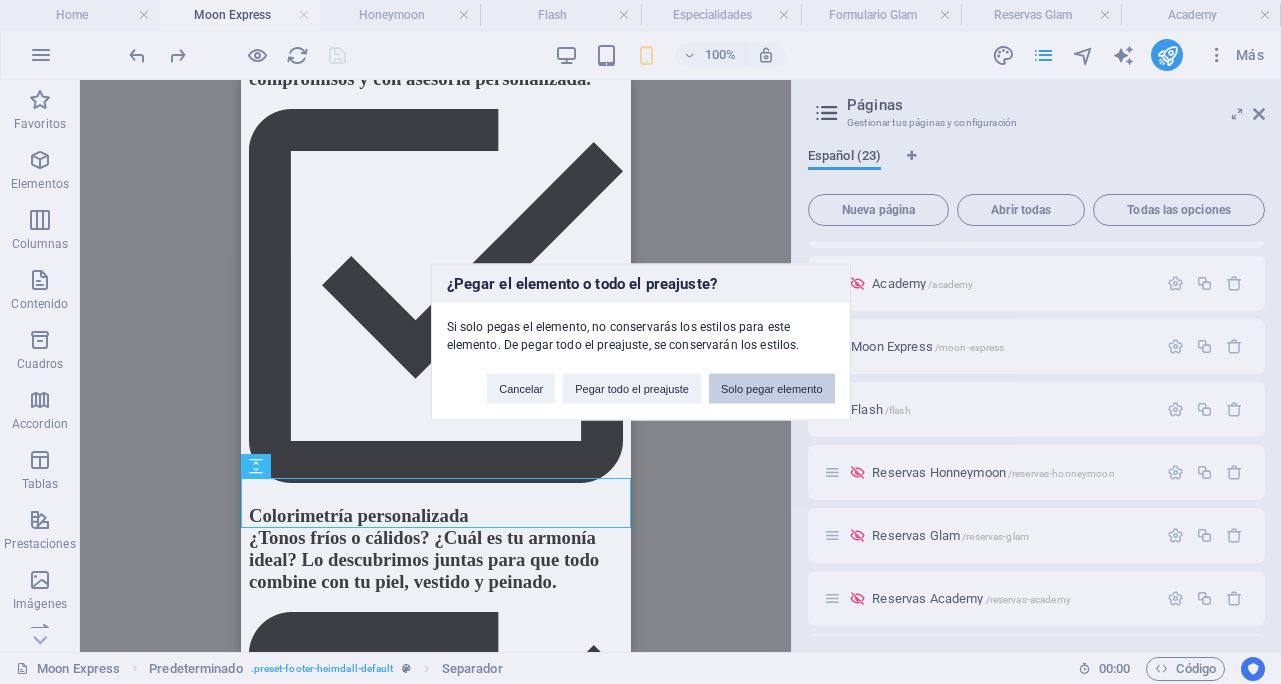 click on "Solo pegar elemento" at bounding box center (772, 389) 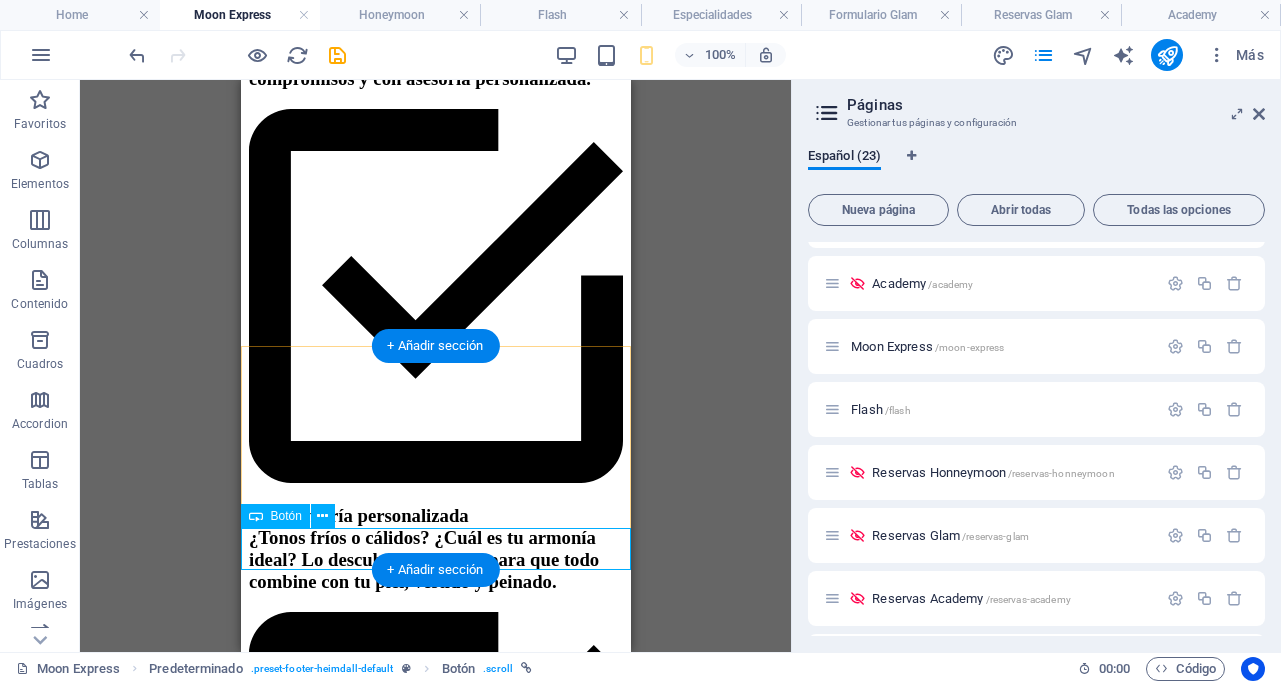 click on "ELIGE TU PLAN" at bounding box center [435, 3105] 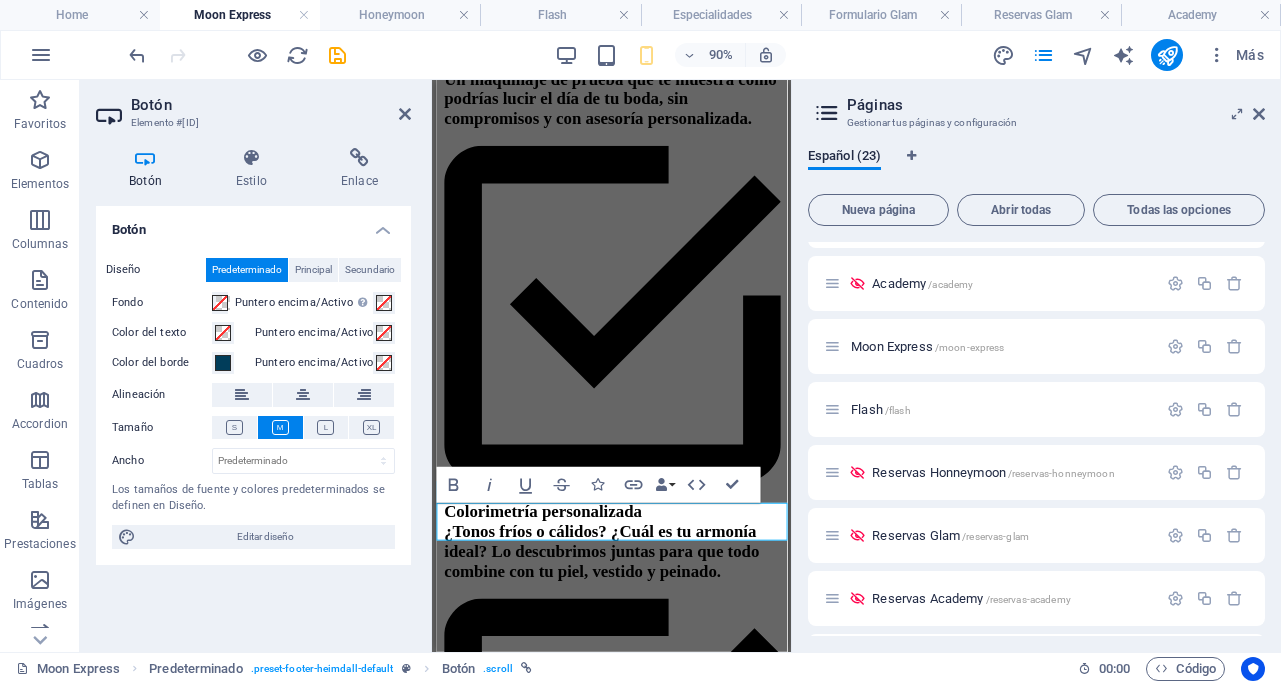 scroll, scrollTop: 2358, scrollLeft: 0, axis: vertical 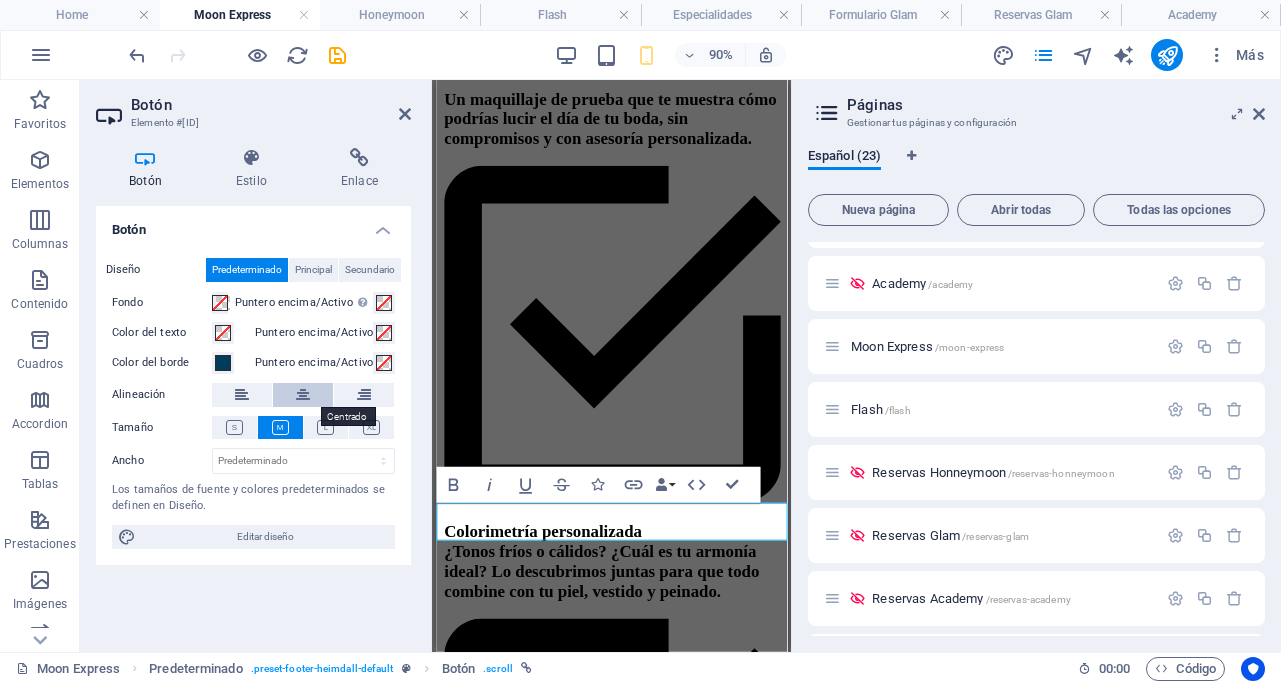 click at bounding box center (303, 395) 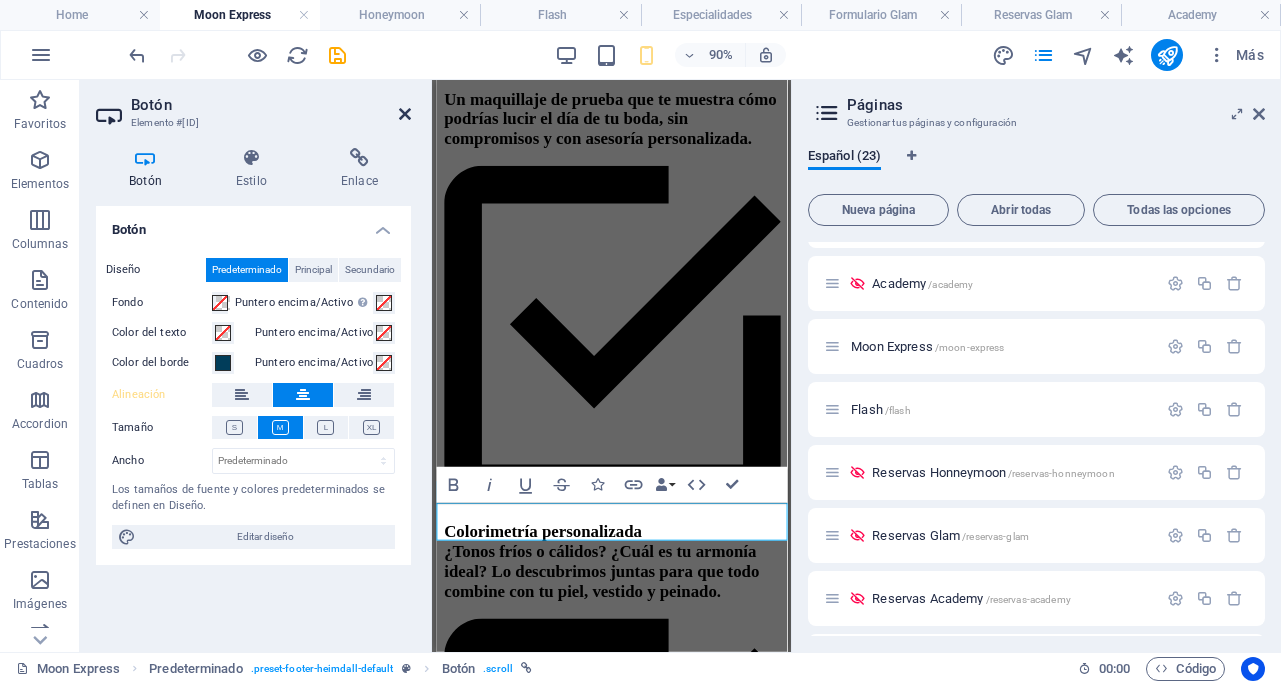 click at bounding box center (405, 114) 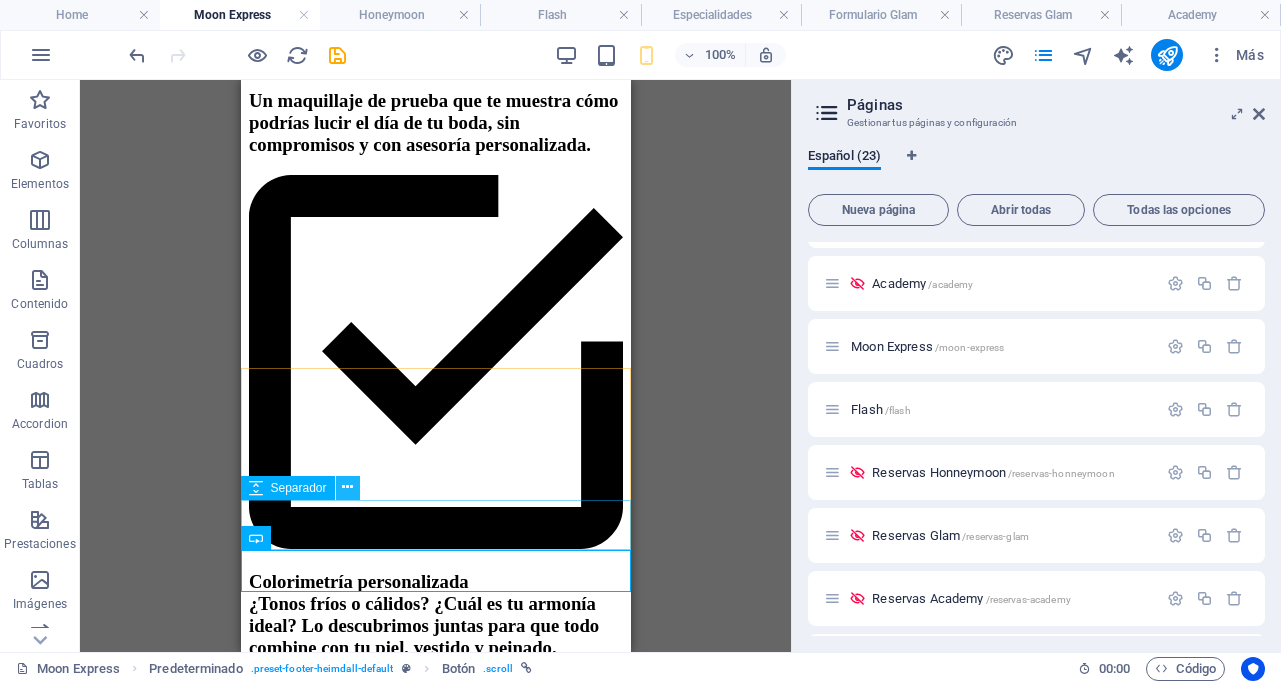 click at bounding box center (347, 487) 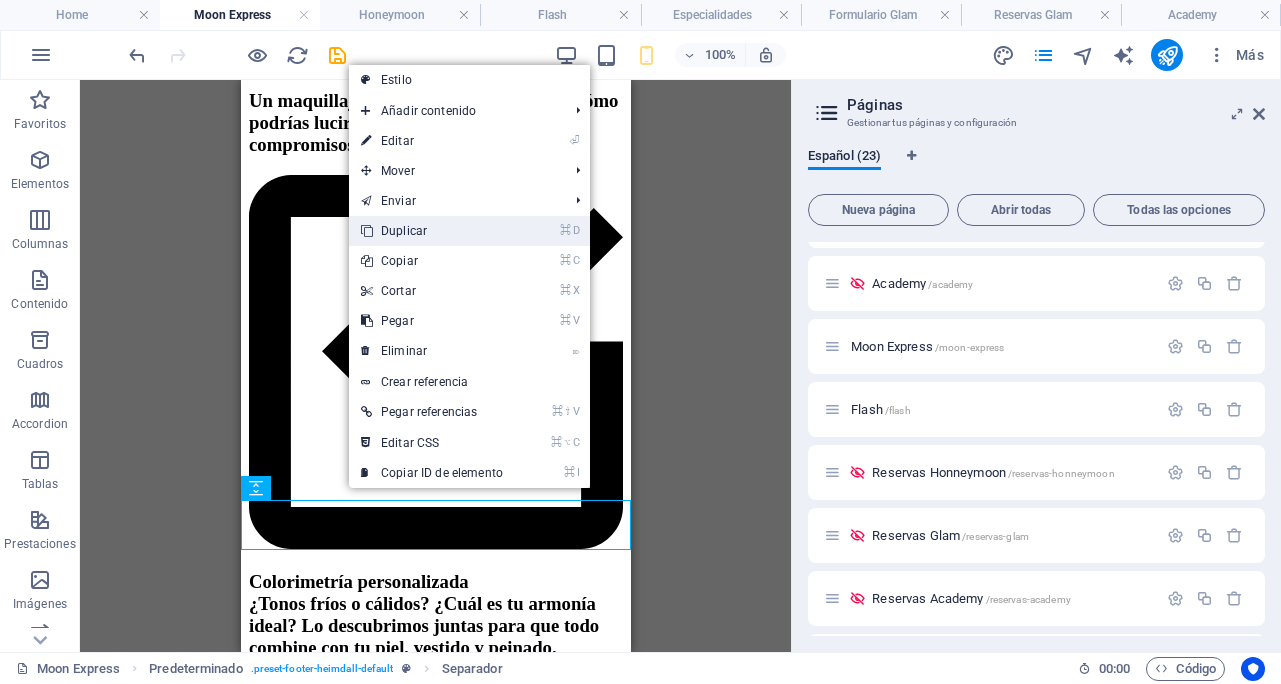 drag, startPoint x: 423, startPoint y: 235, endPoint x: 177, endPoint y: 247, distance: 246.29251 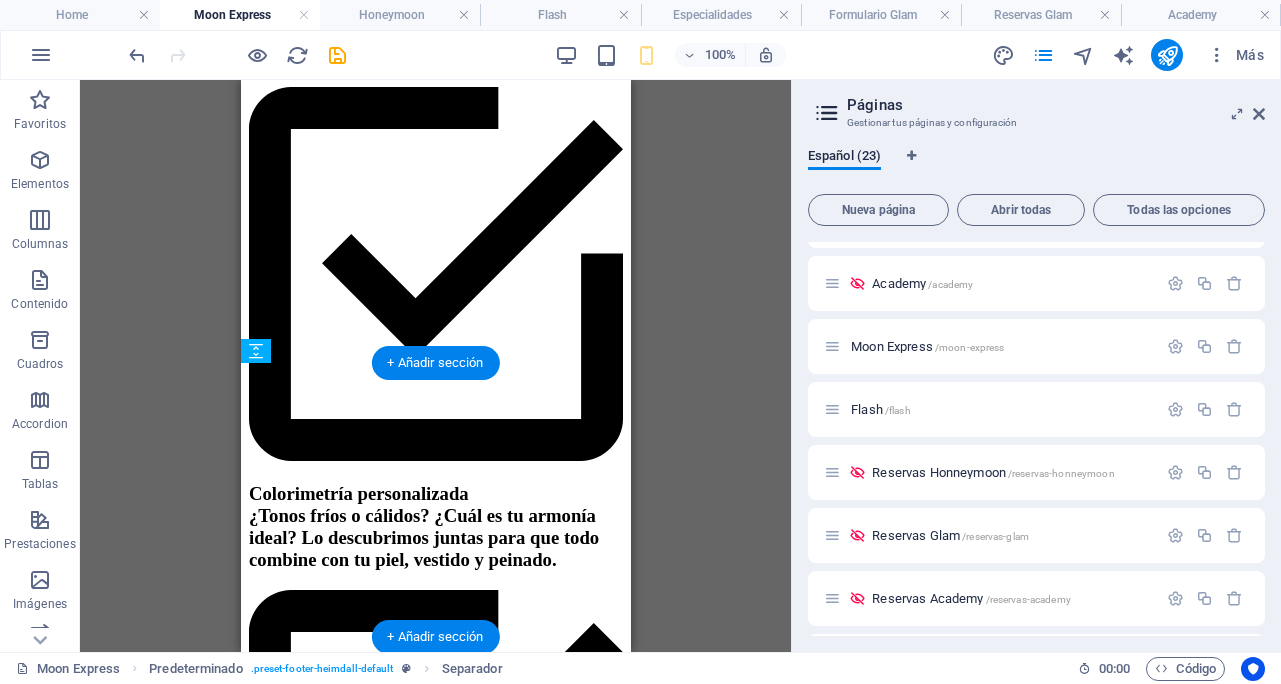 scroll, scrollTop: 2472, scrollLeft: 0, axis: vertical 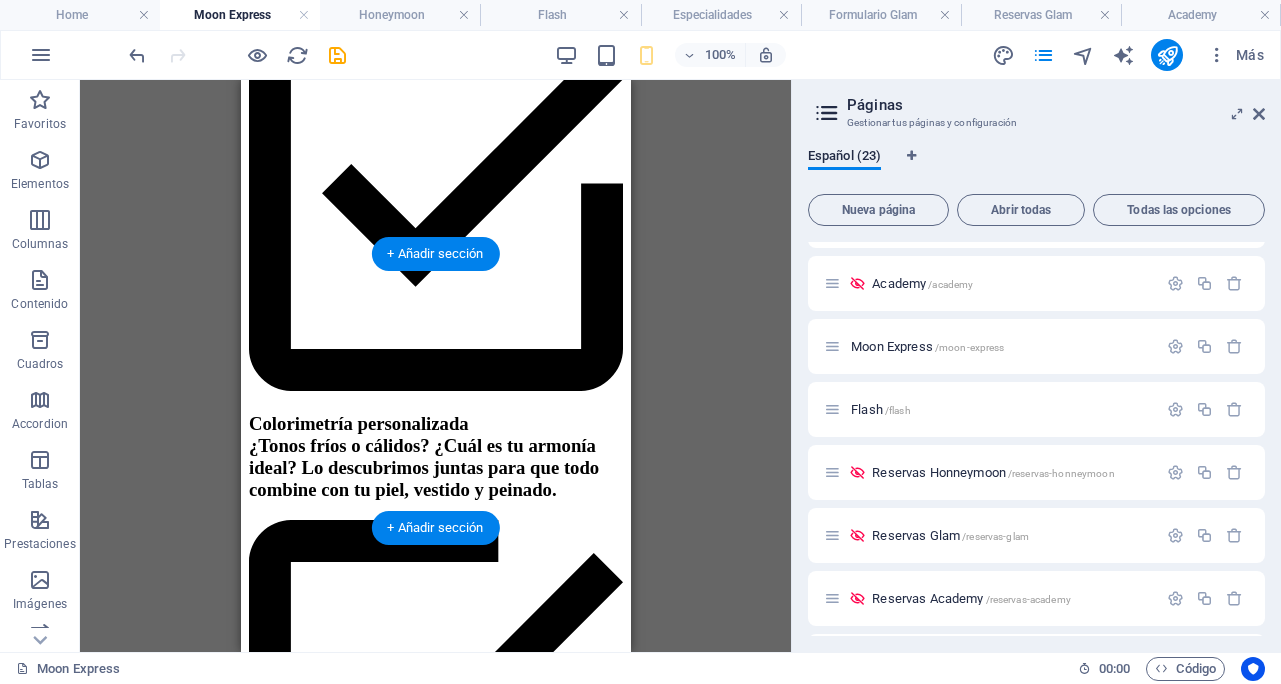drag, startPoint x: 291, startPoint y: 508, endPoint x: 296, endPoint y: 518, distance: 11.18034 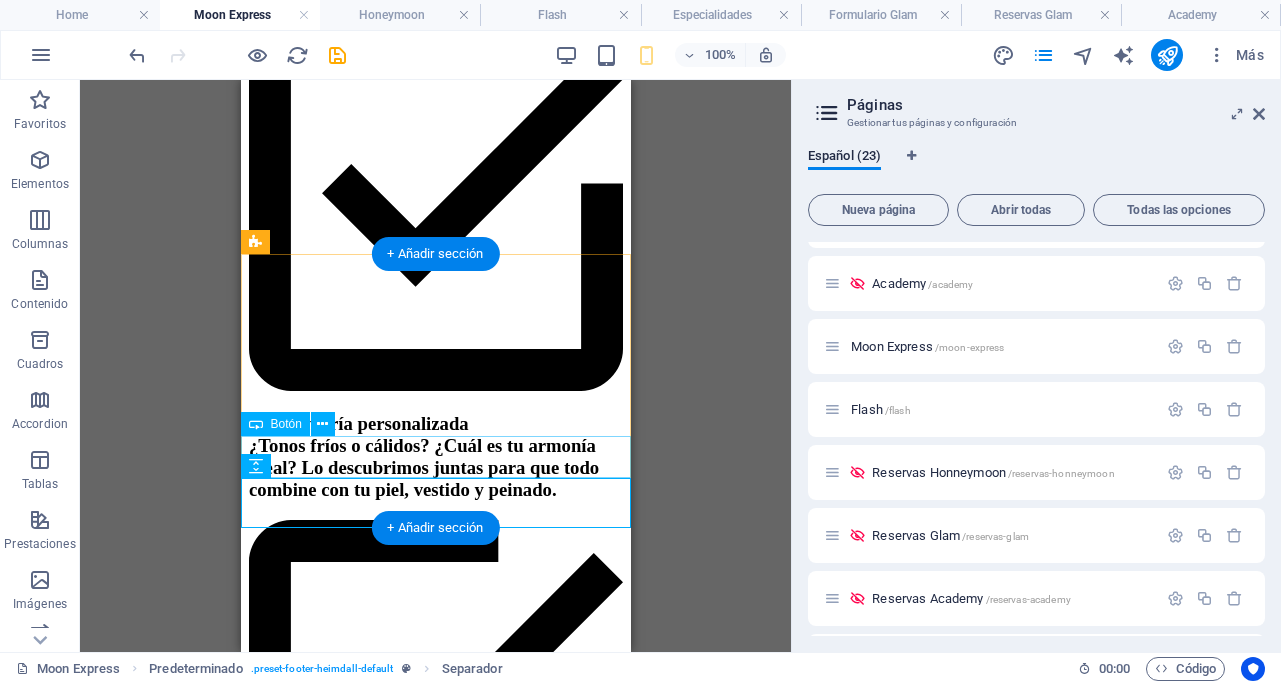 click on "ELIGE TU PLAN" at bounding box center (435, 3013) 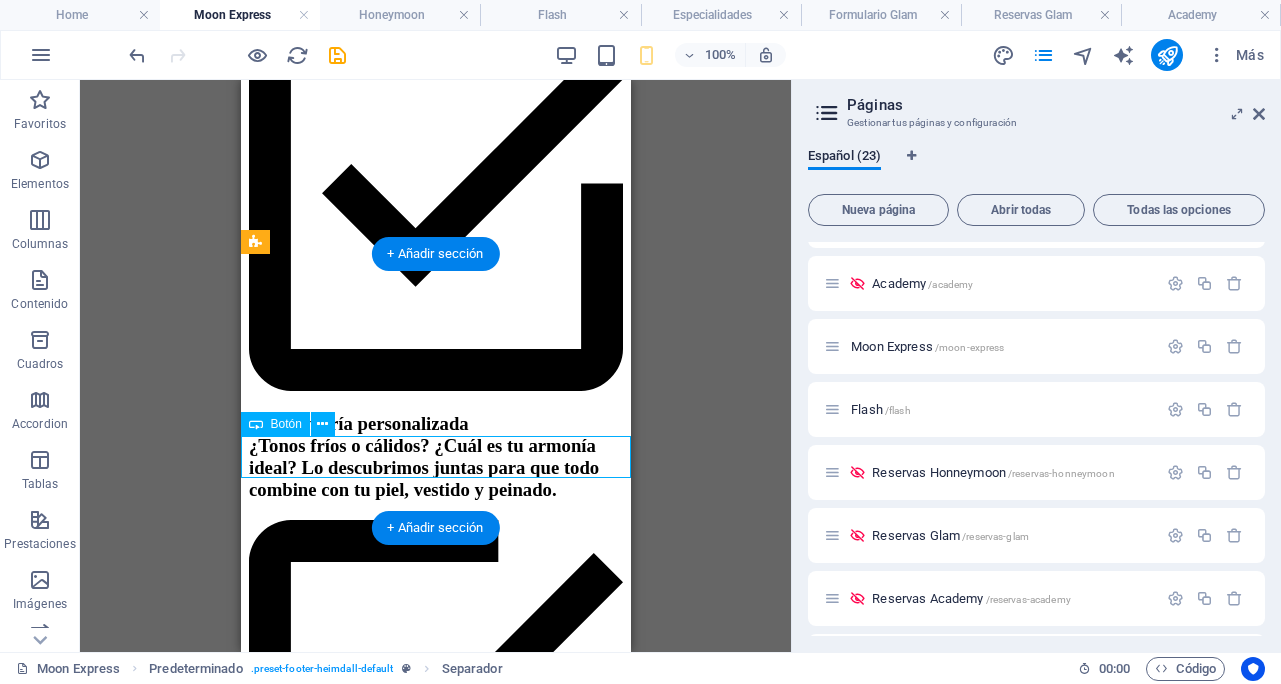 click on "ELIGE TU PLAN" at bounding box center [435, 3013] 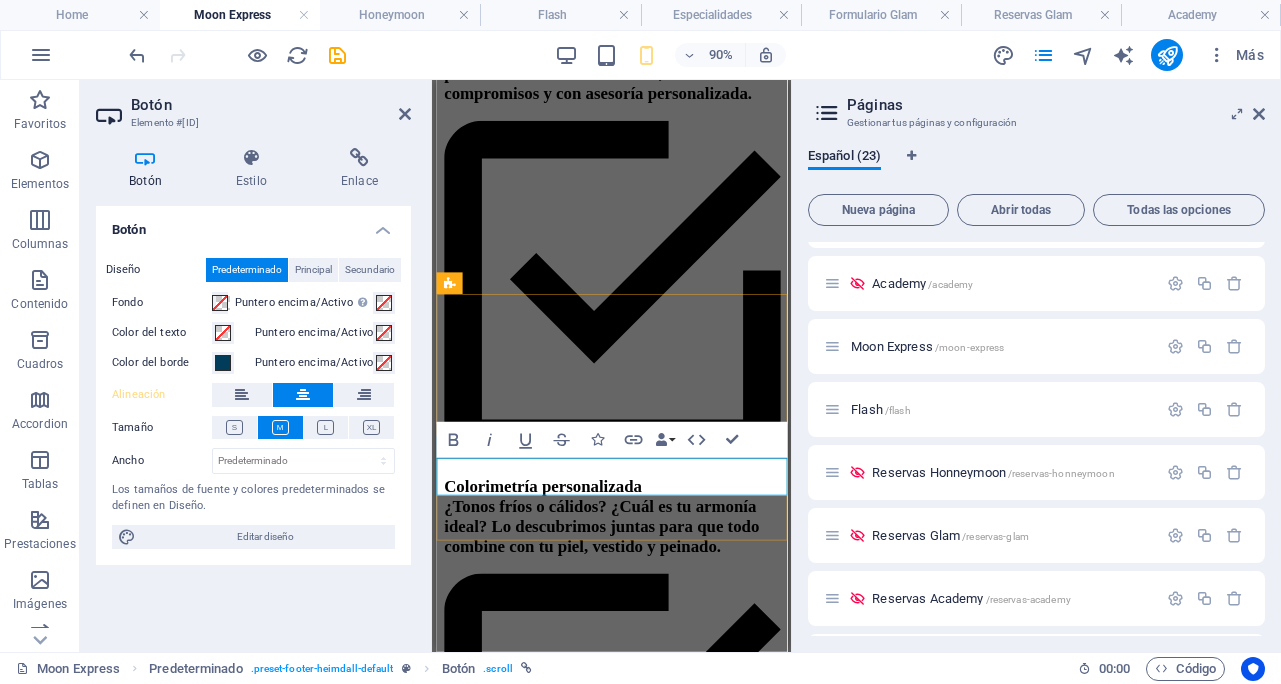 type 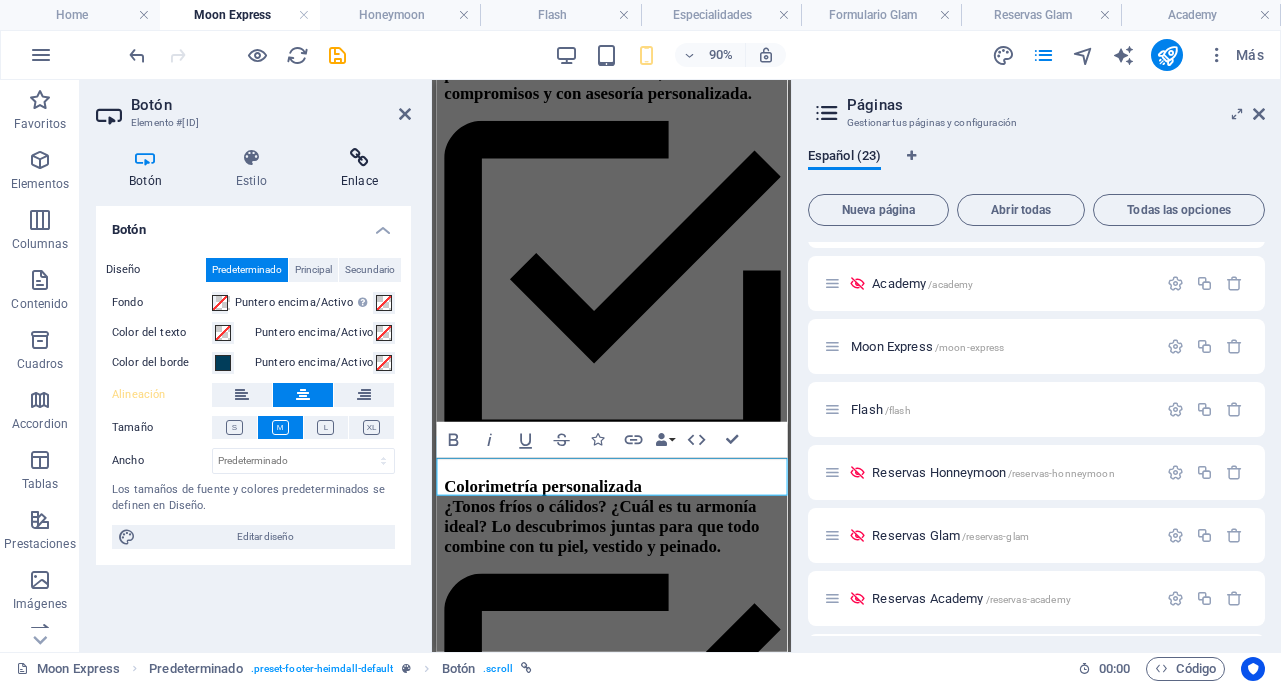 click on "Enlace" at bounding box center (359, 169) 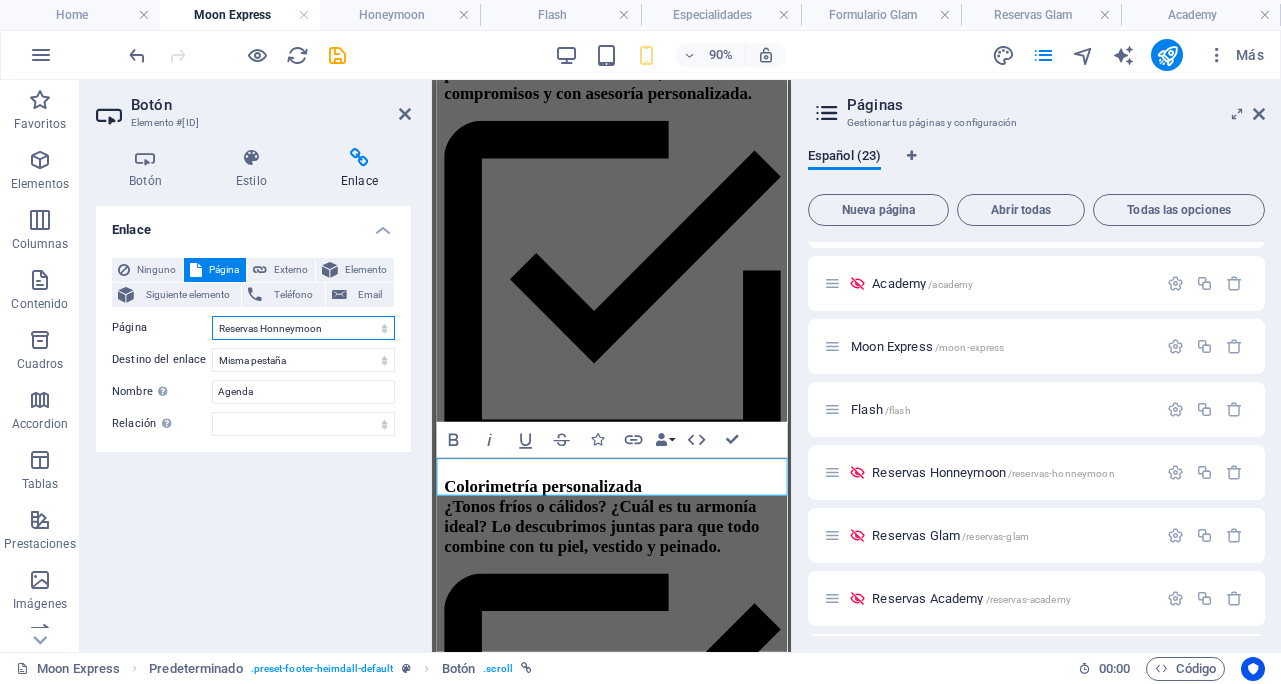 click on "Home Sobre mi Especialidades Honeymoon Academy Moon Express Flash Reservas Honneymoon Reservas Glam Reservas Academy Políticas de privacidad Formulario ebook Formulario Honeymoon Premium Formulario Honeymoon Full Formulario Honeymoon Essential Formulario Honeymoon Basic Formulario Moon Express Formulario Glam Formulario makeup Formulario hairdresser Formulario Academy1 Formulario Academy2 Formulario Academy3" at bounding box center (303, 328) 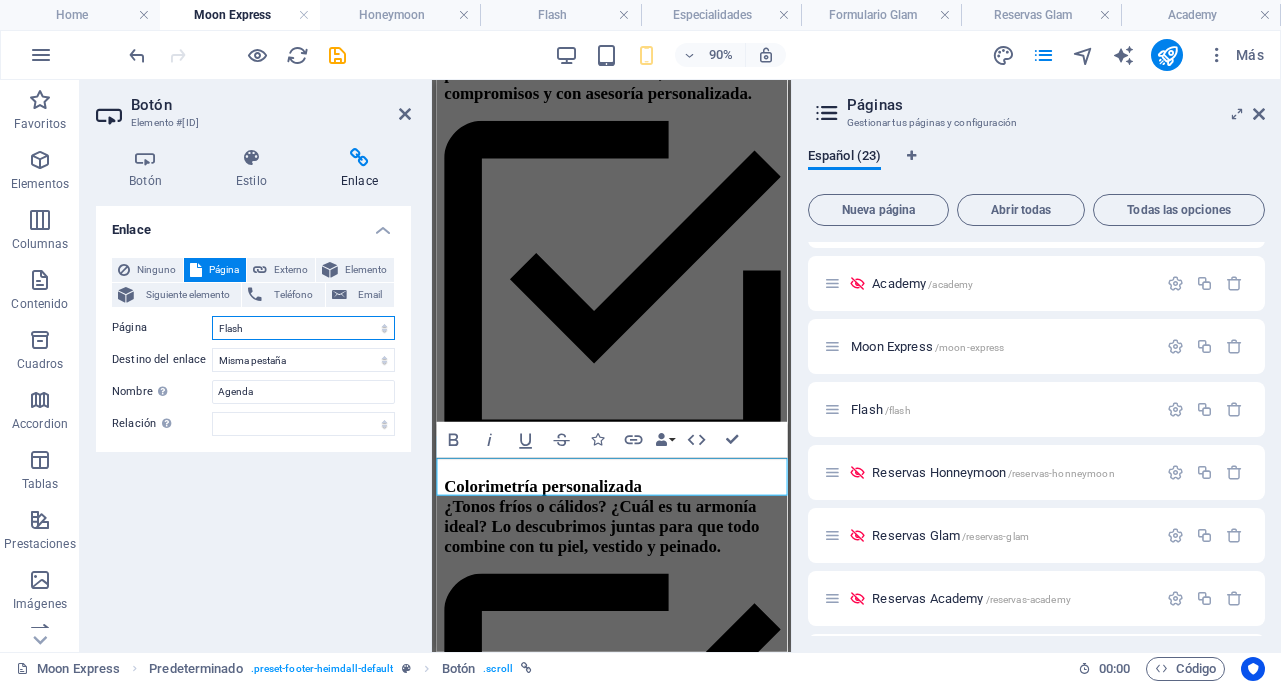 click on "Home Sobre mi Especialidades Honeymoon Academy Moon Express Flash Reservas Honneymoon Reservas Glam Reservas Academy Políticas de privacidad Formulario ebook Formulario Honeymoon Premium Formulario Honeymoon Full Formulario Honeymoon Essential Formulario Honeymoon Basic Formulario Moon Express Formulario Glam Formulario makeup Formulario hairdresser Formulario Academy1 Formulario Academy2 Formulario Academy3" at bounding box center [303, 328] 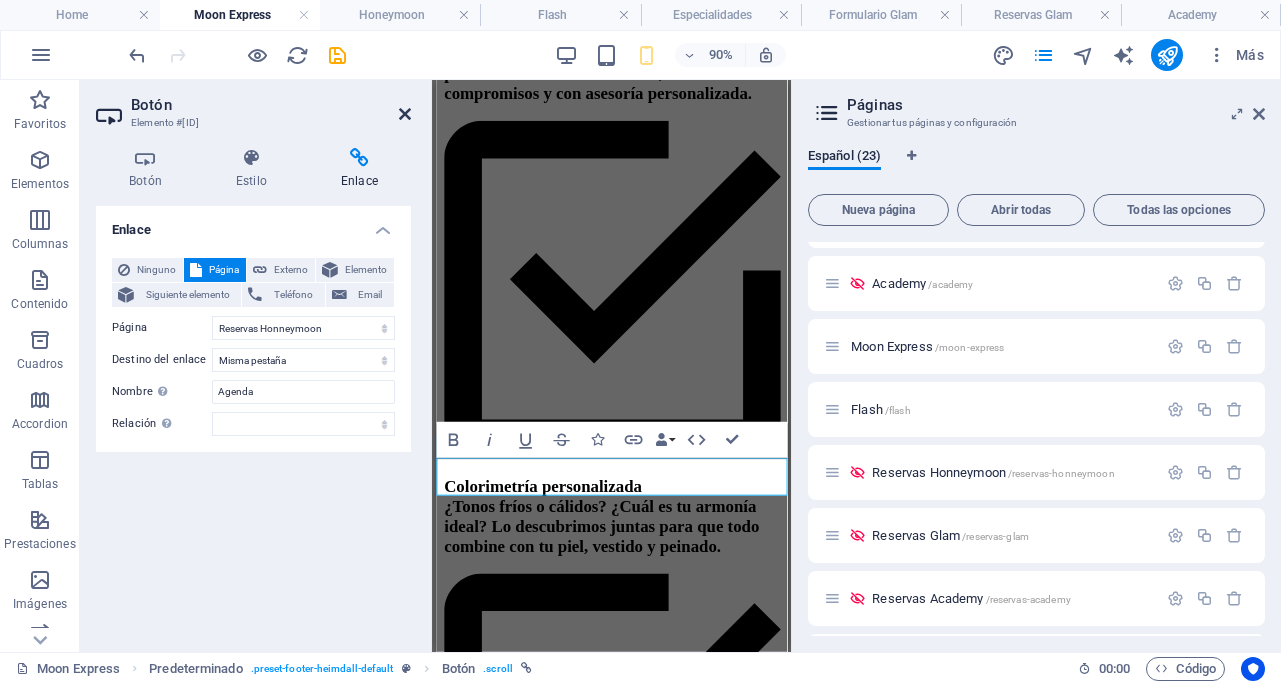 click at bounding box center (405, 114) 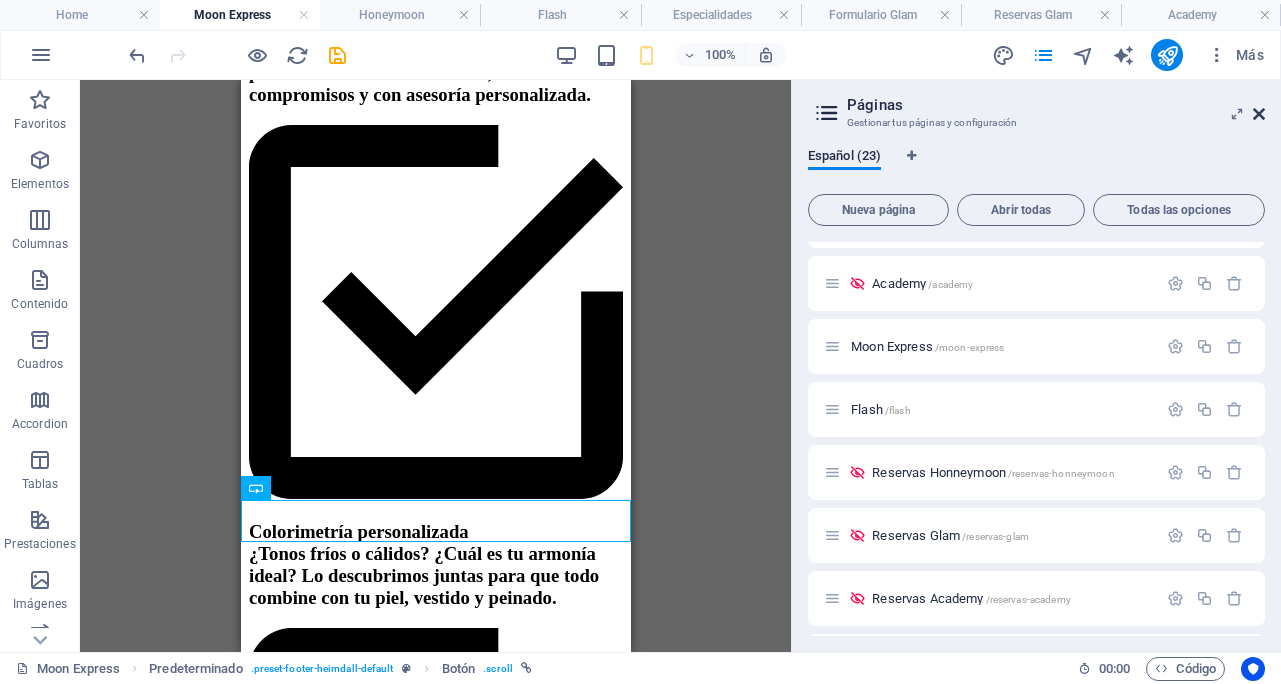 click at bounding box center (1259, 114) 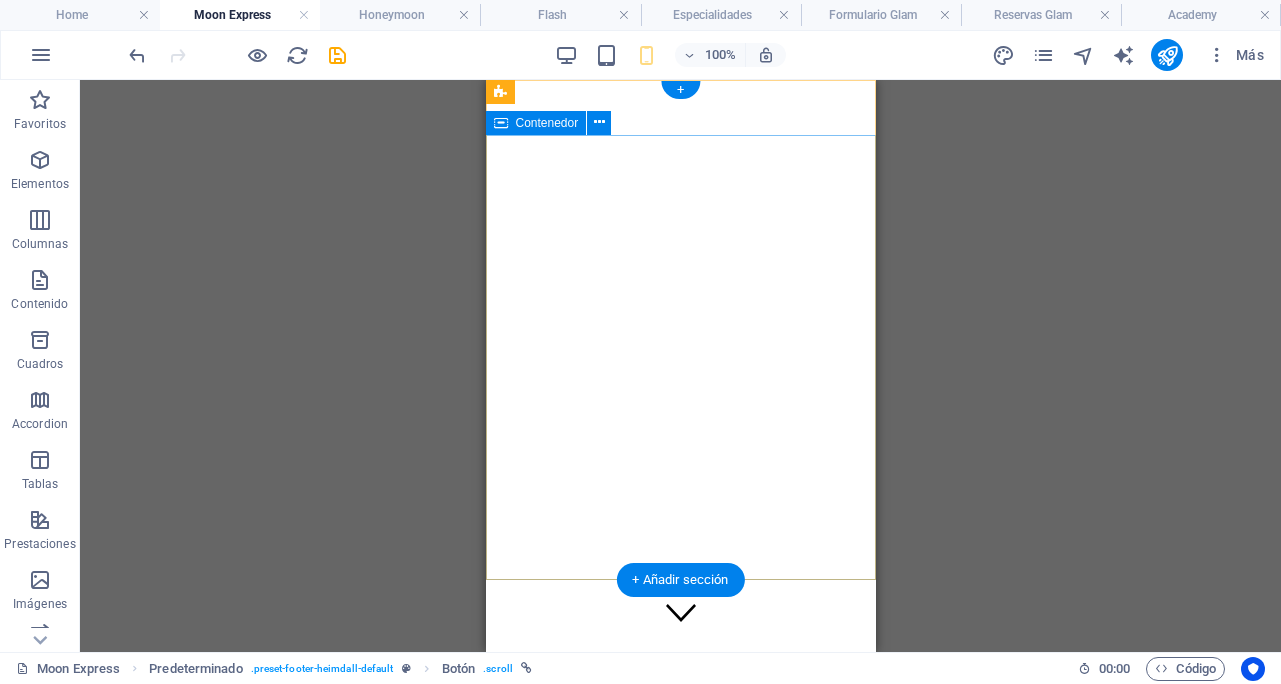 scroll, scrollTop: 0, scrollLeft: 0, axis: both 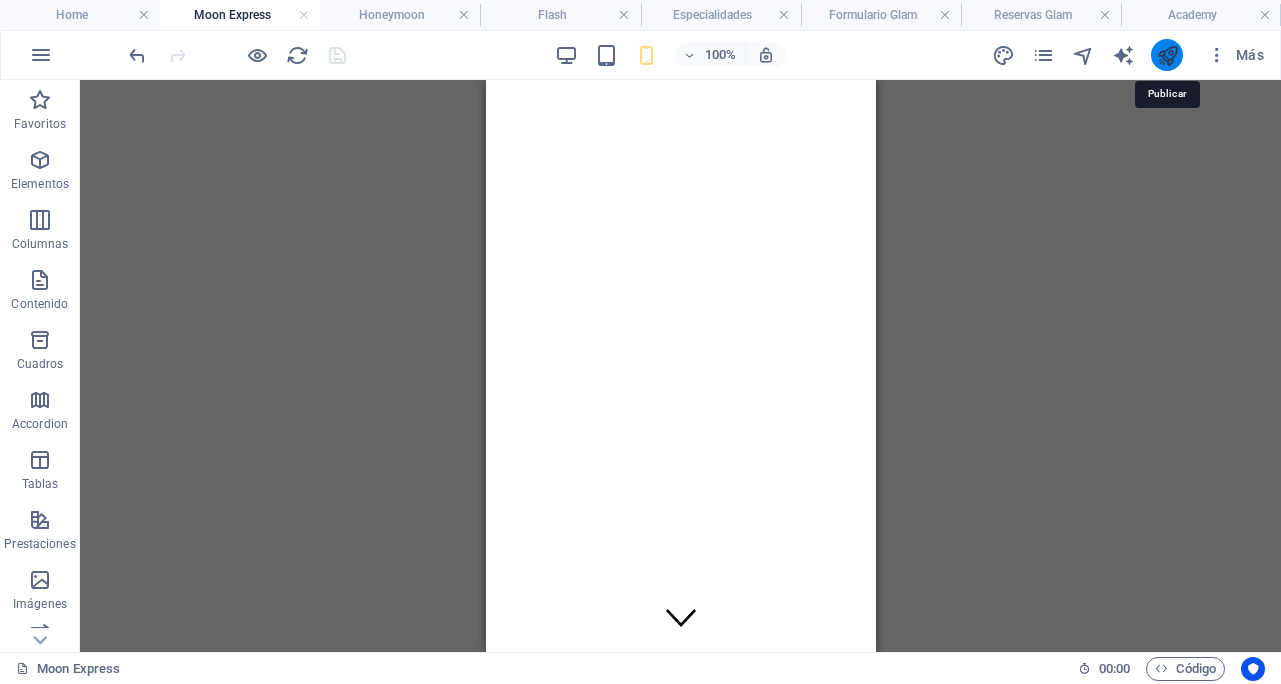 click at bounding box center (1167, 55) 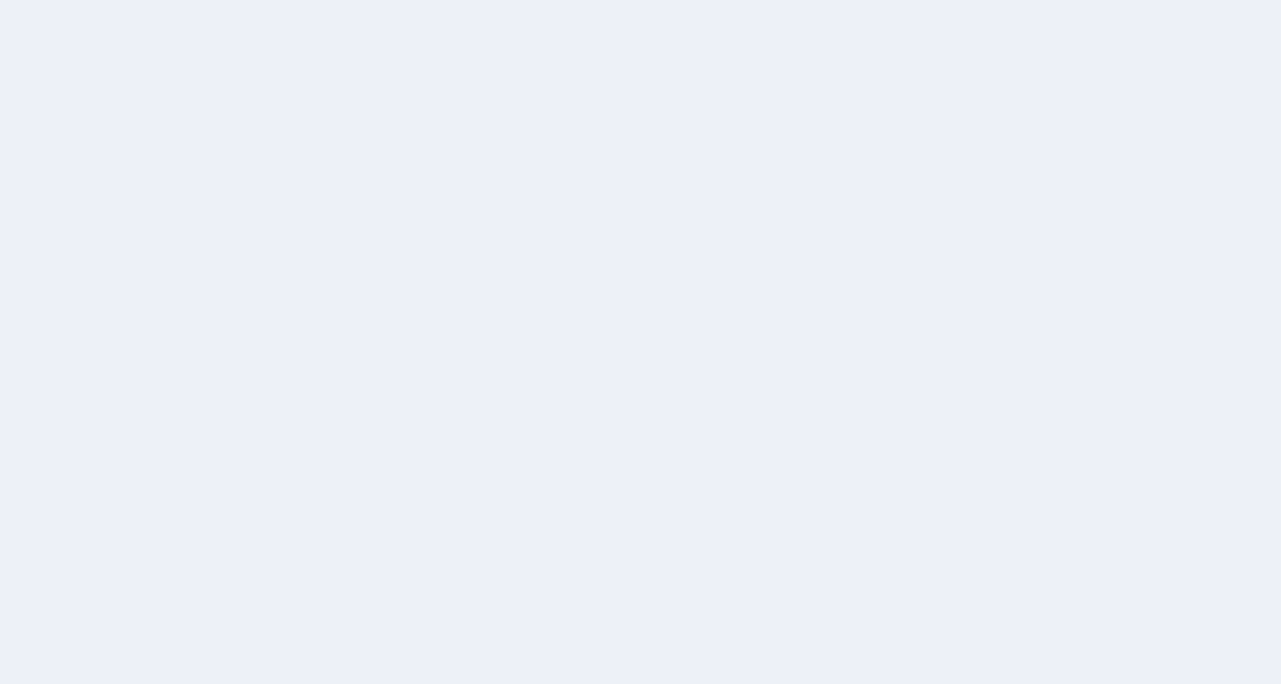 scroll, scrollTop: 0, scrollLeft: 0, axis: both 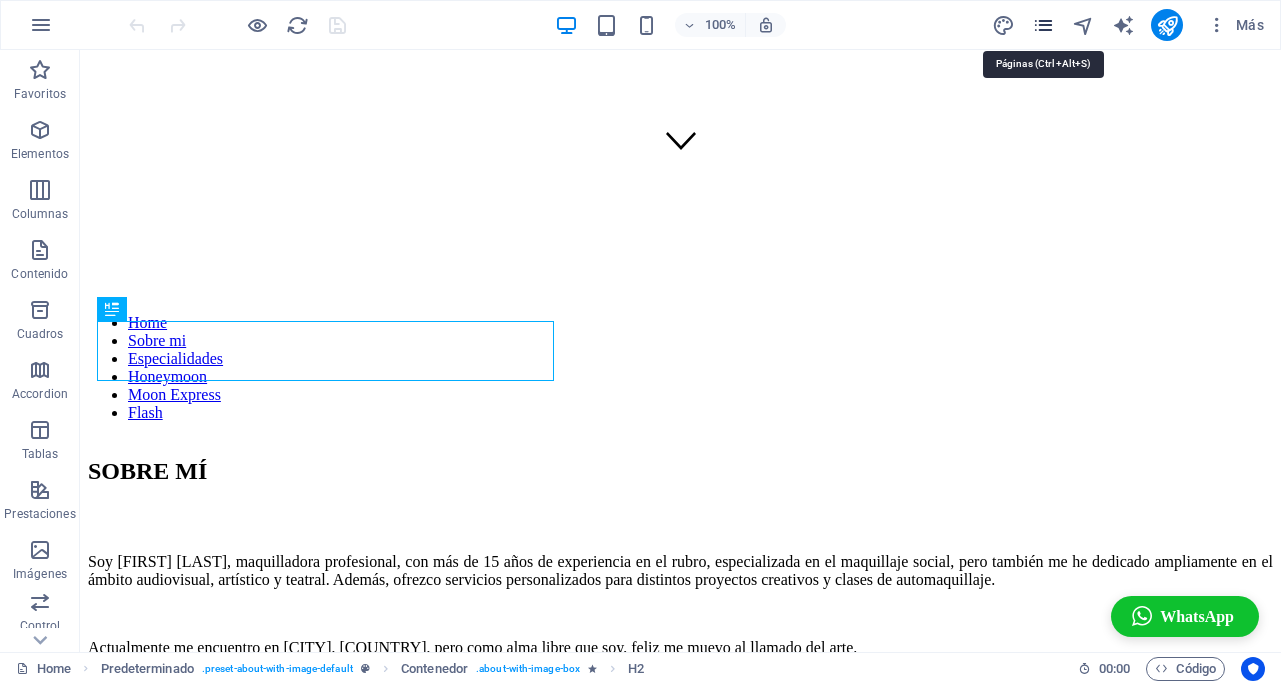 click at bounding box center [1043, 25] 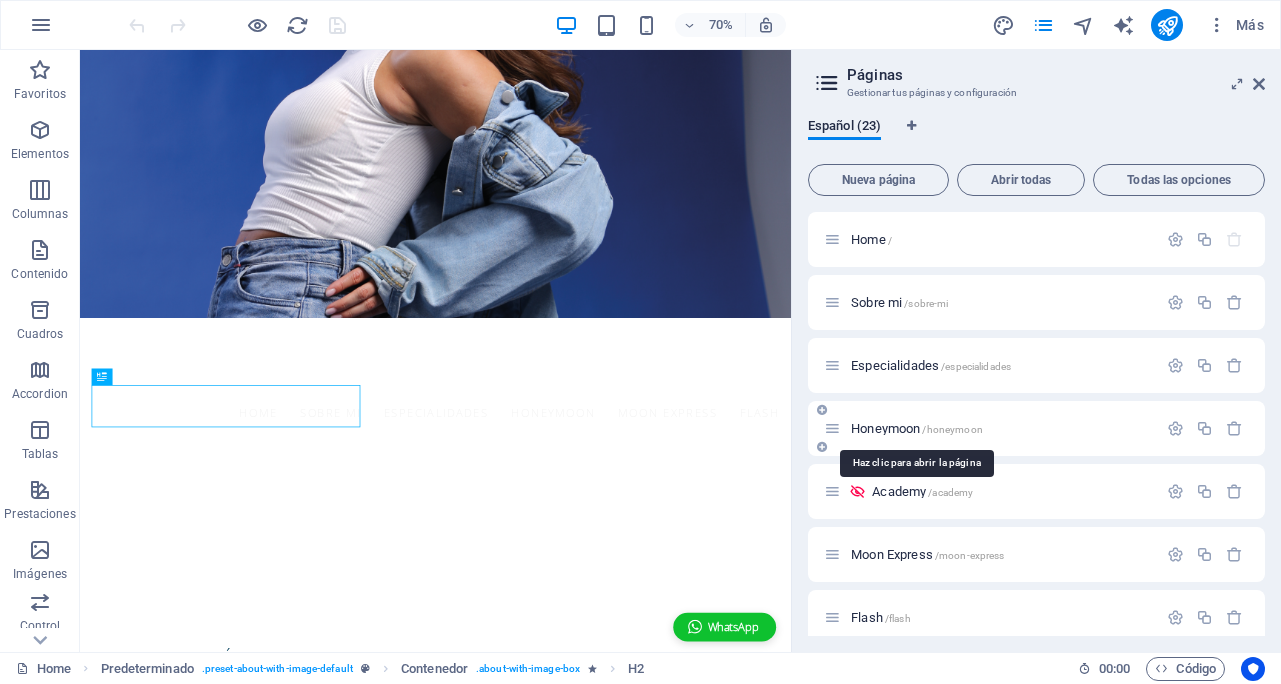 click on "Honeymoon /honeymoon" at bounding box center [917, 428] 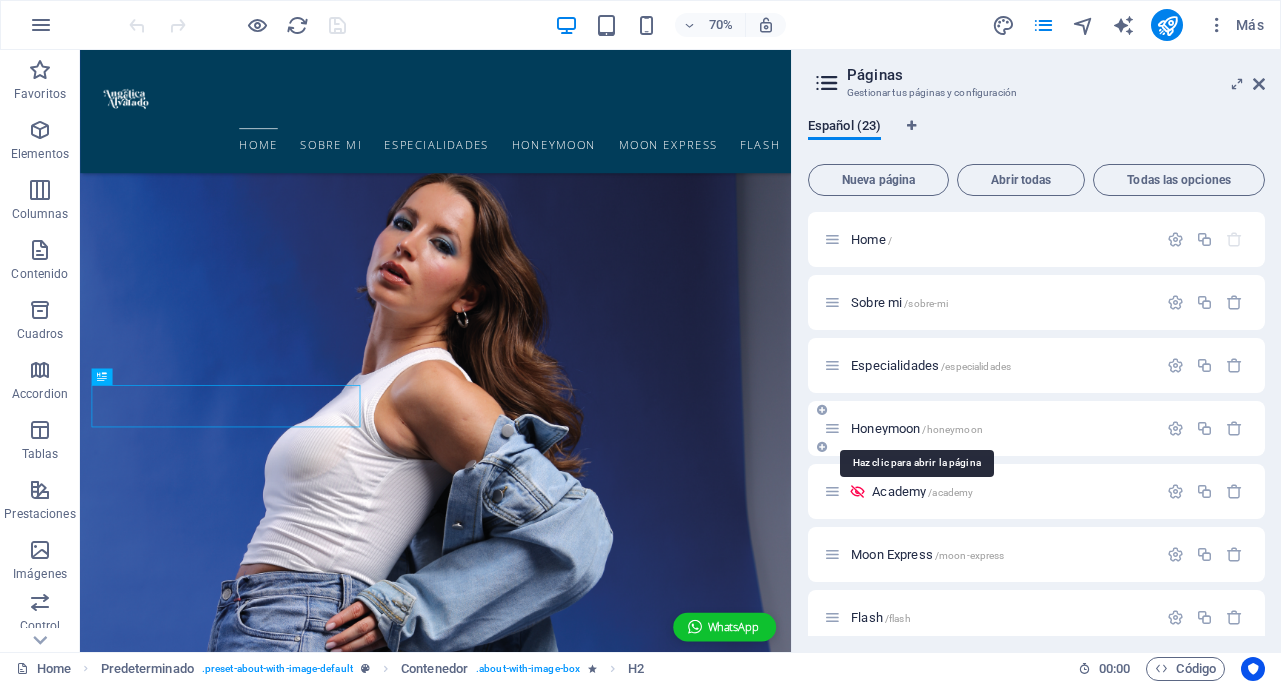 click on "Honeymoon /honeymoon" at bounding box center (1036, 428) 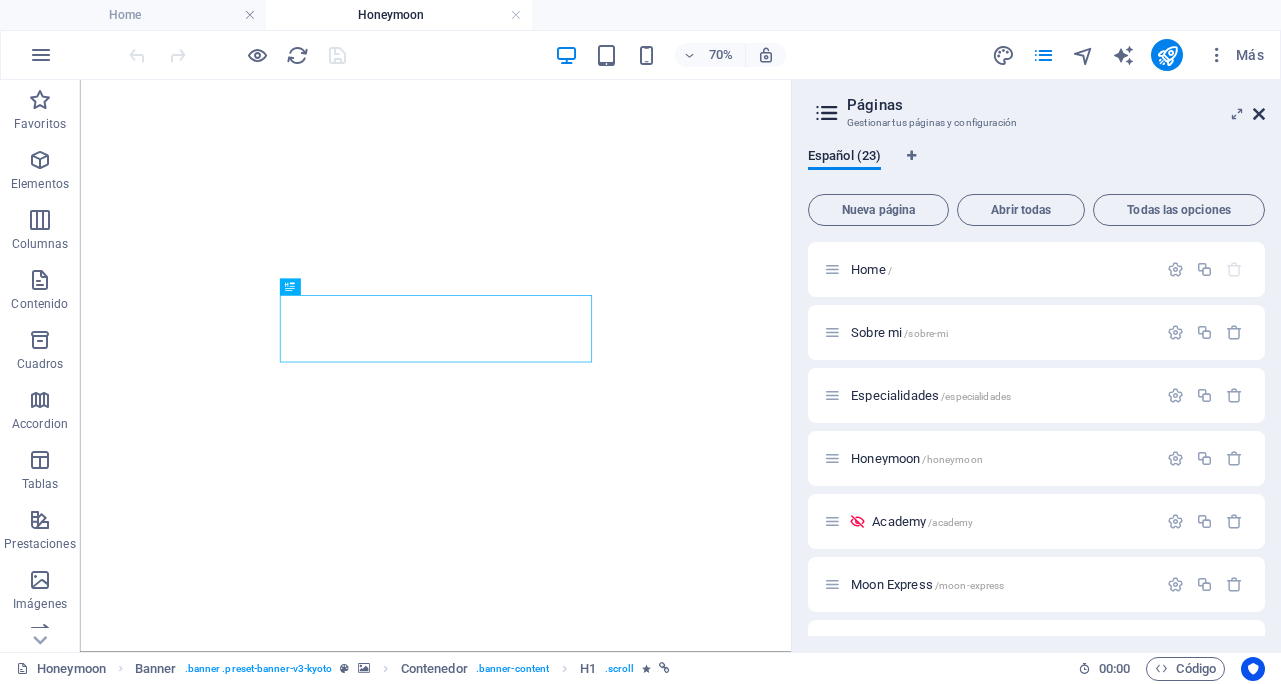 click at bounding box center (1259, 114) 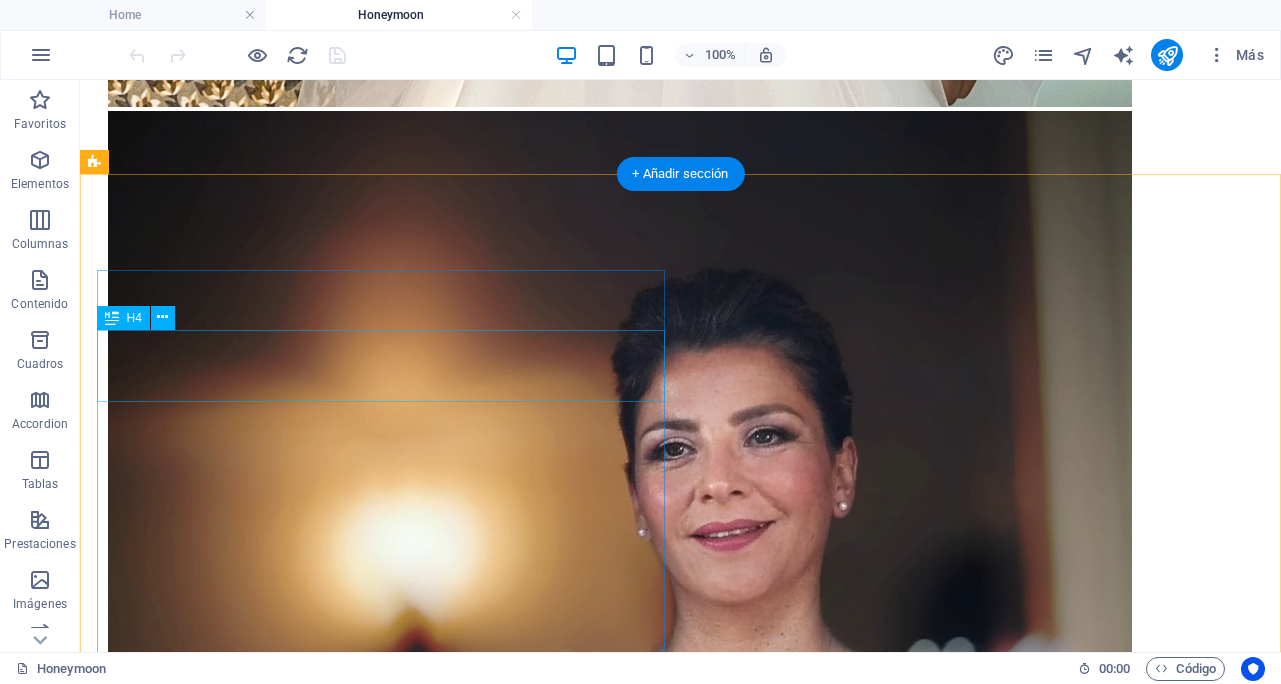 click on "El maquillaje también  es para el novio" at bounding box center (680, 7836) 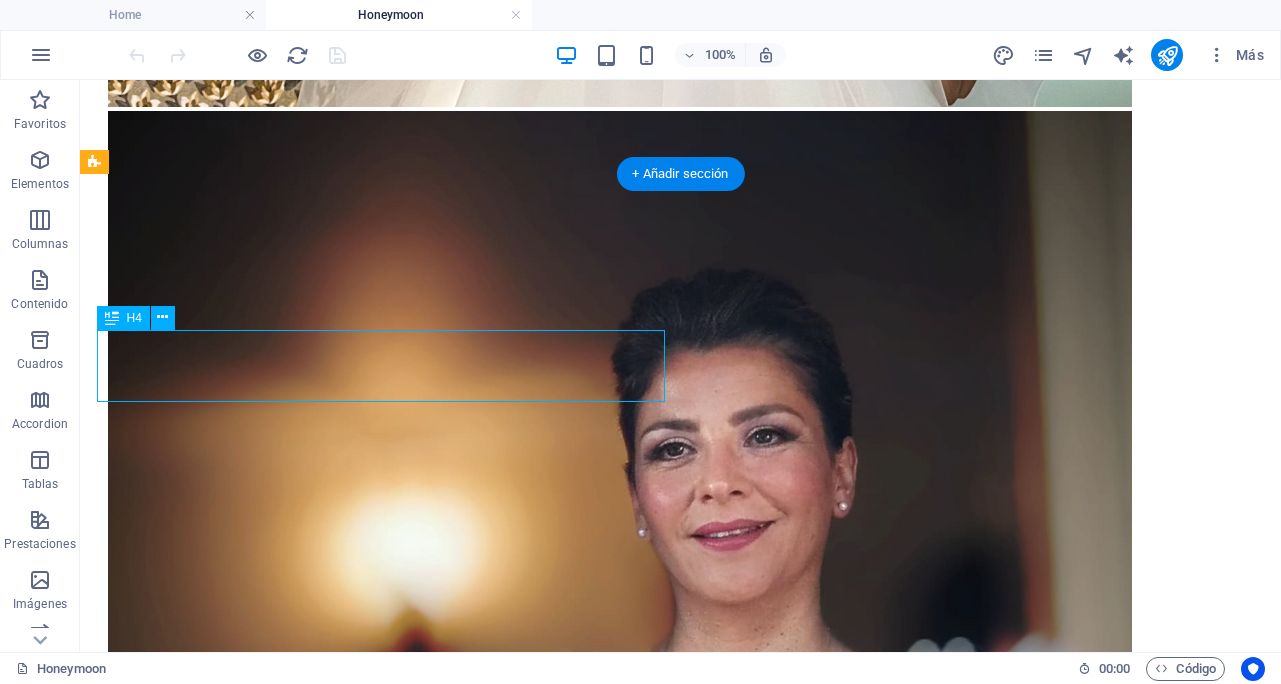 click on "El maquillaje también  es para el novio" at bounding box center (680, 7836) 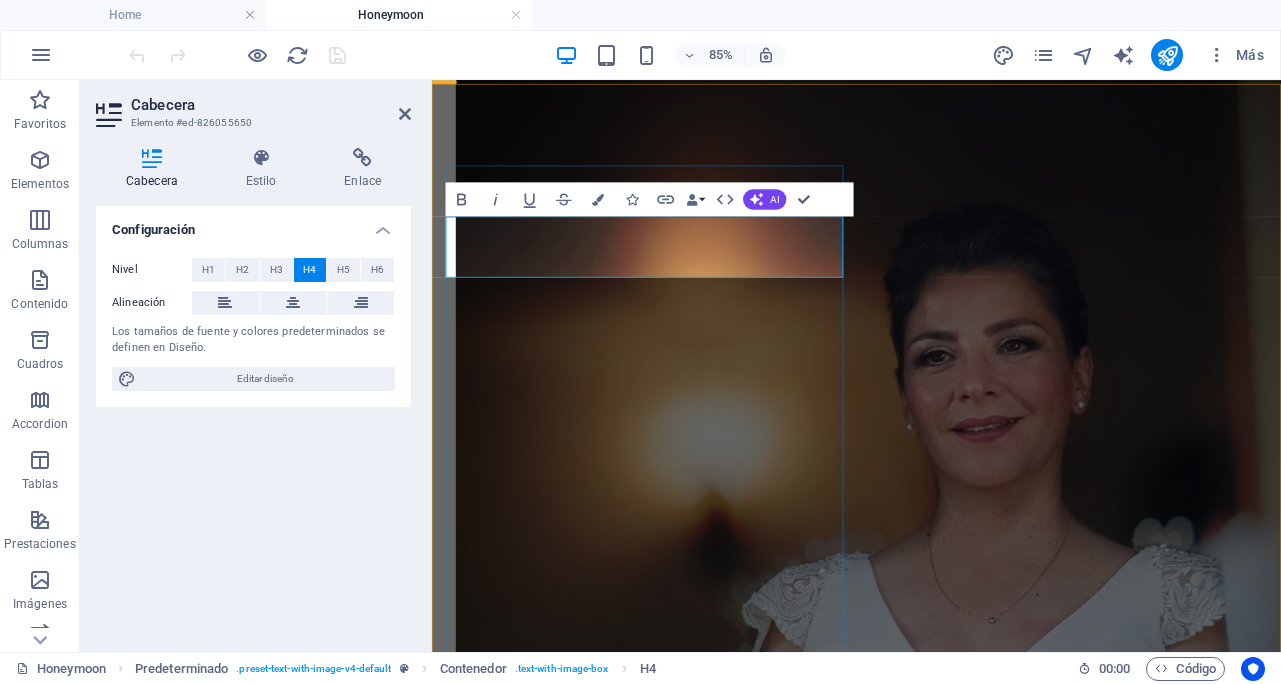 click on "El maquillaje también es para el novio" at bounding box center (931, 7791) 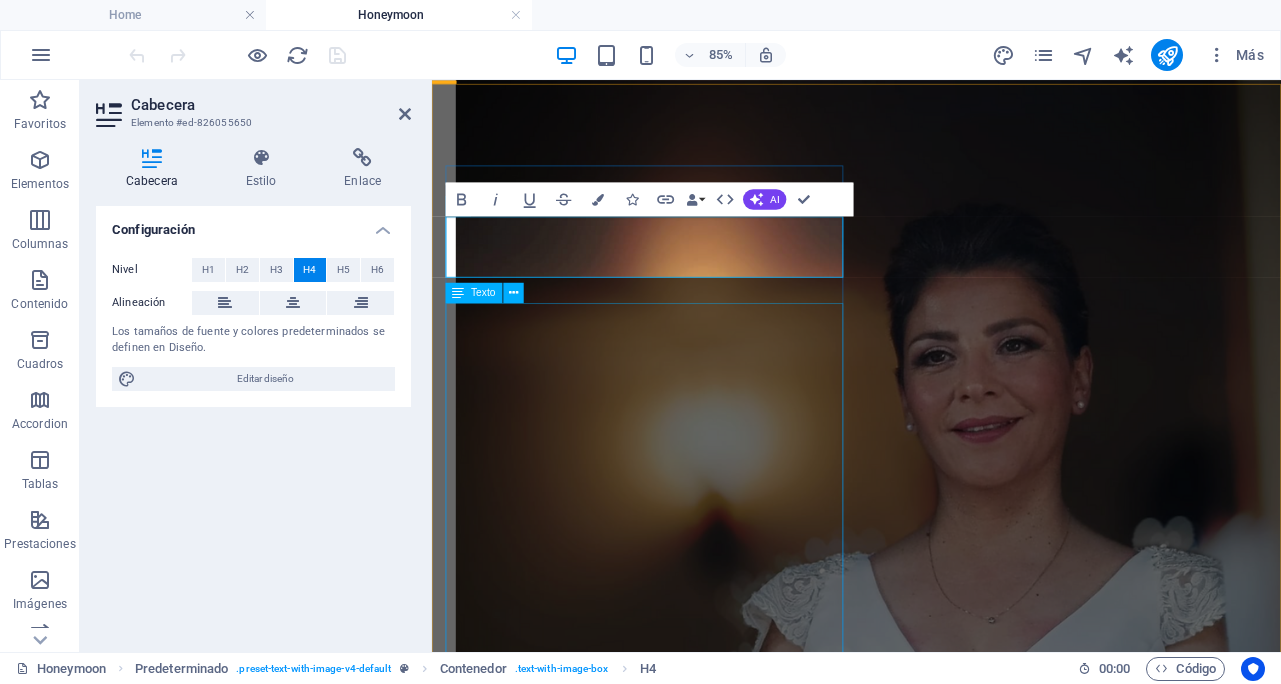 click on "Una herramienta sutil para resaltar seguridad, presencia y cuidado en un día inolvidable El día del matrimonio es uno de los momentos más importantes en la vida de una pareja. Cada detalle cuenta: la decoración, la música, la ropa y, por supuesto, la apariencia personal. En ese contexto, el maquillaje no es exclusivo de la novia. El maquillaje para el novio se ha convertido en una herramienta útil y totalmente válida para resaltar su mejor versión frente a las cámaras y en la vida real. El maquillaje masculino no busca transformar, sino realzar. Ayuda a unificar el tono de la piel, reducir brillos provocados por la iluminación o el calor, disimular ojeras, rojeces o pequeñas imperfecciones, y dar un aspecto fresco y saludable. Es una forma de autocuidado que refleja preocupación por la imagen personal y por estar a la altura de un evento tan significativo." at bounding box center [931, 8146] 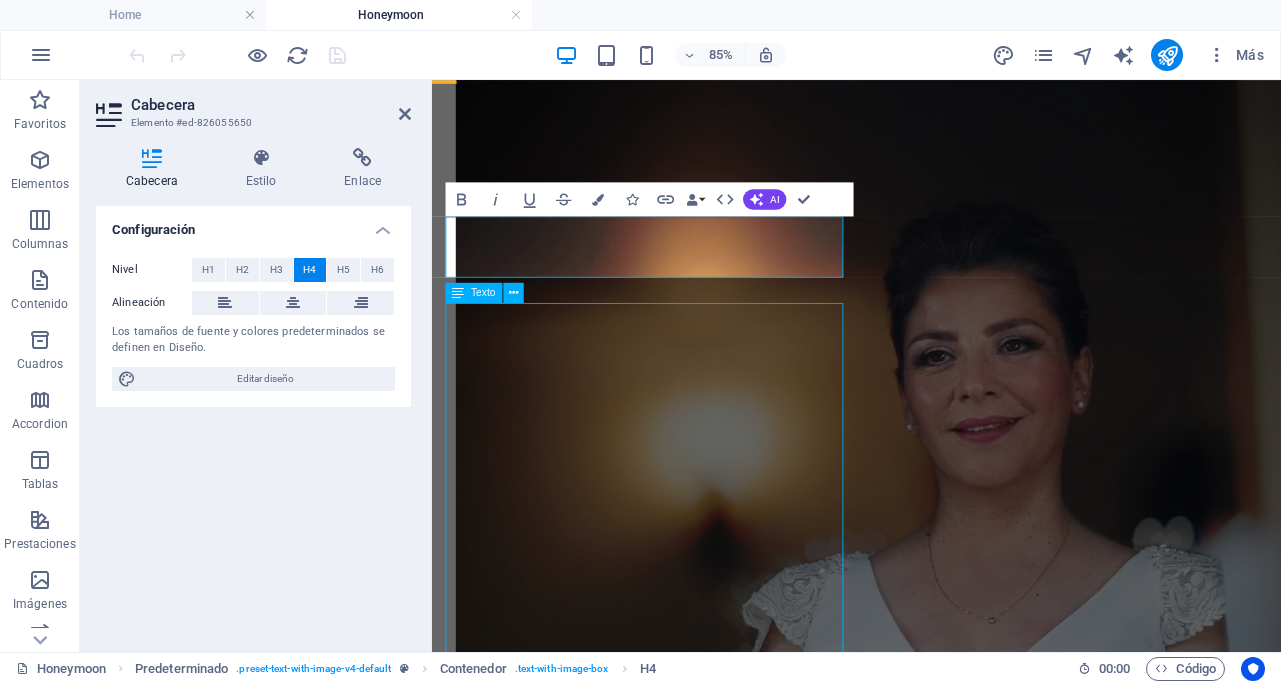 click on "Una herramienta sutil para resaltar seguridad, presencia y cuidado en un día inolvidable El día del matrimonio es uno de los momentos más importantes en la vida de una pareja. Cada detalle cuenta: la decoración, la música, la ropa y, por supuesto, la apariencia personal. En ese contexto, el maquillaje no es exclusivo de la novia. El maquillaje para el novio se ha convertido en una herramienta útil y totalmente válida para resaltar su mejor versión frente a las cámaras y en la vida real. El maquillaje masculino no busca transformar, sino realzar. Ayuda a unificar el tono de la piel, reducir brillos provocados por la iluminación o el calor, disimular ojeras, rojeces o pequeñas imperfecciones, y dar un aspecto fresco y saludable. Es una forma de autocuidado que refleja preocupación por la imagen personal y por estar a la altura de un evento tan significativo." at bounding box center [931, 8146] 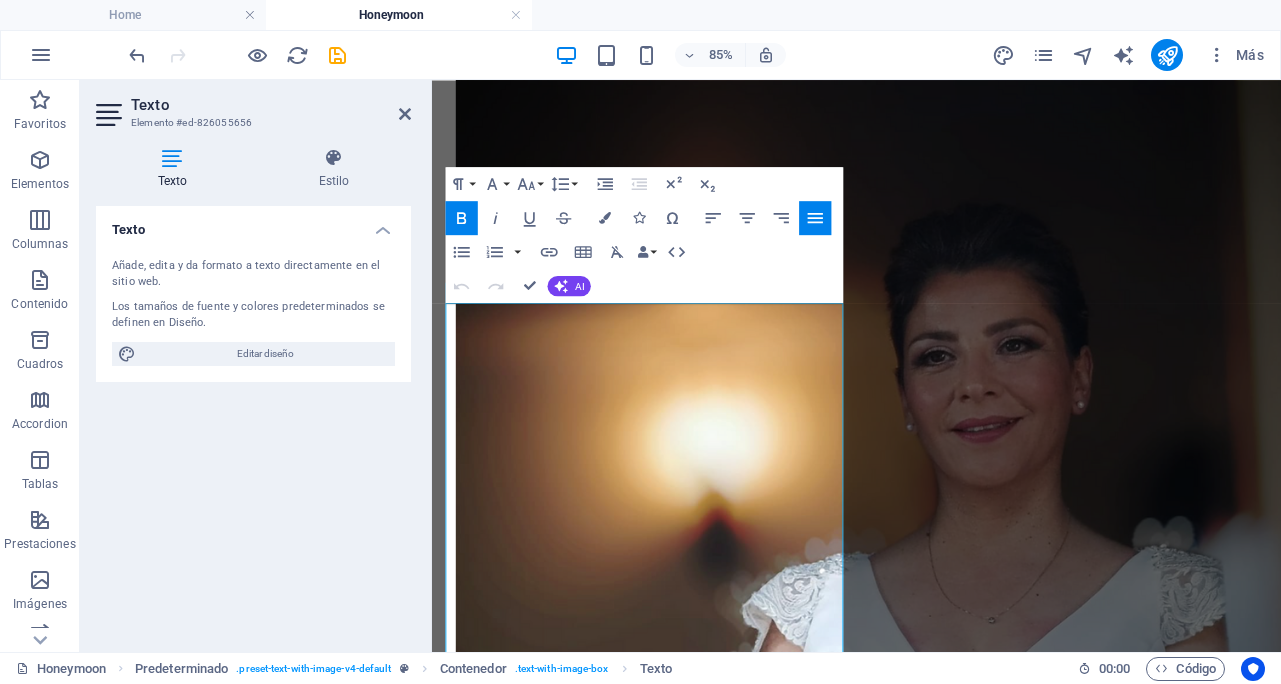 drag, startPoint x: 709, startPoint y: 383, endPoint x: 389, endPoint y: 364, distance: 320.56357 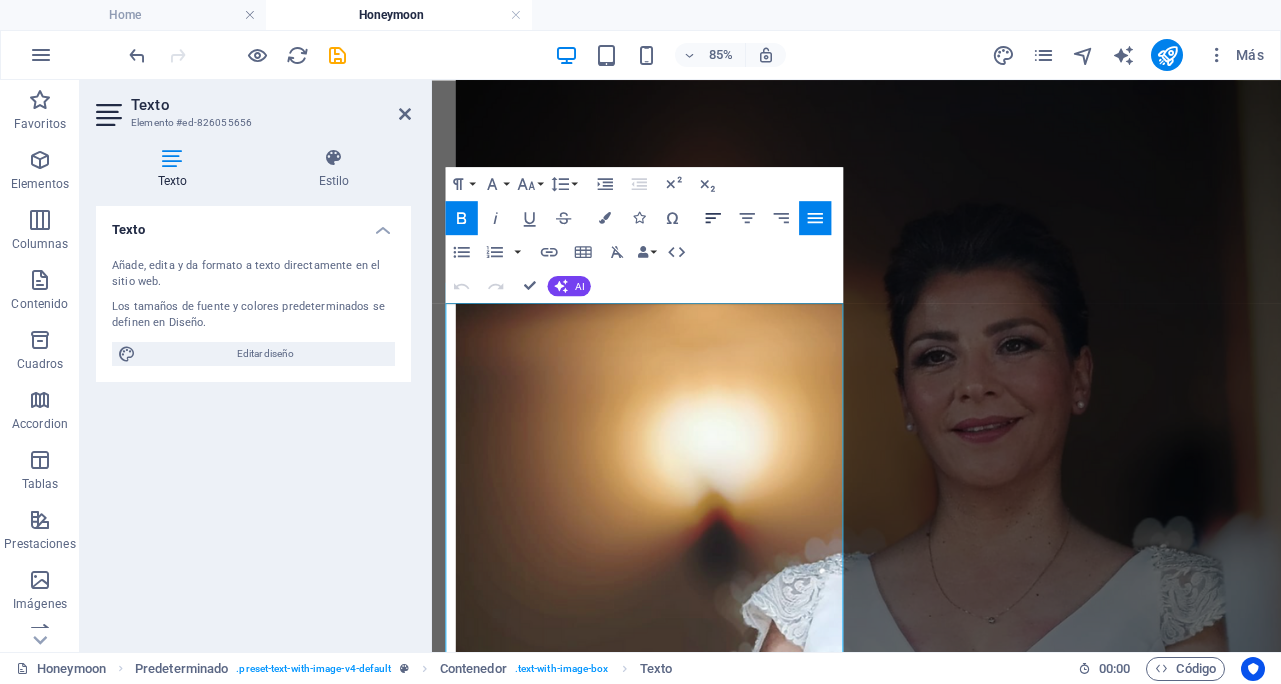 click 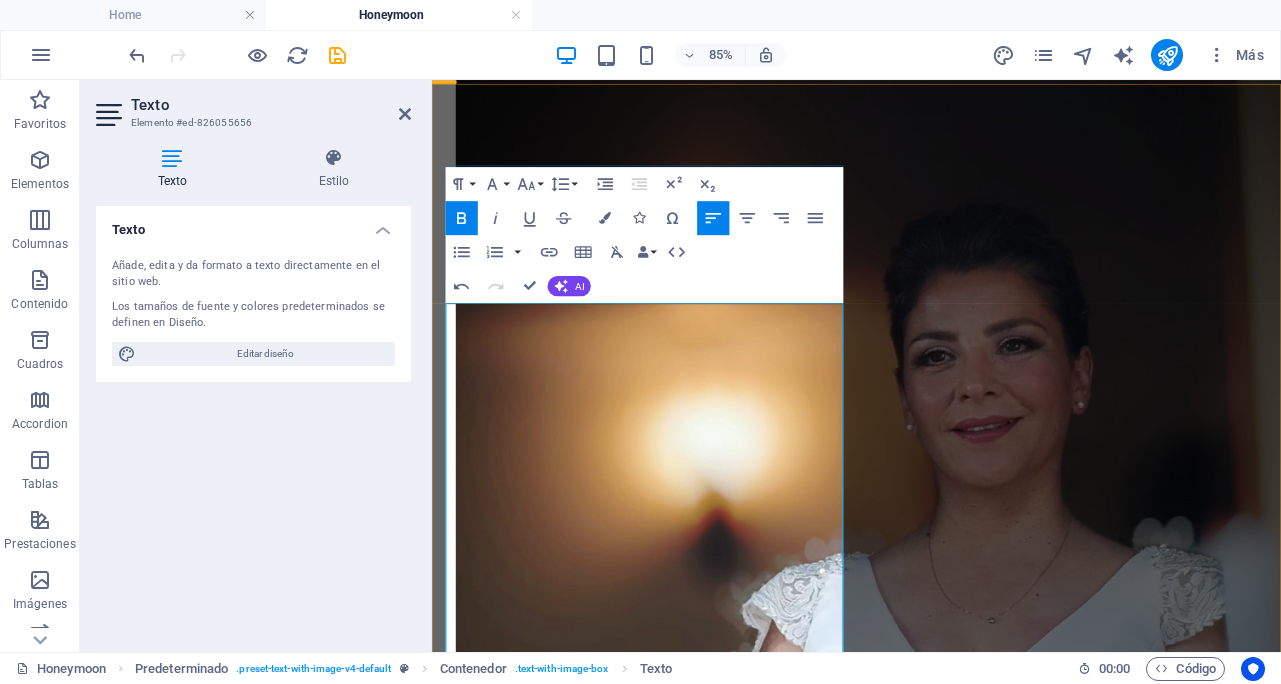 click on "Una herramienta sutil para resaltar seguridad, presencia y cuidado en un día inolvidable" at bounding box center [931, 7982] 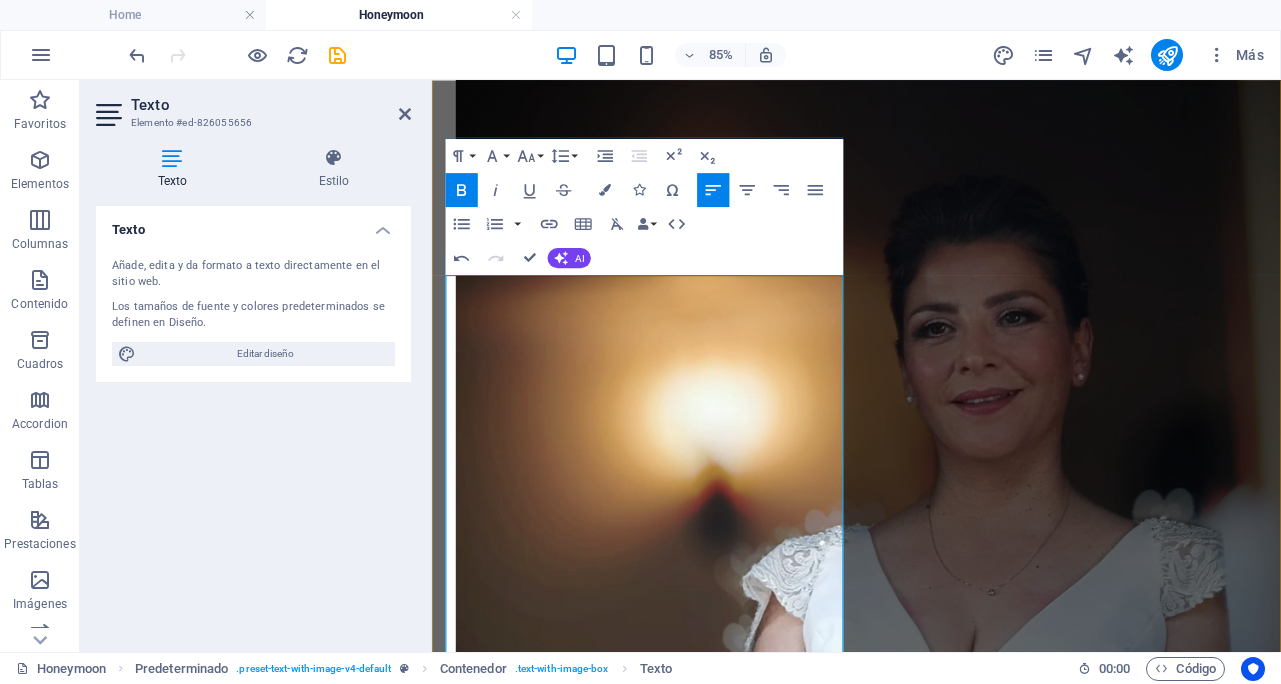scroll, scrollTop: 3322, scrollLeft: 0, axis: vertical 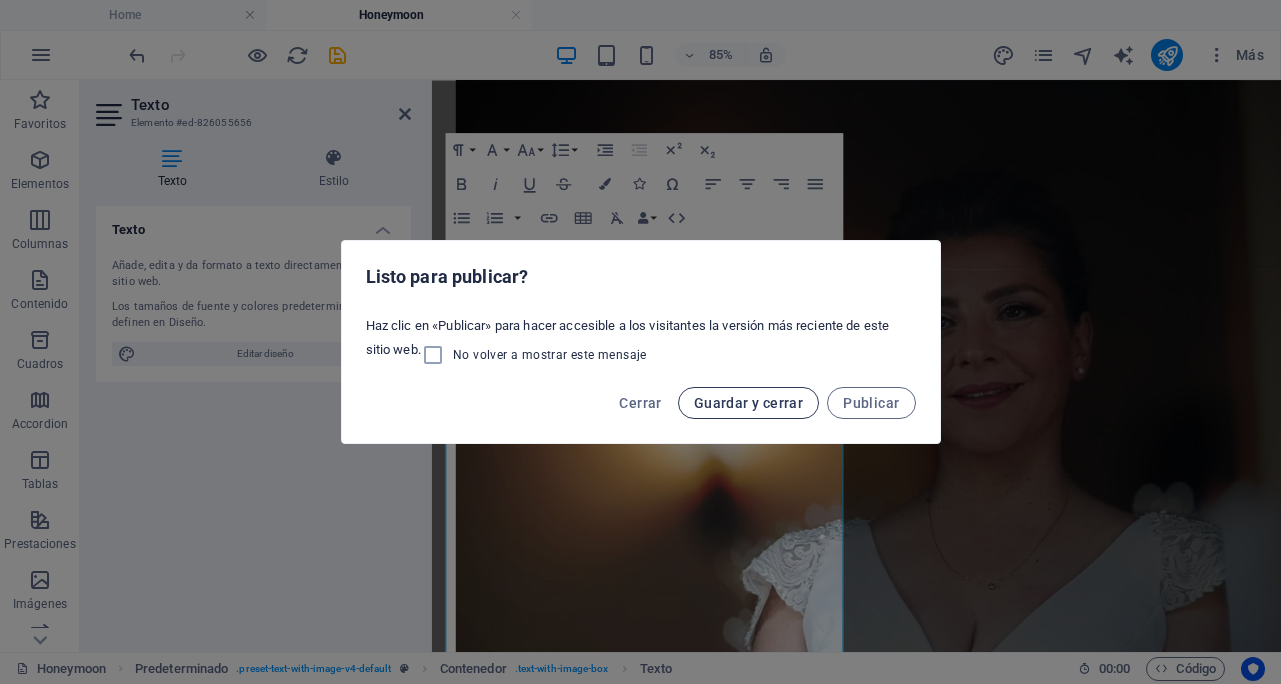 click on "Guardar y cerrar" at bounding box center [748, 403] 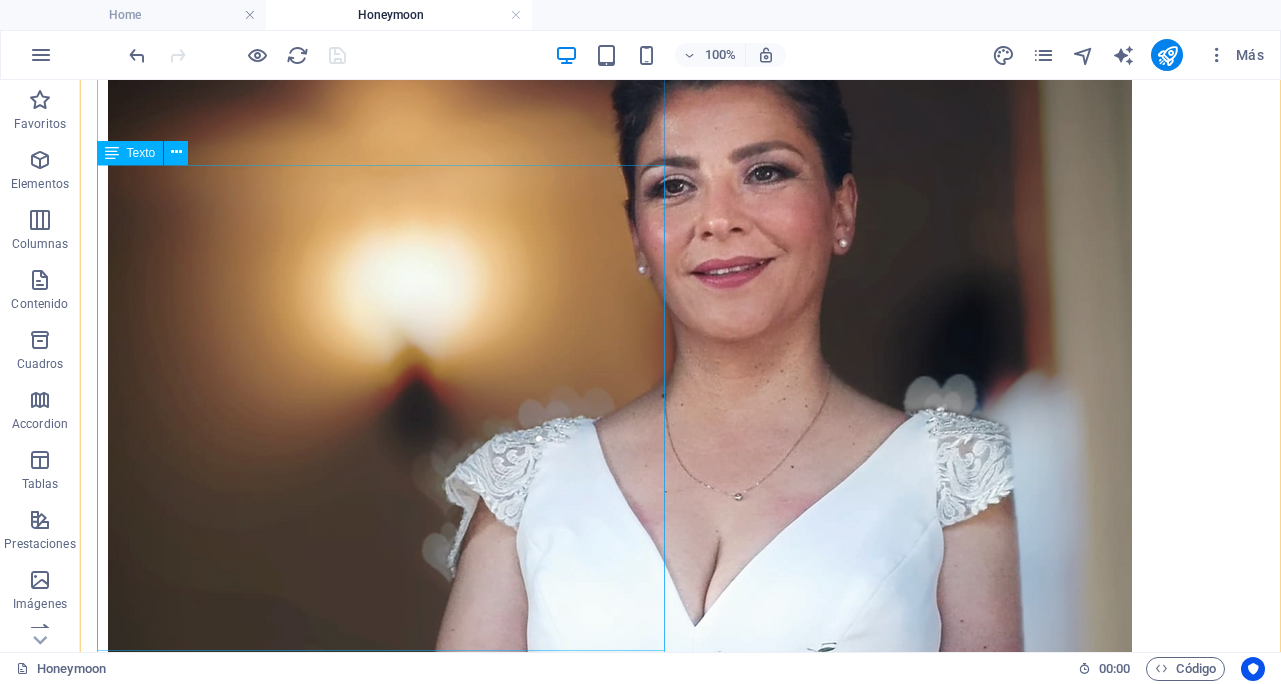 scroll, scrollTop: 3535, scrollLeft: 0, axis: vertical 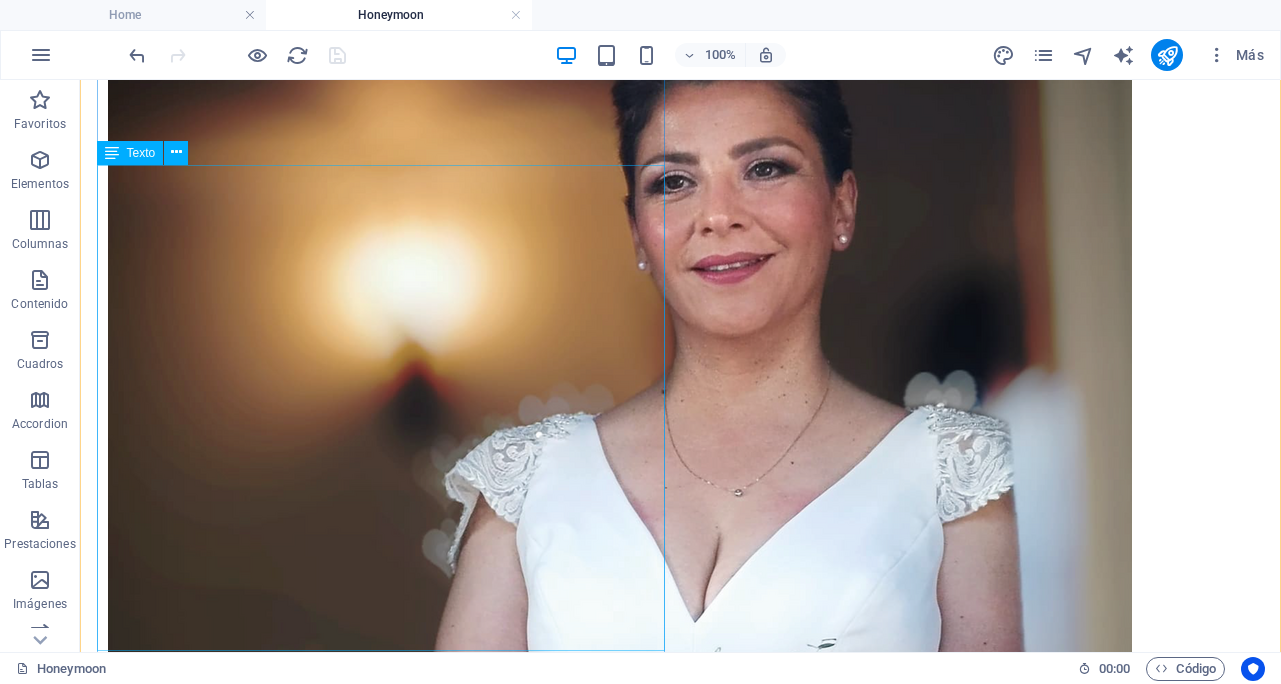 click on "Una herramienta sutil para resaltar seguridad, presencia y cuidado en un día inolvidable. El día del matrimonio es uno de los momentos más importantes en la vida de una pareja. Cada detalle cuenta: la decoración, la música, la ropa y, por supuesto, la apariencia personal. En ese contexto, el maquillaje no es exclusivo de la novia. El maquillaje para el novio se ha convertido en una herramienta útil y totalmente válida para resaltar su mejor versión frente a las cámaras y en la vida real. El maquillaje masculino no busca transformar, sino realzar. Ayuda a unificar el tono de la piel, reducir brillos provocados por la iluminación o el calor, disimular ojeras, rojeces o pequeñas imperfecciones, y dar un aspecto fresco y saludable. Es una forma de autocuidado que refleja preocupación por la imagen personal y por estar a la altura de un evento tan significativo." at bounding box center (680, 7810) 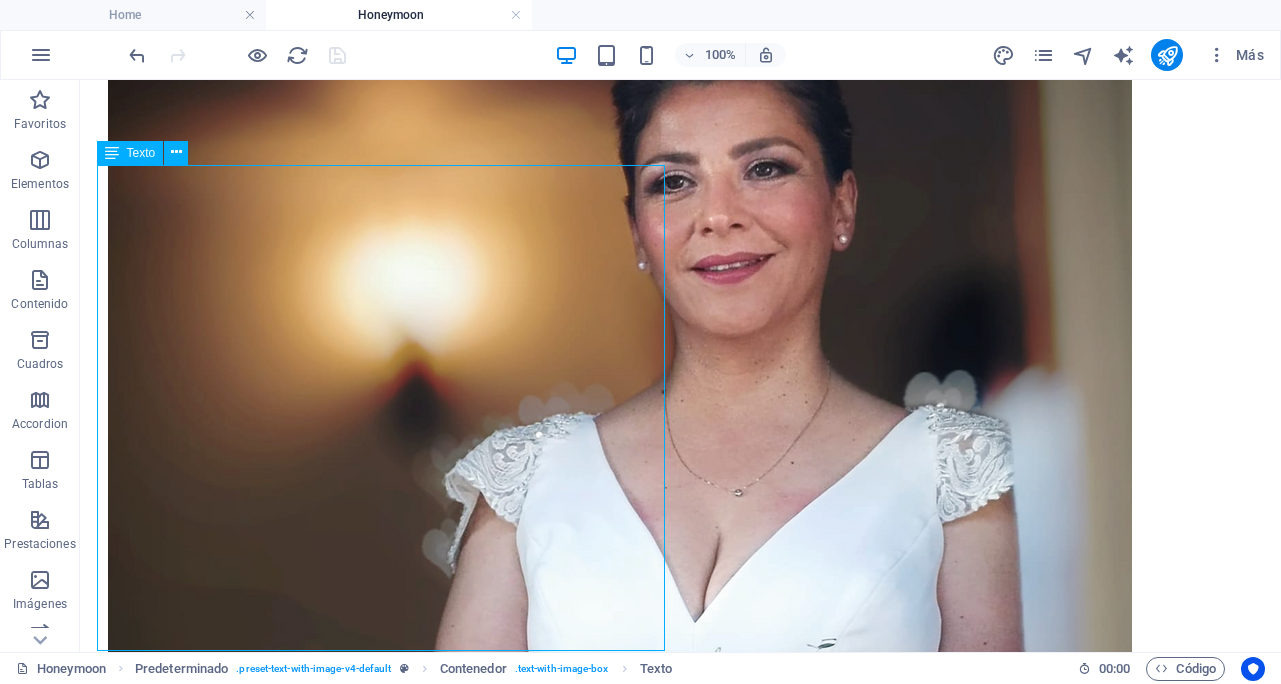 click on "Una herramienta sutil para resaltar seguridad, presencia y cuidado en un día inolvidable. El día del matrimonio es uno de los momentos más importantes en la vida de una pareja. Cada detalle cuenta: la decoración, la música, la ropa y, por supuesto, la apariencia personal. En ese contexto, el maquillaje no es exclusivo de la novia. El maquillaje para el novio se ha convertido en una herramienta útil y totalmente válida para resaltar su mejor versión frente a las cámaras y en la vida real. El maquillaje masculino no busca transformar, sino realzar. Ayuda a unificar el tono de la piel, reducir brillos provocados por la iluminación o el calor, disimular ojeras, rojeces o pequeñas imperfecciones, y dar un aspecto fresco y saludable. Es una forma de autocuidado que refleja preocupación por la imagen personal y por estar a la altura de un evento tan significativo." at bounding box center (680, 7810) 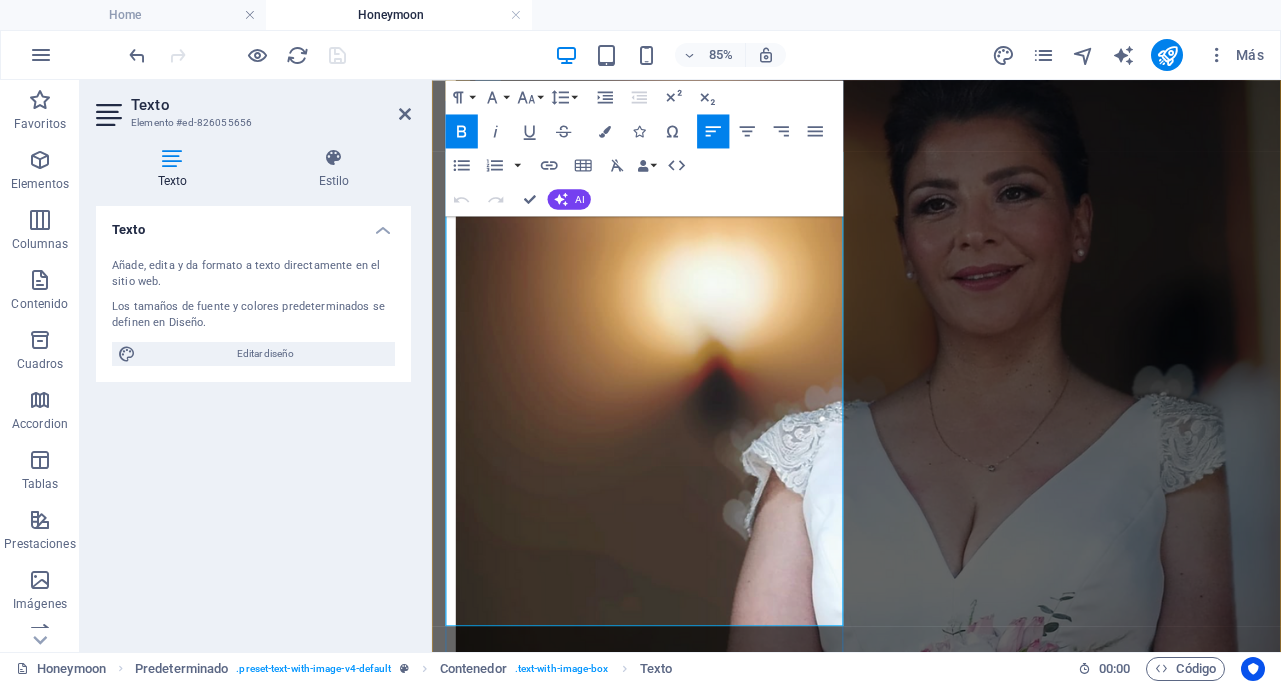 drag, startPoint x: 849, startPoint y: 425, endPoint x: 805, endPoint y: 427, distance: 44.04543 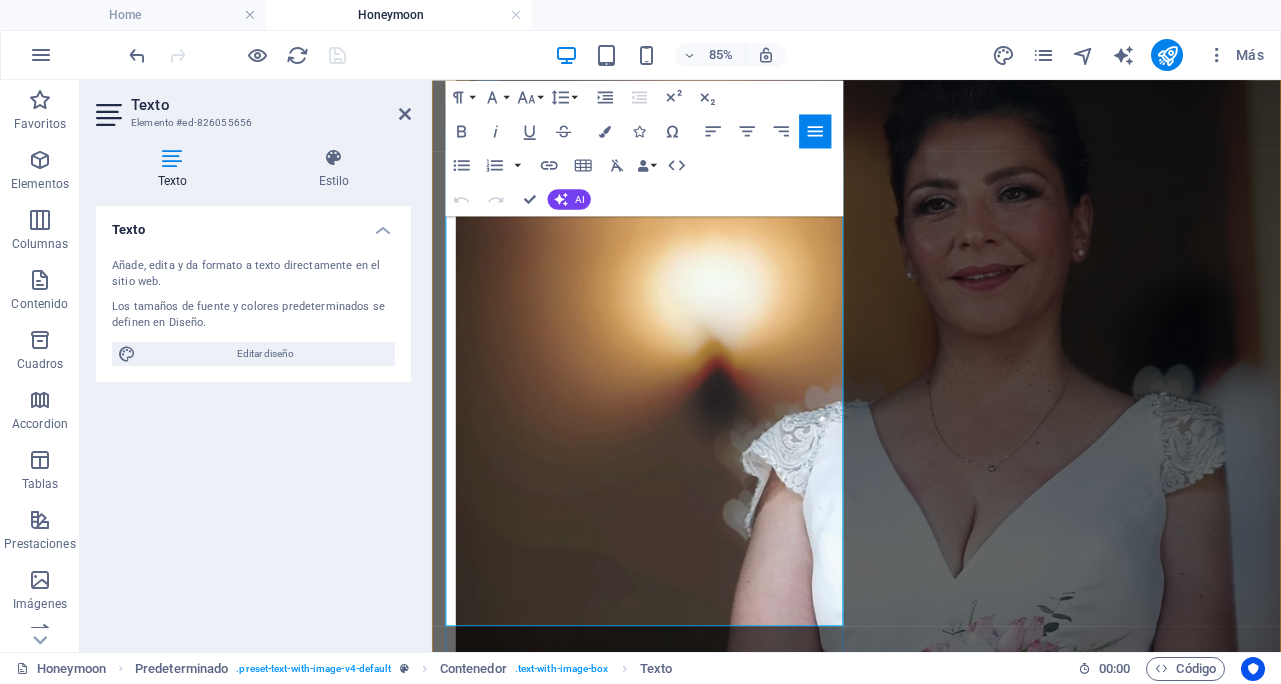 type 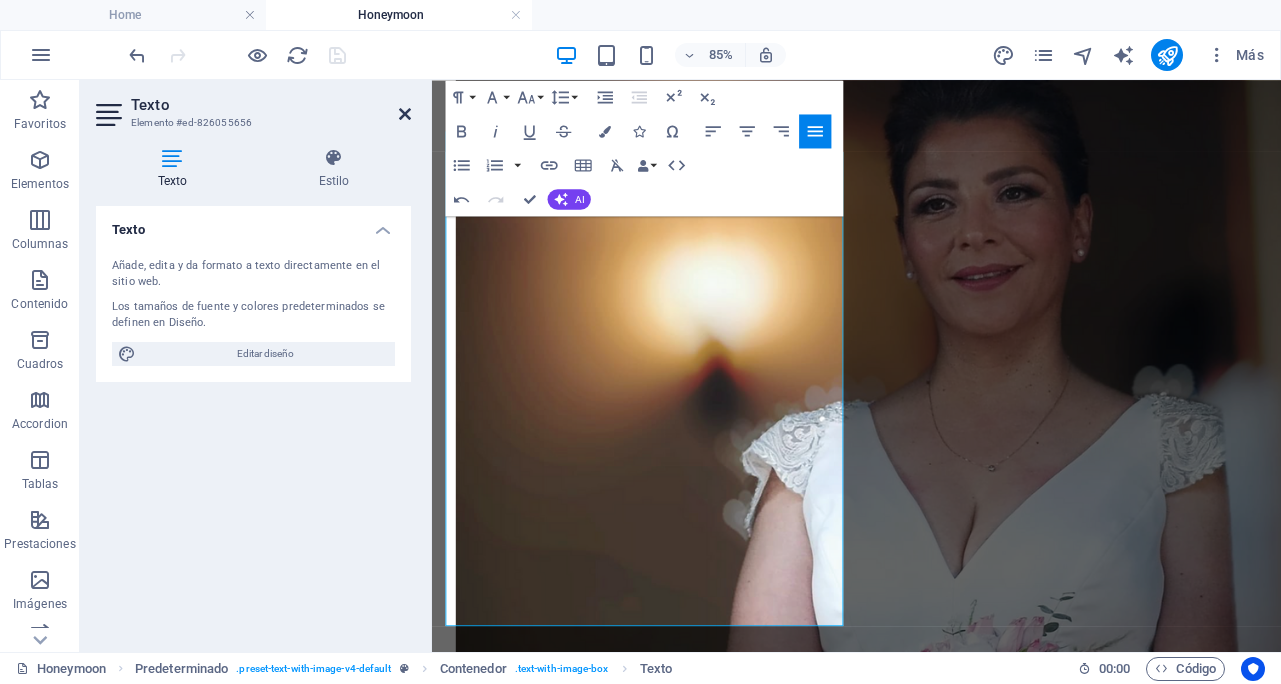 click at bounding box center (405, 114) 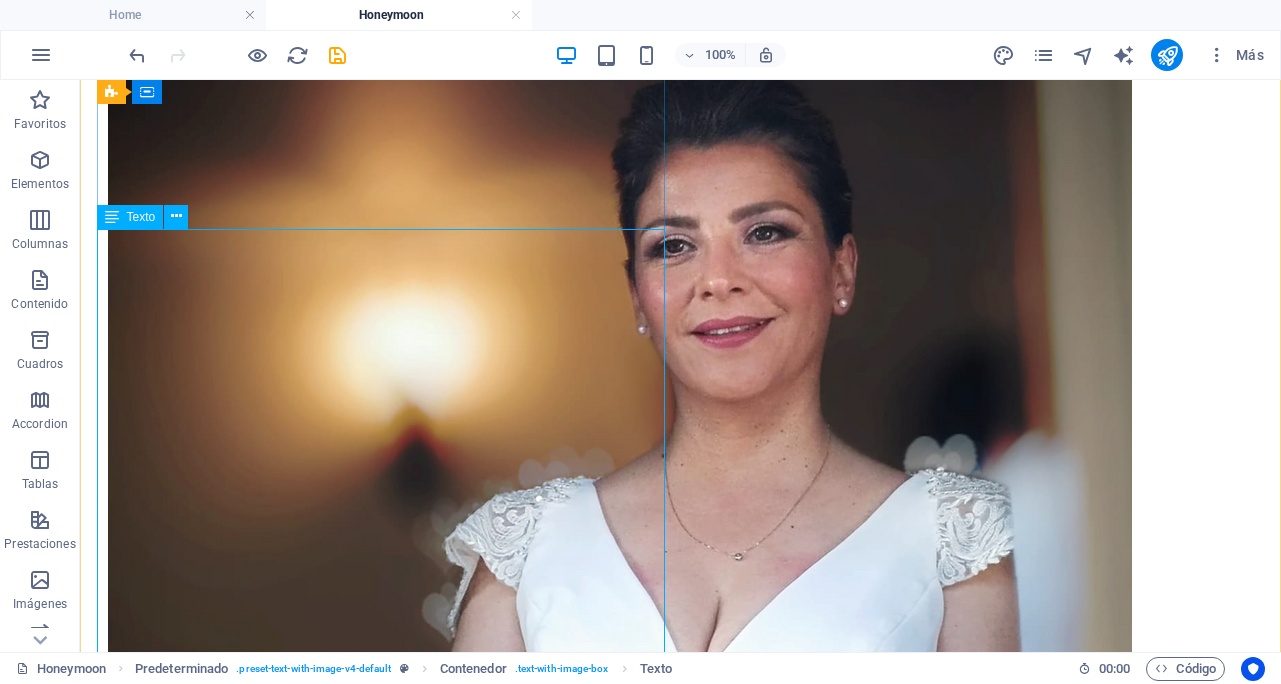 scroll, scrollTop: 3455, scrollLeft: 0, axis: vertical 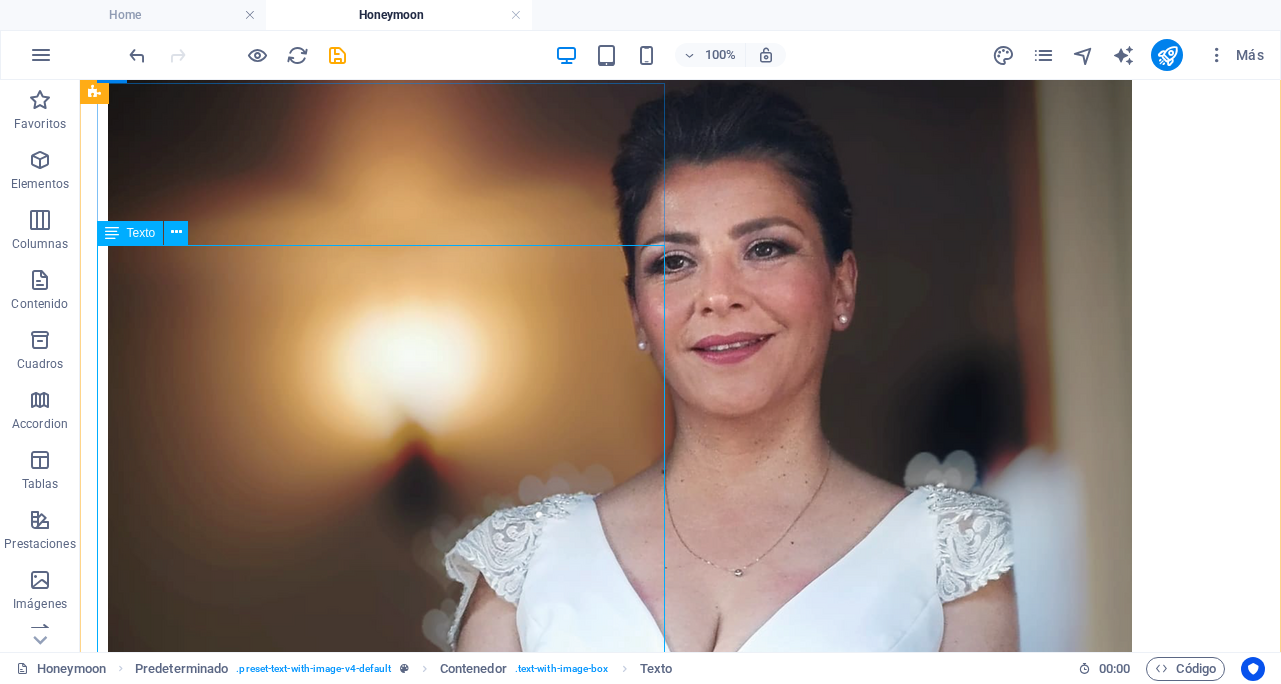 click on "Una herramienta sutil para resaltar seguridad, presencia y cuidado en un día inolvidable. El día del matrimonio es uno de los momentos más importantes en la vida de una pareja. Cada detalle cuenta: la decoración, la música, la ropa y, por supuesto, la apariencia personal. En ese contexto, el maquillaje no es exclusivo de la novia. El maquillaje para el novio se ha convertido en una herramienta útil y totalmente válida para resaltar su mejor versión frente a las cámaras y en la vida real. El maquillaje masculino no busca transformar, sino disimular. Ayuda a unificar el tono de la piel, reducir brillos provocados por la iluminación o el calor, disimular ojeras, rojeces o pequeñas imperfecciones, y dar un aspecto fresco y saludable. Es una forma de autocuidado que refleja preocupación por la imagen personal y por estar a la altura de un evento tan significativo." at bounding box center [680, 7890] 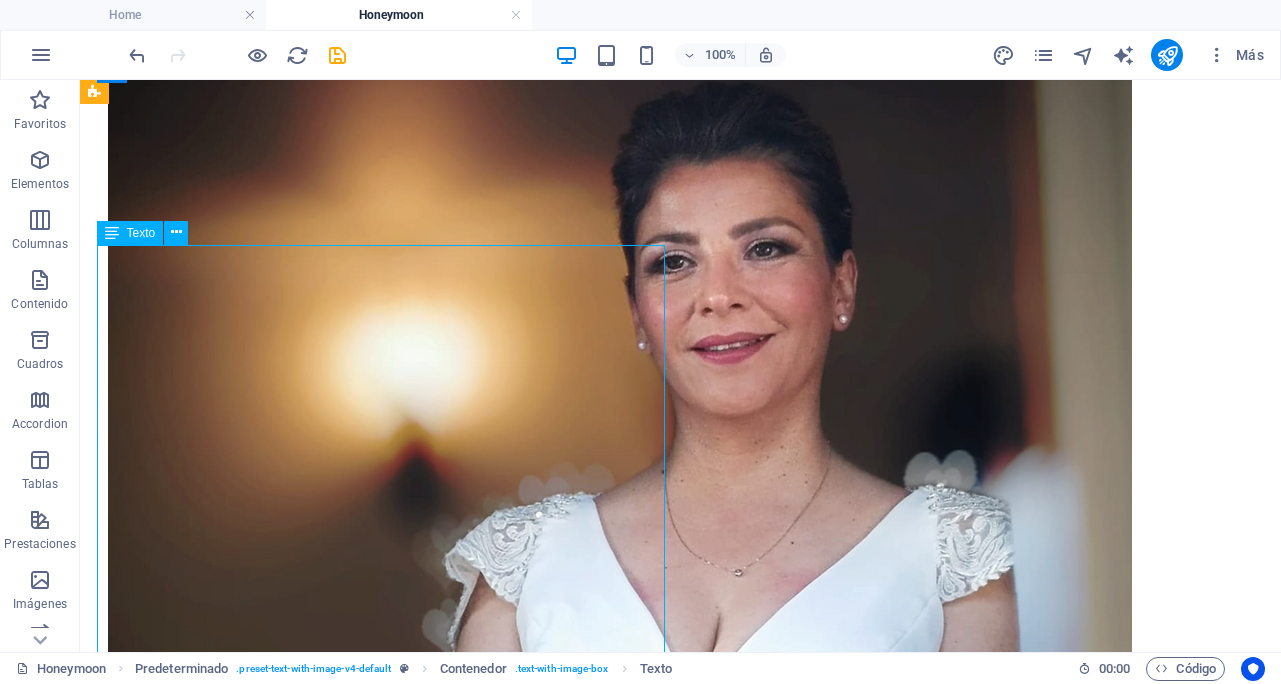 click on "Una herramienta sutil para resaltar seguridad, presencia y cuidado en un día inolvidable. El día del matrimonio es uno de los momentos más importantes en la vida de una pareja. Cada detalle cuenta: la decoración, la música, la ropa y, por supuesto, la apariencia personal. En ese contexto, el maquillaje no es exclusivo de la novia. El maquillaje para el novio se ha convertido en una herramienta útil y totalmente válida para resaltar su mejor versión frente a las cámaras y en la vida real. El maquillaje masculino no busca transformar, sino disimular. Ayuda a unificar el tono de la piel, reducir brillos provocados por la iluminación o el calor, disimular ojeras, rojeces o pequeñas imperfecciones, y dar un aspecto fresco y saludable. Es una forma de autocuidado que refleja preocupación por la imagen personal y por estar a la altura de un evento tan significativo." at bounding box center [680, 7890] 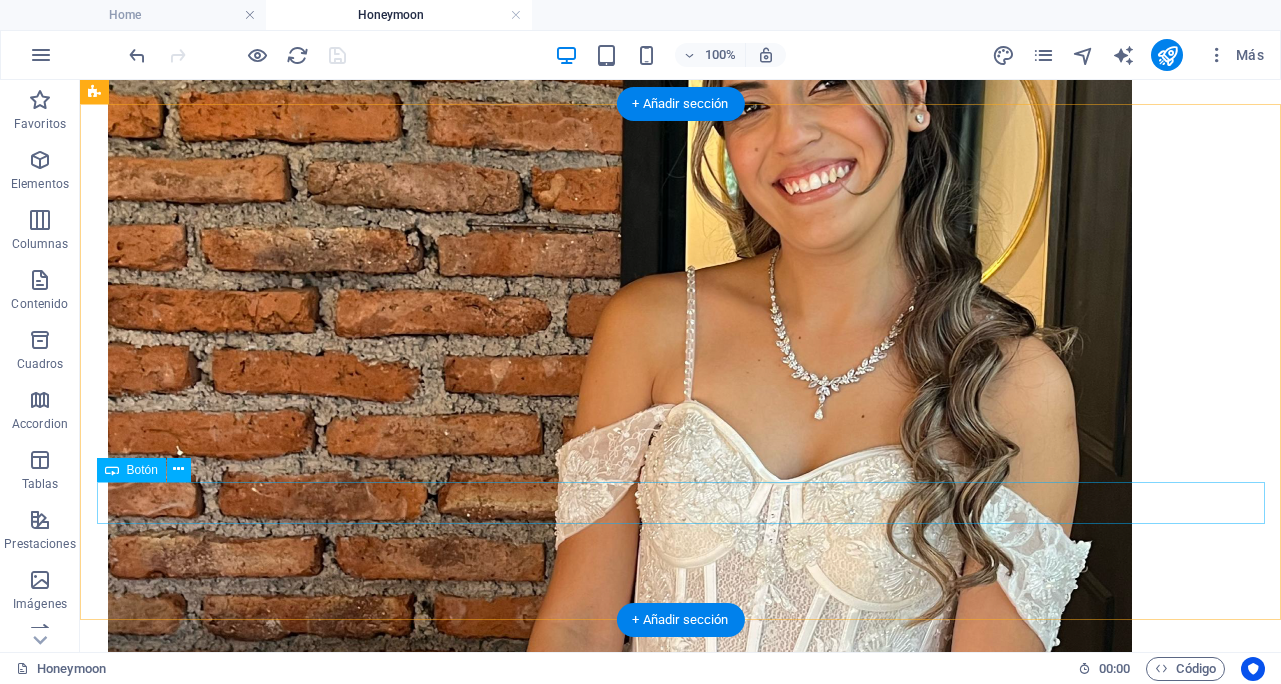 scroll, scrollTop: 2144, scrollLeft: 0, axis: vertical 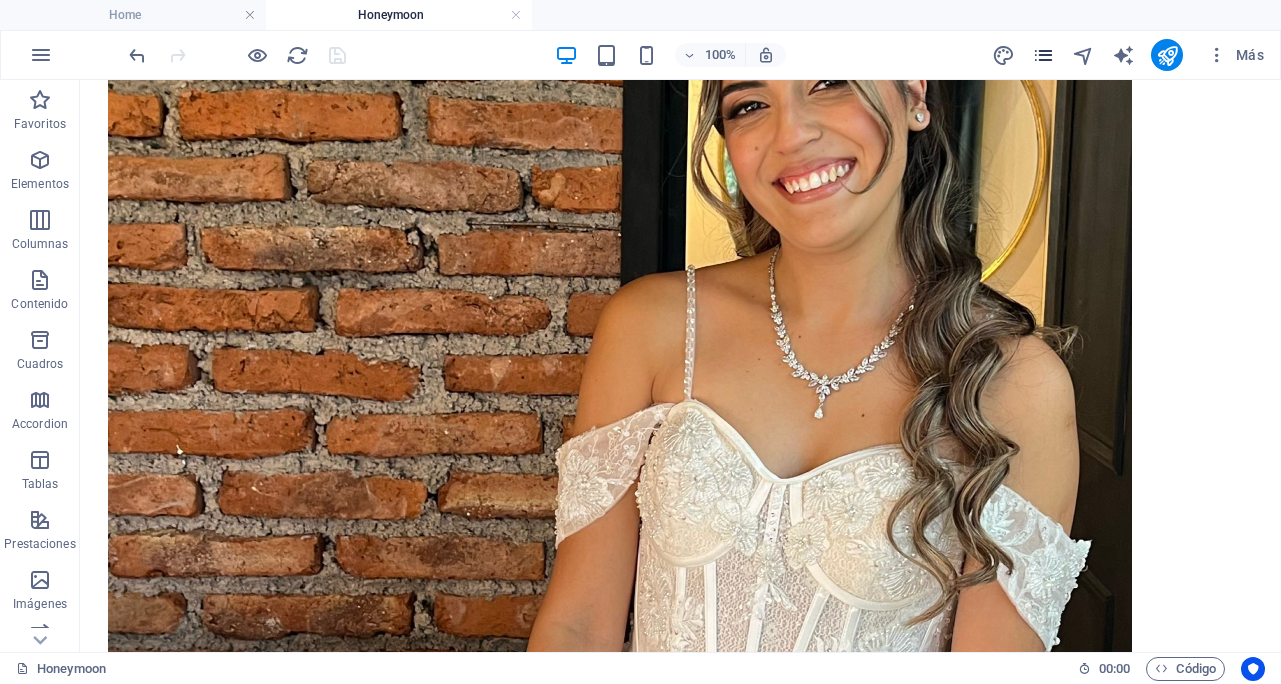 click at bounding box center (1043, 55) 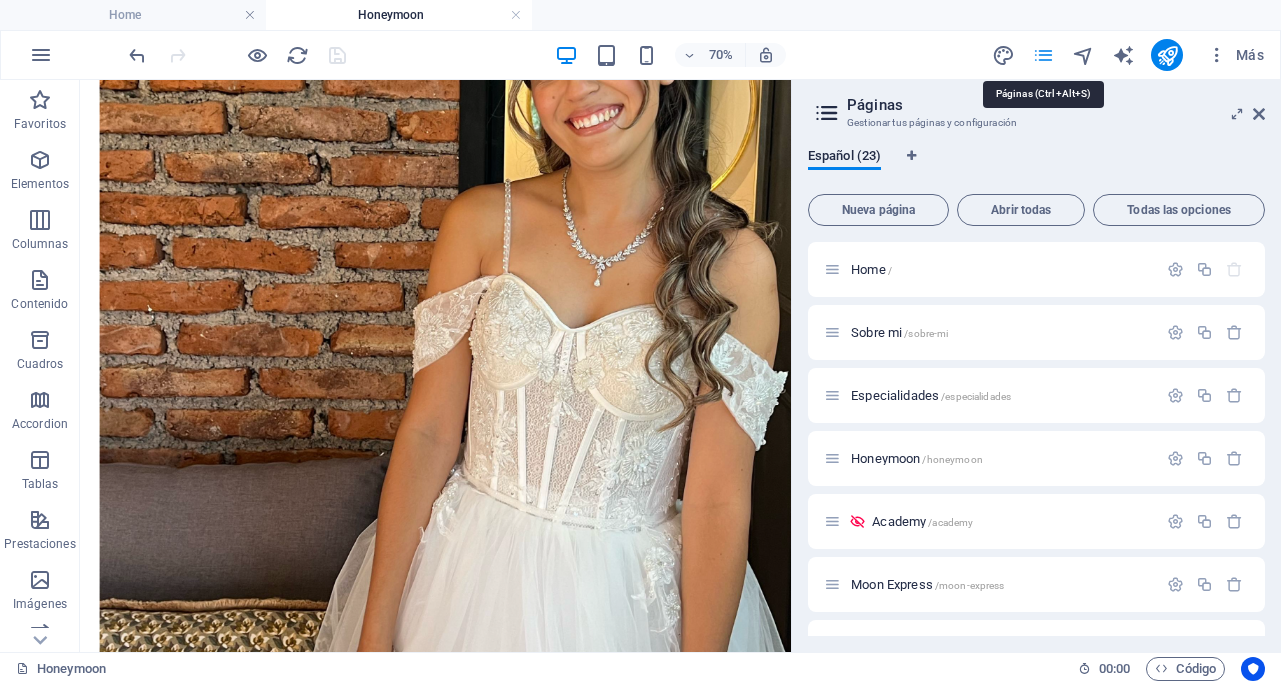 scroll, scrollTop: 2081, scrollLeft: 0, axis: vertical 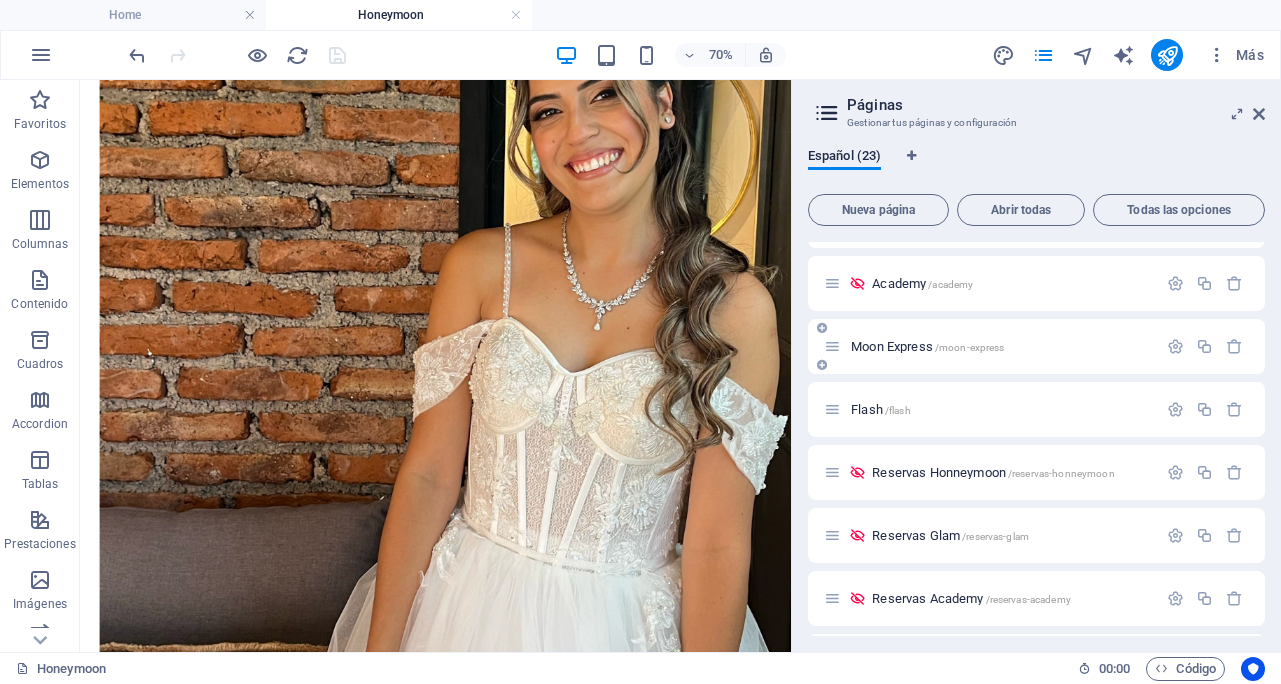 click on "Moon Express /moon-express" at bounding box center (927, 346) 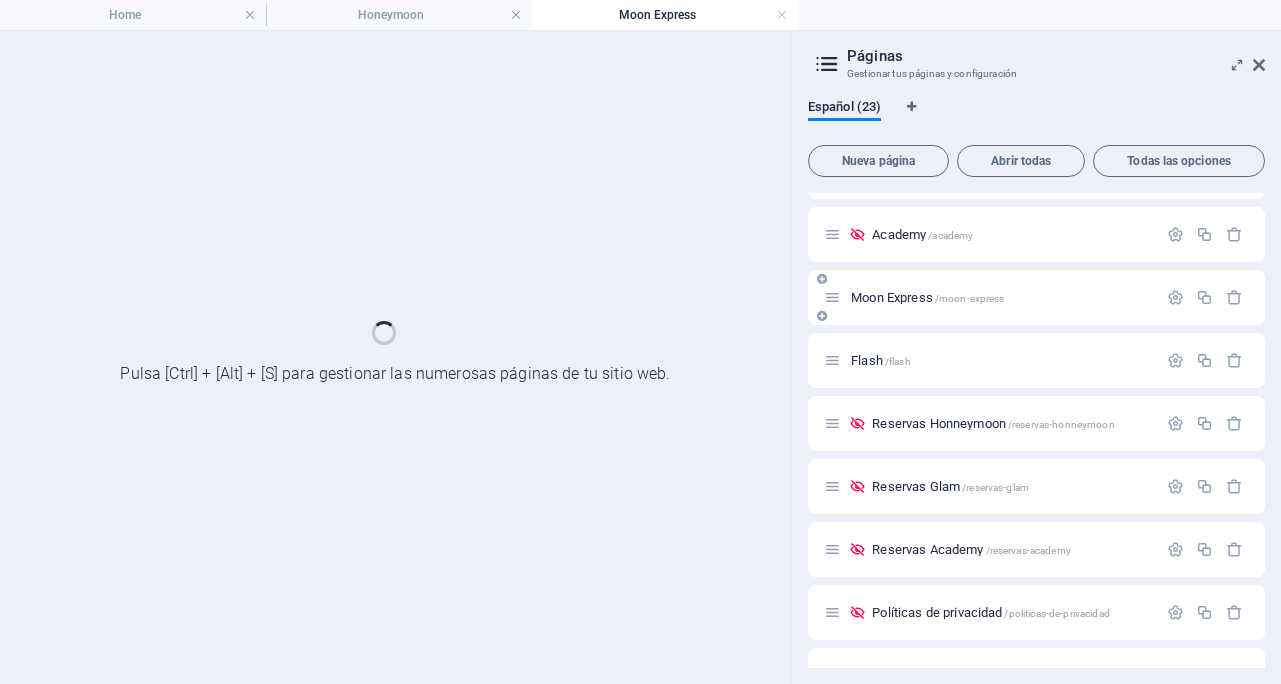 scroll, scrollTop: 0, scrollLeft: 0, axis: both 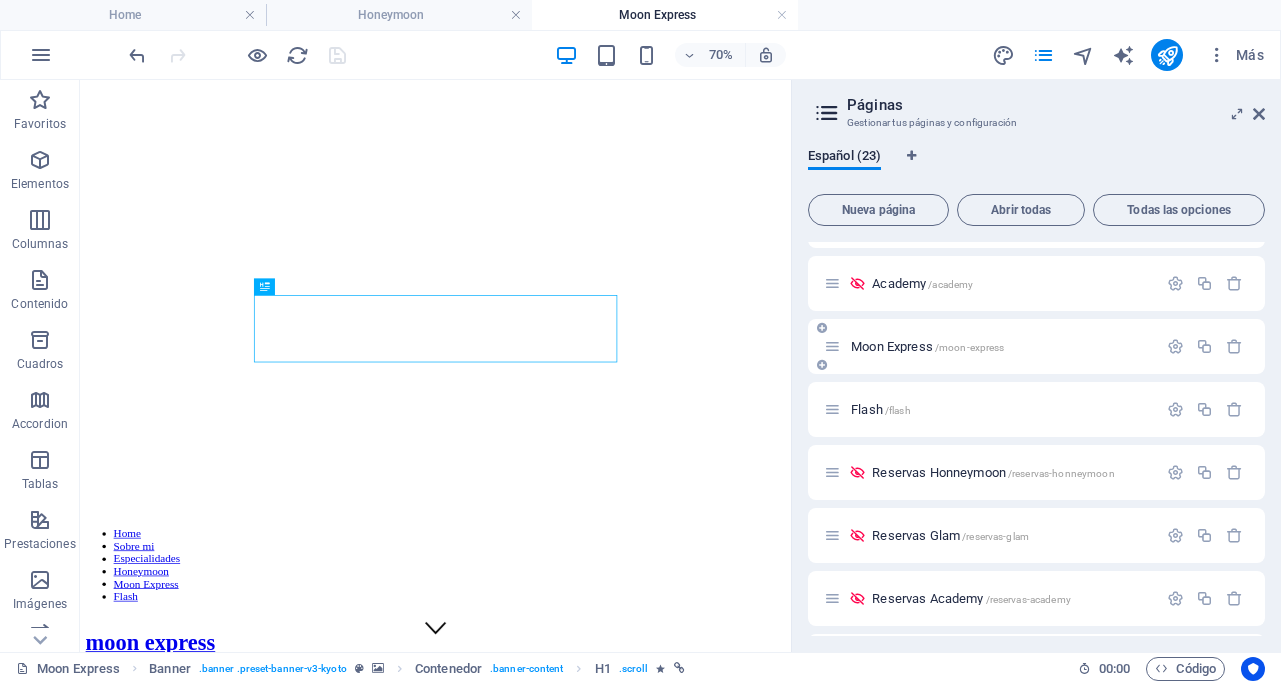 click on "Moon Express /moon-express" at bounding box center [927, 346] 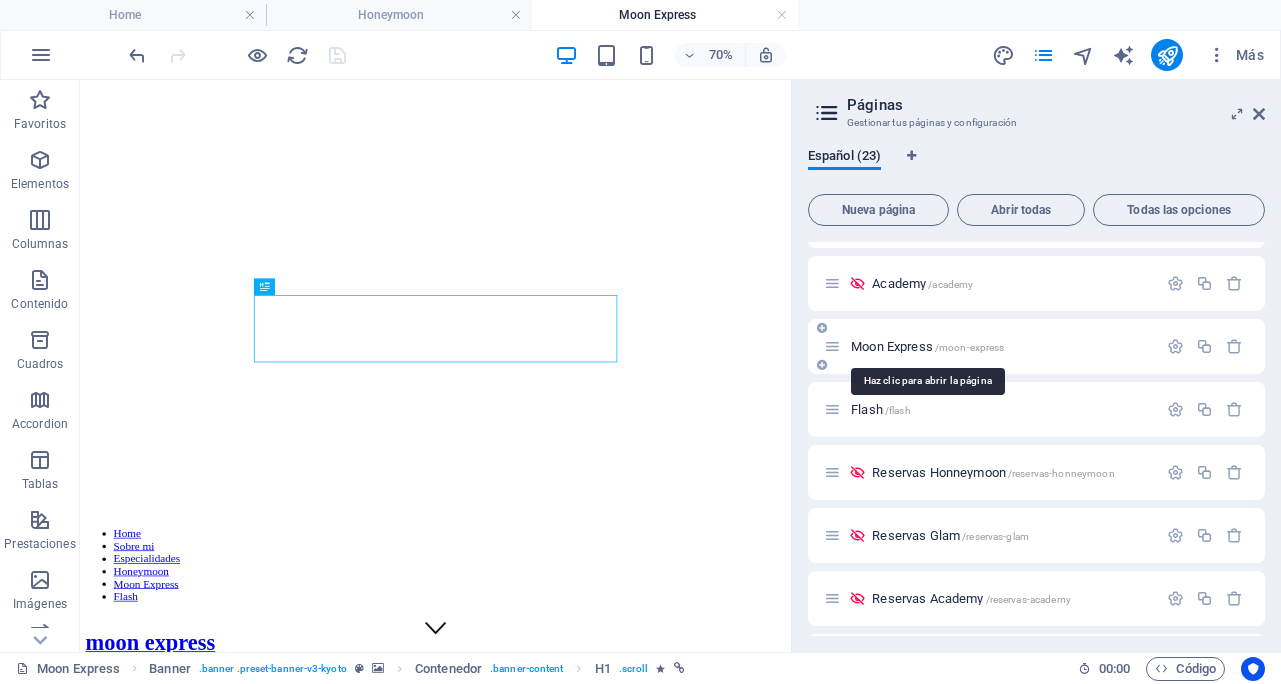 click on "Moon Express /moon-express" at bounding box center (927, 346) 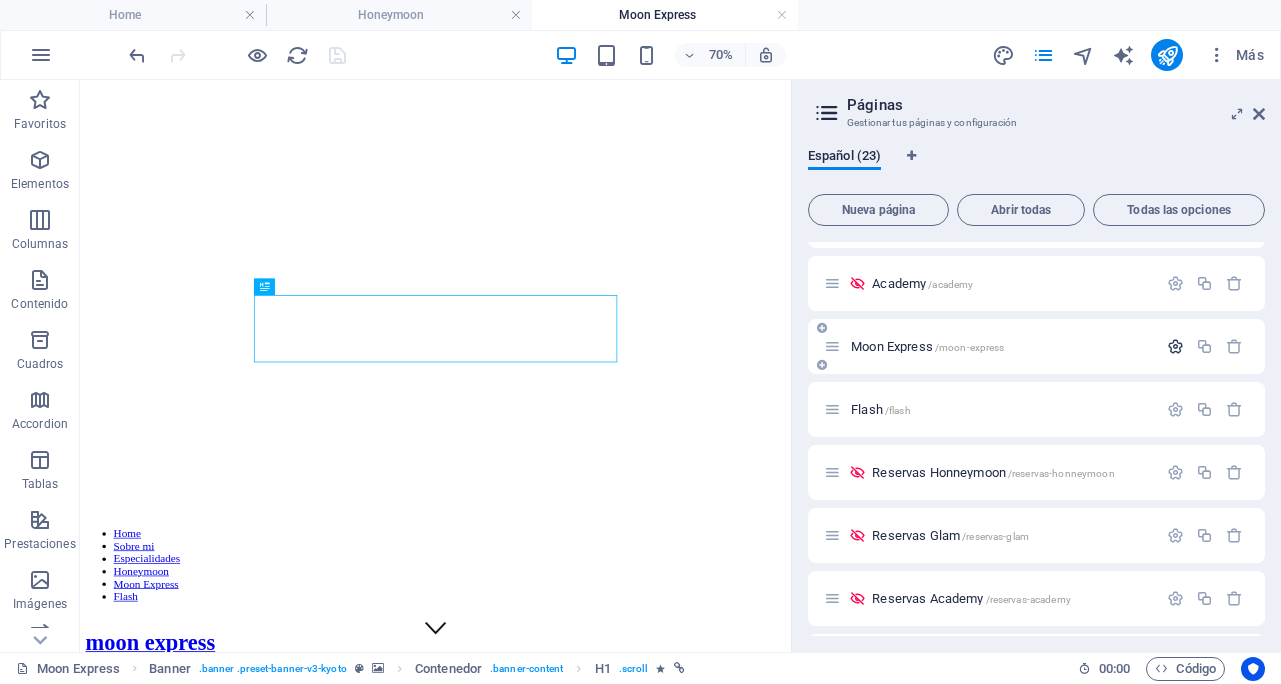 click at bounding box center (1175, 346) 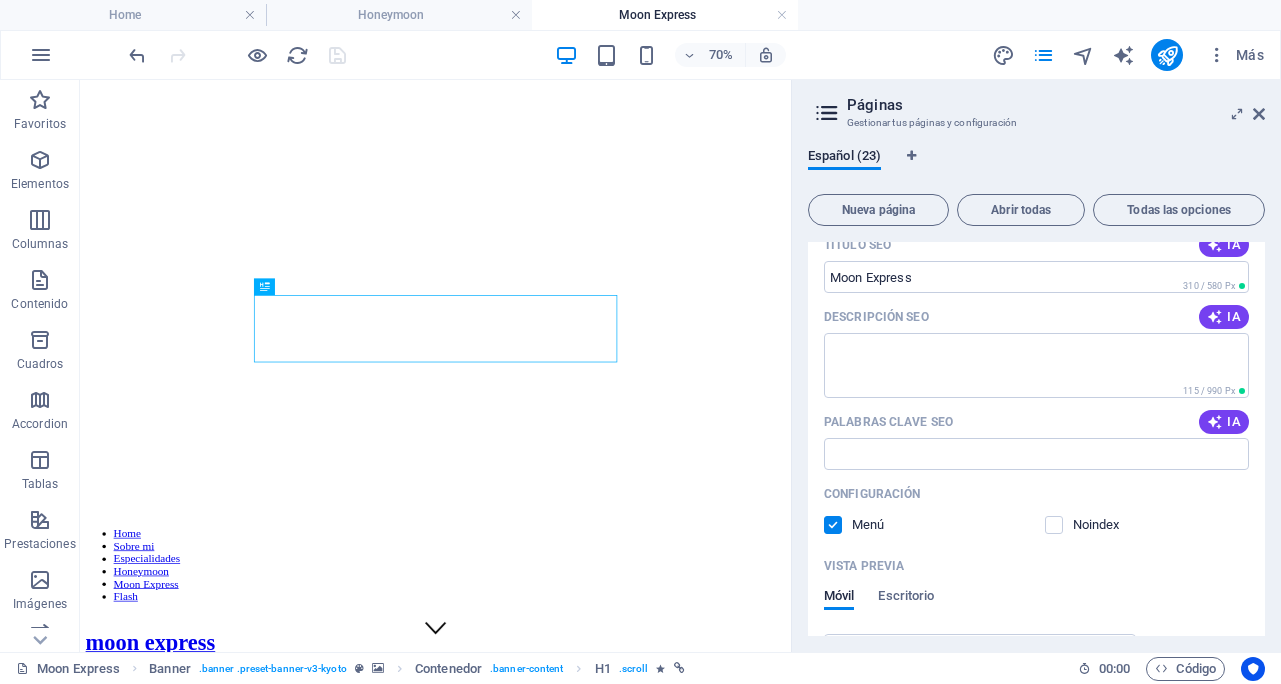 scroll, scrollTop: 528, scrollLeft: 0, axis: vertical 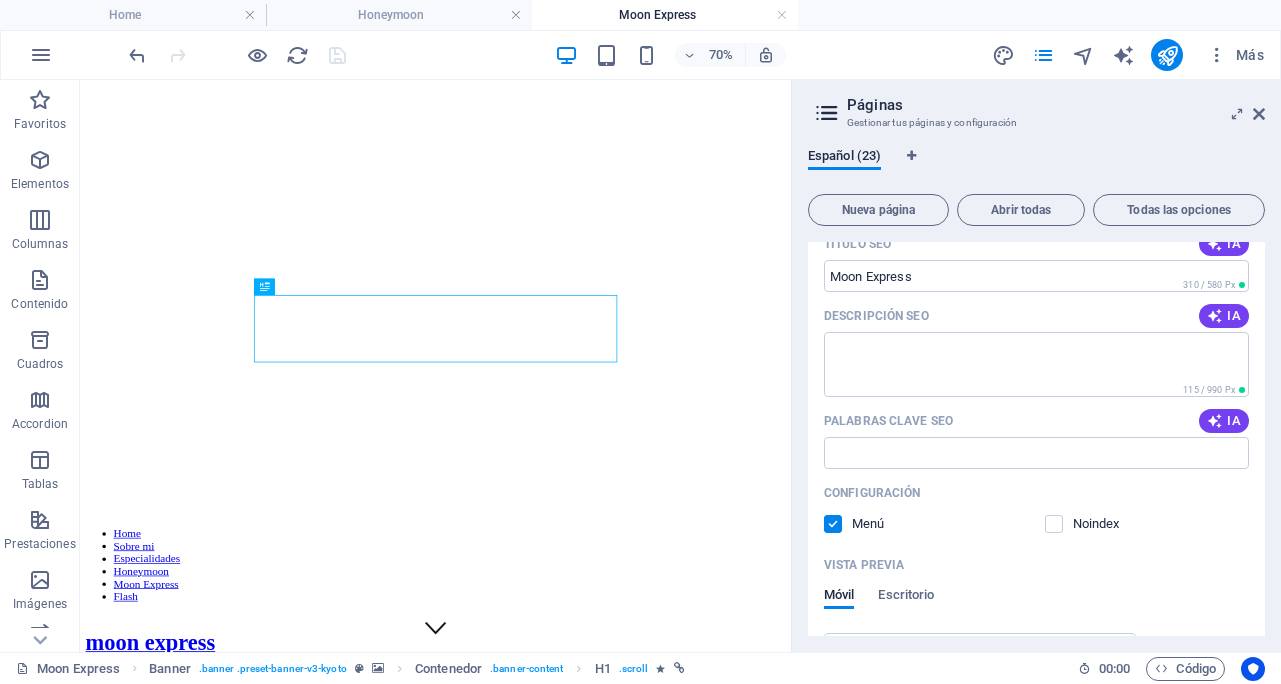 click on "Noindex" at bounding box center [1082, 524] 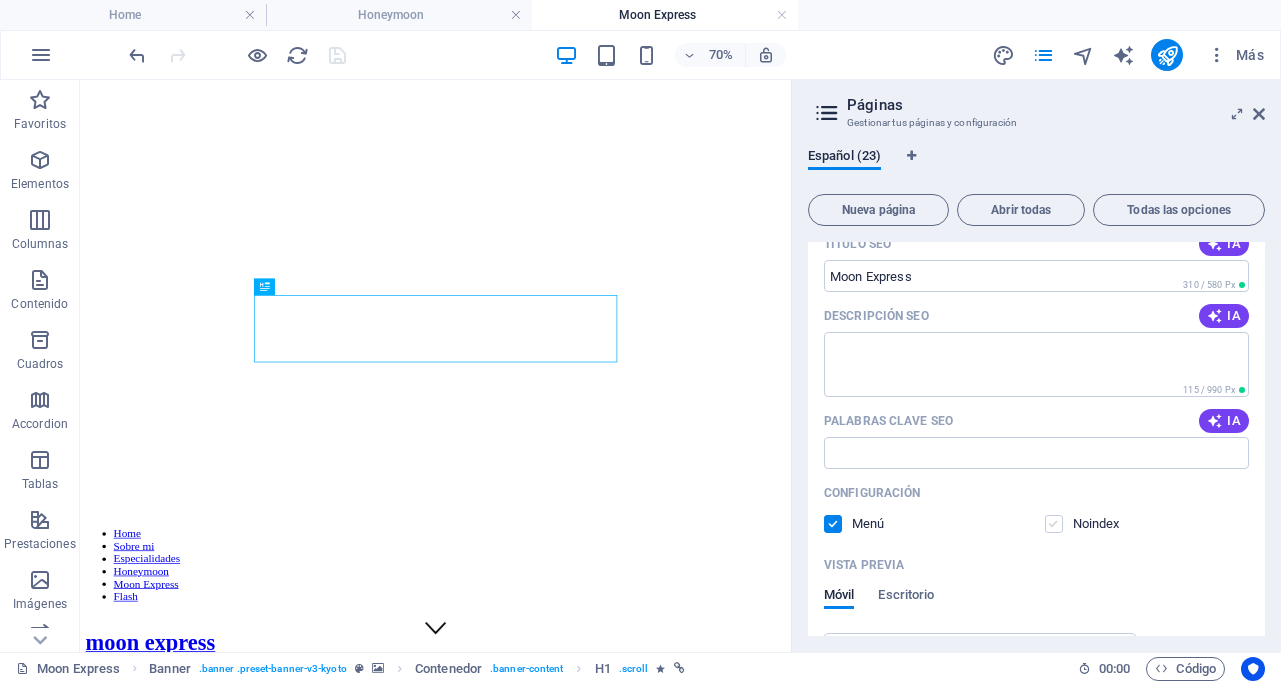 click at bounding box center [1054, 524] 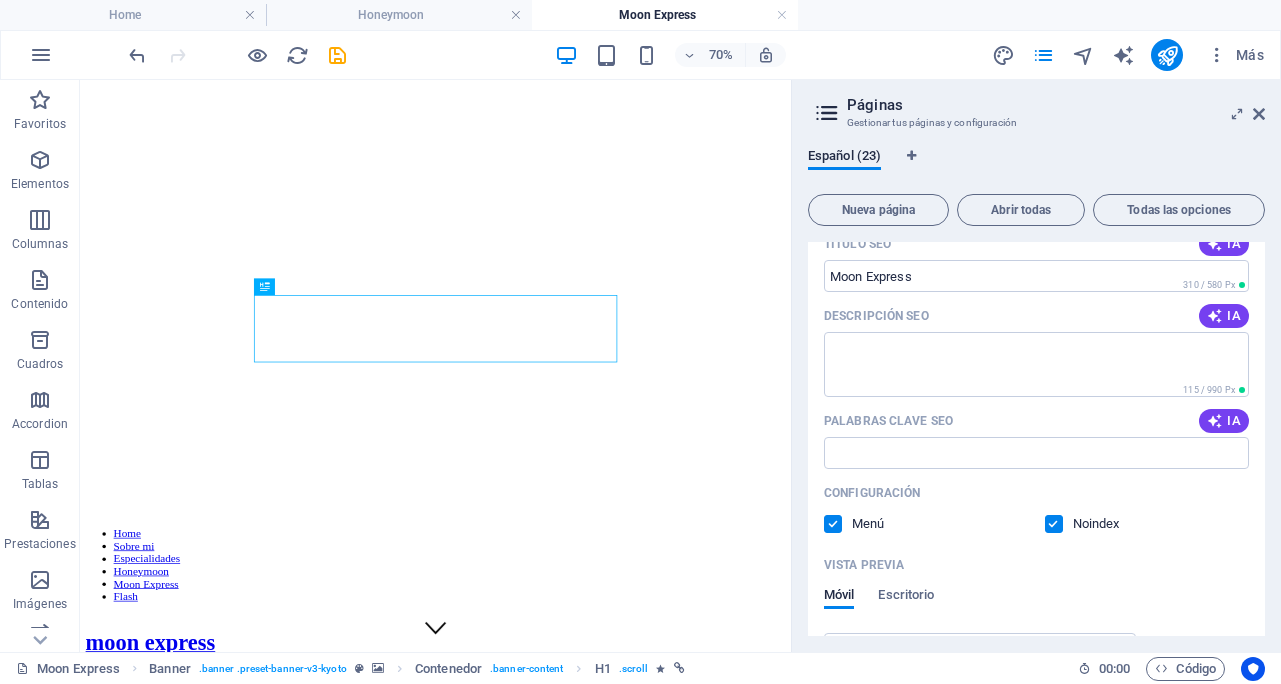 click at bounding box center [833, 524] 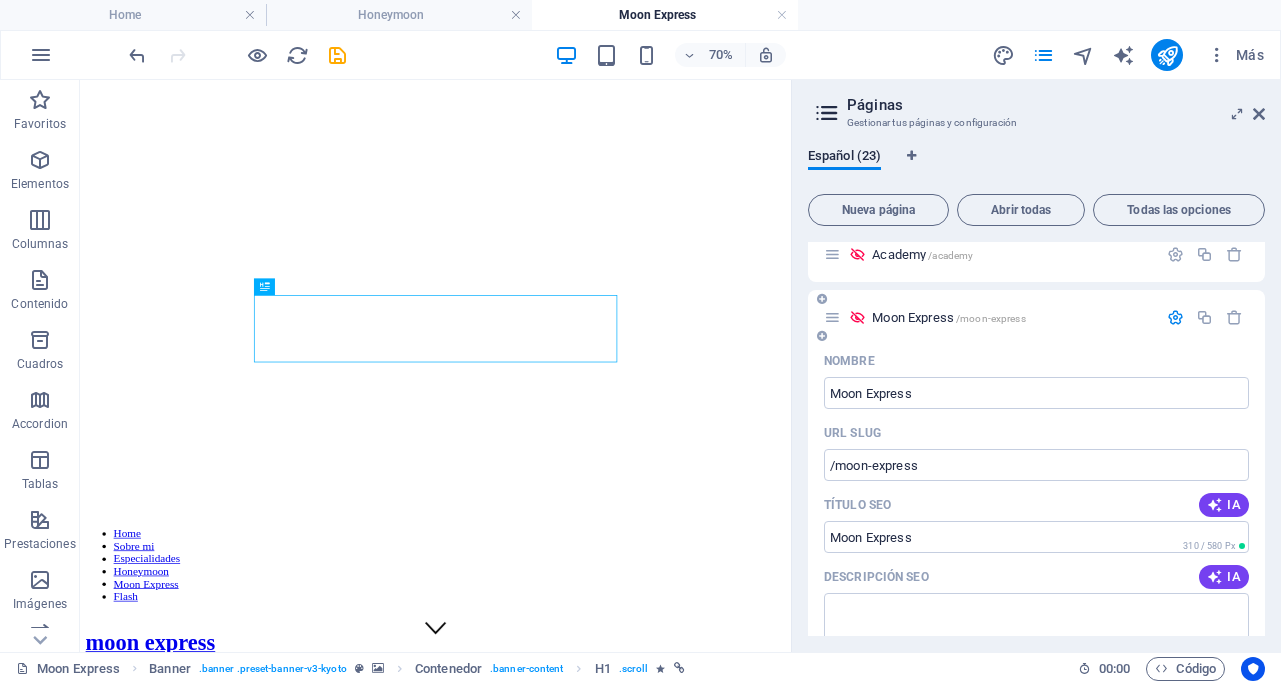 scroll, scrollTop: 315, scrollLeft: 0, axis: vertical 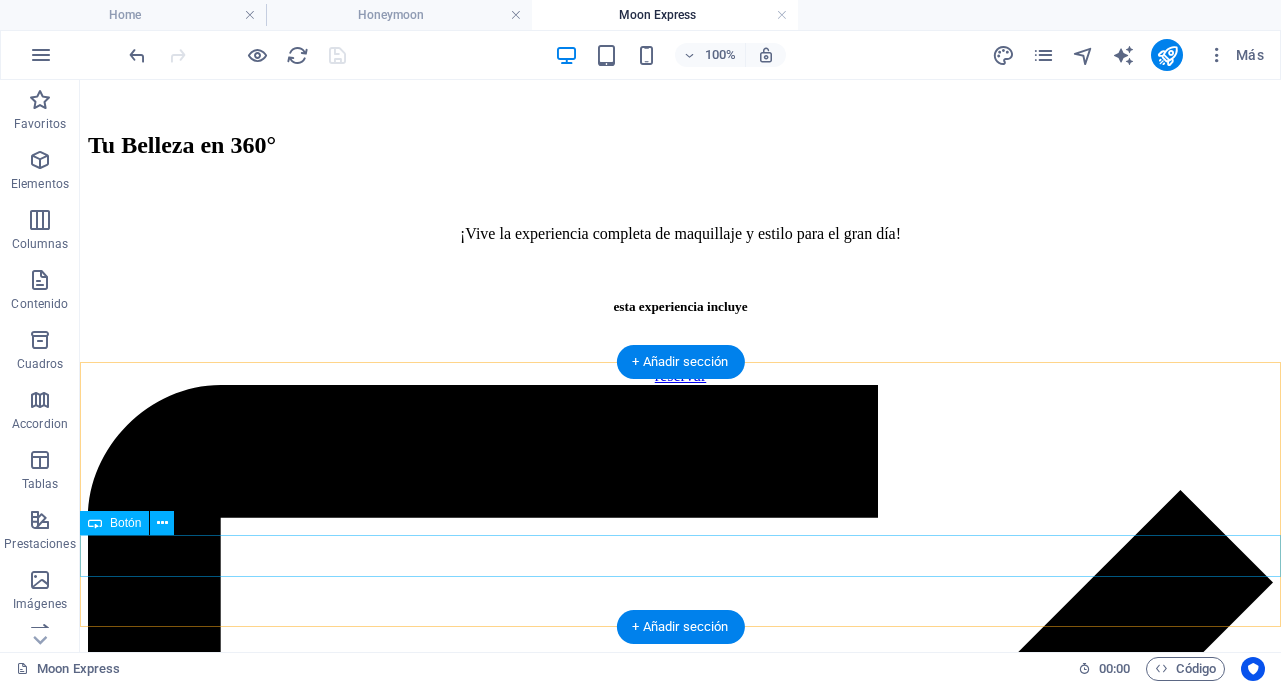 click on "reservar" at bounding box center [680, 8306] 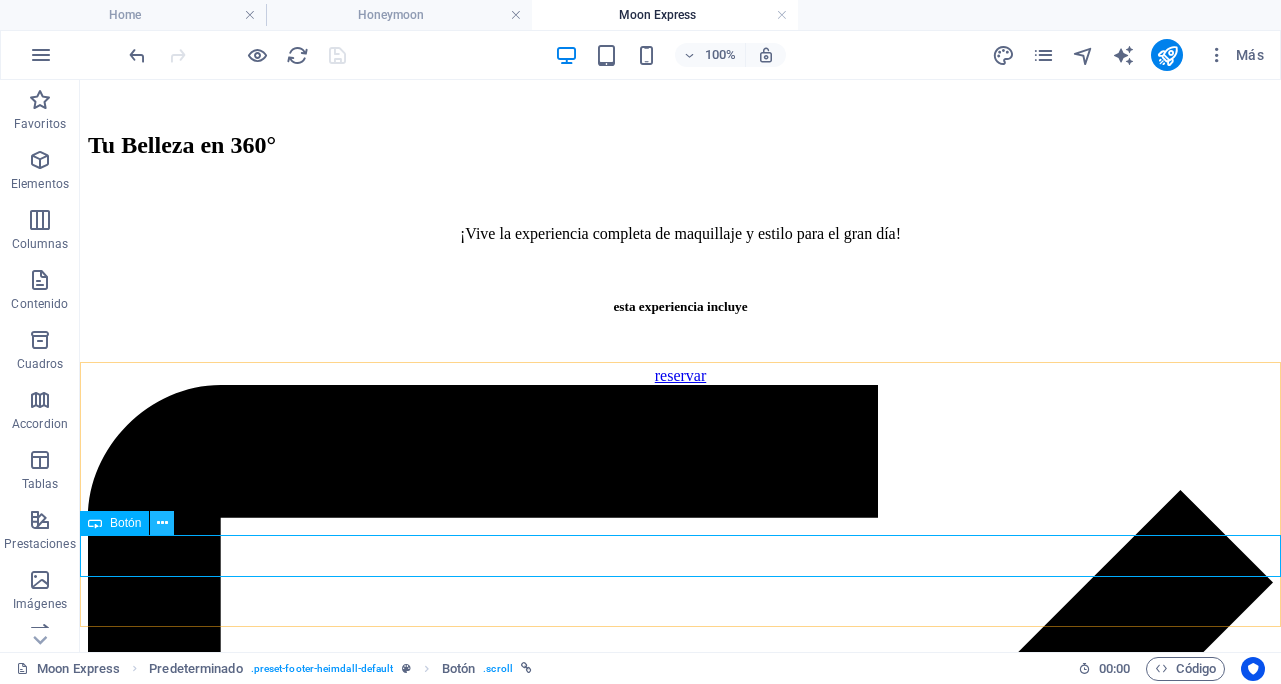 click at bounding box center (162, 523) 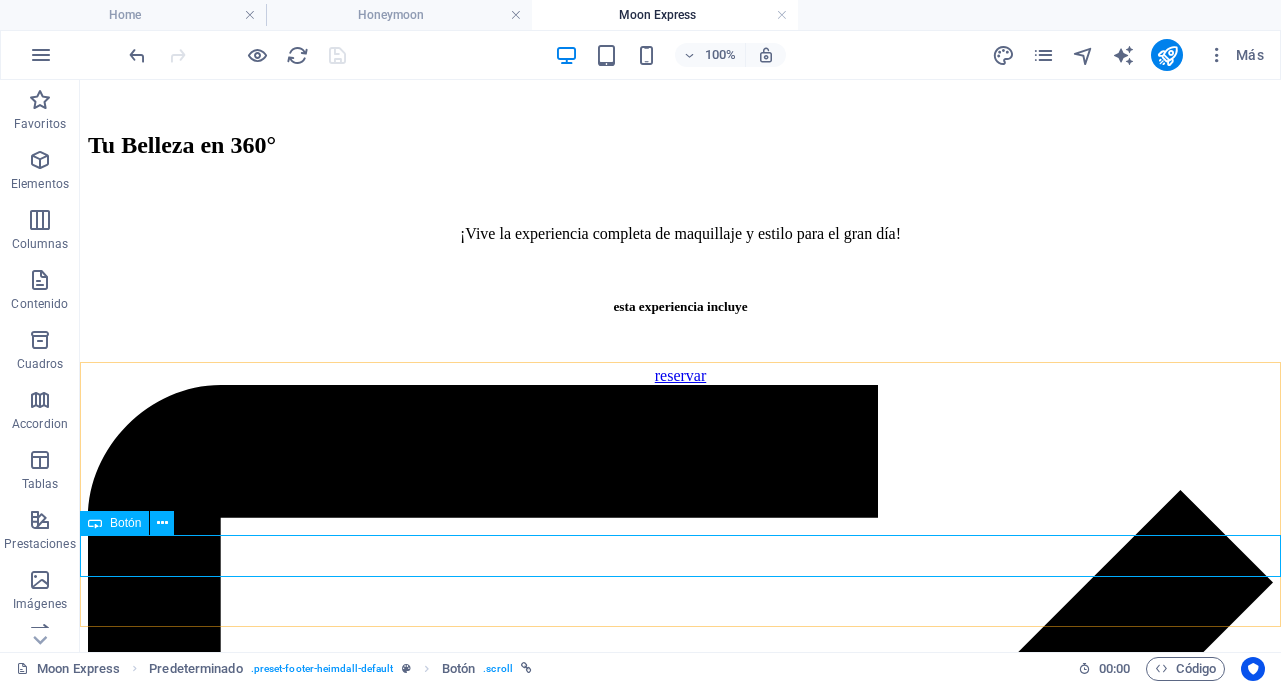 click on "Botón" at bounding box center (125, 523) 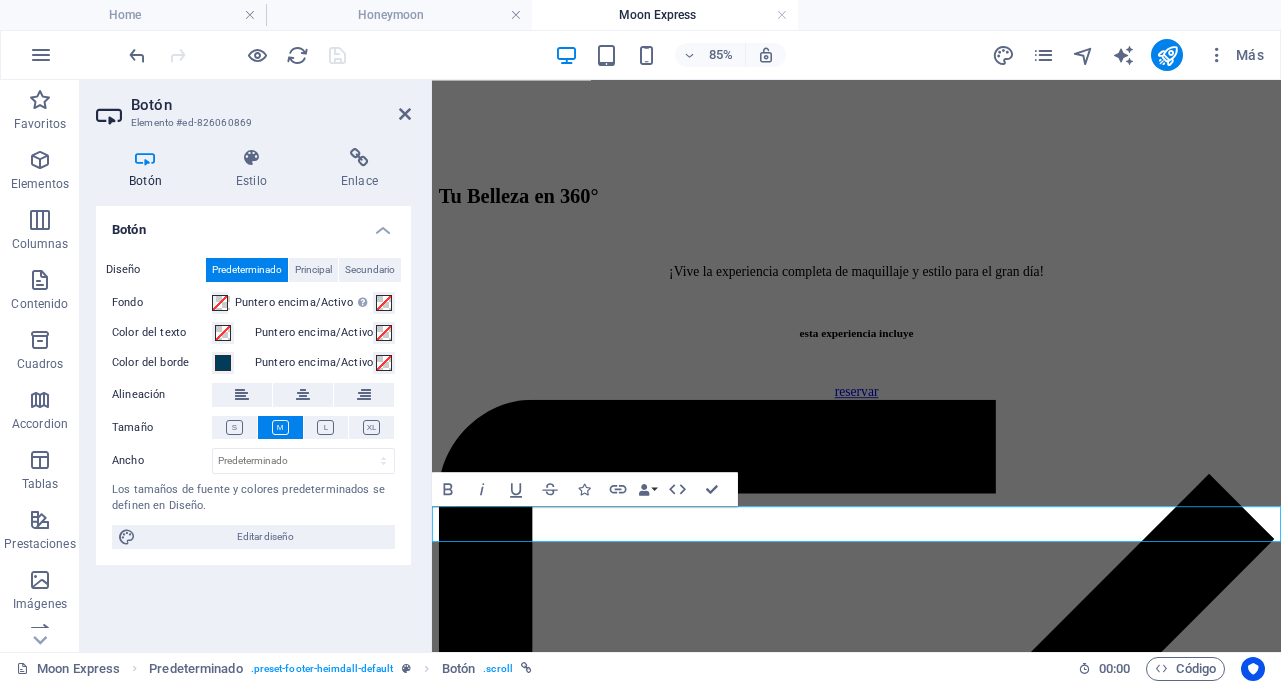 scroll, scrollTop: 1567, scrollLeft: 0, axis: vertical 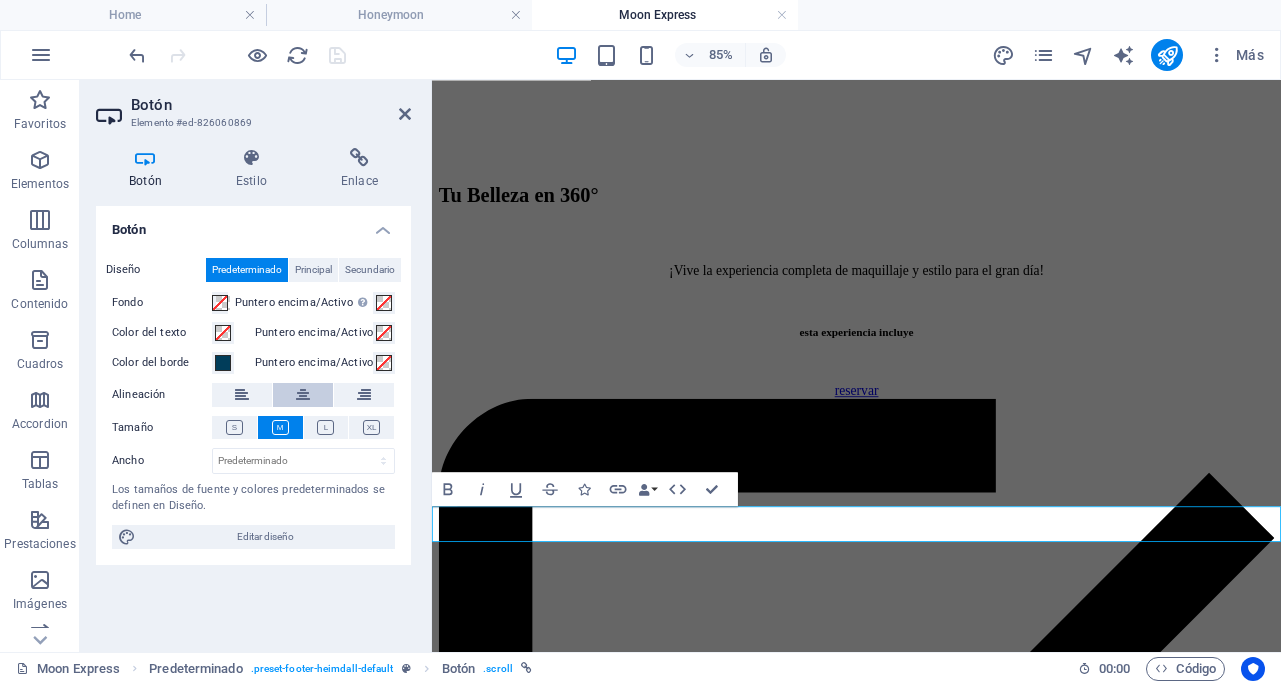 click at bounding box center [303, 395] 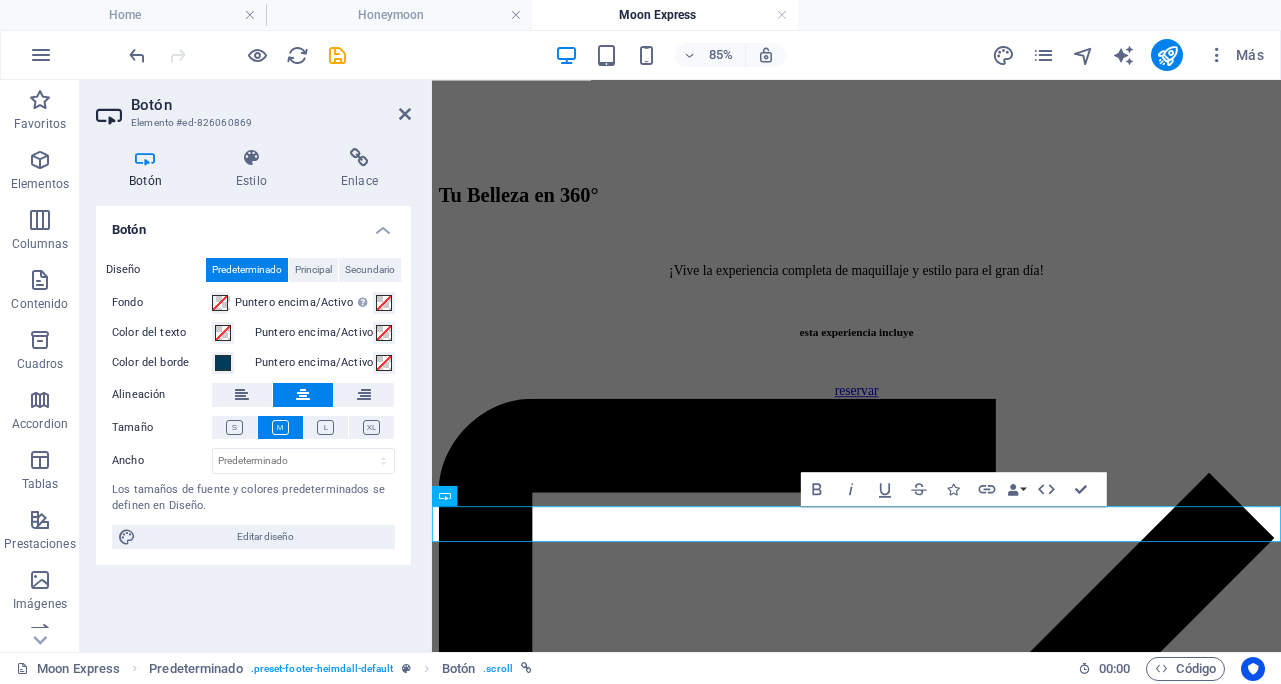 click on "Botón Elemento #ed-826060869 Botón Estilo Enlace Botón Diseño Predeterminado Principal Secundario Fondo Puntero encima/Activo Cambia al modo de previsualización para probar el estado activo/puntero encima Color del texto Puntero encima/Activo Color del borde Puntero encima/Activo Alineación Tamaño Ancho Predeterminado px rem % em vh vw Los tamaños de fuente y colores predeterminados se definen en Diseño. Editar diseño Predeterminado Element Diseño La forma en la que este elemento se expande en la disposición (Flexbox). Tamaño Predeterminado automático px % 1/1 1/2 1/3 1/4 1/5 1/6 1/7 1/8 1/9 1/10 Crecer Reducir Comprar Disposición de contenedor Visible Visible Opacidad 100 % Desbordamiento Espaciado Margen Predeterminado automático px % rem vw vh Personalizado Personalizado automático px % rem vw vh automático px % rem vw vh automático px % rem vw vh automático px % rem vw vh Espaciado Predeterminado px rem % vh vw Personalizado Personalizado px rem % vh vw px rem % vh vw px rem % vh vw px" at bounding box center (256, 366) 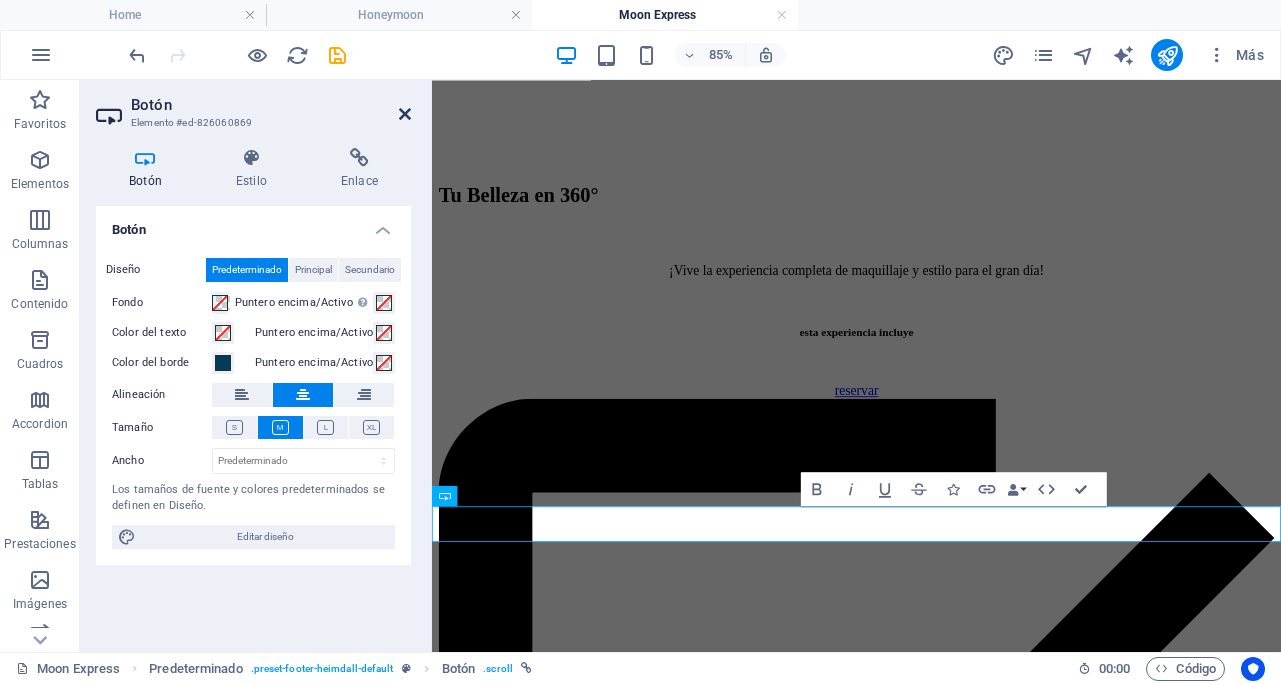 drag, startPoint x: 400, startPoint y: 115, endPoint x: 320, endPoint y: 35, distance: 113.137085 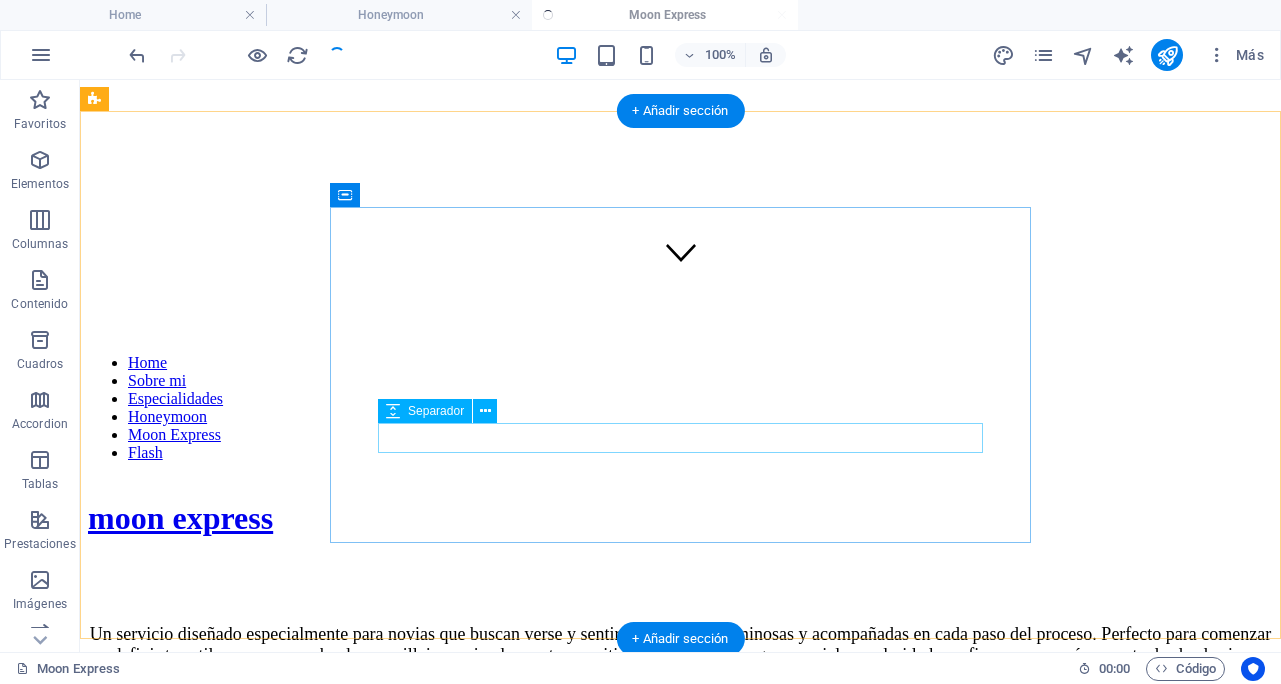scroll, scrollTop: 826, scrollLeft: 0, axis: vertical 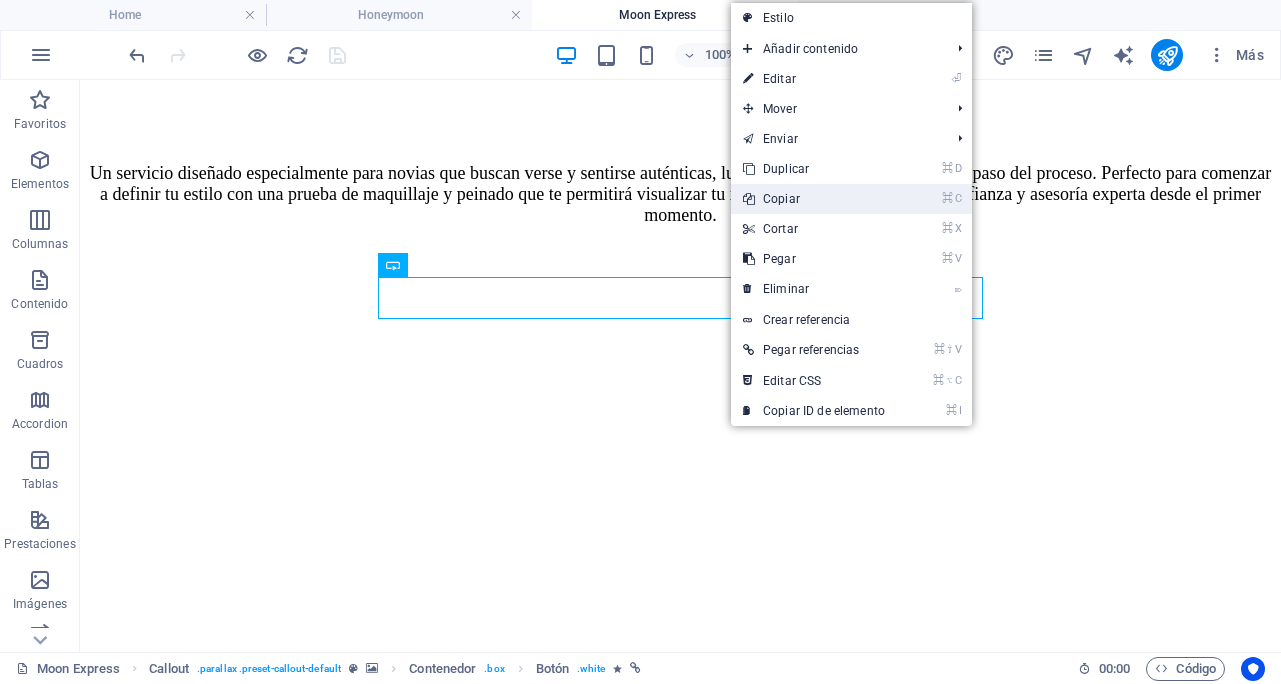 click on "⌘ C  Copiar" at bounding box center (814, 199) 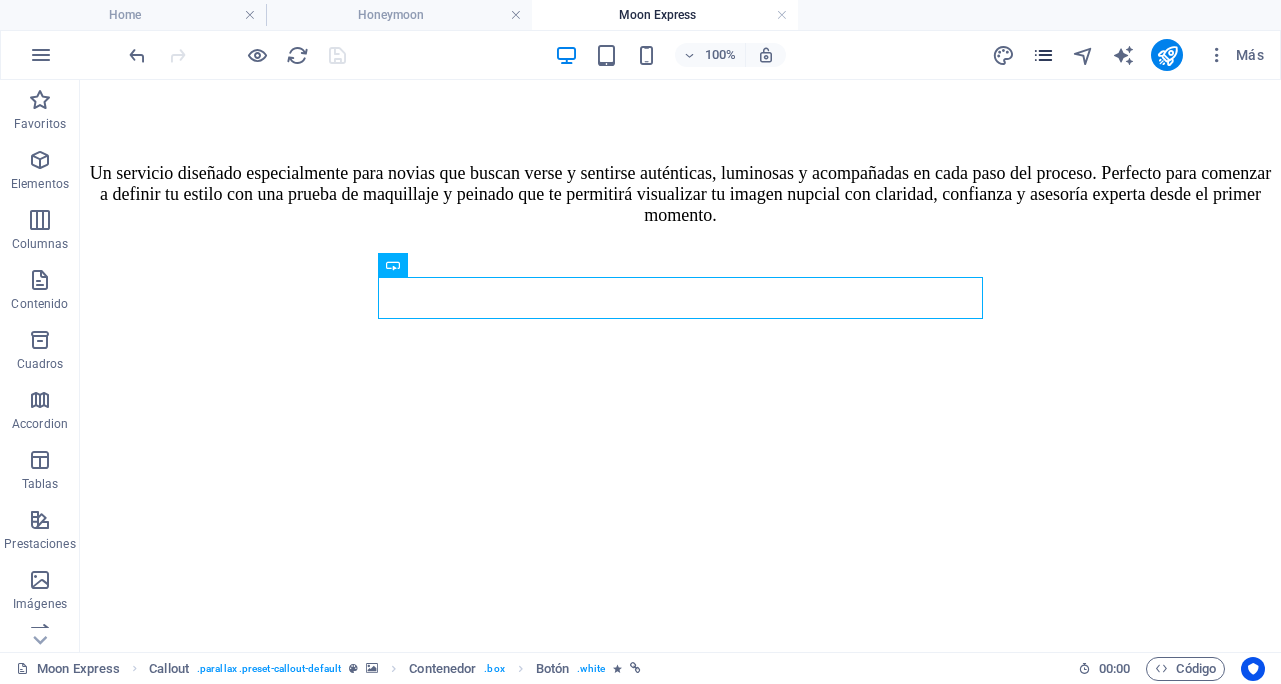 click at bounding box center (1043, 55) 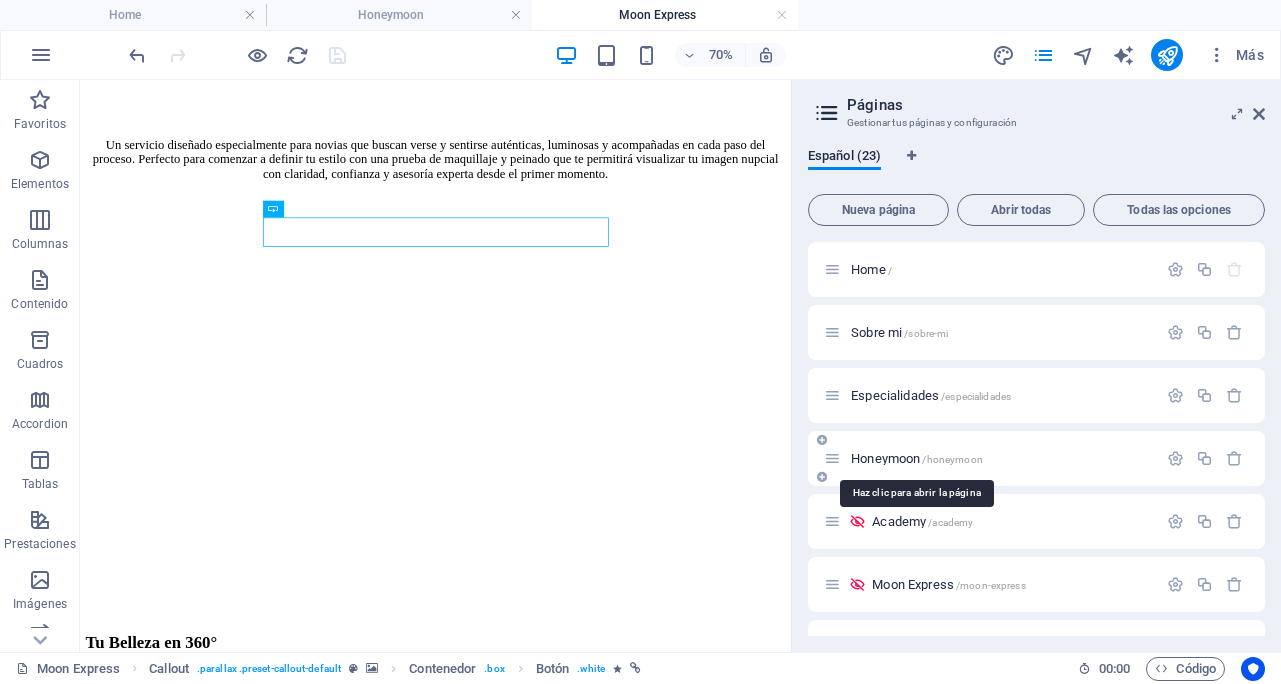 click on "Honeymoon /honeymoon" at bounding box center (917, 458) 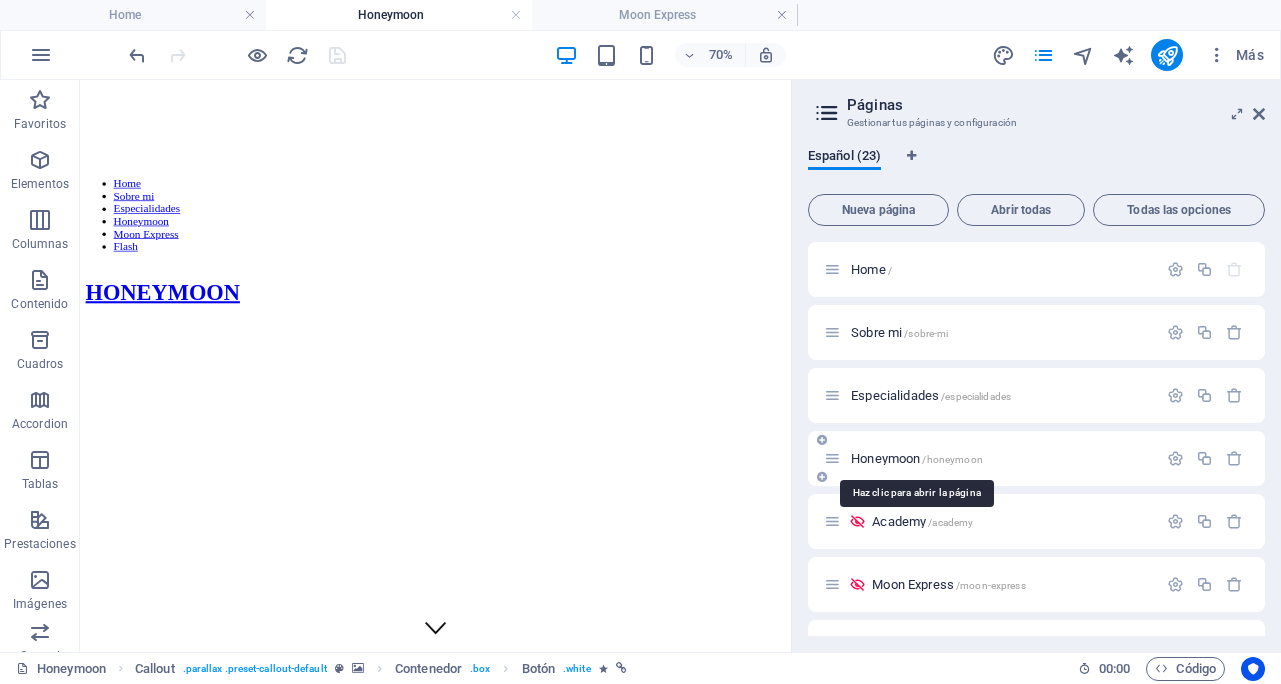 click on "Honeymoon /honeymoon" at bounding box center [917, 458] 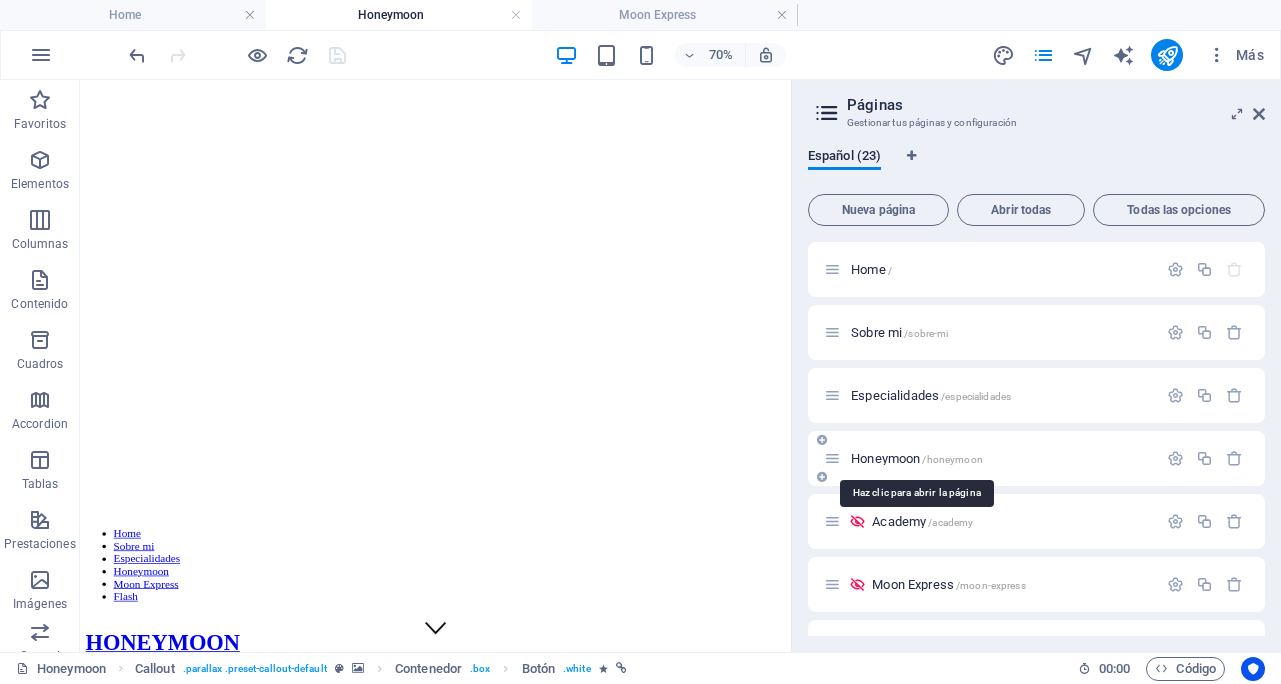 scroll, scrollTop: 2081, scrollLeft: 0, axis: vertical 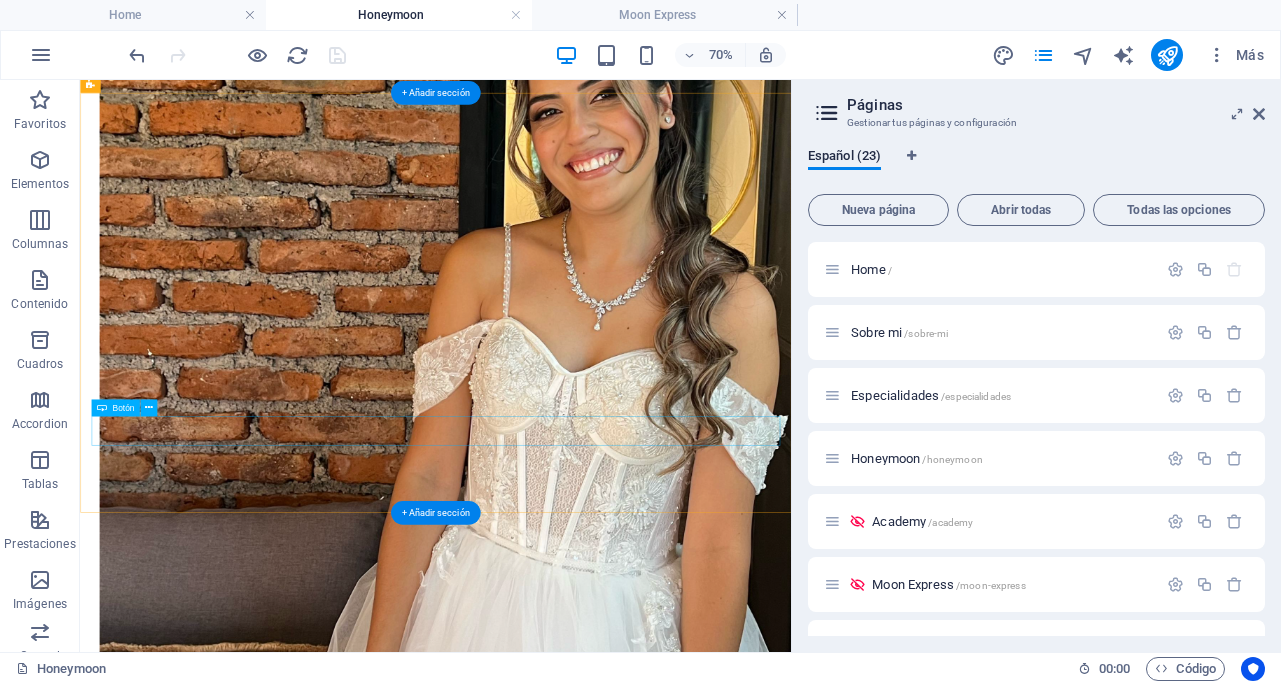 click on "reservar" at bounding box center [588, 4972] 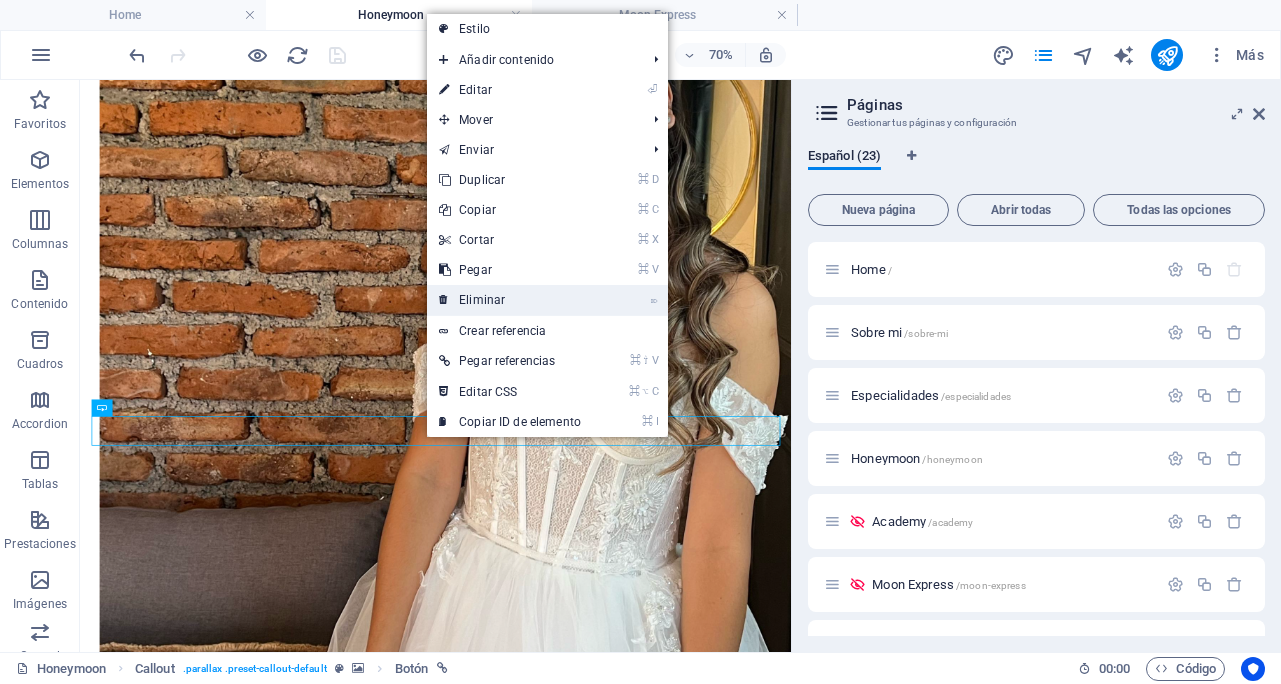 click on "⌦  Eliminar" at bounding box center [510, 300] 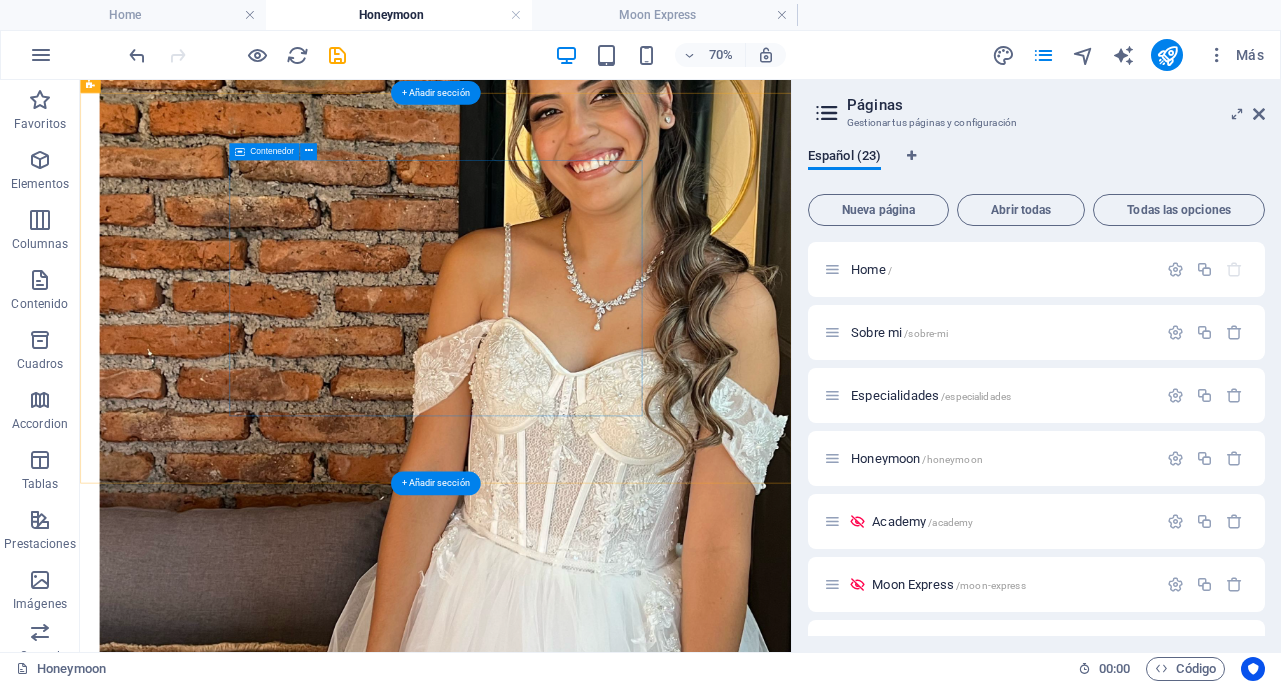 click on "ESPECIAL HAIRDRESSER Los peinados para novias también son parte de mi labor. Buscar el look acorde a la personalidad y el estilo de la clienta es fundamental para su comodidad y seguridad. Por eso la prueba de maquillaje y peinado es esencial para acordar juntas el resultado final." at bounding box center (588, 4853) 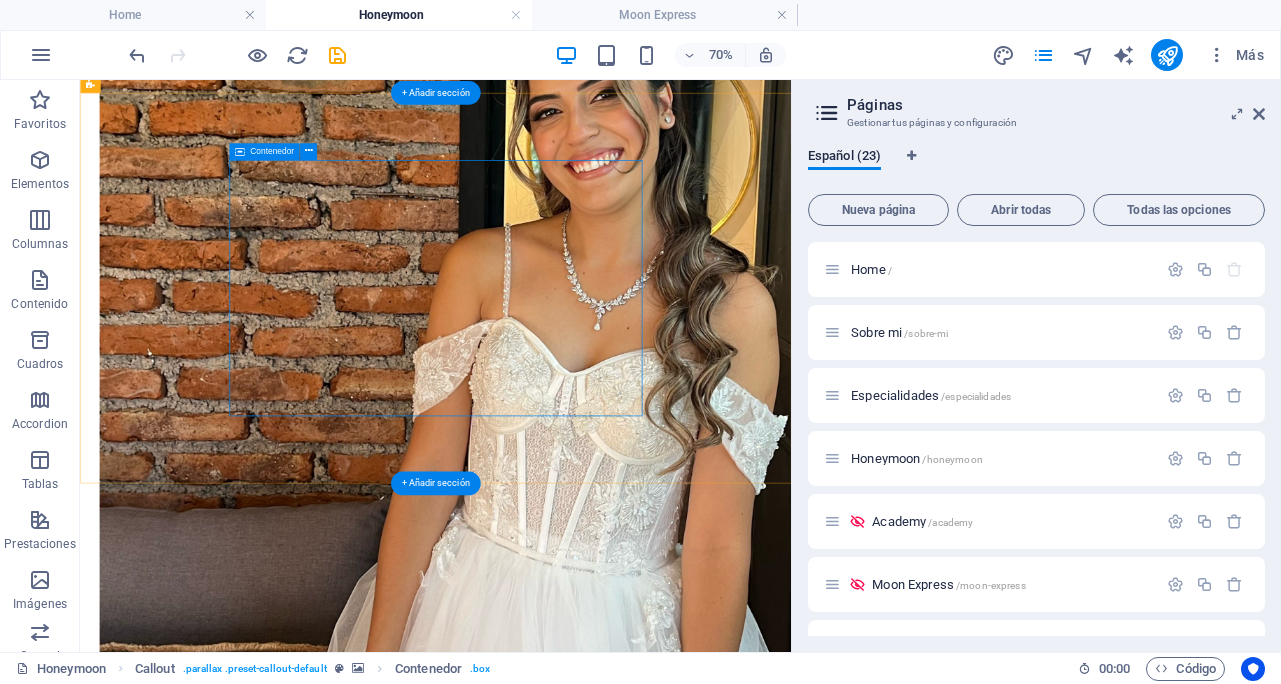 click on "ESPECIAL HAIRDRESSER Los peinados para novias también son parte de mi labor. Buscar el look acorde a la personalidad y el estilo de la clienta es fundamental para su comodidad y seguridad. Por eso la prueba de maquillaje y peinado es esencial para acordar juntas el resultado final." at bounding box center [588, 4853] 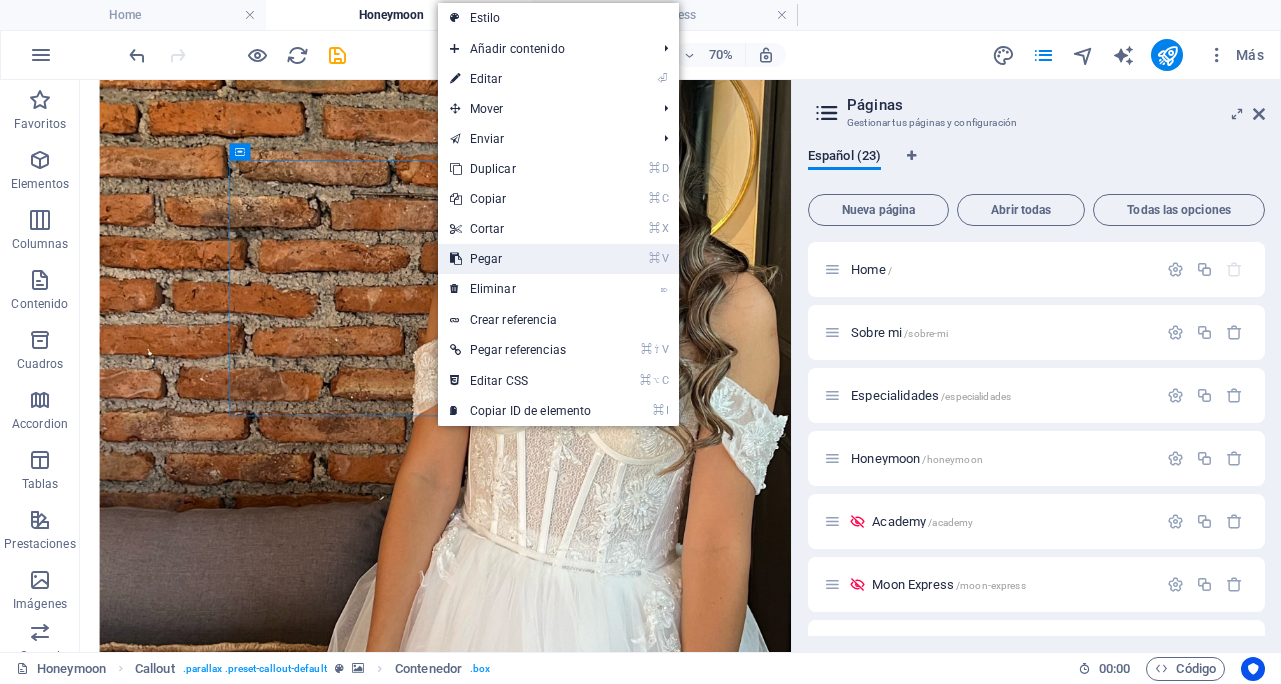 click on "⌘ V  Pegar" at bounding box center [521, 259] 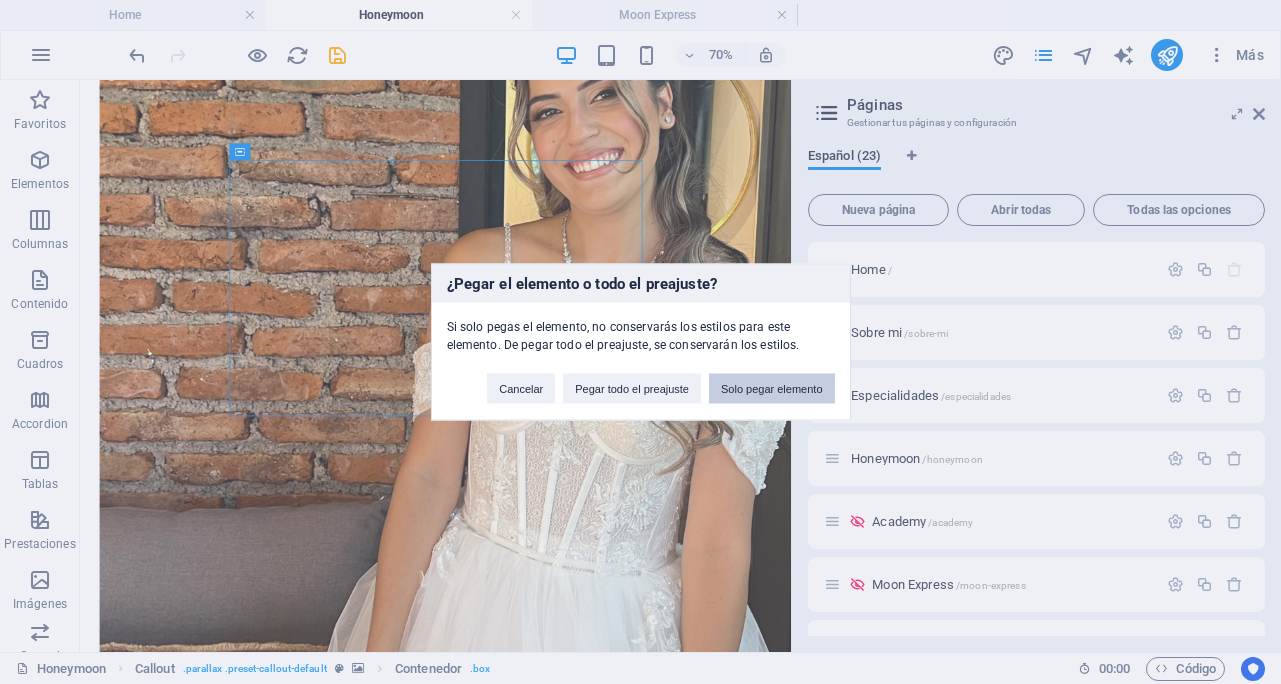 click on "Solo pegar elemento" at bounding box center [772, 389] 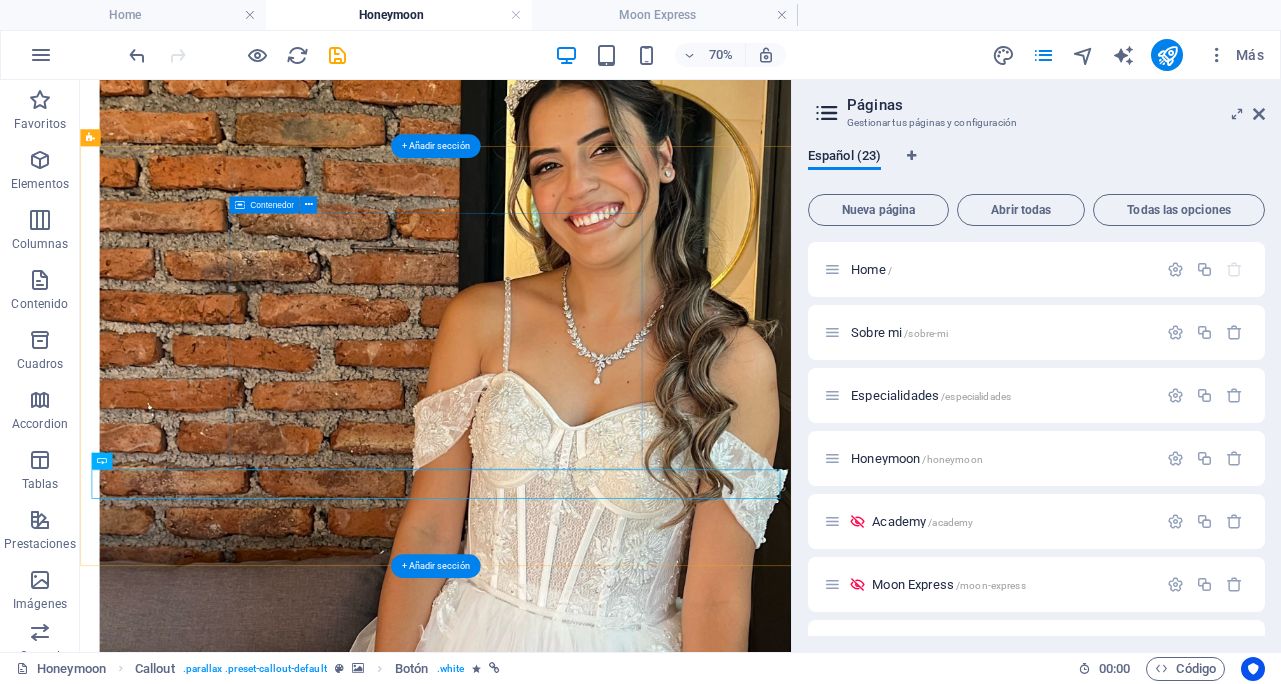 scroll, scrollTop: 2005, scrollLeft: 0, axis: vertical 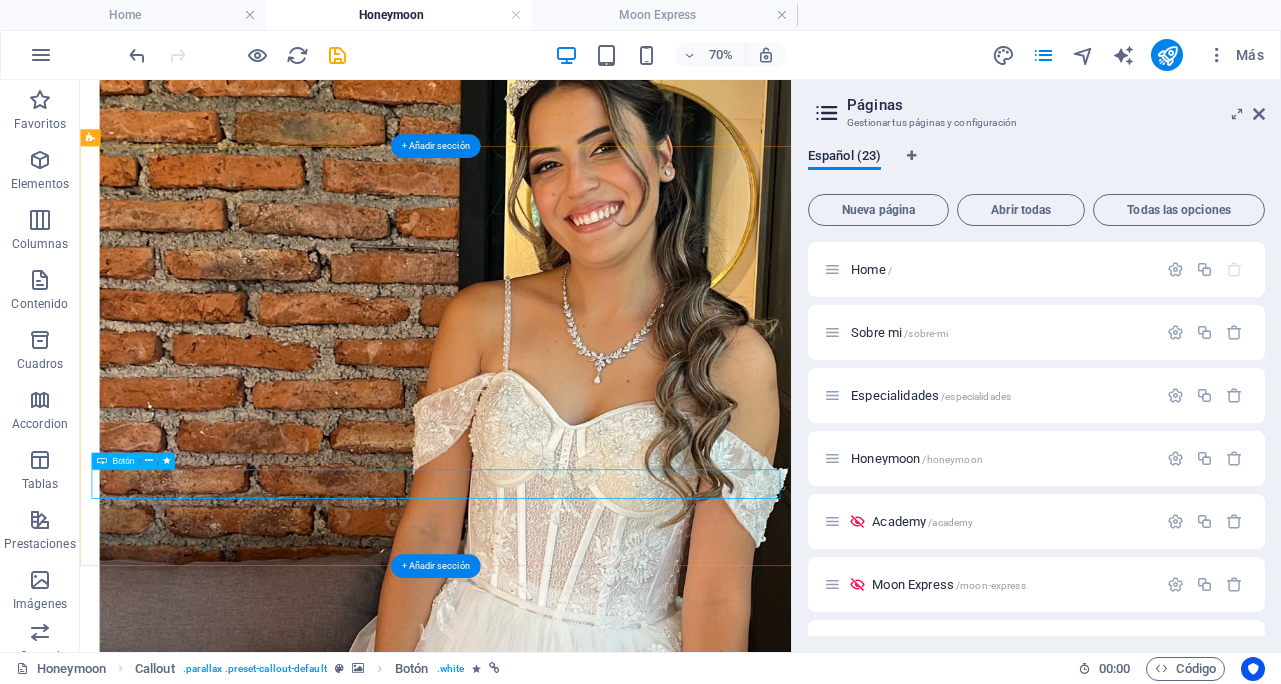 click on "reservar" at bounding box center (588, 5048) 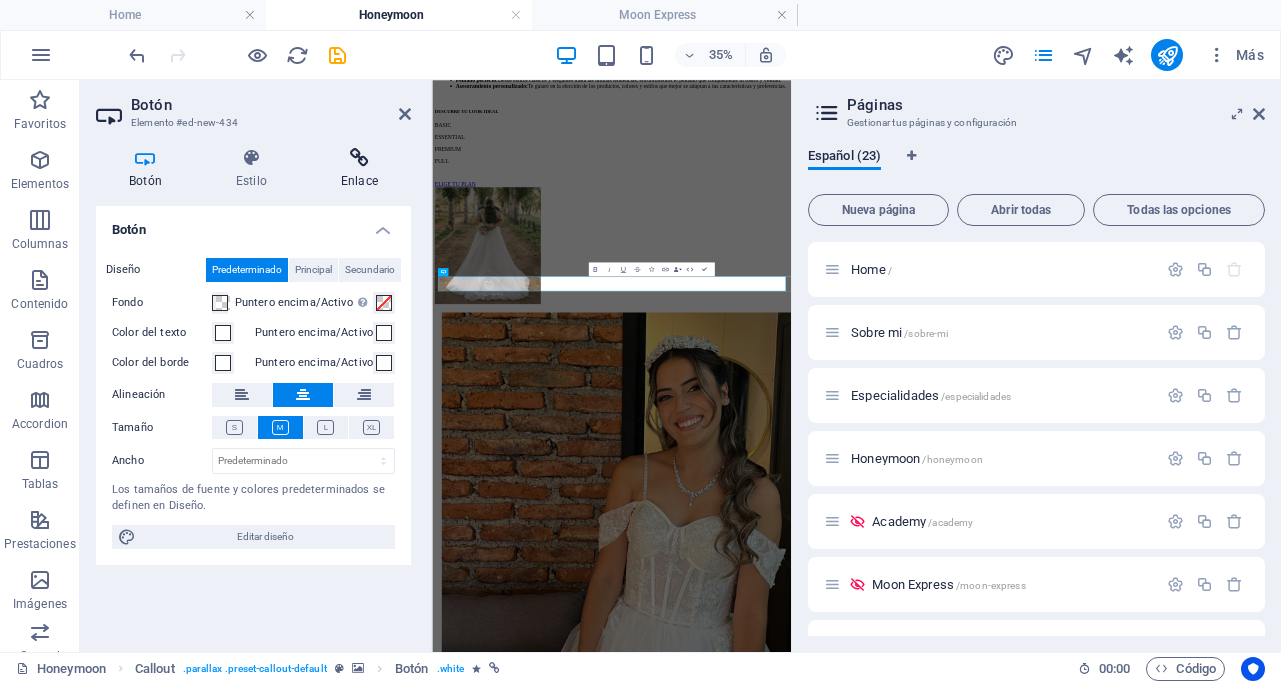 click on "Enlace" at bounding box center (359, 169) 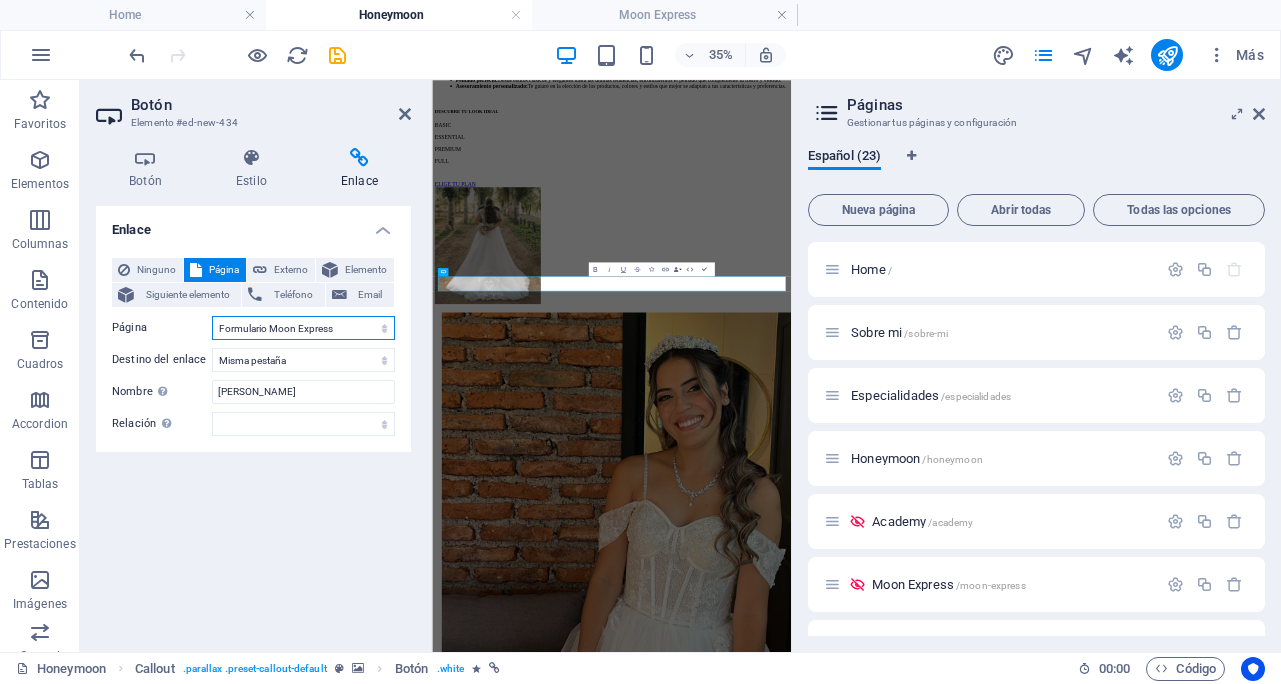 click on "Home Sobre mi Especialidades Honeymoon Academy Moon Express Flash Reservas Honneymoon Reservas Glam Reservas Academy Políticas de privacidad Formulario ebook Formulario Honeymoon Premium Formulario Honeymoon Full Formulario Honeymoon Essential Formulario Honeymoon Basic Formulario Moon Express Formulario Glam Formulario makeup Formulario hairdresser Formulario Academy1 Formulario Academy2 Formulario Academy3" at bounding box center (303, 328) 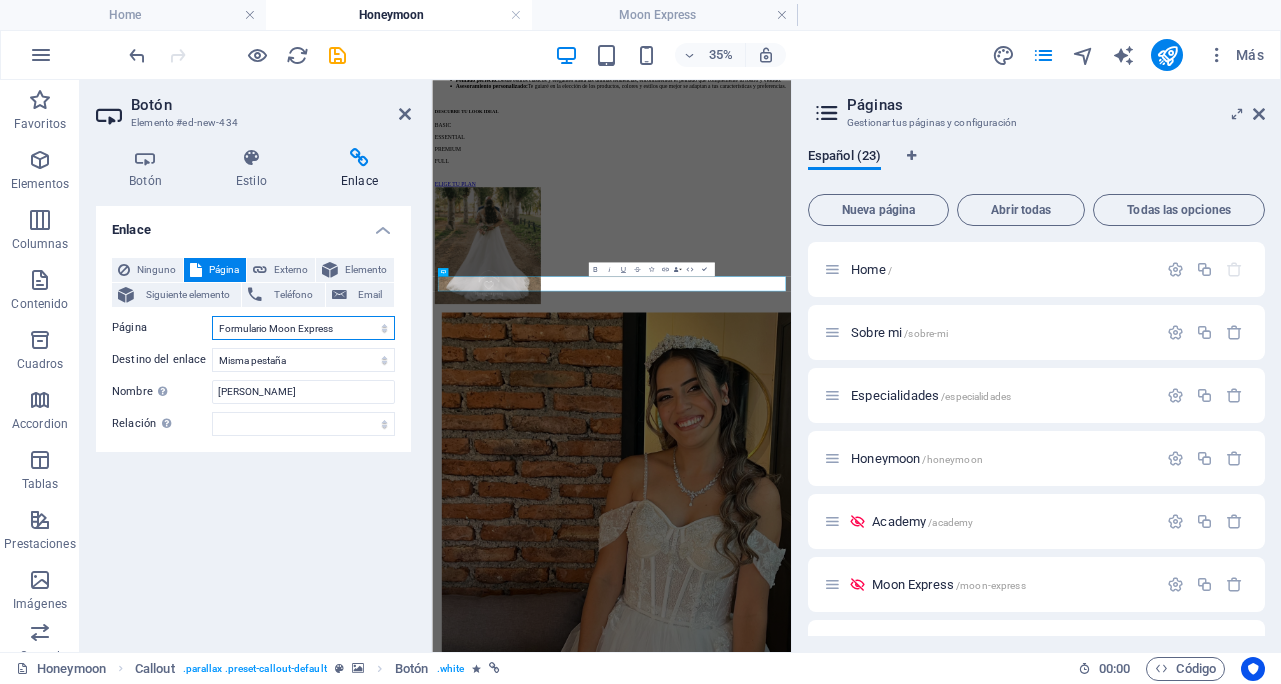 select on "7" 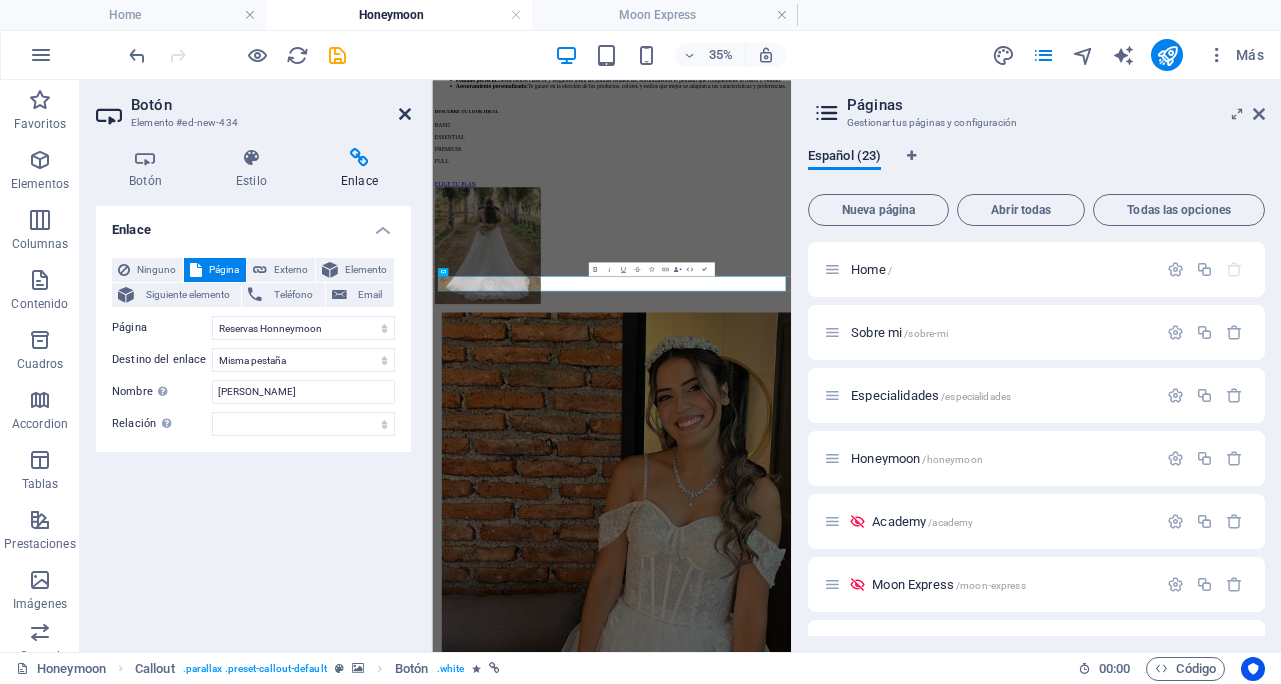 click at bounding box center (405, 114) 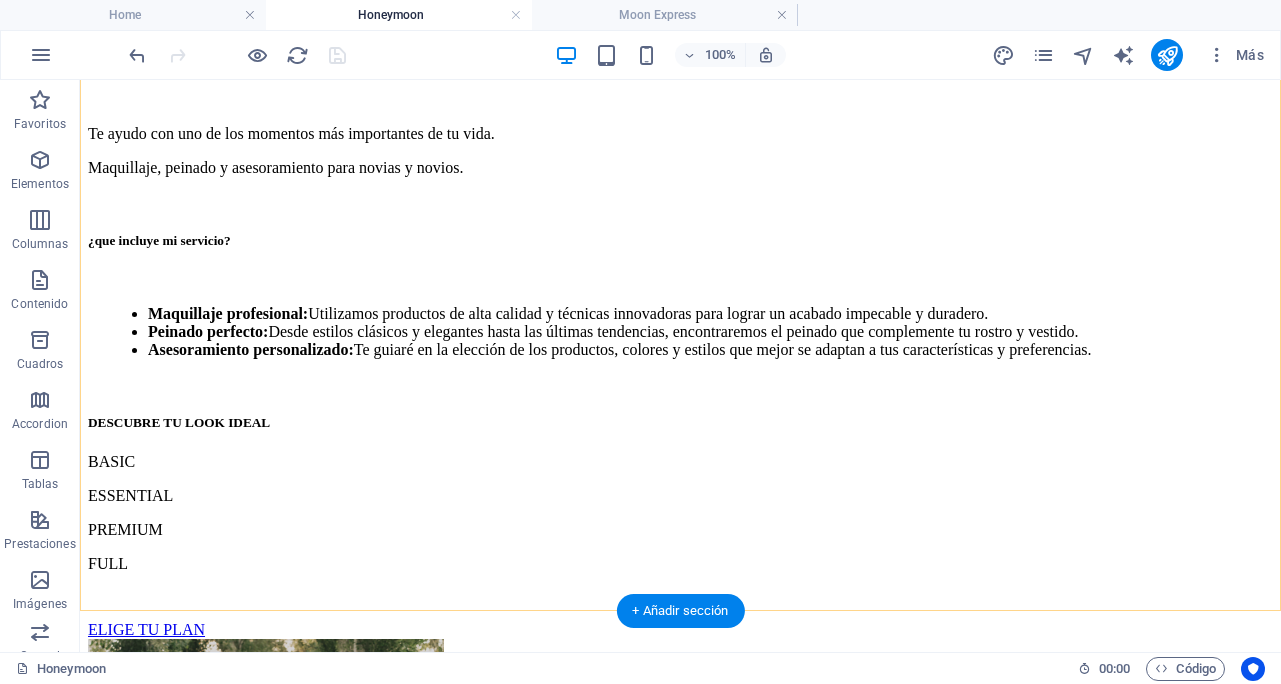 scroll, scrollTop: 1012, scrollLeft: 0, axis: vertical 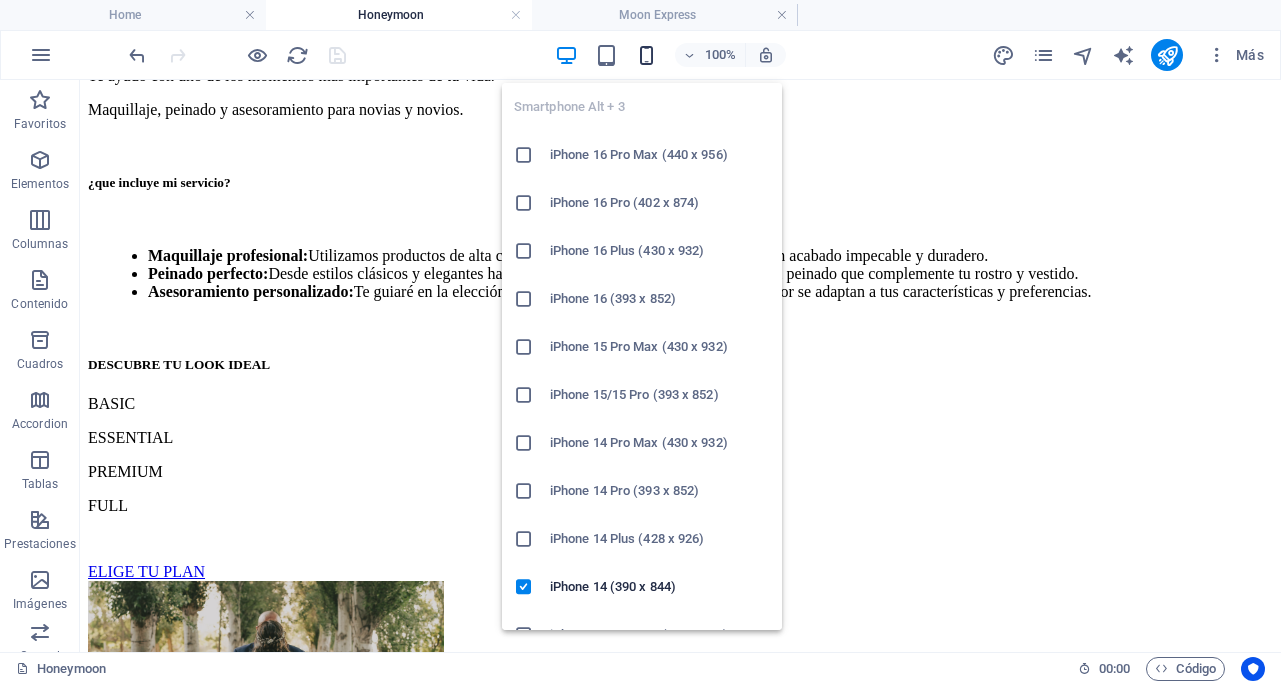 click at bounding box center [646, 55] 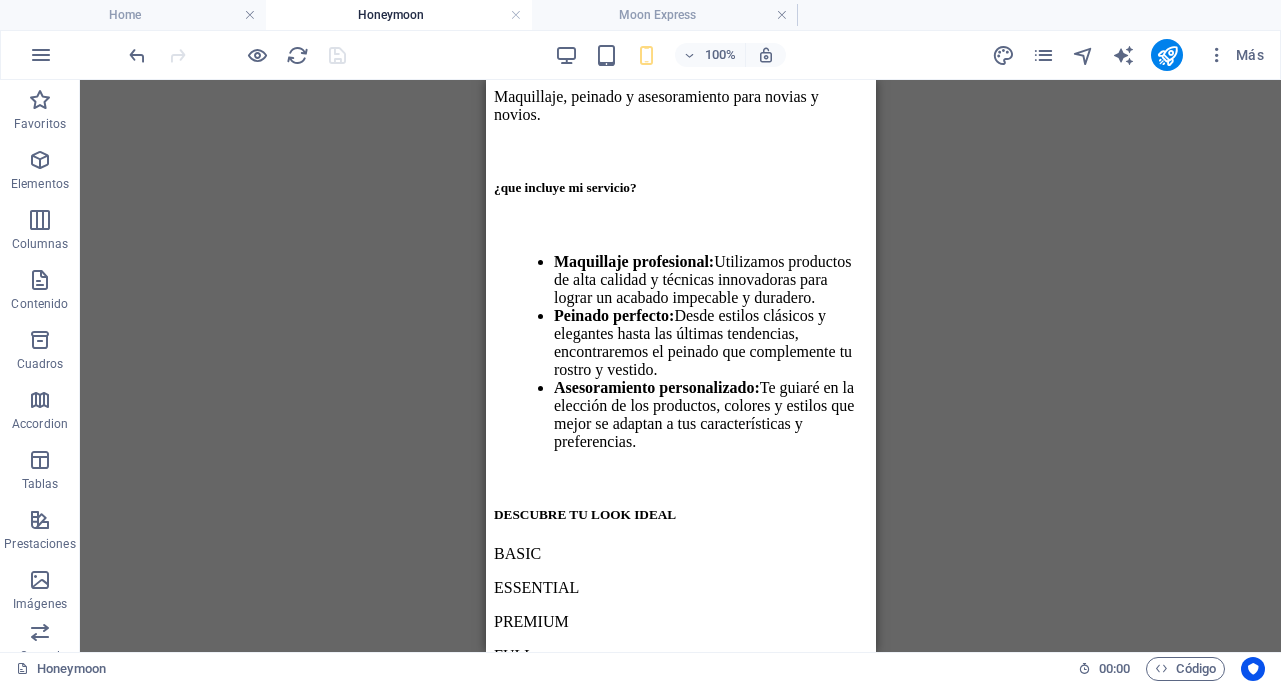 click on "H1   Banner   Banner   Contenedor   Referencia   Predeterminado   Imagen   3 columnas   Contenedor   Imagen   Contenedor   H2   Callout   Contenedor   Texto   3 columnas   Contenedor   Imagen   Contenedor   Predeterminado   Contenedor   H2   Predeterminado   Contenedor   H4   Separador   Texto   Botón   Contenedor   Imagen   Contenedor   Botón   Contenedor   Botón   Separador   Texto   H5   Texto   Separador   H5   H2   Separador   Botón   Contenedor   Imagen   Contenedor   Separador   Contenedor   3 columnas   Imagen   Contenedor   Botón" at bounding box center [680, 366] 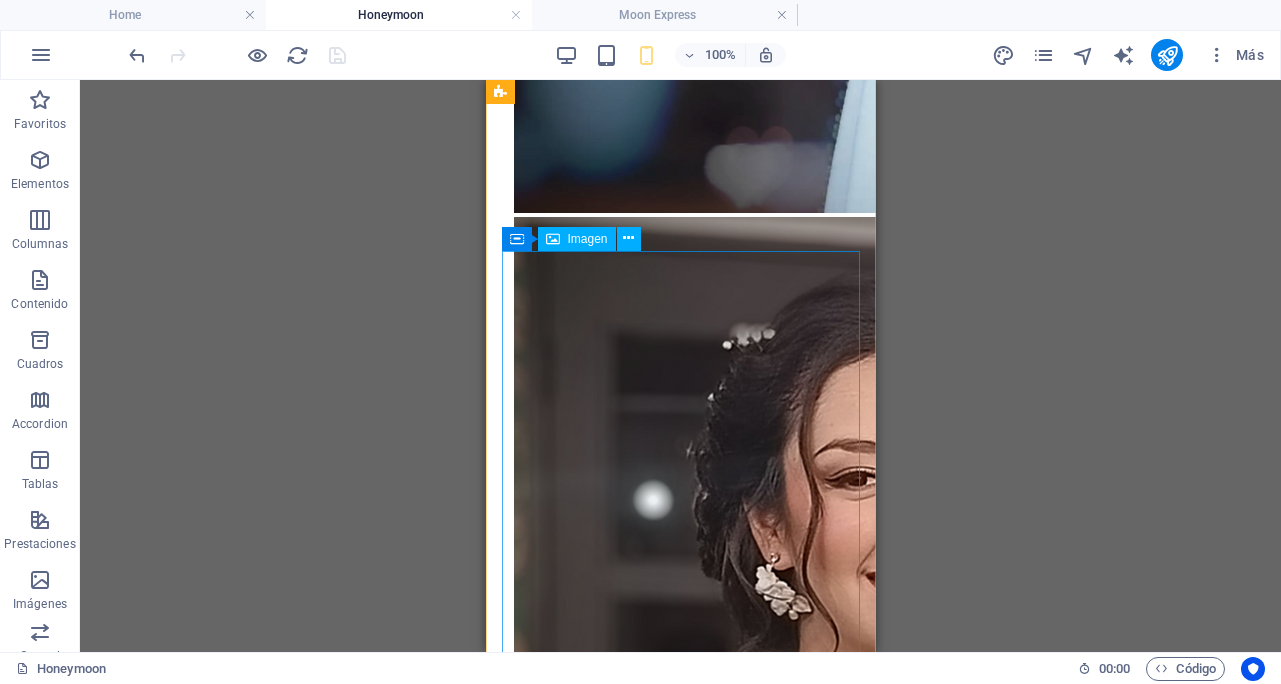 scroll, scrollTop: 4402, scrollLeft: 0, axis: vertical 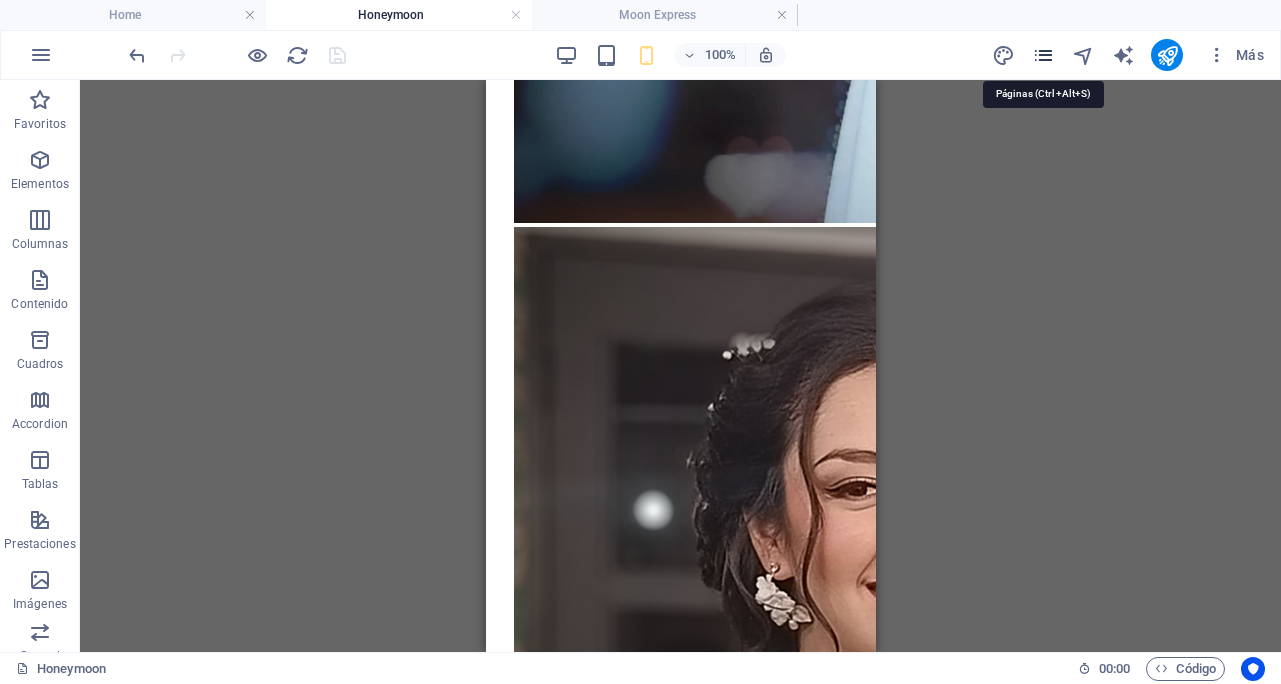click at bounding box center (1043, 55) 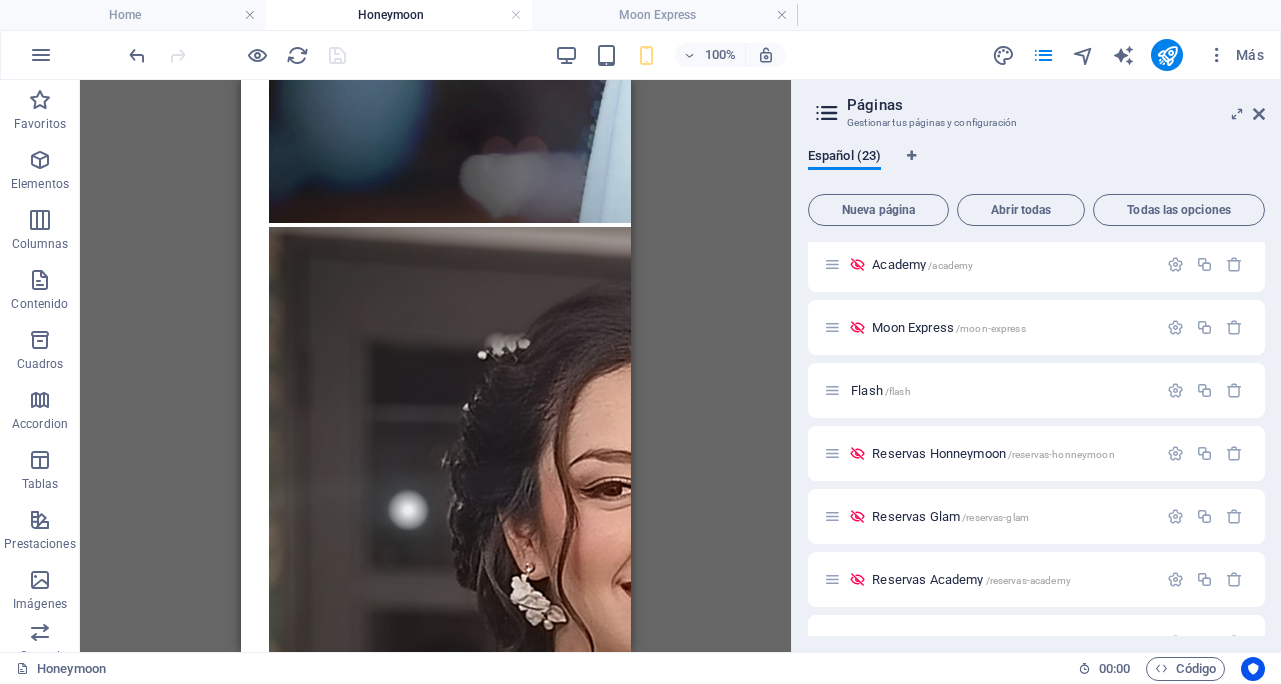 scroll, scrollTop: 246, scrollLeft: 0, axis: vertical 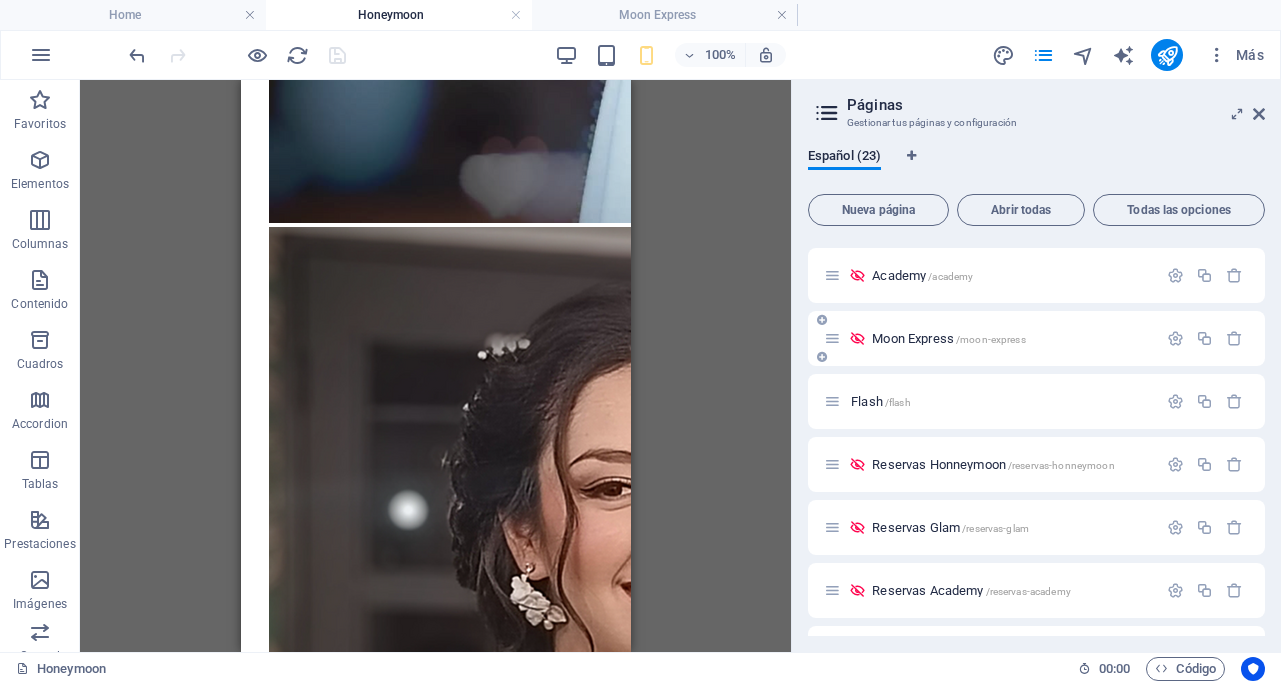 click on "Moon Express /moon-express" at bounding box center (948, 338) 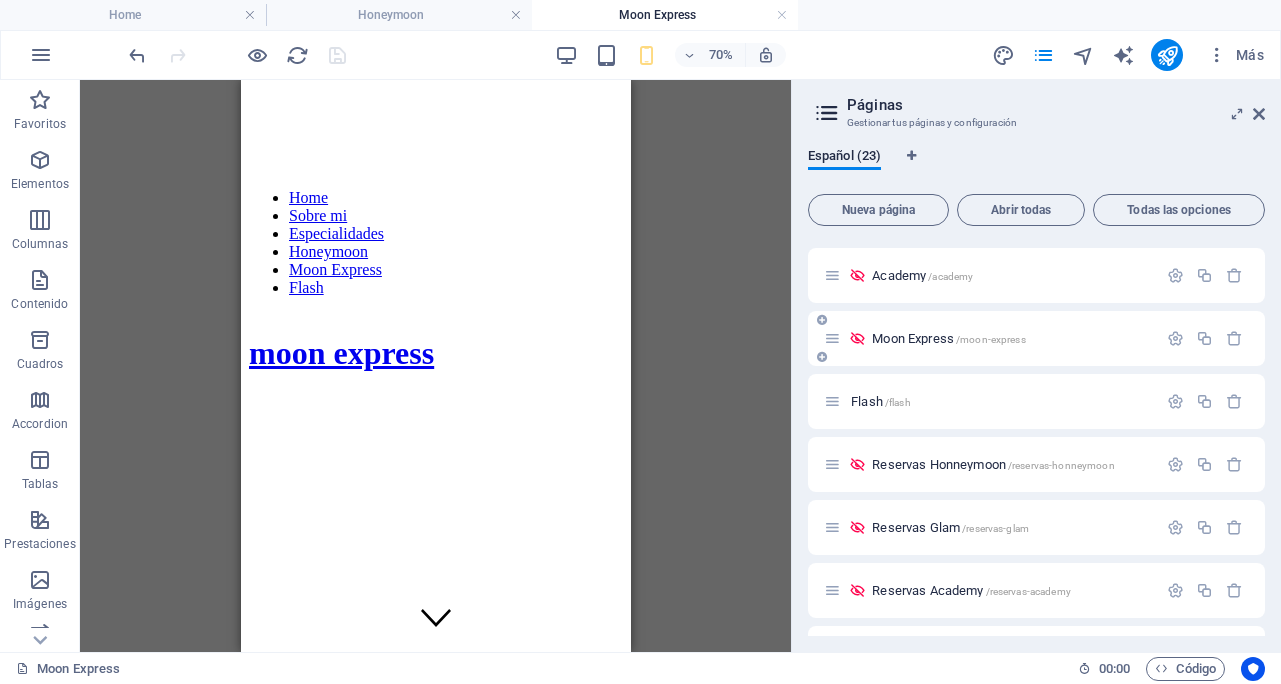 click on "Moon Express /moon-express" at bounding box center [948, 338] 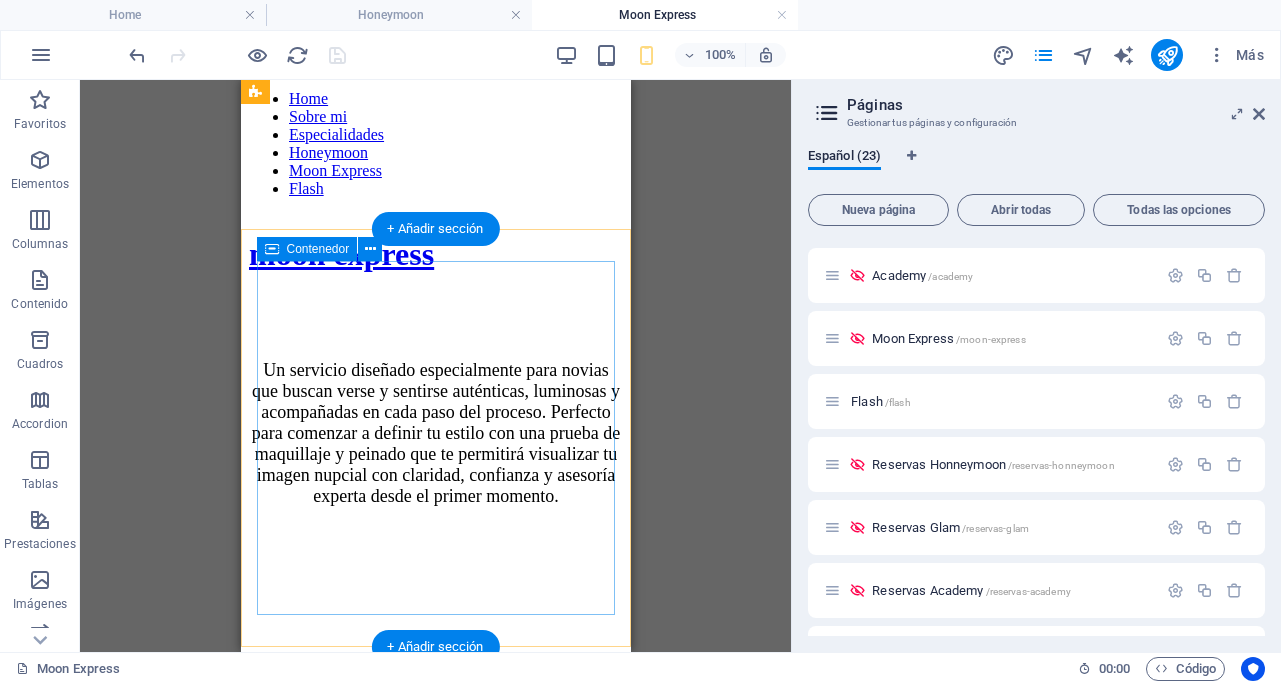 scroll, scrollTop: 400, scrollLeft: 0, axis: vertical 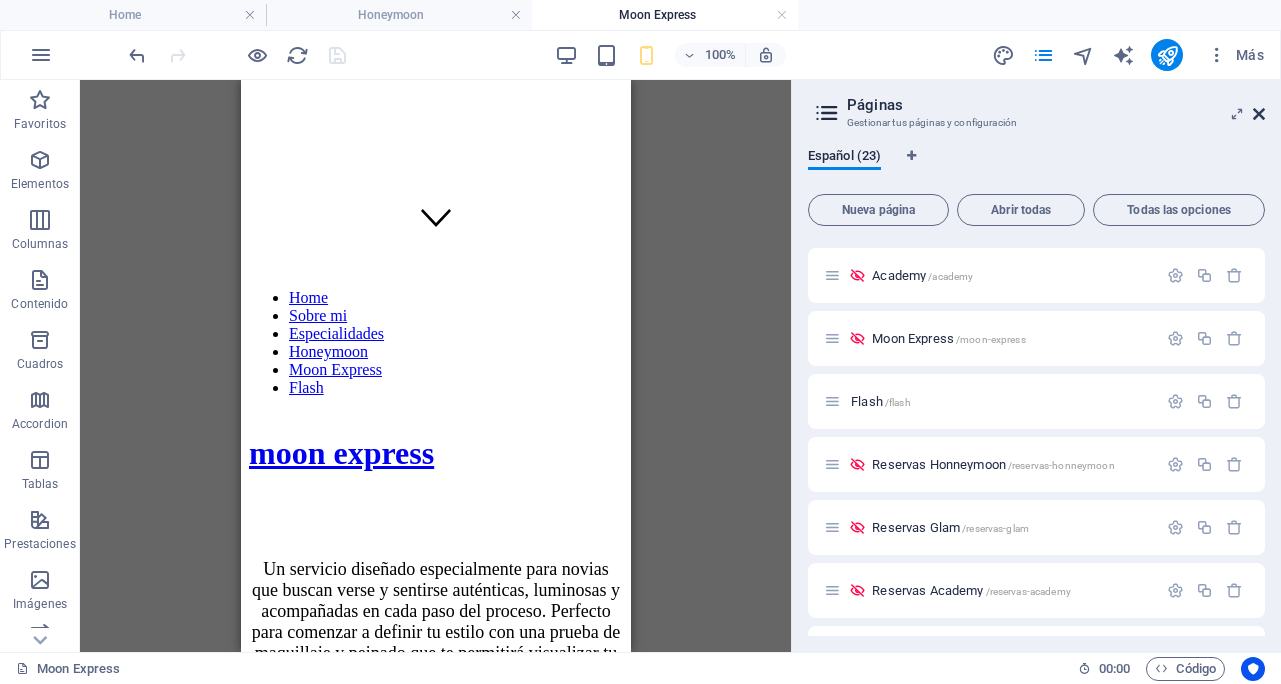 click at bounding box center (1259, 114) 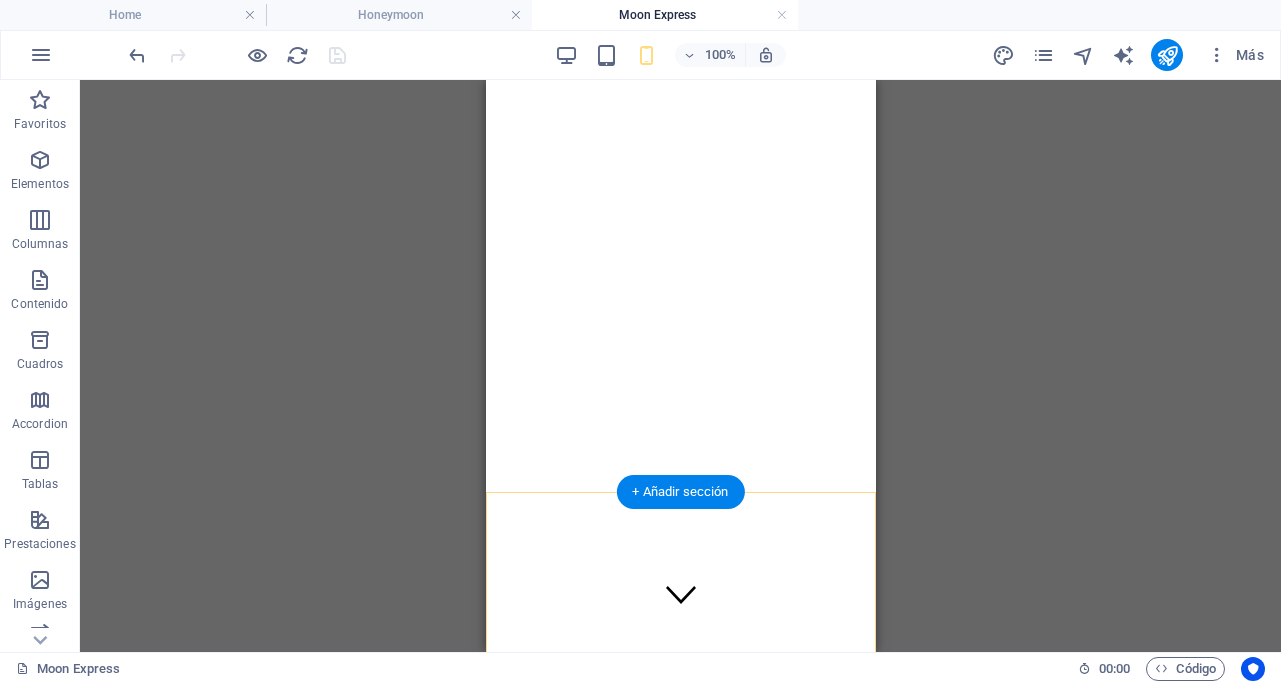 scroll, scrollTop: 0, scrollLeft: 0, axis: both 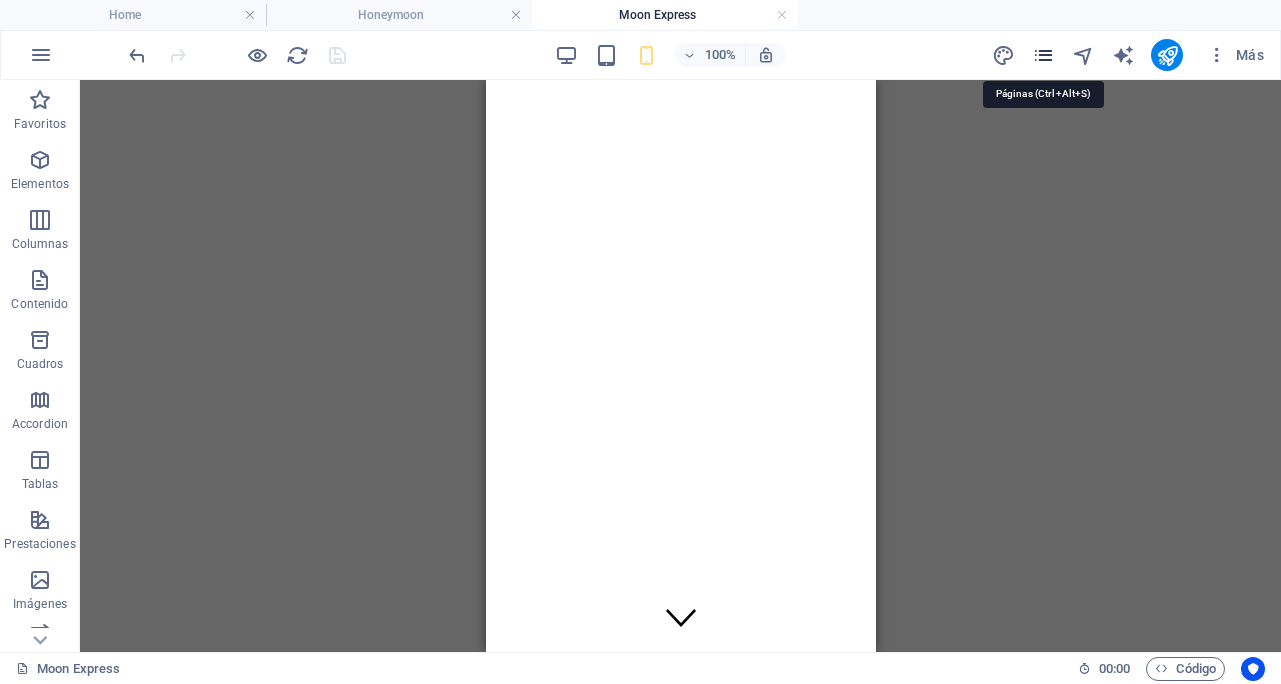 click at bounding box center [1043, 55] 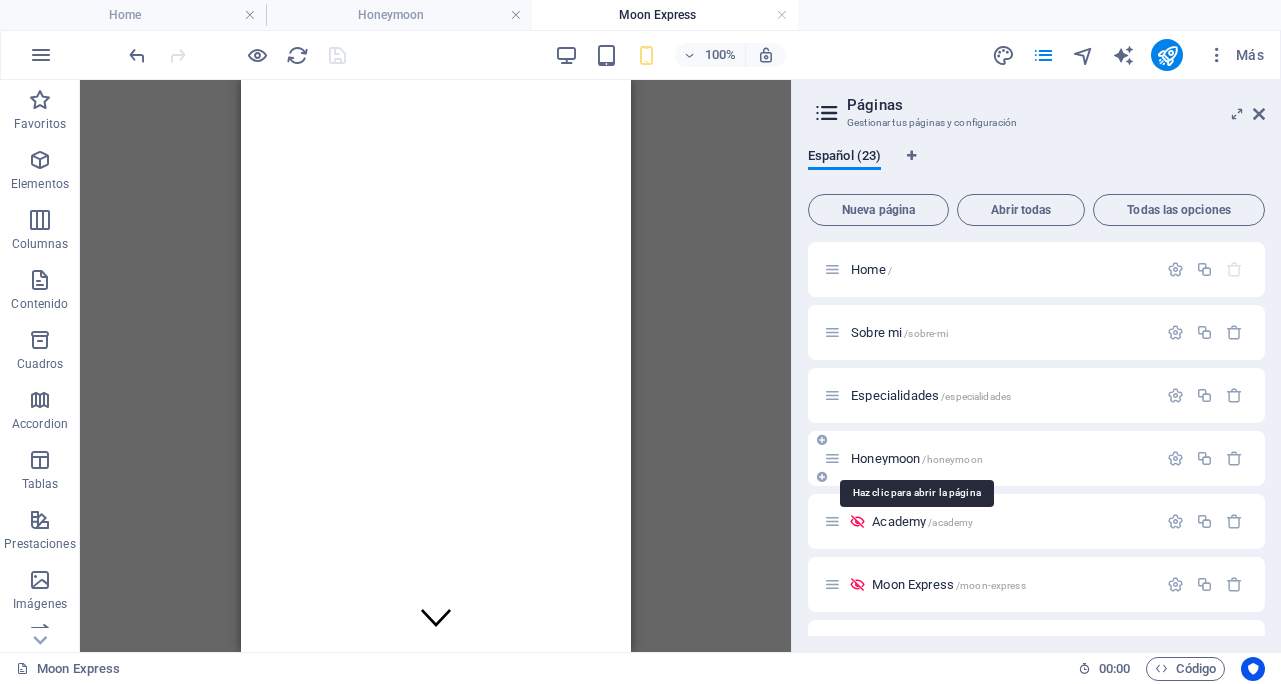 click on "Honeymoon /honeymoon" at bounding box center [917, 458] 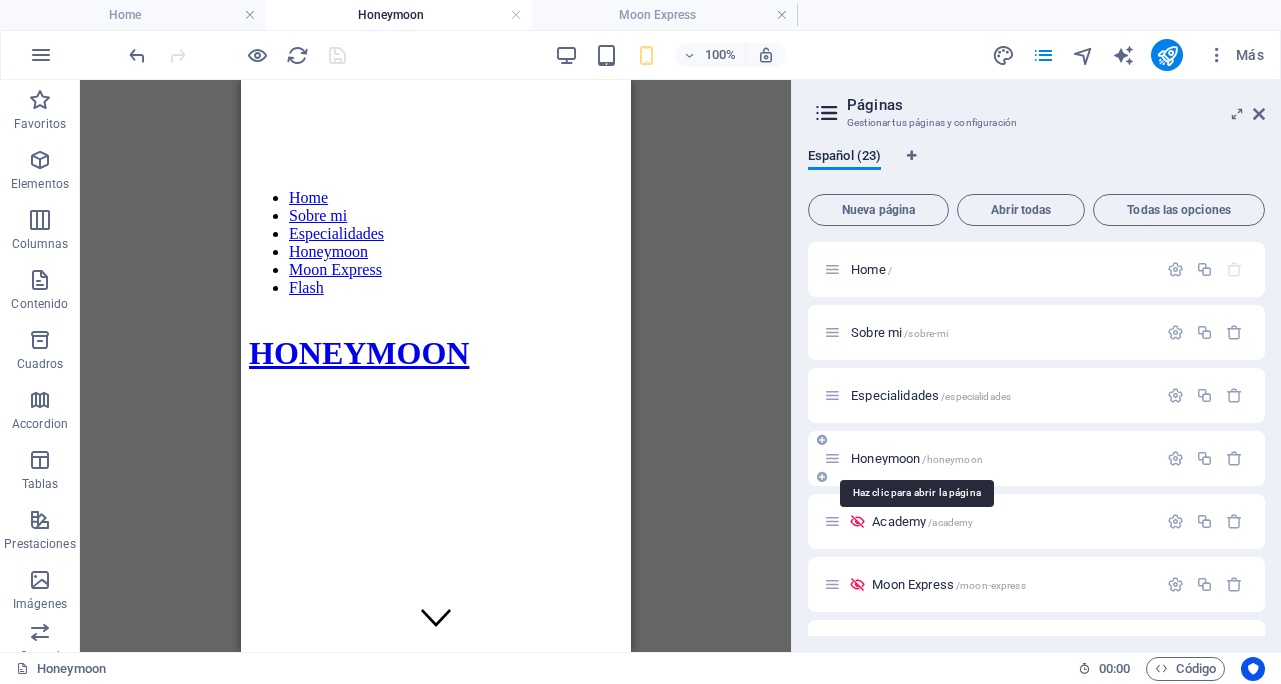 click on "Honeymoon /honeymoon" at bounding box center (917, 458) 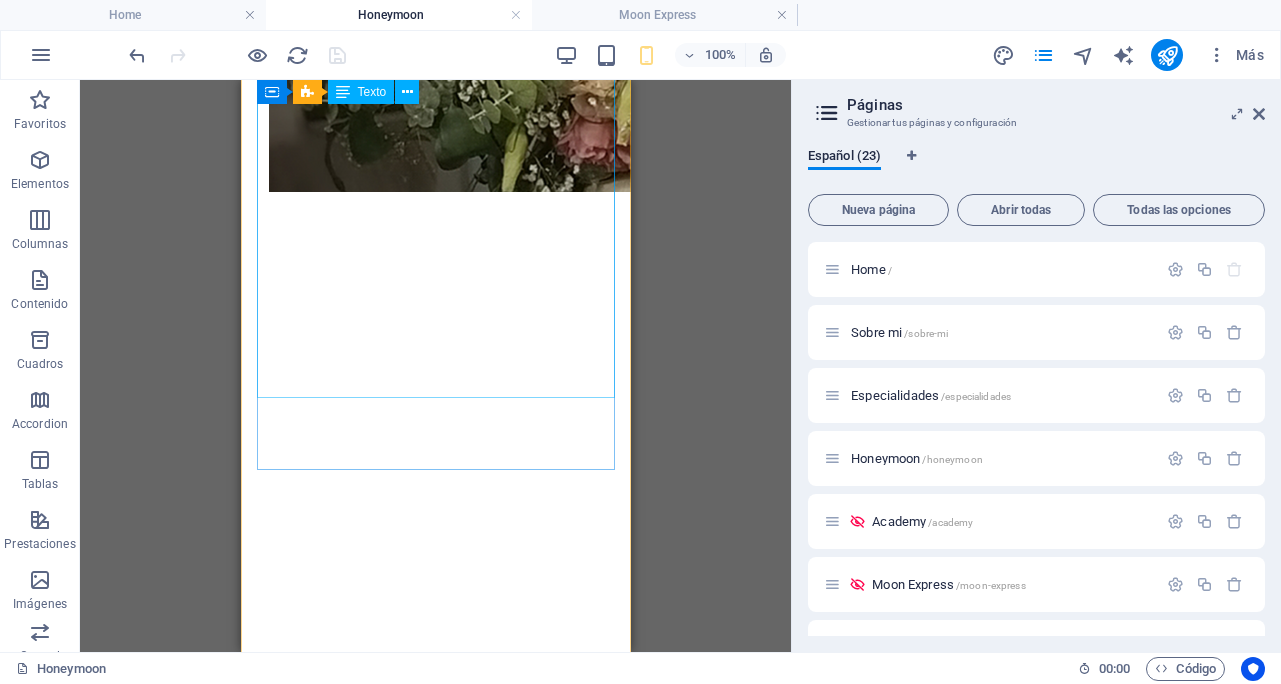 scroll, scrollTop: 5569, scrollLeft: 0, axis: vertical 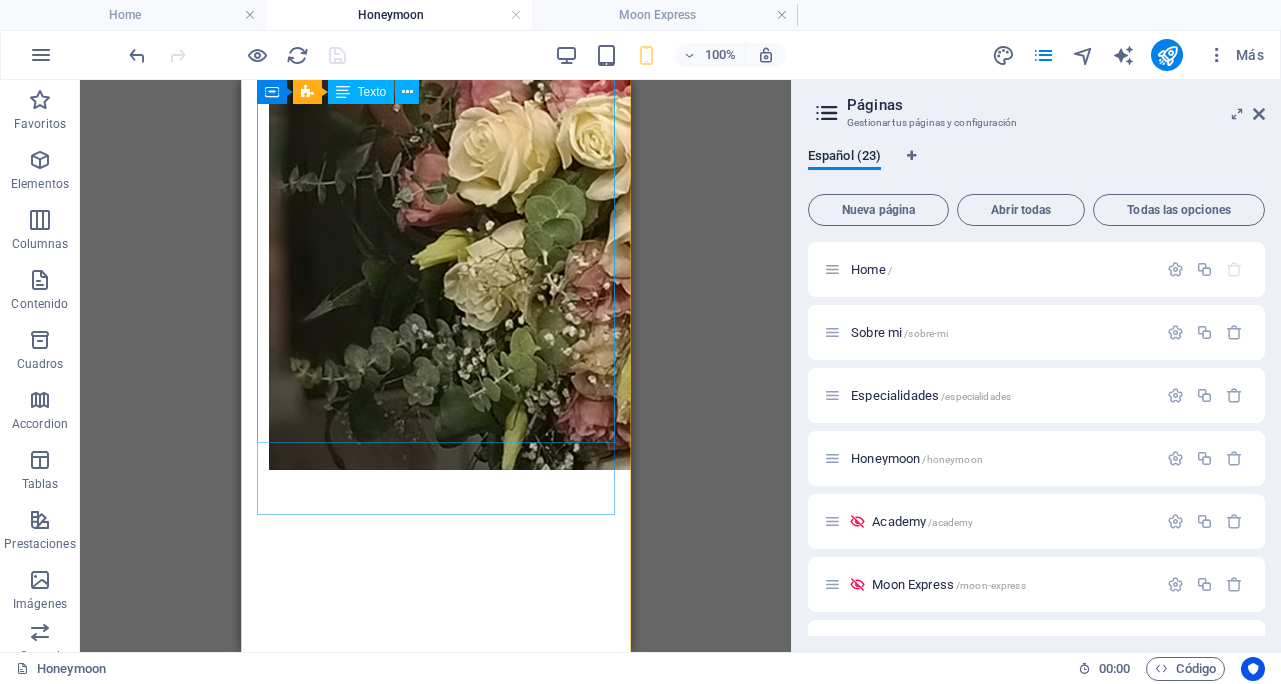 click on "Una herramienta sutil para resaltar seguridad, presencia y cuidado en un día inolvidable. El día del matrimonio es uno de los momentos más importantes en la vida de una pareja. Cada detalle cuenta: la decoración, la música, la ropa y, por supuesto, la apariencia personal. En ese contexto, el maquillaje no es exclusivo de la novia. El maquillaje para el novio se ha convertido en una herramienta útil y totalmente válida para resaltar su mejor versión frente a las cámaras y en la vida real. El maquillaje masculino no busca transformar, sino disimular. Ayuda a unificar el tono de la piel, reducir brillos provocados por la iluminación o el calor, disimular ojeras, rojeces o pequeñas imperfecciones, y dar un aspecto fresco y saludable. Es una forma de autocuidado que refleja preocupación por la imagen personal y por estar a la altura de un evento tan significativo." at bounding box center (435, 5843) 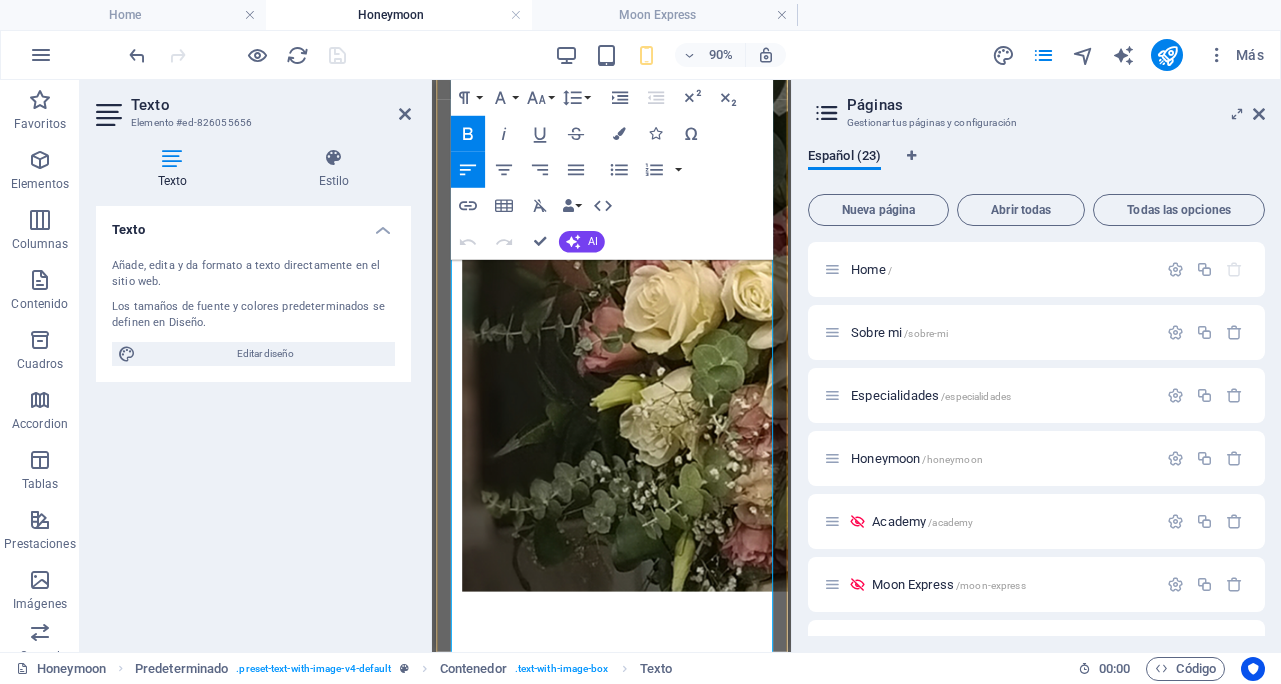 scroll, scrollTop: 5554, scrollLeft: 0, axis: vertical 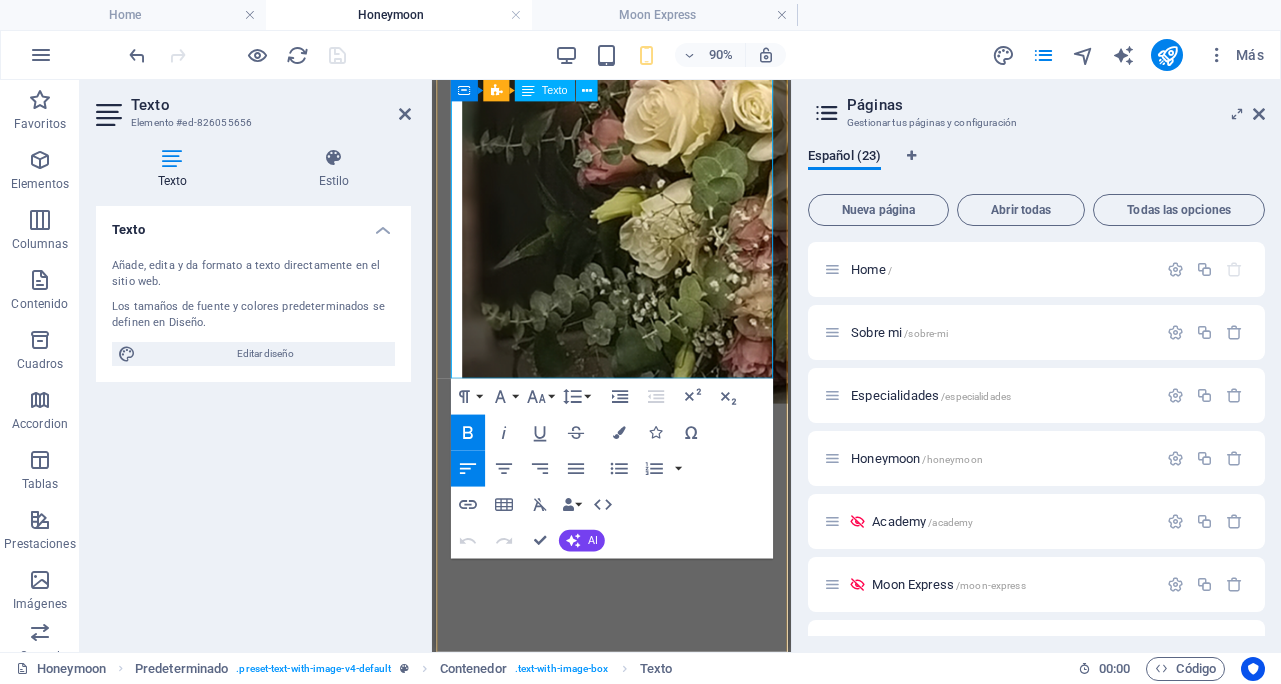 click on "Además, la mayoría de los matrimonios incluyen fotografía y video profesional, lo que exige una preparación adicional para verse bien en todo momento. Un rostro ligeramente corregido con maquillaje se verá más prolijo, natural y seguro frente a las cámaras, sin perder masculinidad ni autenticidad." at bounding box center (631, 6009) 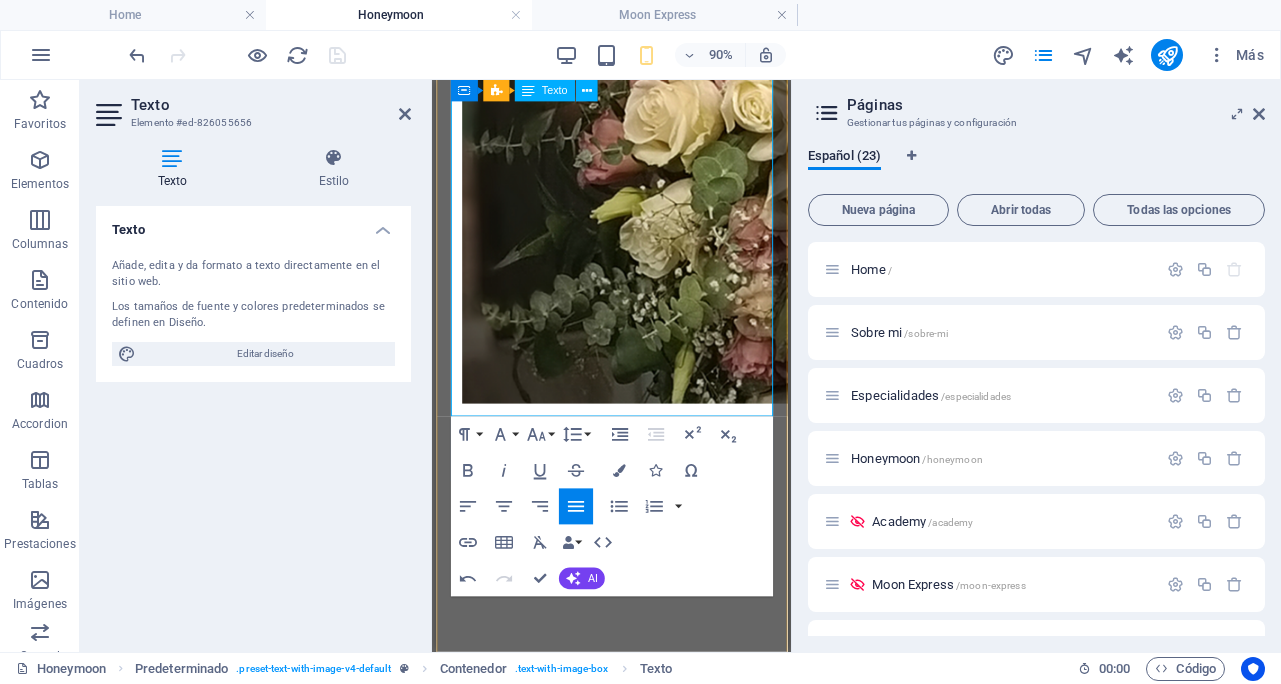 type 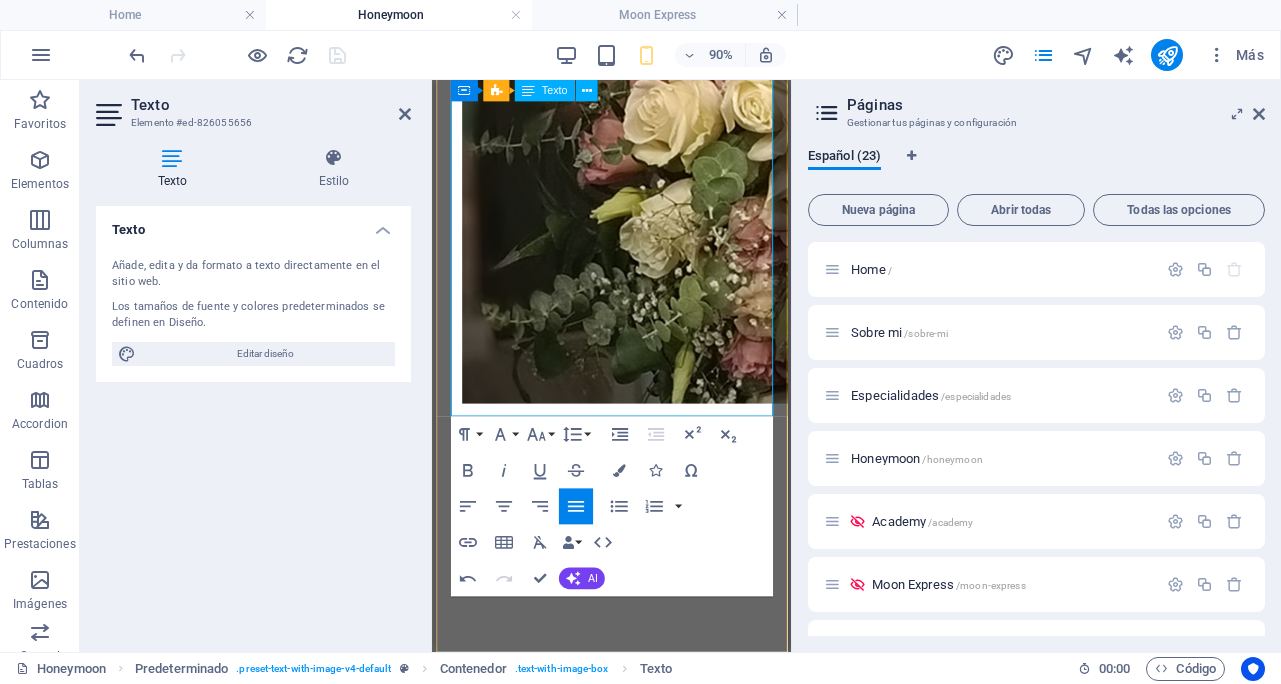 drag, startPoint x: 567, startPoint y: 423, endPoint x: 544, endPoint y: 423, distance: 23 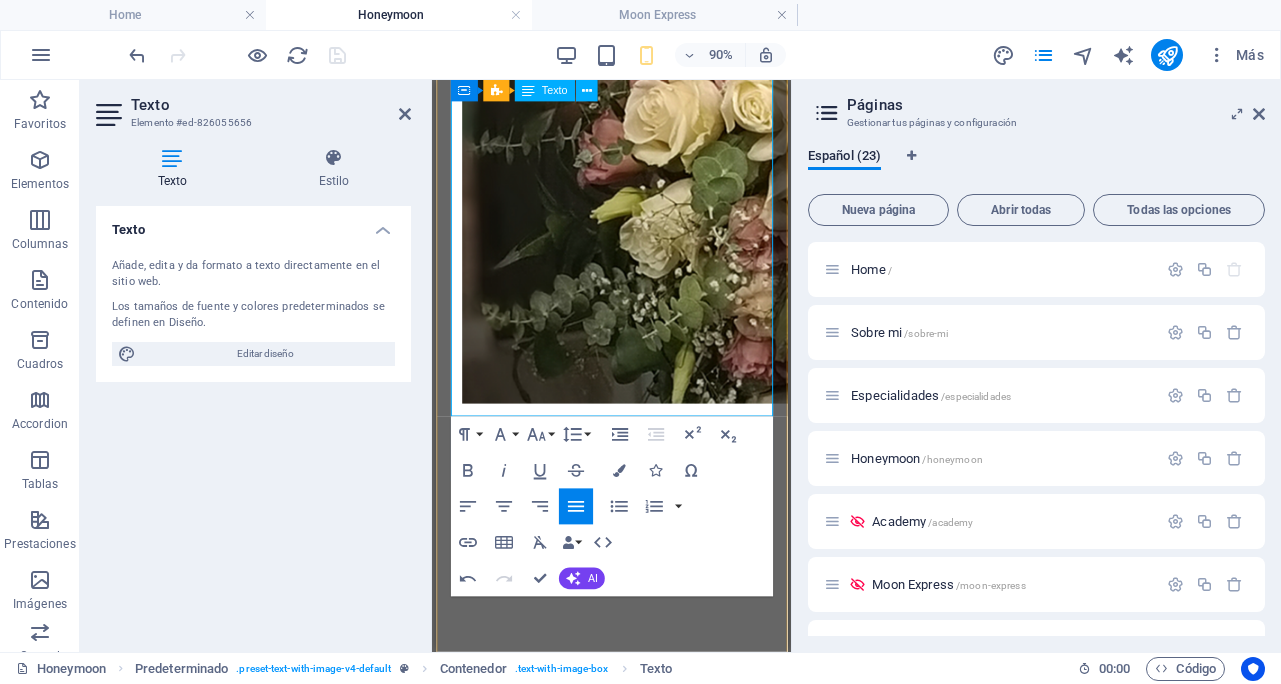 click on "*Este servicio va incluido en el Plan" at bounding box center (631, 6158) 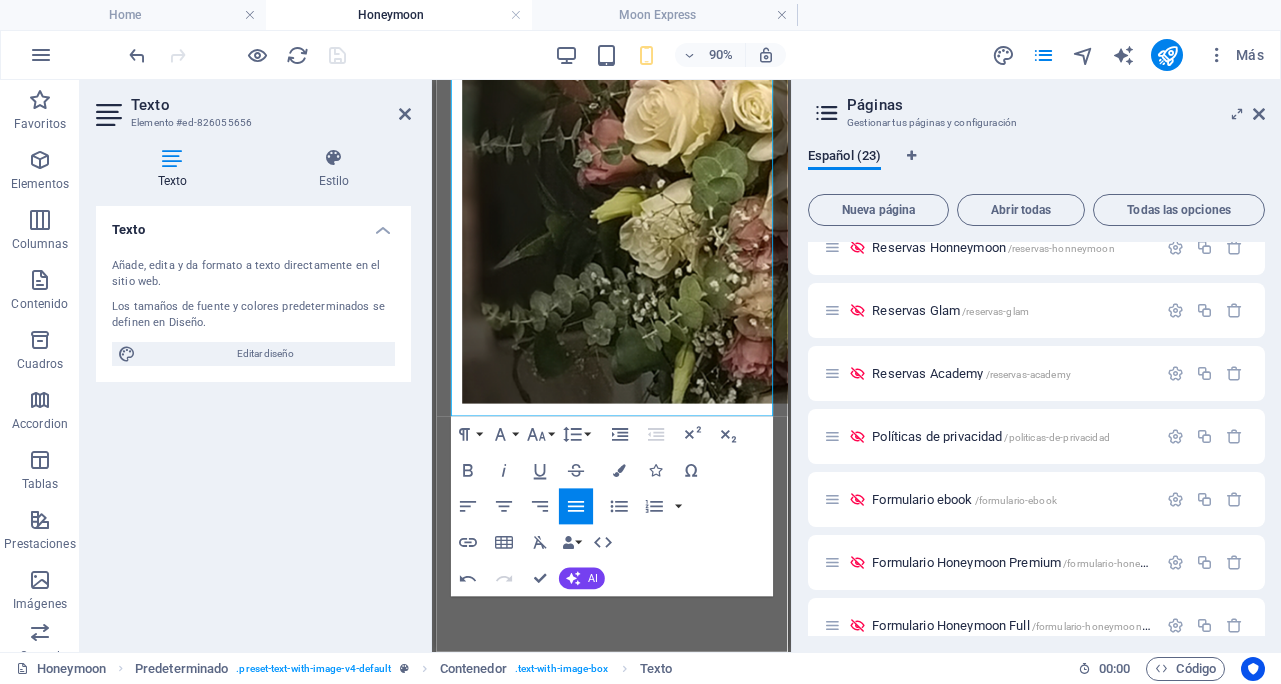 scroll, scrollTop: 577, scrollLeft: 0, axis: vertical 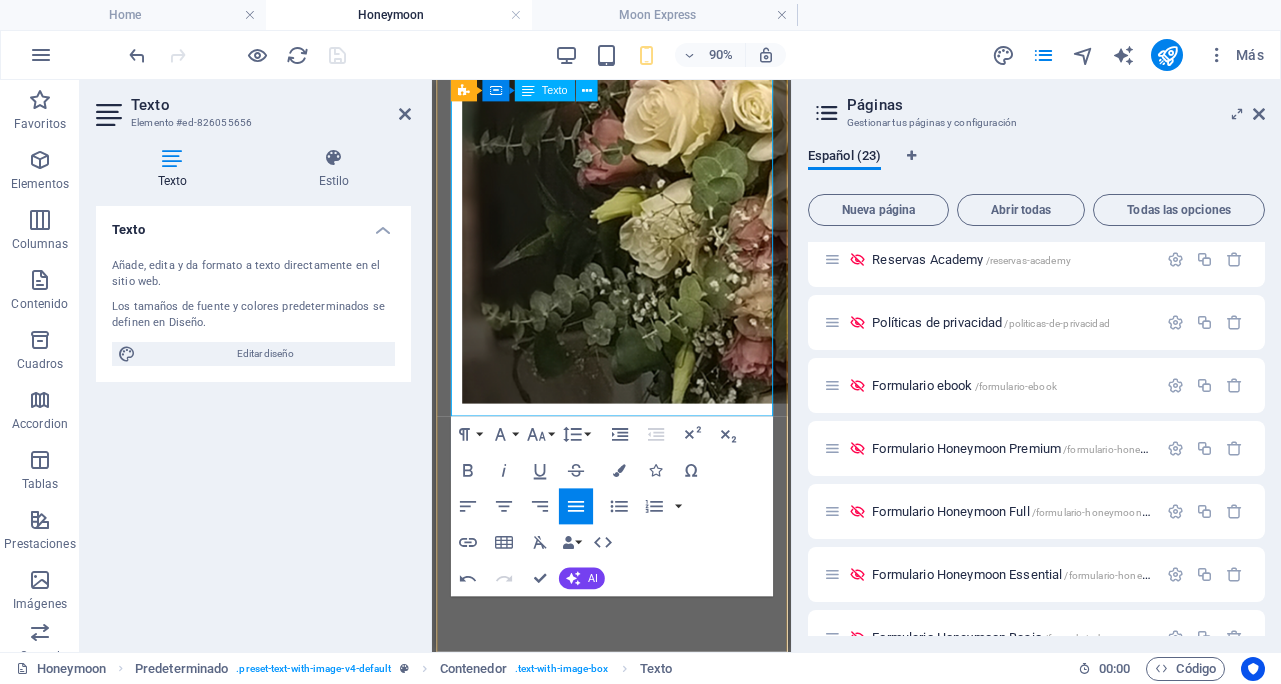 click on "*Este servicio va incluido en el Plan Premium" at bounding box center [573, 6158] 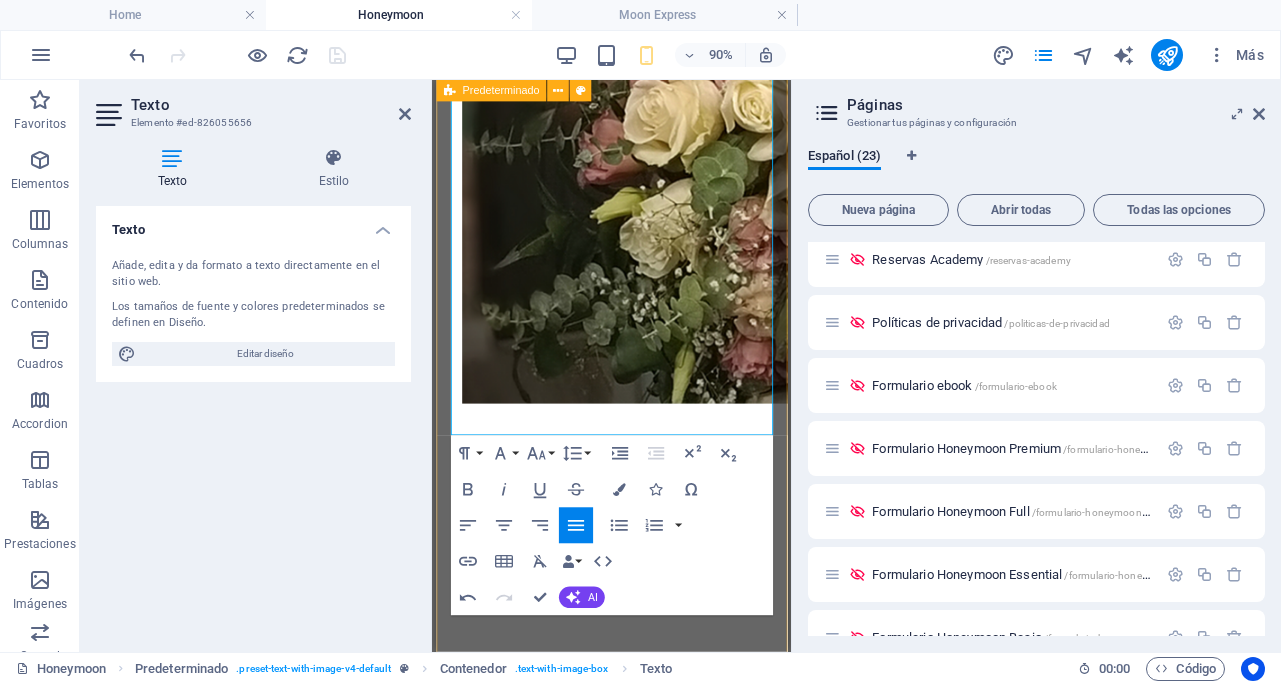 drag, startPoint x: 523, startPoint y: 441, endPoint x: 419, endPoint y: 419, distance: 106.30146 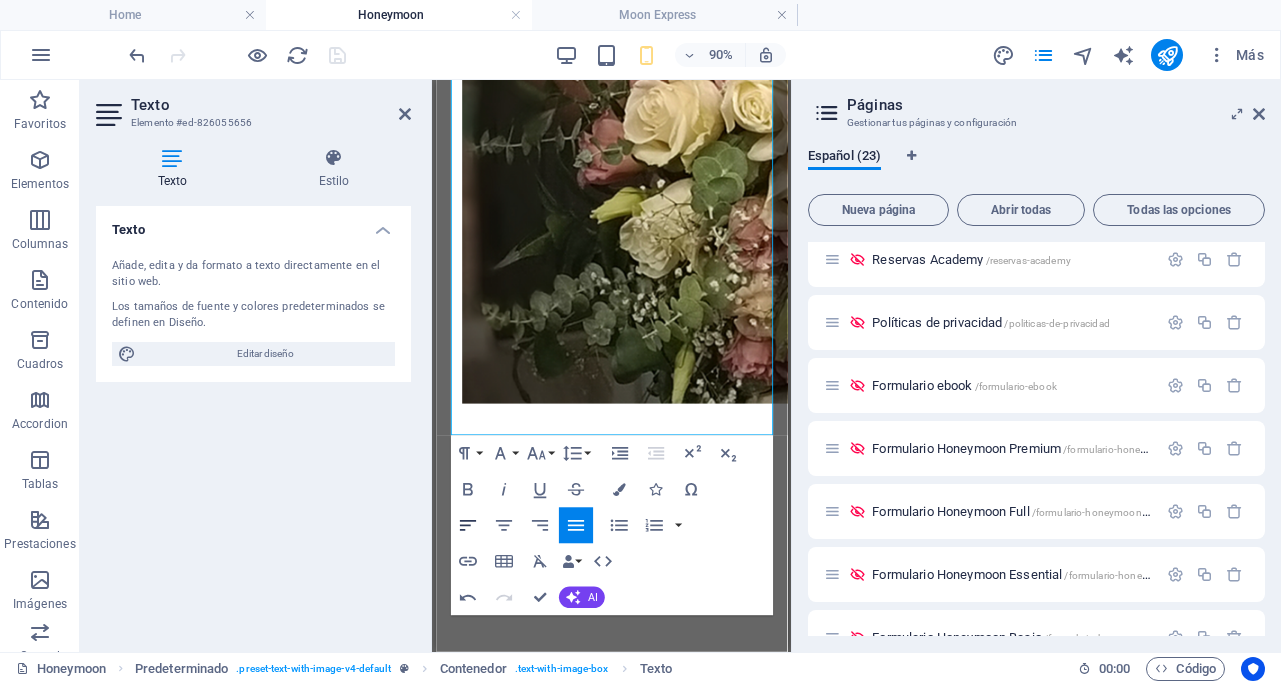 click 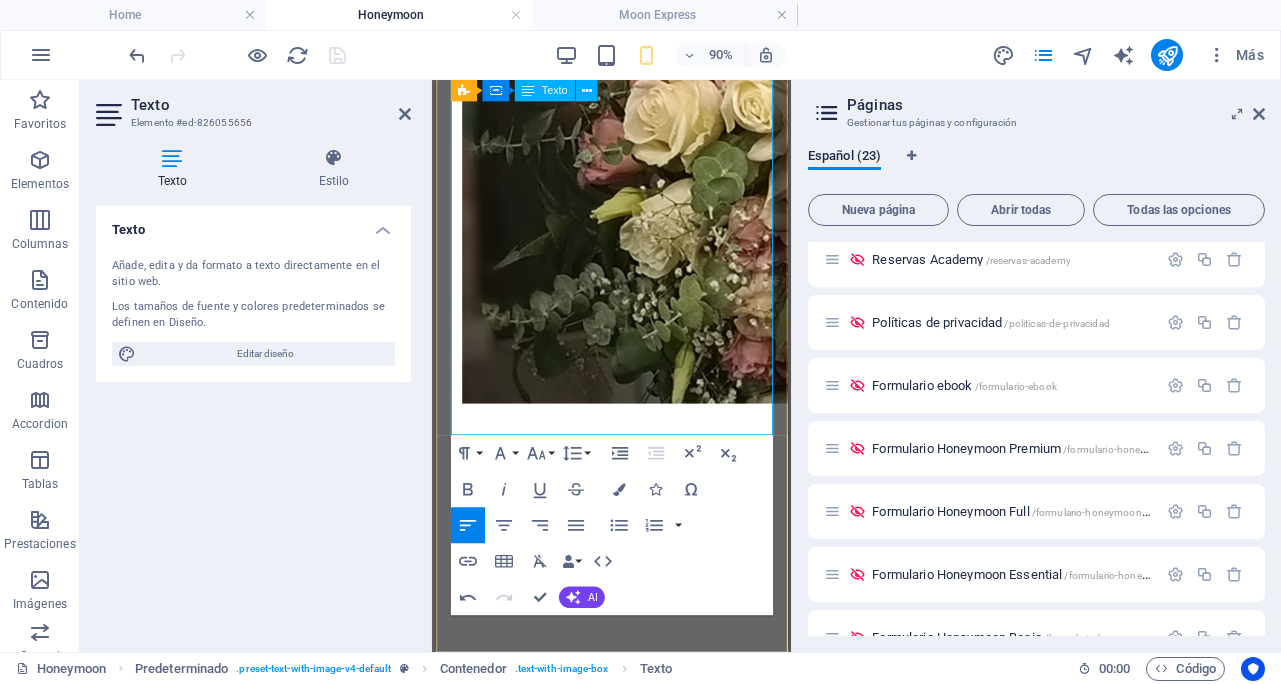 click on "*Este servicio va incluido en el Plan Honeymoon Premium" at bounding box center [631, 6158] 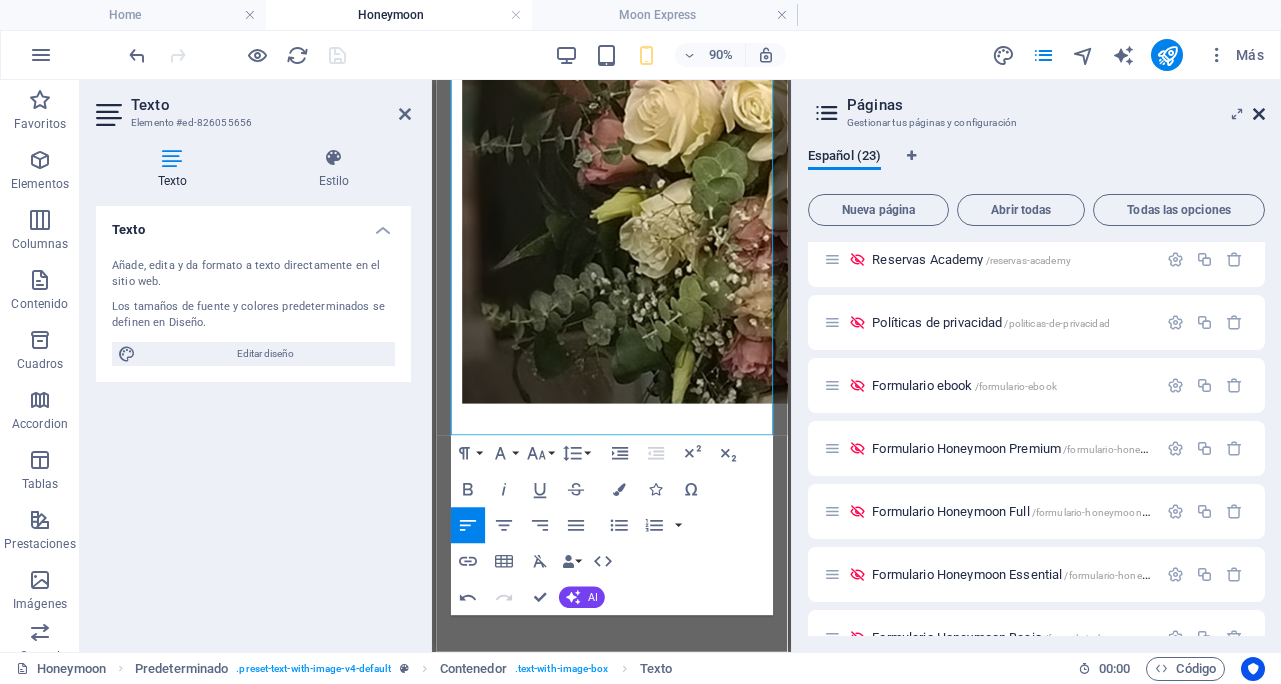 click at bounding box center [1259, 114] 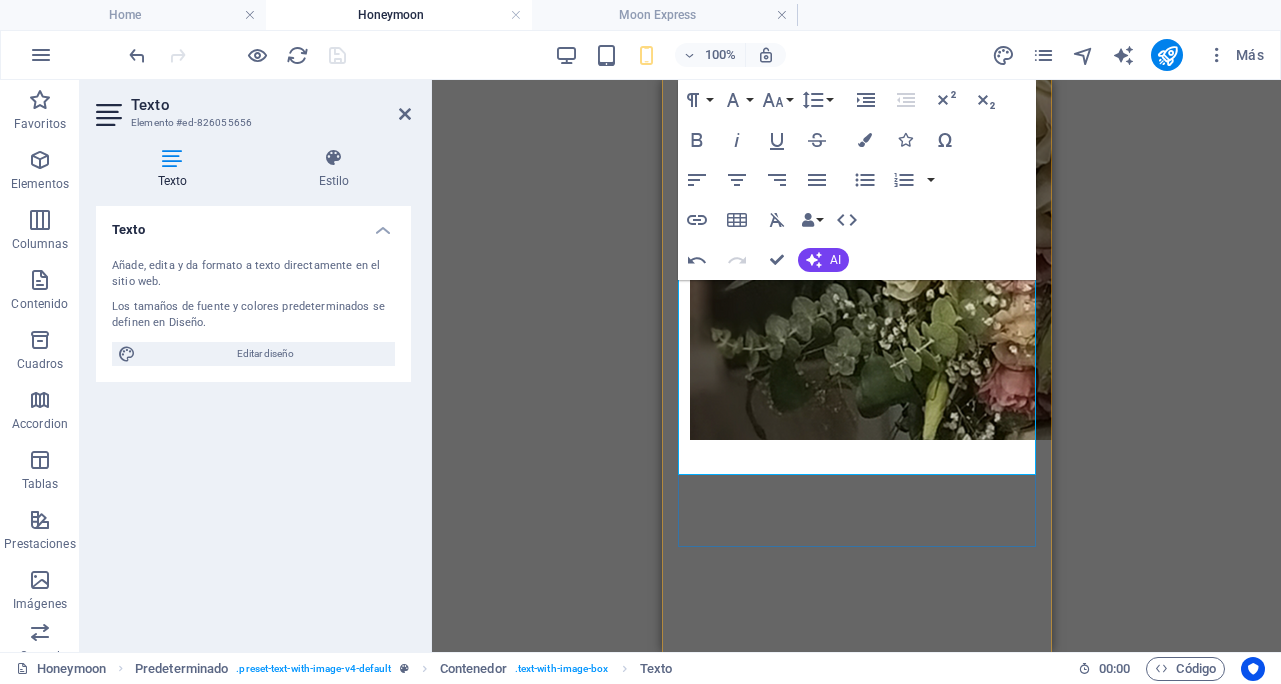 click on "*Este servicio va incluido en el Plan Honeymoon Premium" at bounding box center (834, 6158) 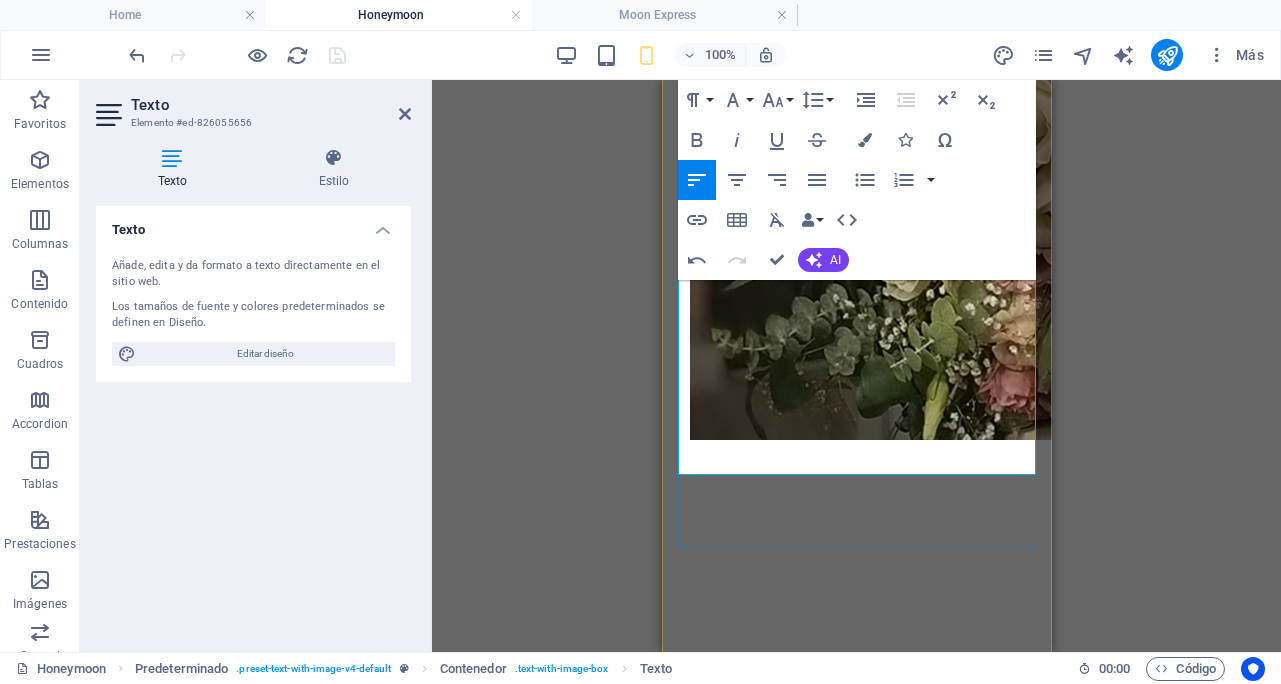 click on "Plan Honeymoon Premium" at bounding box center [856, 6147] 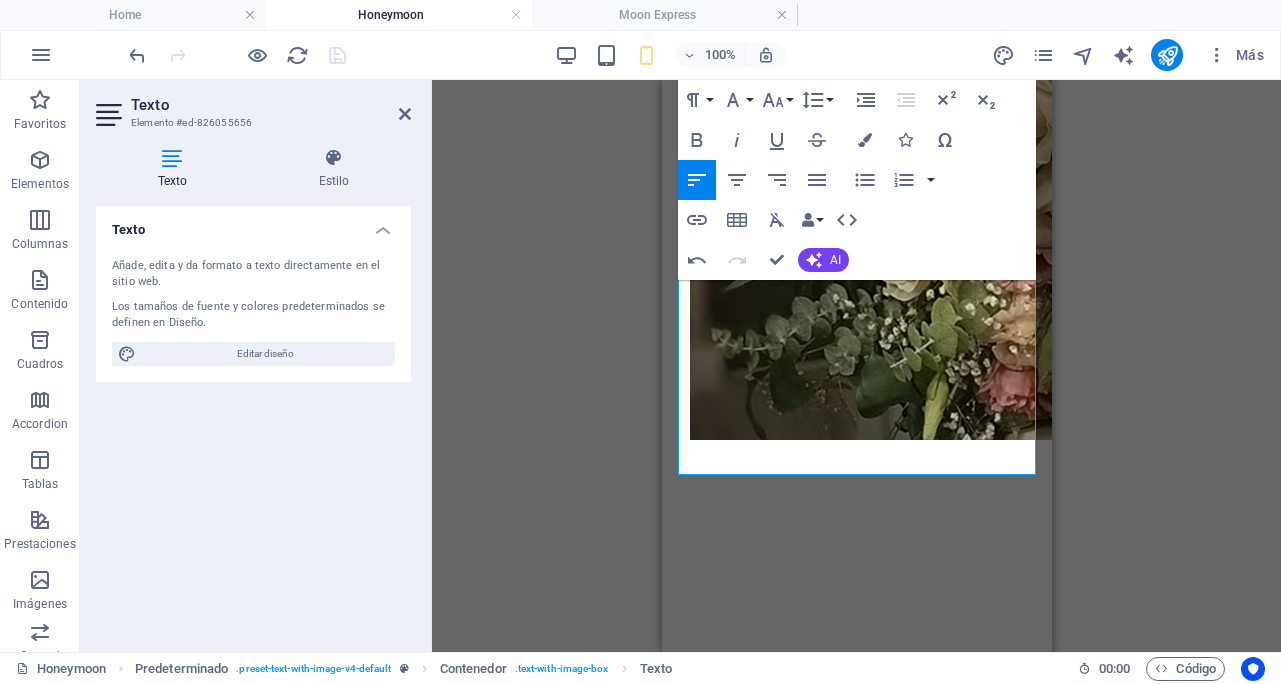 drag, startPoint x: 882, startPoint y: 442, endPoint x: 602, endPoint y: 404, distance: 282.5668 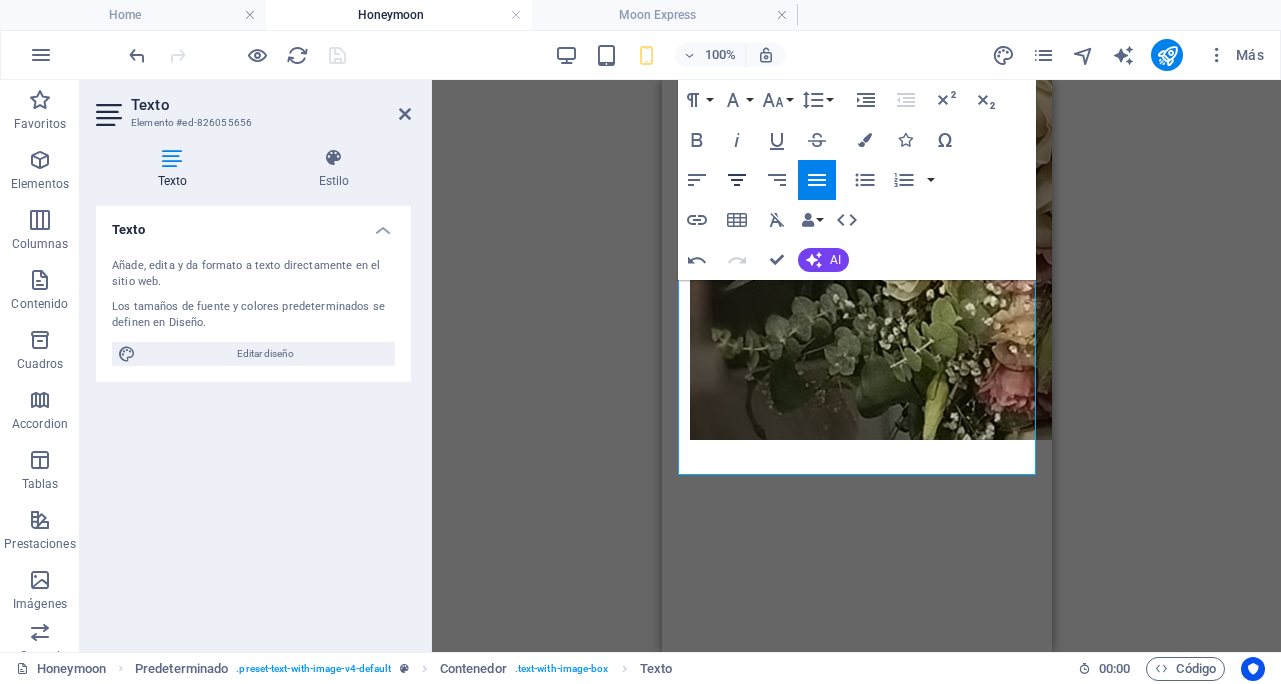 click 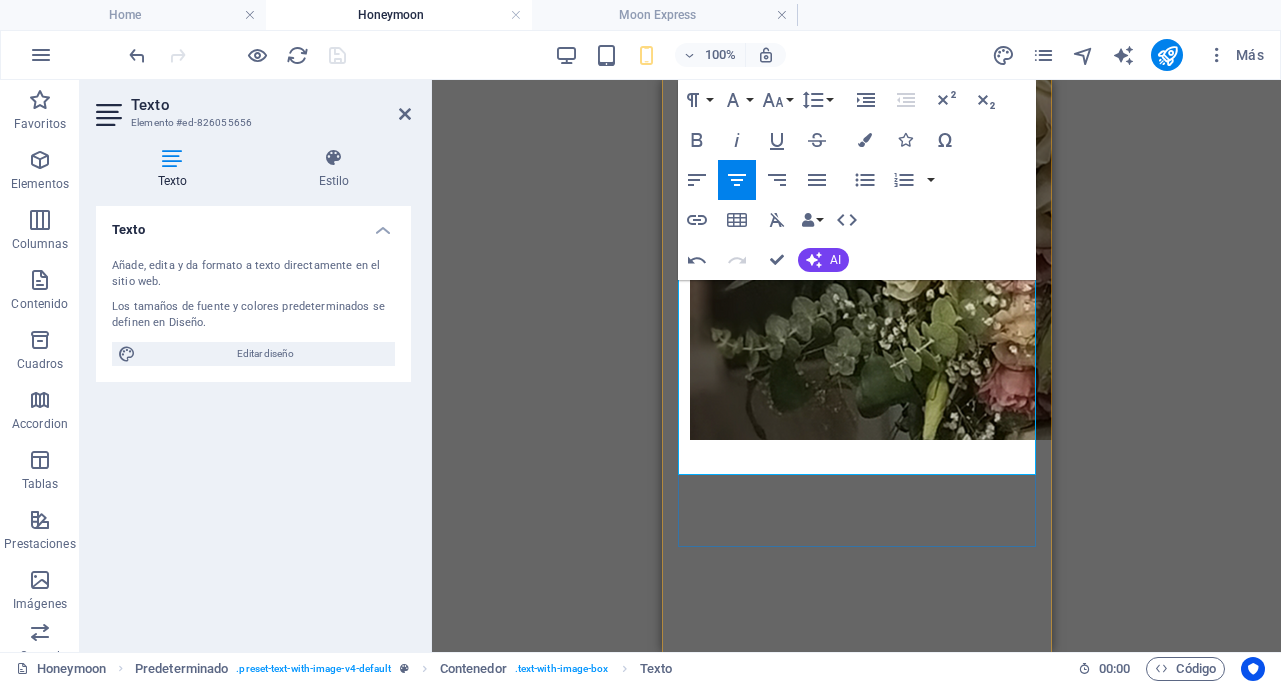 click on "Plan Honeymoon Premium" at bounding box center (856, 6147) 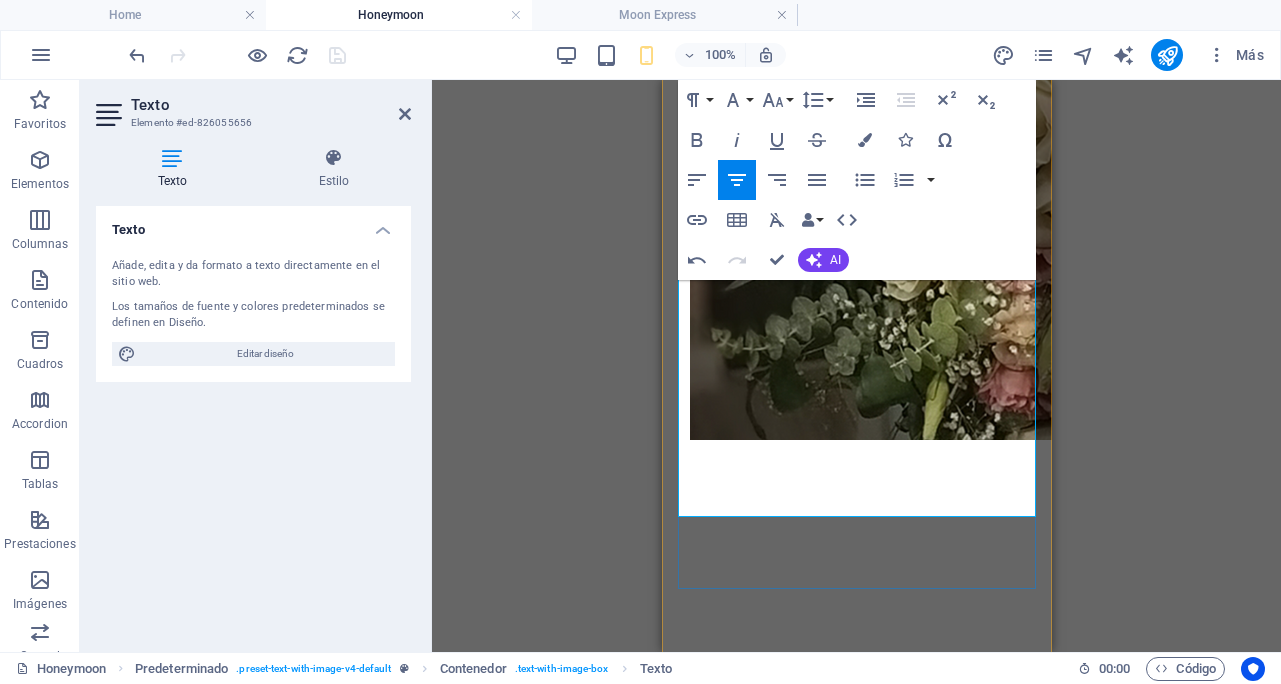 click on "*Este servicio puede ser incorporado a otro plan por un valor adicional." at bounding box center [856, 6190] 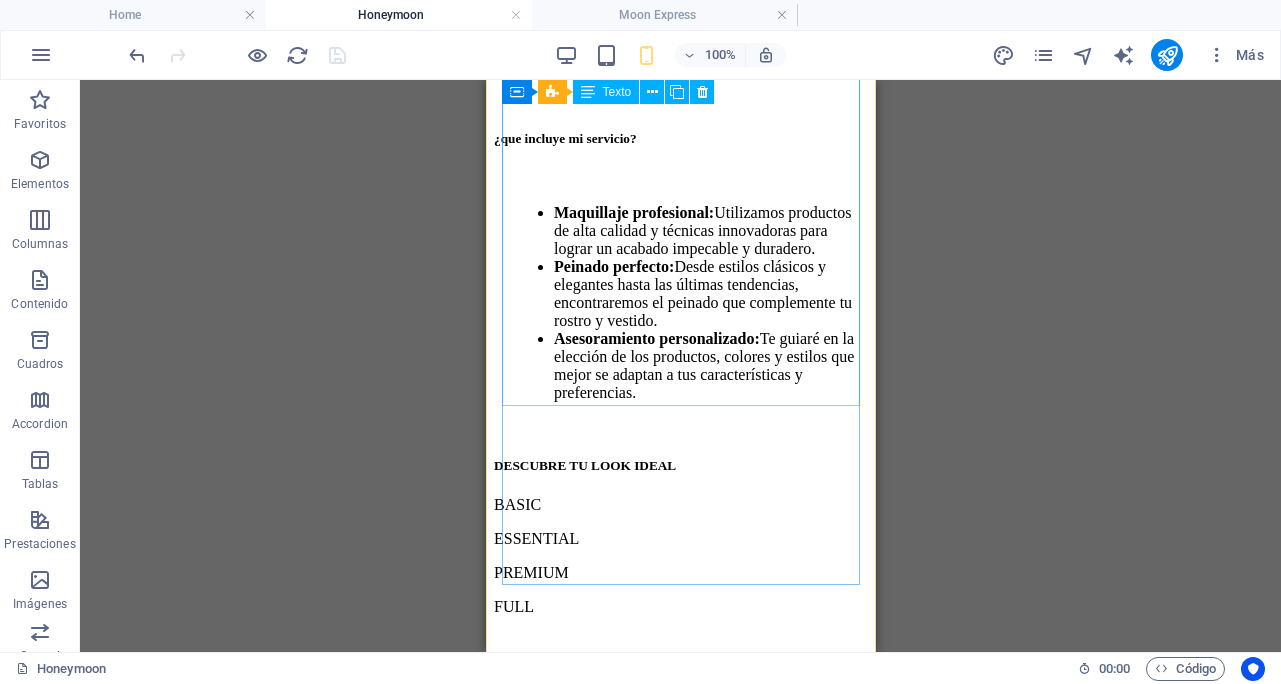 scroll, scrollTop: 406, scrollLeft: 0, axis: vertical 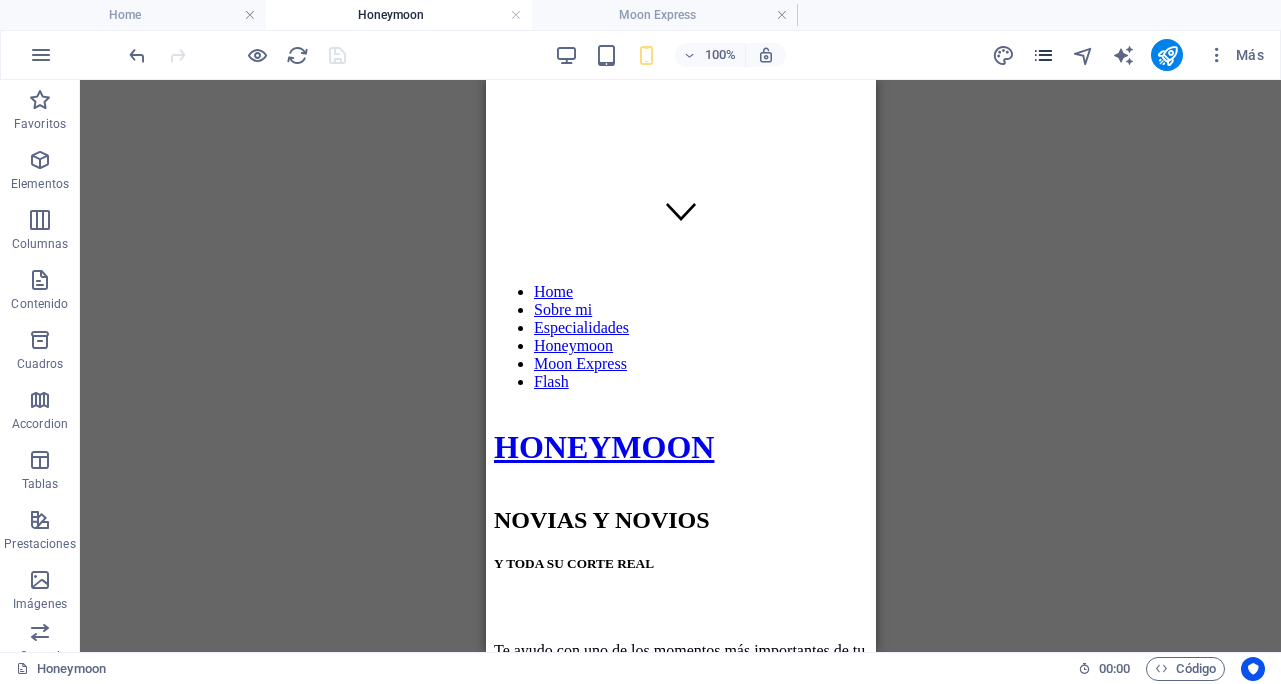 click at bounding box center [1043, 55] 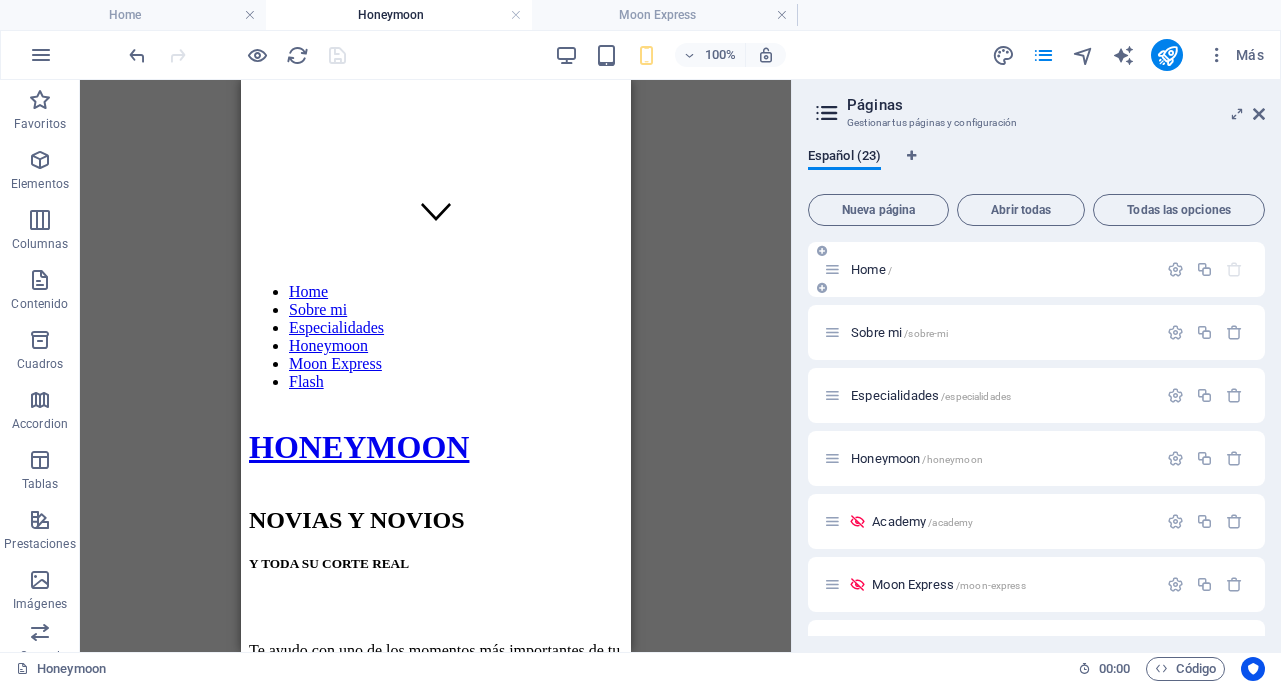 click on "Home /" at bounding box center [871, 269] 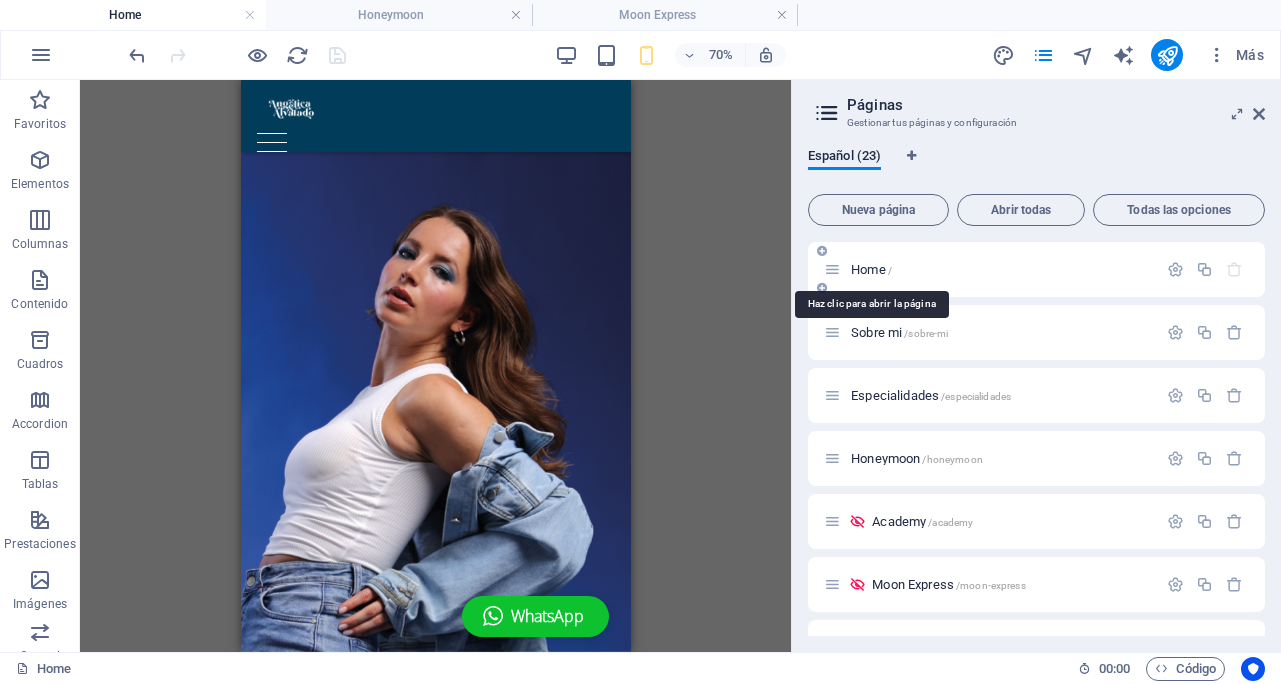 click on "Home /" at bounding box center [871, 269] 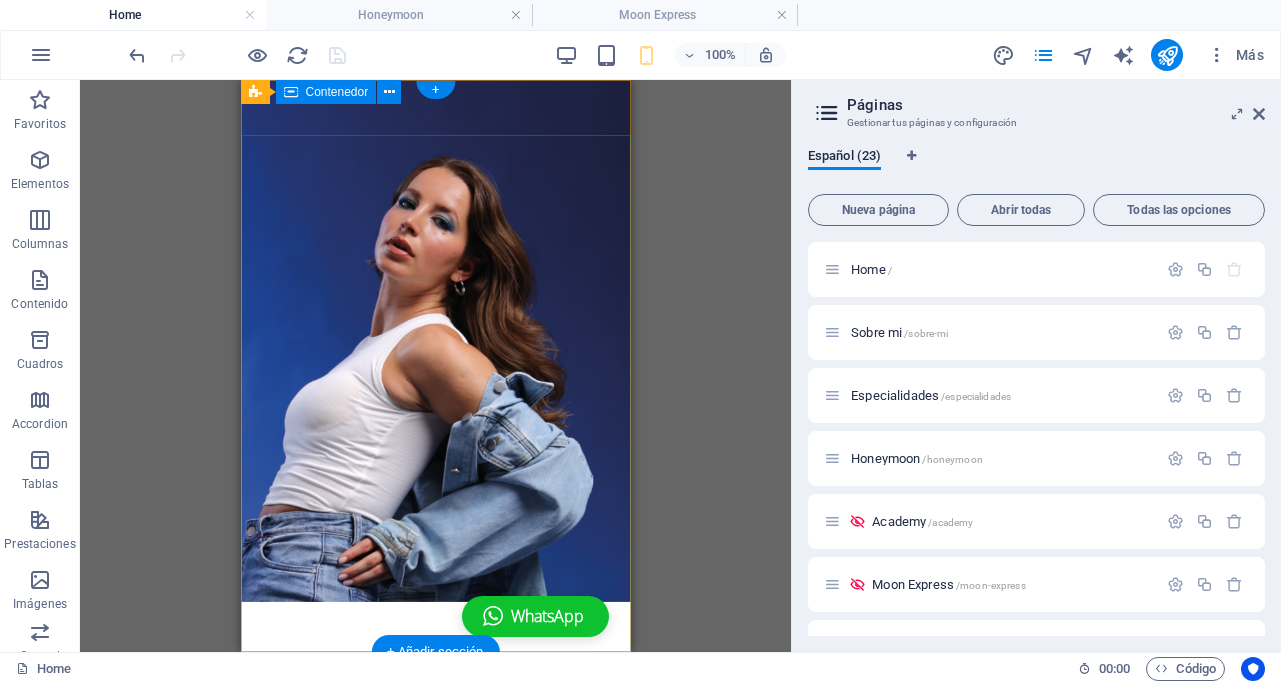scroll, scrollTop: 0, scrollLeft: 0, axis: both 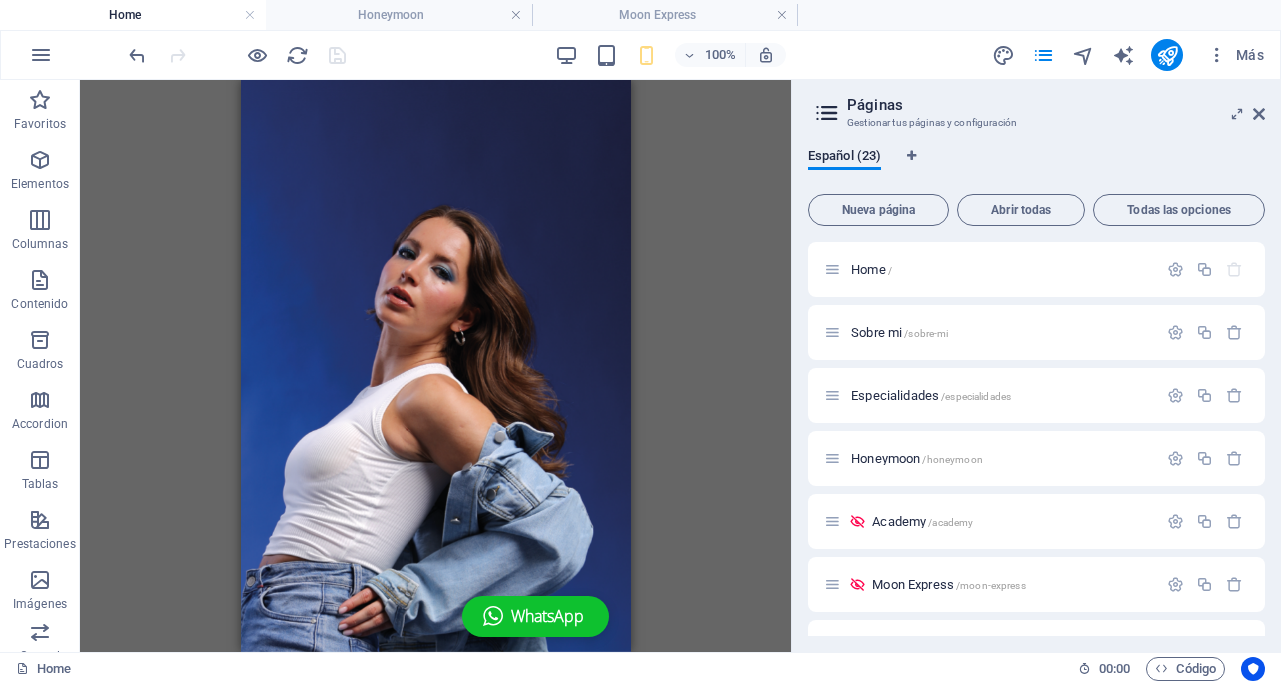 click on "Páginas" at bounding box center [1056, 105] 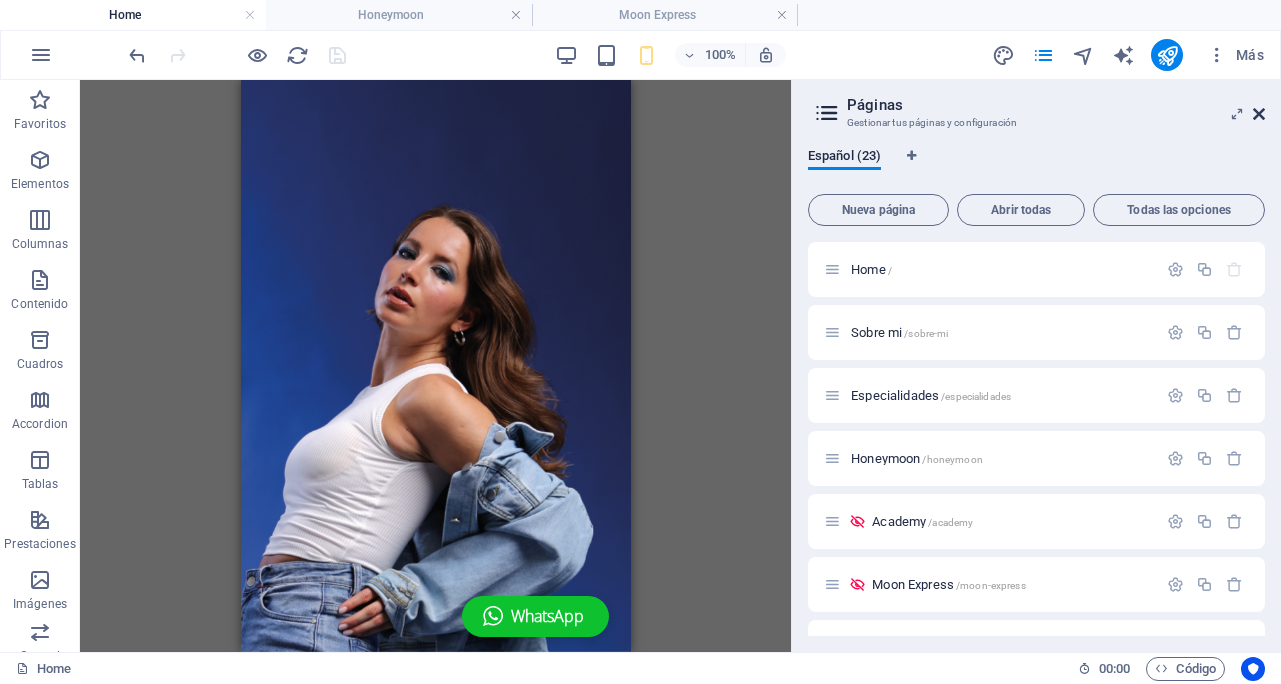 click at bounding box center (1259, 114) 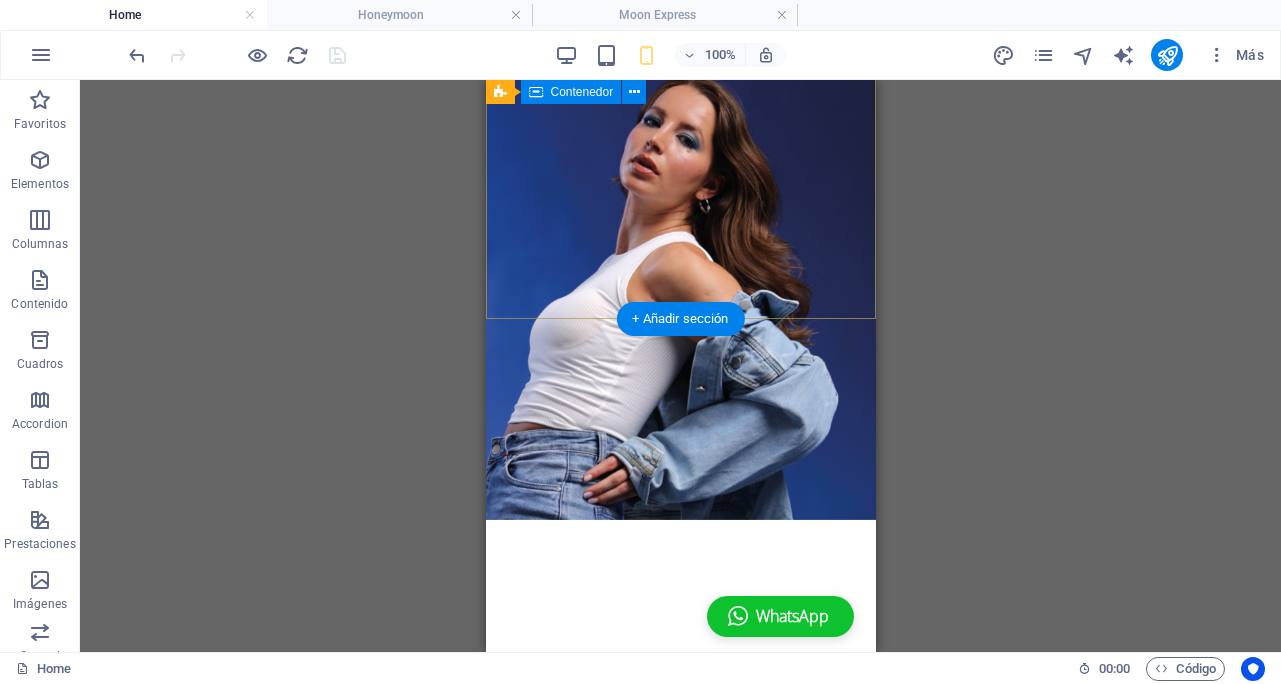 scroll, scrollTop: 0, scrollLeft: 0, axis: both 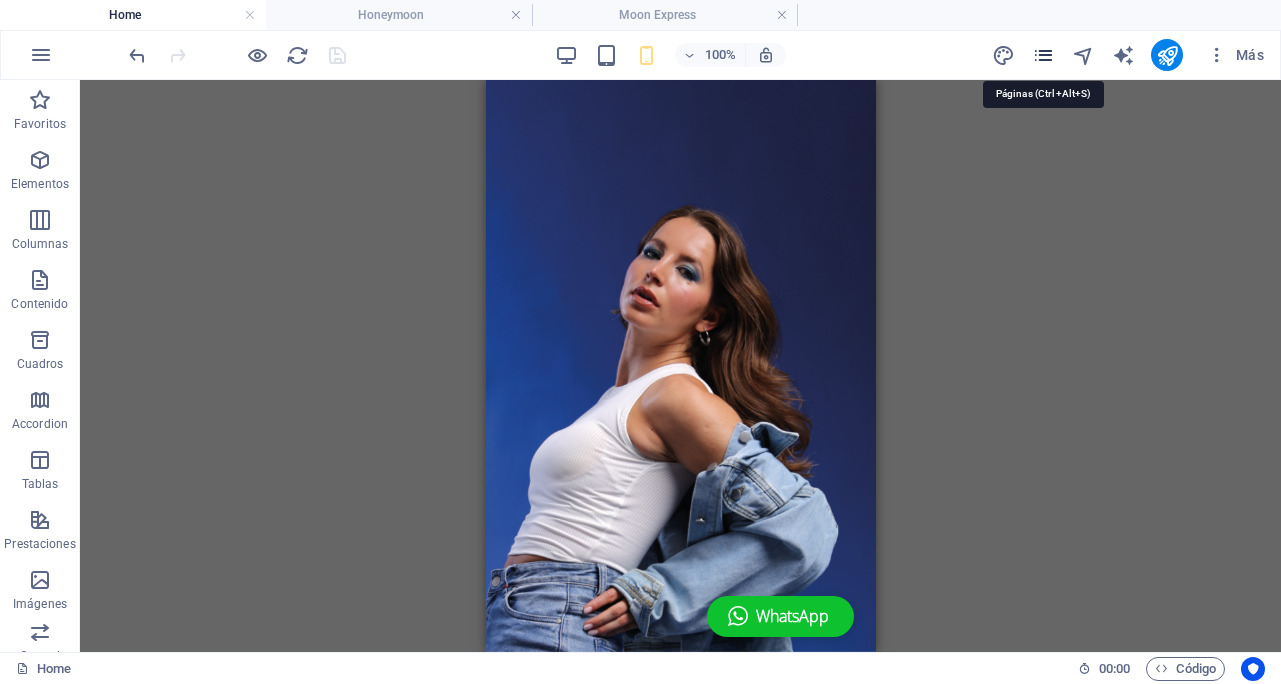 click at bounding box center (1043, 55) 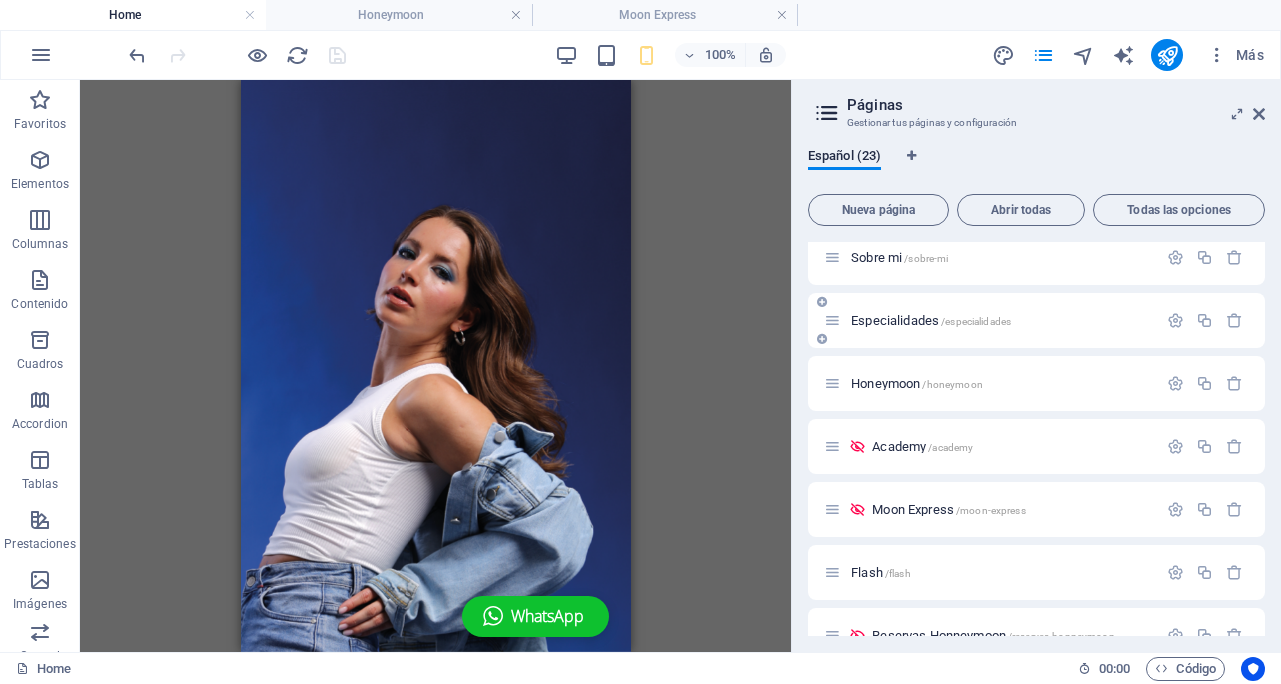 scroll, scrollTop: 76, scrollLeft: 0, axis: vertical 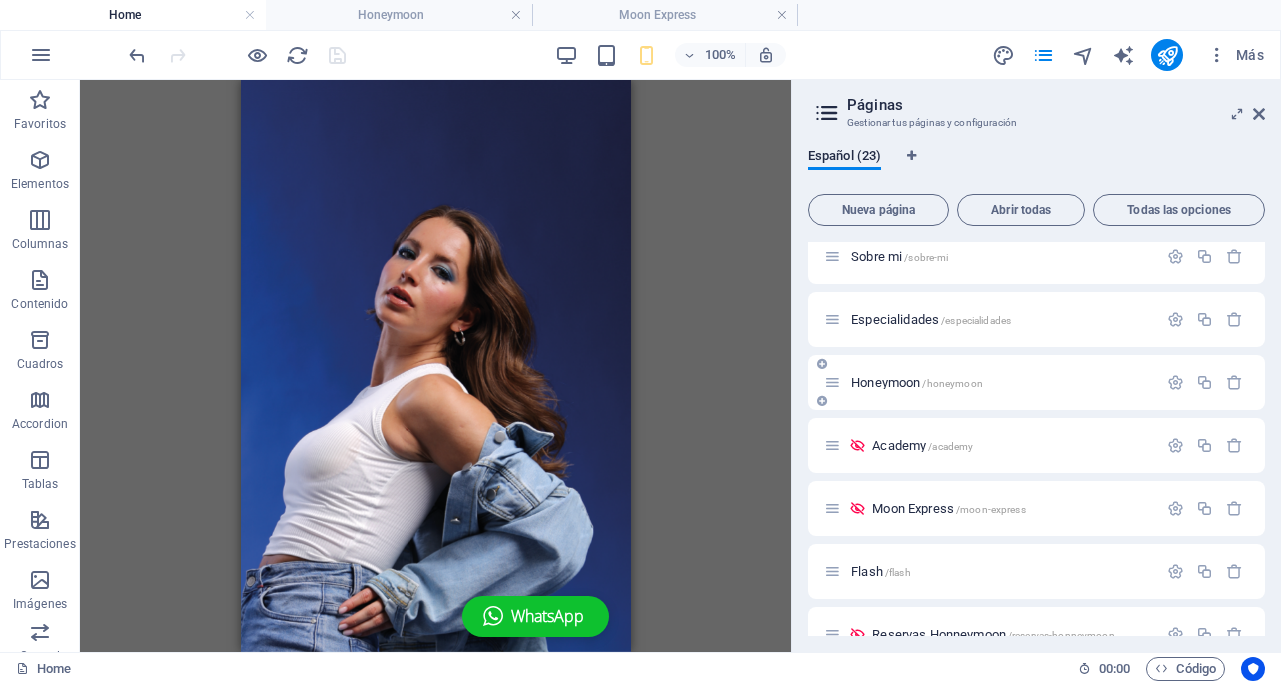 click on "Honeymoon /honeymoon" at bounding box center (917, 382) 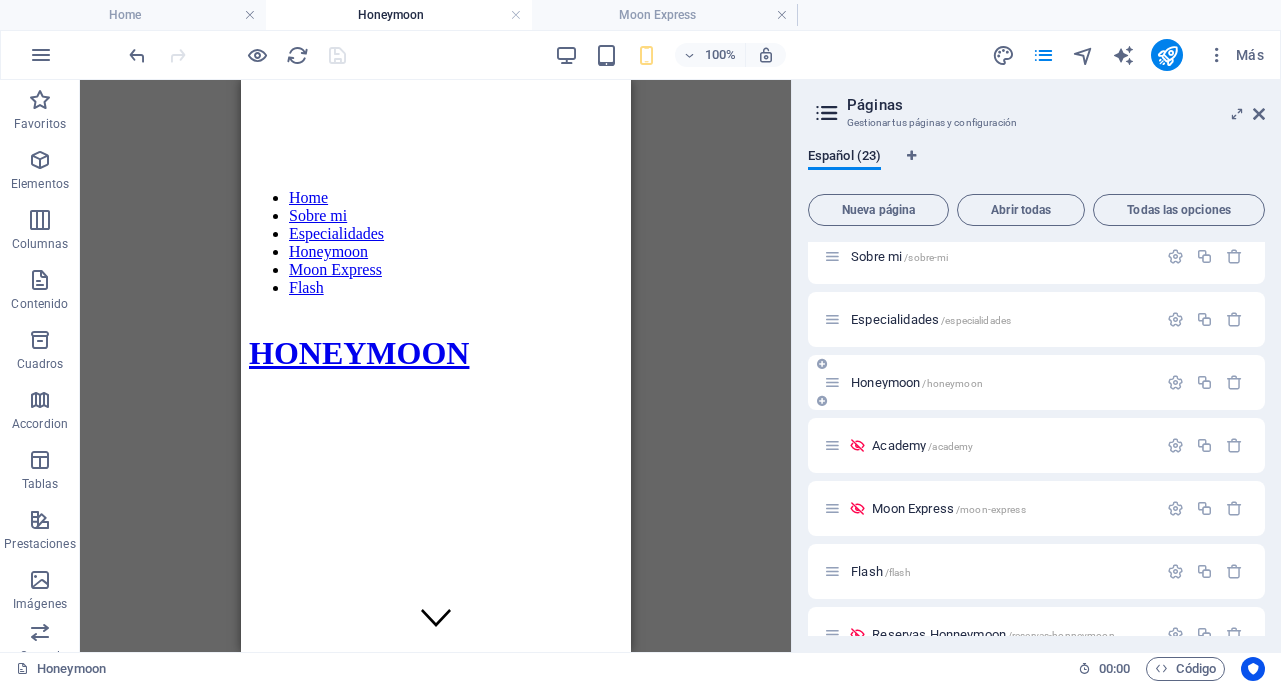 click on "Honeymoon /honeymoon" at bounding box center (917, 382) 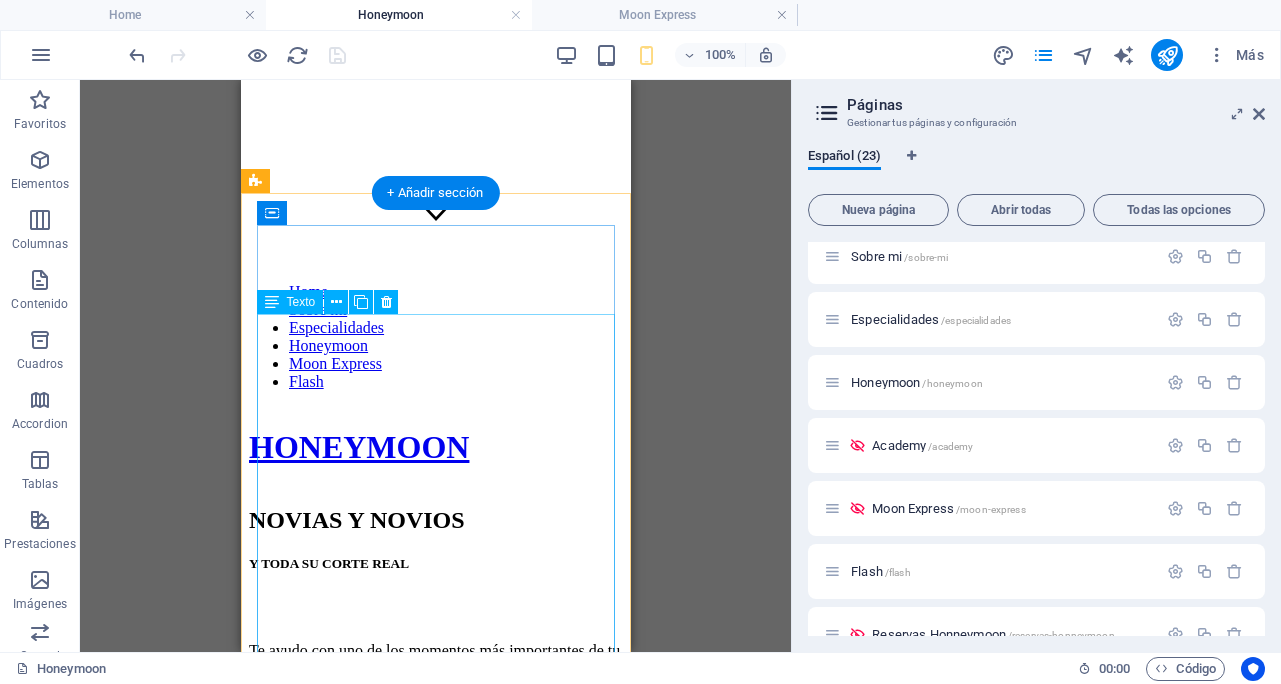 scroll, scrollTop: 0, scrollLeft: 0, axis: both 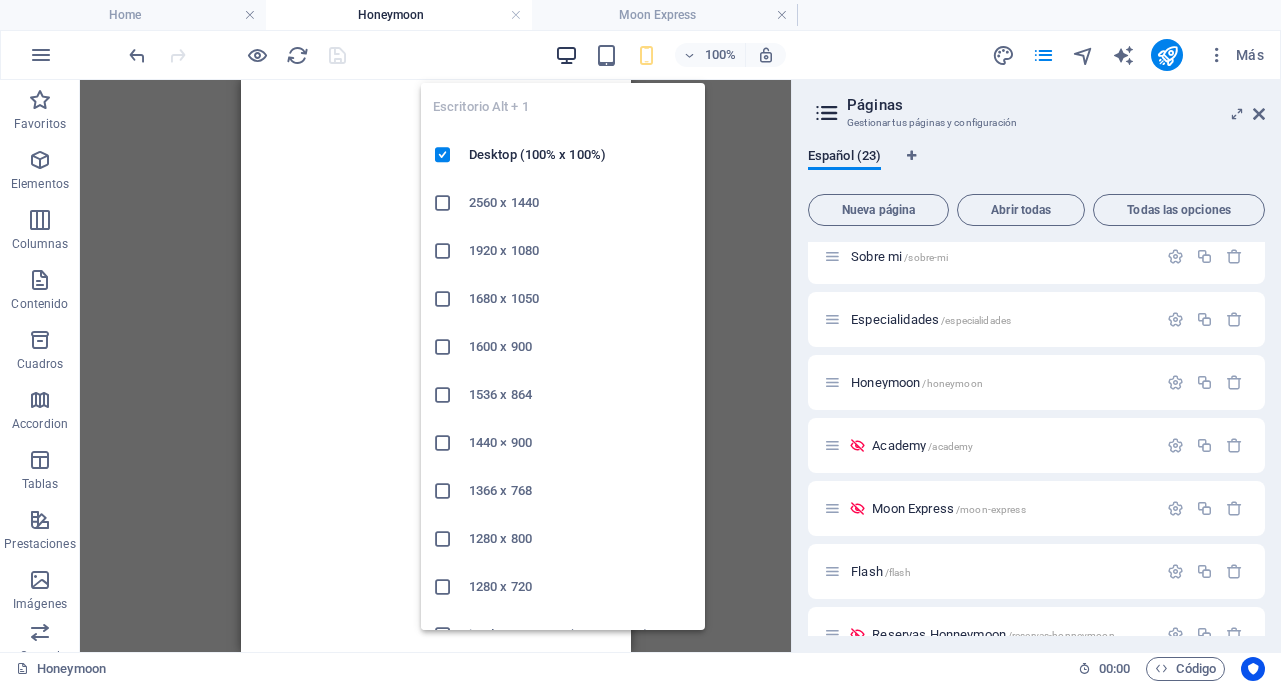 click at bounding box center (566, 55) 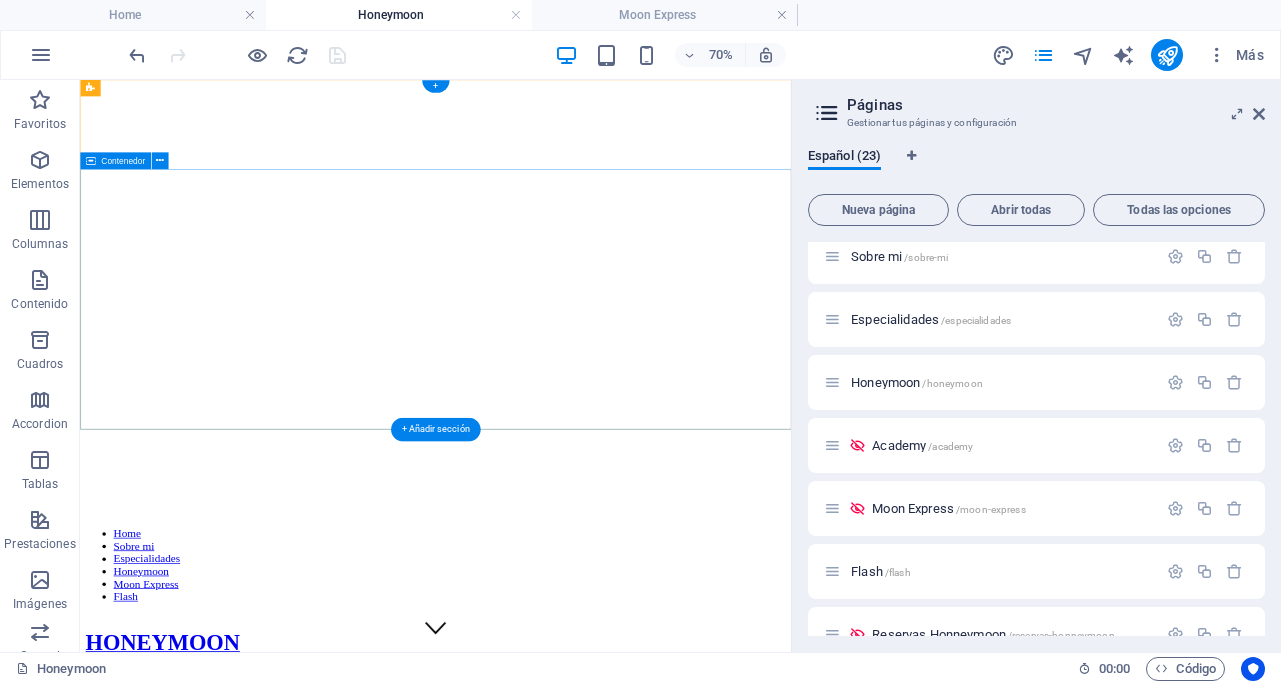 click on "HONEYMOON" at bounding box center (588, 883) 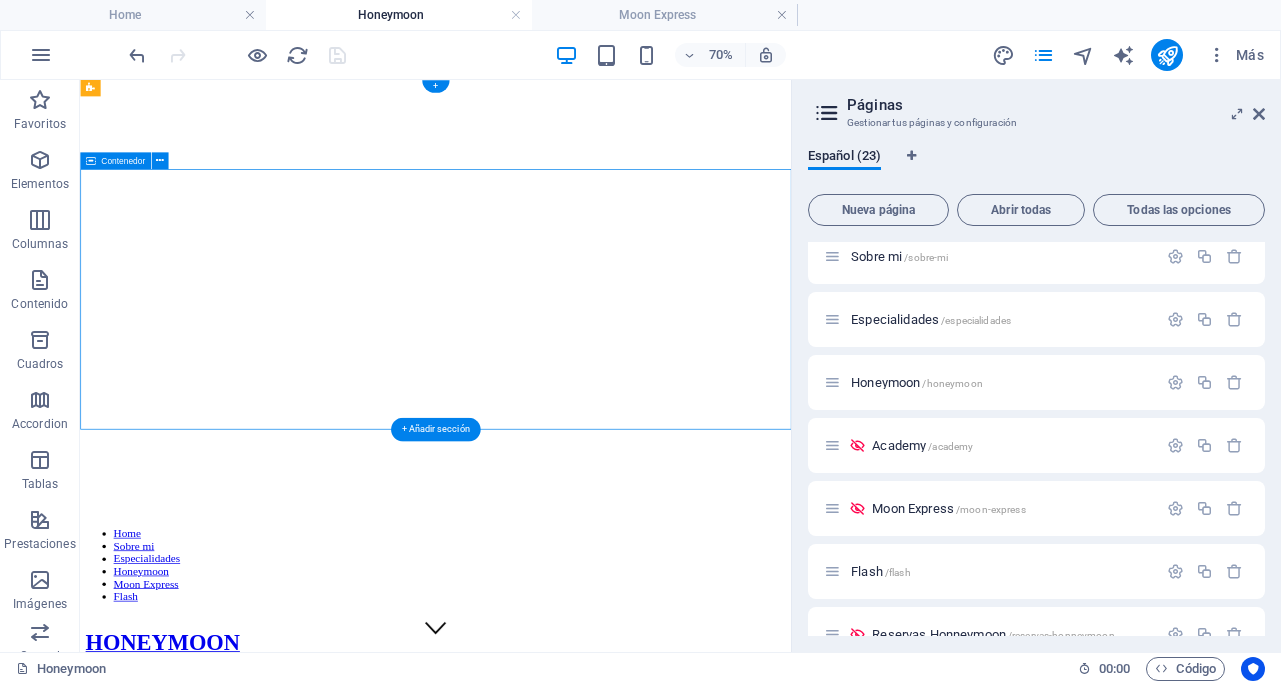 click on "HONEYMOON" at bounding box center (588, 883) 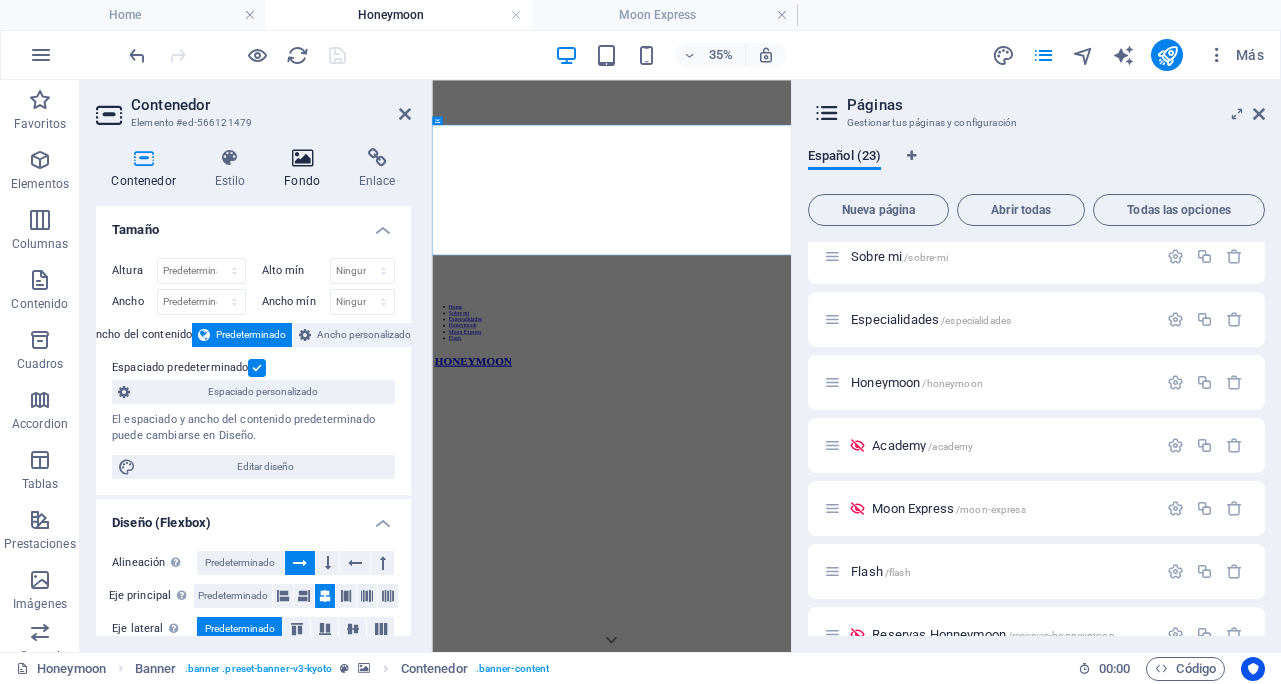 click on "Fondo" at bounding box center [306, 169] 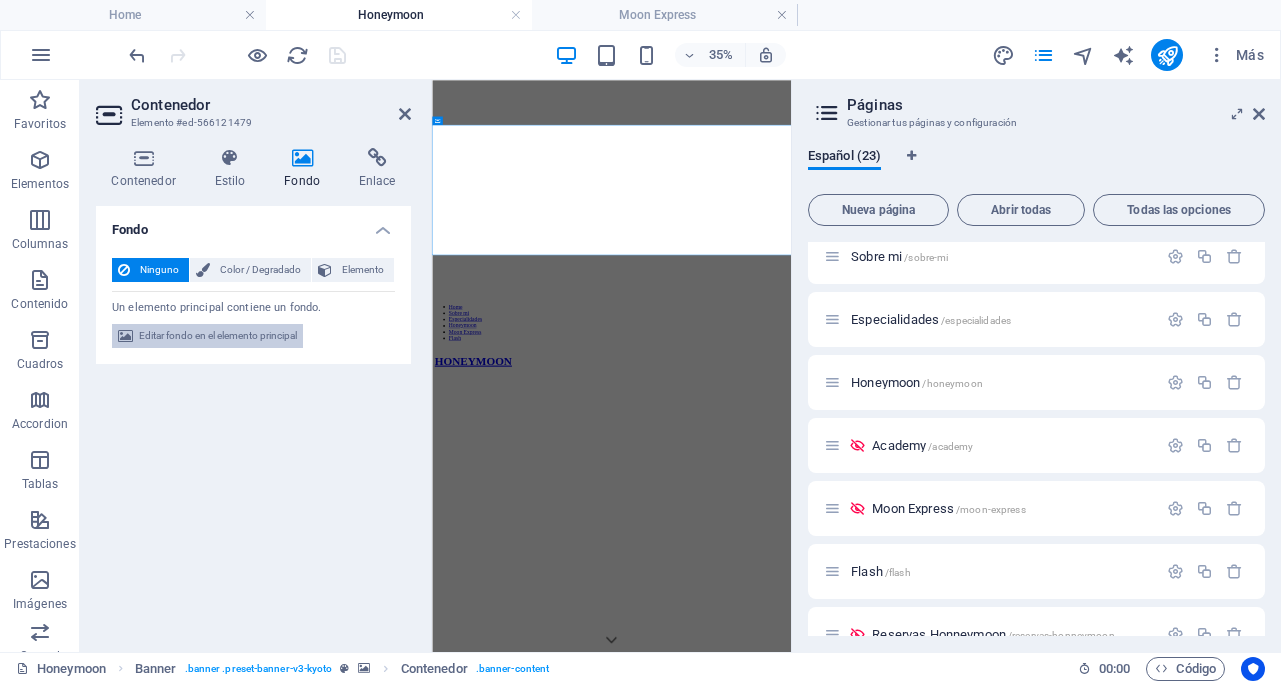 click on "Editar fondo en el elemento principal" at bounding box center (218, 336) 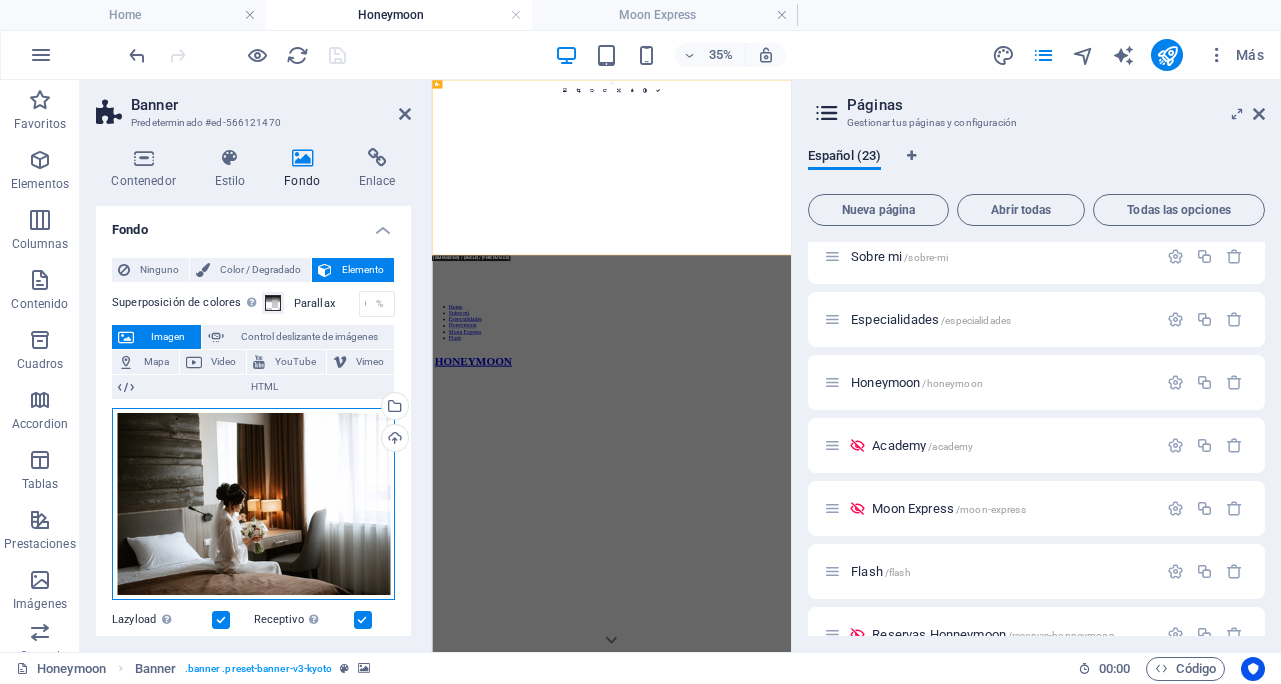 click on "Arrastra archivos aquí, haz clic para escoger archivos o  selecciona archivos de Archivos o de nuestra galería gratuita de fotos y vídeos" at bounding box center [253, 504] 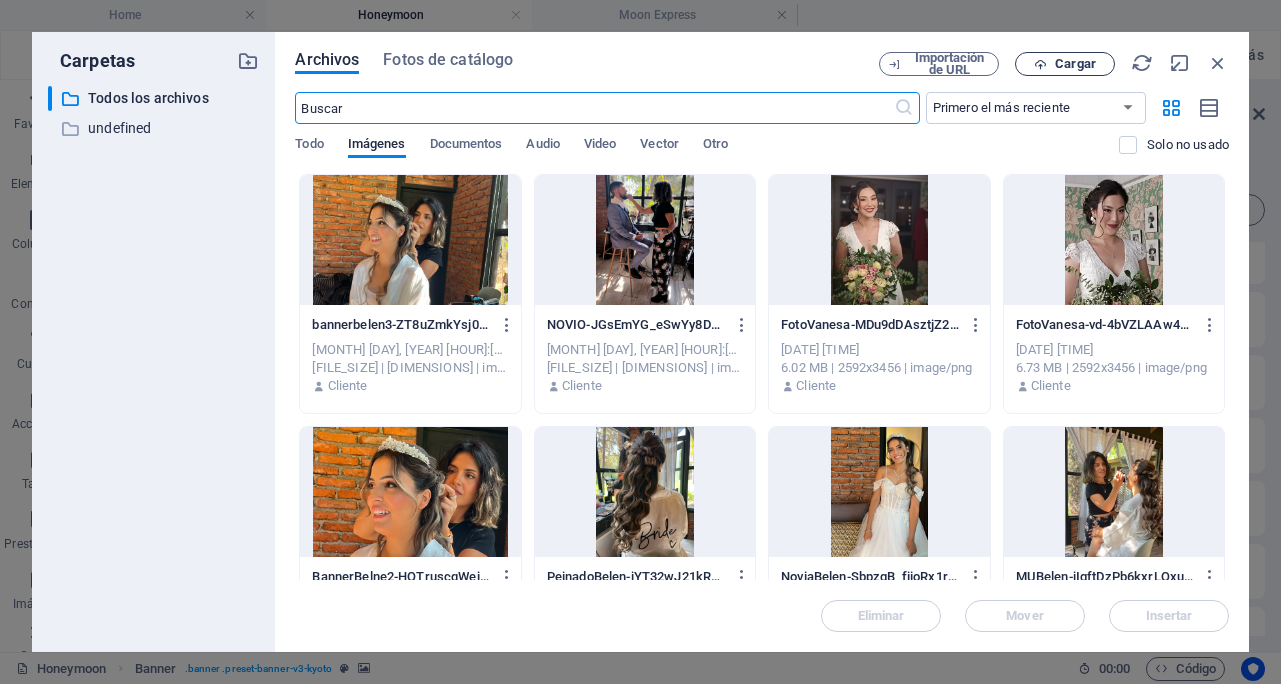 click on "Cargar" at bounding box center [1075, 64] 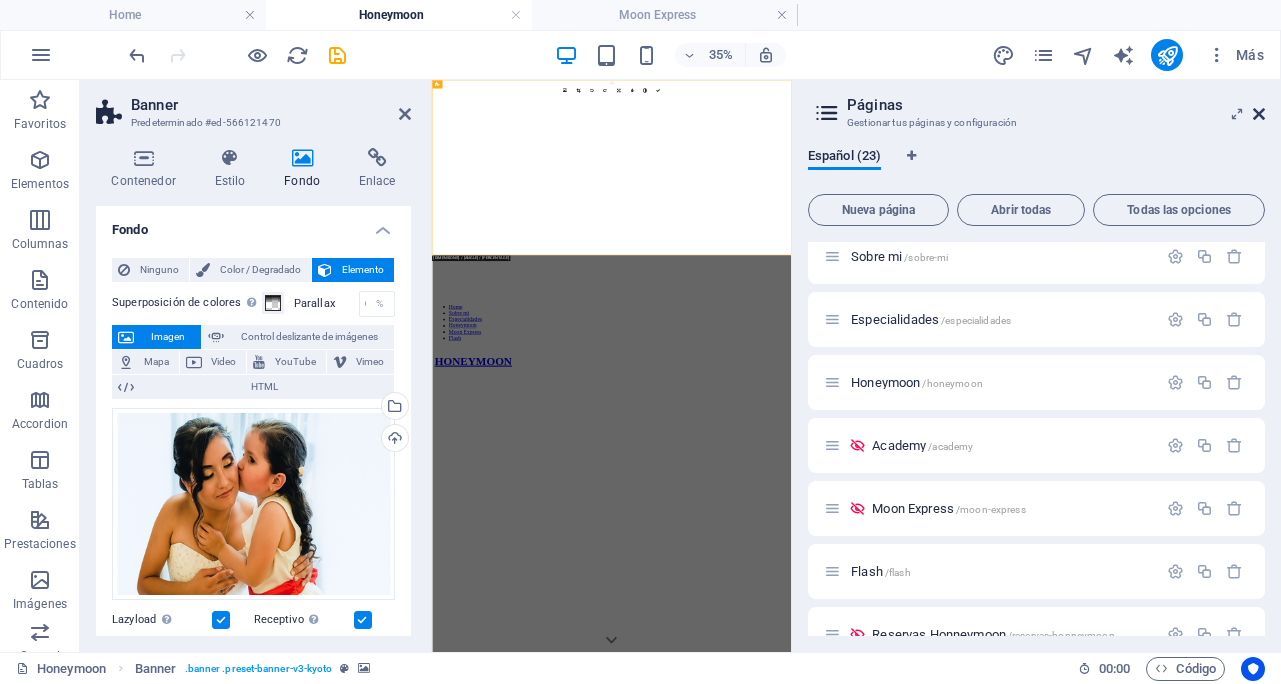 click at bounding box center (1259, 114) 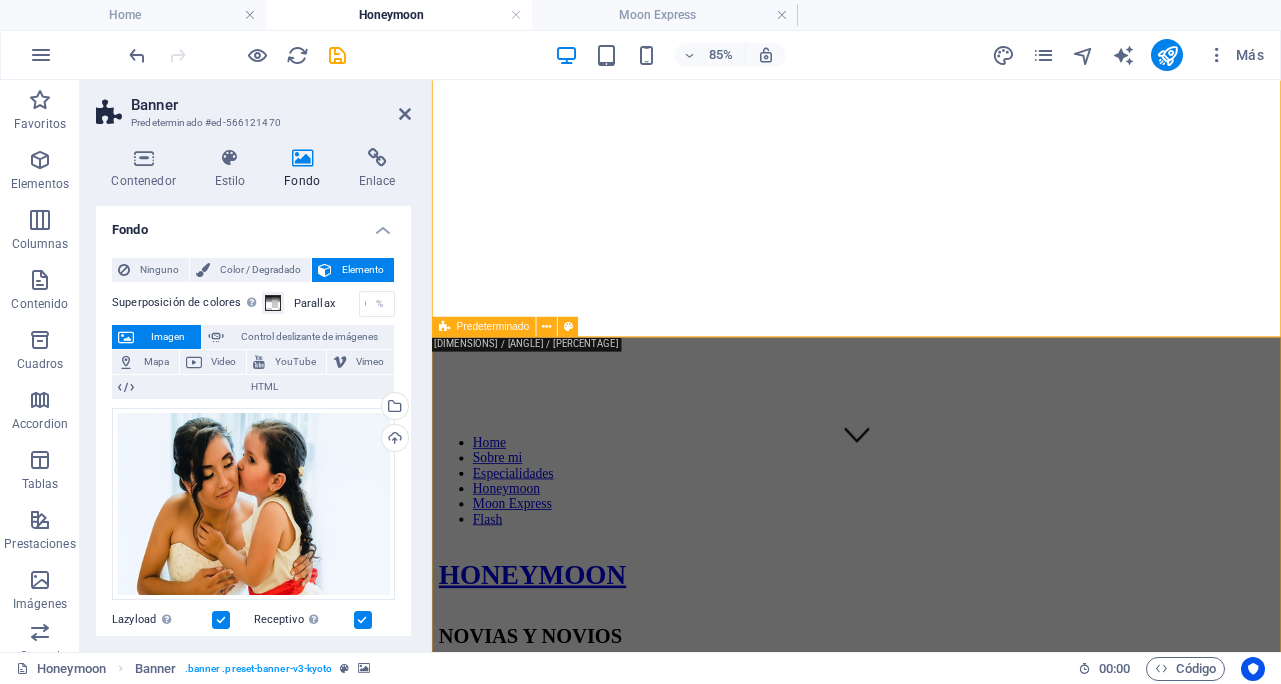 scroll, scrollTop: 0, scrollLeft: 0, axis: both 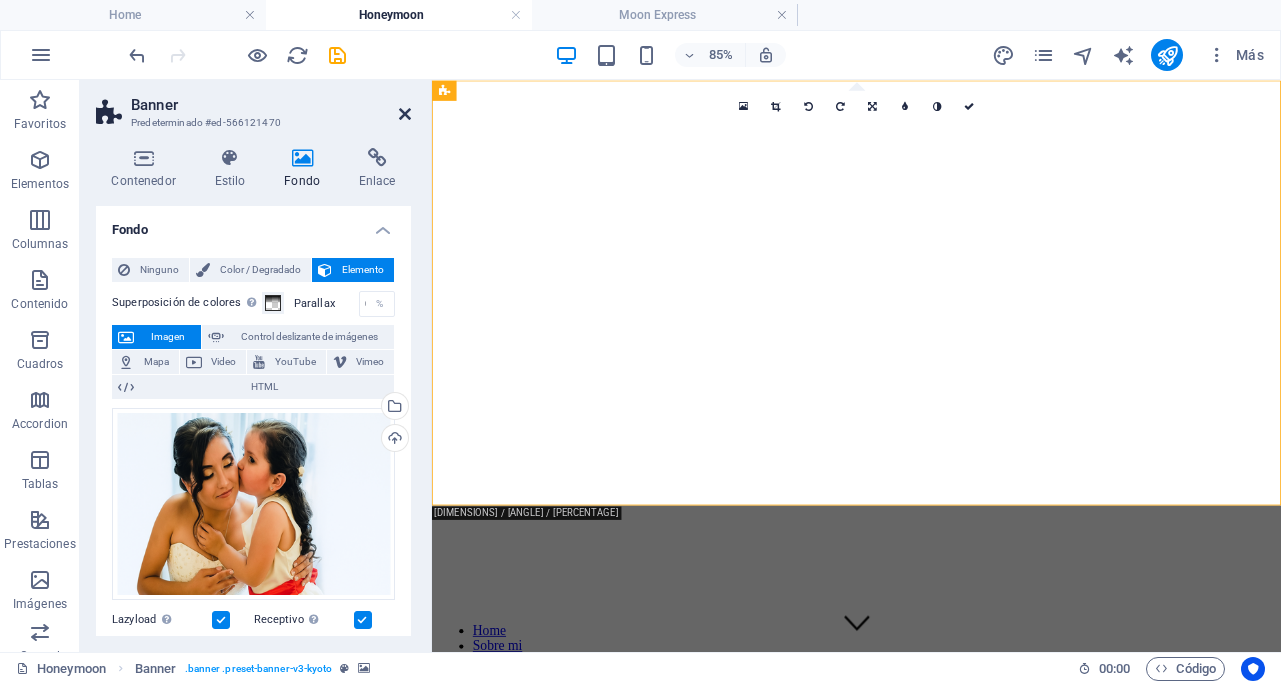 click at bounding box center [405, 114] 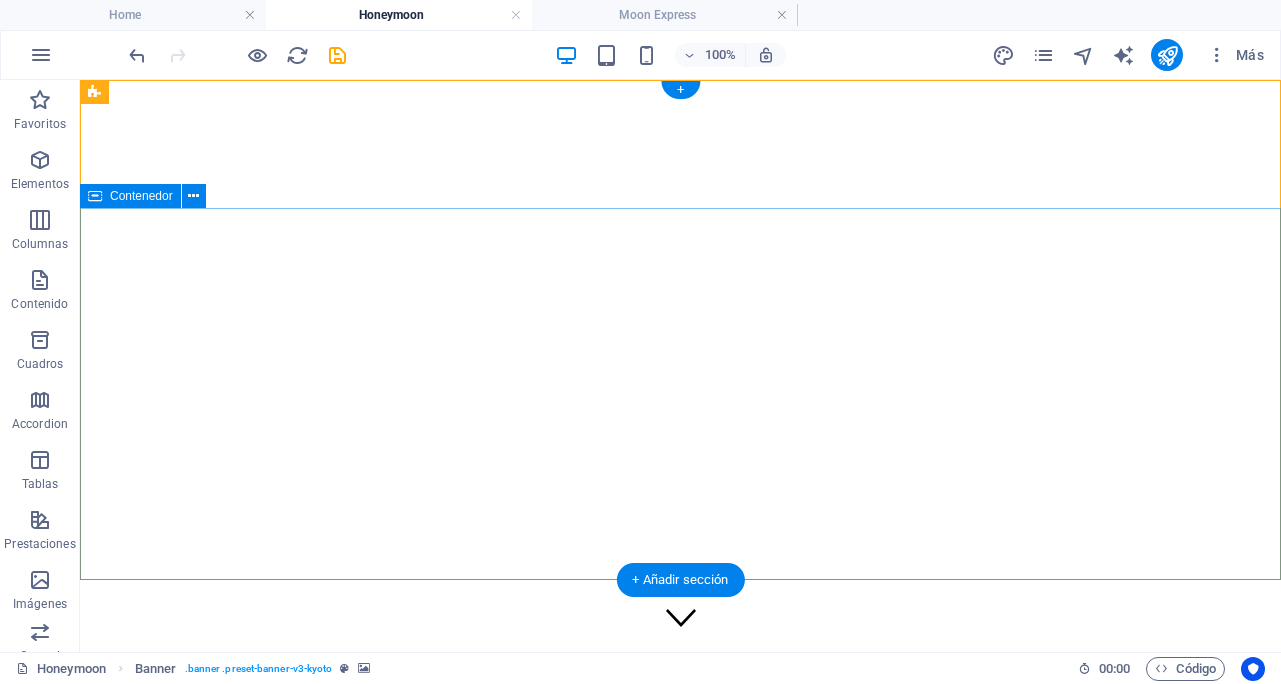 click on "HONEYMOON" at bounding box center (680, 883) 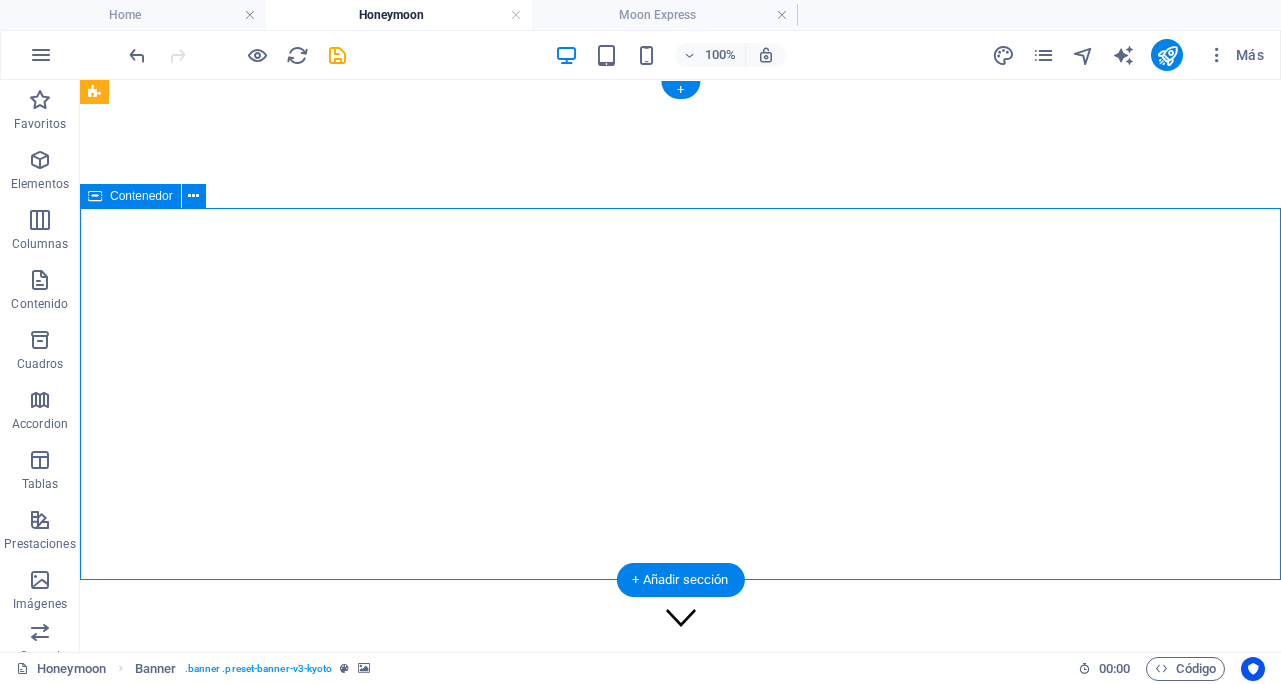 click on "HONEYMOON" at bounding box center [680, 883] 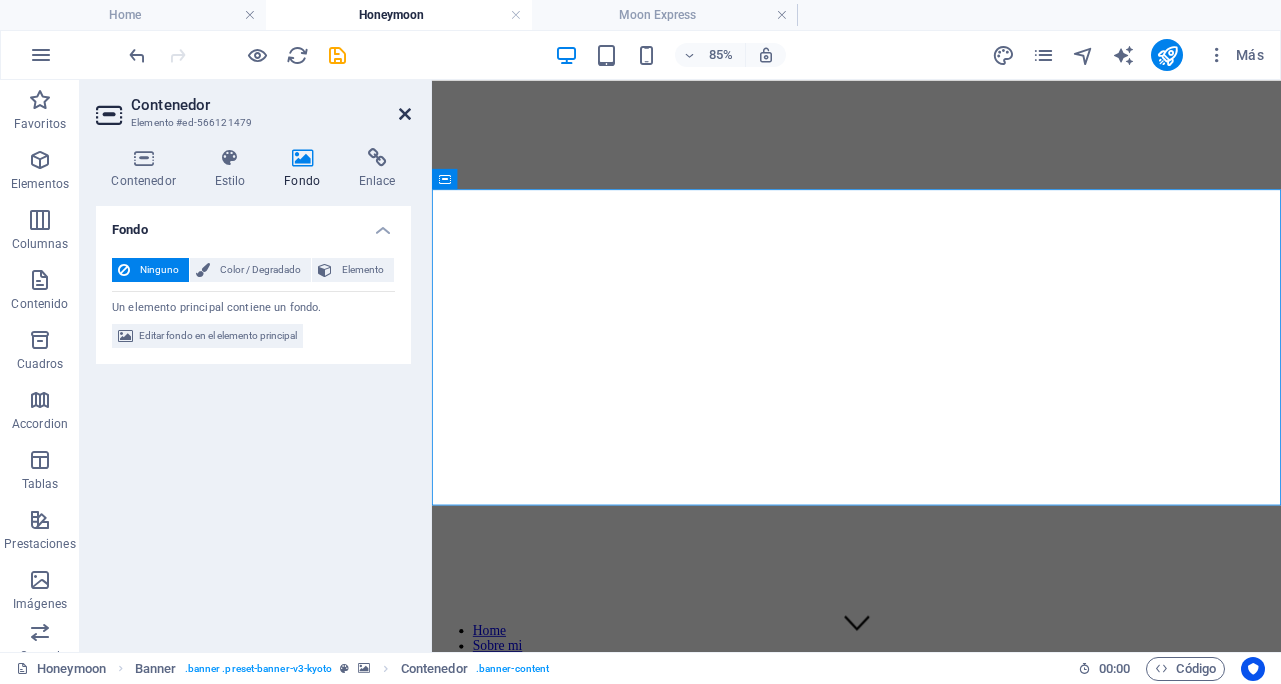 click at bounding box center [405, 114] 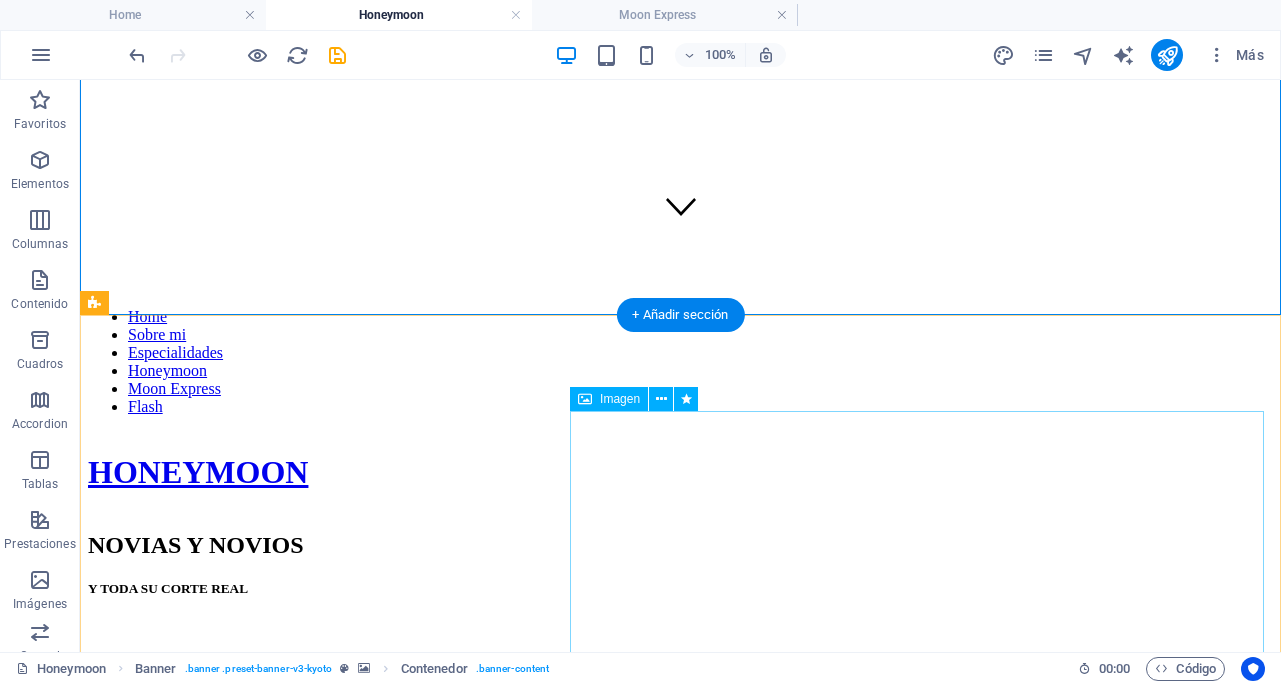 scroll, scrollTop: 0, scrollLeft: 0, axis: both 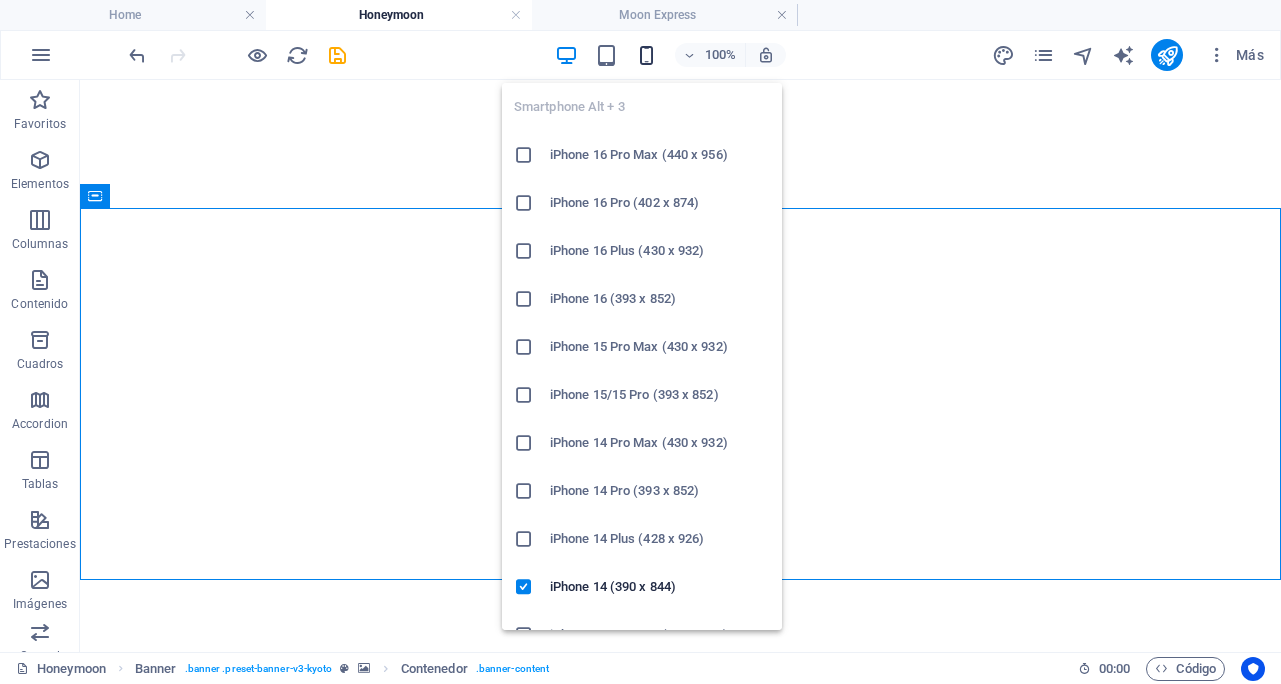 click at bounding box center (646, 55) 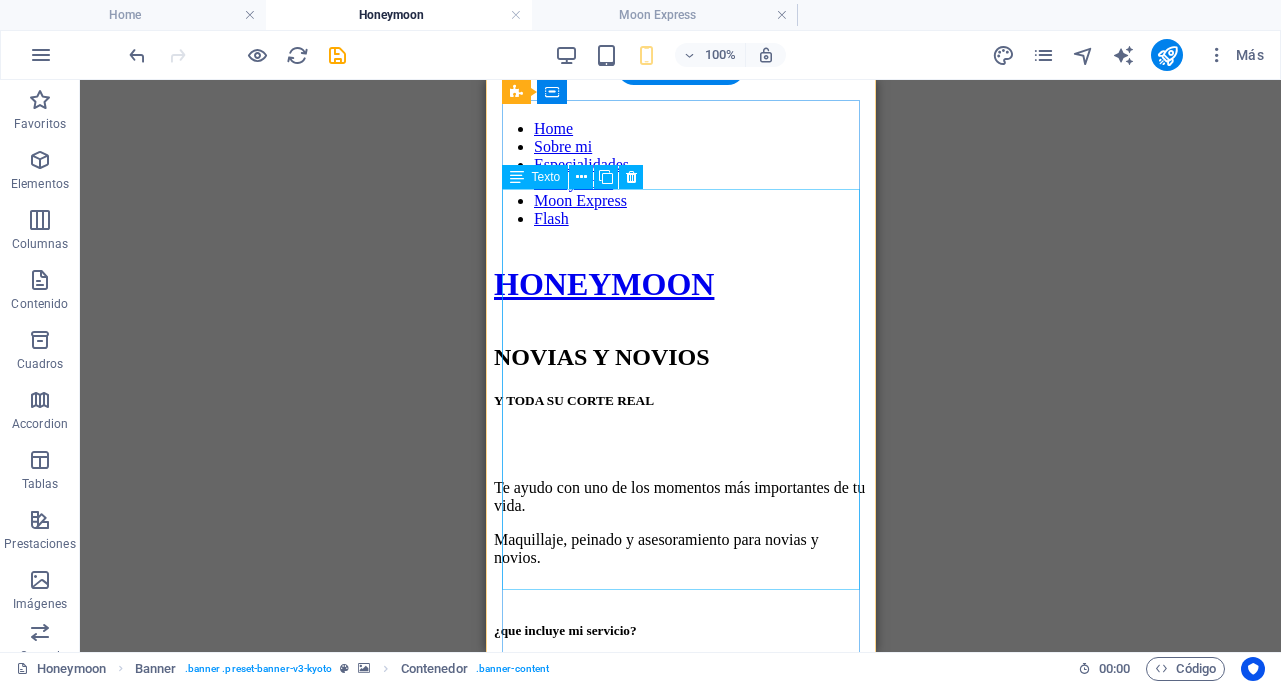 scroll, scrollTop: 0, scrollLeft: 0, axis: both 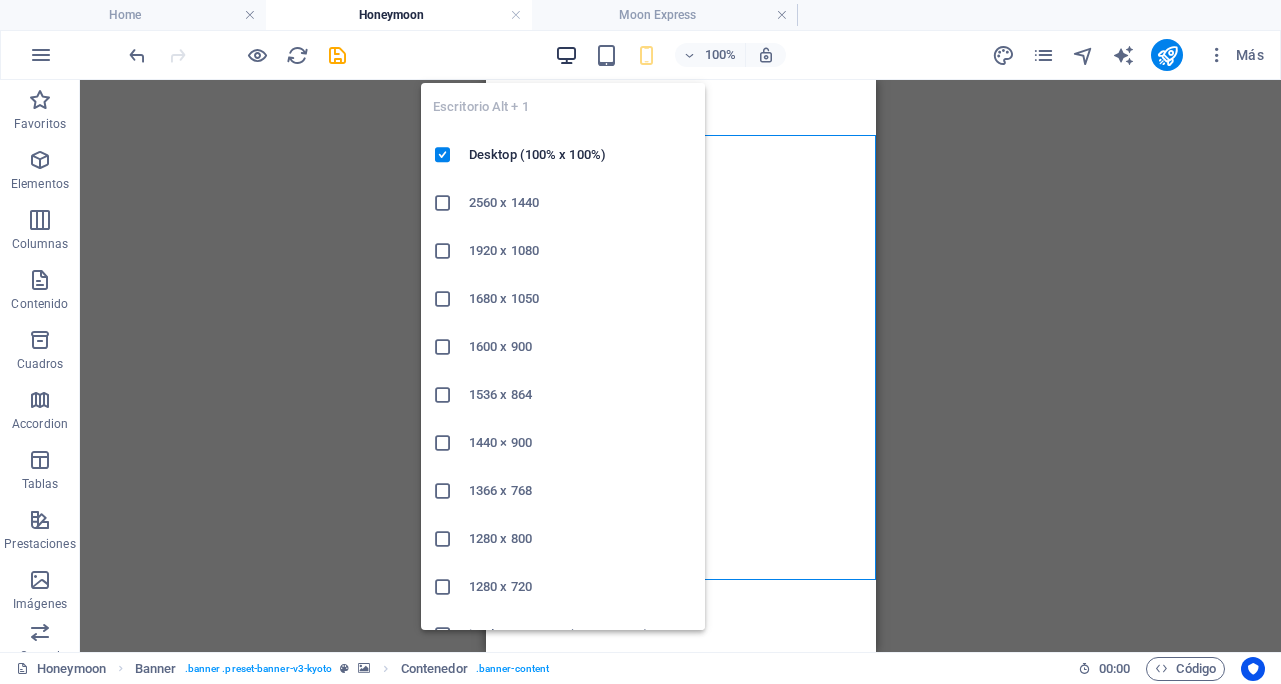 click at bounding box center (566, 55) 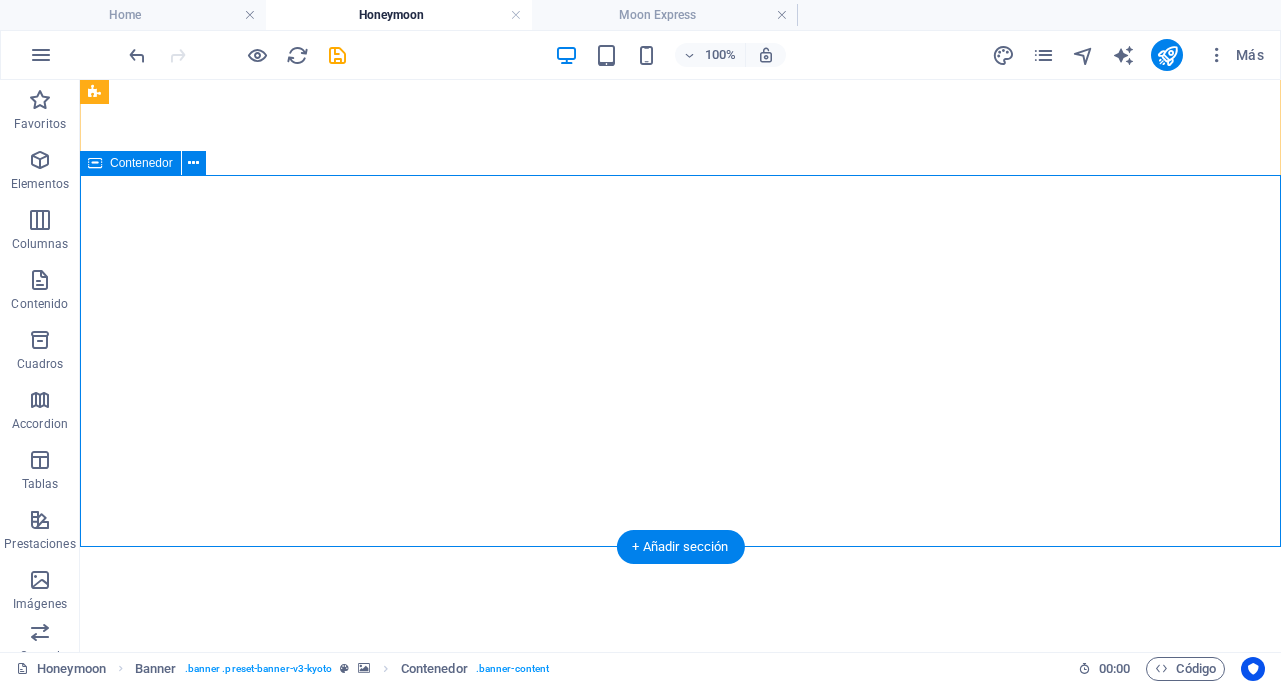 scroll, scrollTop: 0, scrollLeft: 0, axis: both 